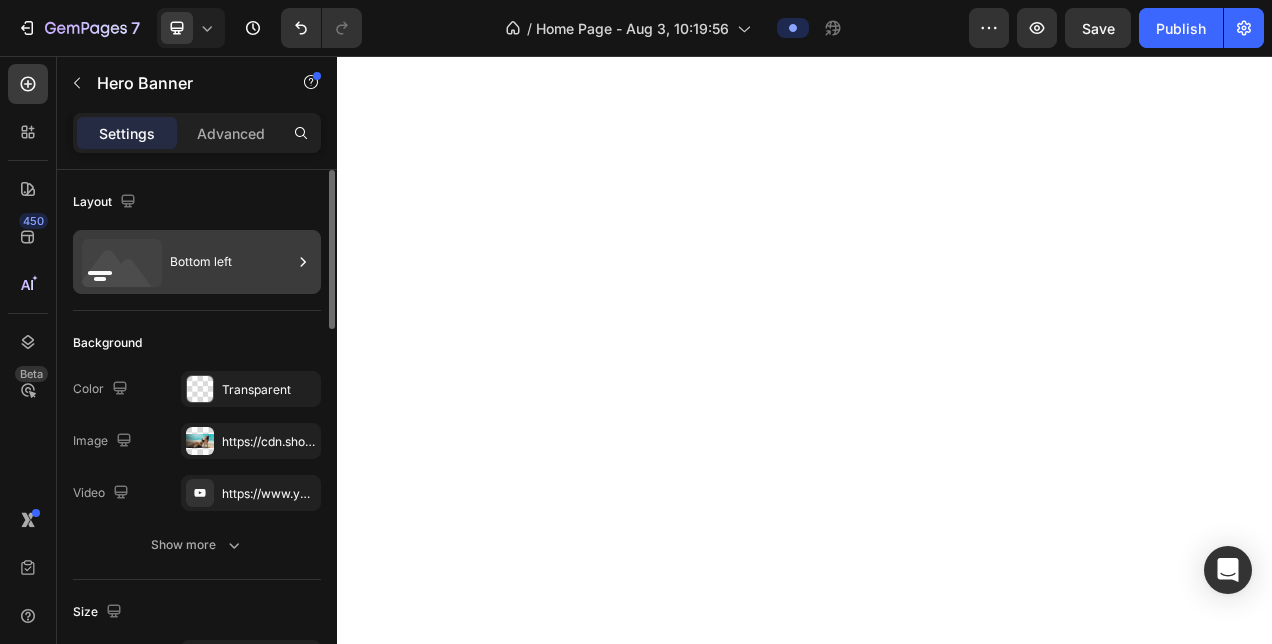 scroll, scrollTop: 0, scrollLeft: 0, axis: both 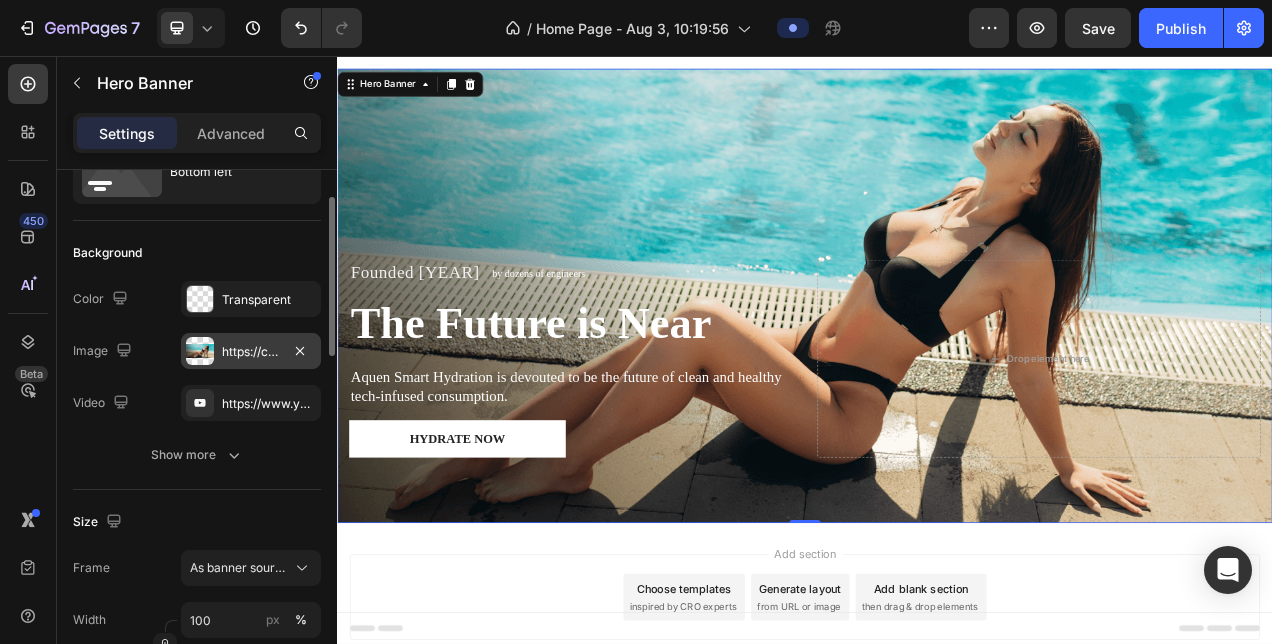 click on "https://cdn.shopify.com/s/files/1/0965/4327/7388/files/gempages_578274024027587088-6ef57dbe-502f-49dd-b06f-bb1ea499f620.png" at bounding box center (251, 352) 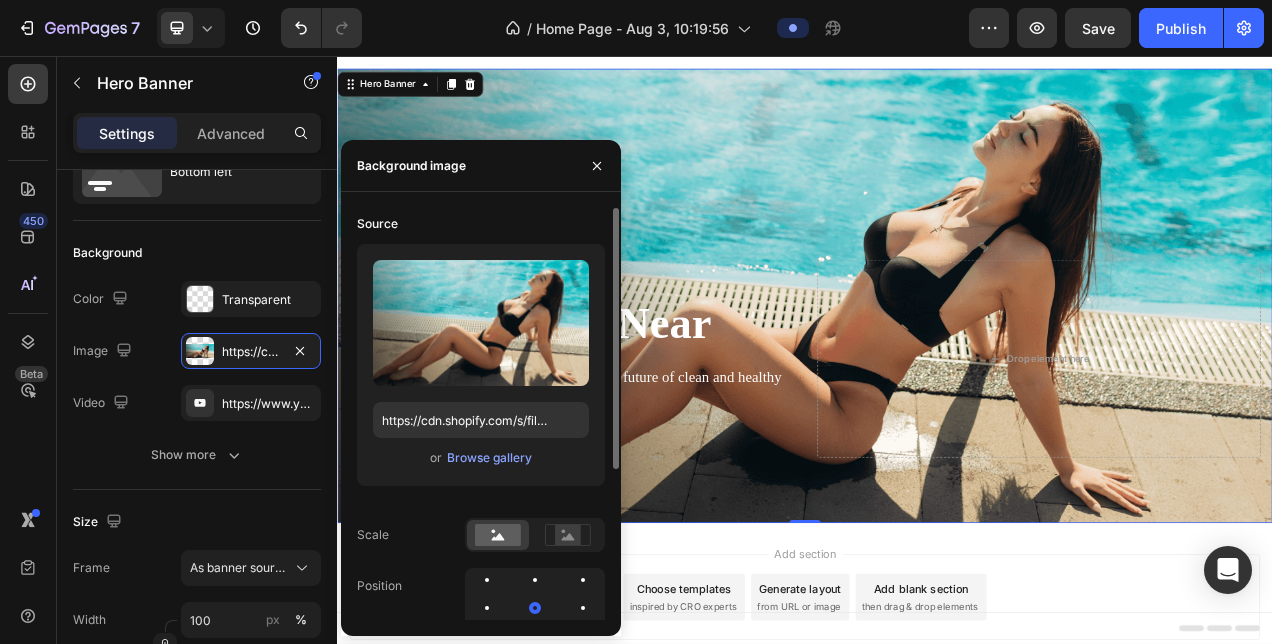 click on "or  Browse gallery" at bounding box center (481, 458) 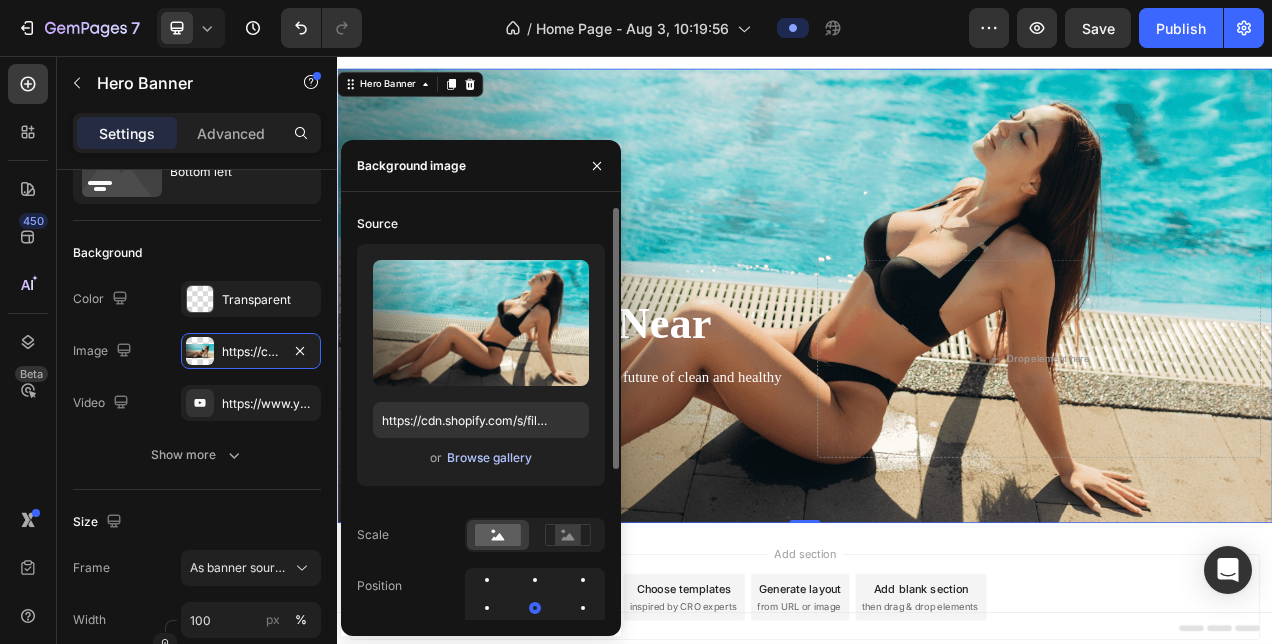 click on "Browse gallery" at bounding box center [489, 458] 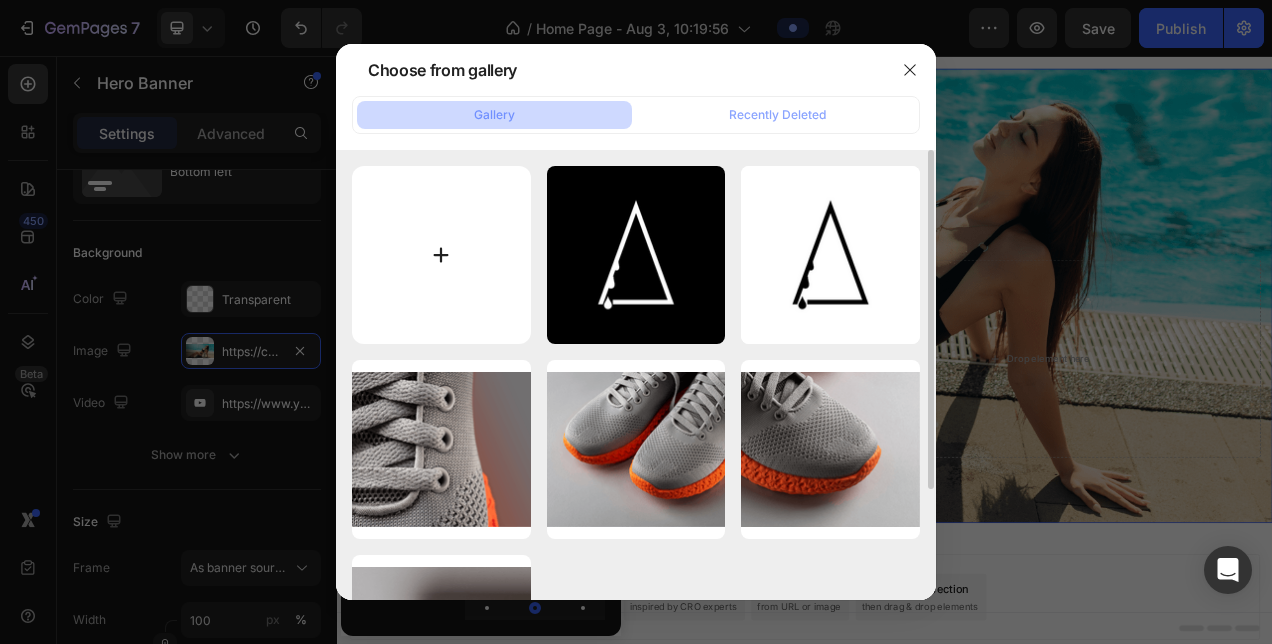 click at bounding box center [441, 255] 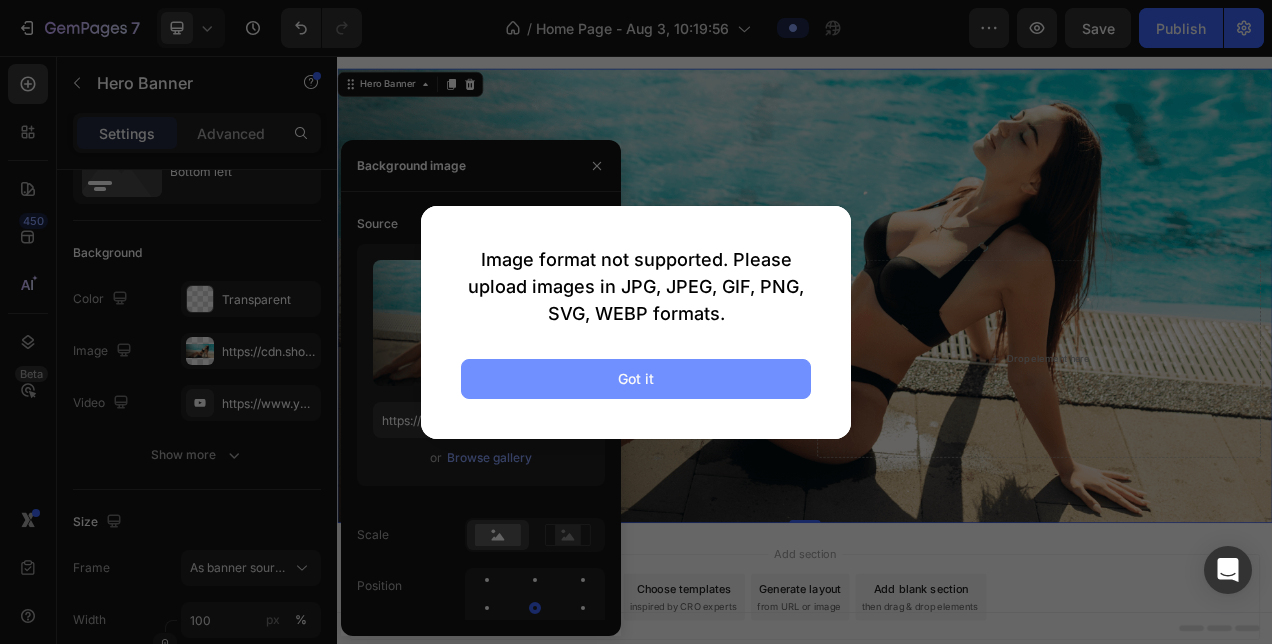 click on "Got it" at bounding box center (636, 378) 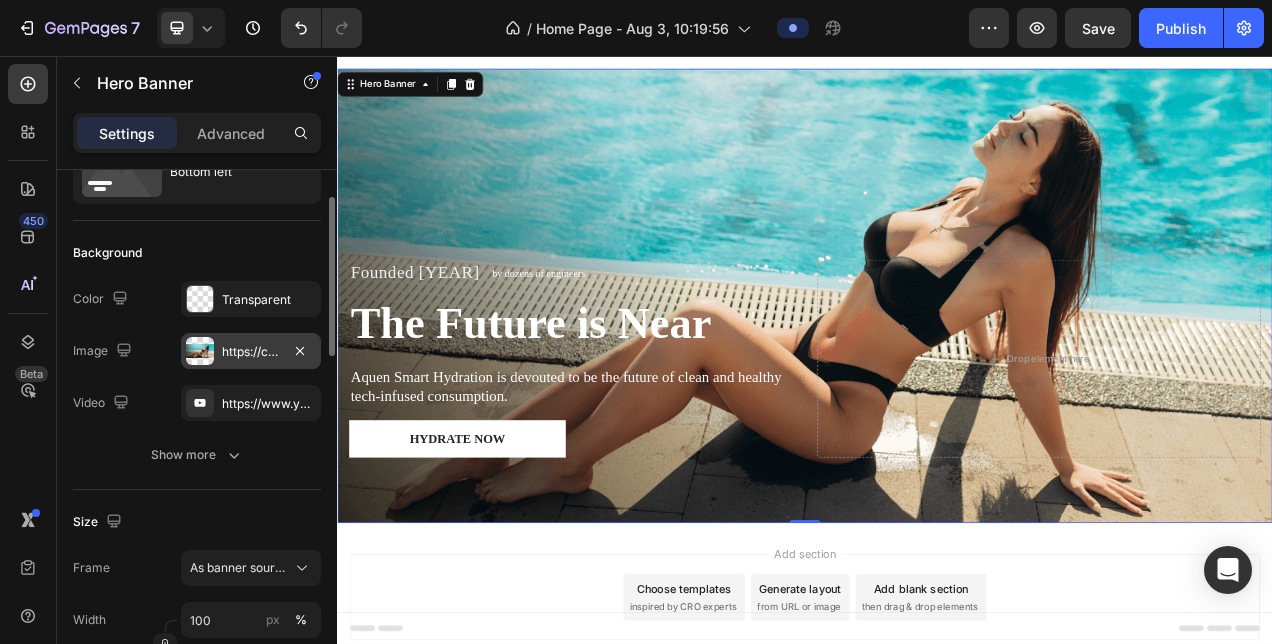 click on "https://cdn.shopify.com/s/files/1/0965/4327/7388/files/gempages_578274024027587088-6ef57dbe-502f-49dd-b06f-bb1ea499f620.png" at bounding box center [251, 352] 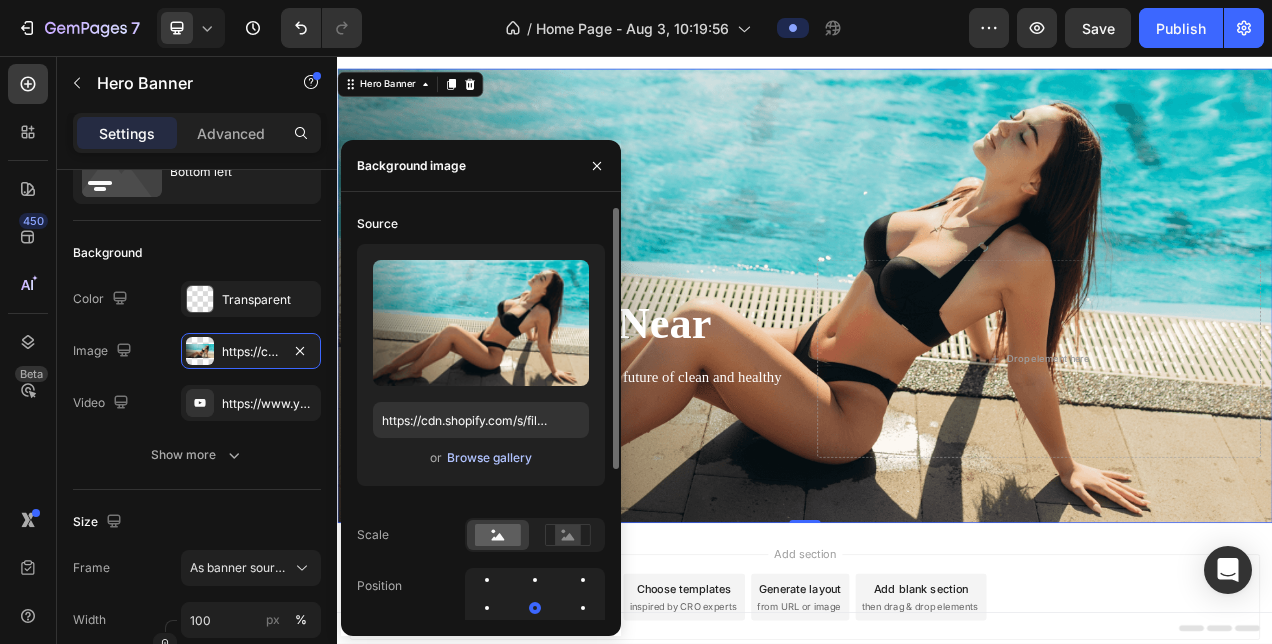 click on "Browse gallery" at bounding box center [489, 458] 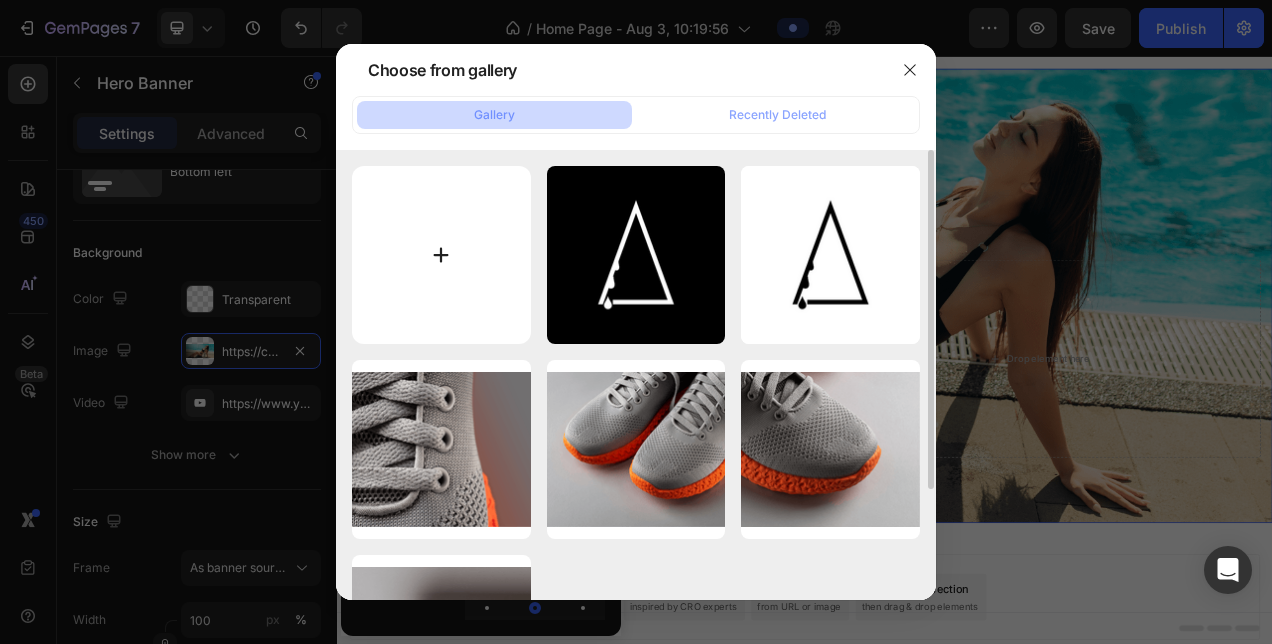 click at bounding box center [441, 255] 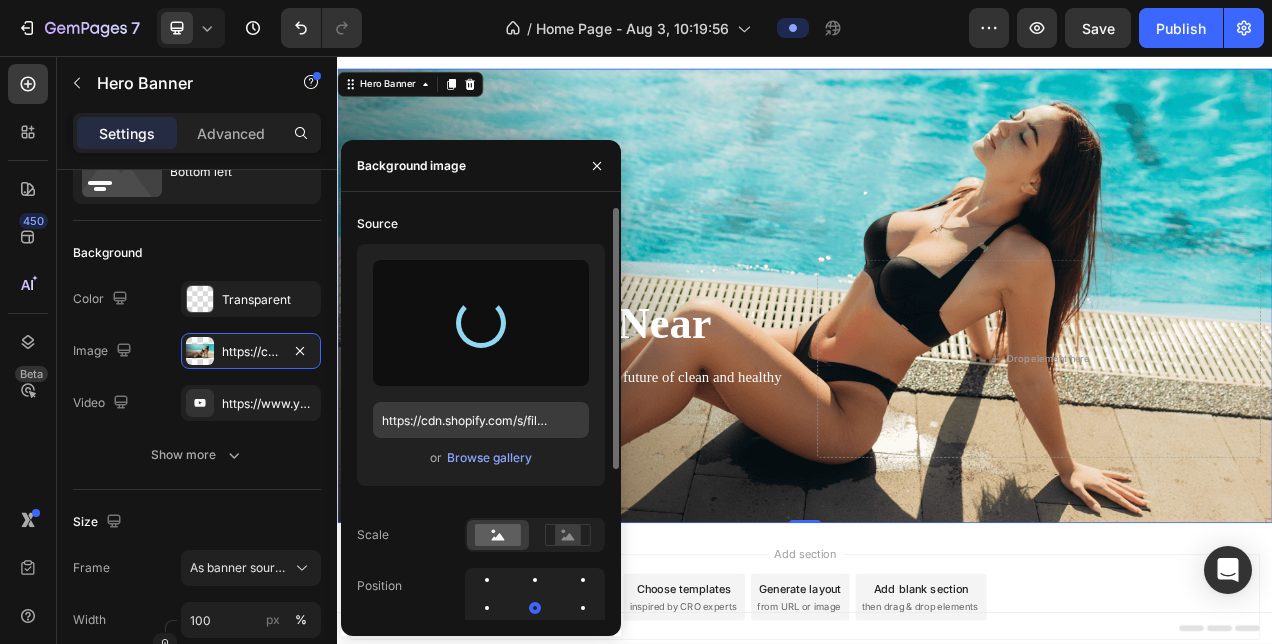 type on "https://cdn.shopify.com/s/files/1/0965/4327/7388/files/gempages_578274024027587088-bd5601c4-253a-40ed-bd17-8e12d67df550.png" 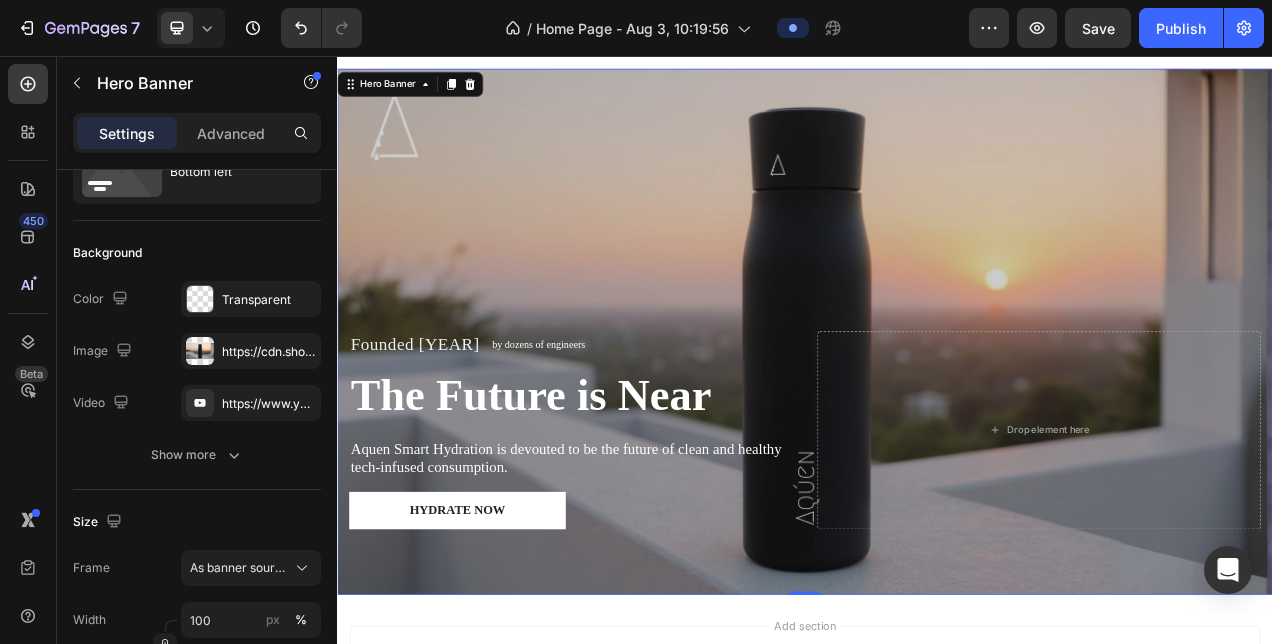 click at bounding box center (937, 409) 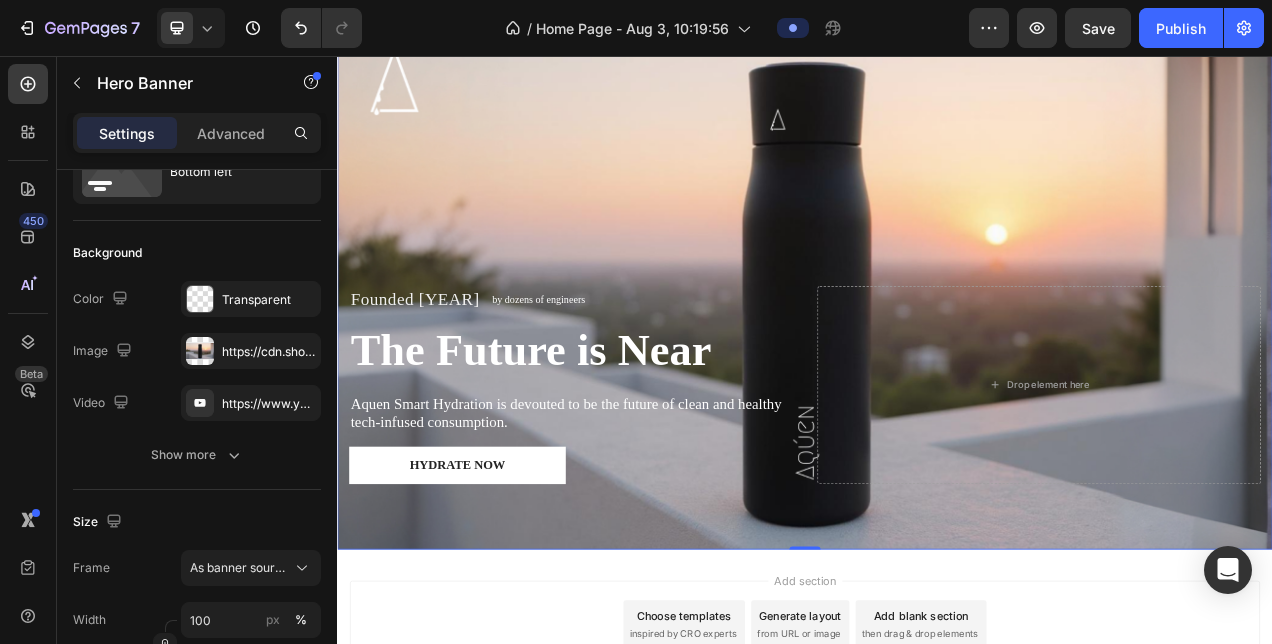 scroll, scrollTop: 0, scrollLeft: 0, axis: both 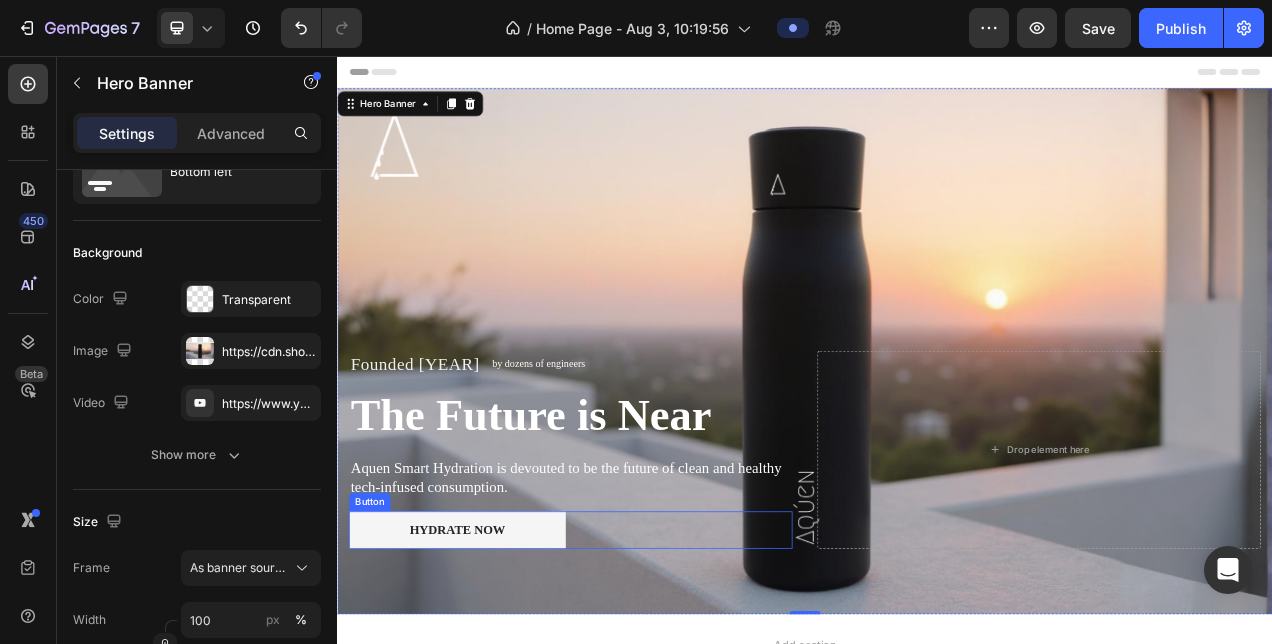 click on "HYDRATE NOW" at bounding box center (491, 664) 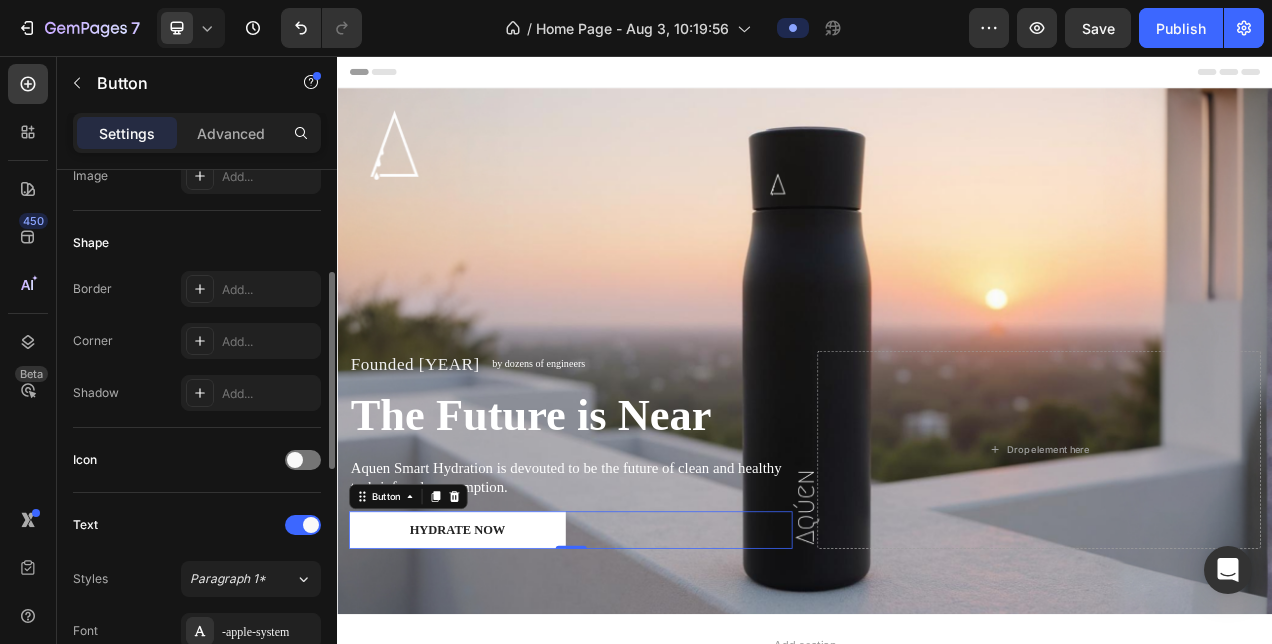 scroll, scrollTop: 348, scrollLeft: 0, axis: vertical 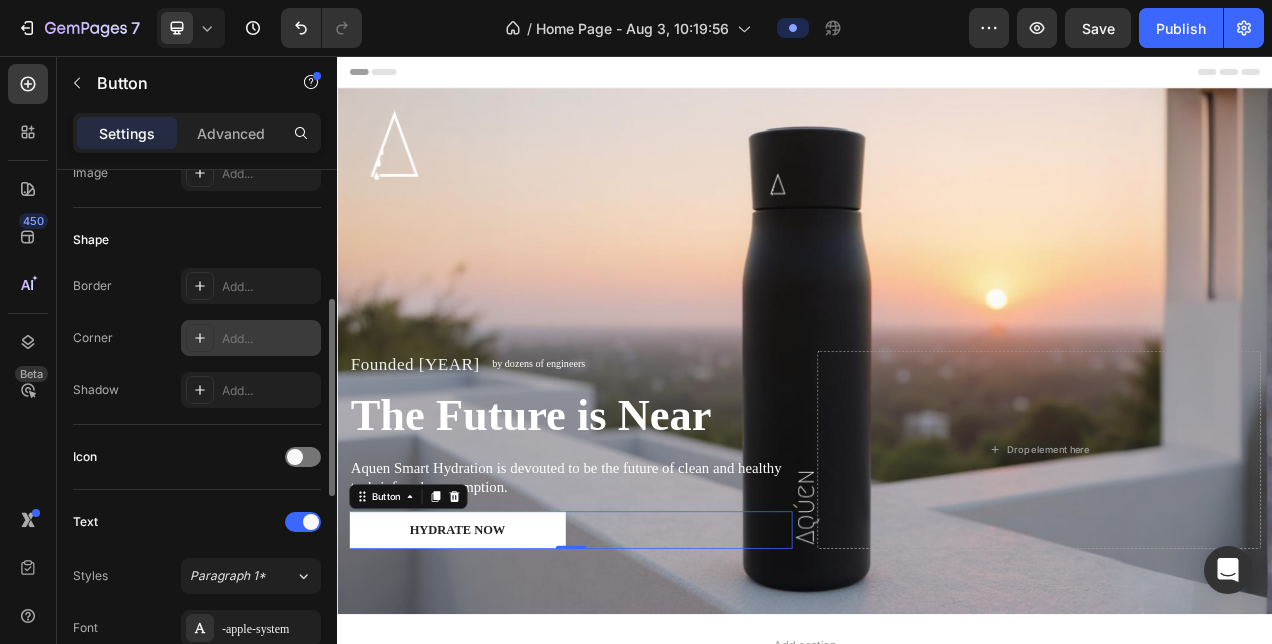 click on "Add..." at bounding box center (269, 339) 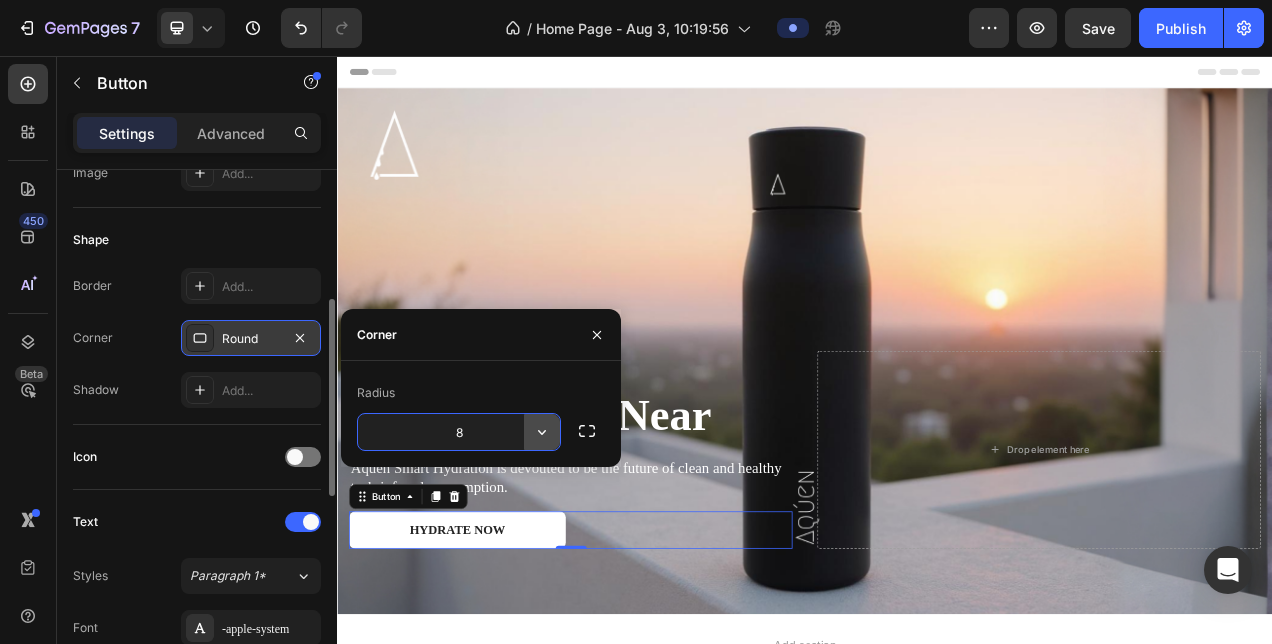 click 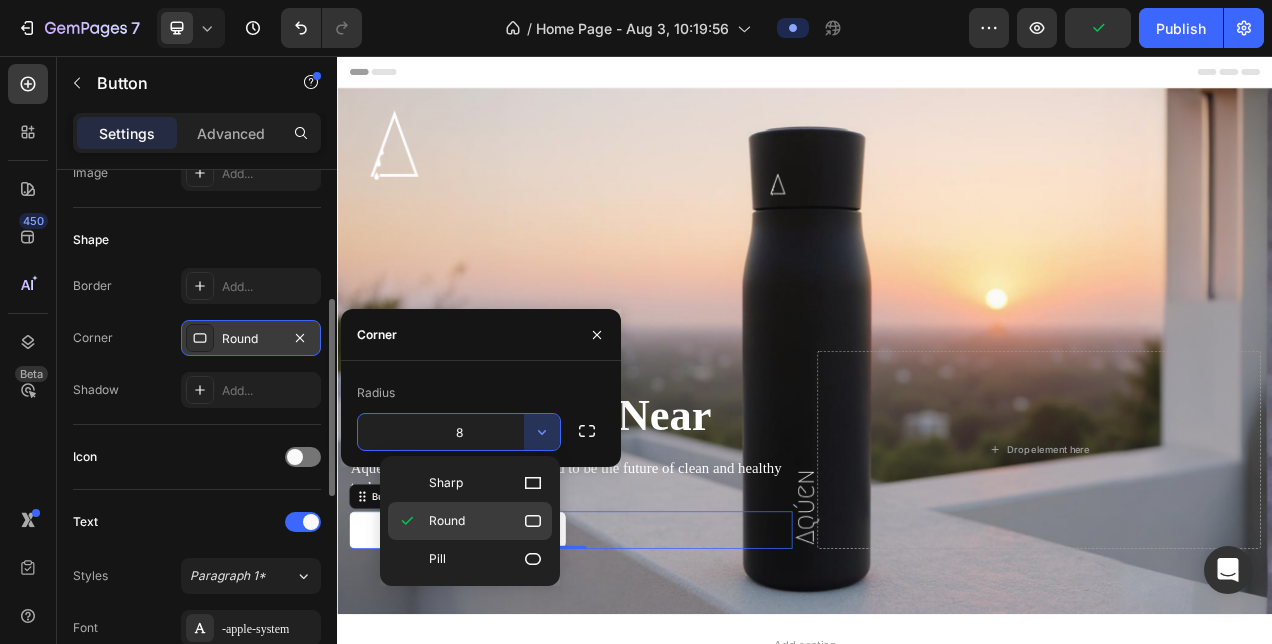 click on "Round" at bounding box center (486, 521) 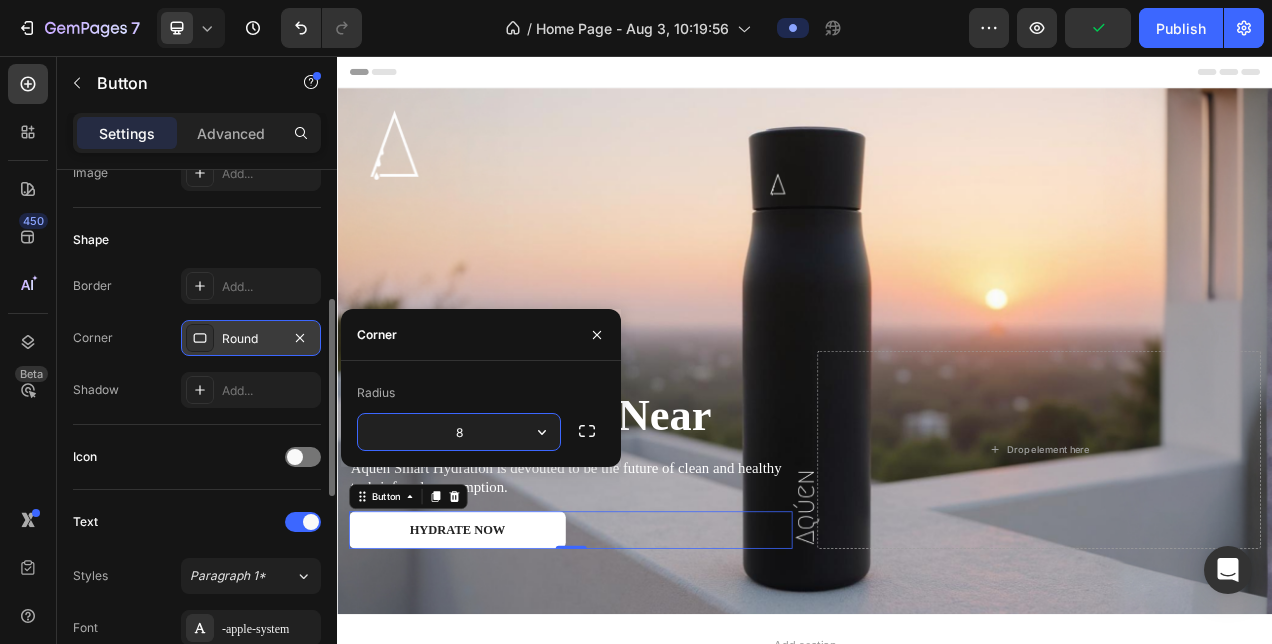 click on "8" at bounding box center [459, 432] 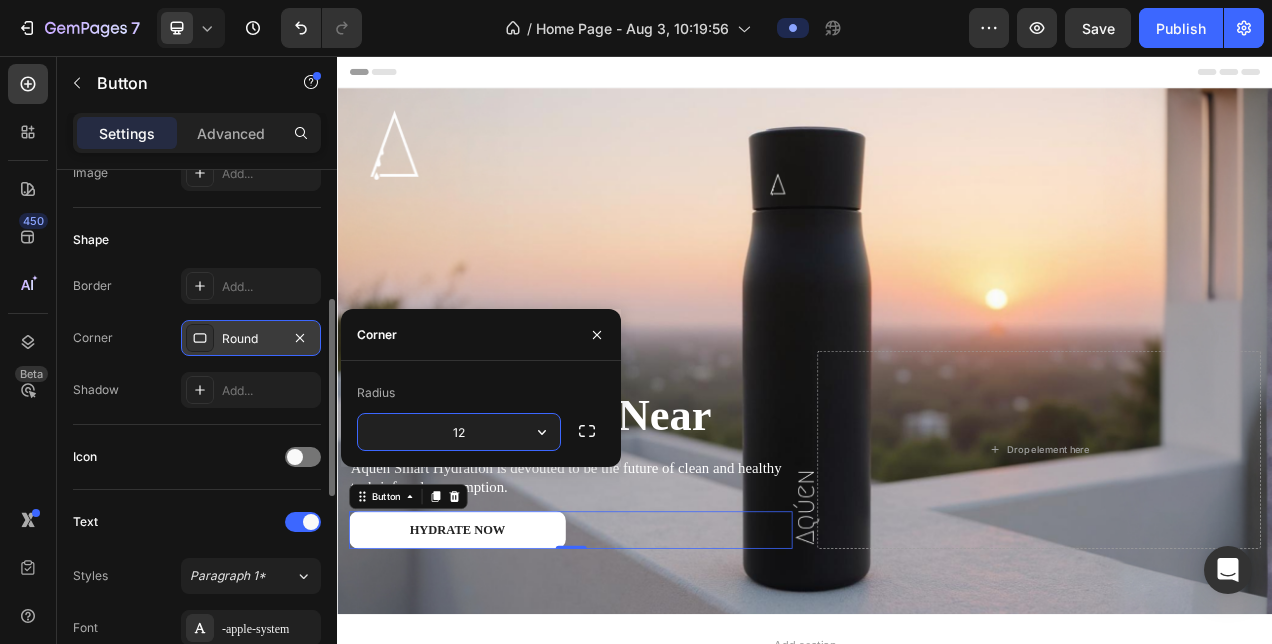 type on "12" 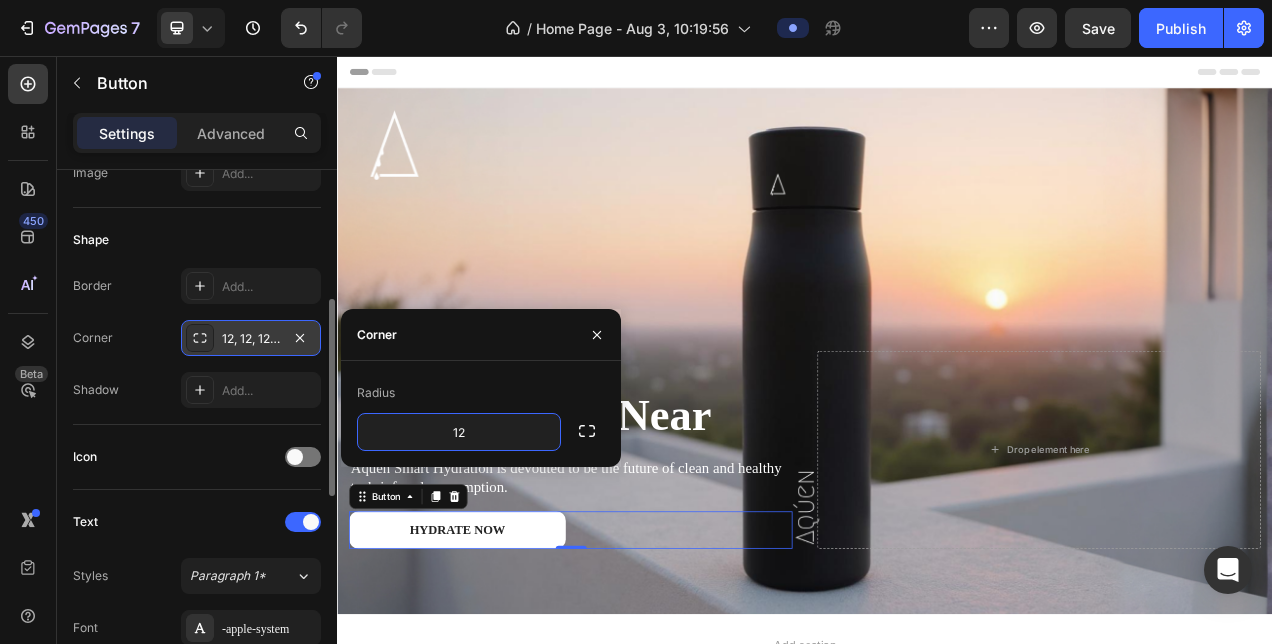 click on "Radius" at bounding box center [481, 393] 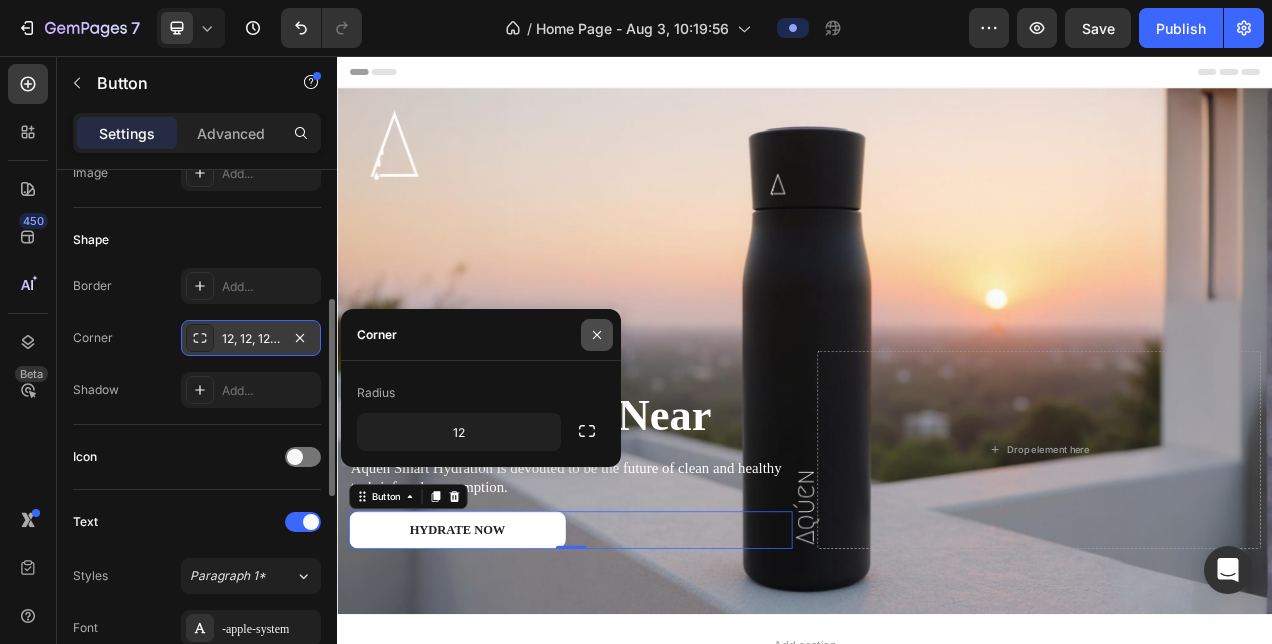 click 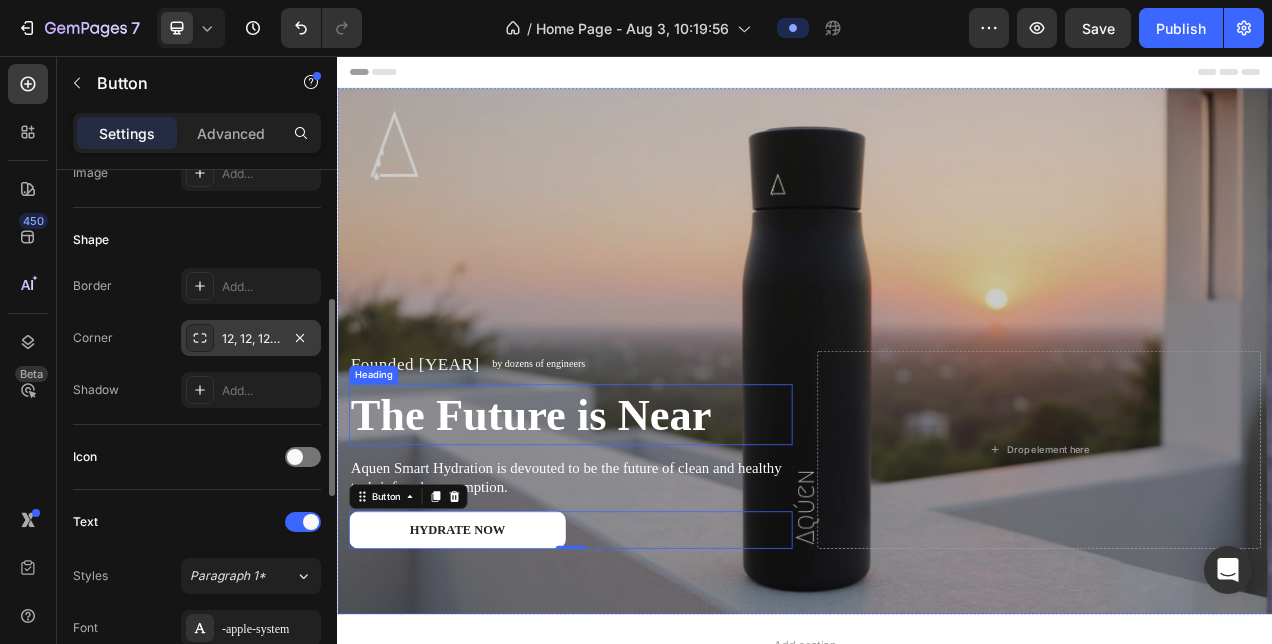 click at bounding box center [937, 434] 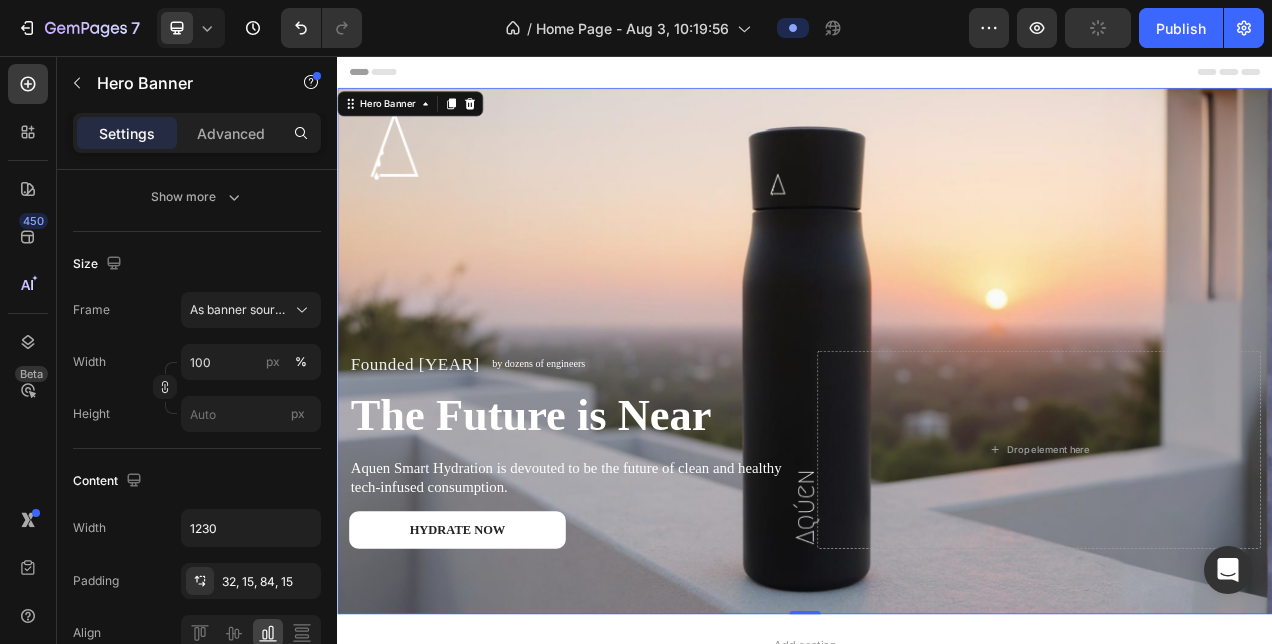 scroll, scrollTop: 0, scrollLeft: 0, axis: both 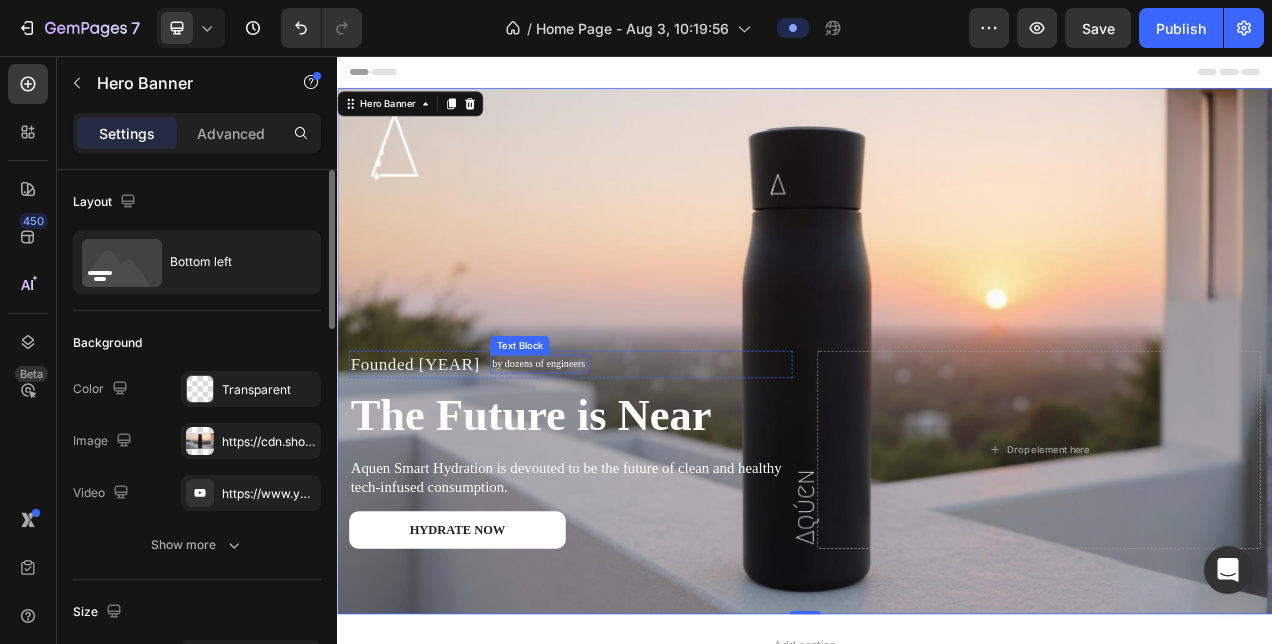 click on "by dozens of engineers" at bounding box center [595, 451] 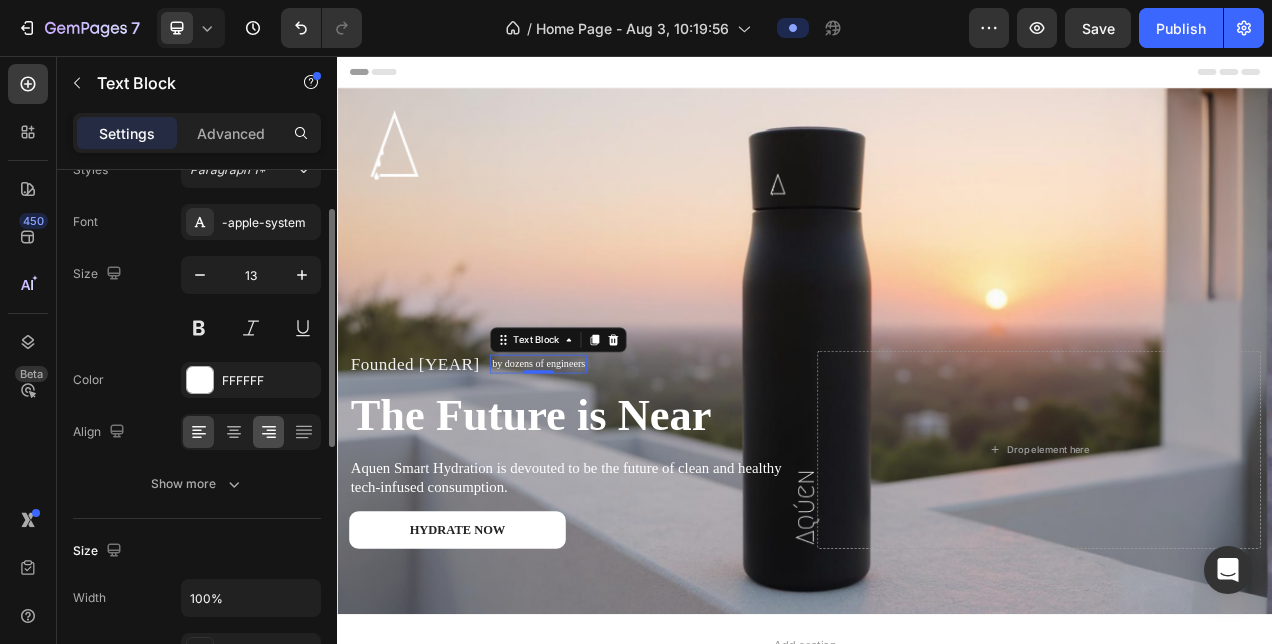 scroll, scrollTop: 84, scrollLeft: 0, axis: vertical 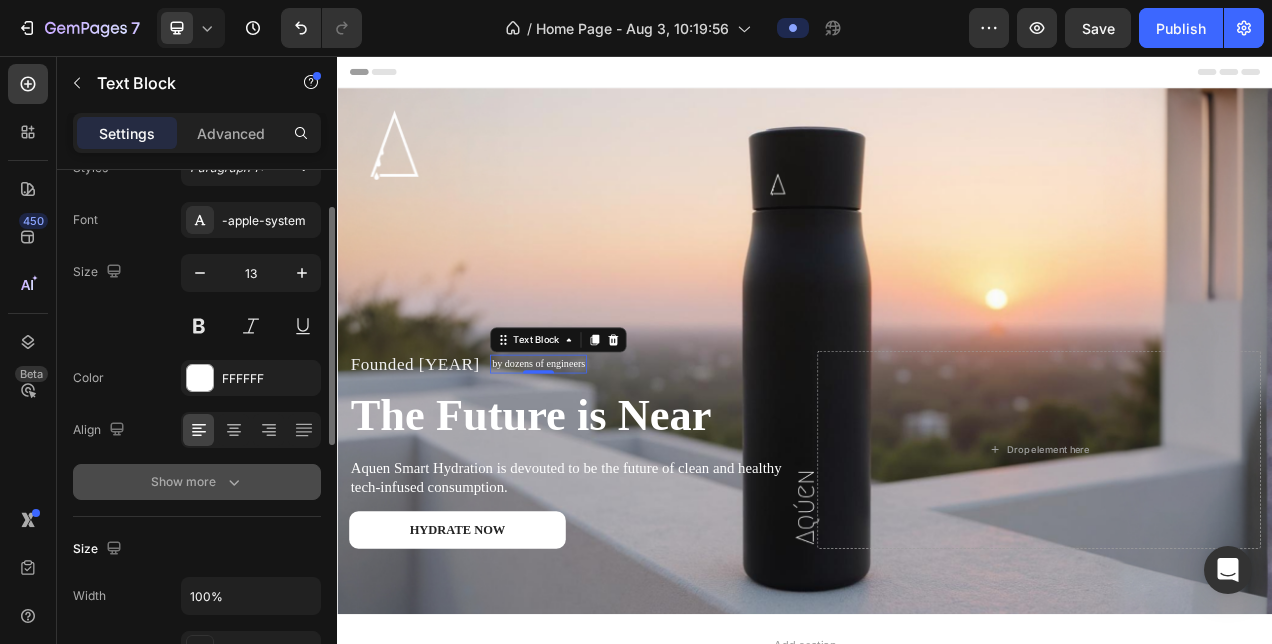 click on "Show more" at bounding box center [197, 482] 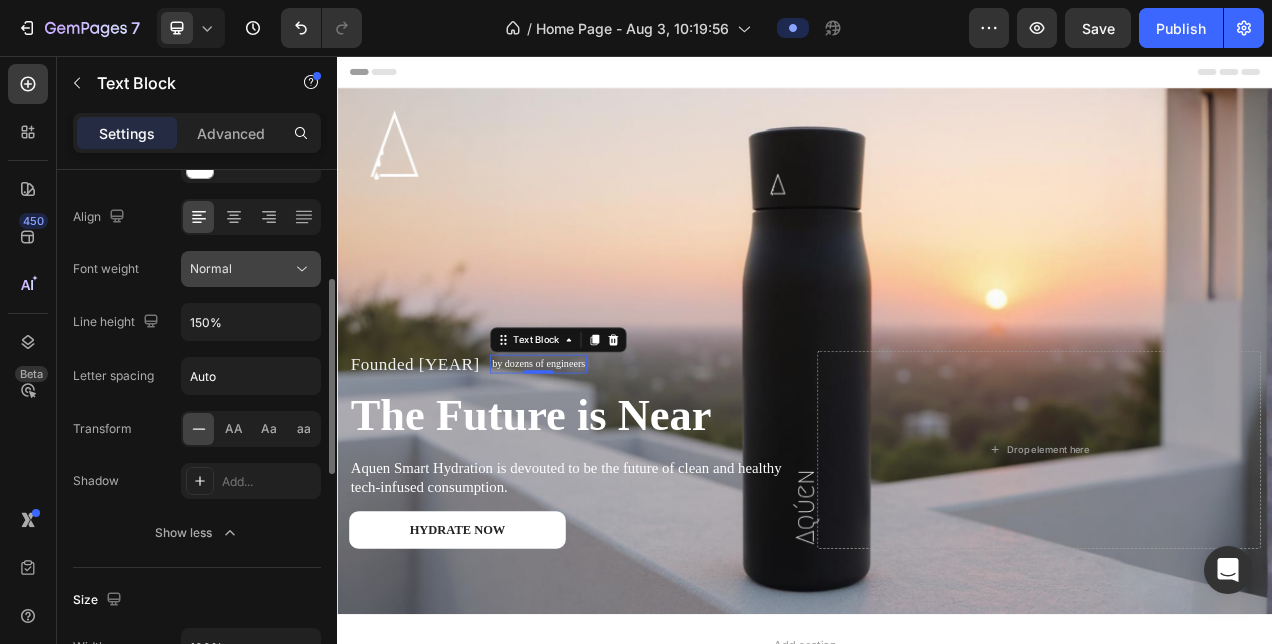 scroll, scrollTop: 332, scrollLeft: 0, axis: vertical 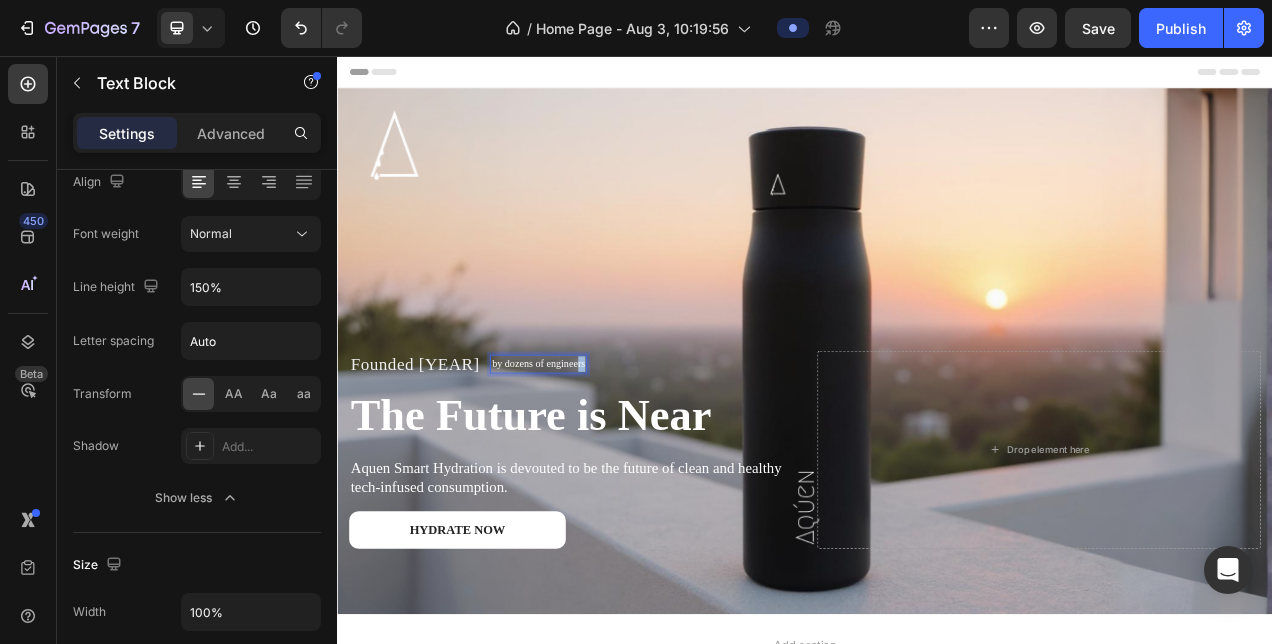 drag, startPoint x: 614, startPoint y: 441, endPoint x: 621, endPoint y: 450, distance: 11.401754 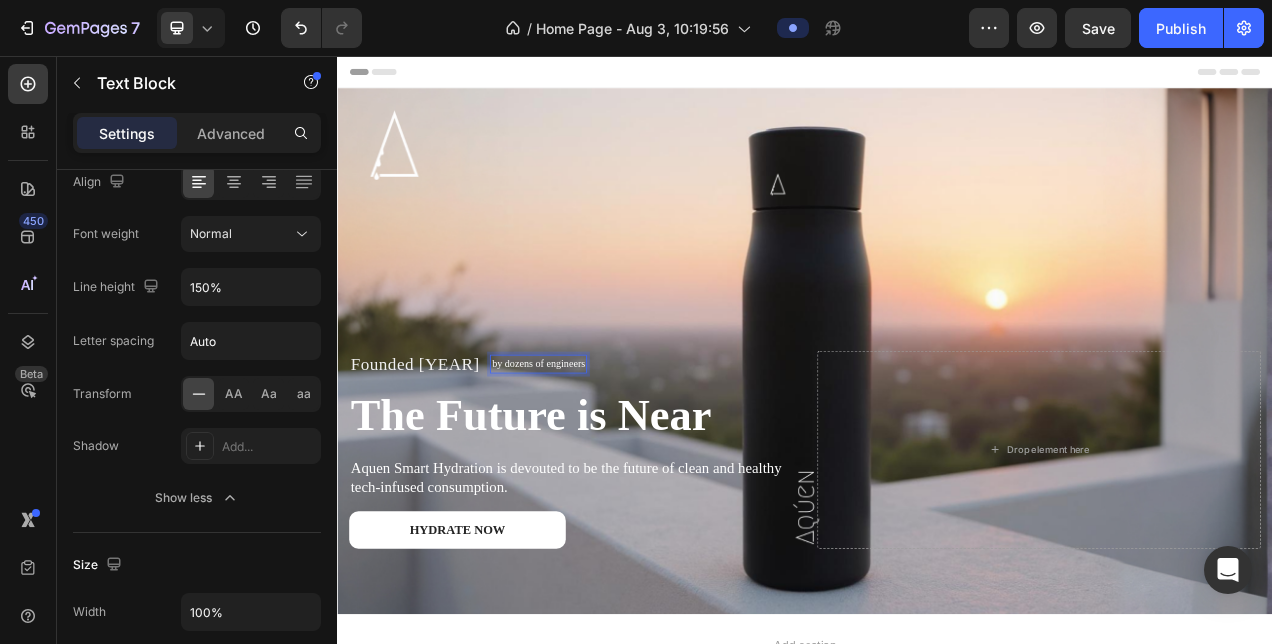 click on "by dozens of engineers" at bounding box center (595, 451) 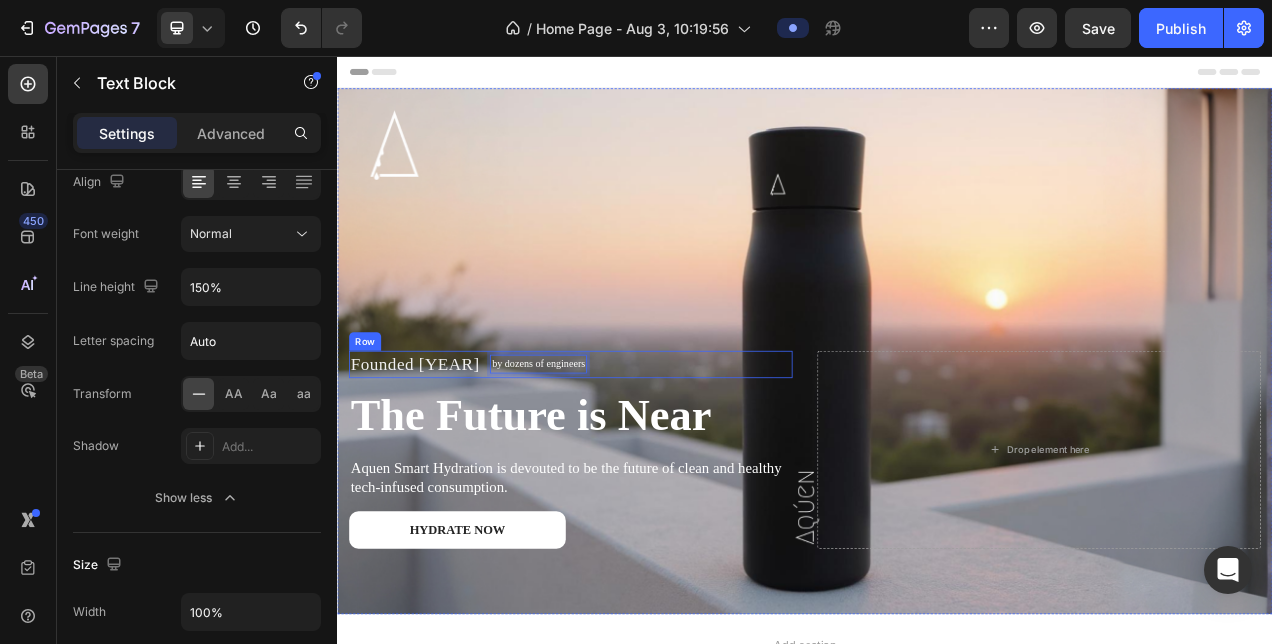 click on "Founded 2022 Text Block by dozens of engineers Text Block   0 Row" at bounding box center [636, 451] 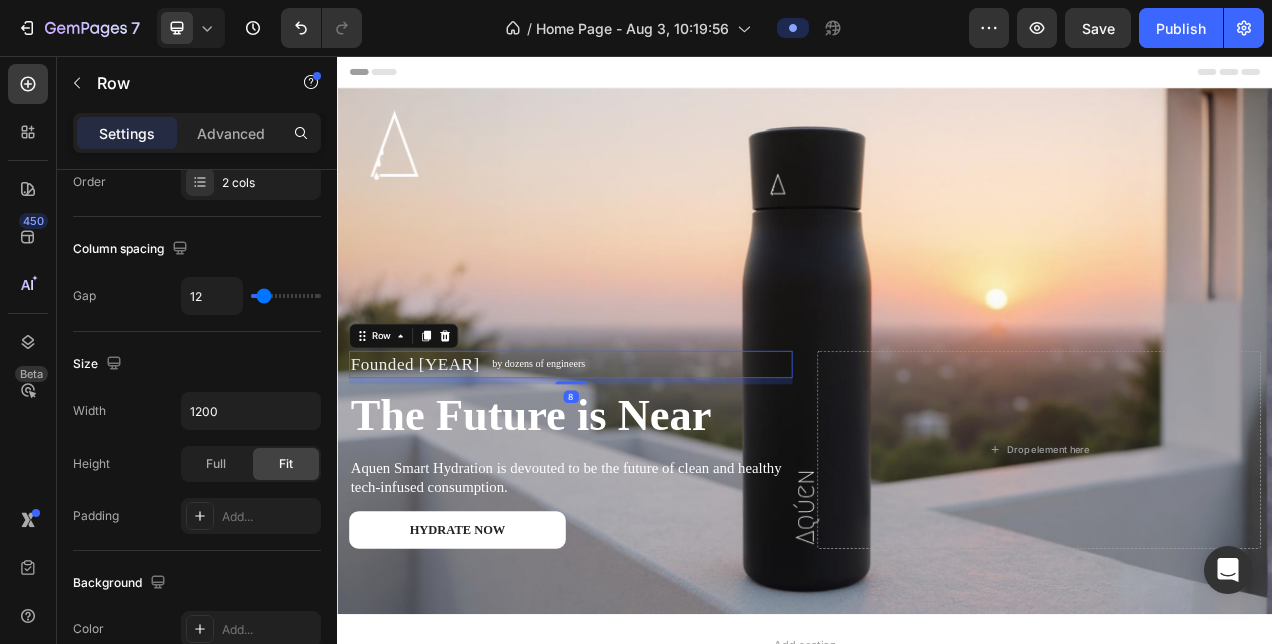 scroll, scrollTop: 0, scrollLeft: 0, axis: both 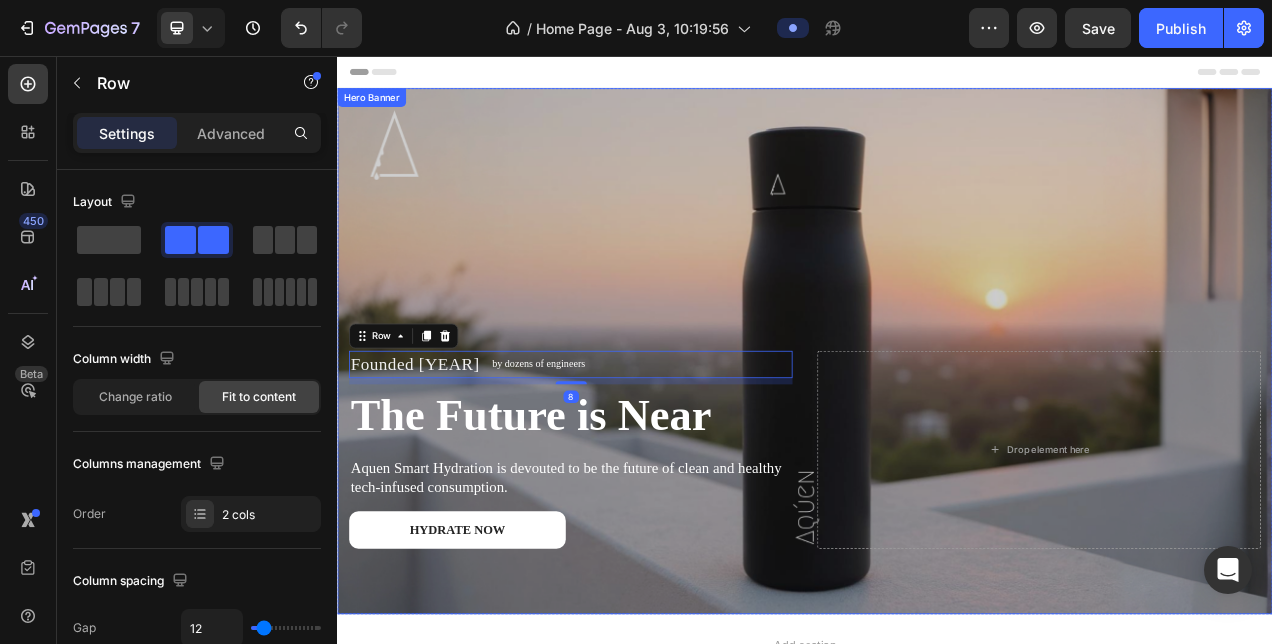 click at bounding box center (937, 434) 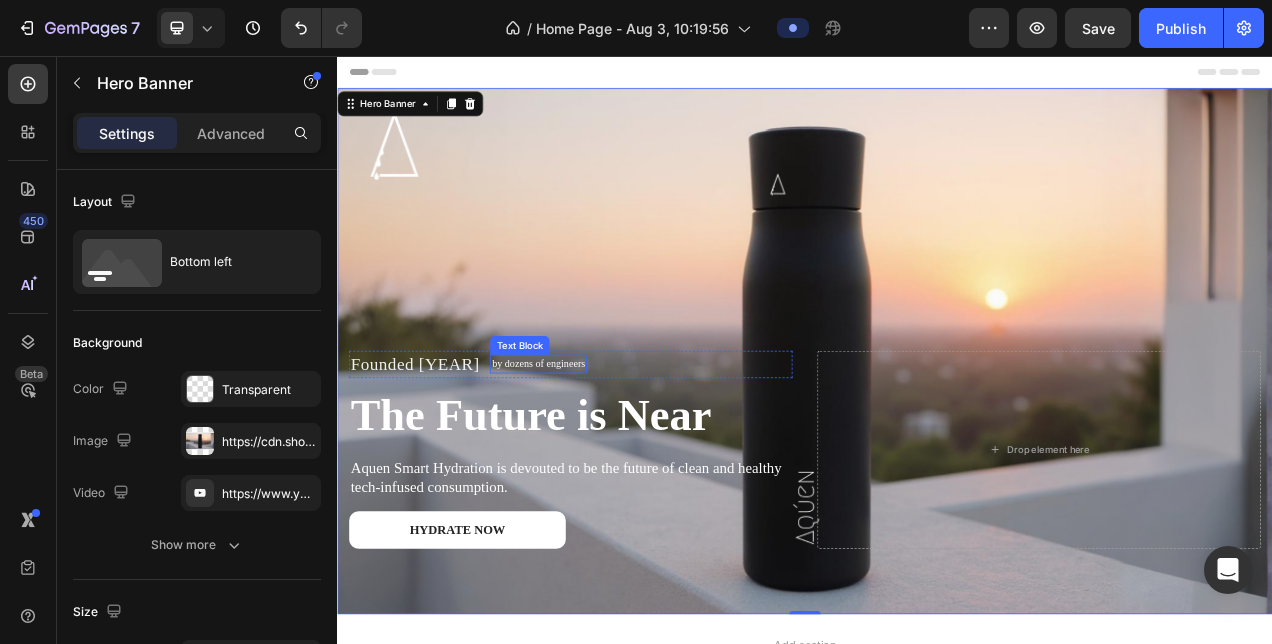 click on "by dozens of engineers" at bounding box center [595, 451] 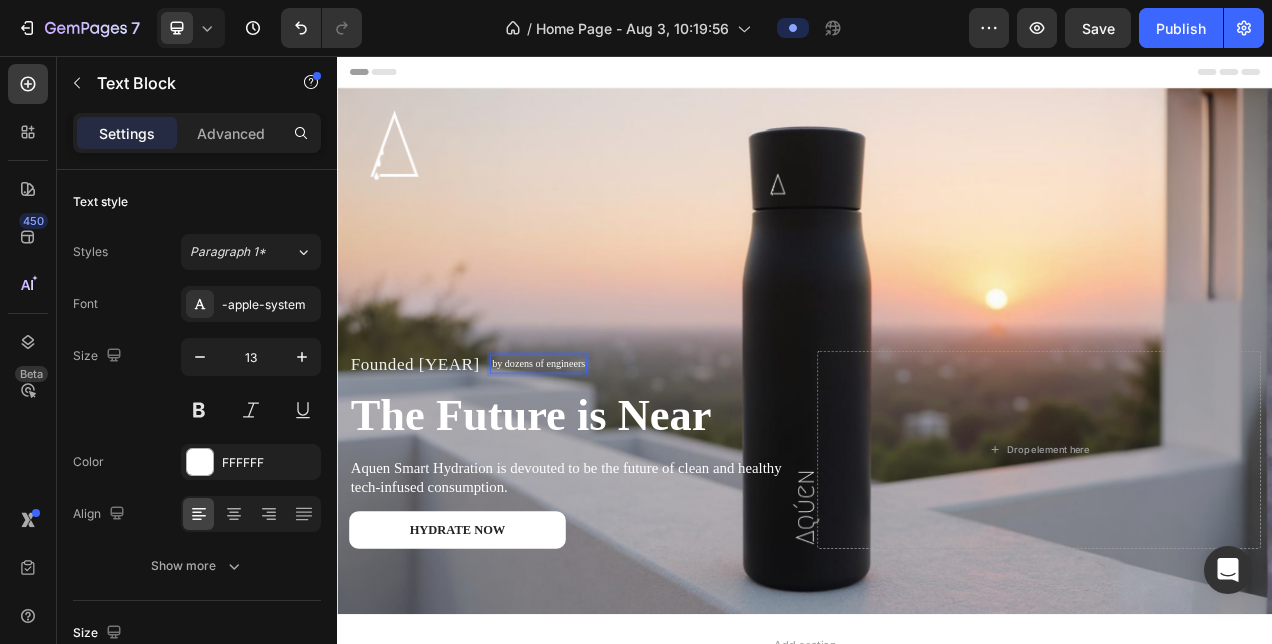 click on "by dozens of engineers" at bounding box center (595, 451) 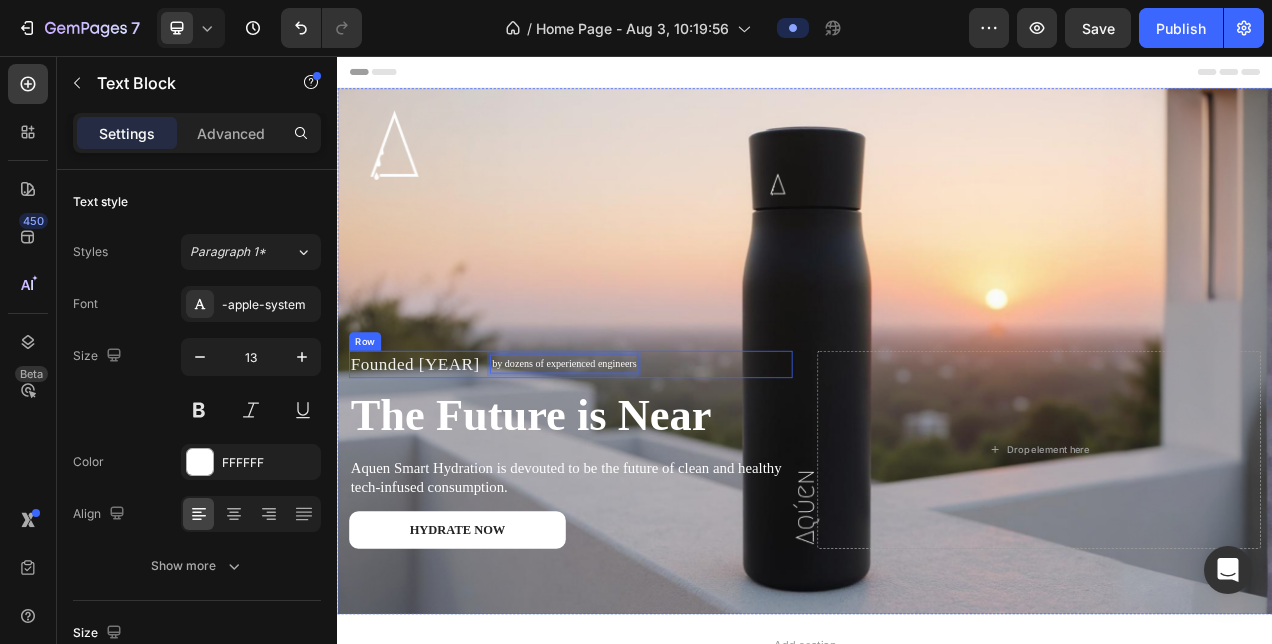 click on "Founded 2022 Text Block by dozens of experienced engineers Text Block   0 Row The Future is Near Heading Aquen Smart Hydration is devouted to be the future of clean and healthy tech-infused consumption. Text Block HYDRATE NOW Button
Drop element here" at bounding box center (937, 587) 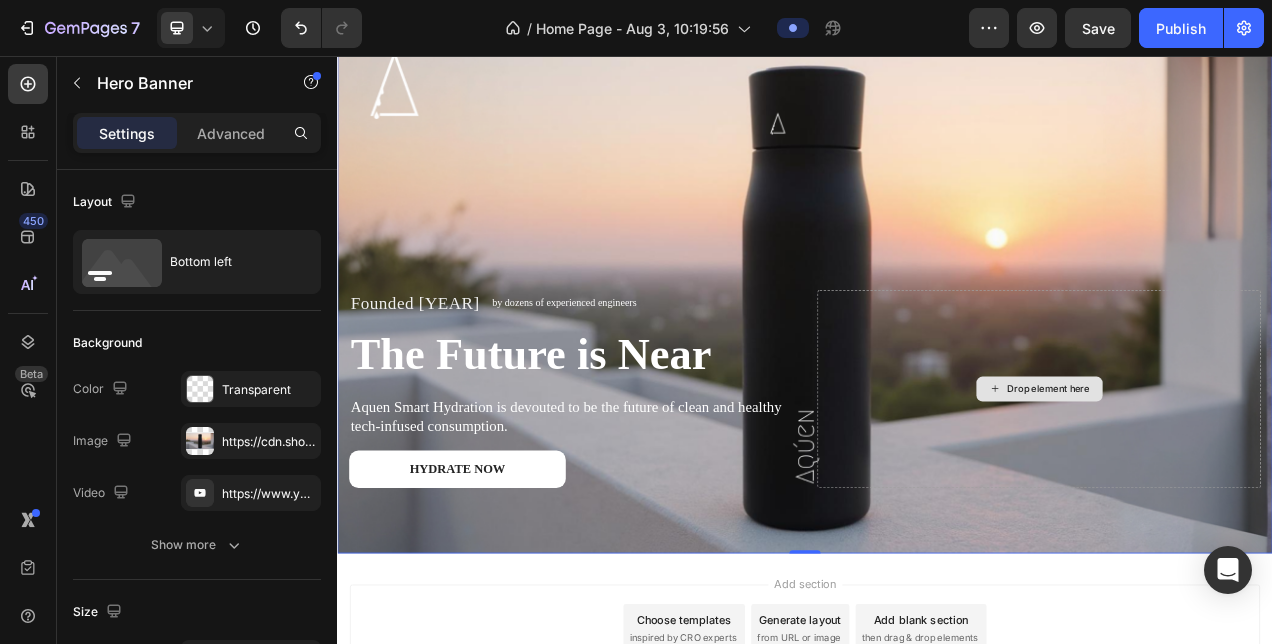 scroll, scrollTop: 82, scrollLeft: 0, axis: vertical 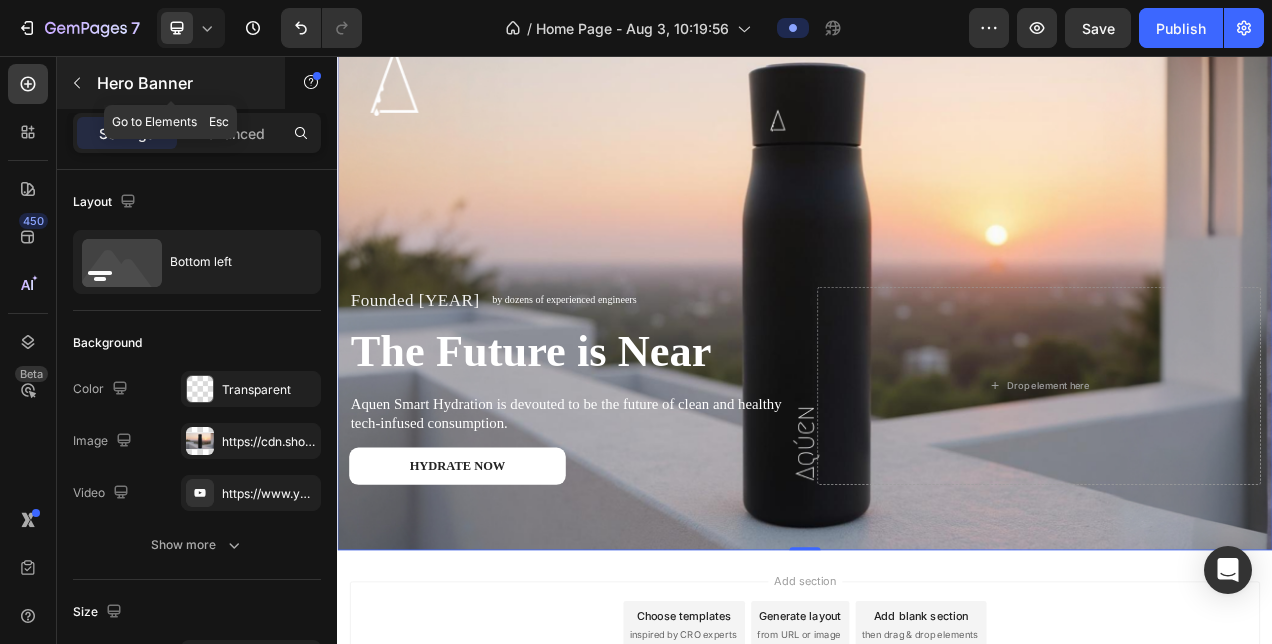 click 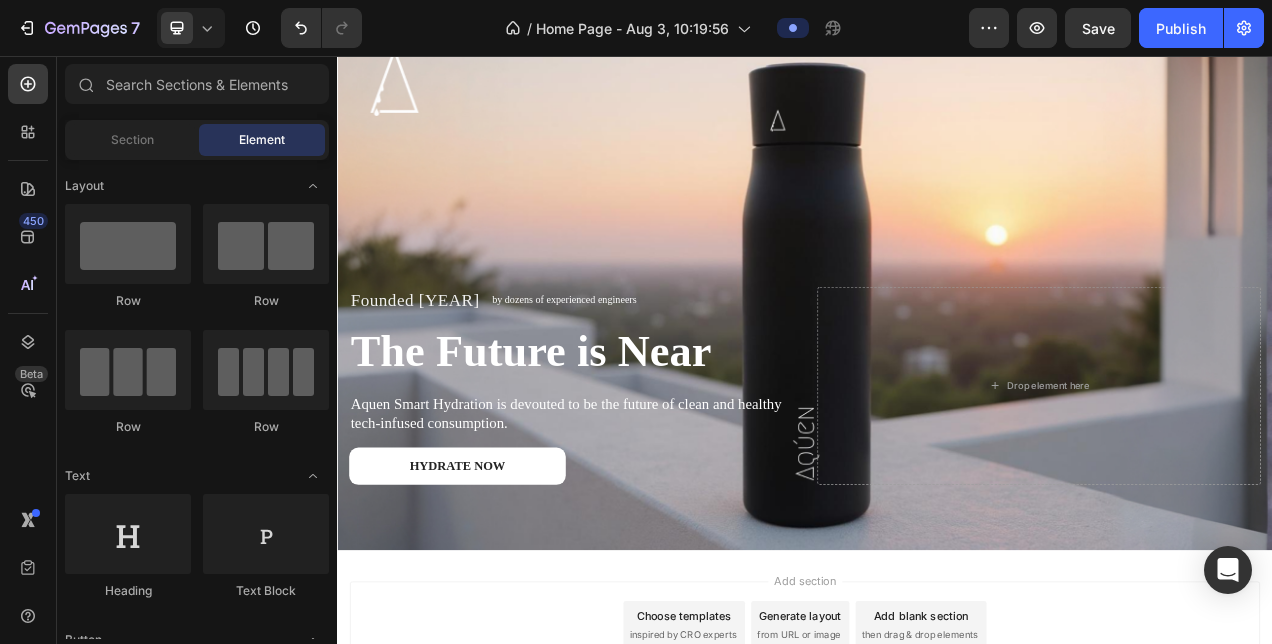 scroll, scrollTop: 0, scrollLeft: 0, axis: both 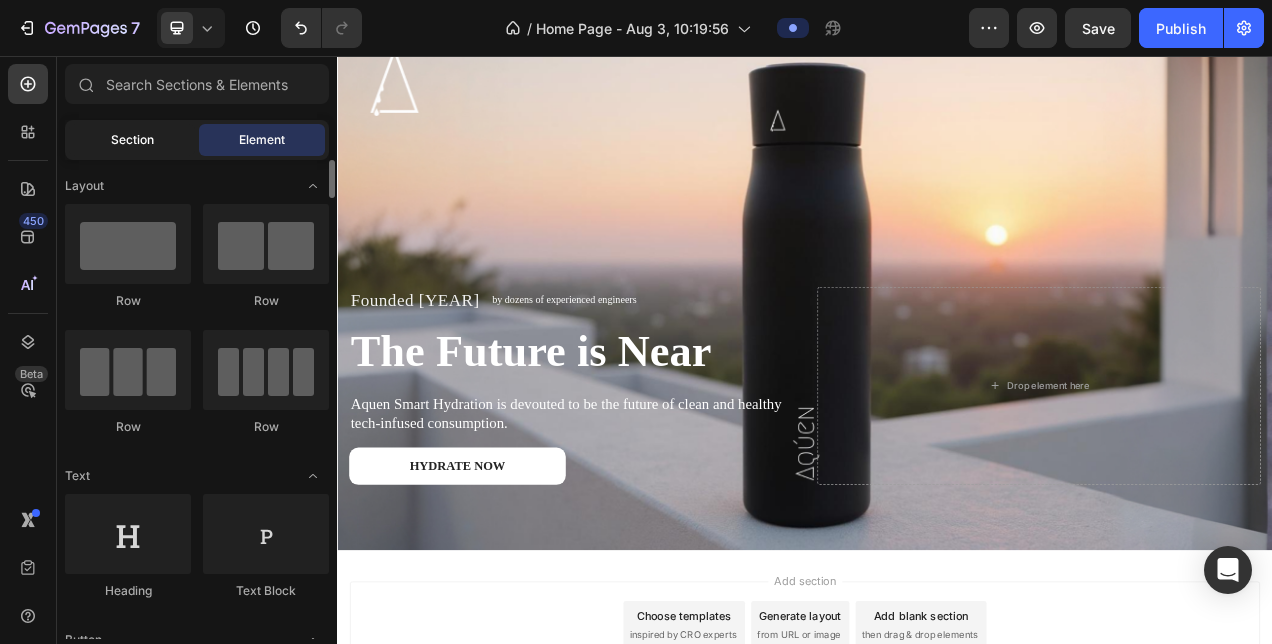 click on "Section" 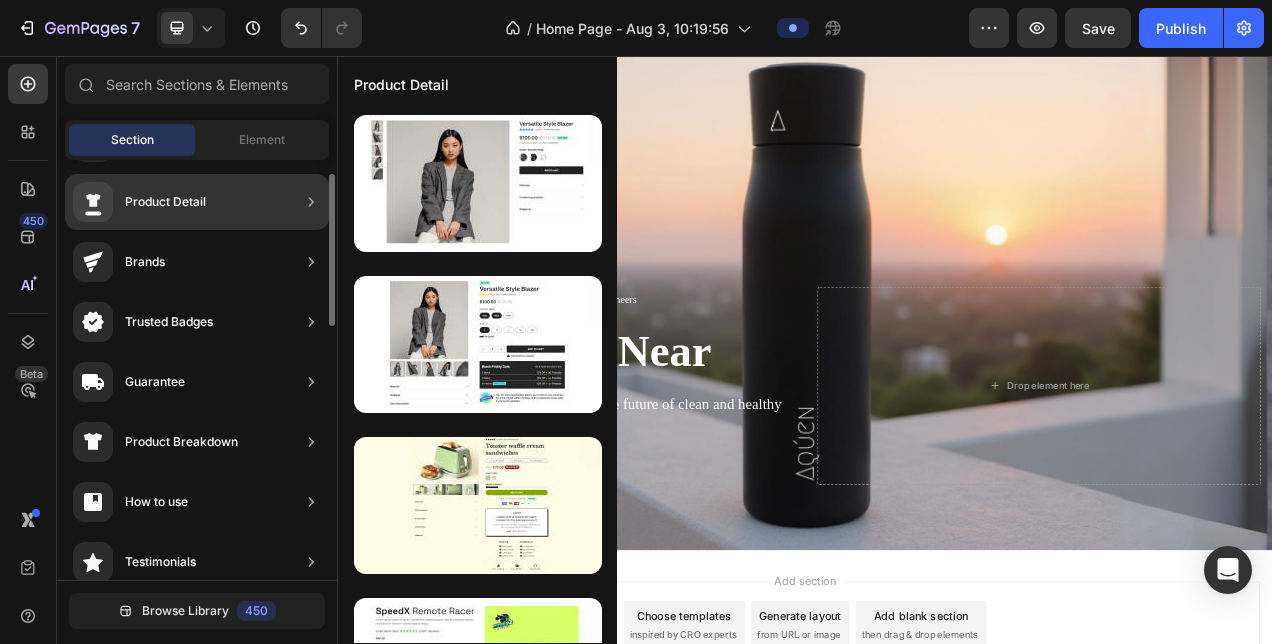 scroll, scrollTop: 63, scrollLeft: 0, axis: vertical 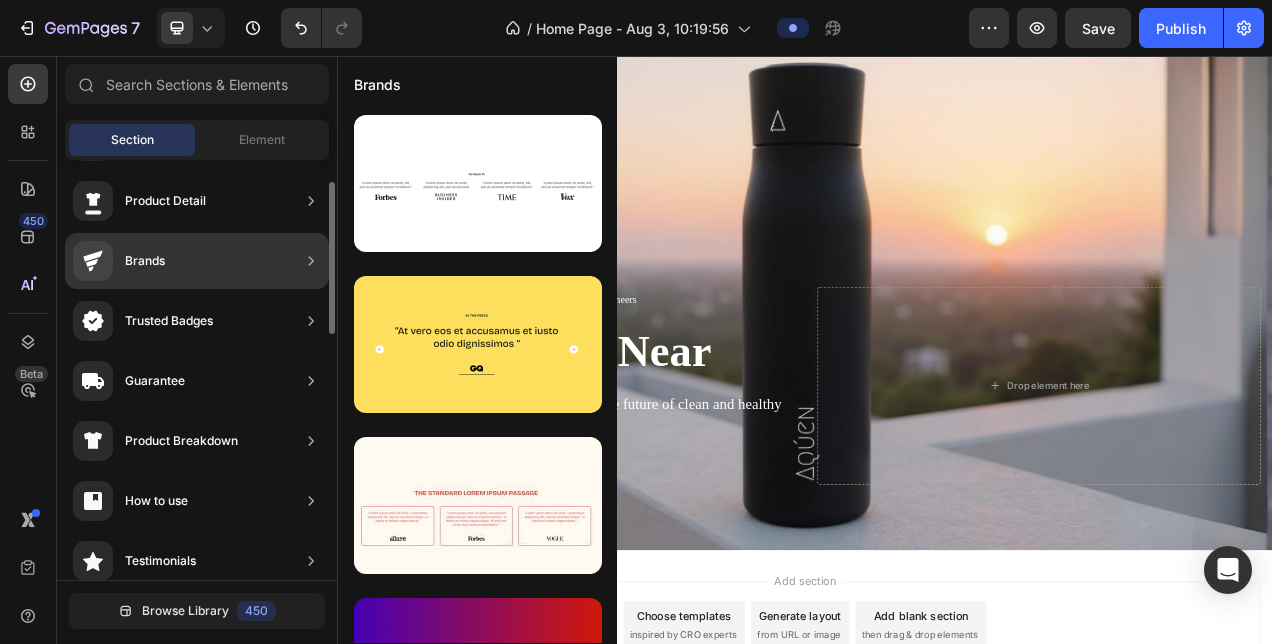 click on "Brands" 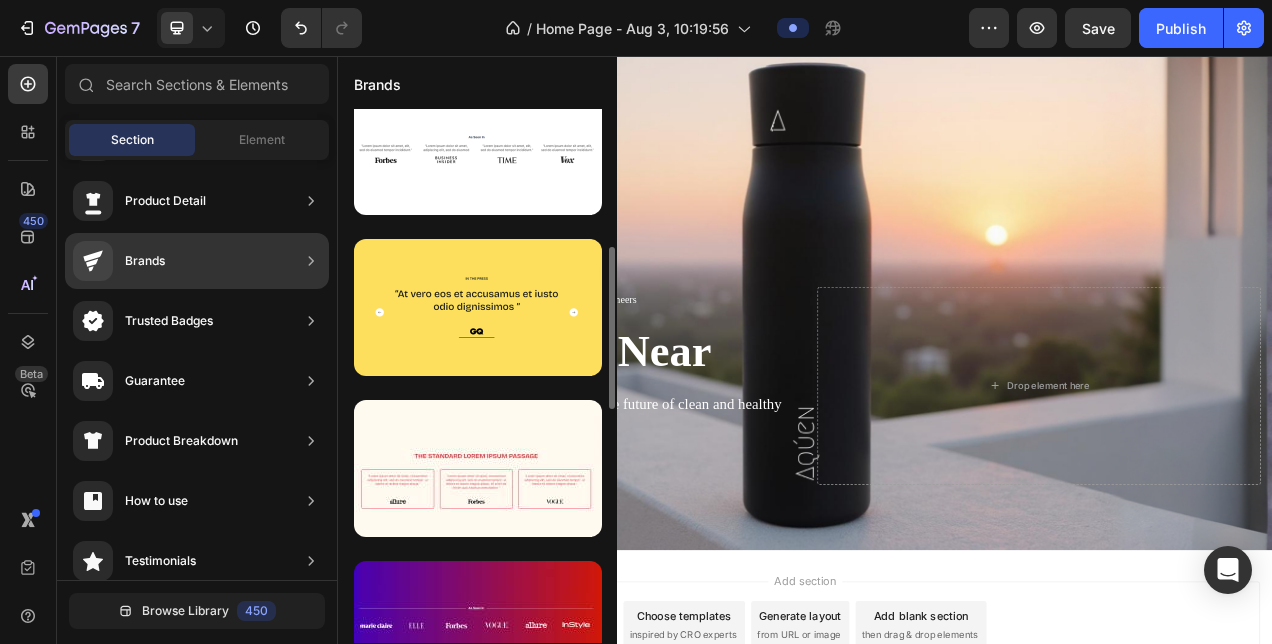 scroll, scrollTop: 0, scrollLeft: 0, axis: both 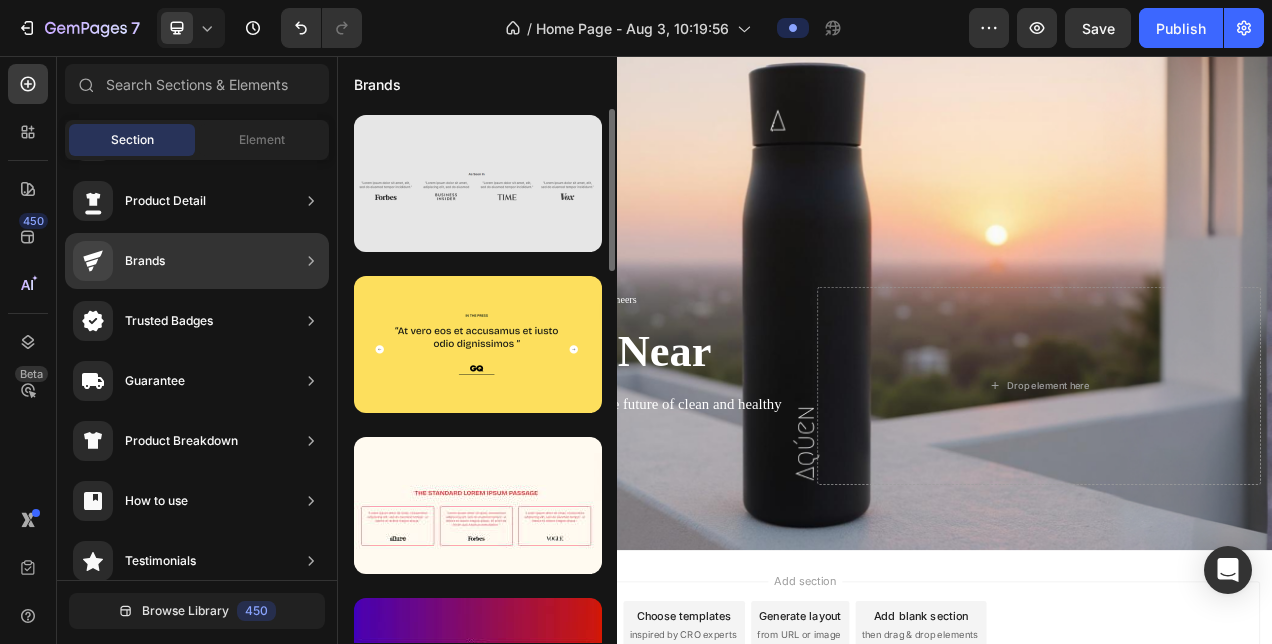 click at bounding box center (478, 183) 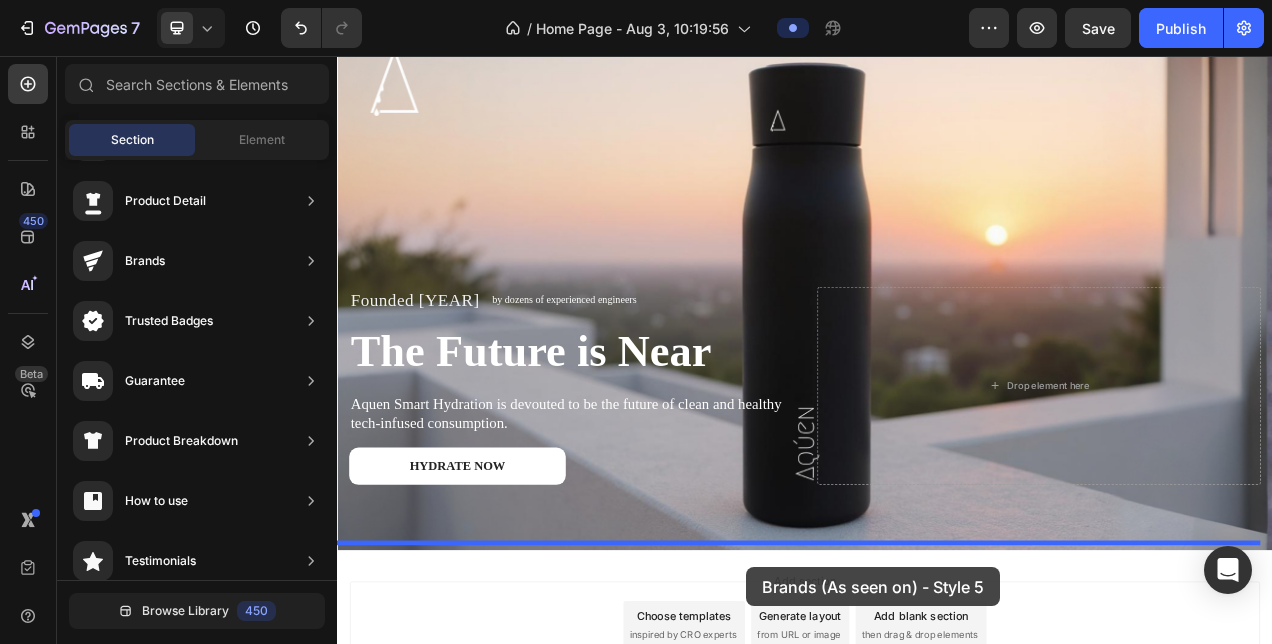 scroll, scrollTop: 239, scrollLeft: 0, axis: vertical 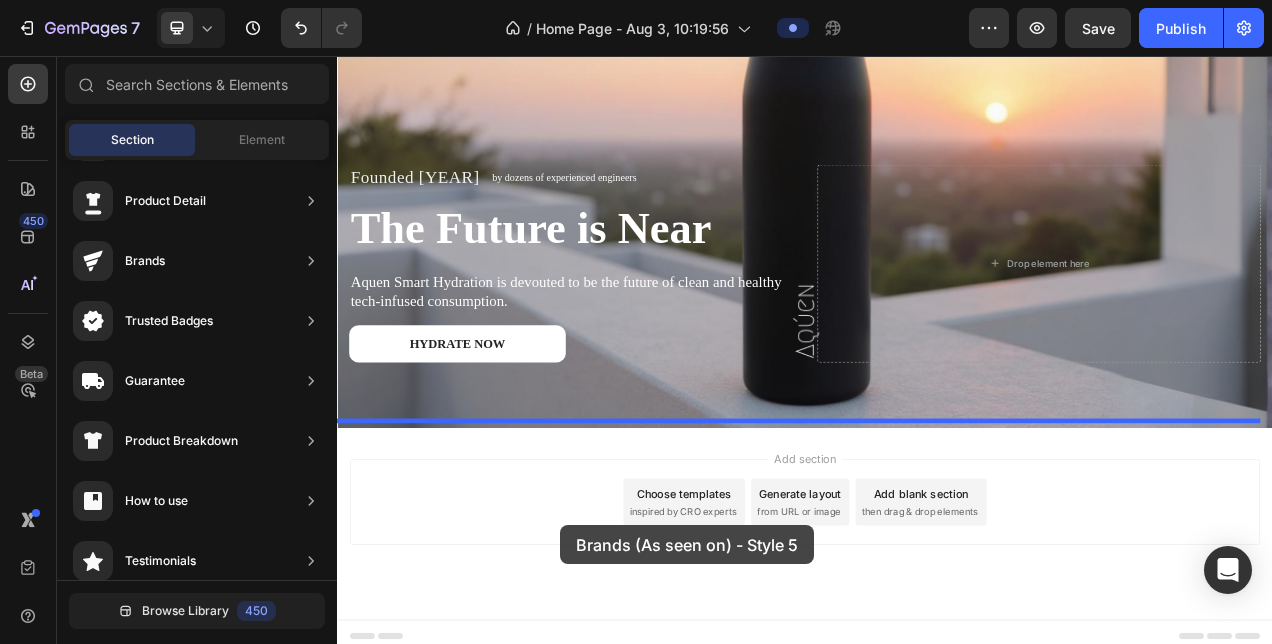 drag, startPoint x: 735, startPoint y: 256, endPoint x: 620, endPoint y: 658, distance: 418.12558 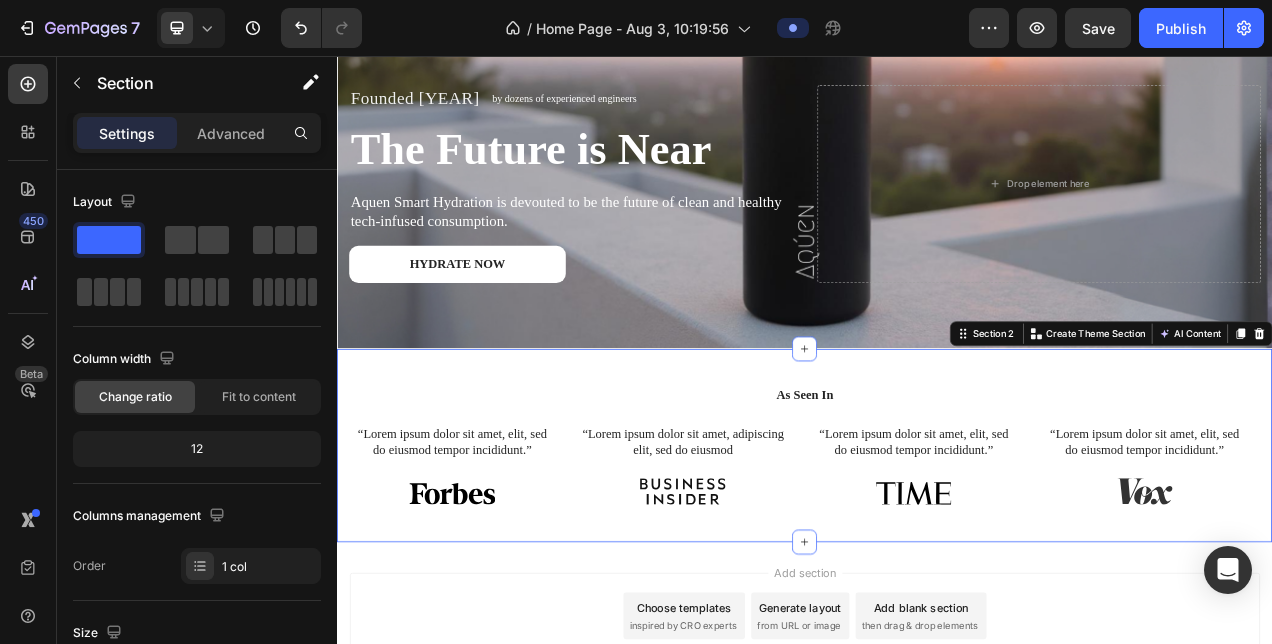 scroll, scrollTop: 346, scrollLeft: 0, axis: vertical 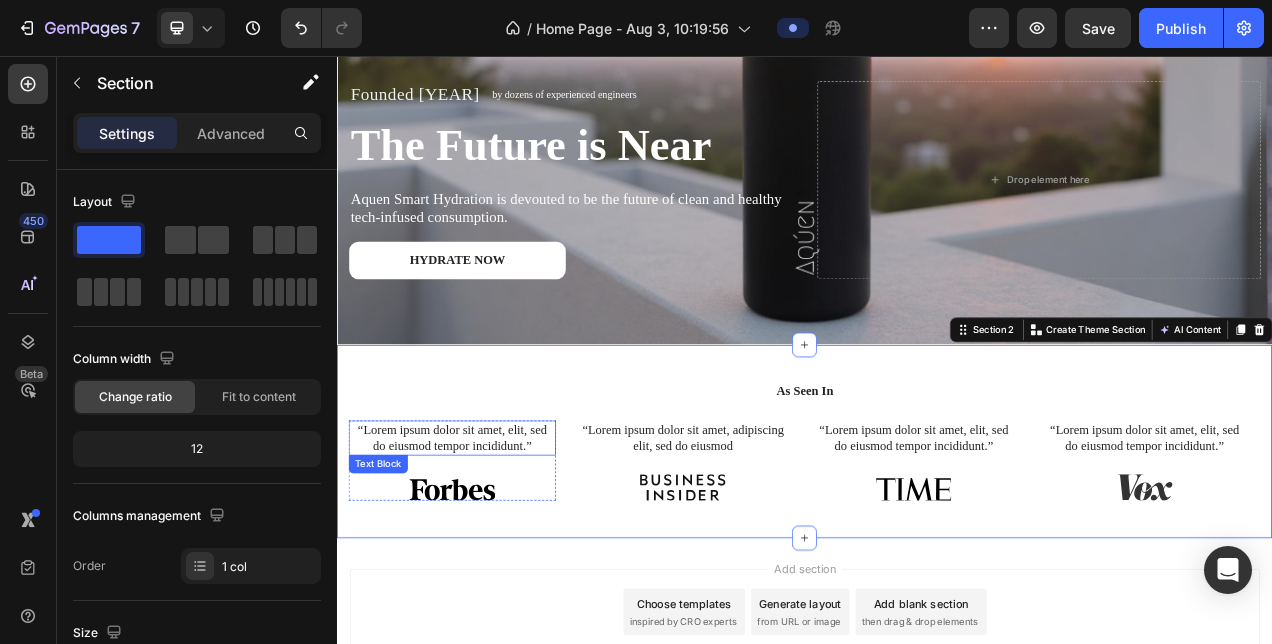click on "“Lorem ipsum dolor sit amet, elit, sed do eiusmod tempor incididunt.”" at bounding box center (485, 546) 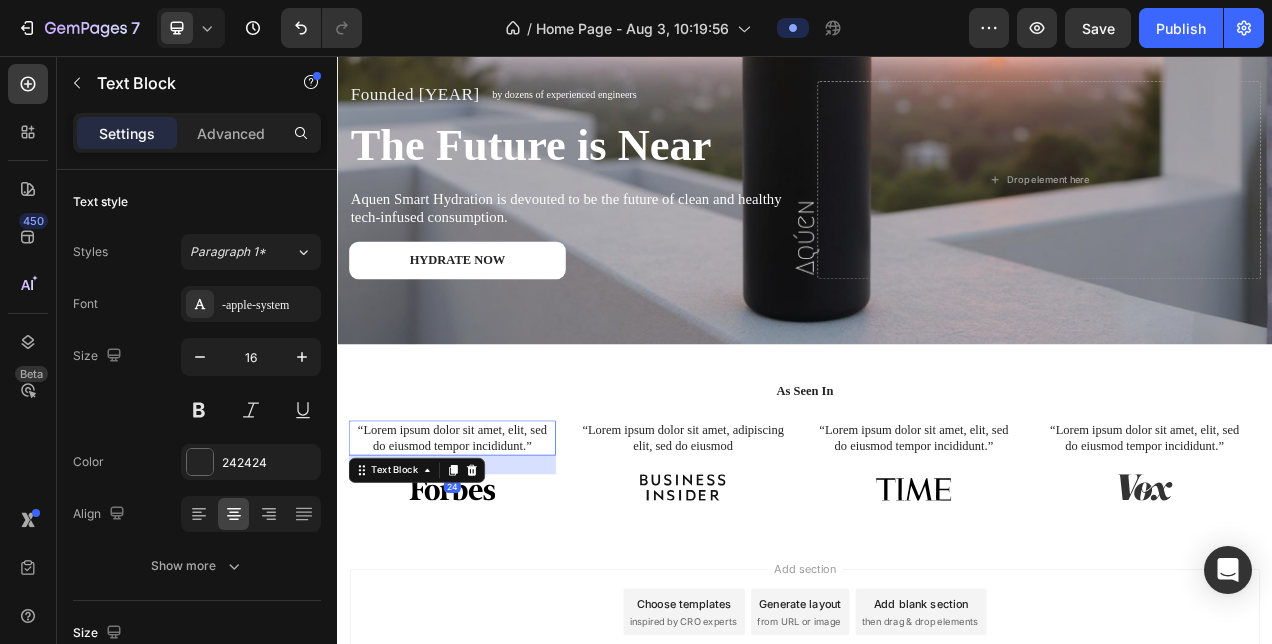 click on "“Lorem ipsum dolor sit amet, elit, sed do eiusmod tempor incididunt.”" at bounding box center [485, 546] 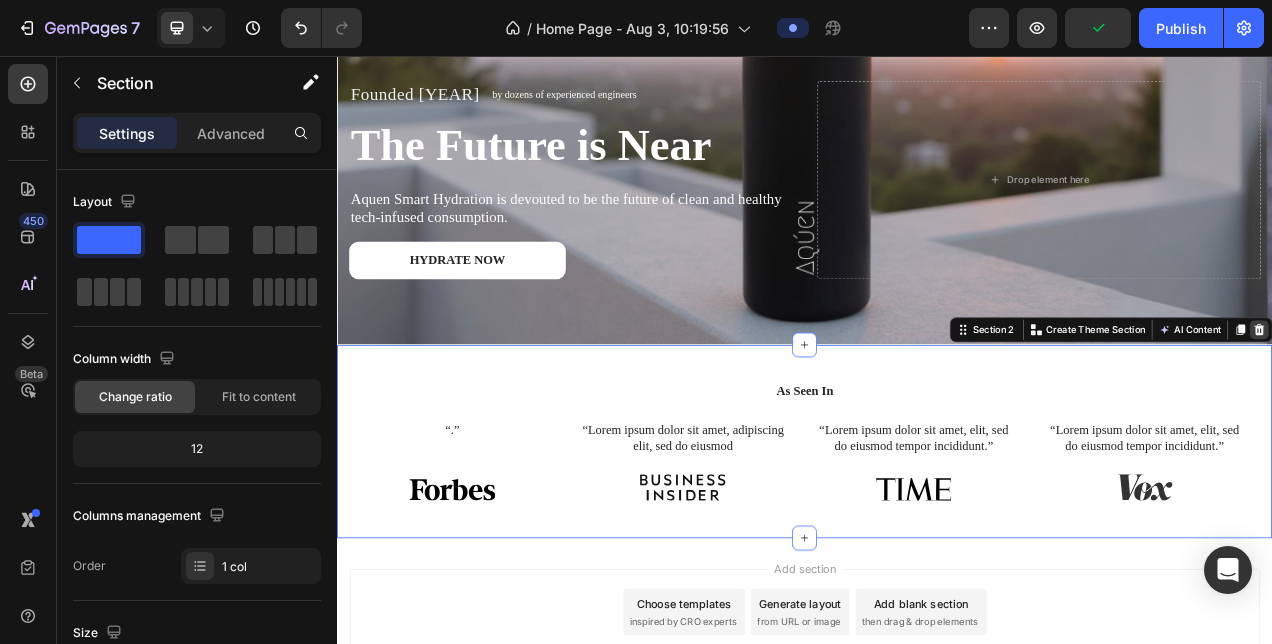 click 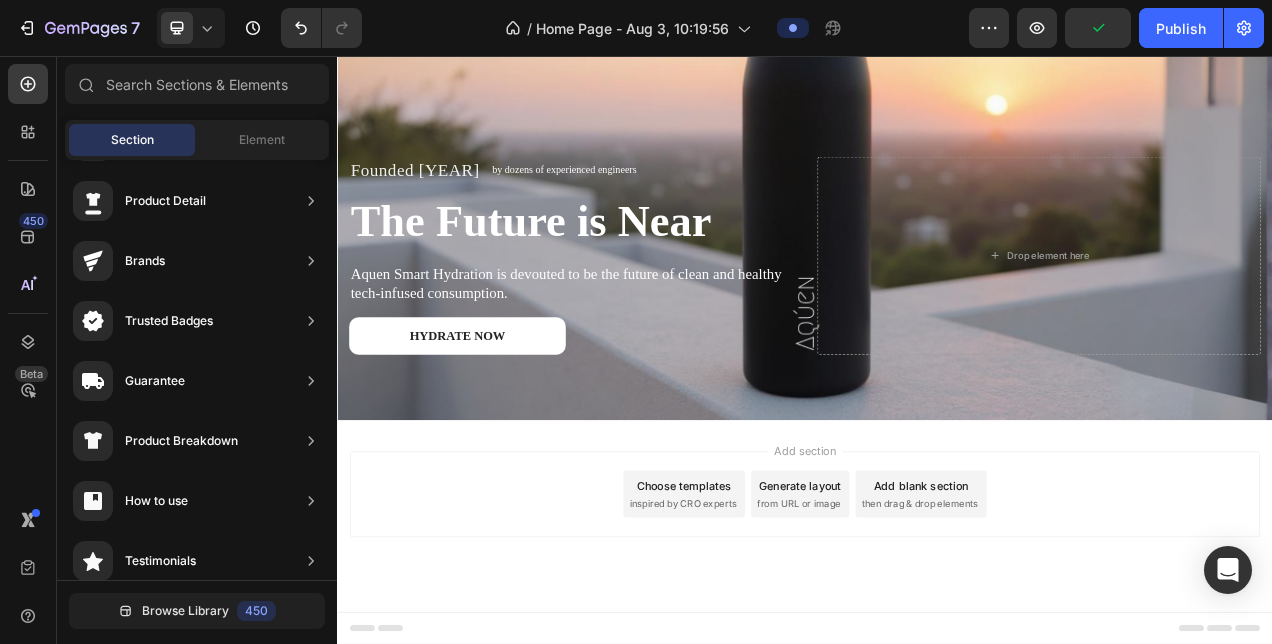 scroll, scrollTop: 239, scrollLeft: 0, axis: vertical 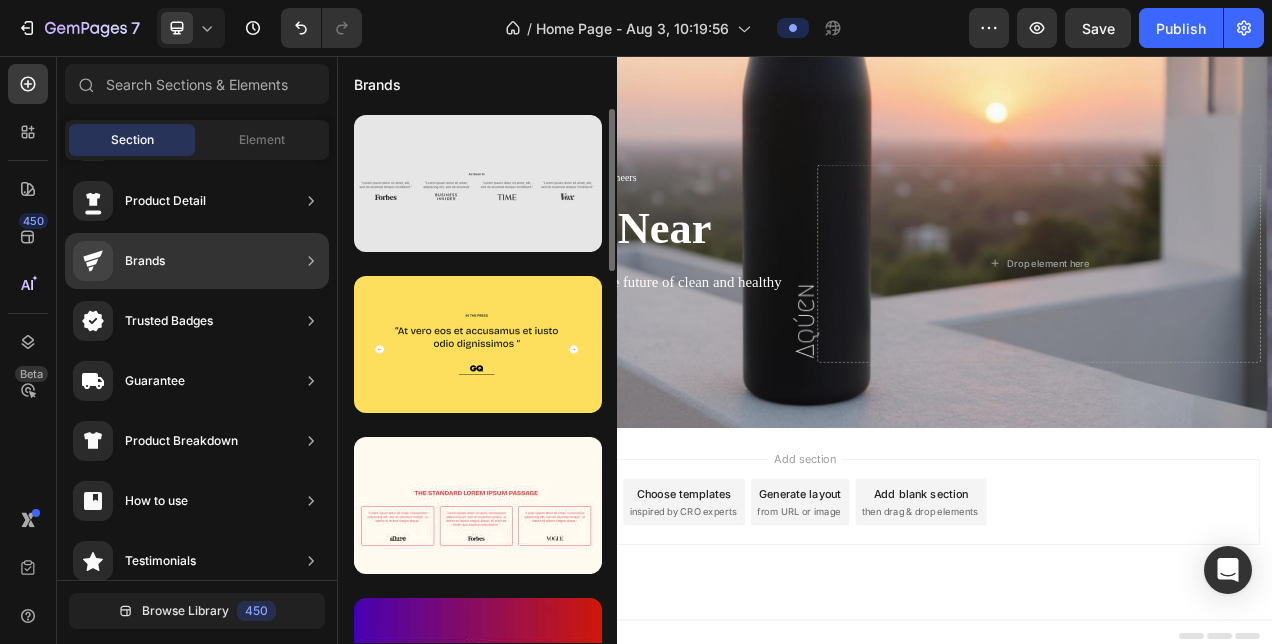 click at bounding box center (478, 183) 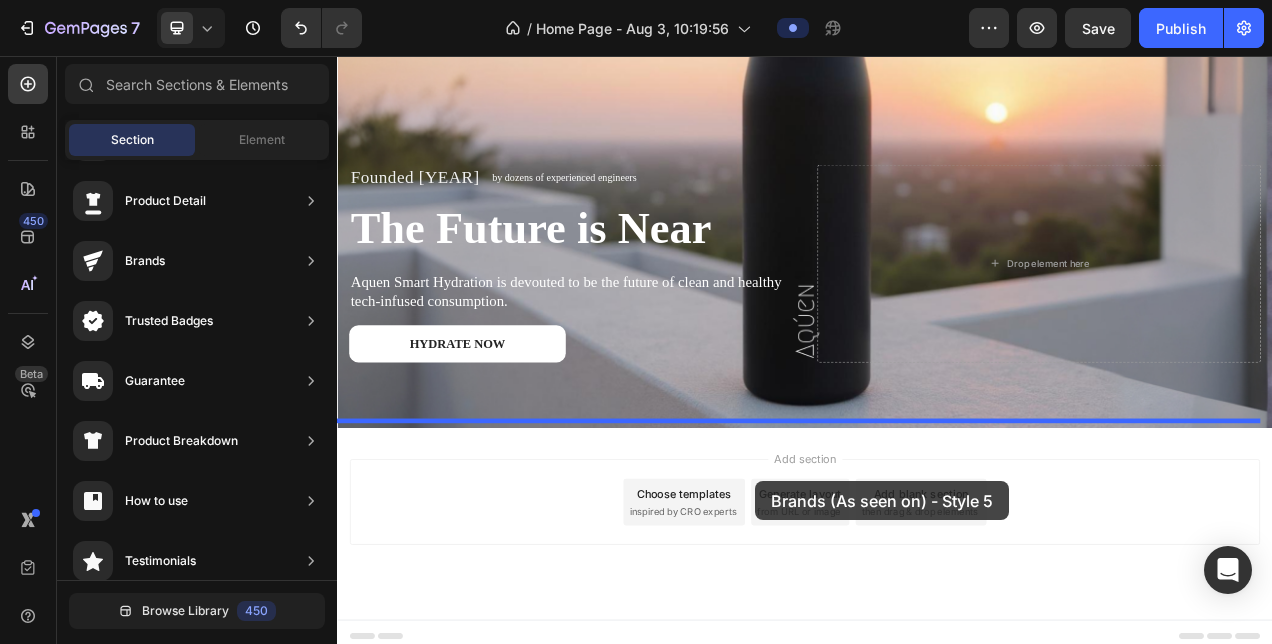 drag, startPoint x: 770, startPoint y: 247, endPoint x: 873, endPoint y: 599, distance: 366.76013 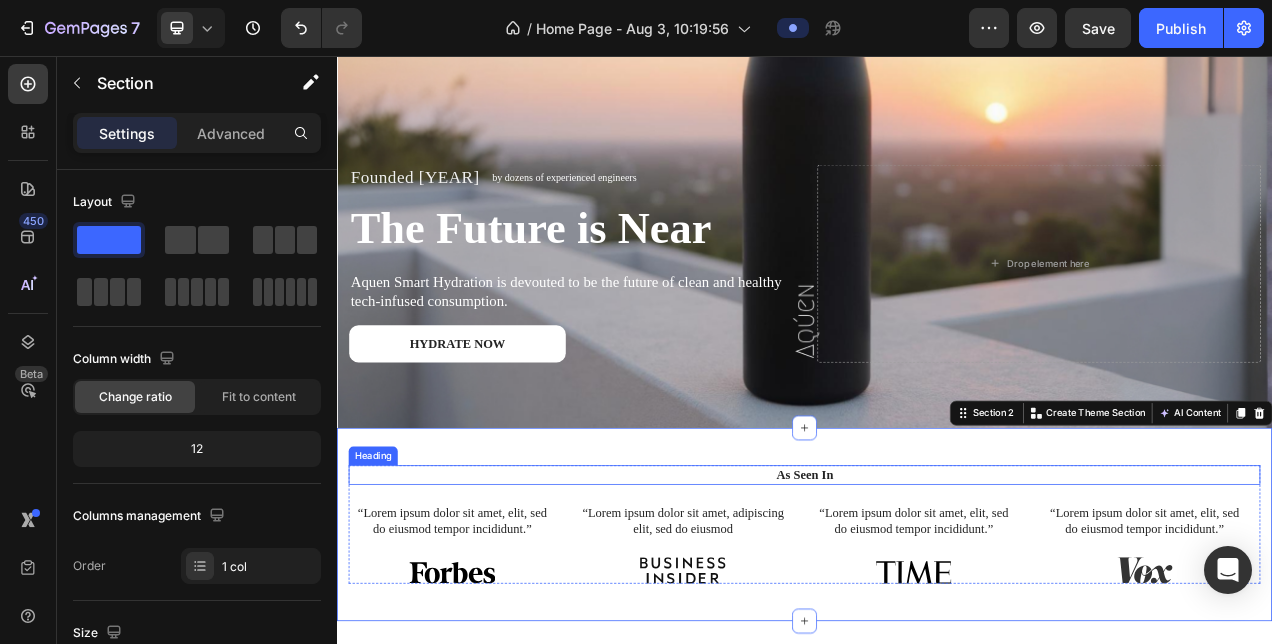 click on "As Seen In" at bounding box center (937, 593) 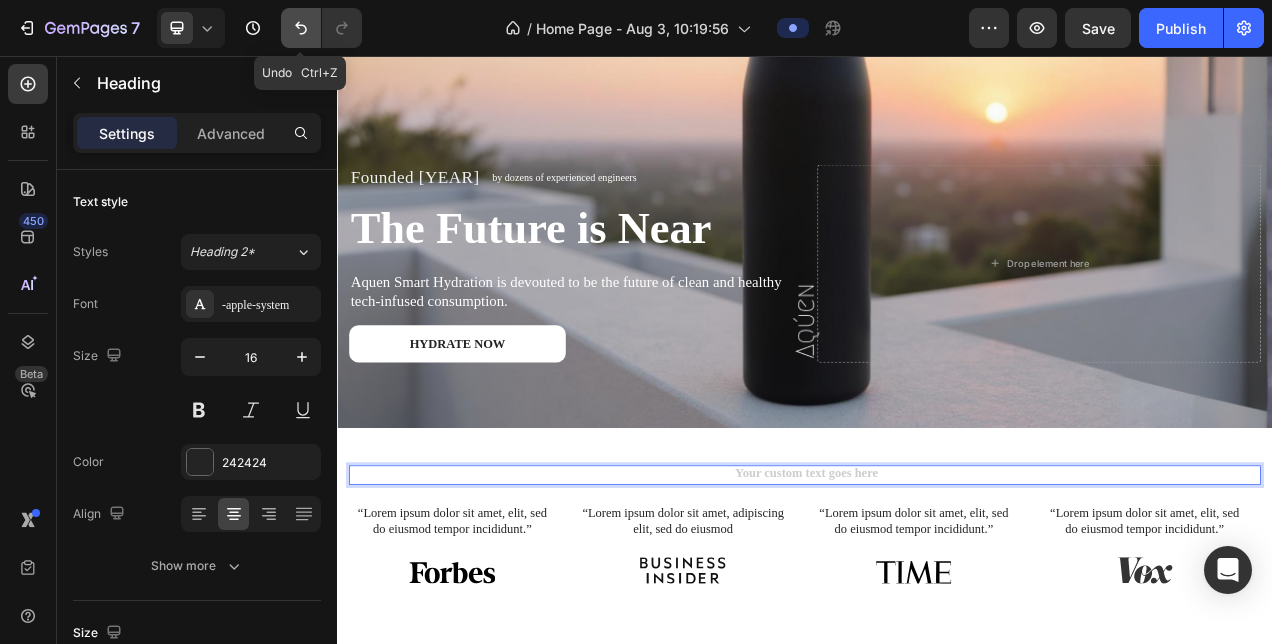 click 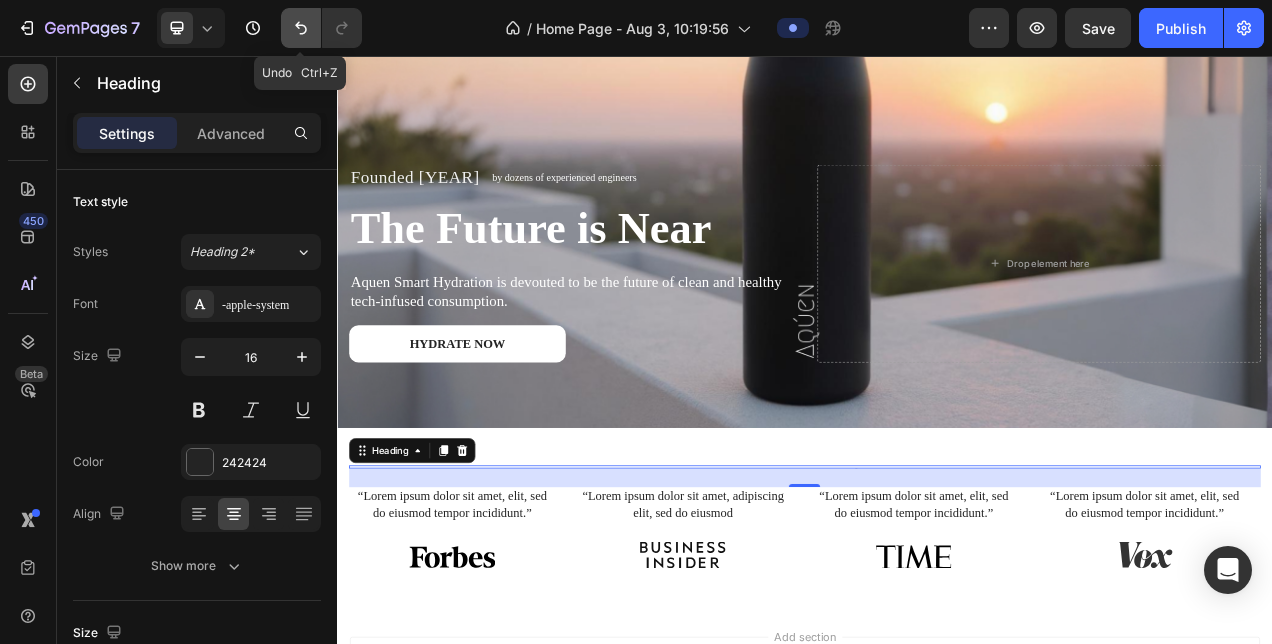 click 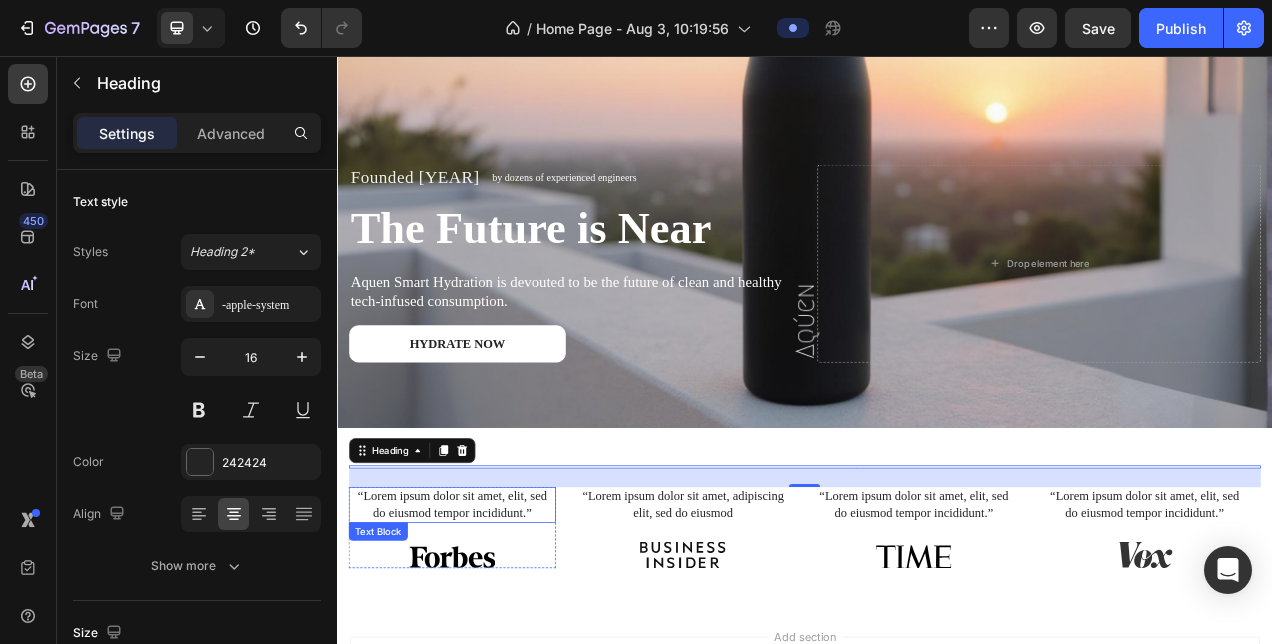 click on "“Lorem ipsum dolor sit amet, elit, sed do eiusmod tempor incididunt.”" at bounding box center (485, 632) 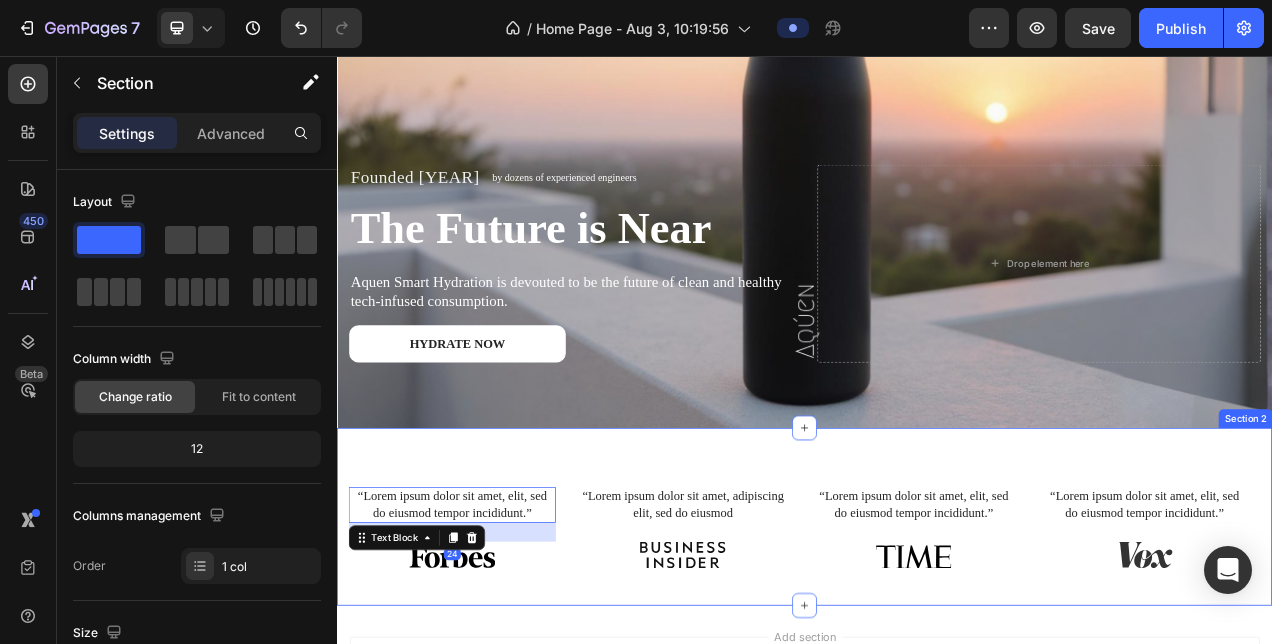 click on "Heading “Lorem ipsum dolor sit amet, elit, sed do eiusmod tempor incididunt.” Text Block   24 Image Hero Banner “Lorem ipsum dolor sit amet, adipiscing elit, sed do eiusmod Text Block Image Hero Banner “Lorem ipsum dolor sit amet, elit, sed do eiusmod tempor incididunt.” Text Block Image Hero Banner “Lorem ipsum dolor sit amet, elit, sed do eiusmod tempor incididunt.” Text Block Image Hero Banner Carousel Row Section 2" at bounding box center [937, 647] 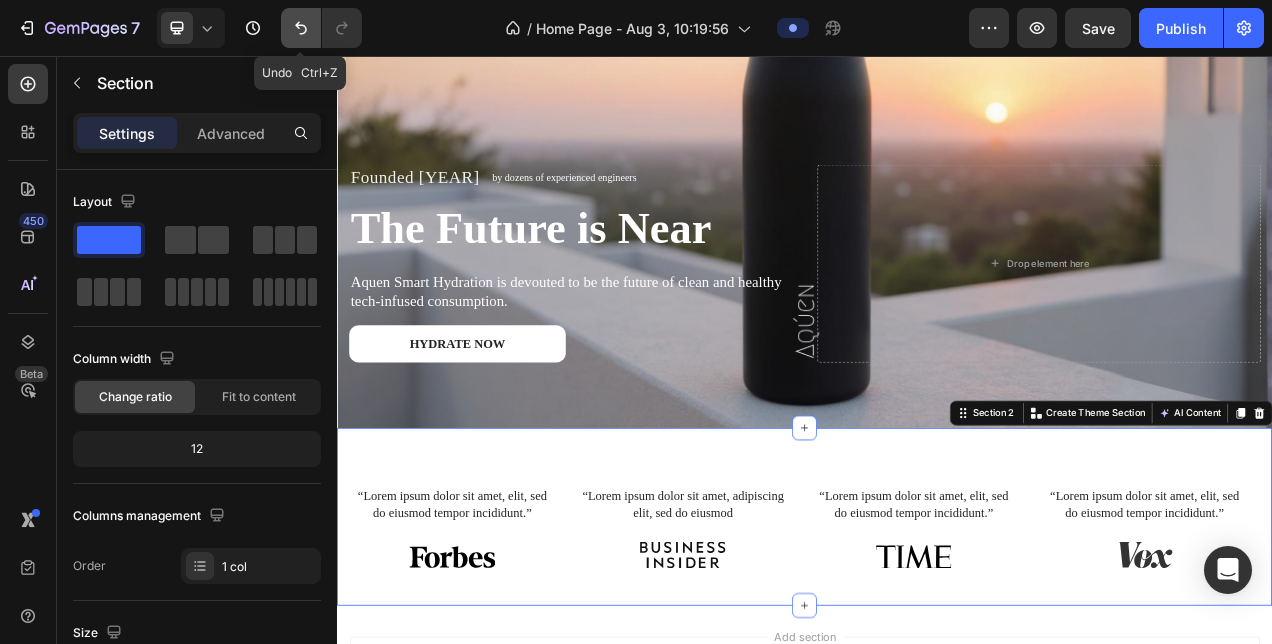 click 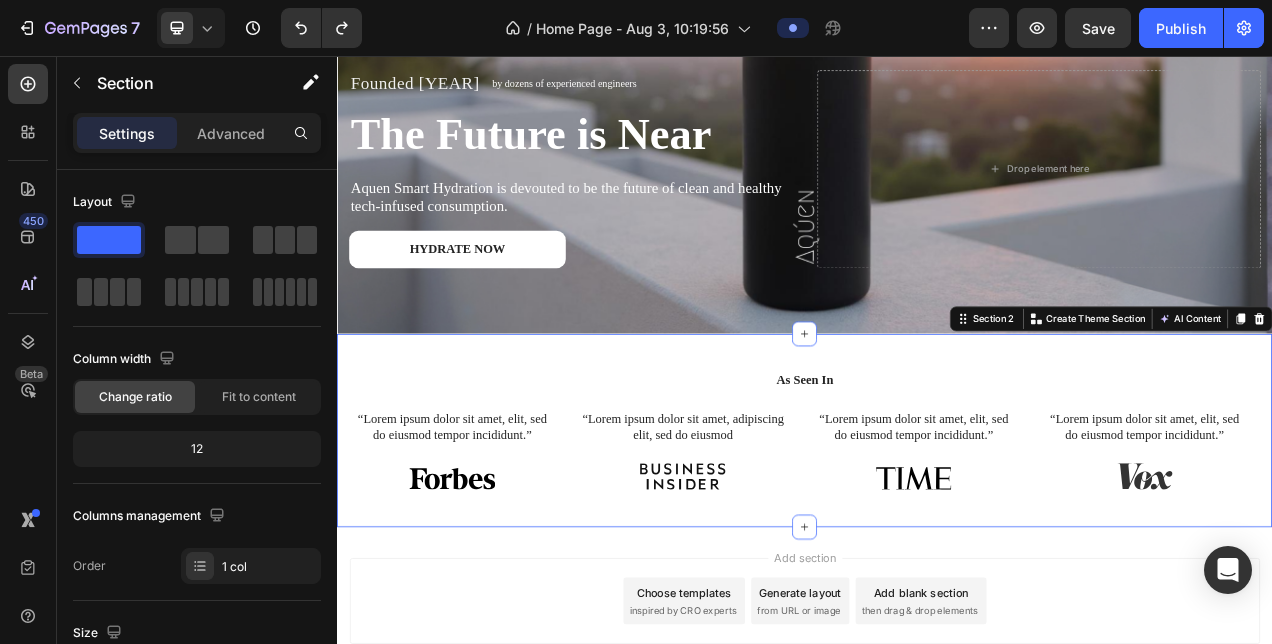 scroll, scrollTop: 361, scrollLeft: 0, axis: vertical 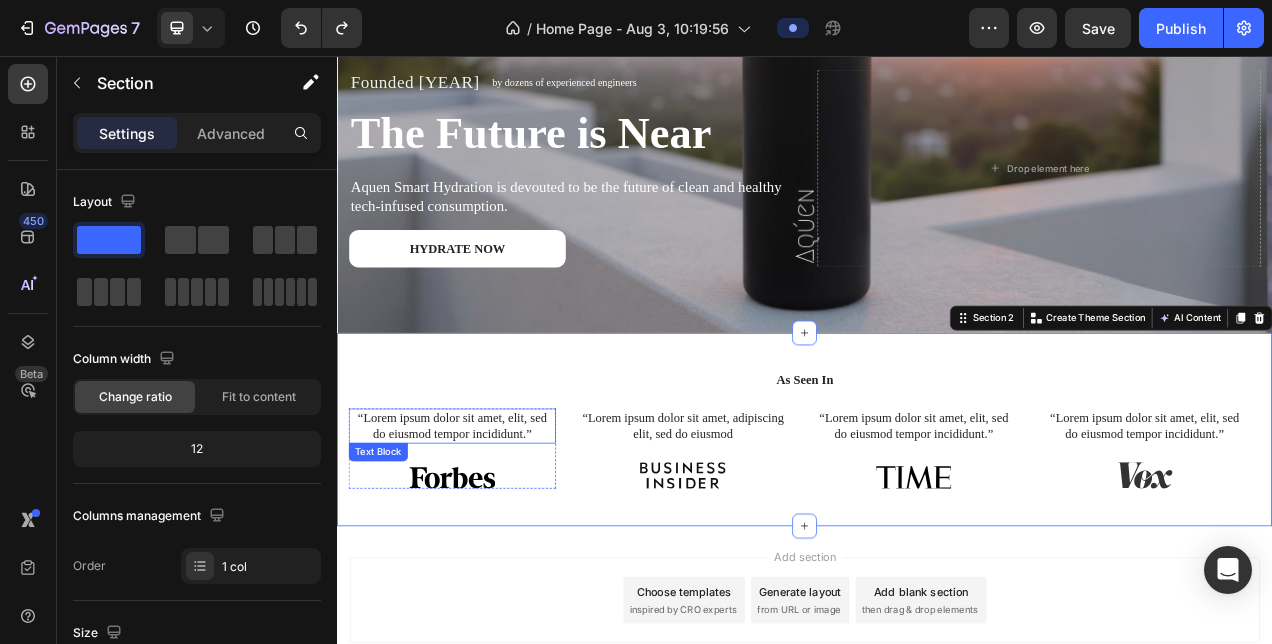 click on "“Lorem ipsum dolor sit amet, elit, sed do eiusmod tempor incididunt.”" at bounding box center (485, 531) 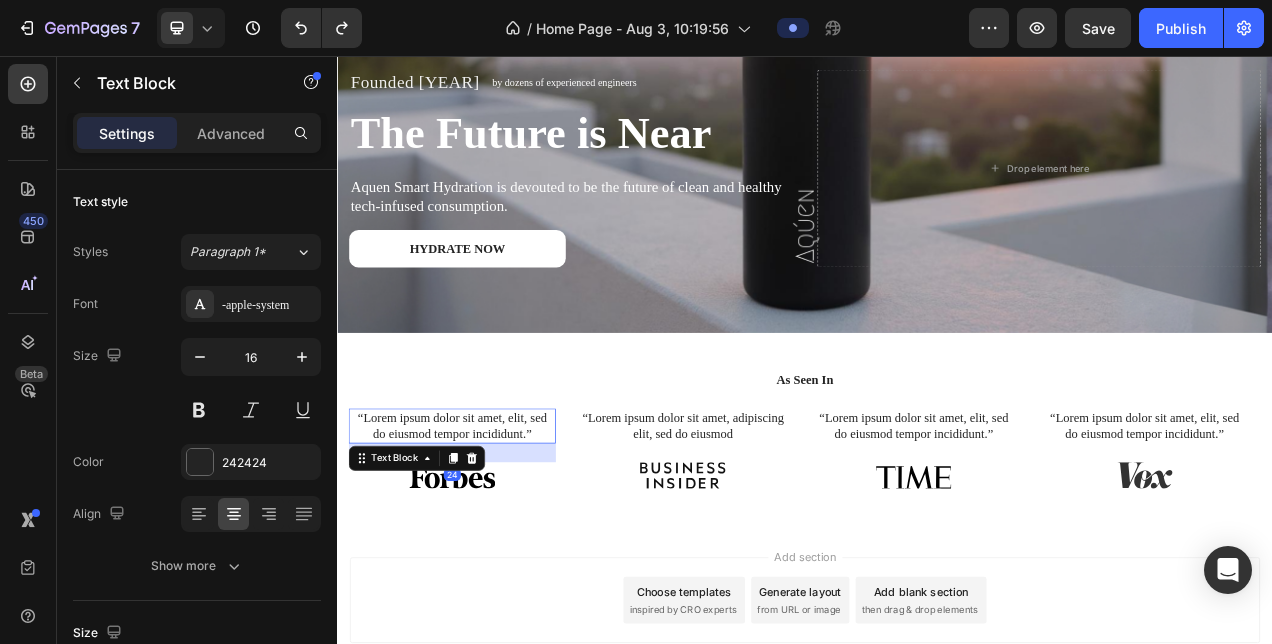 click on "“Lorem ipsum dolor sit amet, elit, sed do eiusmod tempor incididunt.”" at bounding box center (485, 531) 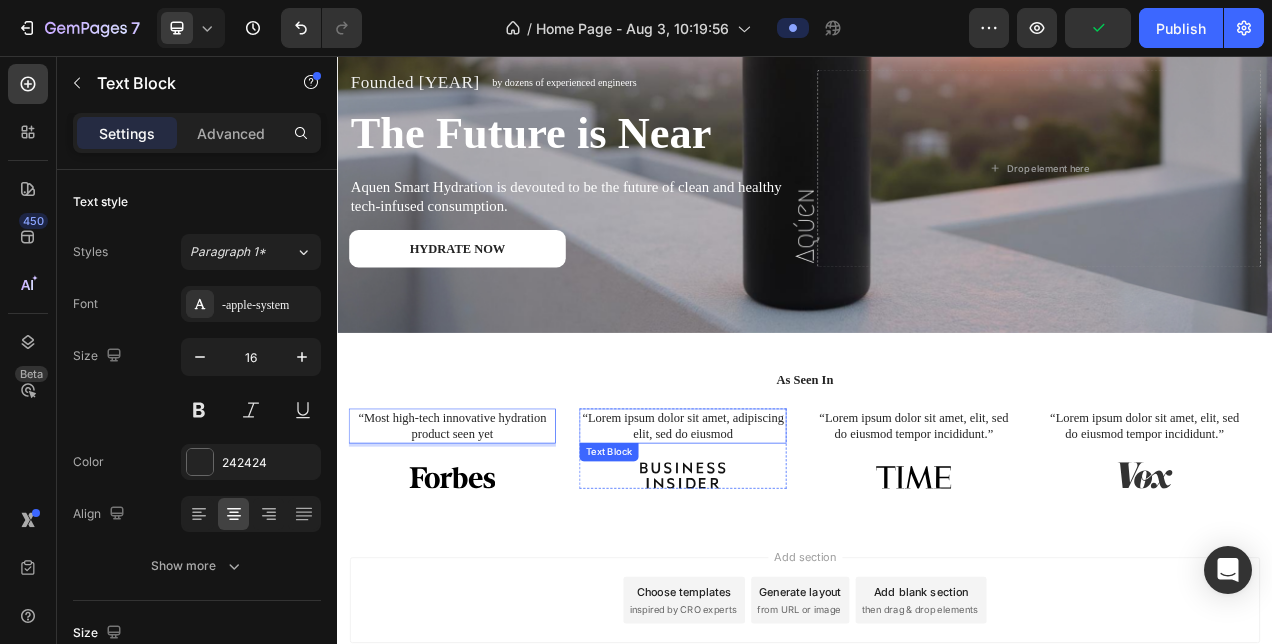 click on "“Lorem ipsum dolor sit amet, adipiscing elit, sed do eiusmod" at bounding box center (781, 531) 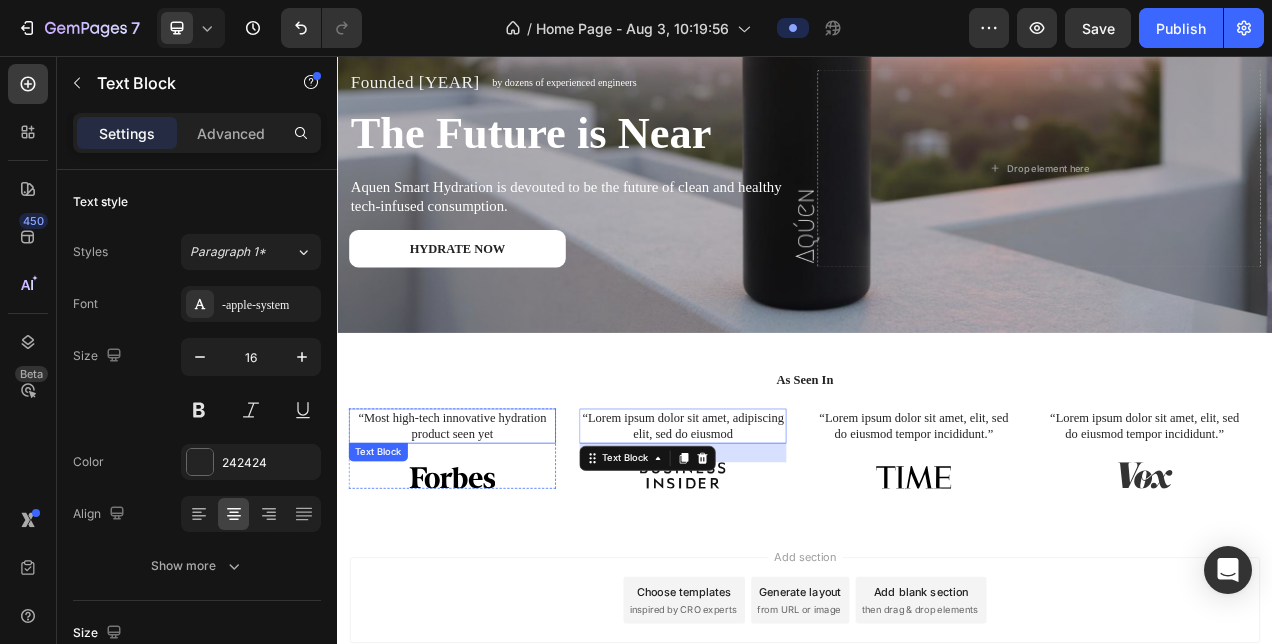 click on "“Most high-tech innovative hydration product seen yet”" at bounding box center [485, 531] 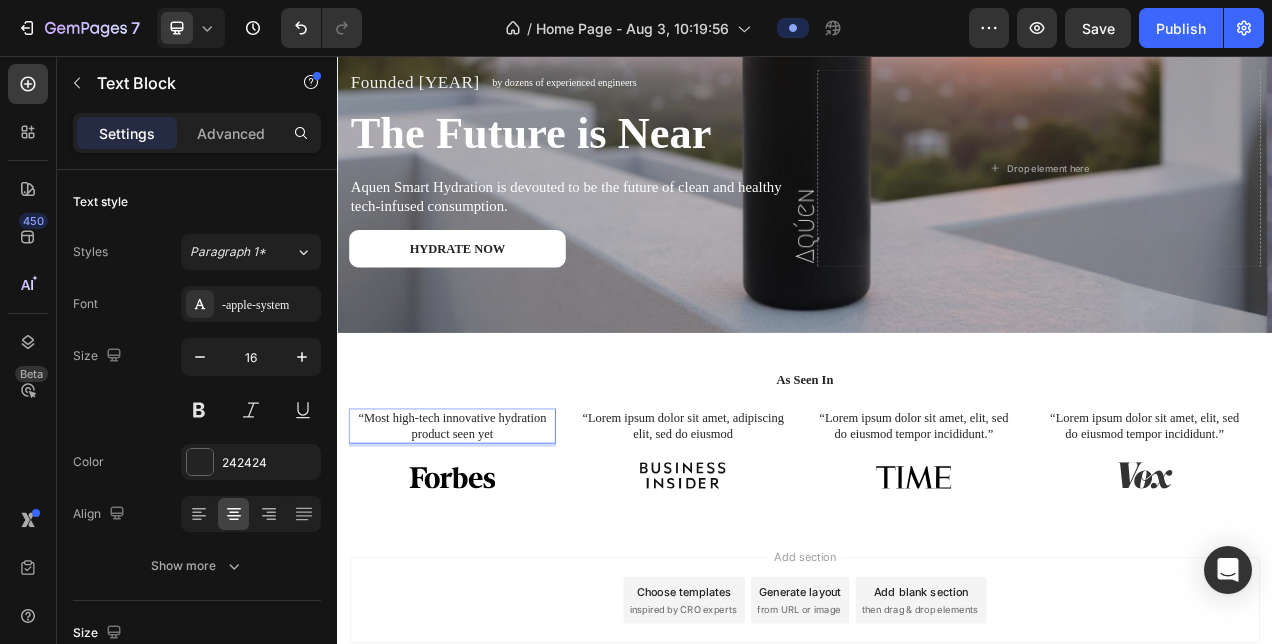 click on "“Most high-tech innovative hydration product seen yet”" at bounding box center [485, 531] 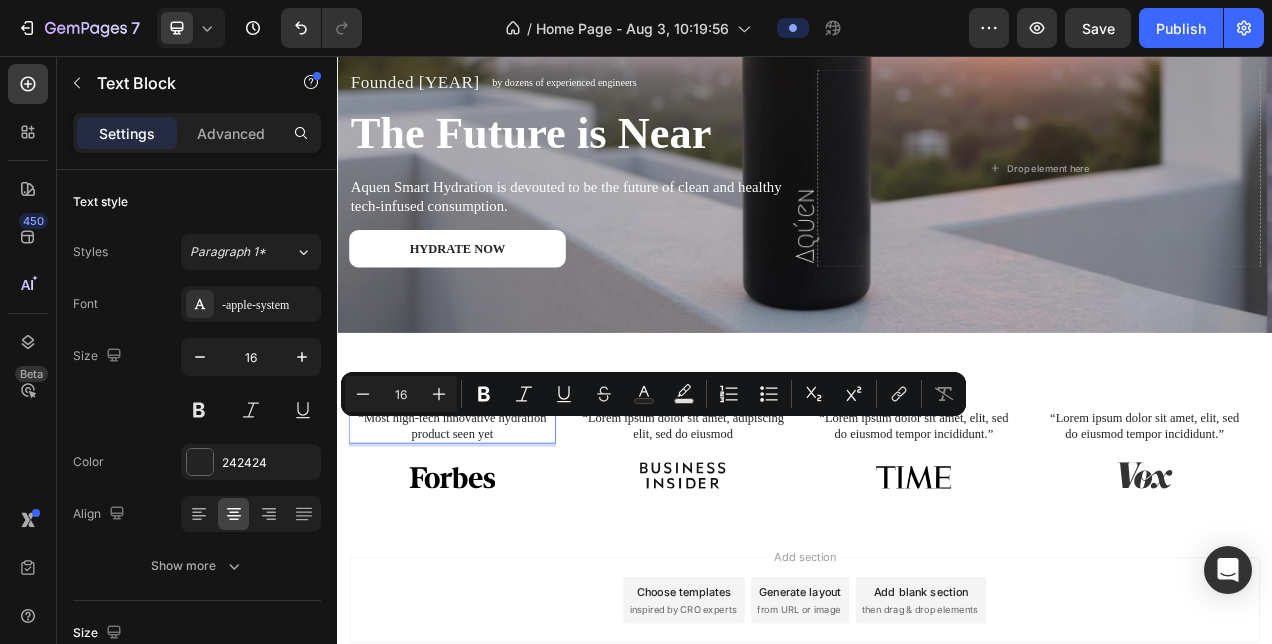 click on "“Most high-tech innovative hydration product seen yet”" at bounding box center [485, 531] 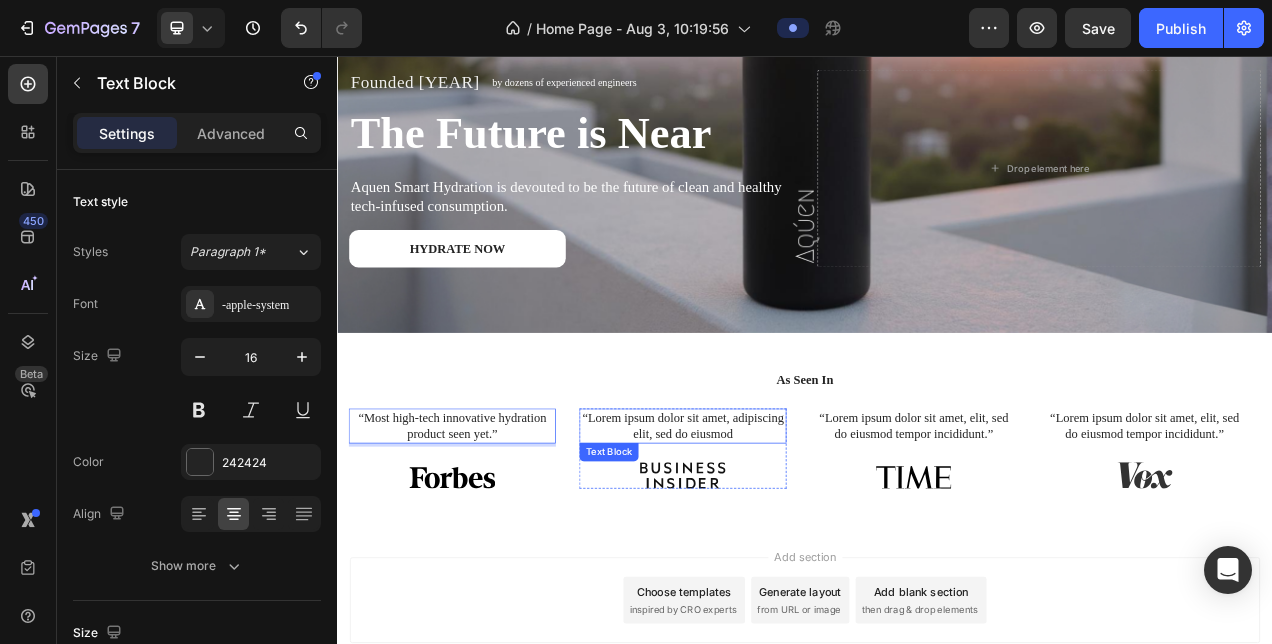 click on "“Lorem ipsum dolor sit amet, adipiscing elit, sed do eiusmod" at bounding box center [781, 531] 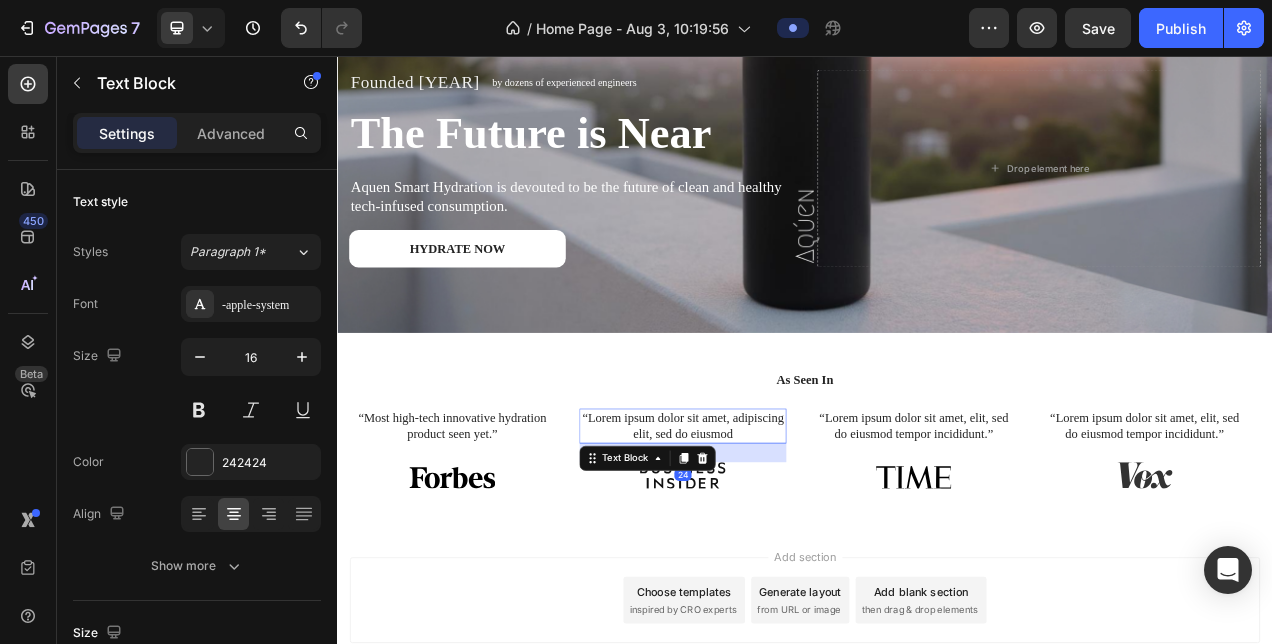 click on "“Lorem ipsum dolor sit amet, adipiscing elit, sed do eiusmod" at bounding box center [781, 531] 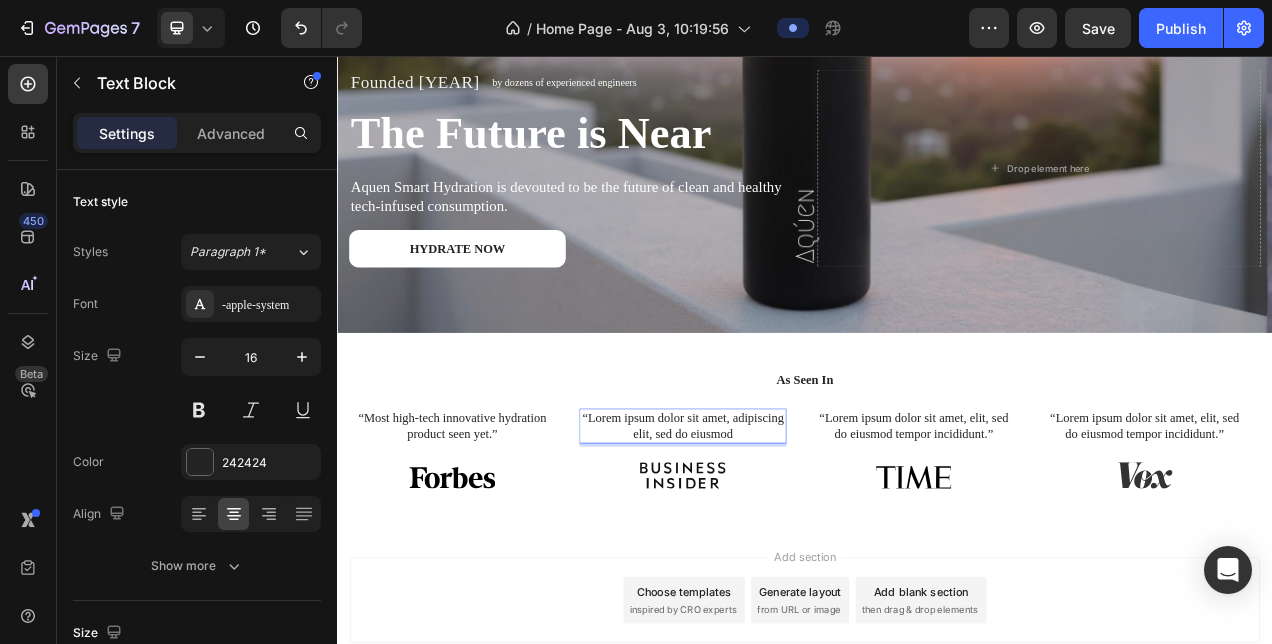 click on "“Lorem ipsum dolor sit amet, adipiscing elit, sed do eiusmod" at bounding box center (781, 531) 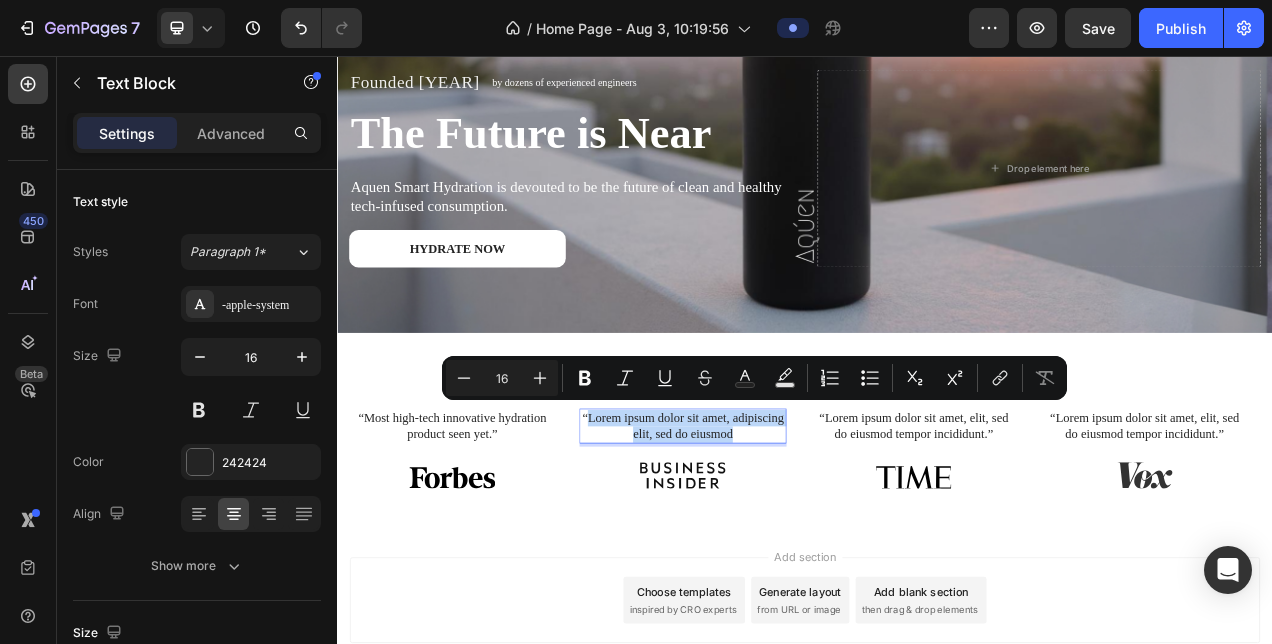 drag, startPoint x: 849, startPoint y: 526, endPoint x: 660, endPoint y: 505, distance: 190.16309 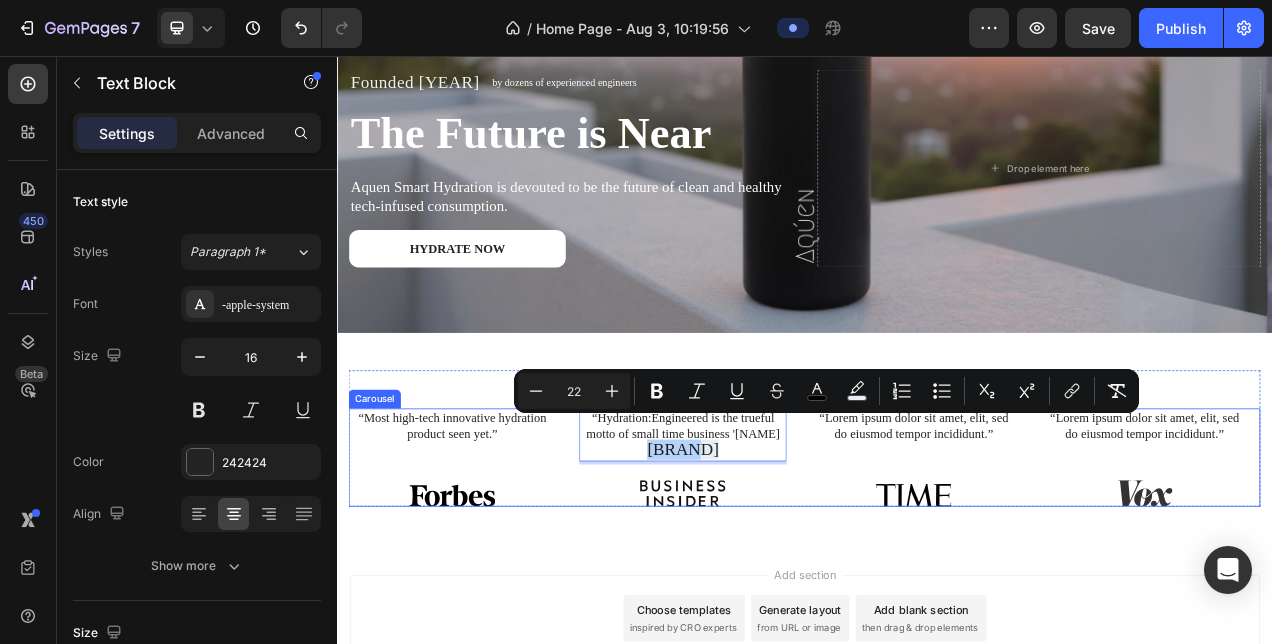 drag, startPoint x: 847, startPoint y: 530, endPoint x: 919, endPoint y: 535, distance: 72.1734 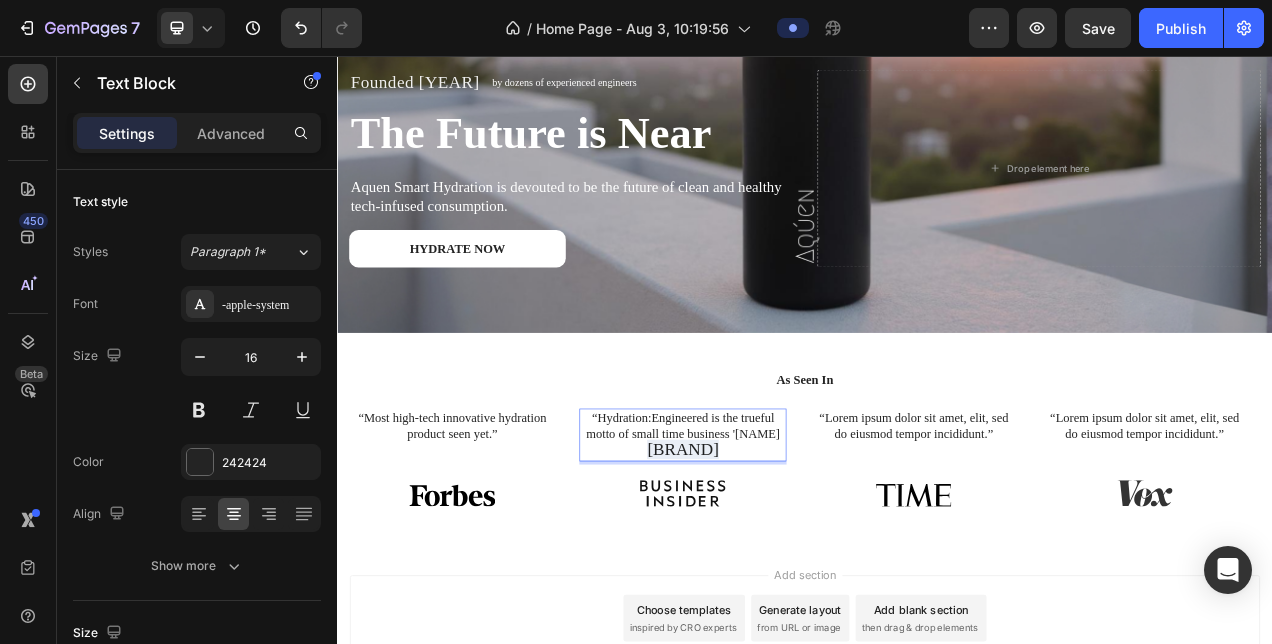 click on "“Hydration:Engineered is the trueful motto of small time business ' Aqúen" at bounding box center [781, 542] 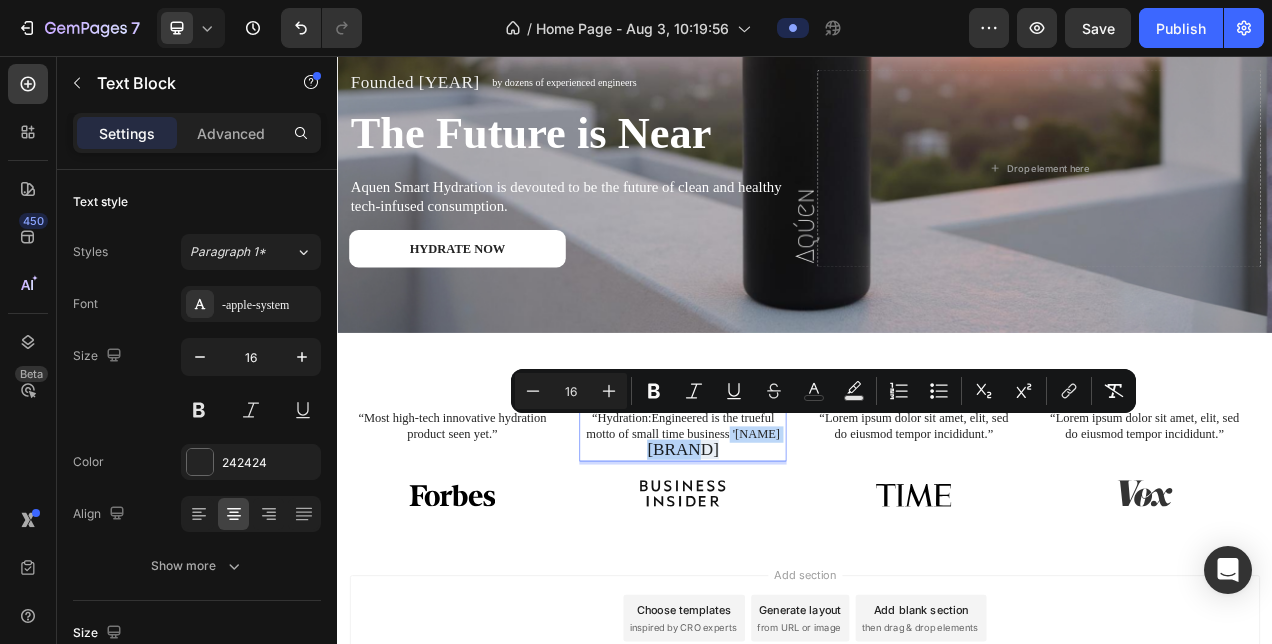 drag, startPoint x: 842, startPoint y: 529, endPoint x: 916, endPoint y: 536, distance: 74.330345 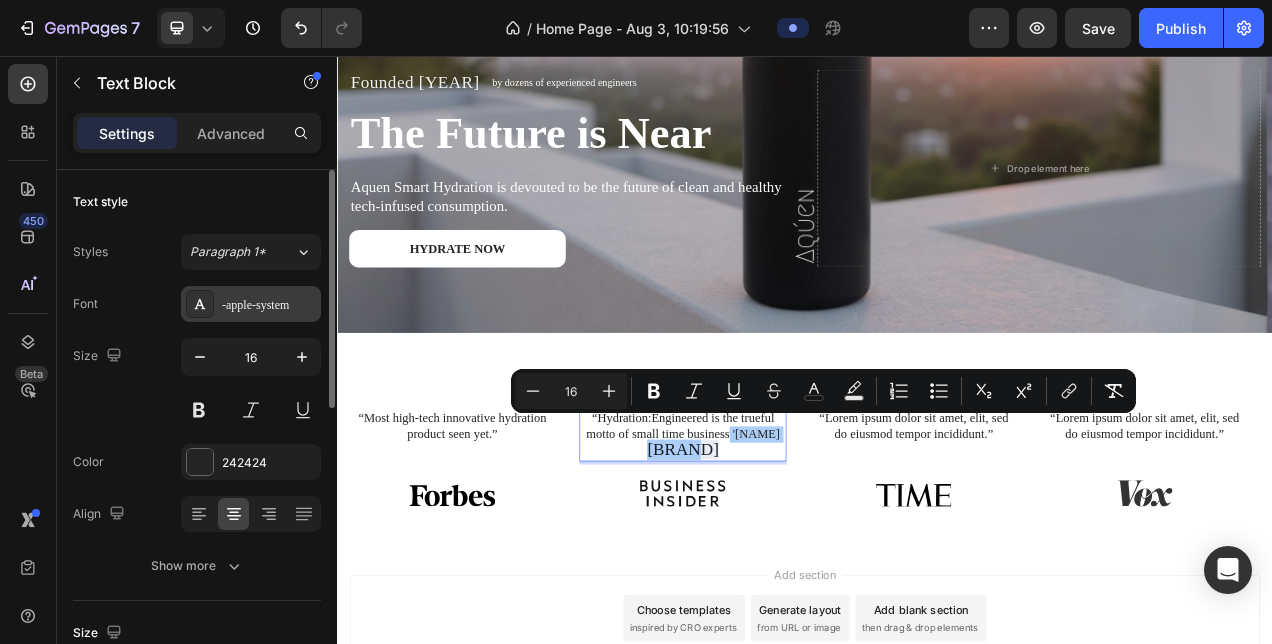 click on "-apple-system" at bounding box center (269, 305) 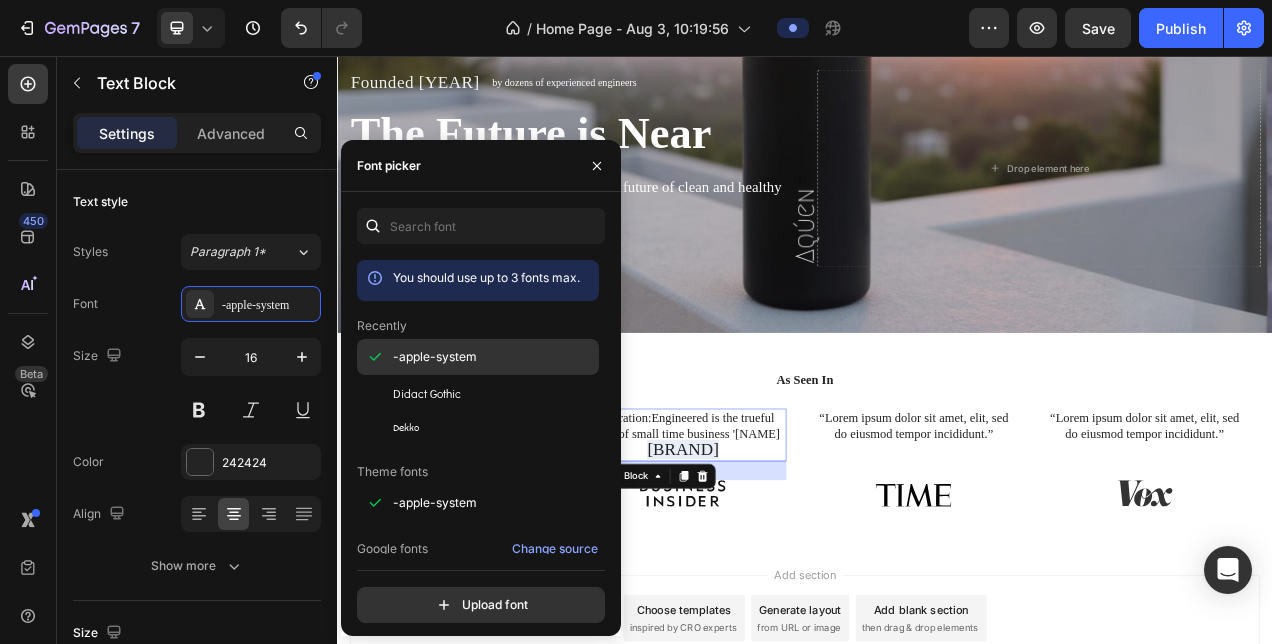 click on "-apple-system" at bounding box center (435, 357) 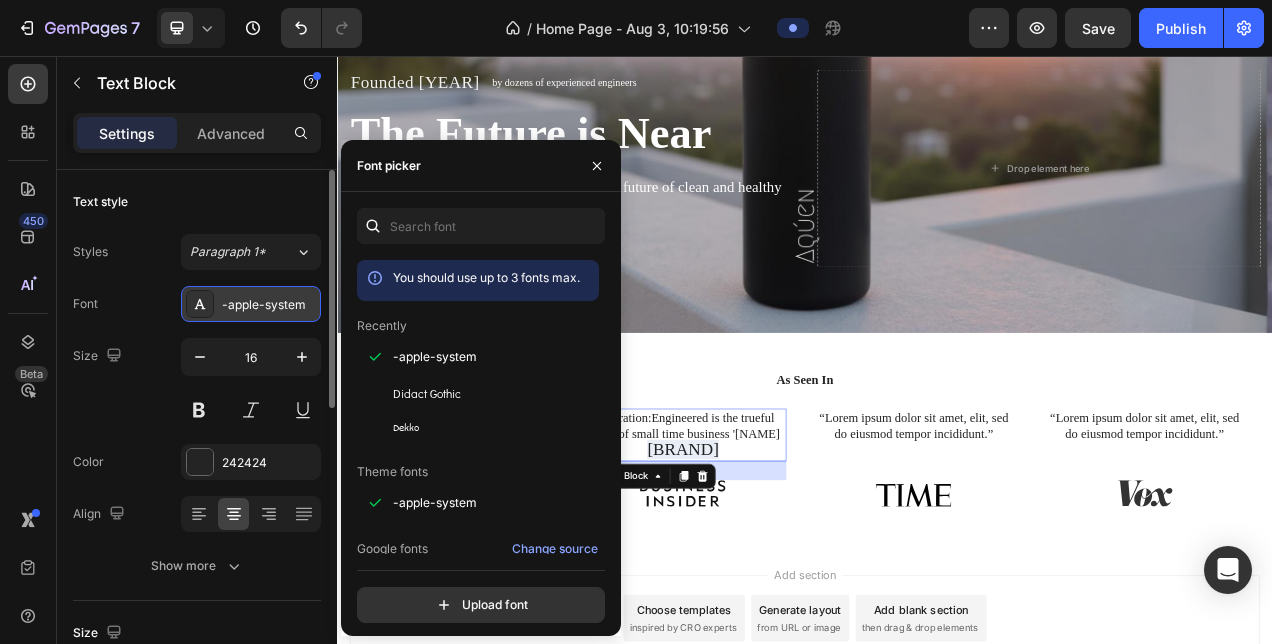 click on "-apple-system" at bounding box center (269, 305) 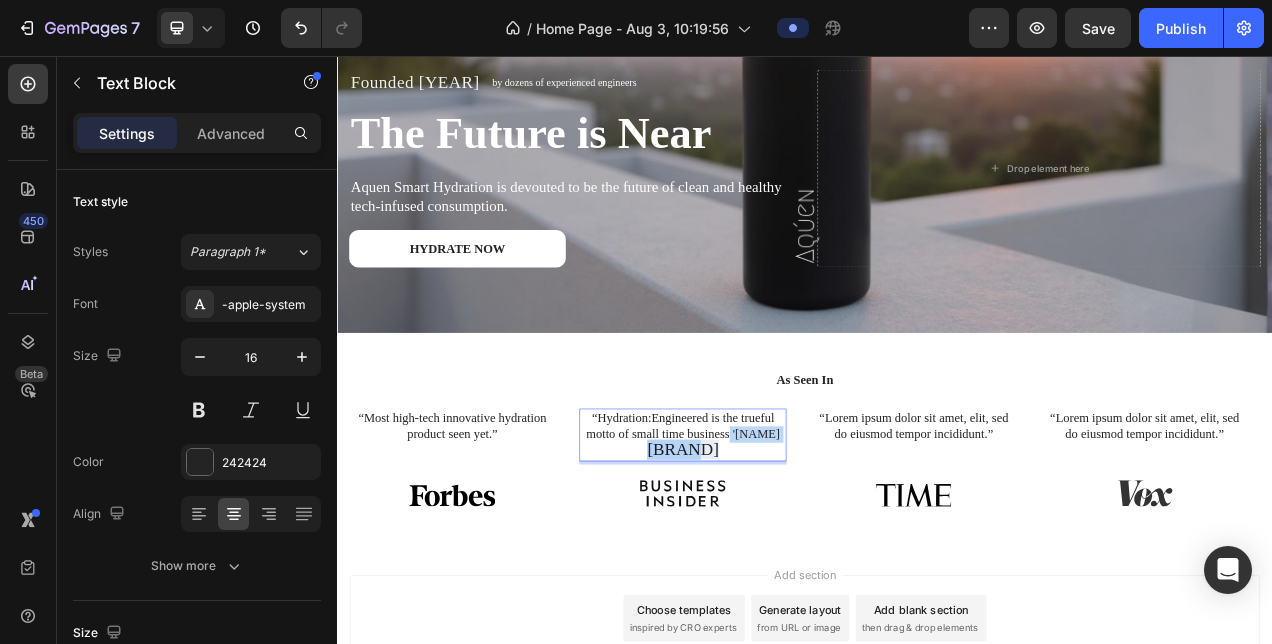 drag, startPoint x: 907, startPoint y: 527, endPoint x: 840, endPoint y: 527, distance: 67 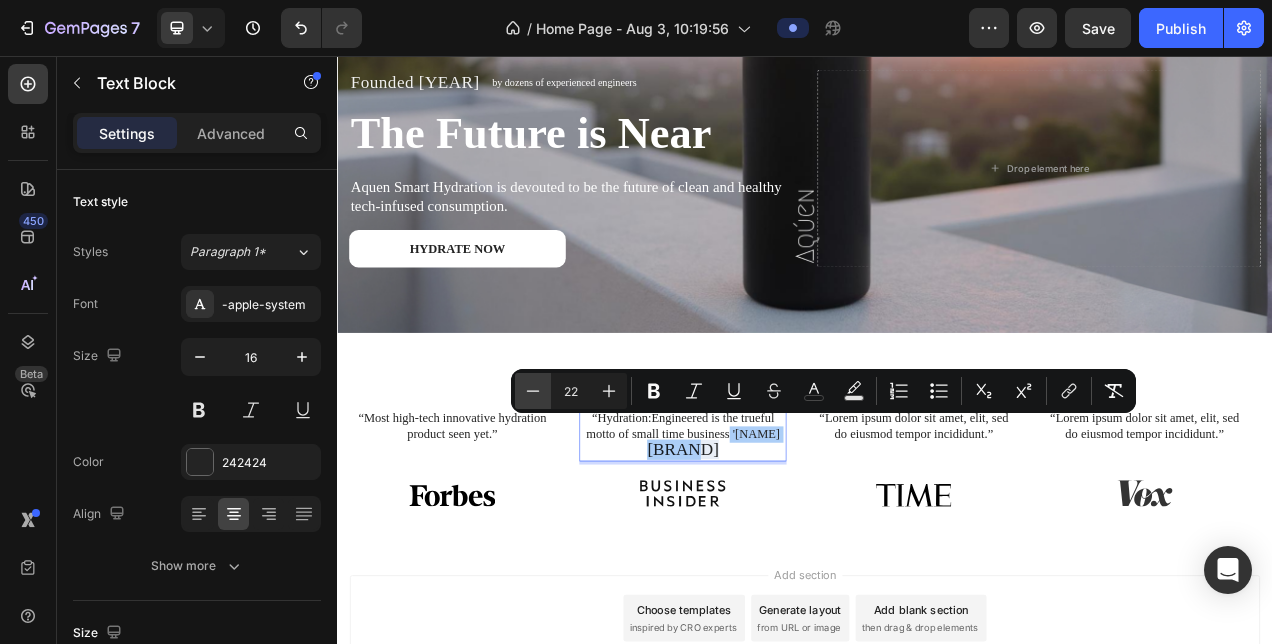 click 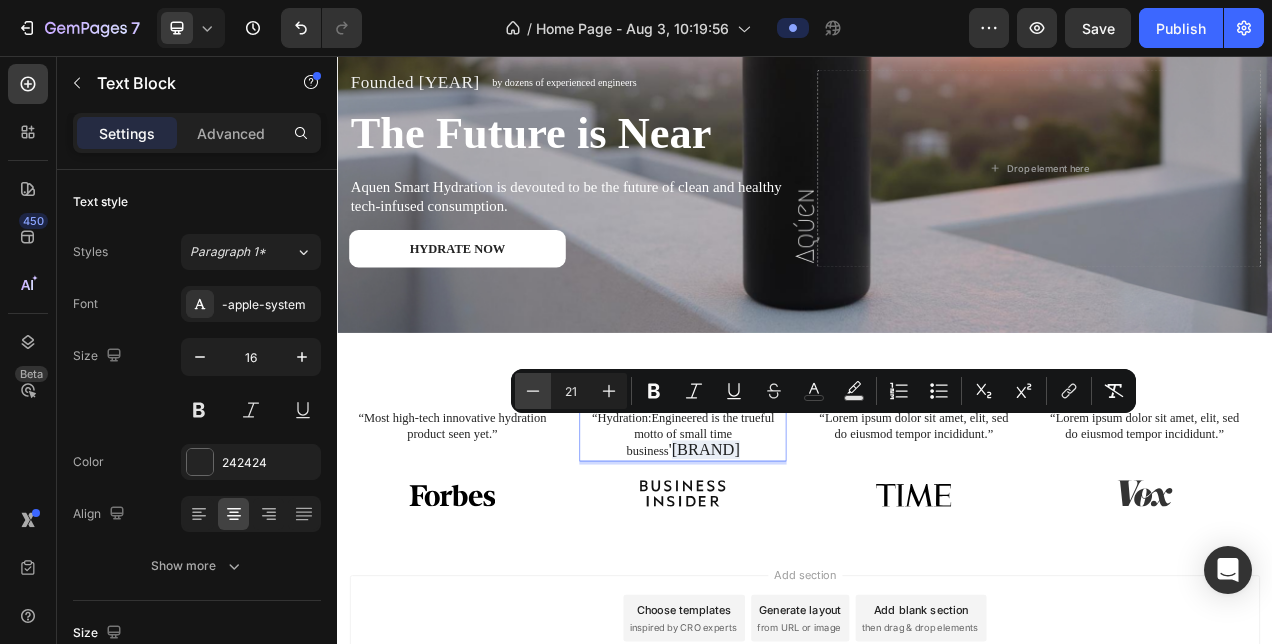 click 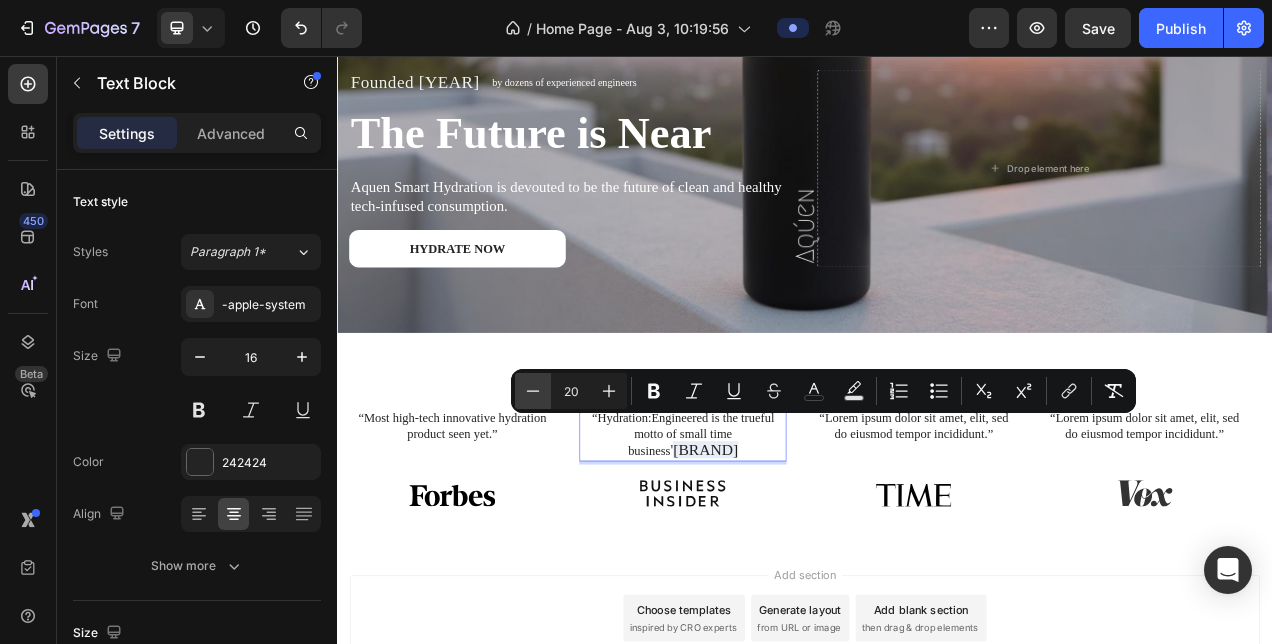 click 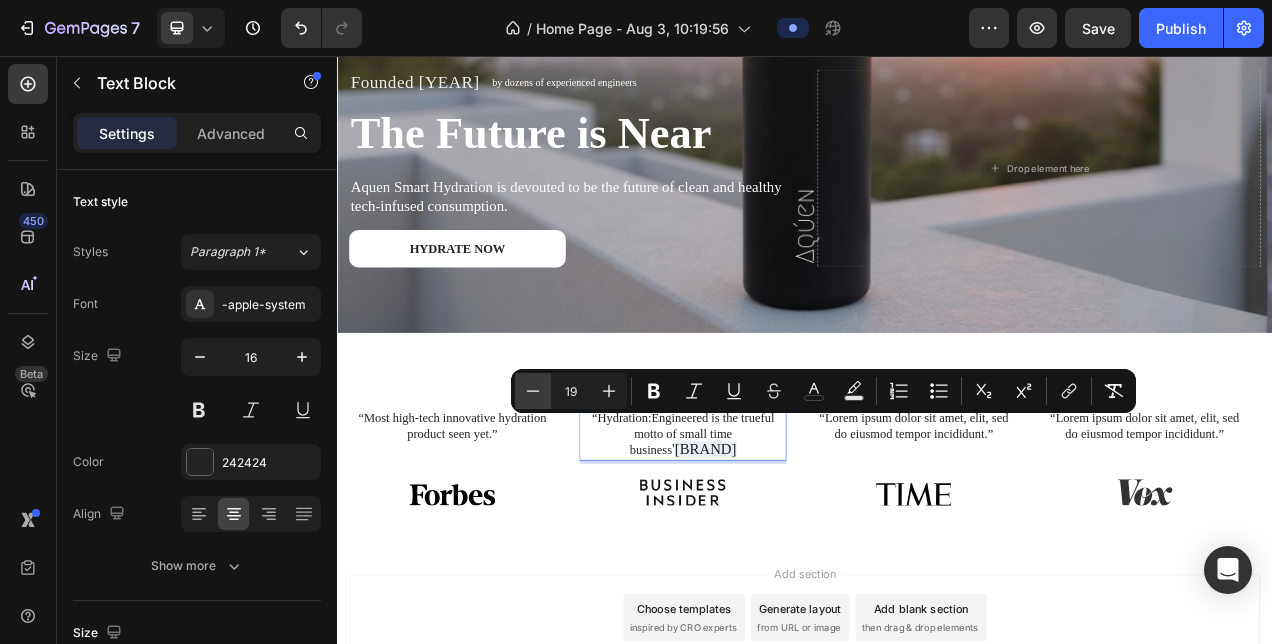 click 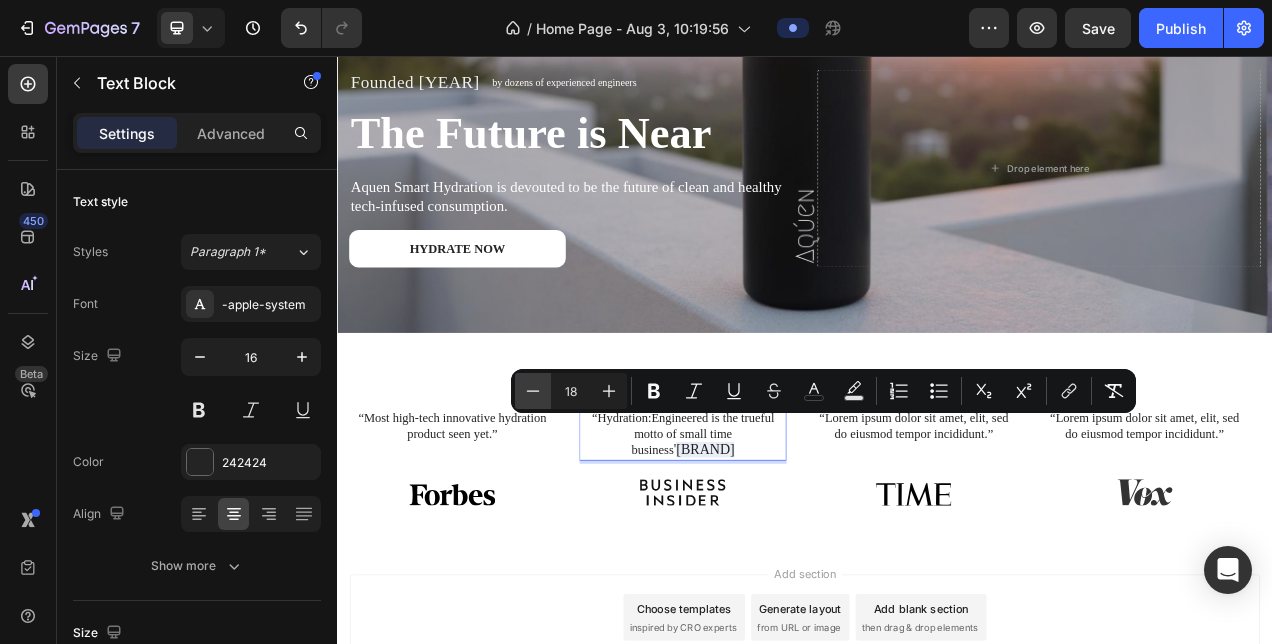 click 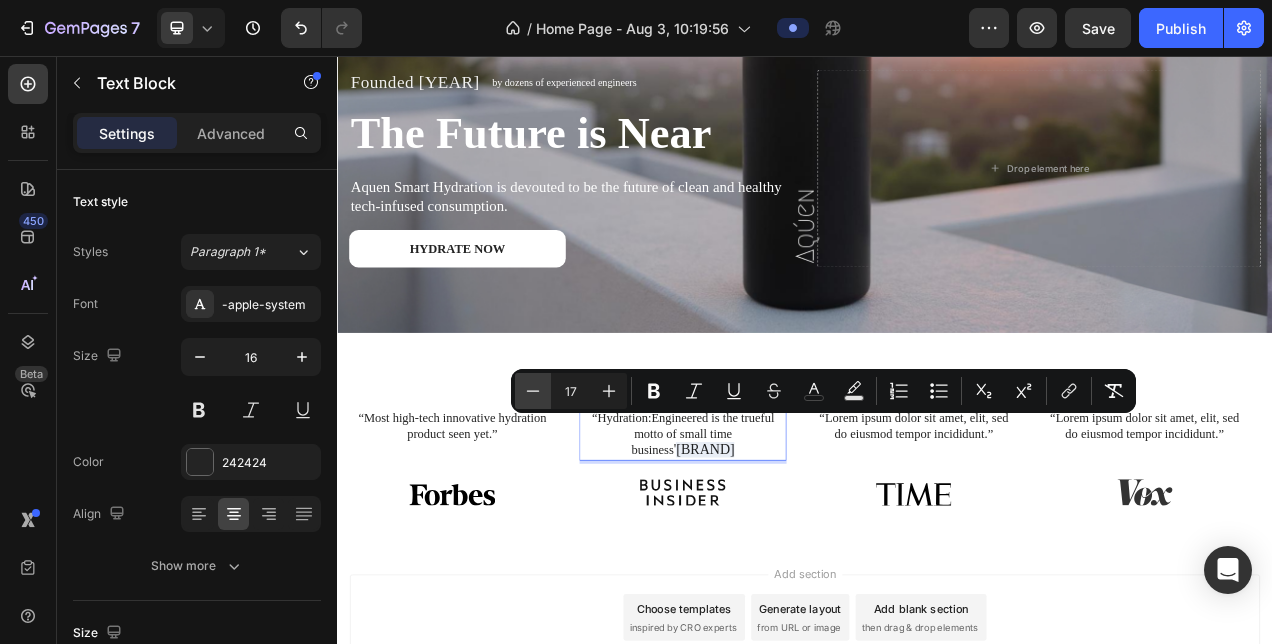 click 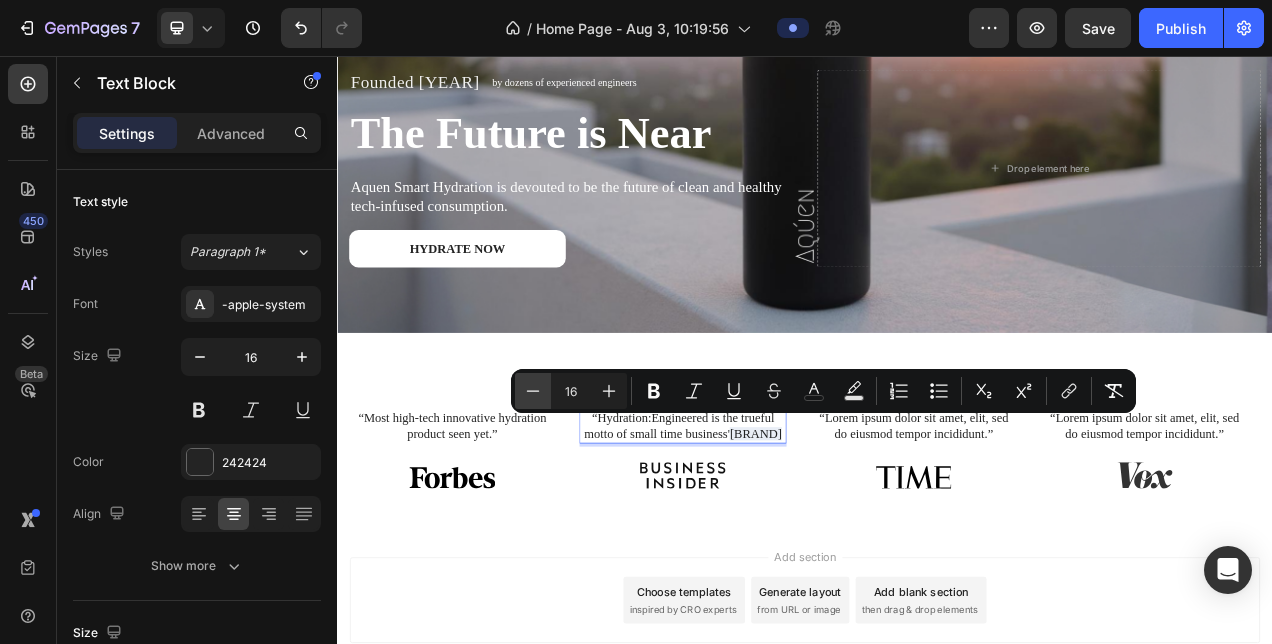 click 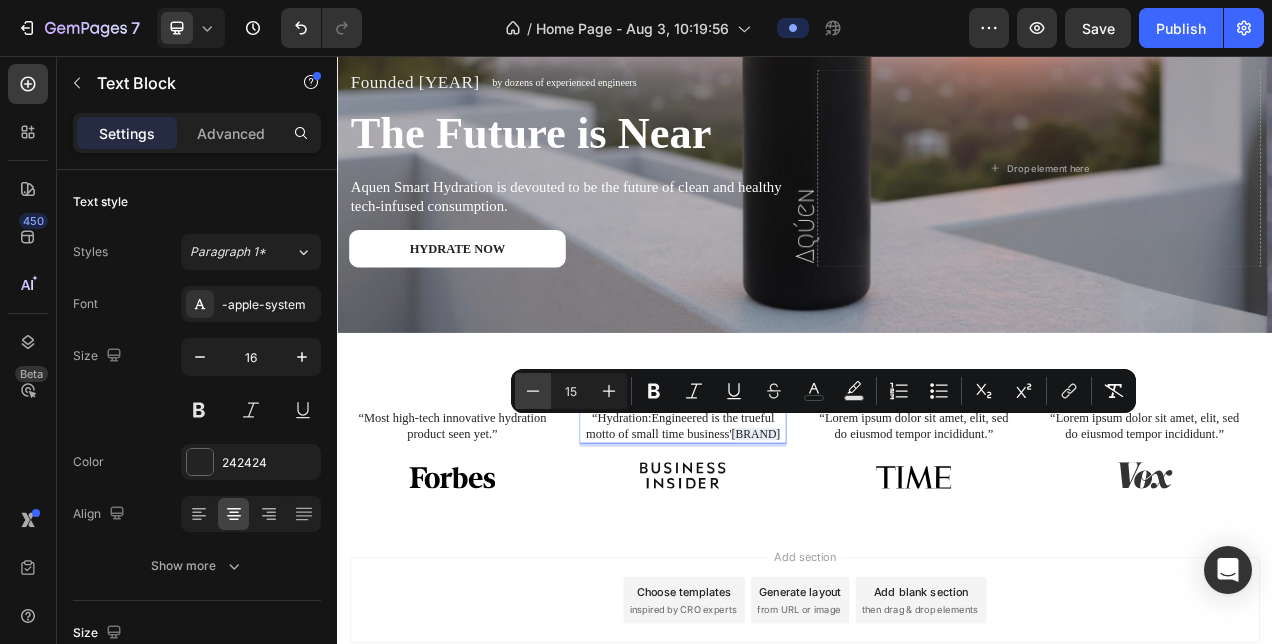 click 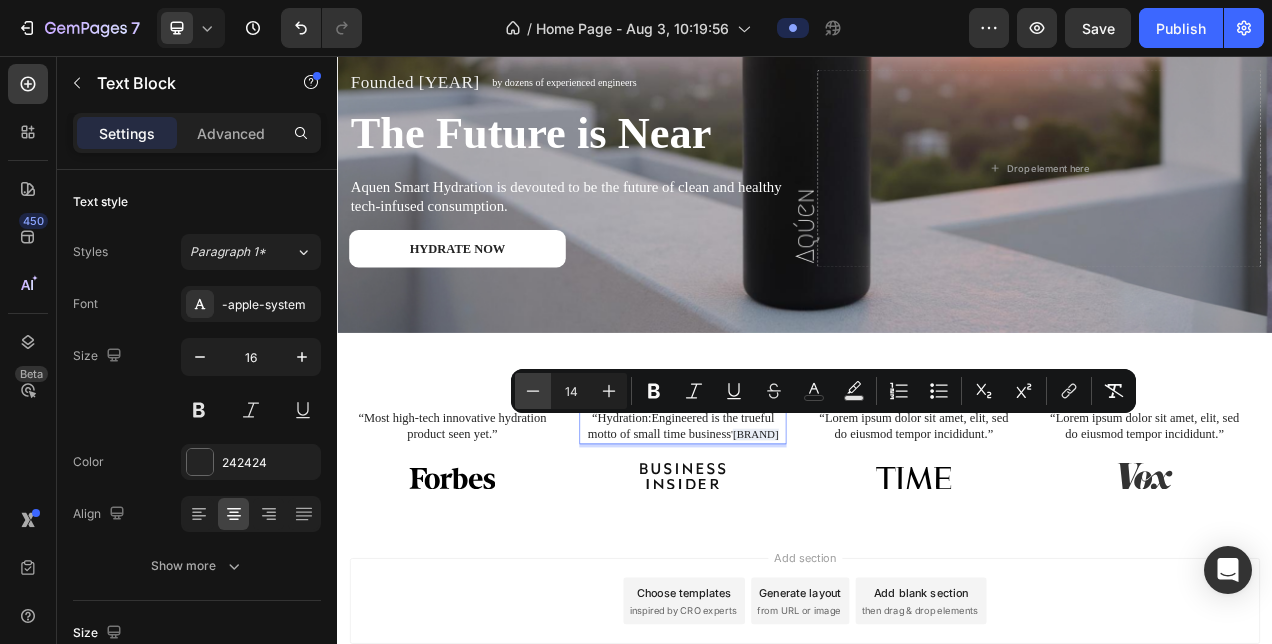 click 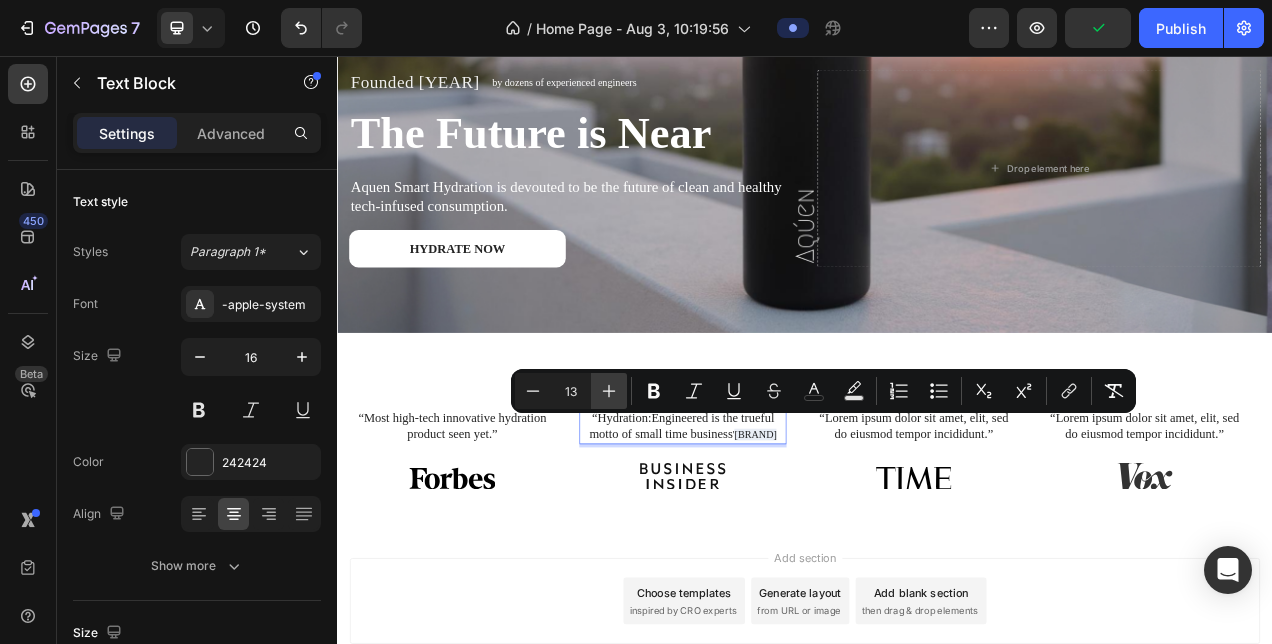 click on "Plus" at bounding box center (609, 391) 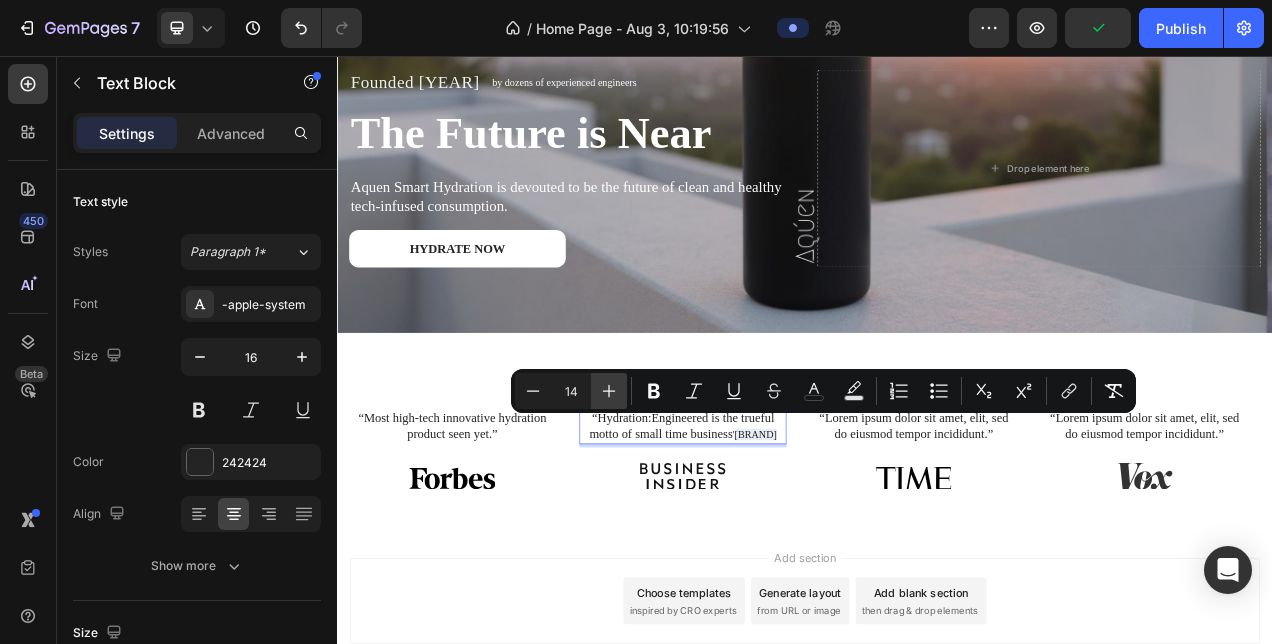 click on "Plus" at bounding box center (609, 391) 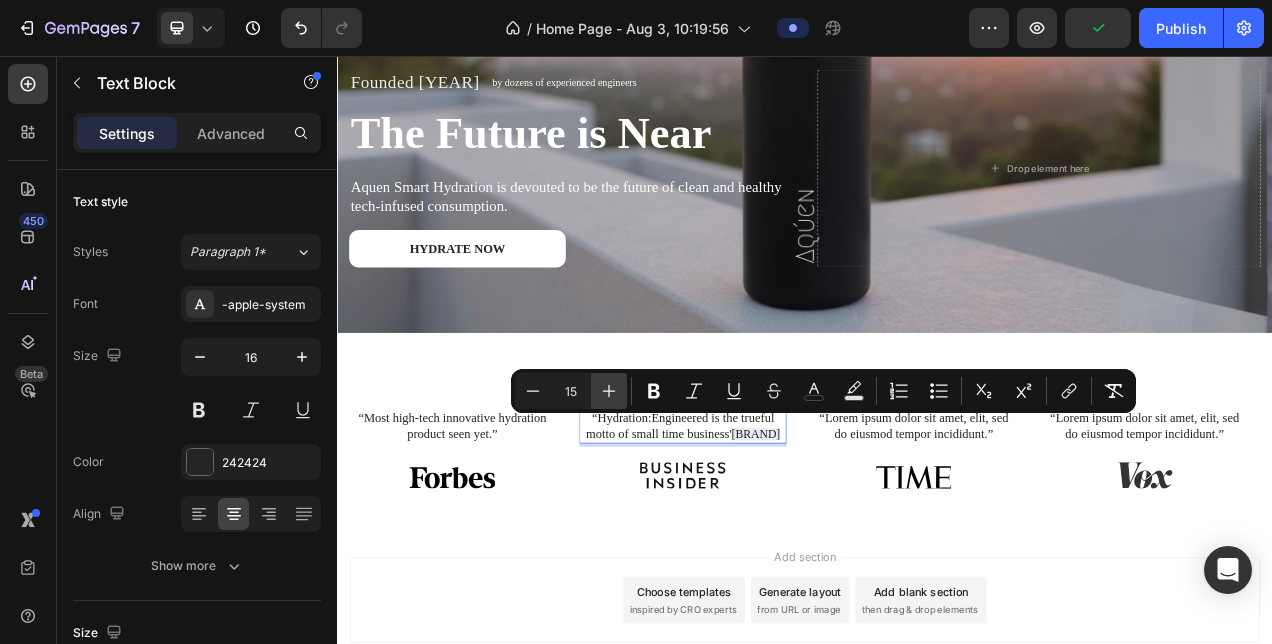click on "Plus" at bounding box center [609, 391] 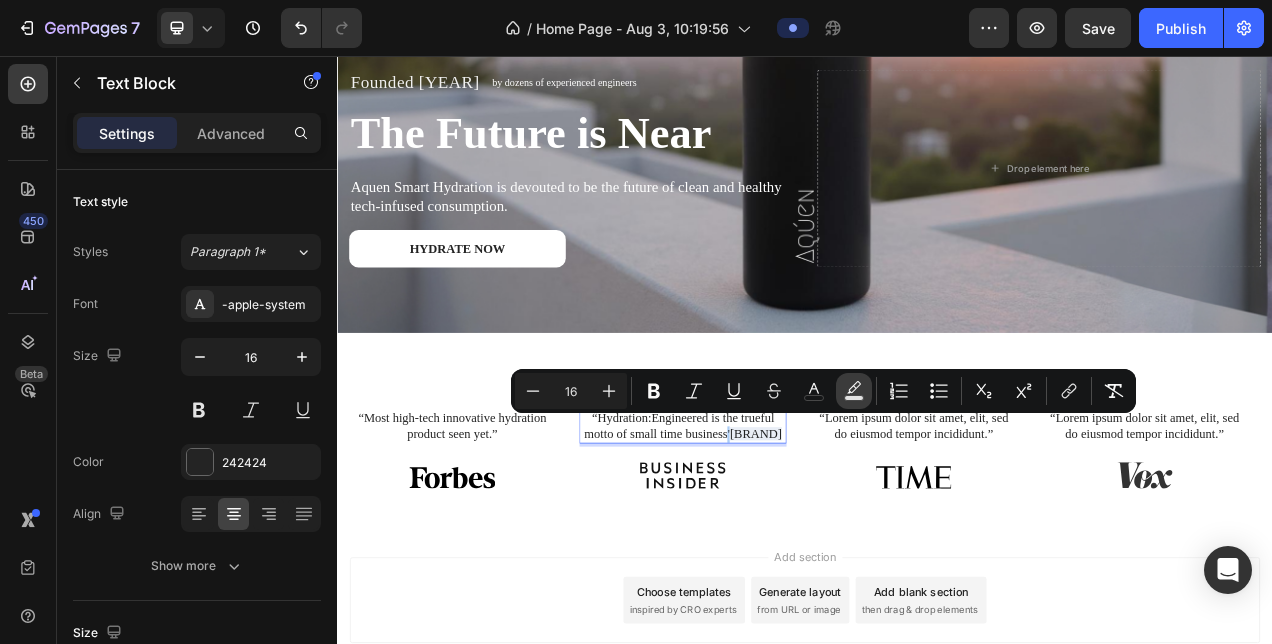 click on "color" at bounding box center (854, 391) 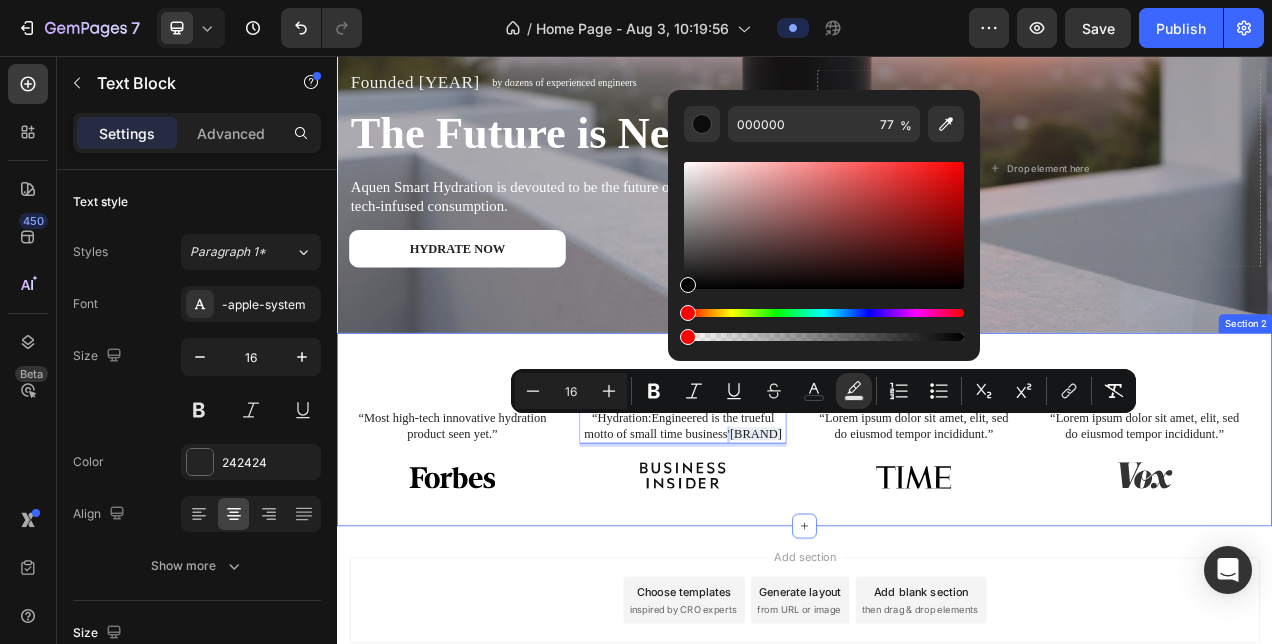 drag, startPoint x: 1235, startPoint y: 391, endPoint x: 681, endPoint y: 425, distance: 555.04236 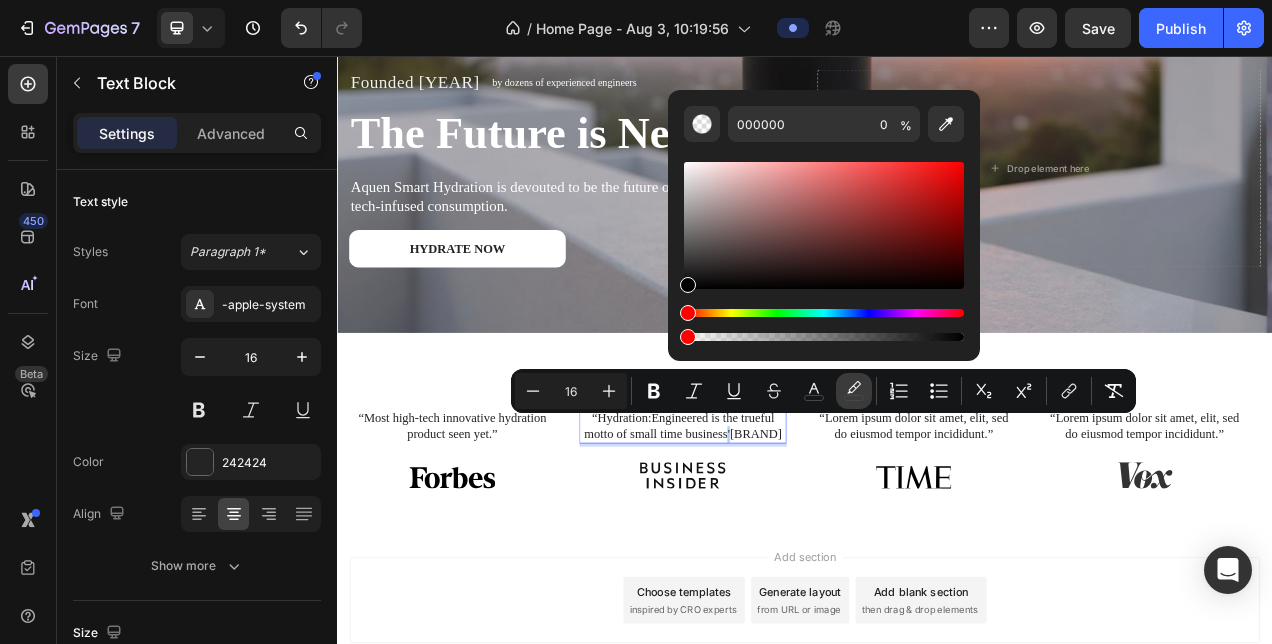 click 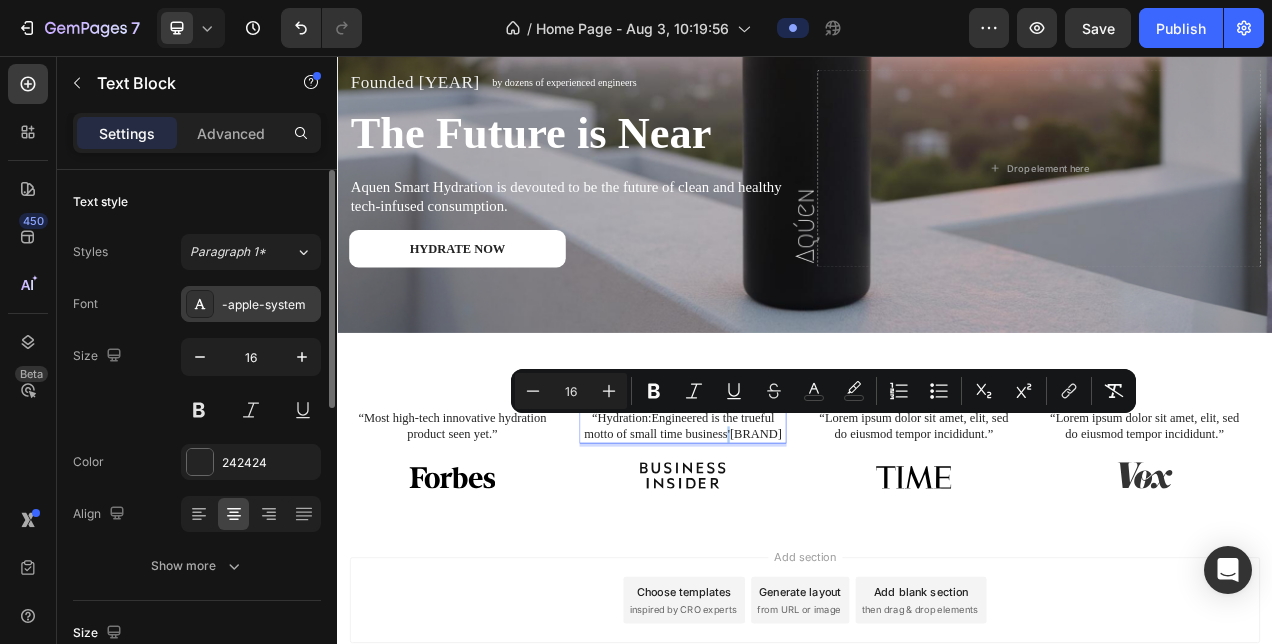 click on "-apple-system" at bounding box center (269, 305) 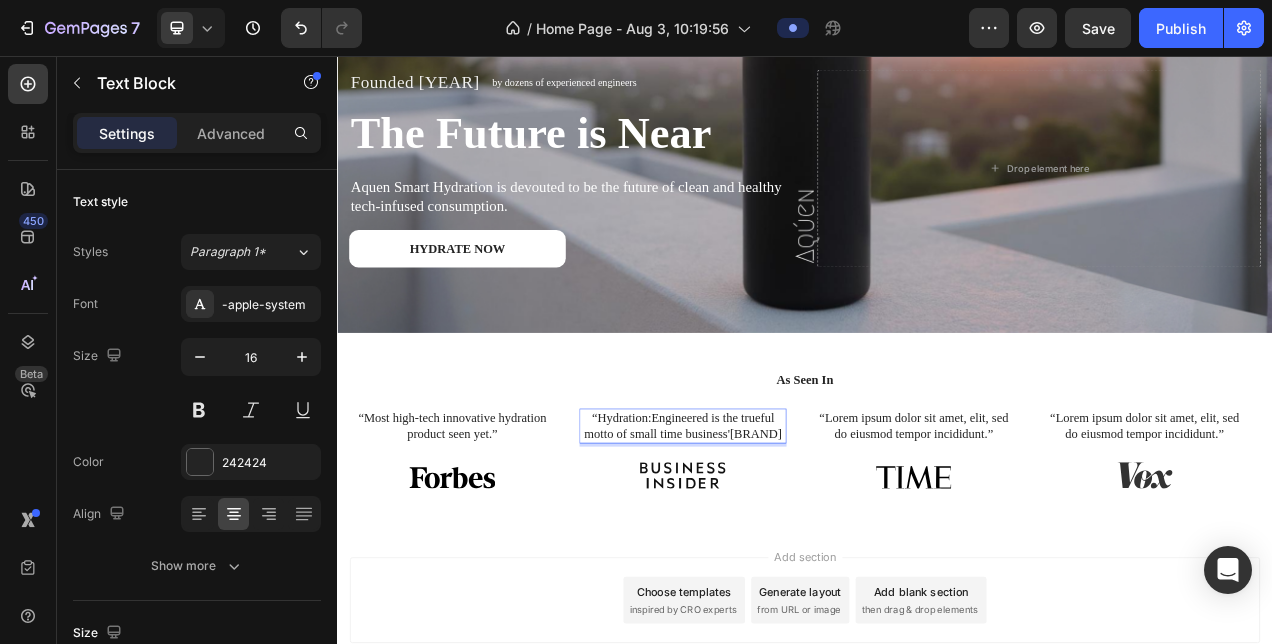 click on "[BRAND]" at bounding box center [874, 540] 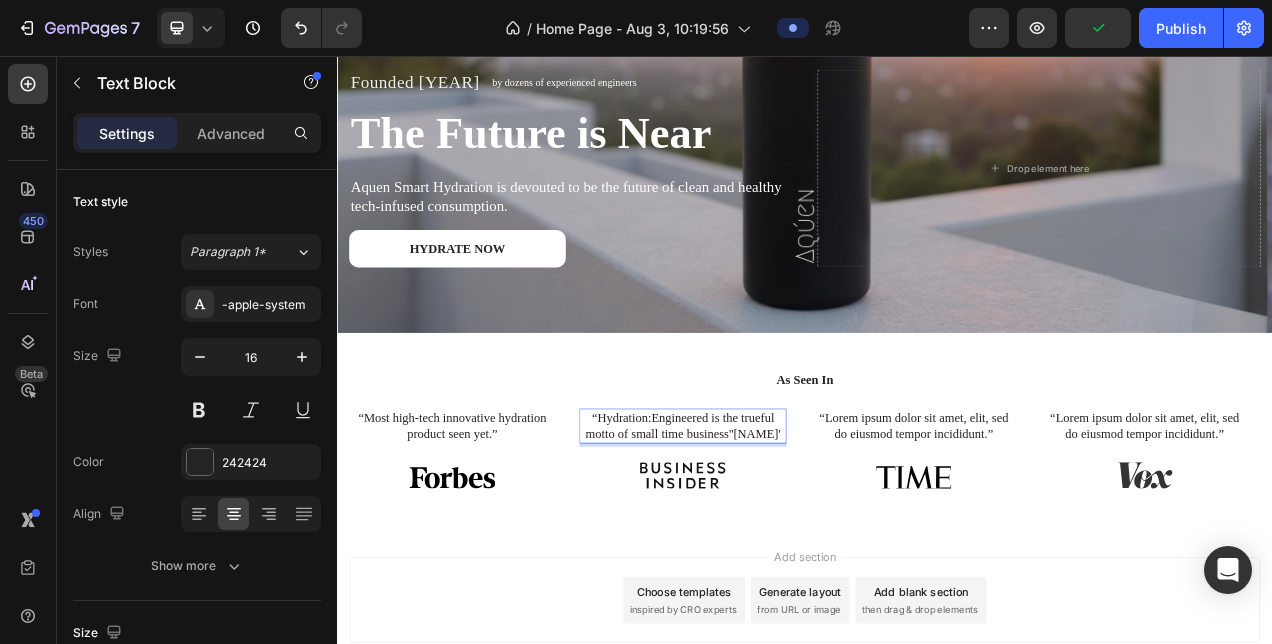click on "“Hydration:Engineered is the trueful motto of small time business  ' Aqúen'" at bounding box center (781, 531) 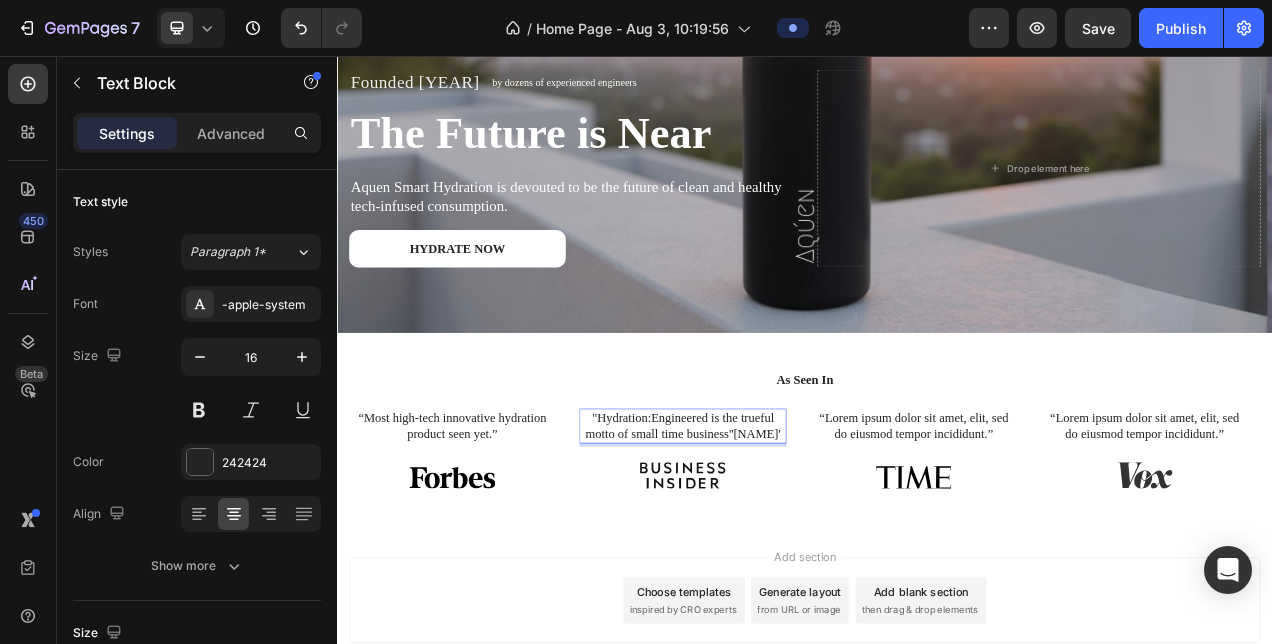click on ""Hydration:Engineered is the trueful motto of small time business  ' Aqúen'" at bounding box center [781, 531] 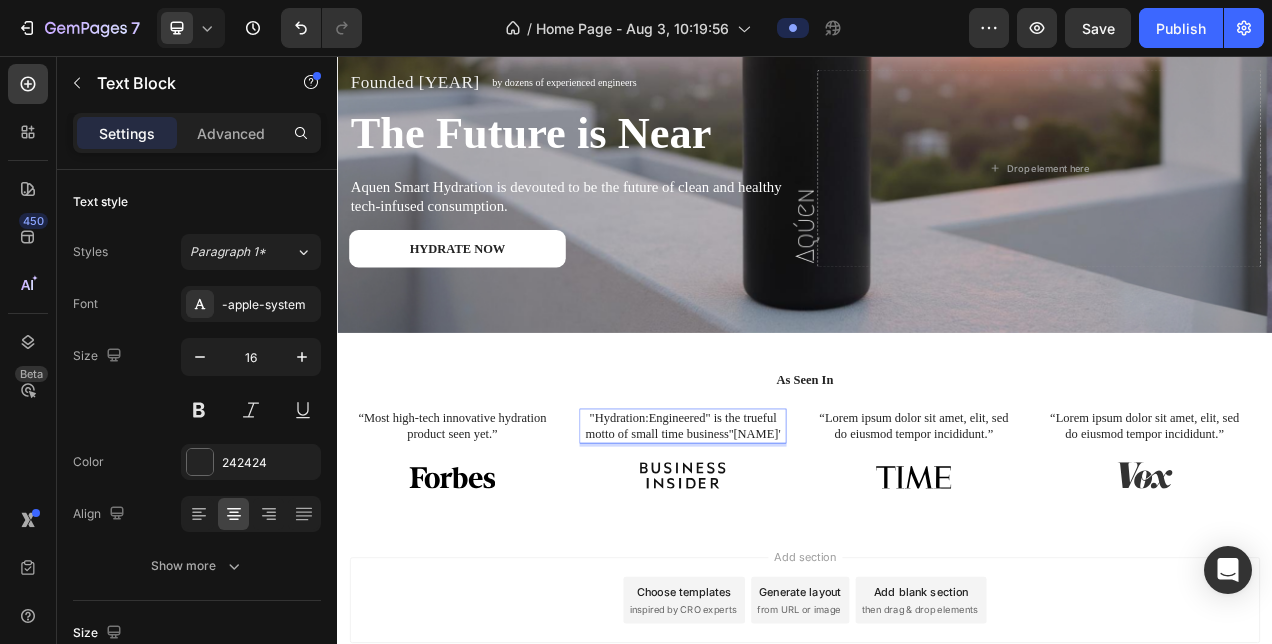 click on ""Hydration:Engineered" is the trueful motto of small time business  ' Aqúen'" at bounding box center [781, 531] 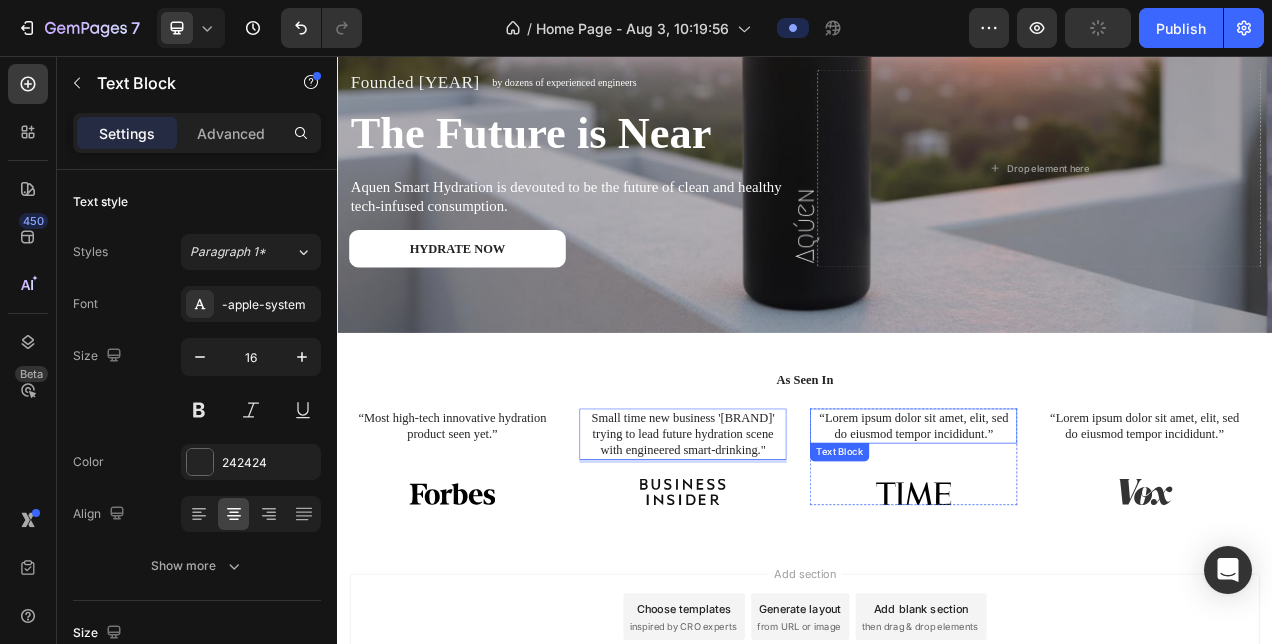 click on "“Lorem ipsum dolor sit amet, elit, sed do eiusmod tempor incididunt.”" at bounding box center [1077, 531] 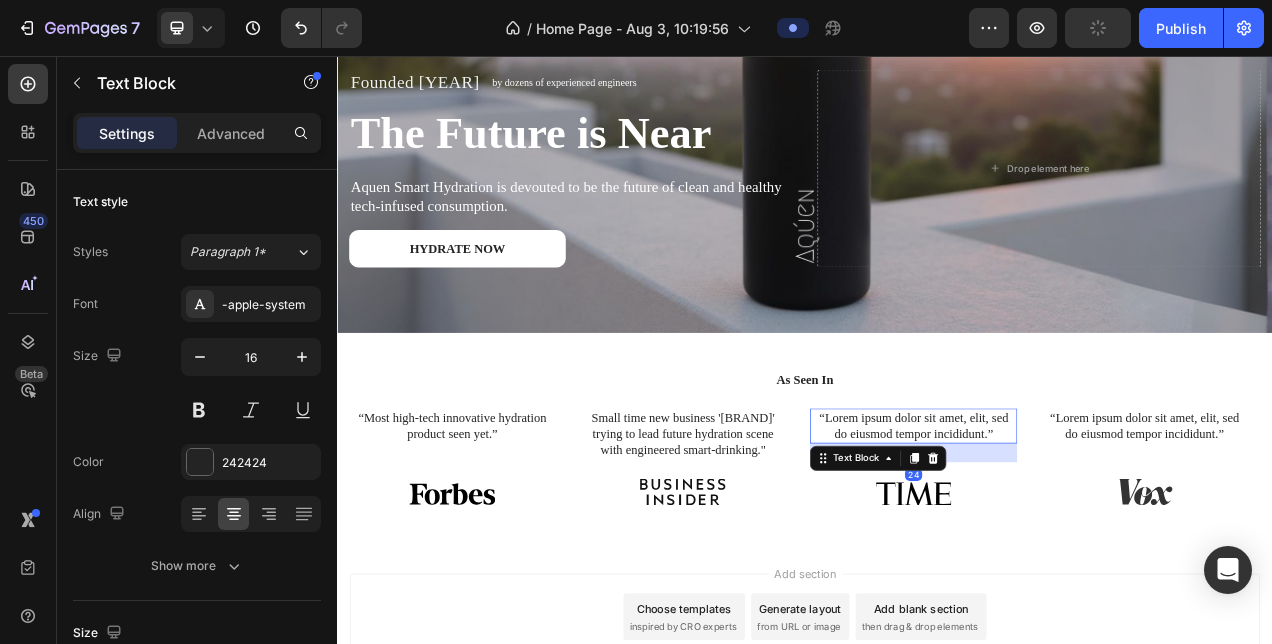 click on "“Lorem ipsum dolor sit amet, elit, sed do eiusmod tempor incididunt.”" at bounding box center [1077, 531] 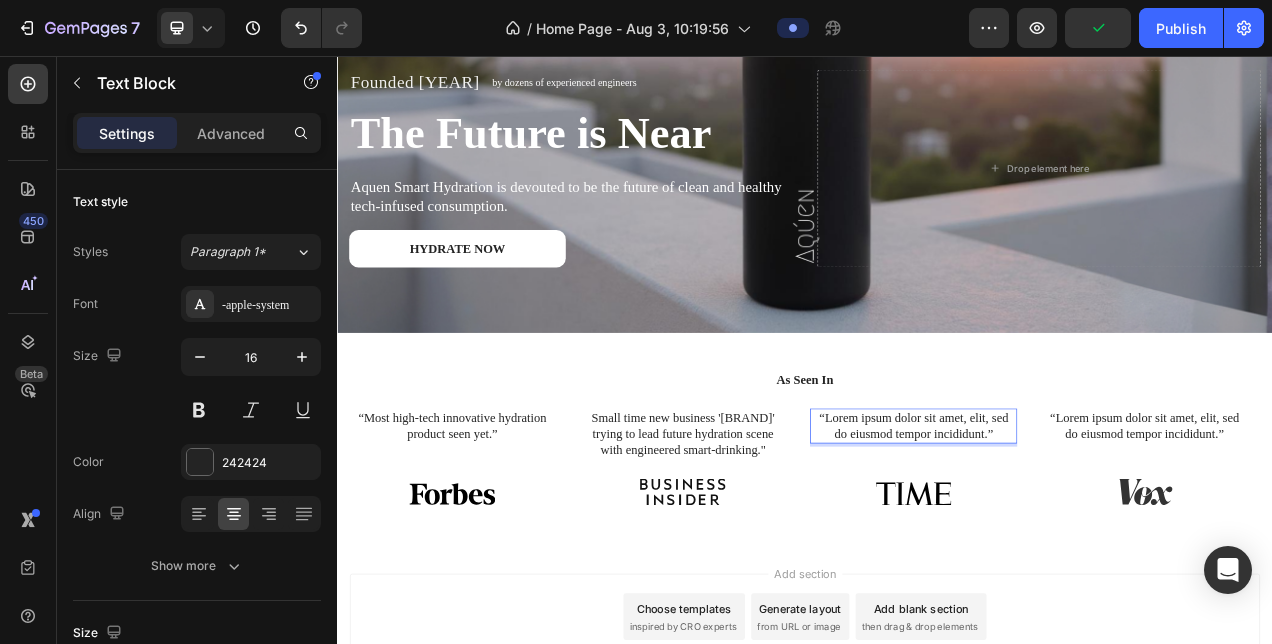 click on "“Lorem ipsum dolor sit amet, elit, sed do eiusmod tempor incididunt.”" at bounding box center (1077, 531) 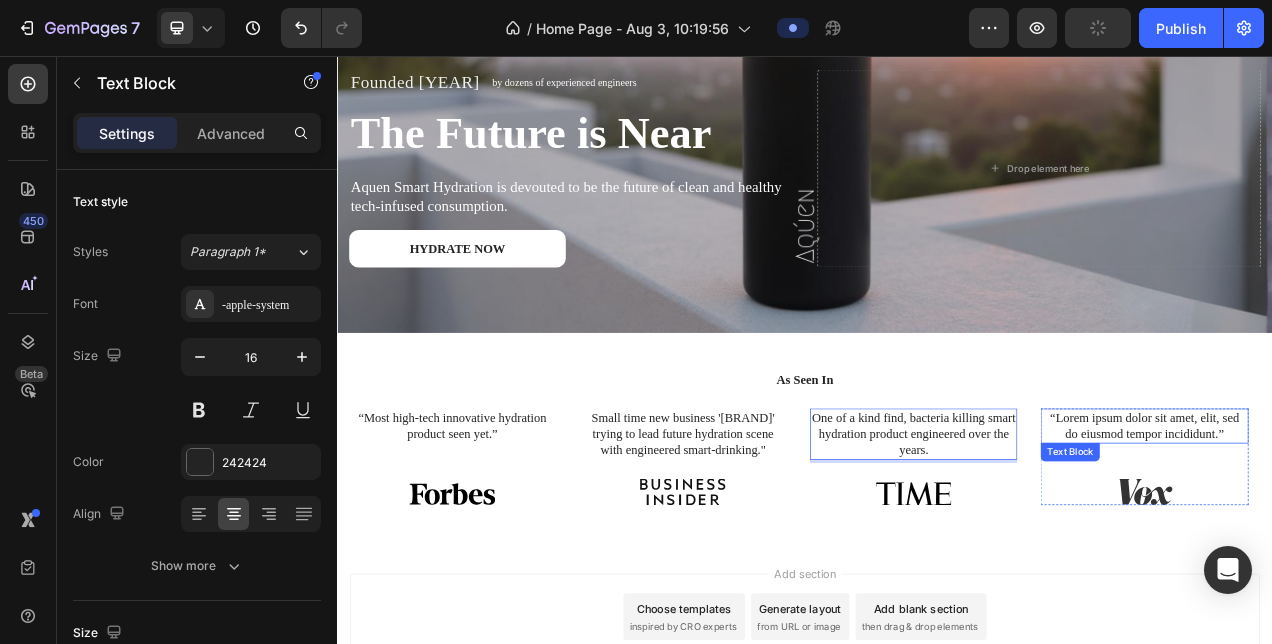 click on "“Lorem ipsum dolor sit amet, elit, sed do eiusmod tempor incididunt.”" at bounding box center [1373, 531] 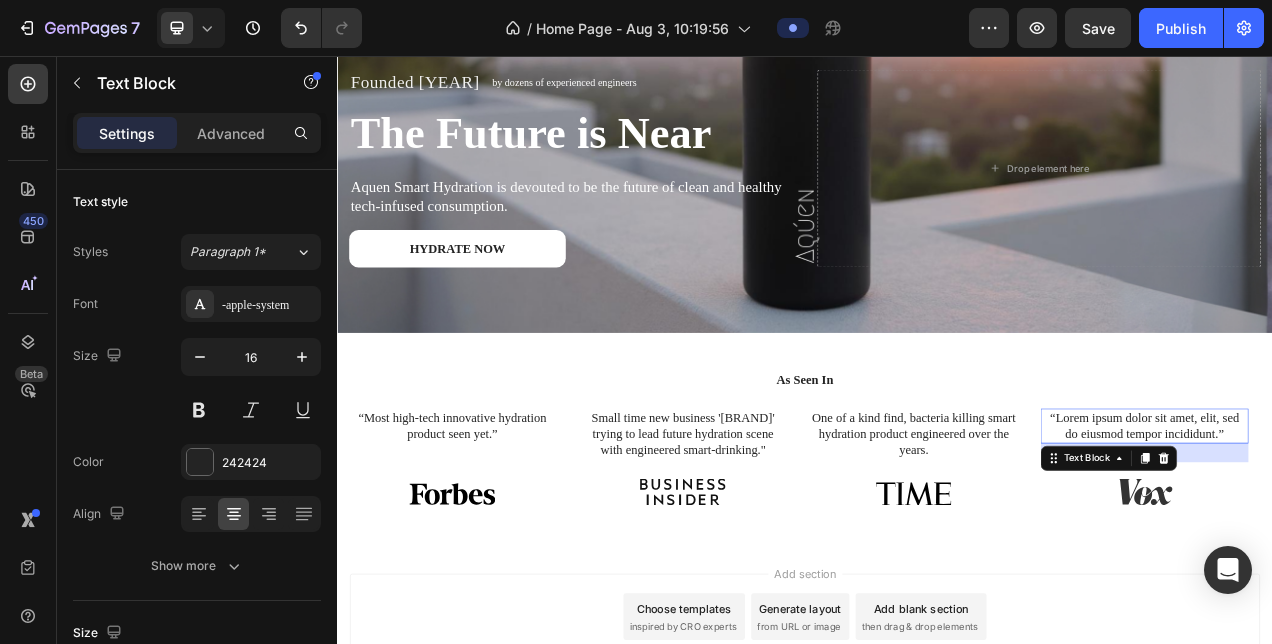 click on "“Lorem ipsum dolor sit amet, elit, sed do eiusmod tempor incididunt.”" at bounding box center (1373, 531) 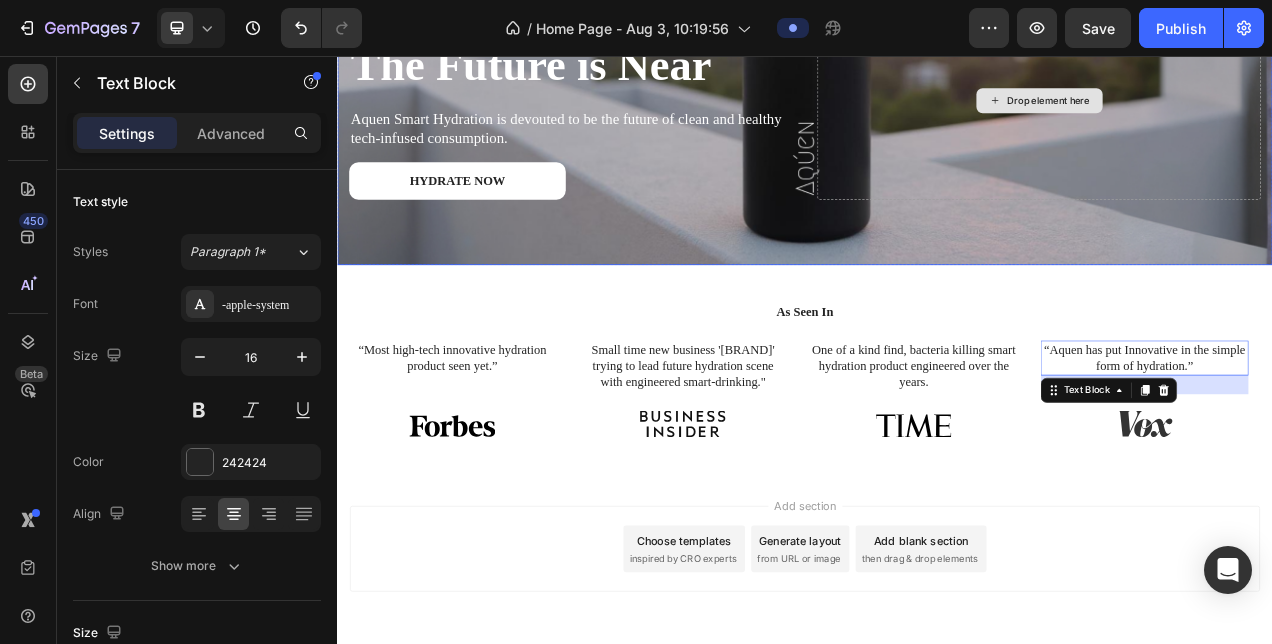 scroll, scrollTop: 508, scrollLeft: 0, axis: vertical 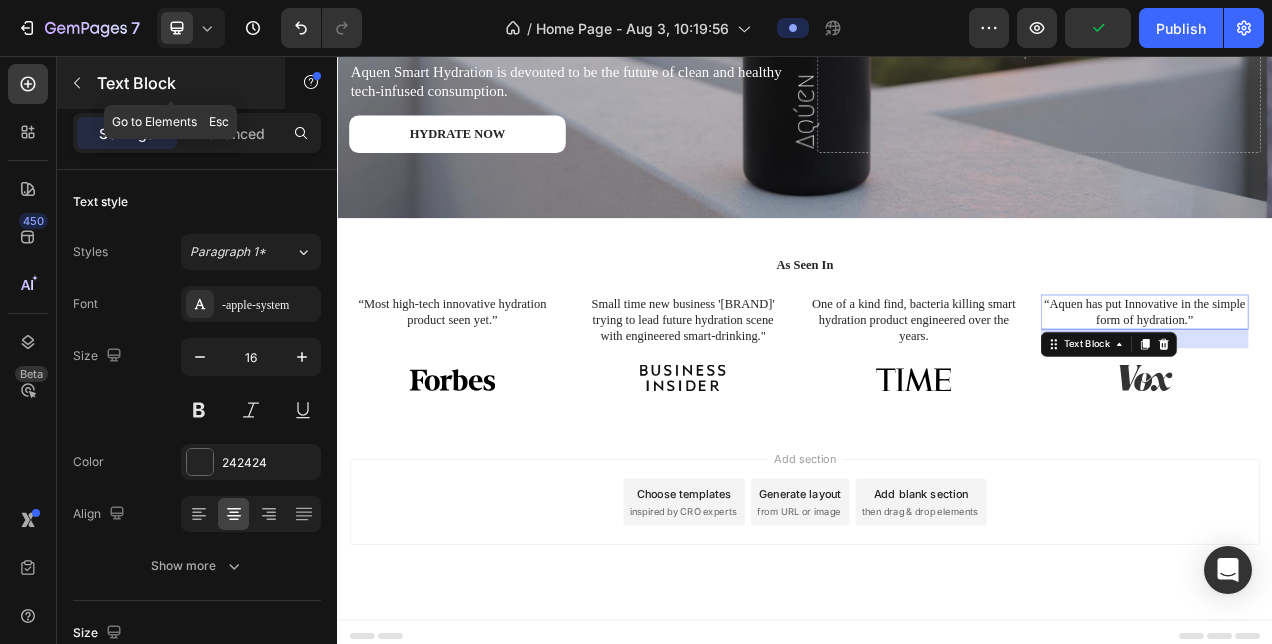 click at bounding box center [77, 83] 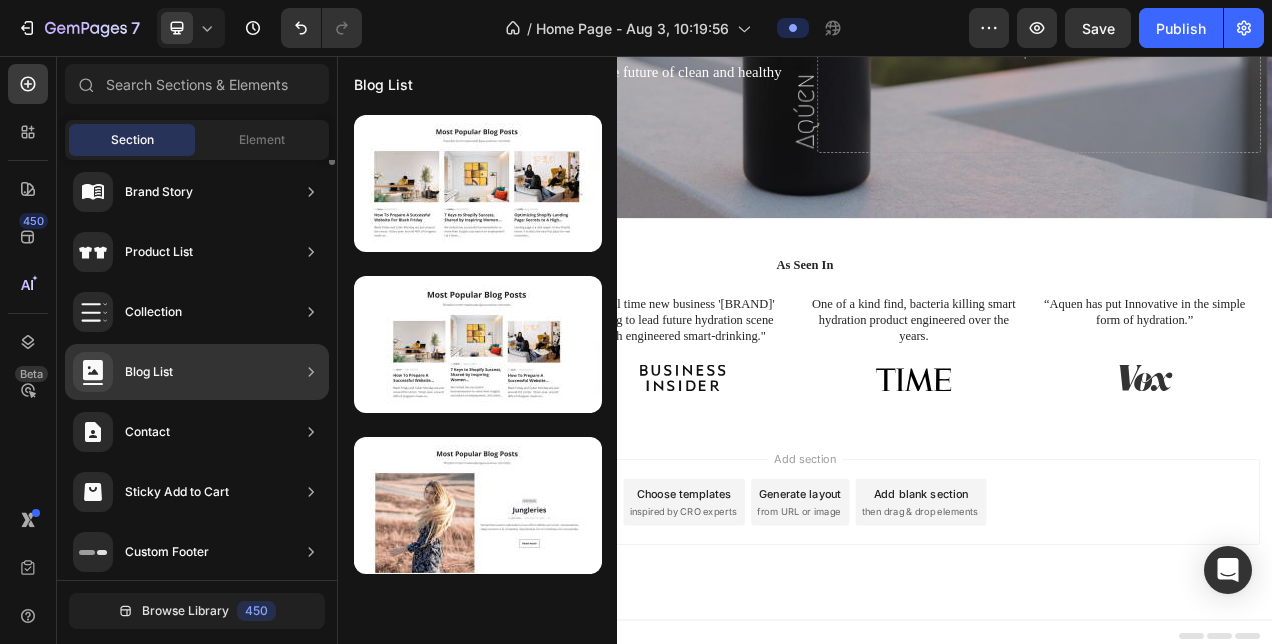 scroll, scrollTop: 0, scrollLeft: 0, axis: both 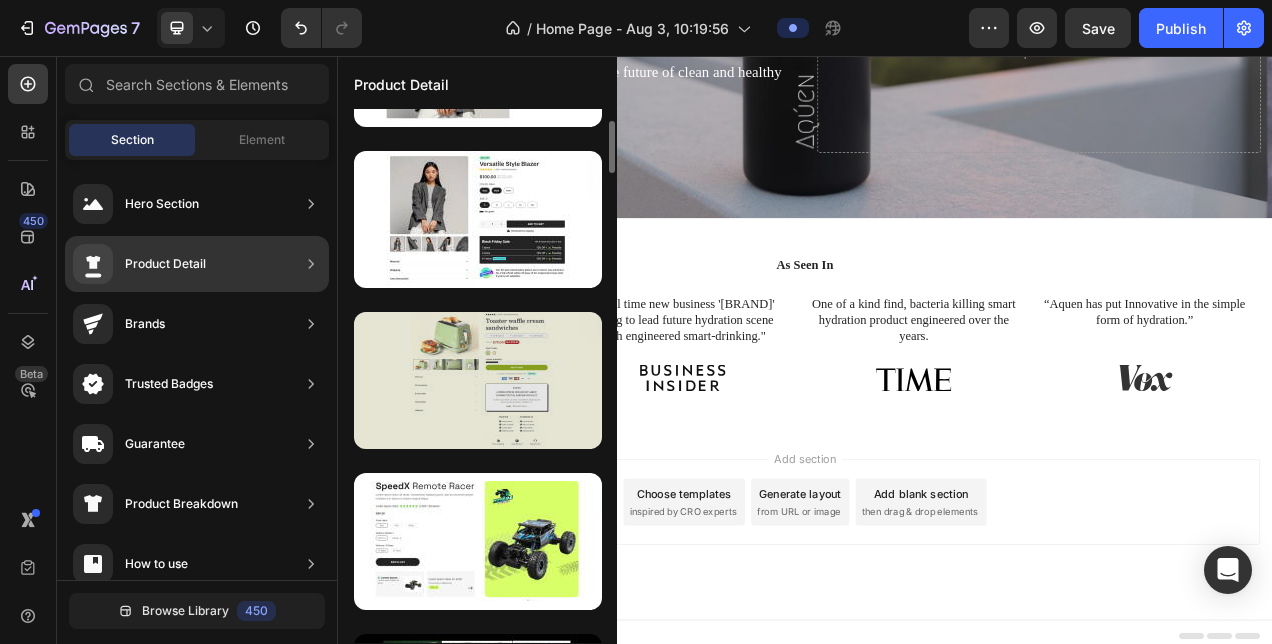 click at bounding box center [478, 380] 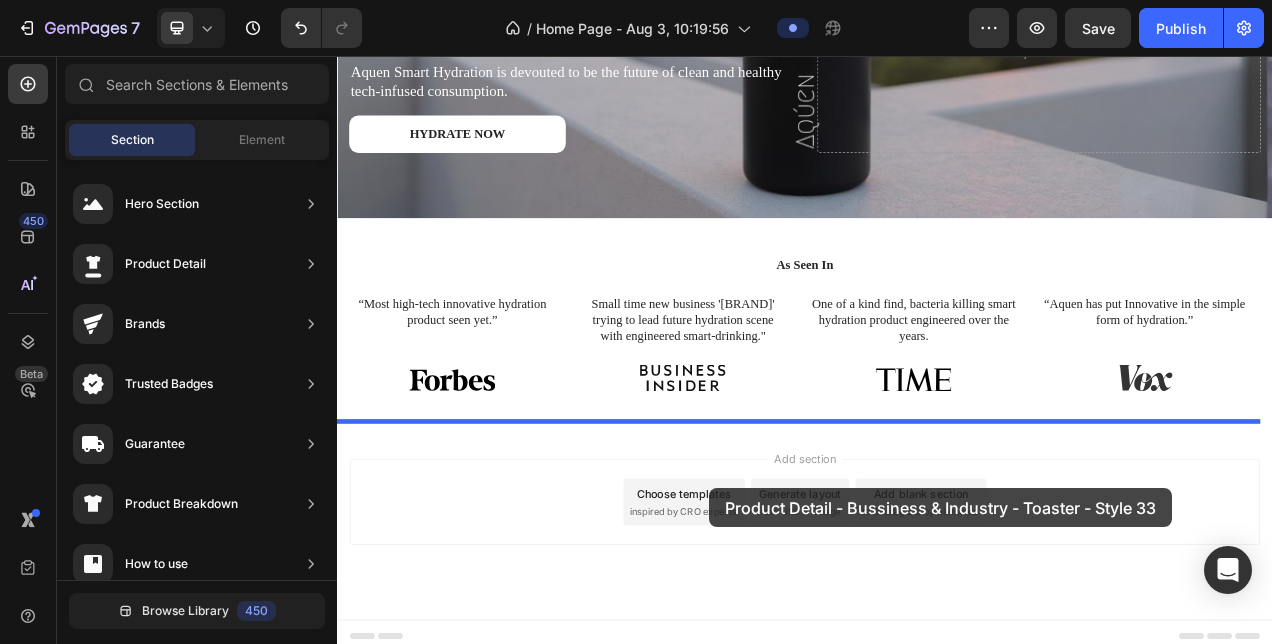 drag, startPoint x: 805, startPoint y: 433, endPoint x: 814, endPoint y: 642, distance: 209.1937 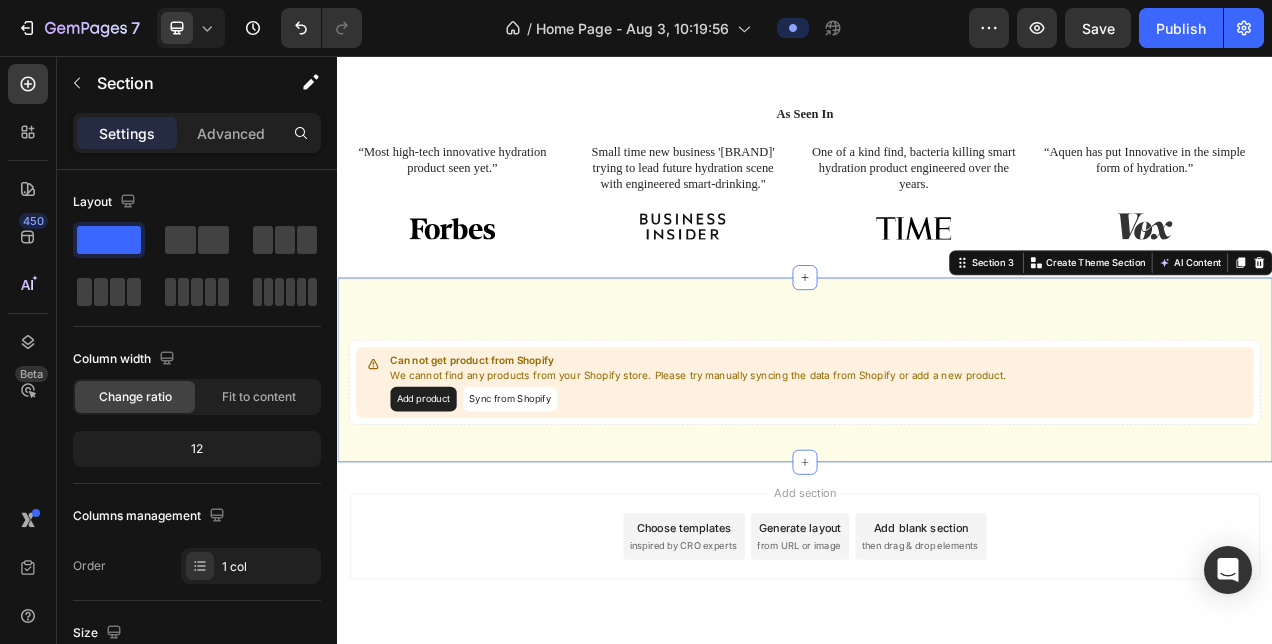 scroll, scrollTop: 729, scrollLeft: 0, axis: vertical 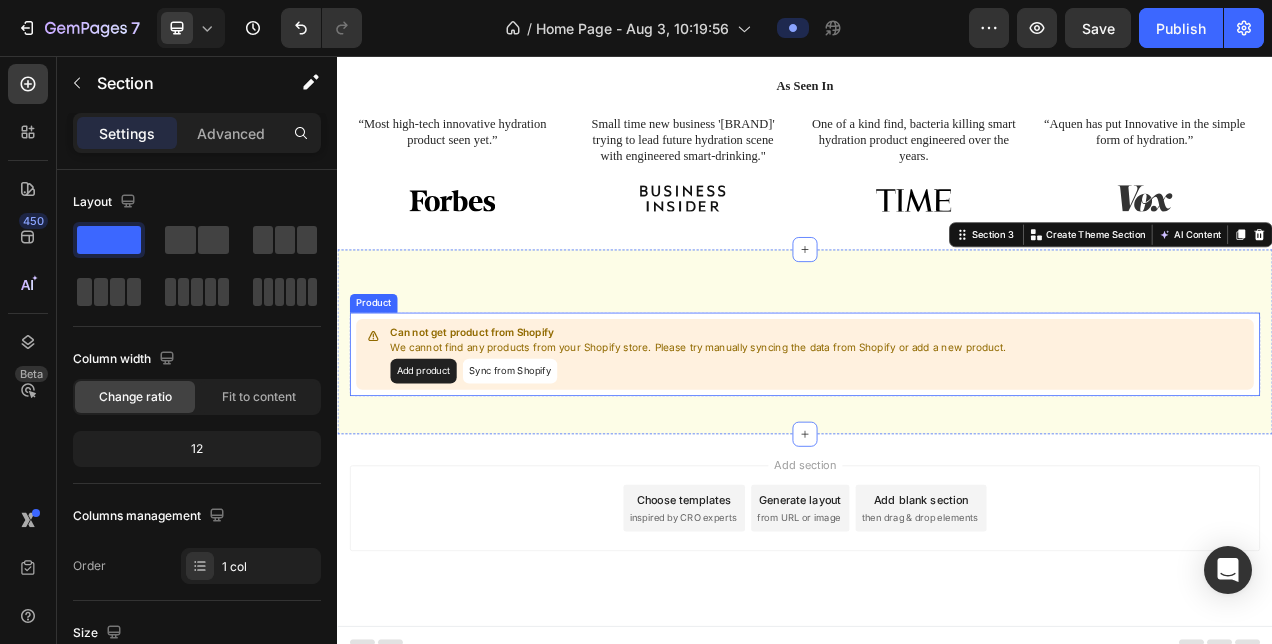 click on "Sync from Shopify" at bounding box center (558, 460) 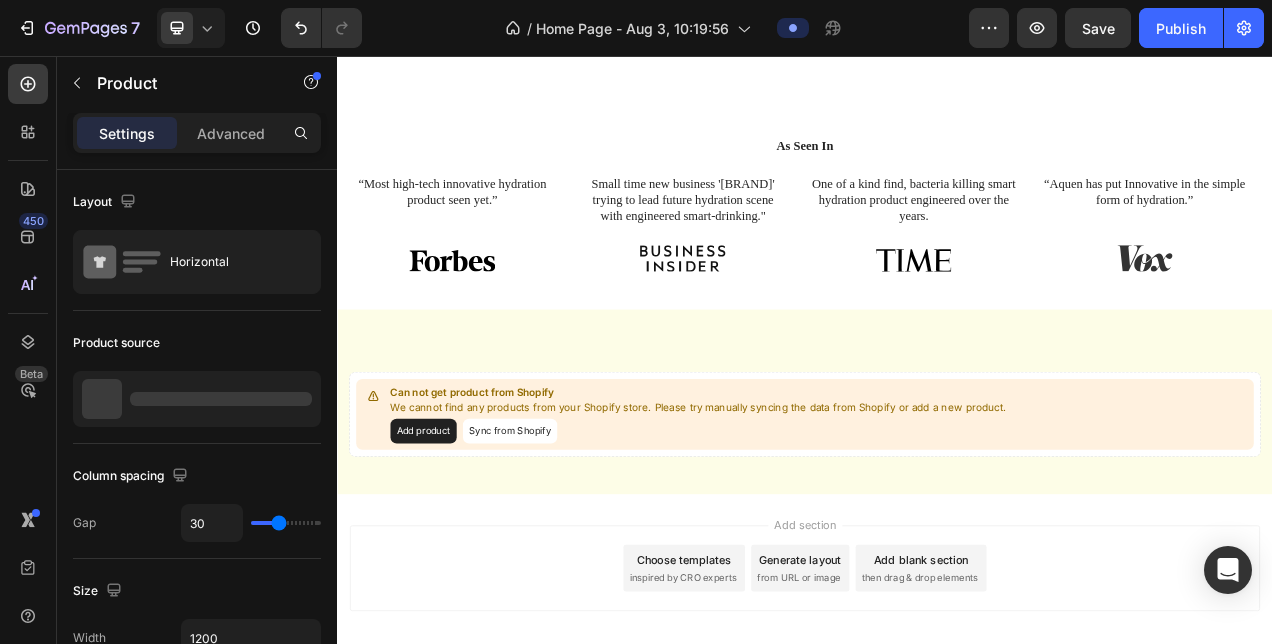 scroll, scrollTop: 729, scrollLeft: 0, axis: vertical 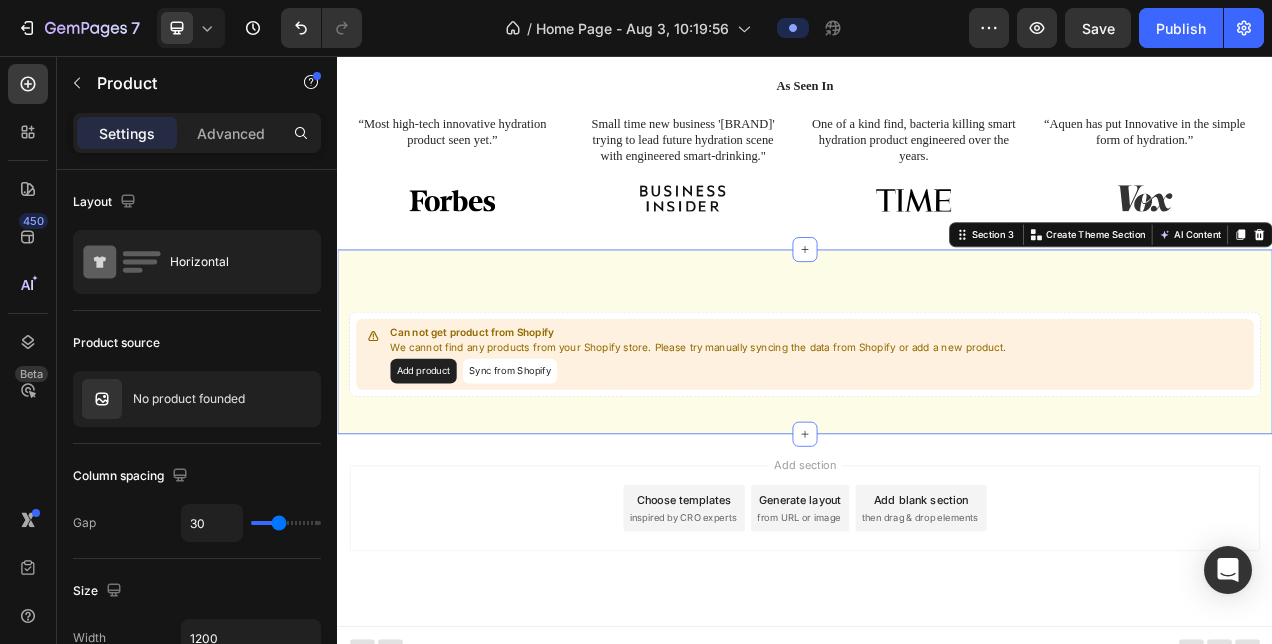 click on "Can not get product from Shopify We cannot find any products from your Shopify store. Please try manually syncing the data from Shopify or add a new product.   Add product Sync from Shopify Product Section 3   You can create reusable sections Create Theme Section AI Content Write with GemAI What would you like to describe here? Tone and Voice Persuasive Product Show more Generate" at bounding box center [937, 422] 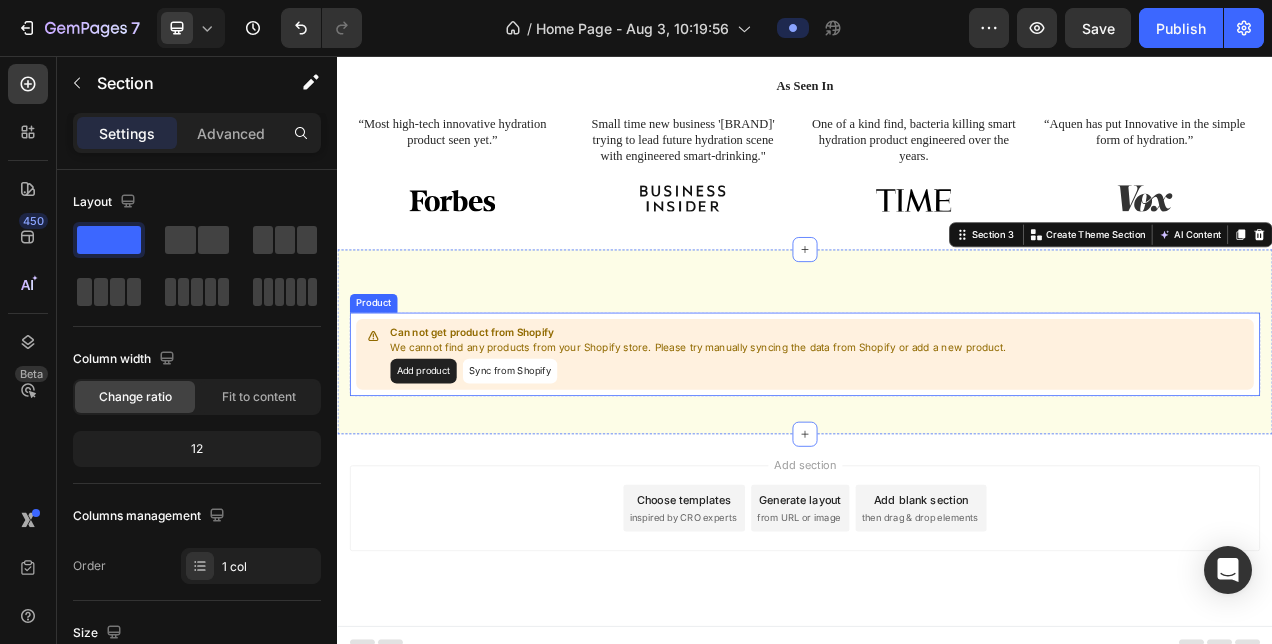 click on "We cannot find any products from your Shopify store. Please try manually syncing the data from Shopify or add a new product." at bounding box center (800, 430) 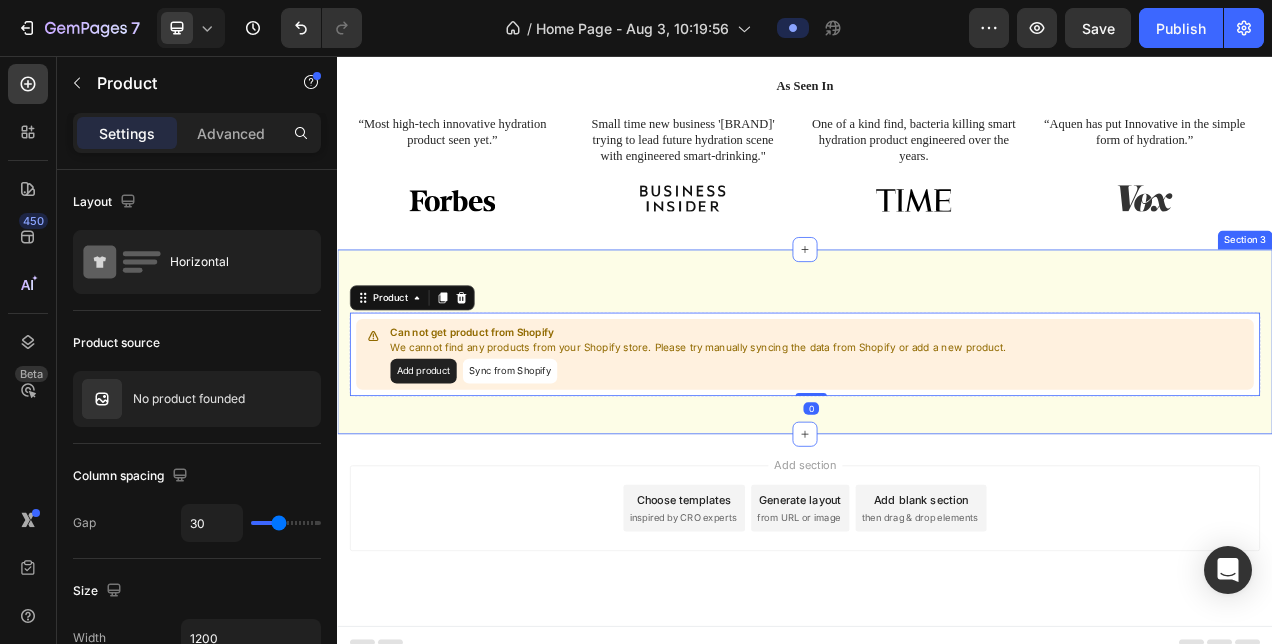 click on "Can not get product from Shopify We cannot find any products from your Shopify store. Please try manually syncing the data from Shopify or add a new product.   Add product Sync from Shopify Product   0 Section 3" at bounding box center (937, 422) 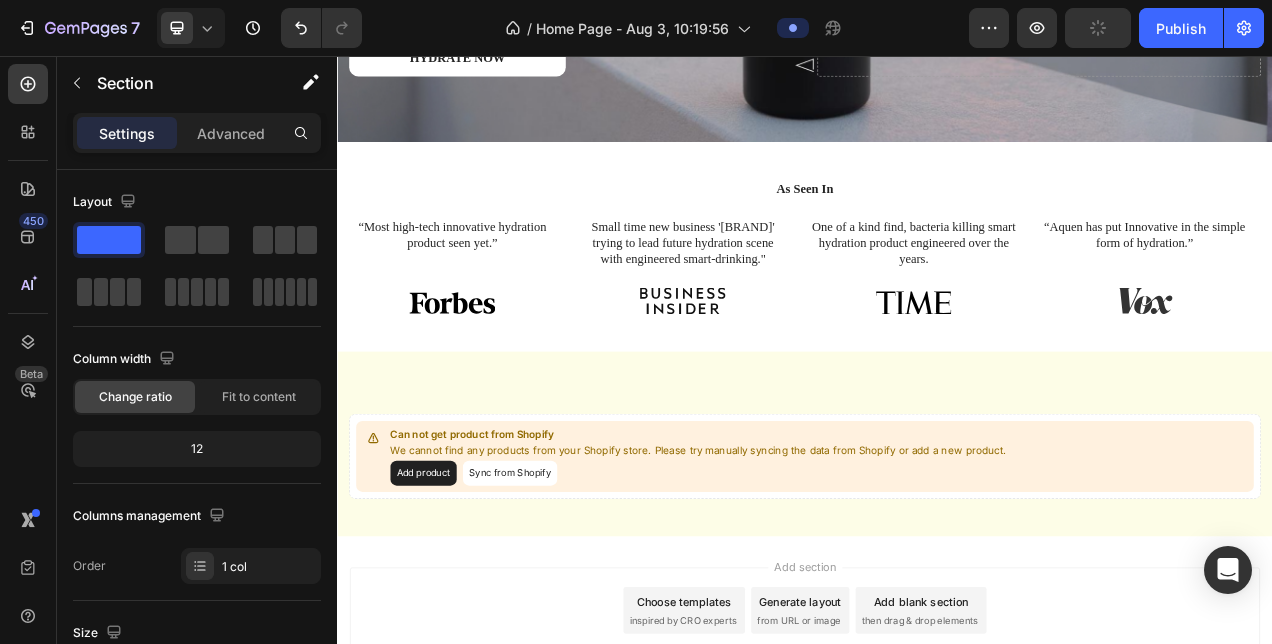 scroll, scrollTop: 639, scrollLeft: 0, axis: vertical 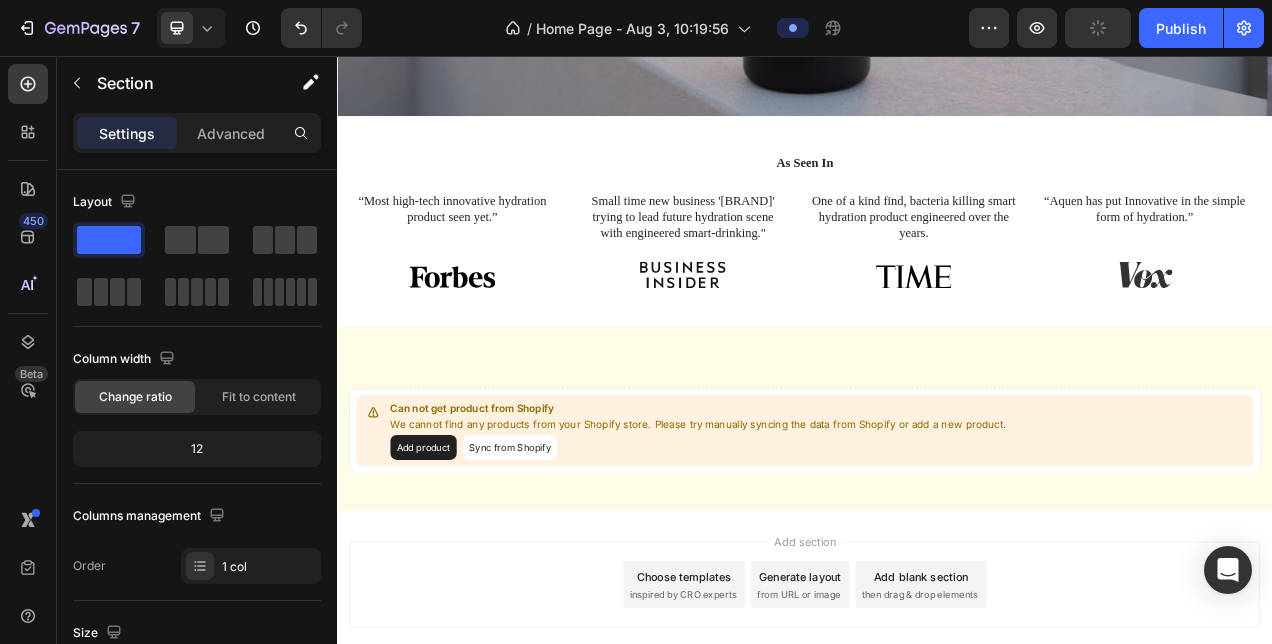click on "Can not get product from Shopify We cannot find any products from your Shopify store. Please try manually syncing the data from Shopify or add a new product.   Add product Sync from Shopify Product Section 3" at bounding box center [937, 520] 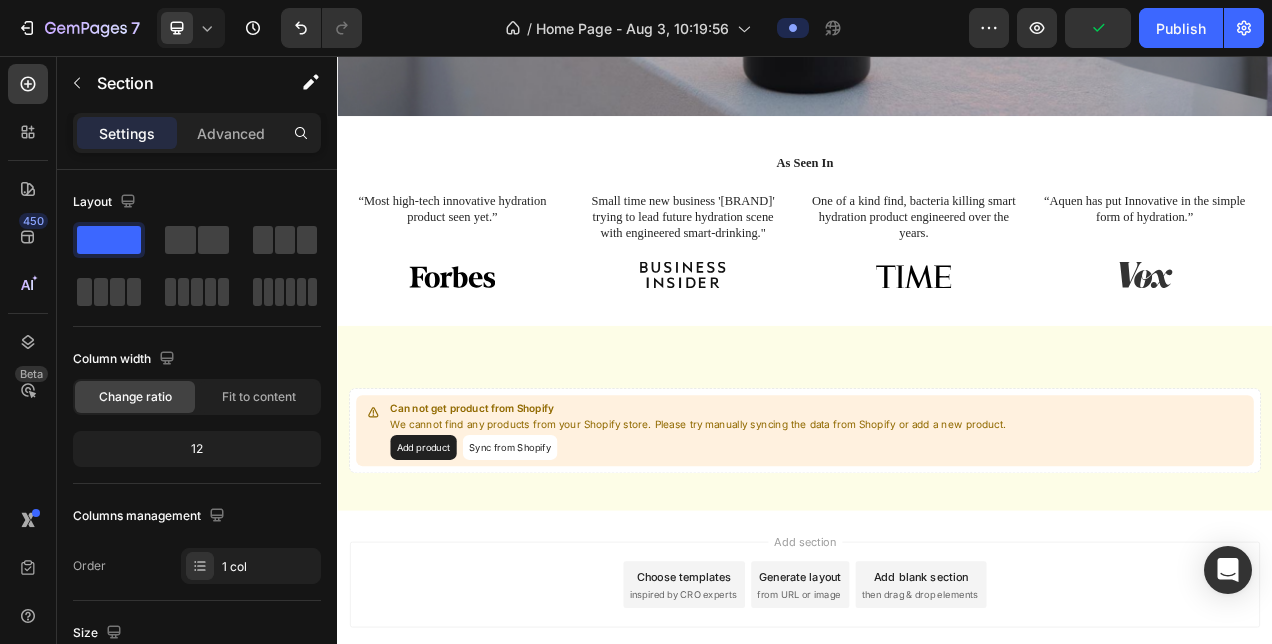 click on "Can not get product from Shopify We cannot find any products from your Shopify store. Please try manually syncing the data from Shopify or add a new product.   Add product Sync from Shopify Product Section 3" at bounding box center (937, 520) 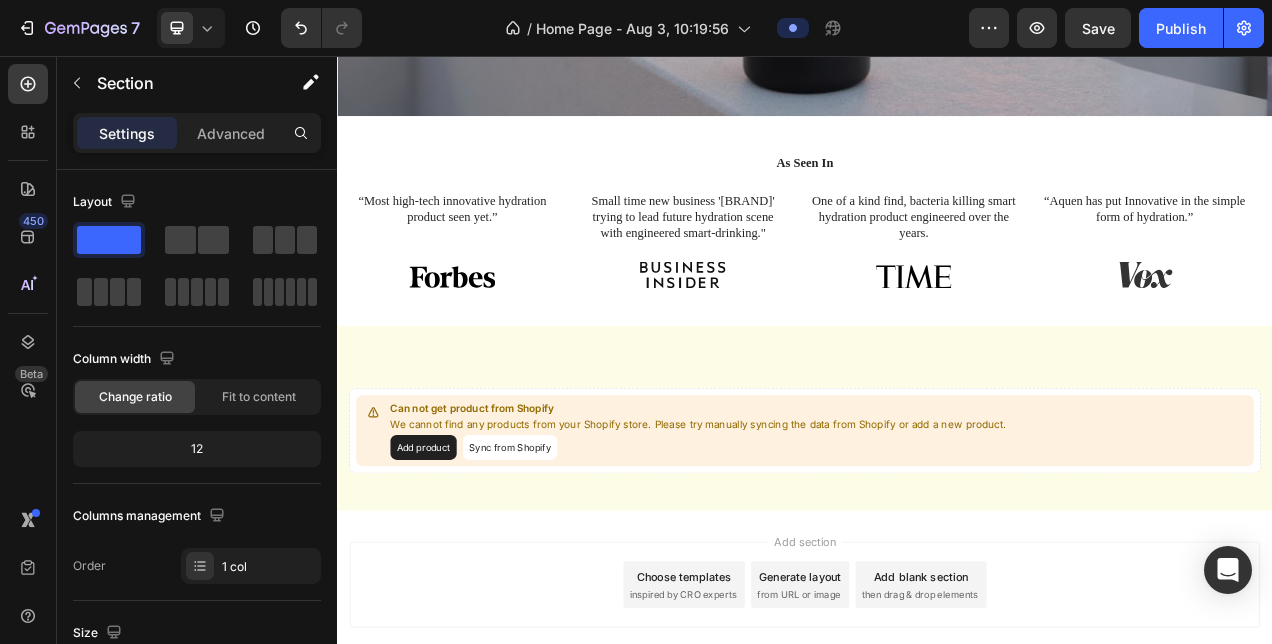 click on "Can not get product from Shopify We cannot find any products from your Shopify store. Please try manually syncing the data from Shopify or add a new product.   Add product Sync from Shopify Product Section 3" at bounding box center [937, 520] 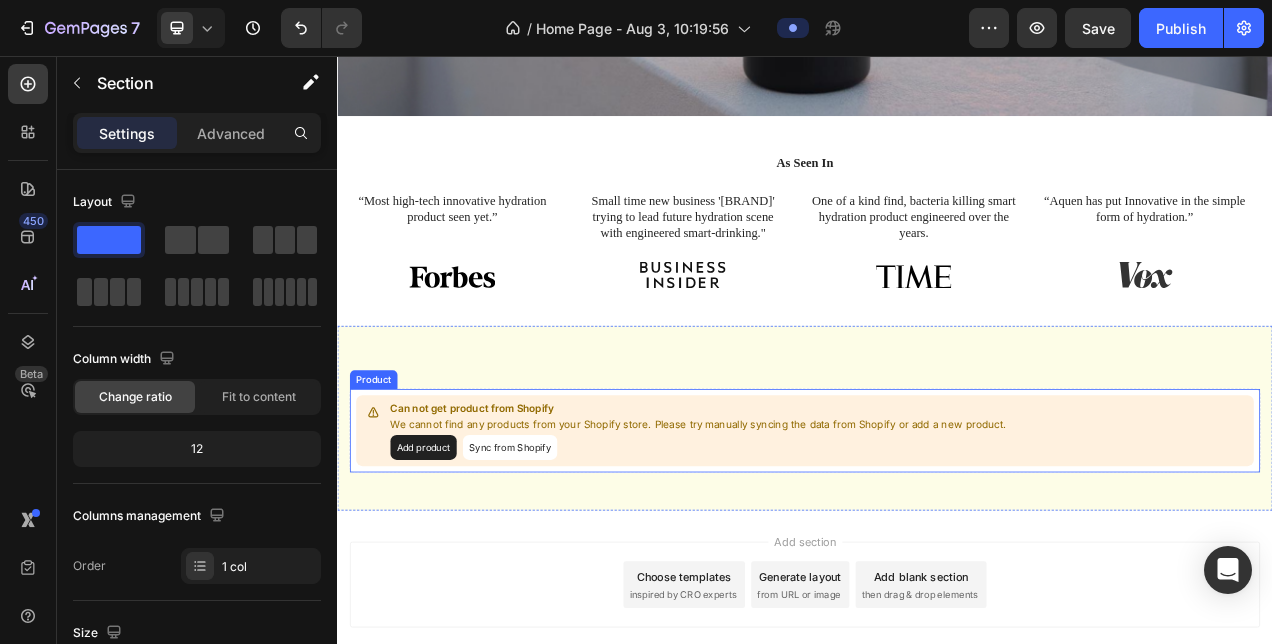 click on "Can not get product from Shopify" at bounding box center (800, 509) 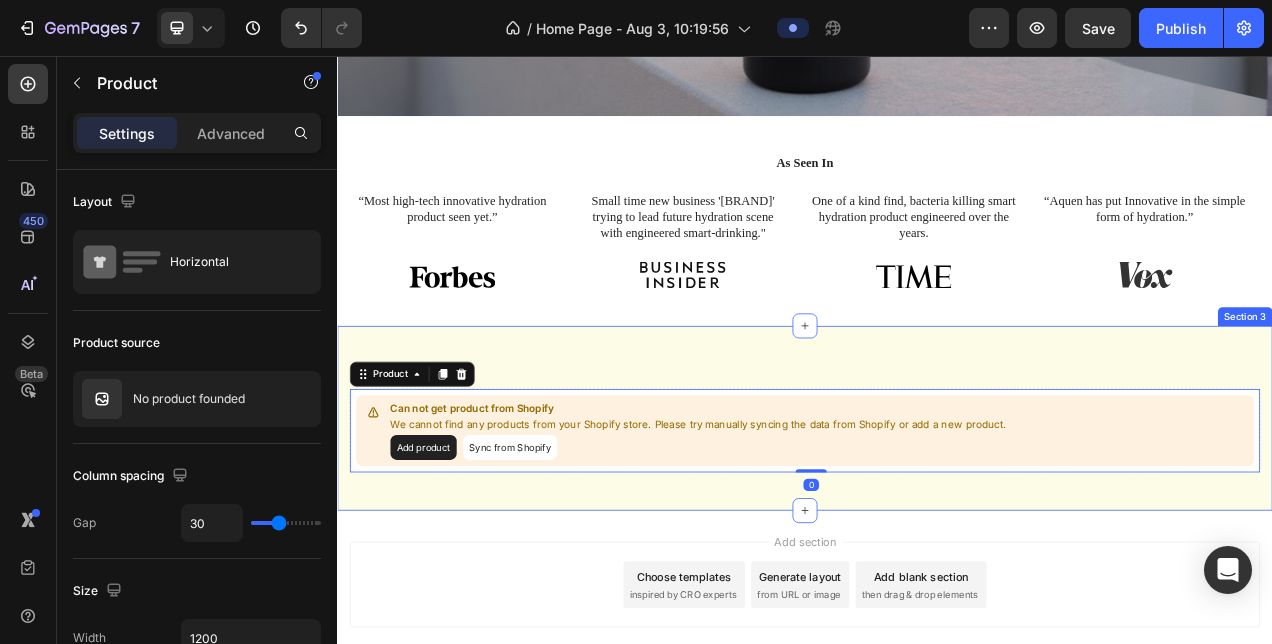 click on "Can not get product from Shopify We cannot find any products from your Shopify store. Please try manually syncing the data from Shopify or add a new product.   Add product Sync from Shopify Product   0 Section 3" at bounding box center [937, 520] 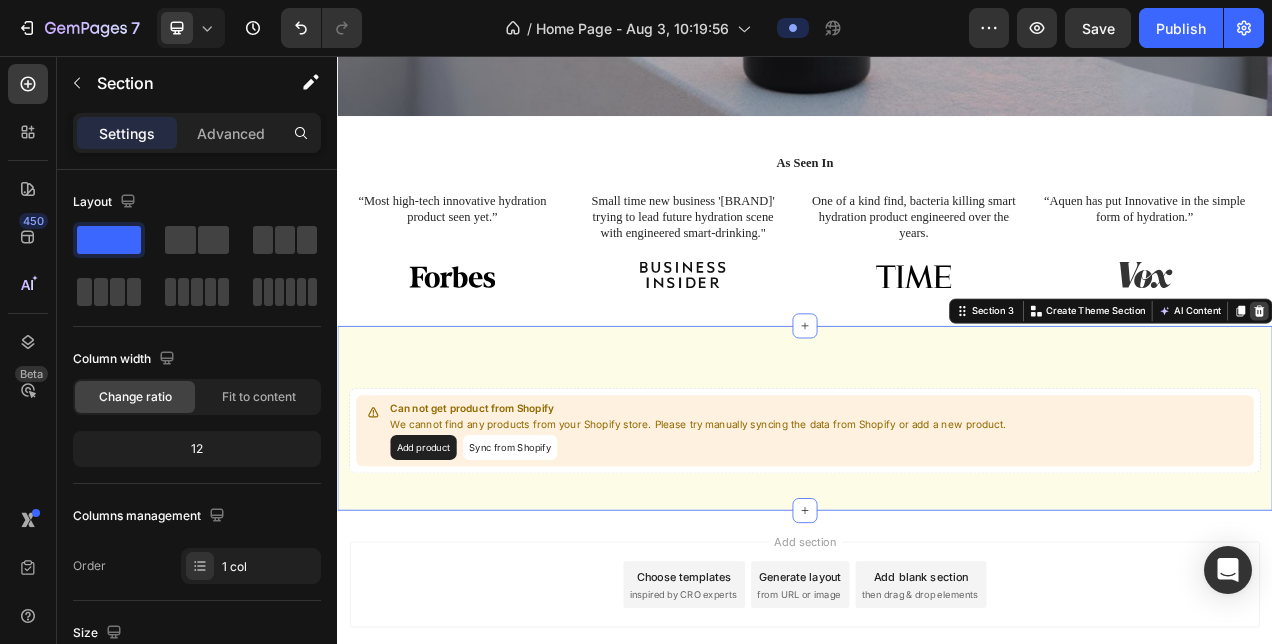 click 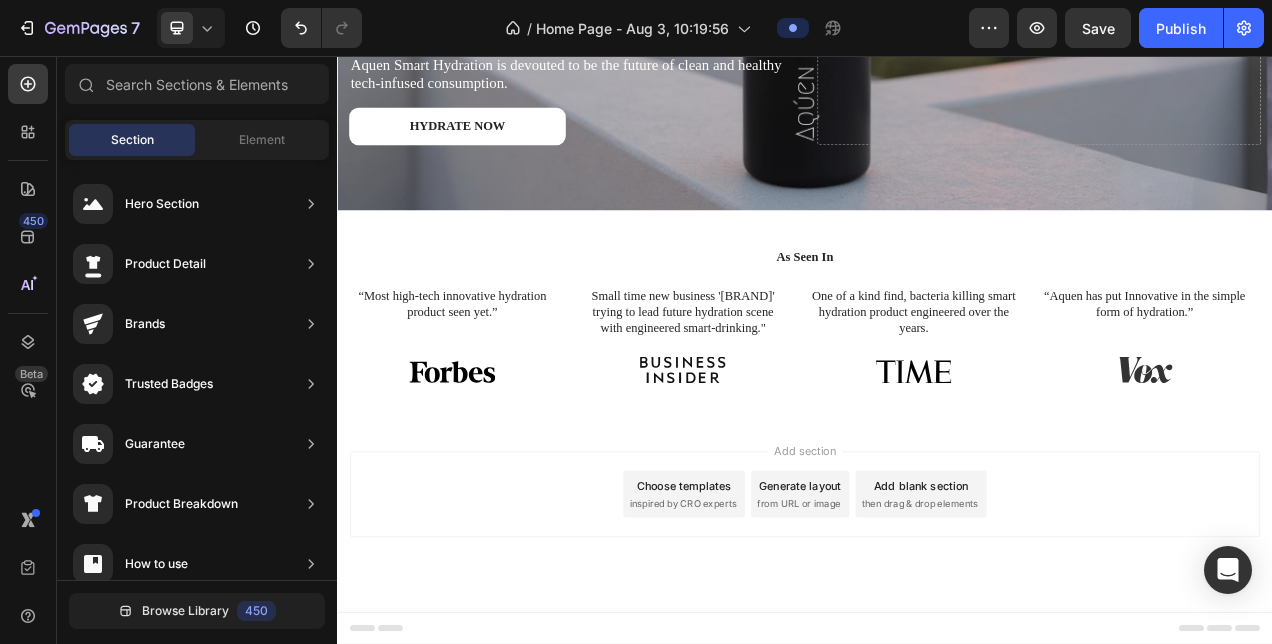 scroll, scrollTop: 508, scrollLeft: 0, axis: vertical 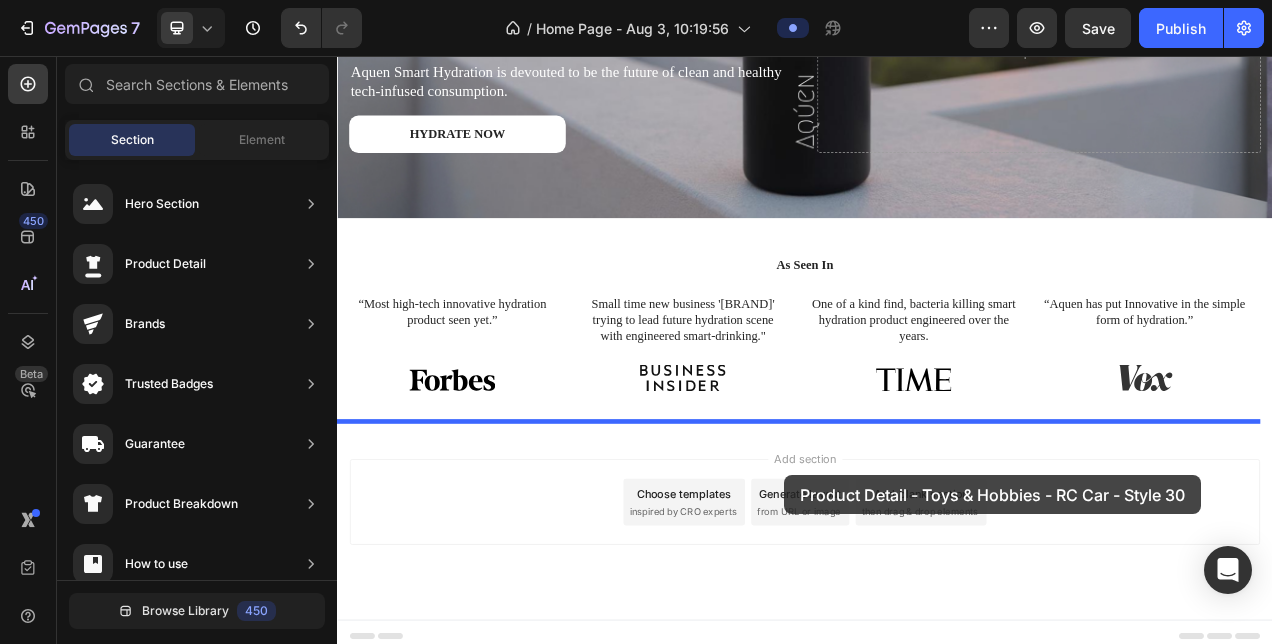 drag, startPoint x: 838, startPoint y: 492, endPoint x: 911, endPoint y: 594, distance: 125.43126 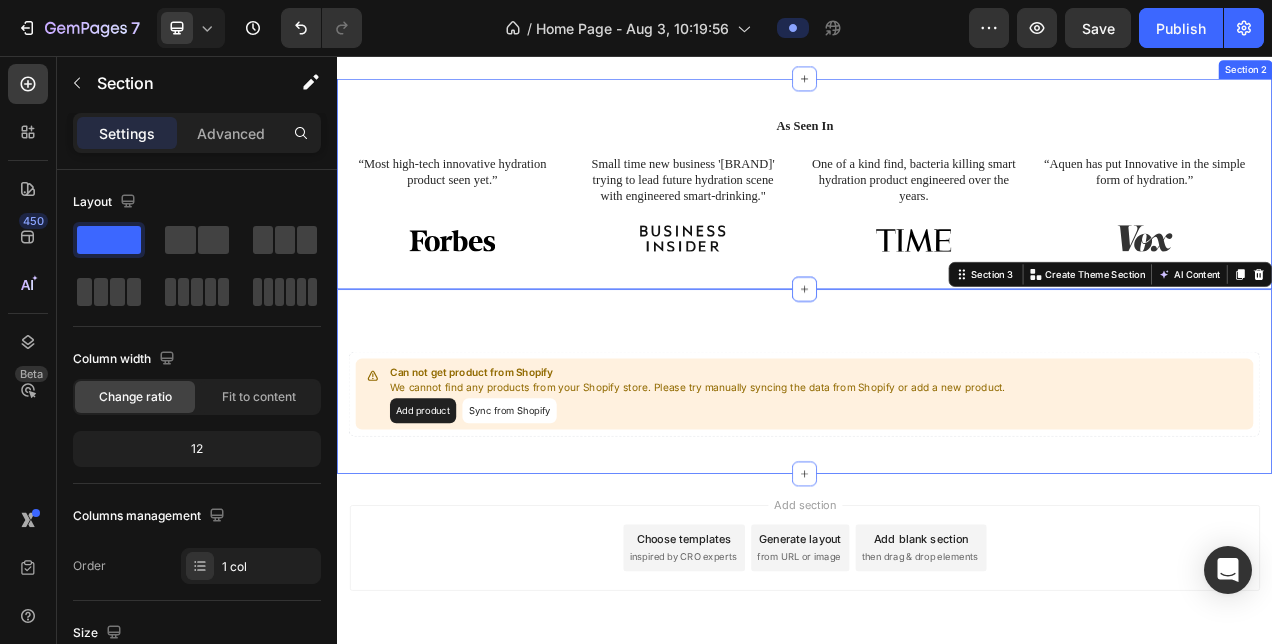 scroll, scrollTop: 744, scrollLeft: 0, axis: vertical 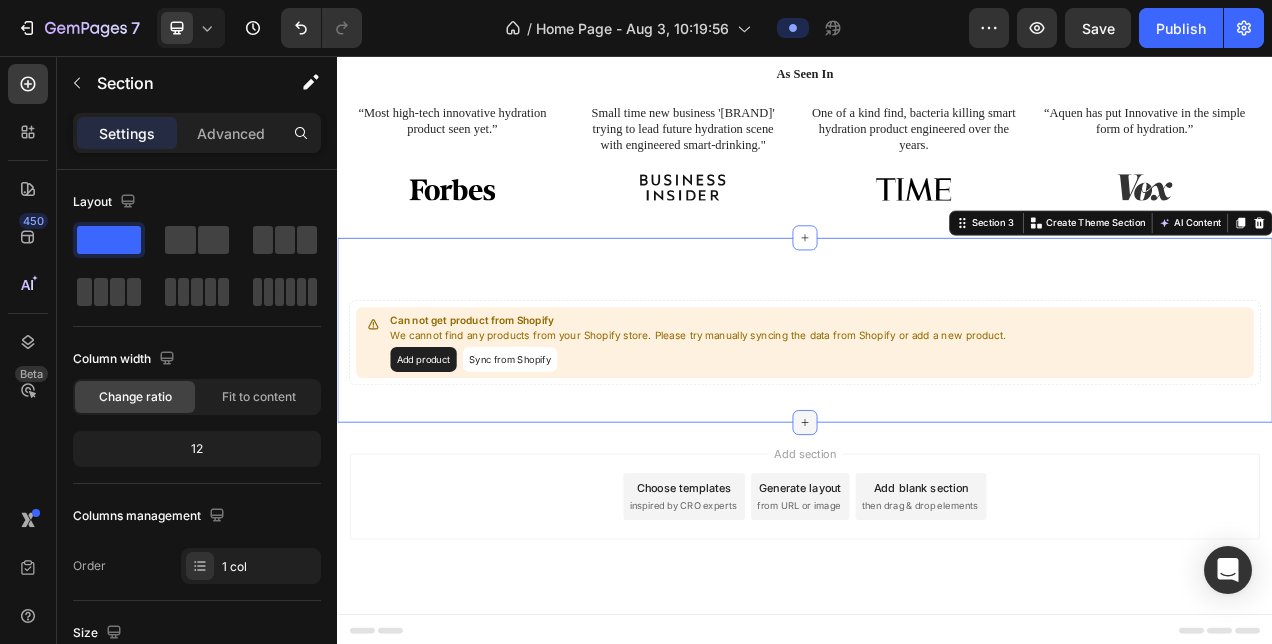 click at bounding box center (937, 526) 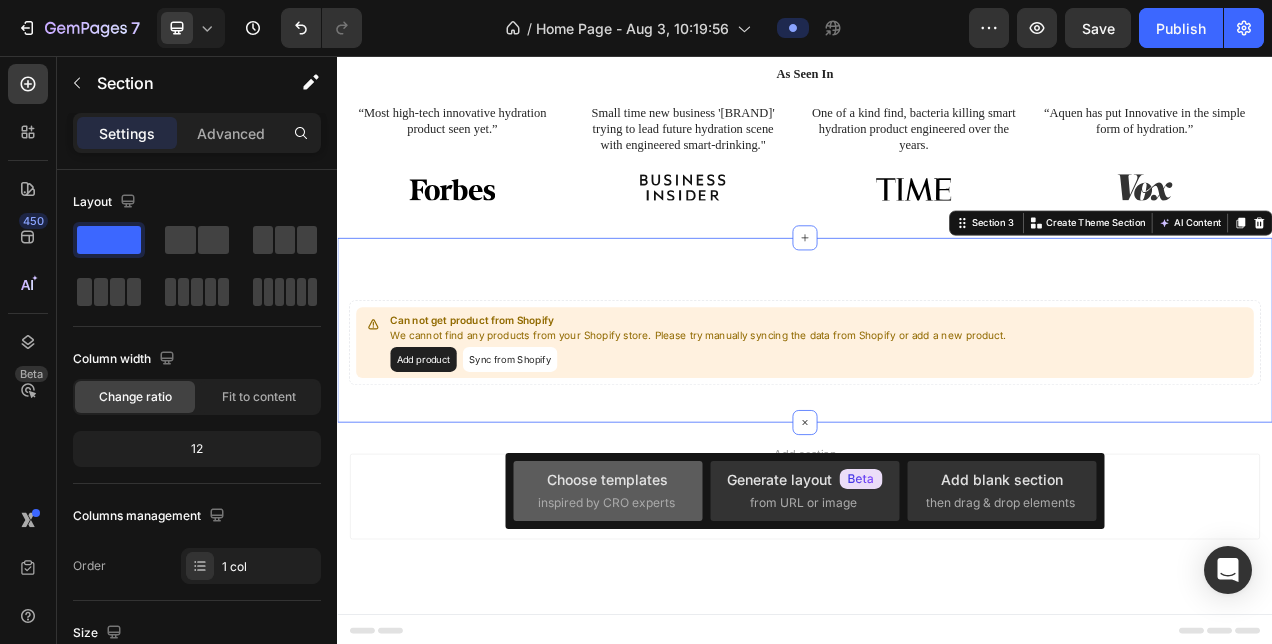 click on "Choose templates  inspired by CRO experts" at bounding box center (608, 490) 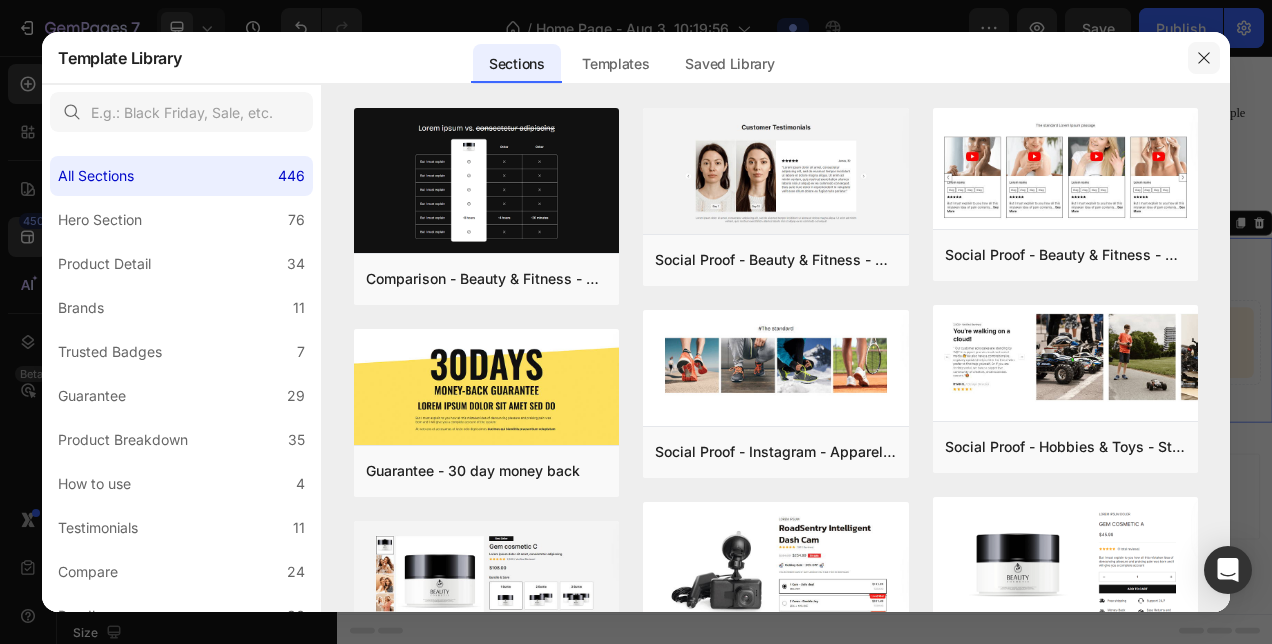 click 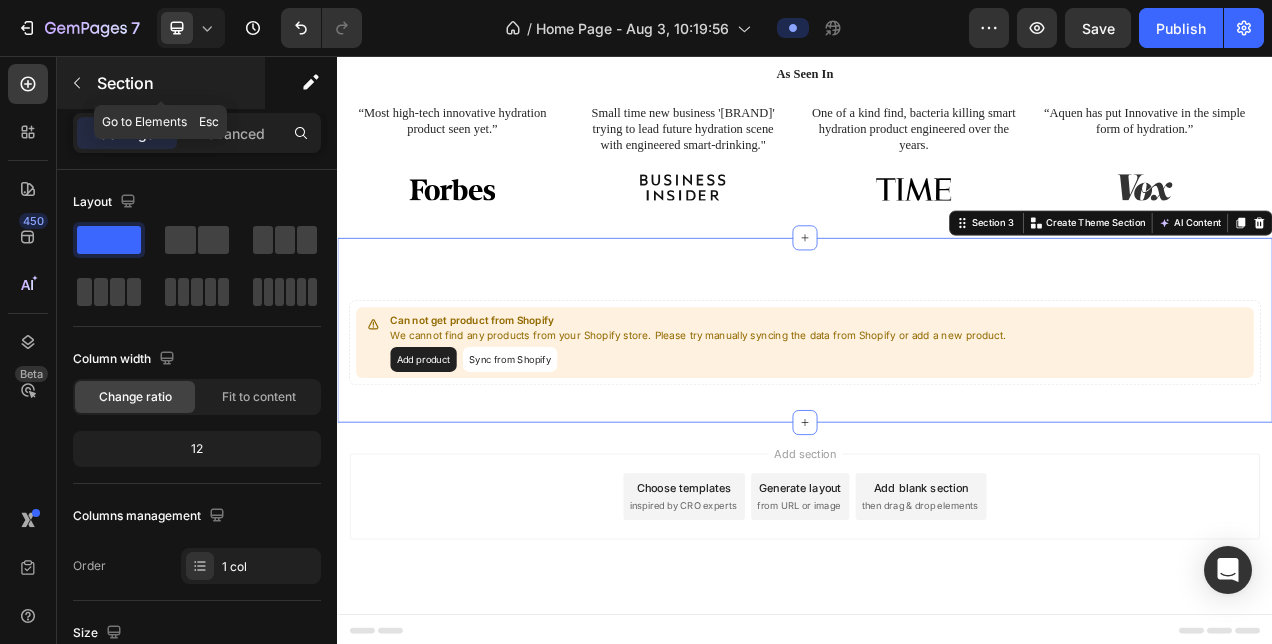 click 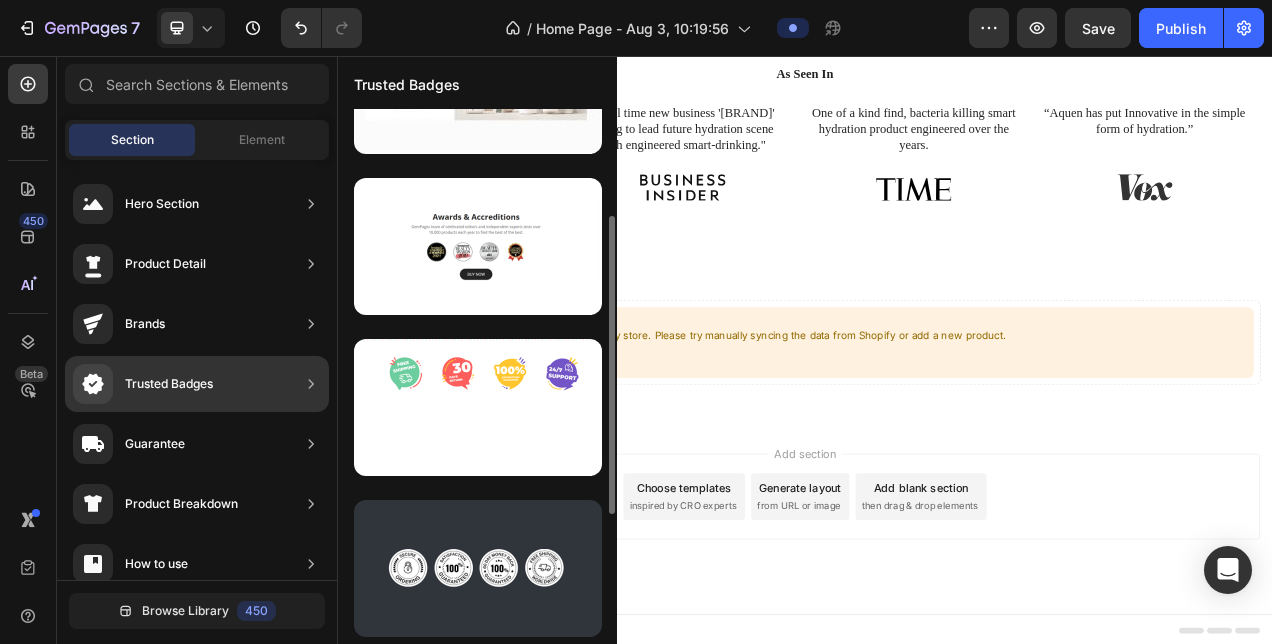 scroll, scrollTop: 0, scrollLeft: 0, axis: both 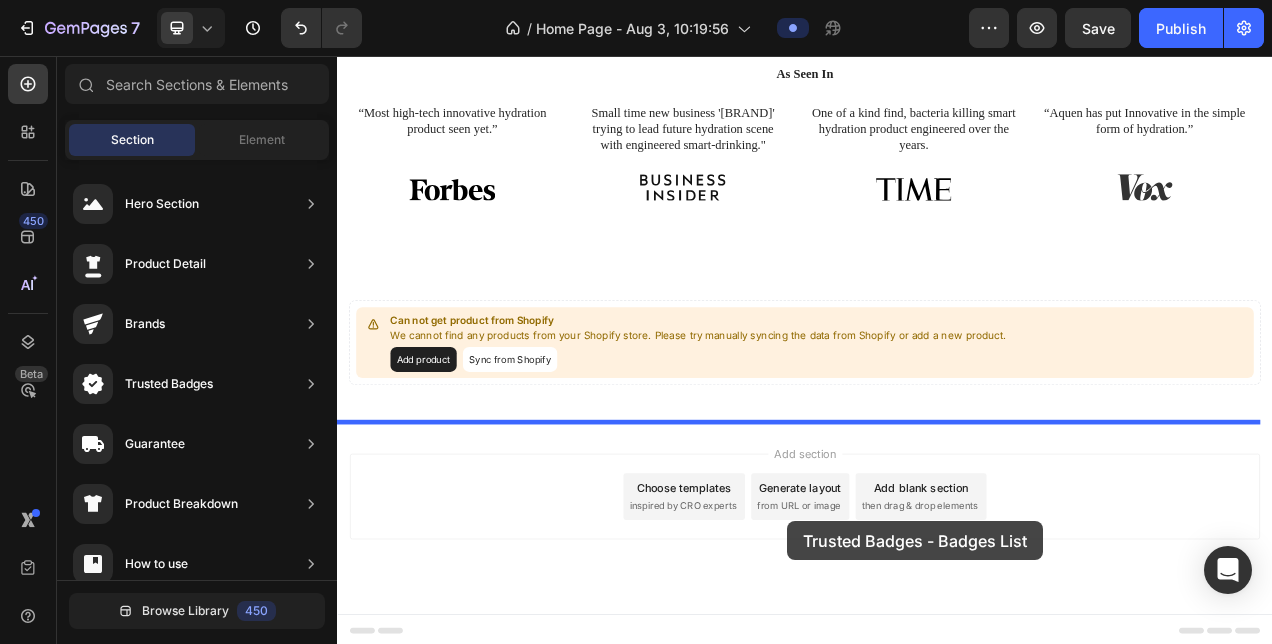 drag, startPoint x: 862, startPoint y: 276, endPoint x: 992, endPoint y: 443, distance: 211.63412 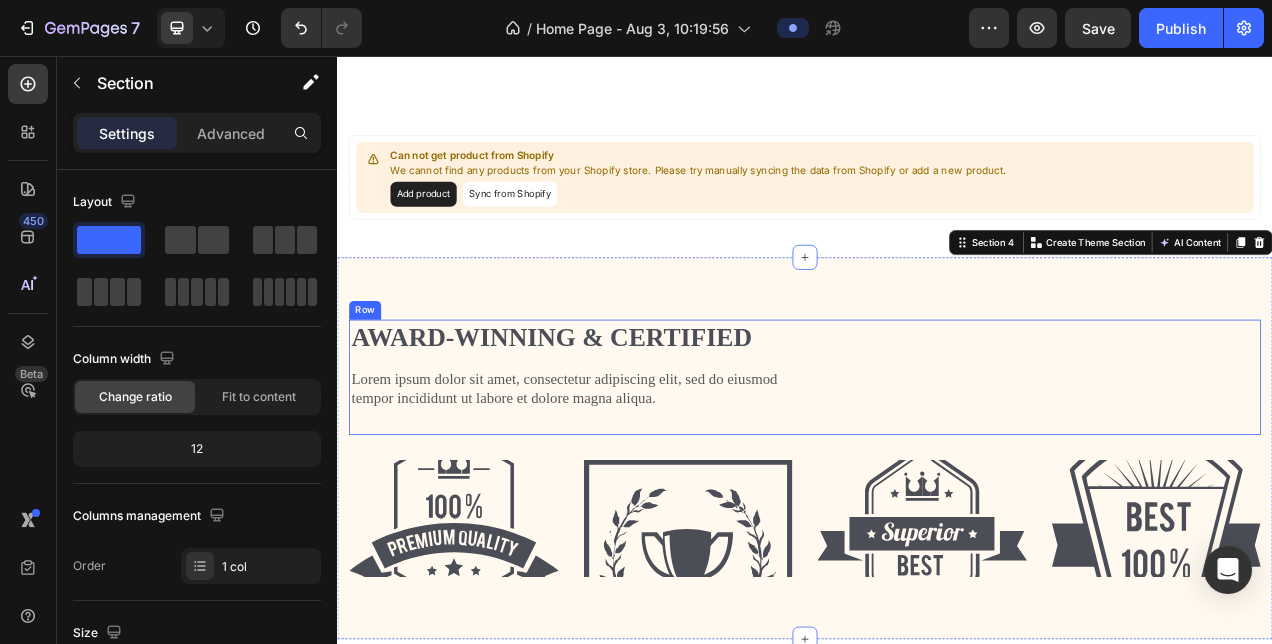 scroll, scrollTop: 1030, scrollLeft: 0, axis: vertical 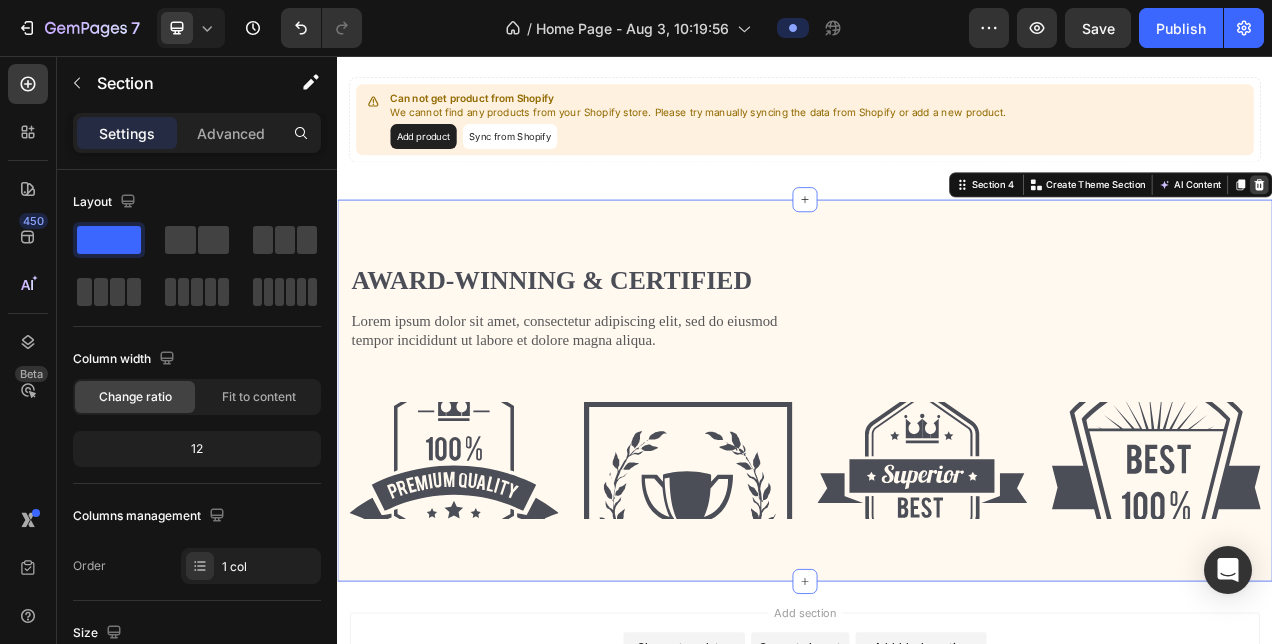 click at bounding box center (1520, 221) 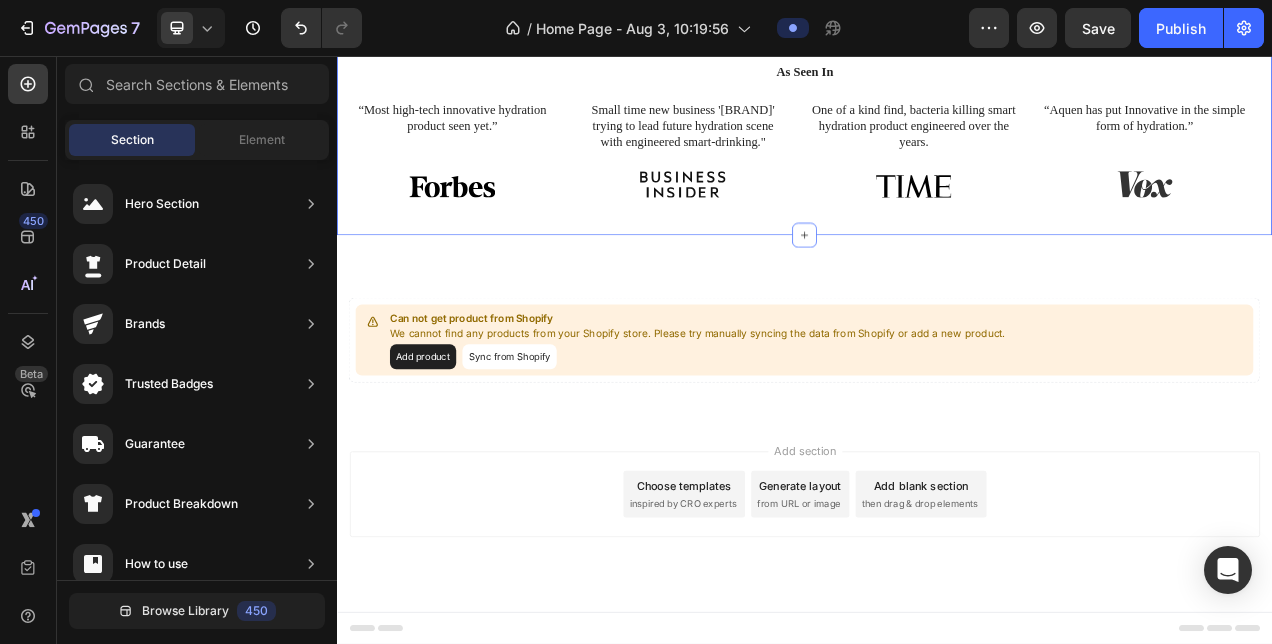 scroll, scrollTop: 744, scrollLeft: 0, axis: vertical 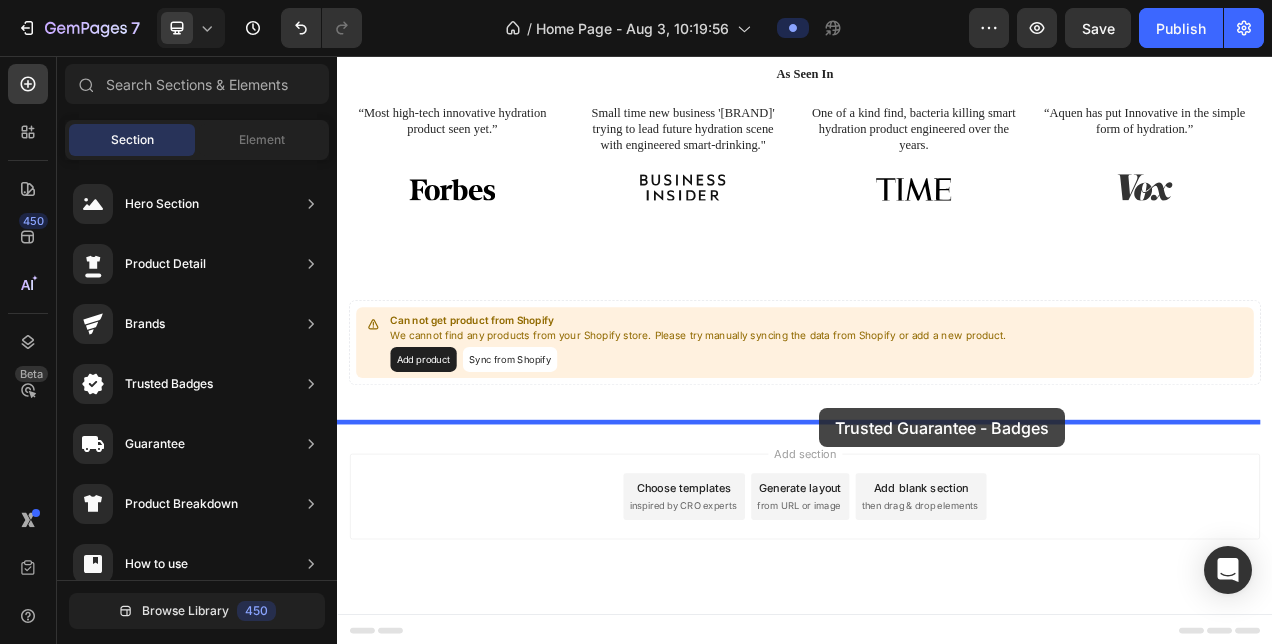 drag, startPoint x: 848, startPoint y: 606, endPoint x: 956, endPoint y: 510, distance: 144.49913 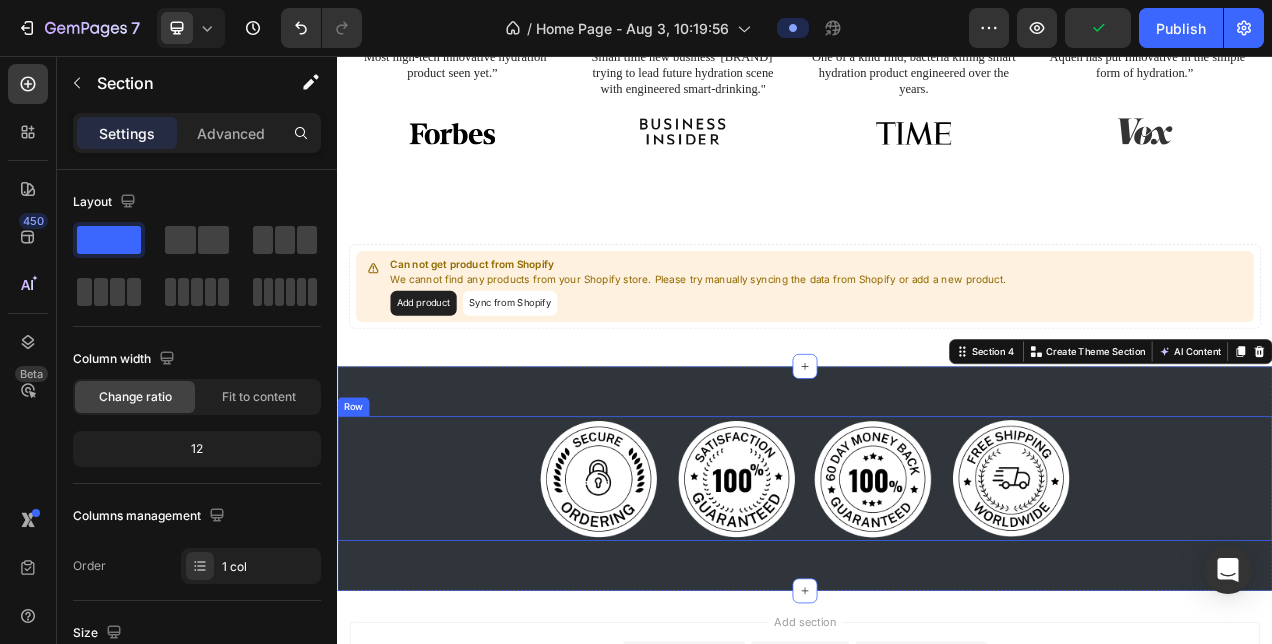 scroll, scrollTop: 878, scrollLeft: 0, axis: vertical 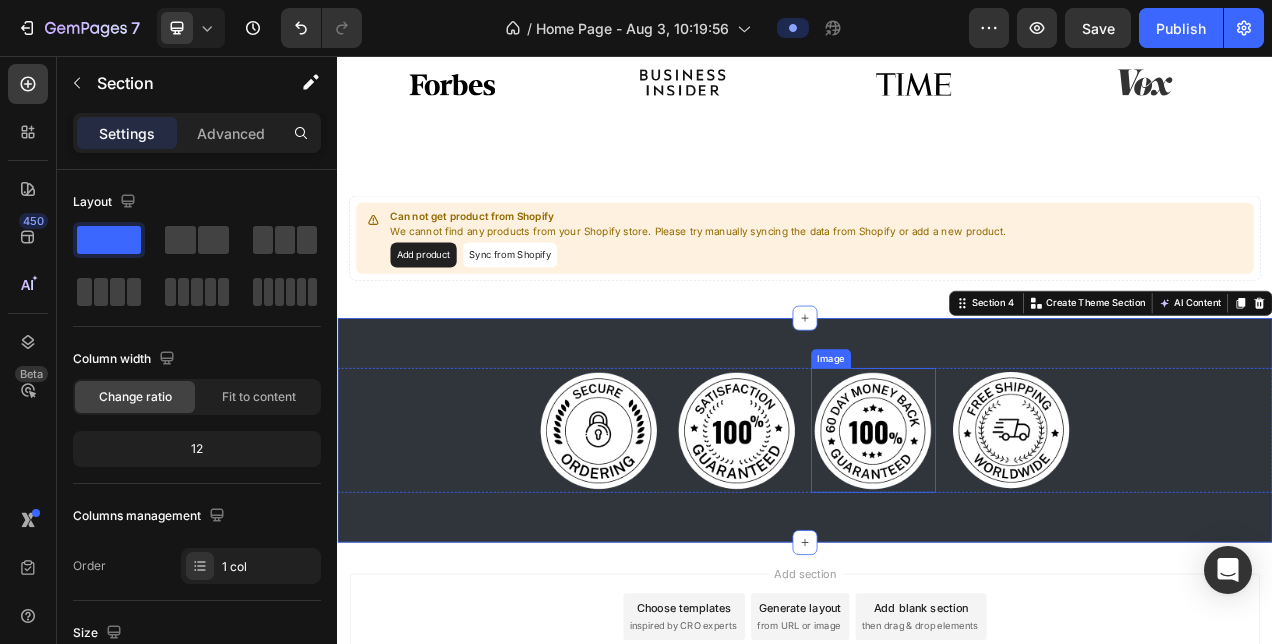 click at bounding box center (1025, 536) 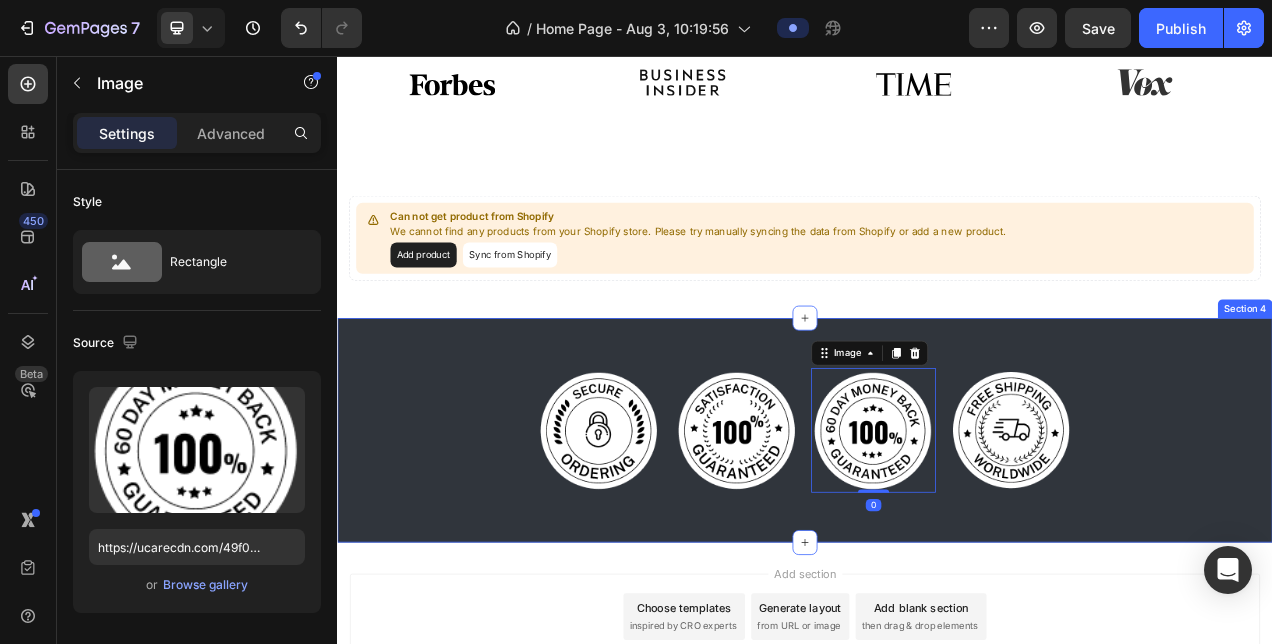 click on "Image Image Image   0 Image Row Section 4" at bounding box center (937, 536) 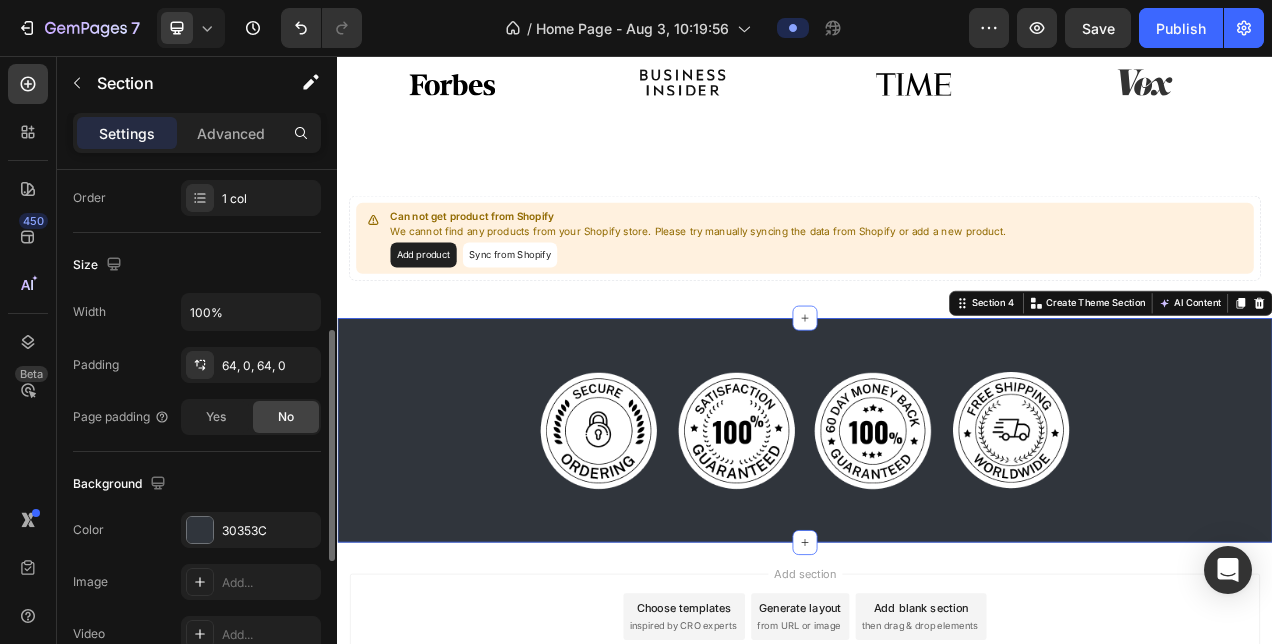 scroll, scrollTop: 452, scrollLeft: 0, axis: vertical 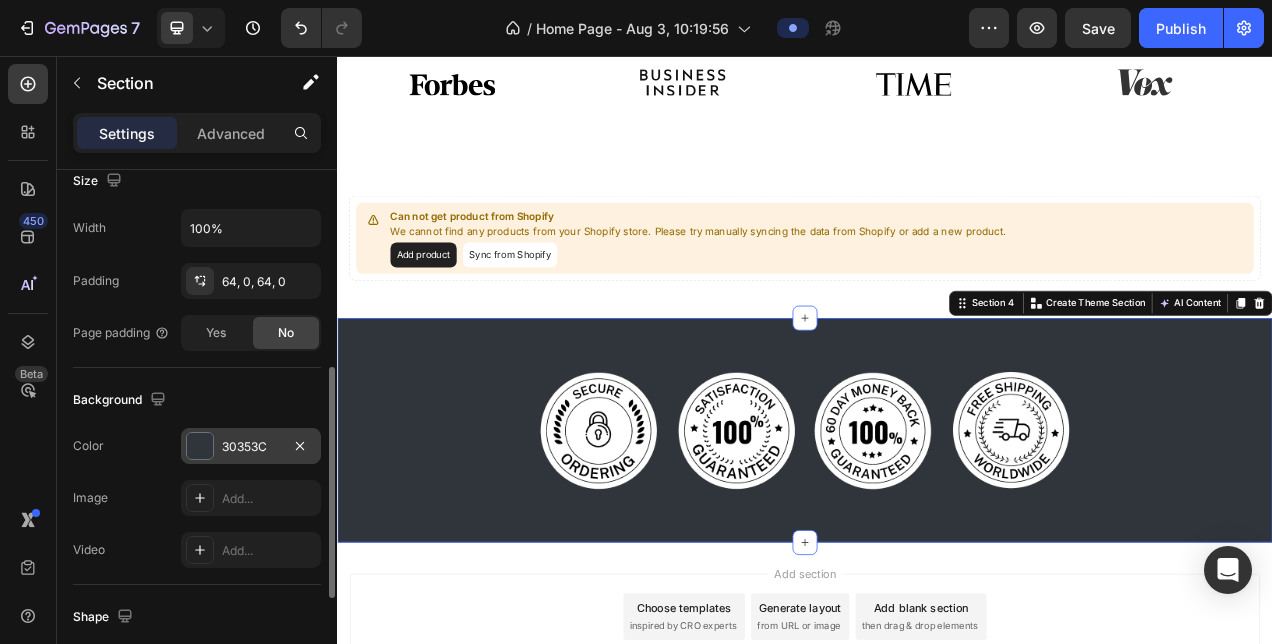 click at bounding box center (200, 446) 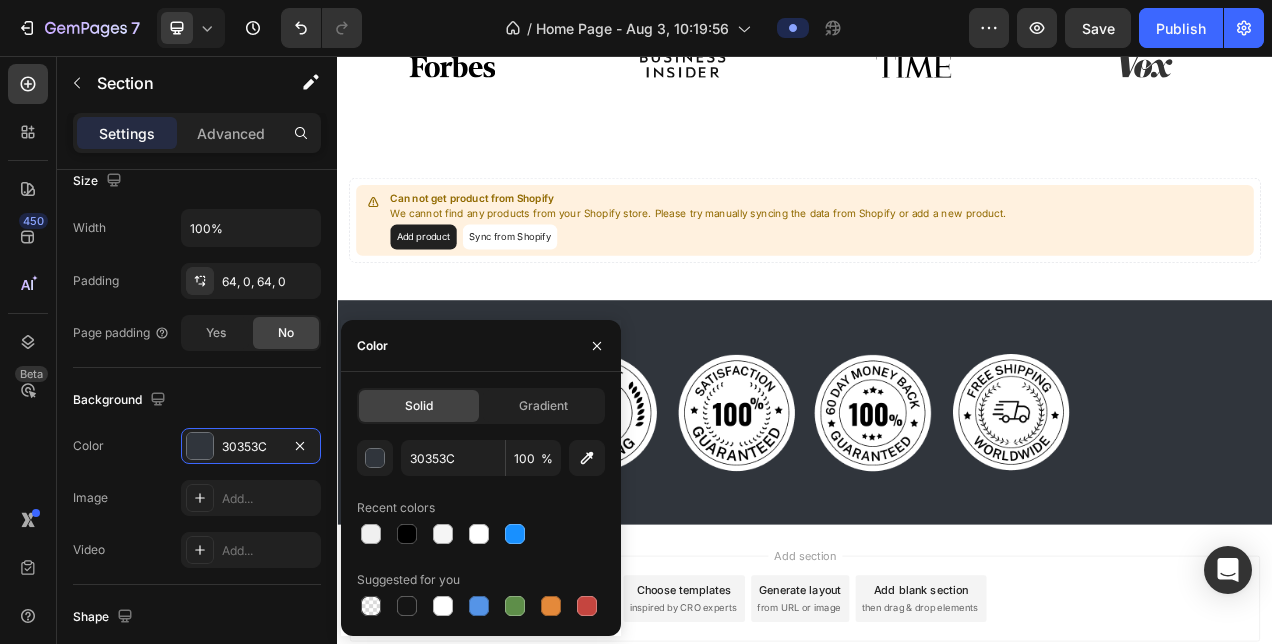 scroll, scrollTop: 903, scrollLeft: 0, axis: vertical 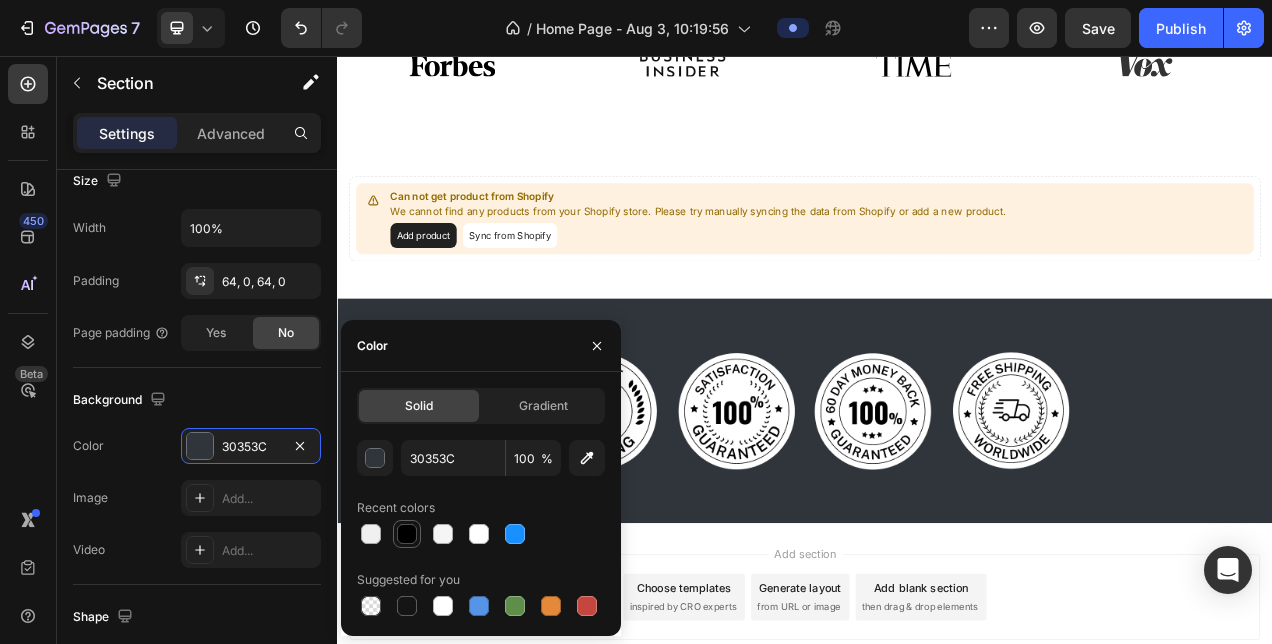click at bounding box center (407, 534) 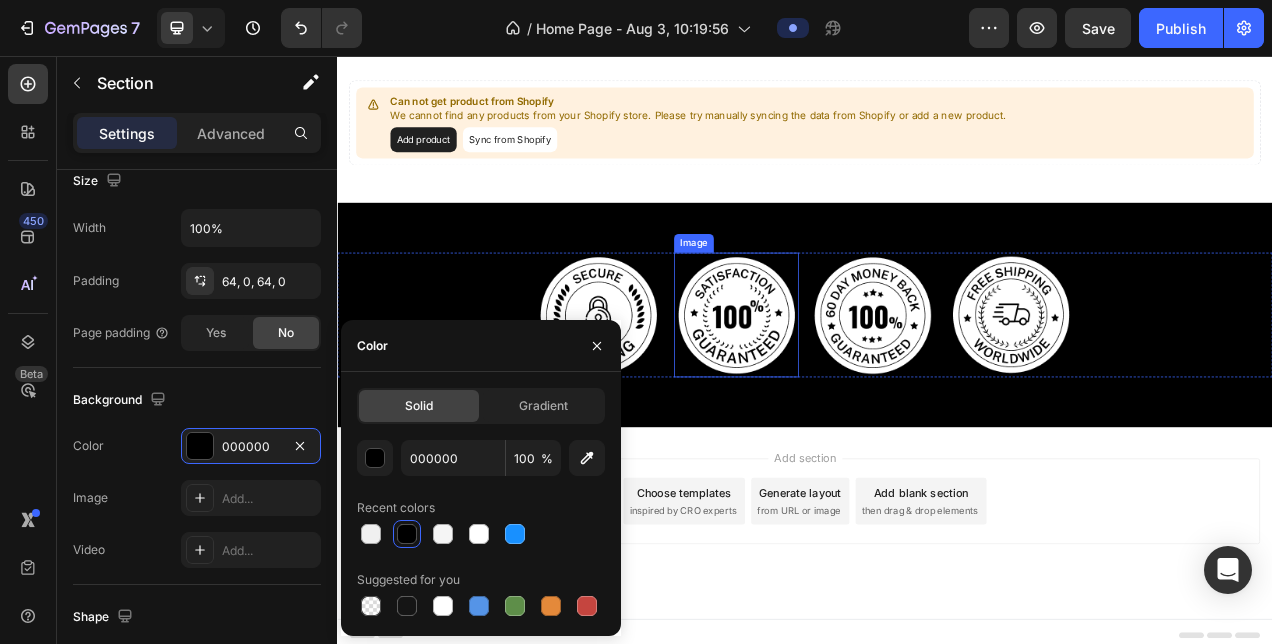 scroll, scrollTop: 1027, scrollLeft: 0, axis: vertical 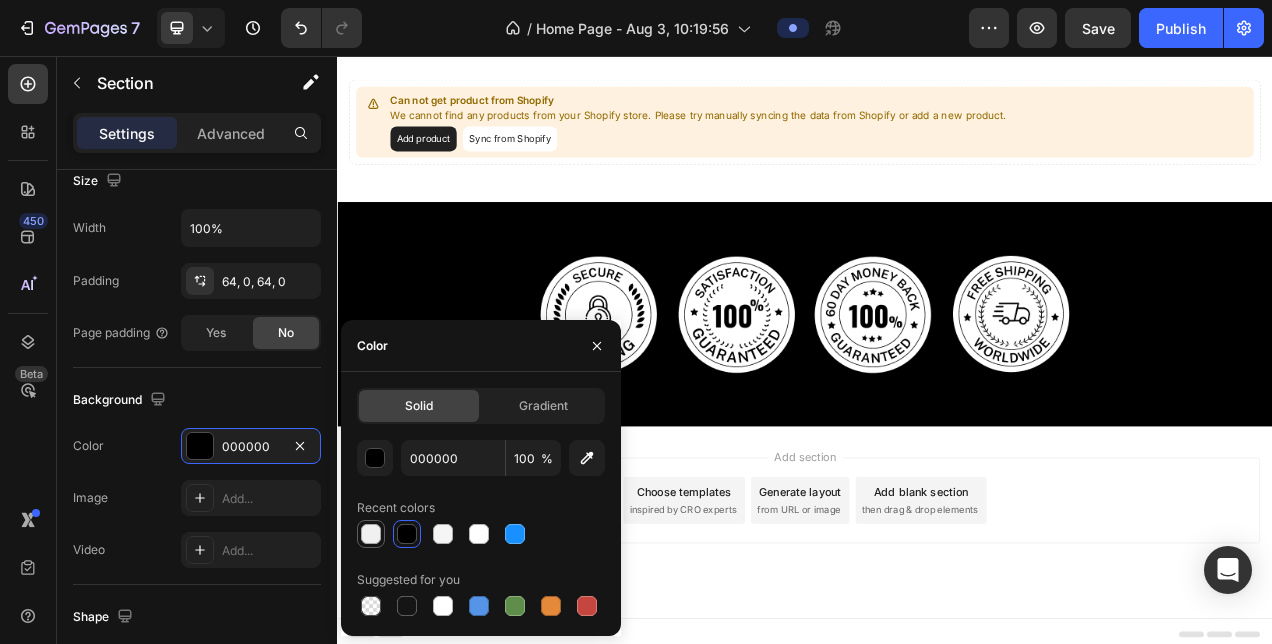 click at bounding box center (371, 534) 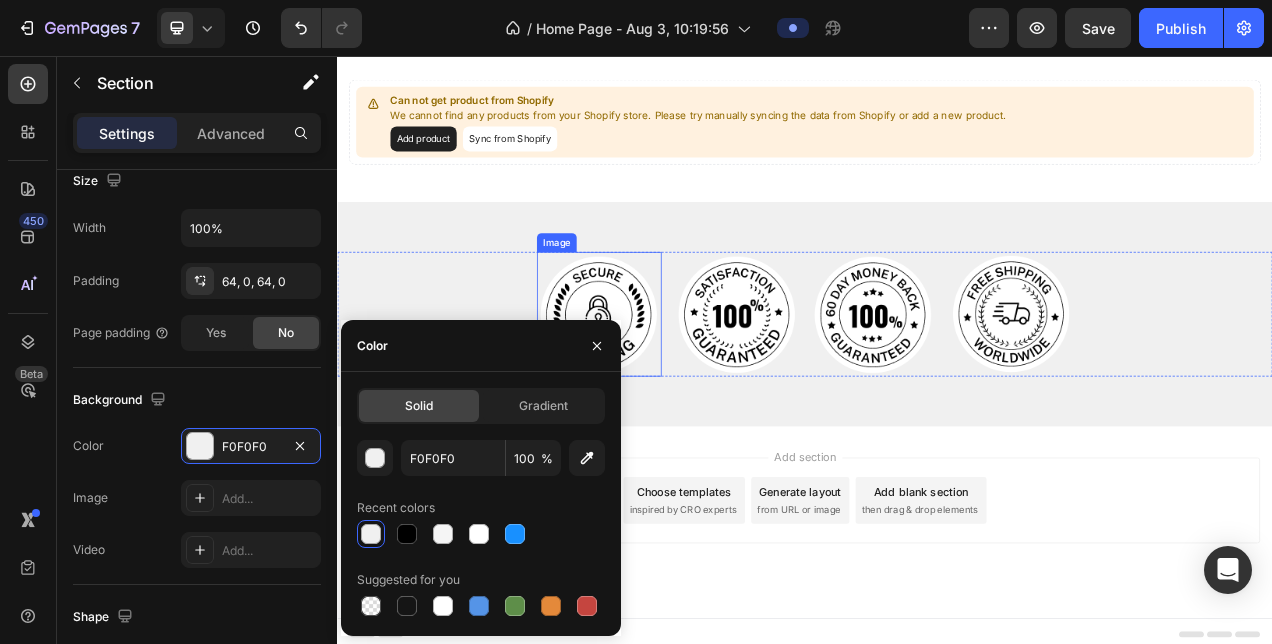 click at bounding box center (673, 387) 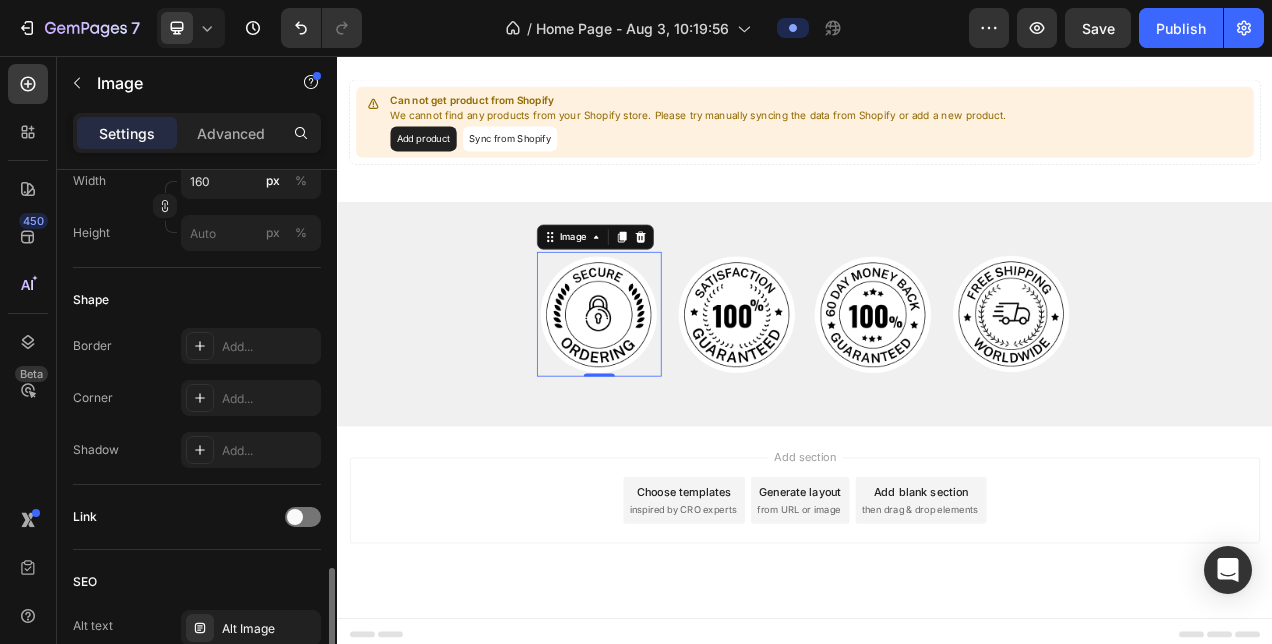 scroll, scrollTop: 776, scrollLeft: 0, axis: vertical 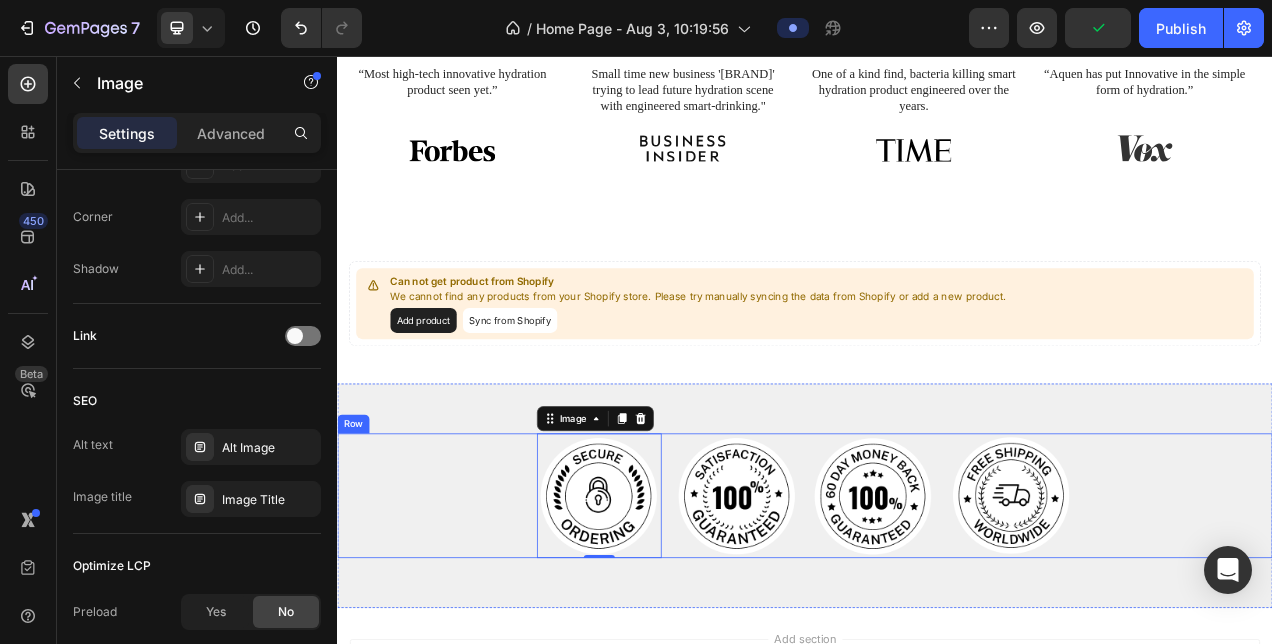 click on "Image   0 Image Image Image Row" at bounding box center (937, 620) 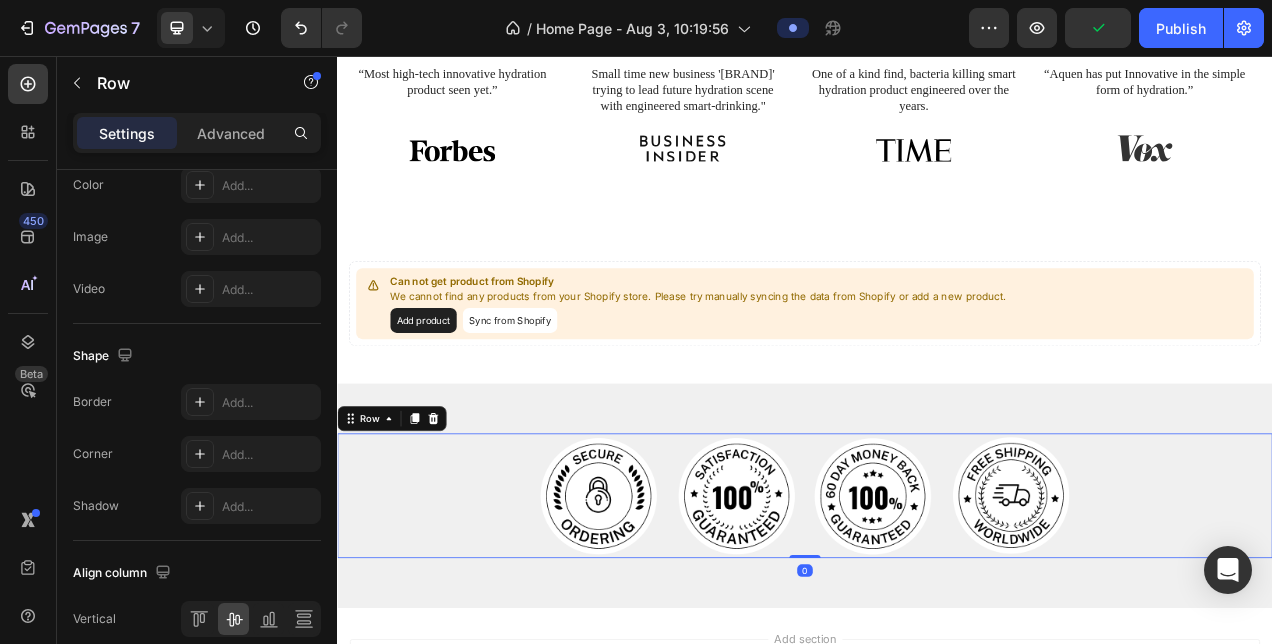 scroll, scrollTop: 0, scrollLeft: 0, axis: both 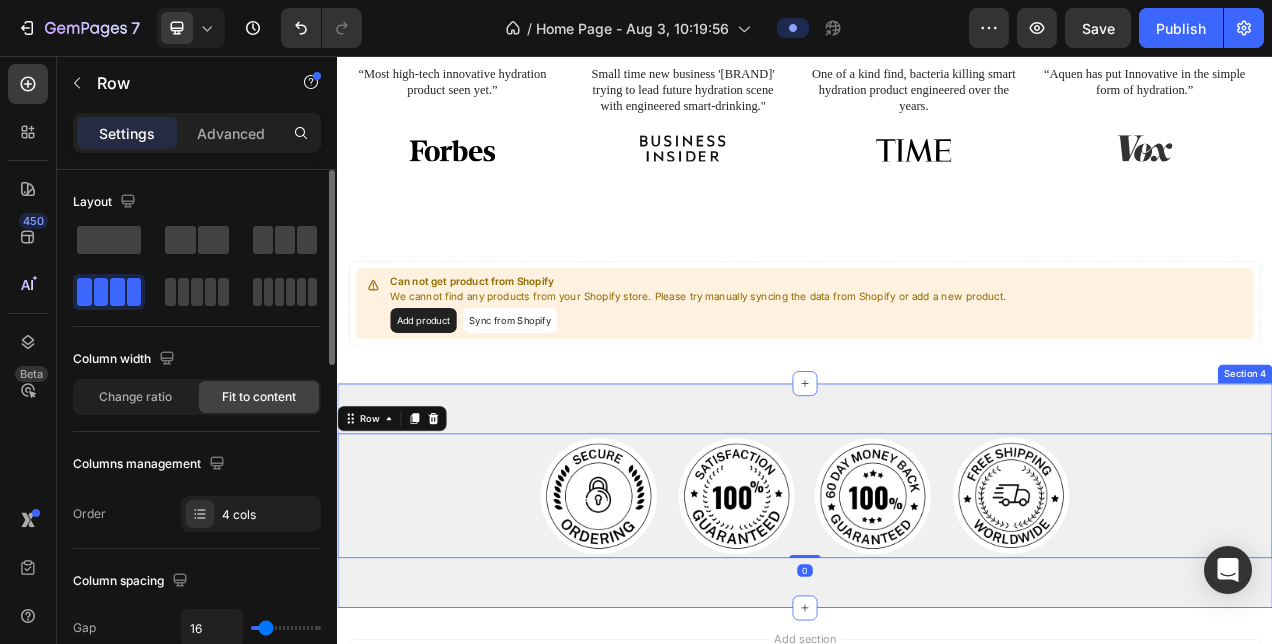 click on "Image Image Image Image Row   0 Section 4" at bounding box center (937, 620) 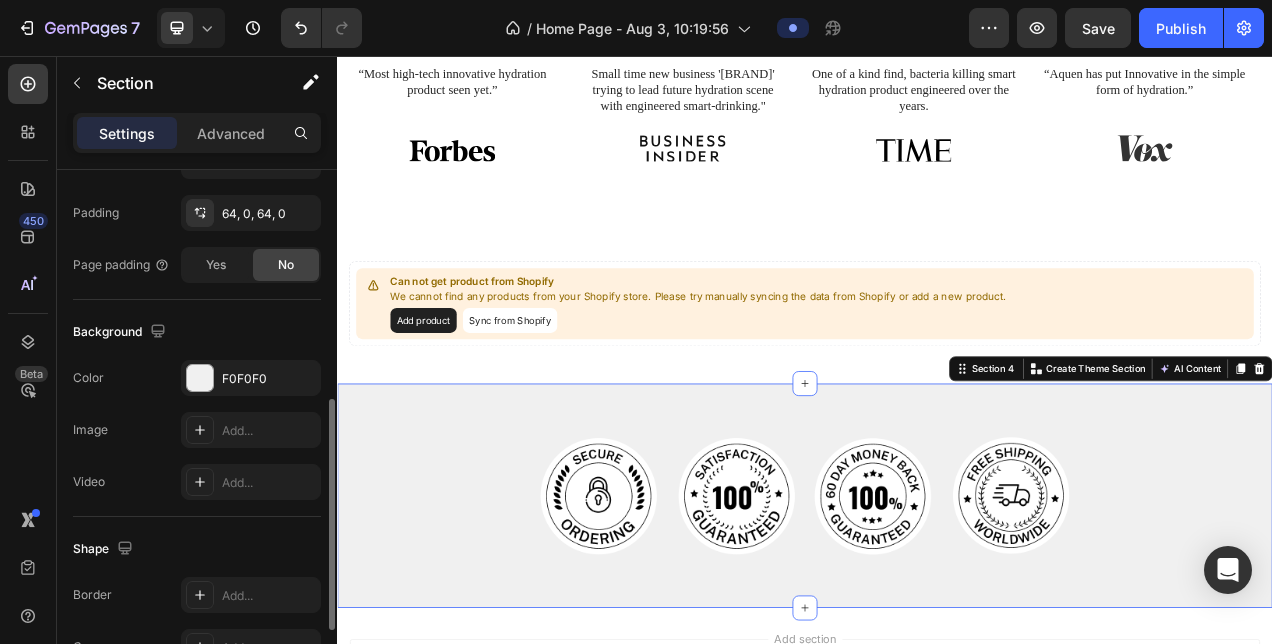 scroll, scrollTop: 522, scrollLeft: 0, axis: vertical 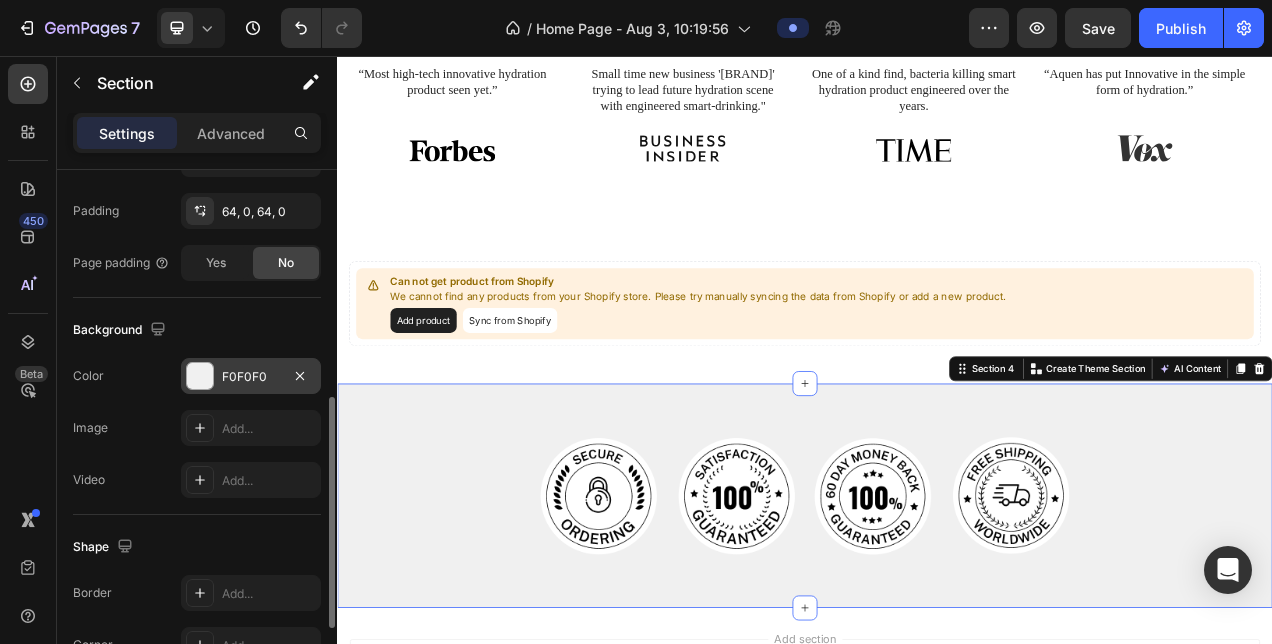 click on "F0F0F0" at bounding box center [251, 376] 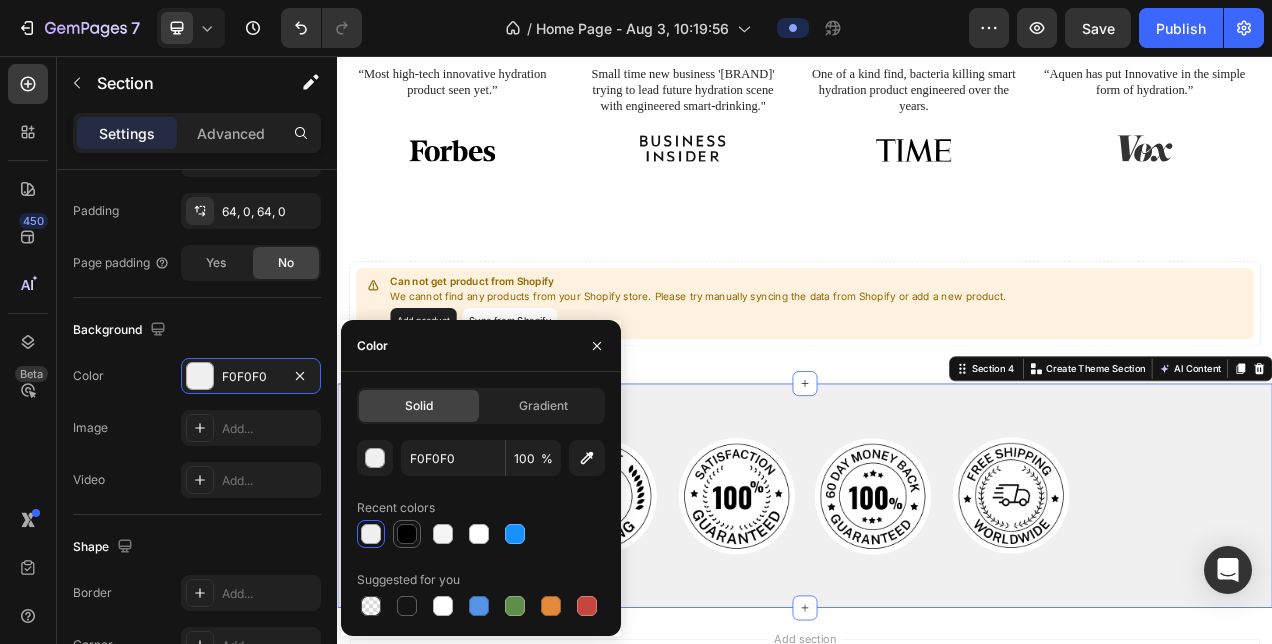 click at bounding box center [407, 534] 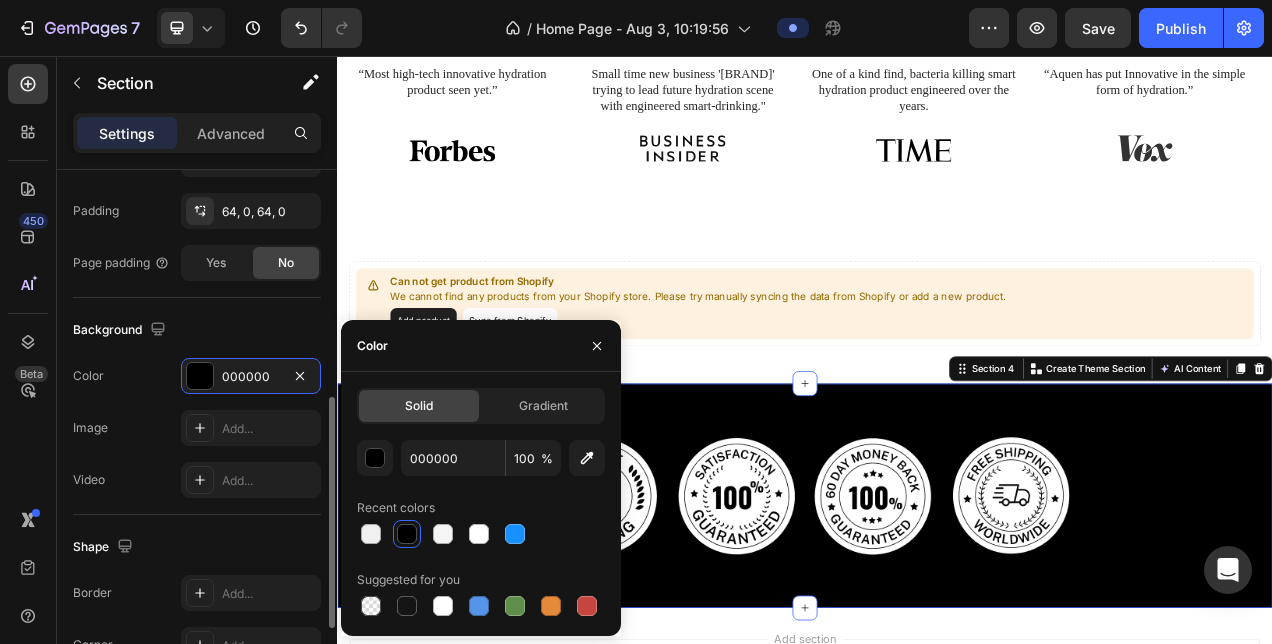 click on "The changes might be hidden by  the video. Color 000000 Image Add... Video Add..." 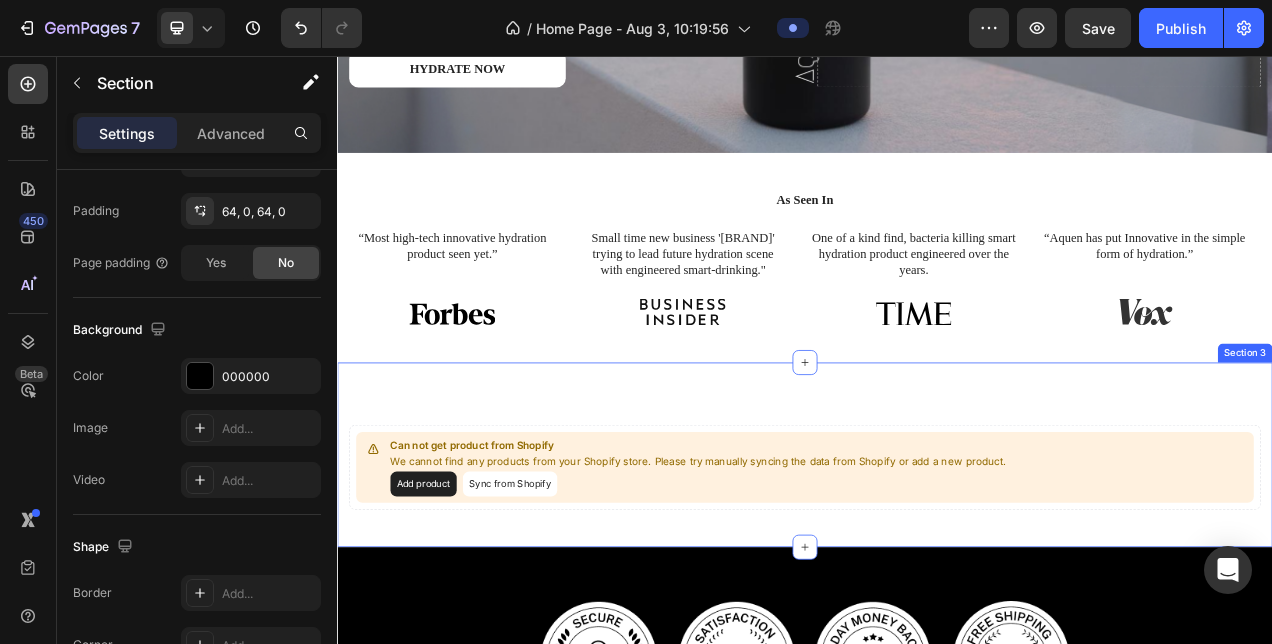 scroll, scrollTop: 634, scrollLeft: 0, axis: vertical 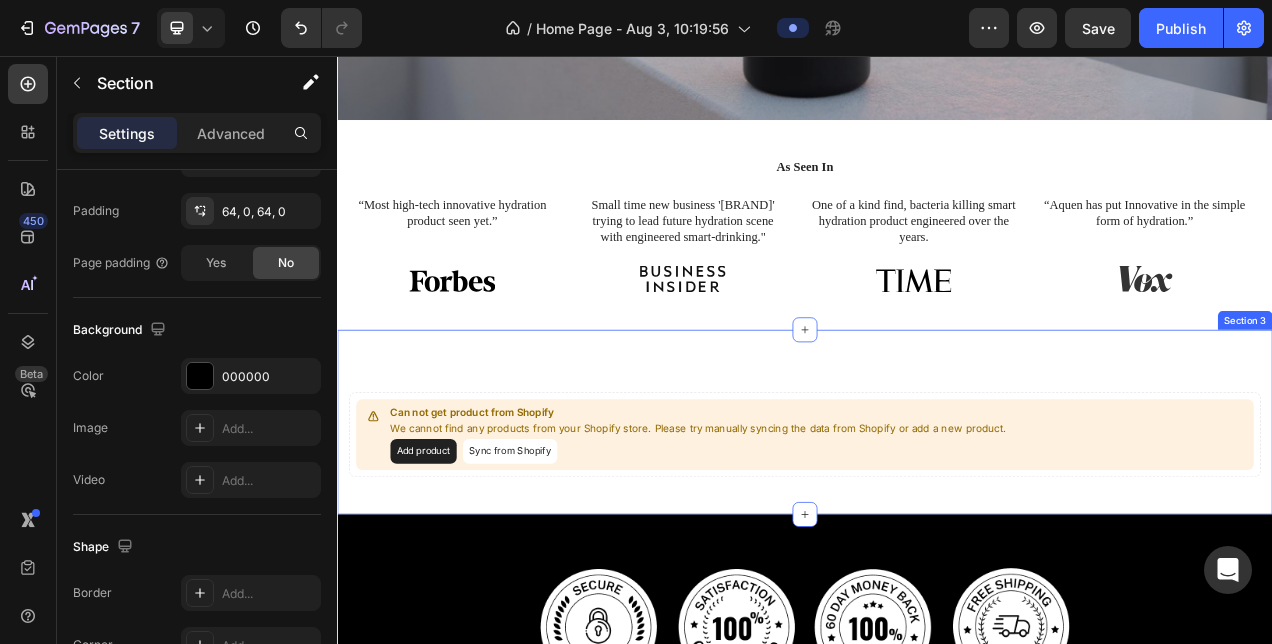 click on "Can not get product from Shopify We cannot find any products from your Shopify store. Please try manually syncing the data from Shopify or add a new product.   Add product Sync from Shopify Product Section 3" at bounding box center [937, 525] 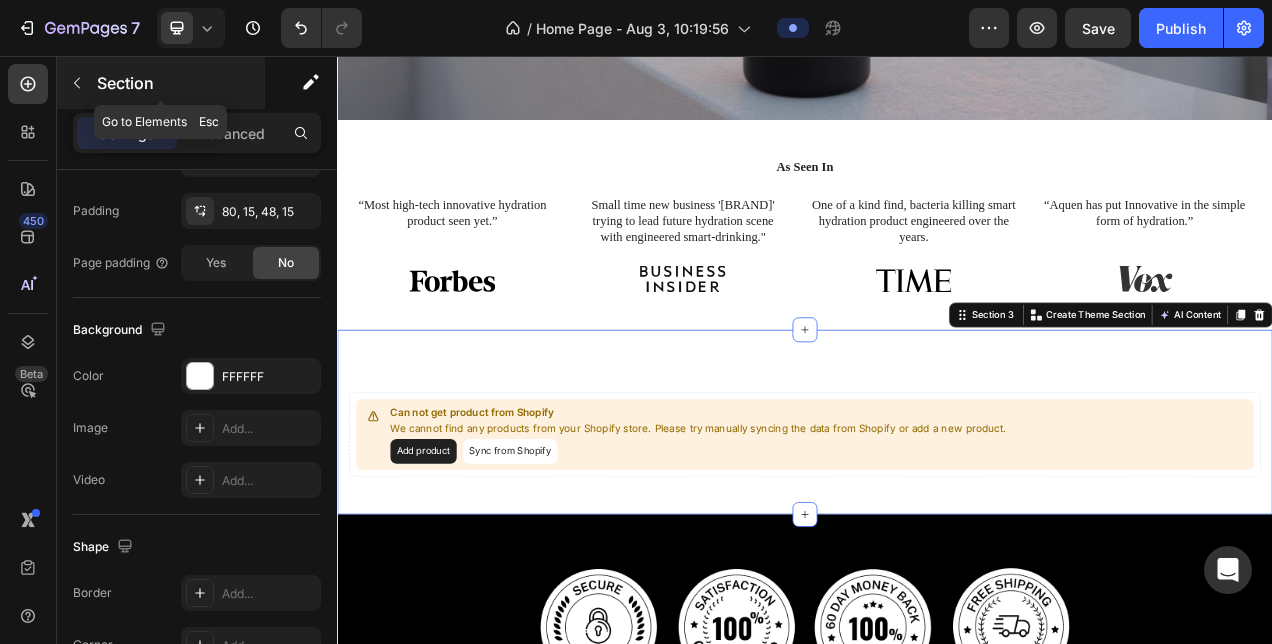 click at bounding box center (77, 83) 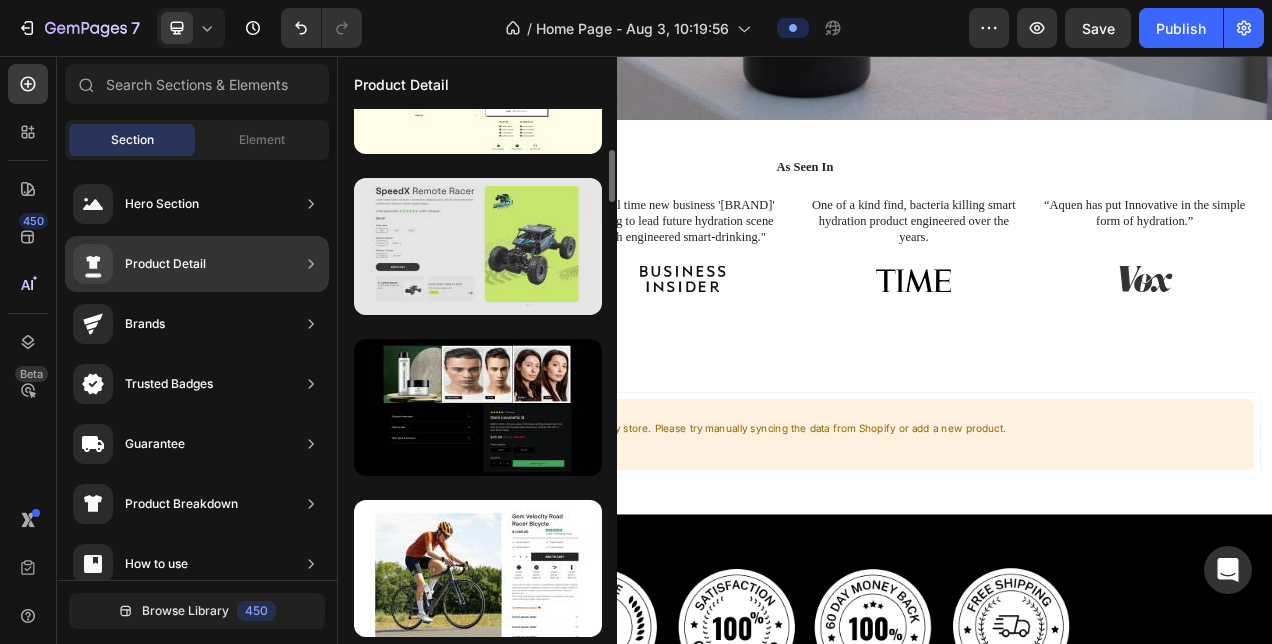 click at bounding box center (478, 246) 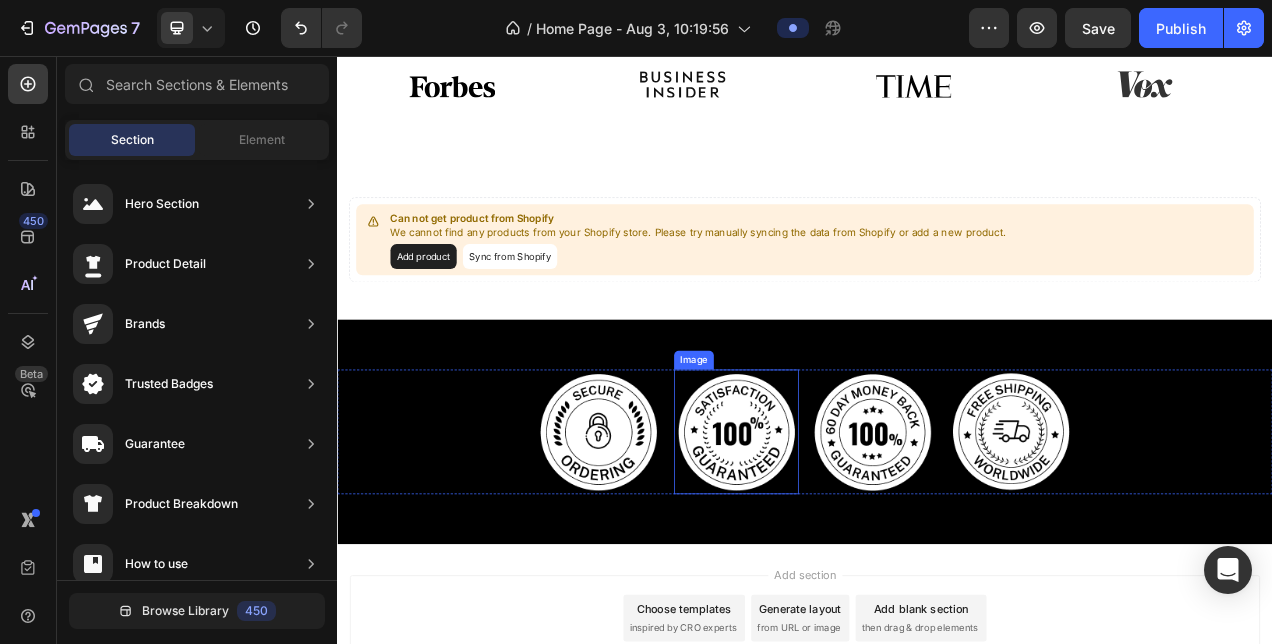 scroll, scrollTop: 890, scrollLeft: 0, axis: vertical 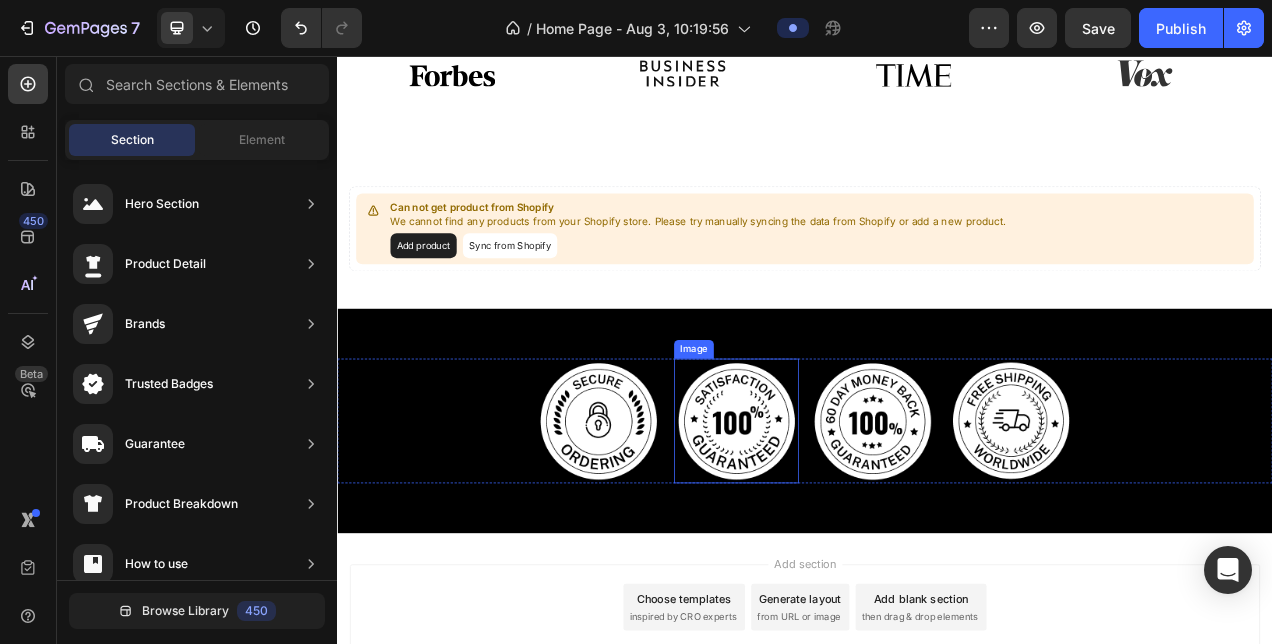 click at bounding box center (849, 524) 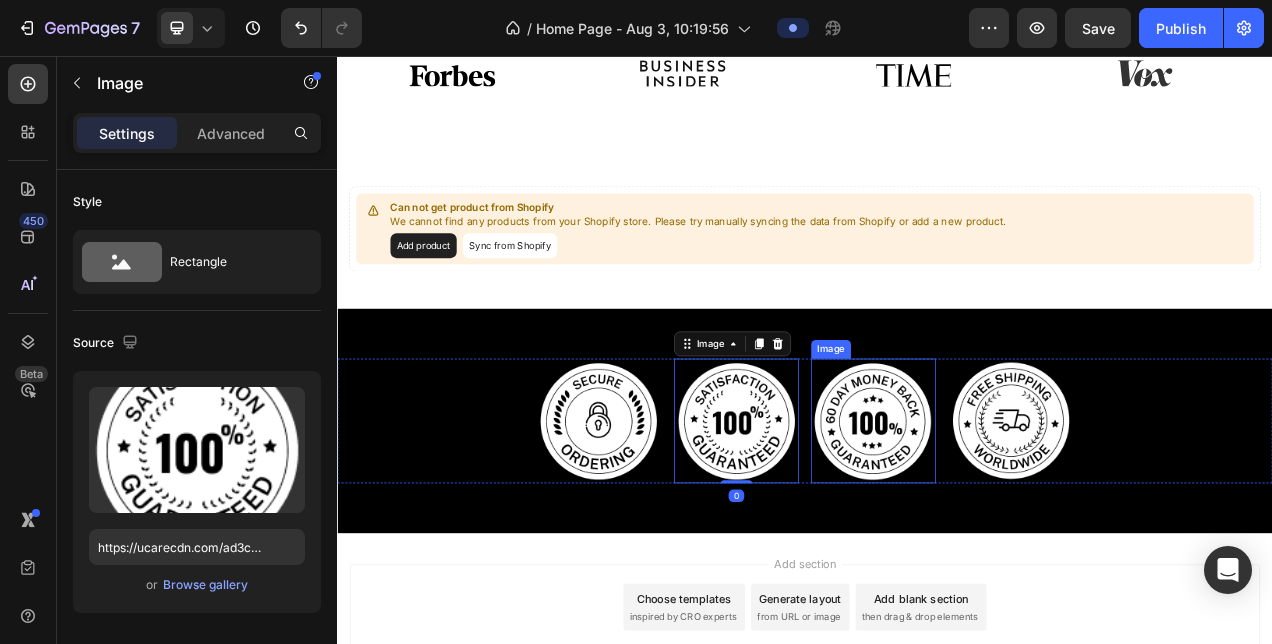 click at bounding box center [1025, 524] 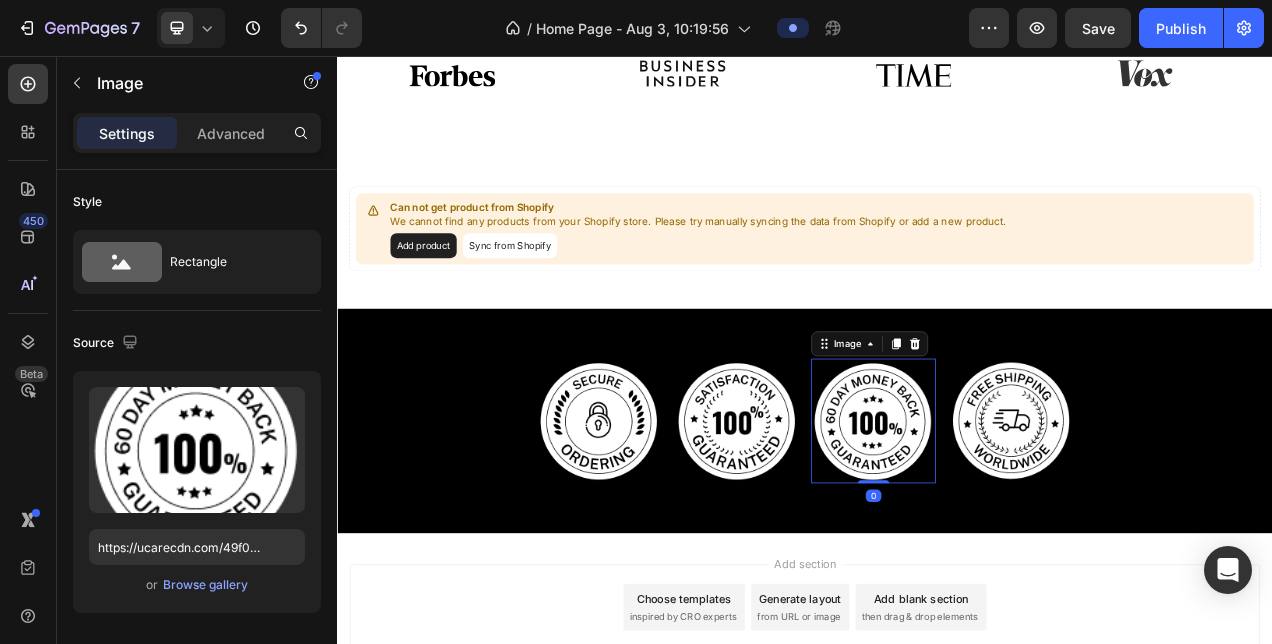 scroll, scrollTop: 522, scrollLeft: 0, axis: vertical 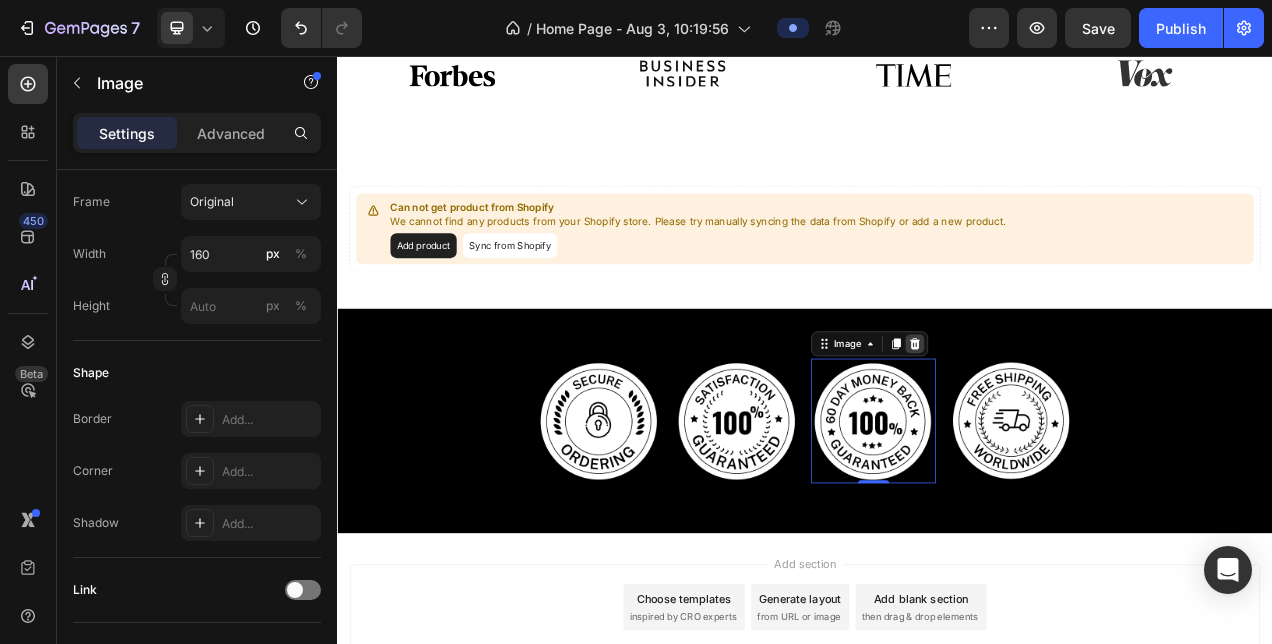click at bounding box center (1078, 425) 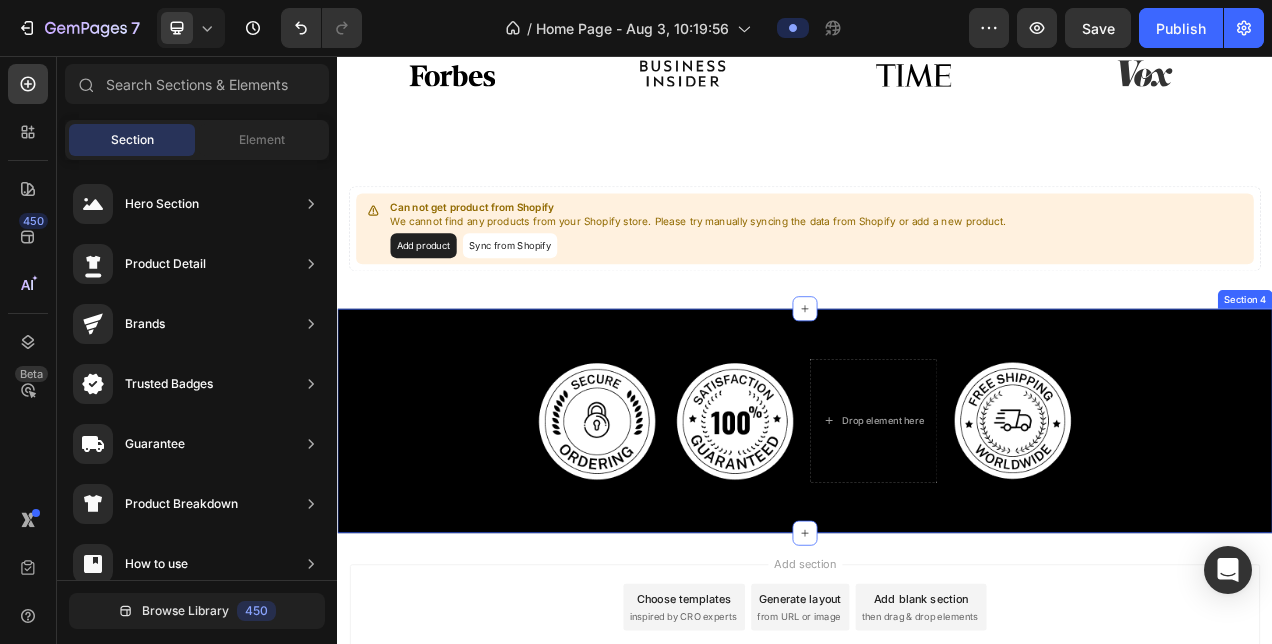 click on "Image Image
Drop element here Image Row Section 4" at bounding box center (937, 524) 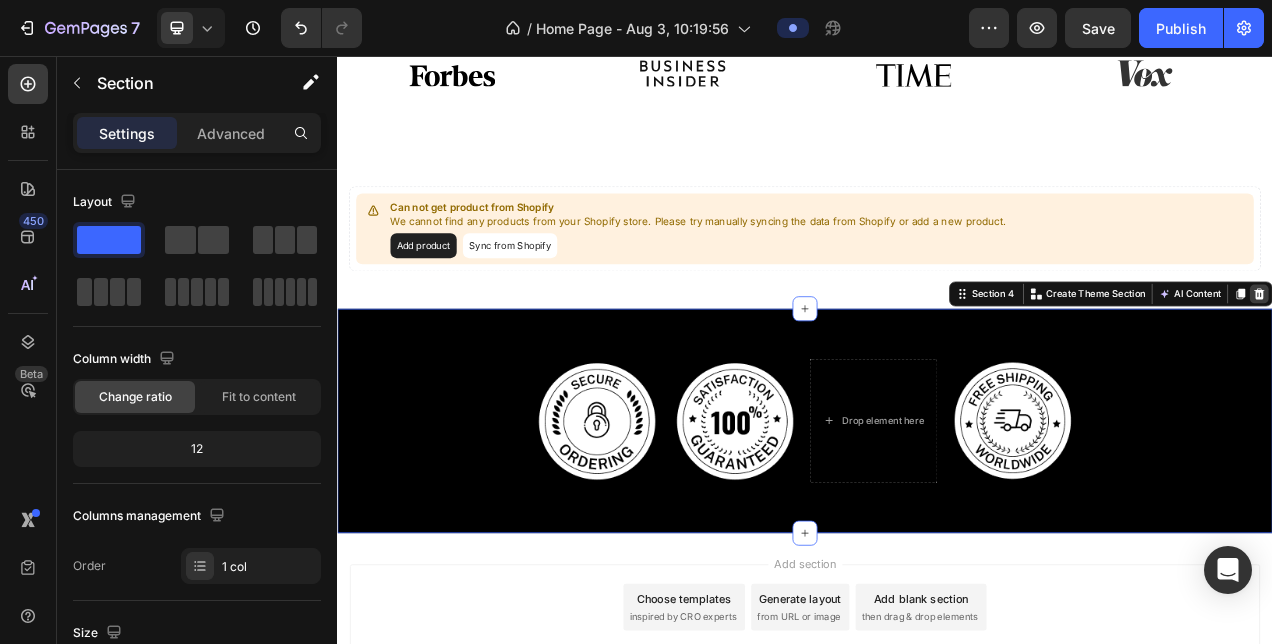 click 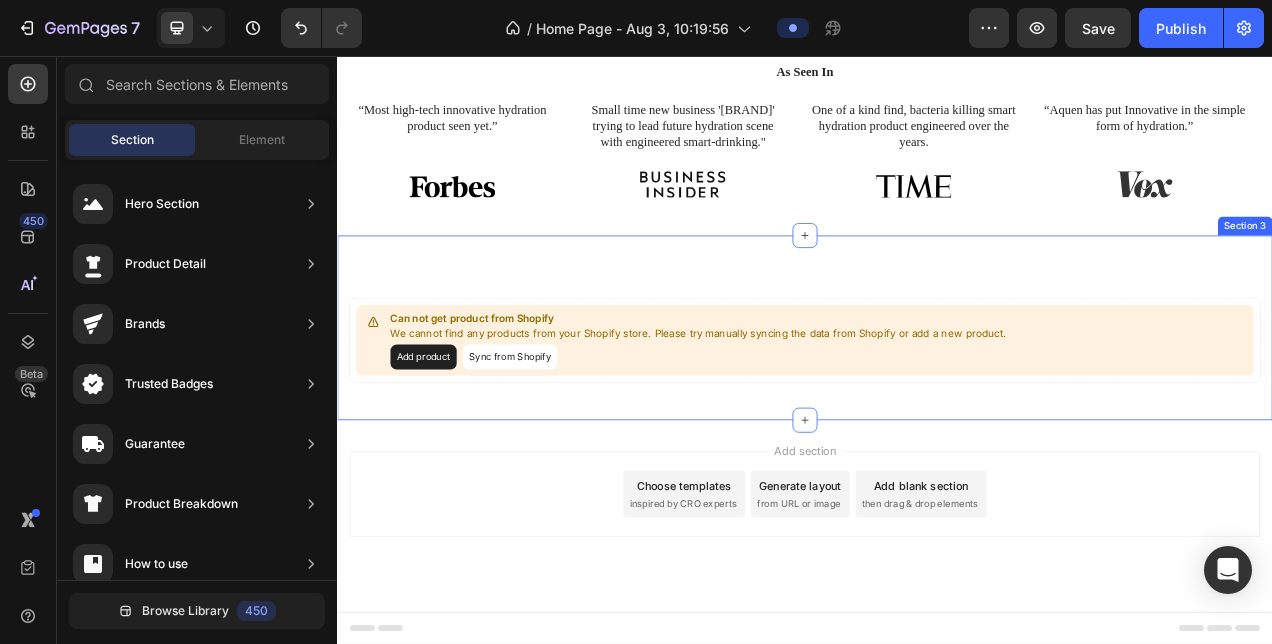 scroll, scrollTop: 744, scrollLeft: 0, axis: vertical 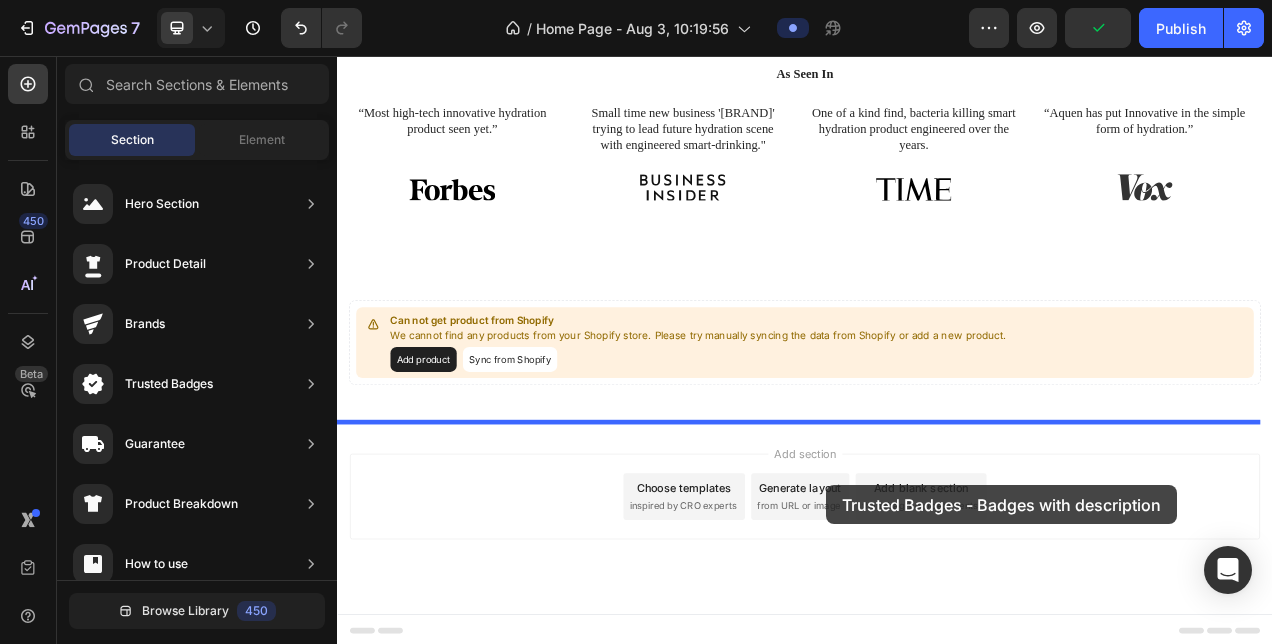 drag, startPoint x: 871, startPoint y: 385, endPoint x: 965, endPoint y: 607, distance: 241.0809 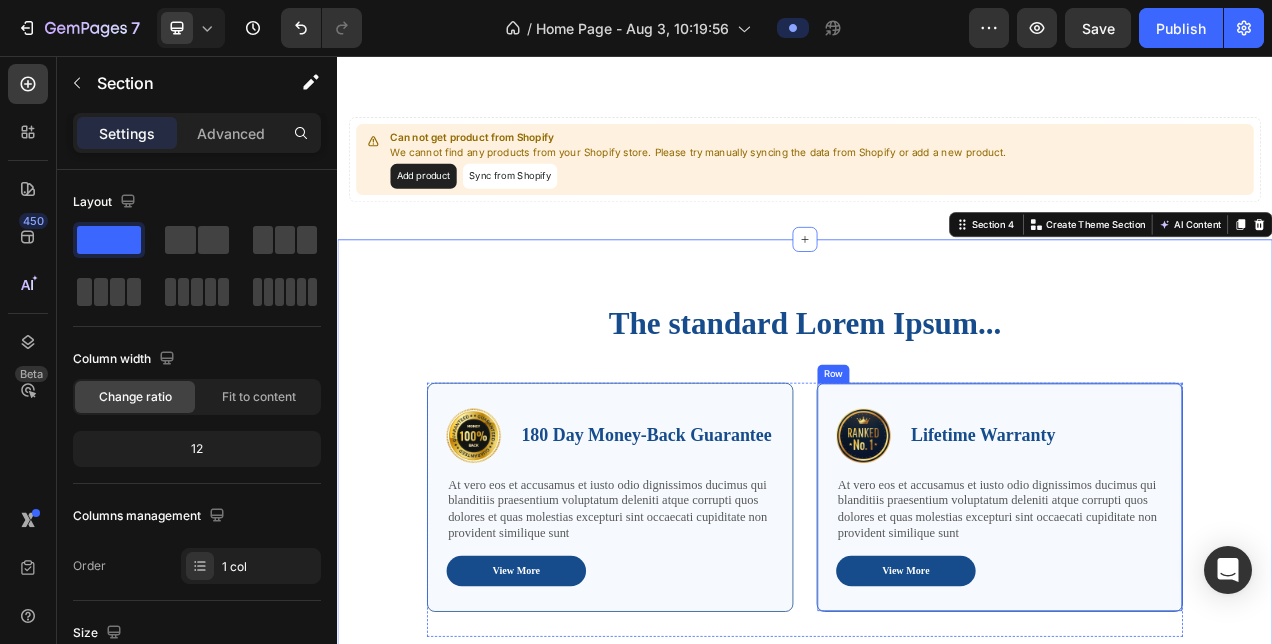 scroll, scrollTop: 937, scrollLeft: 0, axis: vertical 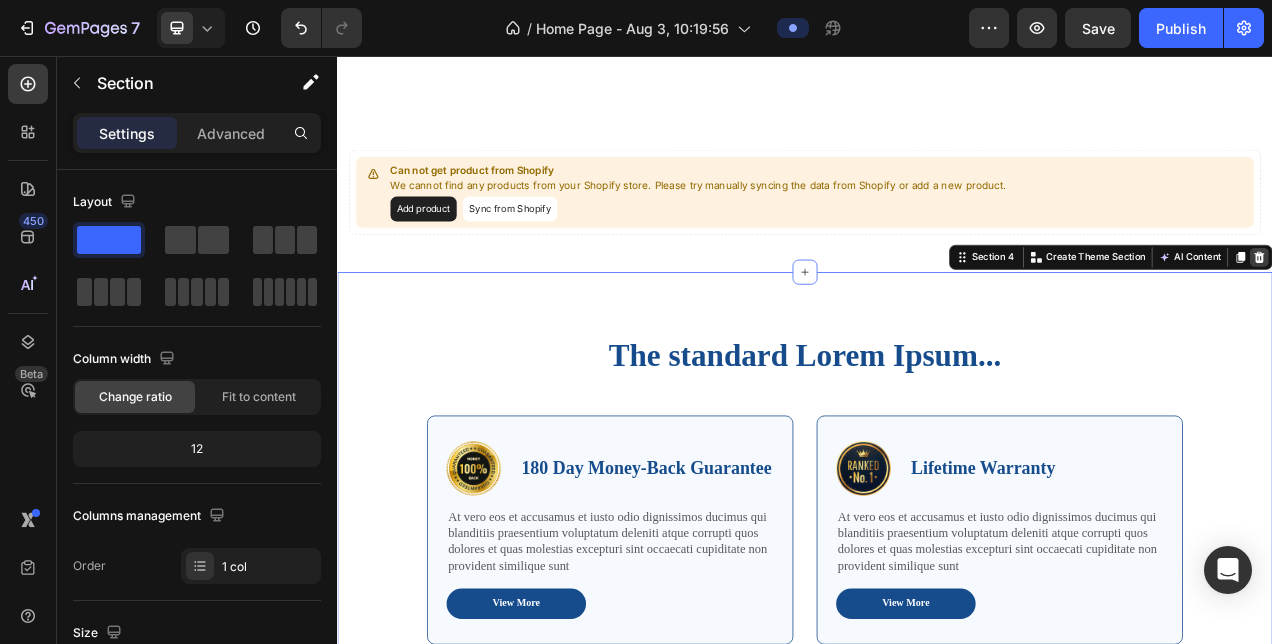 click 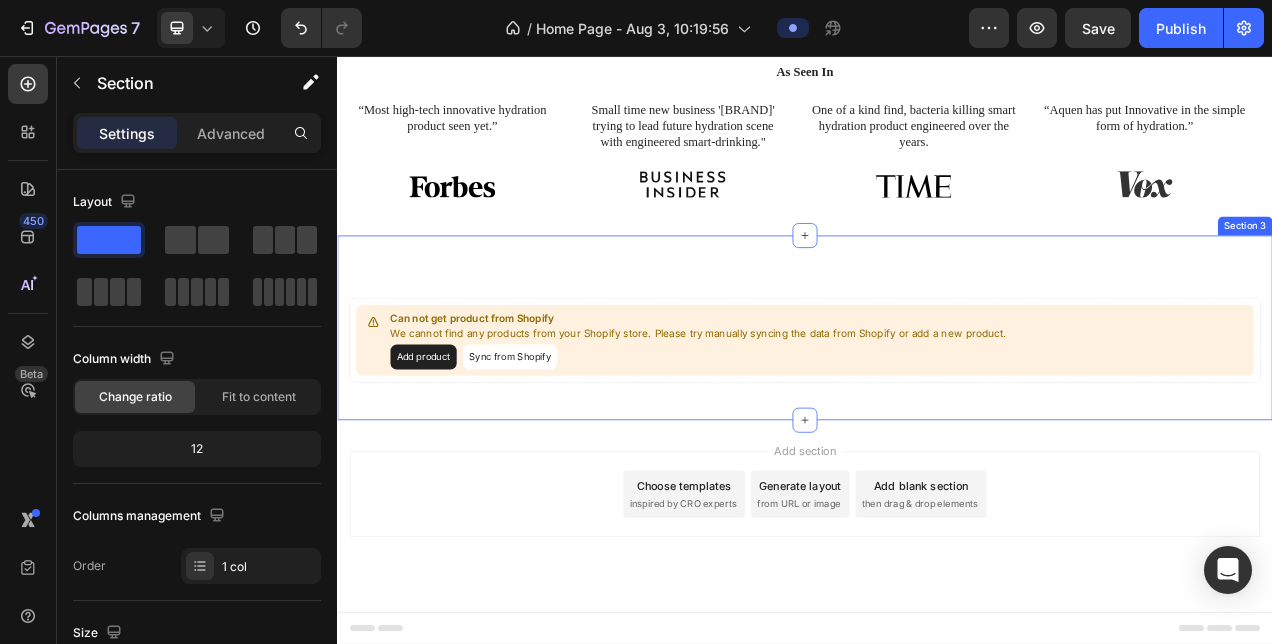 scroll, scrollTop: 744, scrollLeft: 0, axis: vertical 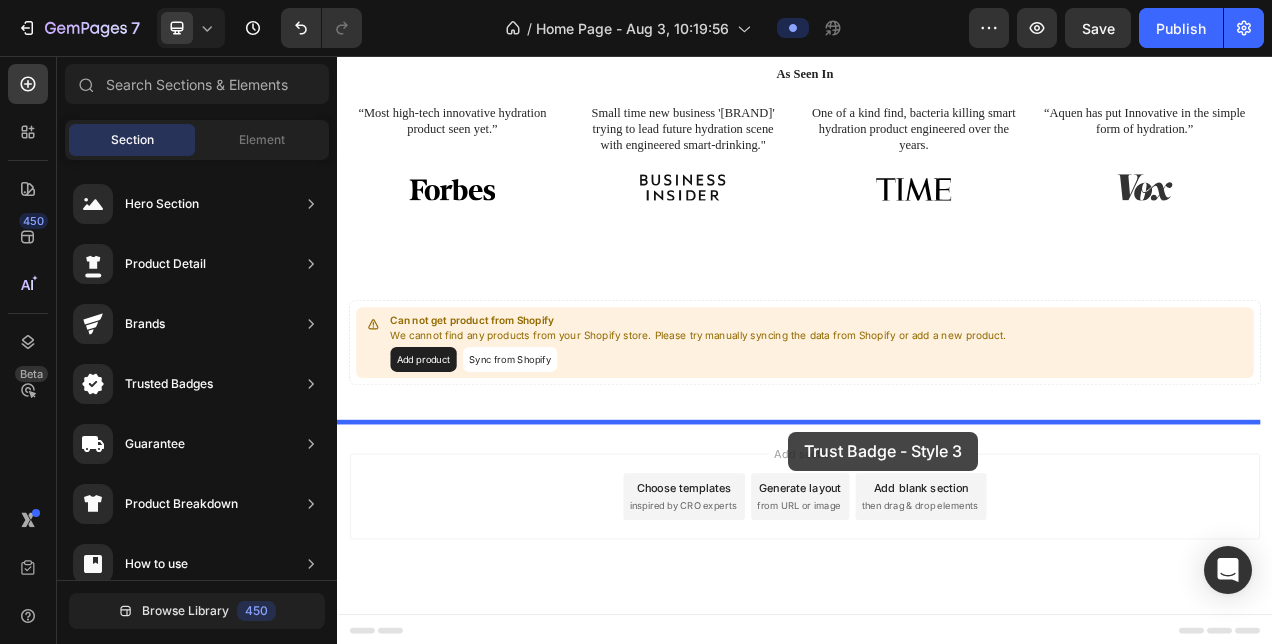 drag, startPoint x: 812, startPoint y: 536, endPoint x: 916, endPoint y: 538, distance: 104.019226 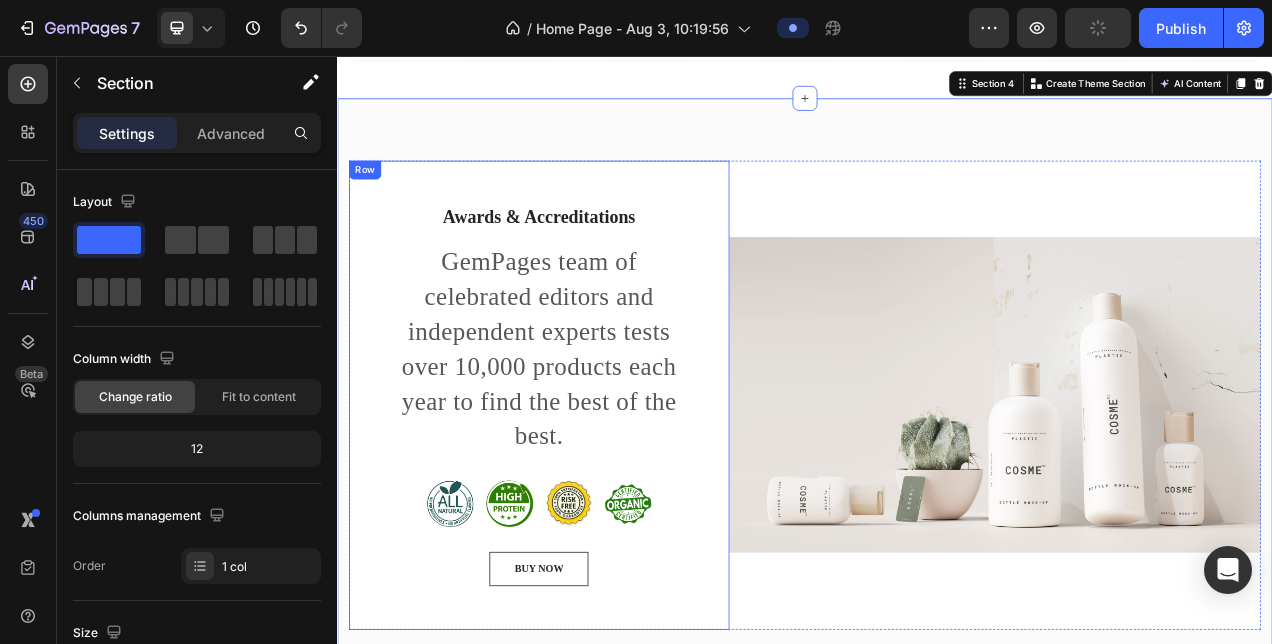 scroll, scrollTop: 1154, scrollLeft: 0, axis: vertical 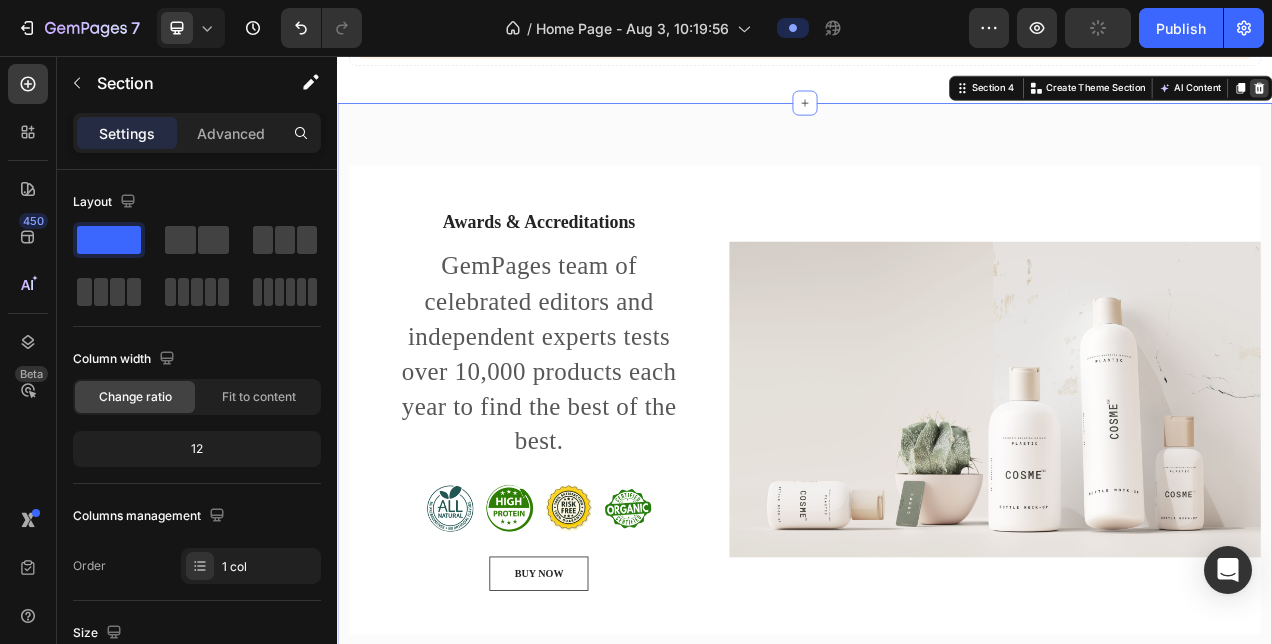 click 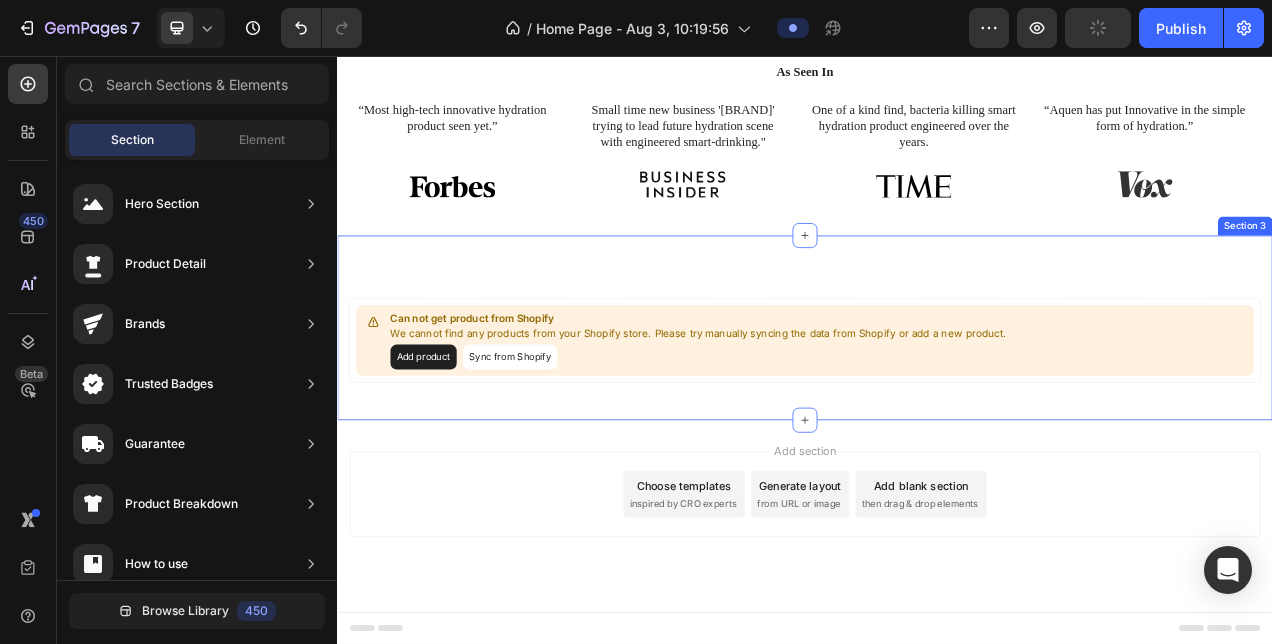 scroll, scrollTop: 744, scrollLeft: 0, axis: vertical 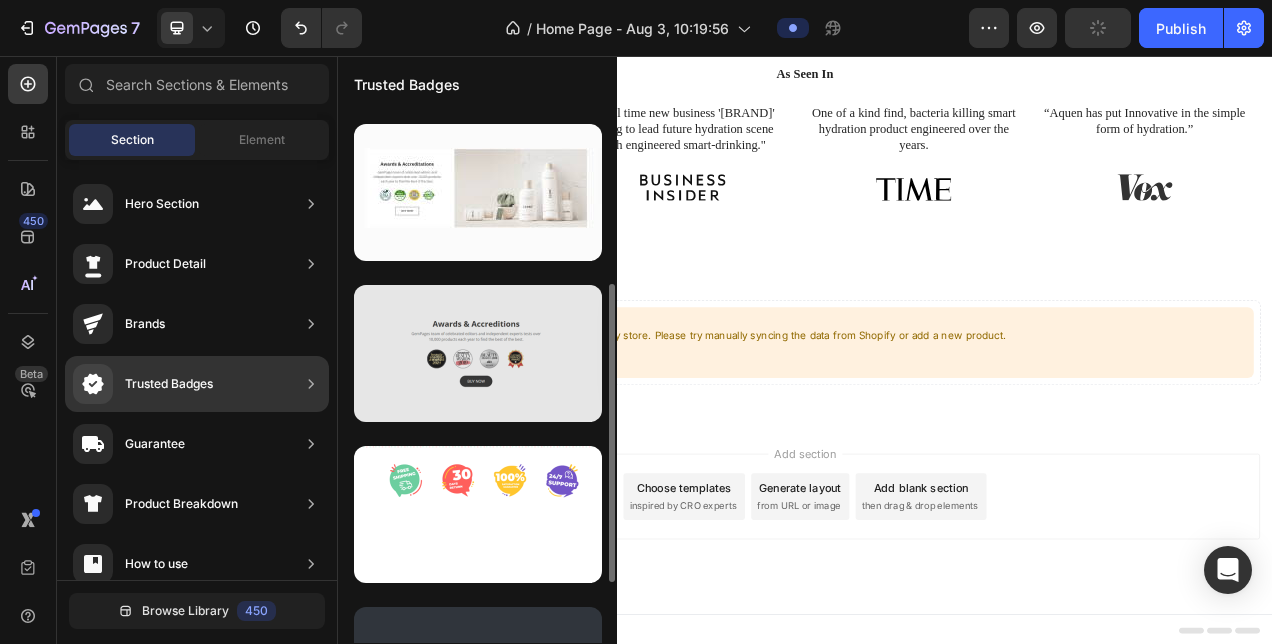 click at bounding box center [478, 353] 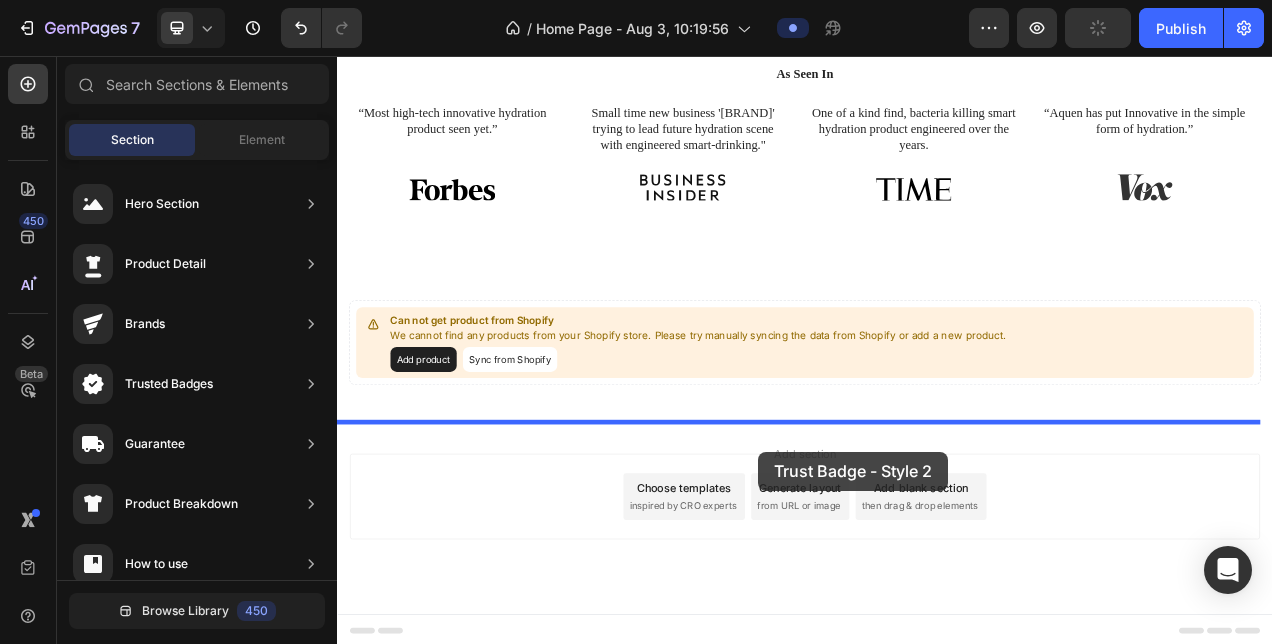 drag, startPoint x: 851, startPoint y: 461, endPoint x: 877, endPoint y: 564, distance: 106.23088 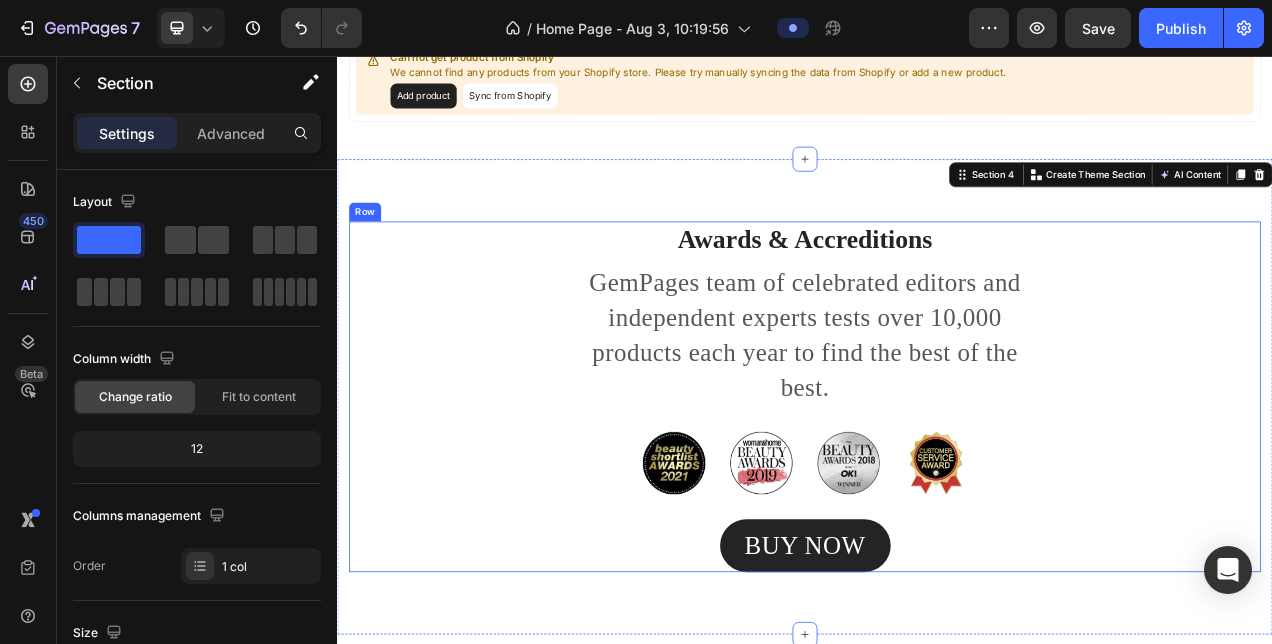 scroll, scrollTop: 1084, scrollLeft: 0, axis: vertical 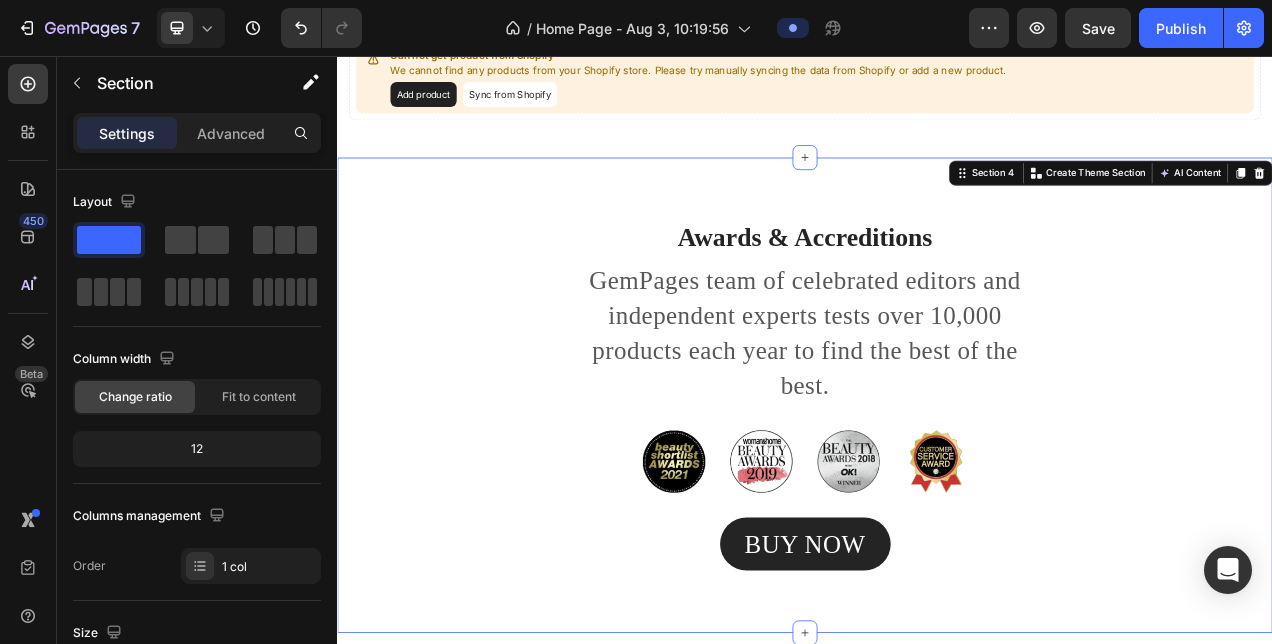 click on "Section 4   You can create reusable sections Create Theme Section AI Content Write with GemAI What would you like to describe here? Tone and Voice Persuasive Product Show more Generate" at bounding box center [1329, 206] 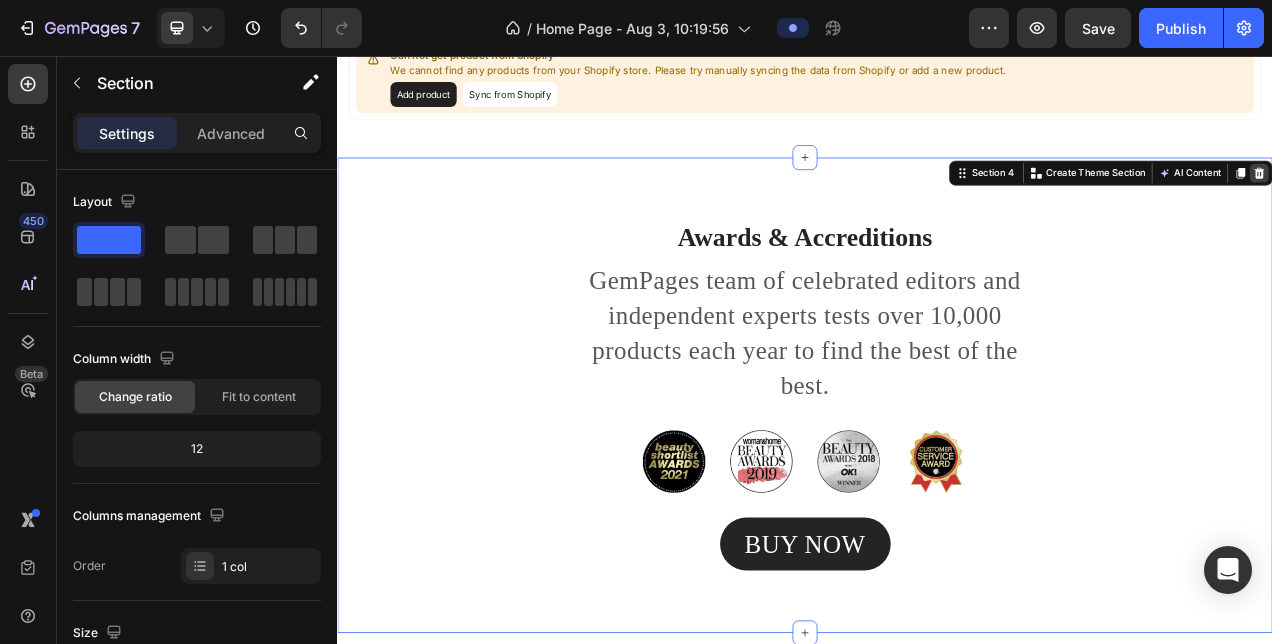 click 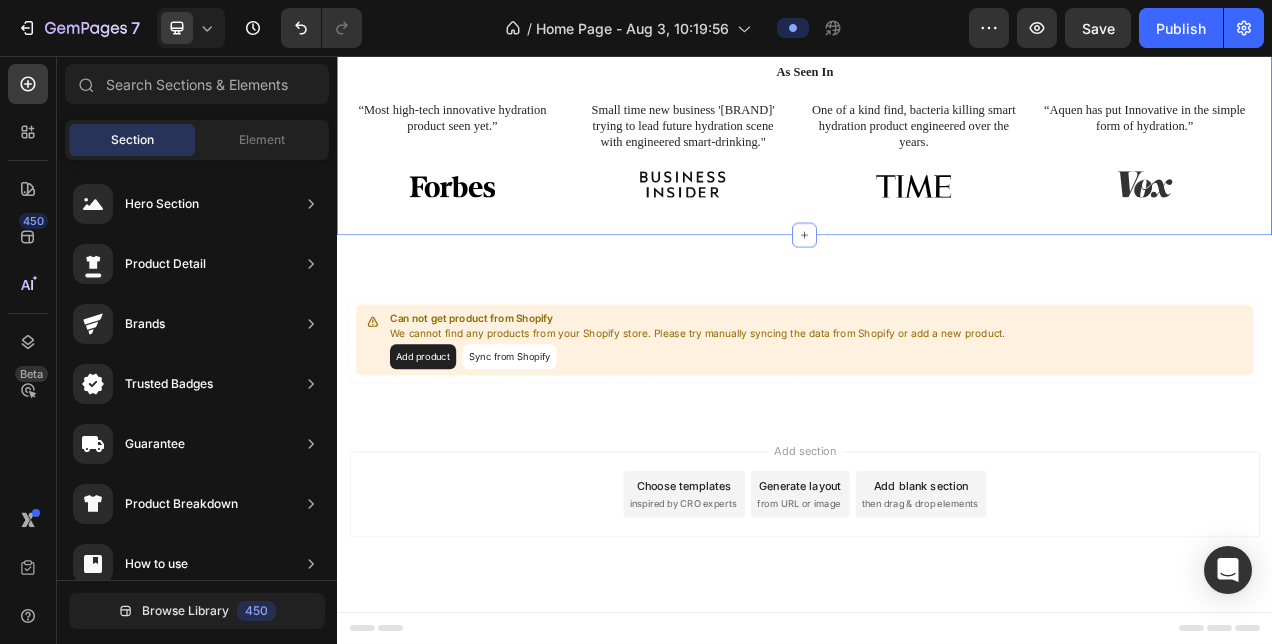 scroll, scrollTop: 744, scrollLeft: 0, axis: vertical 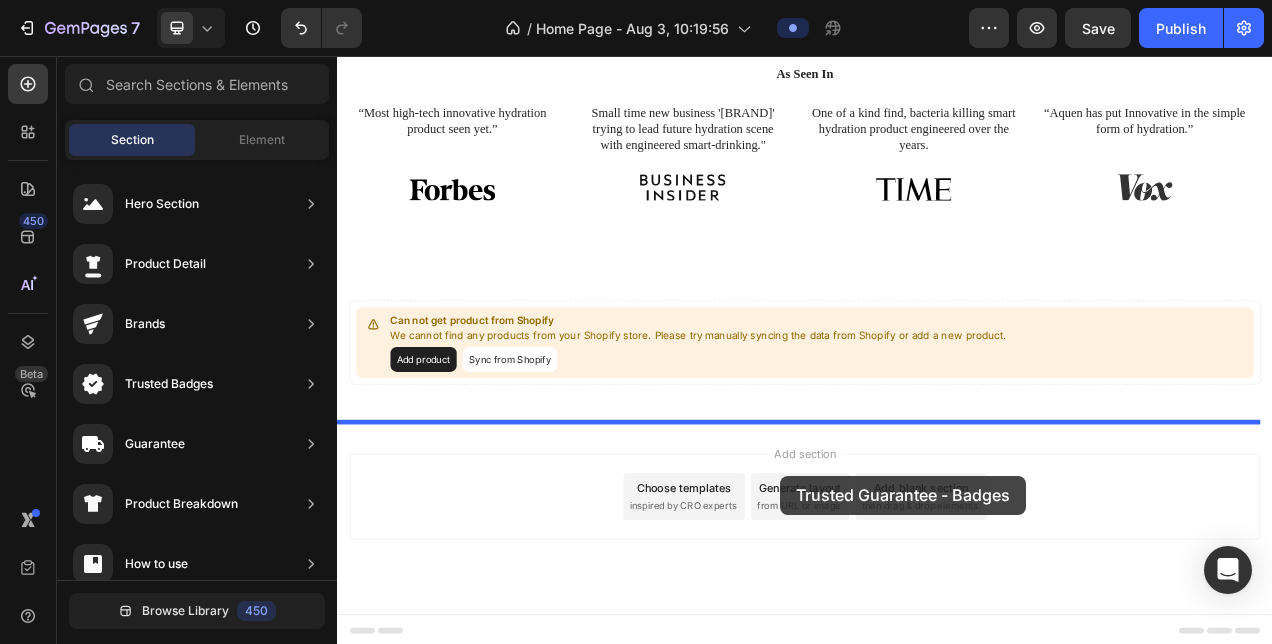 drag, startPoint x: 798, startPoint y: 452, endPoint x: 906, endPoint y: 595, distance: 179.201 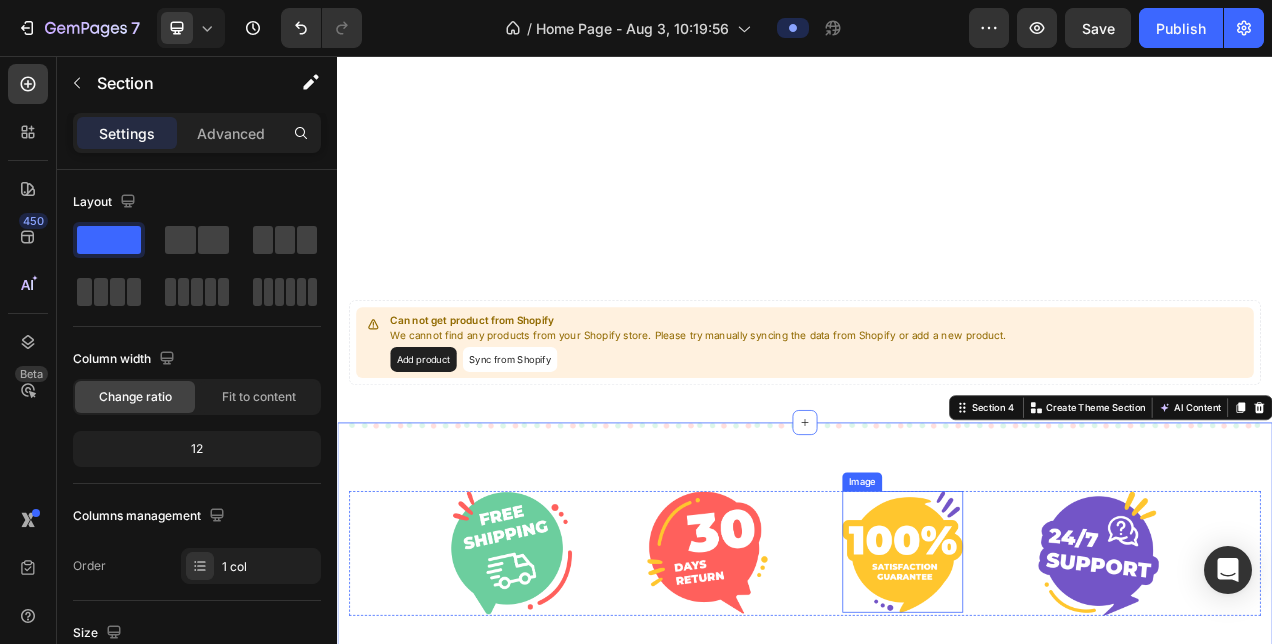 scroll, scrollTop: 1081, scrollLeft: 0, axis: vertical 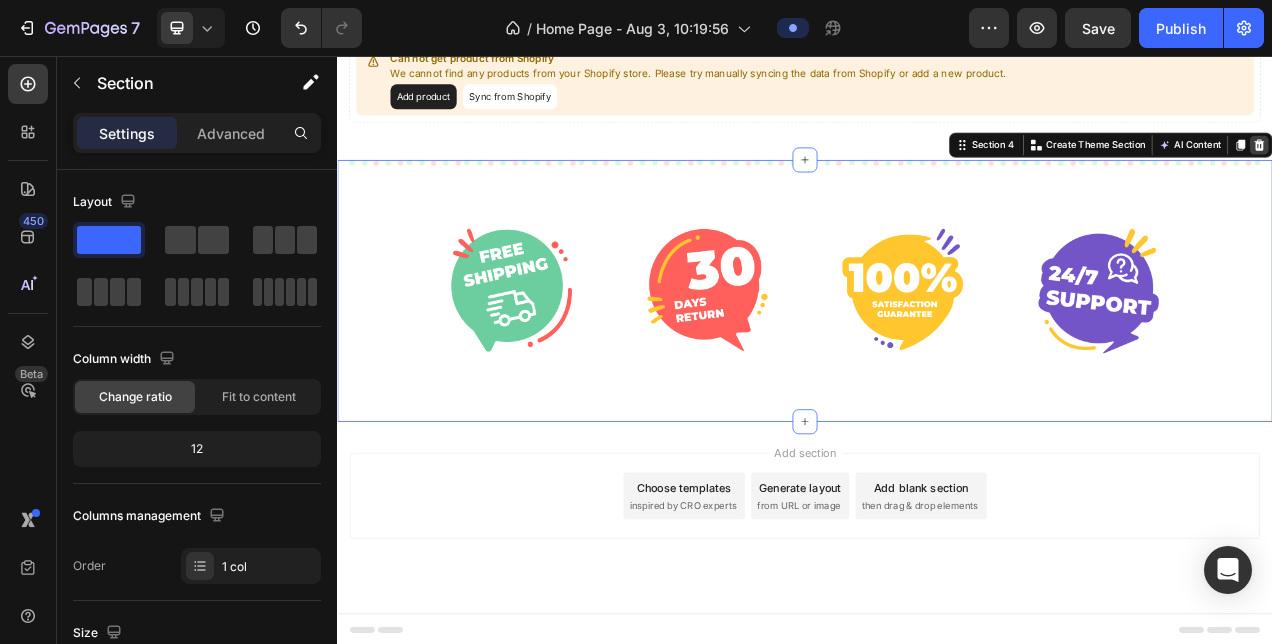 click 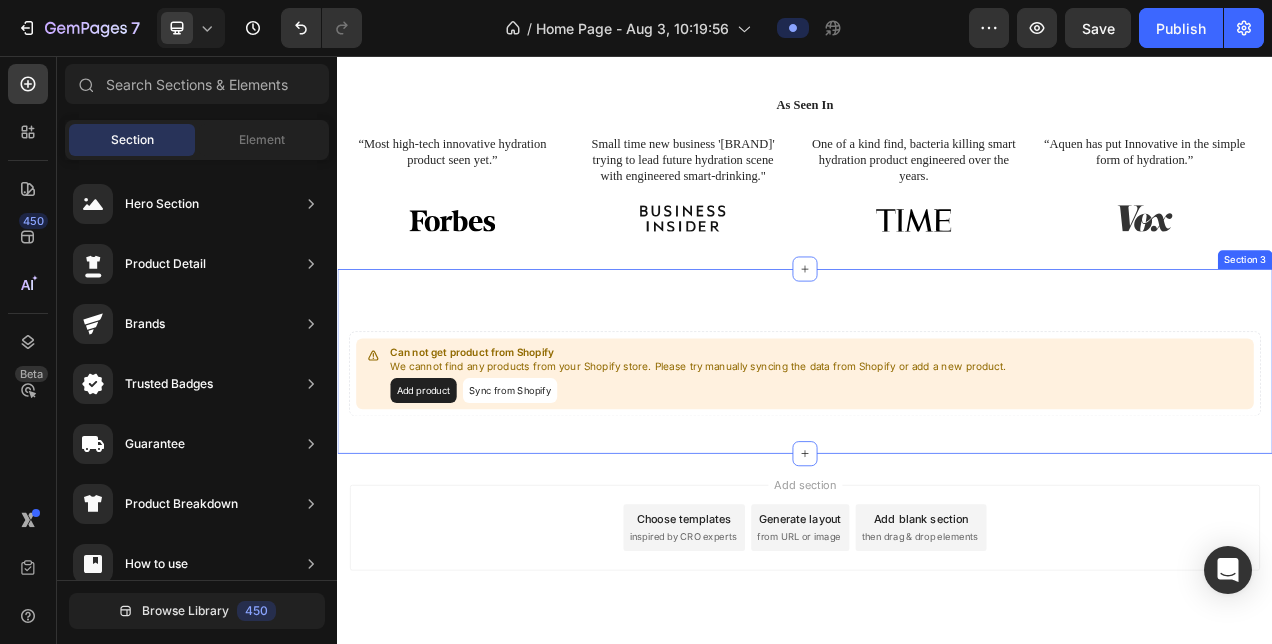 scroll, scrollTop: 744, scrollLeft: 0, axis: vertical 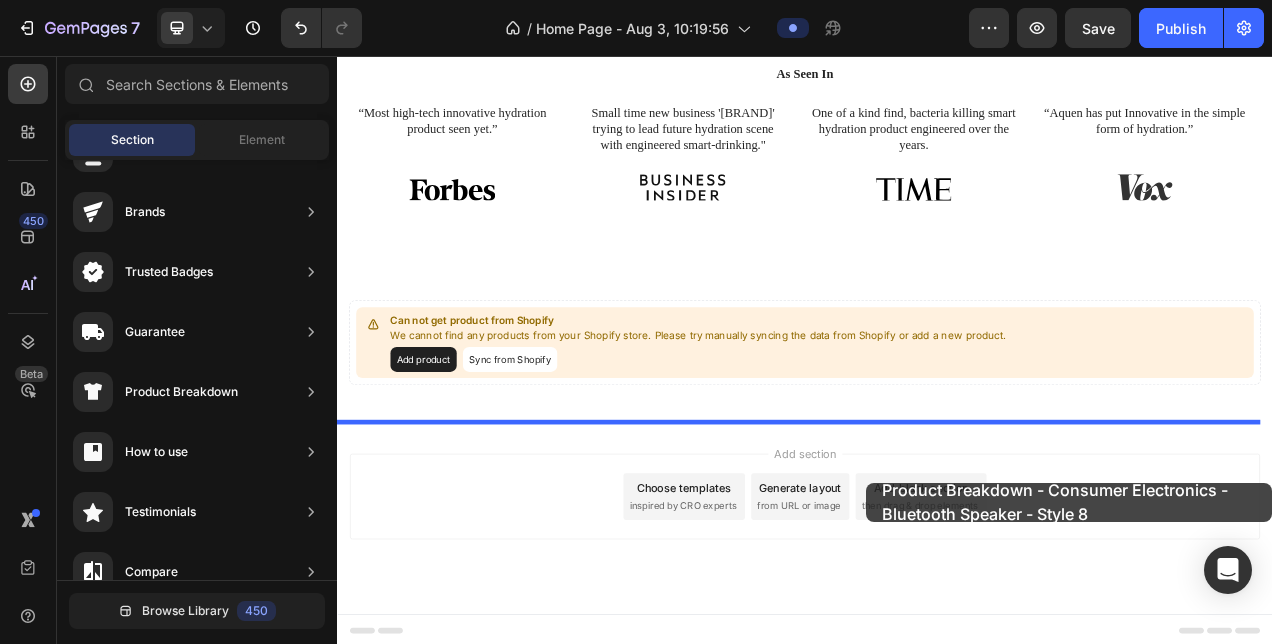 drag, startPoint x: 873, startPoint y: 493, endPoint x: 1016, endPoint y: 604, distance: 181.02486 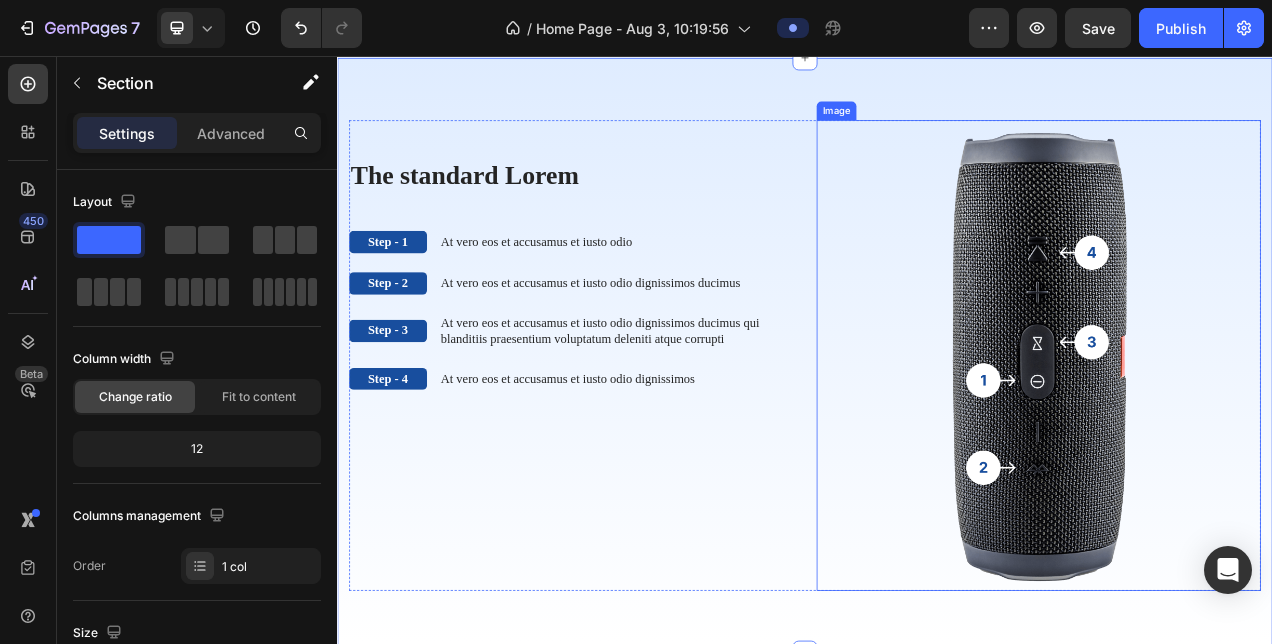 scroll, scrollTop: 1212, scrollLeft: 0, axis: vertical 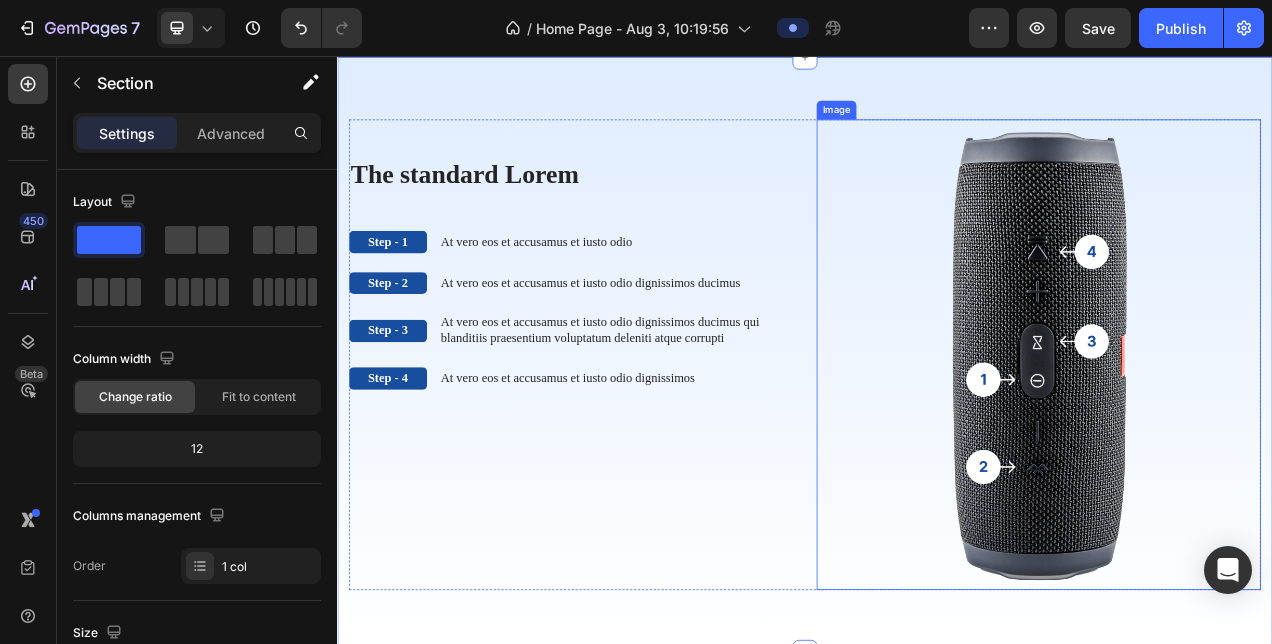 click at bounding box center (1237, 439) 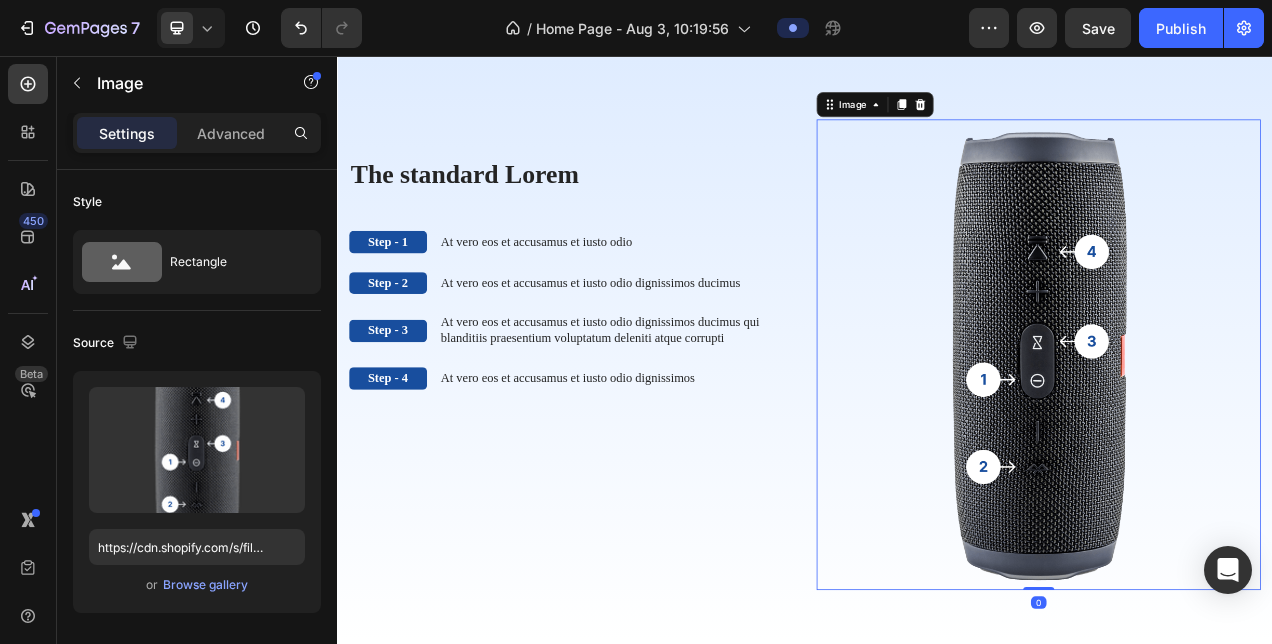 click at bounding box center [1237, 439] 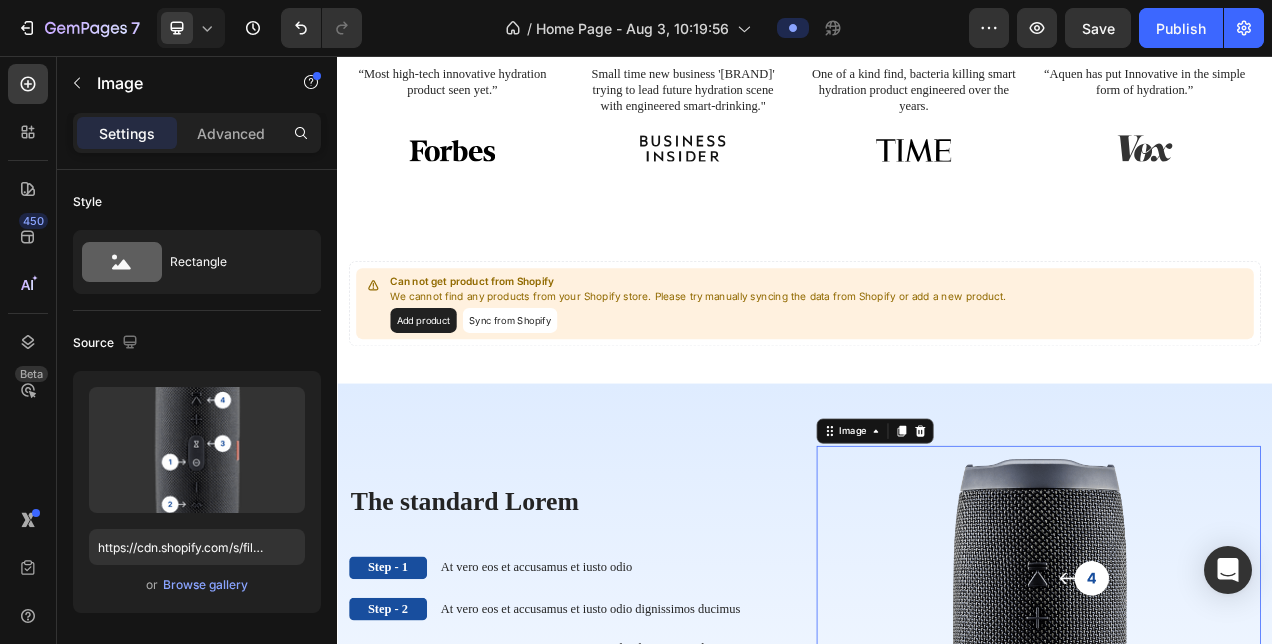 scroll, scrollTop: 792, scrollLeft: 0, axis: vertical 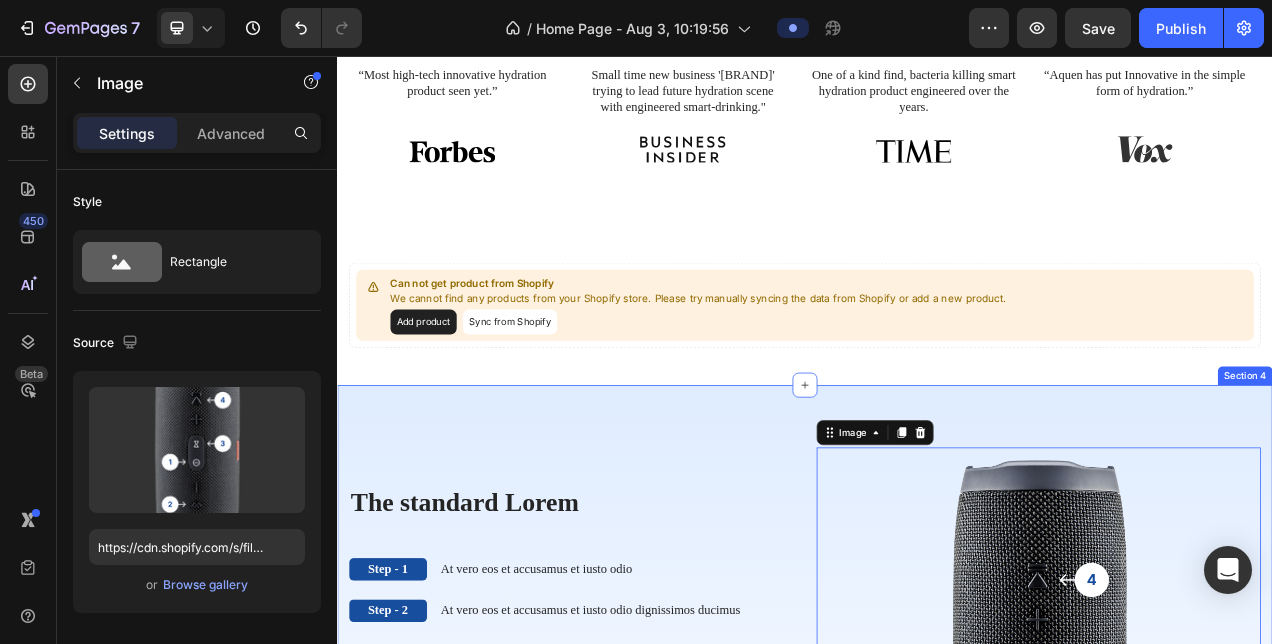 click on "The standard Lorem Heading Step - 1 Text Block At vero eos et accusamus et iusto odio  Text Block Row Step - 2 Text Block At vero eos et accusamus et iusto odio dignissimos ducimus Text Block Row Step - 3 Text Block At vero eos et accusamus et iusto odio dignissimos ducimus qui blanditiis praesentium voluptatum deleniti atque corrupti Text Block Row Step - 4 Text Block At vero eos et accusamus et iusto odio dignissimos  Text Block Row The standard Lorem Heading Image   0 Row Section 4" at bounding box center [937, 860] 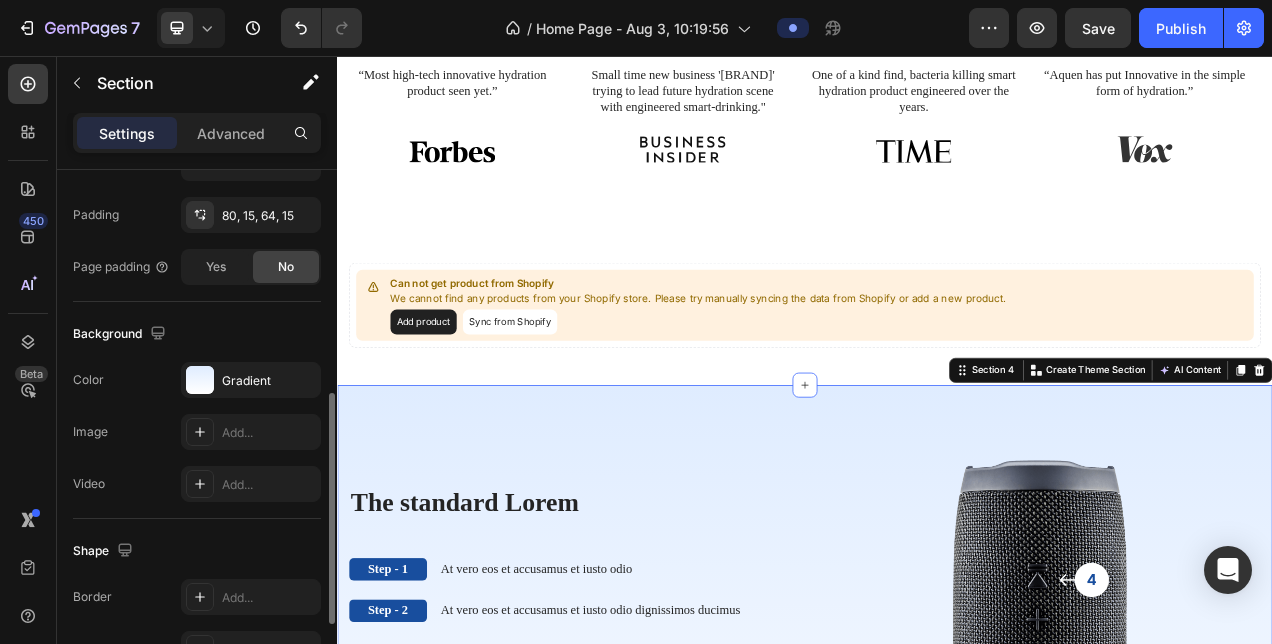 scroll, scrollTop: 519, scrollLeft: 0, axis: vertical 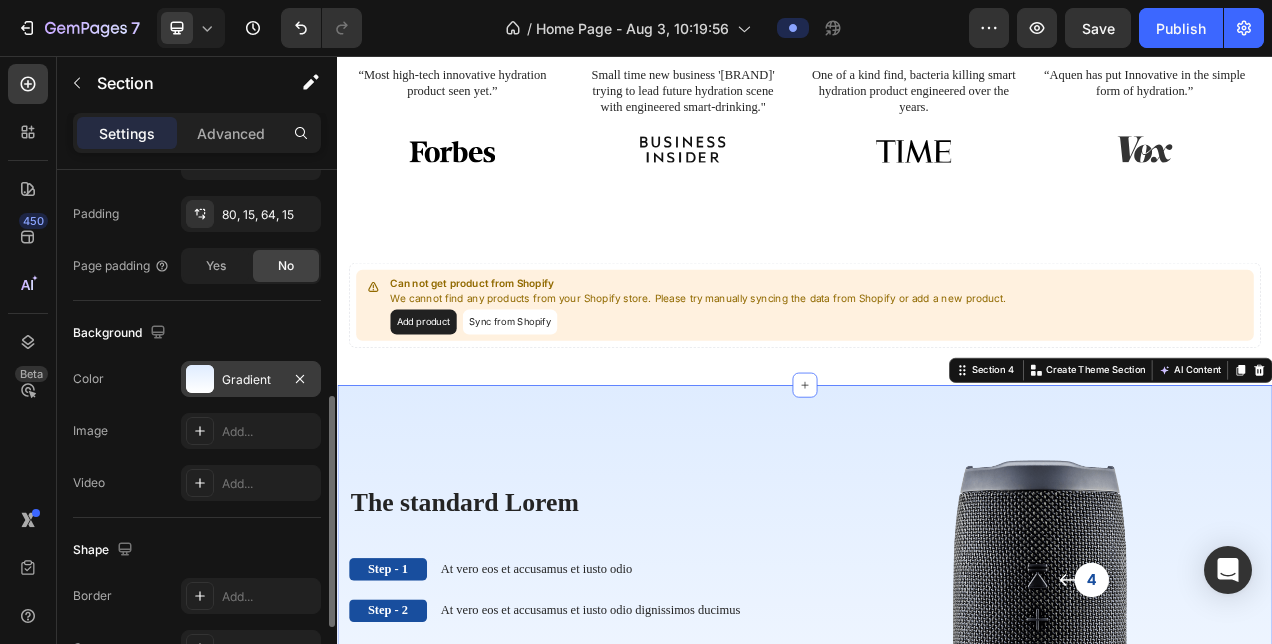 click on "Gradient" at bounding box center (251, 380) 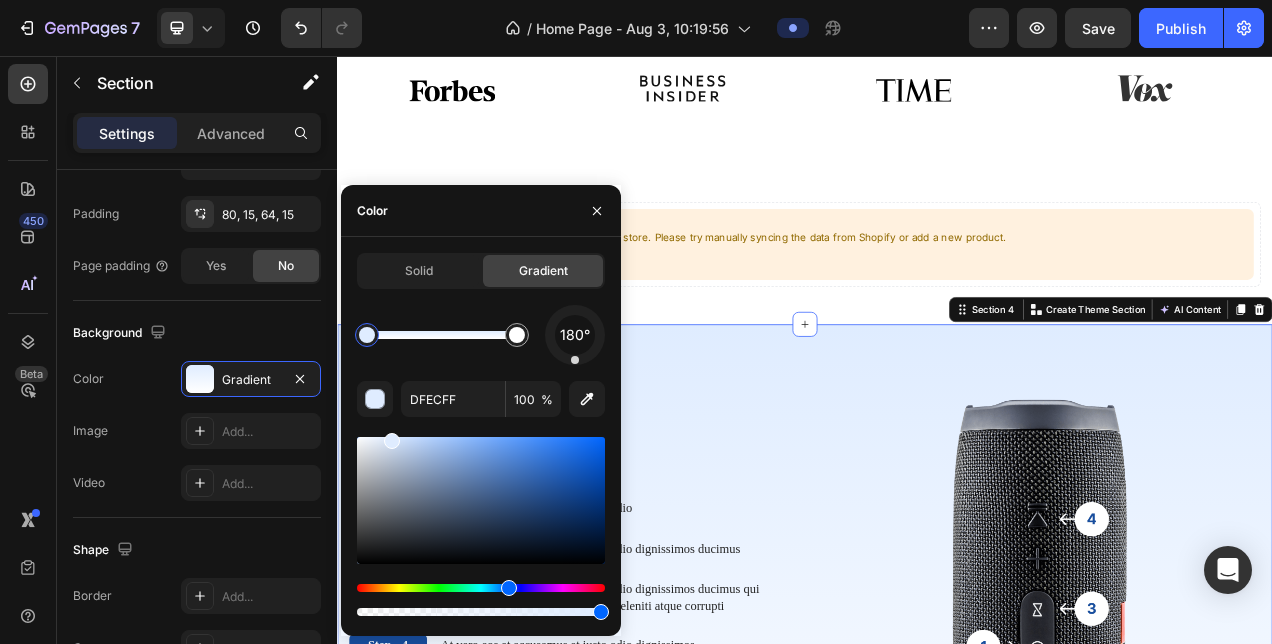 scroll, scrollTop: 872, scrollLeft: 0, axis: vertical 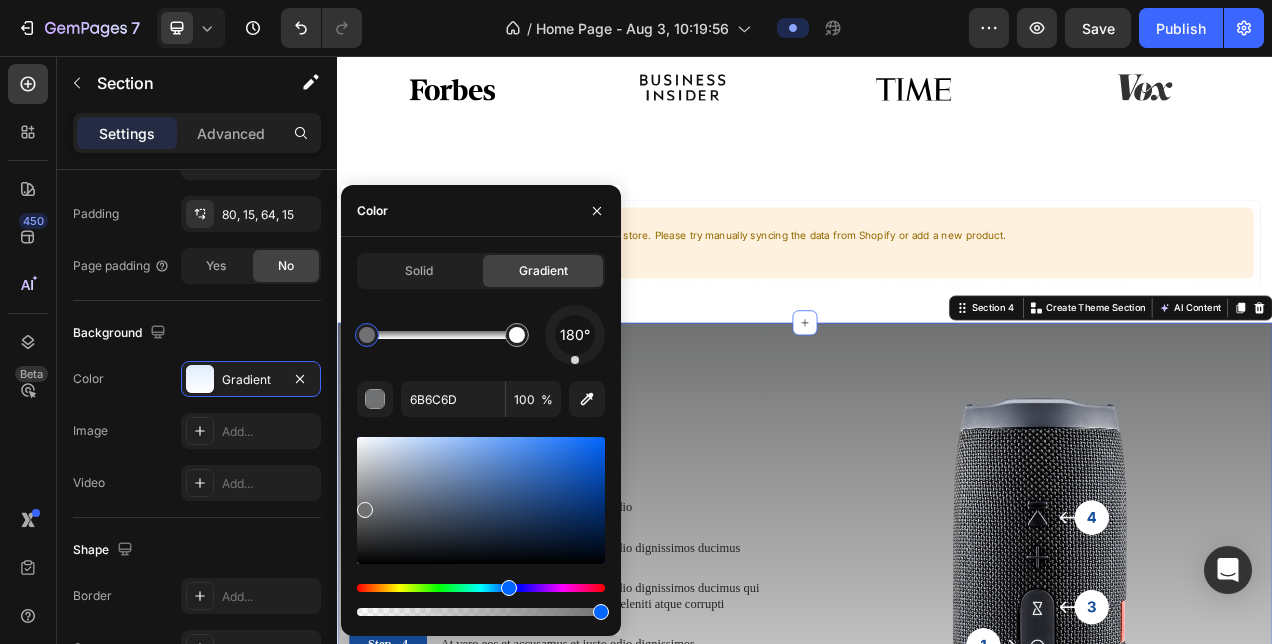 type on "707172" 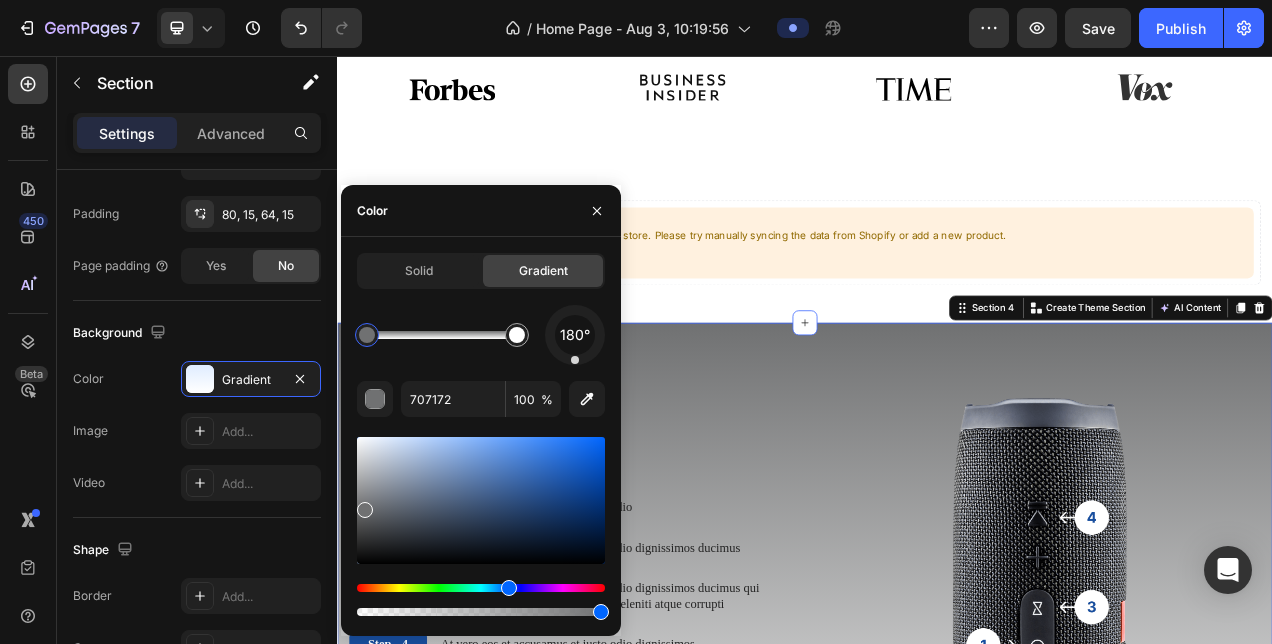 drag, startPoint x: 372, startPoint y: 510, endPoint x: 362, endPoint y: 506, distance: 10.770329 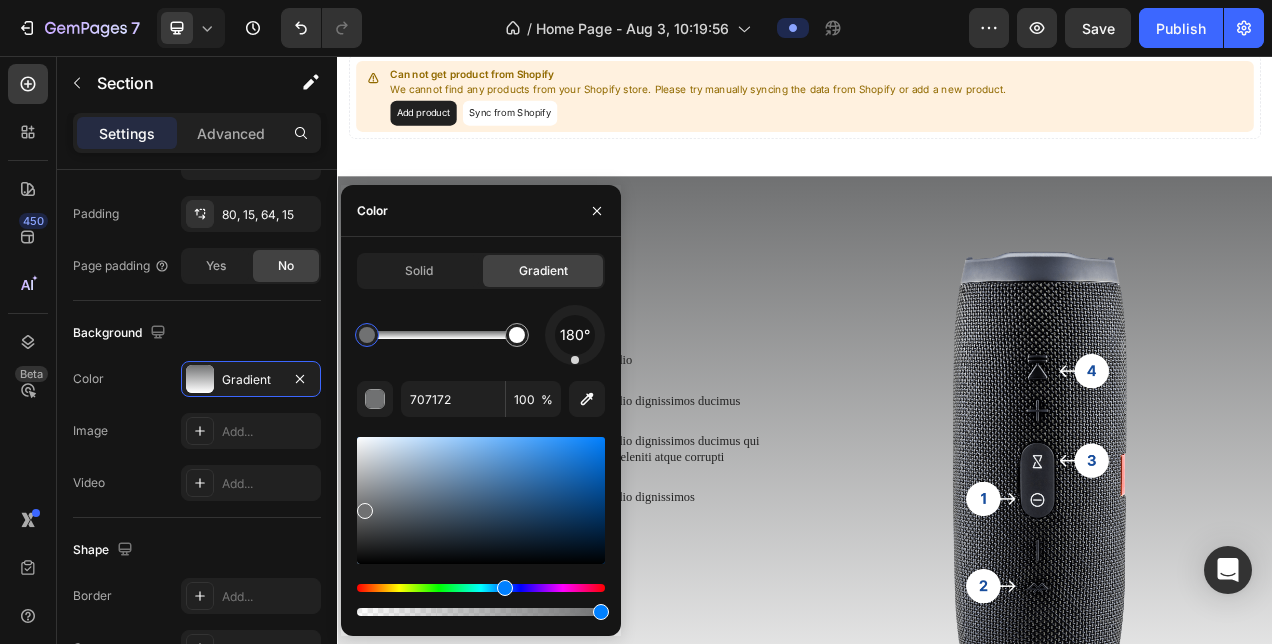 scroll, scrollTop: 1060, scrollLeft: 0, axis: vertical 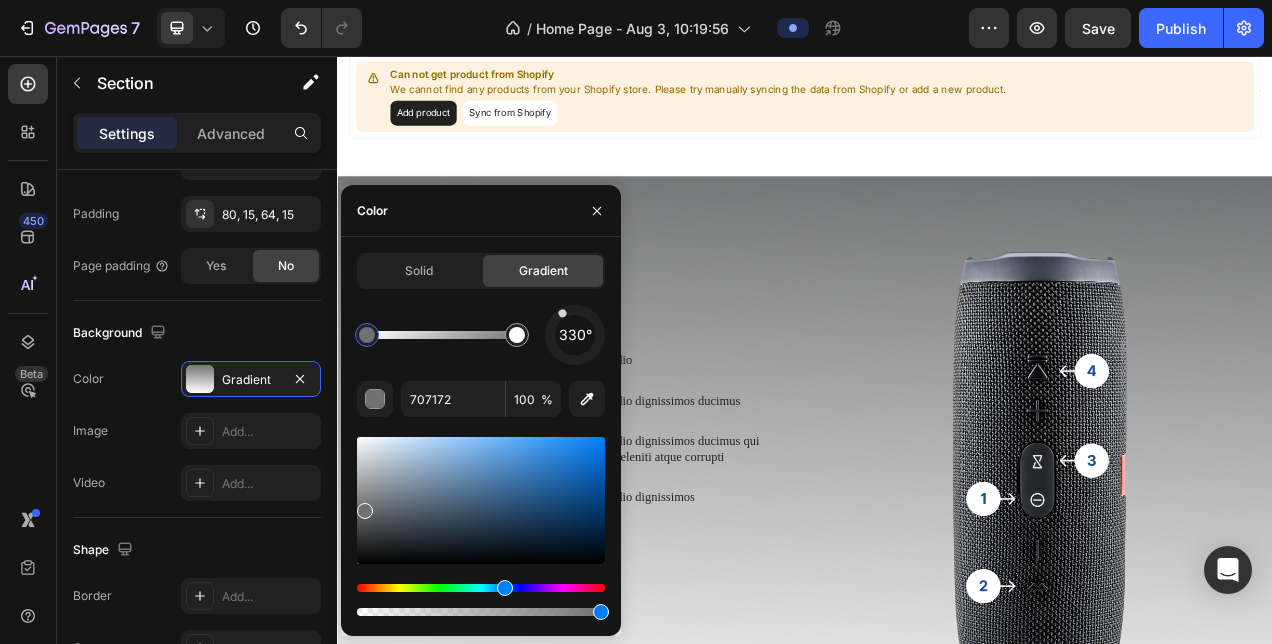 drag, startPoint x: 574, startPoint y: 358, endPoint x: 554, endPoint y: 304, distance: 57.58472 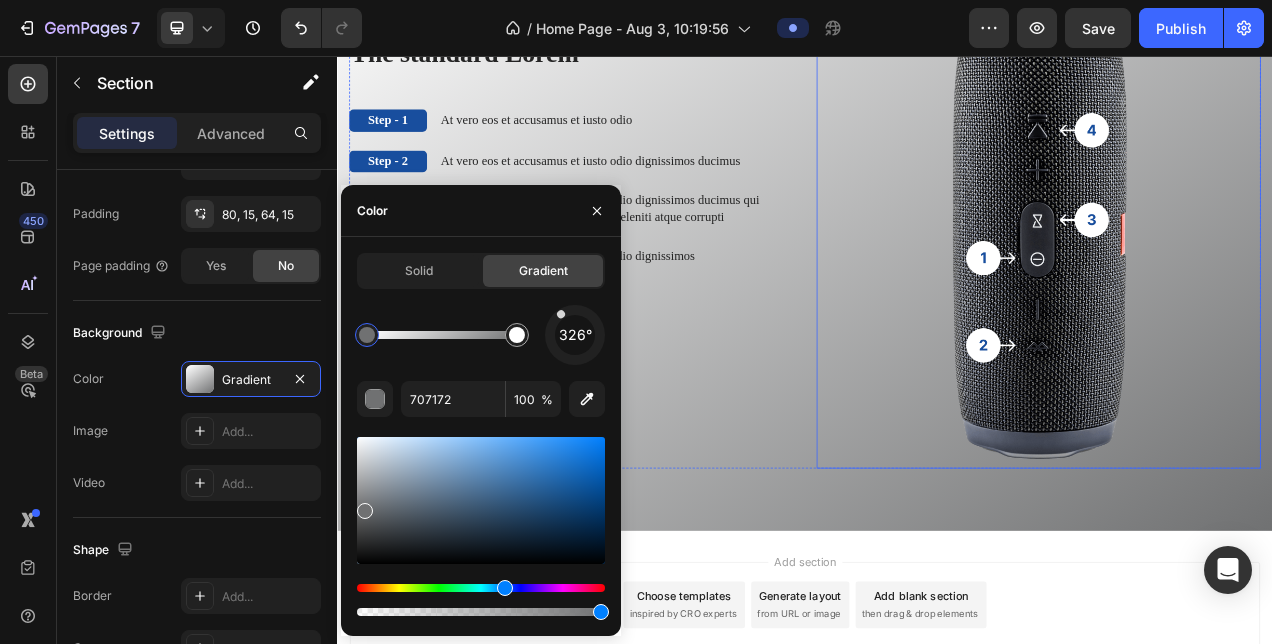 scroll, scrollTop: 1374, scrollLeft: 0, axis: vertical 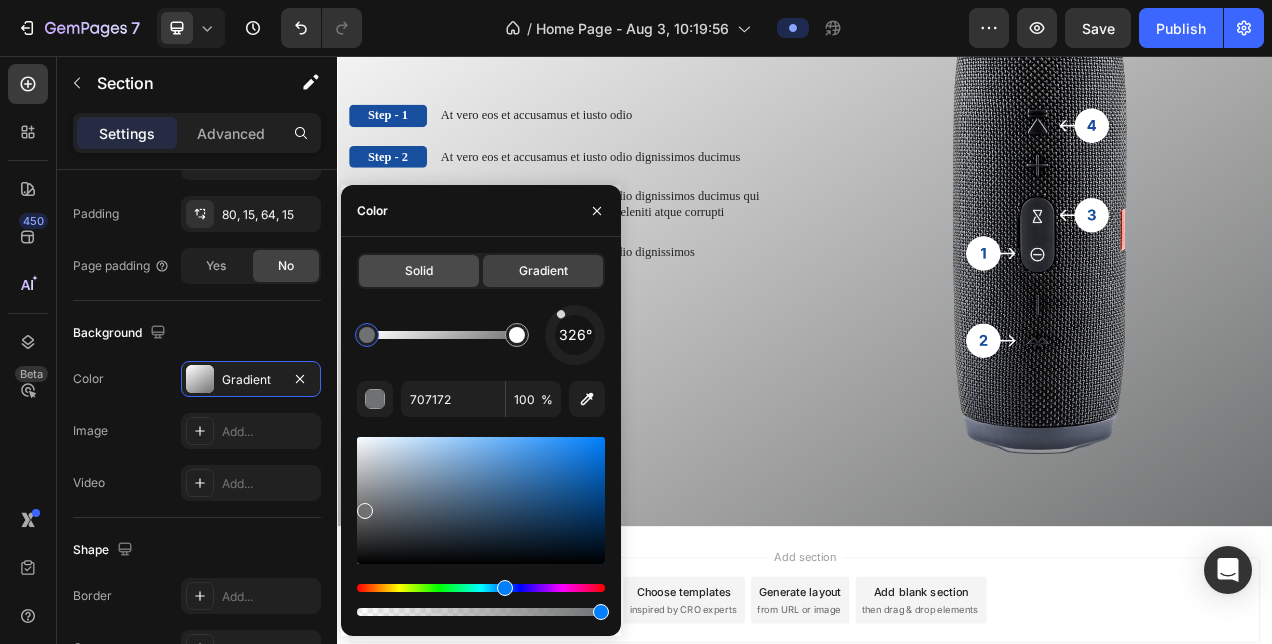 drag, startPoint x: 442, startPoint y: 266, endPoint x: 210, endPoint y: 294, distance: 233.68355 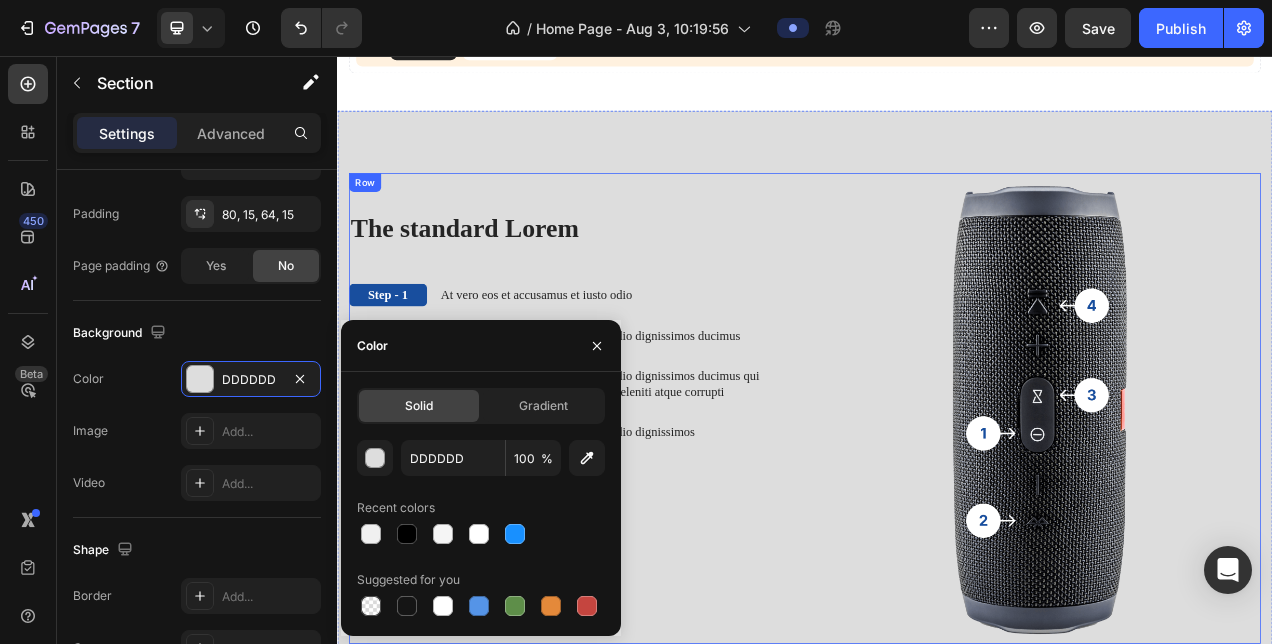 scroll, scrollTop: 1160, scrollLeft: 0, axis: vertical 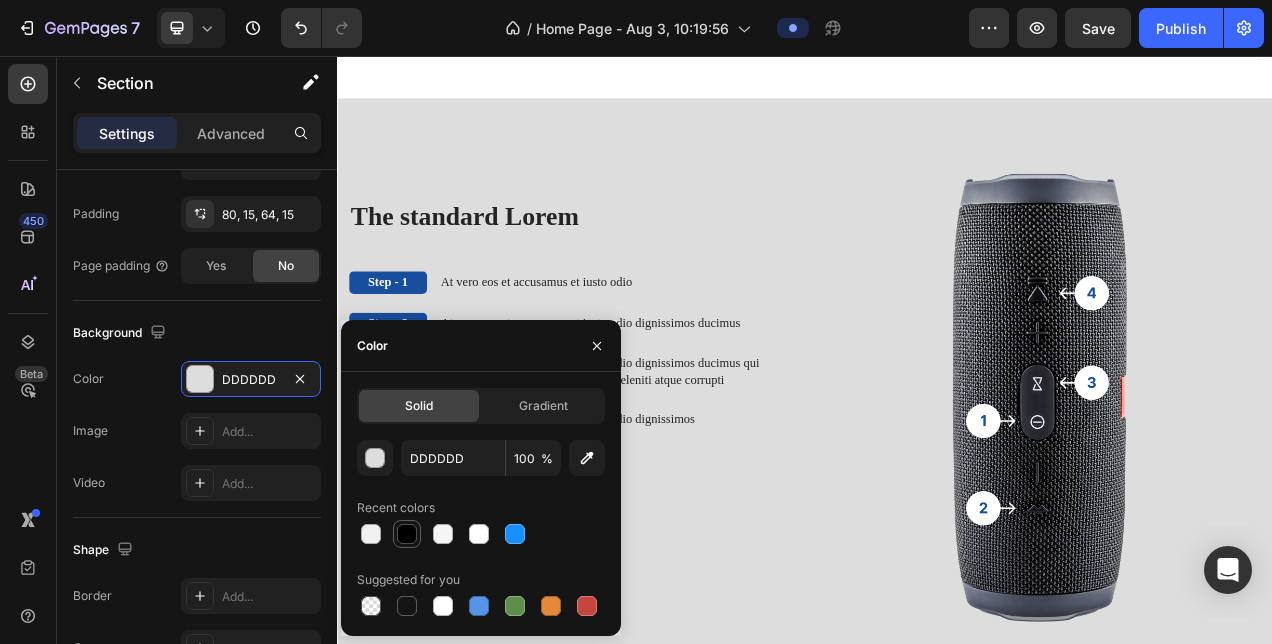 click at bounding box center [407, 534] 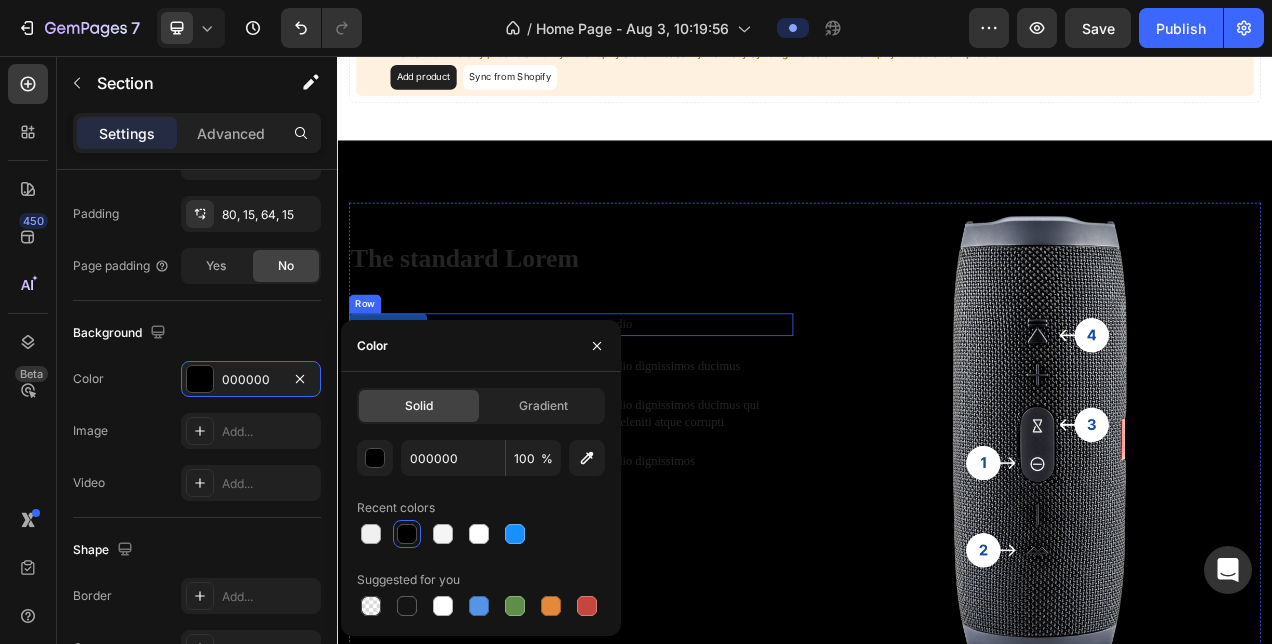 scroll, scrollTop: 1130, scrollLeft: 0, axis: vertical 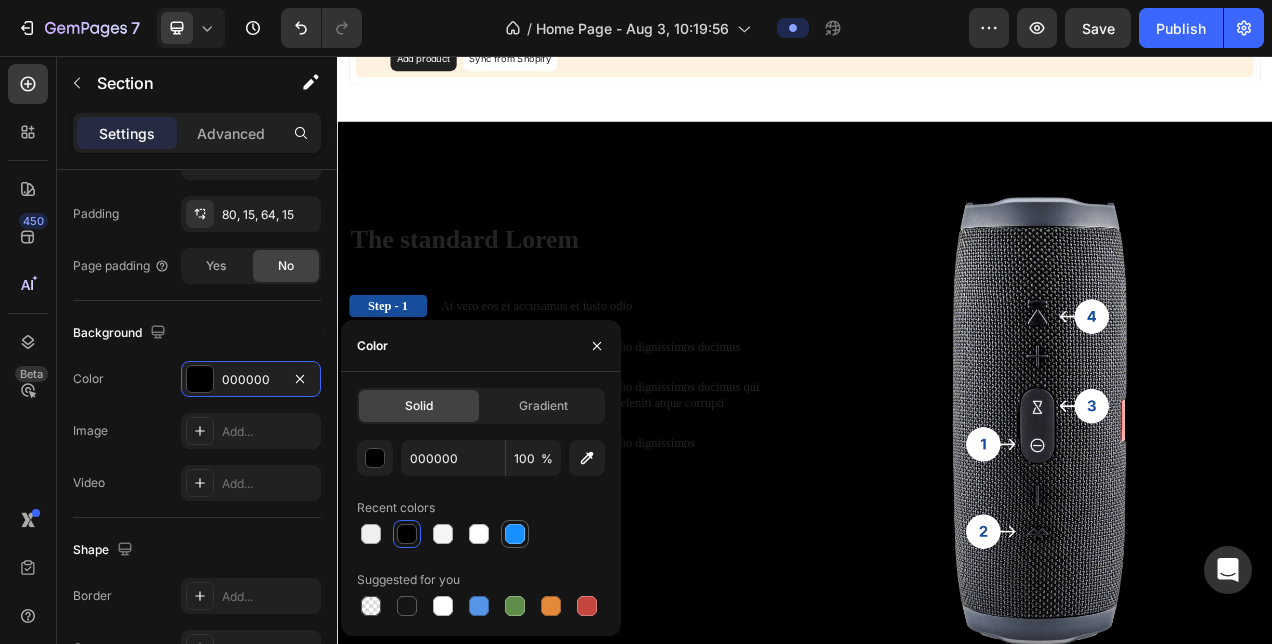 click at bounding box center [515, 534] 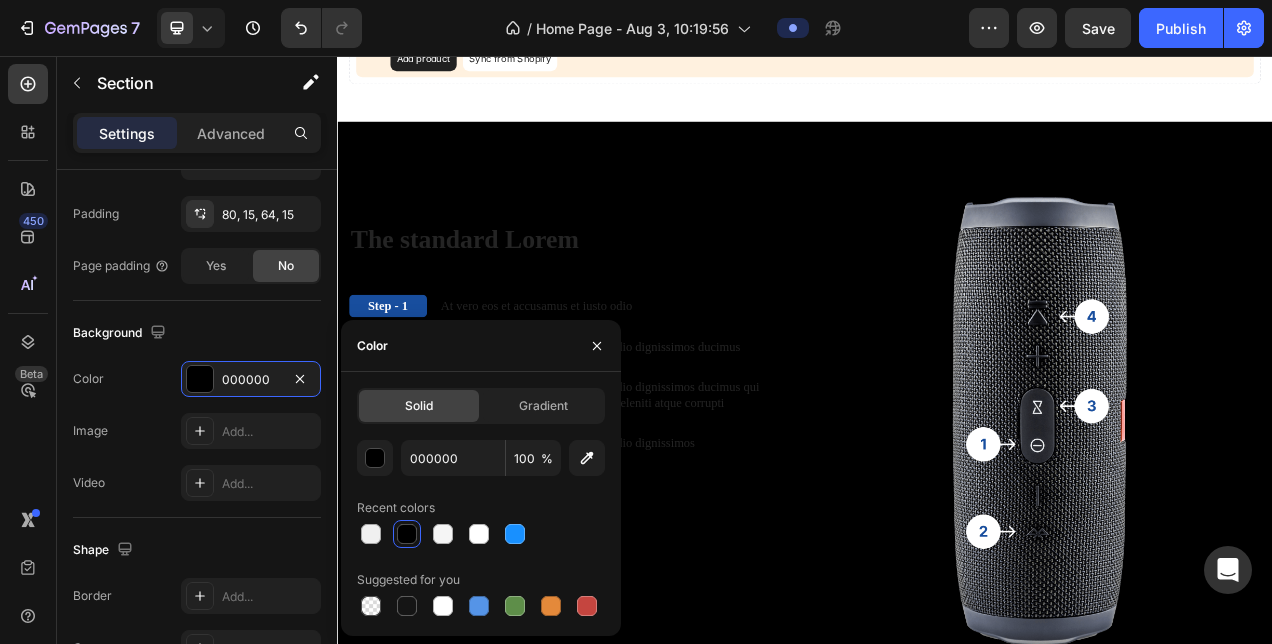 type on "1890FF" 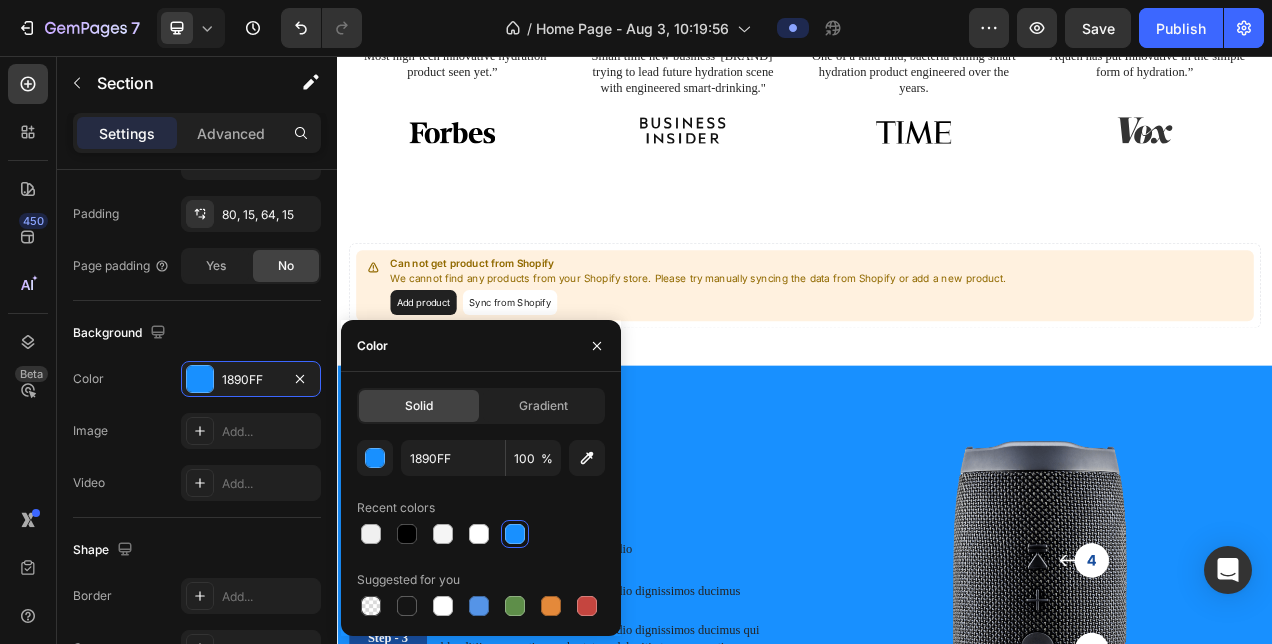 scroll, scrollTop: 819, scrollLeft: 0, axis: vertical 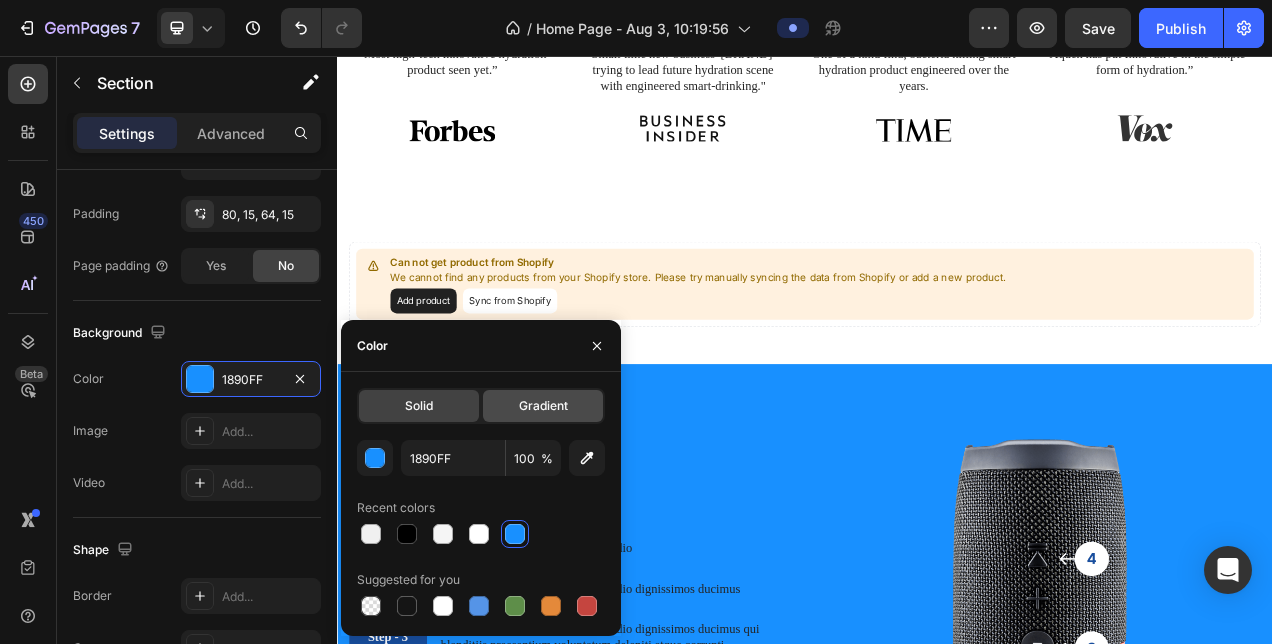 click on "Gradient" 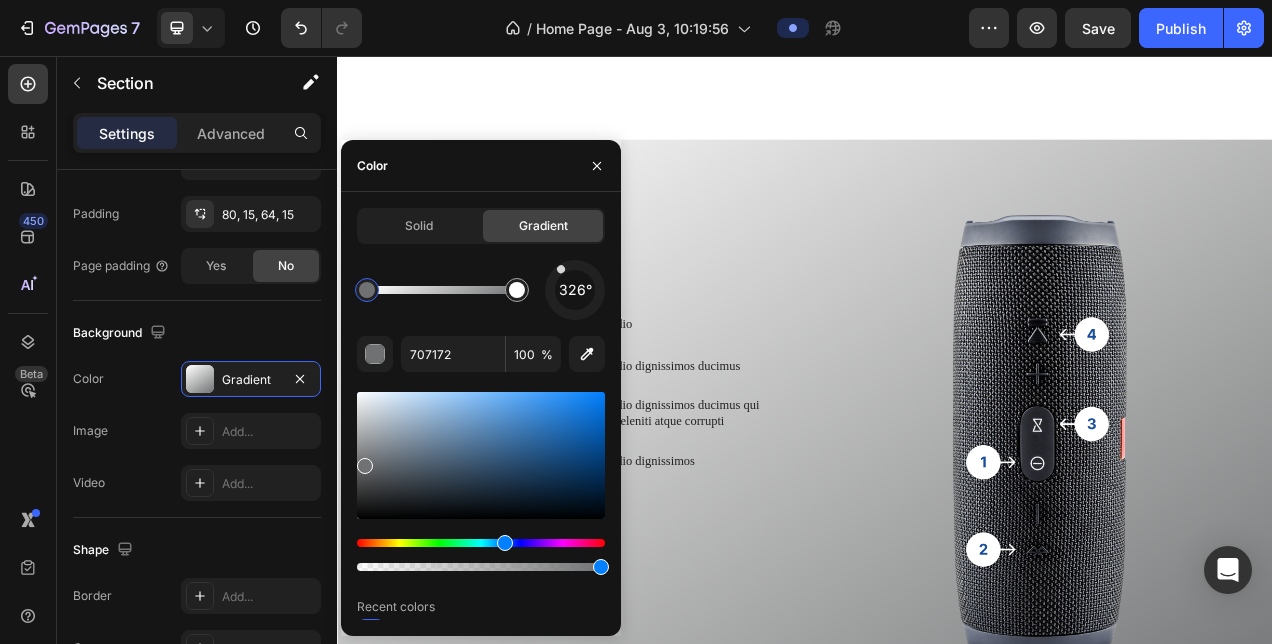 scroll, scrollTop: 1271, scrollLeft: 0, axis: vertical 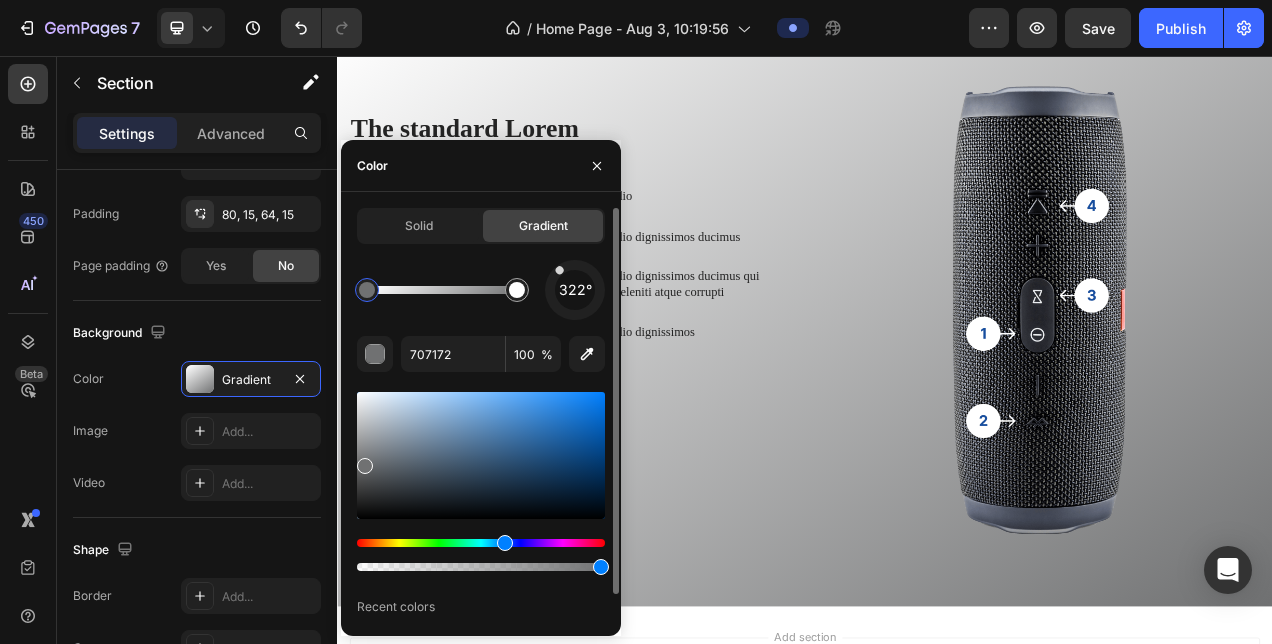 click on "322°" at bounding box center (575, 290) 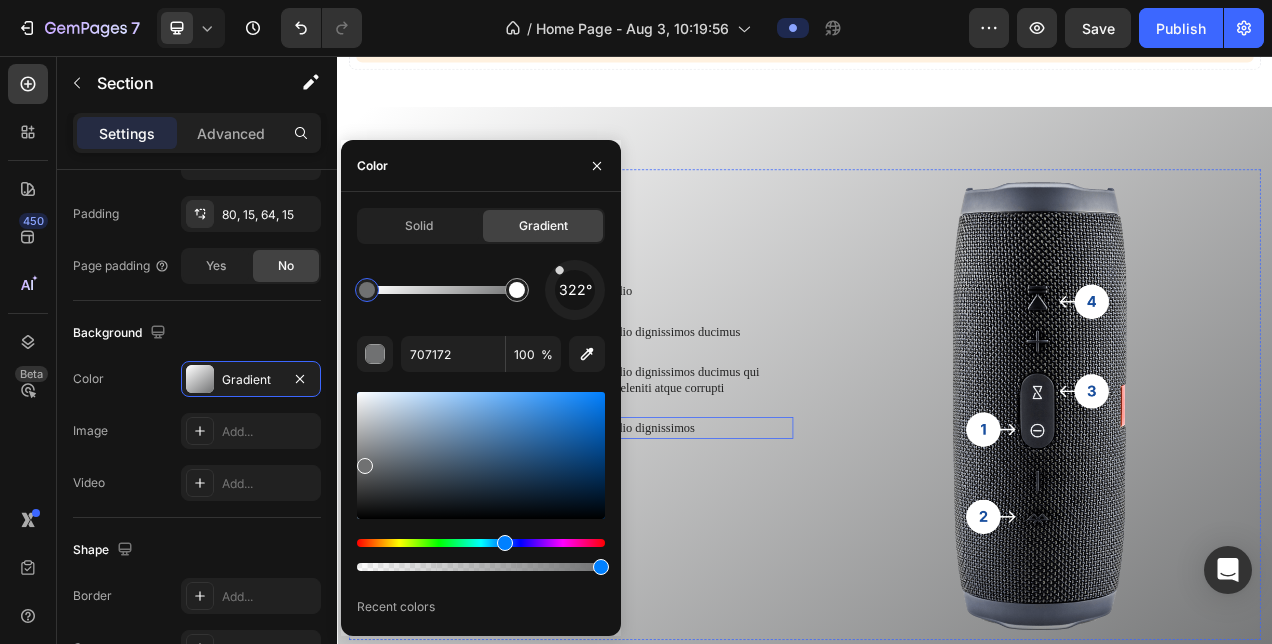 scroll, scrollTop: 1190, scrollLeft: 0, axis: vertical 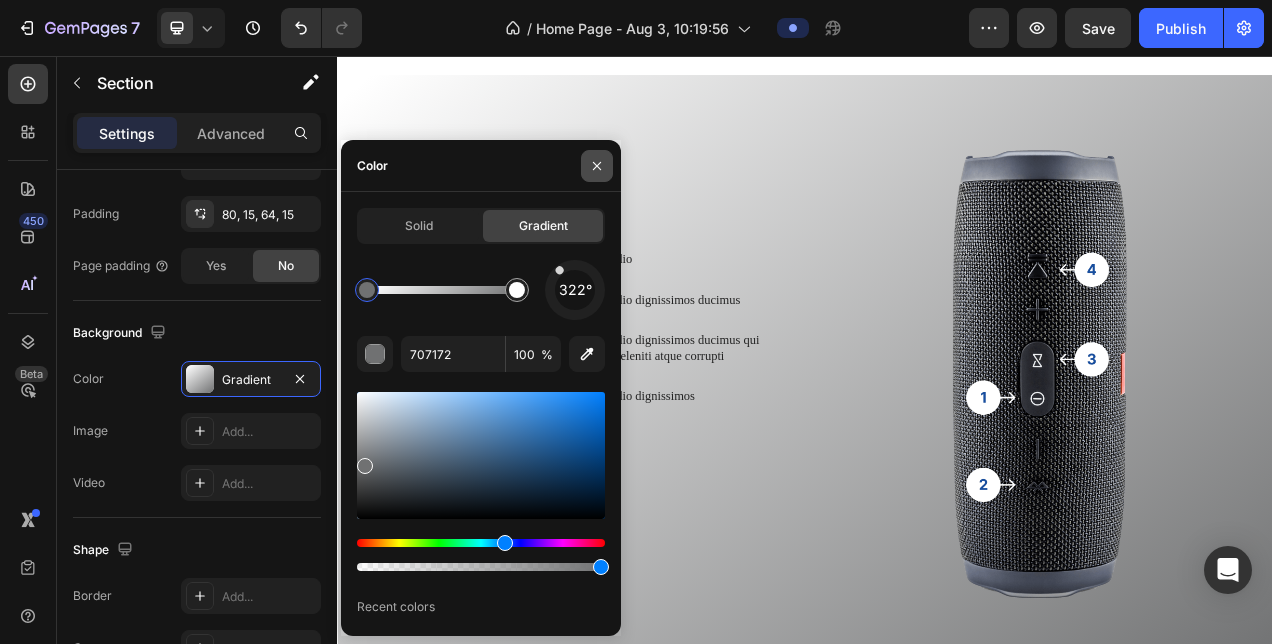 click at bounding box center (597, 166) 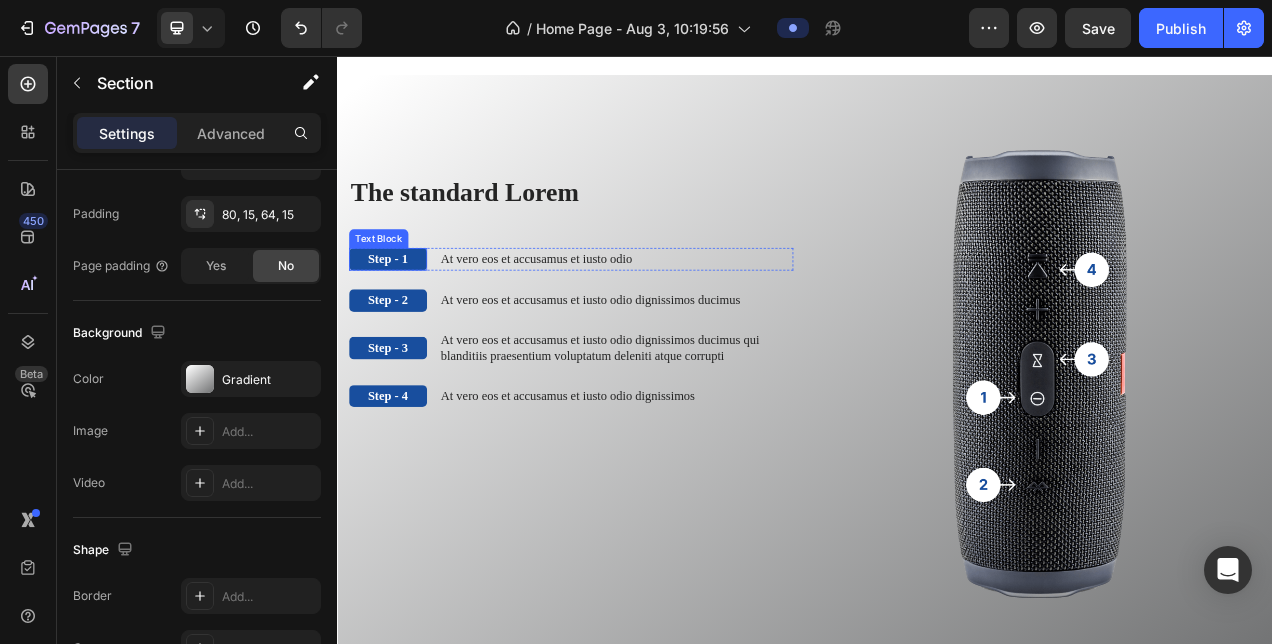 click on "Step - 1" at bounding box center (402, 316) 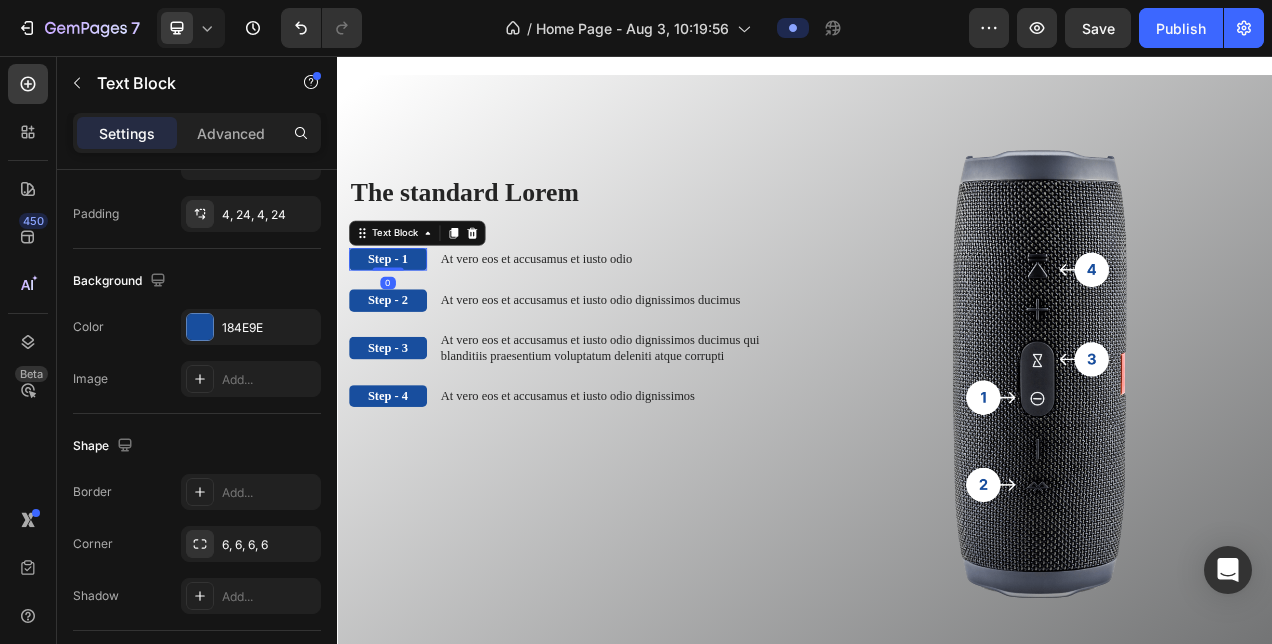 scroll, scrollTop: 0, scrollLeft: 0, axis: both 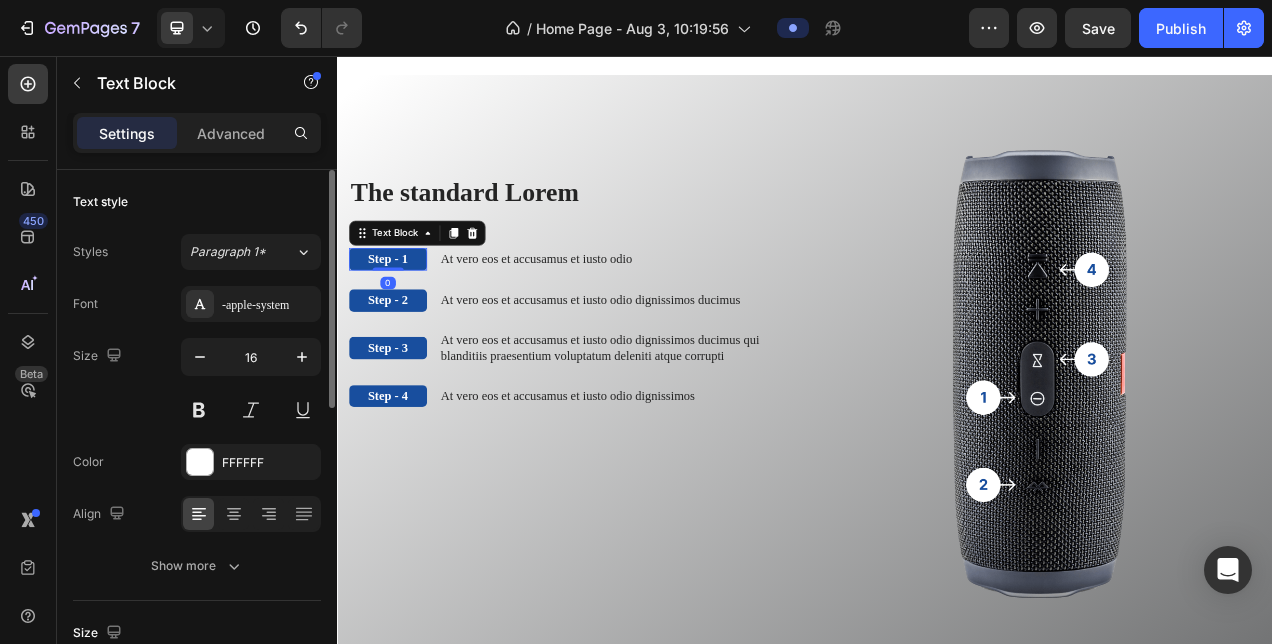click on "Step - 1" at bounding box center [402, 316] 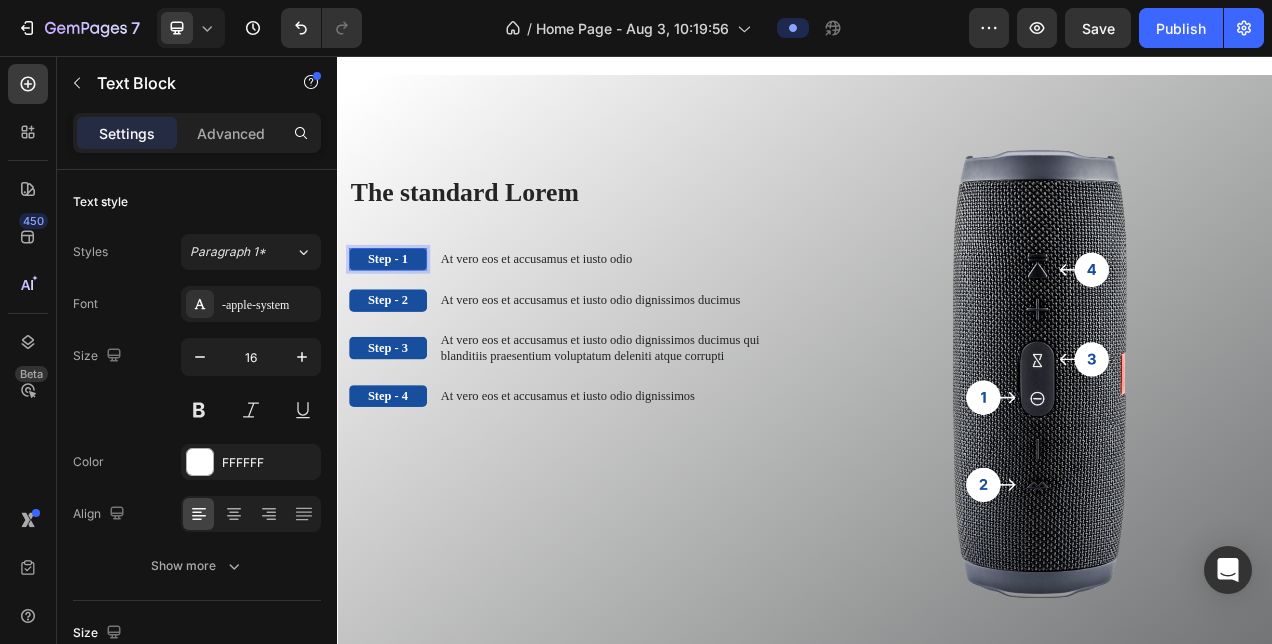 click on "Step - 1" at bounding box center [402, 316] 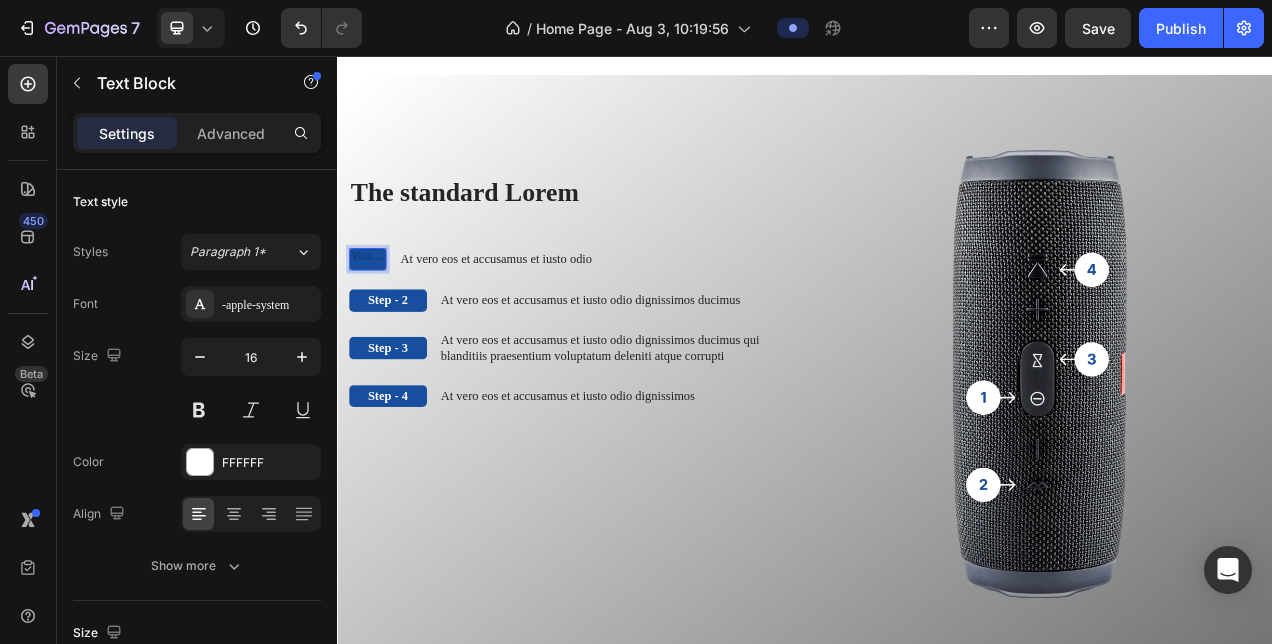 click at bounding box center [376, 316] 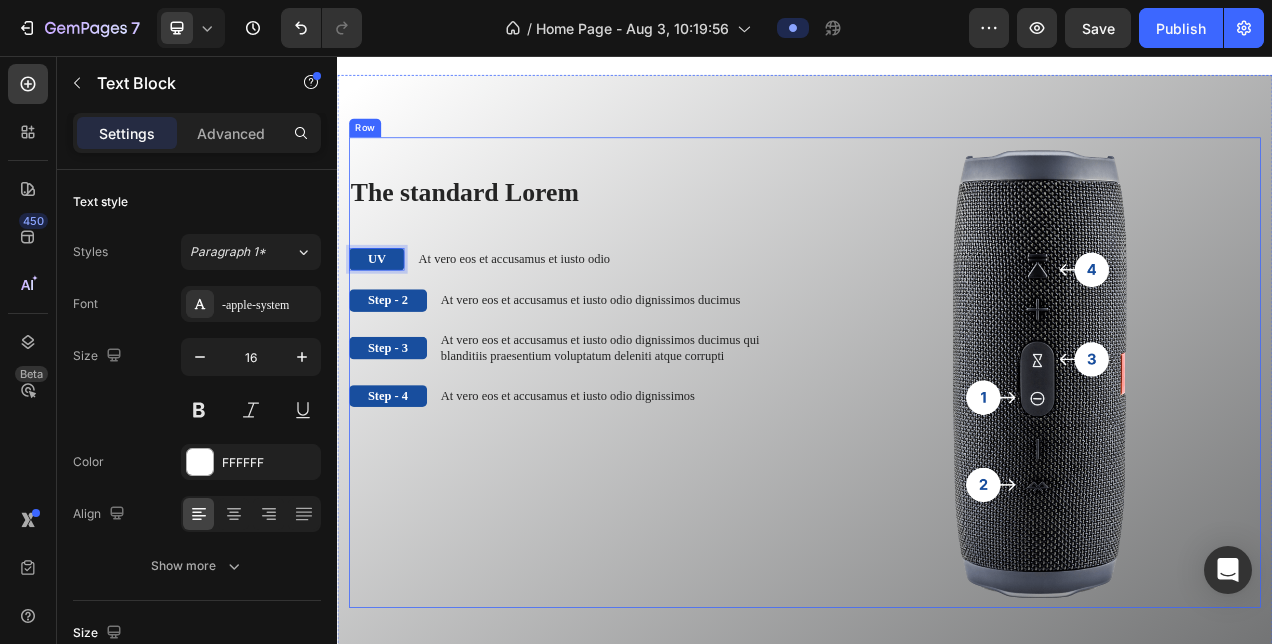 click on "The standard Lorem" at bounding box center (637, 231) 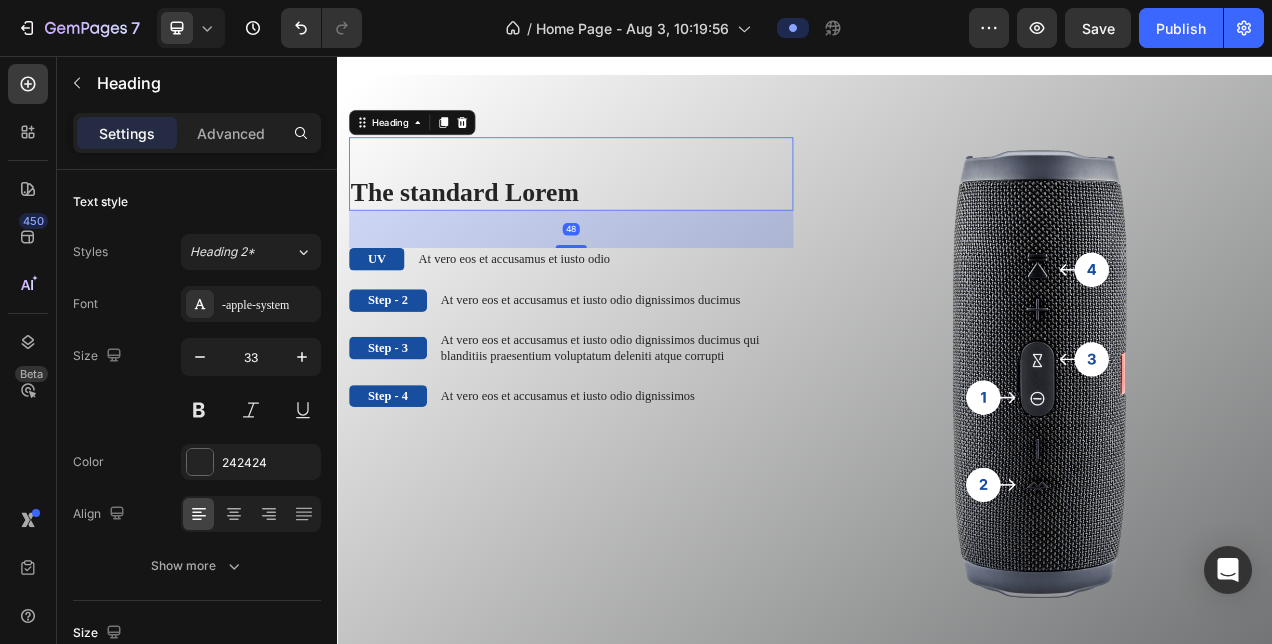 click on "The standard Lorem" at bounding box center [637, 231] 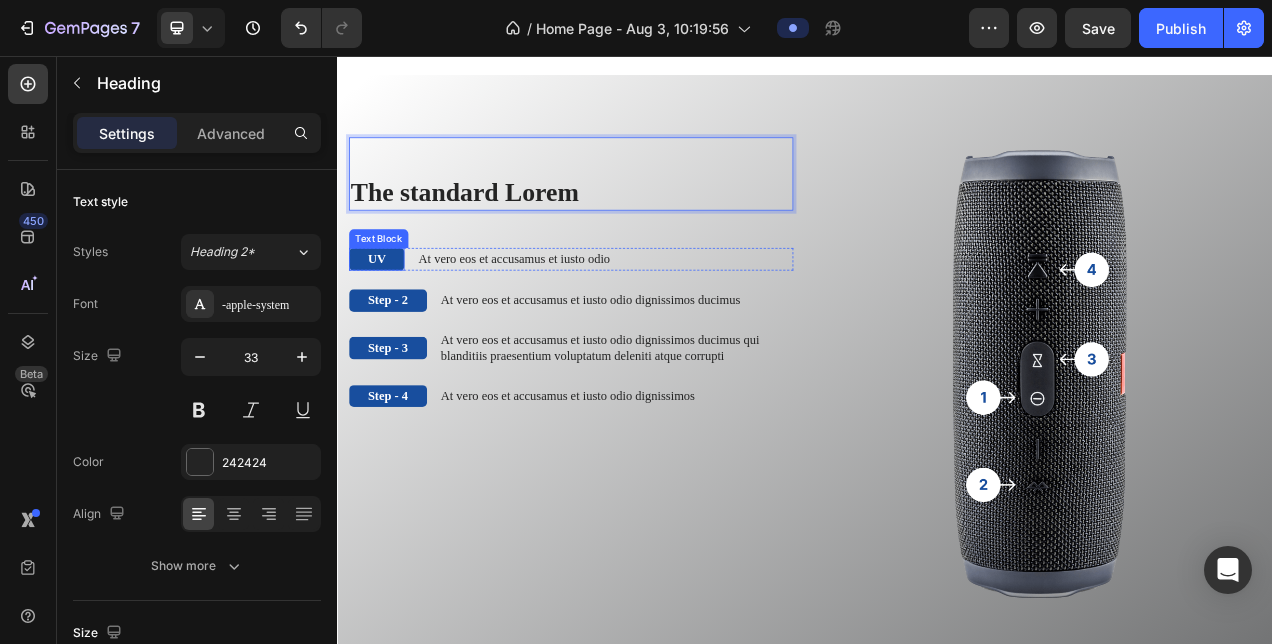 click on "UV" at bounding box center (387, 316) 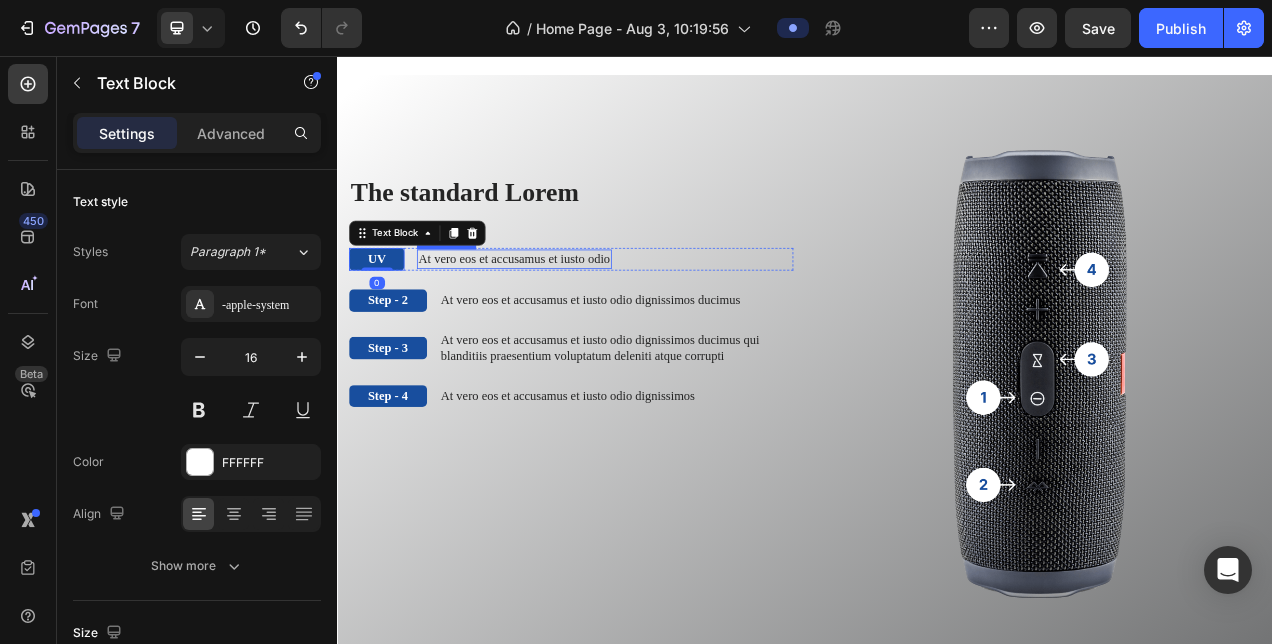 click on "At vero eos et accusamus et iusto odio" at bounding box center (564, 316) 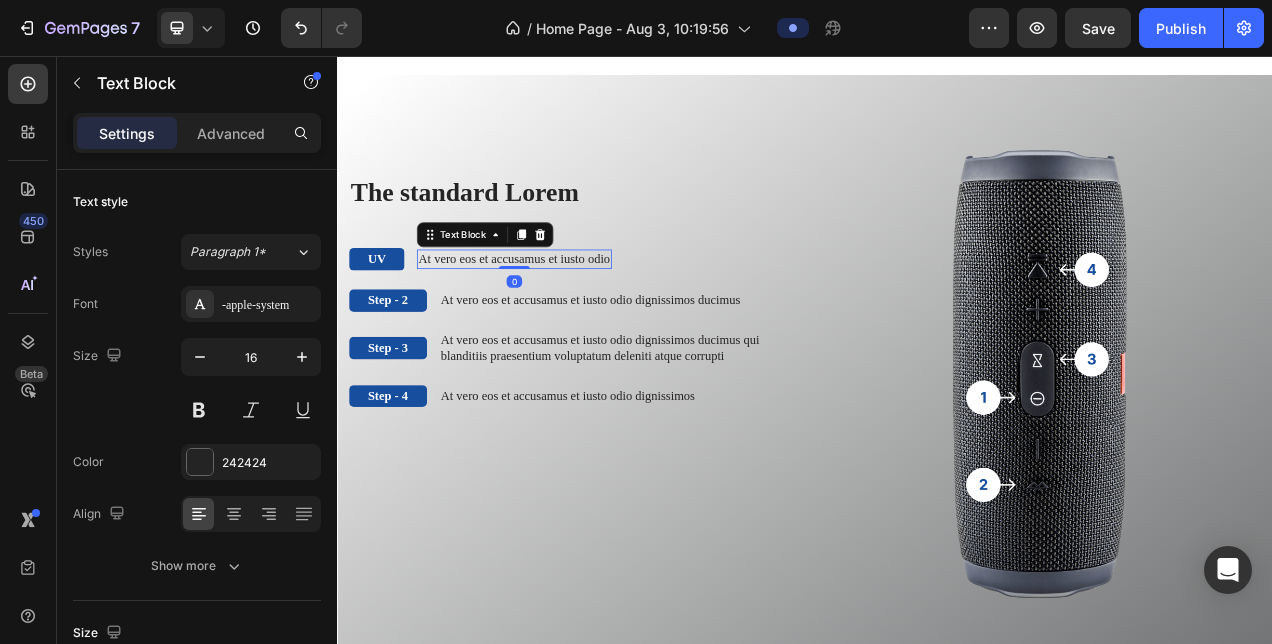 click on "UV Text Block At vero eos et accusamus et iusto odio  Text Block   0 Row" at bounding box center [637, 316] 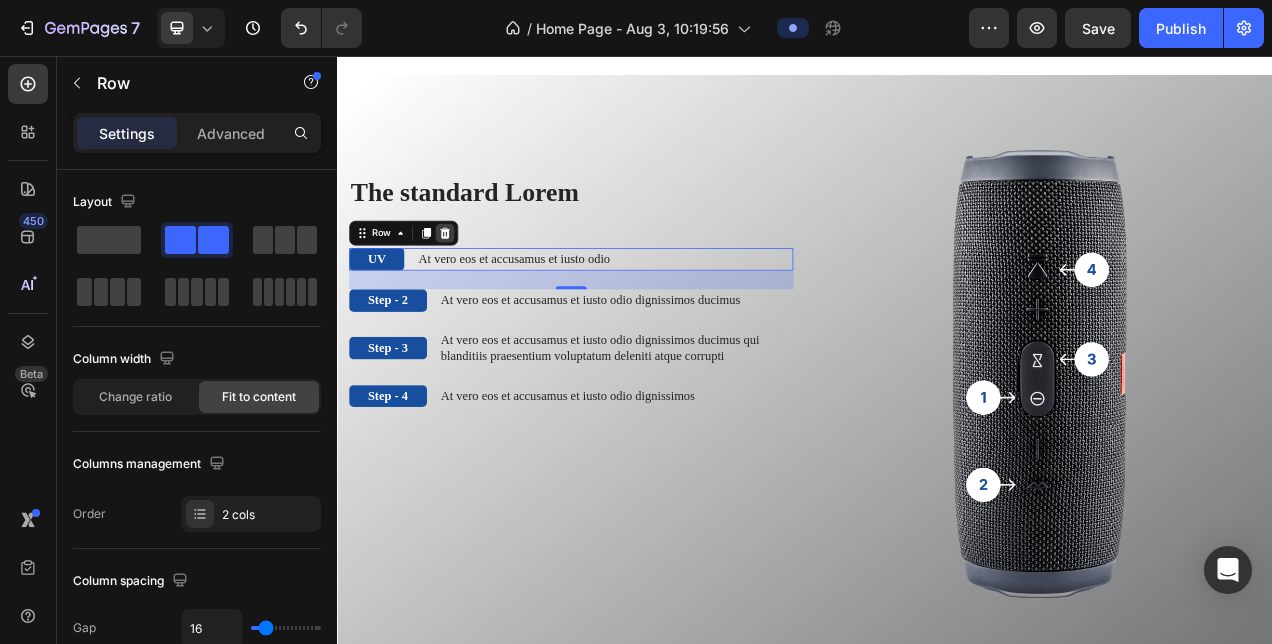click 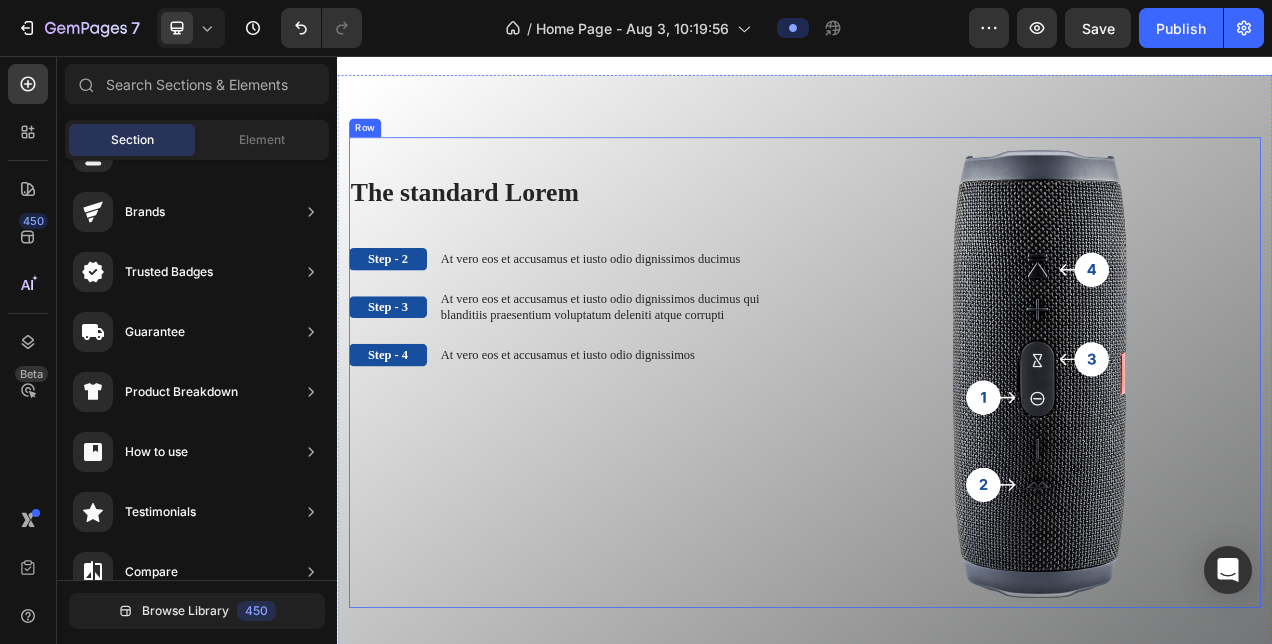 click on "The standard Lorem Heading Step - 2 Text Block At vero eos et accusamus et iusto odio dignissimos ducimus Text Block Row Step - 3 Text Block At vero eos et accusamus et iusto odio dignissimos ducimus qui blanditiis praesentium voluptatum deleniti atque corrupti Text Block Row Step - 4 Text Block At vero eos et accusamus et iusto odio dignissimos  Text Block Row" at bounding box center [637, 462] 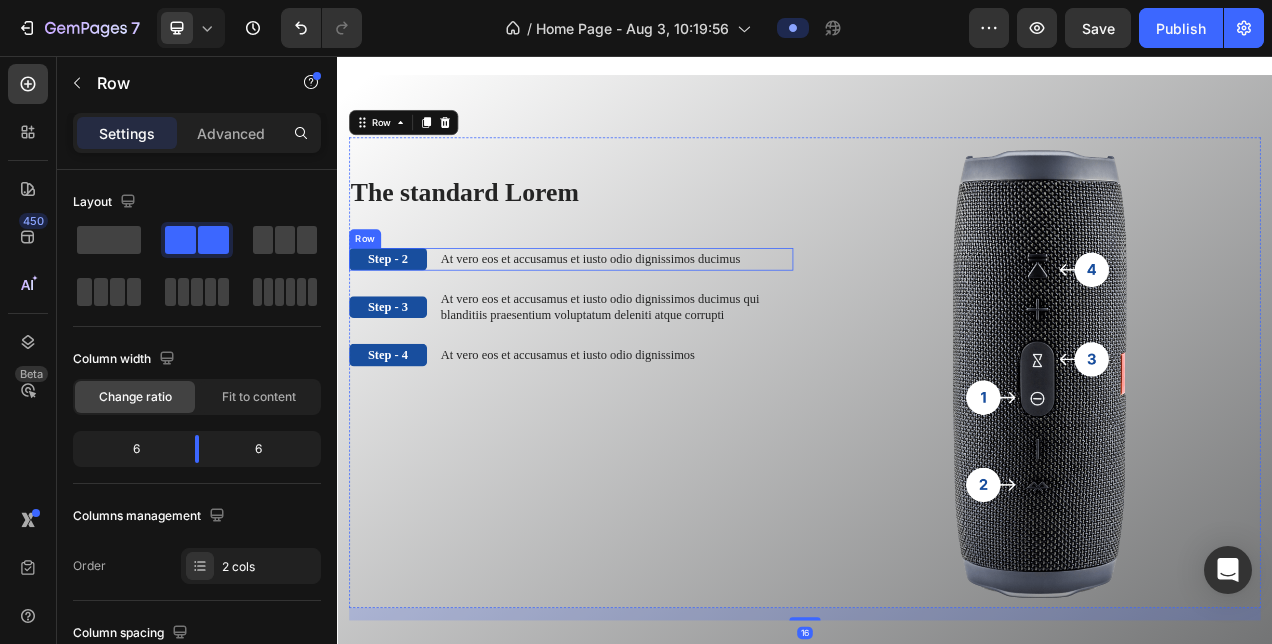 click on "Step - 2 Text Block At vero eos et accusamus et iusto odio dignissimos ducimus Text Block Row" at bounding box center [637, 316] 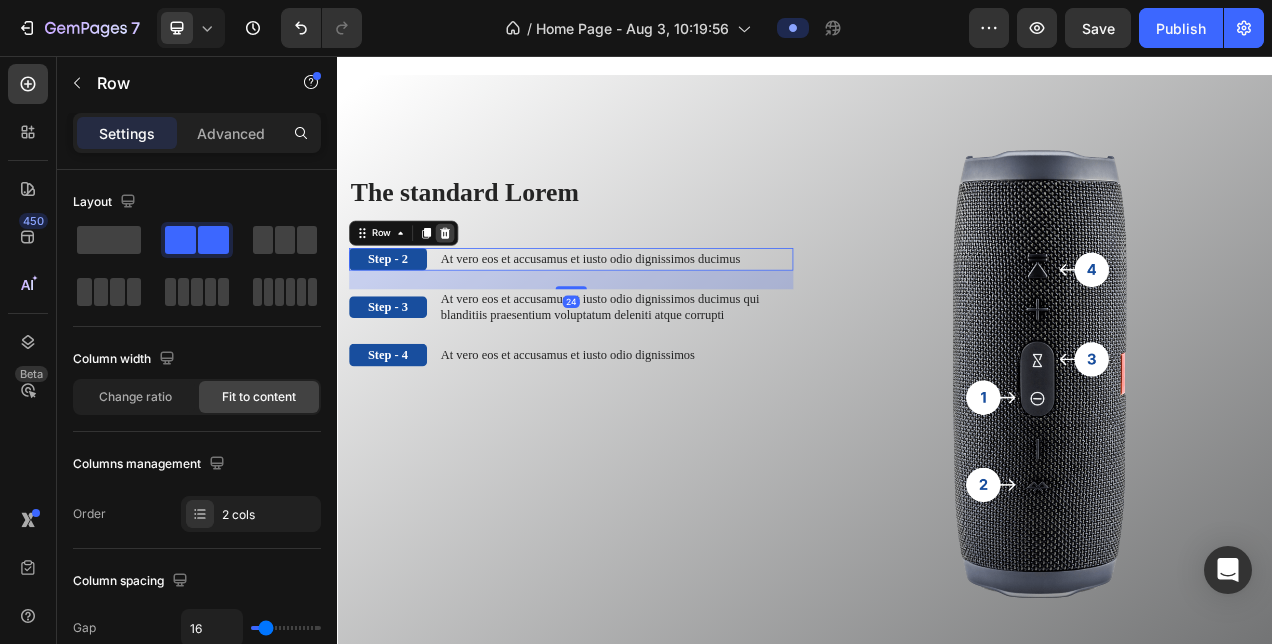 click 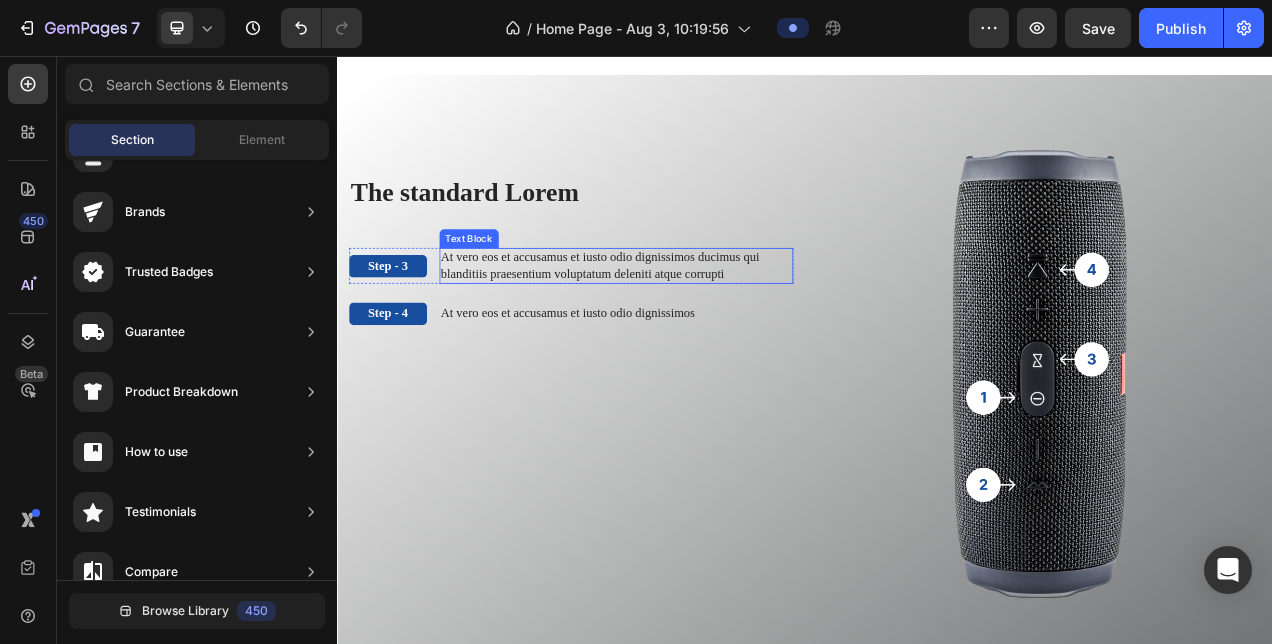 click on "Step - 3 Text Block" at bounding box center (402, 325) 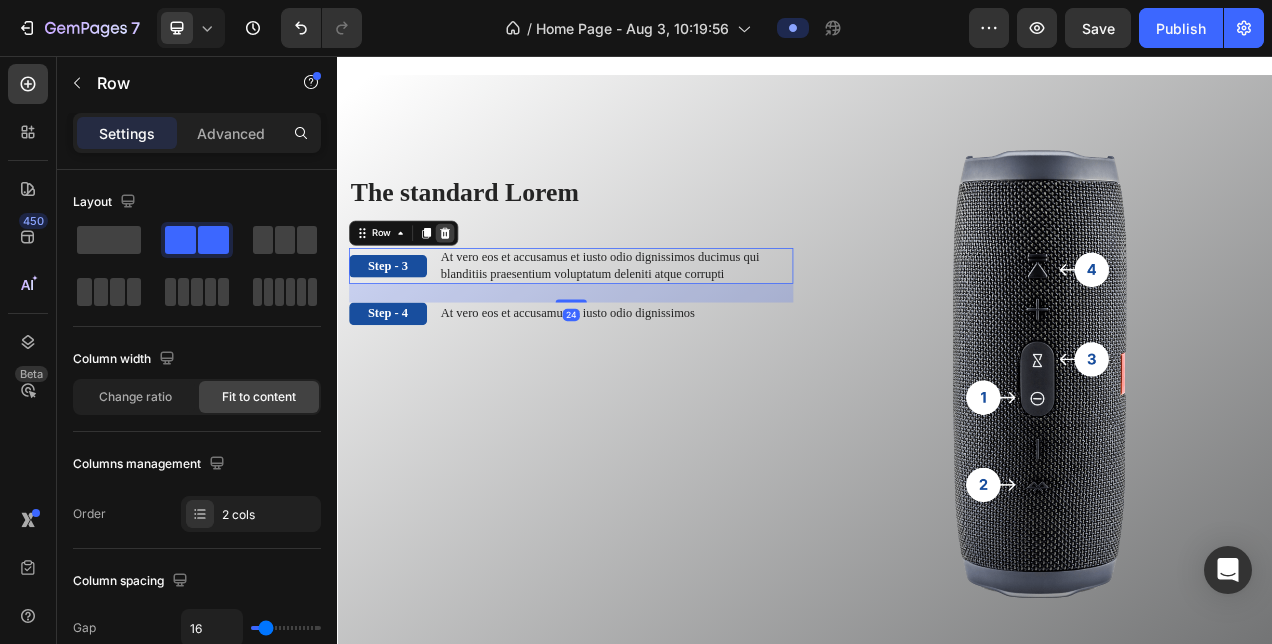 click 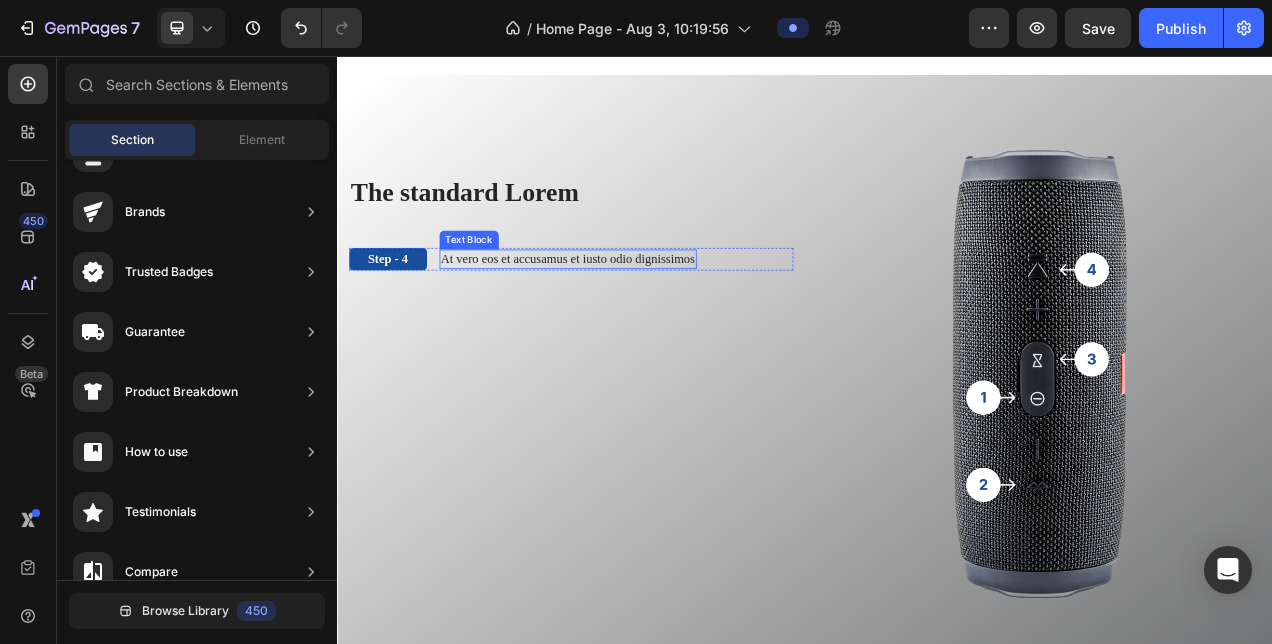 click on "Step - 4 Text Block At vero eos et accusamus et iusto odio dignissimos  Text Block Row" at bounding box center (637, 316) 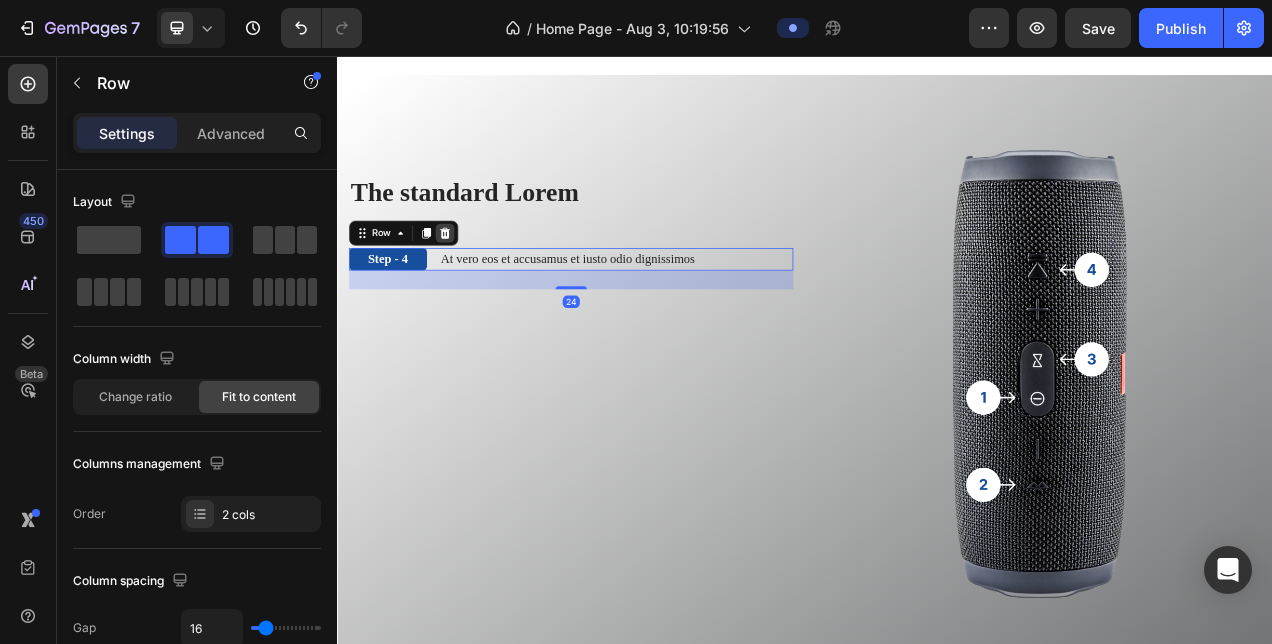 click 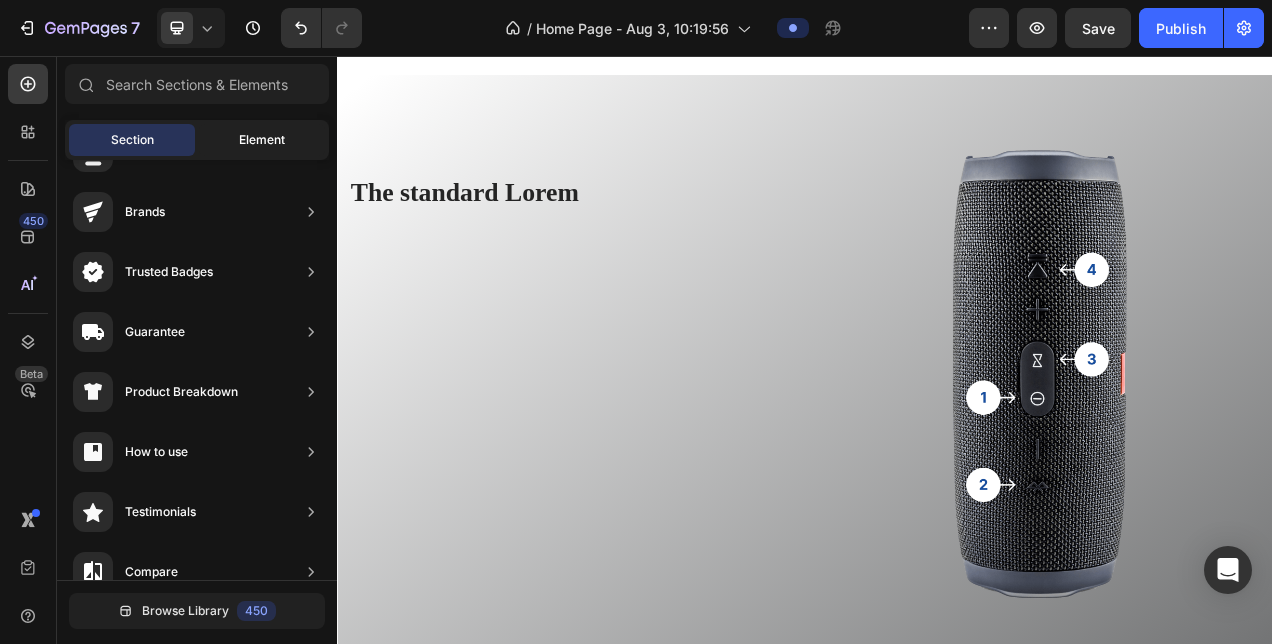 click on "Element" at bounding box center [262, 140] 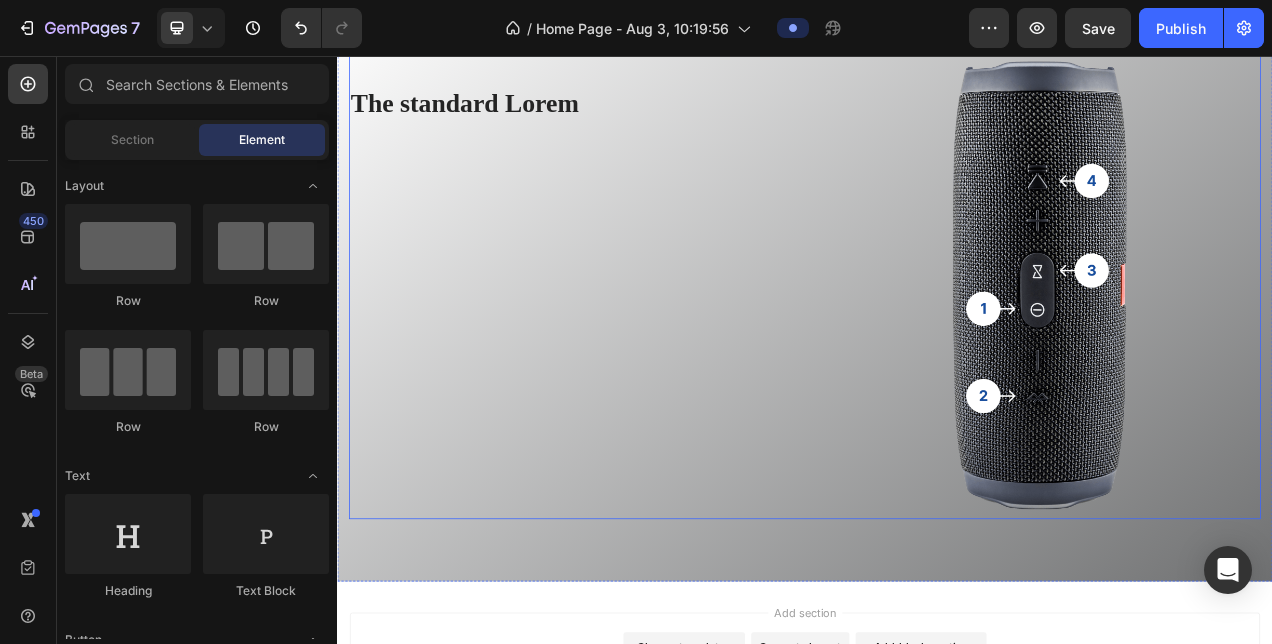 scroll, scrollTop: 1215, scrollLeft: 0, axis: vertical 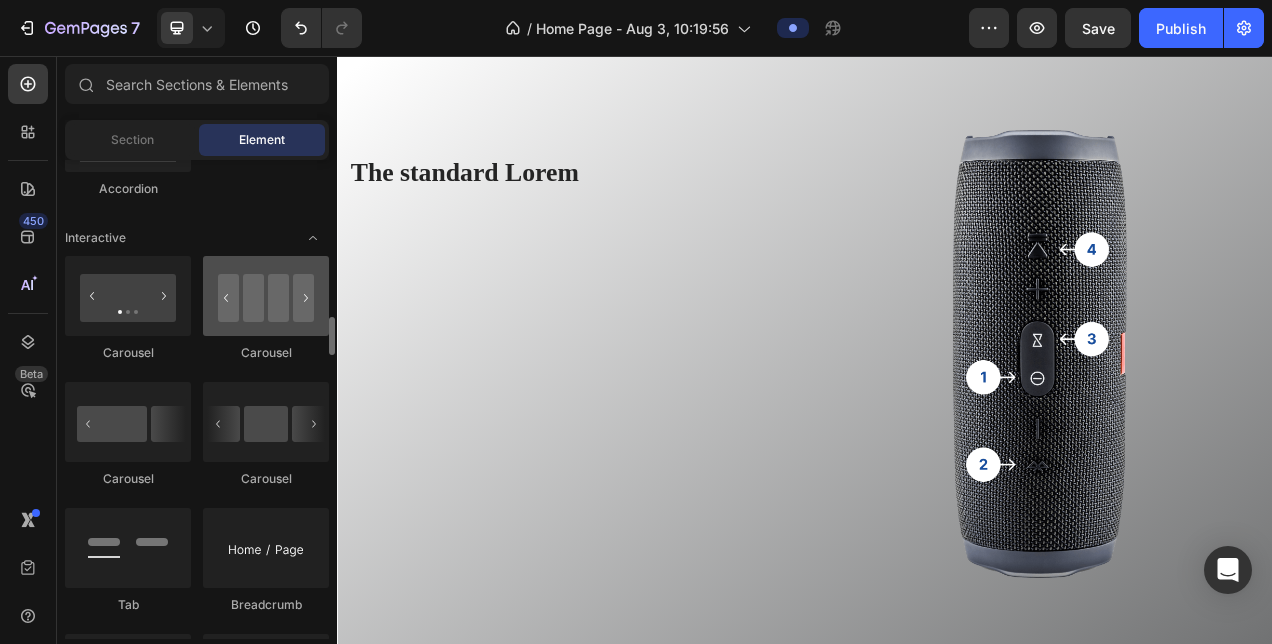 click at bounding box center (266, 296) 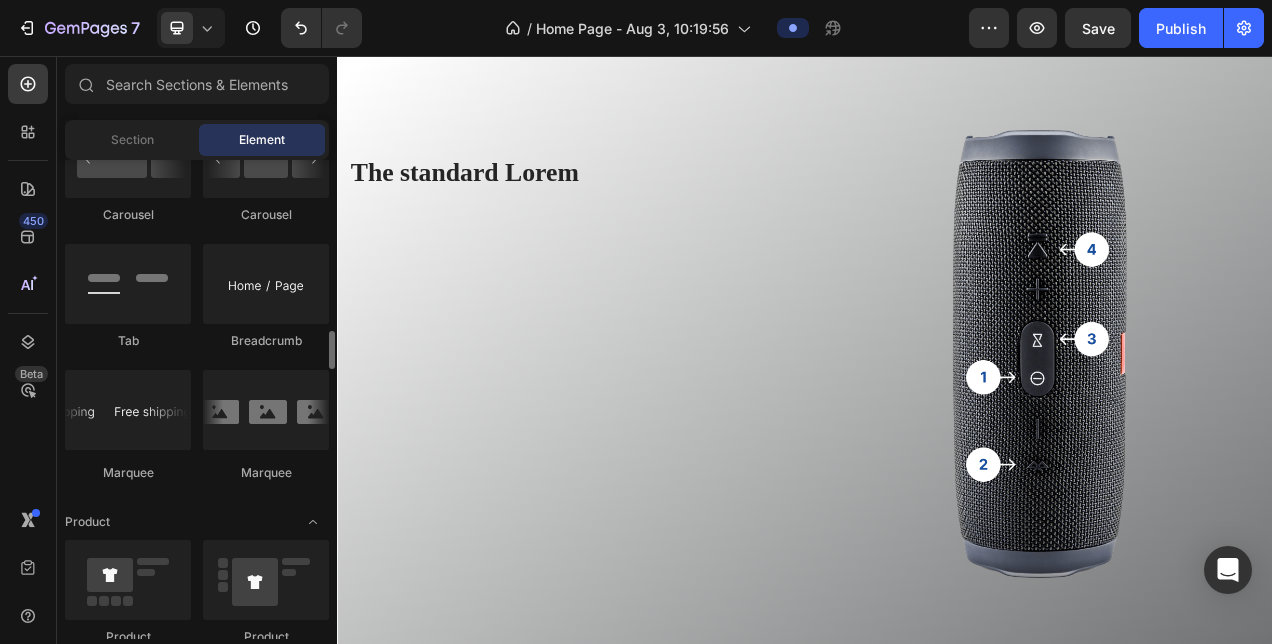 scroll, scrollTop: 2212, scrollLeft: 0, axis: vertical 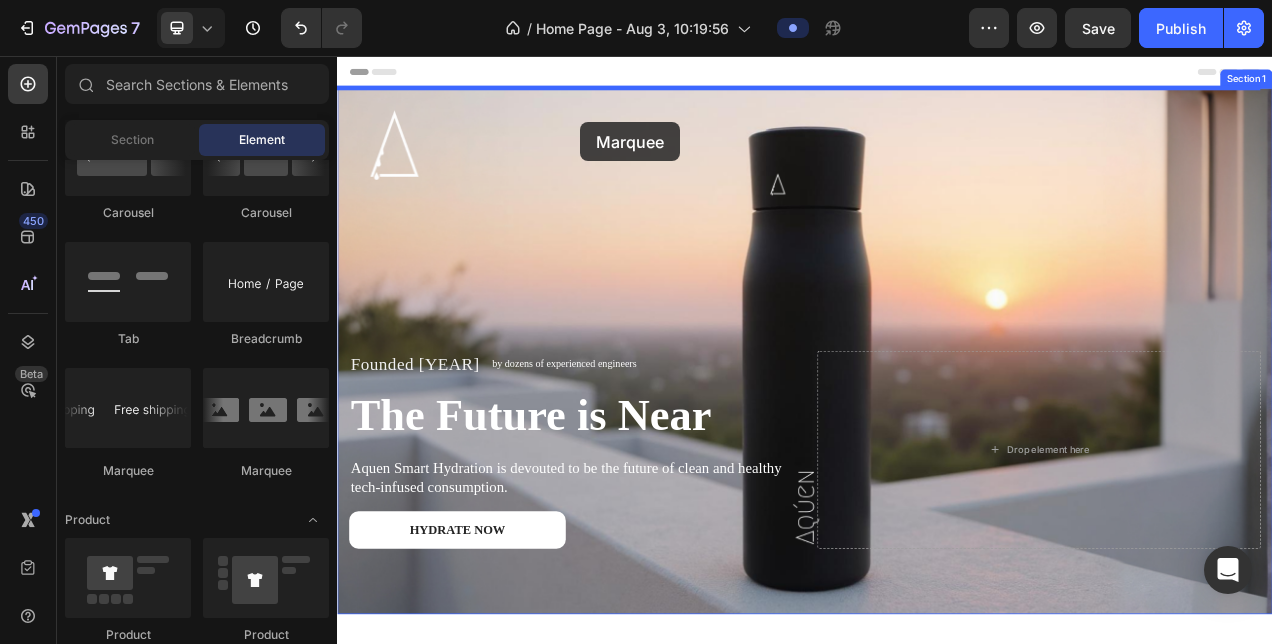 drag, startPoint x: 459, startPoint y: 484, endPoint x: 649, endPoint y: 140, distance: 392.98346 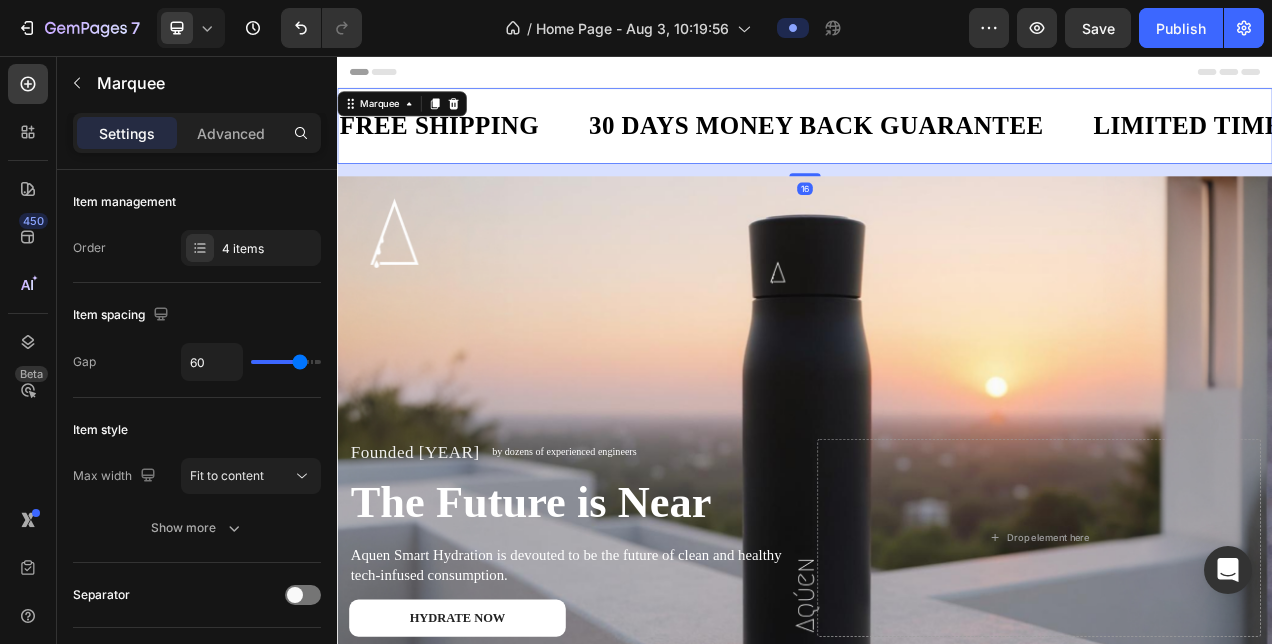 click on "FREE SHIPPING Text Block 30 DAYS MONEY BACK GUARANTEE Text Block LIMITED TIME 50% OFF SALE Text Block LIFE TIME WARRANTY Text Block FREE SHIPPING Text Block 30 DAYS MONEY BACK GUARANTEE Text Block LIMITED TIME 50% OFF SALE Text Block LIFE TIME WARRANTY Text Block Marquee   16" at bounding box center [937, 145] 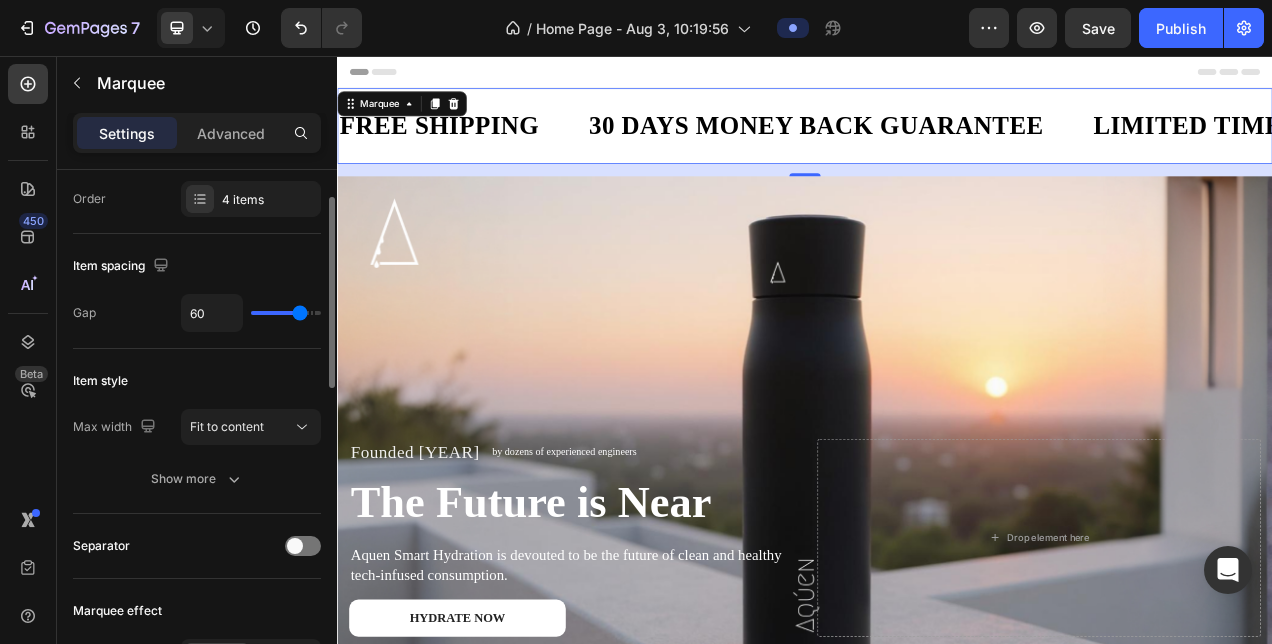 scroll, scrollTop: 57, scrollLeft: 0, axis: vertical 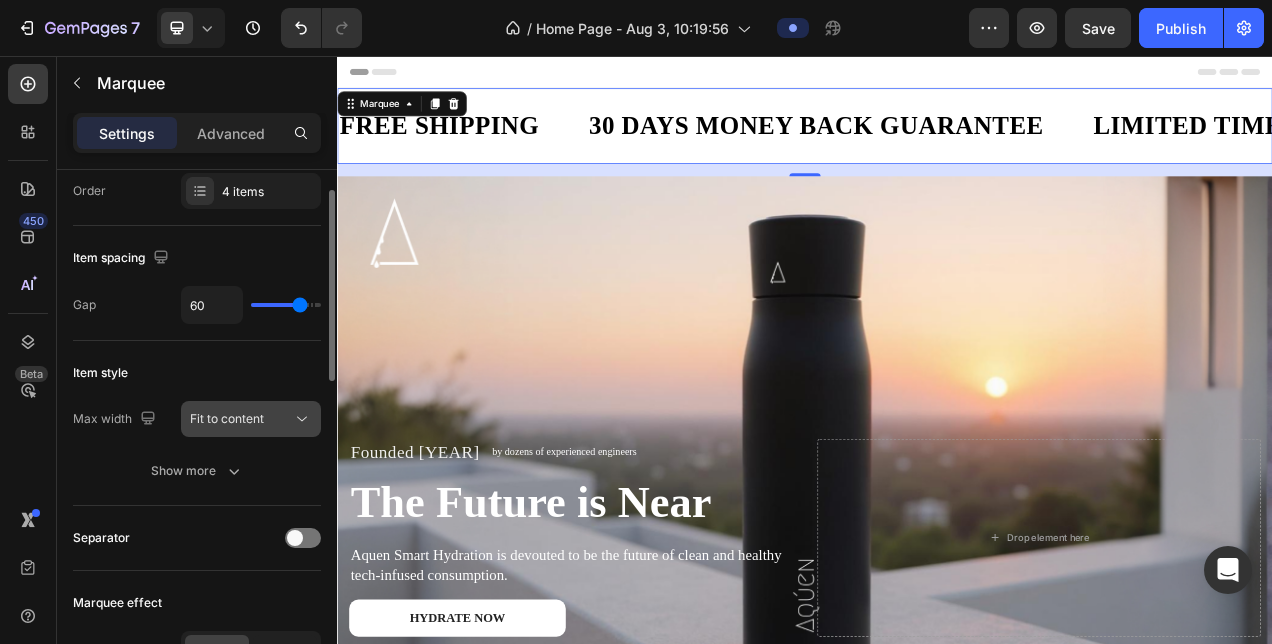 click on "Fit to content" 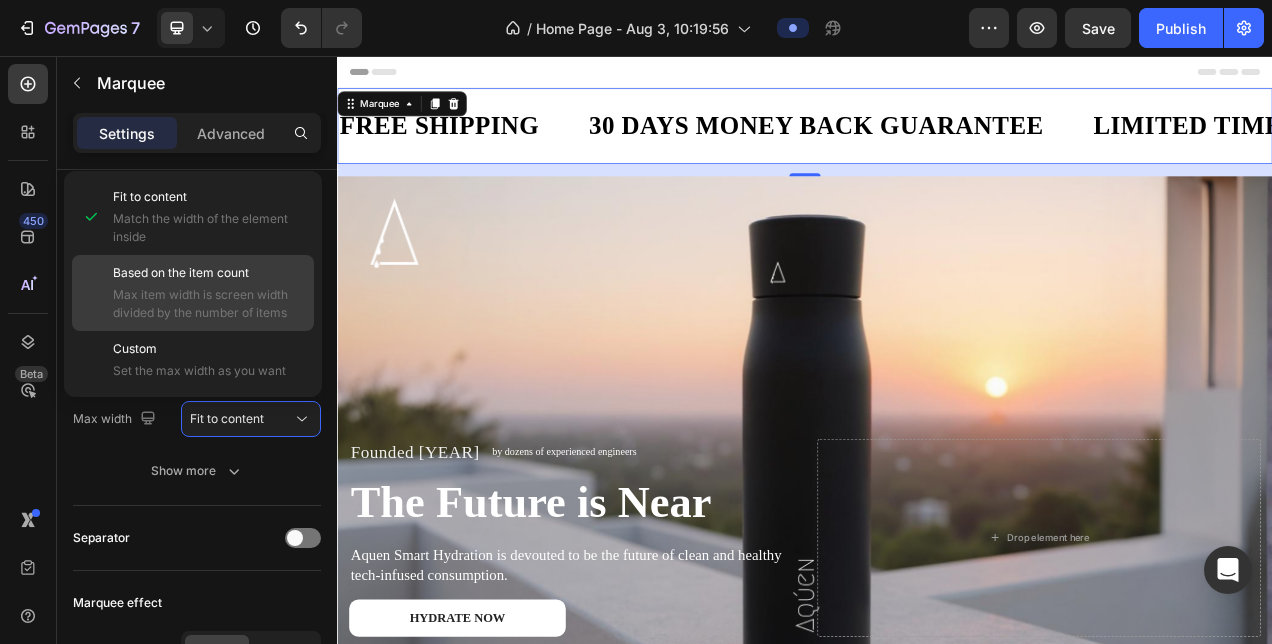 click on "Based on the item count Max item width is screen width divided by the number of items" 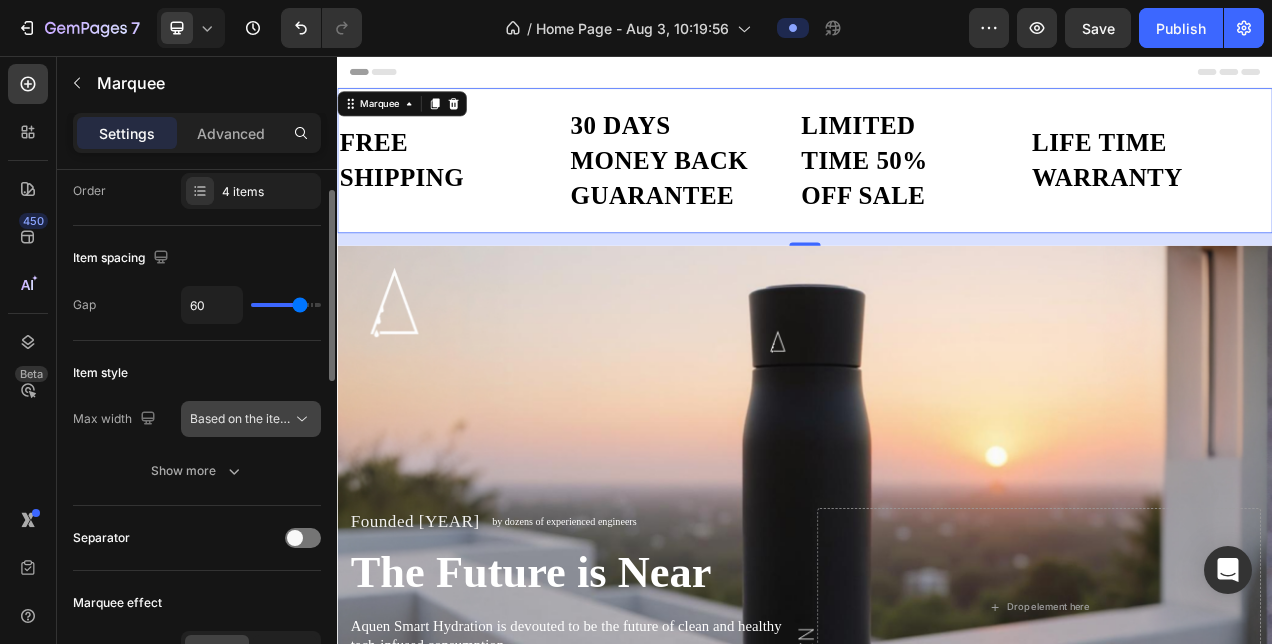 click on "Based on the item count" at bounding box center (258, 418) 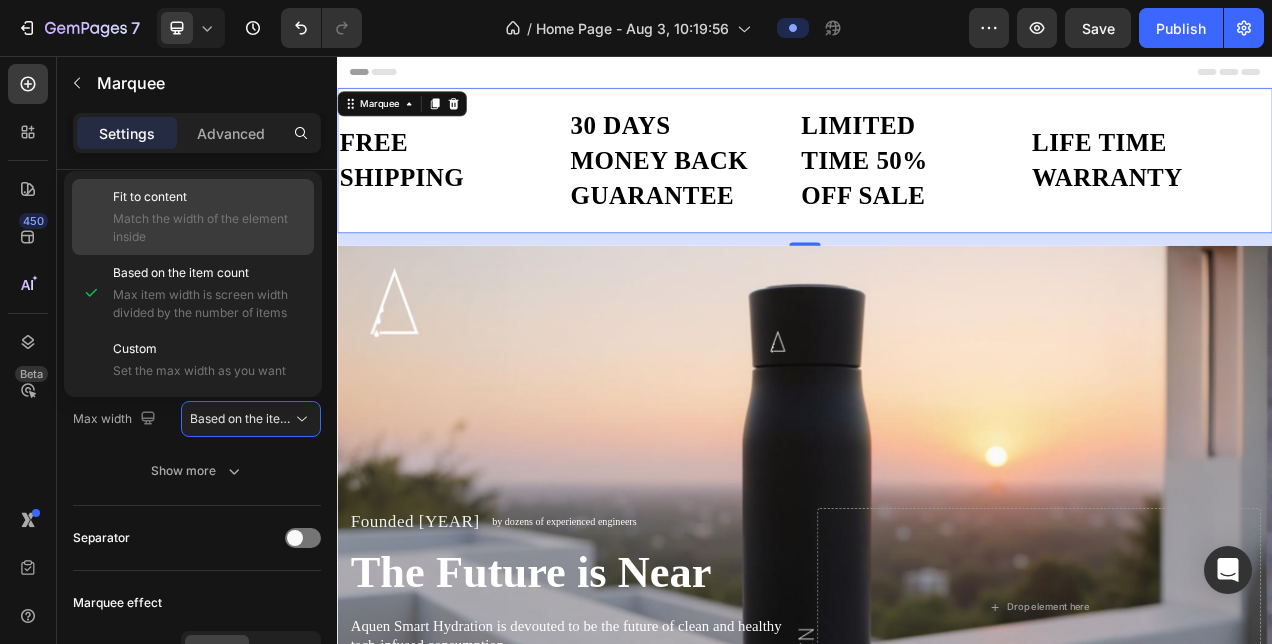 click on "Match the width of the element inside" at bounding box center [209, 228] 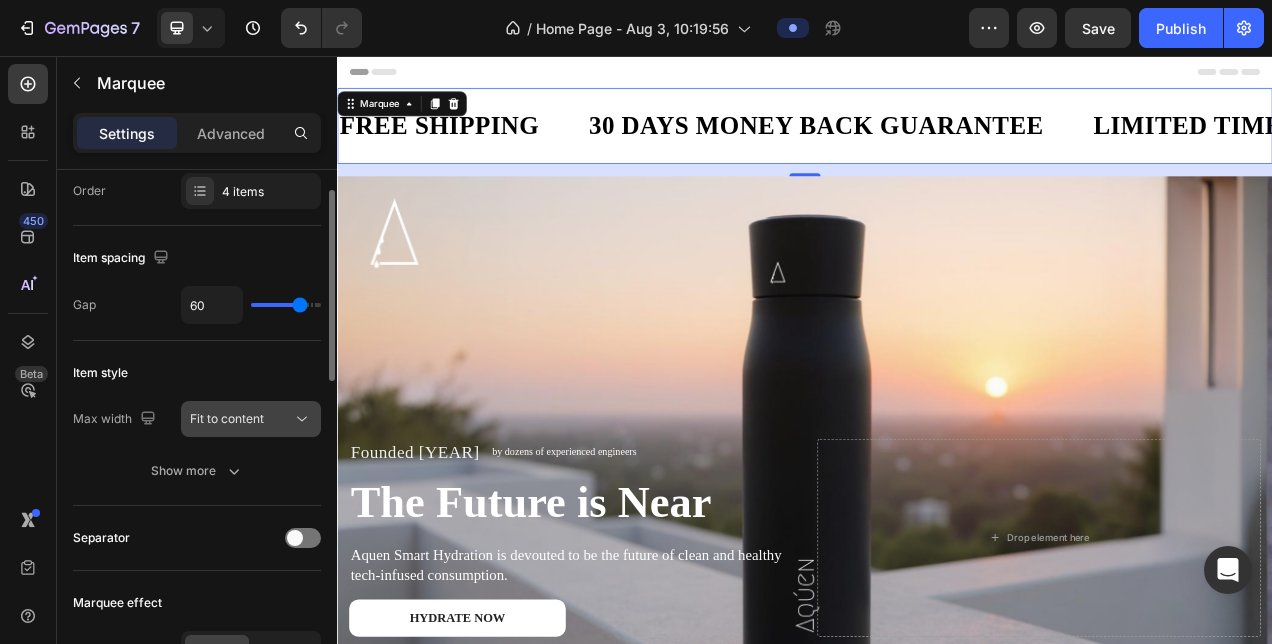 click on "Fit to content" at bounding box center [227, 418] 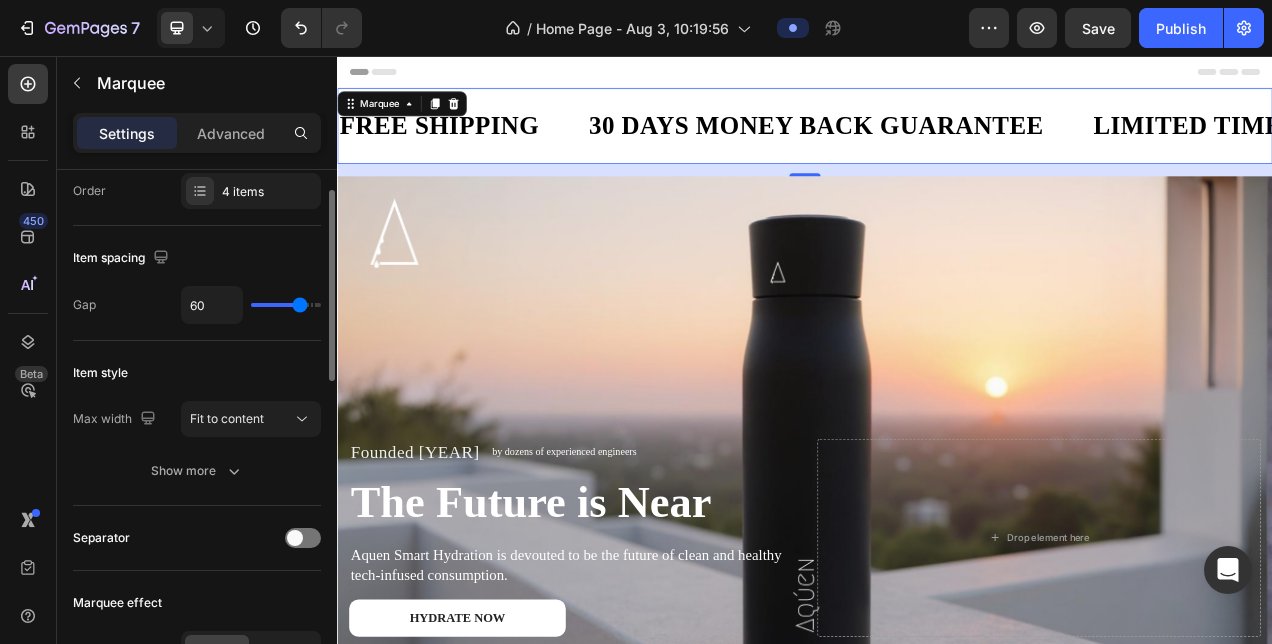 click on "Max width Fit to content Show more" at bounding box center (197, 445) 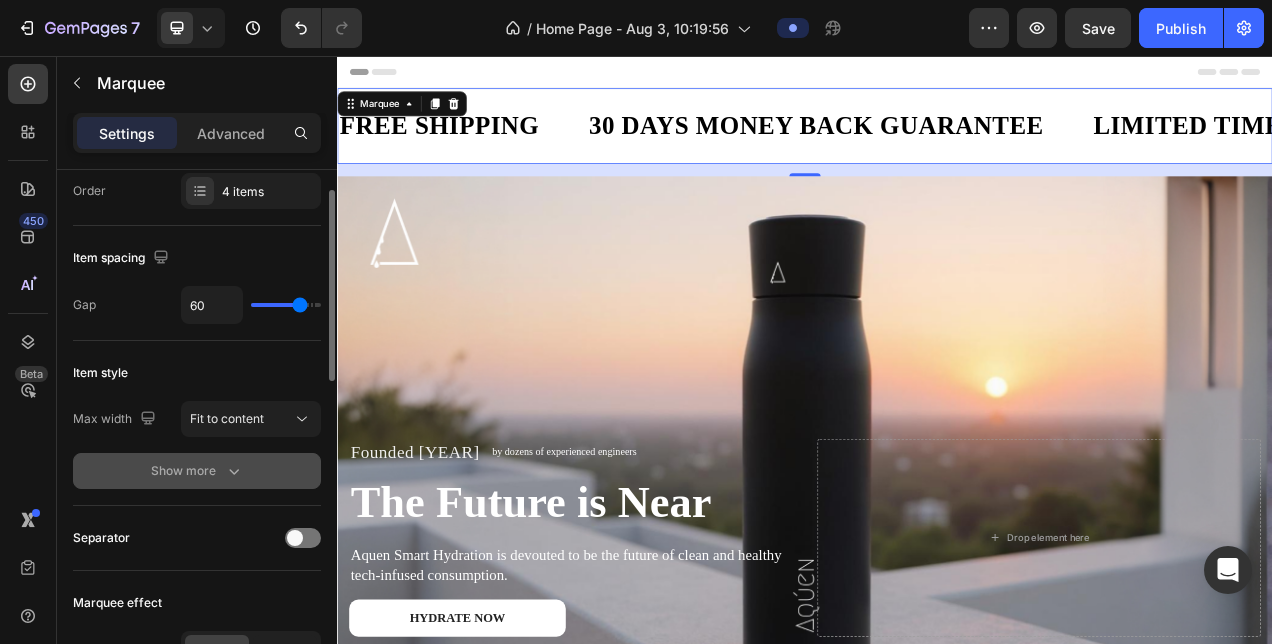 click 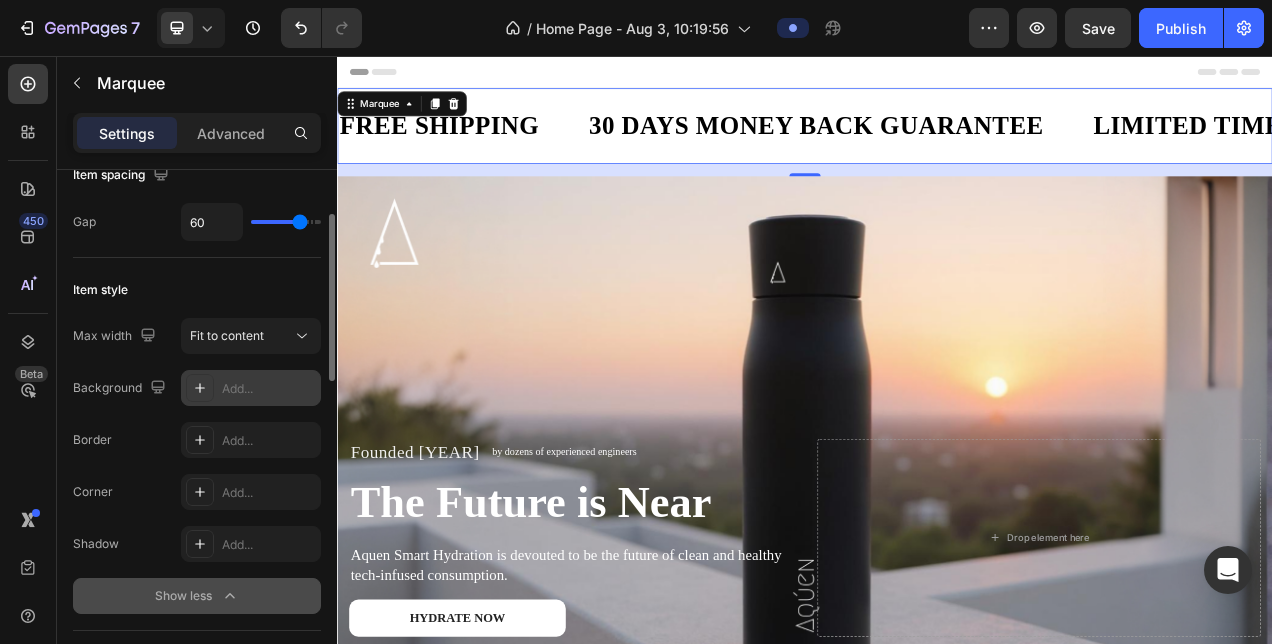scroll, scrollTop: 141, scrollLeft: 0, axis: vertical 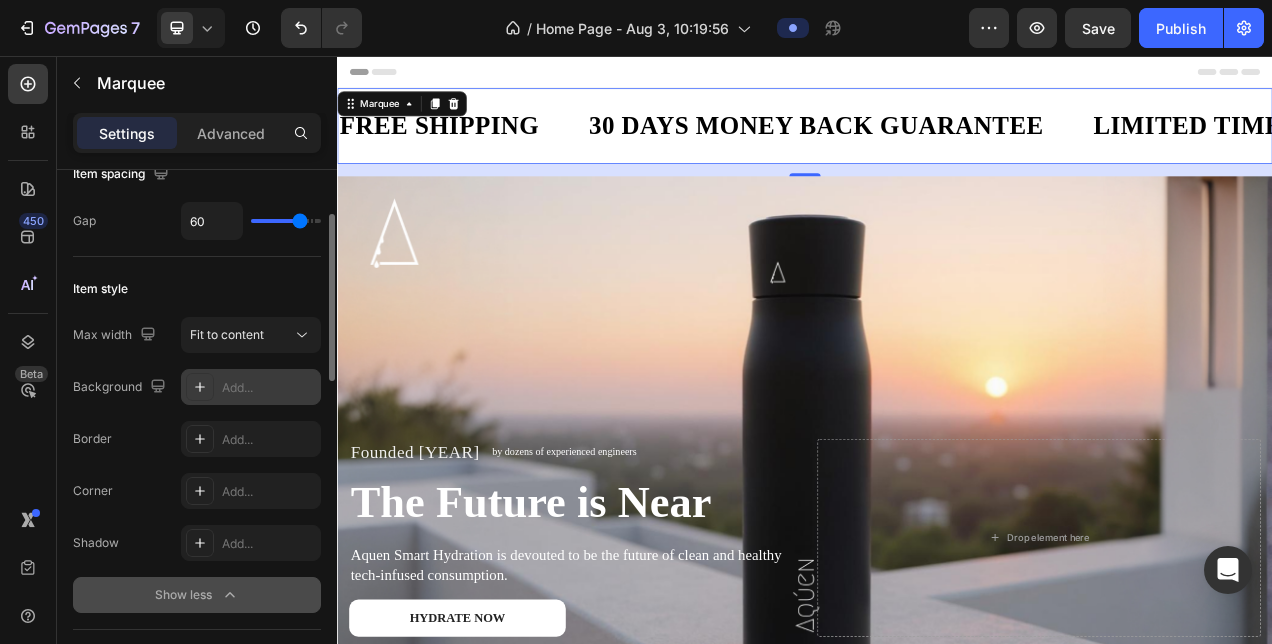 click on "Add..." at bounding box center [269, 388] 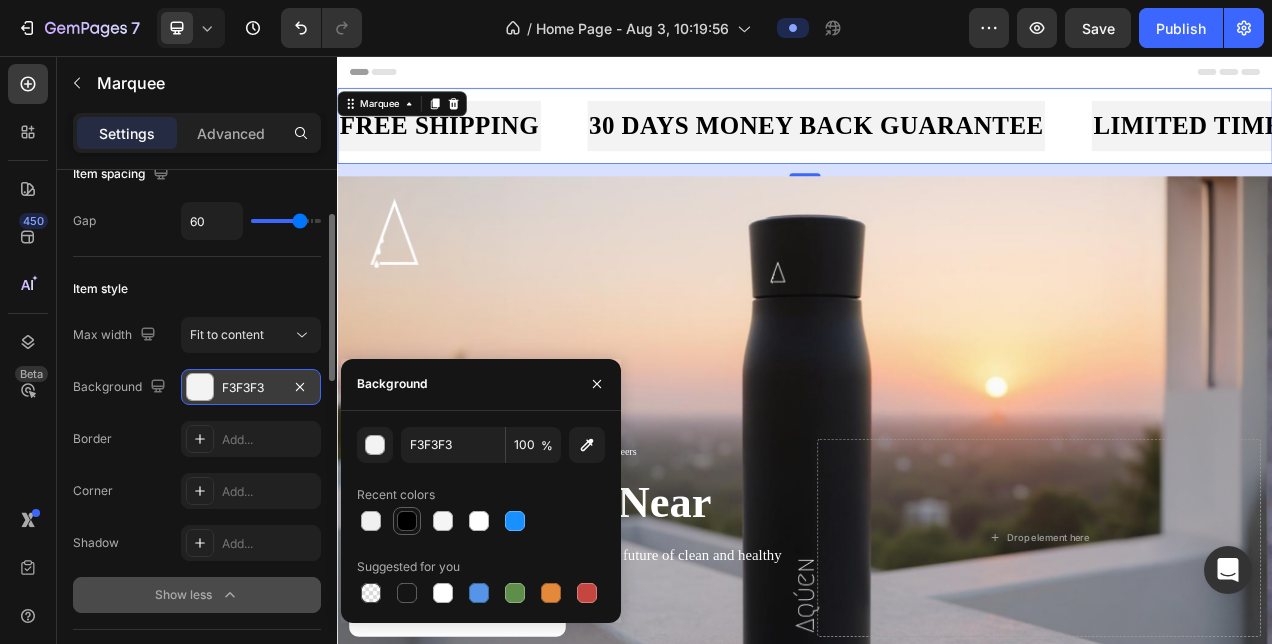 click at bounding box center [407, 521] 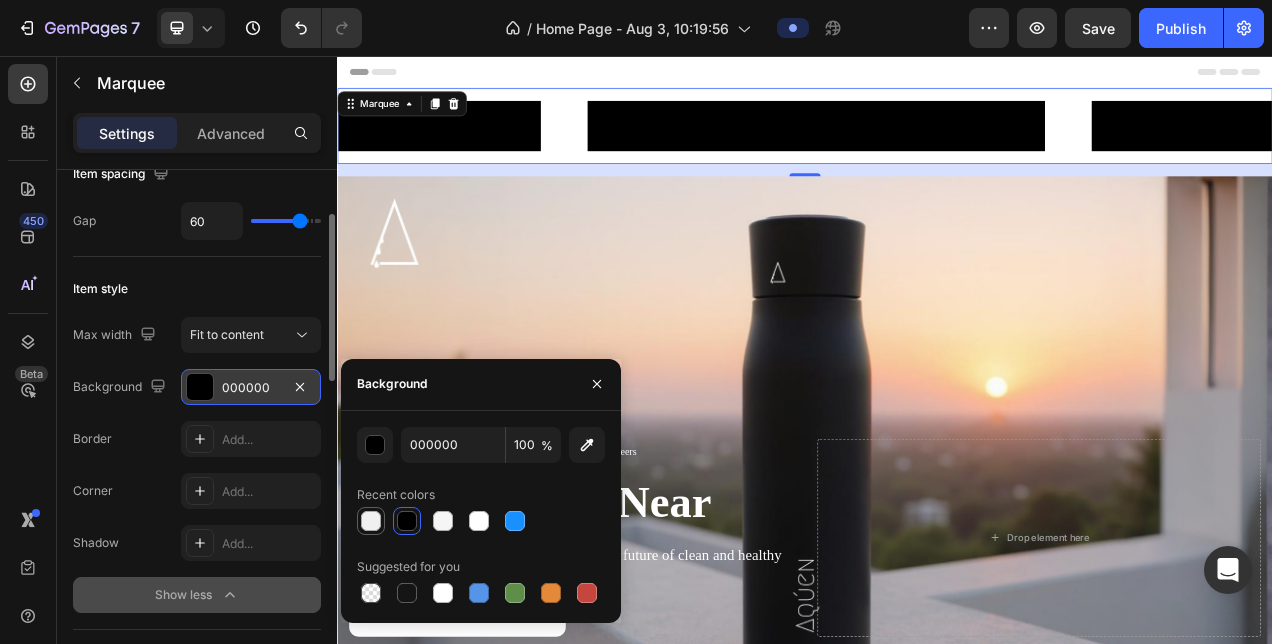 click at bounding box center [371, 521] 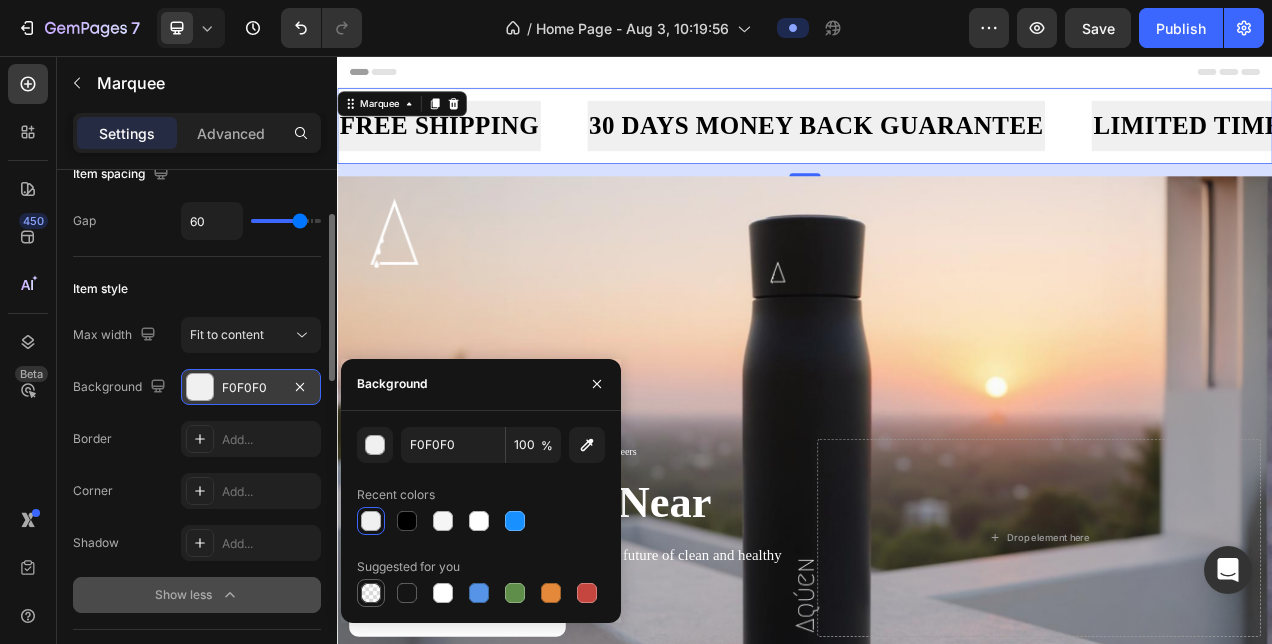 click at bounding box center [371, 593] 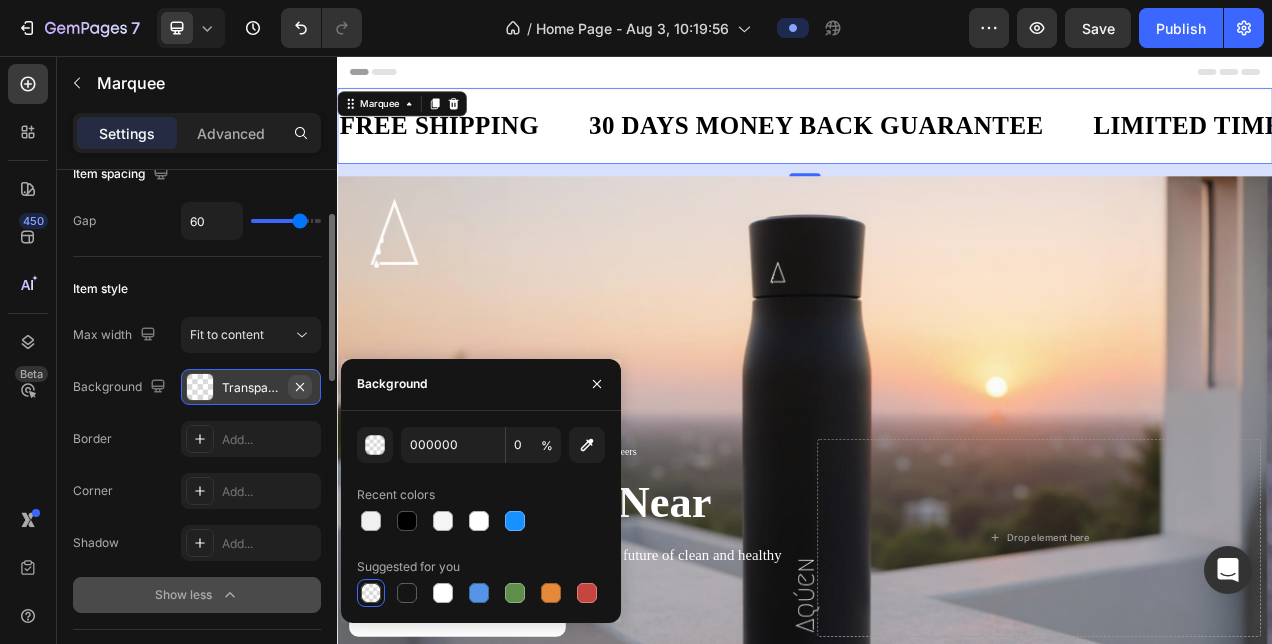 click 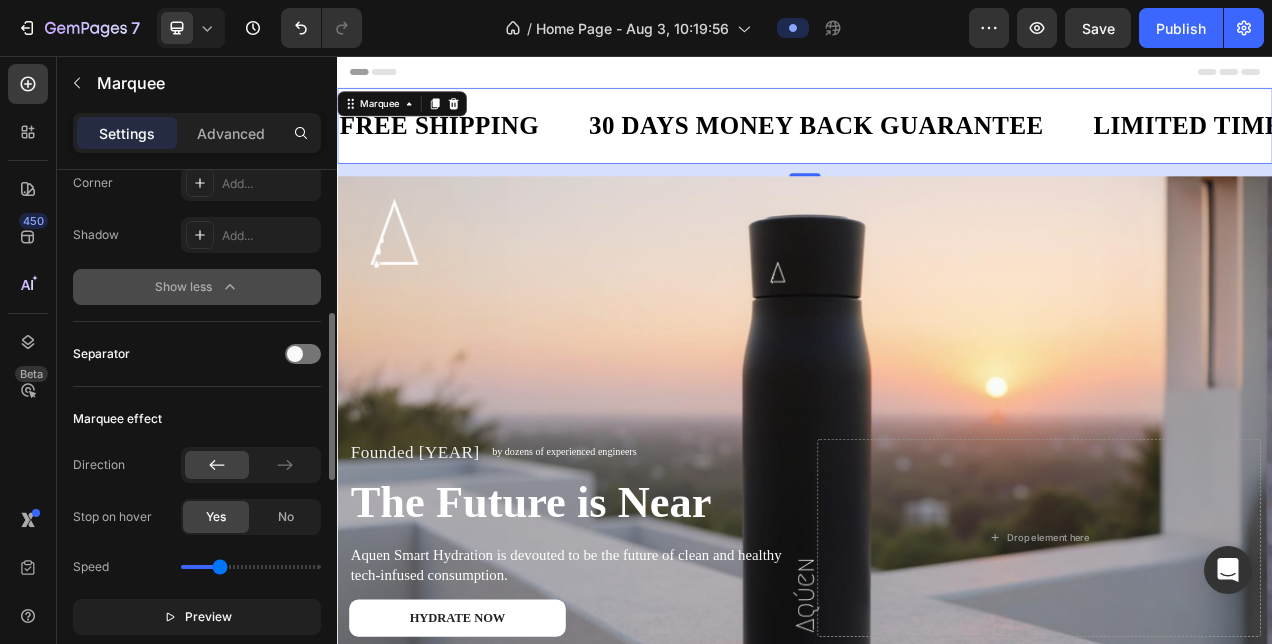 scroll, scrollTop: 450, scrollLeft: 0, axis: vertical 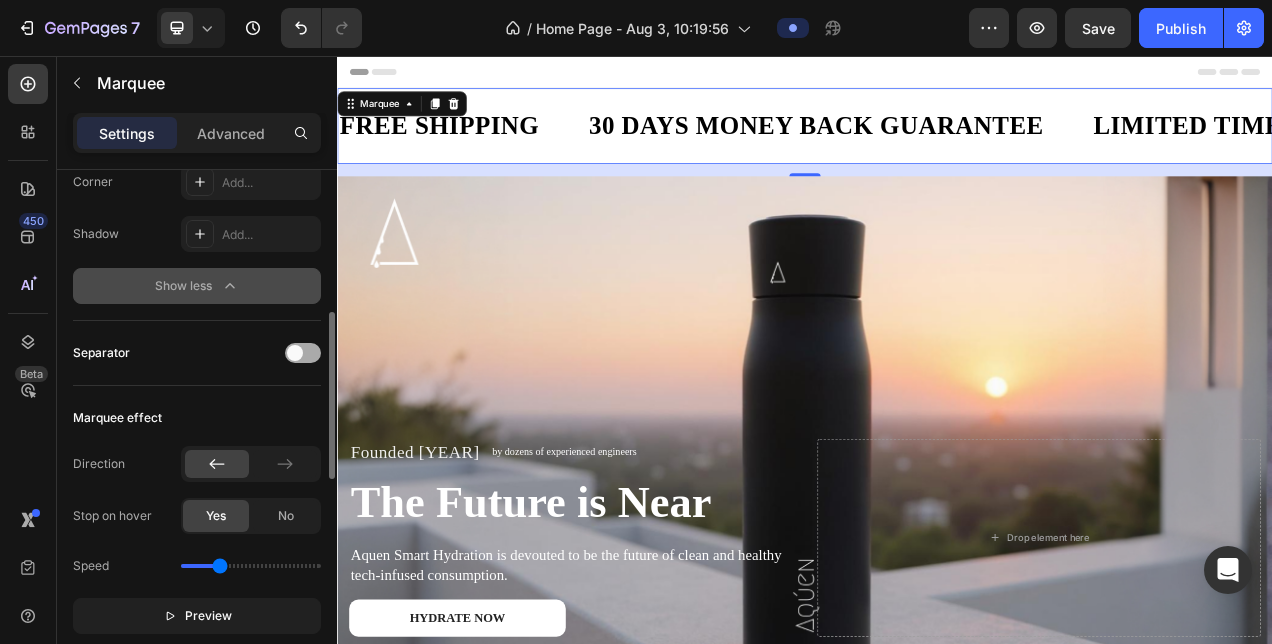 click at bounding box center [303, 353] 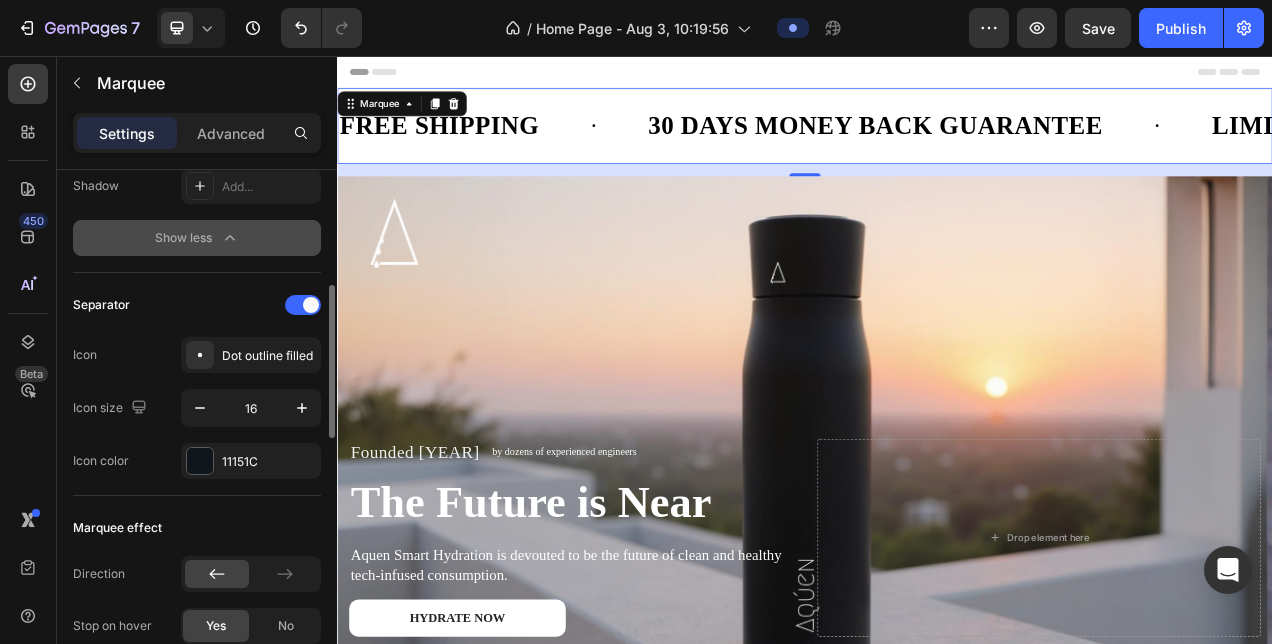scroll, scrollTop: 502, scrollLeft: 0, axis: vertical 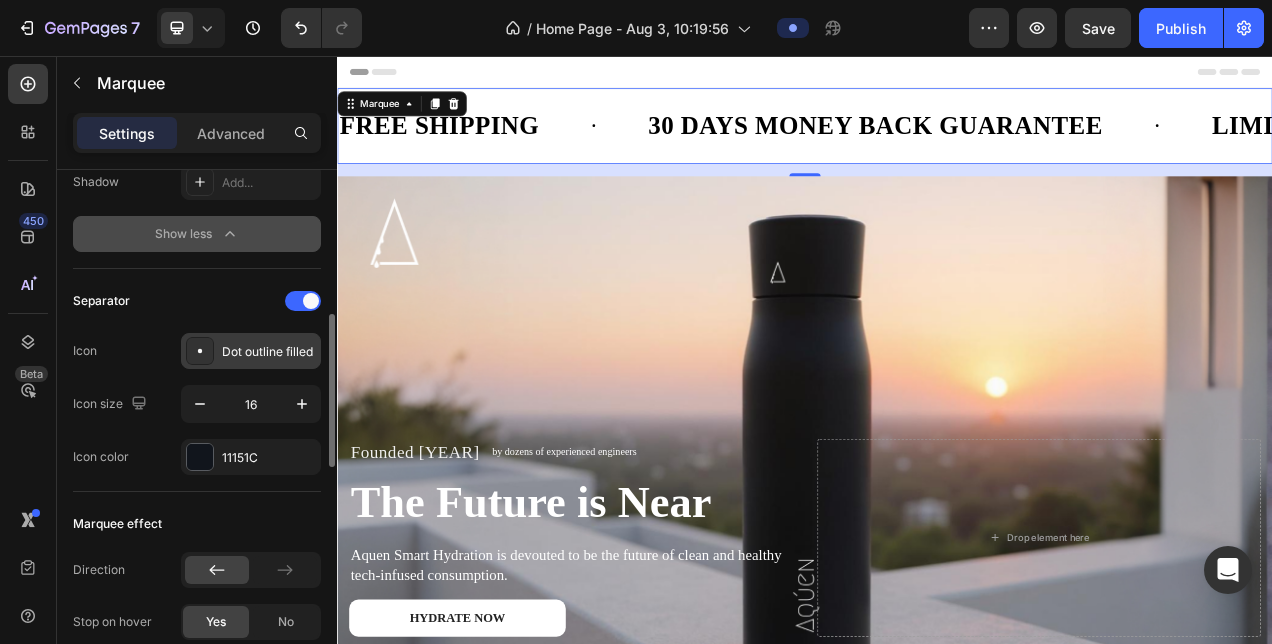click on "Dot outline filled" at bounding box center (269, 352) 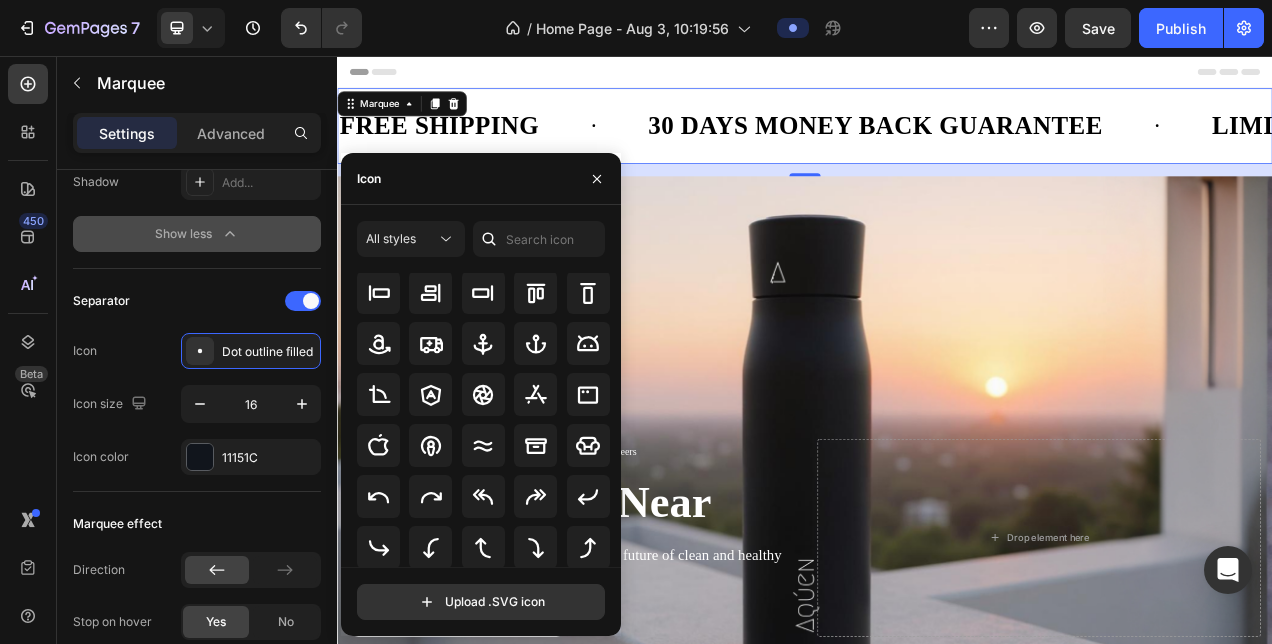 scroll, scrollTop: 226, scrollLeft: 0, axis: vertical 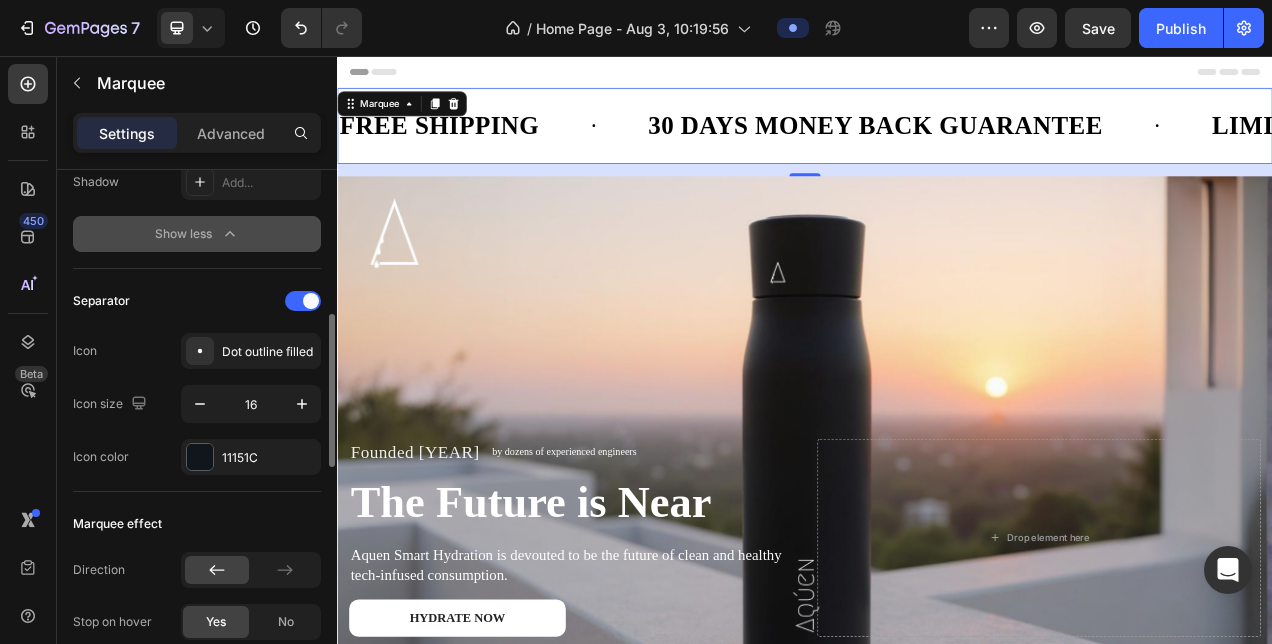 click on "Separator Icon
Dot outline filled Icon size 16 Icon color 11151C" at bounding box center [197, 380] 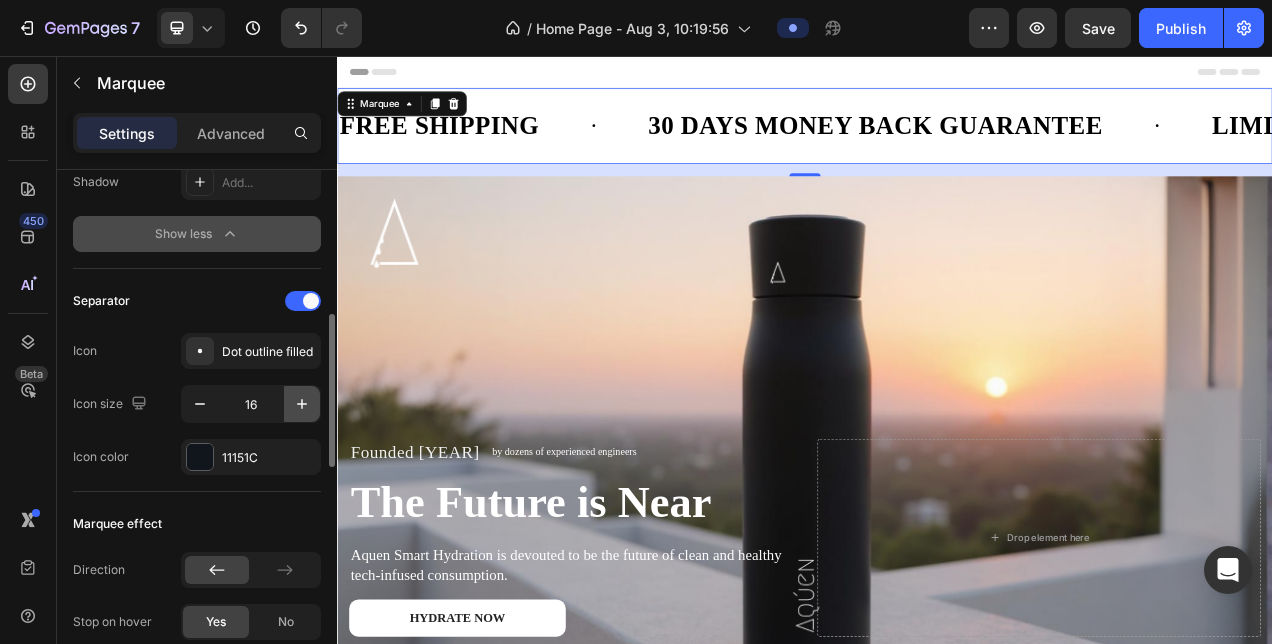 click 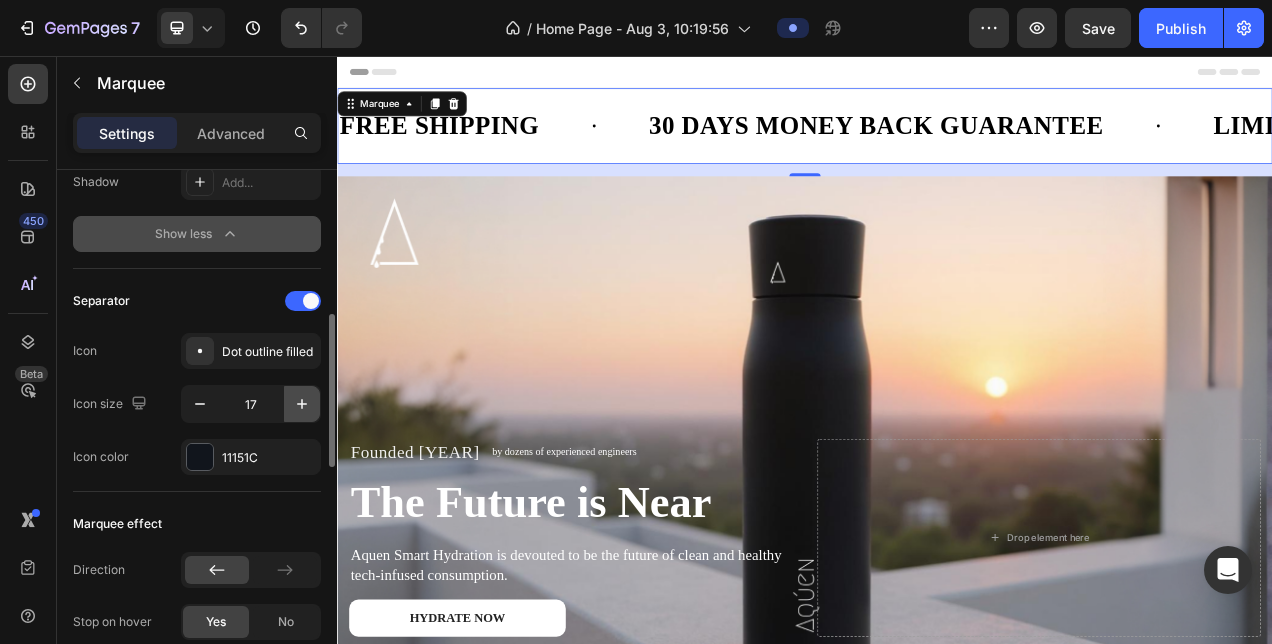 click 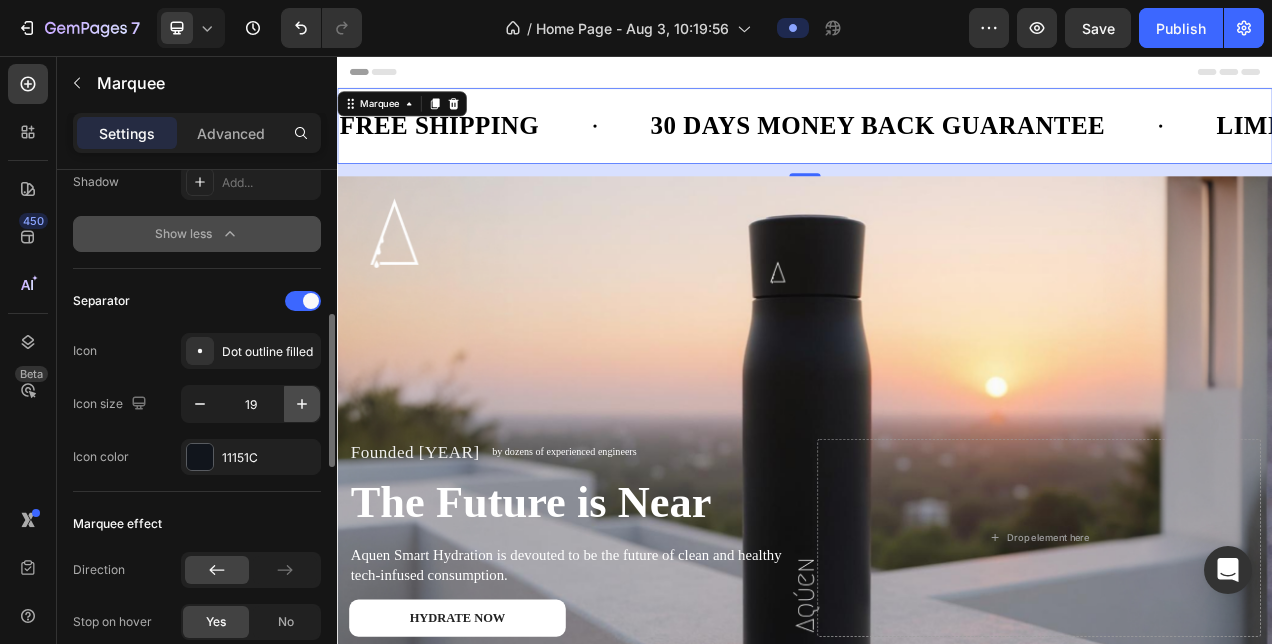click 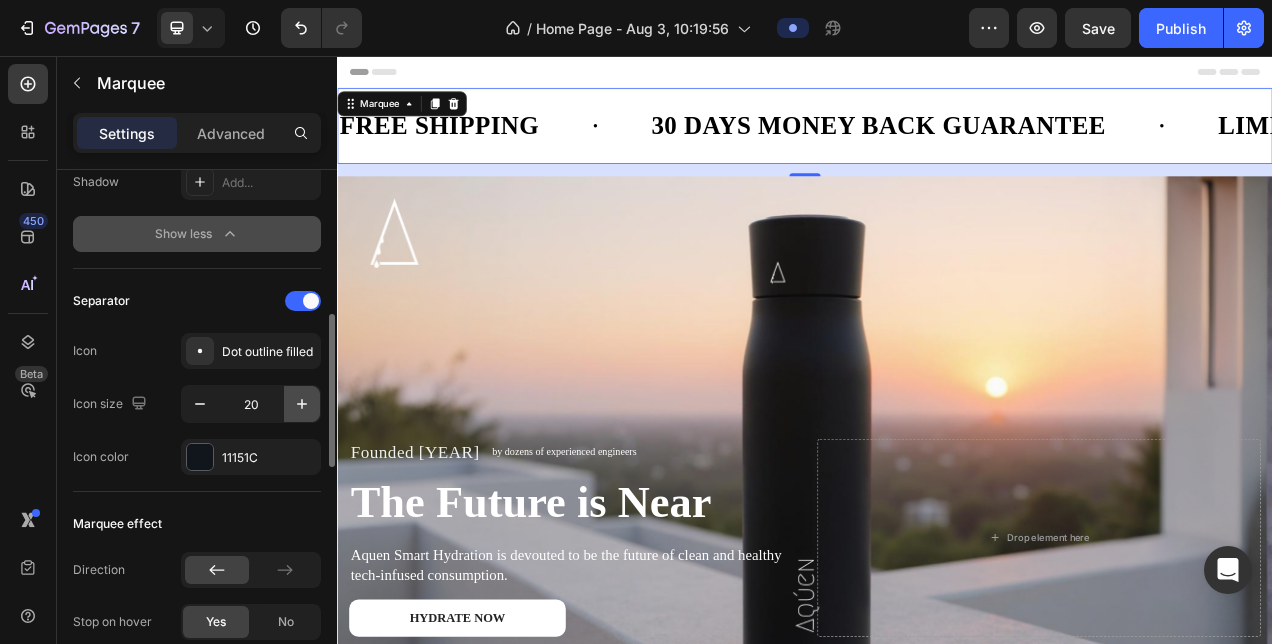 click 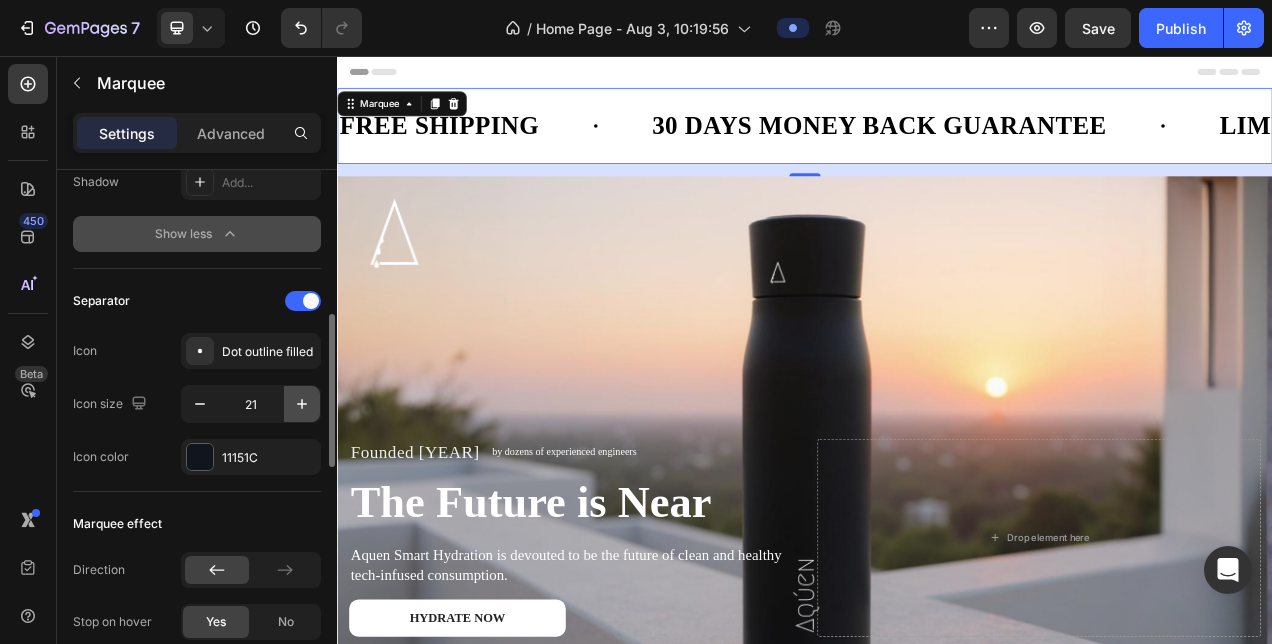 click 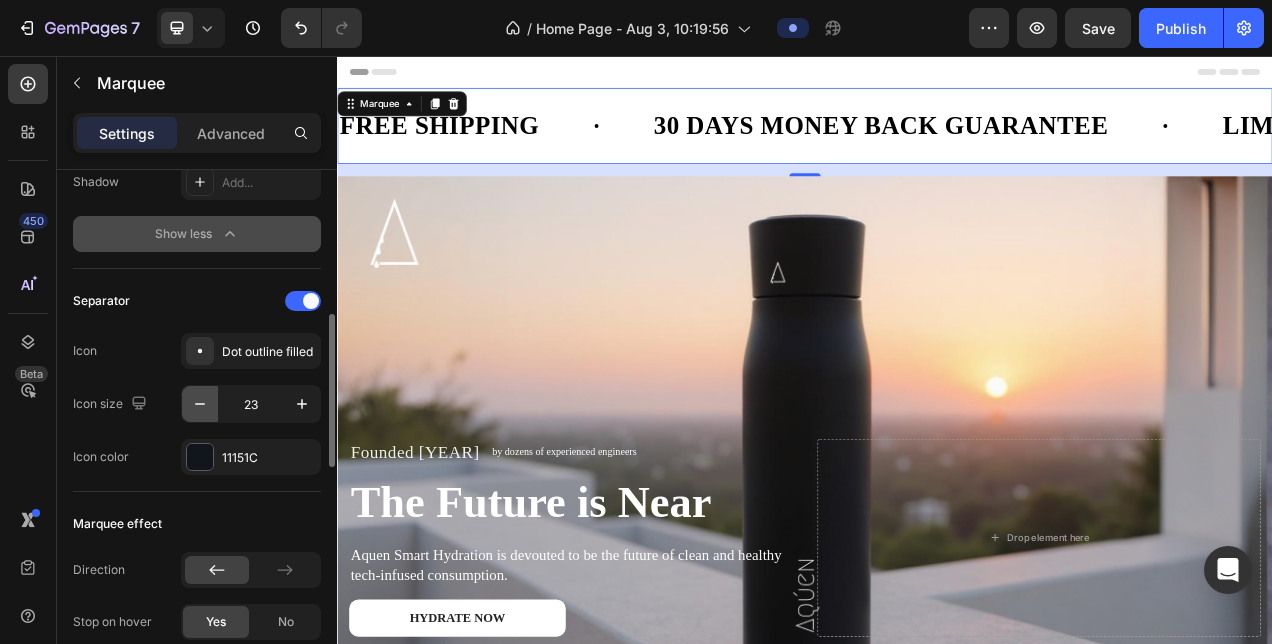 click at bounding box center [200, 404] 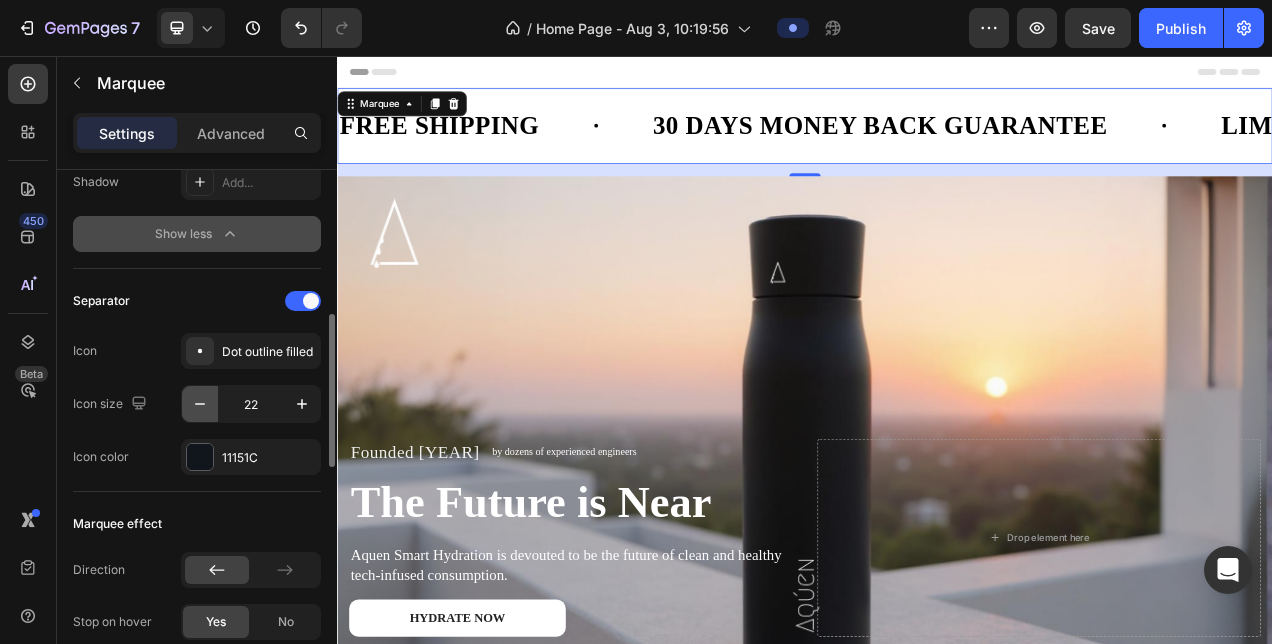 click at bounding box center (200, 404) 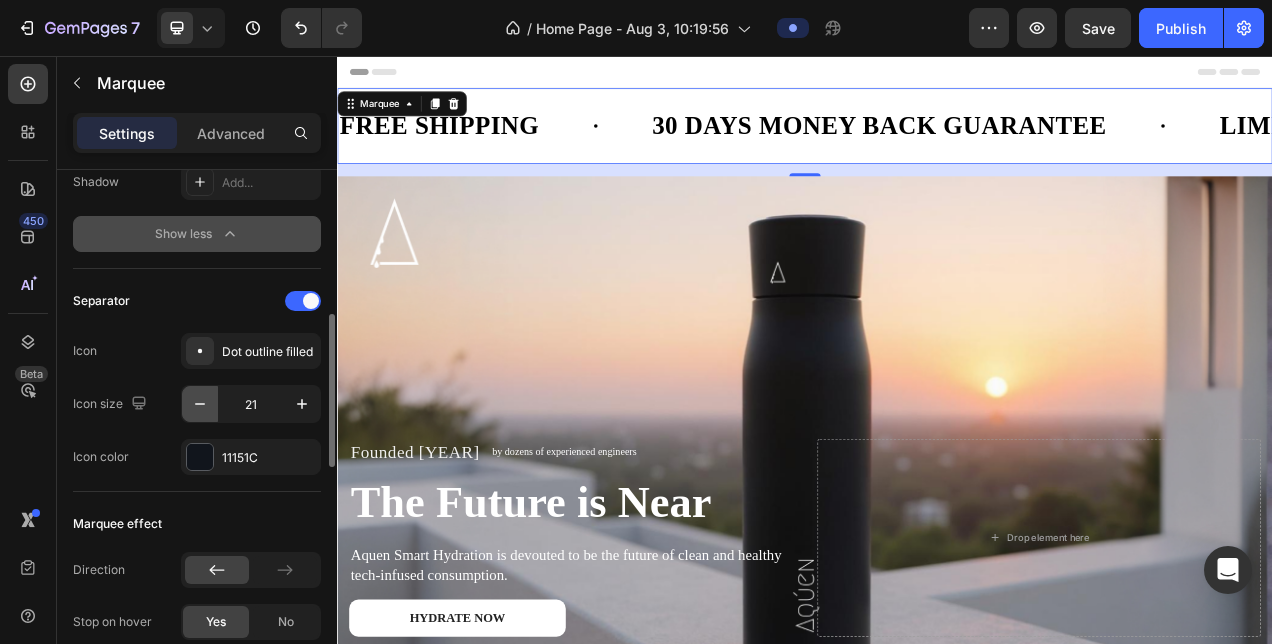 click at bounding box center (200, 404) 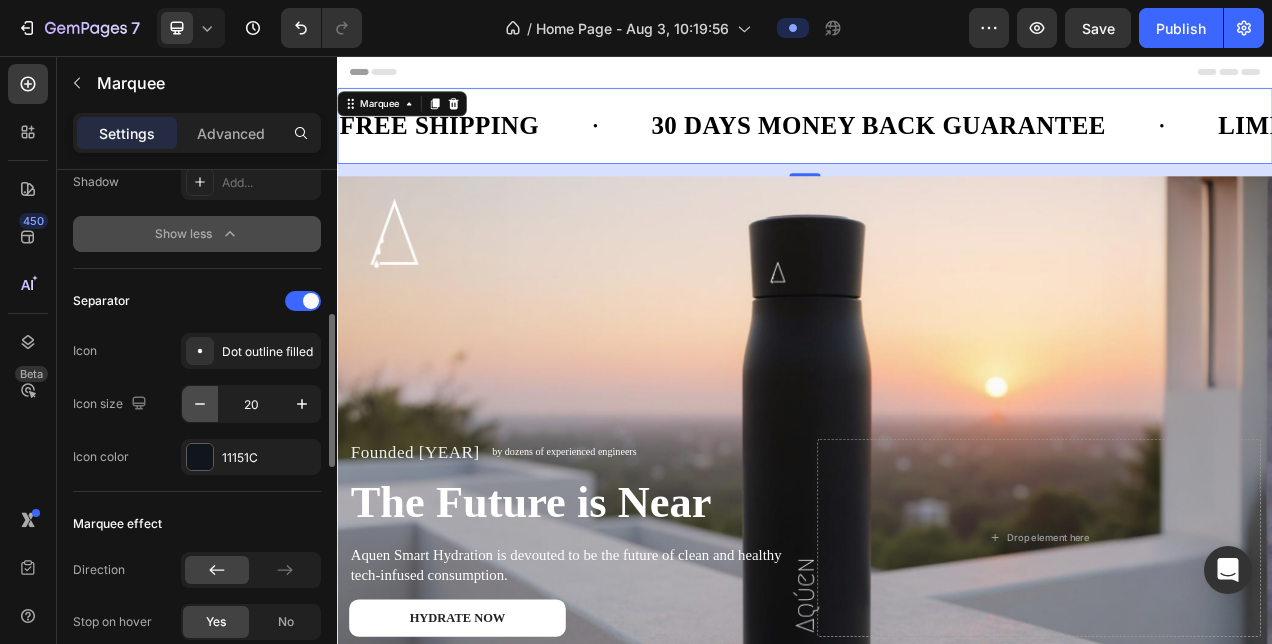 click at bounding box center [200, 404] 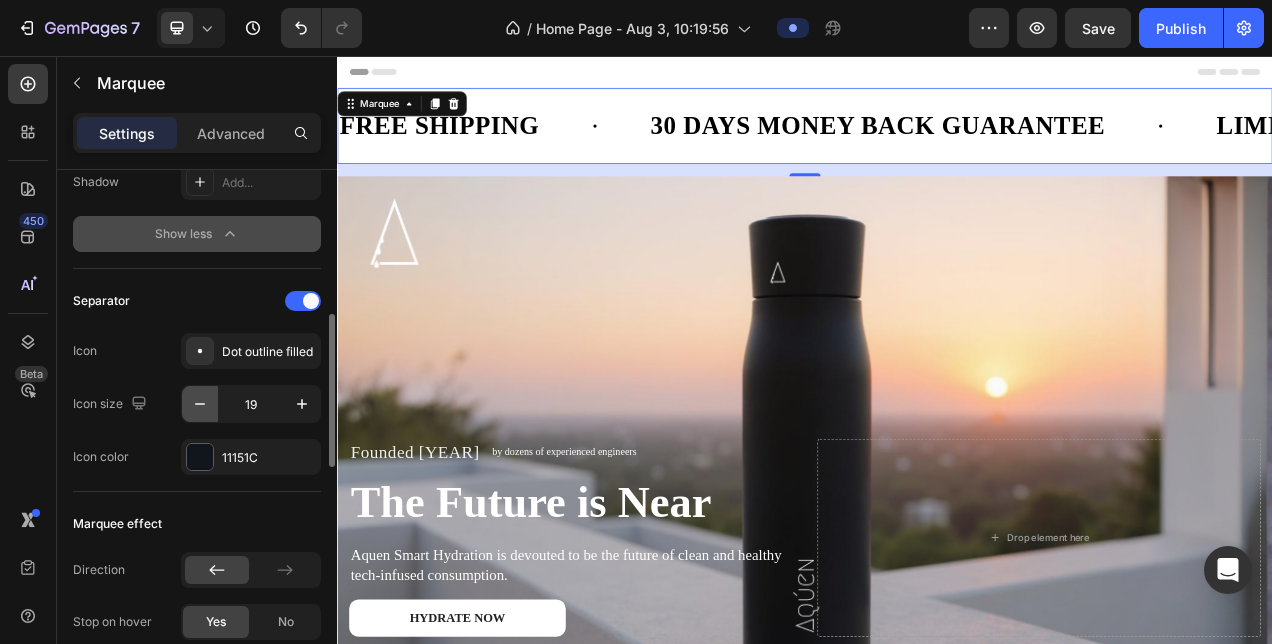 click at bounding box center [200, 404] 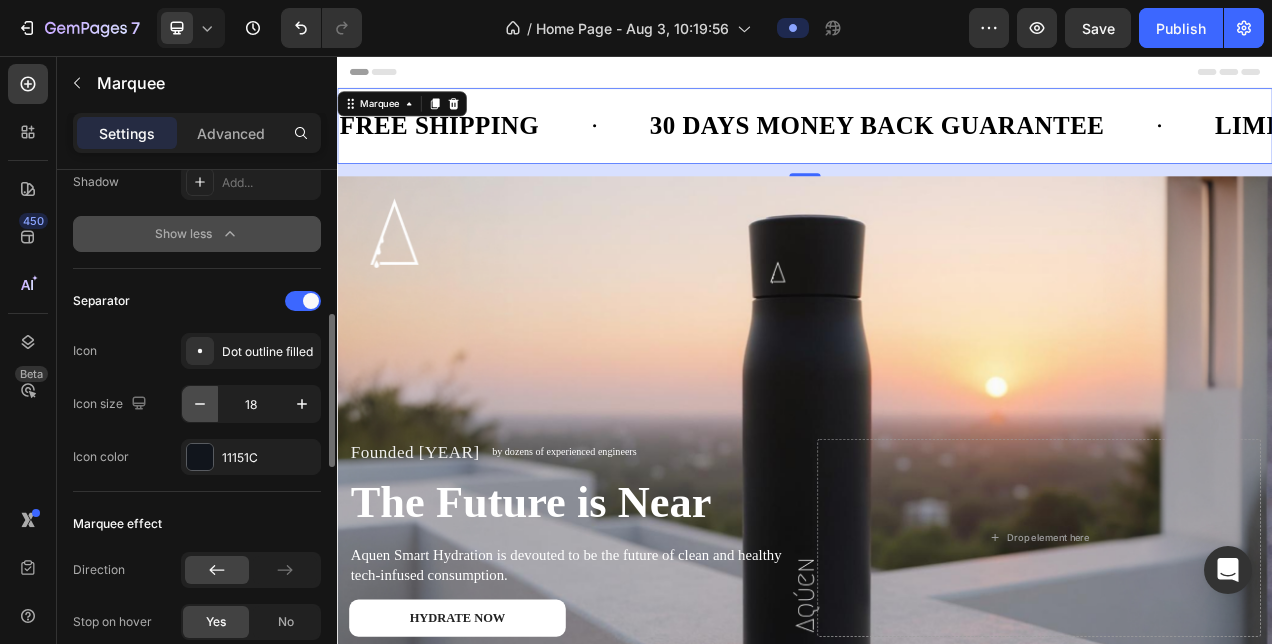 click at bounding box center [200, 404] 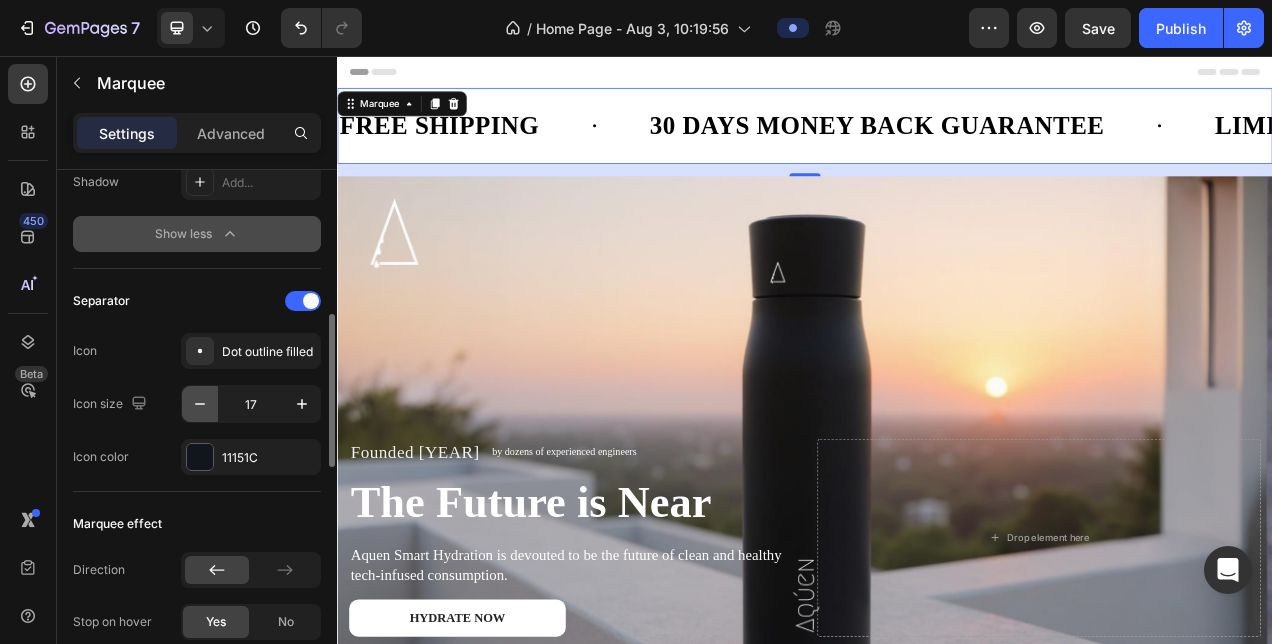 type on "16" 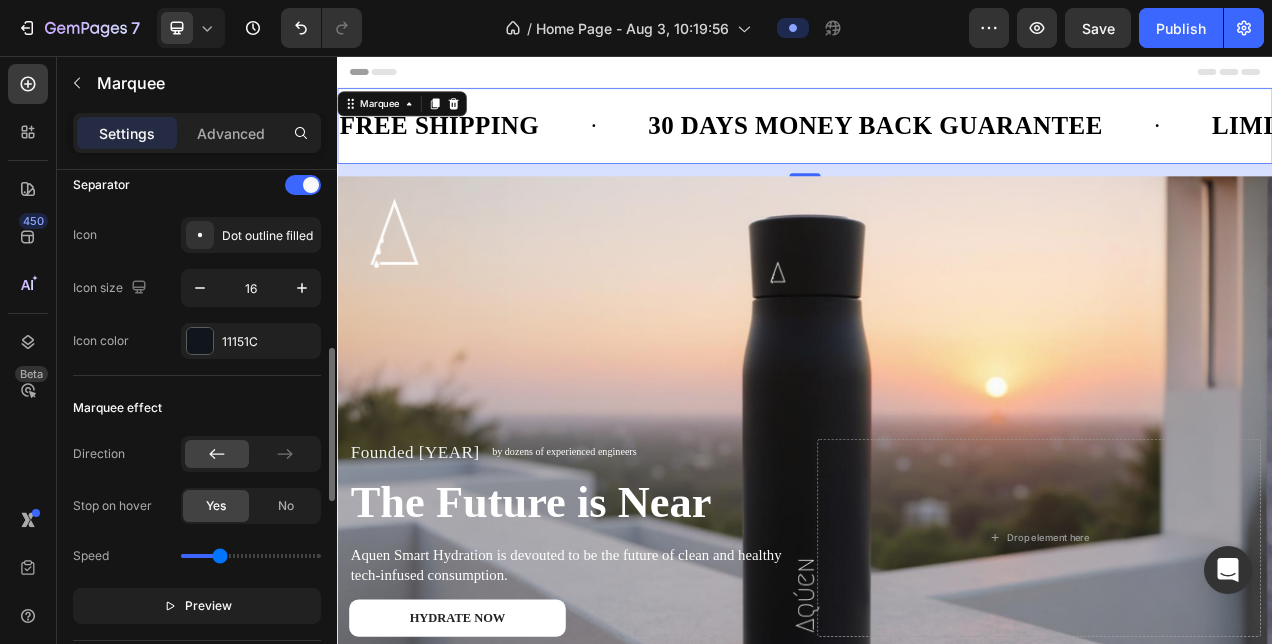 scroll, scrollTop: 641, scrollLeft: 0, axis: vertical 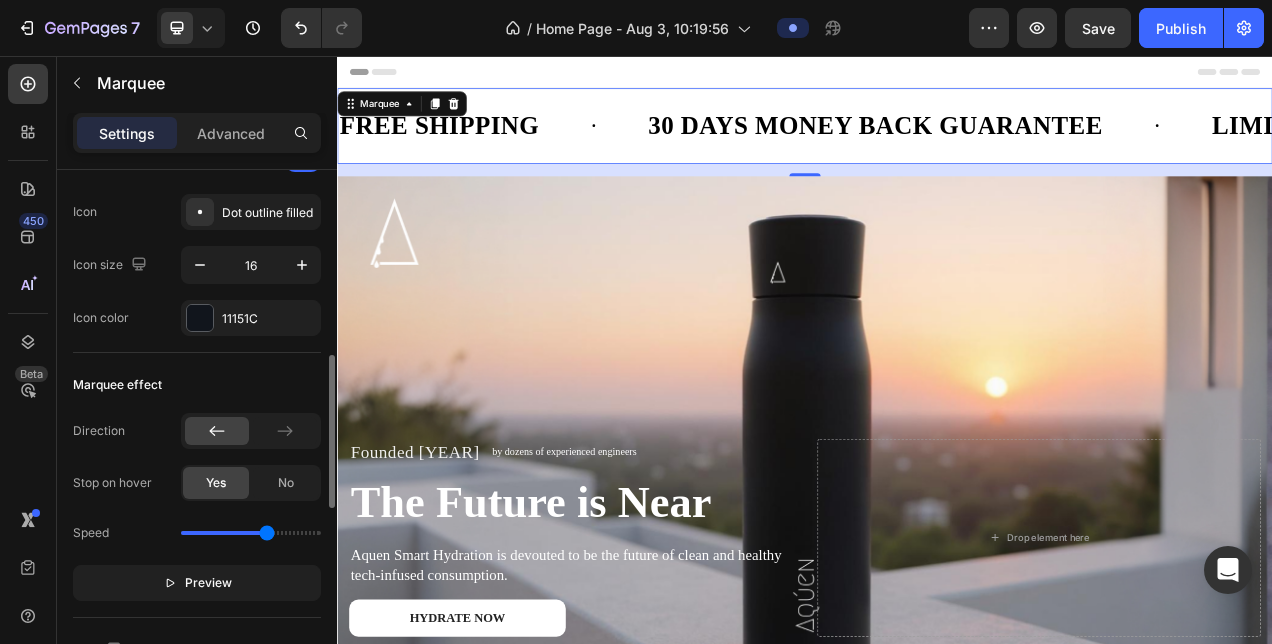drag, startPoint x: 220, startPoint y: 530, endPoint x: 268, endPoint y: 524, distance: 48.373547 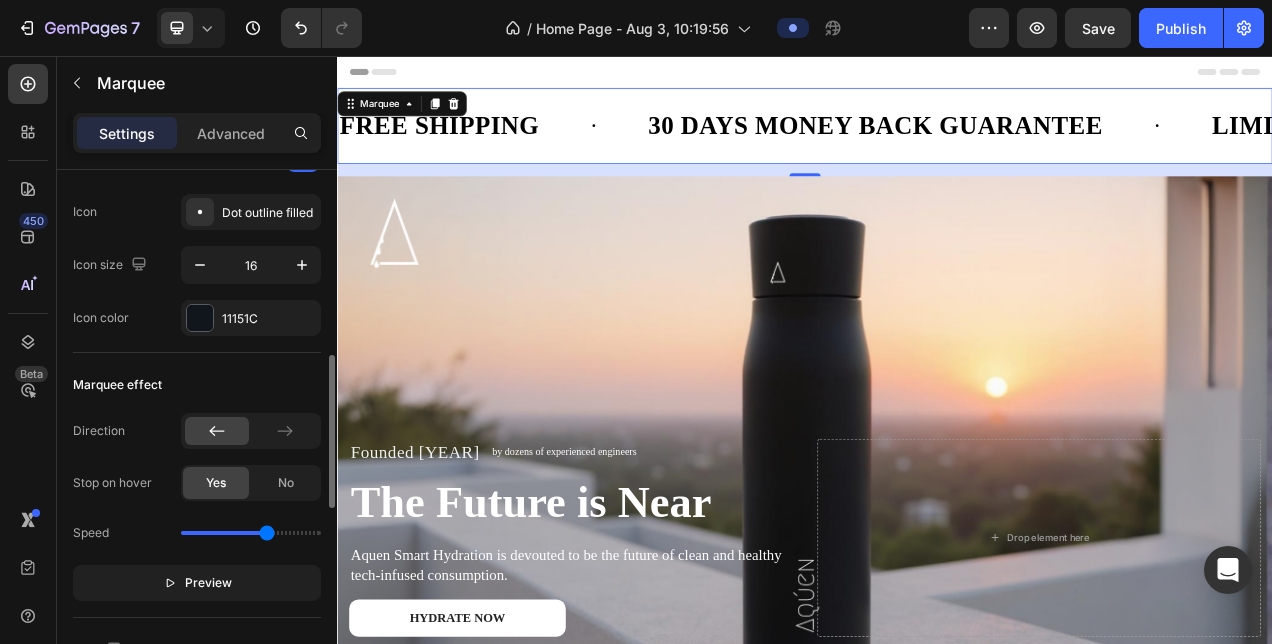 drag, startPoint x: 268, startPoint y: 524, endPoint x: 216, endPoint y: 525, distance: 52.009613 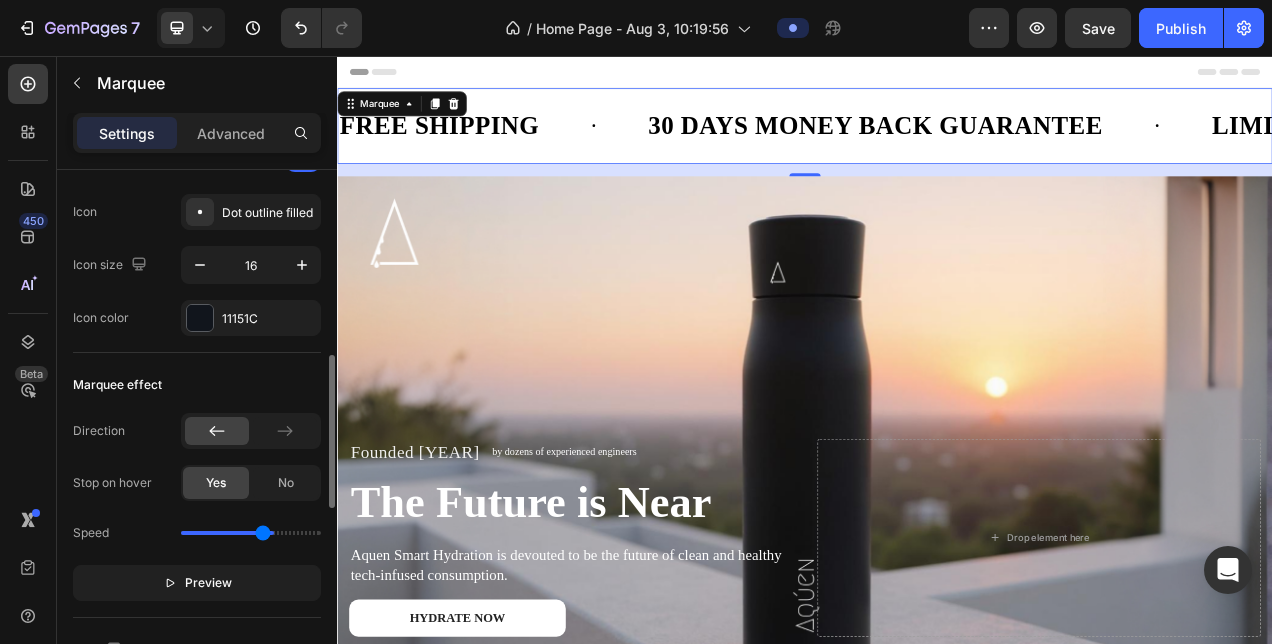 drag, startPoint x: 216, startPoint y: 525, endPoint x: 262, endPoint y: 532, distance: 46.52956 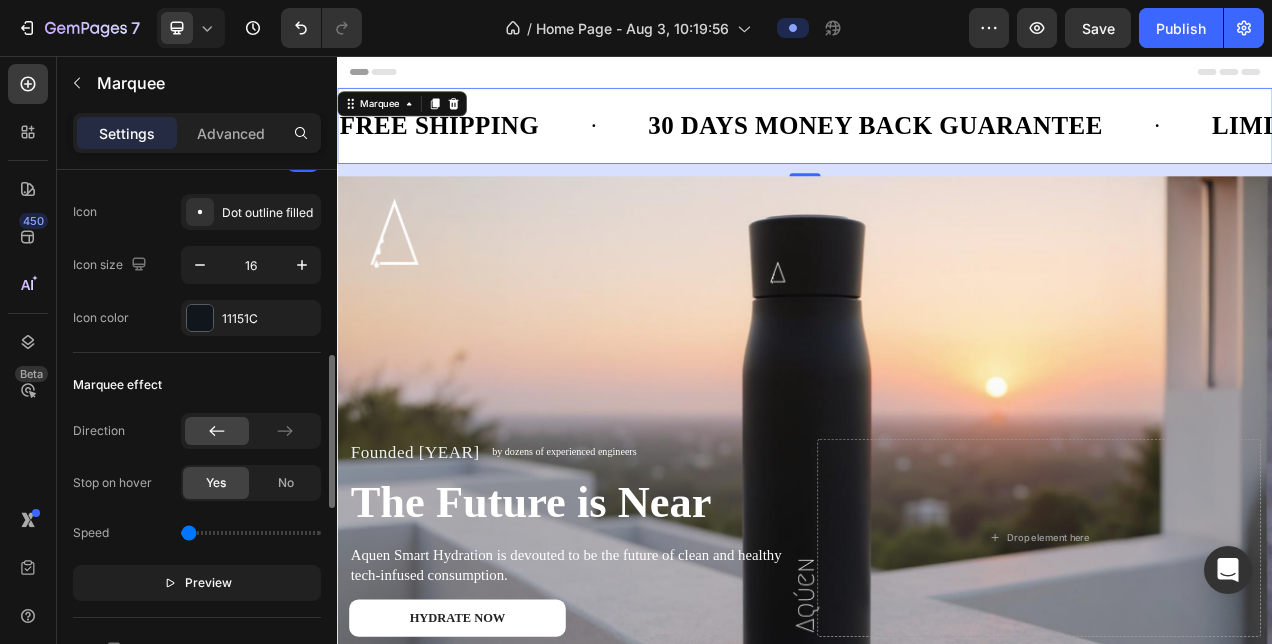 drag, startPoint x: 262, startPoint y: 532, endPoint x: 182, endPoint y: 530, distance: 80.024994 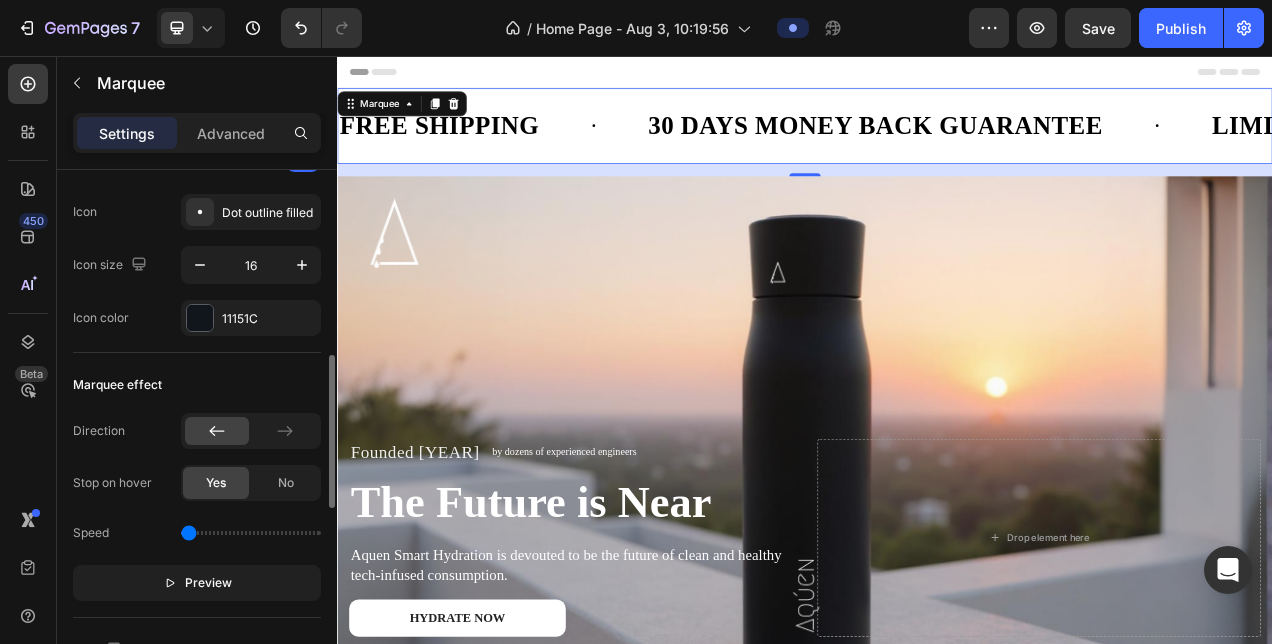 click at bounding box center (251, 533) 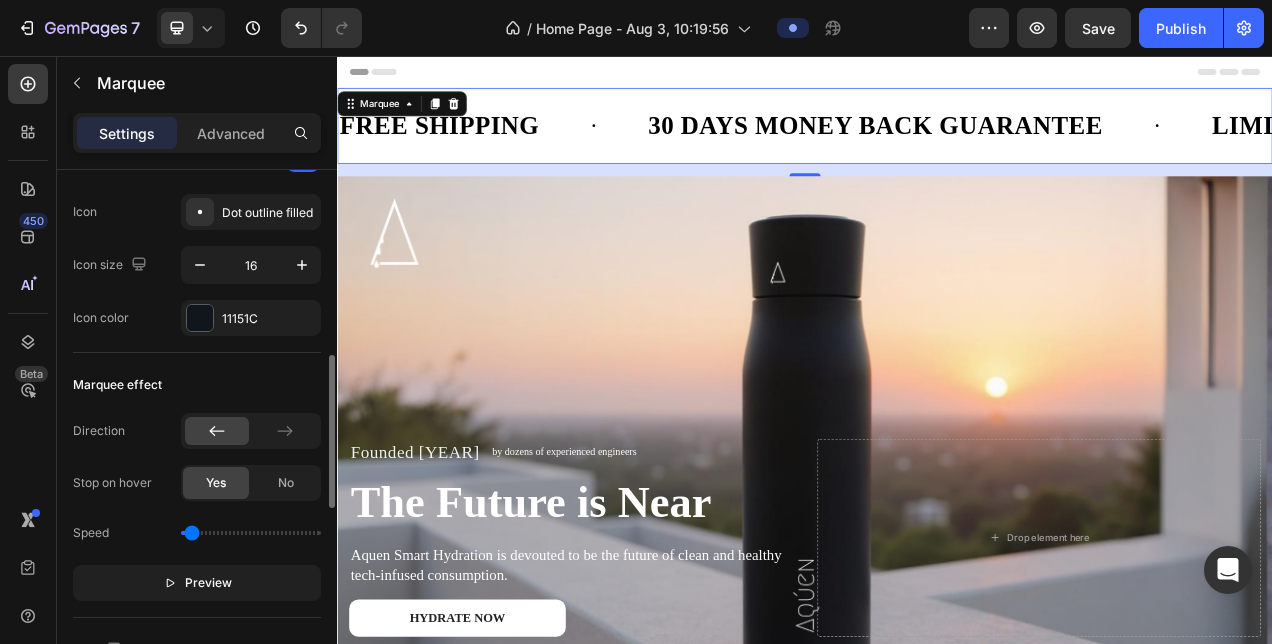 click at bounding box center (251, 533) 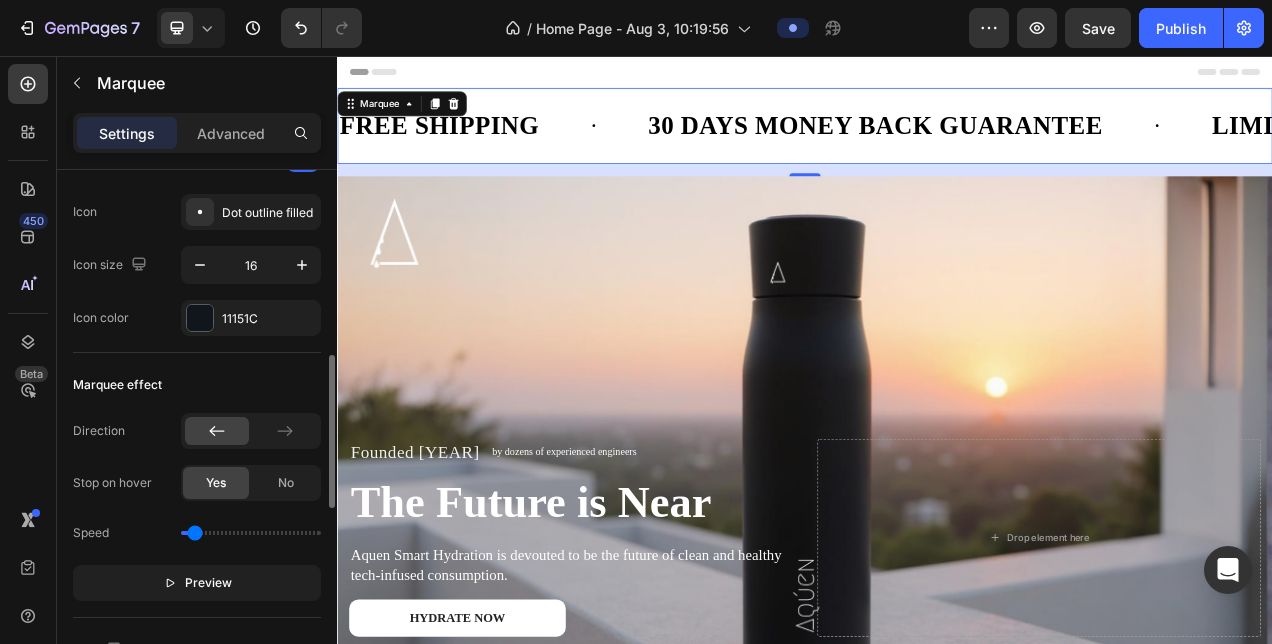 click at bounding box center [251, 533] 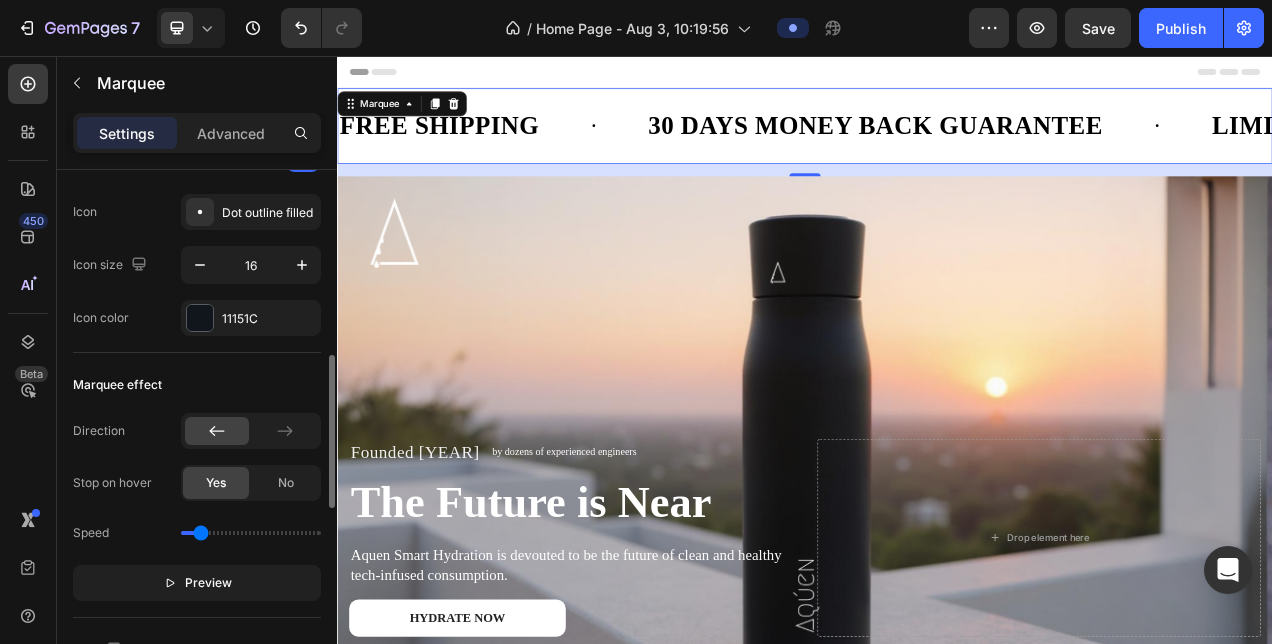 drag, startPoint x: 188, startPoint y: 530, endPoint x: 200, endPoint y: 532, distance: 12.165525 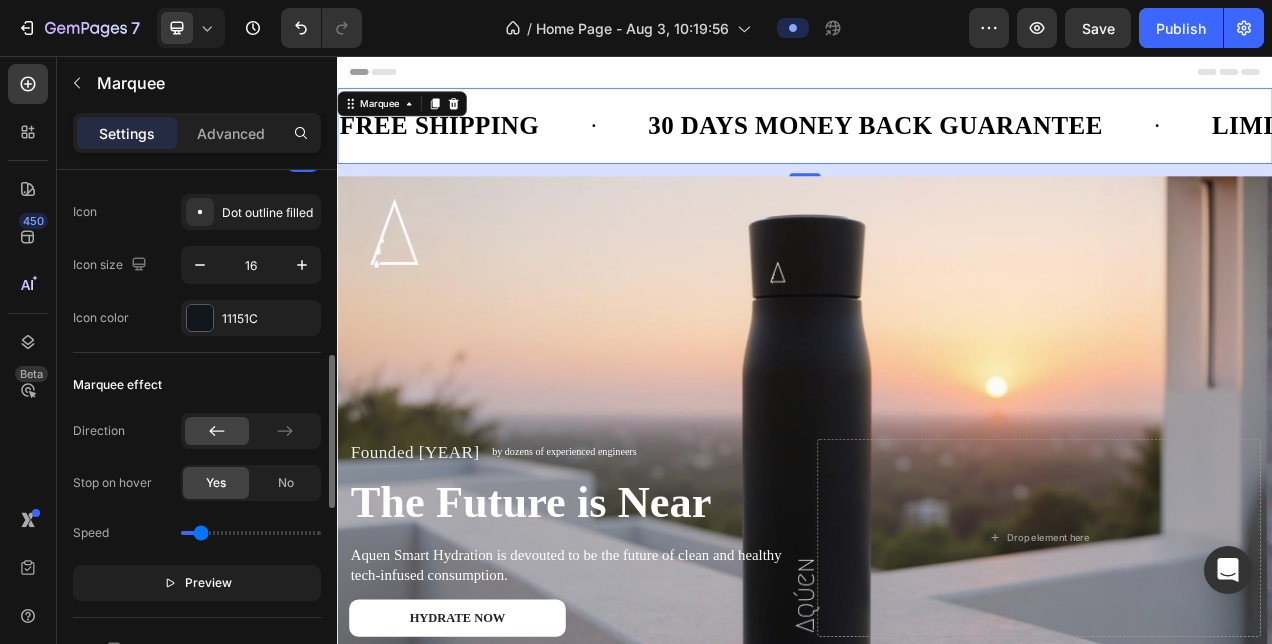 click at bounding box center [251, 533] 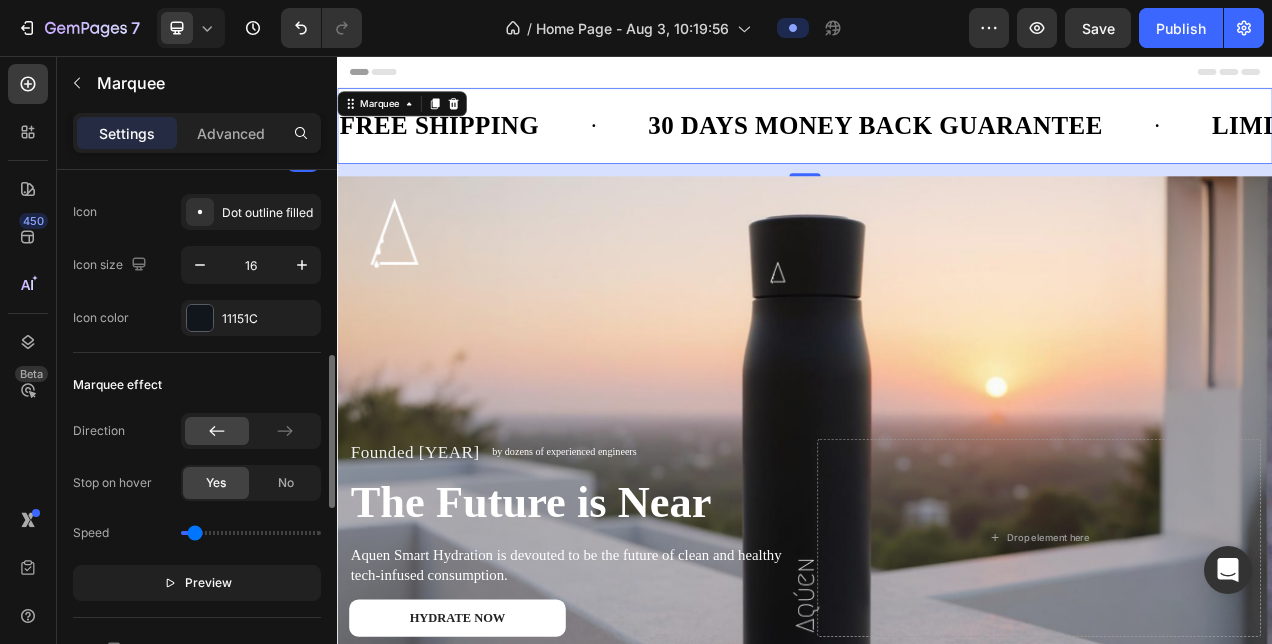 click at bounding box center [251, 533] 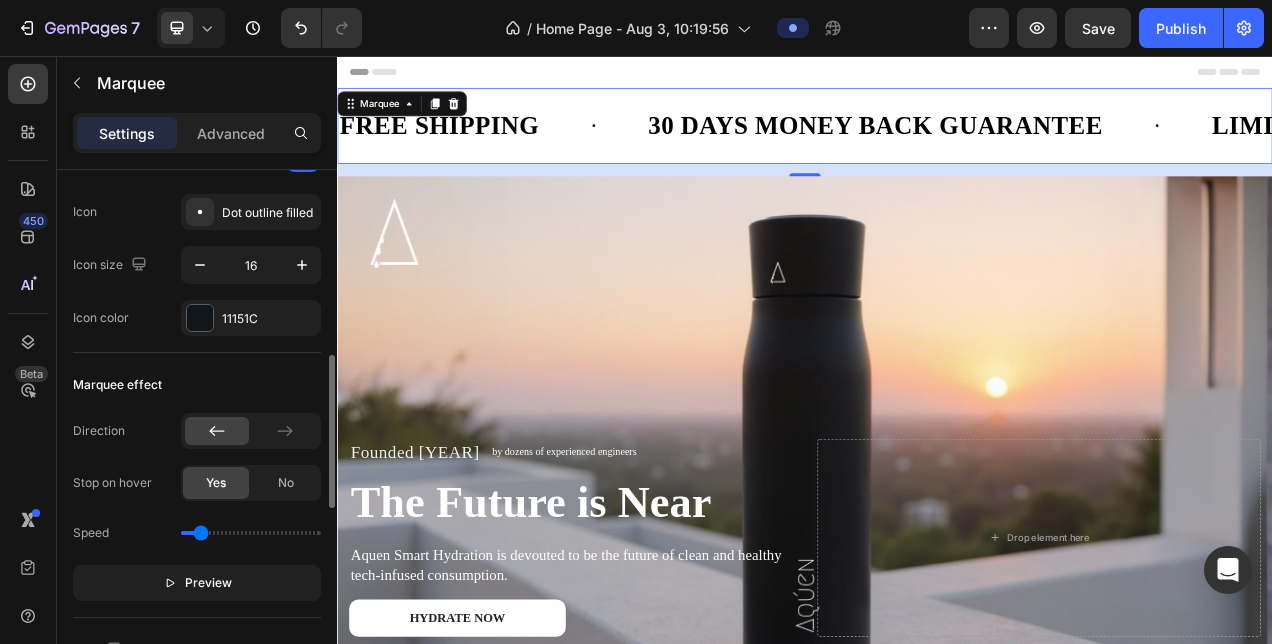 click at bounding box center [251, 533] 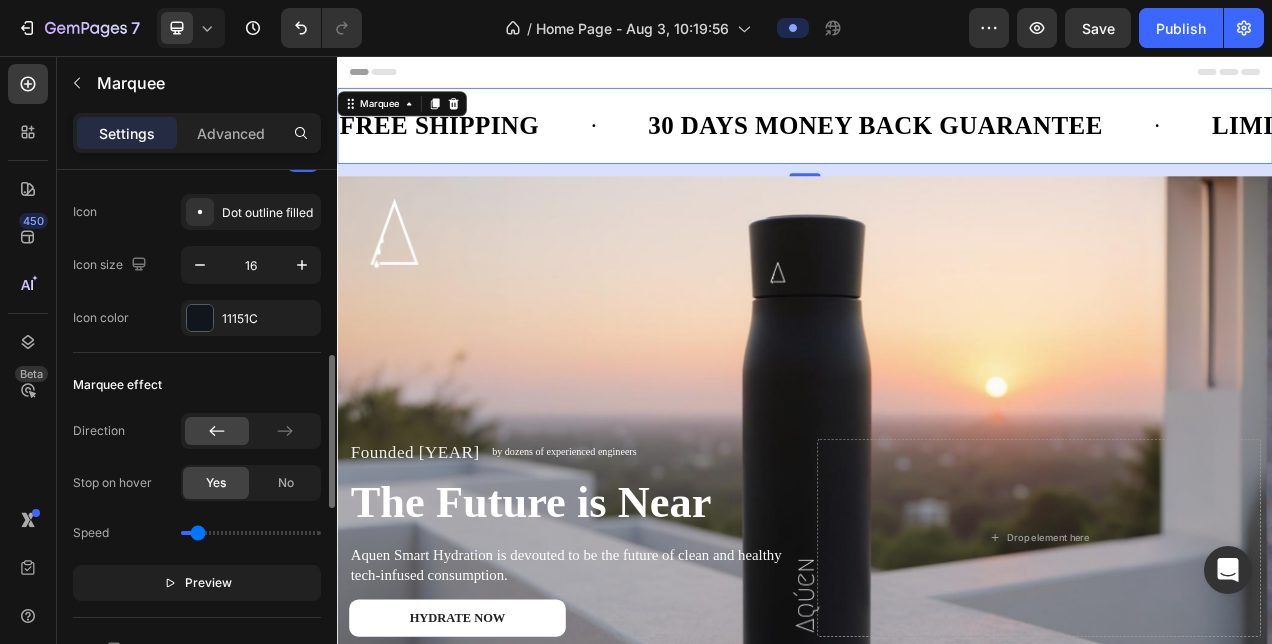 type on "0.3" 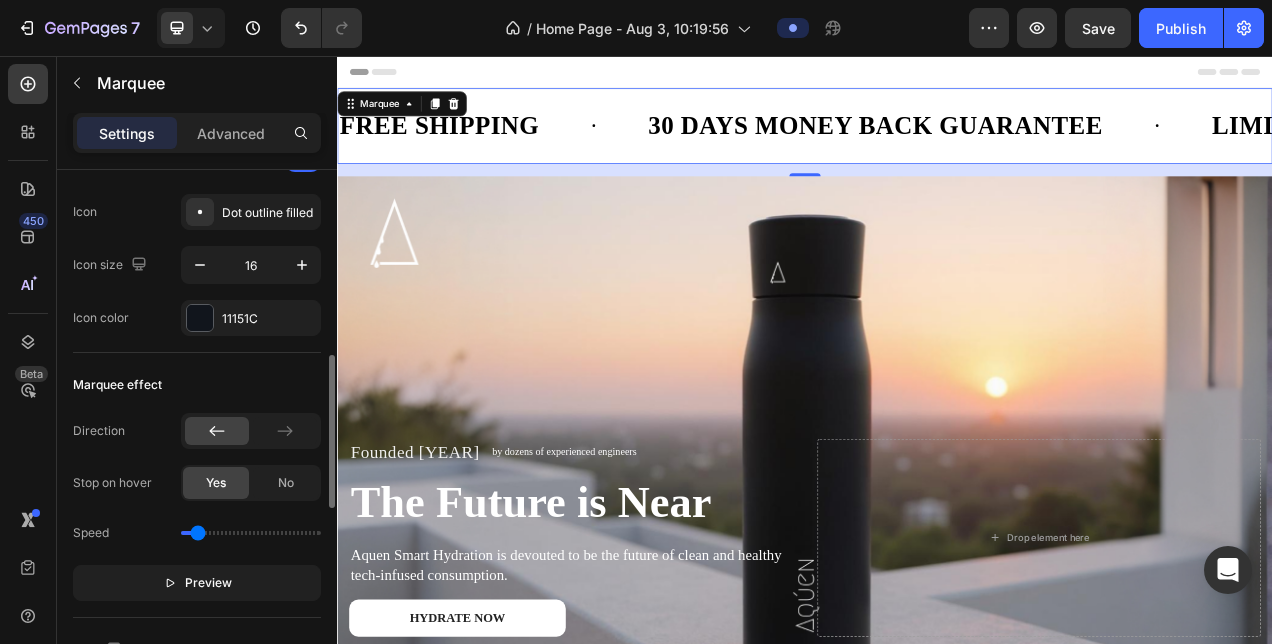 click at bounding box center [251, 533] 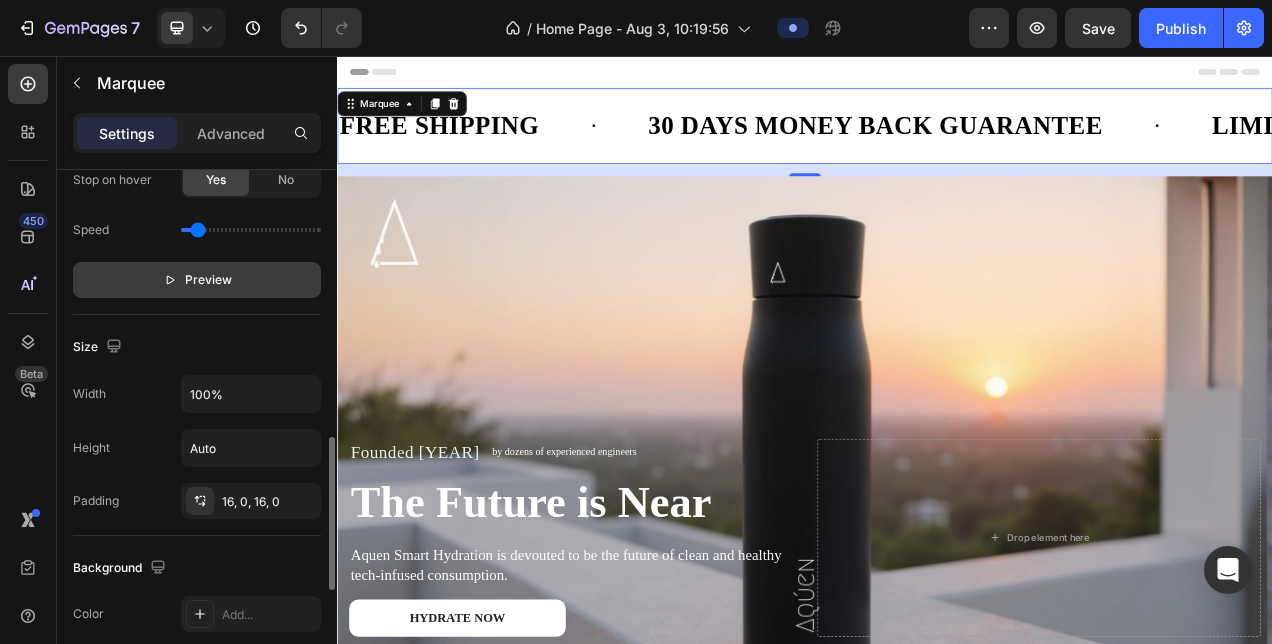 scroll, scrollTop: 940, scrollLeft: 0, axis: vertical 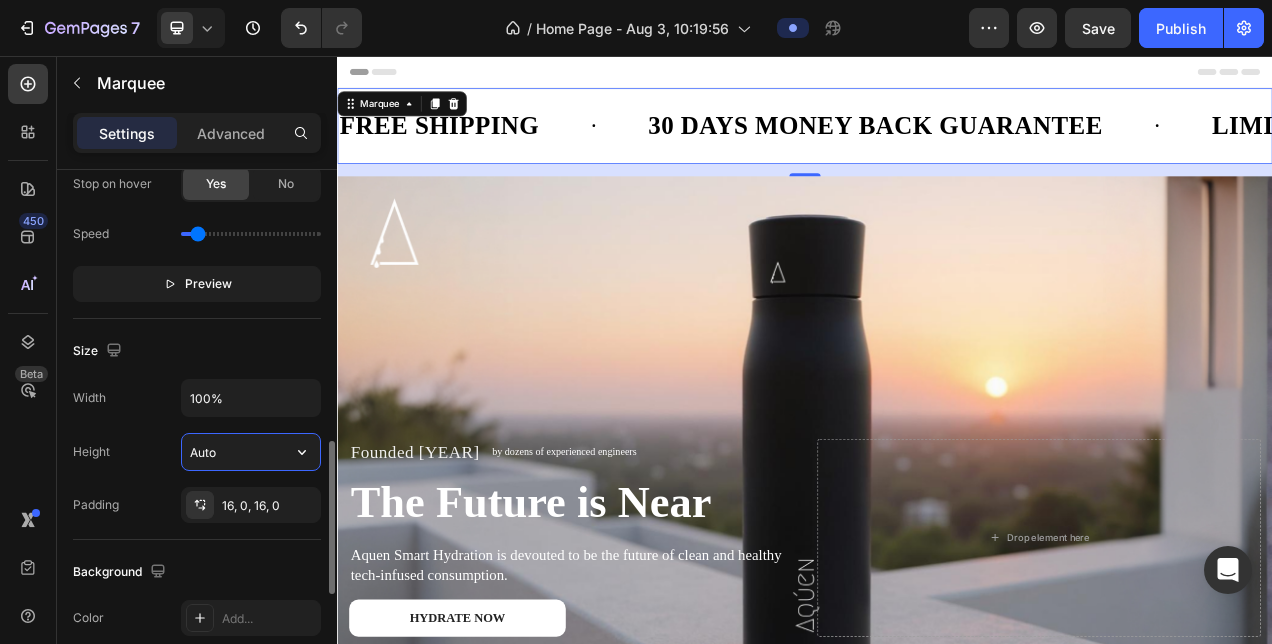 click on "Auto" at bounding box center [251, 452] 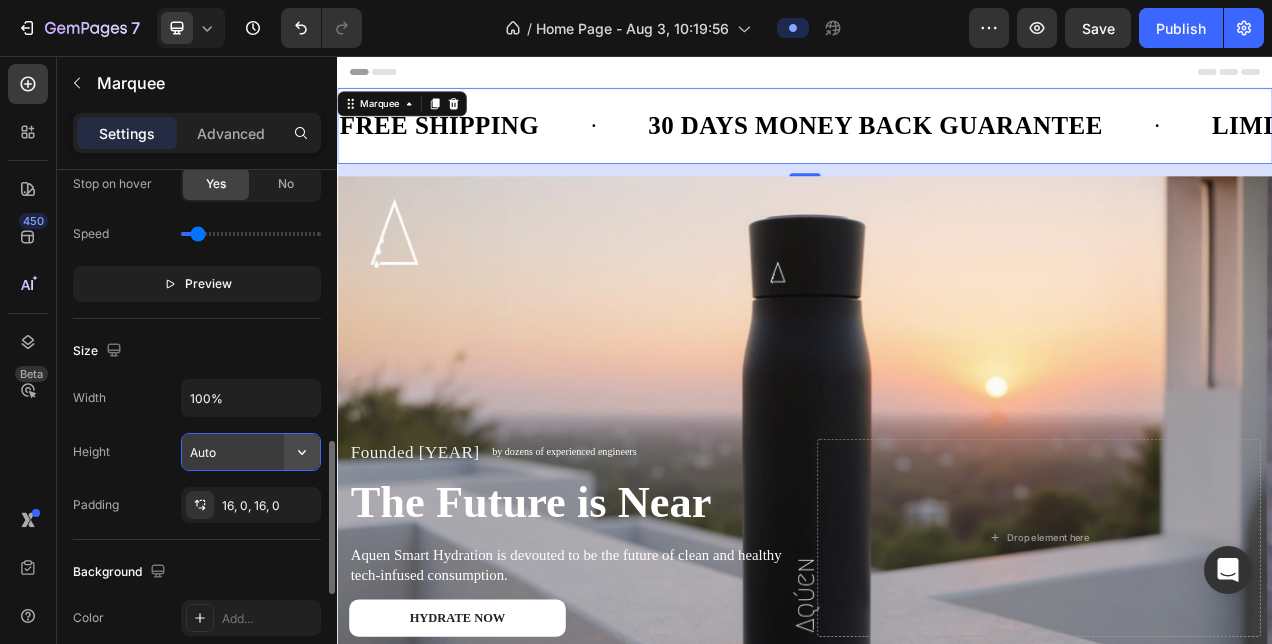 click 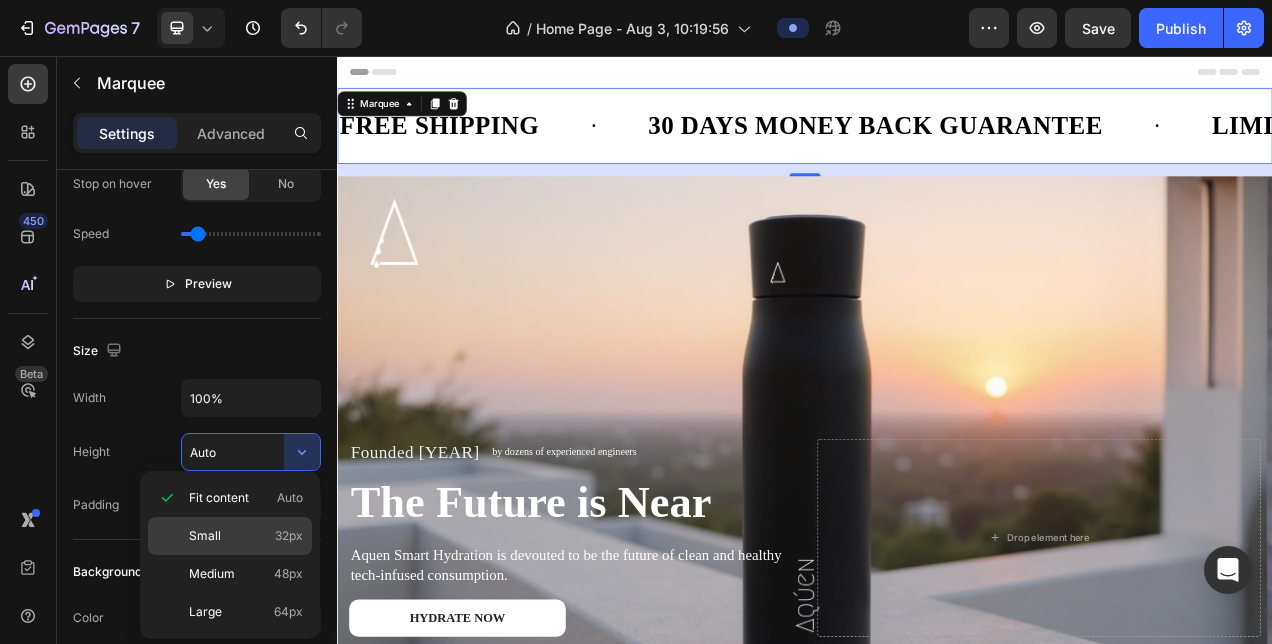 click on "Small 32px" 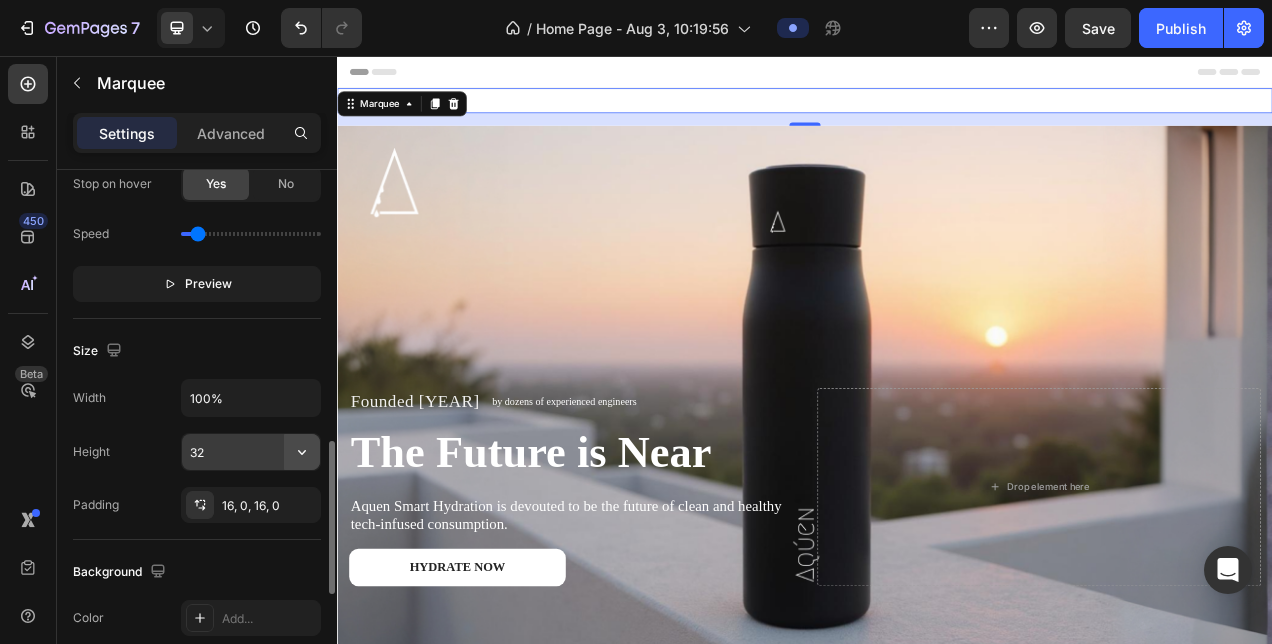 click 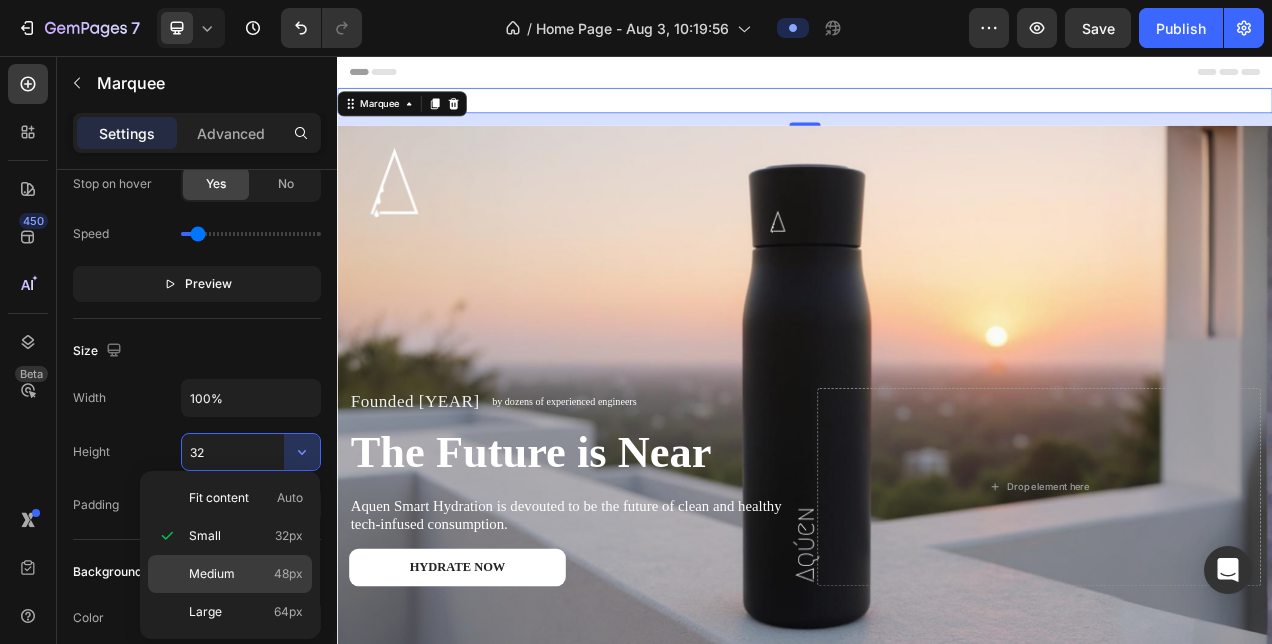 click on "Medium 48px" 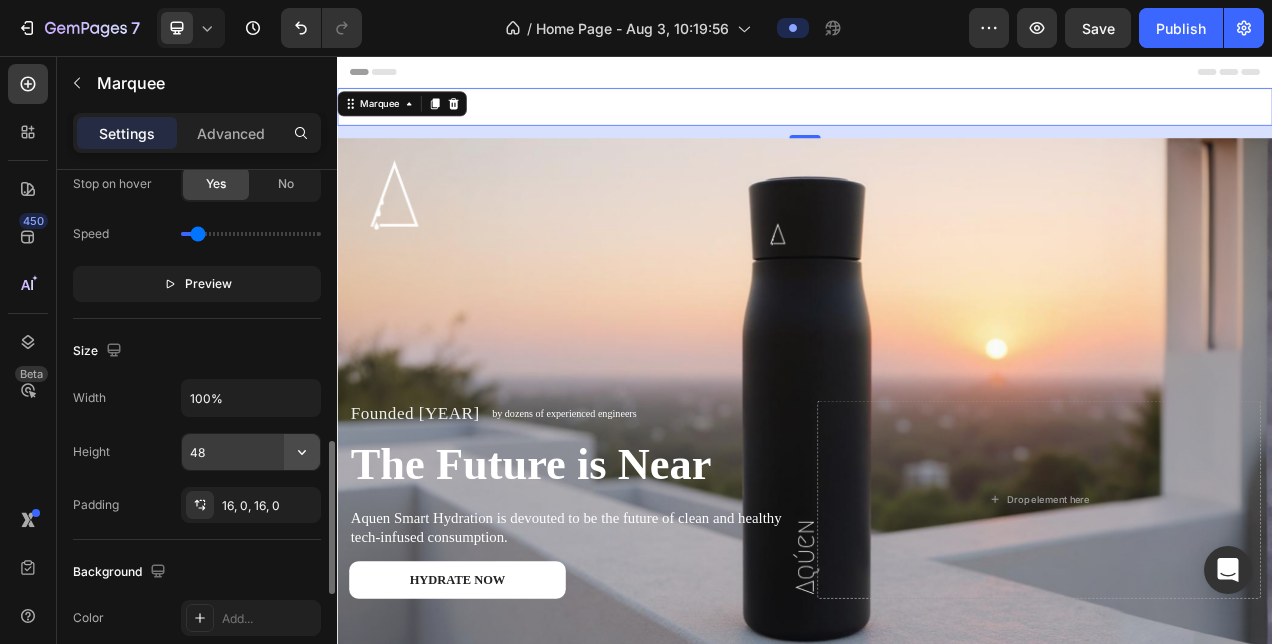 click 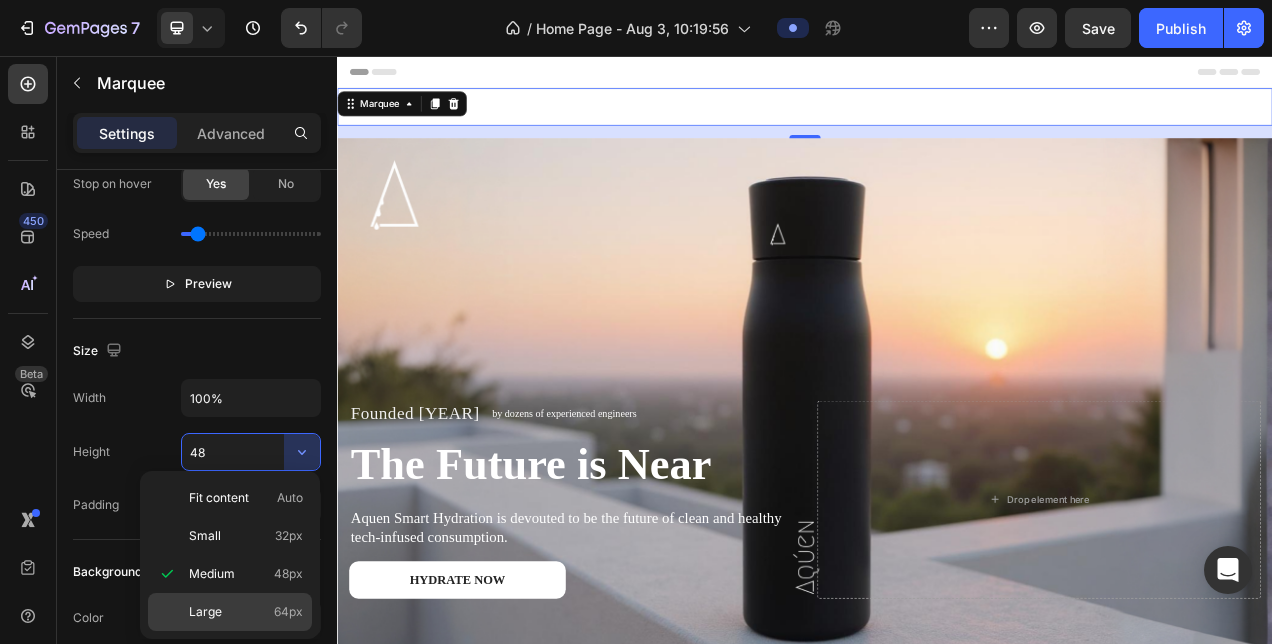 drag, startPoint x: 218, startPoint y: 597, endPoint x: 182, endPoint y: 625, distance: 45.607018 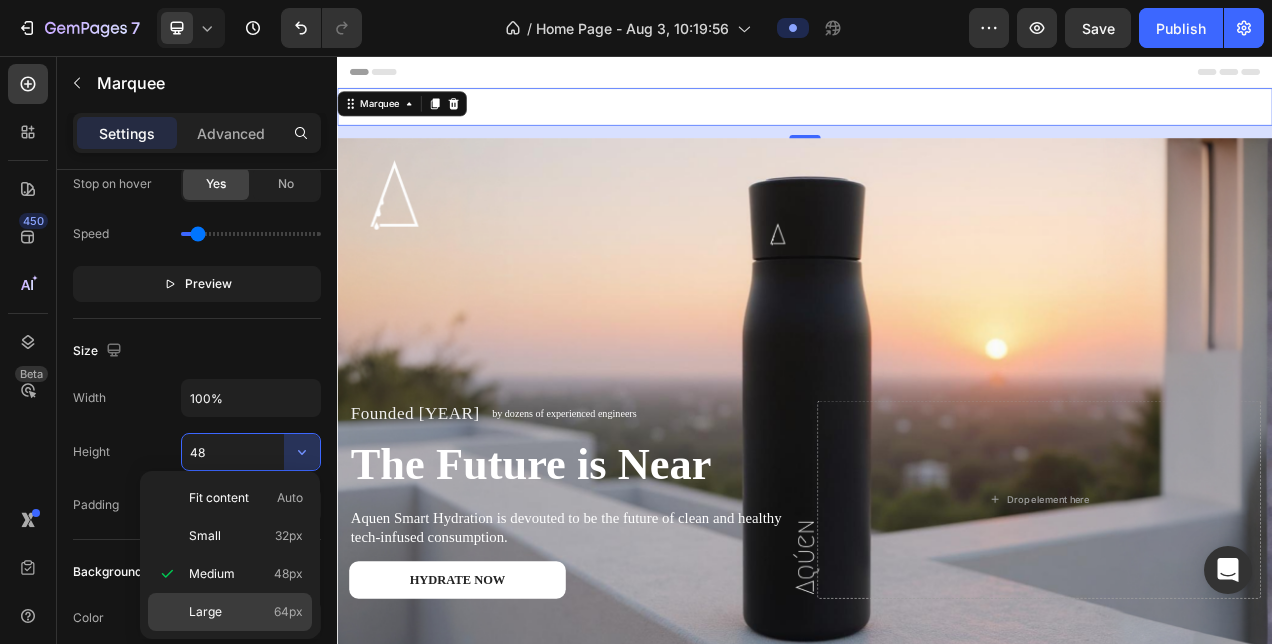 click on "Large 64px" 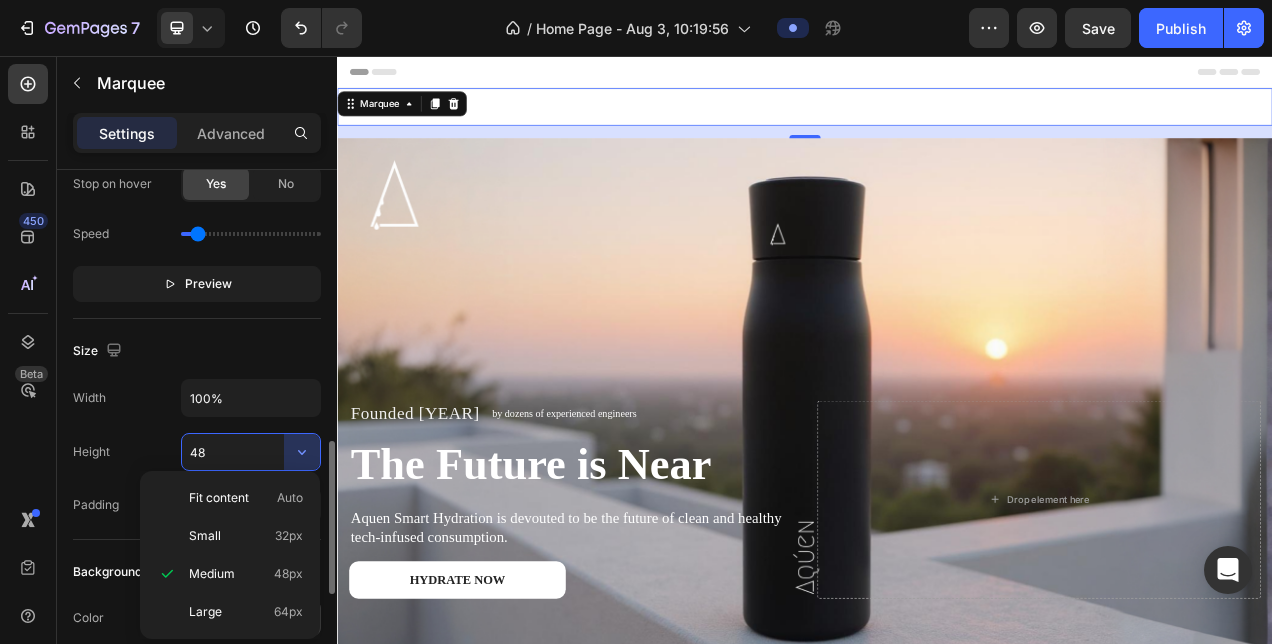 type on "64" 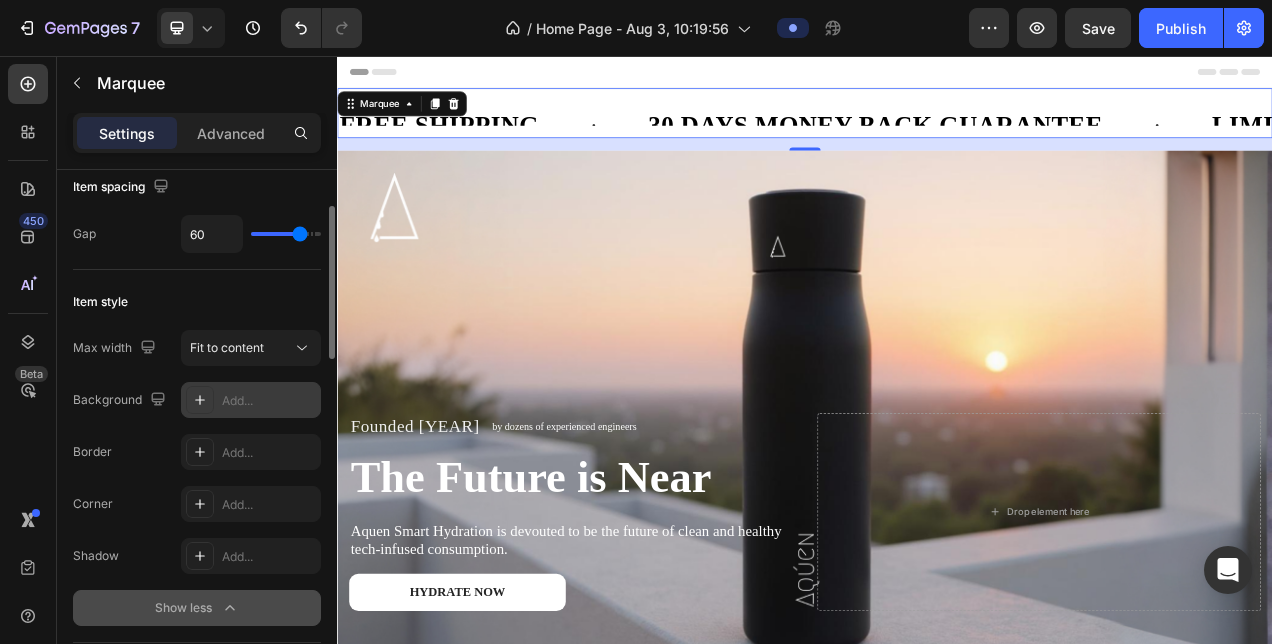 scroll, scrollTop: 0, scrollLeft: 0, axis: both 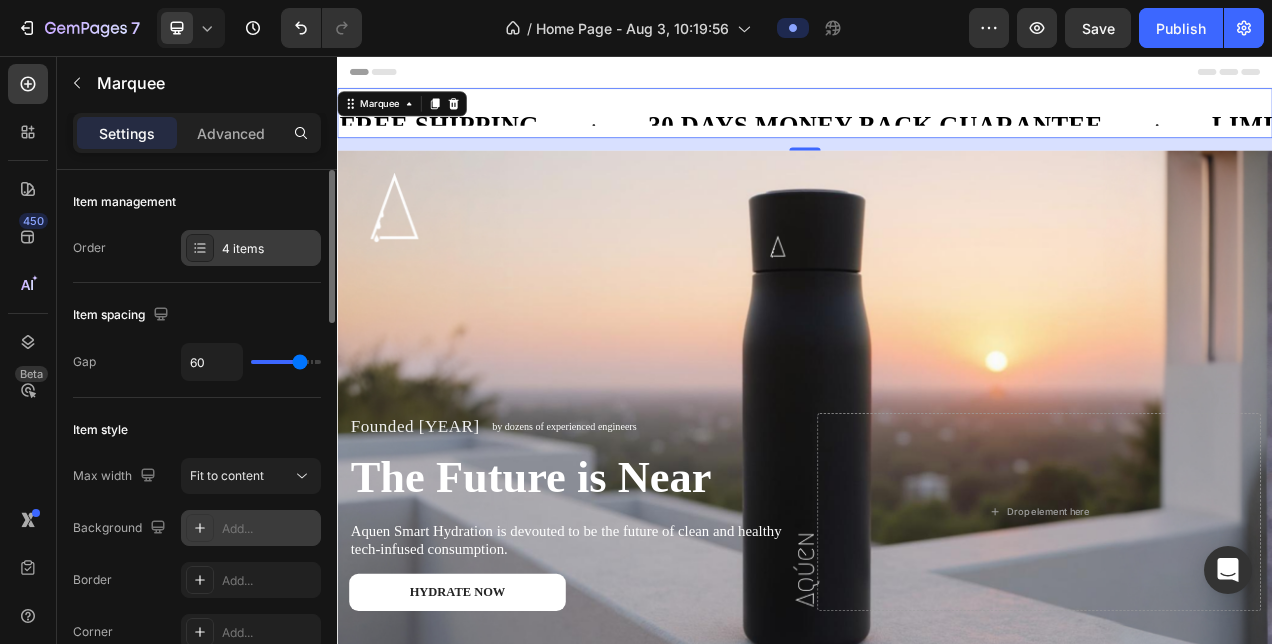click on "4 items" at bounding box center [269, 249] 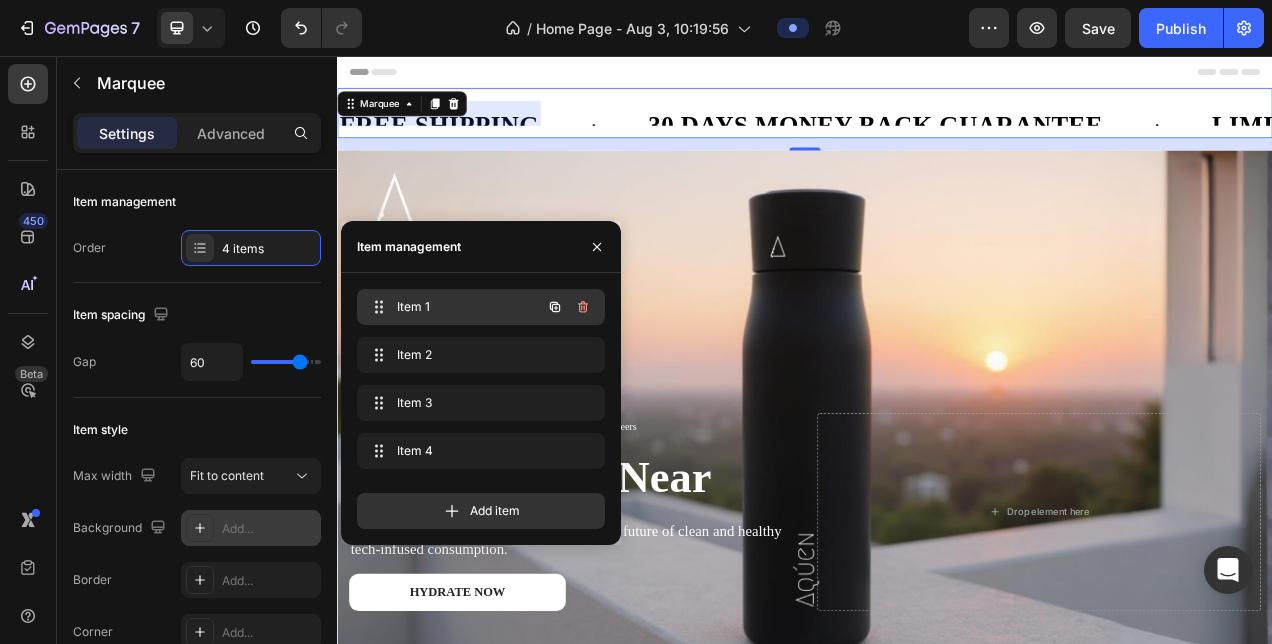 click on "Item 1" at bounding box center [453, 307] 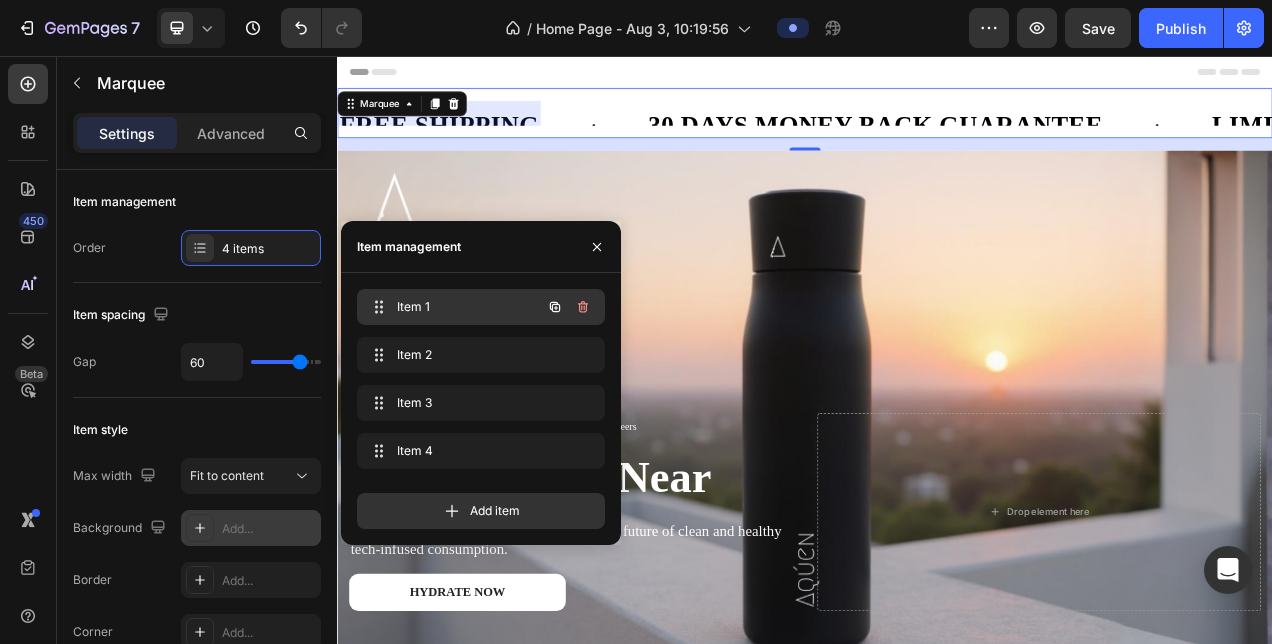 click on "Item 1" at bounding box center [453, 307] 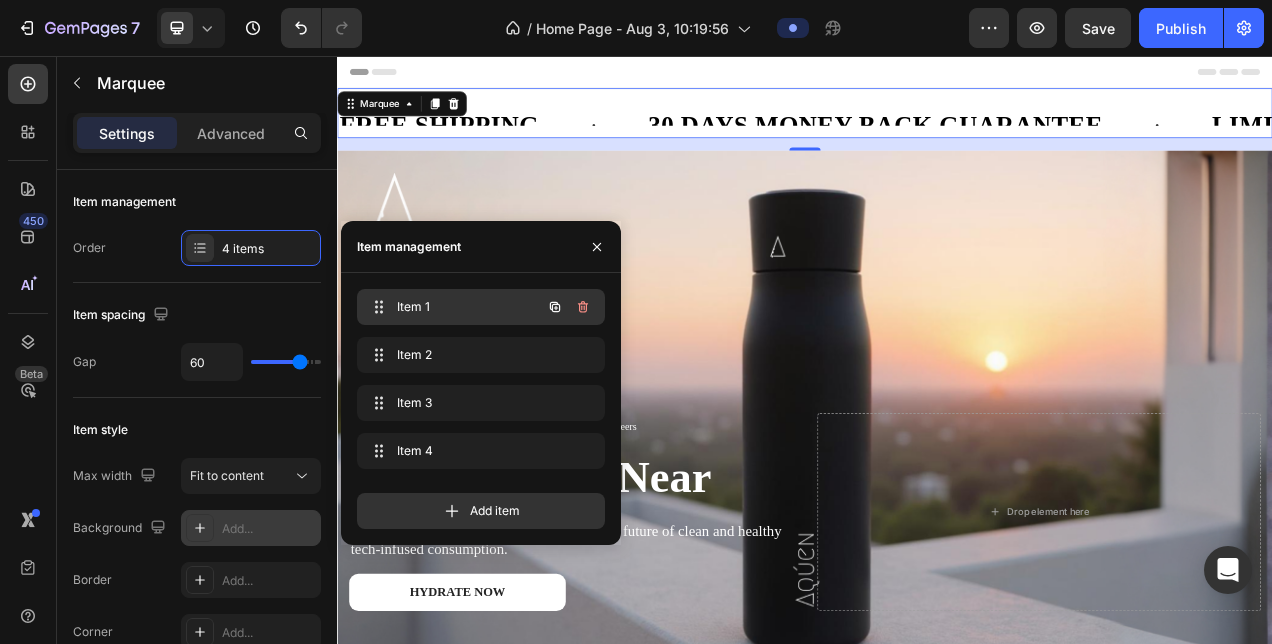 click on "Item 1" at bounding box center (453, 307) 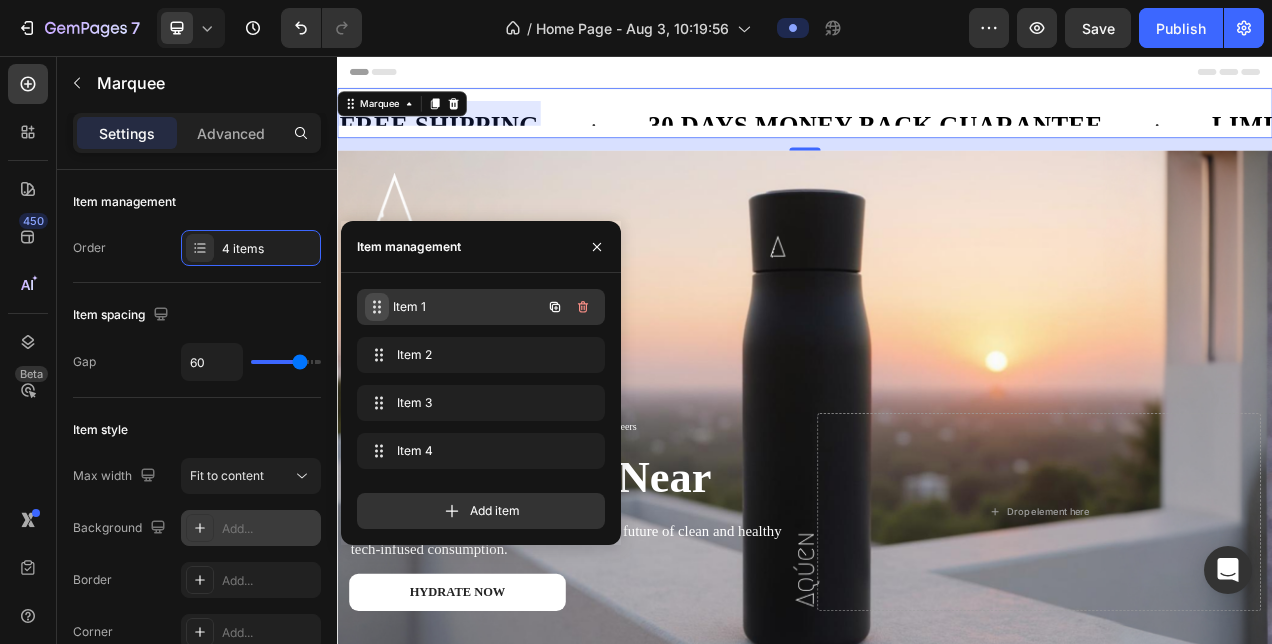 click 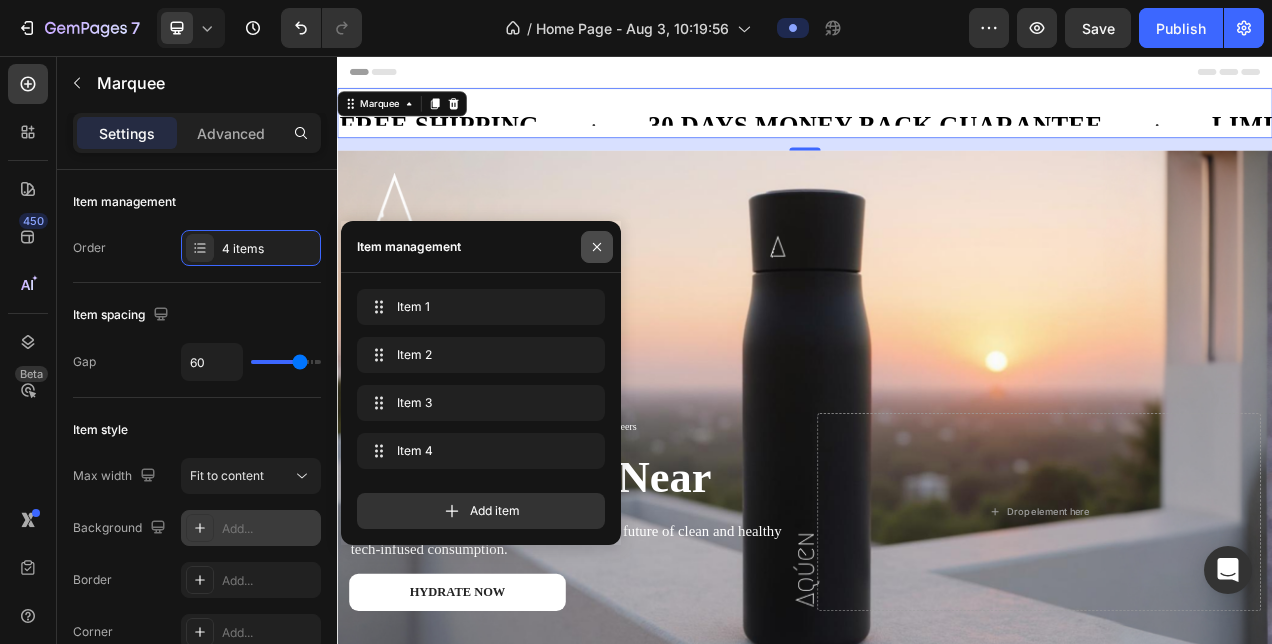 click 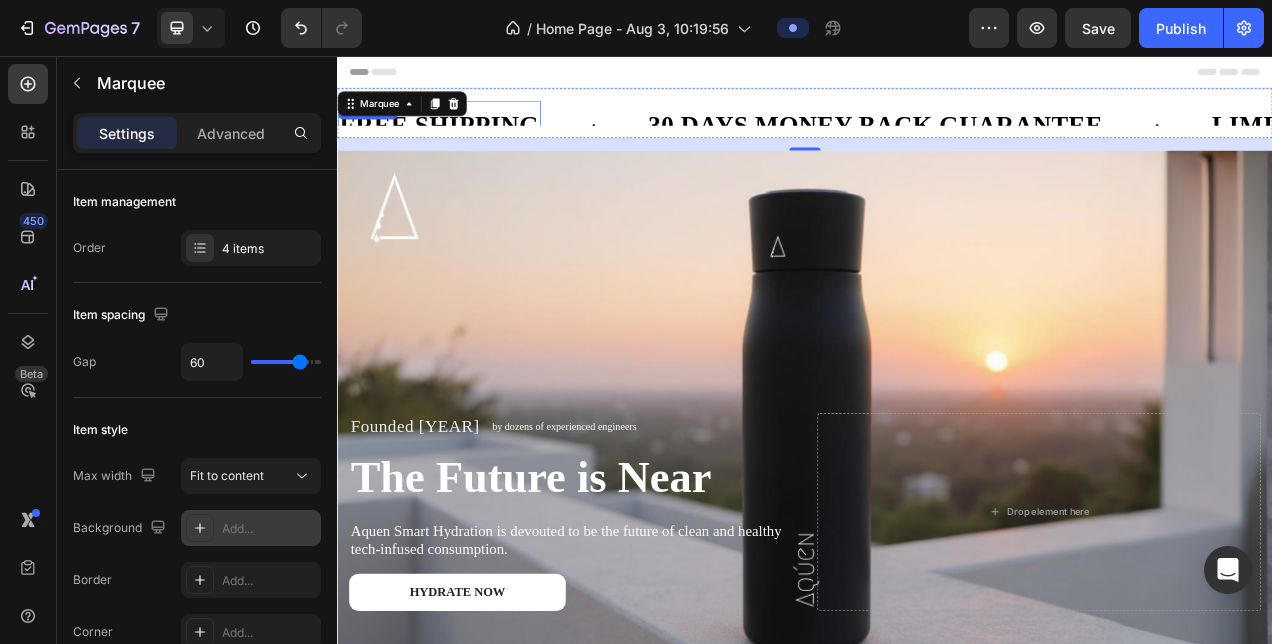 click on "FREE SHIPPING" at bounding box center (463, 145) 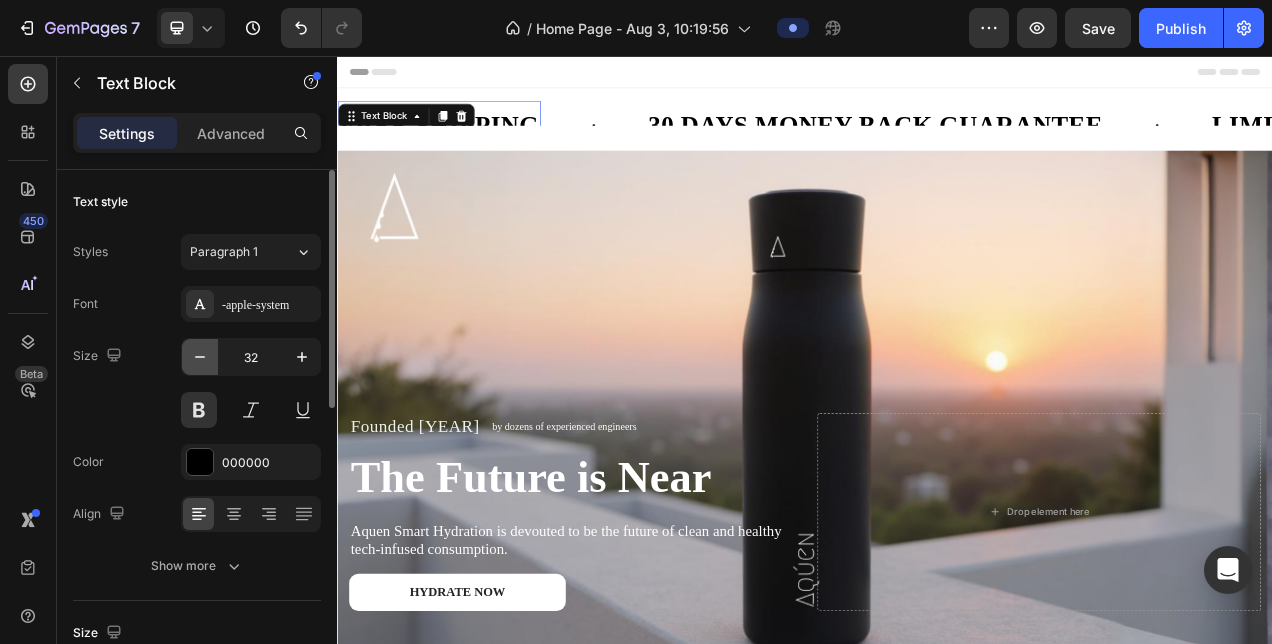 click 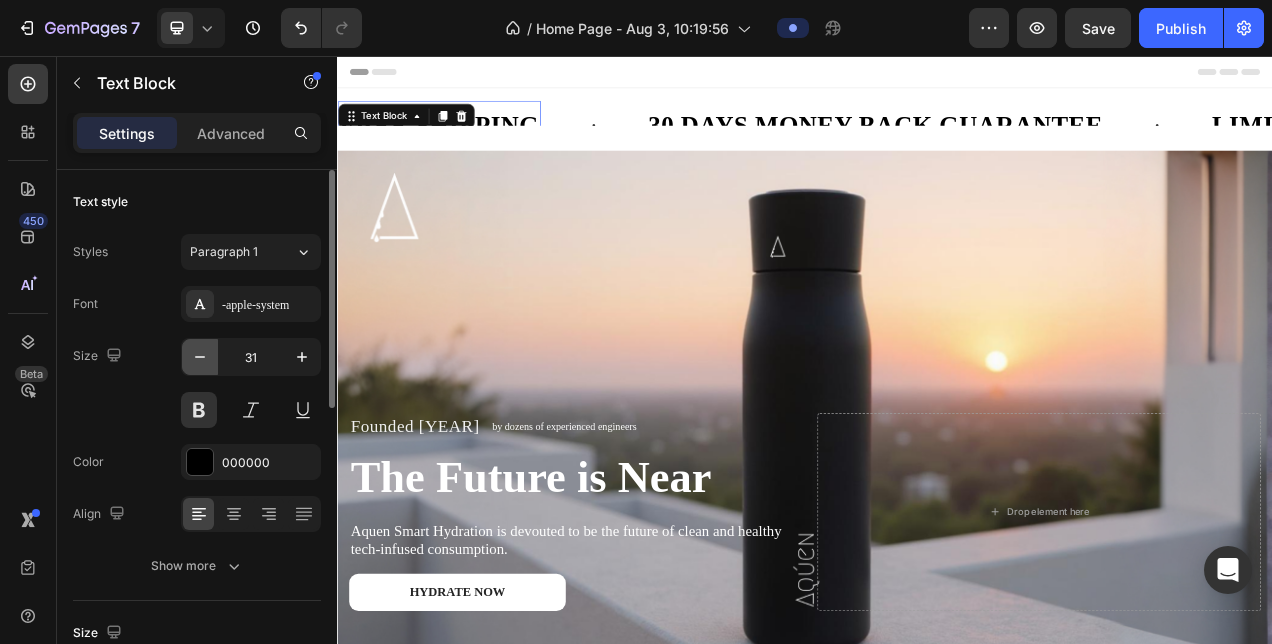 click 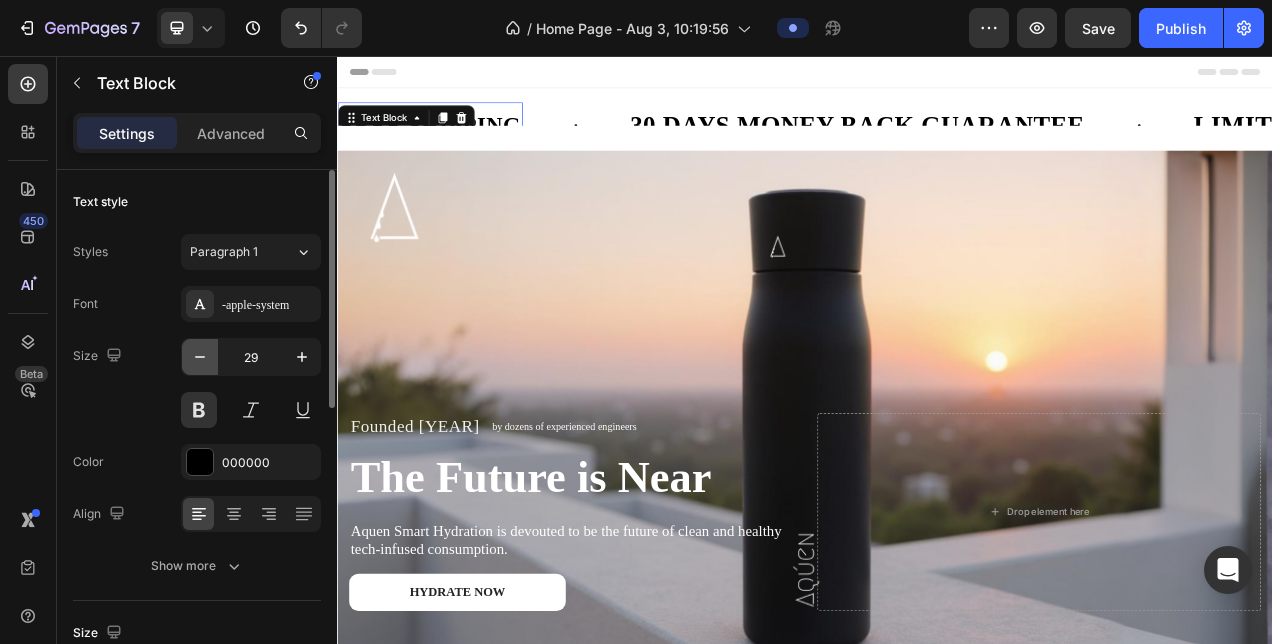 click 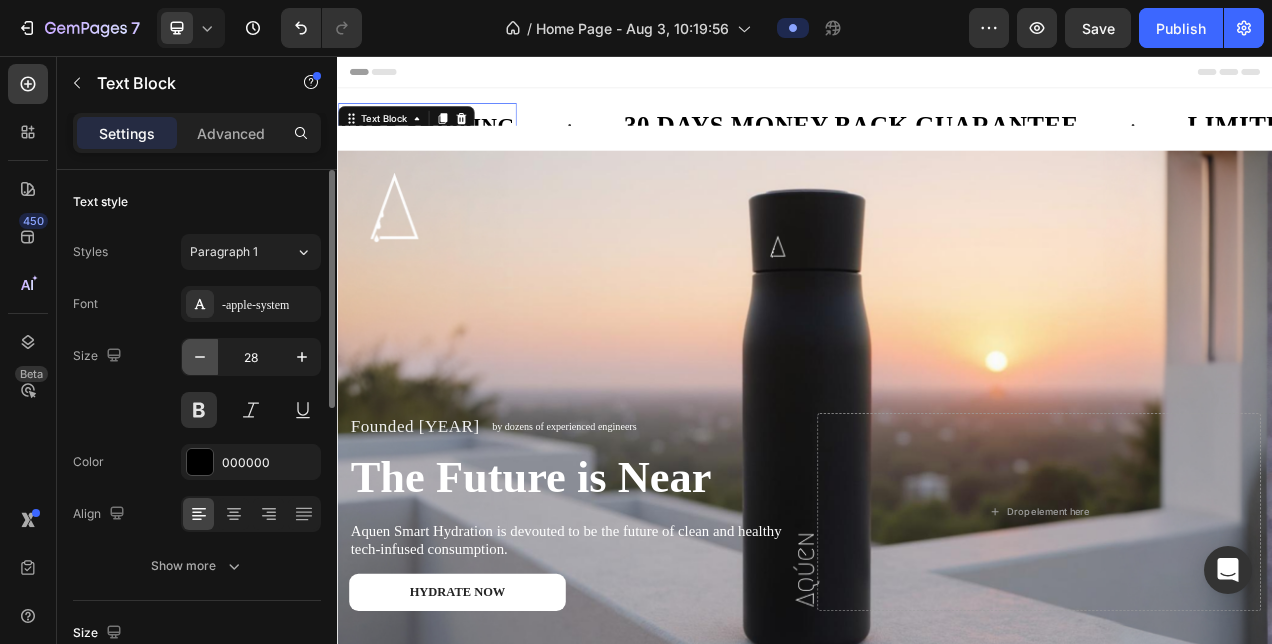click 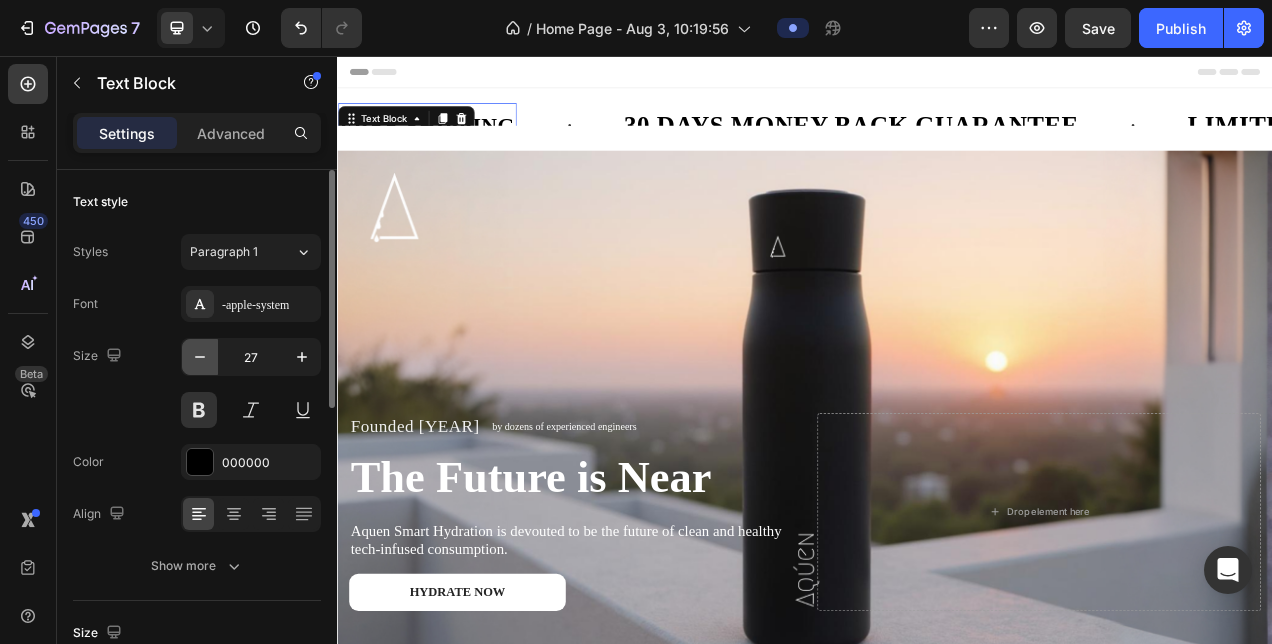 click 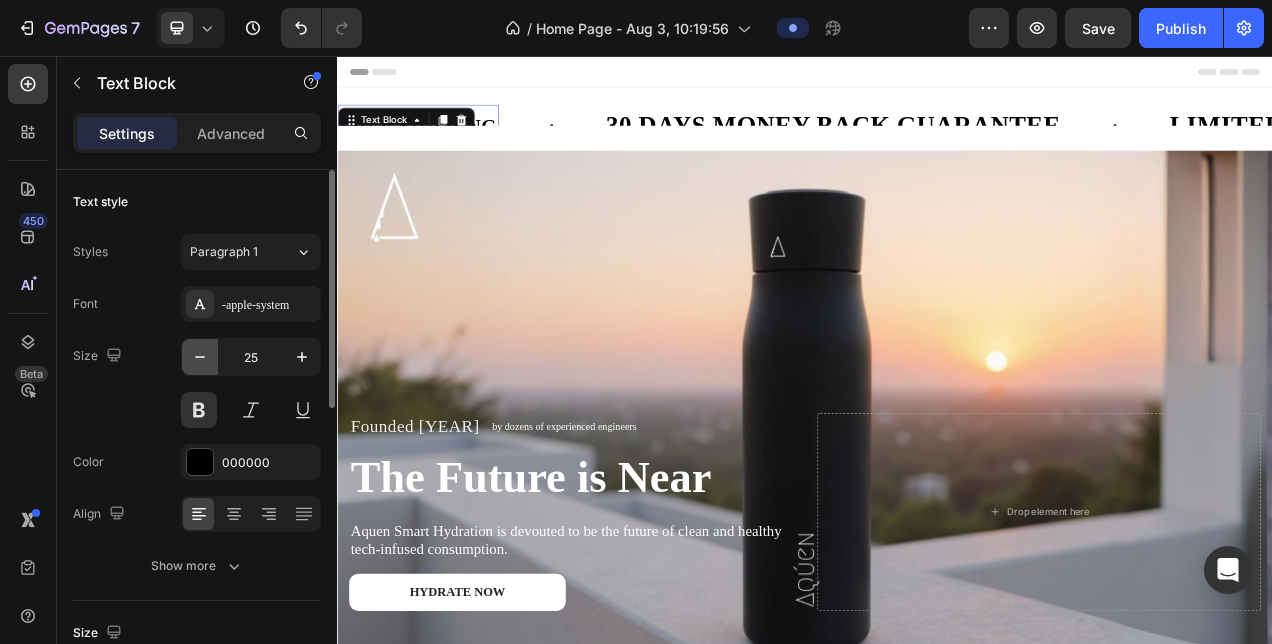 click 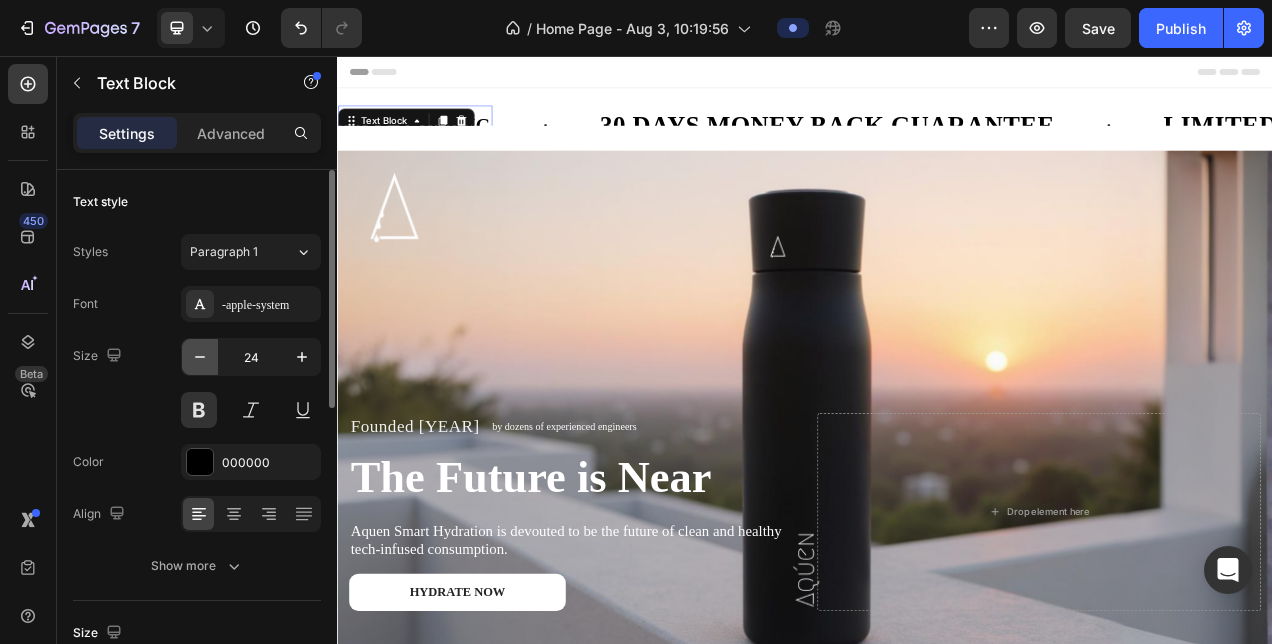 click 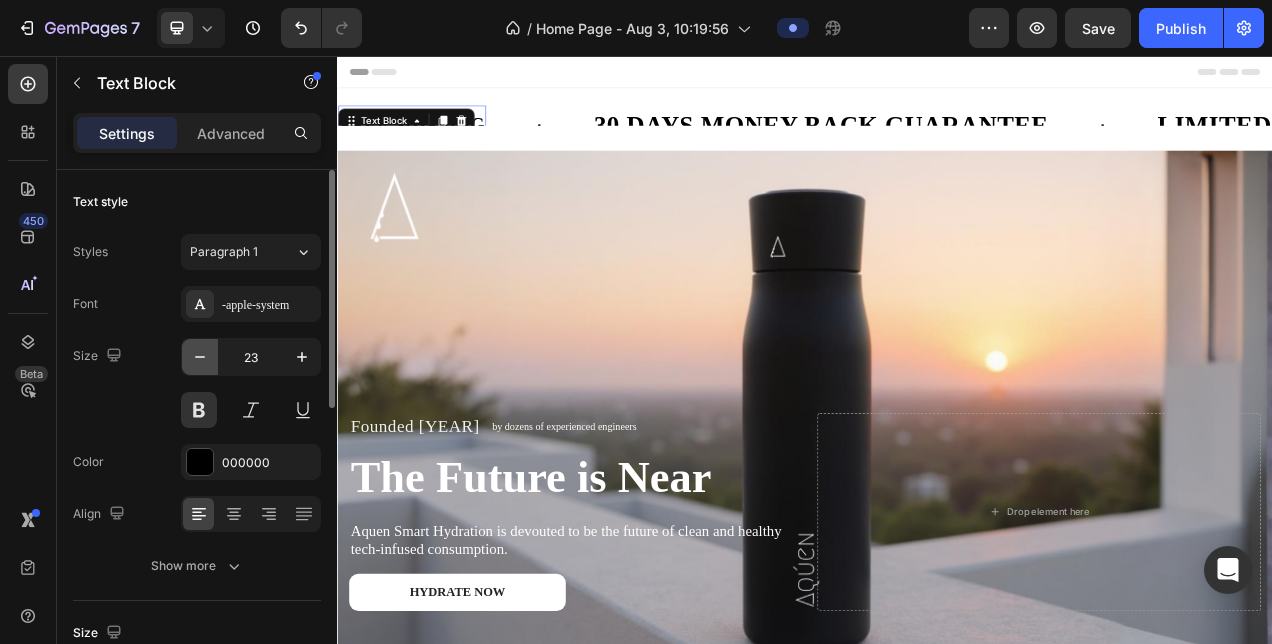 click 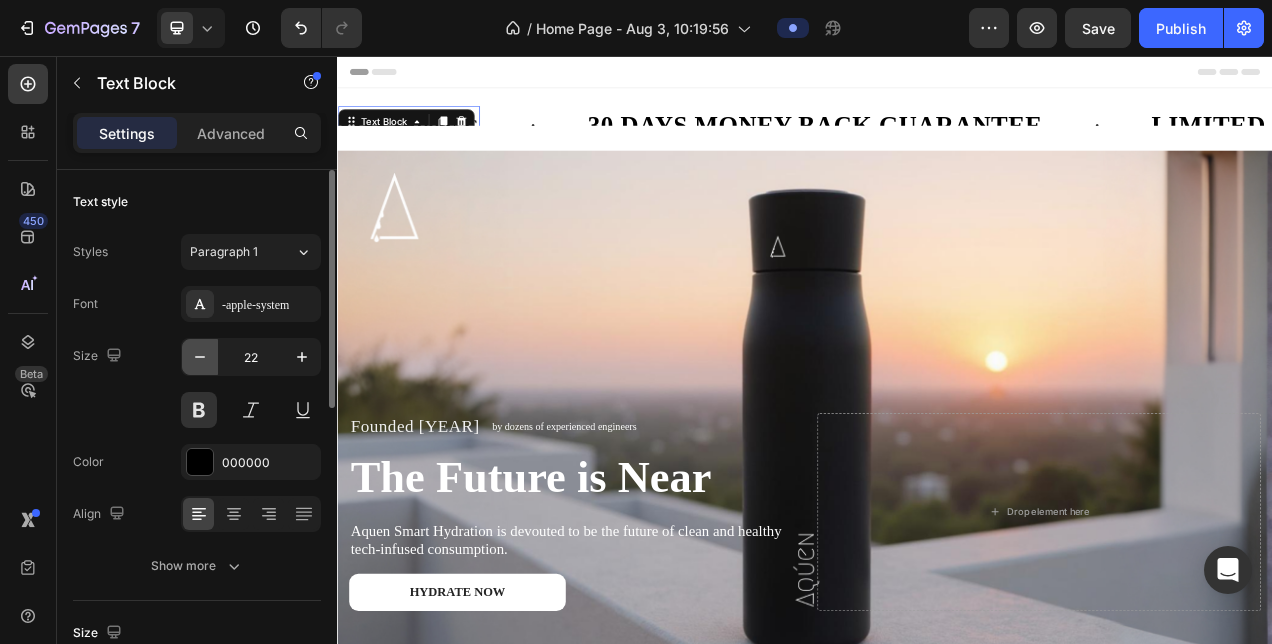 click 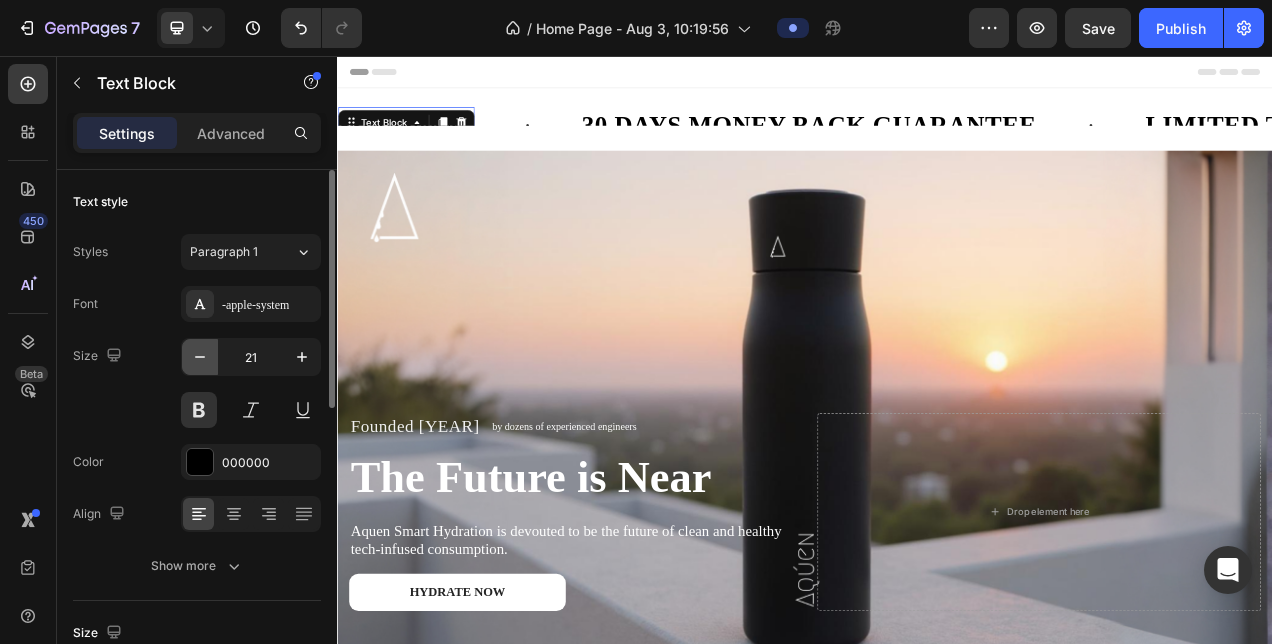 click 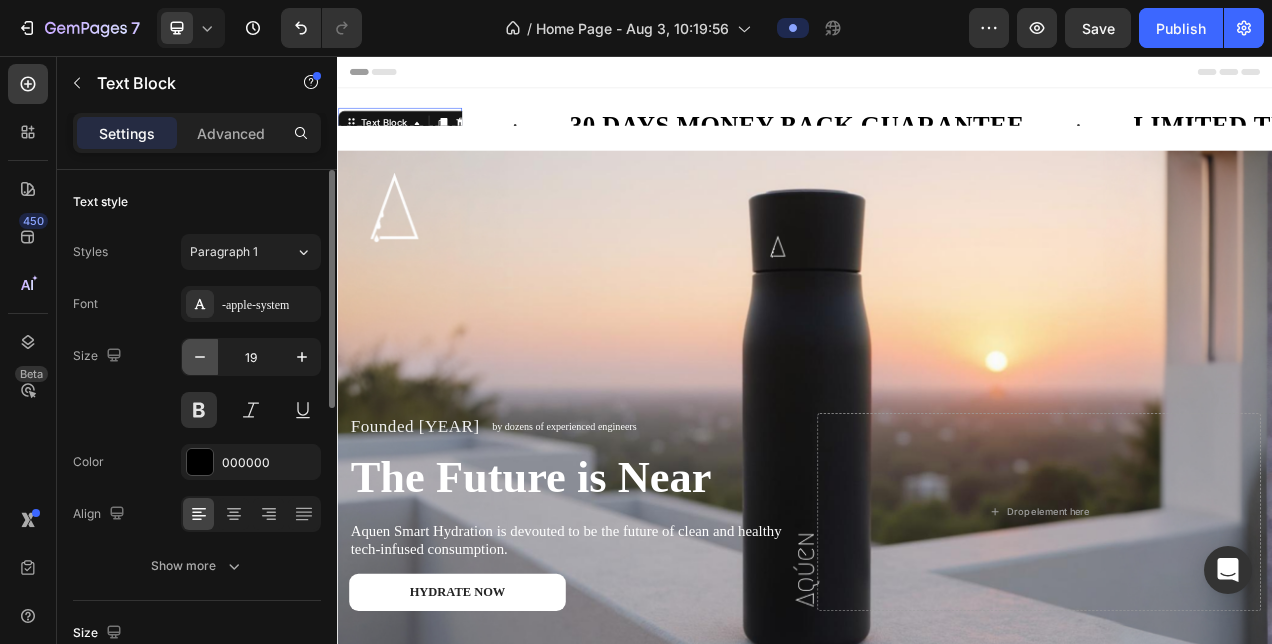 click 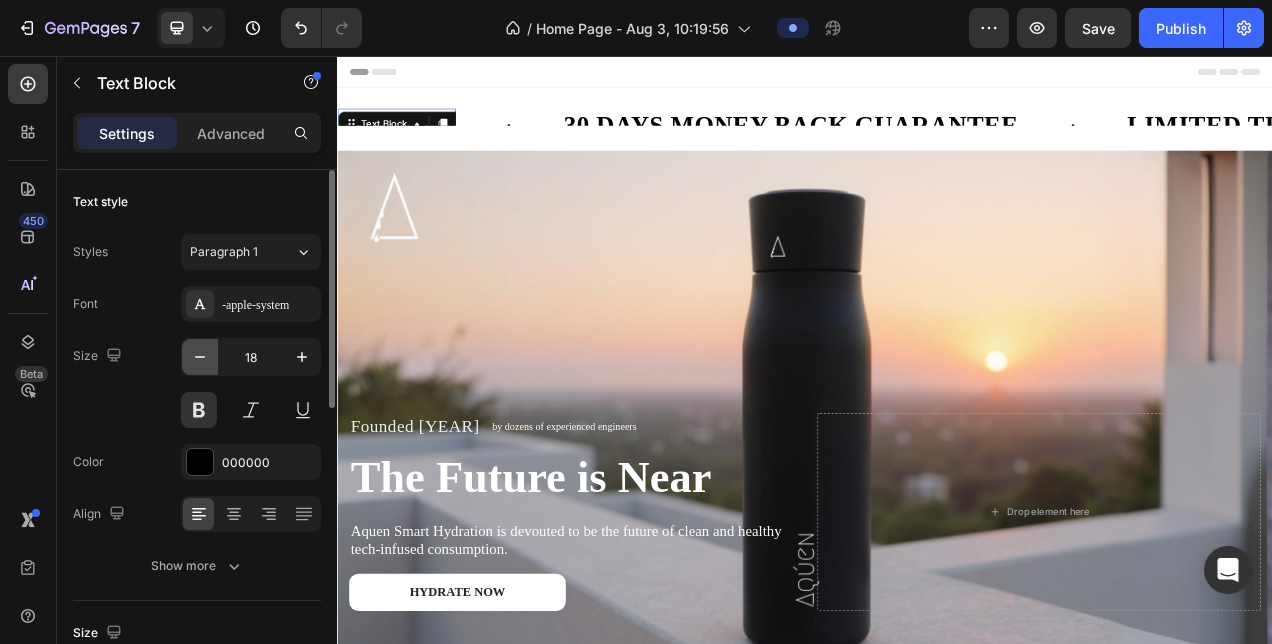type on "17" 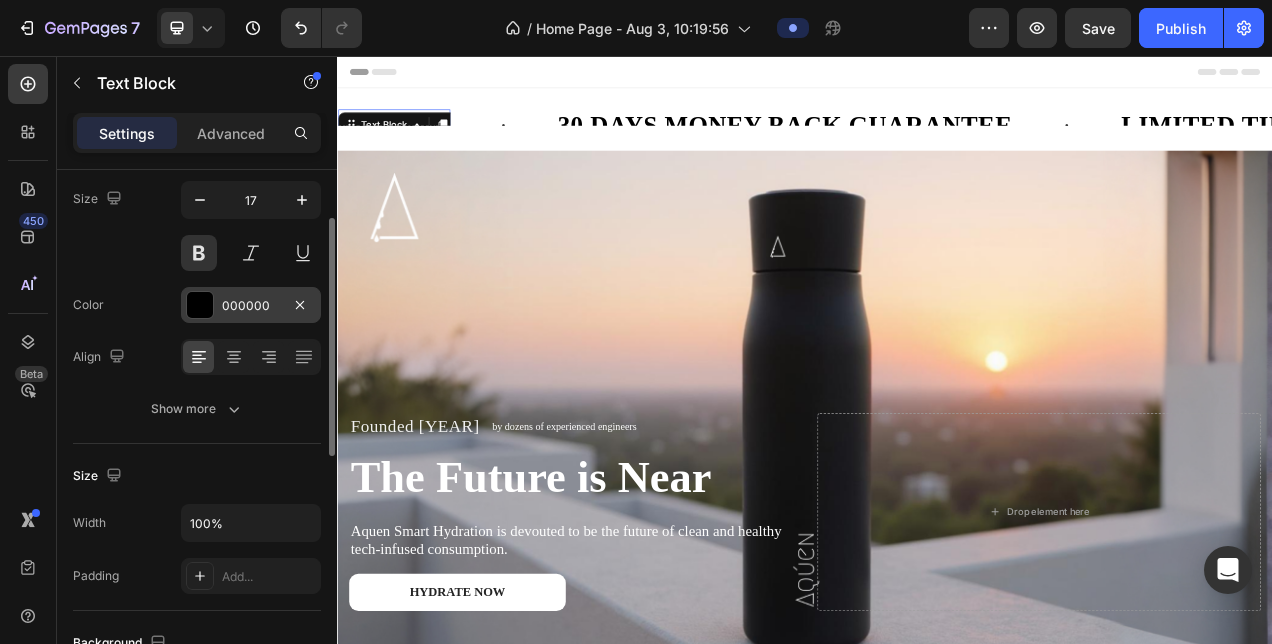 scroll, scrollTop: 162, scrollLeft: 0, axis: vertical 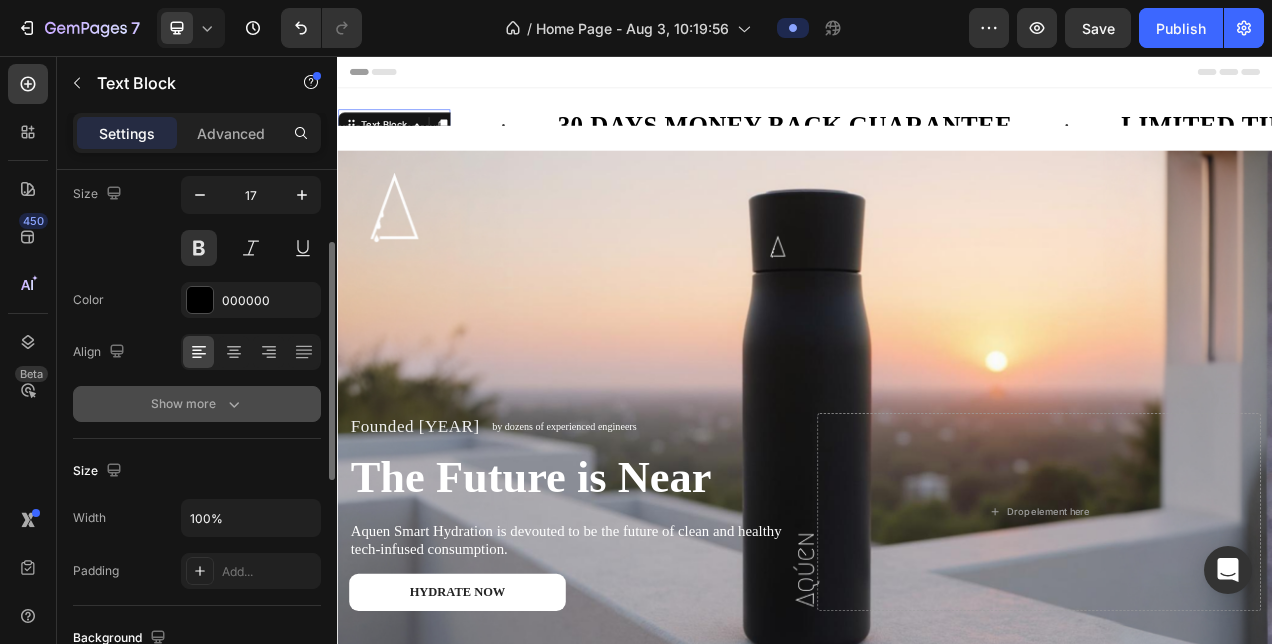 click on "Show more" at bounding box center (197, 404) 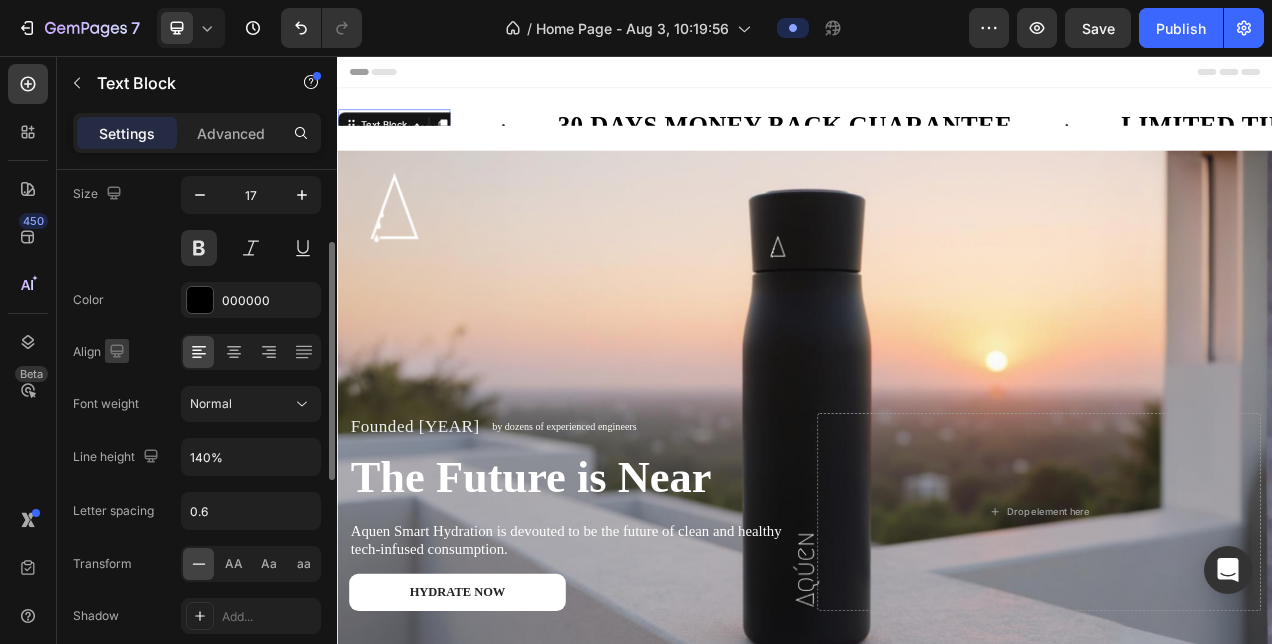 click 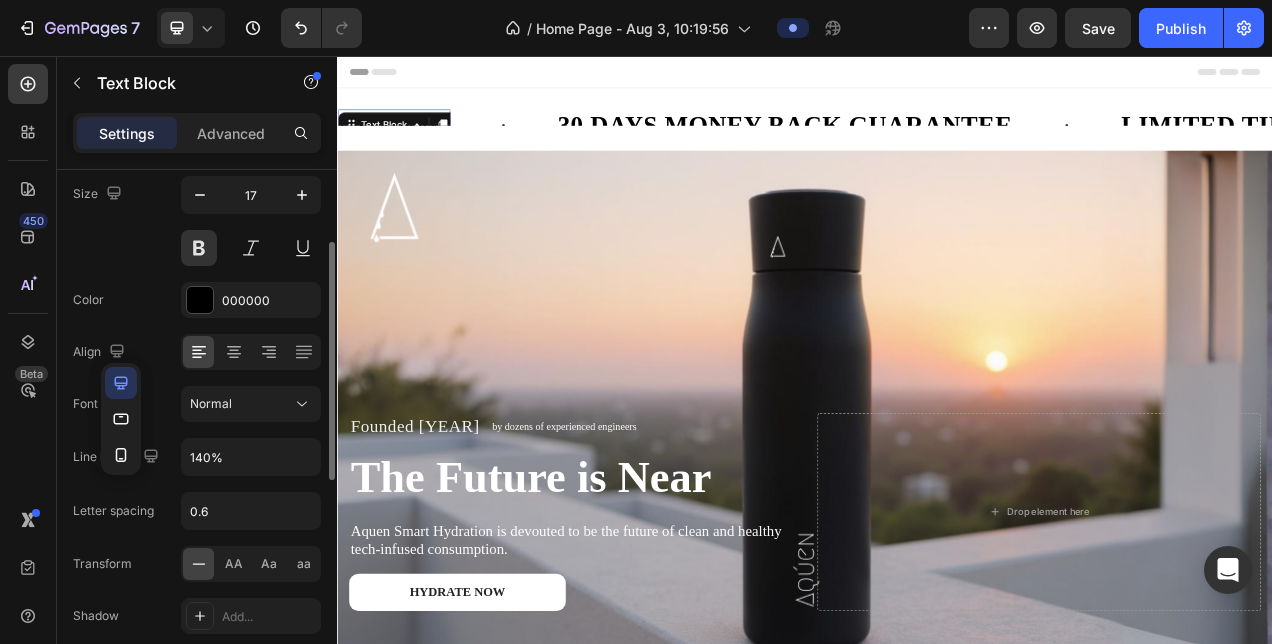 click on "Align" at bounding box center [197, 352] 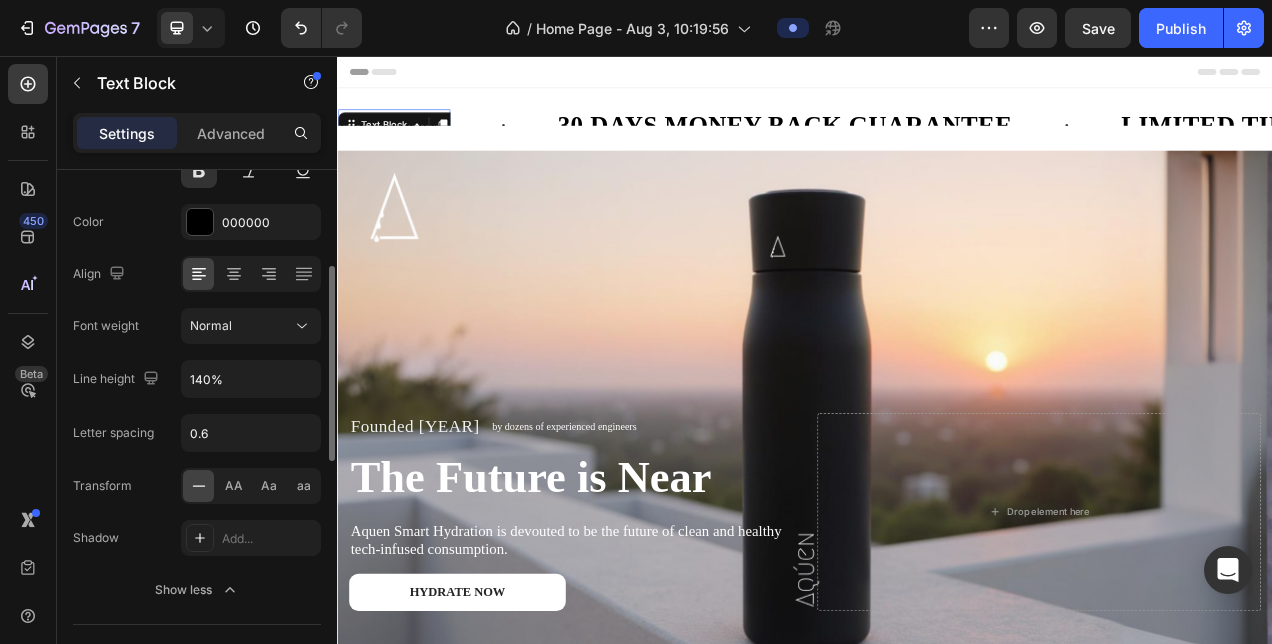scroll, scrollTop: 248, scrollLeft: 0, axis: vertical 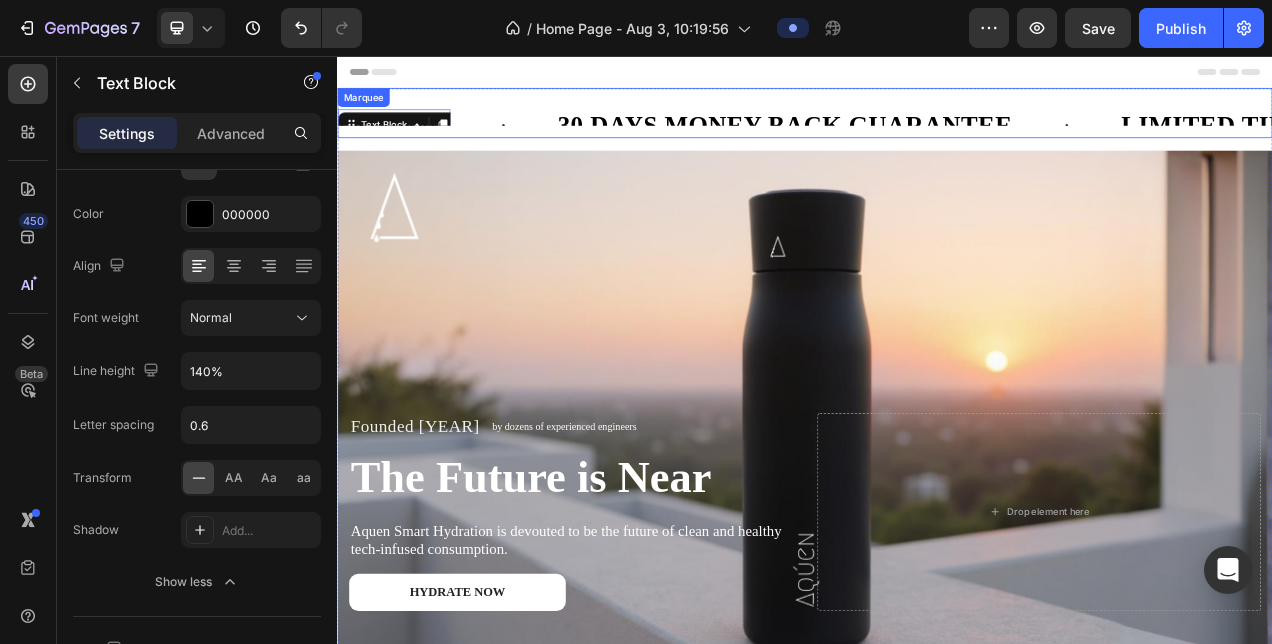 click on "FREE SHIPPING Text Block   0" at bounding box center (473, 146) 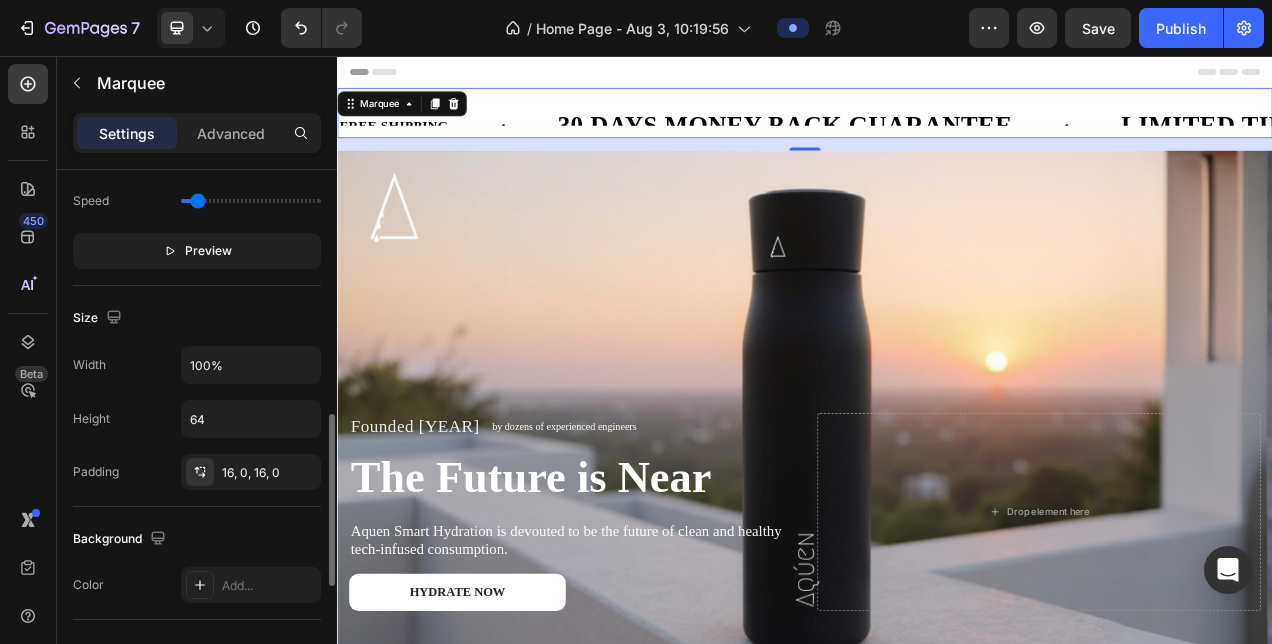 scroll, scrollTop: 782, scrollLeft: 0, axis: vertical 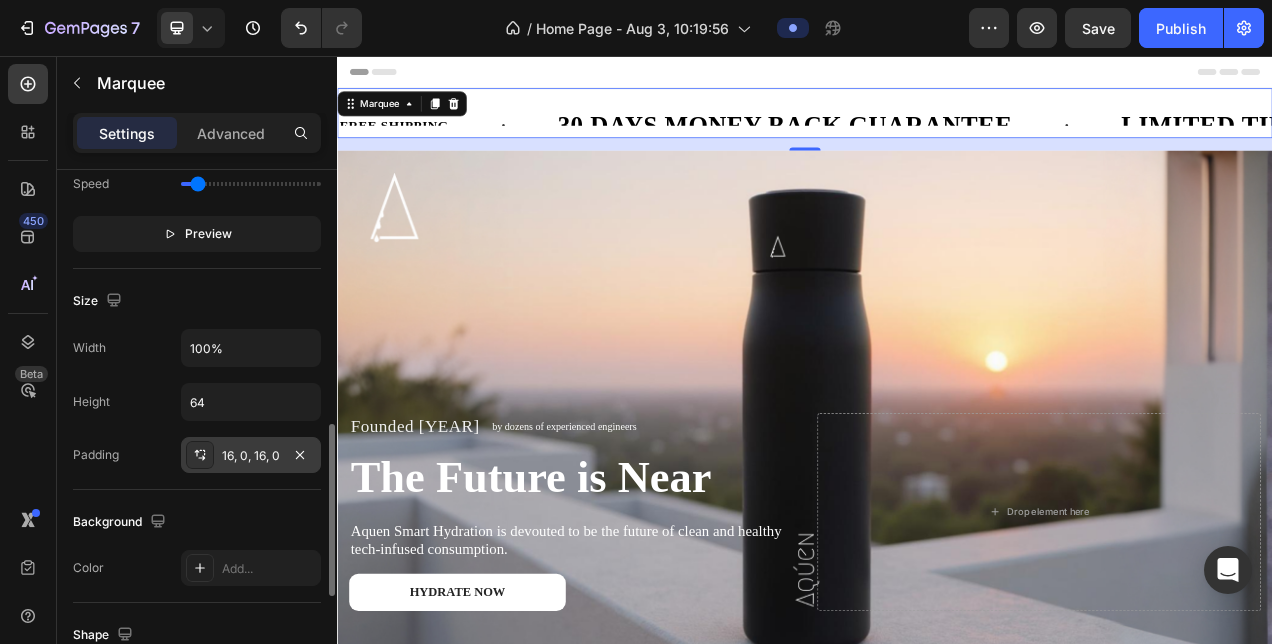 click on "16, 0, 16, 0" at bounding box center (251, 456) 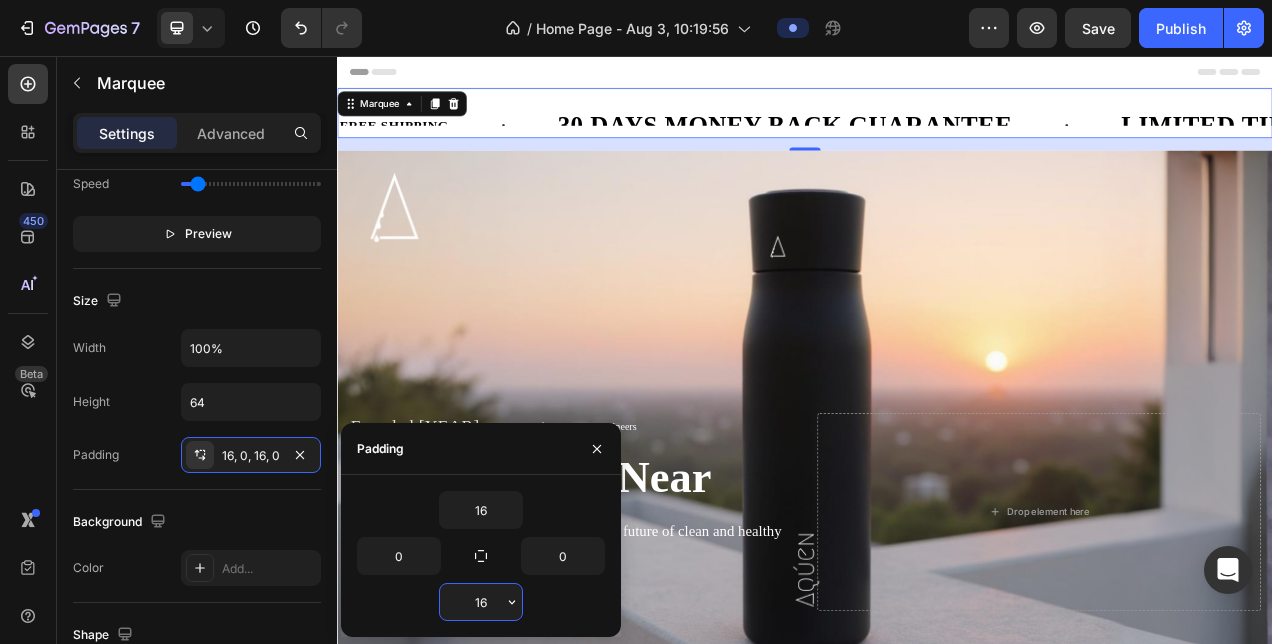 click on "16" at bounding box center (481, 602) 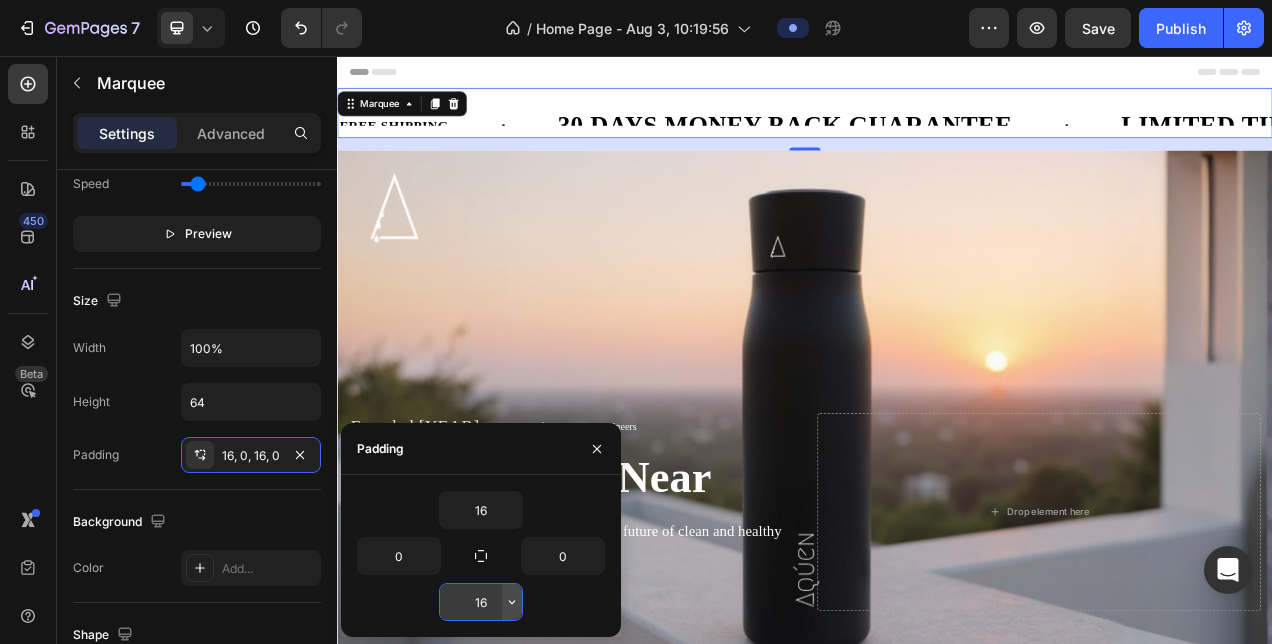 click 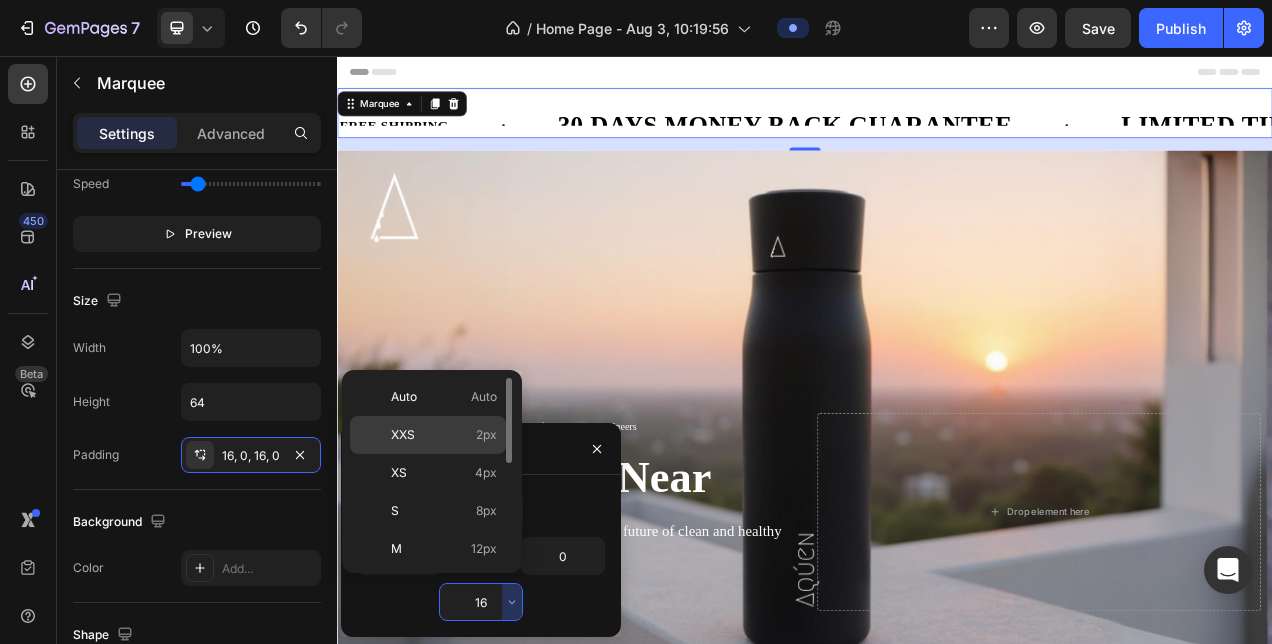 click on "XXS 2px" 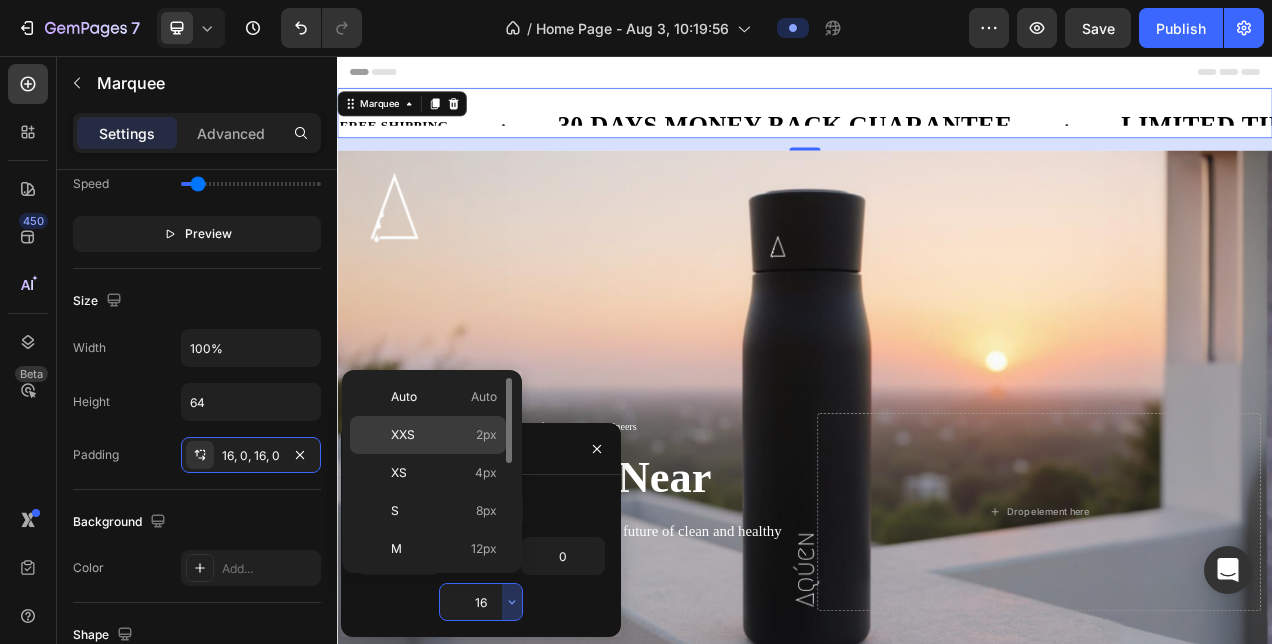 type on "2" 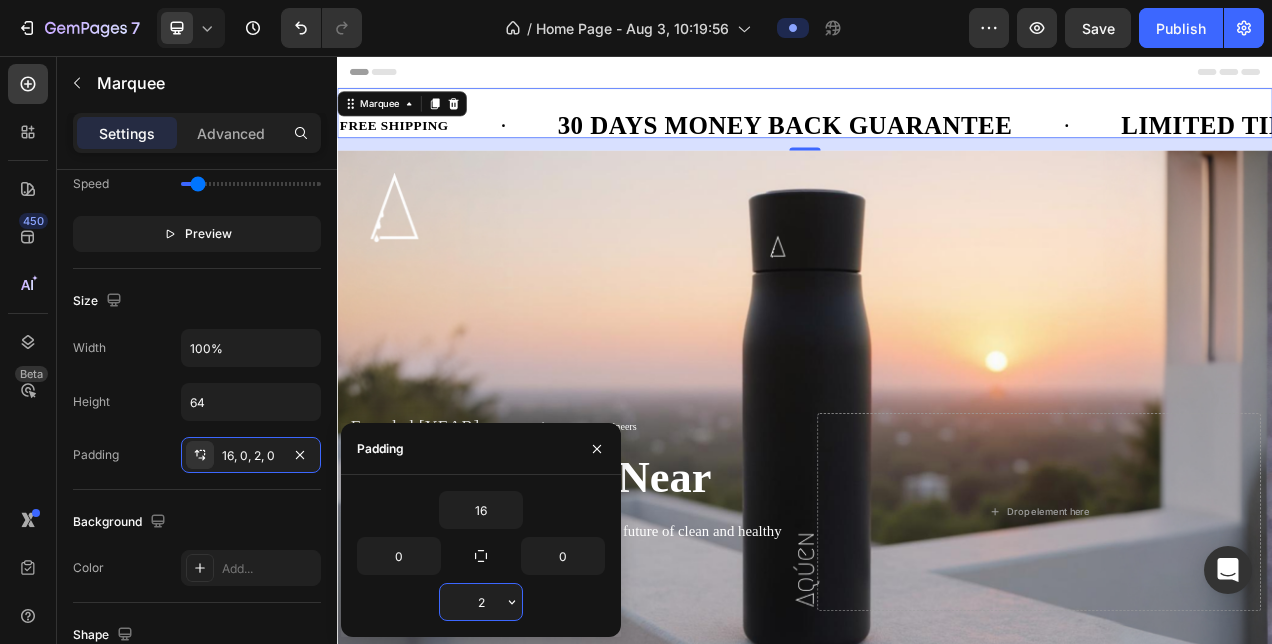 click on "2" at bounding box center (481, 602) 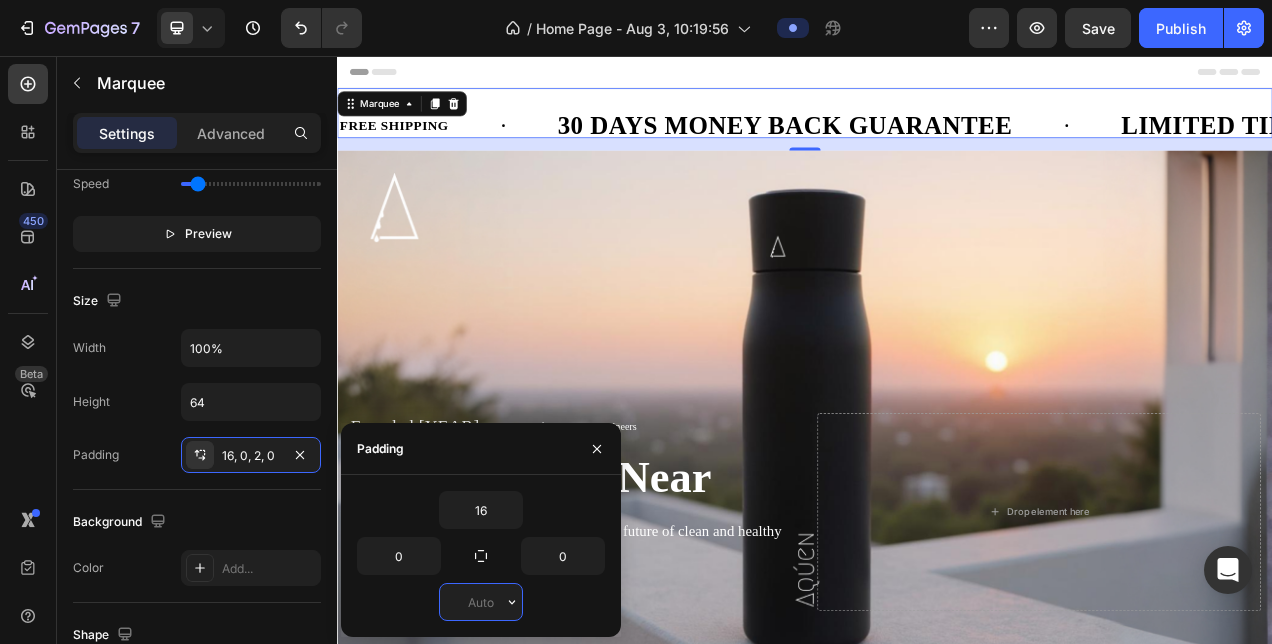 click at bounding box center (481, 602) 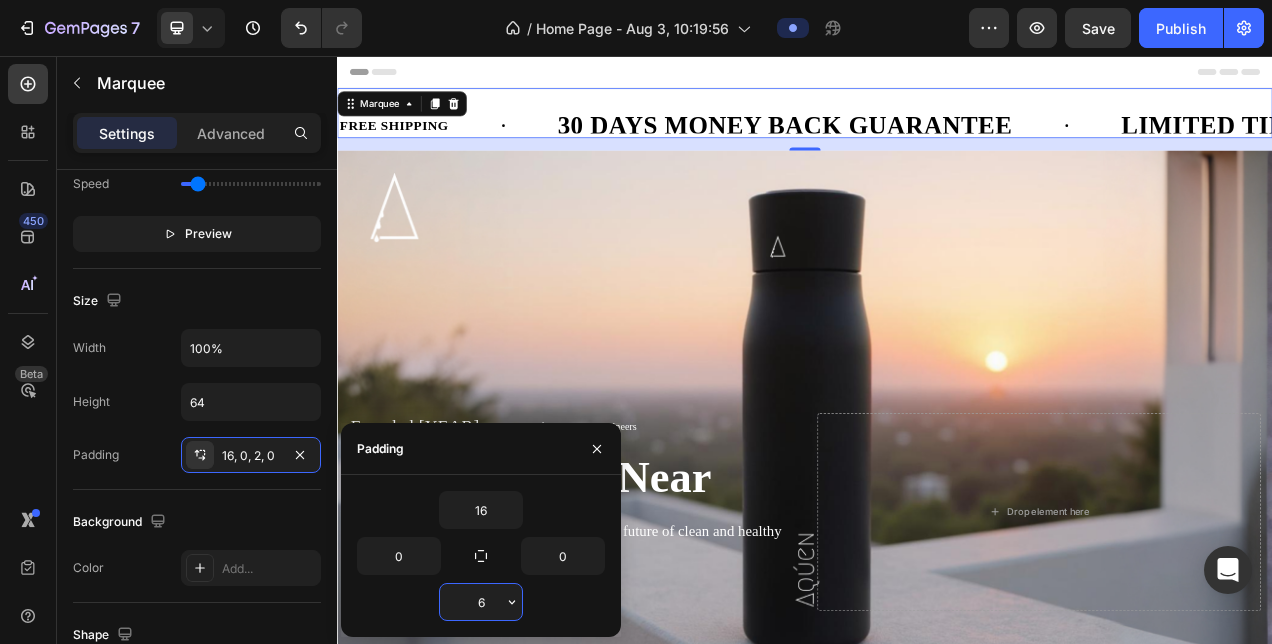 type on "6" 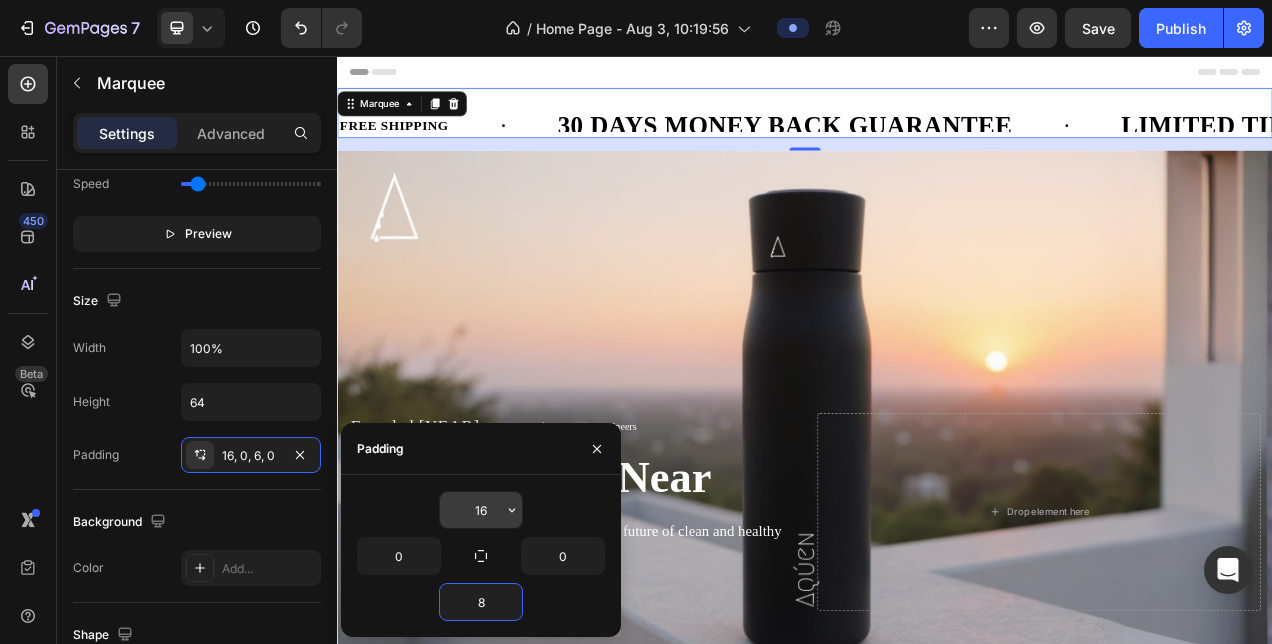 type on "8" 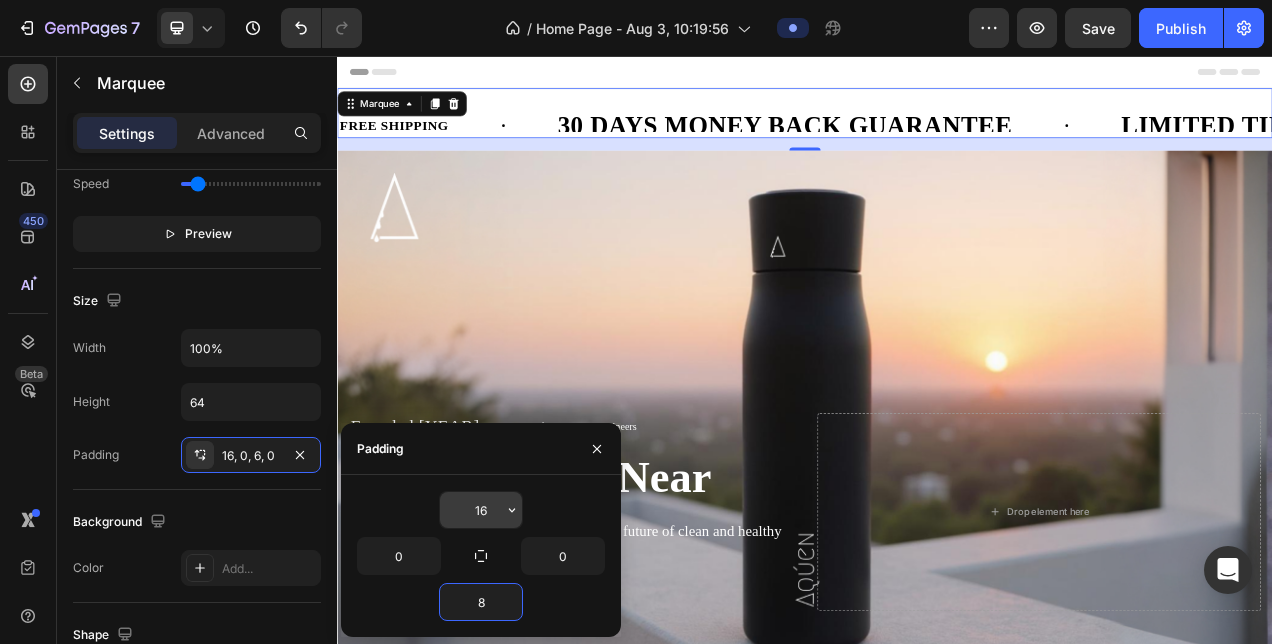 click on "16" at bounding box center (481, 510) 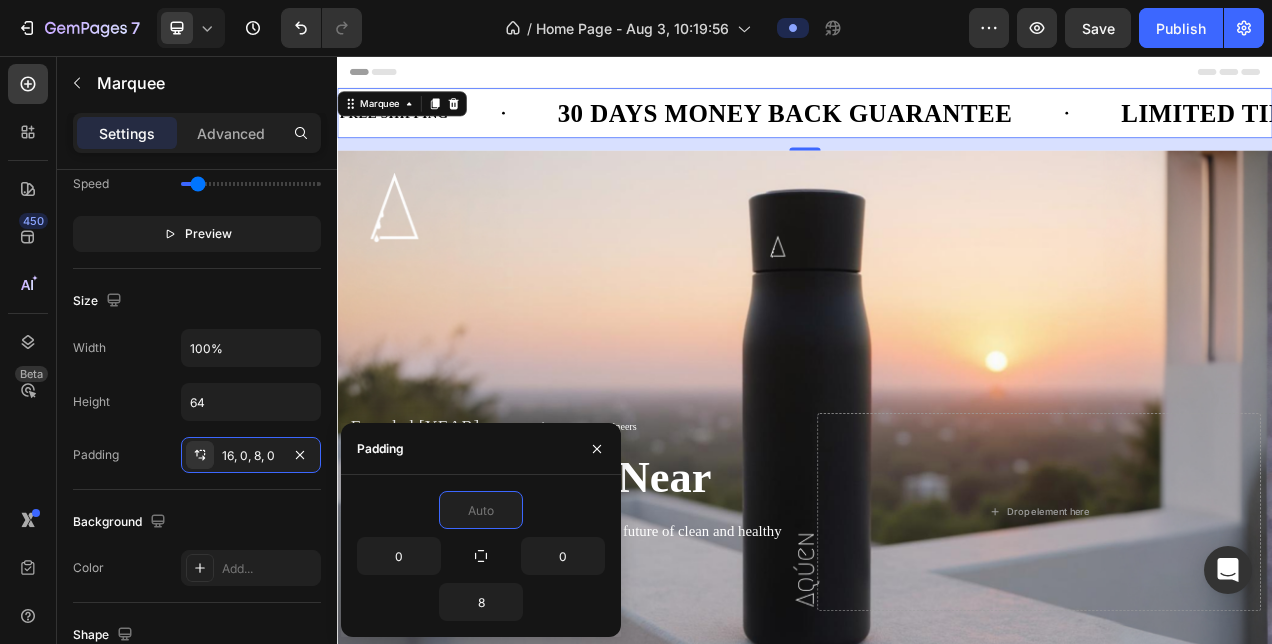 type on "8" 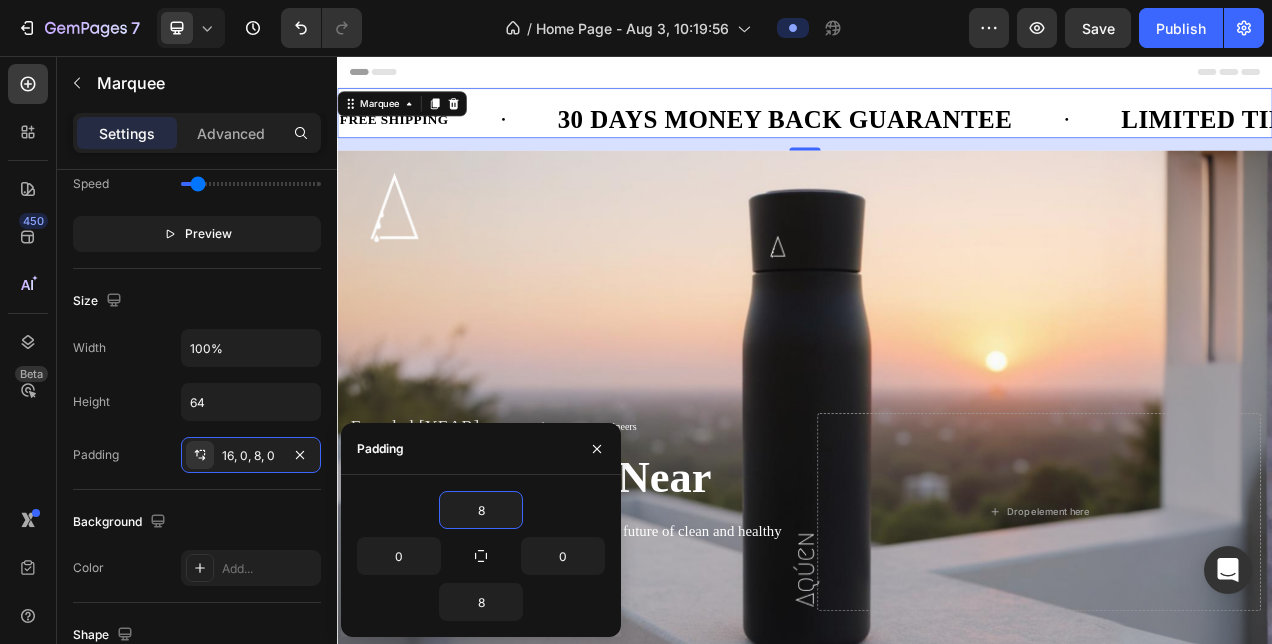 click on "FREE SHIPPING" at bounding box center [409, 138] 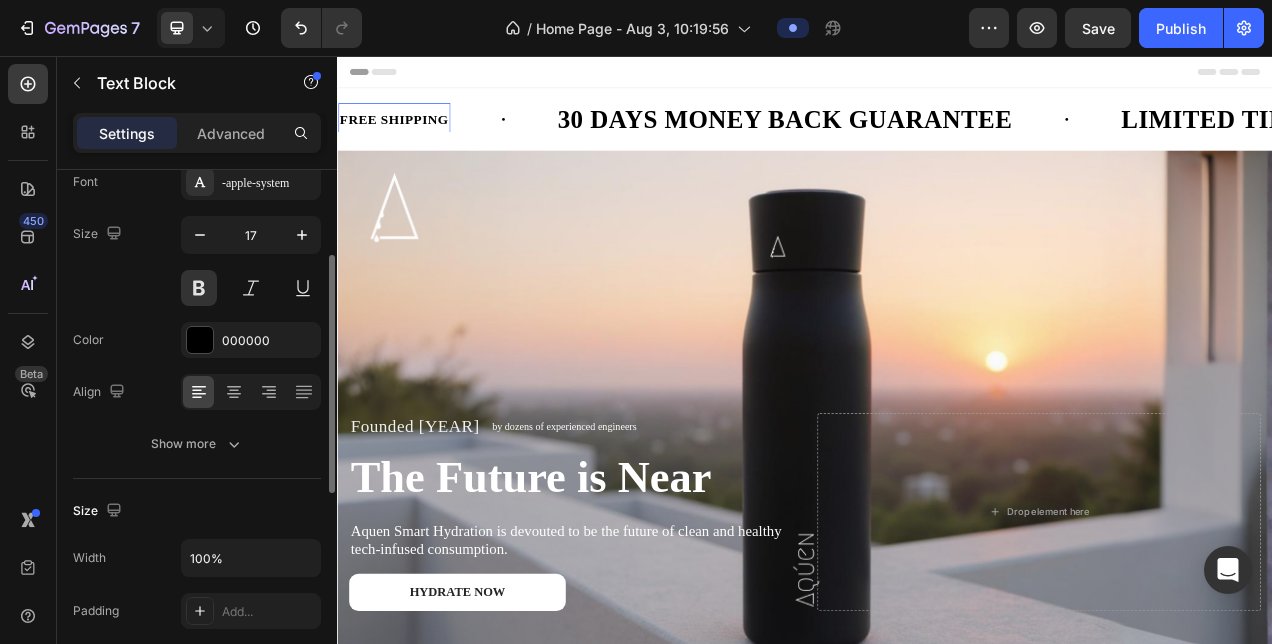 scroll, scrollTop: 146, scrollLeft: 0, axis: vertical 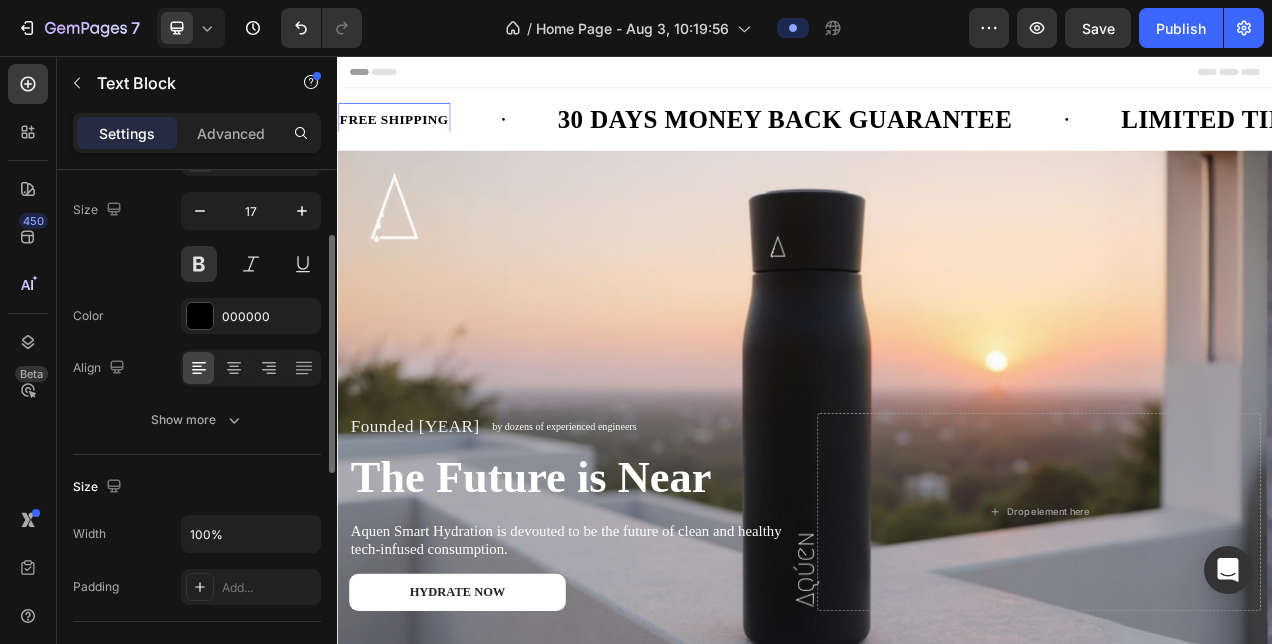click on "FREE SHIPPING" at bounding box center [410, 138] 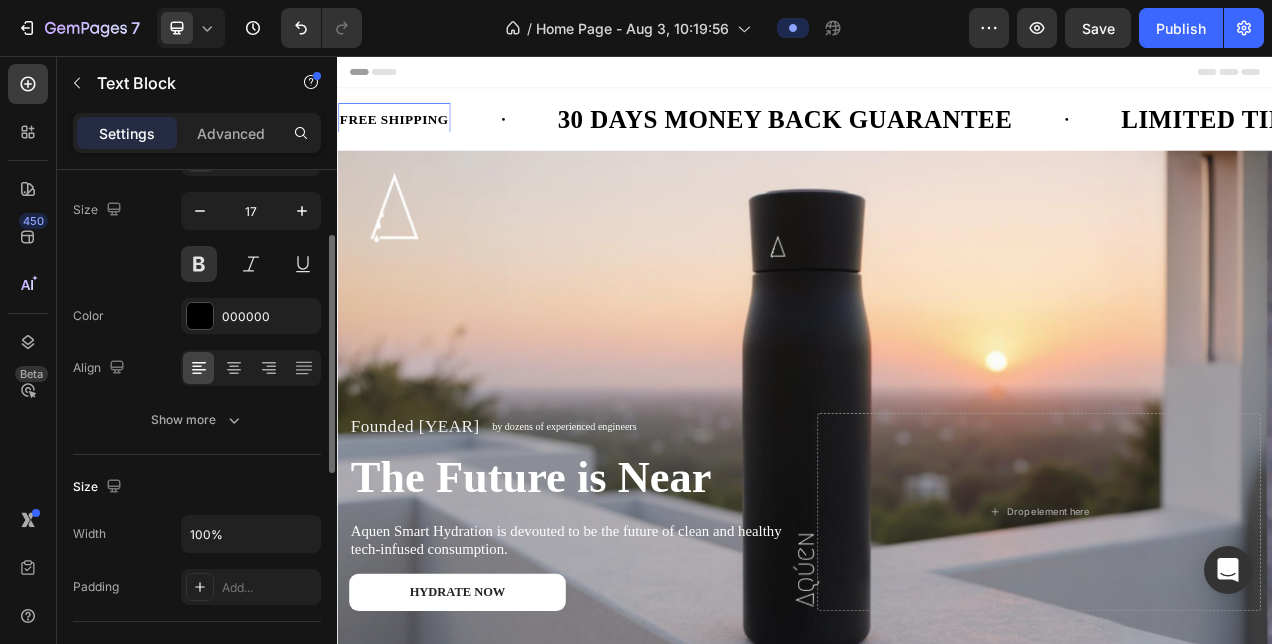 click on "FREE SHIPPING" at bounding box center [409, 138] 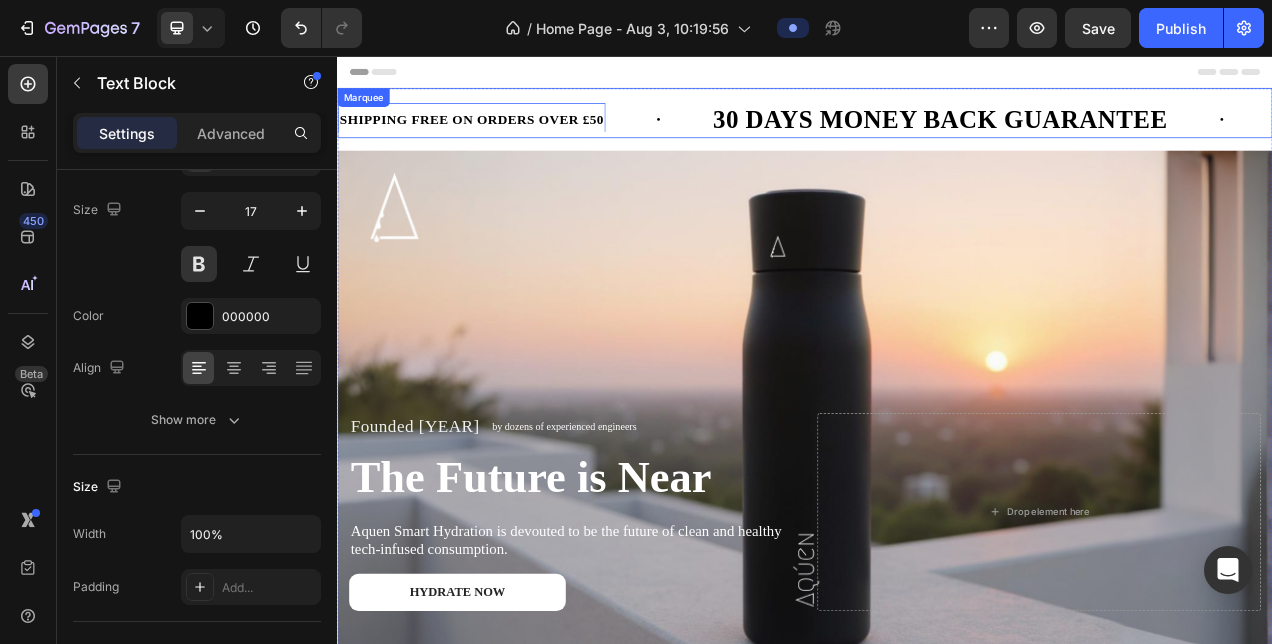 click on "Text Block" at bounding box center (855, 93) 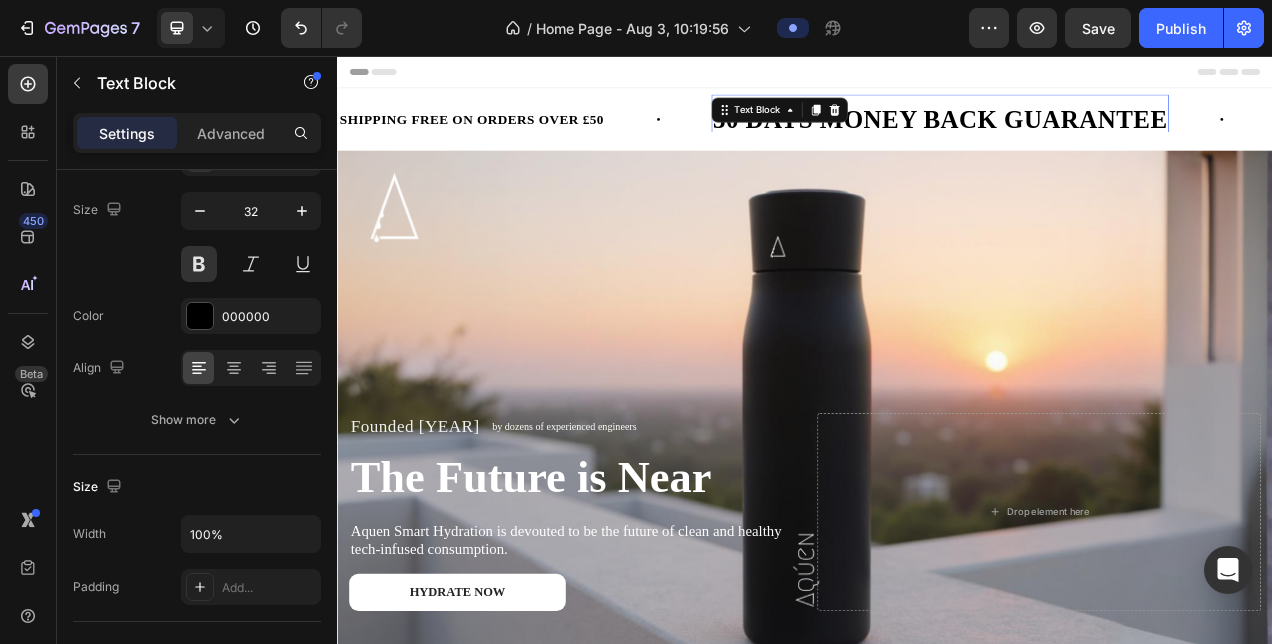 scroll, scrollTop: 2, scrollLeft: 0, axis: vertical 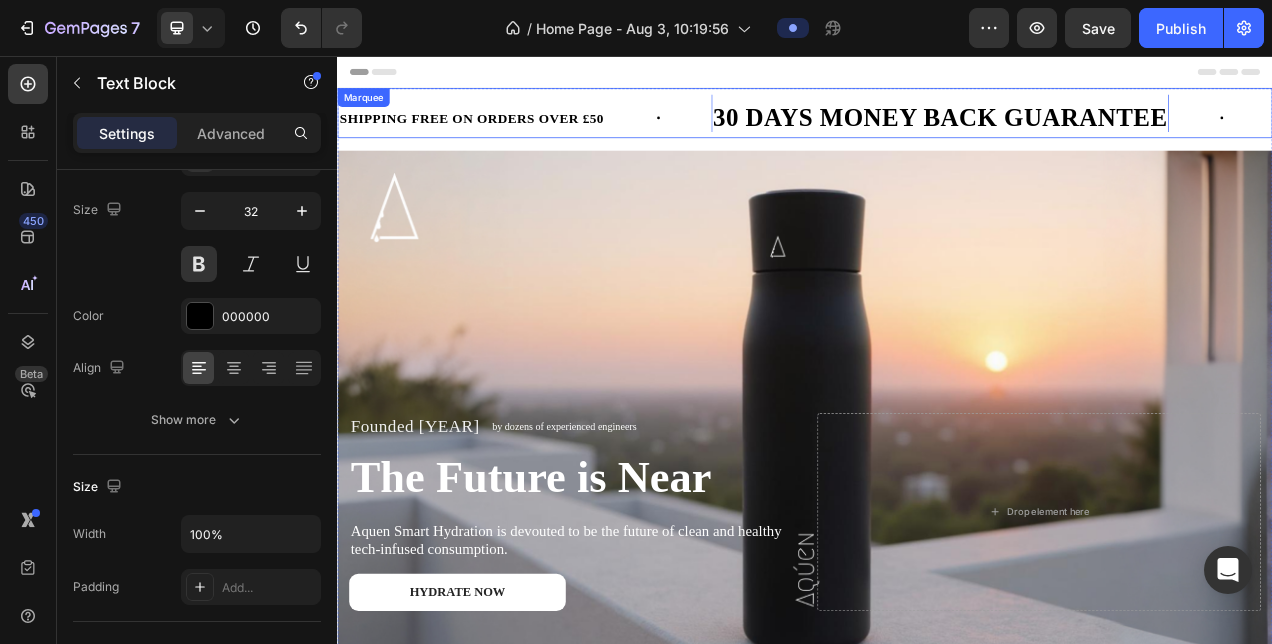click on "SHIPPING FREE ON ORDERS OVER £50" at bounding box center [506, 136] 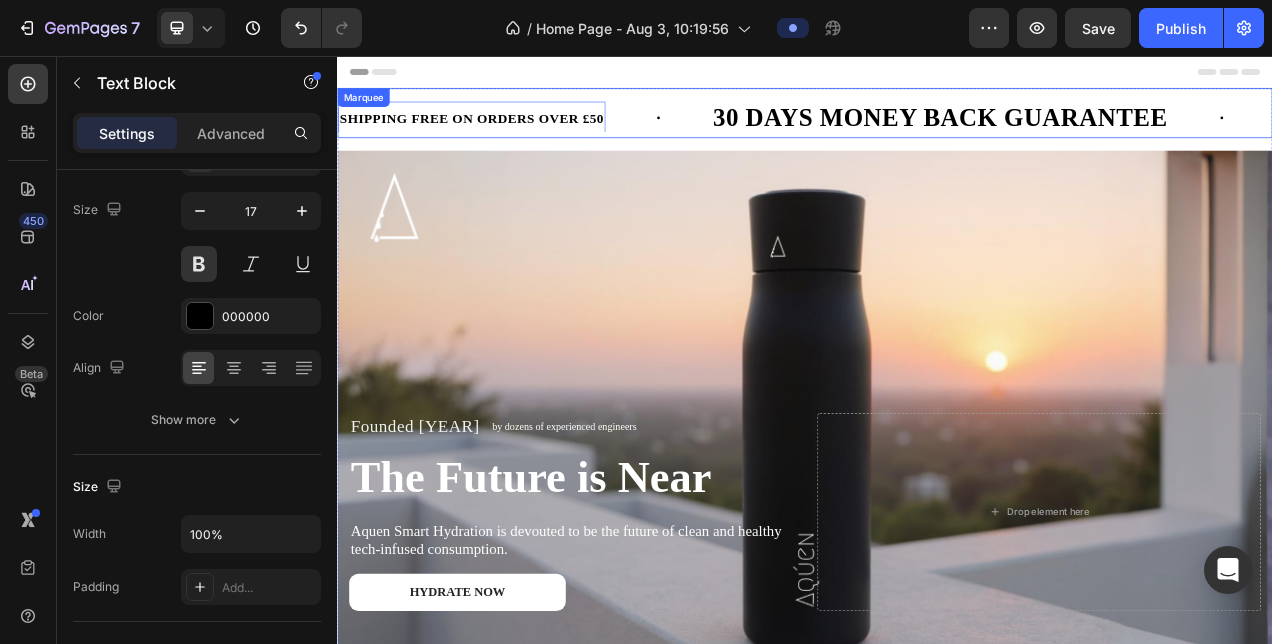 drag, startPoint x: 598, startPoint y: 122, endPoint x: 598, endPoint y: 105, distance: 17 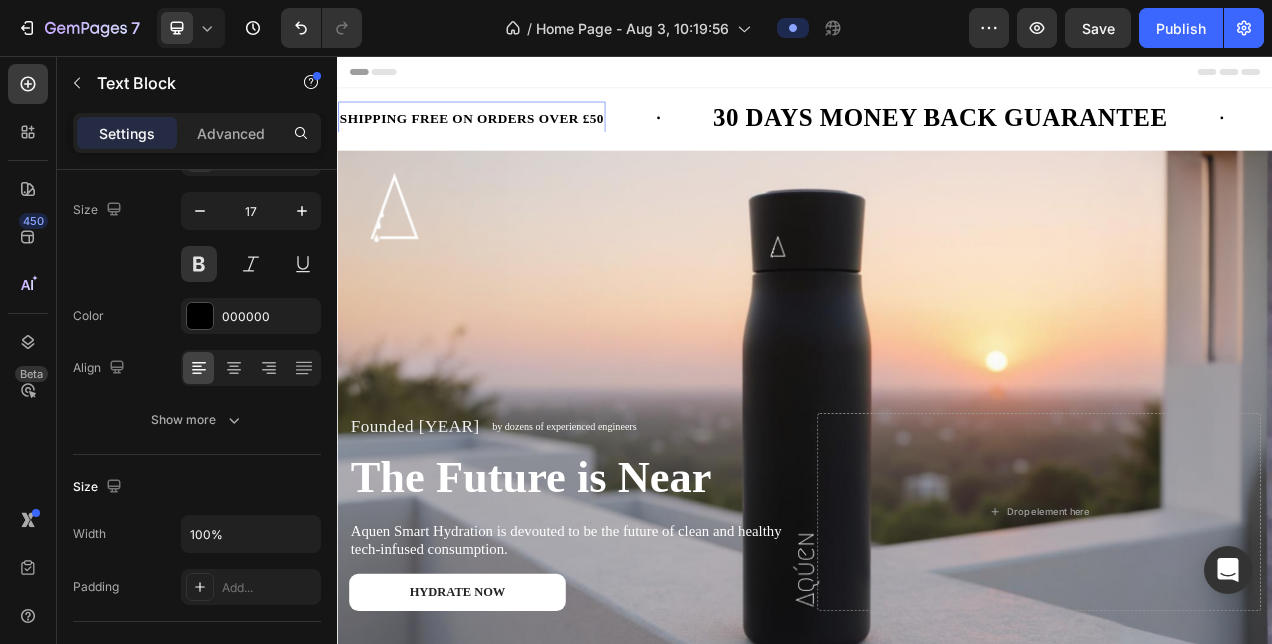 click on "SHIPPING FREE ON ORDERS OVER £50 Text Block   0" at bounding box center (508, 136) 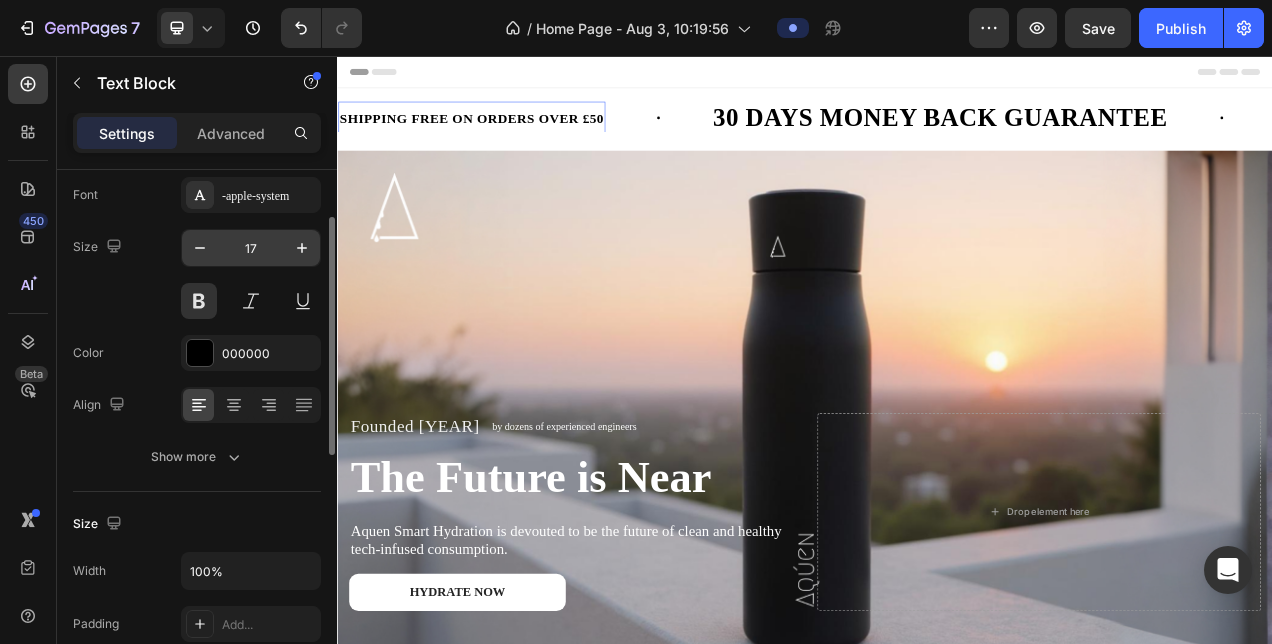 scroll, scrollTop: 108, scrollLeft: 0, axis: vertical 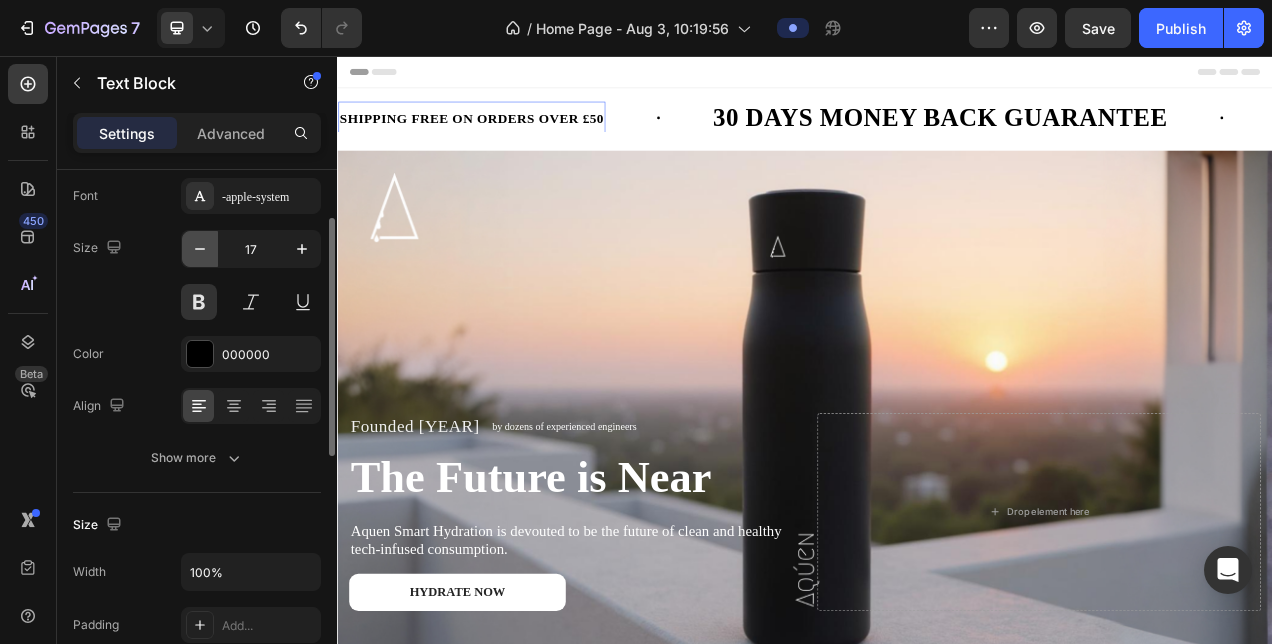 click 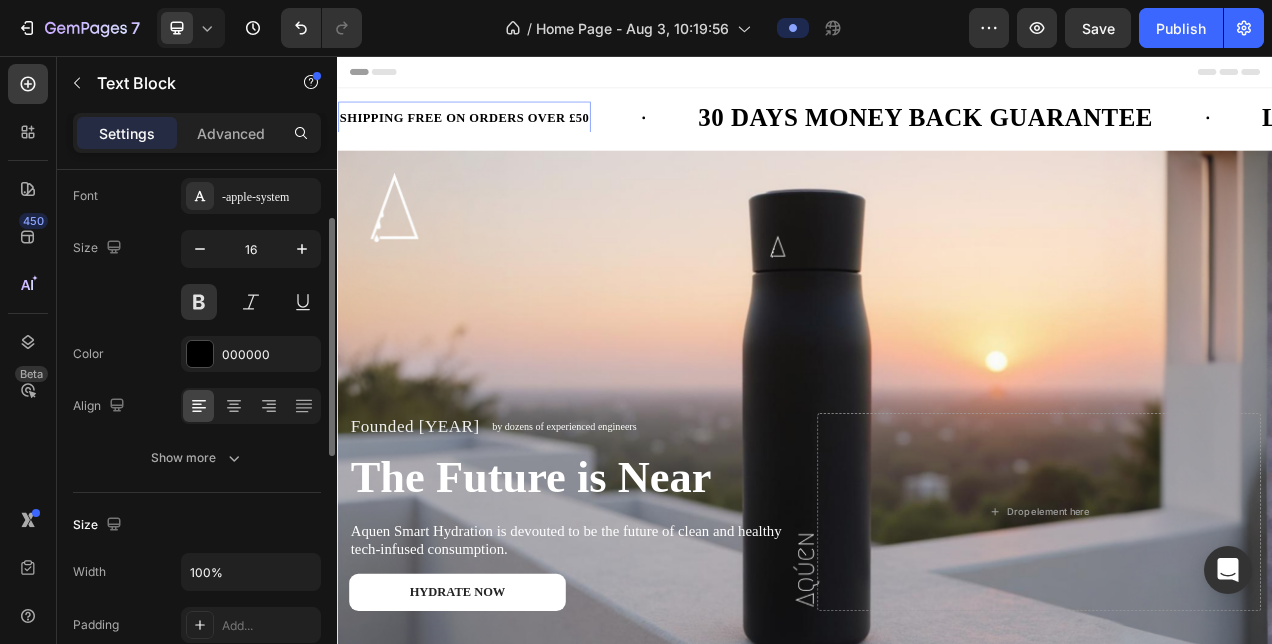 scroll, scrollTop: 2, scrollLeft: 0, axis: vertical 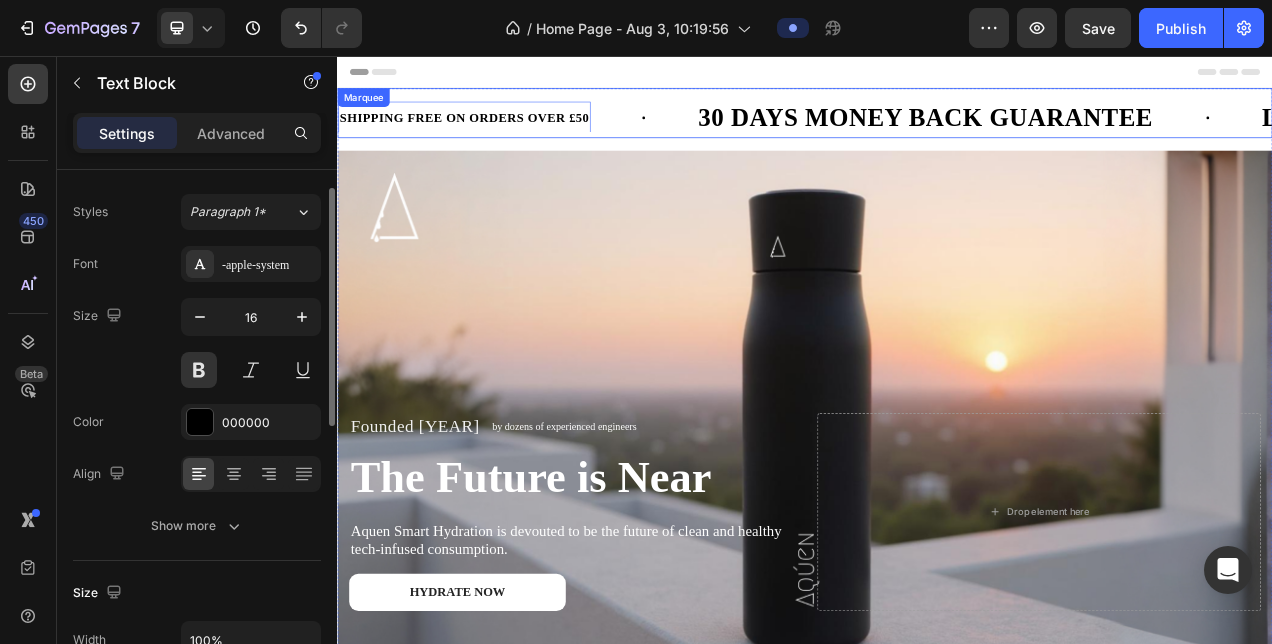 click on "SHIPPING FREE ON ORDERS OVER £50 Text Block   0" at bounding box center (566, 135) 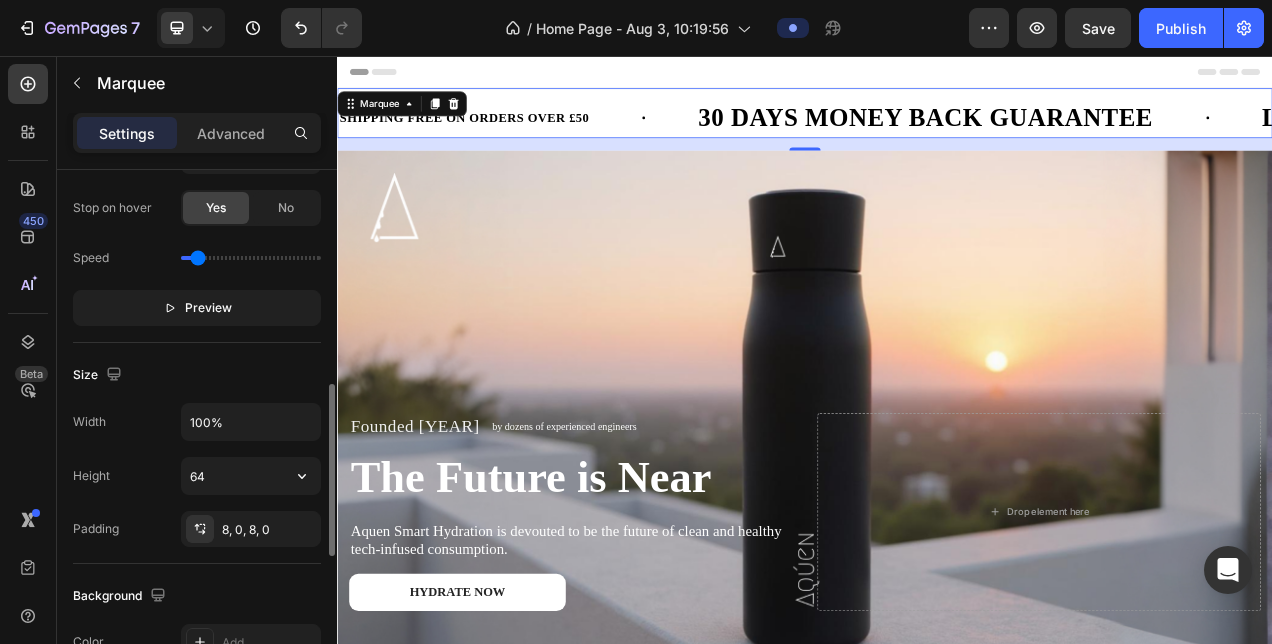 scroll, scrollTop: 715, scrollLeft: 0, axis: vertical 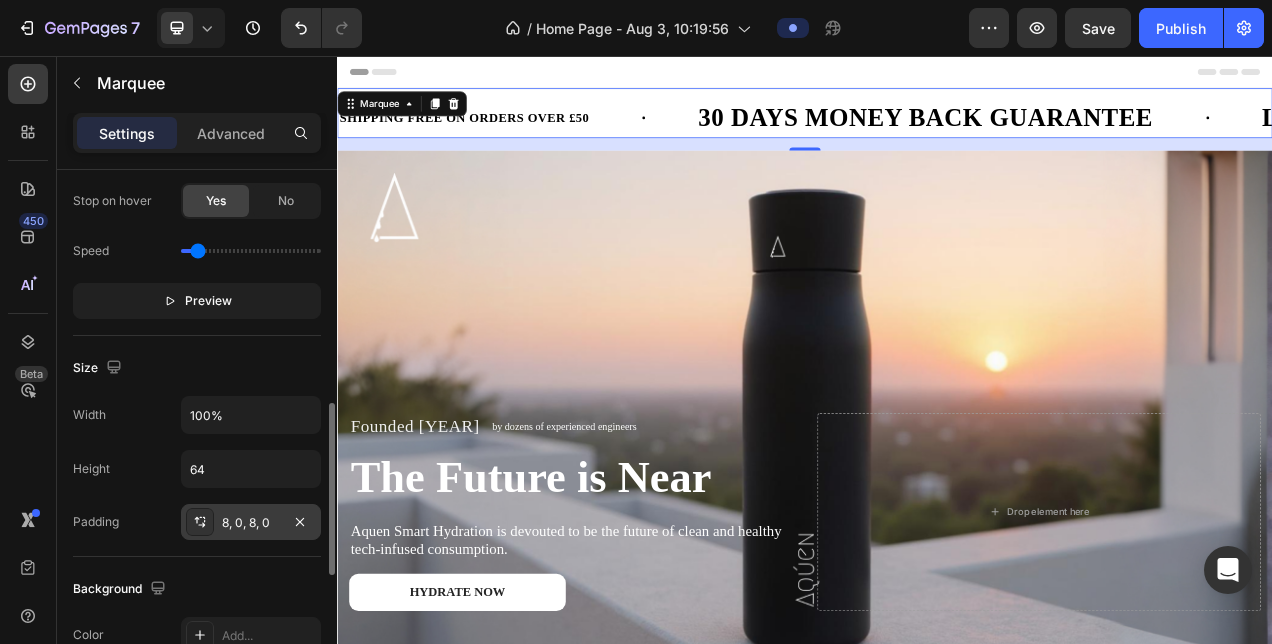 click 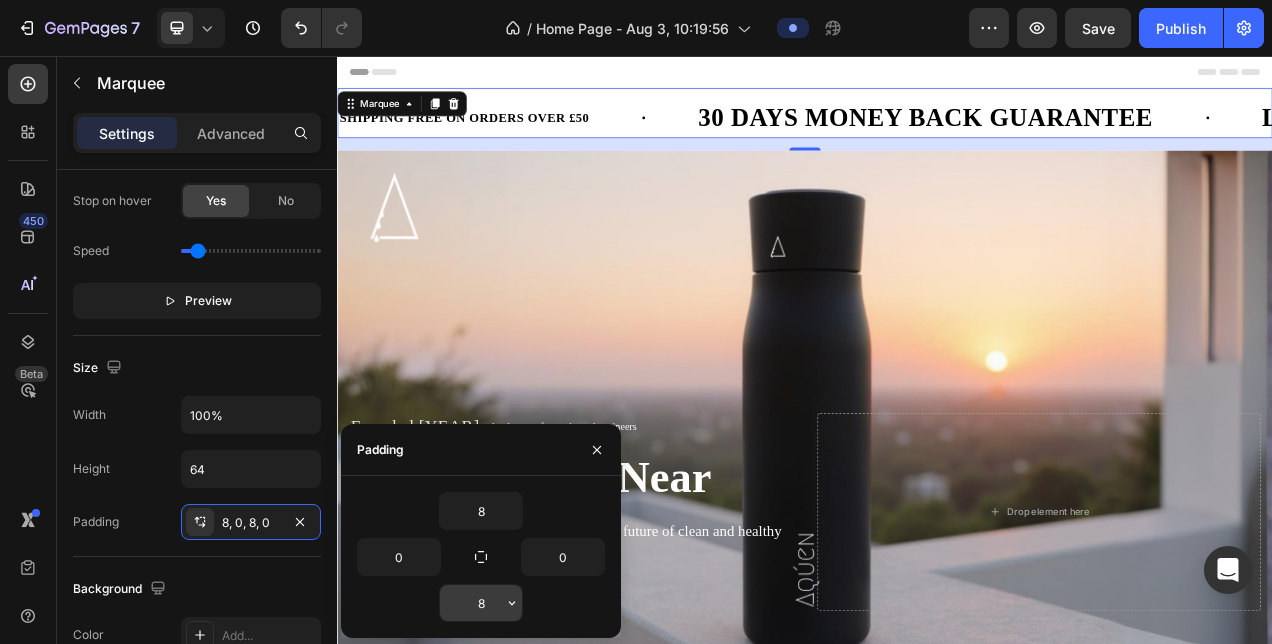 click on "8" at bounding box center (481, 603) 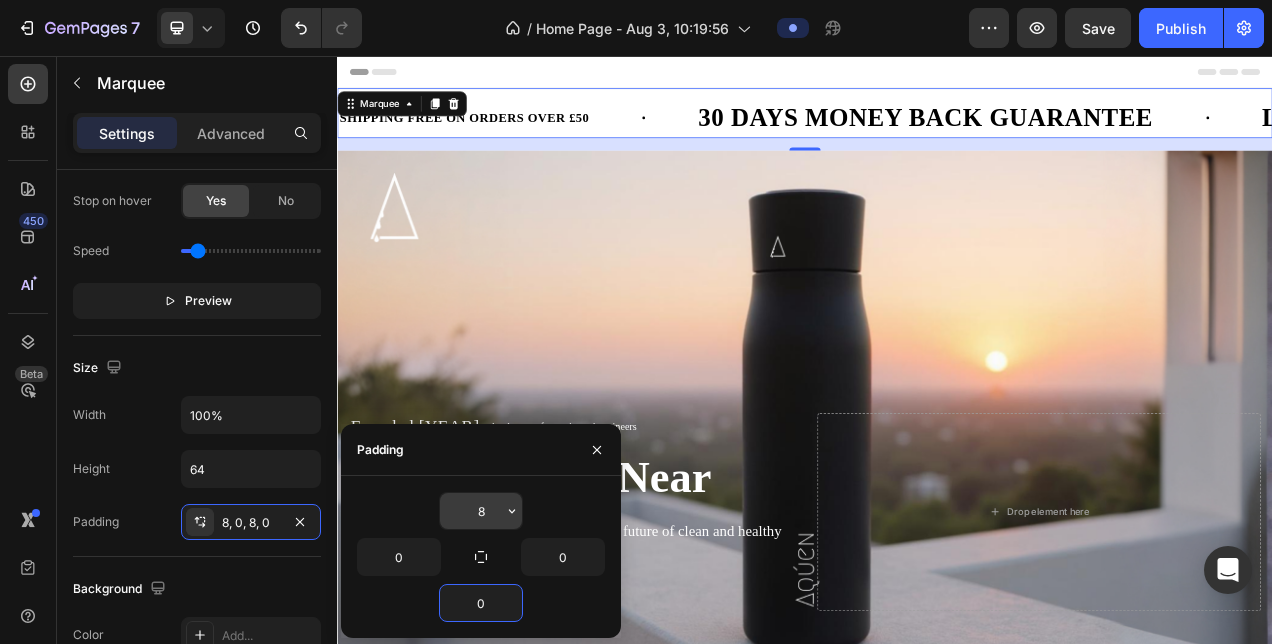 type on "0" 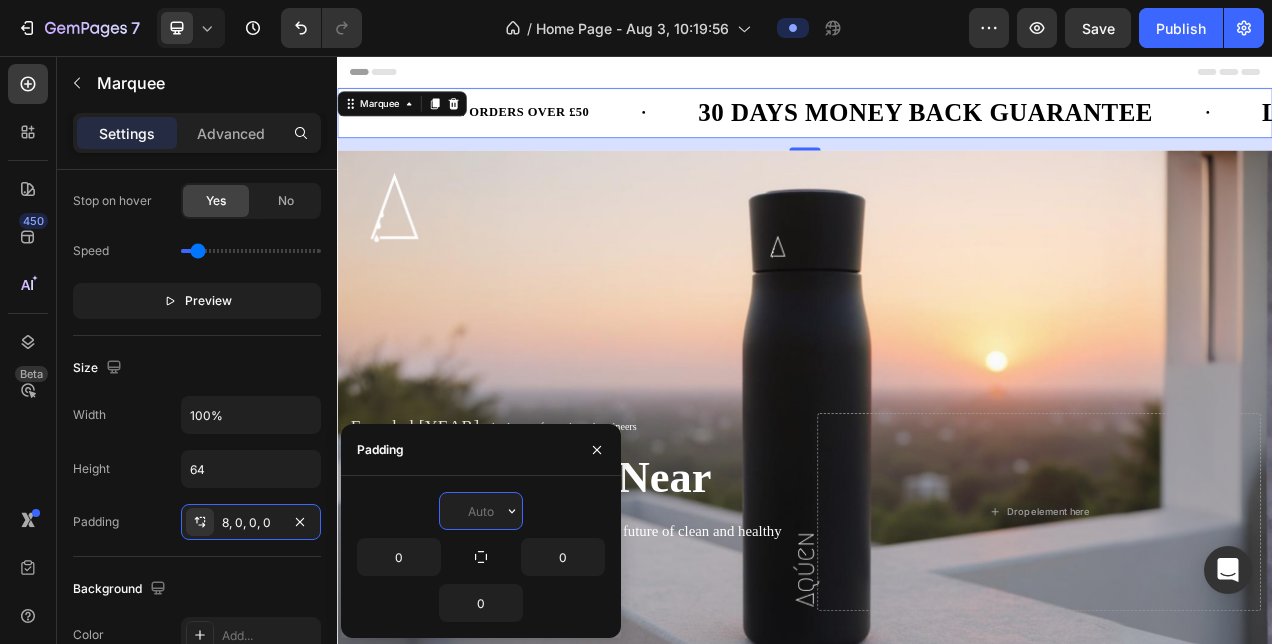 scroll, scrollTop: 0, scrollLeft: 0, axis: both 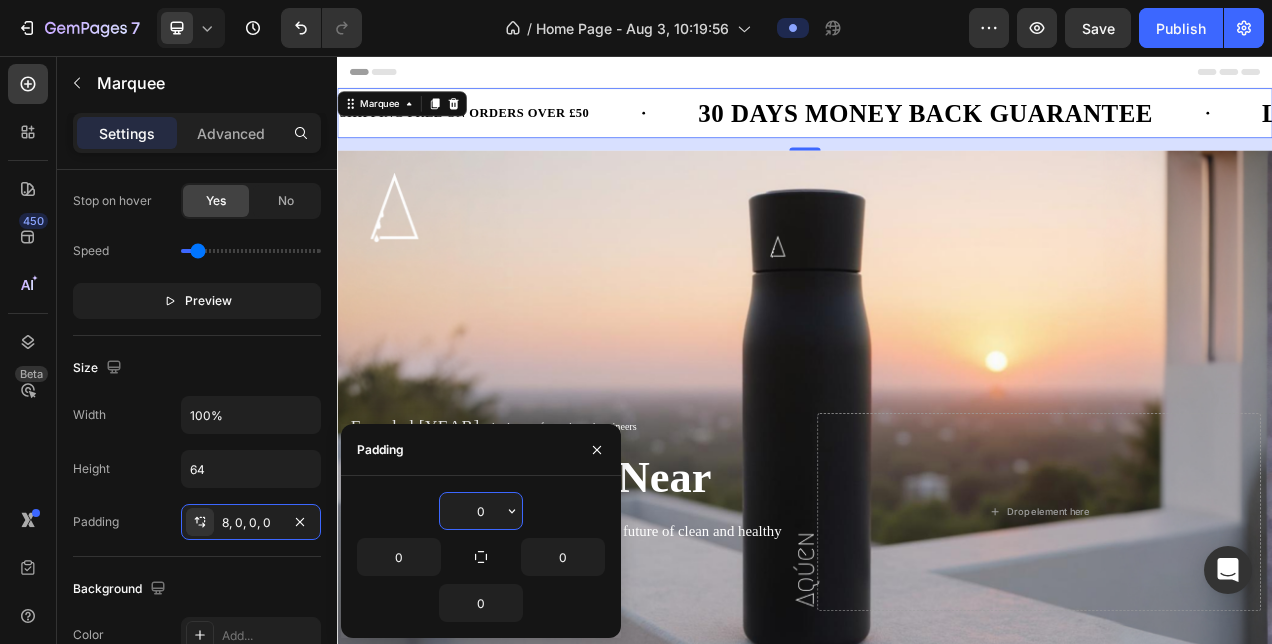 type on "0" 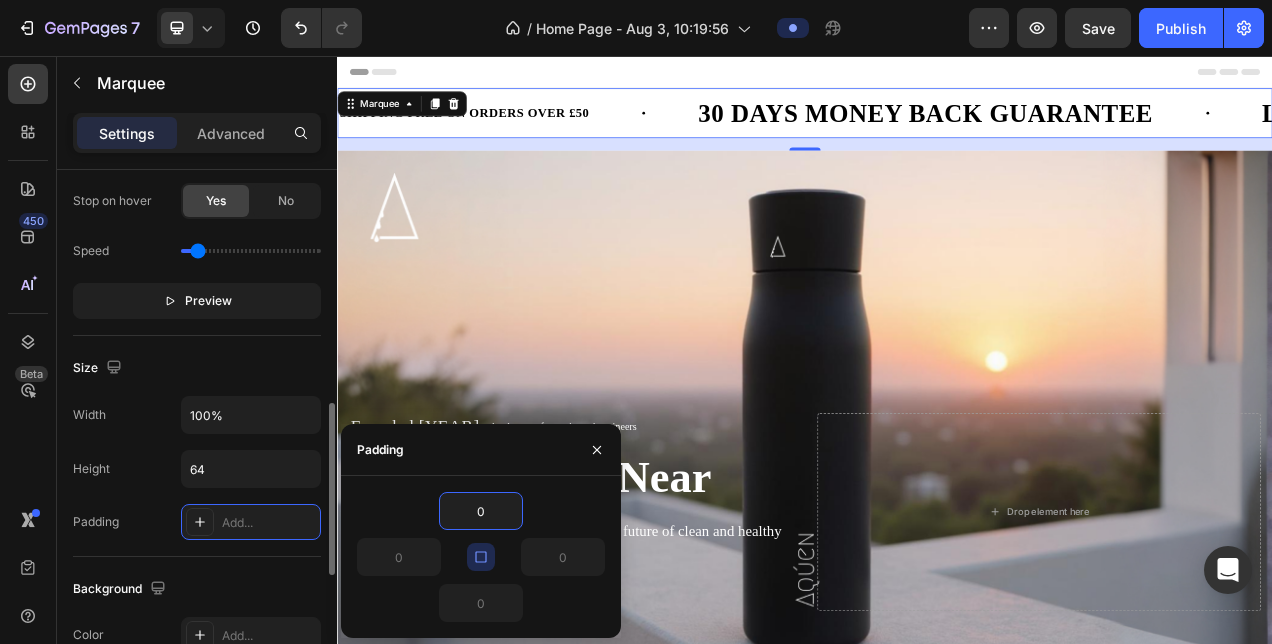 click on "Width 100% Height 64 Padding Add..." at bounding box center (197, 468) 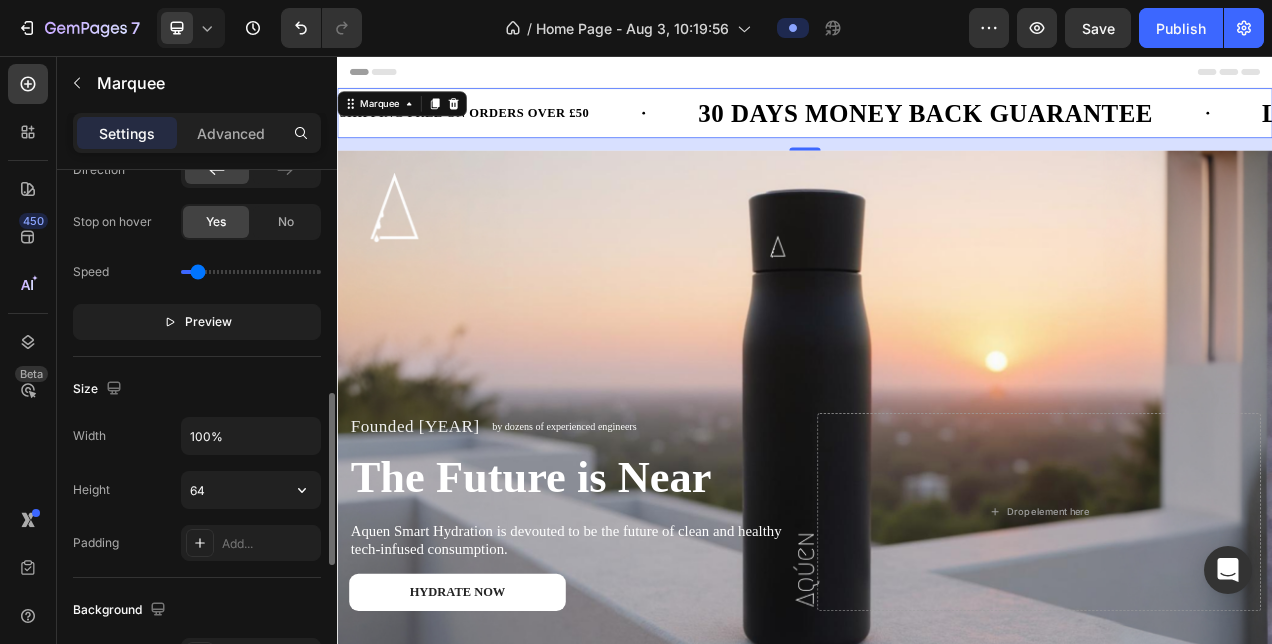 scroll, scrollTop: 692, scrollLeft: 0, axis: vertical 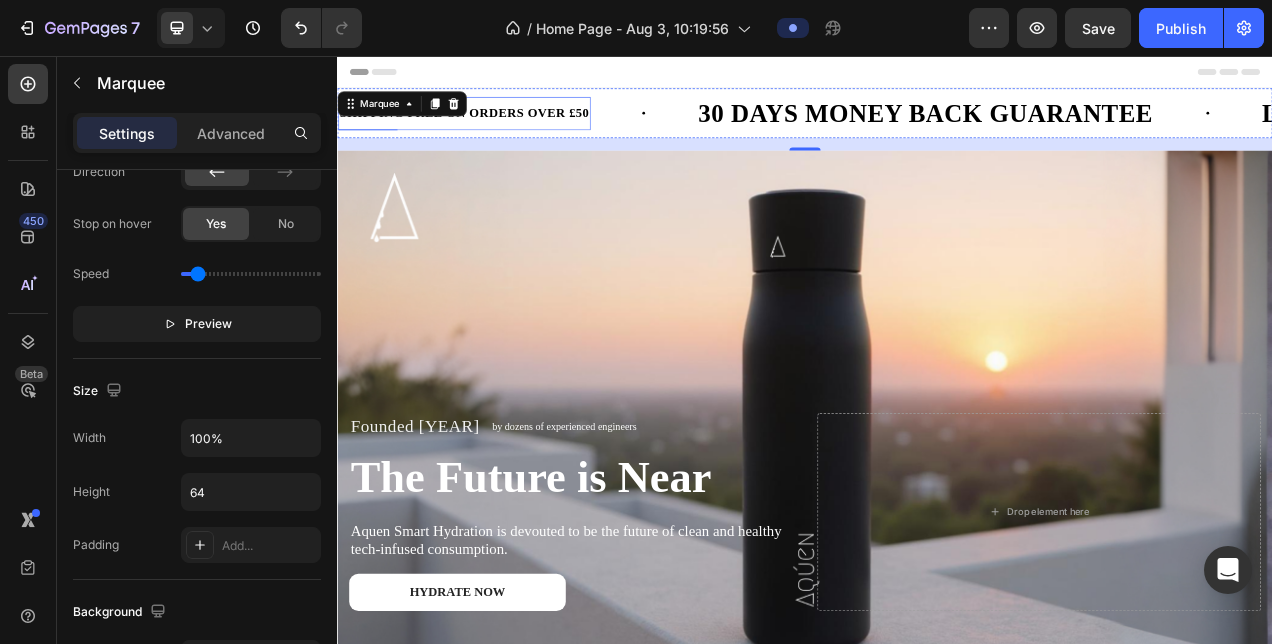 click on "SHIPPING FREE ON ORDERS OVER £50" at bounding box center [499, 129] 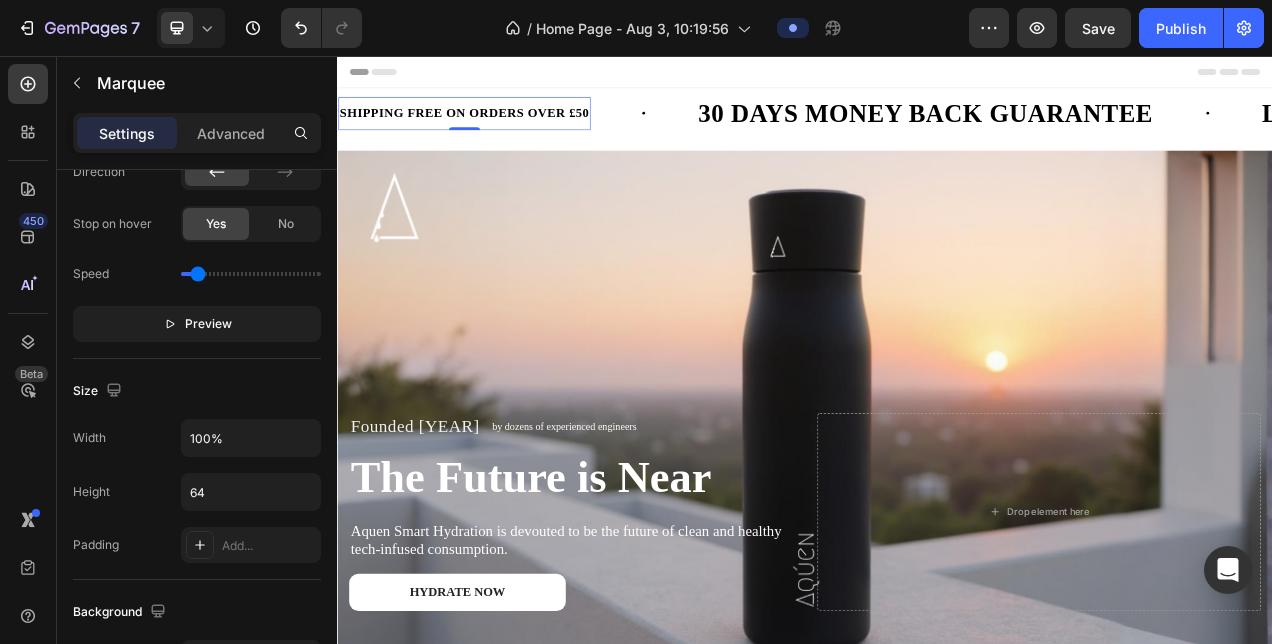 scroll, scrollTop: 0, scrollLeft: 0, axis: both 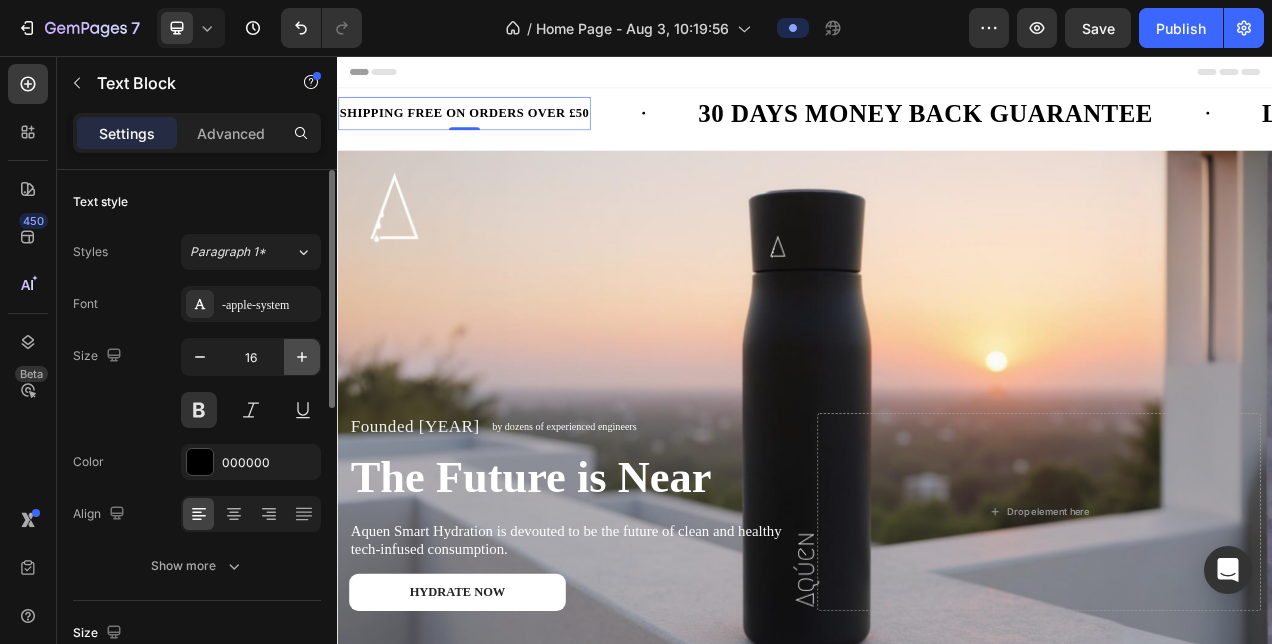 click 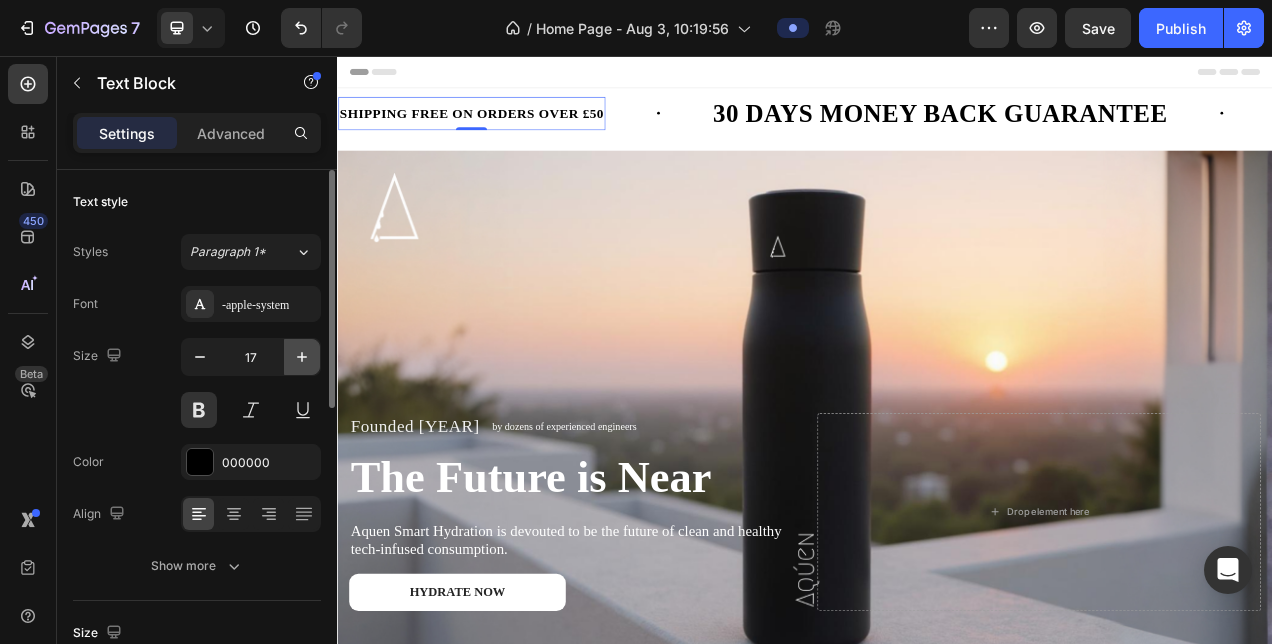 click 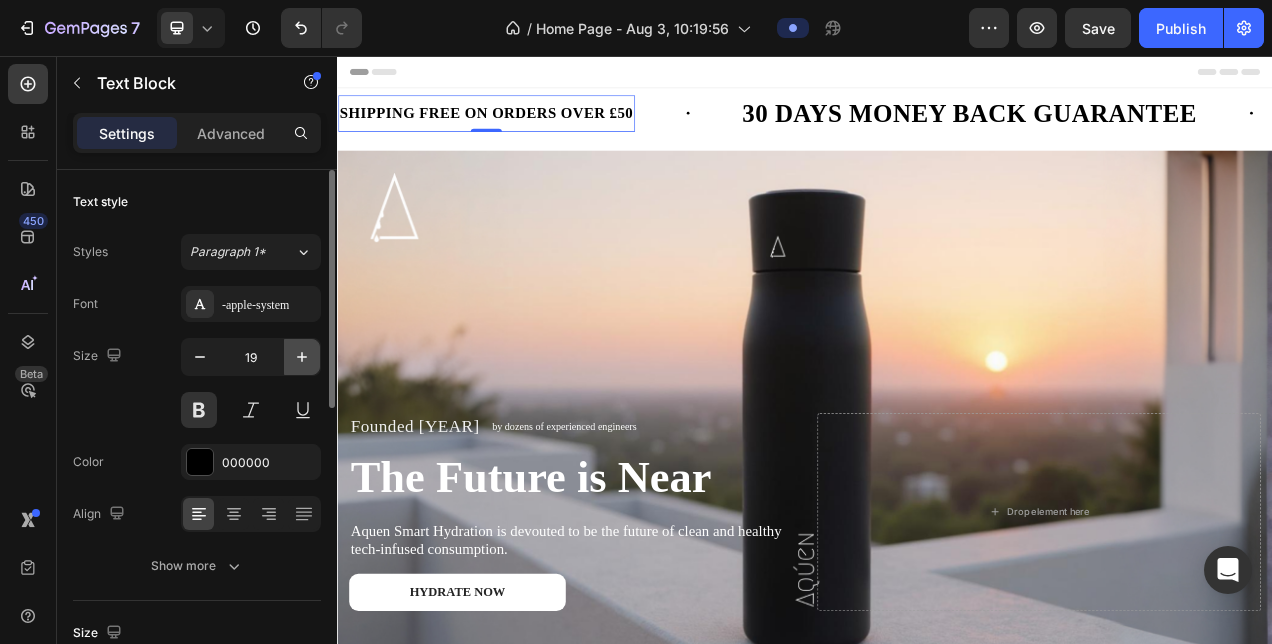 click 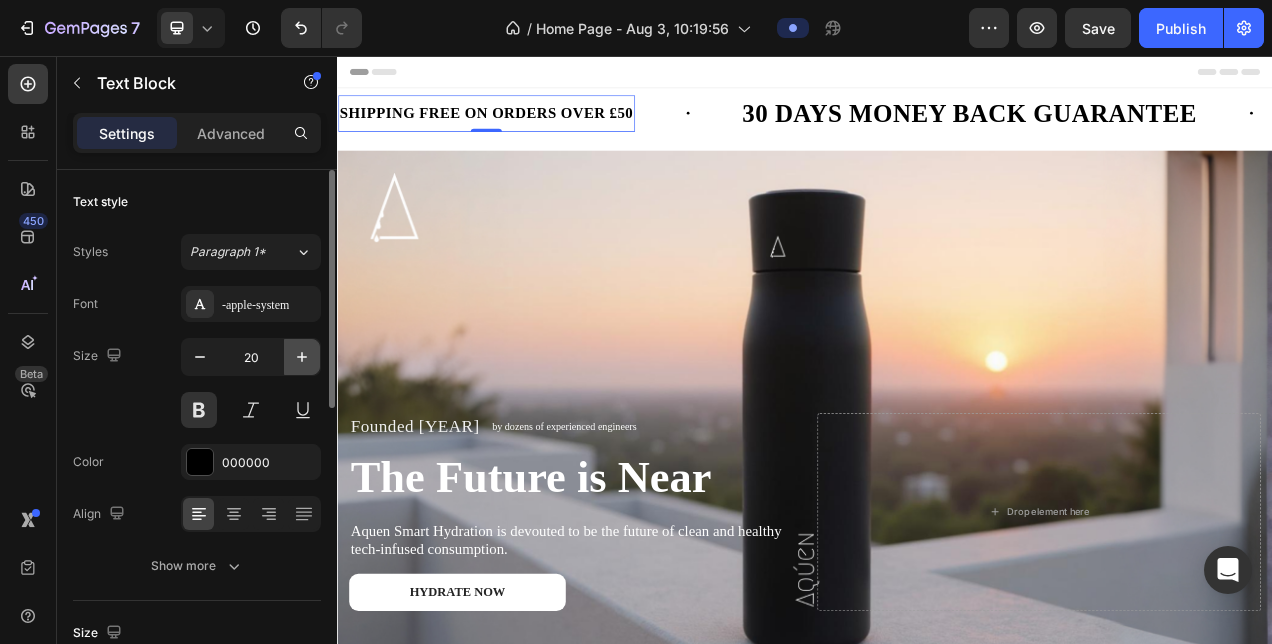 scroll, scrollTop: 0, scrollLeft: 0, axis: both 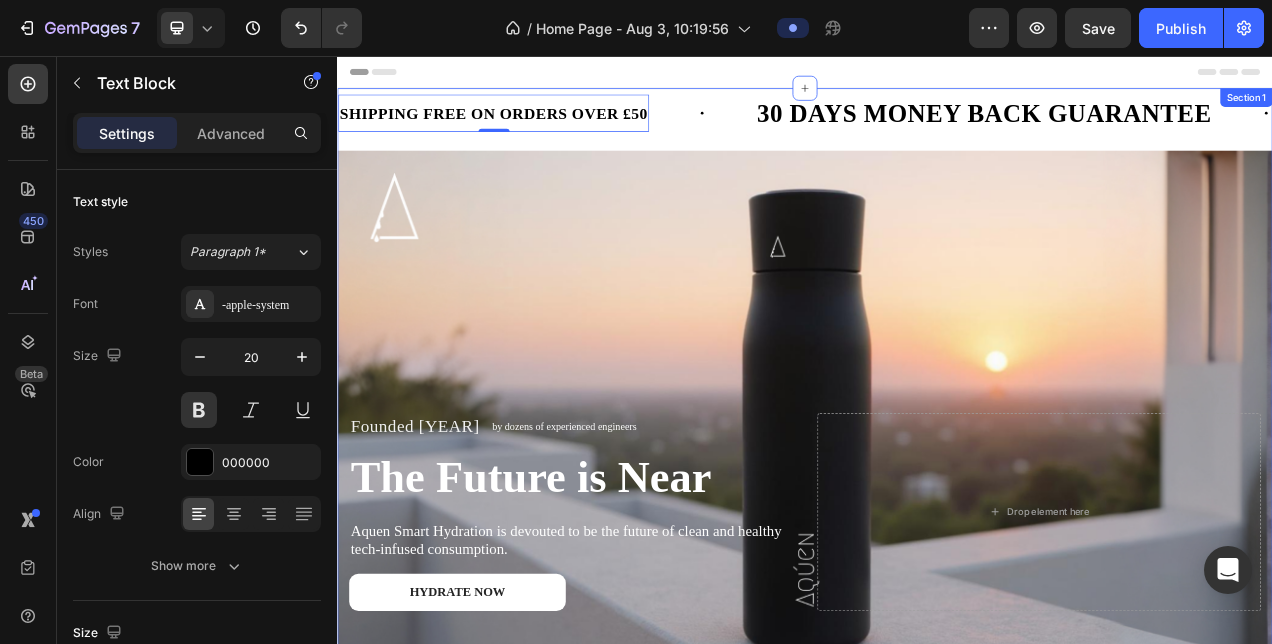 click on "SHIPPING FREE ON ORDERS OVER £50 Text Block   0
30 DAYS MONEY BACK GUARANTEE Text Block
LIMITED TIME 50% OFF SALE Text Block
LIFE TIME WARRANTY Text Block
SHIPPING FREE ON ORDERS OVER £50 Text Block   0
30 DAYS MONEY BACK GUARANTEE Text Block
LIMITED TIME 50% OFF SALE Text Block
LIFE TIME WARRANTY Text Block
Marquee" at bounding box center (937, 137) 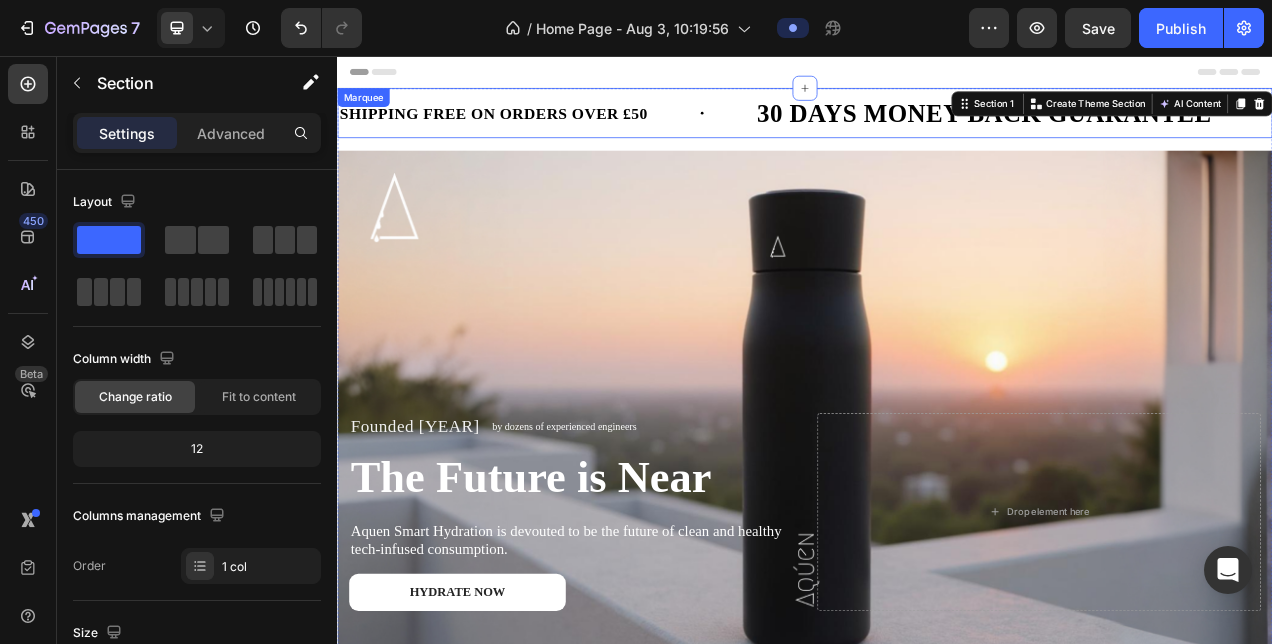 click on "SHIPPING FREE ON ORDERS OVER £50 Text Block
30 DAYS MONEY BACK GUARANTEE Text Block
LIMITED TIME 50% OFF SALE Text Block
LIFE TIME WARRANTY Text Block" at bounding box center (1534, 129) 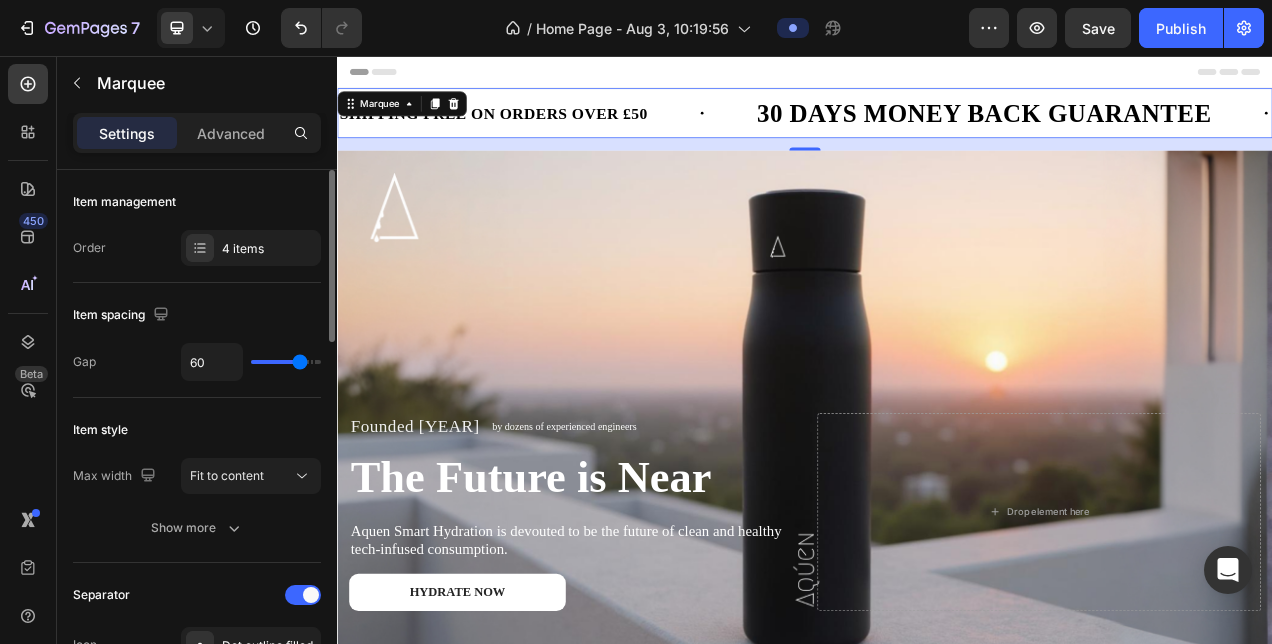 type on "0" 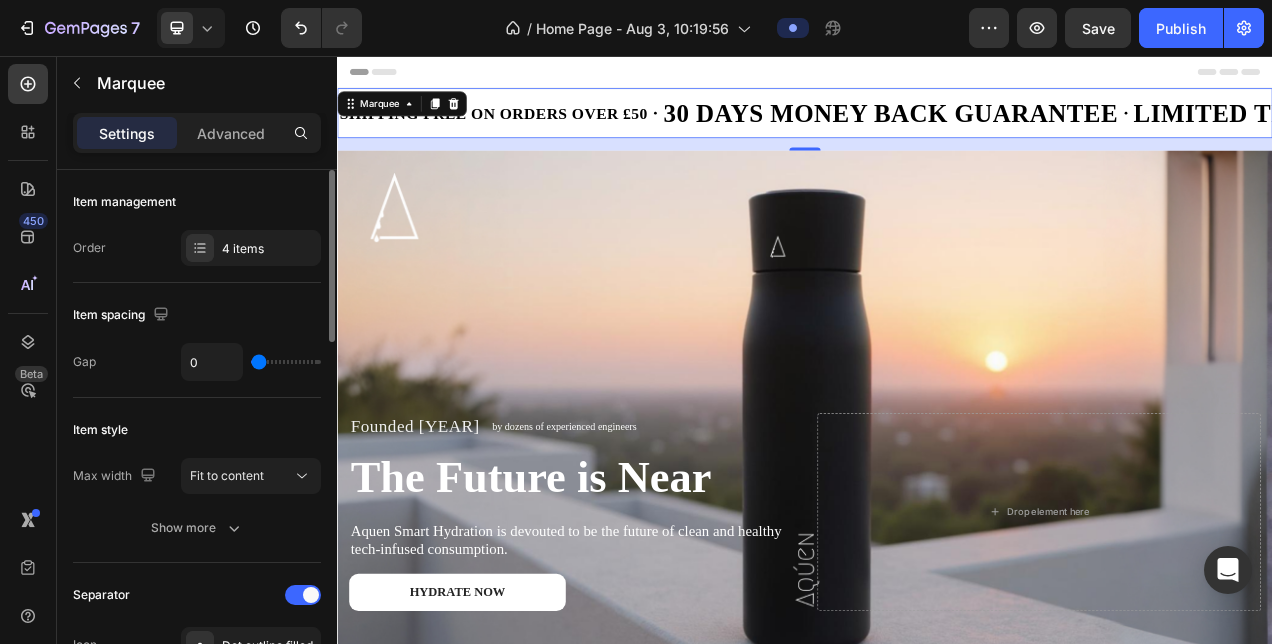drag, startPoint x: 293, startPoint y: 356, endPoint x: 219, endPoint y: 363, distance: 74.330345 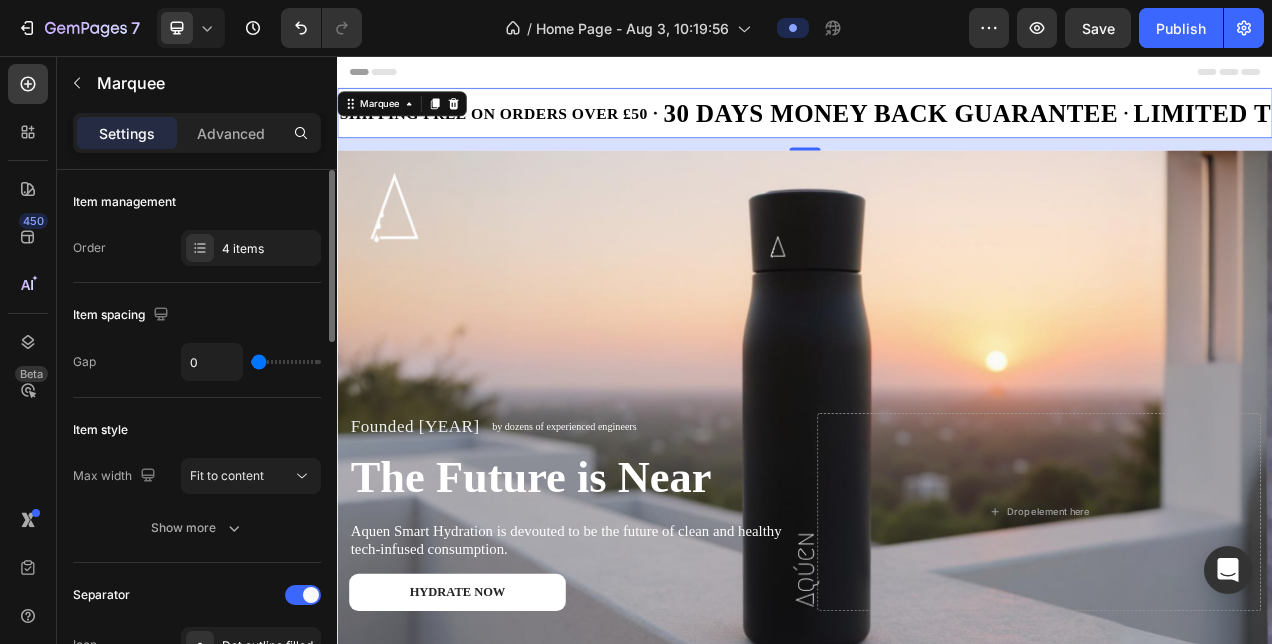 type on "59" 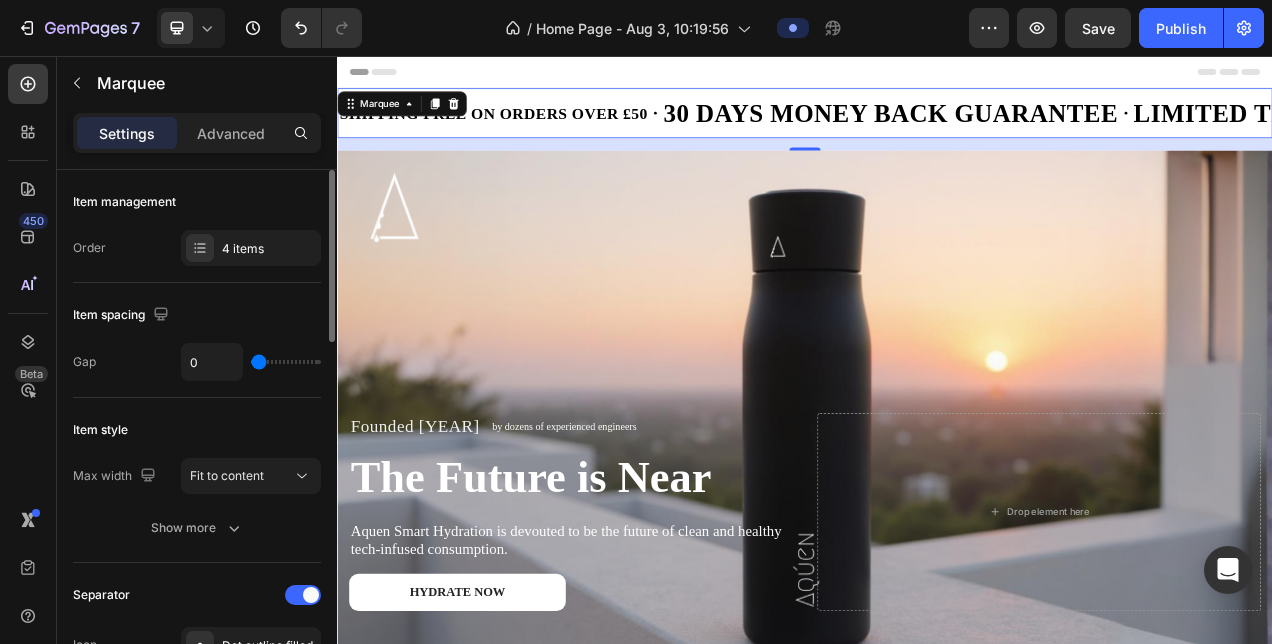 type on "59" 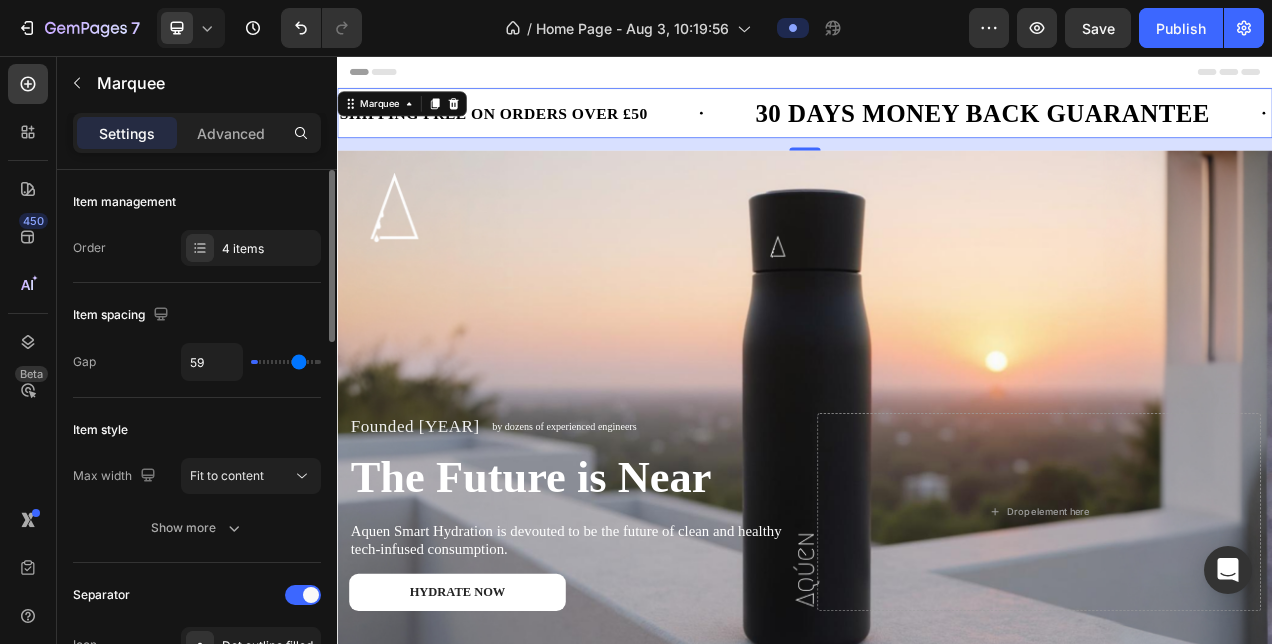 type on "62" 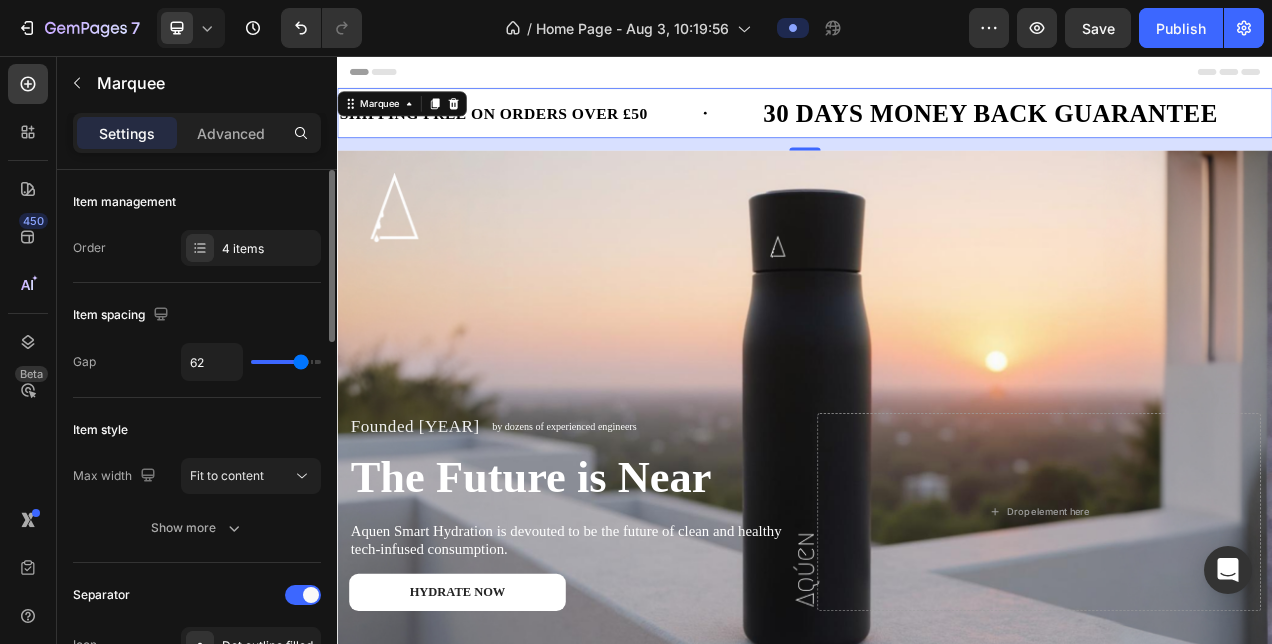 type on "64" 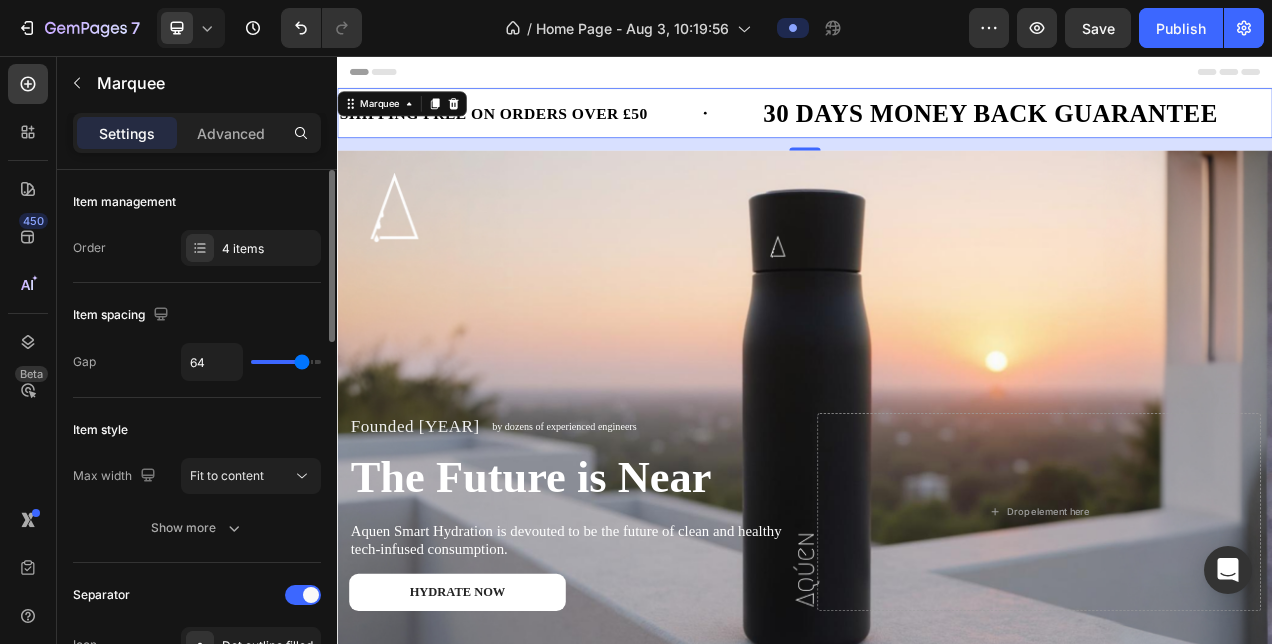 type on "60" 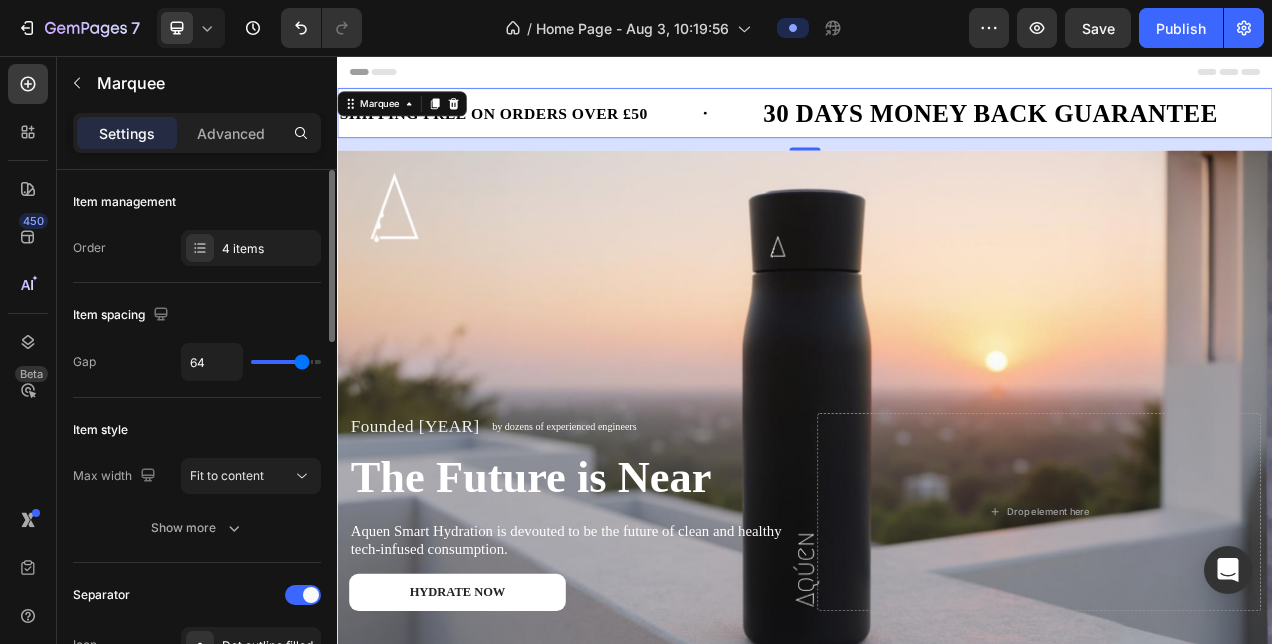 type on "60" 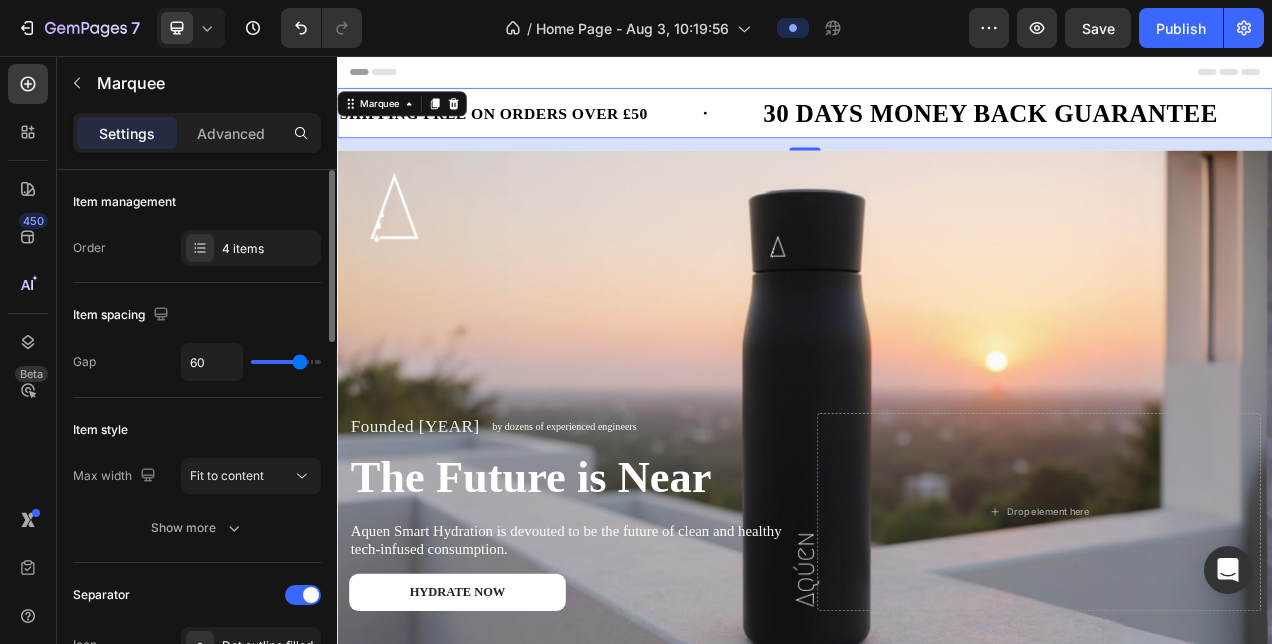 type on "58" 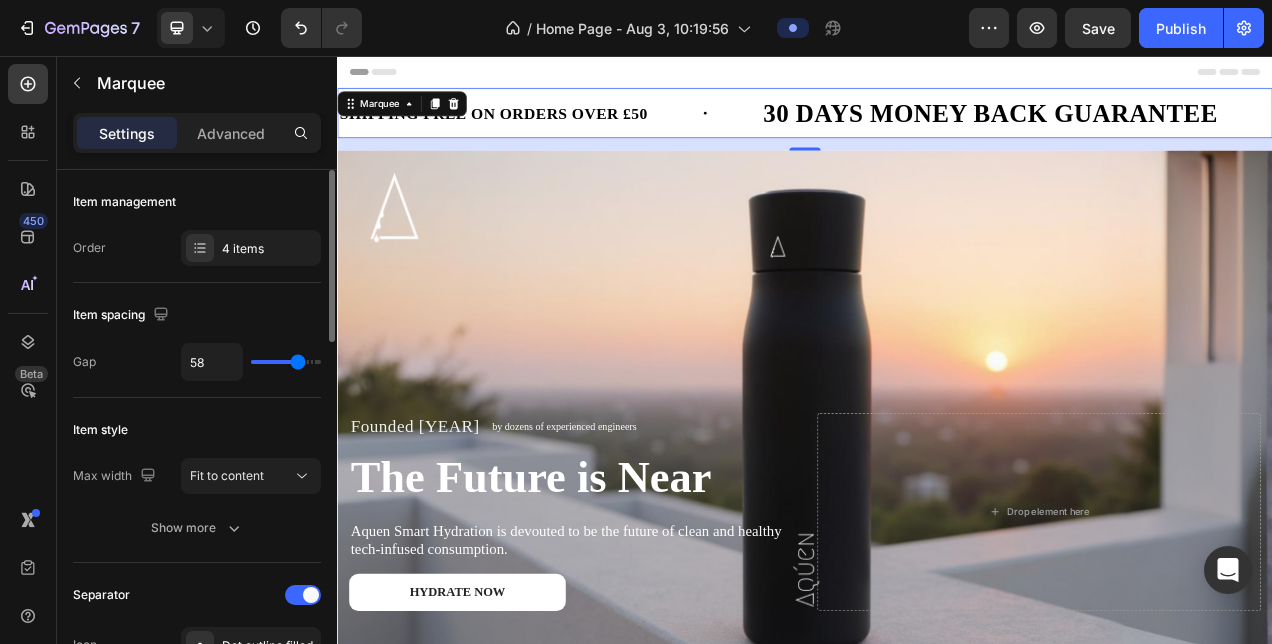 drag, startPoint x: 264, startPoint y: 358, endPoint x: 298, endPoint y: 358, distance: 34 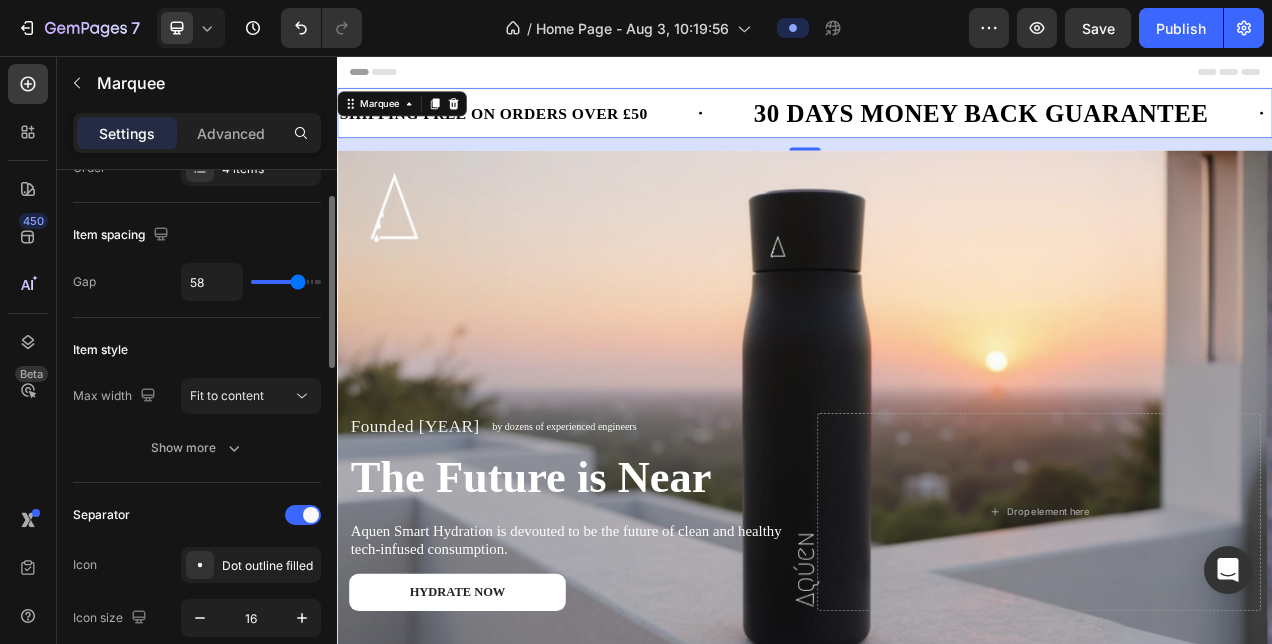 scroll, scrollTop: 84, scrollLeft: 0, axis: vertical 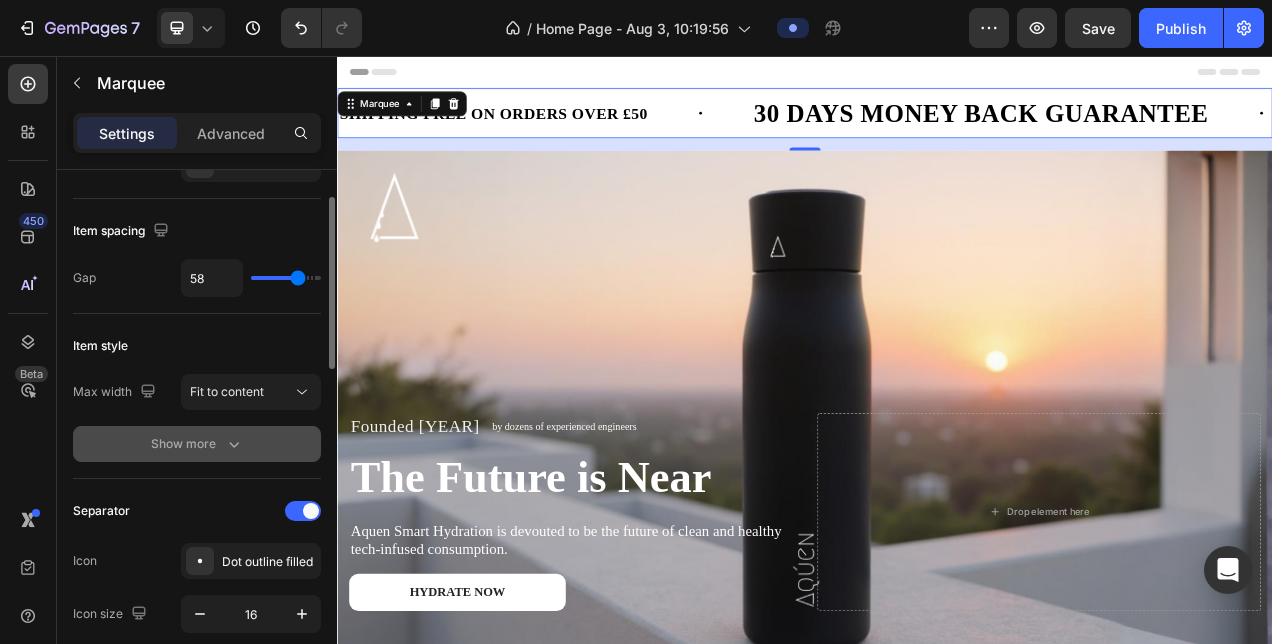 click on "Show more" at bounding box center (197, 444) 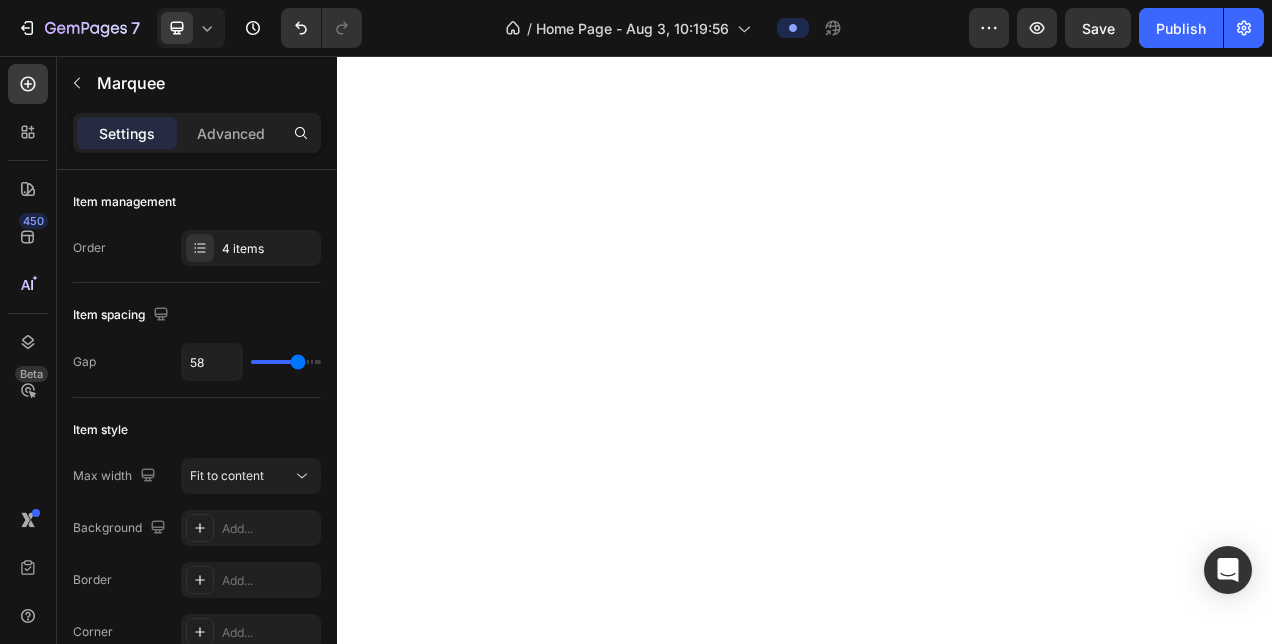 scroll, scrollTop: 0, scrollLeft: 0, axis: both 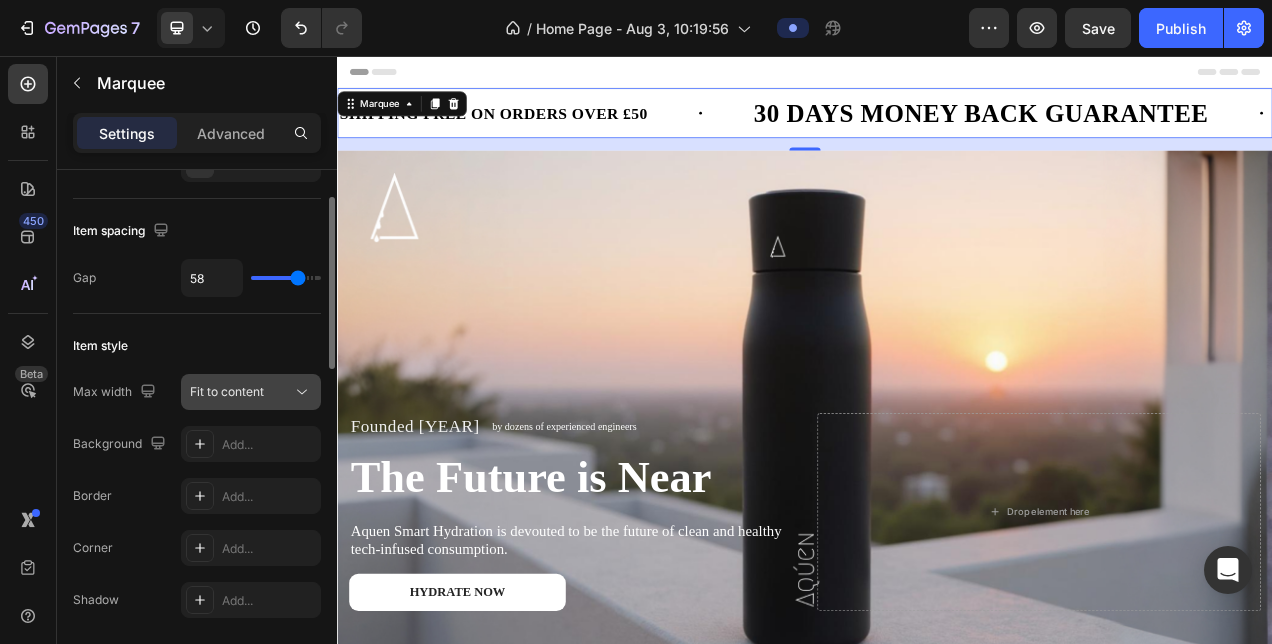 click on "Fit to content" at bounding box center (241, 392) 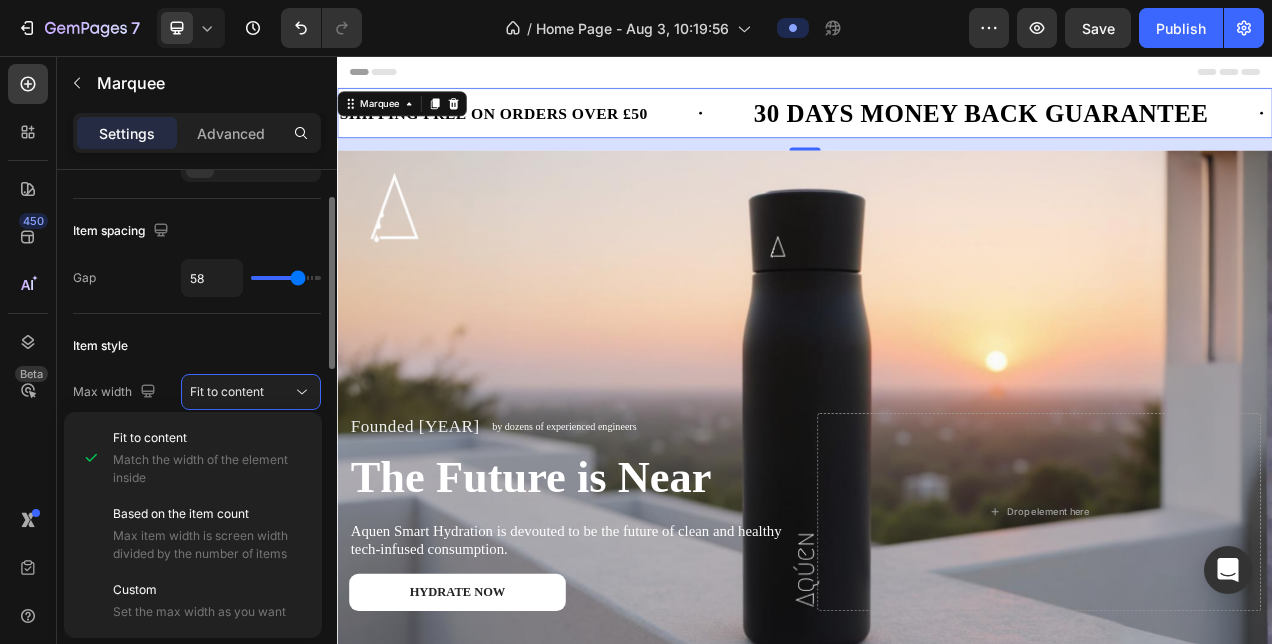 click on "Item style" at bounding box center (197, 346) 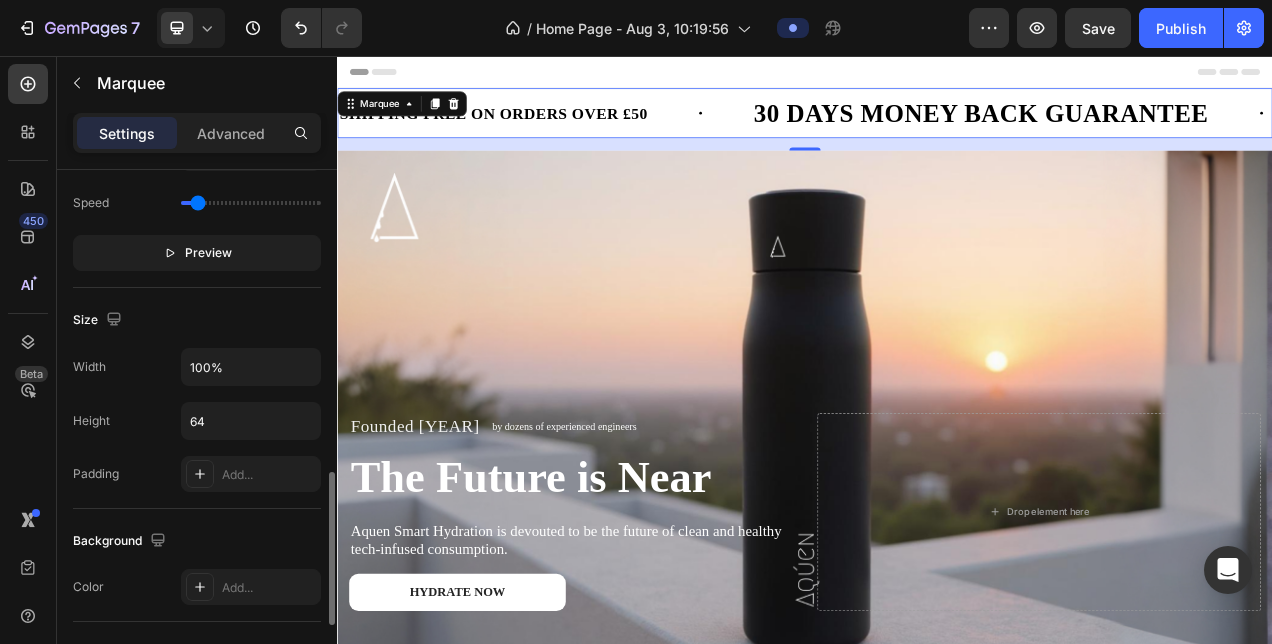 scroll, scrollTop: 989, scrollLeft: 0, axis: vertical 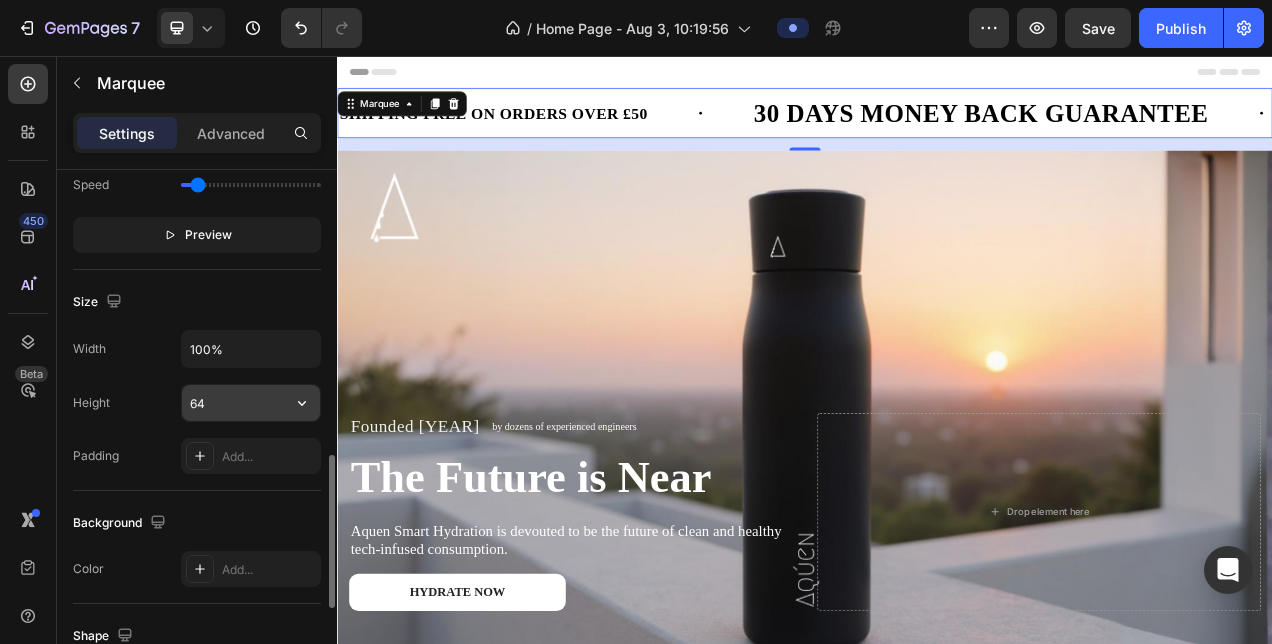 click on "64" at bounding box center (251, 403) 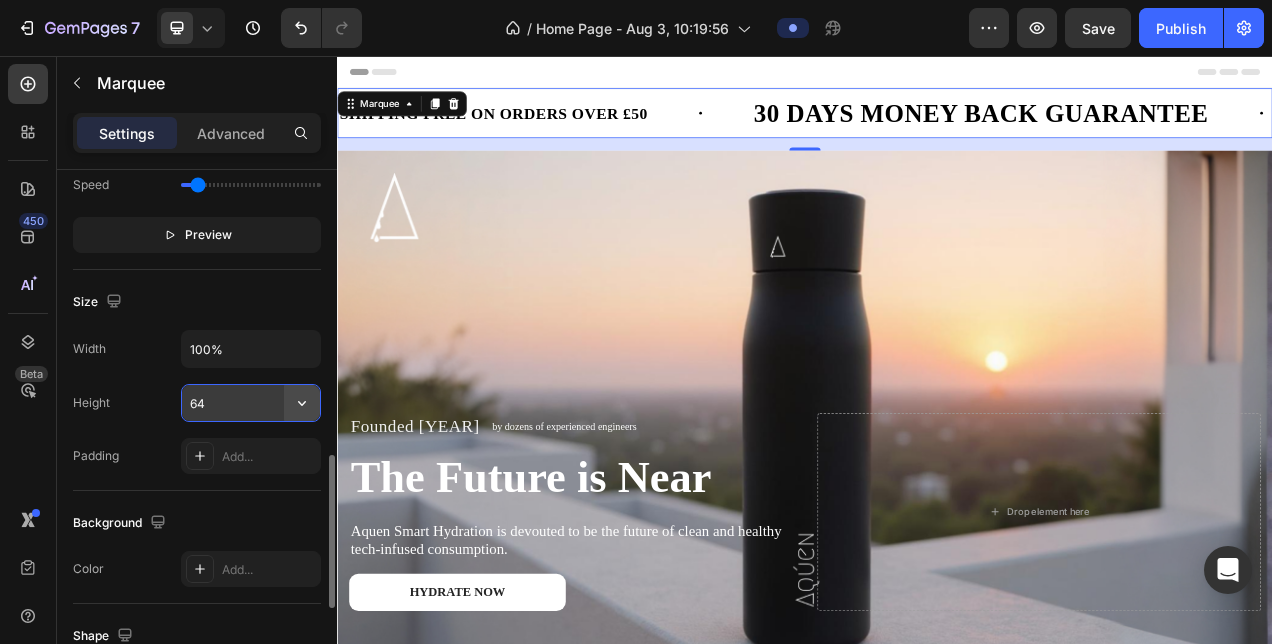 click 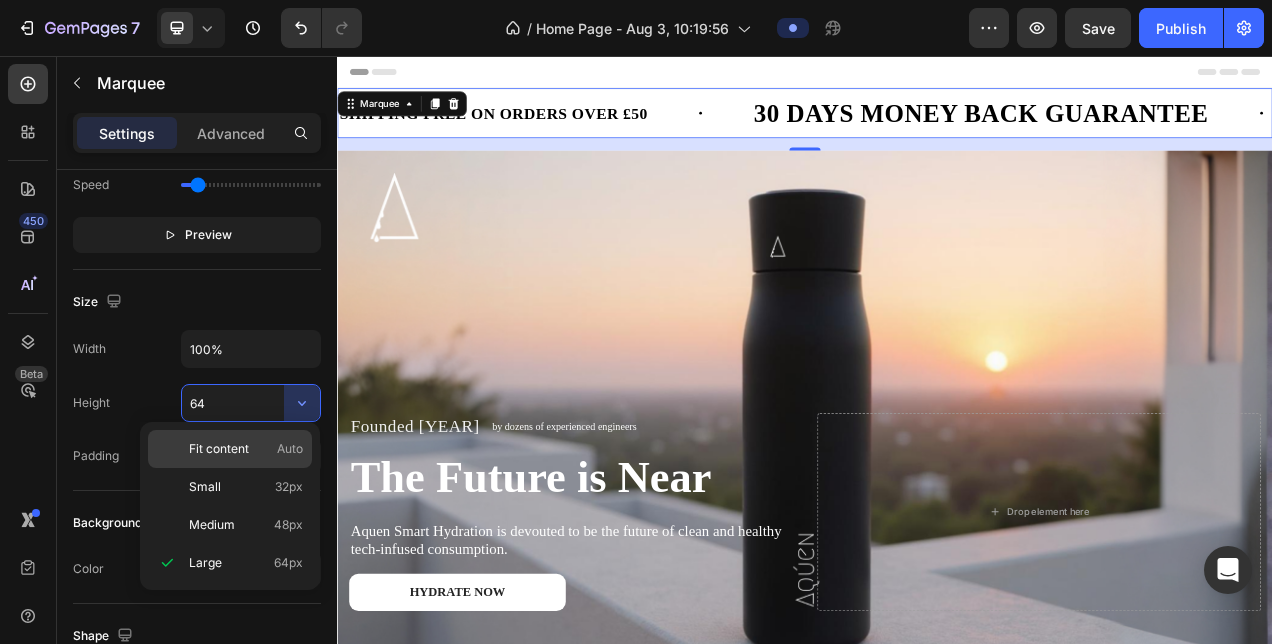 click on "Fit content Auto" 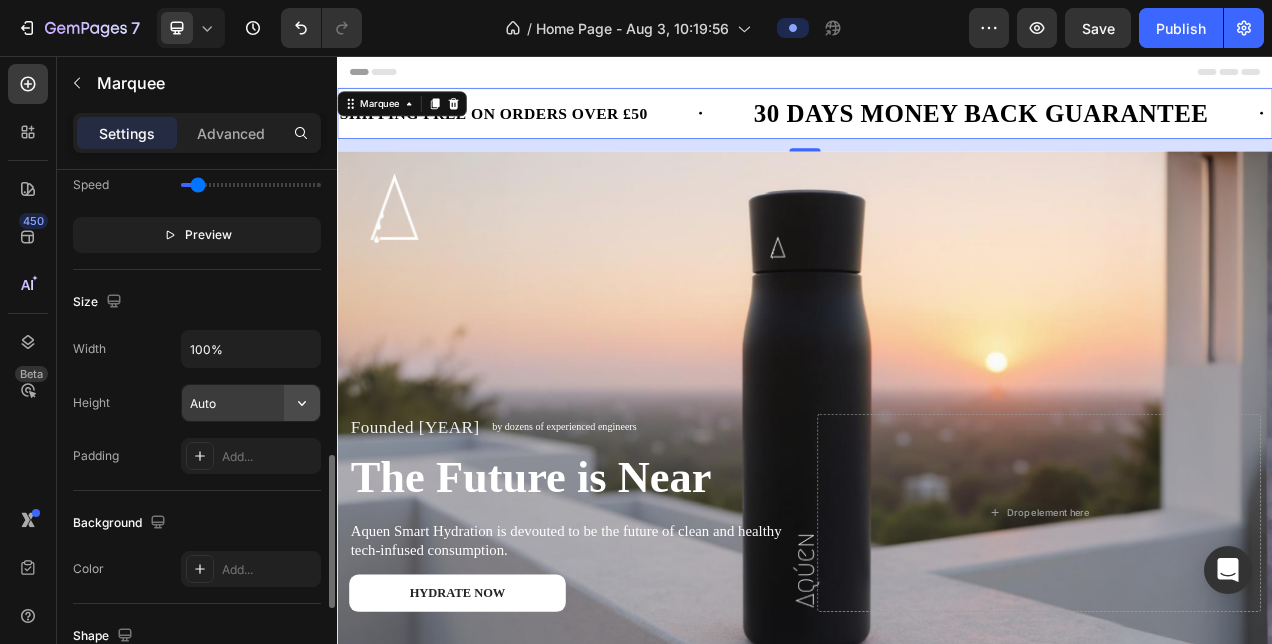 click 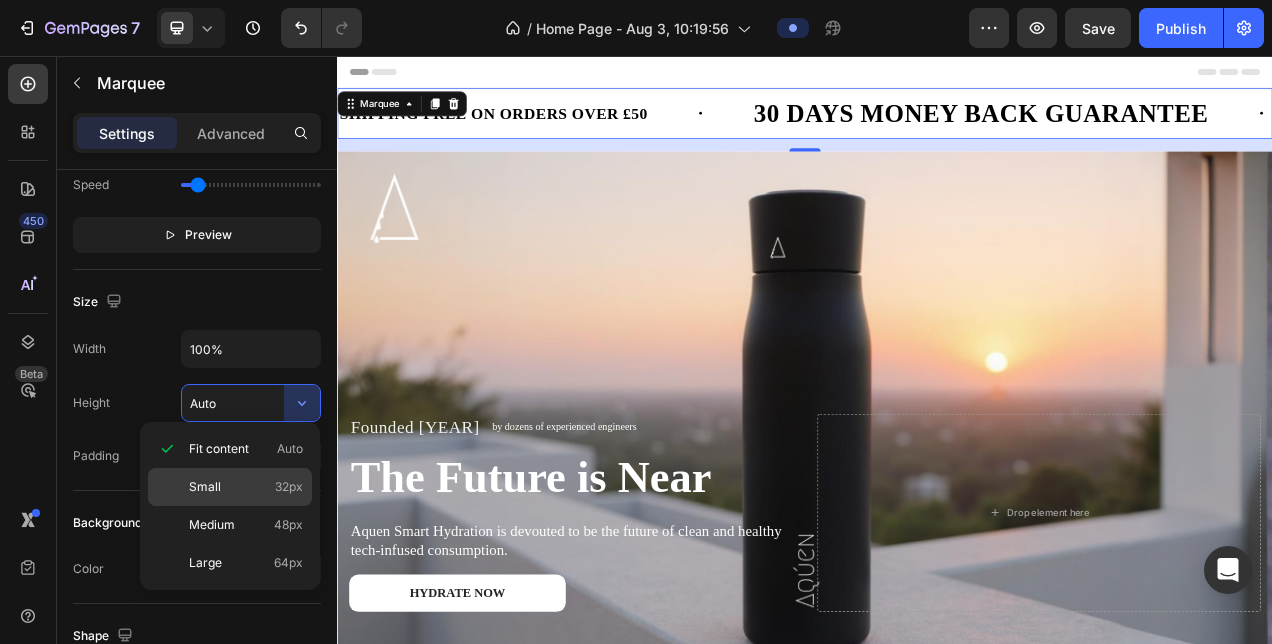 click on "Small 32px" 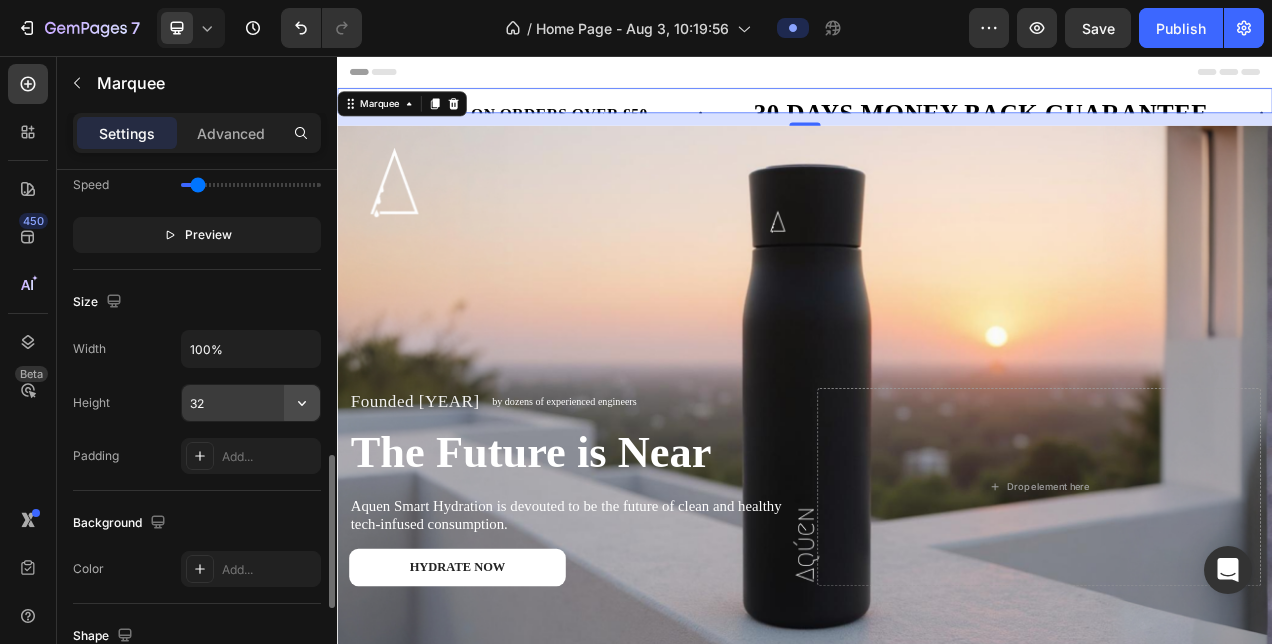 click 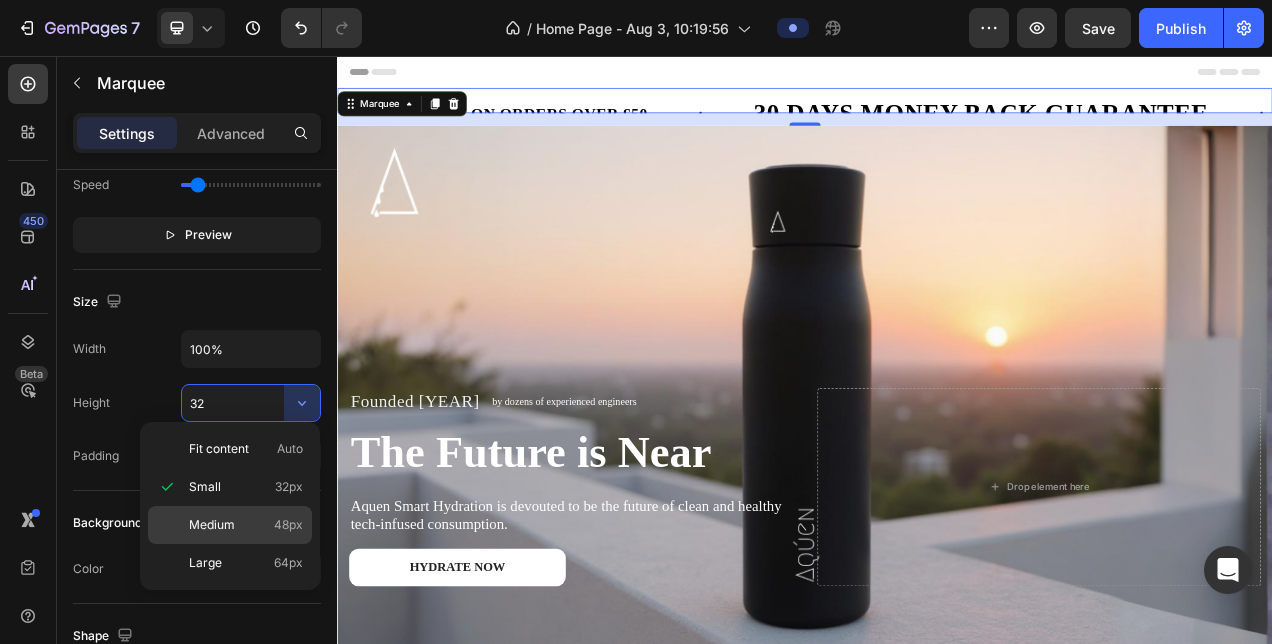 click on "Medium 48px" 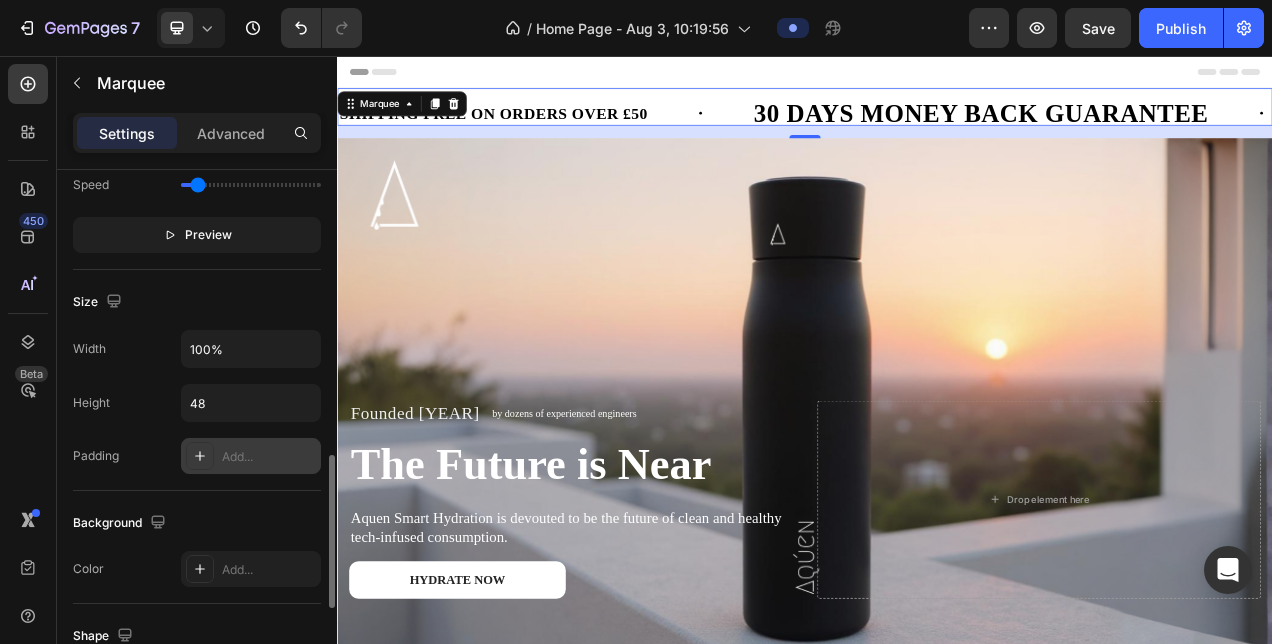 click on "Add..." at bounding box center [269, 457] 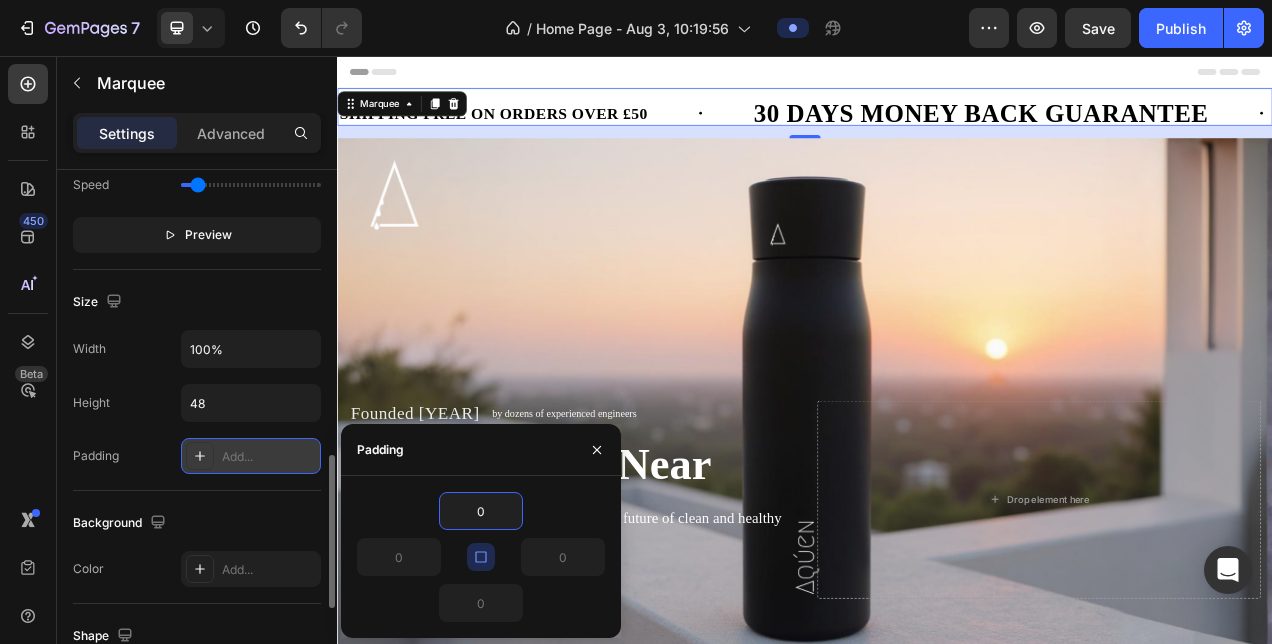 click on "Add..." at bounding box center [251, 456] 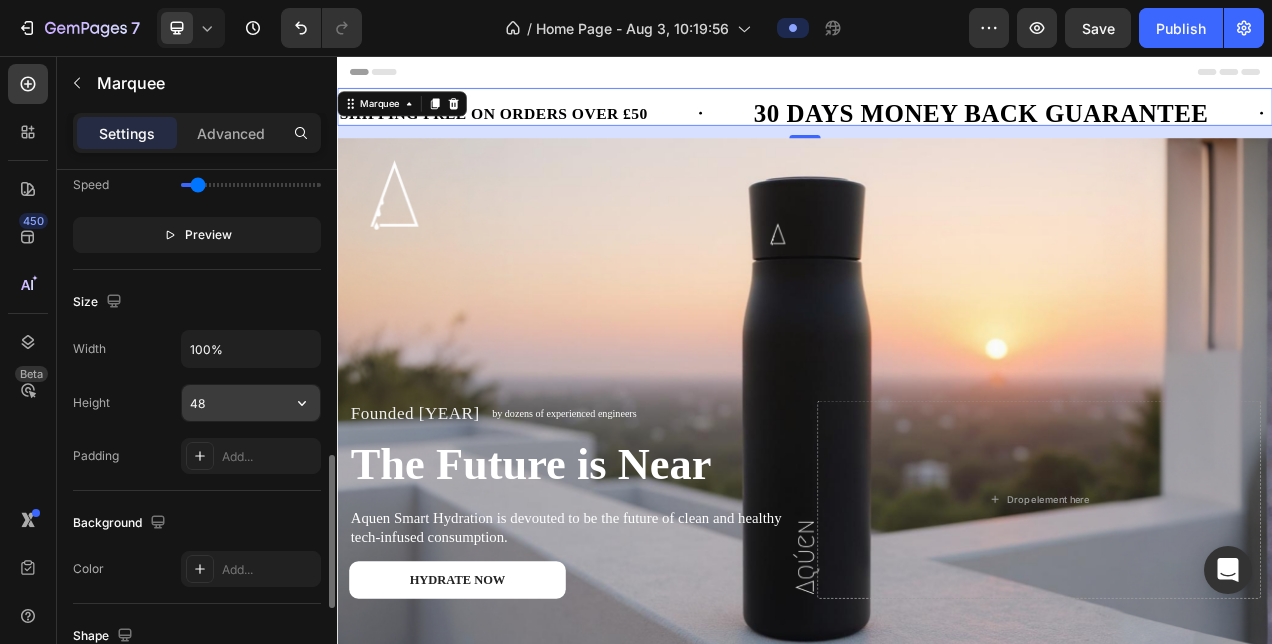 click on "48" at bounding box center (251, 403) 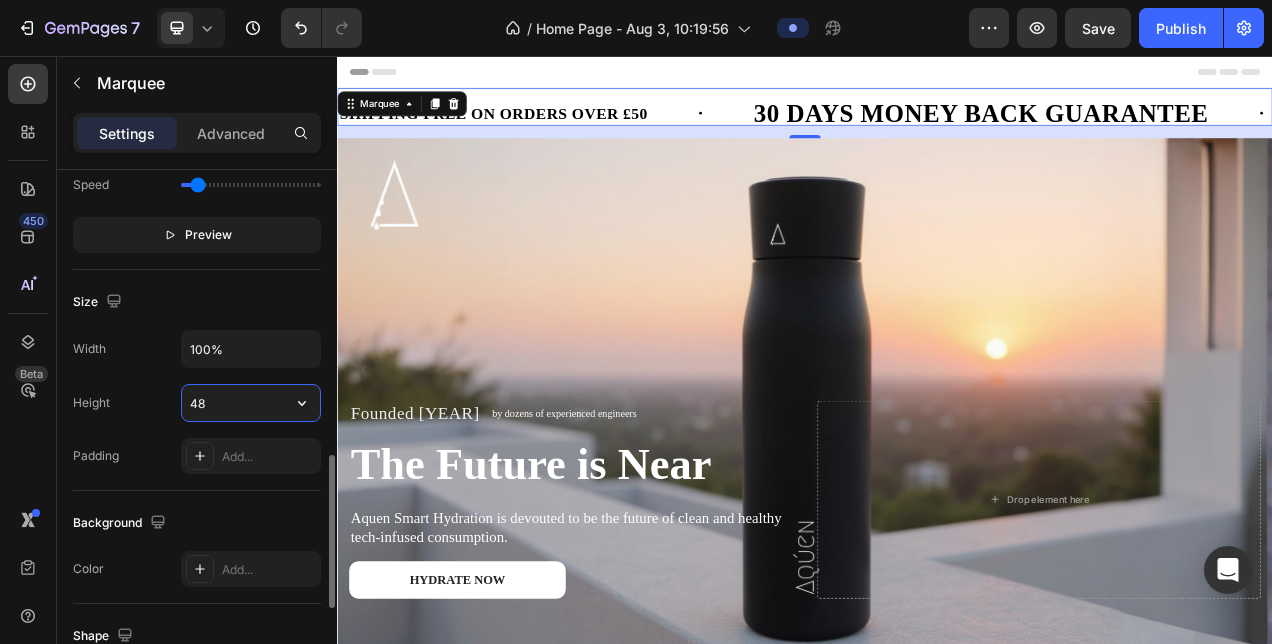 click on "48" at bounding box center (251, 403) 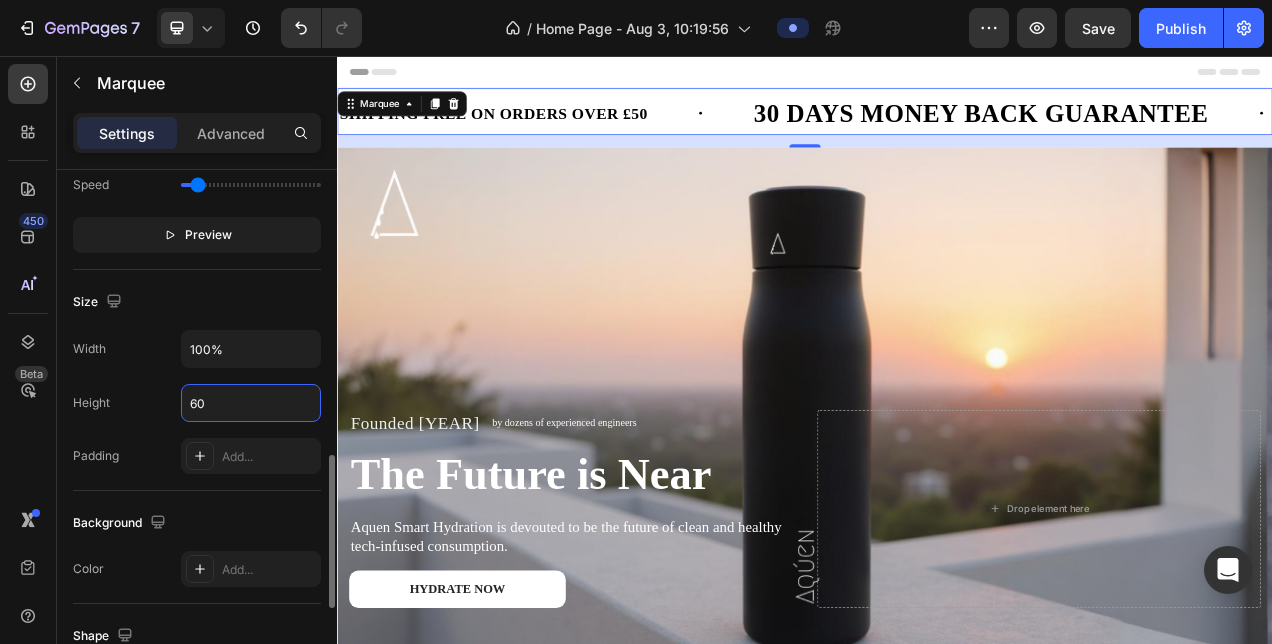 type on "60" 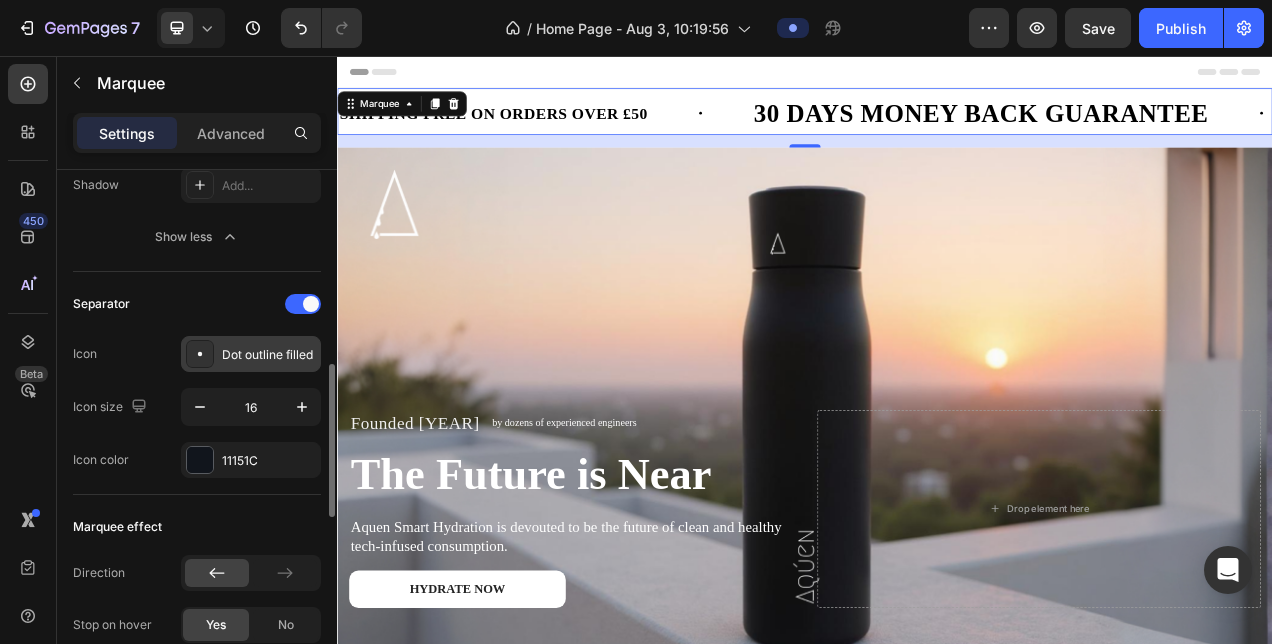 scroll, scrollTop: 488, scrollLeft: 0, axis: vertical 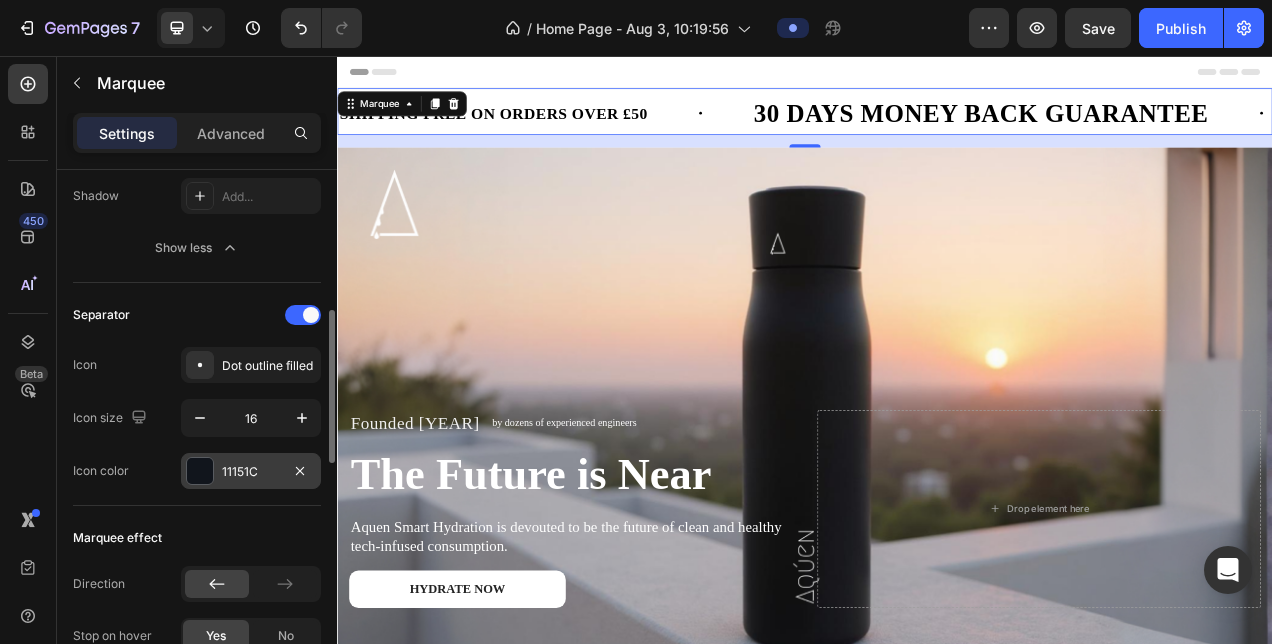 click at bounding box center [200, 471] 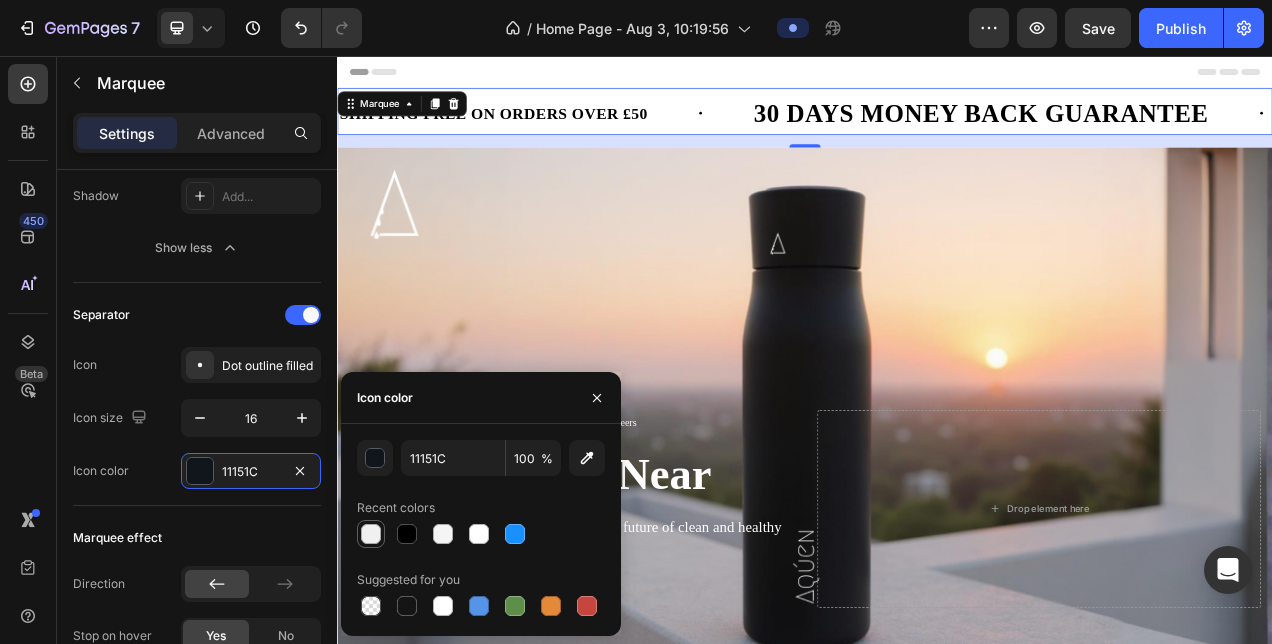 click at bounding box center (371, 534) 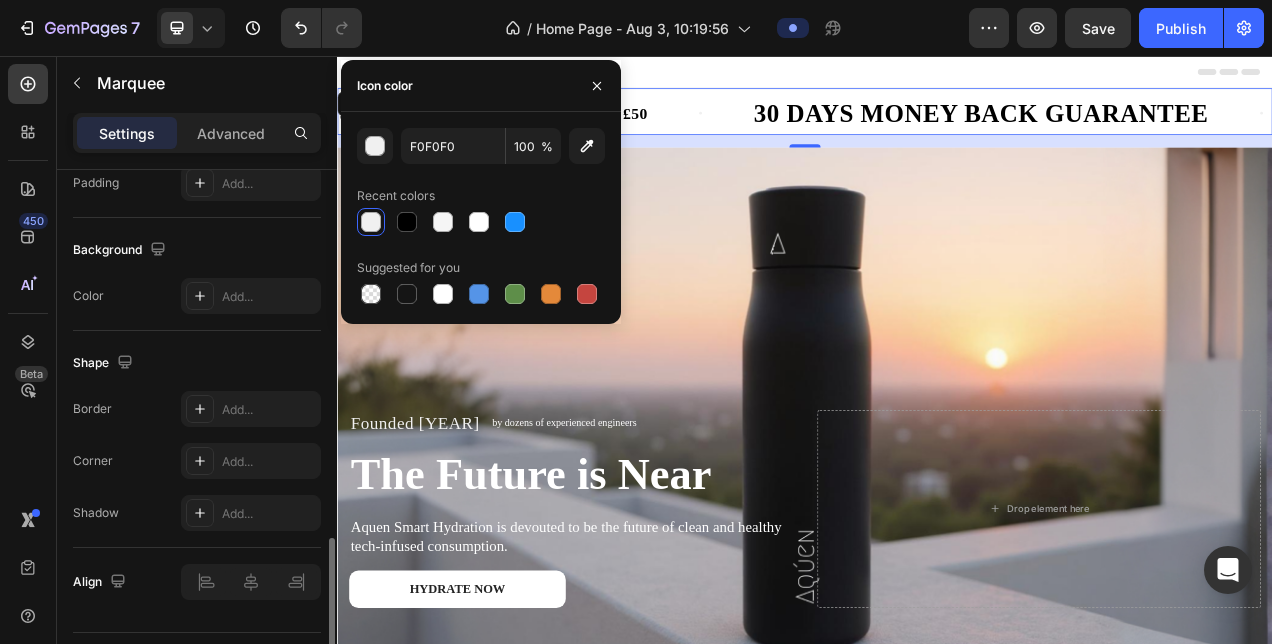 scroll, scrollTop: 1266, scrollLeft: 0, axis: vertical 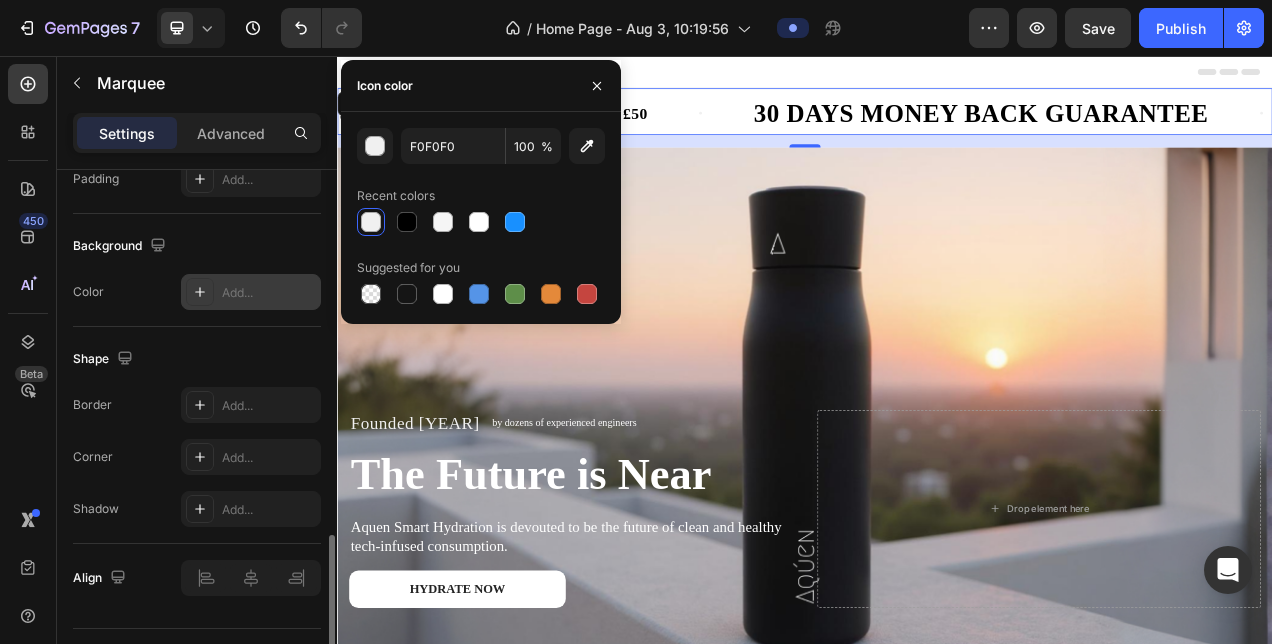click on "Add..." at bounding box center [251, 292] 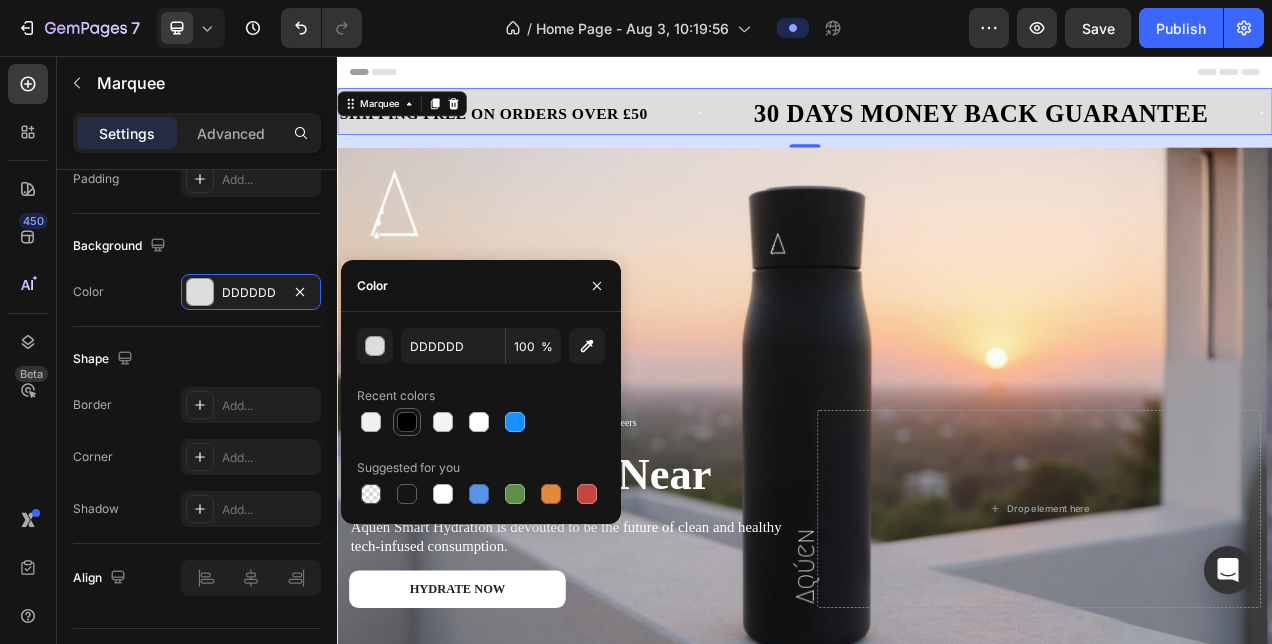 click at bounding box center (407, 422) 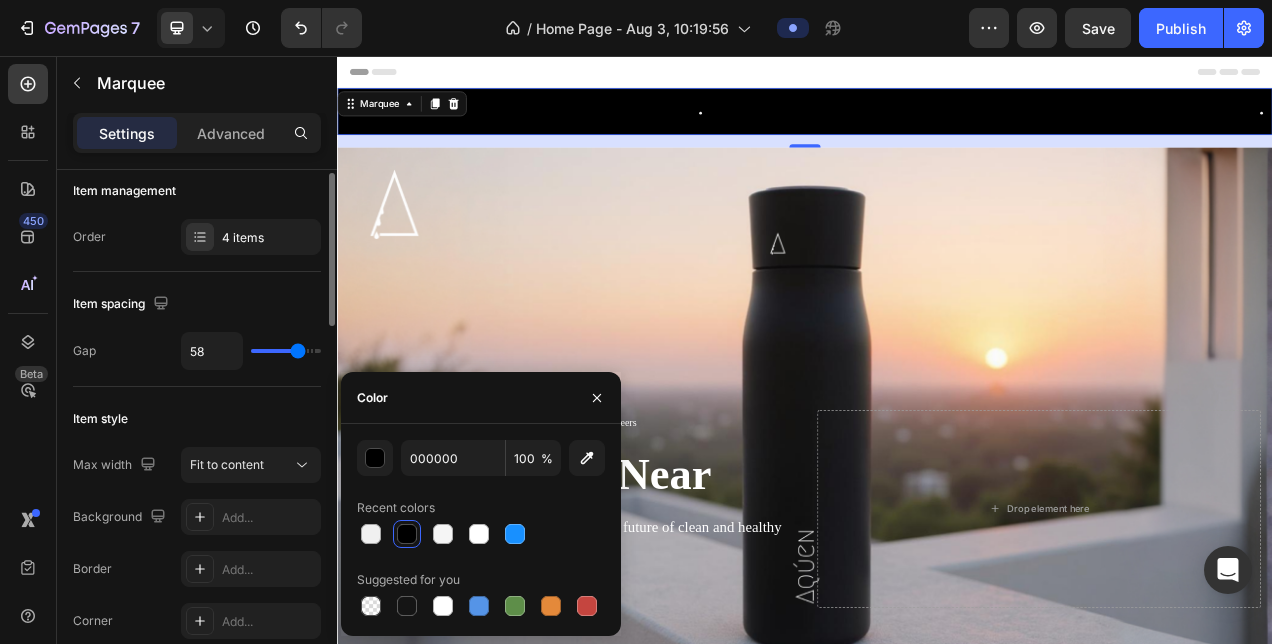 scroll, scrollTop: 0, scrollLeft: 0, axis: both 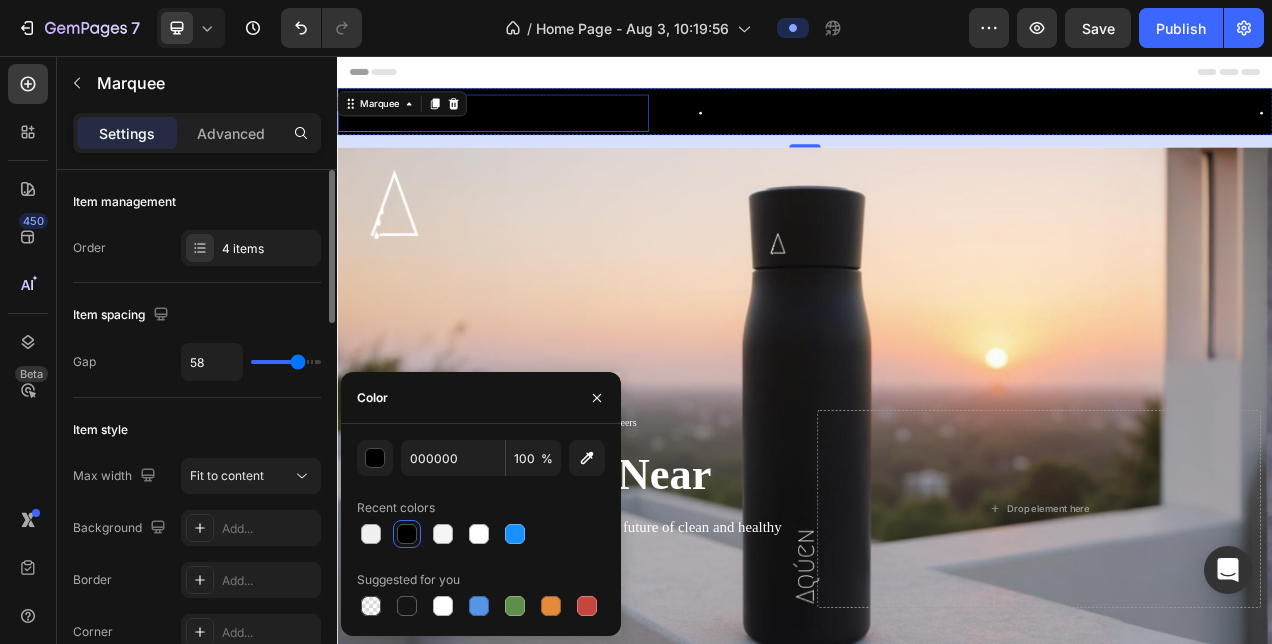click on "SHIPPING FREE ON ORDERS OVER £50" at bounding box center (537, 129) 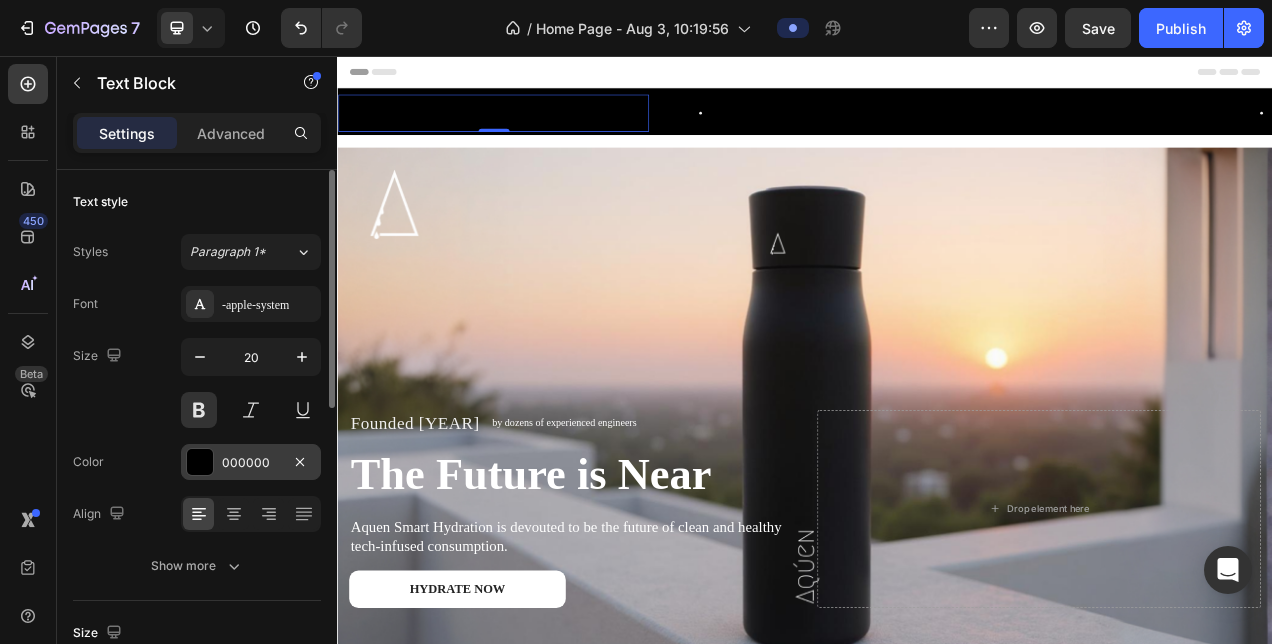 click at bounding box center [200, 462] 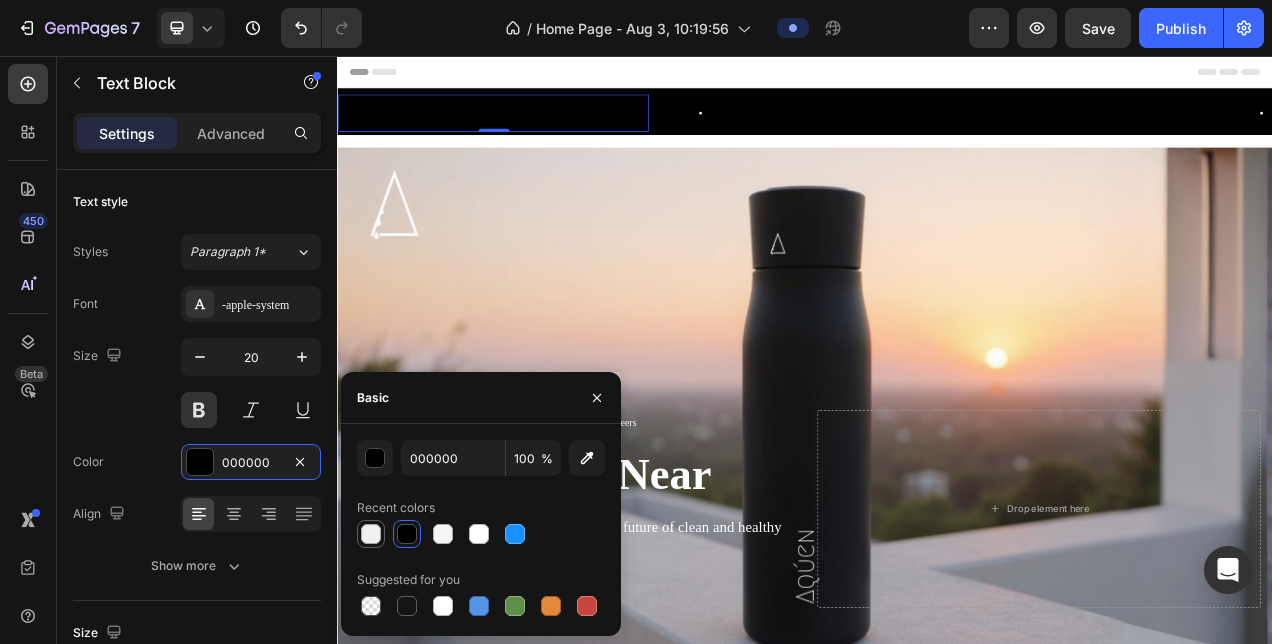 click at bounding box center (371, 534) 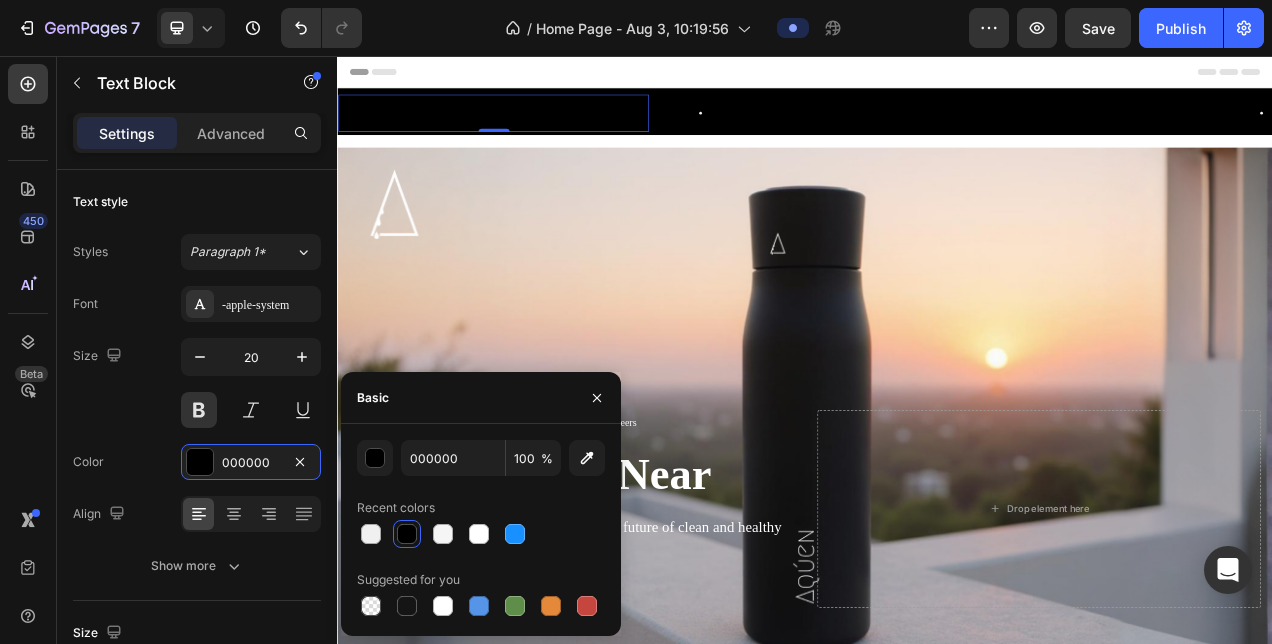 type on "F0F0F0" 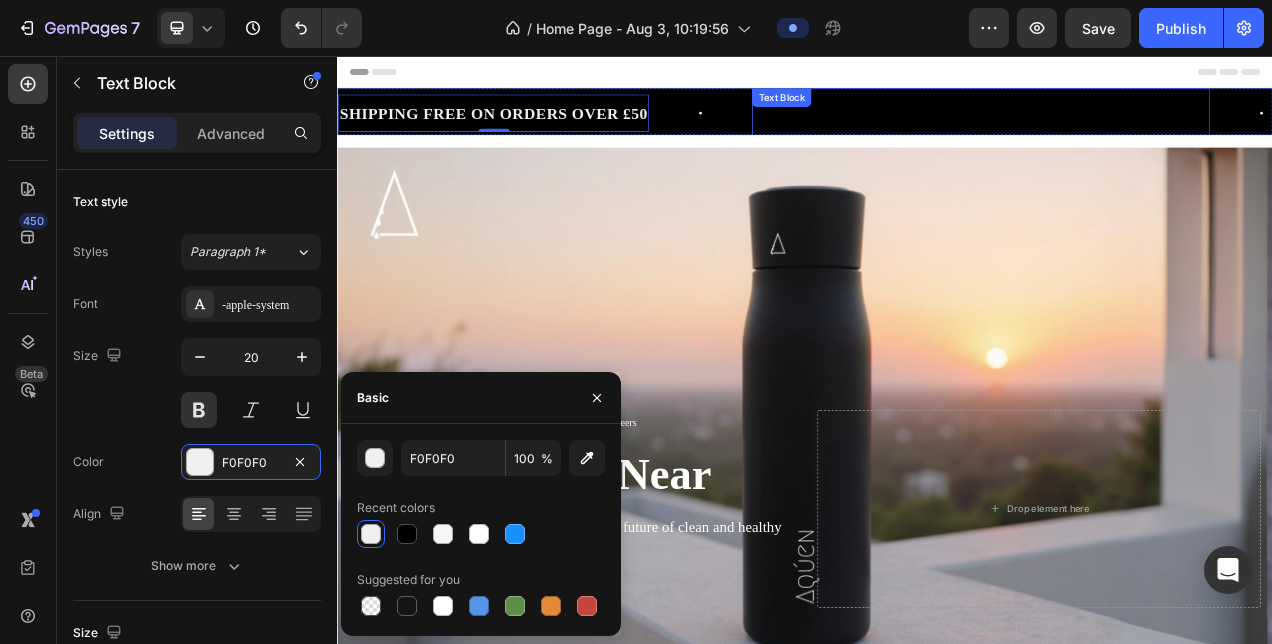 click on "Text Block" at bounding box center (907, 109) 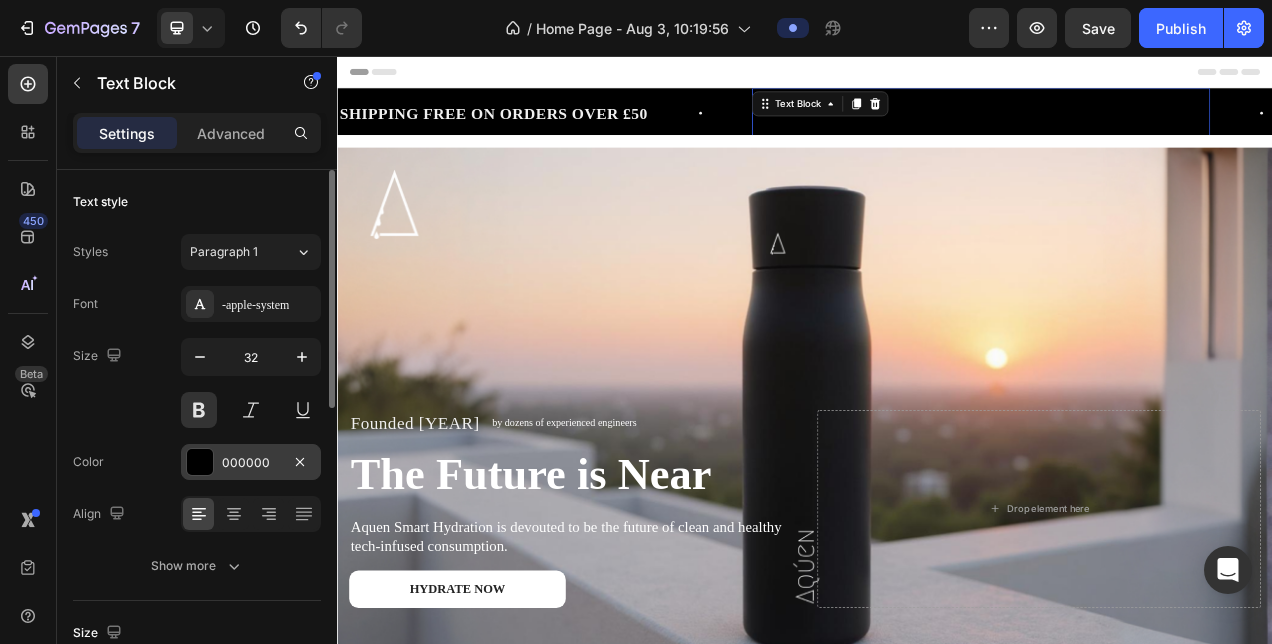 click at bounding box center [200, 462] 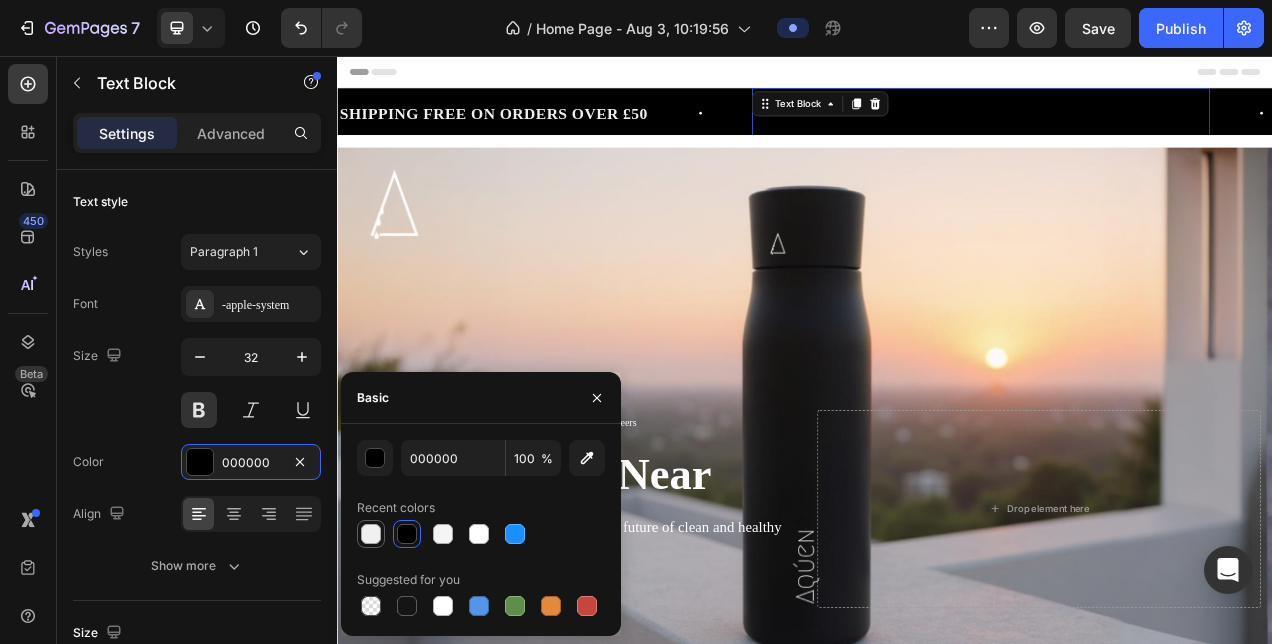 click at bounding box center (371, 534) 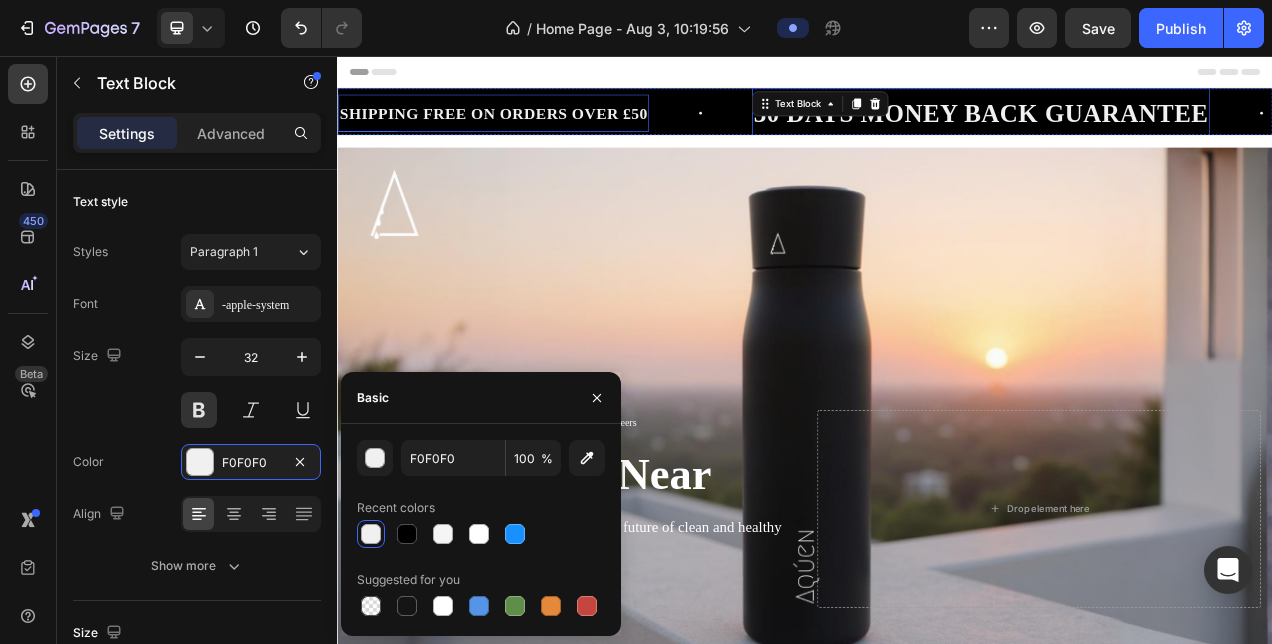 click on "SHIPPING FREE ON ORDERS OVER £50" at bounding box center (537, 129) 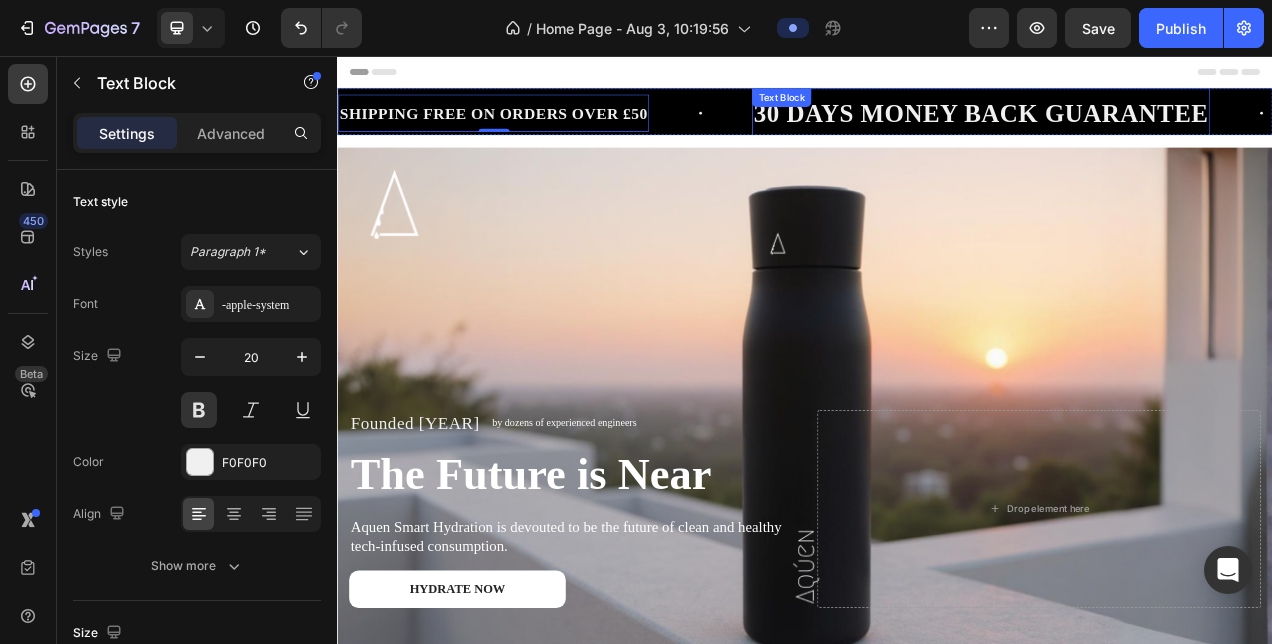 click on "30 DAYS MONEY BACK GUARANTEE" at bounding box center (1162, 129) 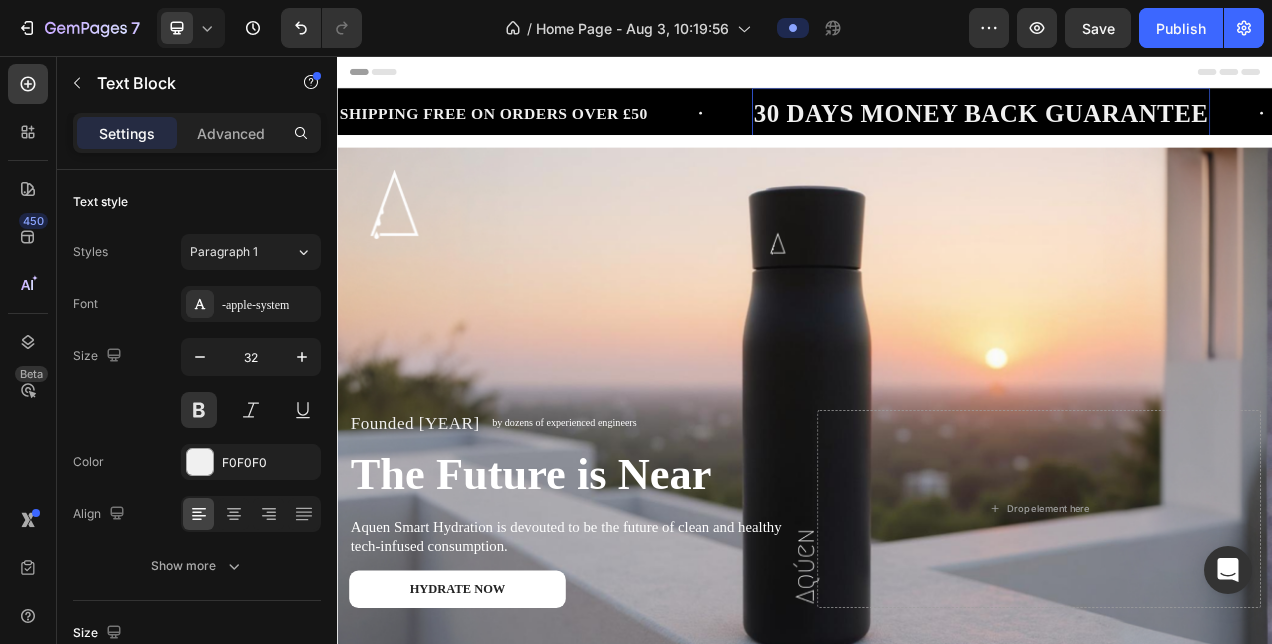 click on "30 DAYS MONEY BACK GUARANTEE" at bounding box center [1162, 129] 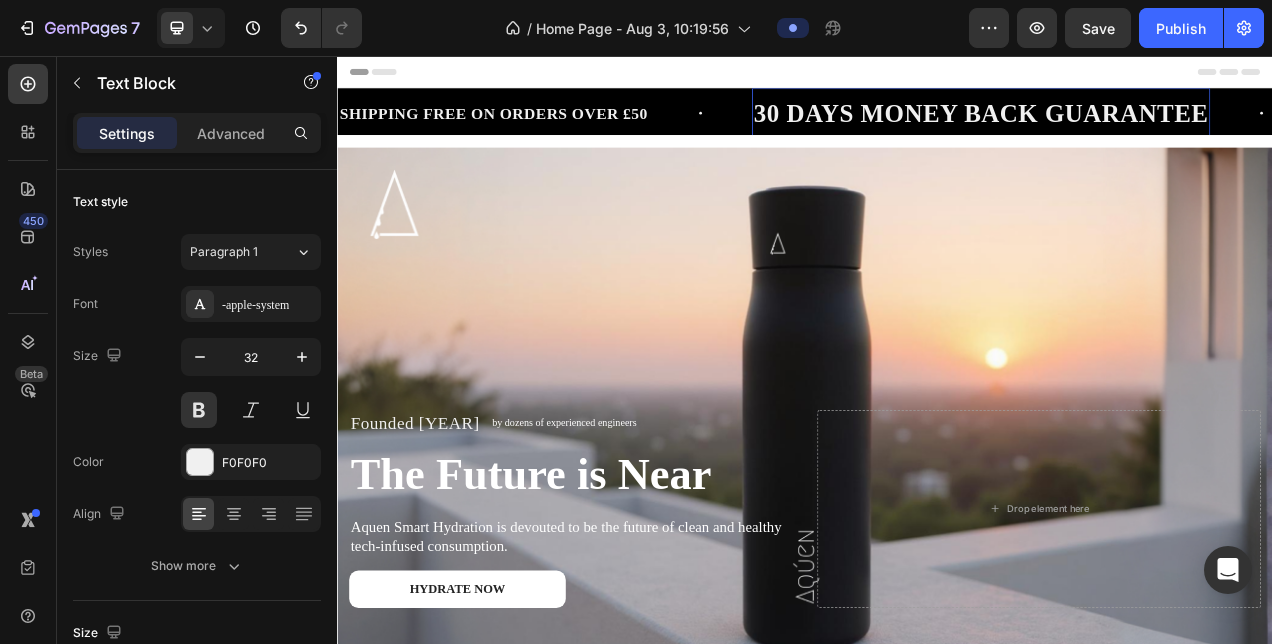 click on "30 DAYS MONEY BACK GUARANTEE" at bounding box center (1162, 129) 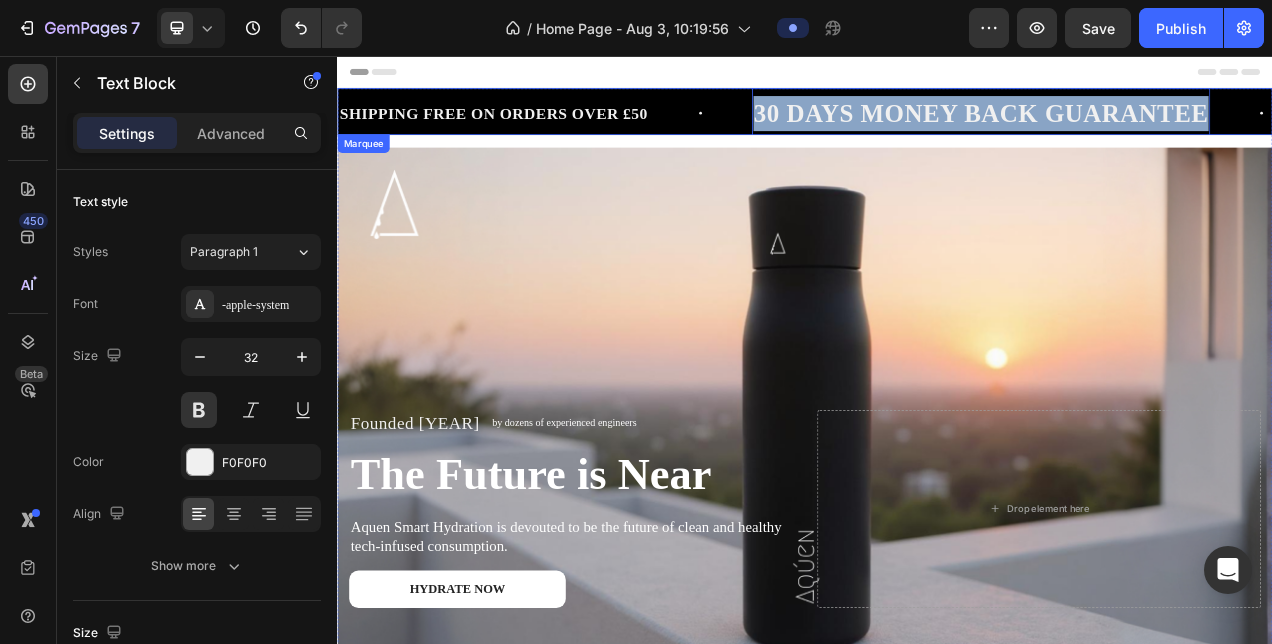 drag, startPoint x: 1449, startPoint y: 121, endPoint x: 848, endPoint y: 129, distance: 601.0532 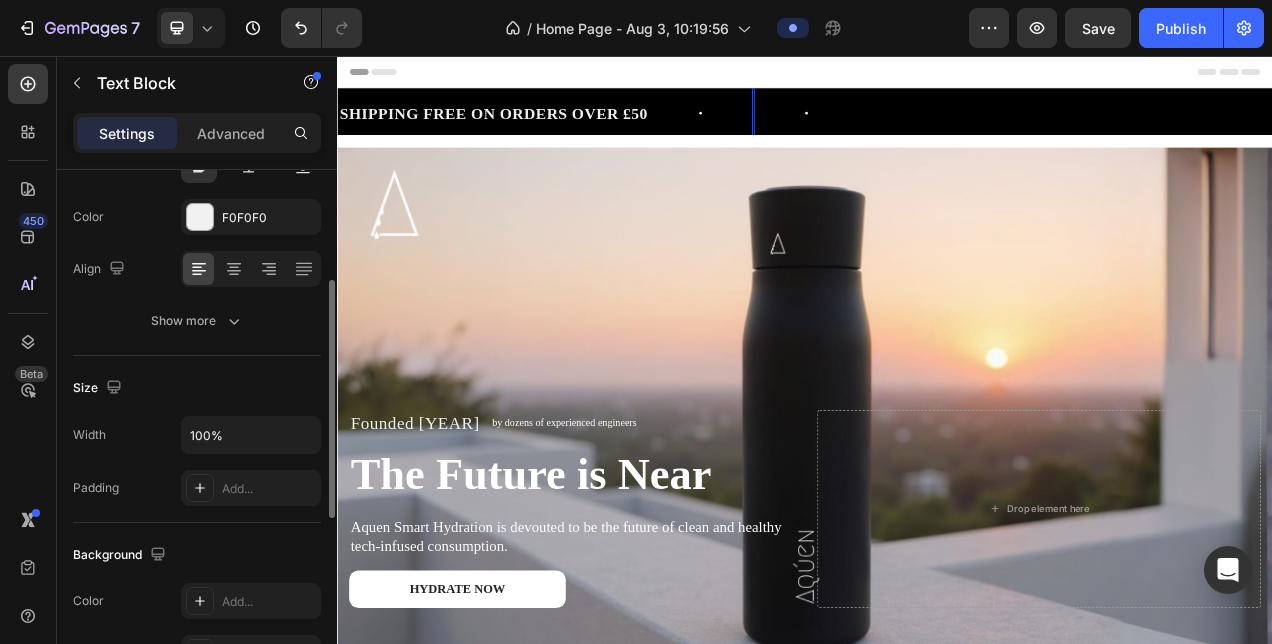 scroll, scrollTop: 177, scrollLeft: 0, axis: vertical 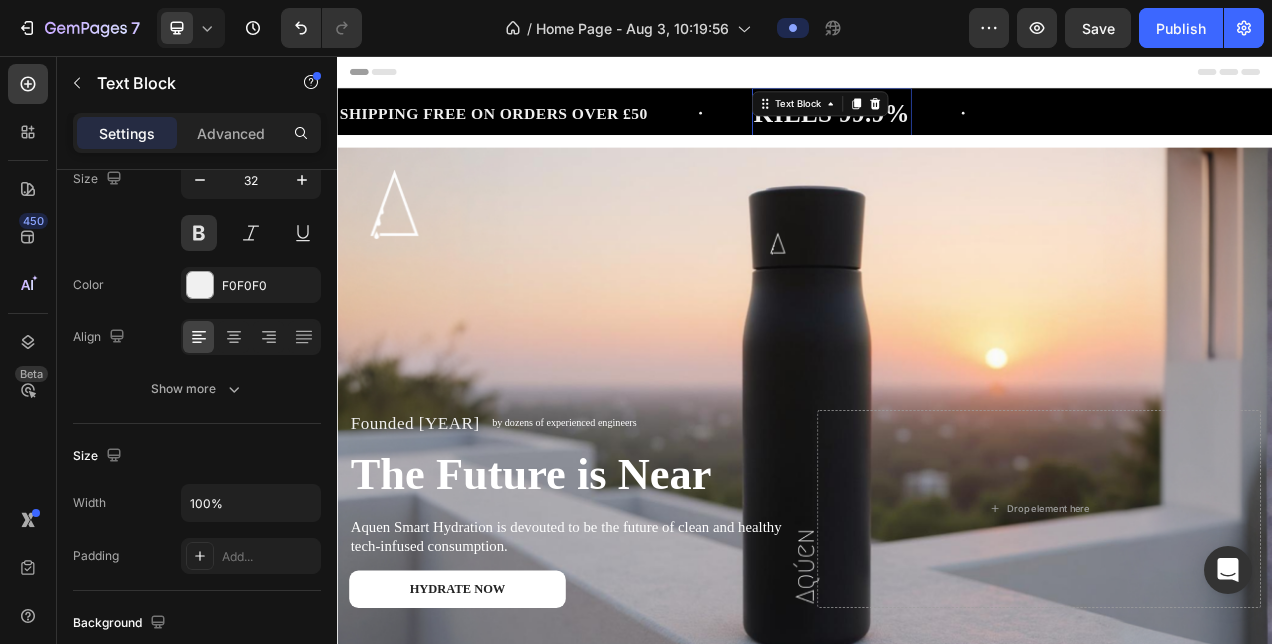 click on "KILLS 99.9%" at bounding box center [971, 129] 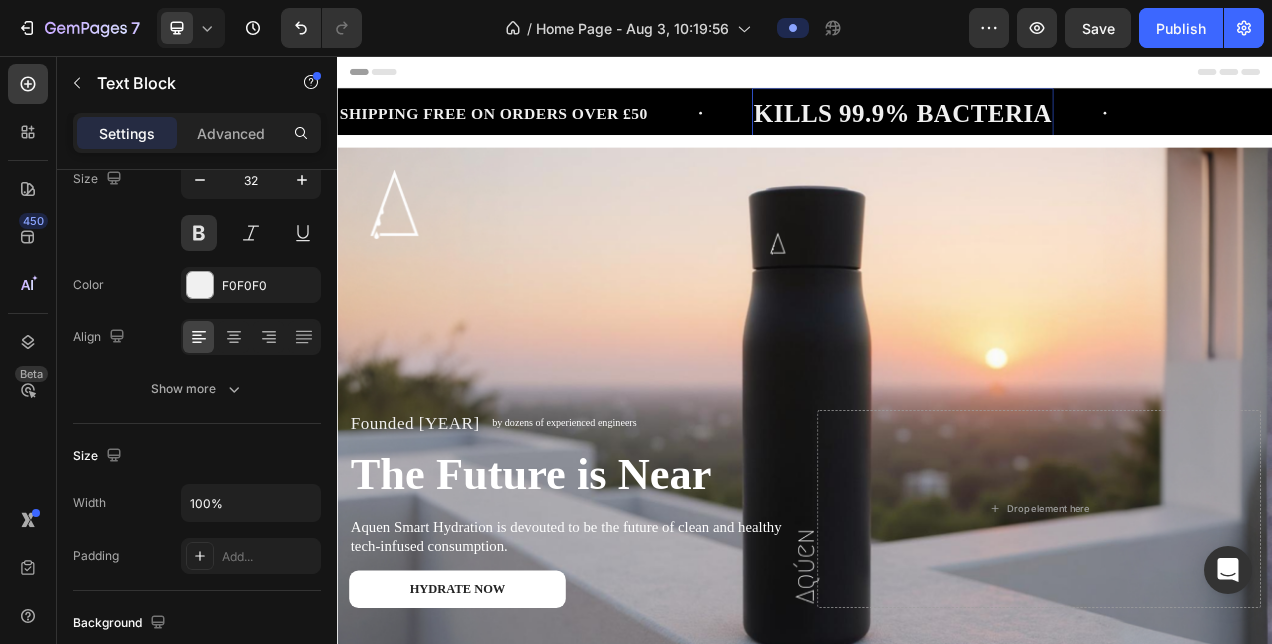 click on "KILLS 99.9% BACTERIA" at bounding box center (1062, 129) 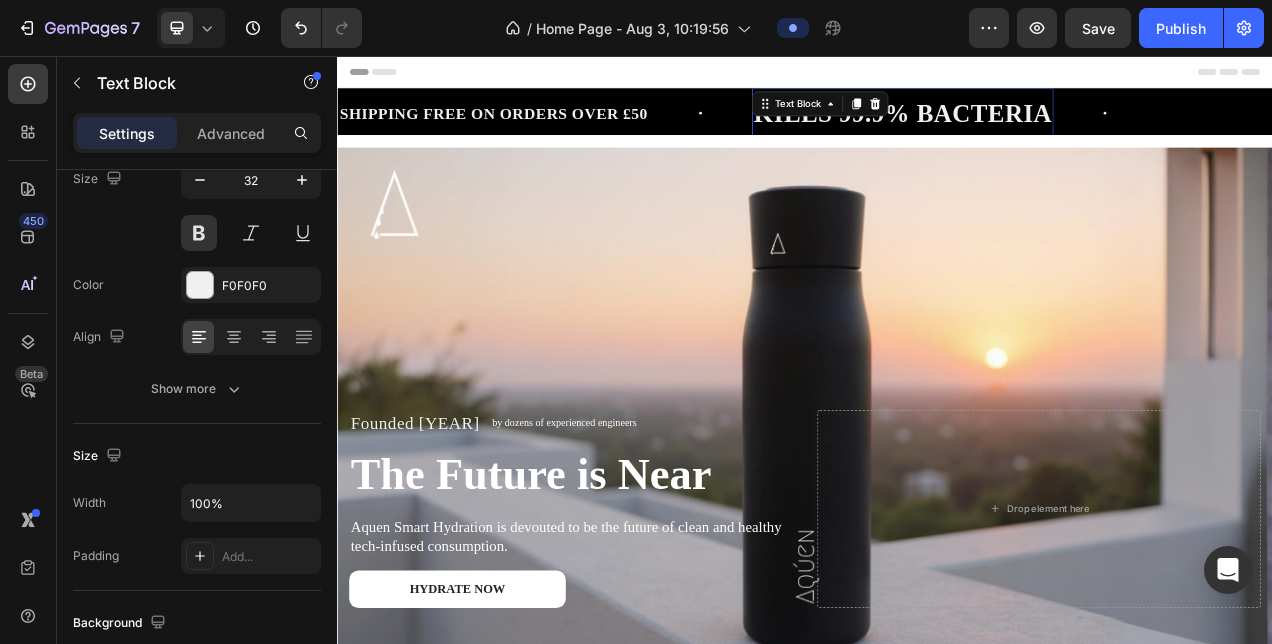 click on "KILLS 99.9% BACTERIA" at bounding box center [1062, 129] 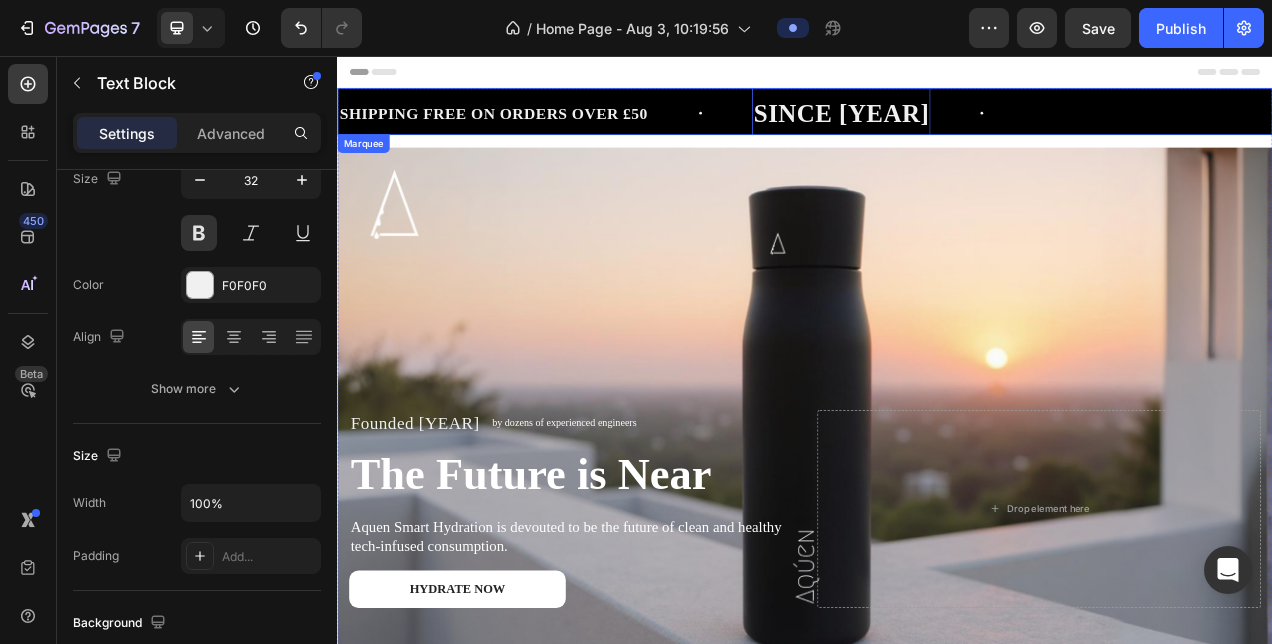 click on "SINCE [YEAR] Text Block   0" at bounding box center [1049, 129] 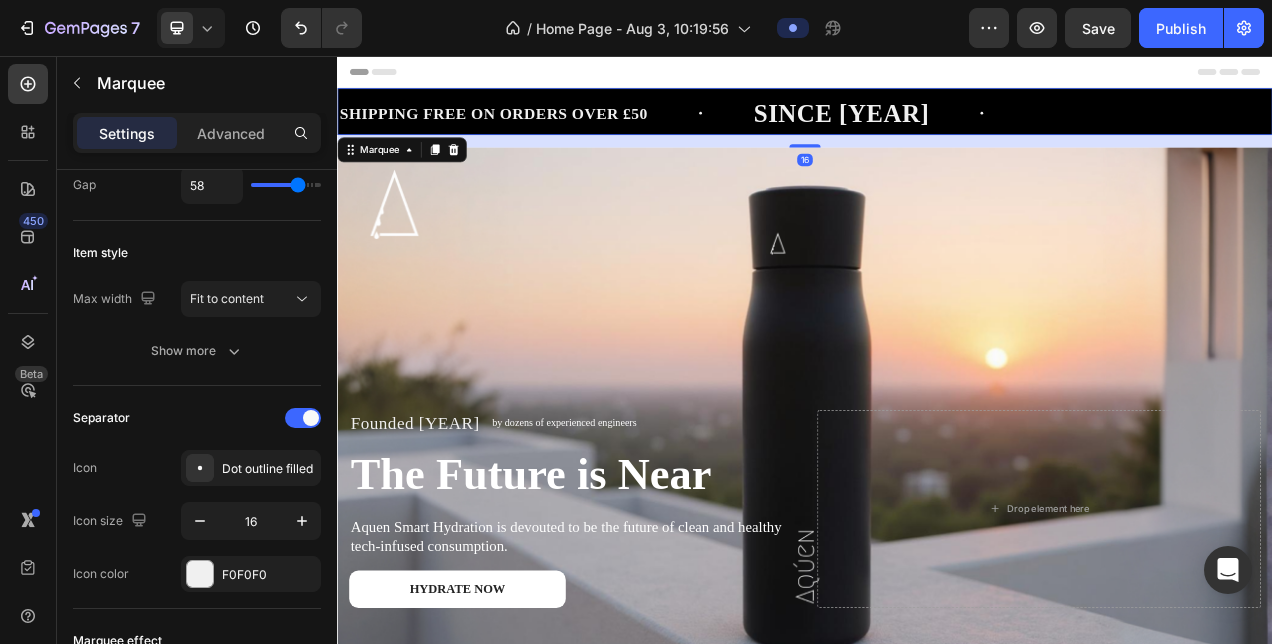 scroll, scrollTop: 0, scrollLeft: 0, axis: both 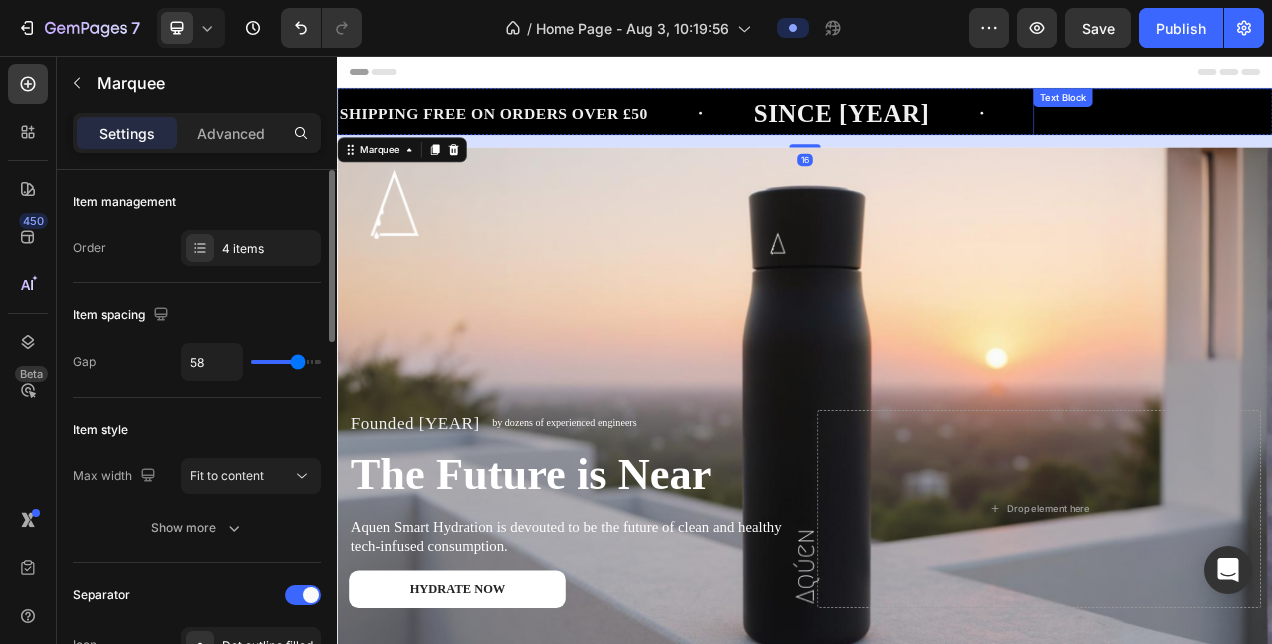 click on "Text Block" at bounding box center [1268, 109] 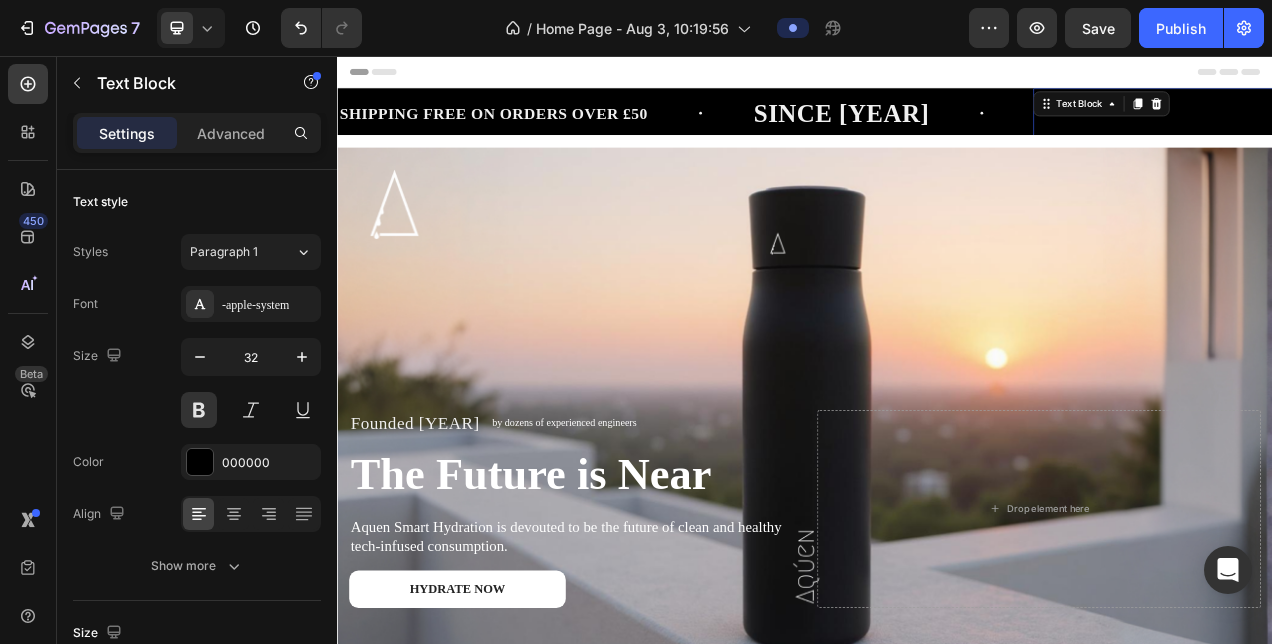 click on "LIMITED TIME 50% OFF SALE" at bounding box center [1474, 129] 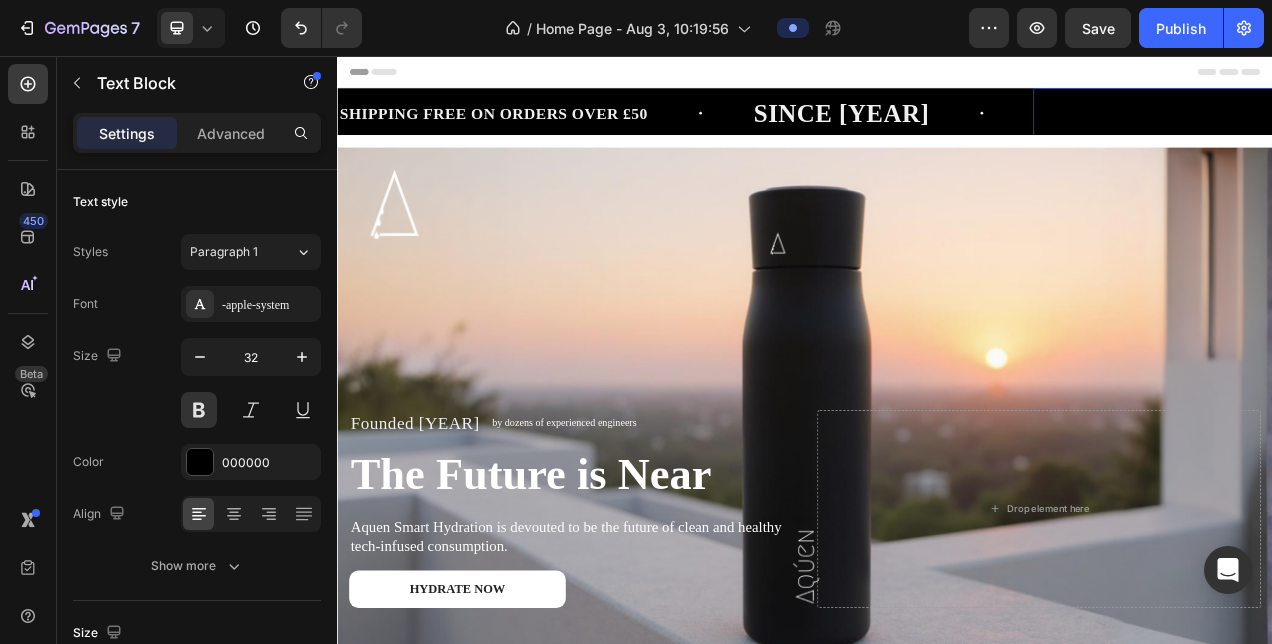 click on "LIMITED TIME 50% OFF SALE" at bounding box center (1474, 129) 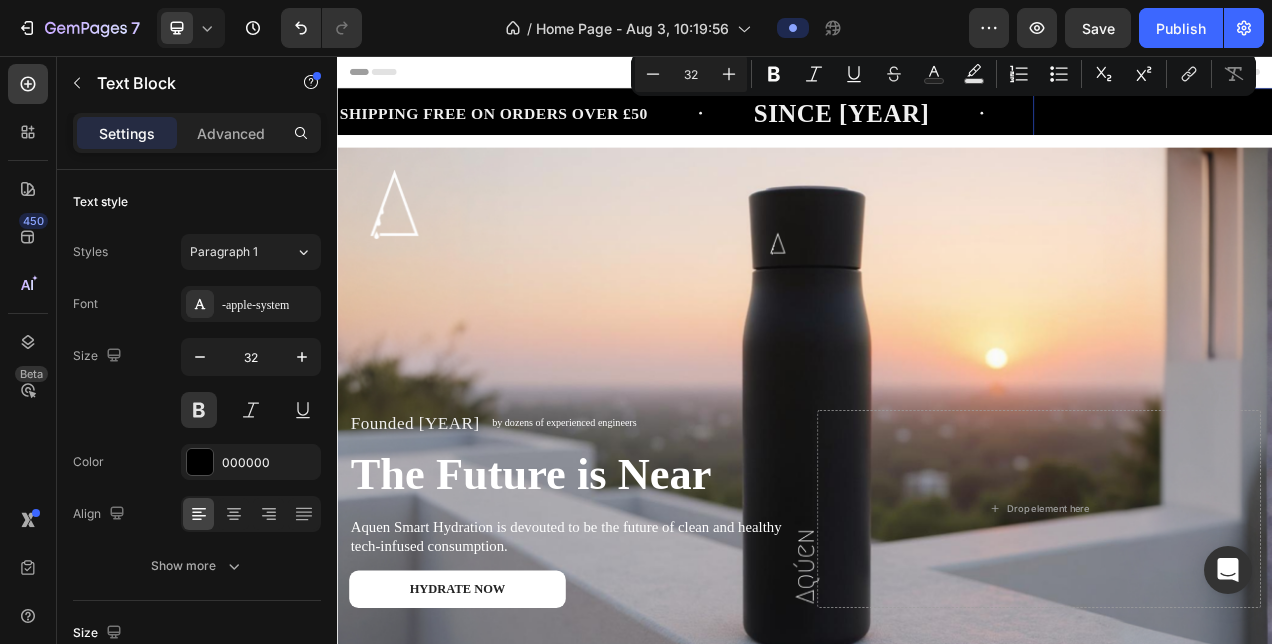 click on "LIMITED TIME 50% OFF SALE" at bounding box center (1474, 129) 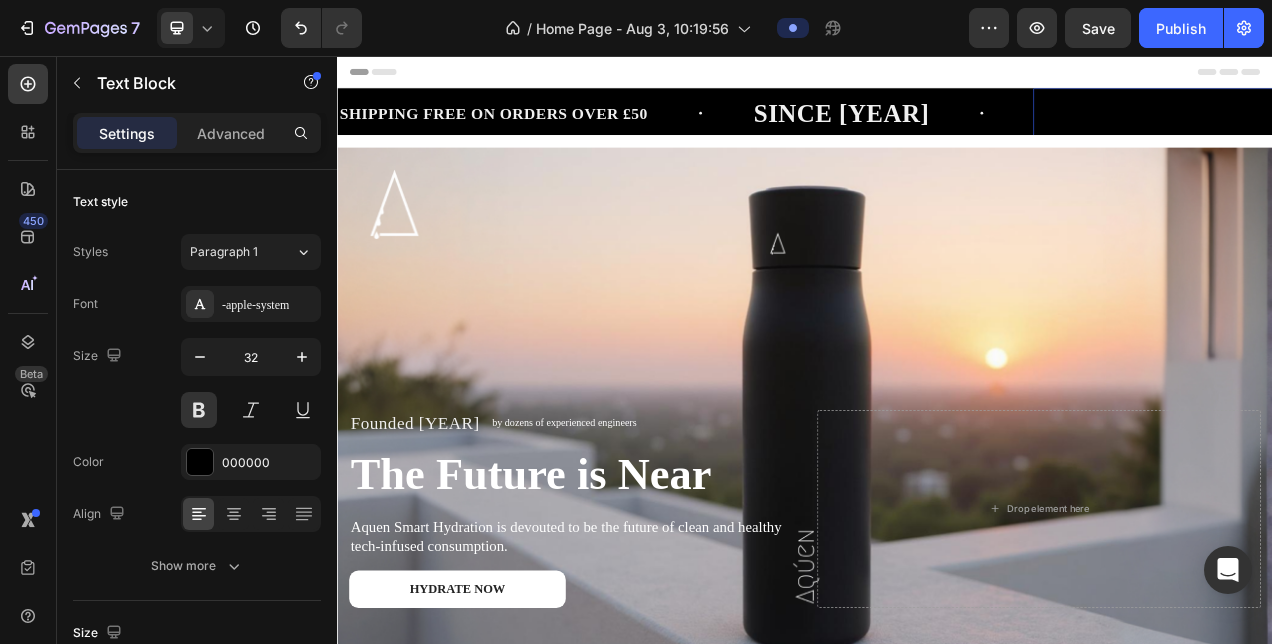 click on "LIMITED TIME 50% OFF SALE" at bounding box center [1474, 129] 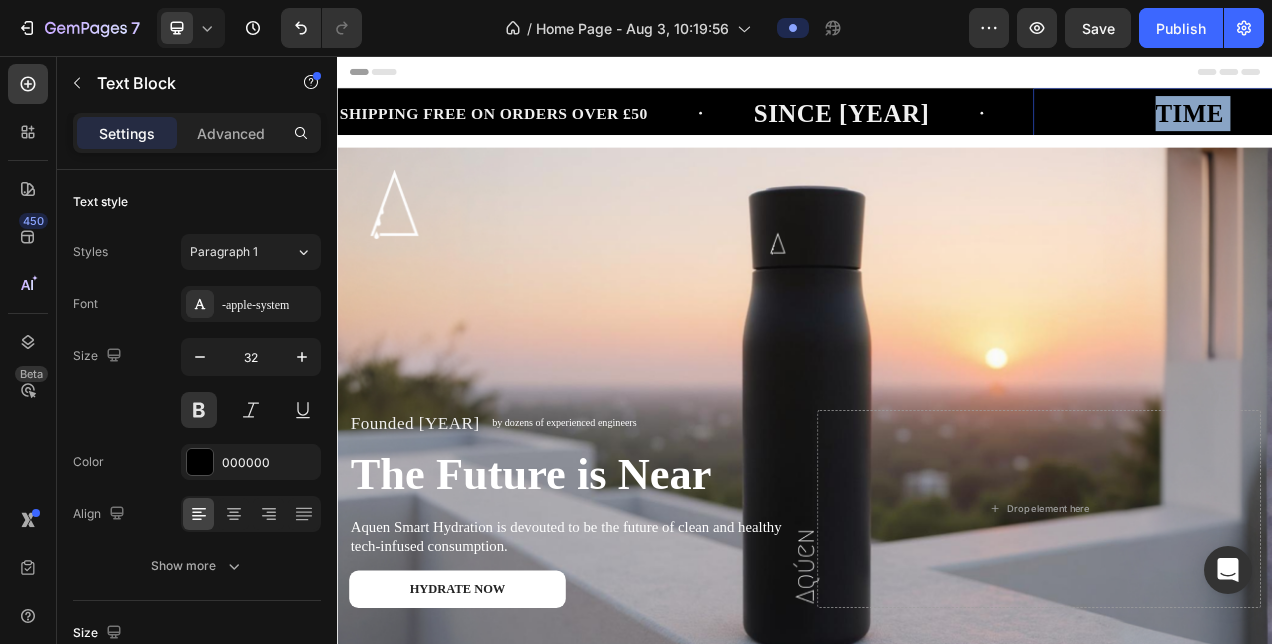 click on "LIMITED TIME 50% OFF SALE" at bounding box center (1474, 129) 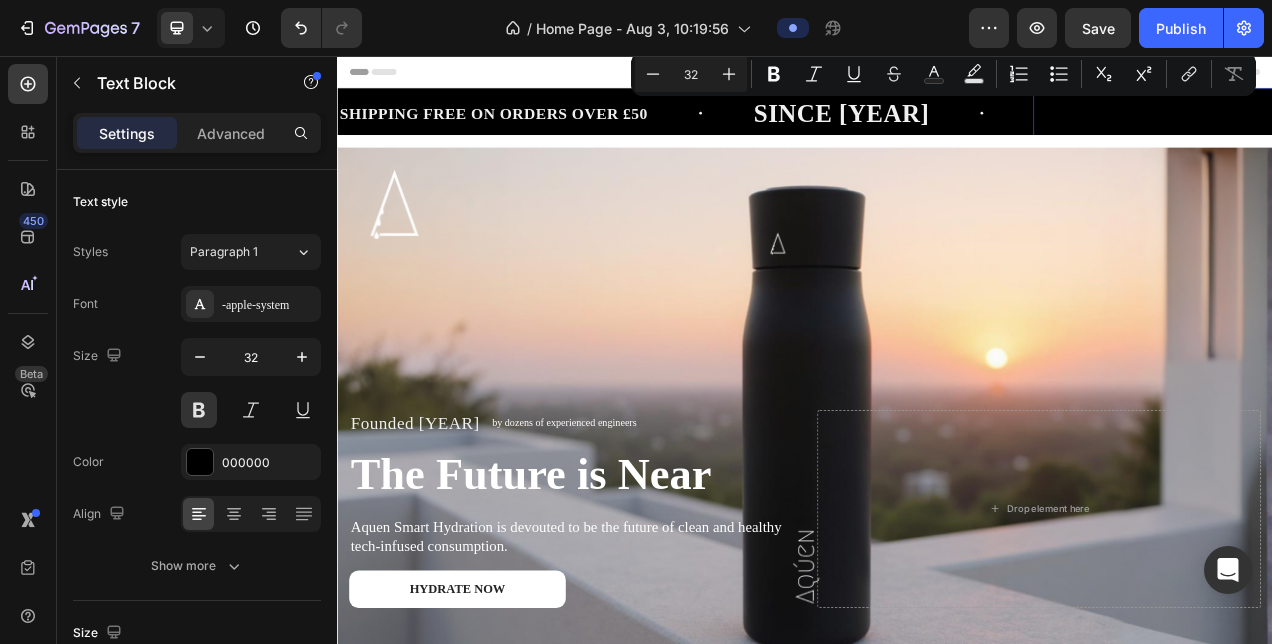 click on "LIMITED TIME 50% OFF SALE" at bounding box center (1474, 129) 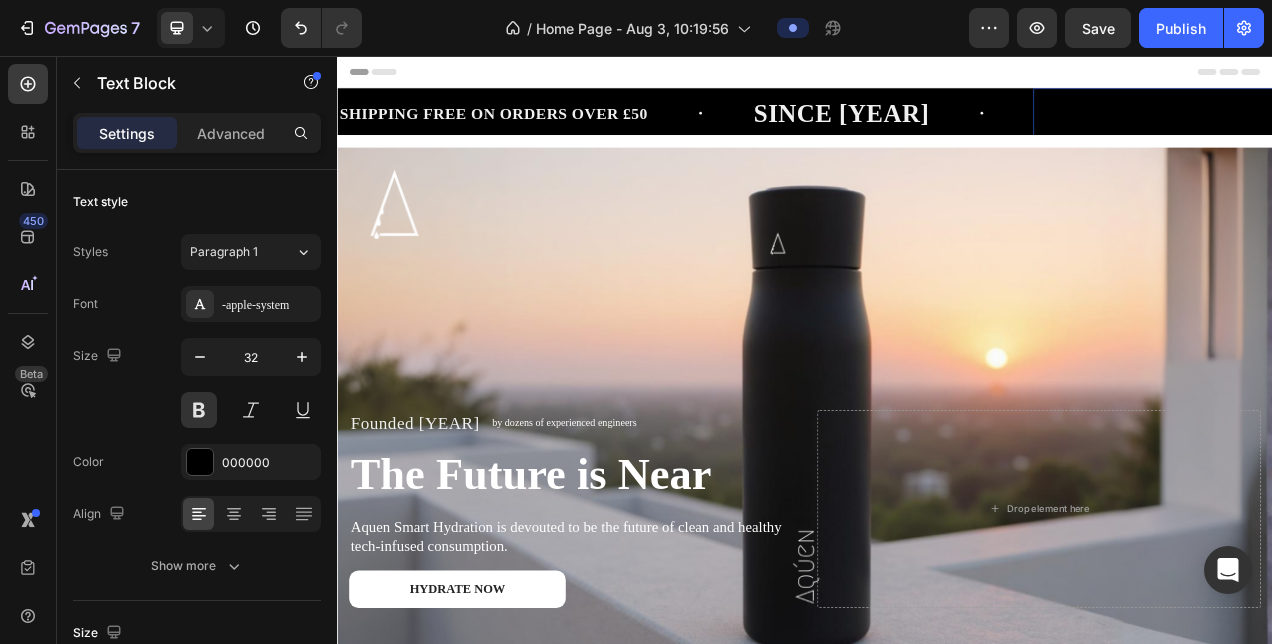 click on "LIMITED TIME 50% OFF SALE" at bounding box center [1474, 129] 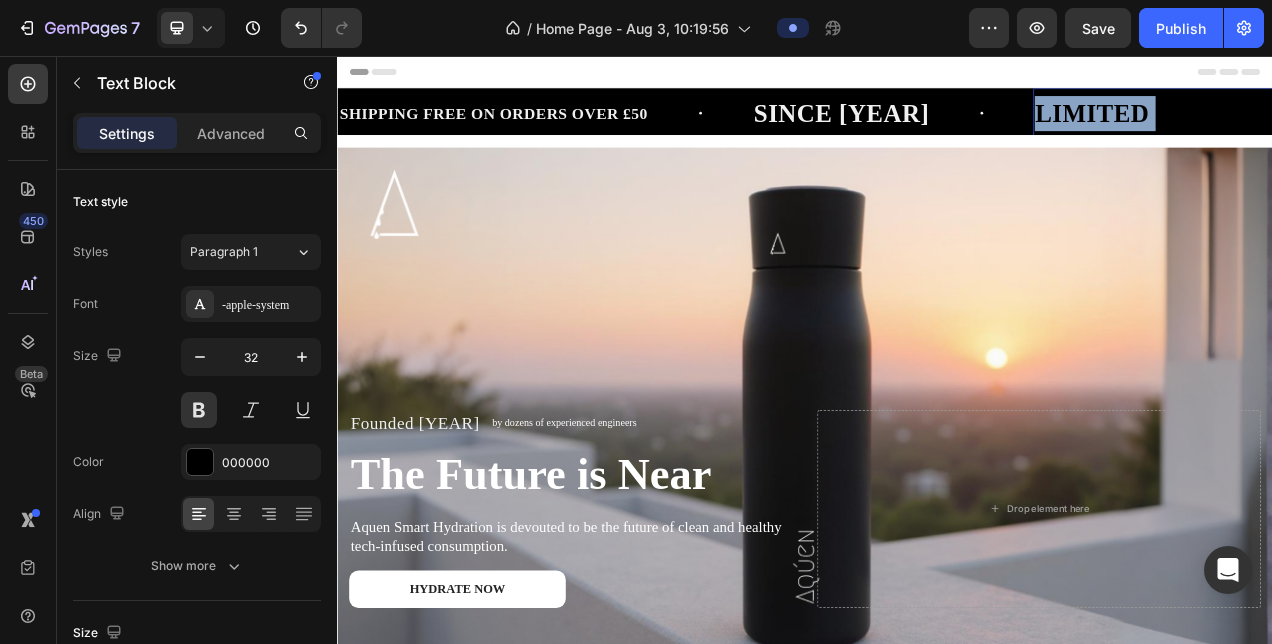 click on "LIMITED TIME 50% OFF SALE" at bounding box center (1474, 129) 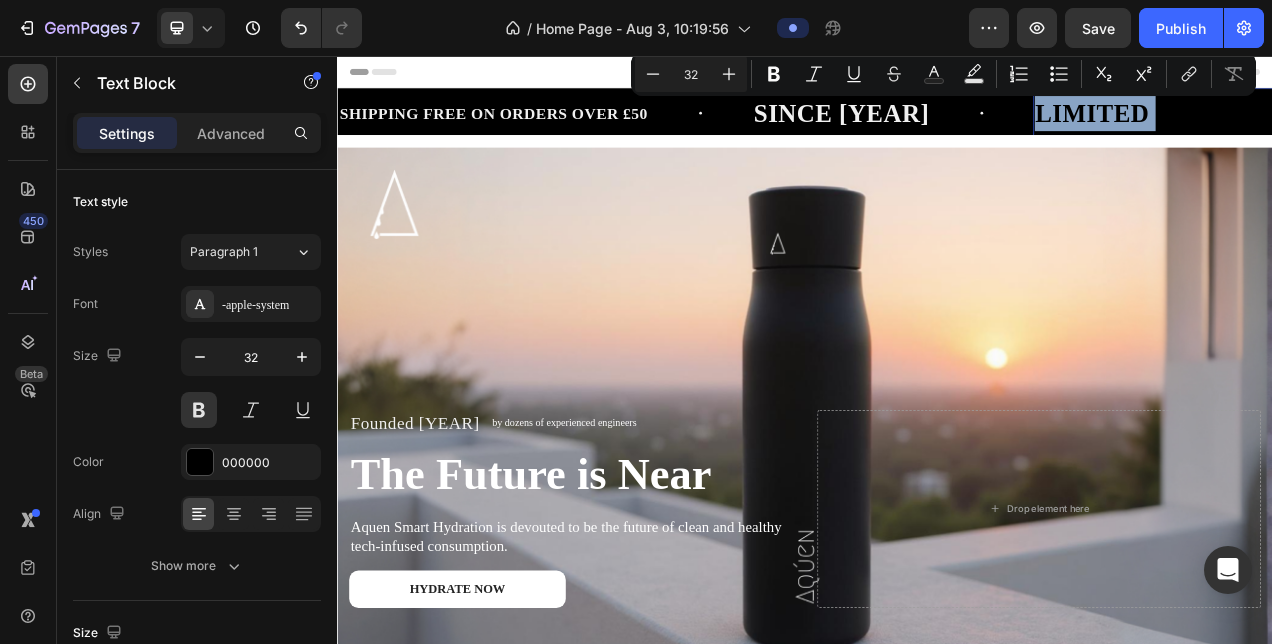 click on "LIMITED TIME 50% OFF SALE" at bounding box center (1474, 129) 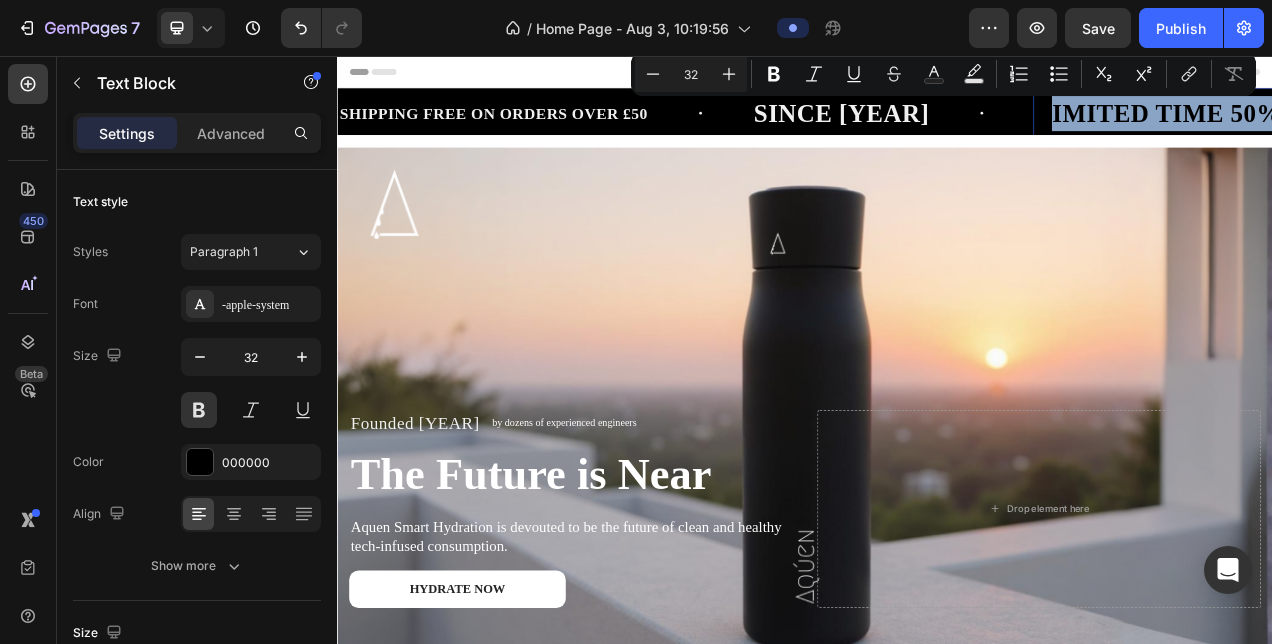 drag, startPoint x: 1200, startPoint y: 138, endPoint x: 1535, endPoint y: 149, distance: 335.18054 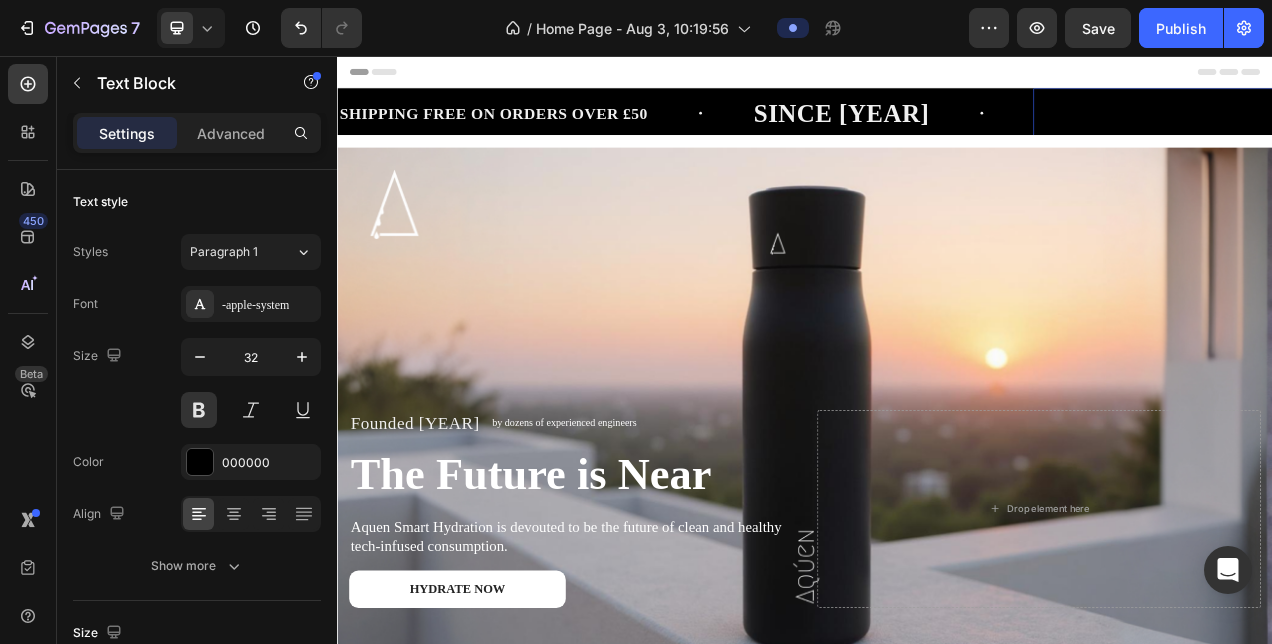 click on "[BRAND] MATTE FINISH" at bounding box center (1426, 129) 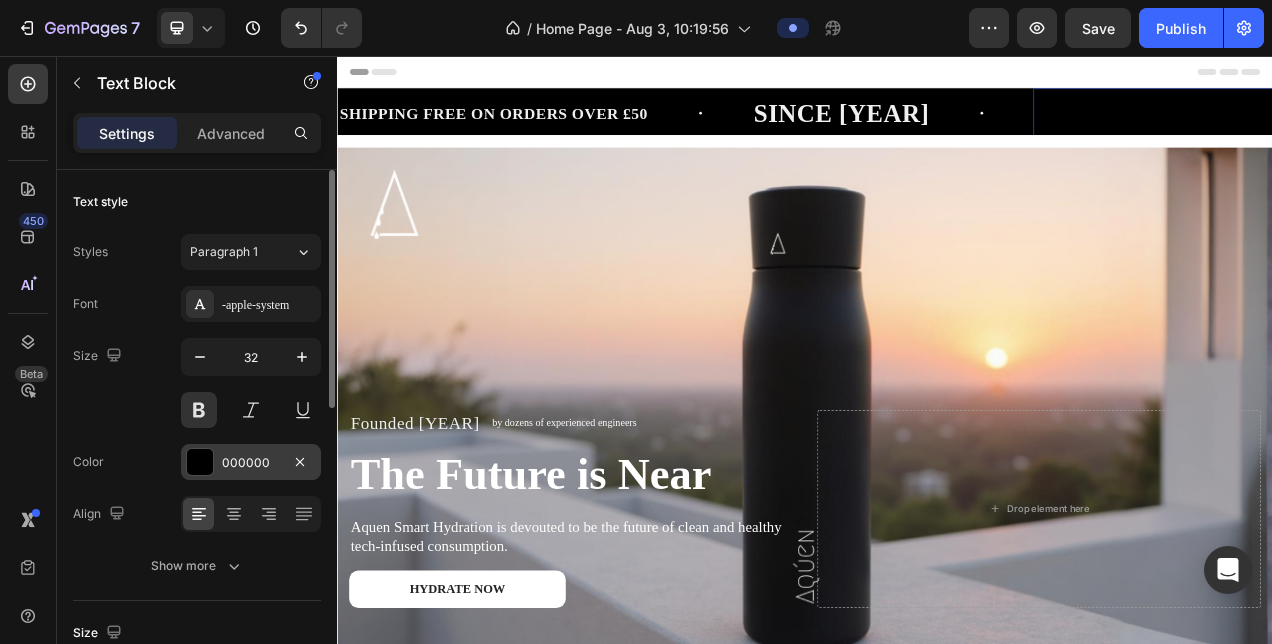 click at bounding box center [200, 462] 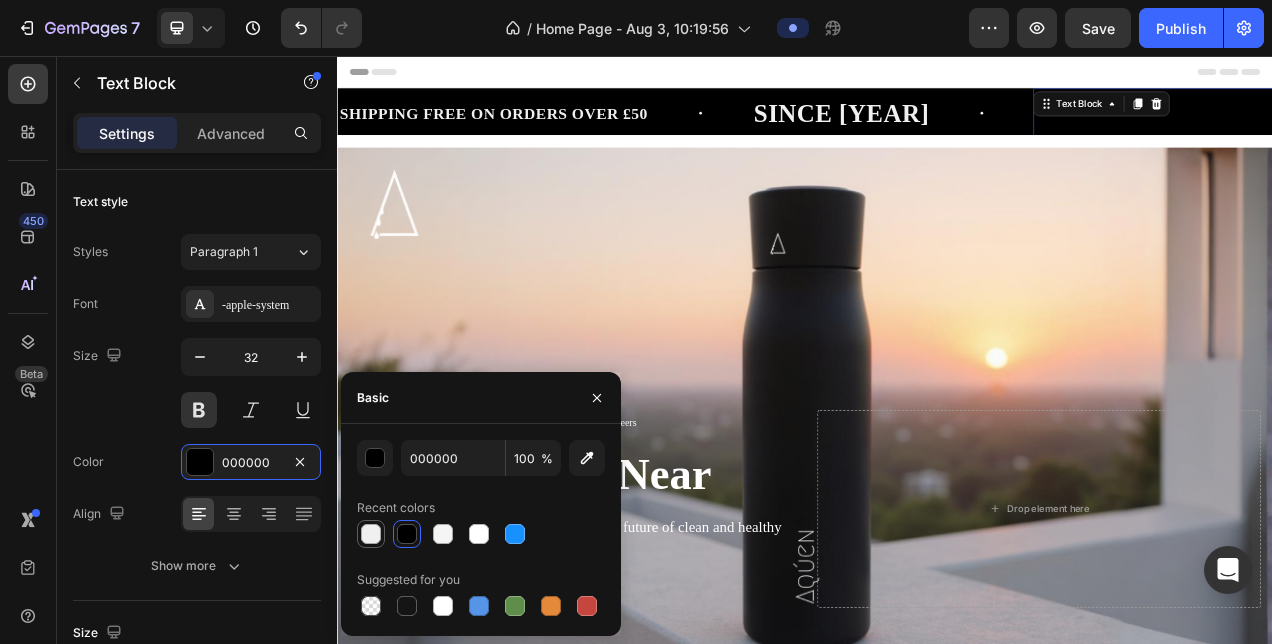 click at bounding box center [371, 534] 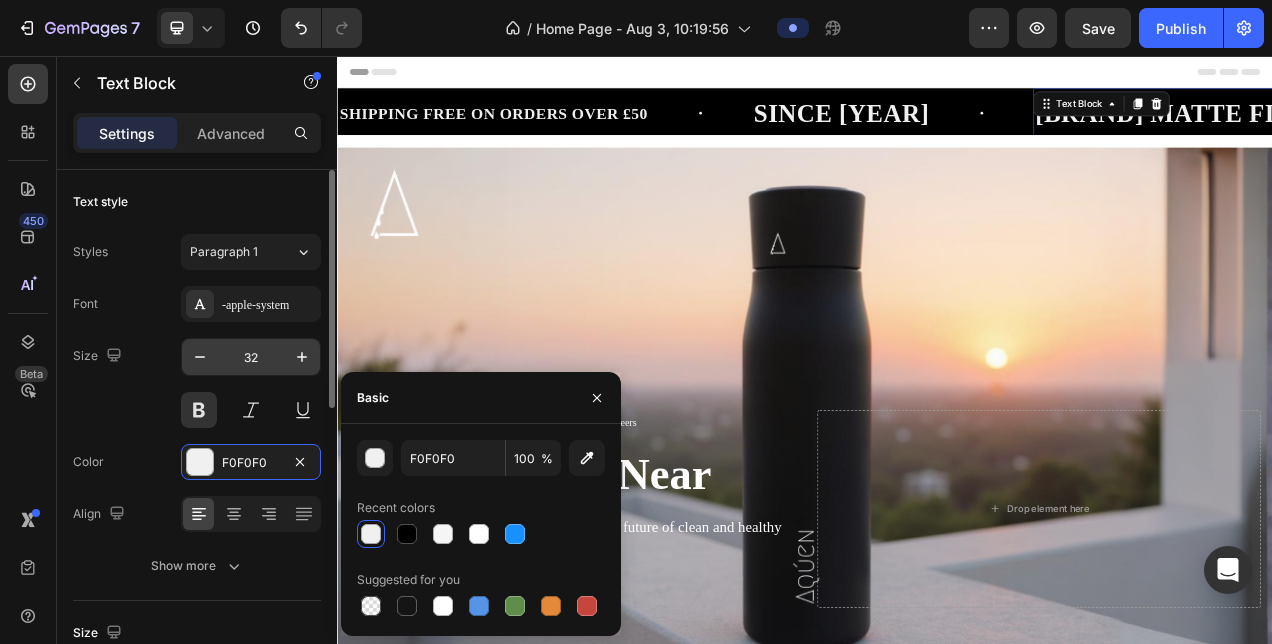 click on "32" at bounding box center [251, 357] 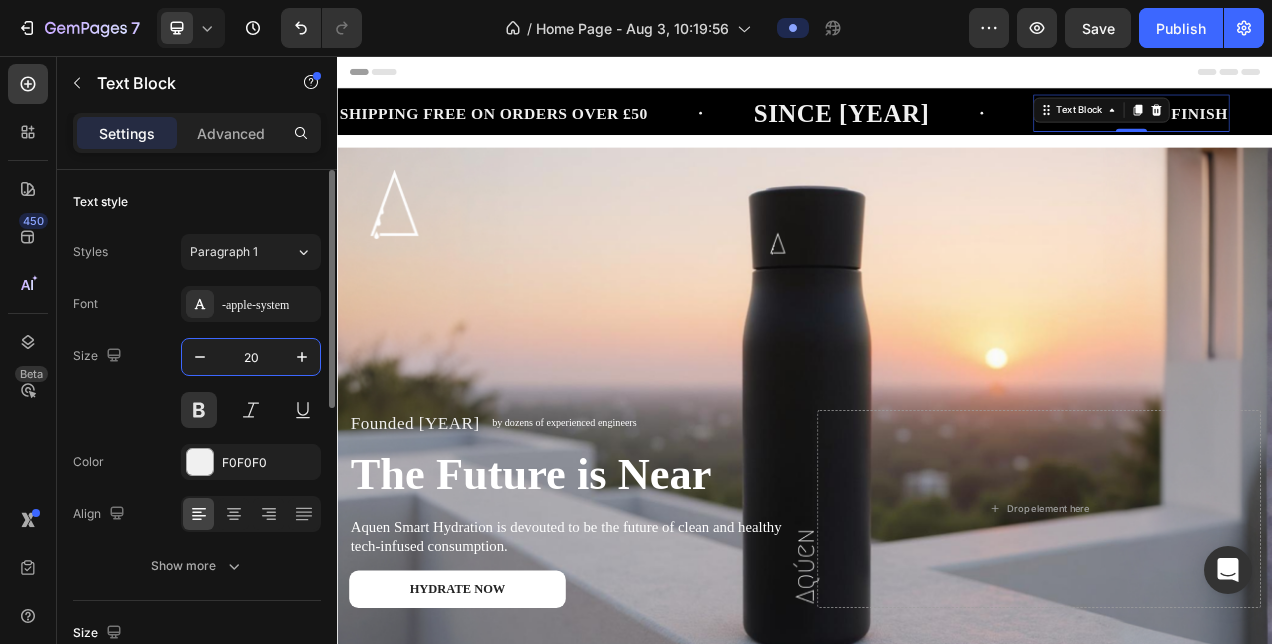 type on "20" 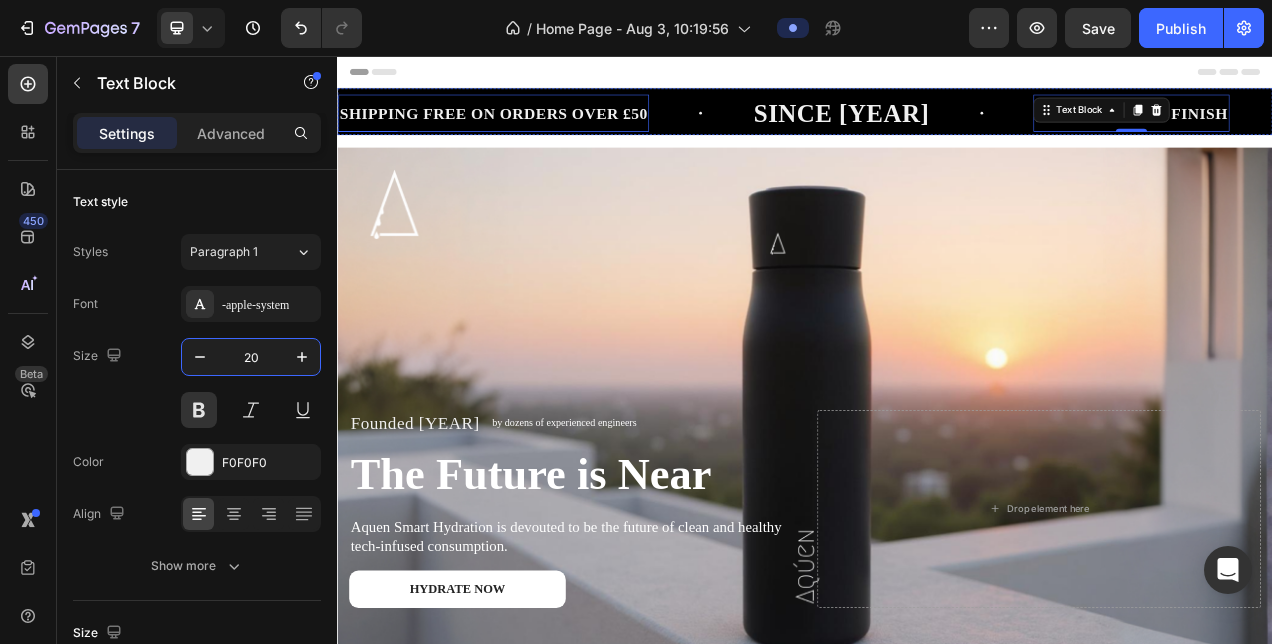 click on "SHIPPING FREE ON ORDERS OVER £50" at bounding box center (537, 129) 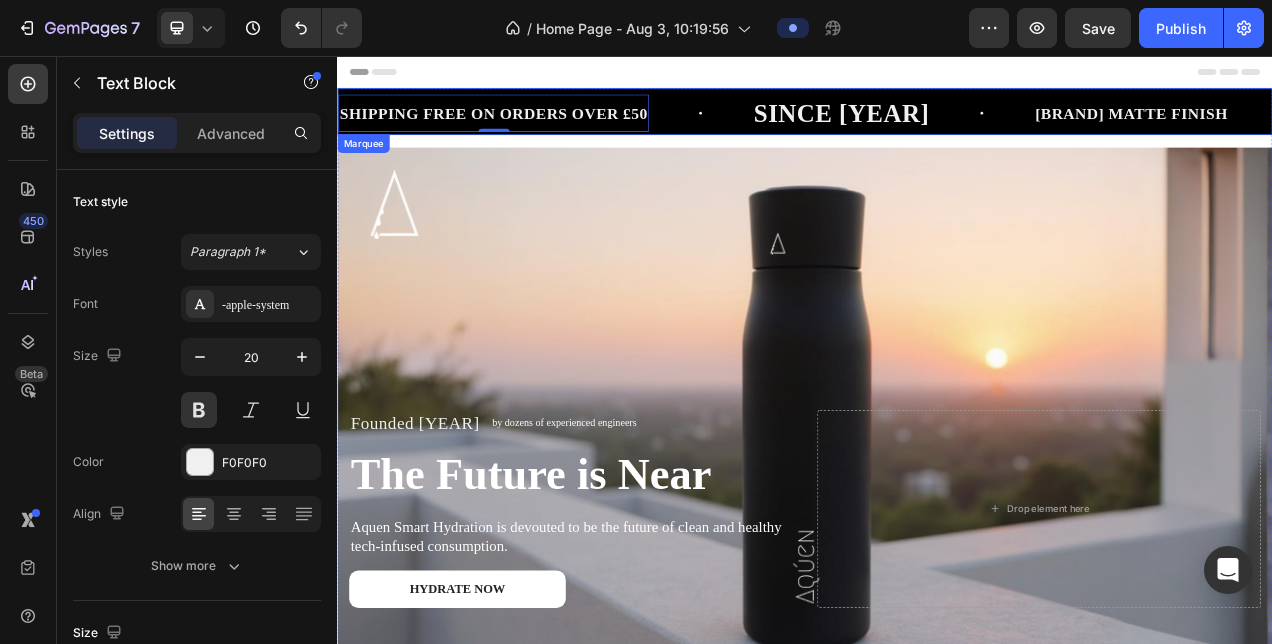 click on "SHIPPING FREE ON ORDERS OVER £50 Text Block   0" at bounding box center (603, 129) 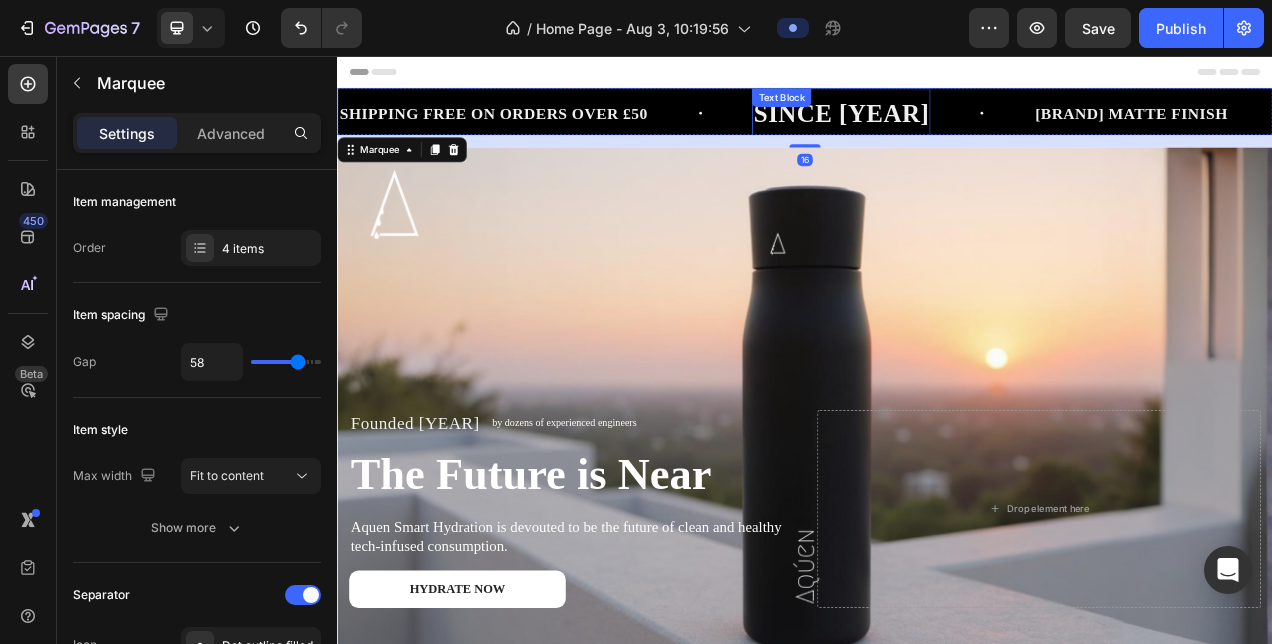 click on "SINCE [YEAR] Text Block" at bounding box center (983, 129) 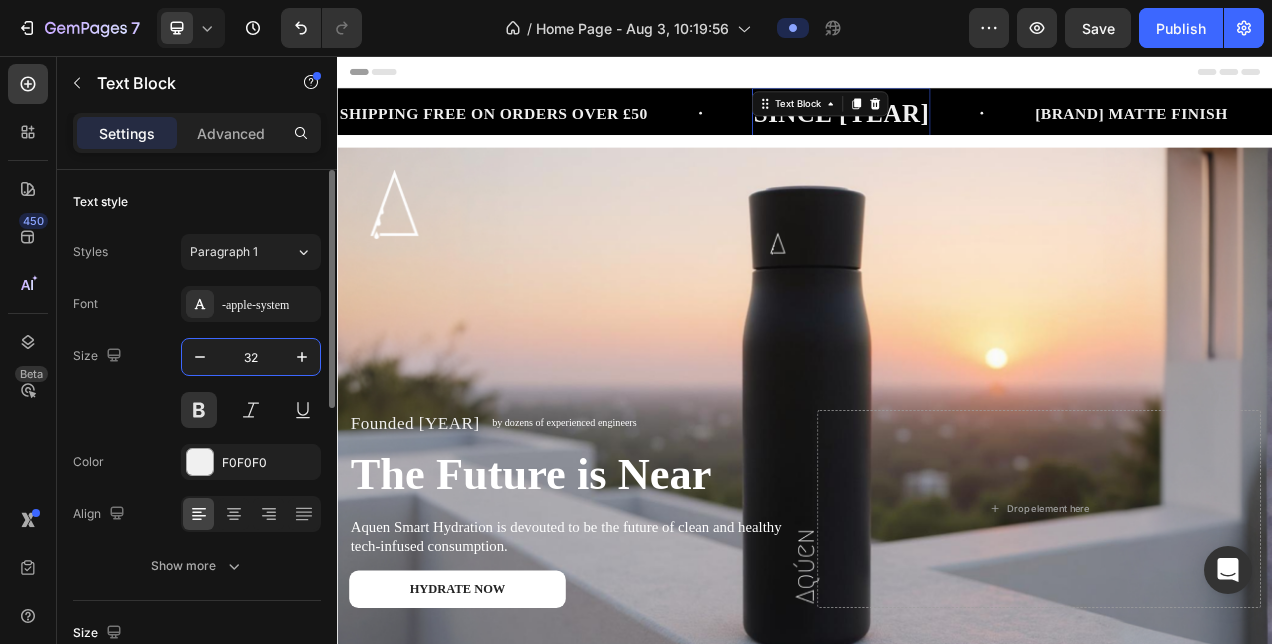 click on "32" at bounding box center [251, 357] 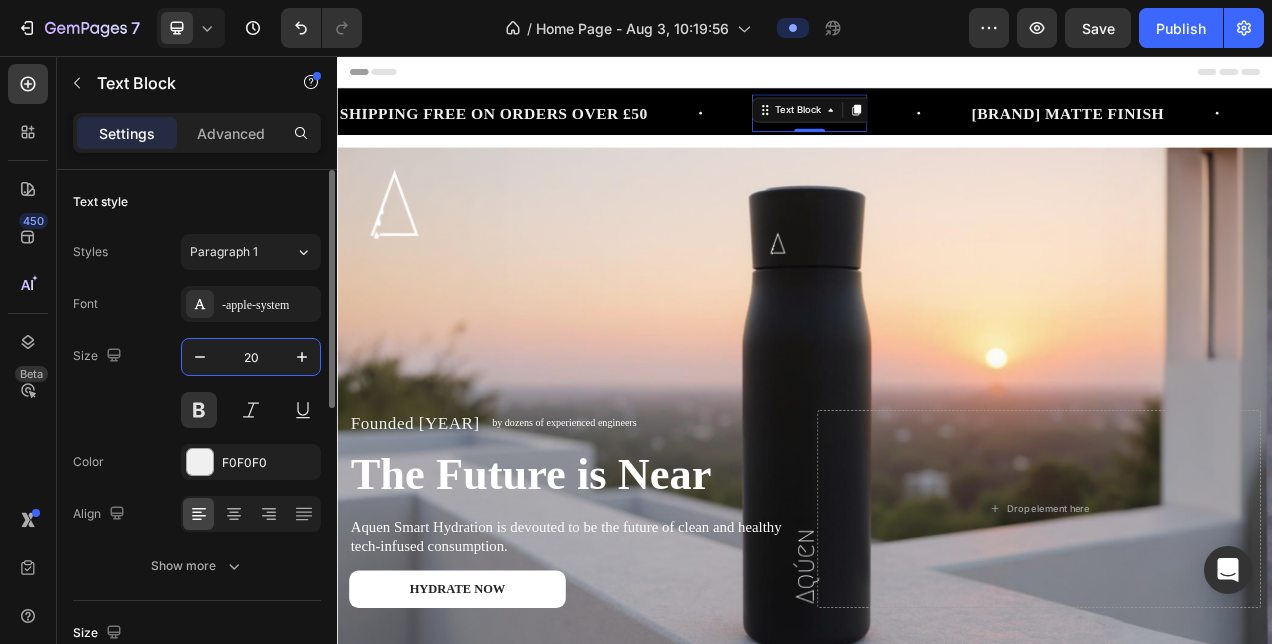type on "20" 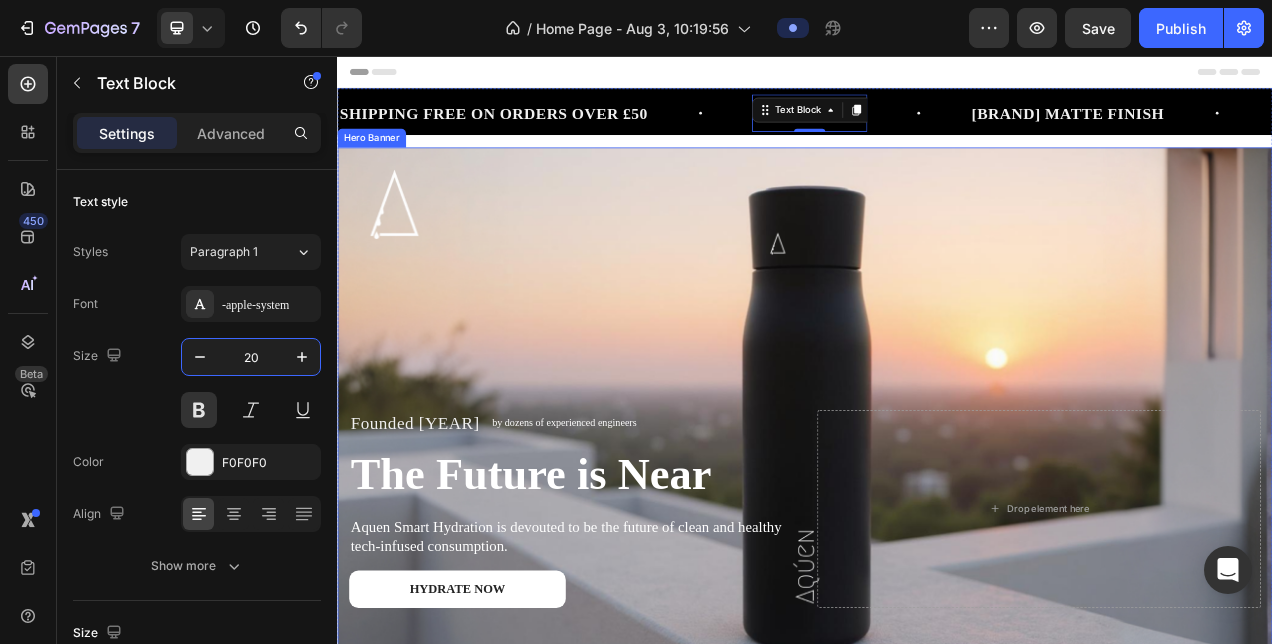 click on "SHIPPING FREE ON ORDERS OVER £50" at bounding box center (537, 129) 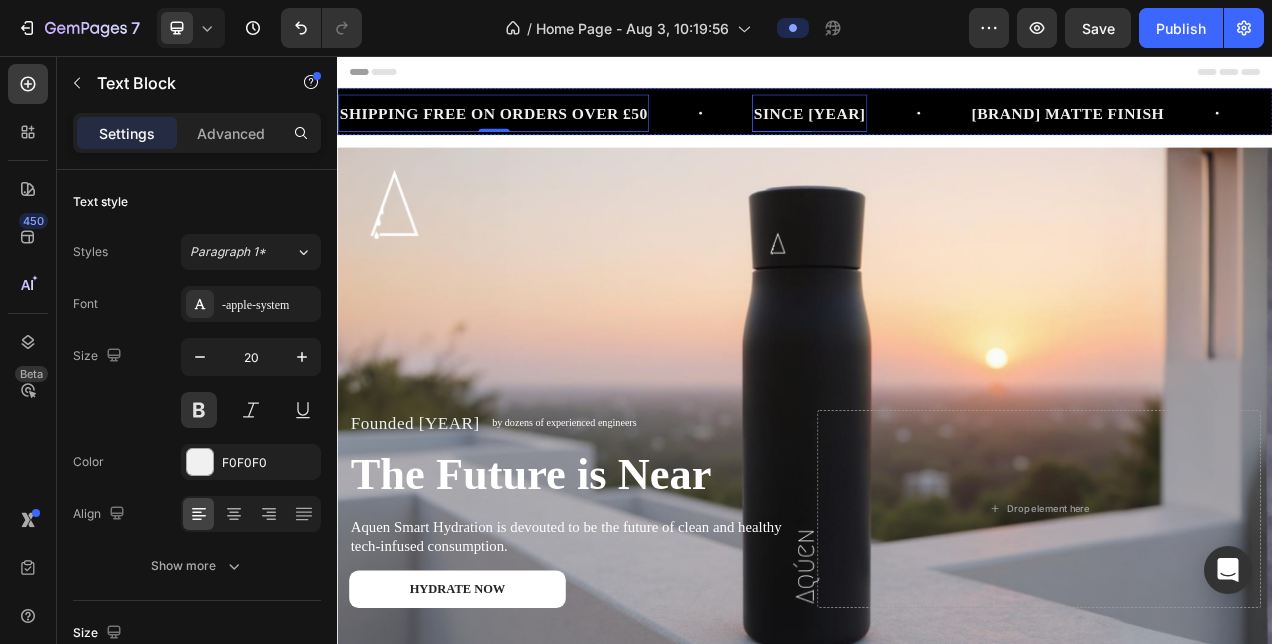 click on "SINCE [YEAR]" at bounding box center [942, 129] 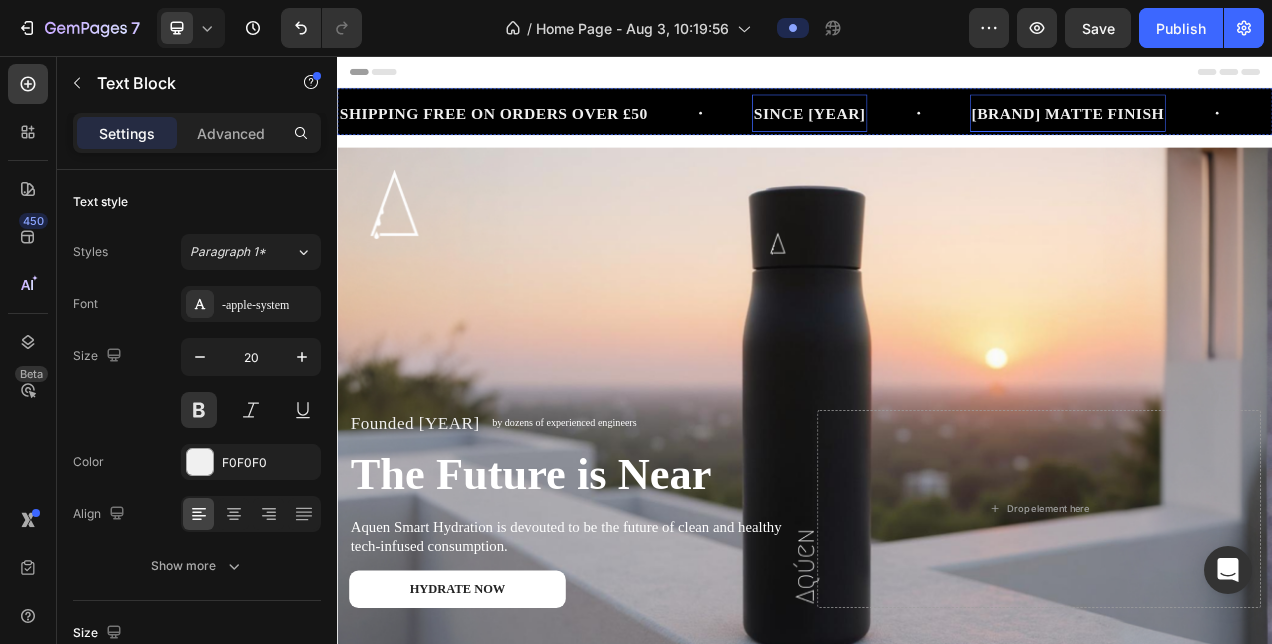 click on "[BRAND] MATTE FINISH" at bounding box center (1274, 129) 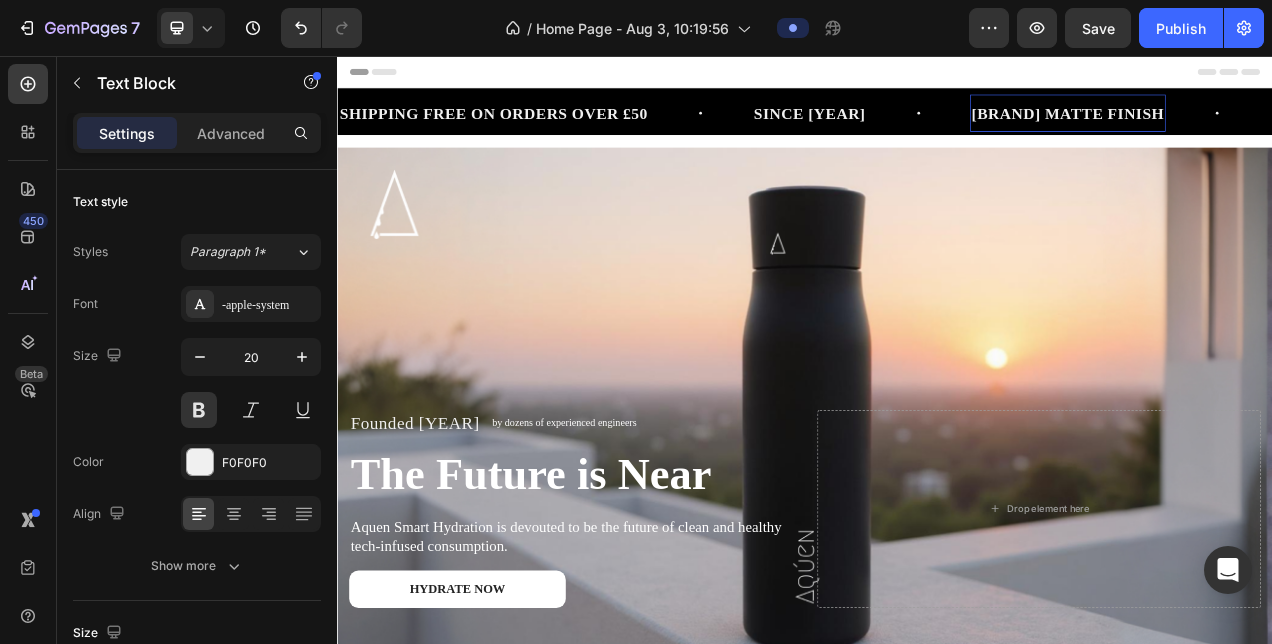 click on "[BRAND] MATTE FINISH" at bounding box center [1274, 129] 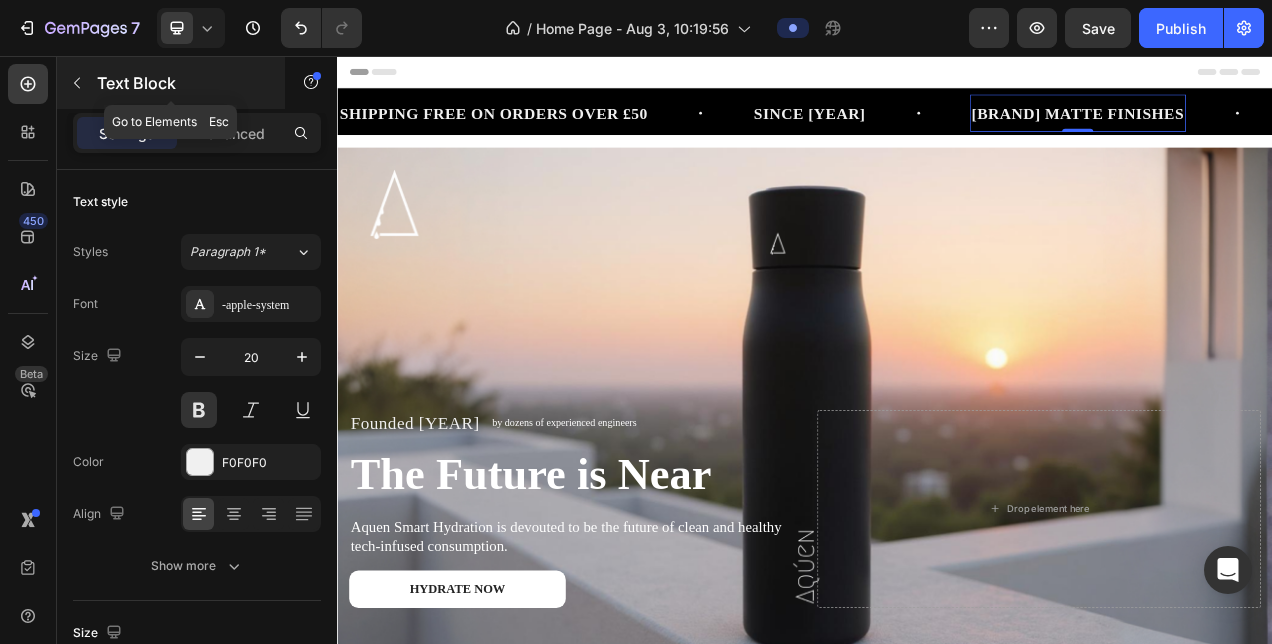 click on "Text Block" at bounding box center (171, 83) 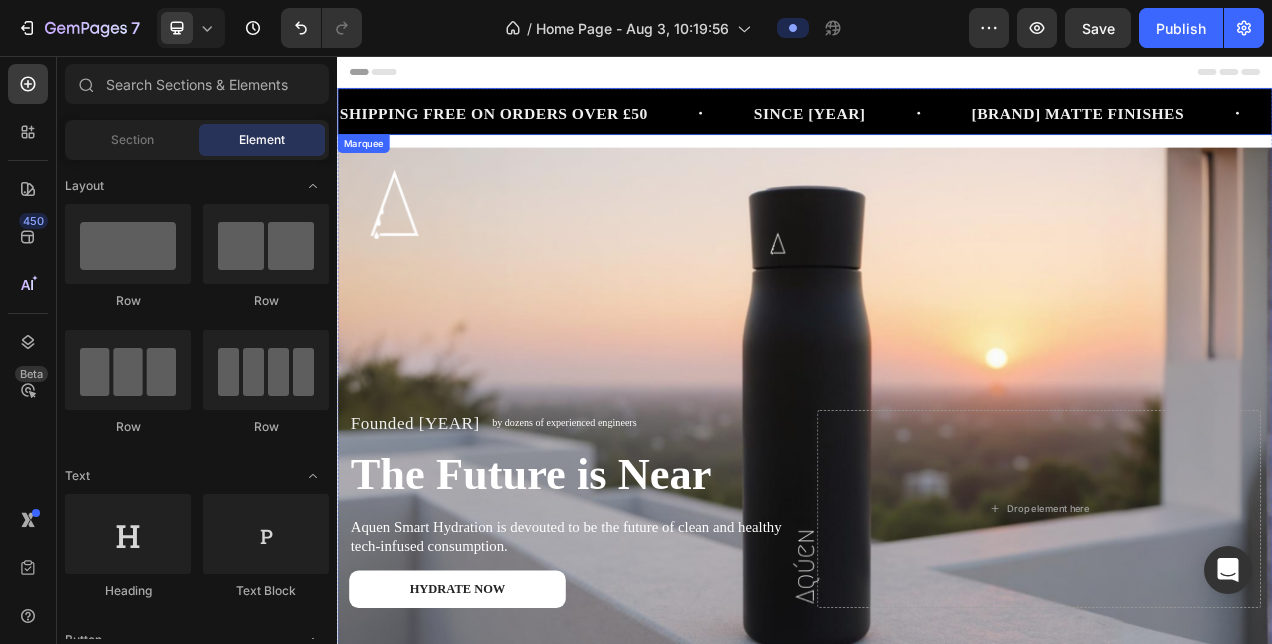 click on "SHIPPING FREE ON ORDERS OVER £50 Text Block" at bounding box center [603, 129] 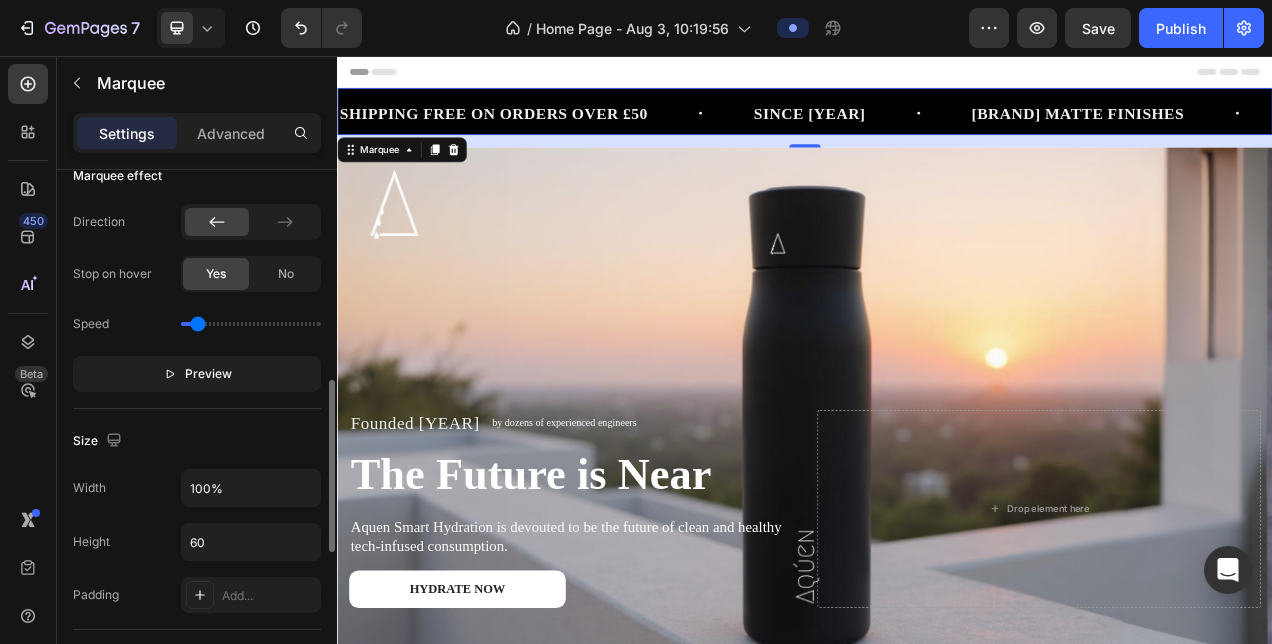 scroll, scrollTop: 643, scrollLeft: 0, axis: vertical 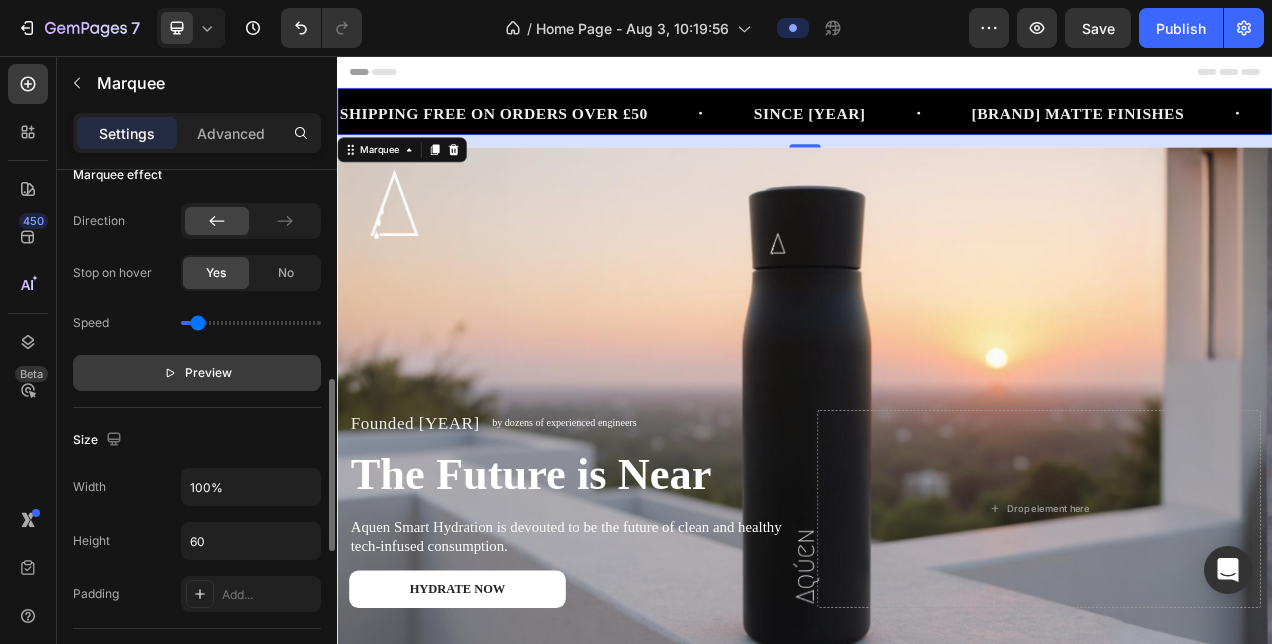 click on "Preview" at bounding box center [208, 373] 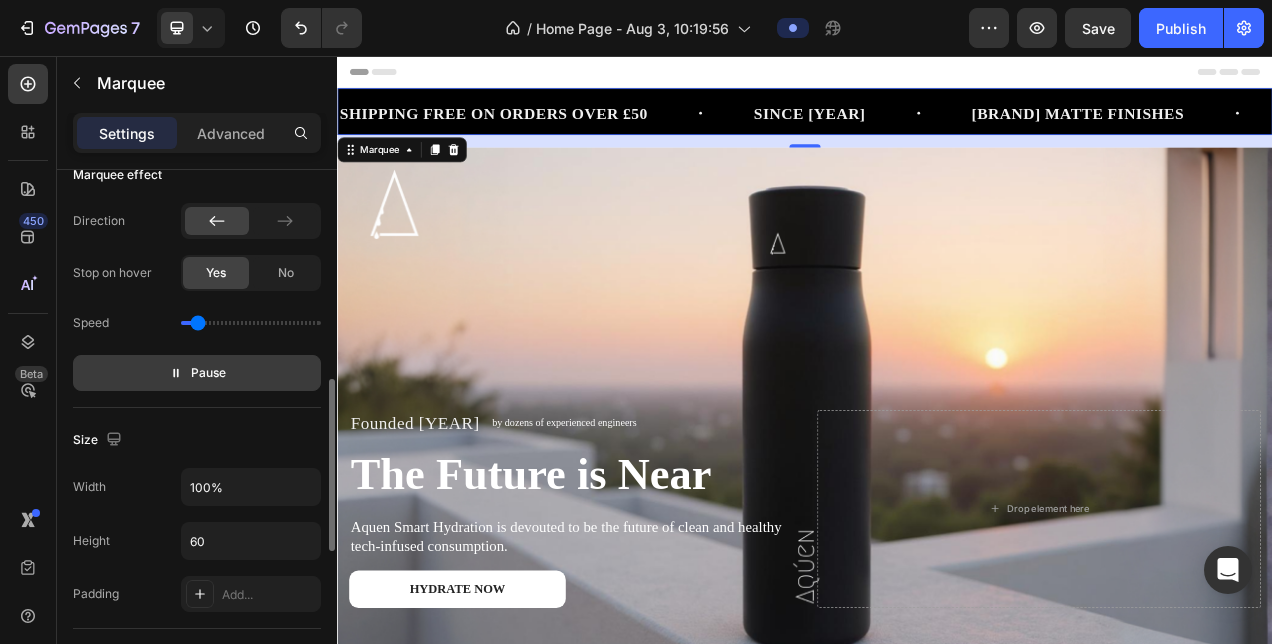 click on "Pause" at bounding box center (197, 373) 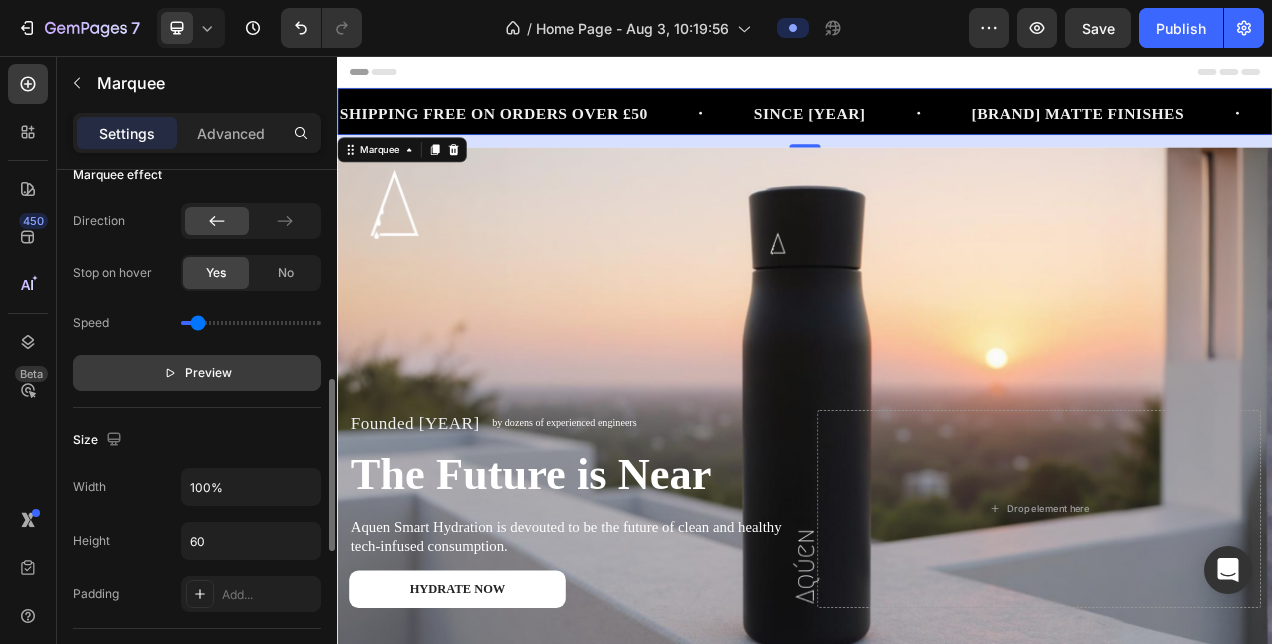 click on "Preview" at bounding box center [197, 373] 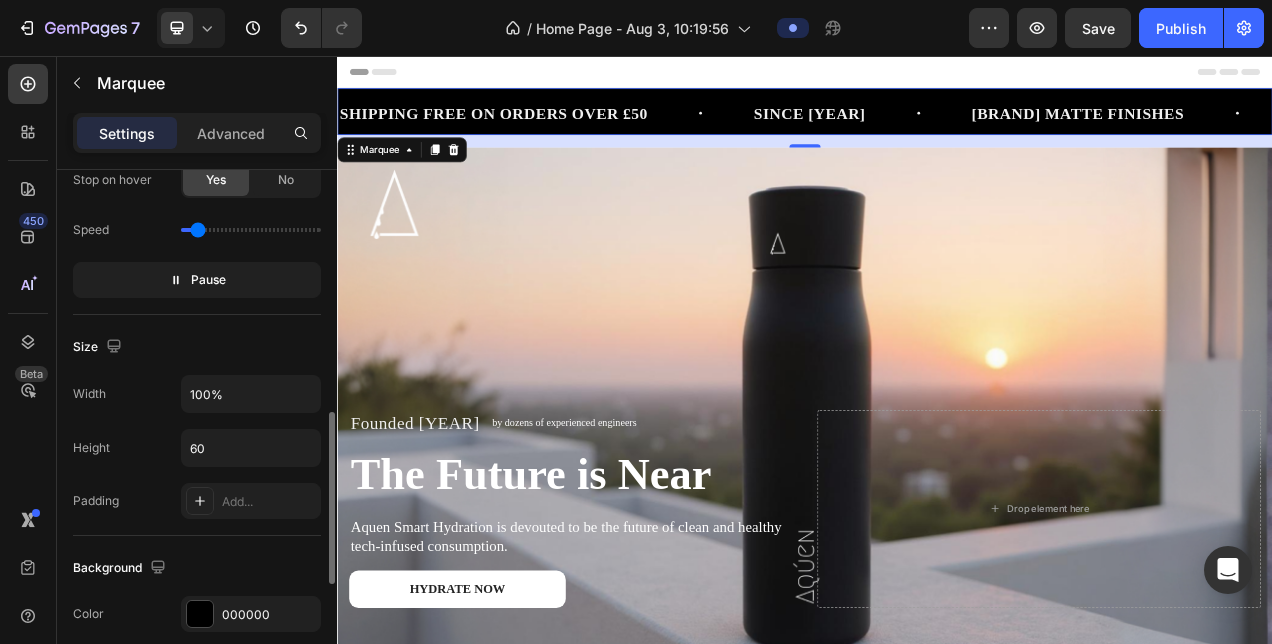scroll, scrollTop: 738, scrollLeft: 0, axis: vertical 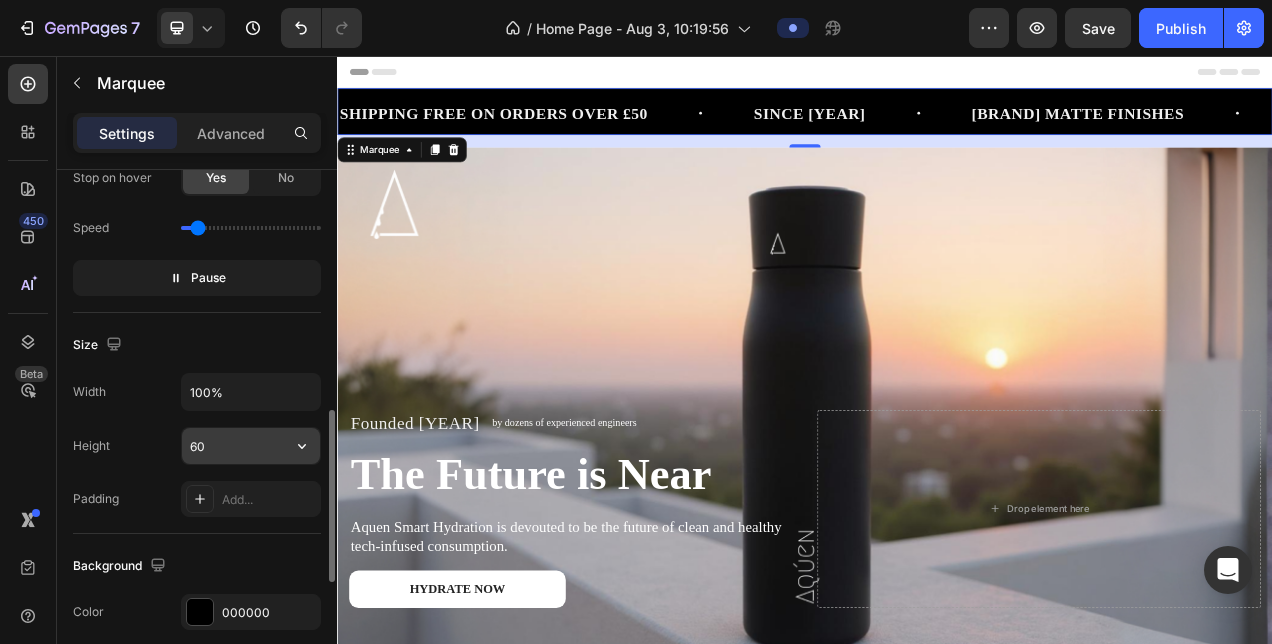 click on "60" at bounding box center (251, 446) 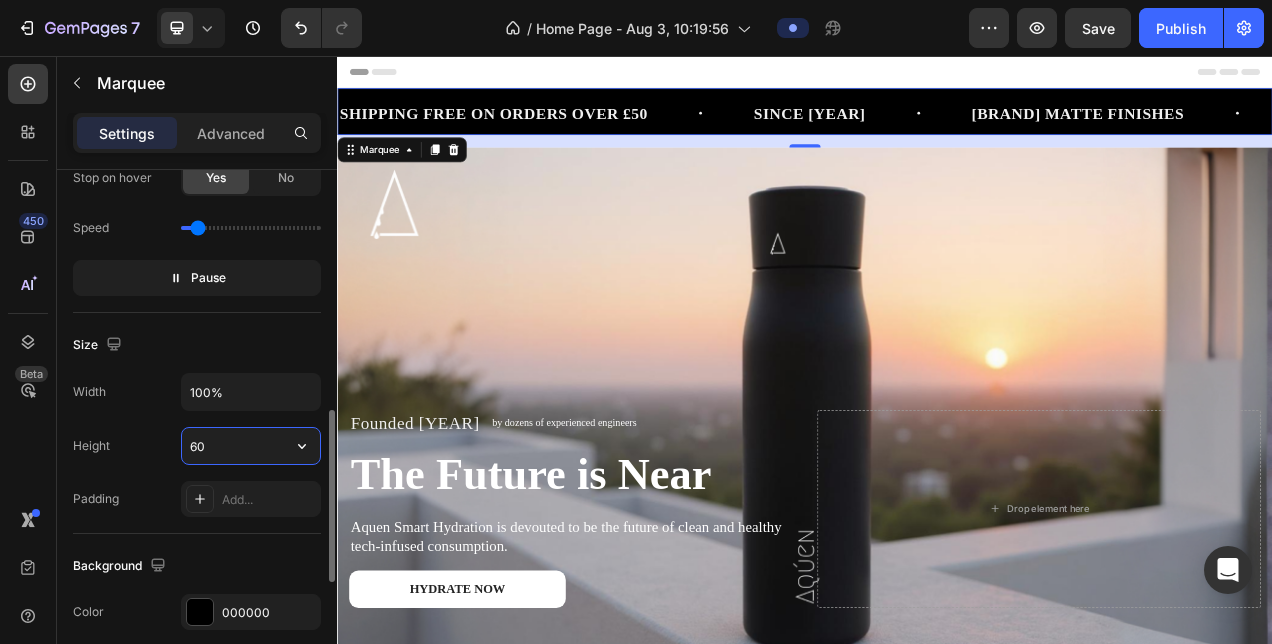 type on "5" 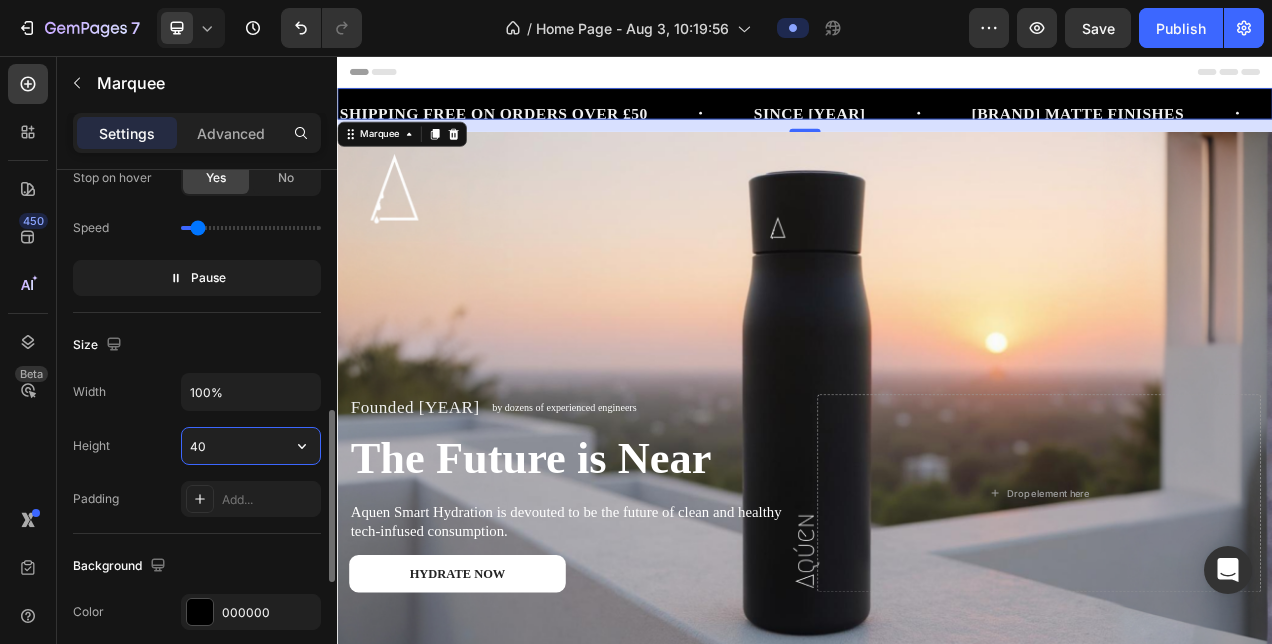 type on "4" 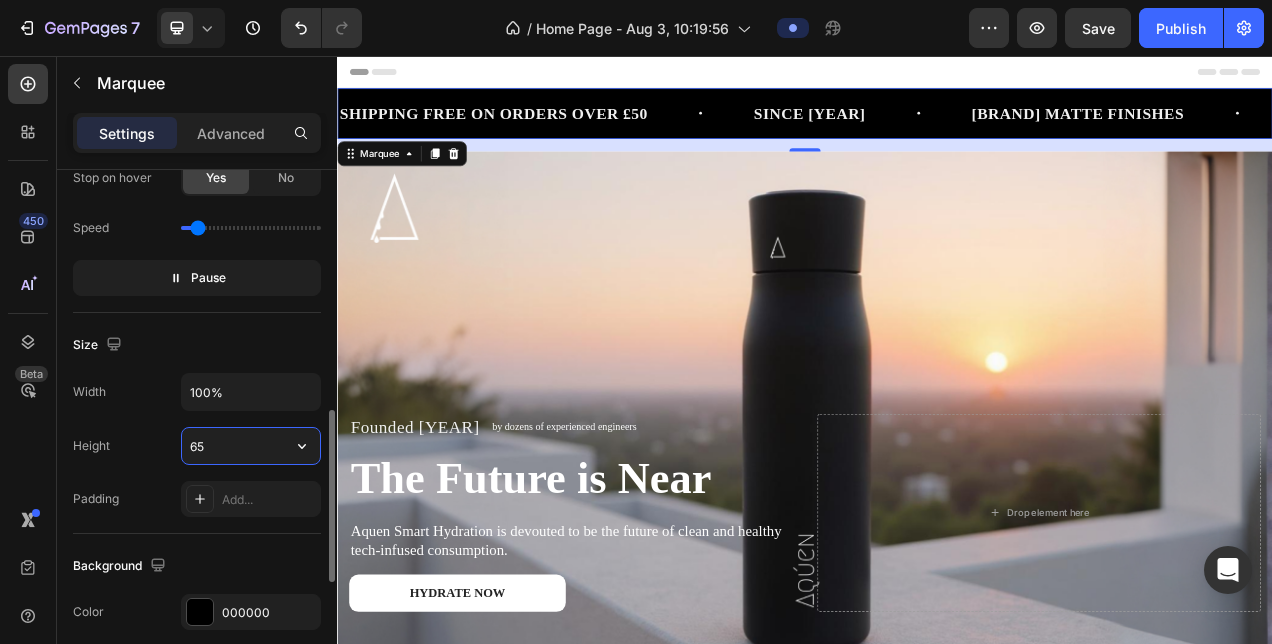 type on "6" 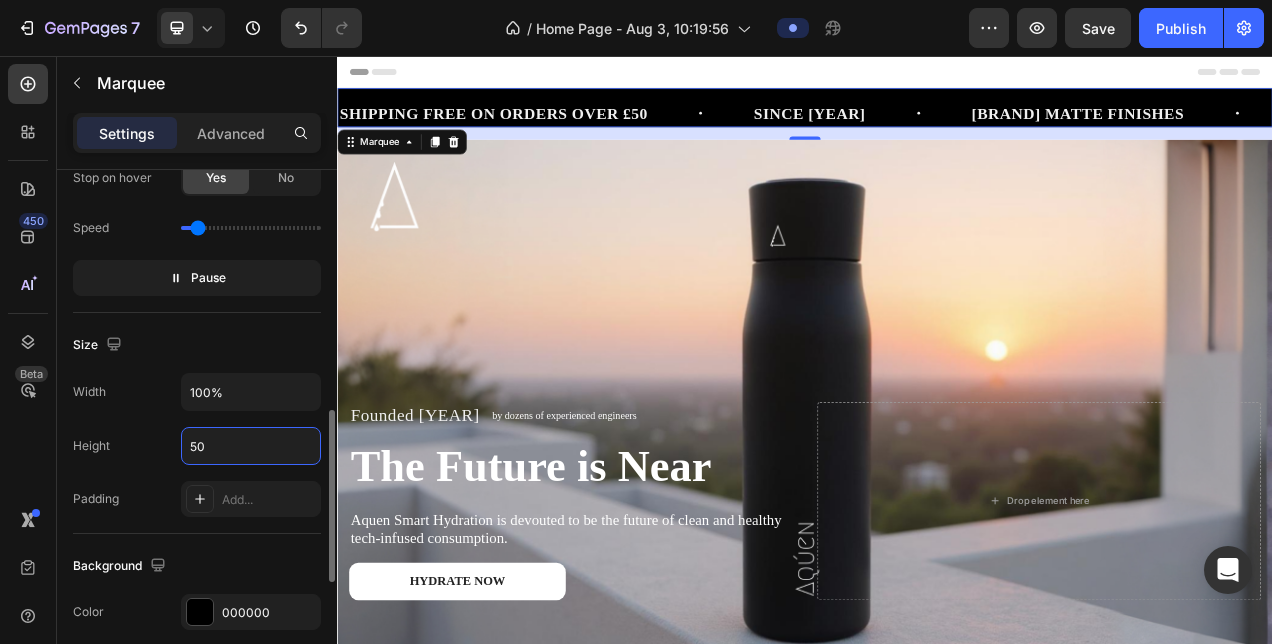 type on "50" 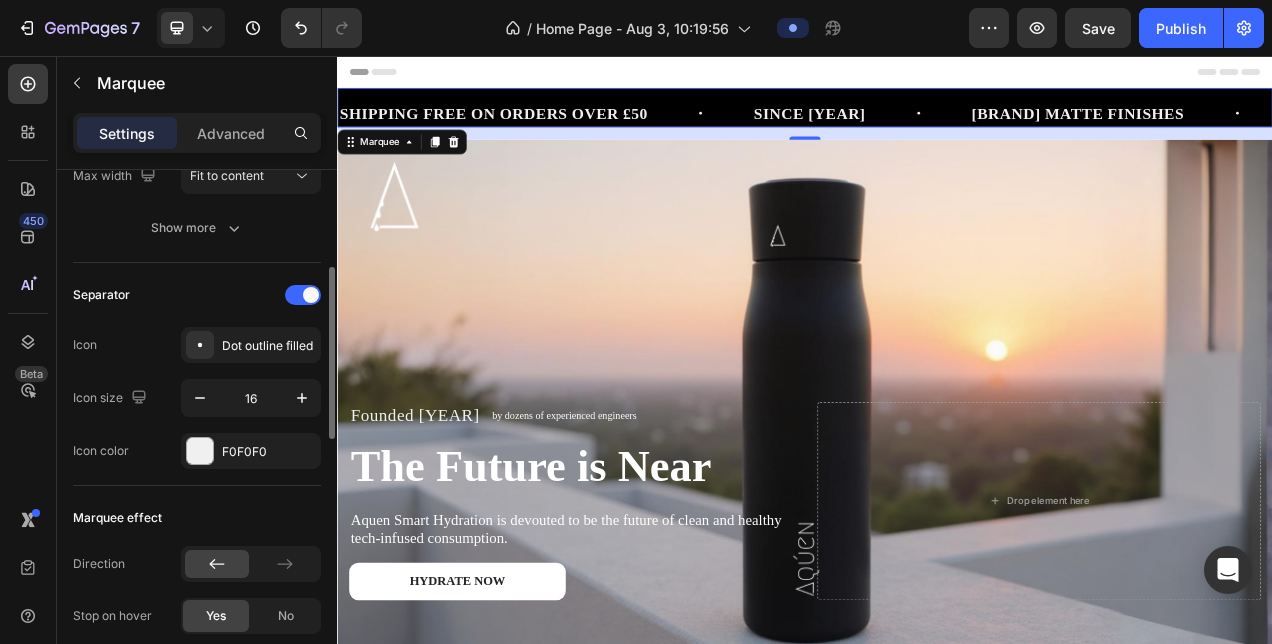 scroll, scrollTop: 300, scrollLeft: 0, axis: vertical 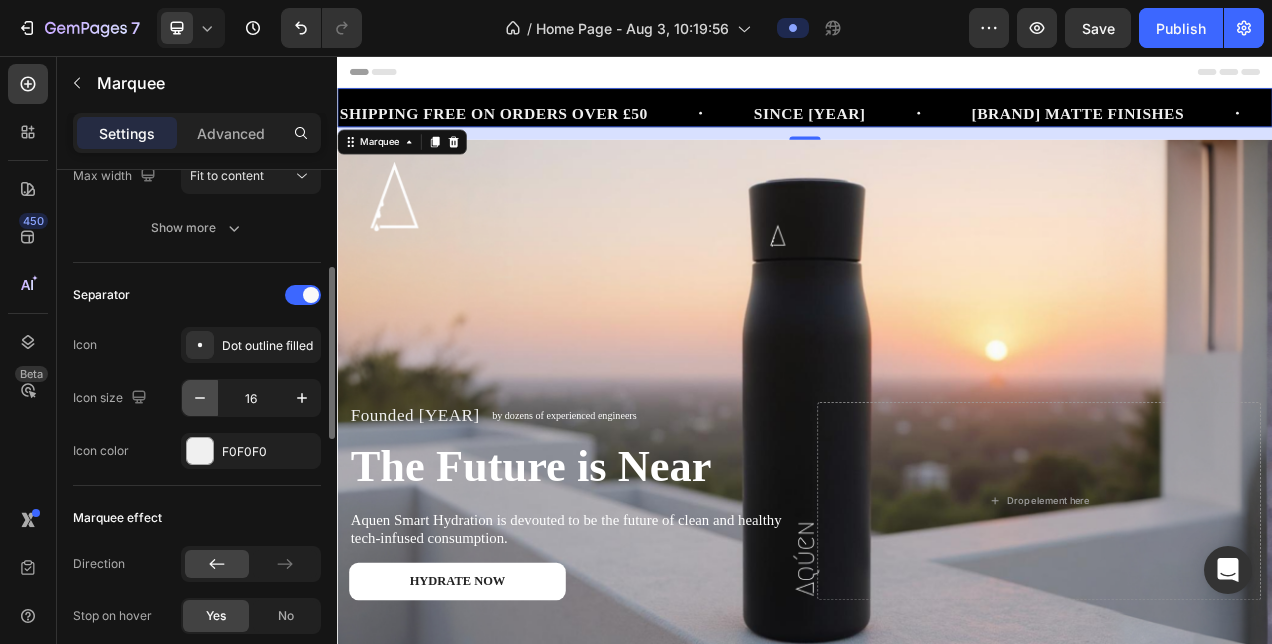 click 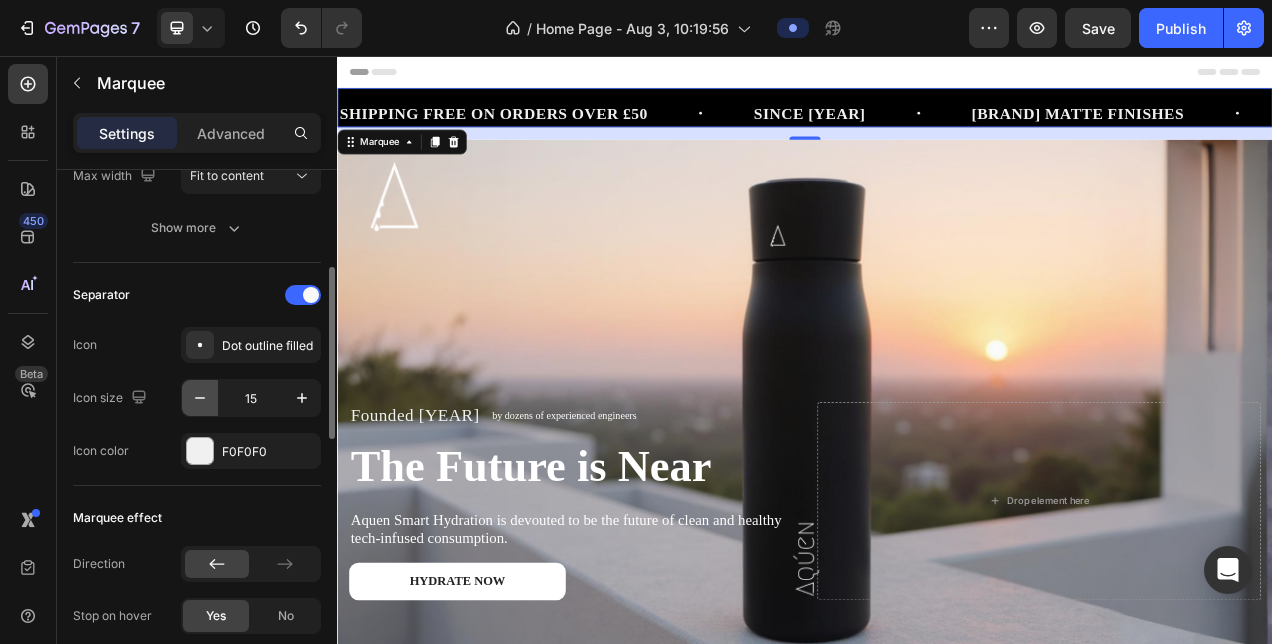 type on "14" 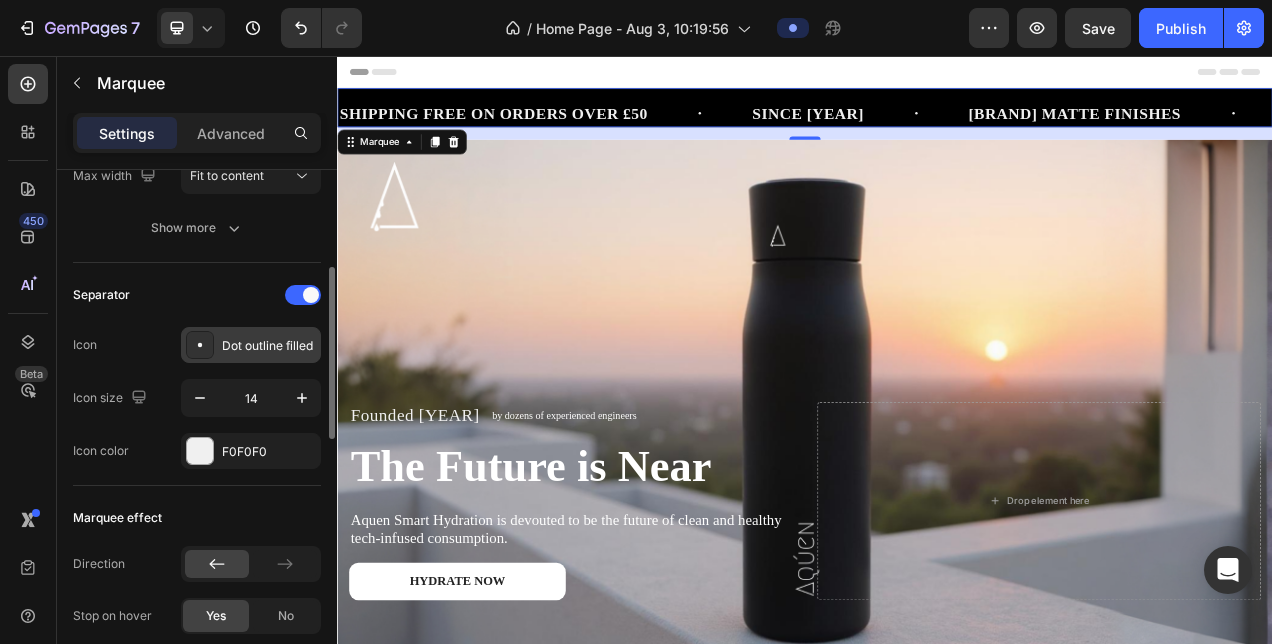 click on "Dot outline filled" at bounding box center (251, 345) 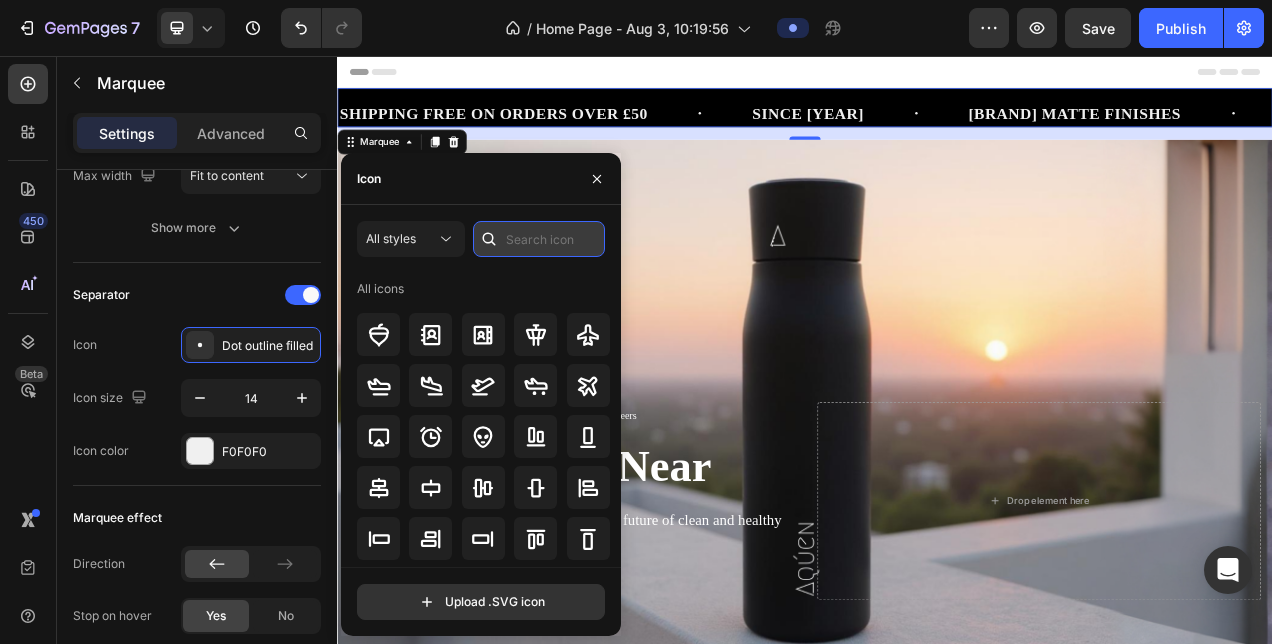 click at bounding box center [539, 239] 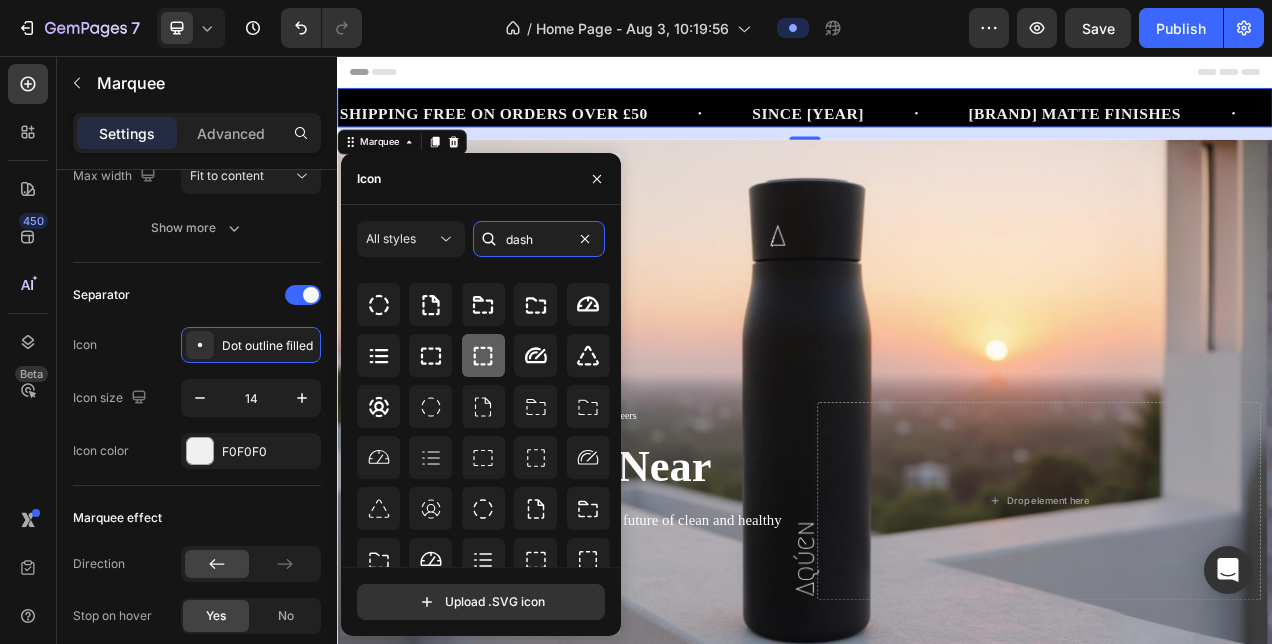 scroll, scrollTop: 0, scrollLeft: 0, axis: both 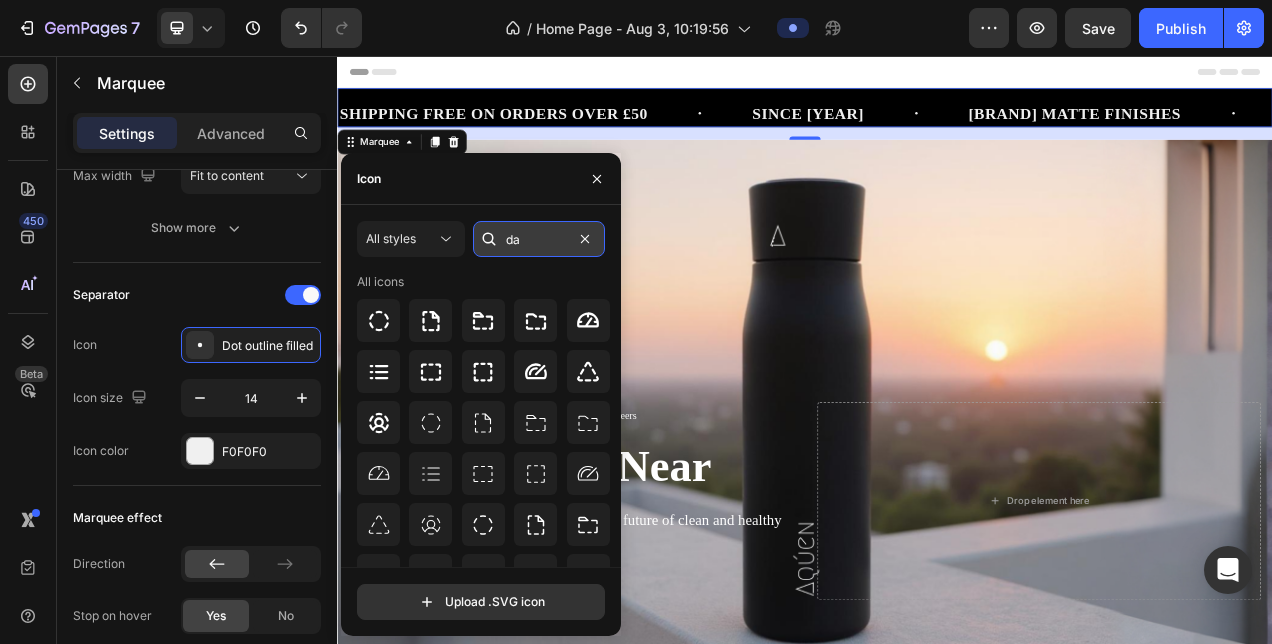 type on "d" 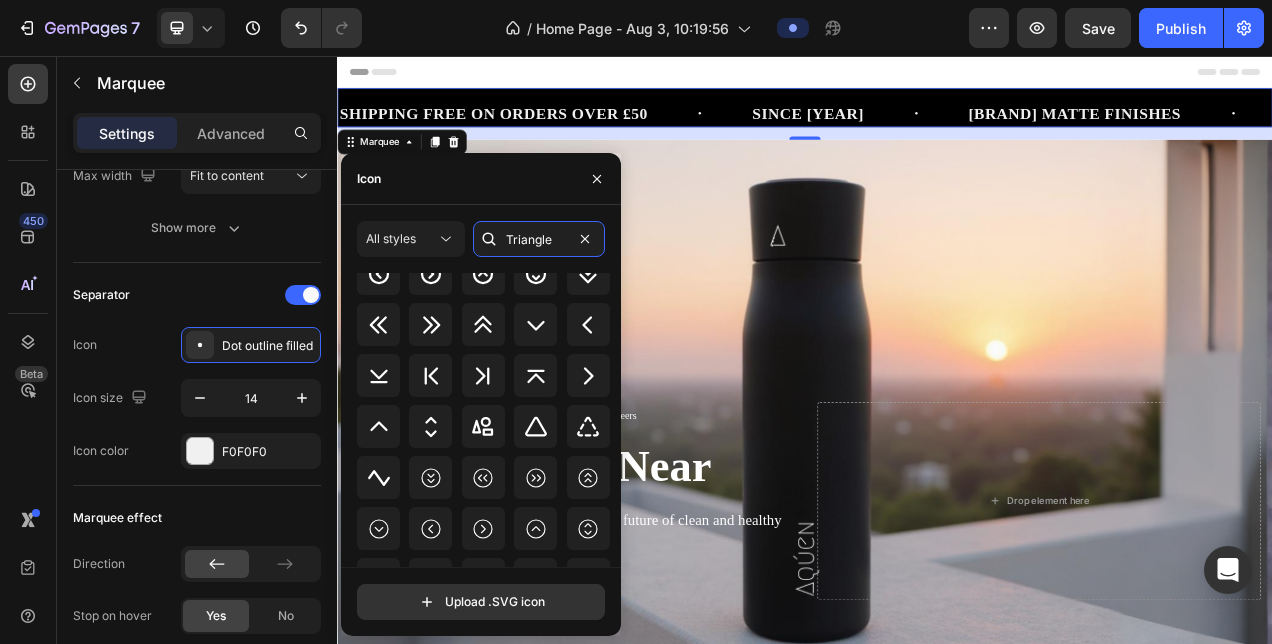 scroll, scrollTop: 103, scrollLeft: 0, axis: vertical 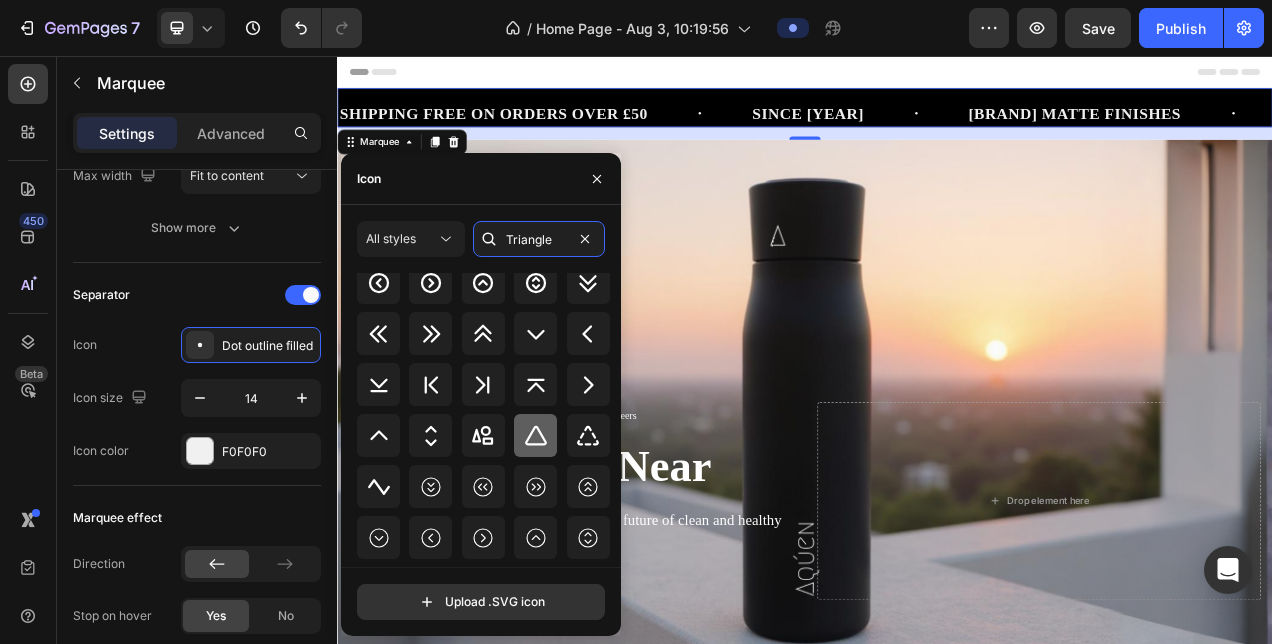 type on "Triangle" 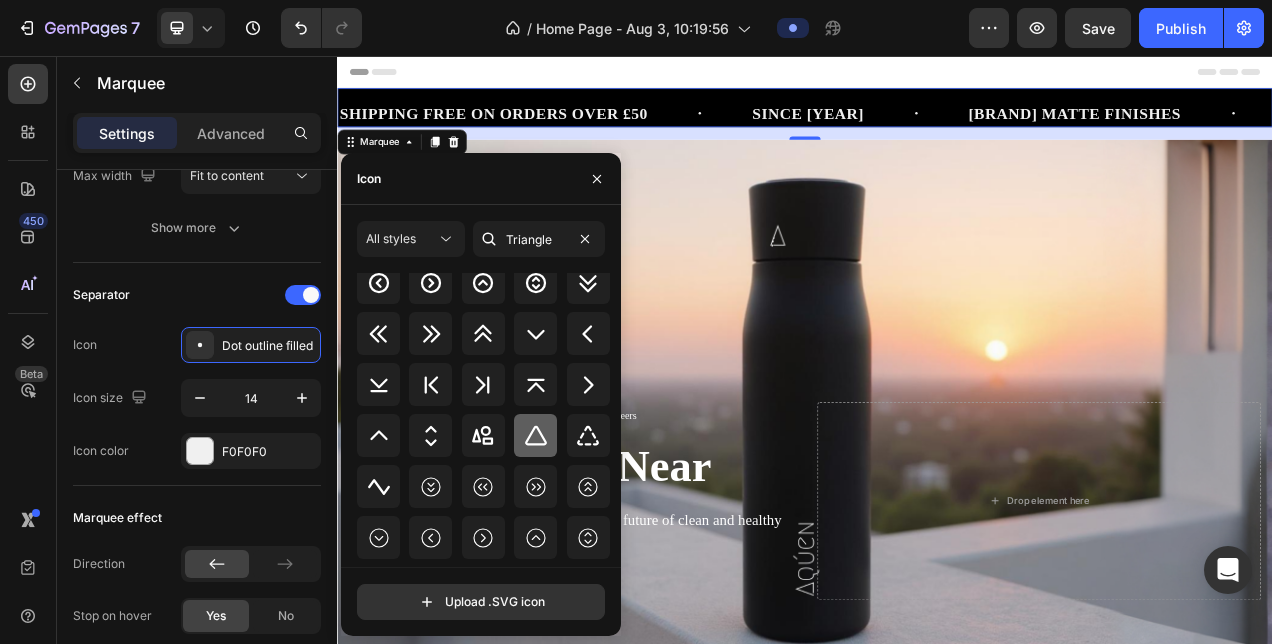 click 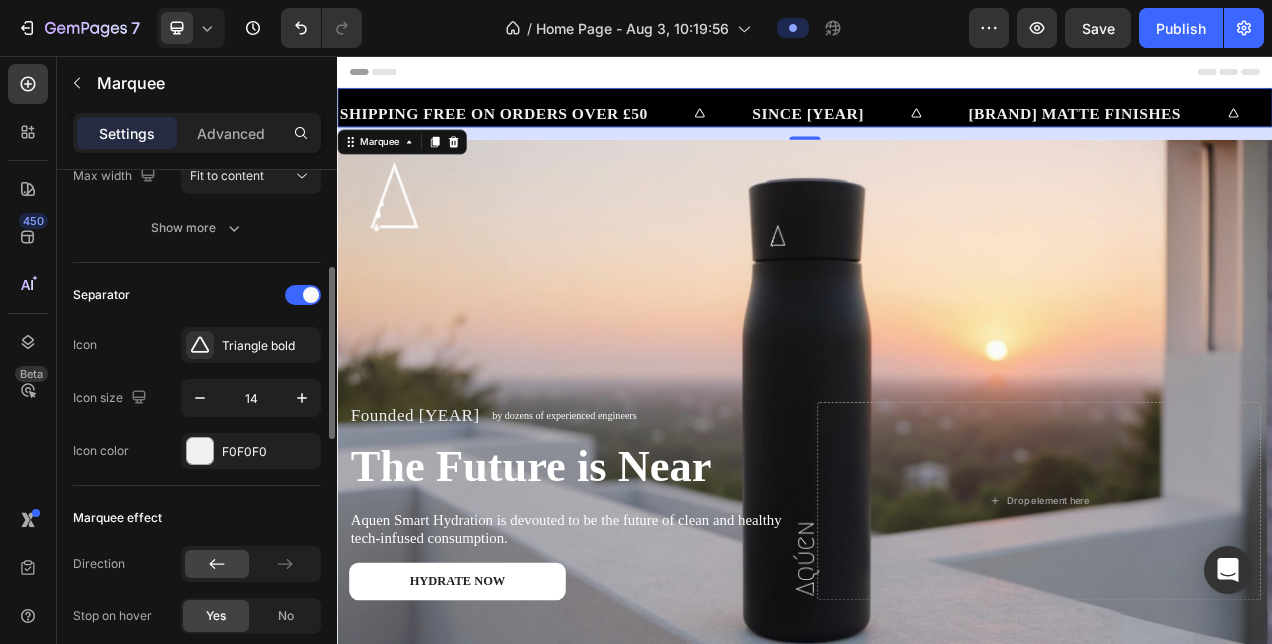 click on "Separator Icon
Triangle bold Icon size 14 Icon color F0F0F0" at bounding box center [197, 374] 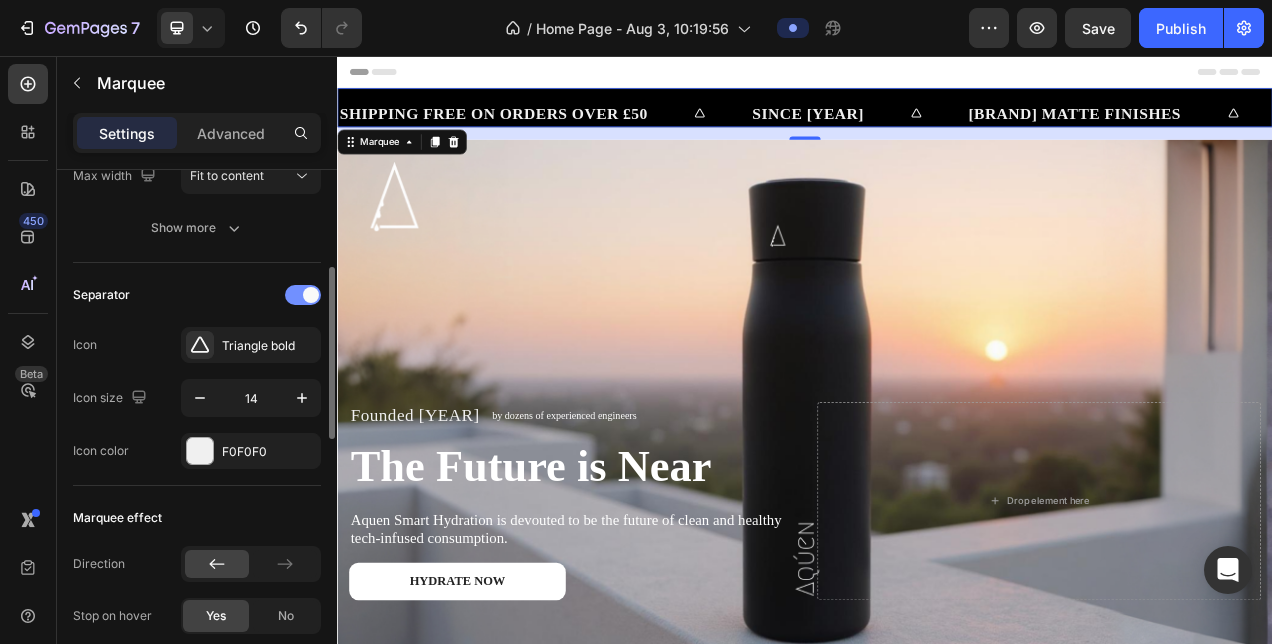 click at bounding box center [303, 295] 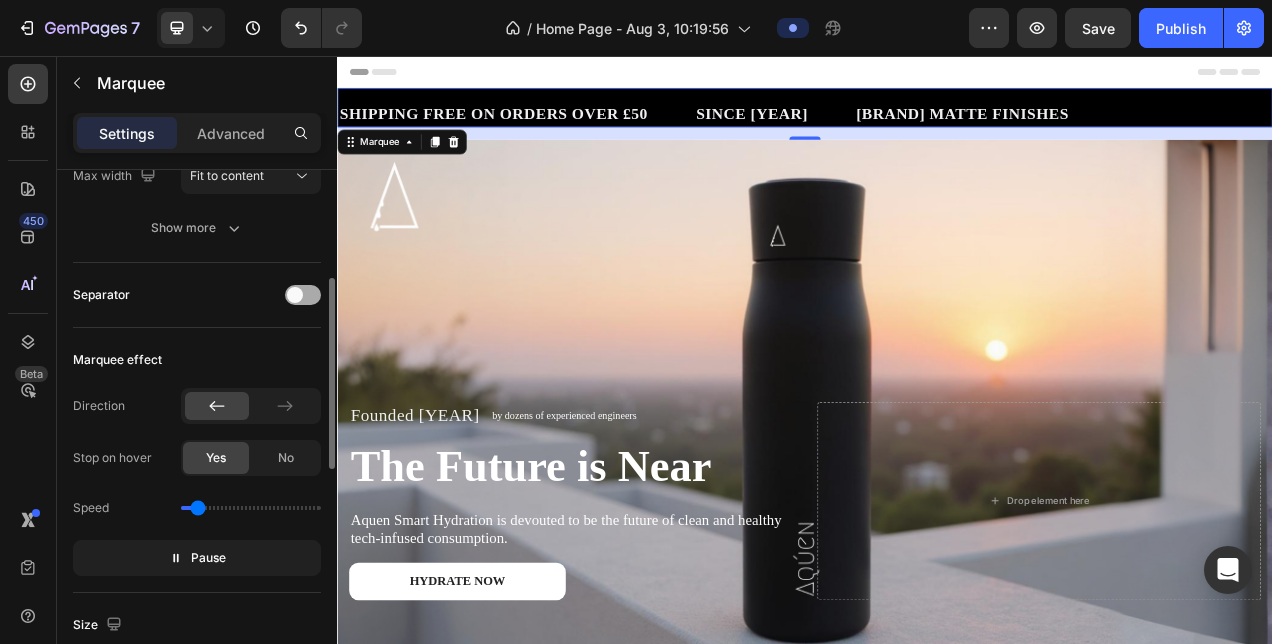 click at bounding box center (295, 295) 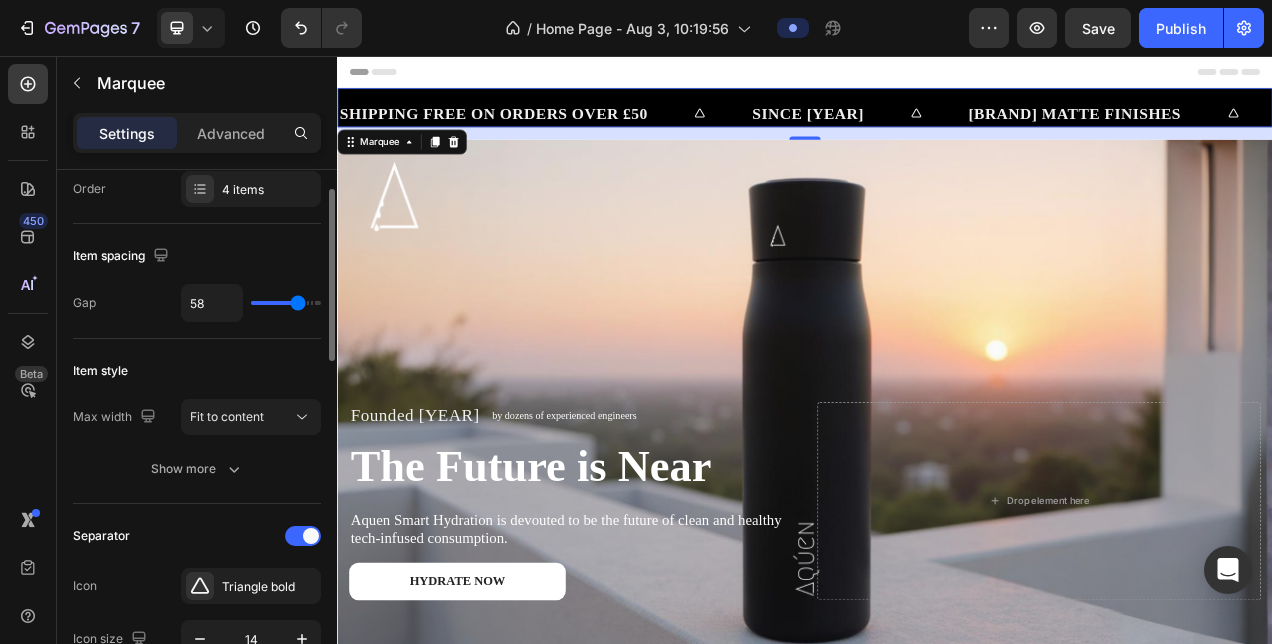 scroll, scrollTop: 58, scrollLeft: 0, axis: vertical 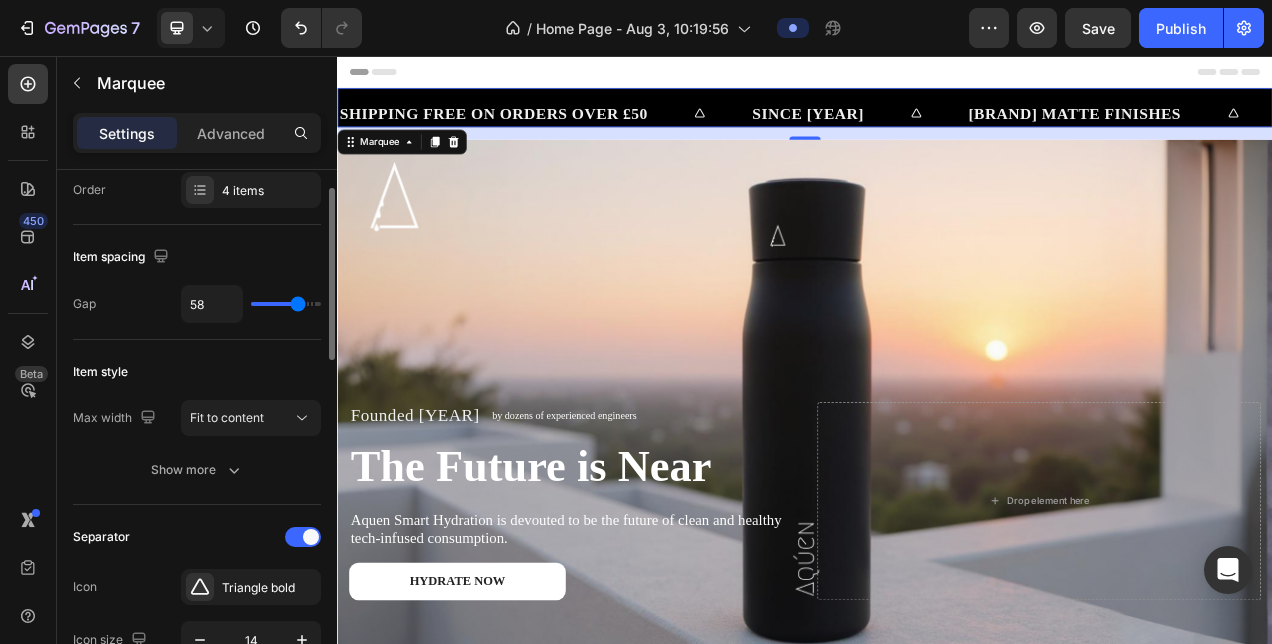 type on "44" 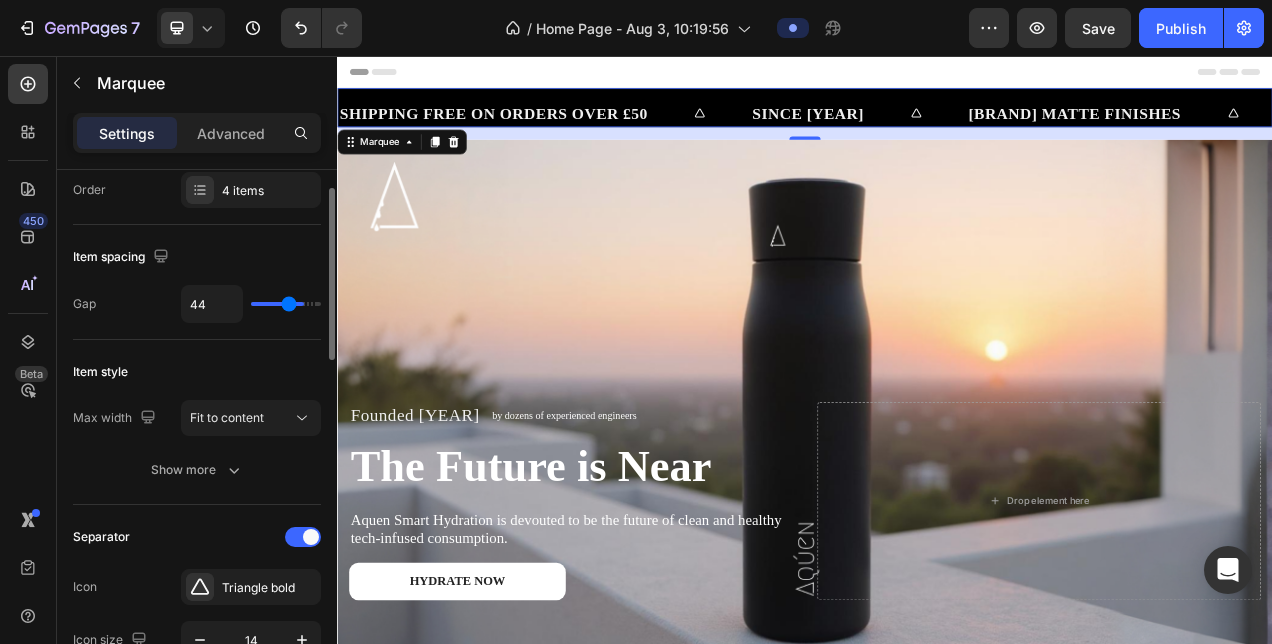 type on "32" 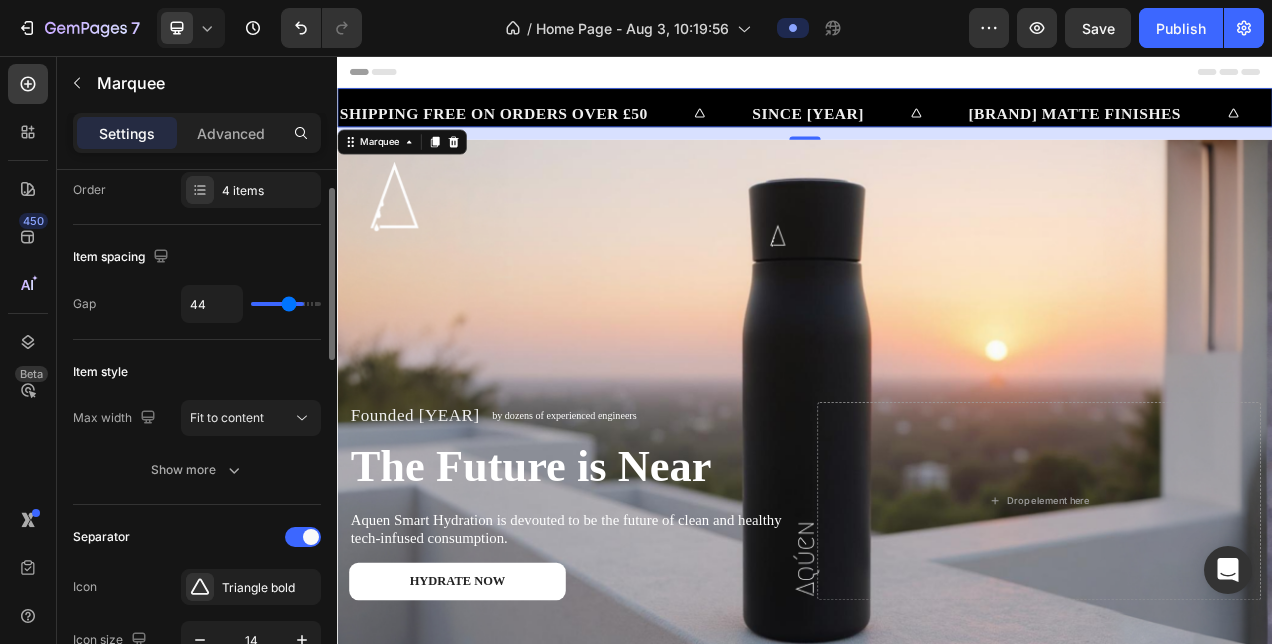 type on "32" 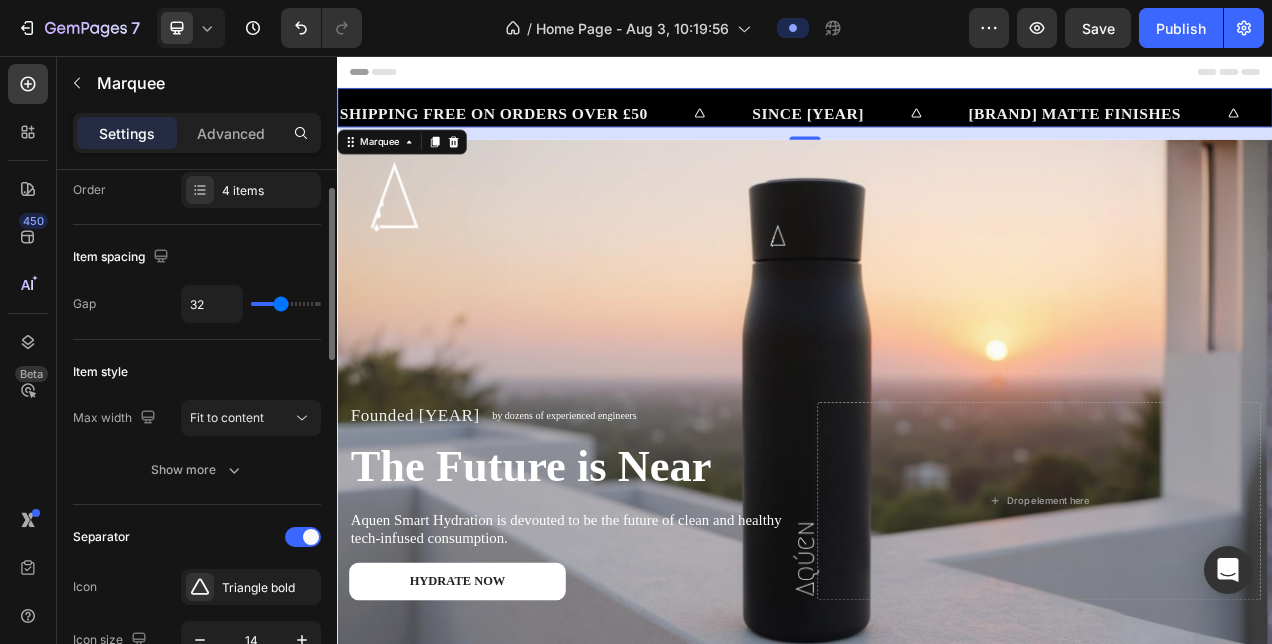 type on "19" 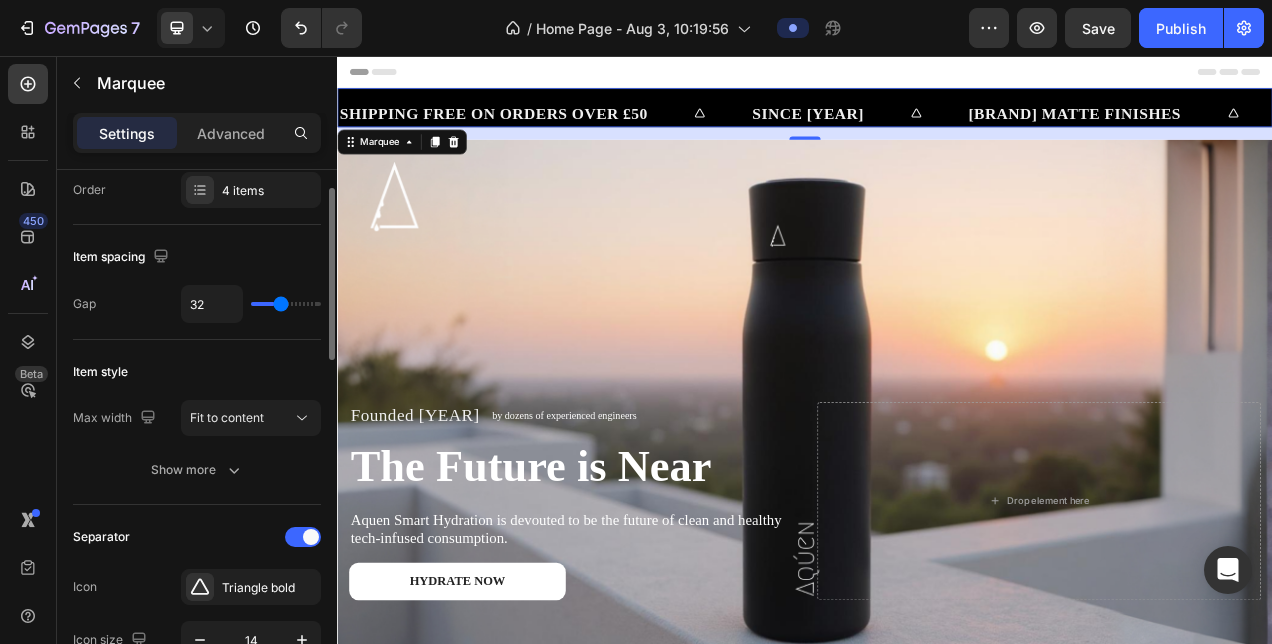 type on "19" 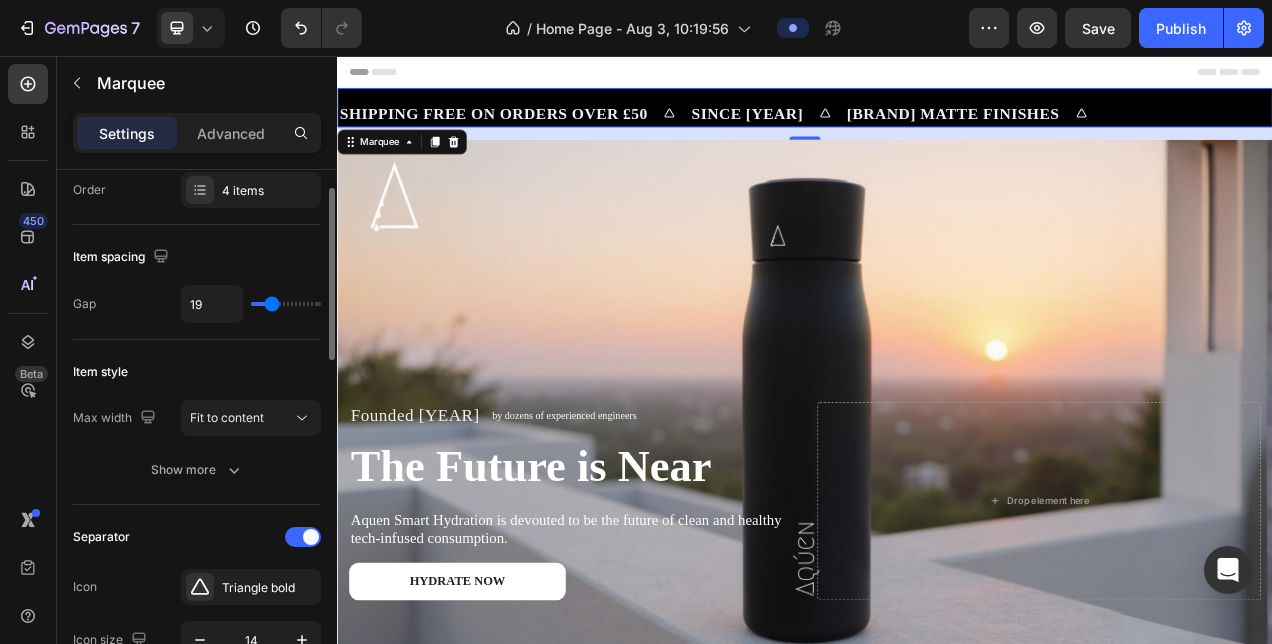 type on "18" 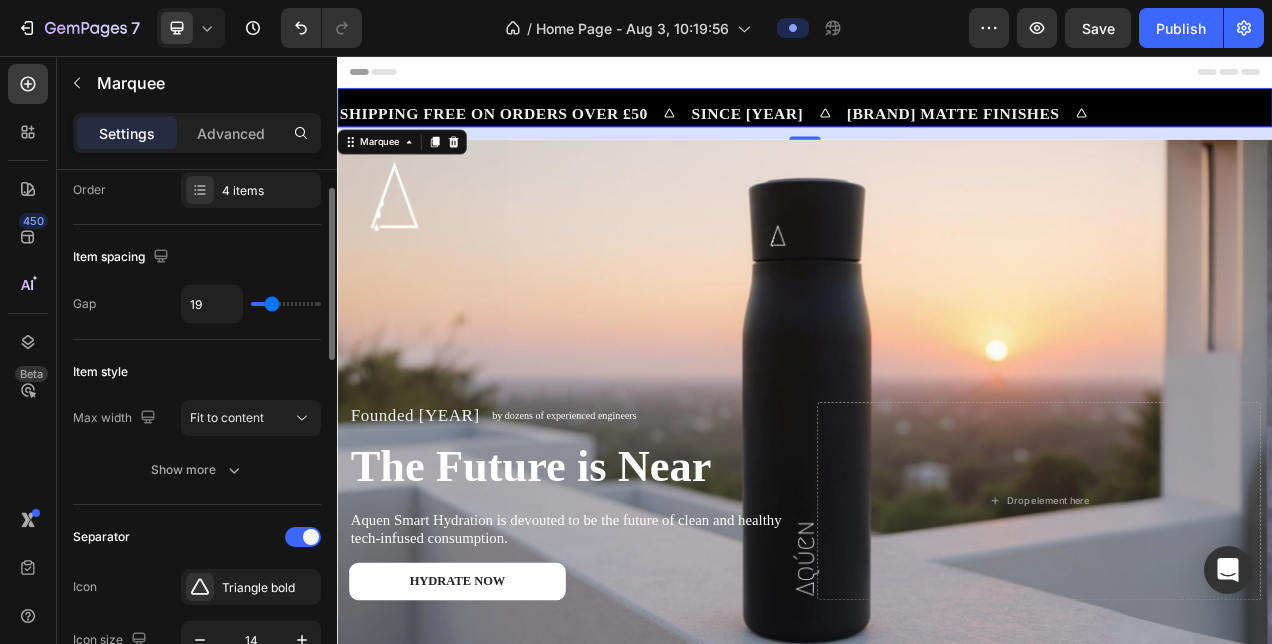 type on "18" 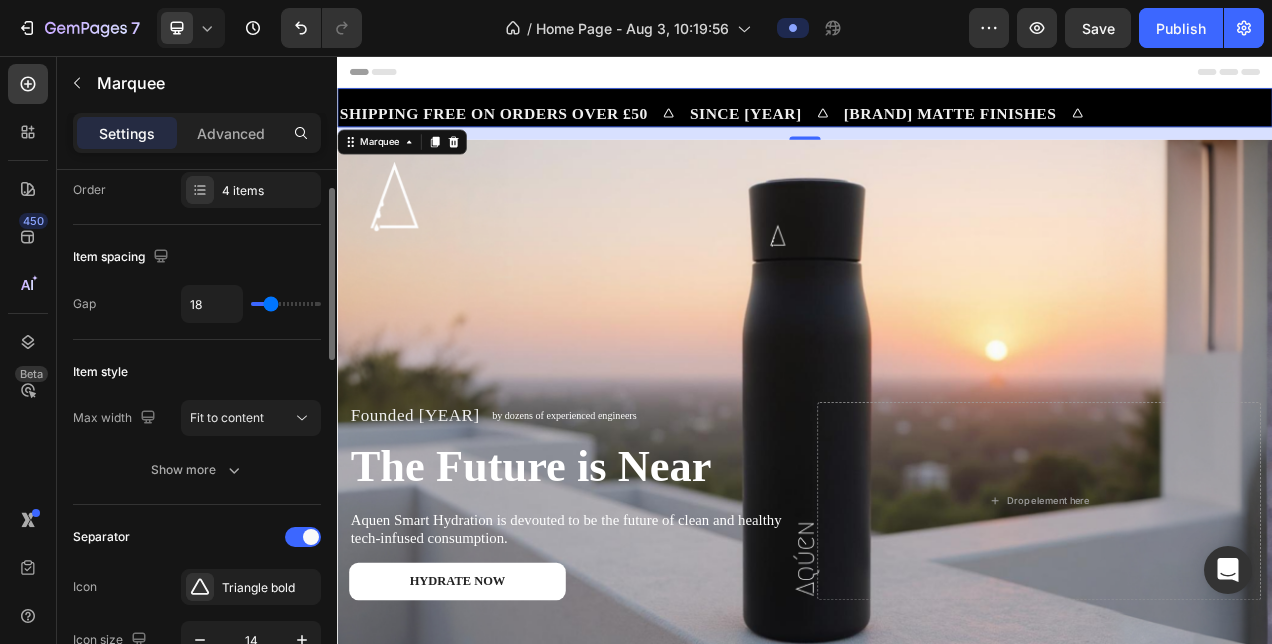 type on "28" 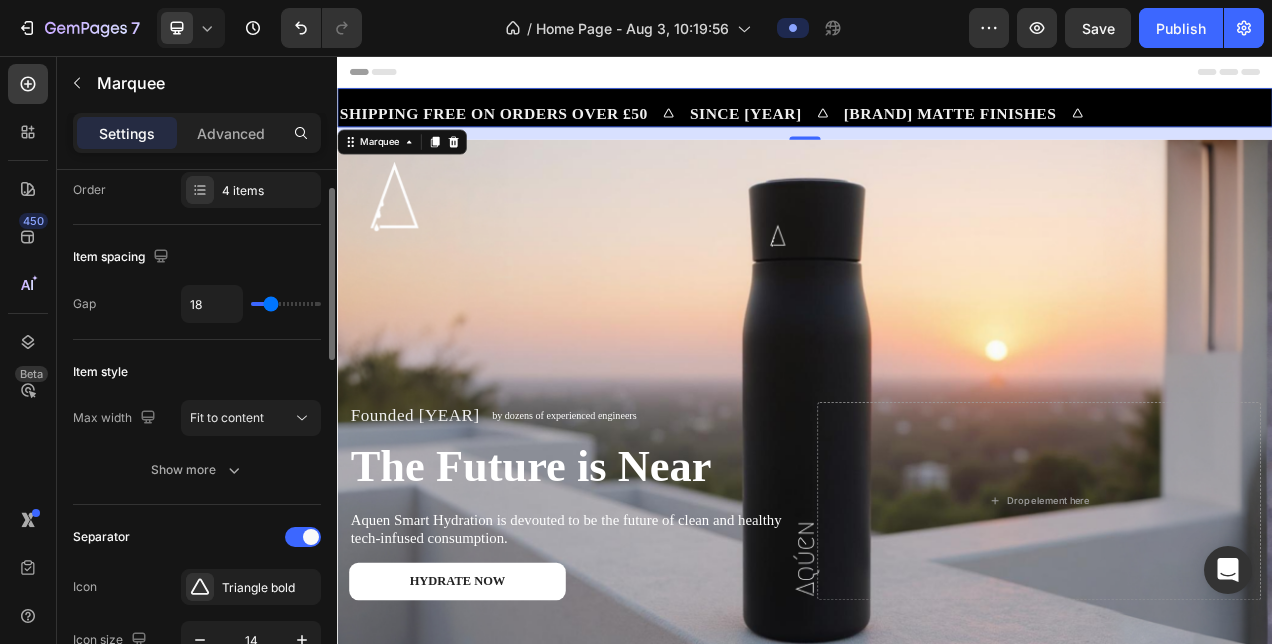 type on "28" 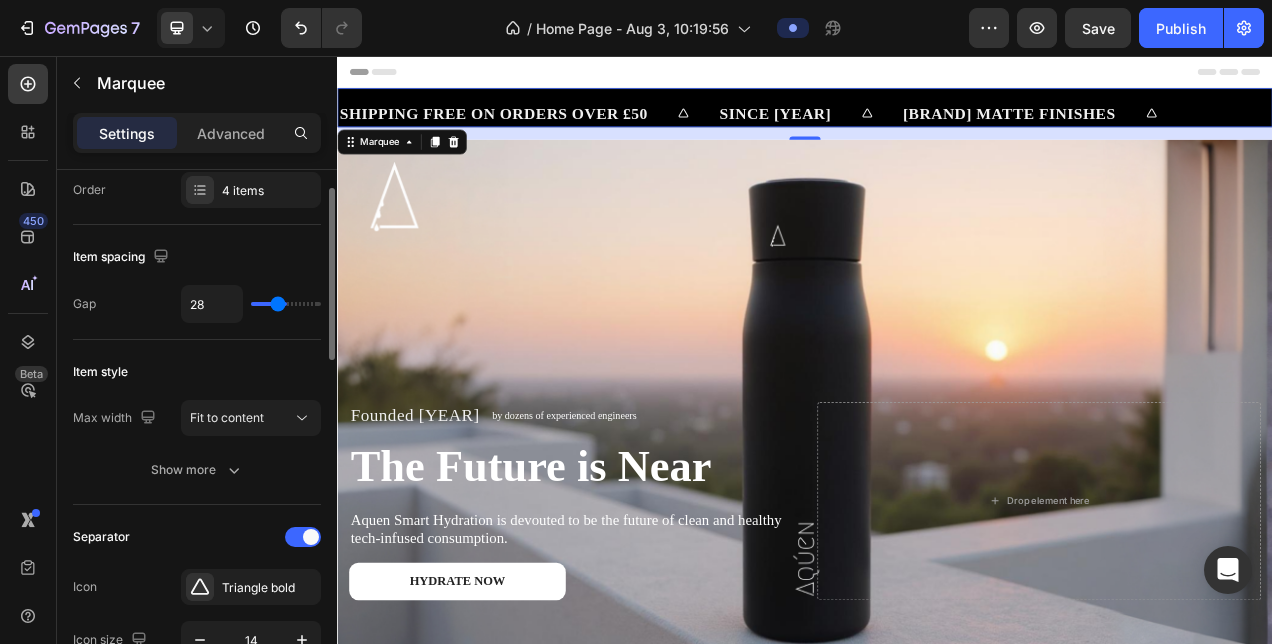 type on "37" 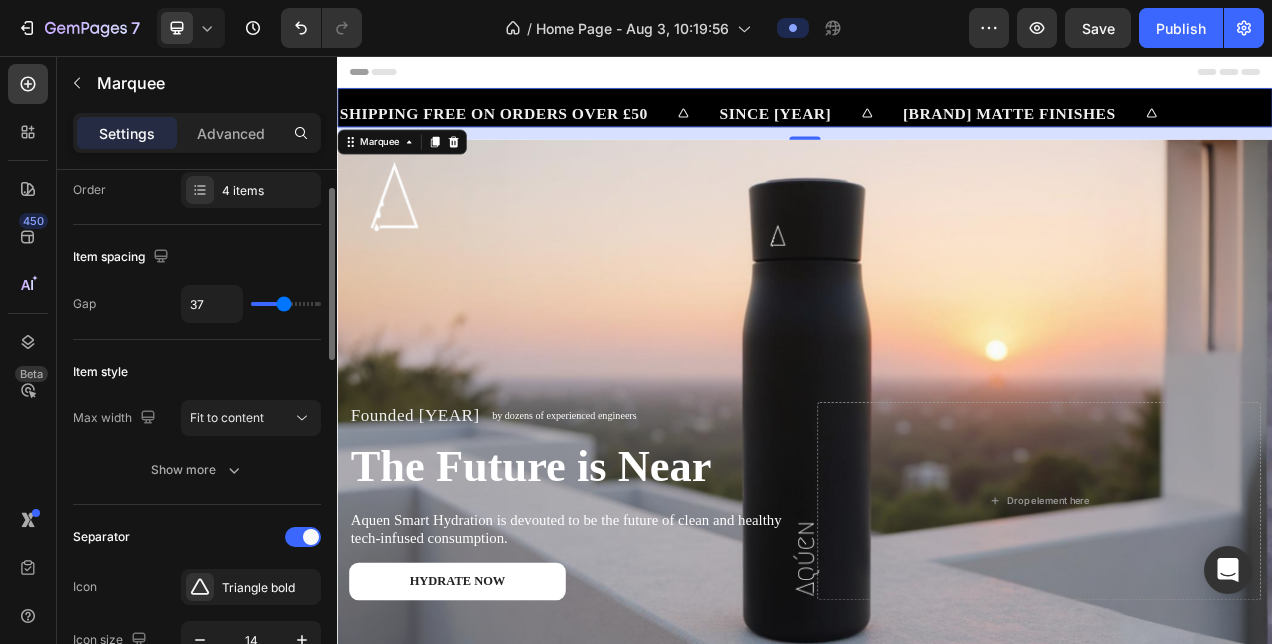 type on "43" 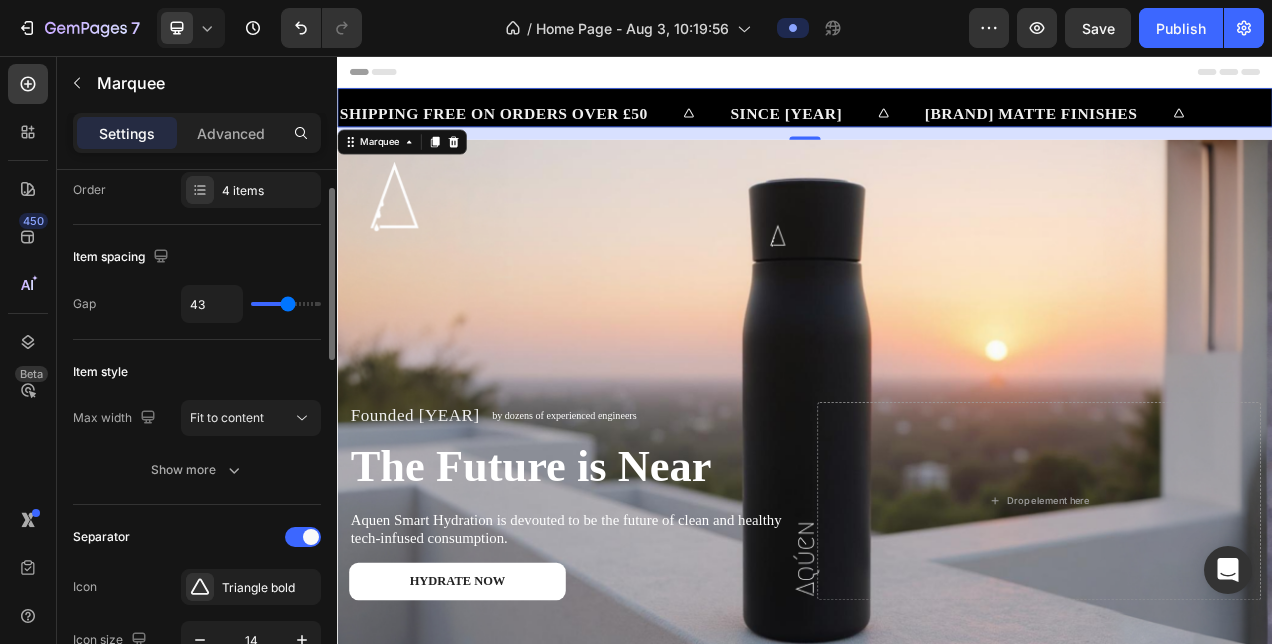 type on "44" 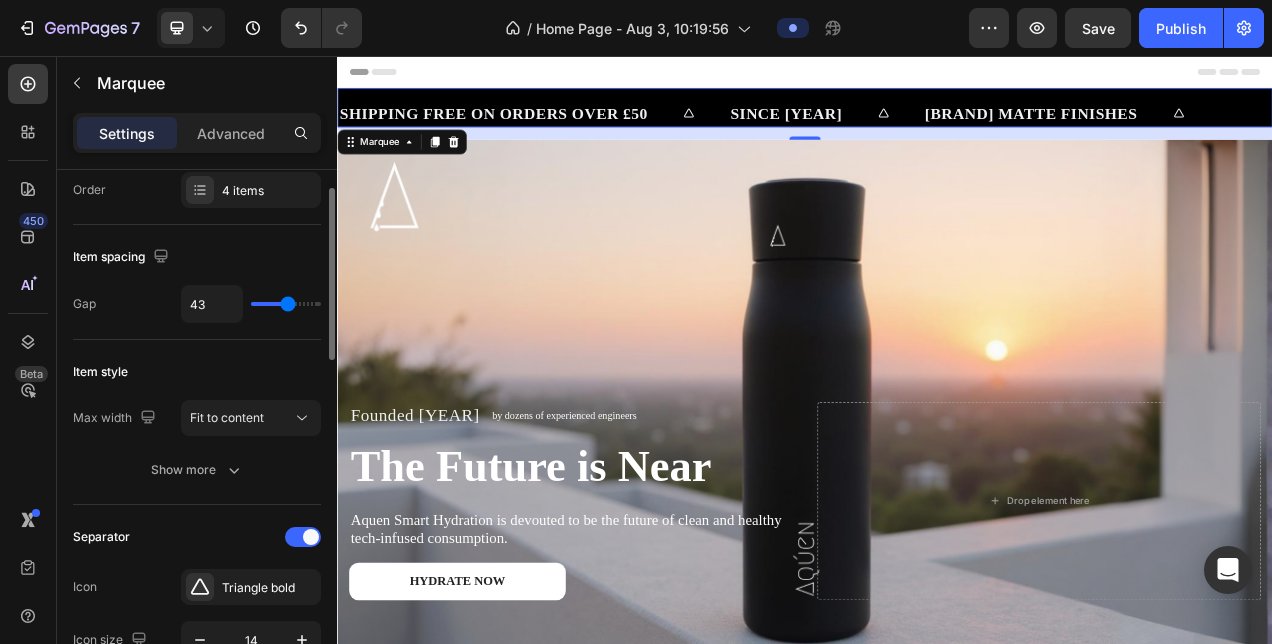 type on "44" 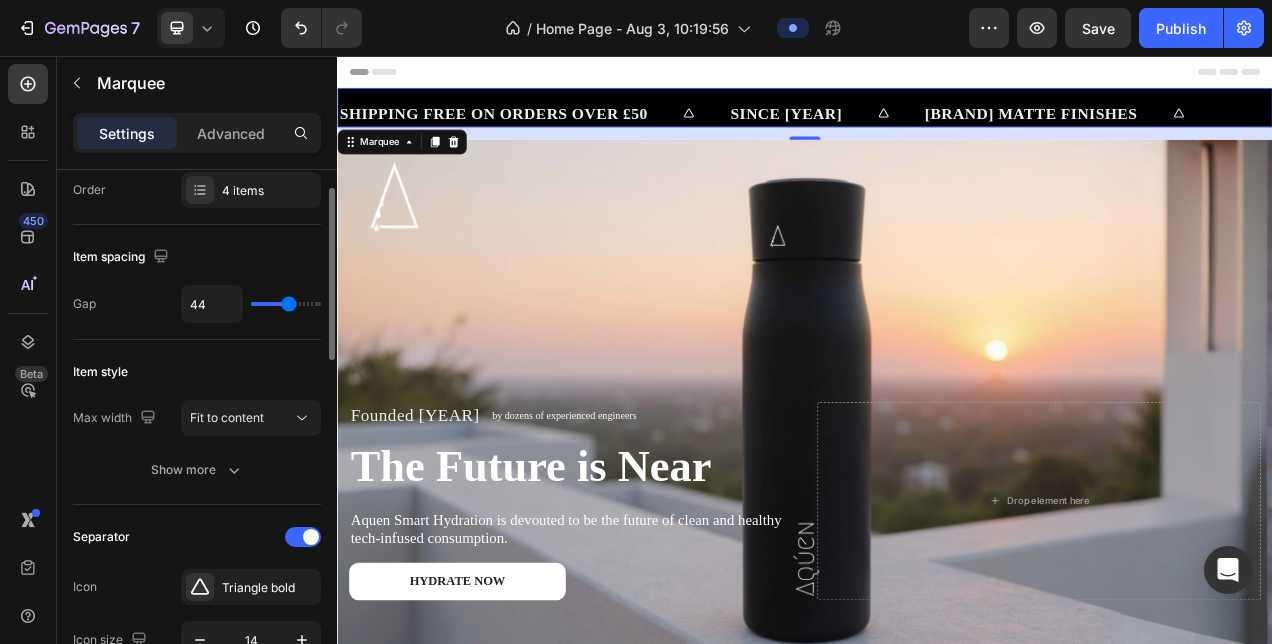 type on "38" 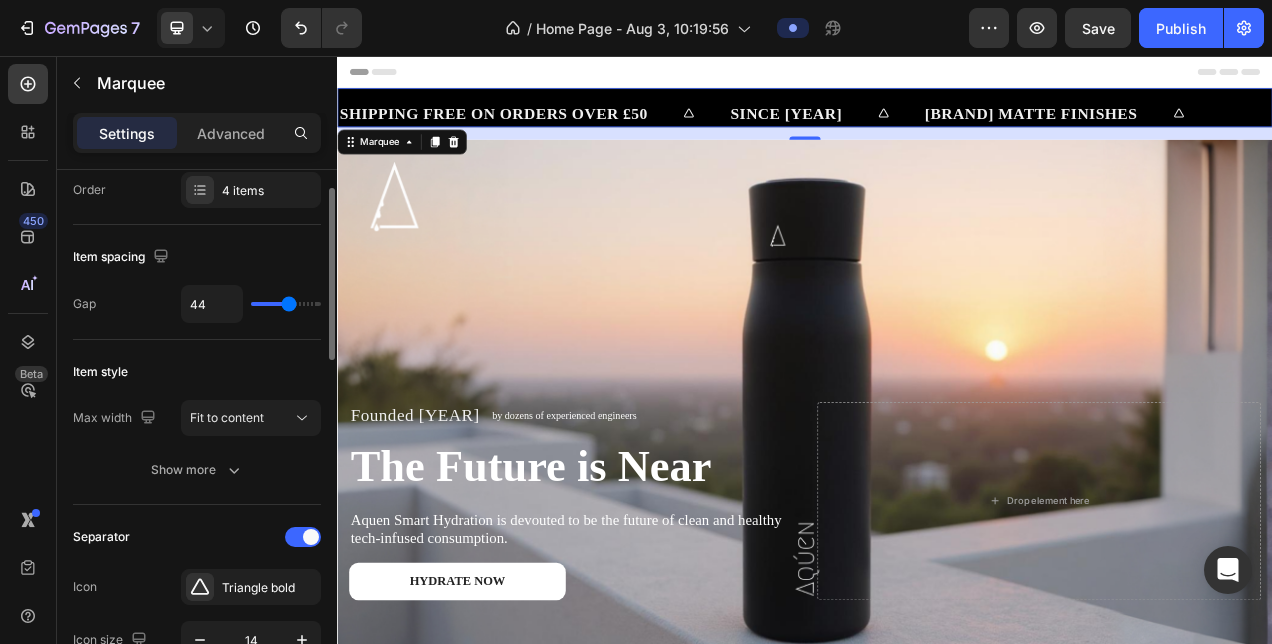 type on "38" 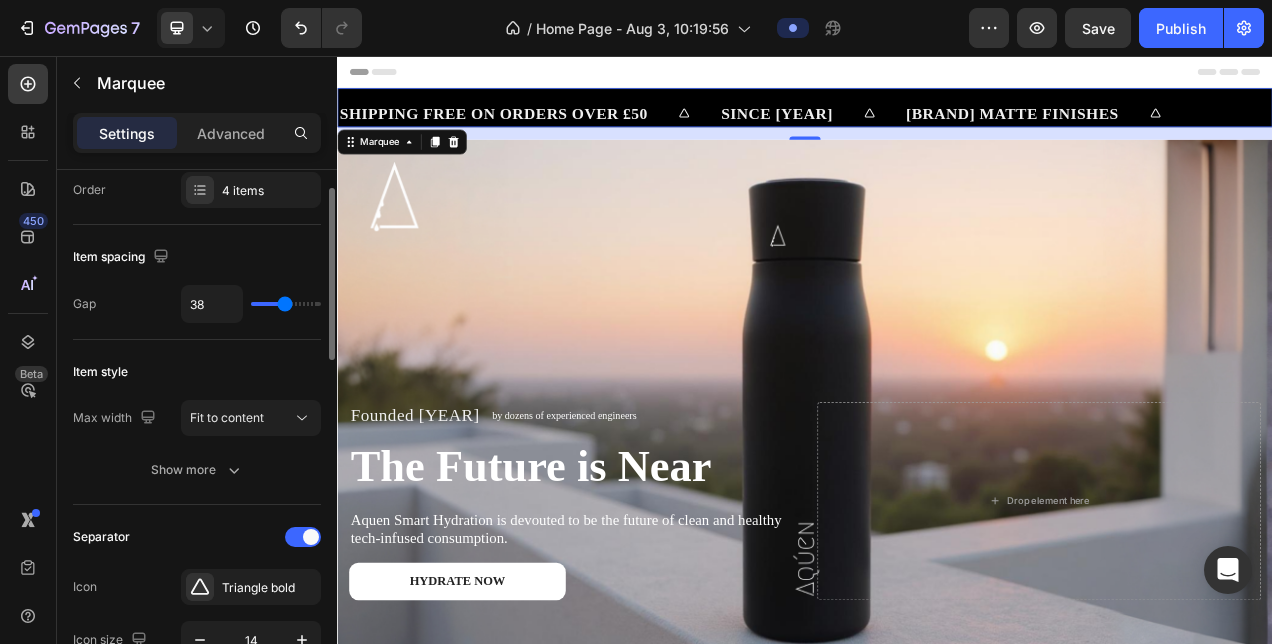 type on "39" 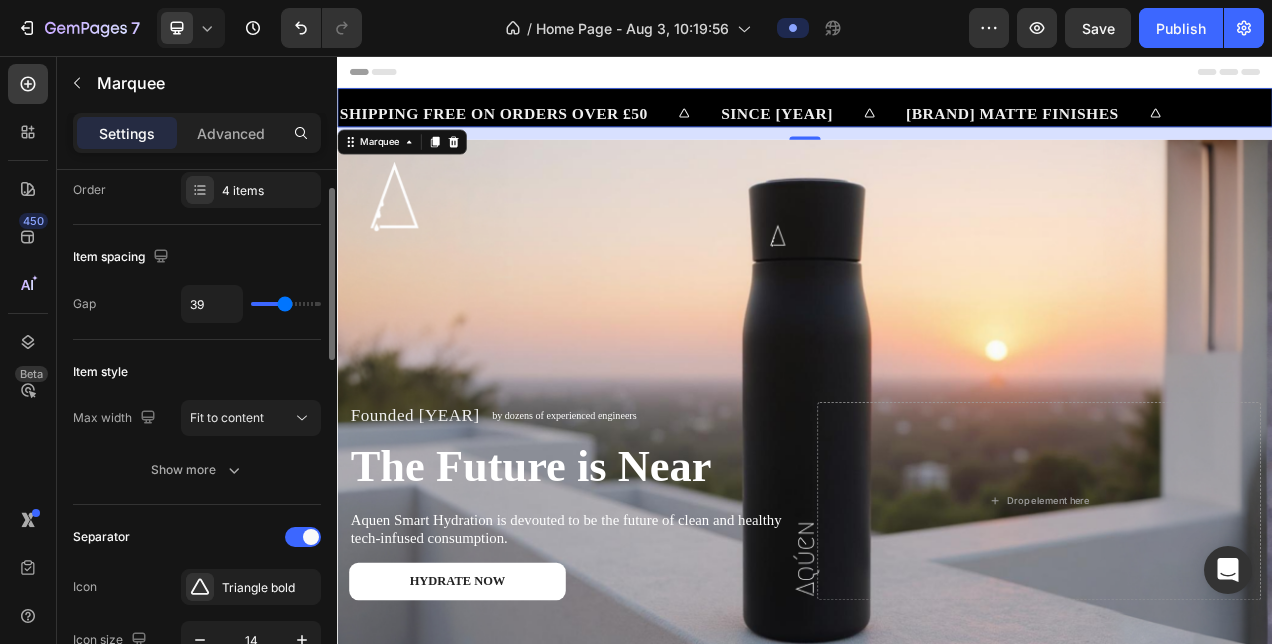 type on "42" 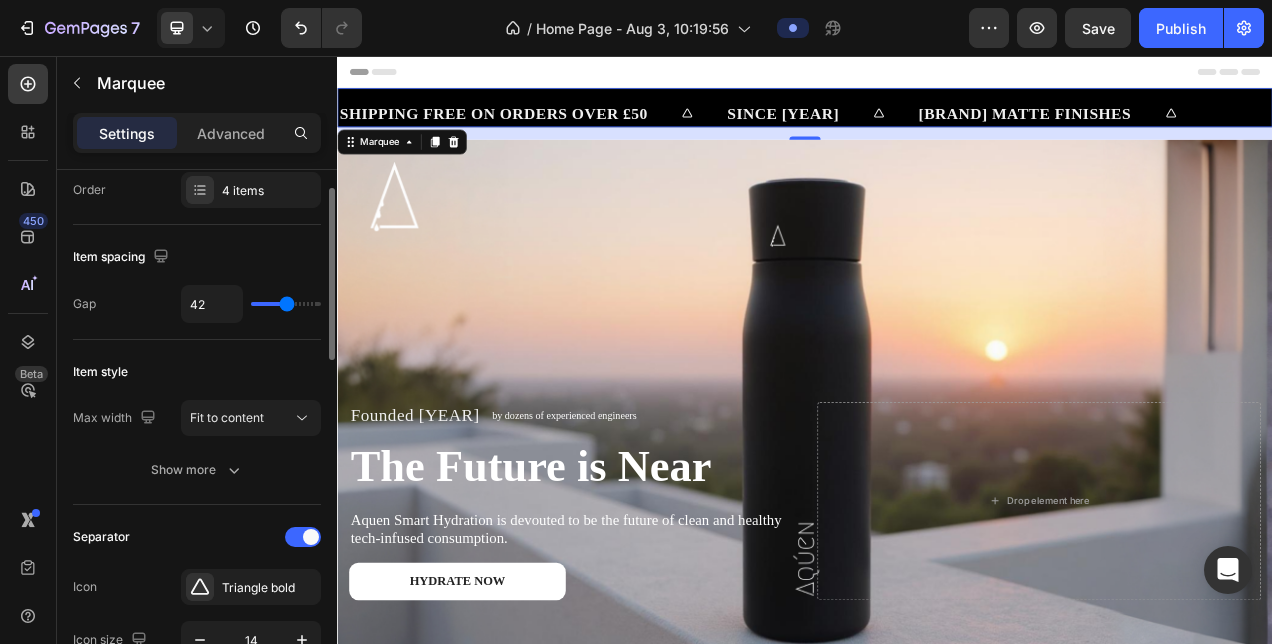 type on "42" 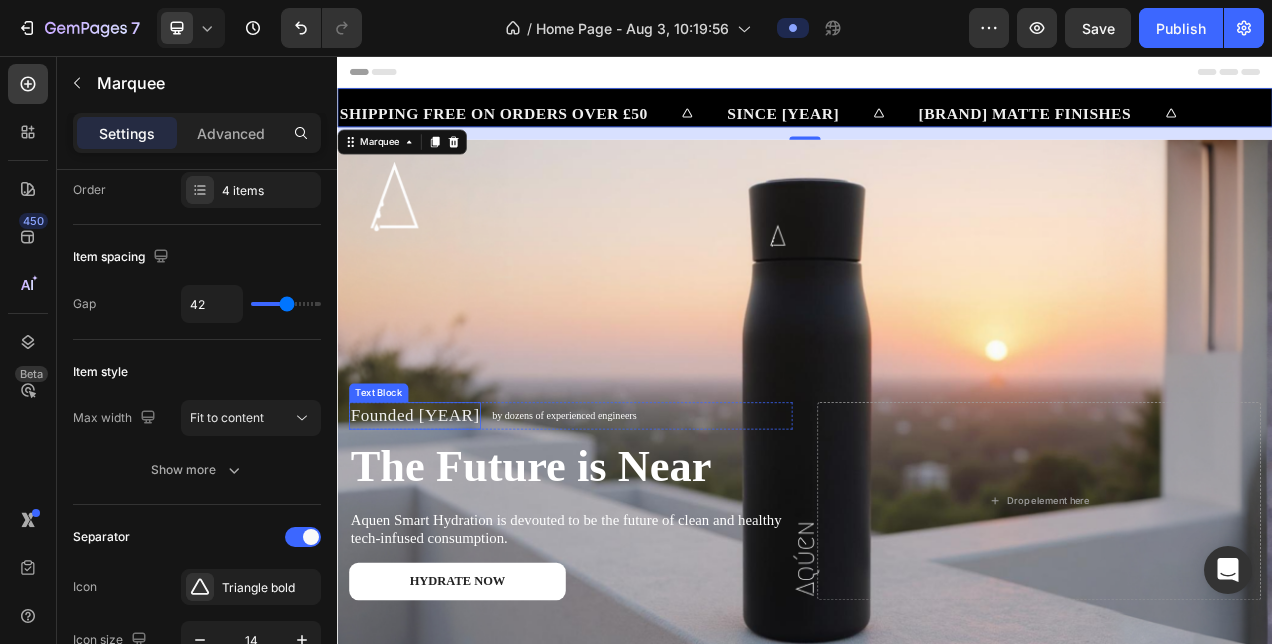click on "Founded [YEAR]" at bounding box center [436, 517] 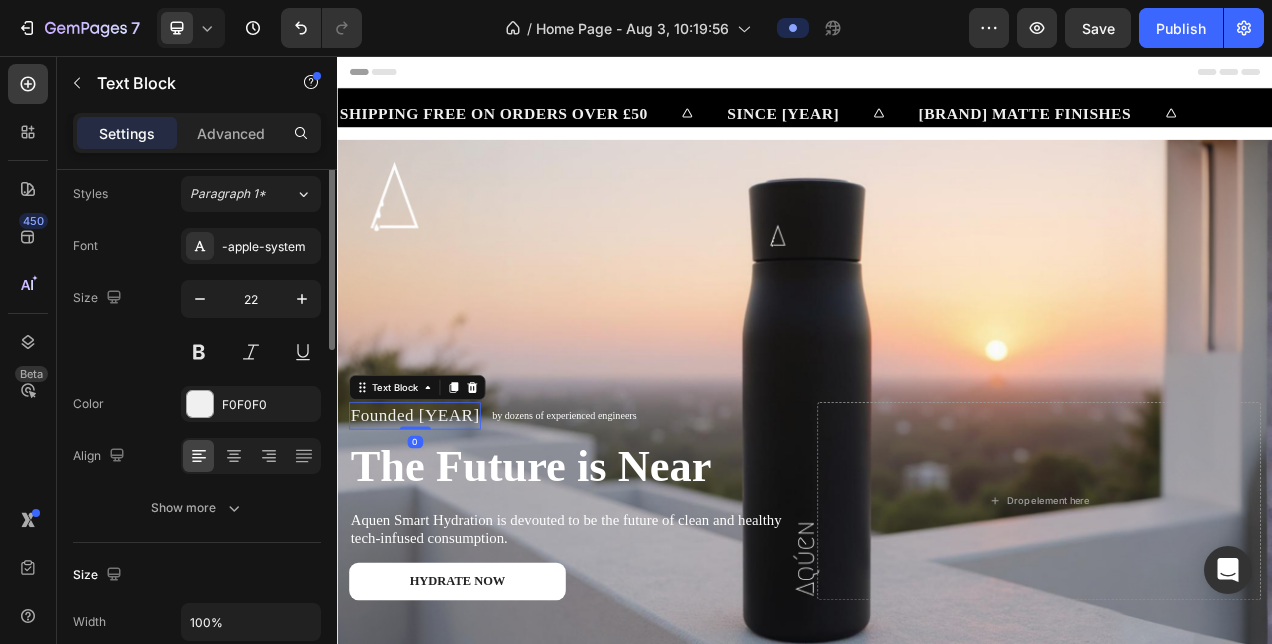 scroll, scrollTop: 0, scrollLeft: 0, axis: both 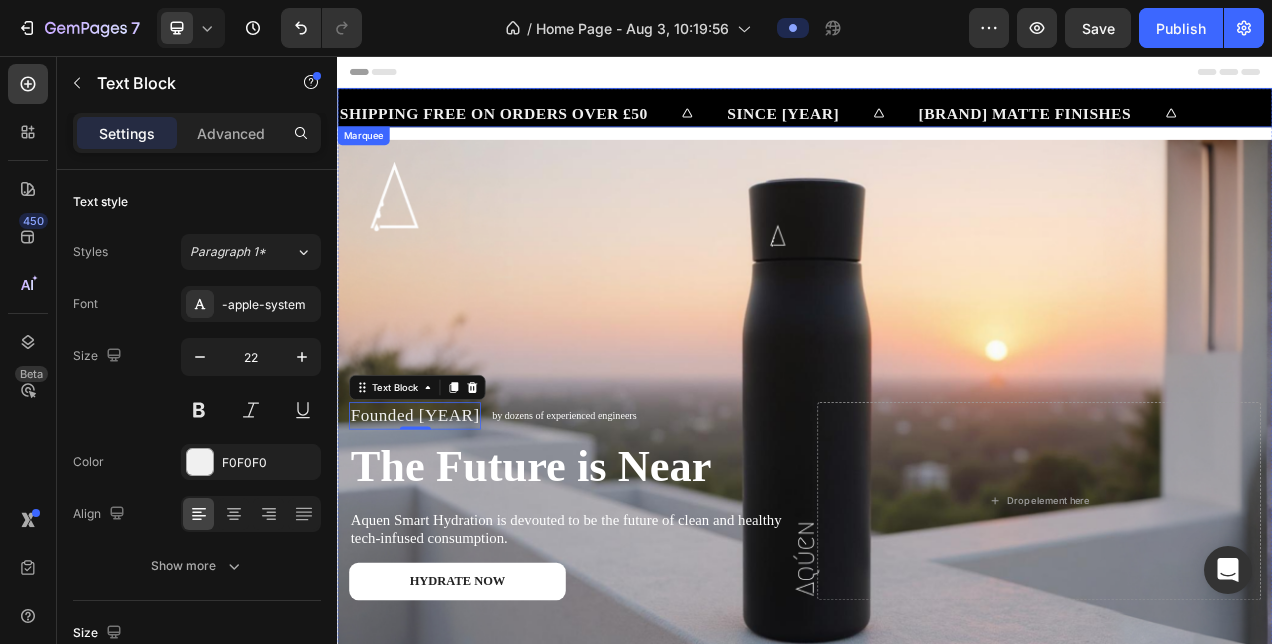 click on "[BRAND] MATTE FINISHES Text Block" at bounding box center [1263, 129] 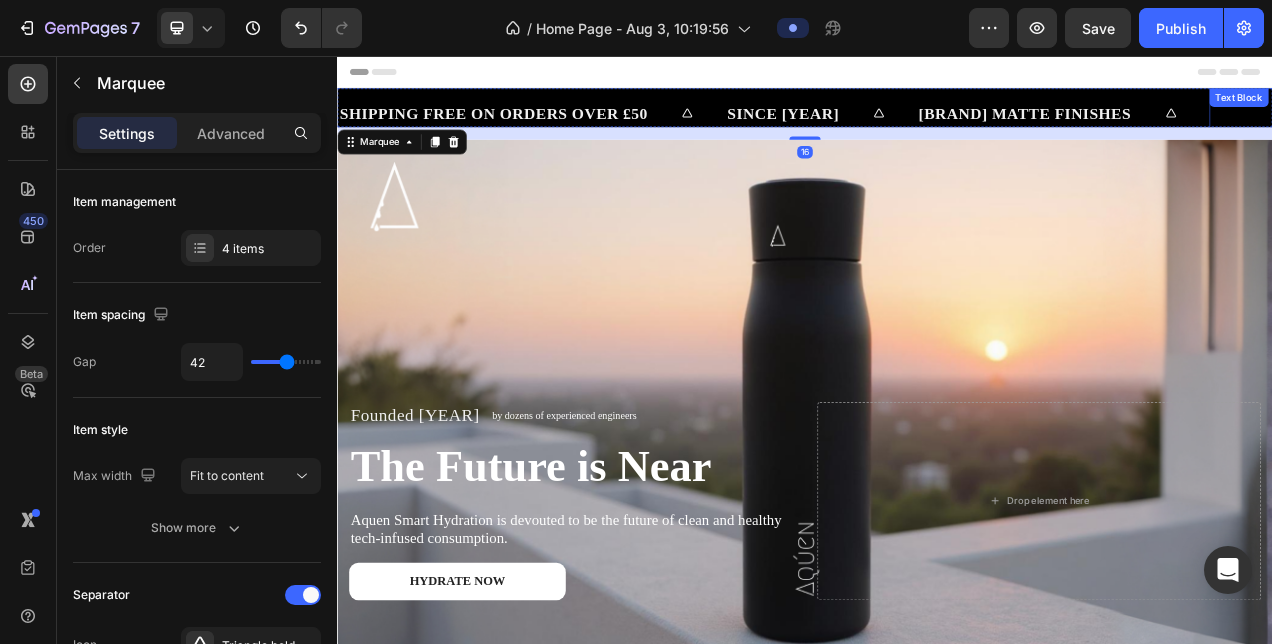 click on "Text Block" at bounding box center [1494, 109] 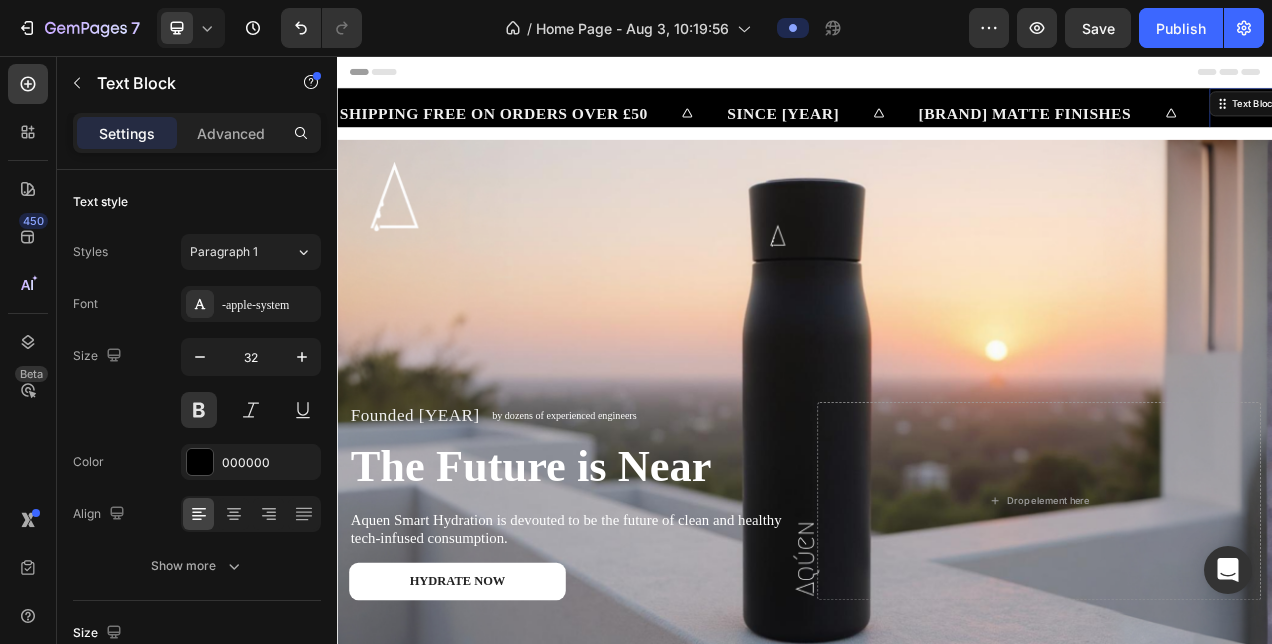click on "LIFE TIME WARRANTY" at bounding box center (1645, 129) 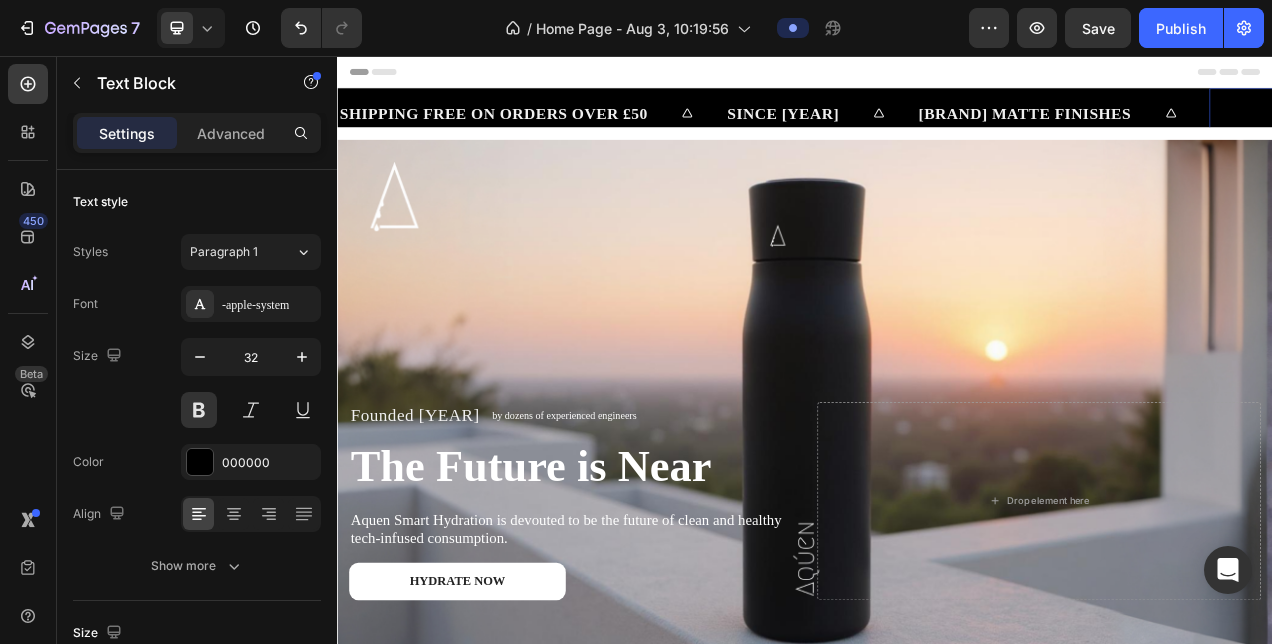 click on "LIFE TIME WARRANTY" at bounding box center (1644, 129) 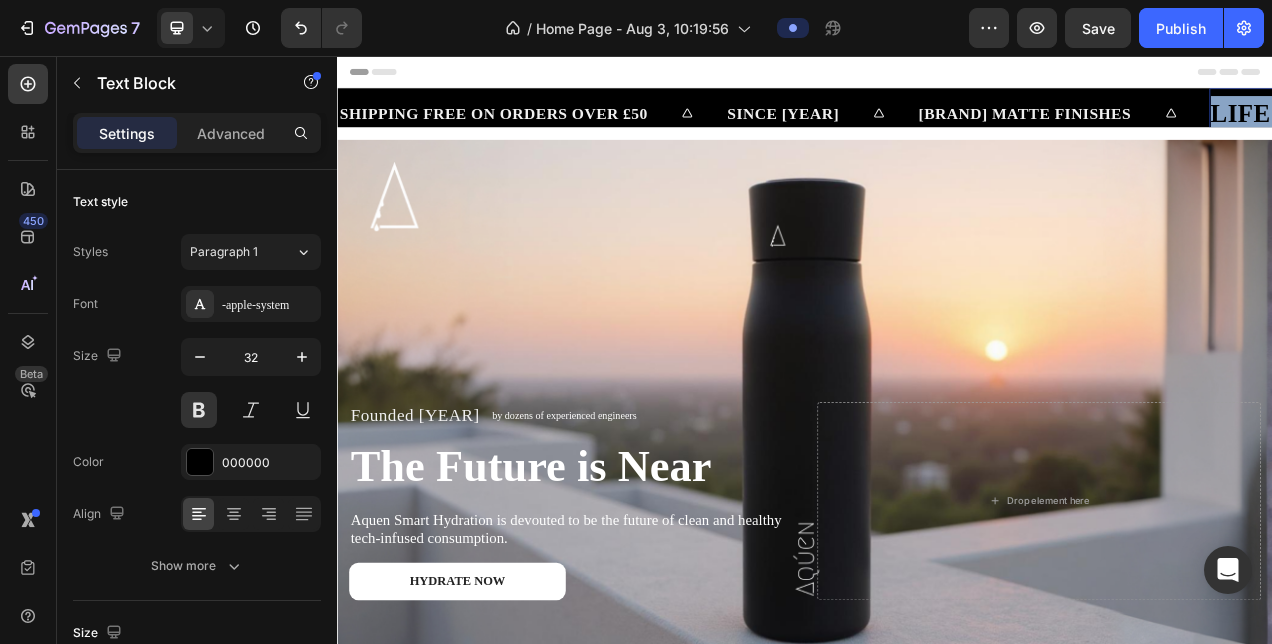 click on "LIFE TIME WARRANTY" at bounding box center [1644, 129] 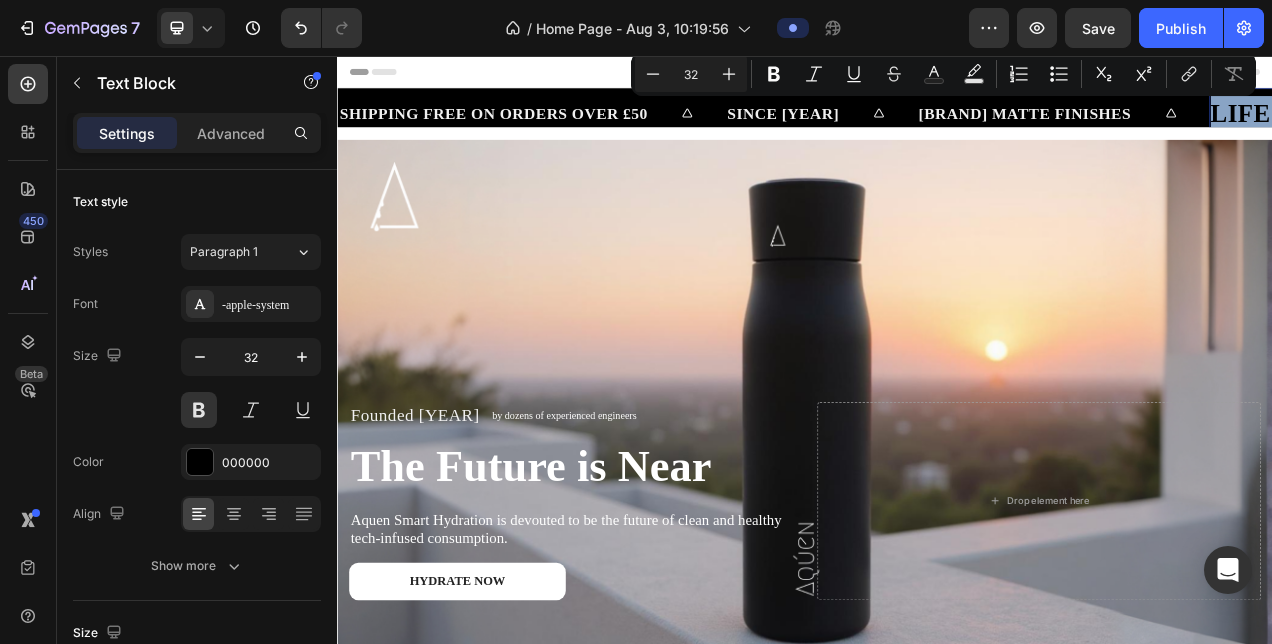 click on "LIFE TIME WARRANTY" at bounding box center (1640, 129) 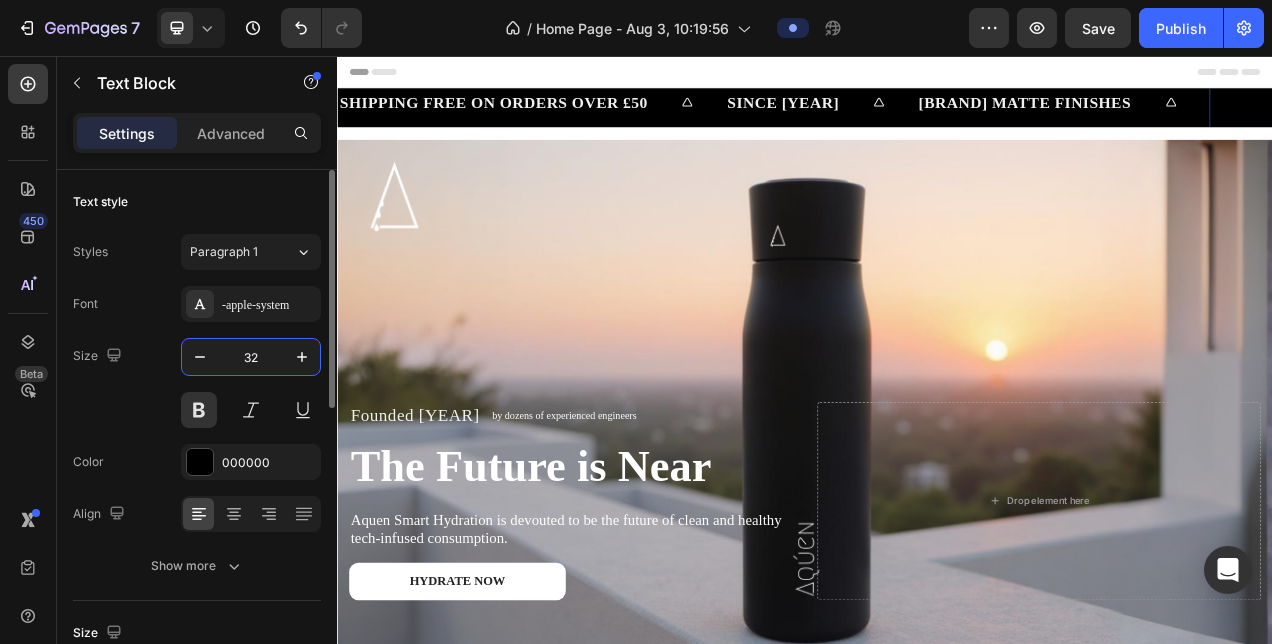 click on "32" at bounding box center [251, 357] 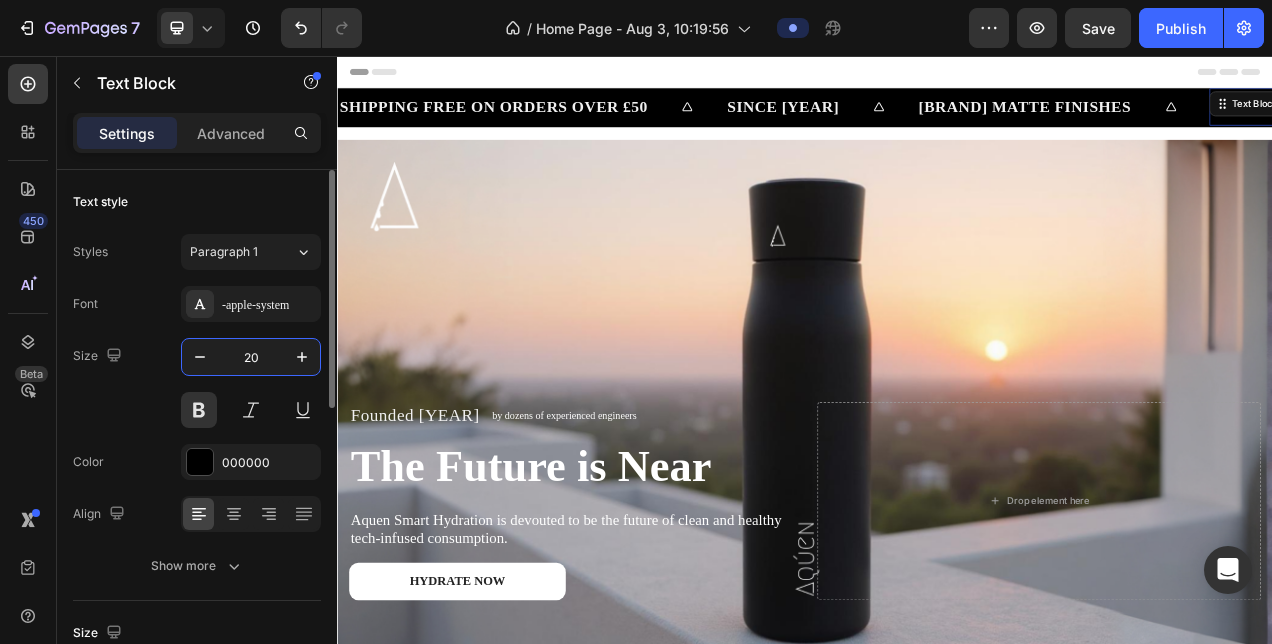 scroll, scrollTop: 0, scrollLeft: 0, axis: both 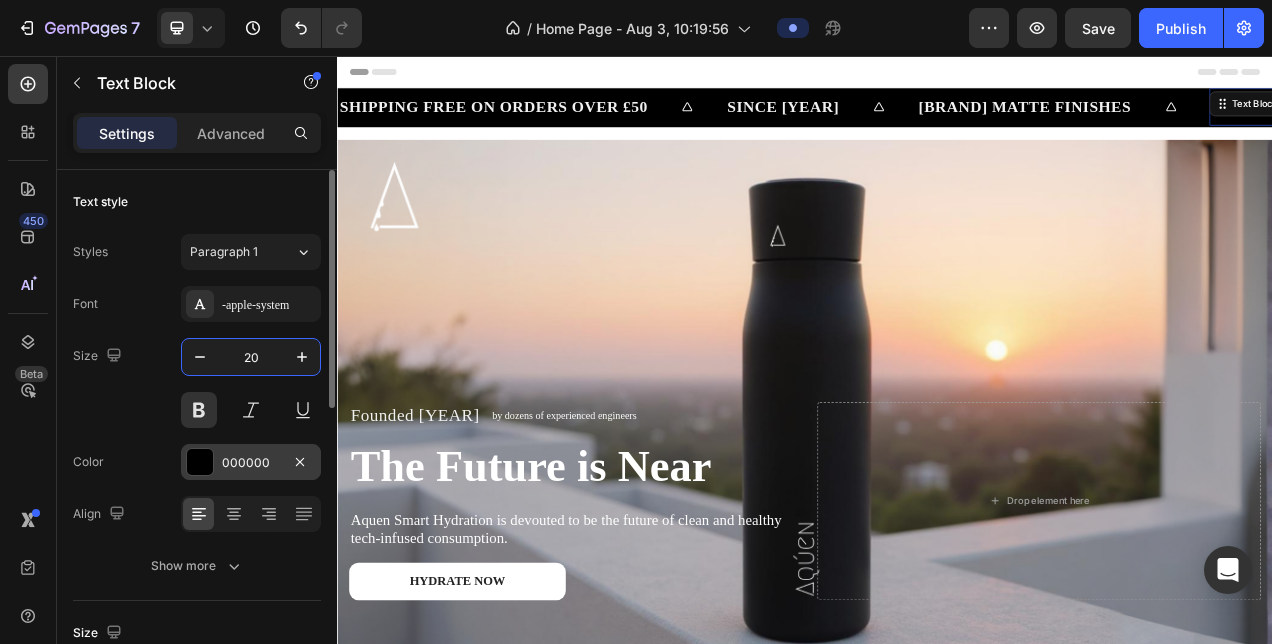 type on "20" 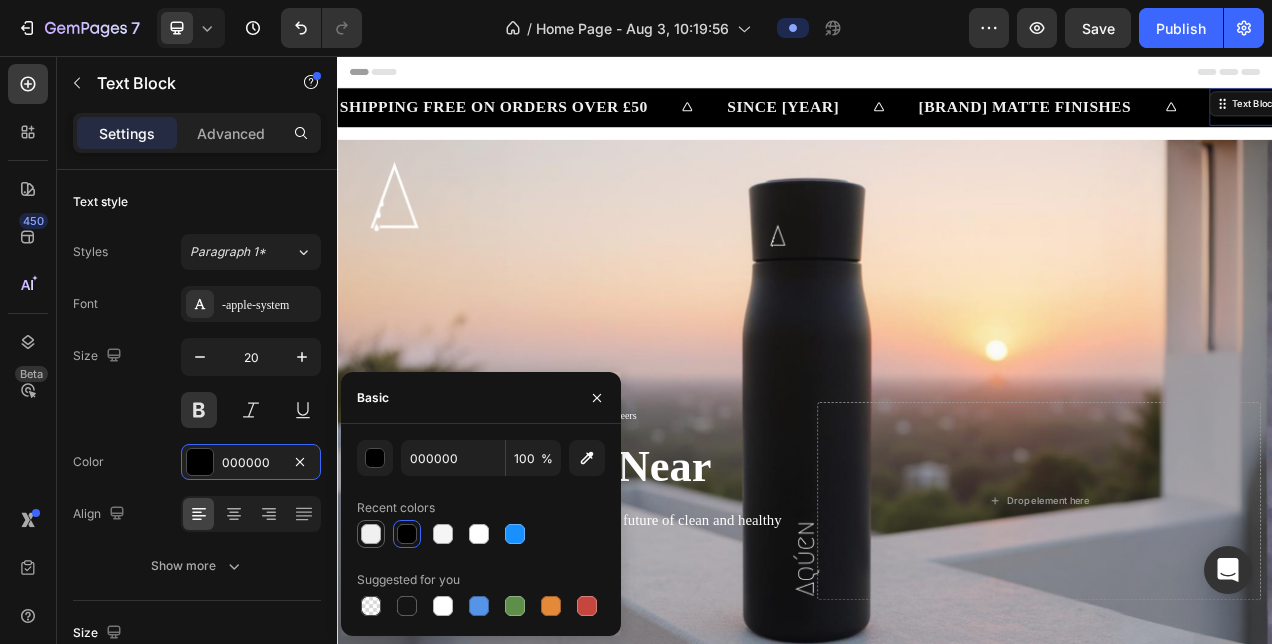 click at bounding box center [371, 534] 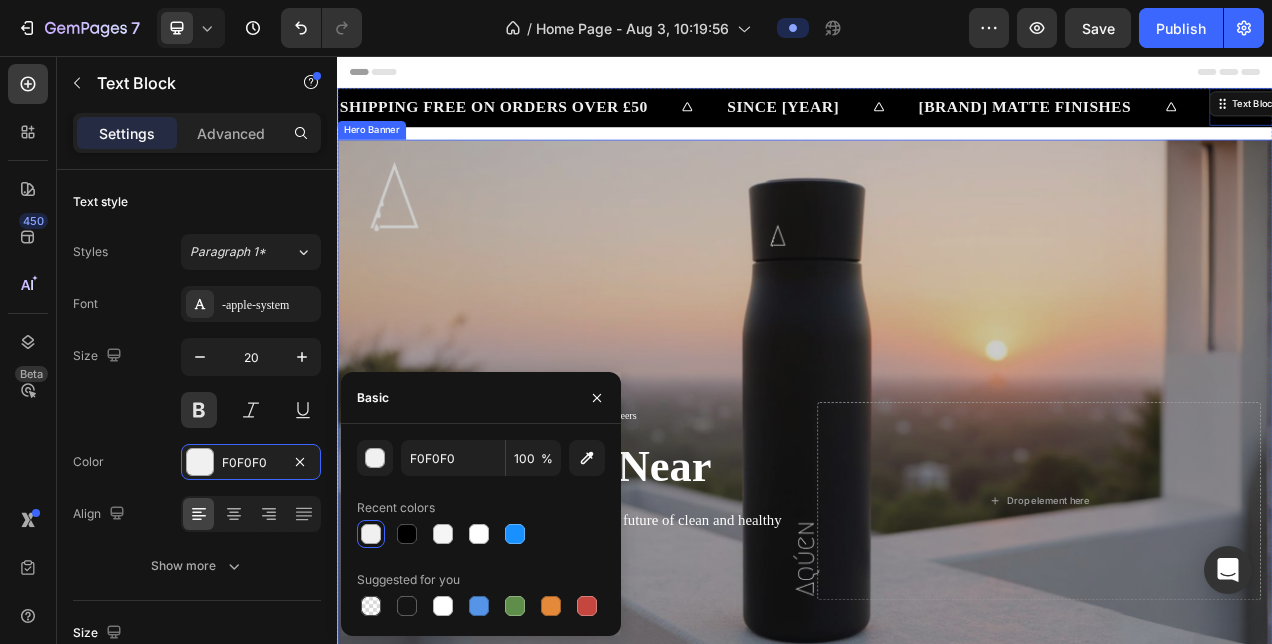 click at bounding box center [937, 500] 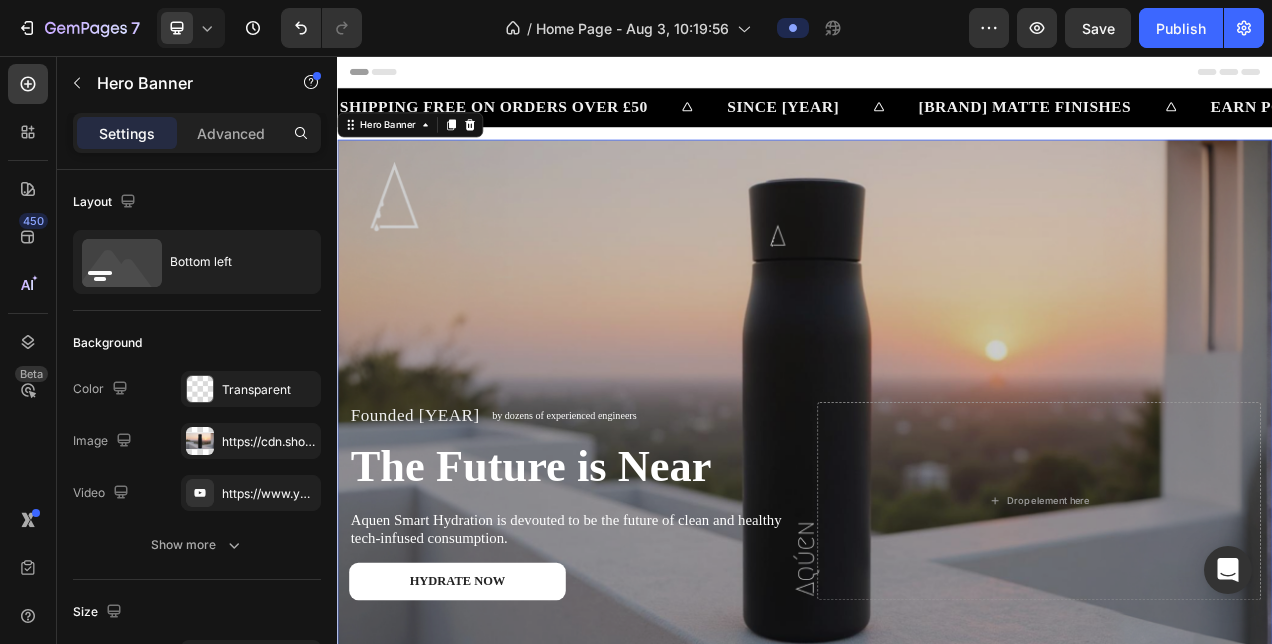 click at bounding box center [937, 500] 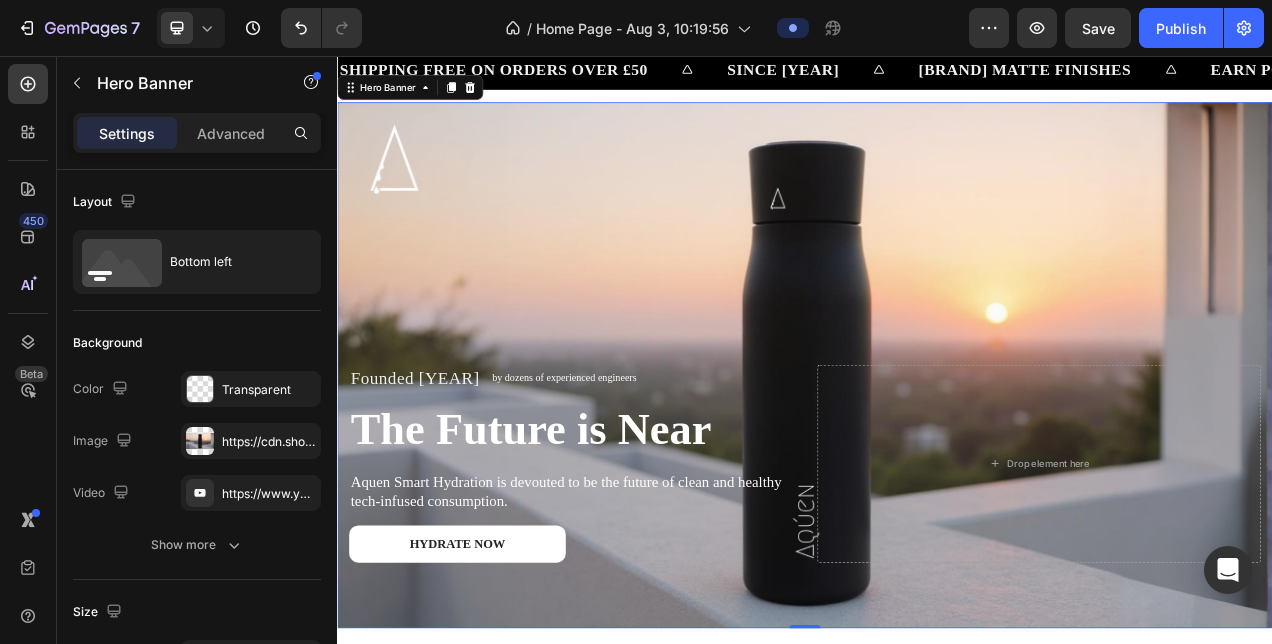 scroll, scrollTop: 0, scrollLeft: 0, axis: both 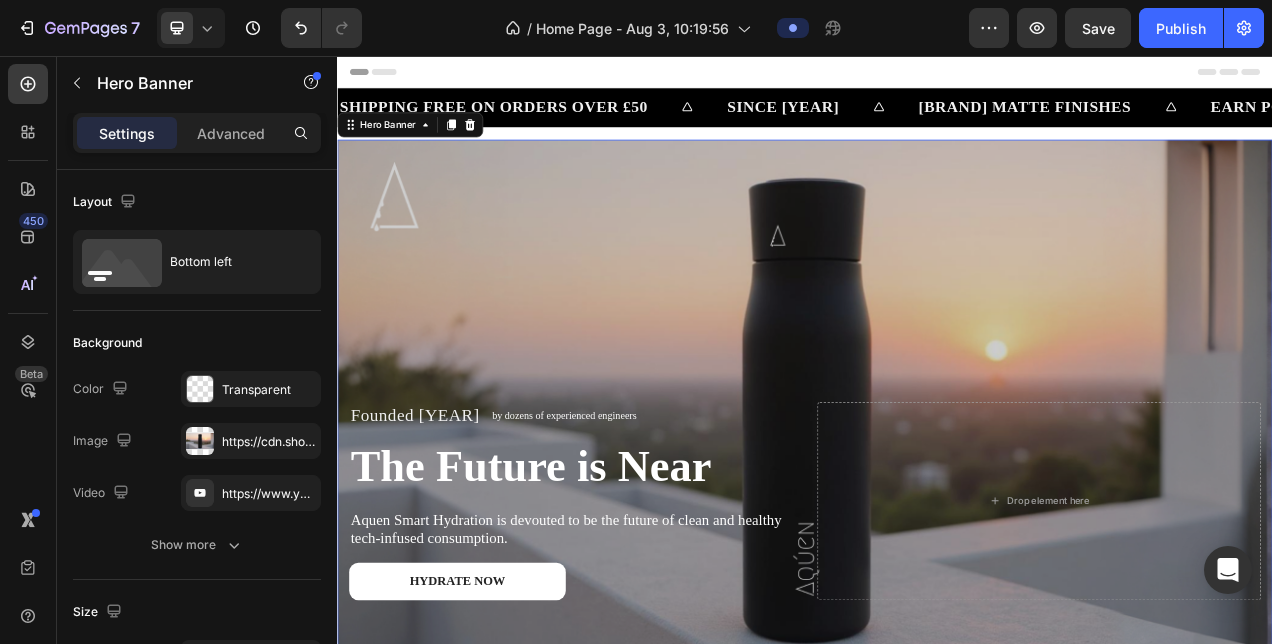 click at bounding box center [937, 500] 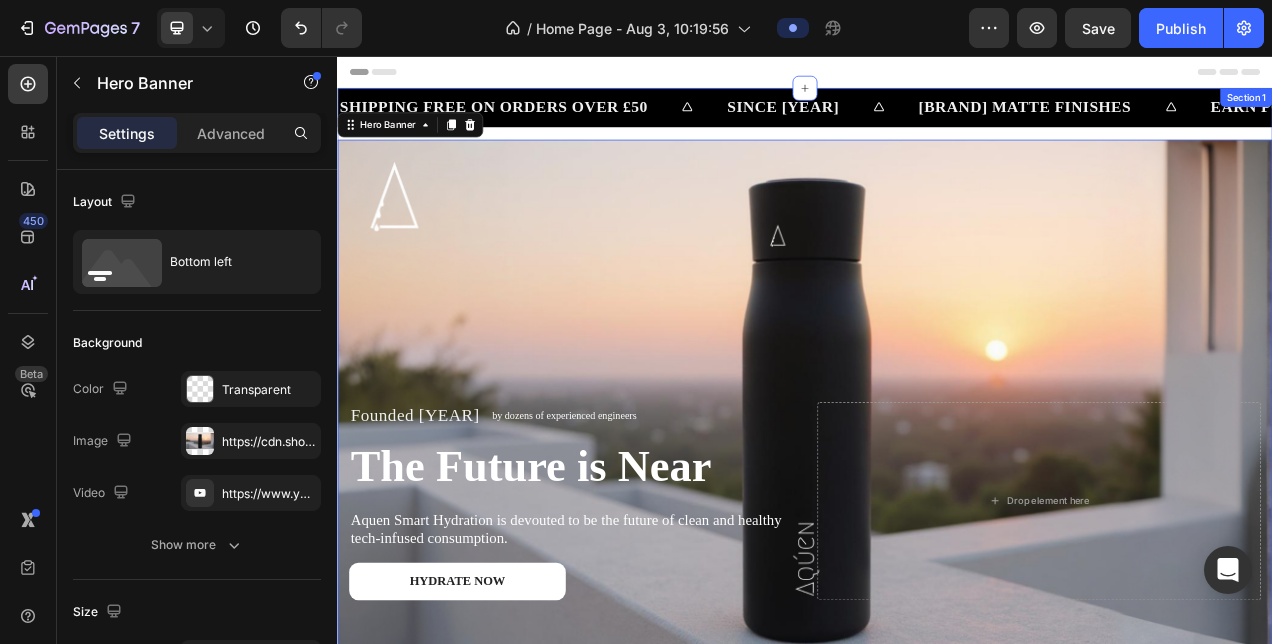 click on "SHIPPING FREE ON ORDERS OVER £50 Text Block
SINCE [YEAR] Text Block
[BRAND] MATTE FINISHES Text Block
EARN POINTS ON EVERY POUND Text Block
SHIPPING FREE ON ORDERS OVER £50 Text Block
SINCE [YEAR] Text Block
[BRAND] MATTE FINISHES Text Block
EARN POINTS ON EVERY POUND Text Block
Marquee" at bounding box center (937, 130) 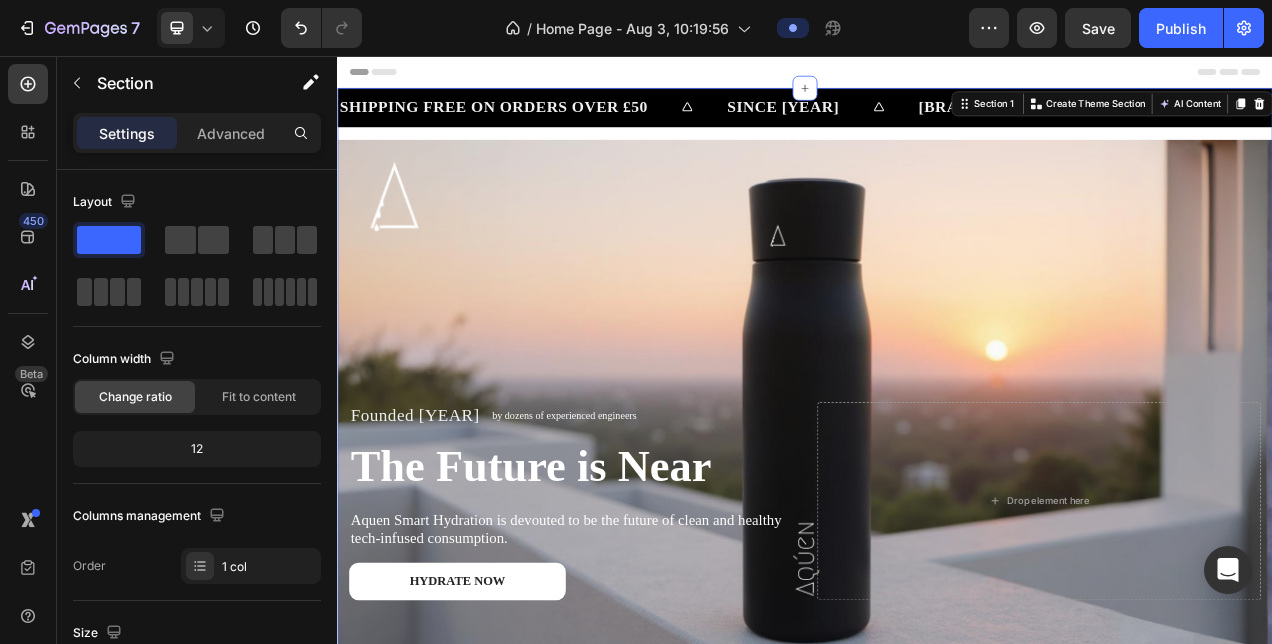 click on "SHIPPING FREE ON ORDERS OVER £50 Text Block
SINCE [YEAR] Text Block
[BRAND] MATTE FINISHES Text Block
EARN POINTS ON EVERY POUND Text Block
SHIPPING FREE ON ORDERS OVER £50 Text Block
SINCE [YEAR] Text Block
[BRAND] MATTE FINISHES Text Block
EARN POINTS ON EVERY POUND Text Block
Marquee" at bounding box center (937, 130) 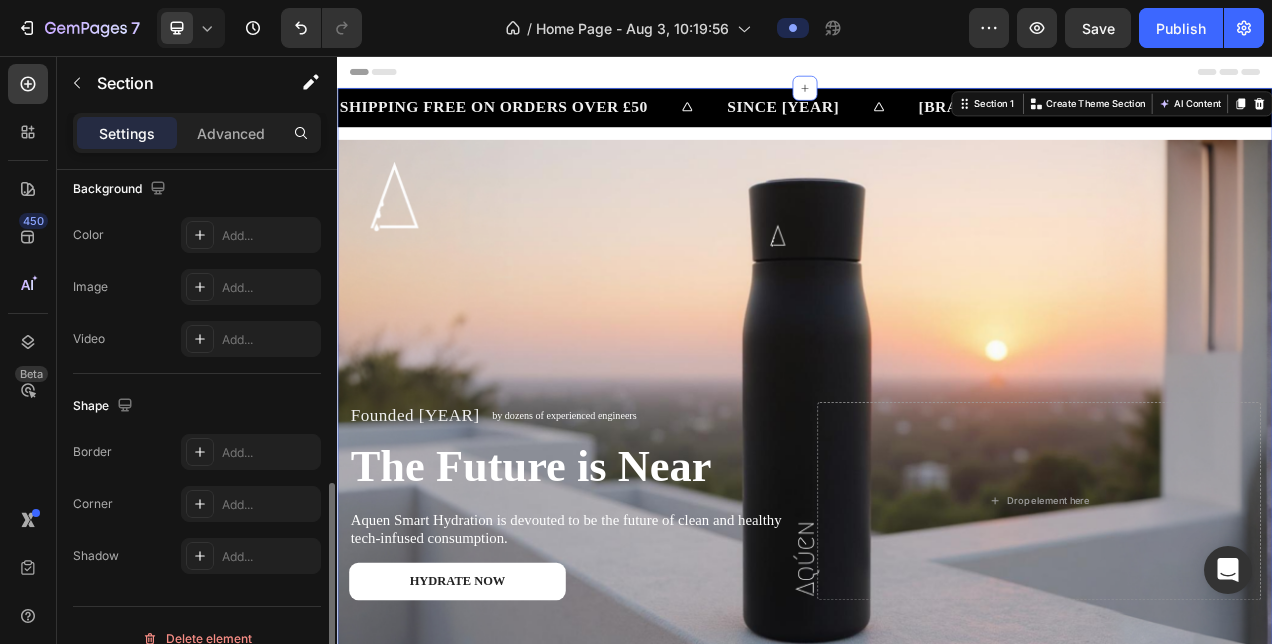 scroll, scrollTop: 686, scrollLeft: 0, axis: vertical 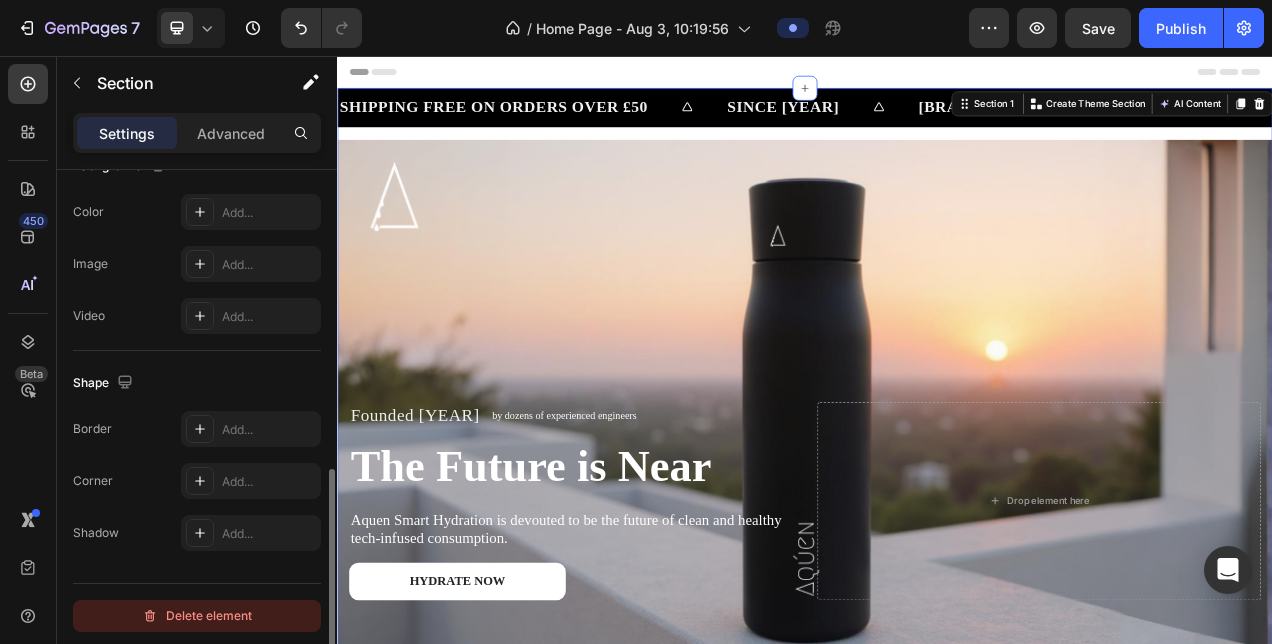 click on "Delete element" at bounding box center (197, 616) 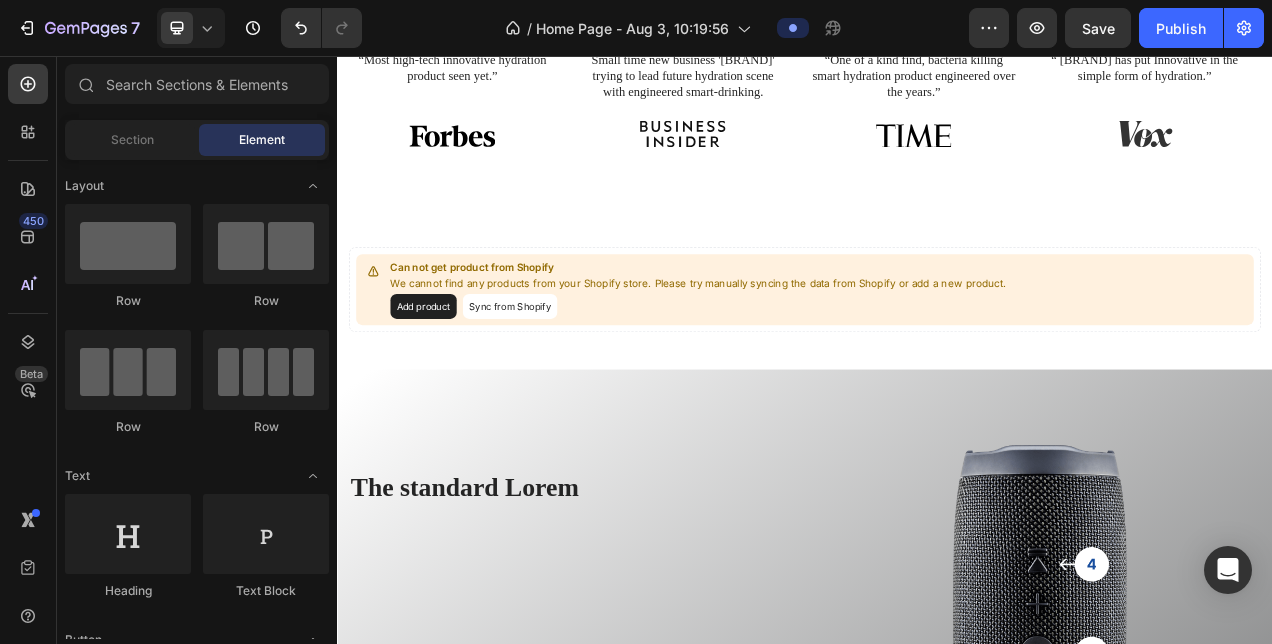 scroll, scrollTop: 0, scrollLeft: 0, axis: both 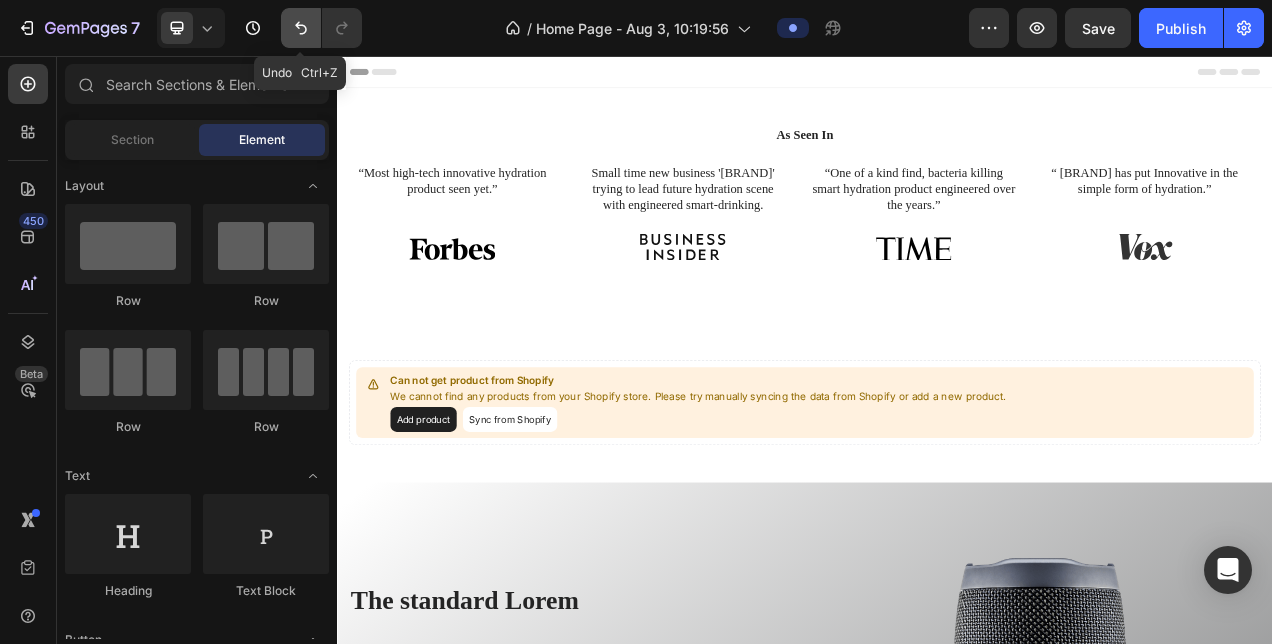 click 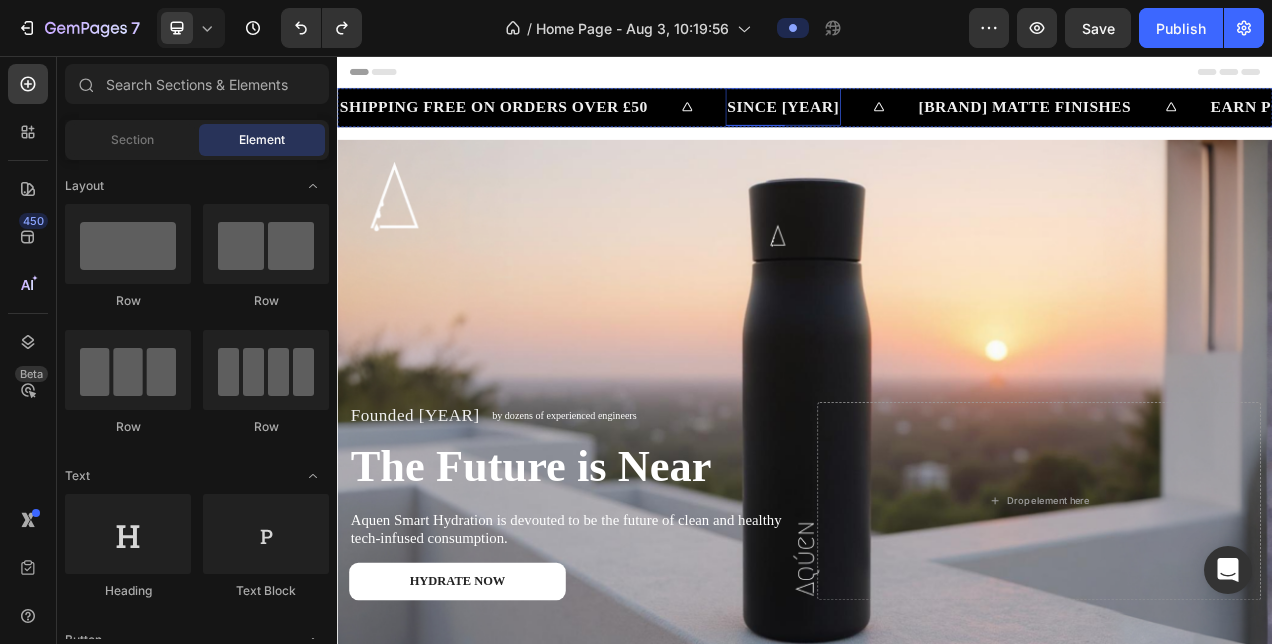 click on "SINCE [YEAR]" at bounding box center (908, 121) 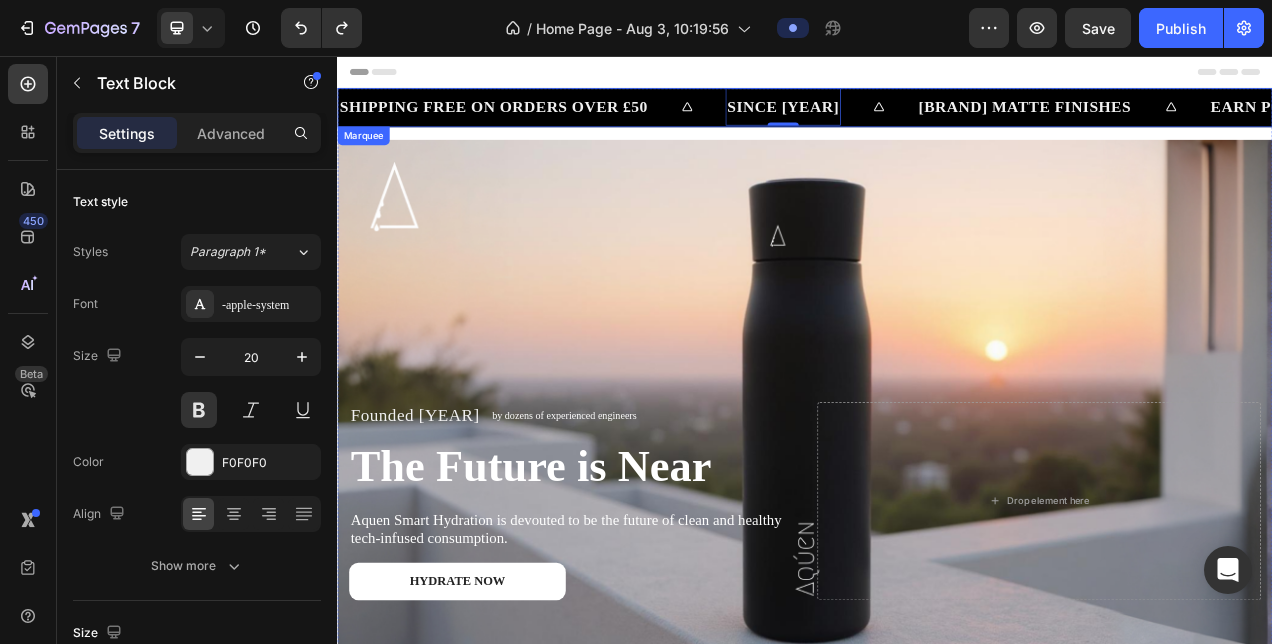 click on "SHIPPING FREE ON ORDERS OVER £50 Text Block
SINCE [YEAR] Text Block   0
[BRAND] MATTE FINISHES Text Block
EARN POINTS ON EVERY POUND Text Block
SHIPPING FREE ON ORDERS OVER £50 Text Block
SINCE [YEAR] Text Block   0
[BRAND] MATTE FINISHES Text Block
EARN POINTS ON EVERY POUND Text Block" at bounding box center [937, 122] 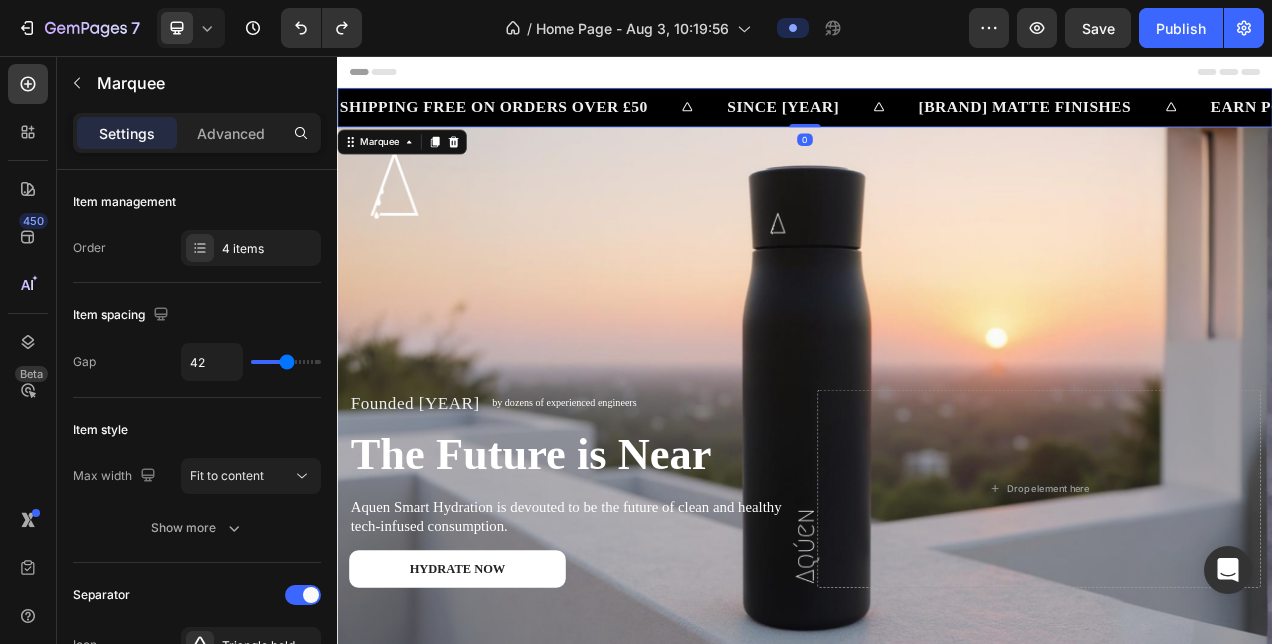 drag, startPoint x: 938, startPoint y: 158, endPoint x: 939, endPoint y: 139, distance: 19.026299 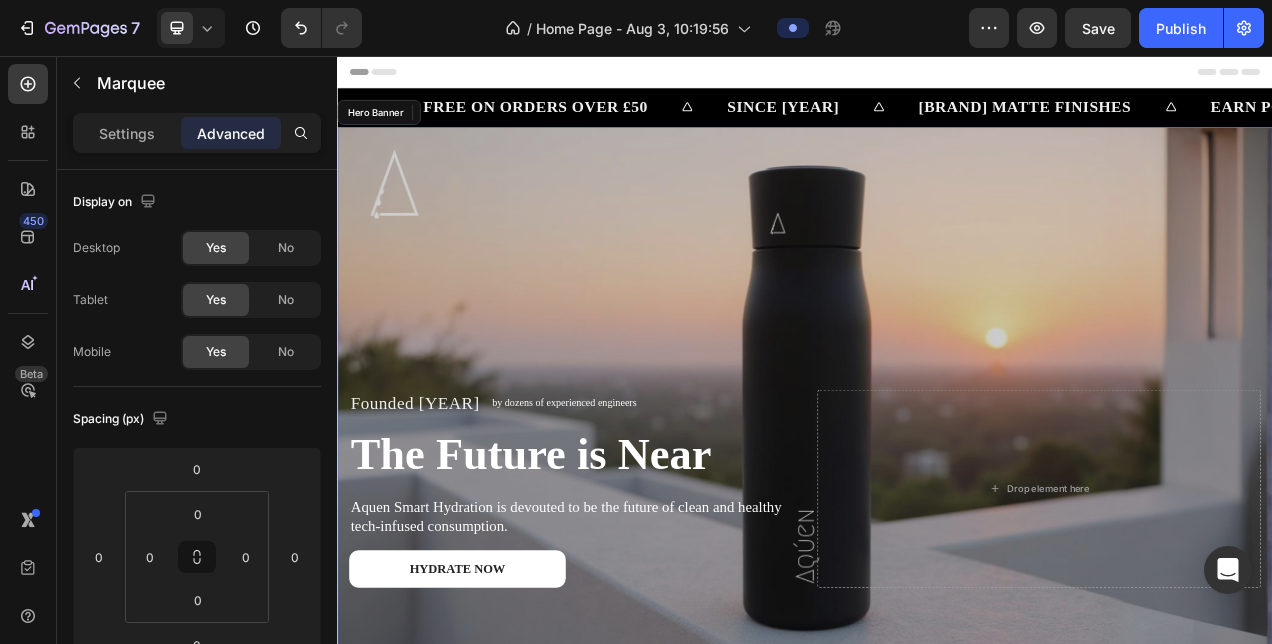 click at bounding box center [937, 484] 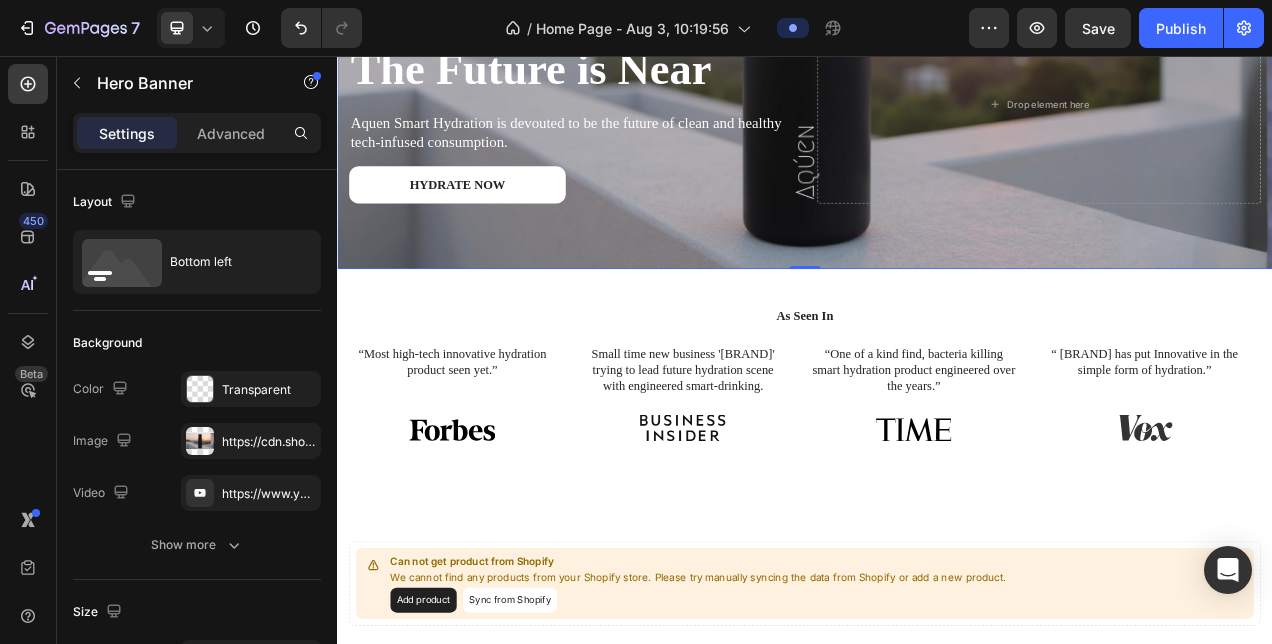 scroll, scrollTop: 535, scrollLeft: 0, axis: vertical 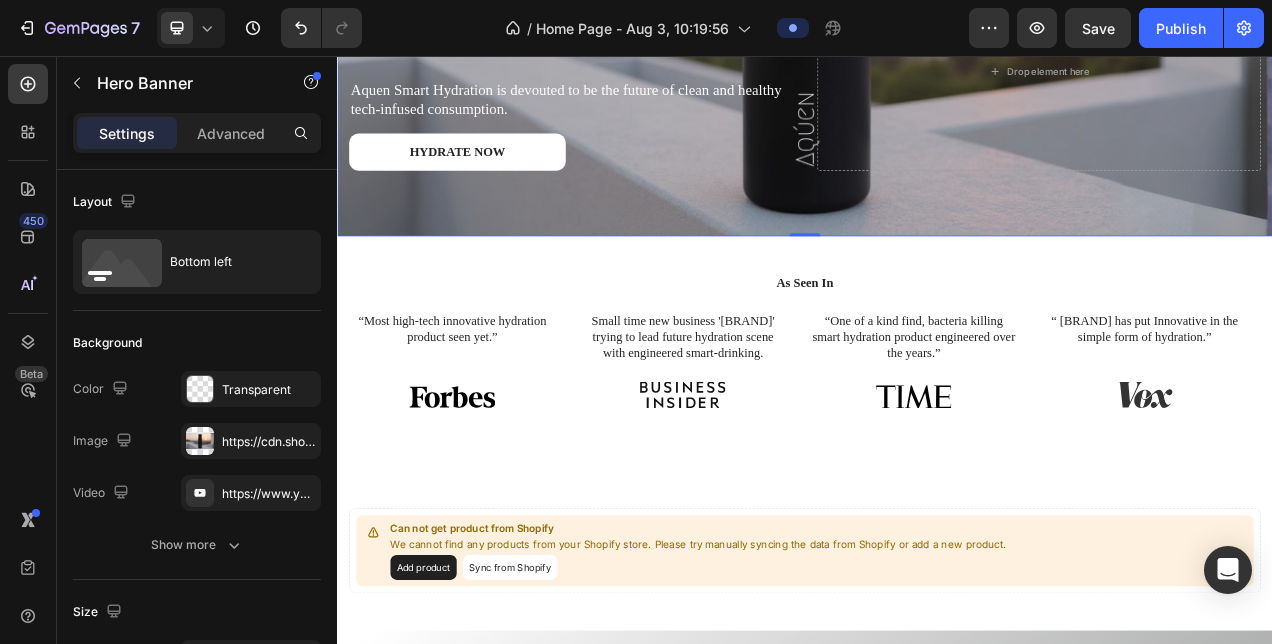 click on "As Seen In Heading “Most high-tech innovative hydration product seen yet.” Text Block Image Hero Banner "Small time new business '[BRAND]' trying to lead future hydration scene with engineered smart-drinking." Text Block Image Hero Banner “One of a kind find, bacteria killing smart hydration product engineered over the years.” Text Block Image Hero Banner “ [BRAND] has put Innovative in the simple form of hydration.” Text Block Image Hero Banner Carousel Row Section 2" at bounding box center (937, 421) 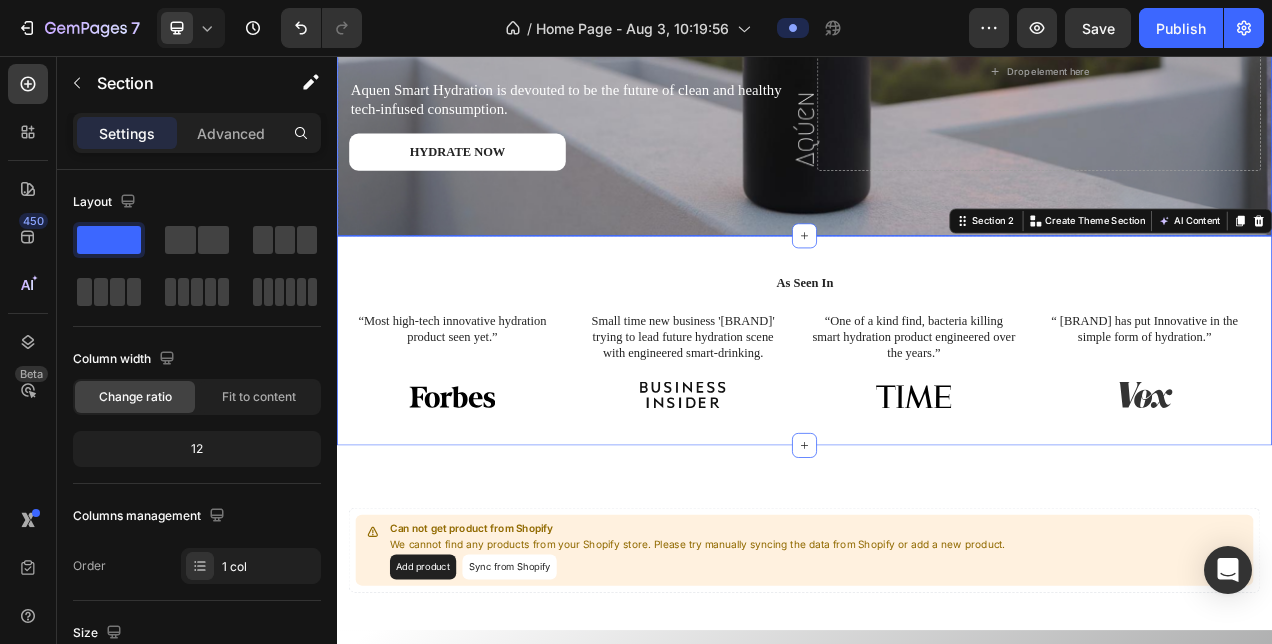 click on "Founded [YEAR] Text Block by dozens of experienced engineers Text Block Row The Future is Near Heading [BRAND] Smart Hydration is devouted to be the future of clean and healthy tech-infused consumption. Text Block HYDRATE NOW Button
Drop element here" at bounding box center [937, 102] 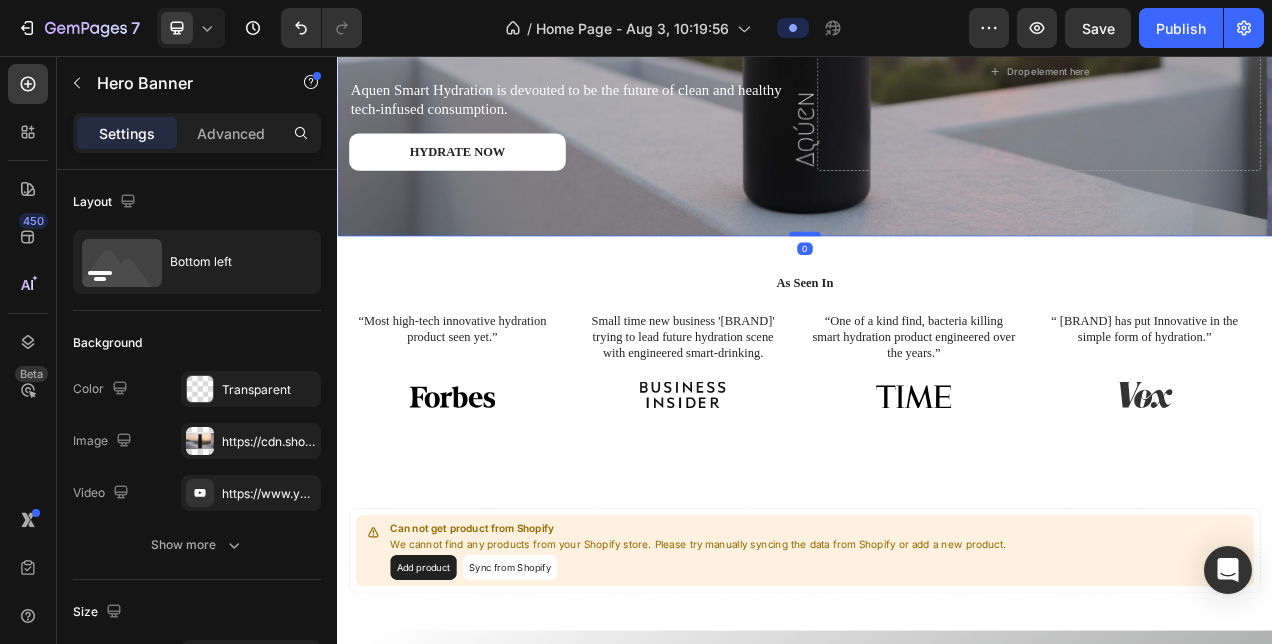 drag, startPoint x: 927, startPoint y: 274, endPoint x: 947, endPoint y: 274, distance: 20 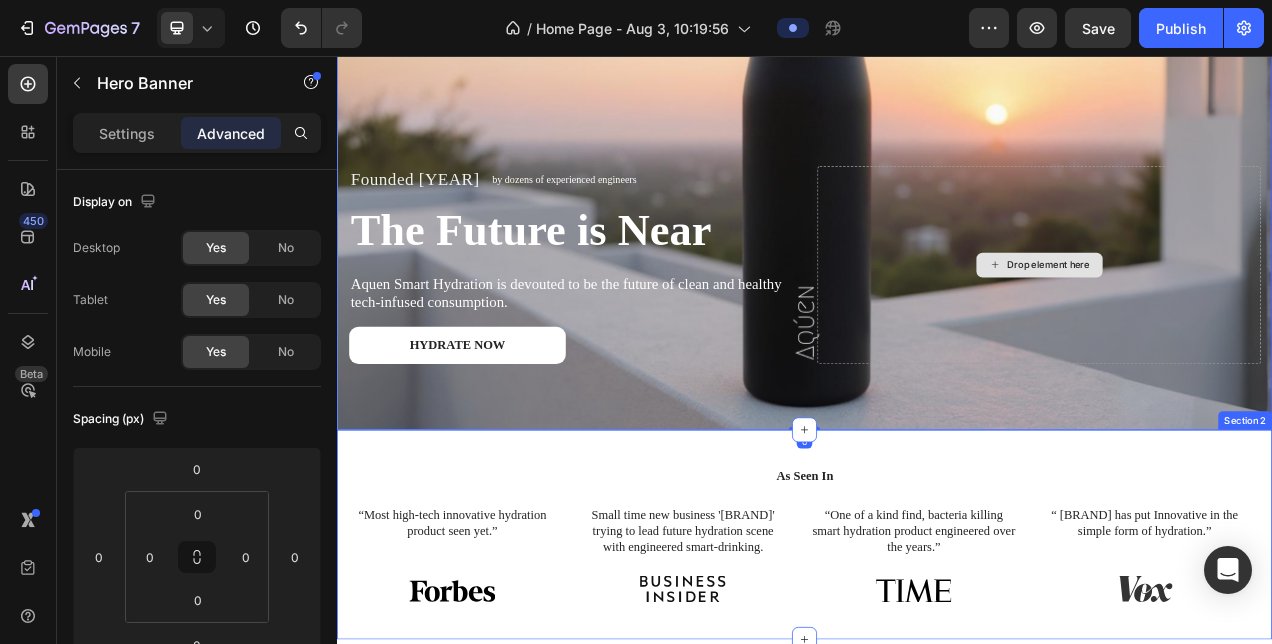scroll, scrollTop: 315, scrollLeft: 0, axis: vertical 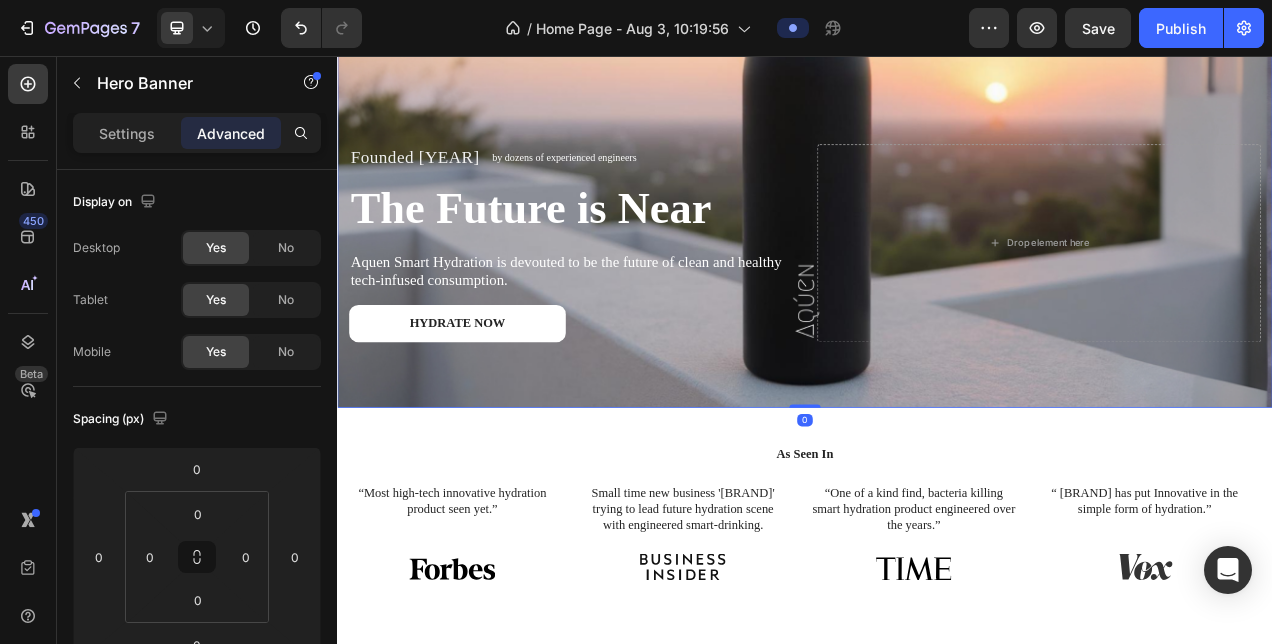 drag, startPoint x: 940, startPoint y: 493, endPoint x: 938, endPoint y: 416, distance: 77.02597 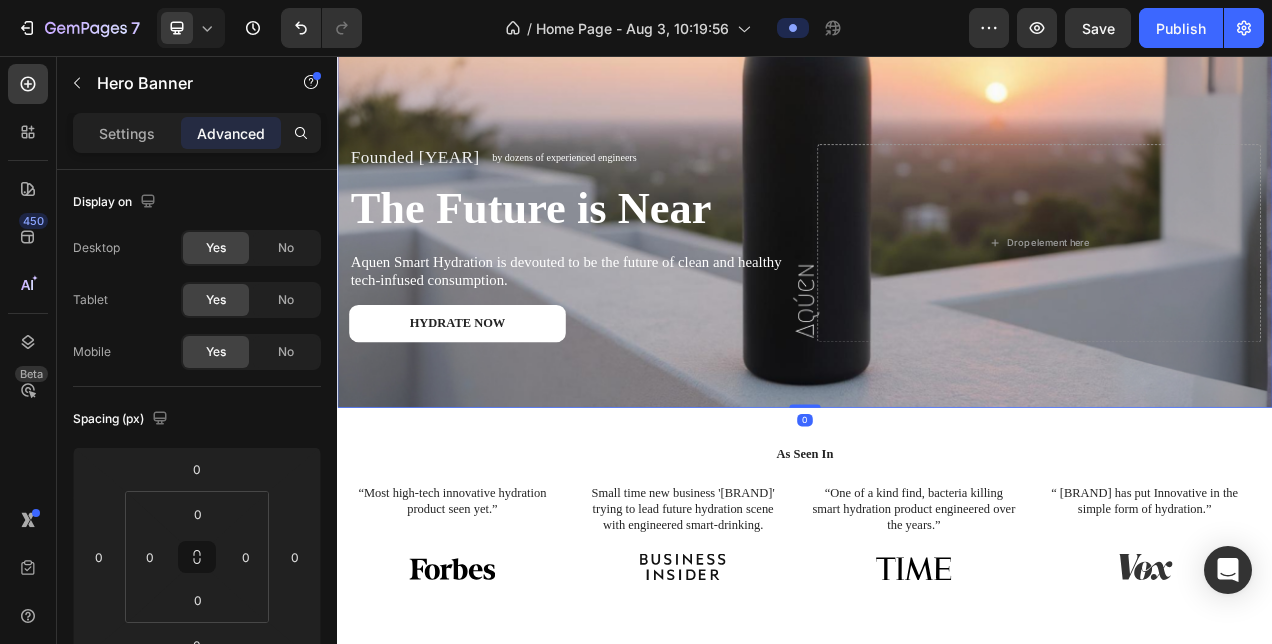 click on "Founded [YEAR] Text Block by dozens of experienced engineers Text Block Row The Future is Near Heading [BRAND] Smart Hydration is devouted to be the future of clean and healthy tech-infused consumption. Text Block HYDRATE NOW Button
Drop element here Hero Banner   0" at bounding box center [937, 169] 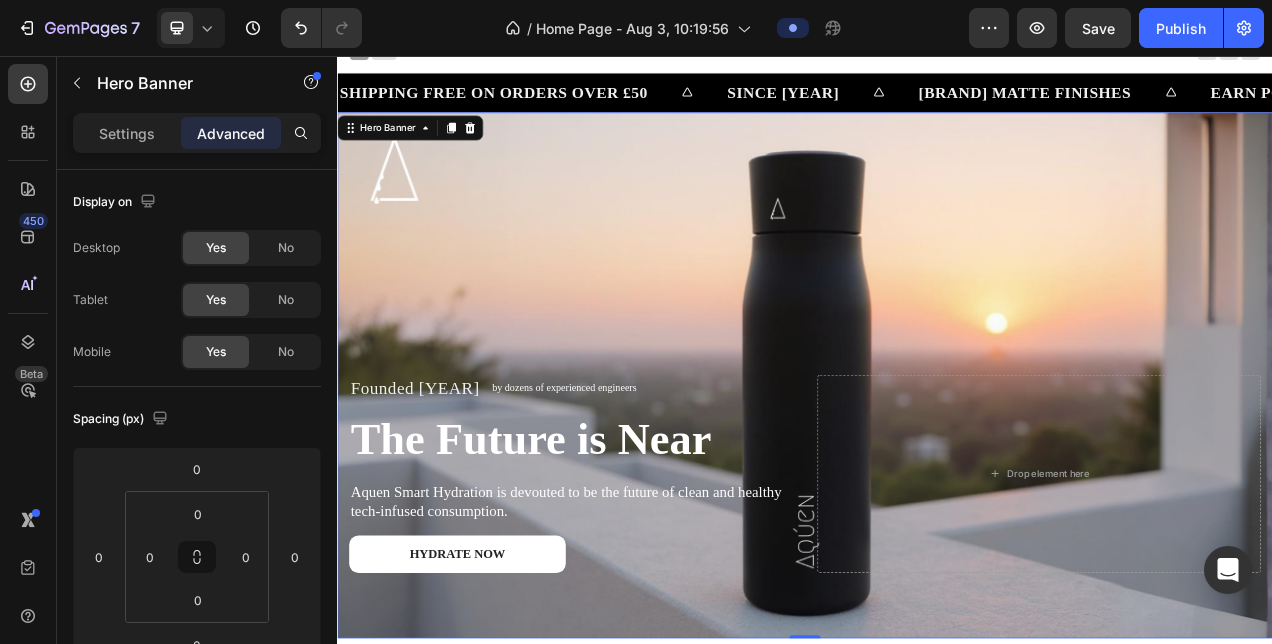 scroll, scrollTop: 0, scrollLeft: 0, axis: both 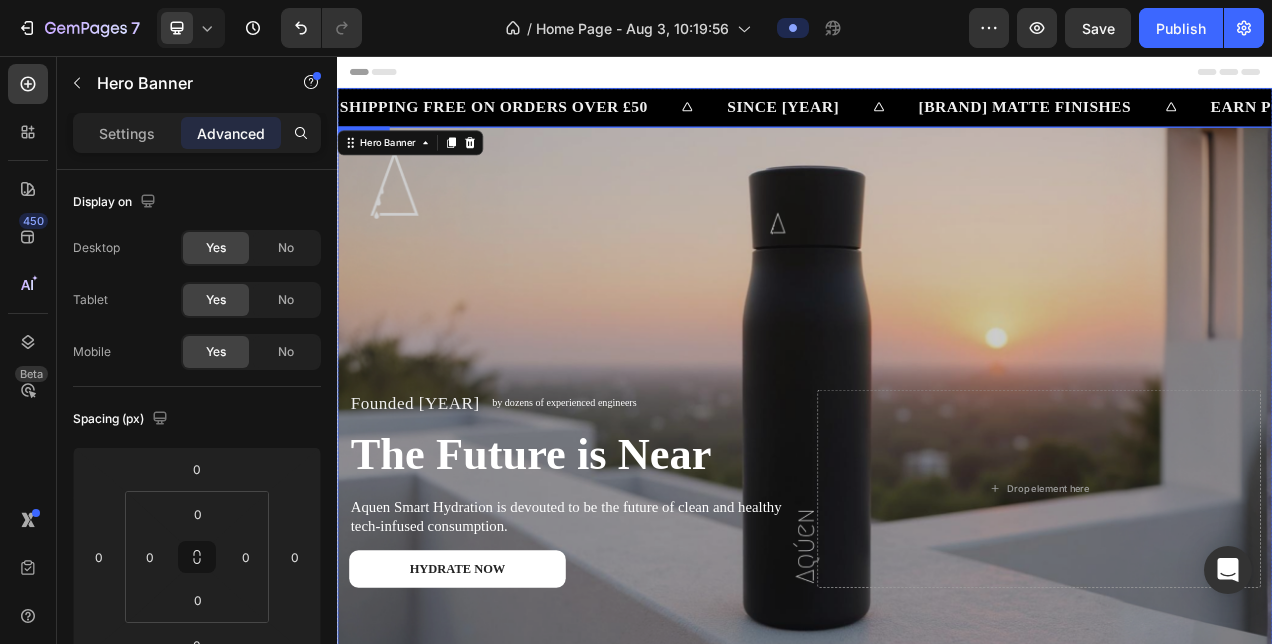 click on "SINCE [YEAR] Text Block" at bounding box center (957, 121) 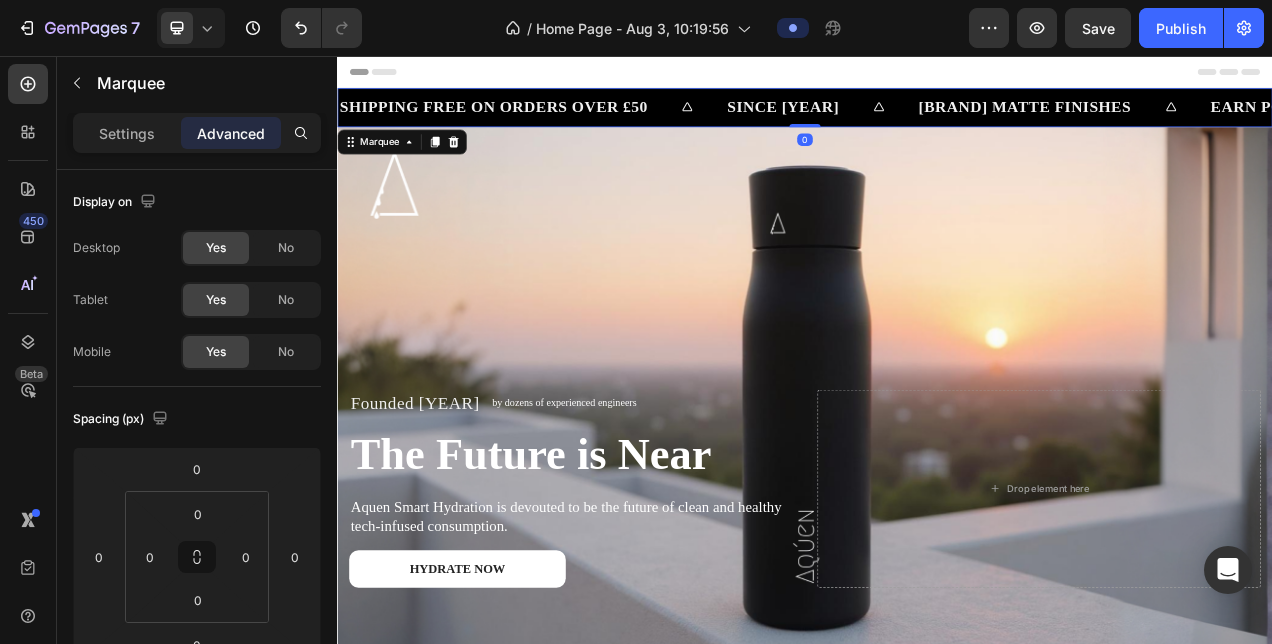 click on "SINCE [YEAR] Text Block" at bounding box center [957, 121] 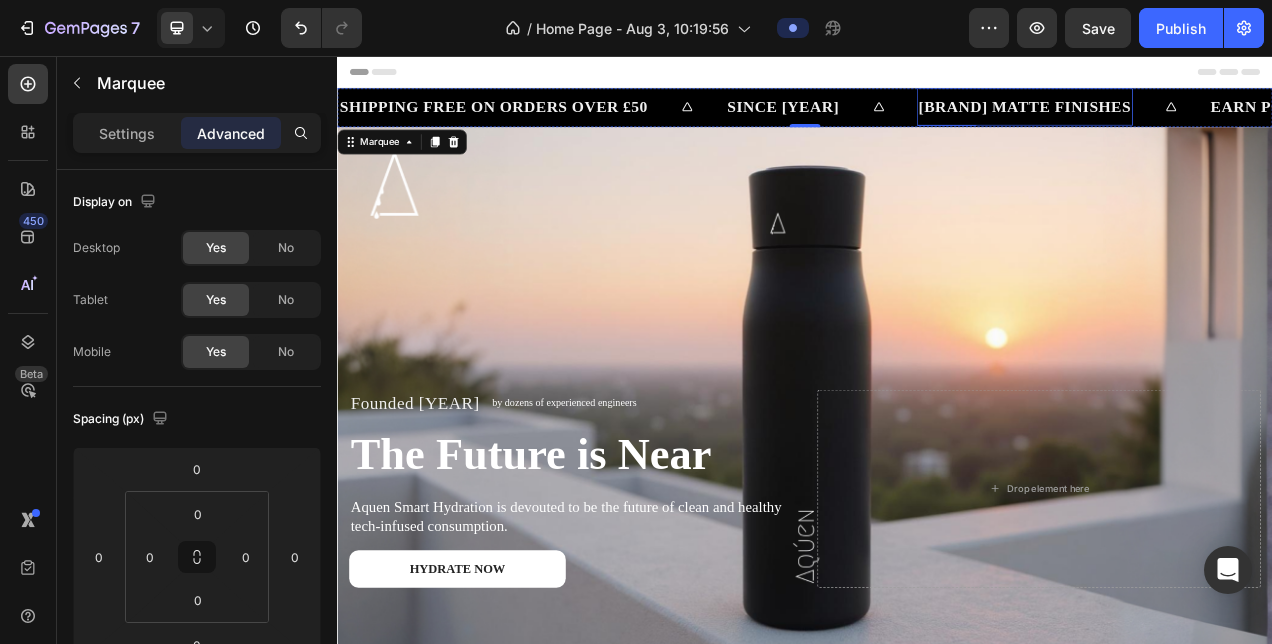 click on "[BRAND] MATTE FINISHES" at bounding box center (1219, 121) 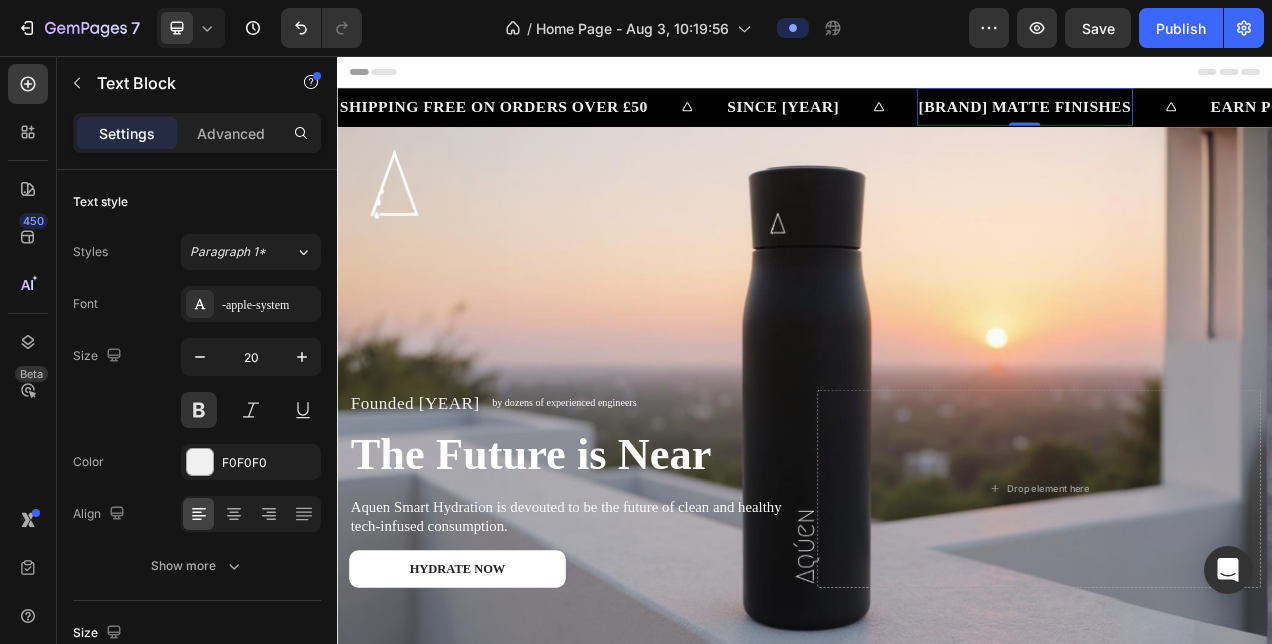 click on "[BRAND] MATTE FINISHES" at bounding box center (1219, 121) 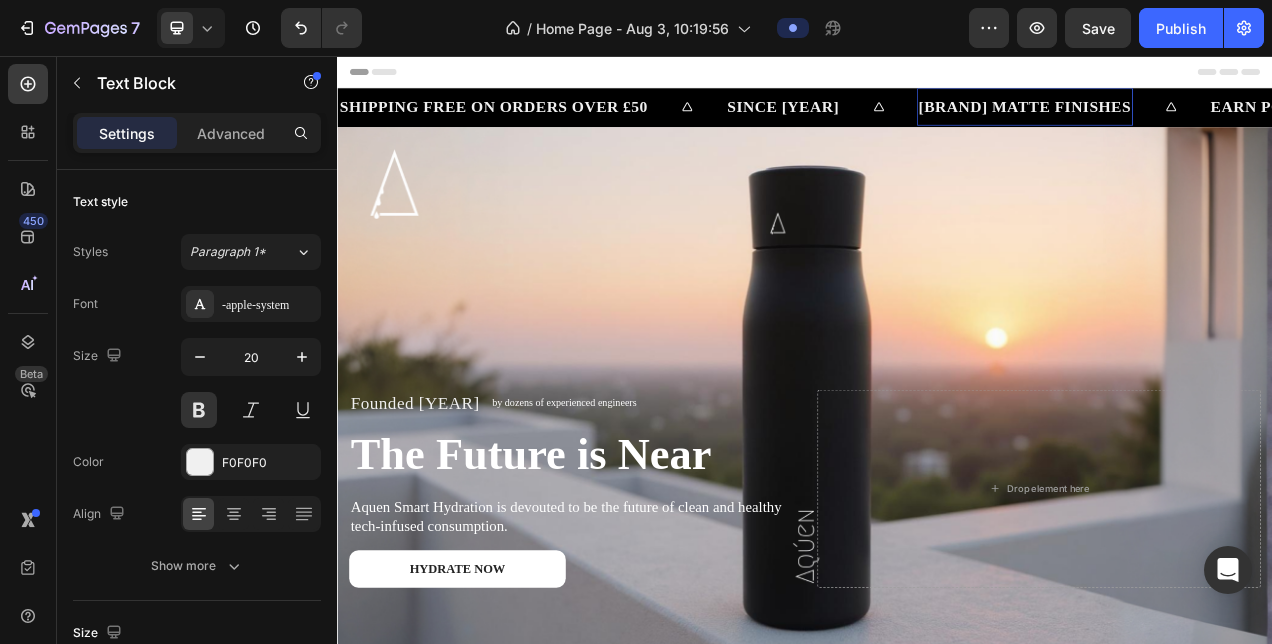 click on "[BRAND] MATTE FINISHES" at bounding box center (1219, 121) 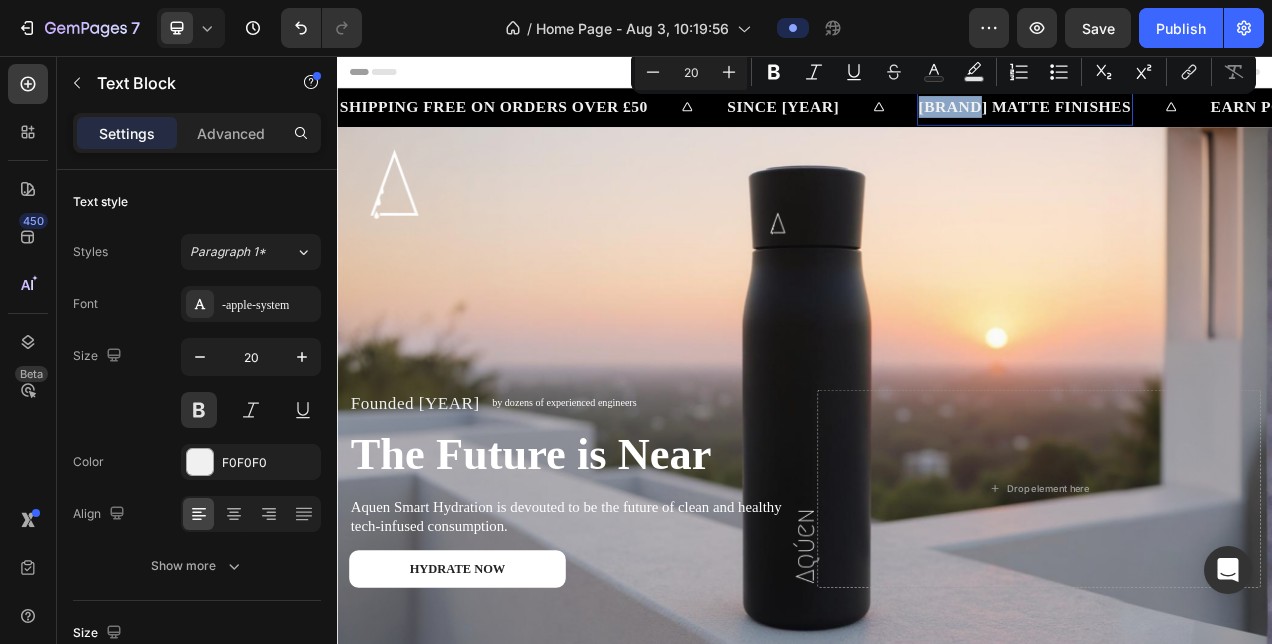 drag, startPoint x: 1146, startPoint y: 126, endPoint x: 1084, endPoint y: 127, distance: 62.008064 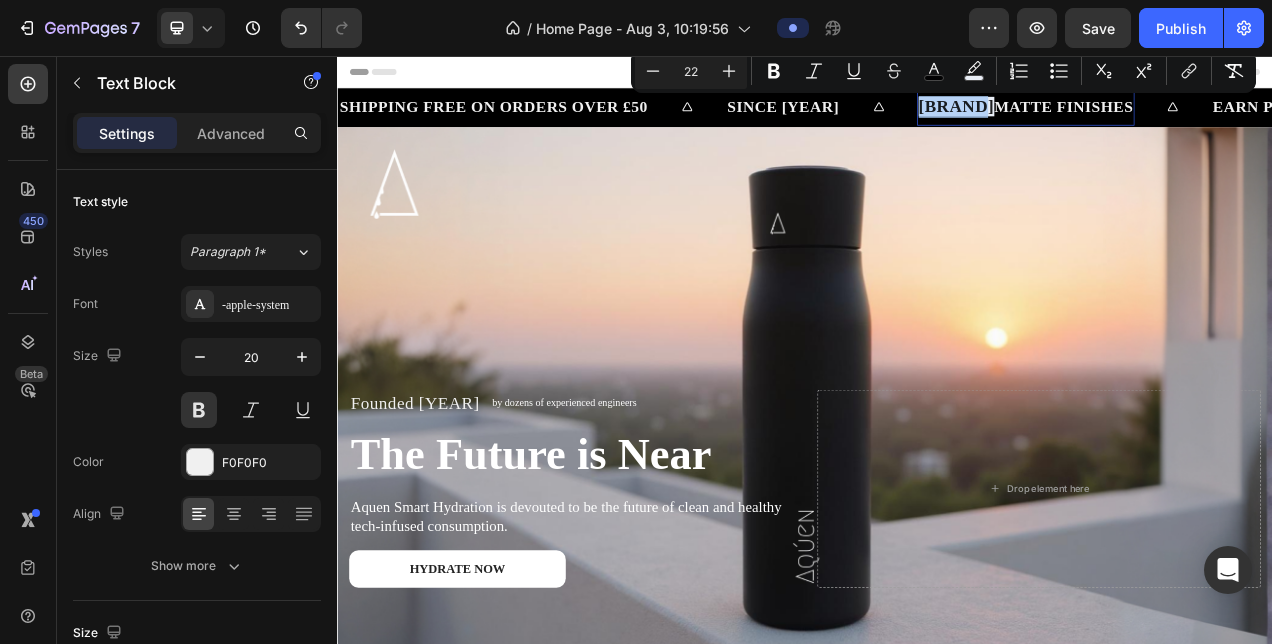 drag, startPoint x: 1150, startPoint y: 118, endPoint x: 1074, endPoint y: 120, distance: 76.02631 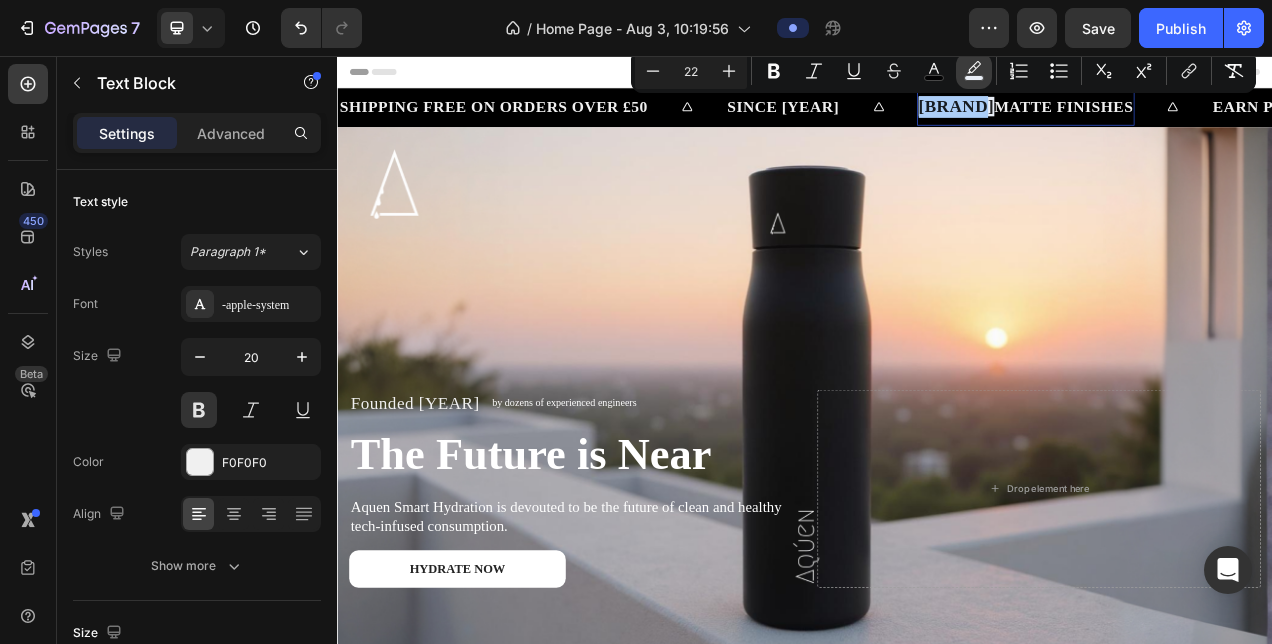 click 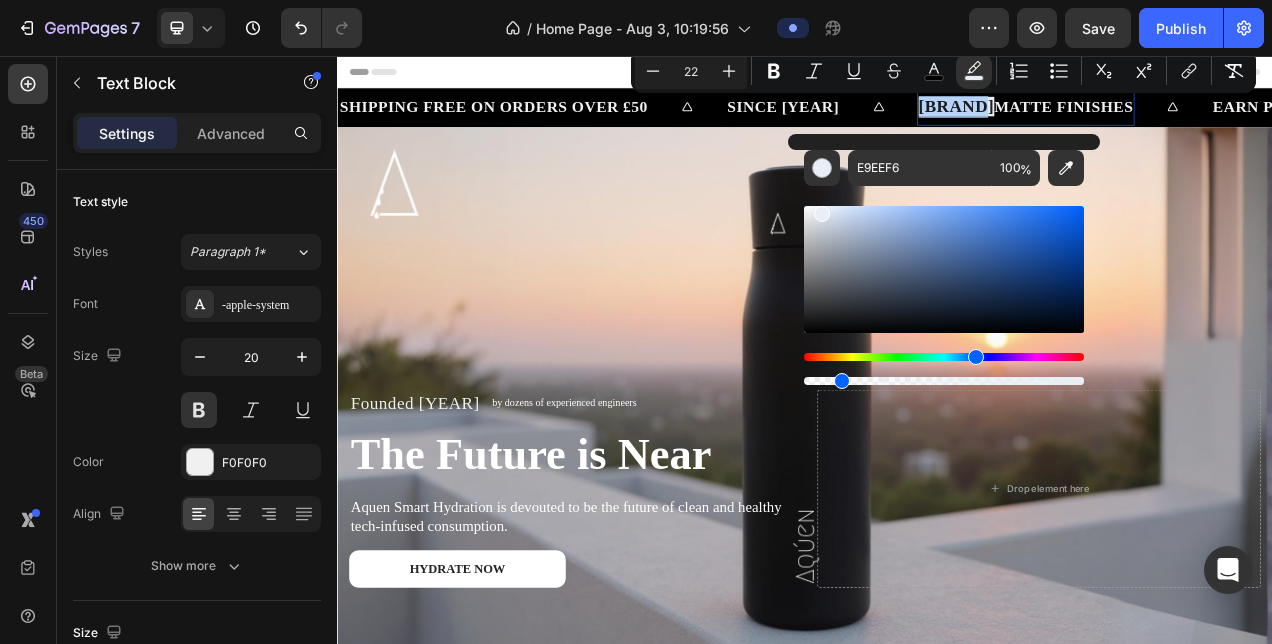 drag, startPoint x: 1327, startPoint y: 432, endPoint x: 850, endPoint y: 494, distance: 481.01248 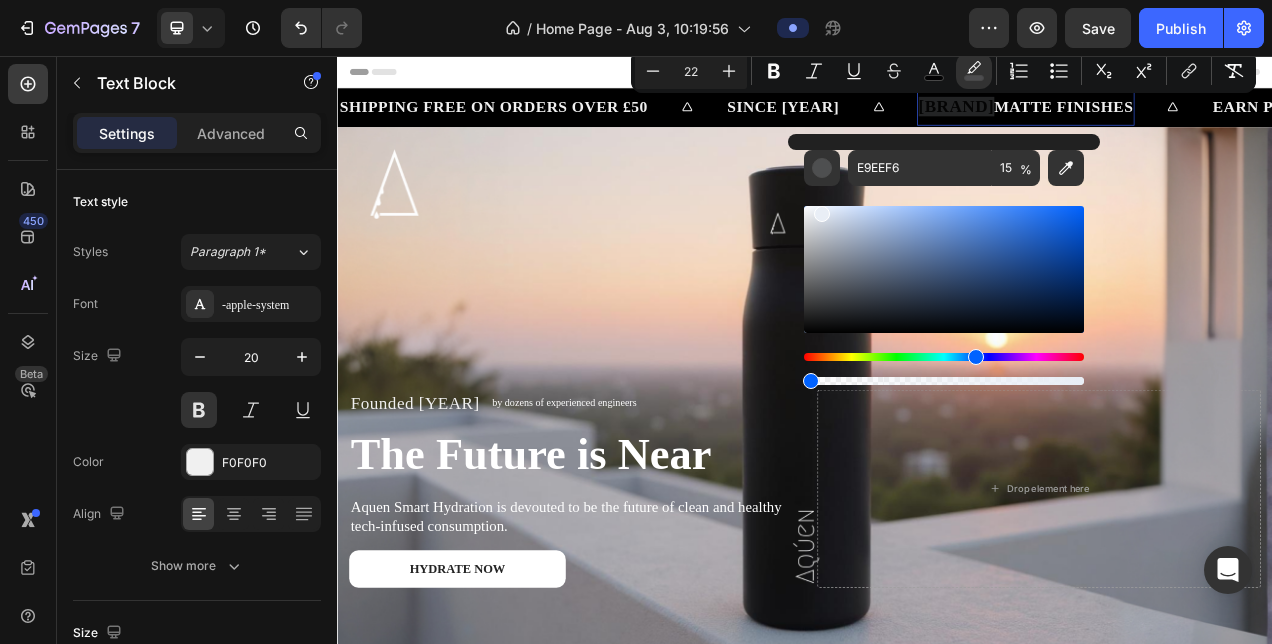 drag, startPoint x: 846, startPoint y: 376, endPoint x: 798, endPoint y: 375, distance: 48.010414 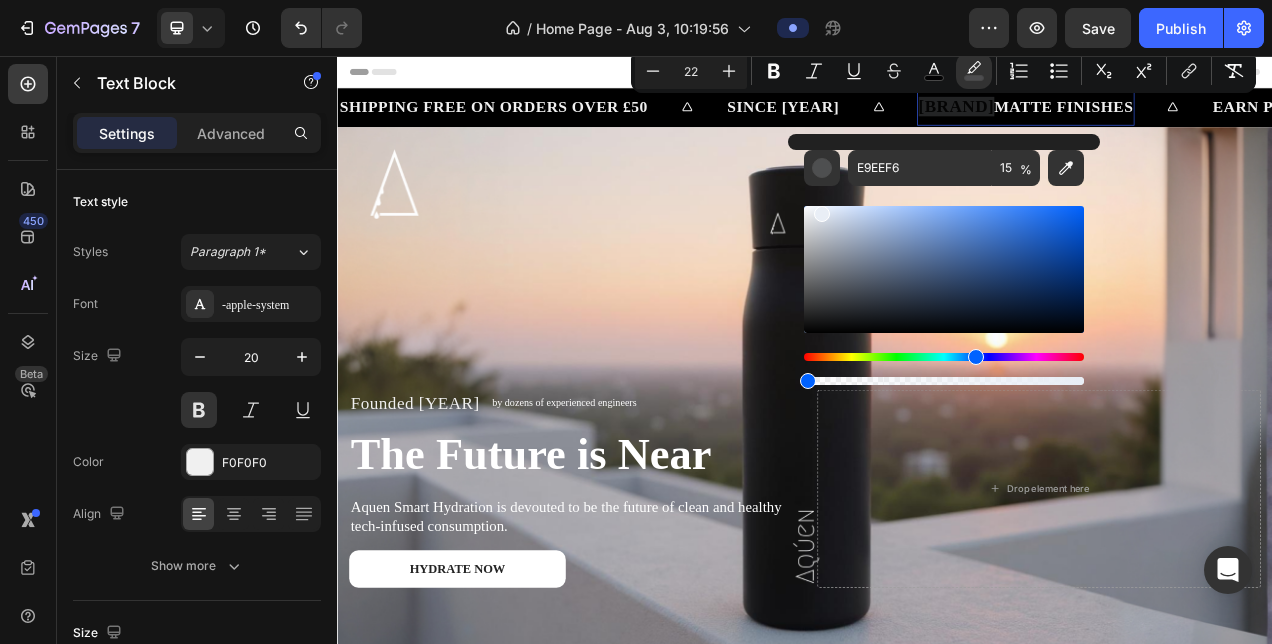 type on "0" 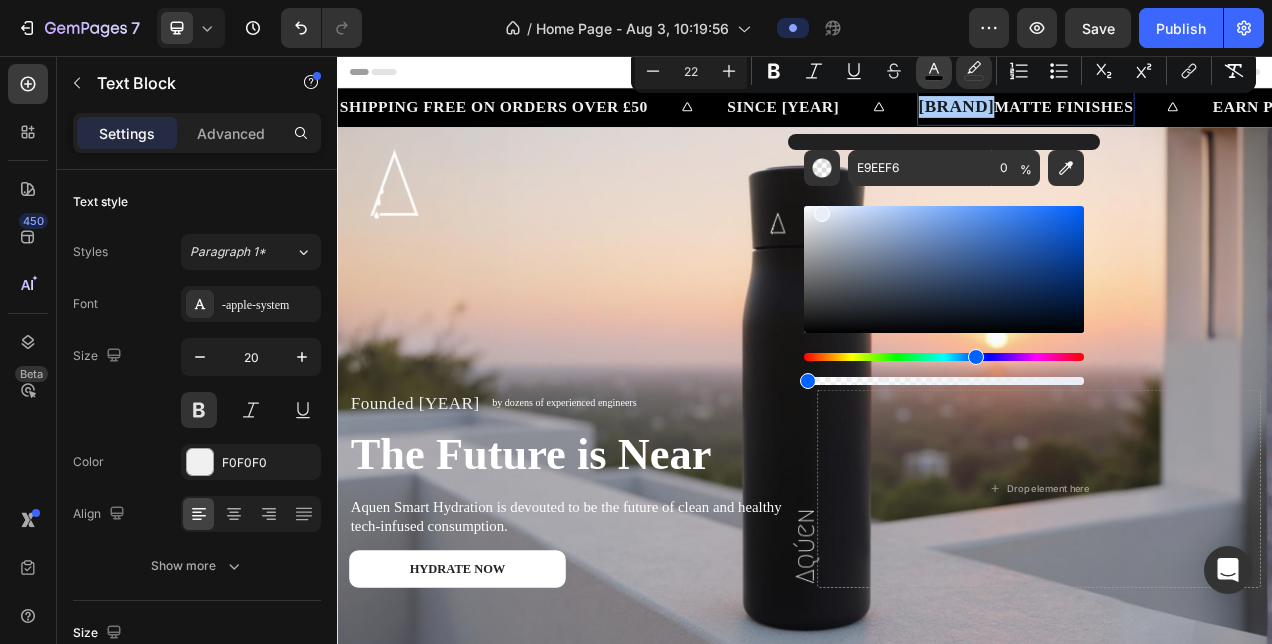 click on "color" at bounding box center (934, 71) 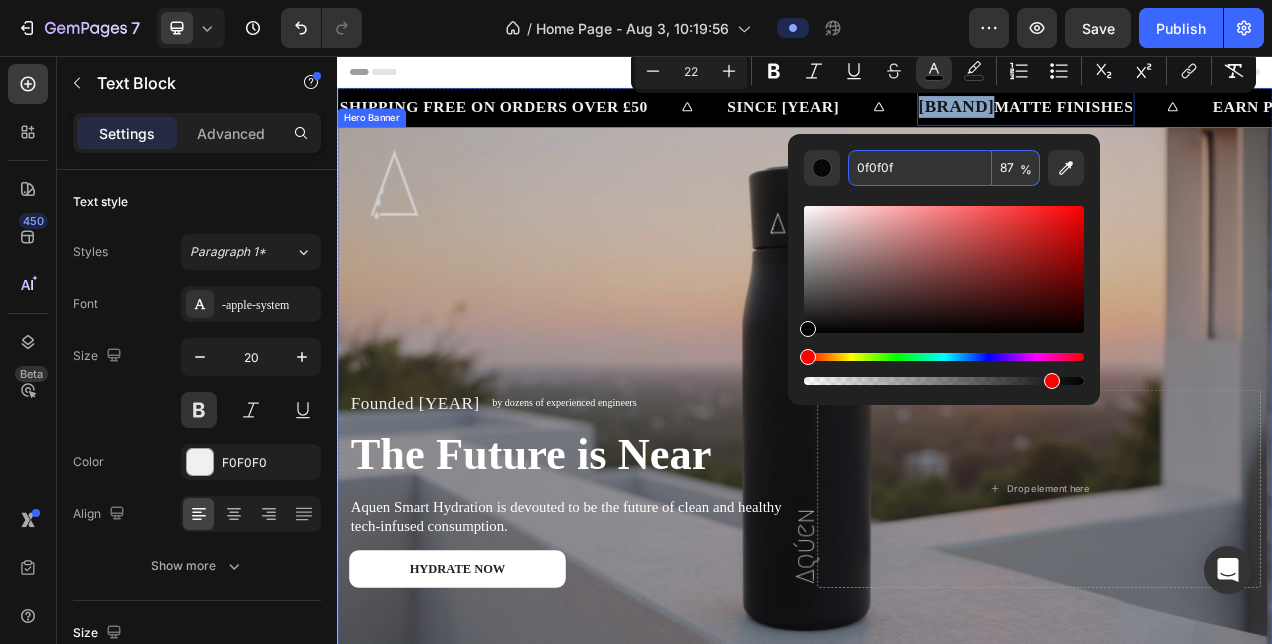 type on "0F0F0F" 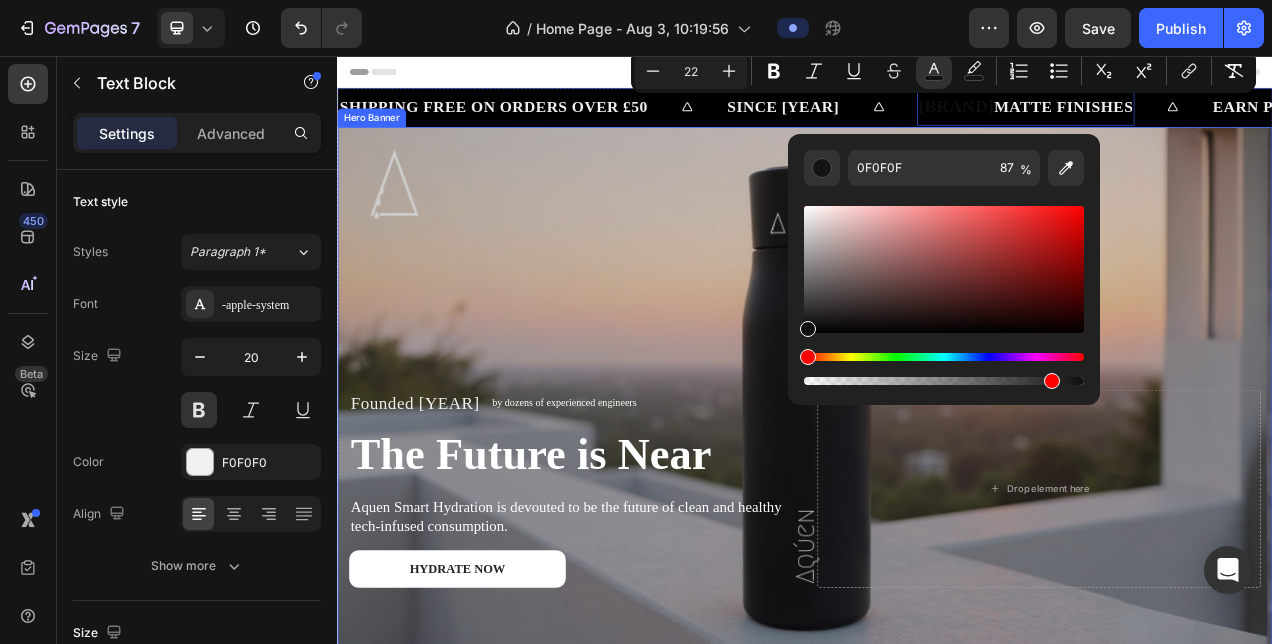 drag, startPoint x: 1186, startPoint y: 216, endPoint x: 555, endPoint y: 169, distance: 632.748 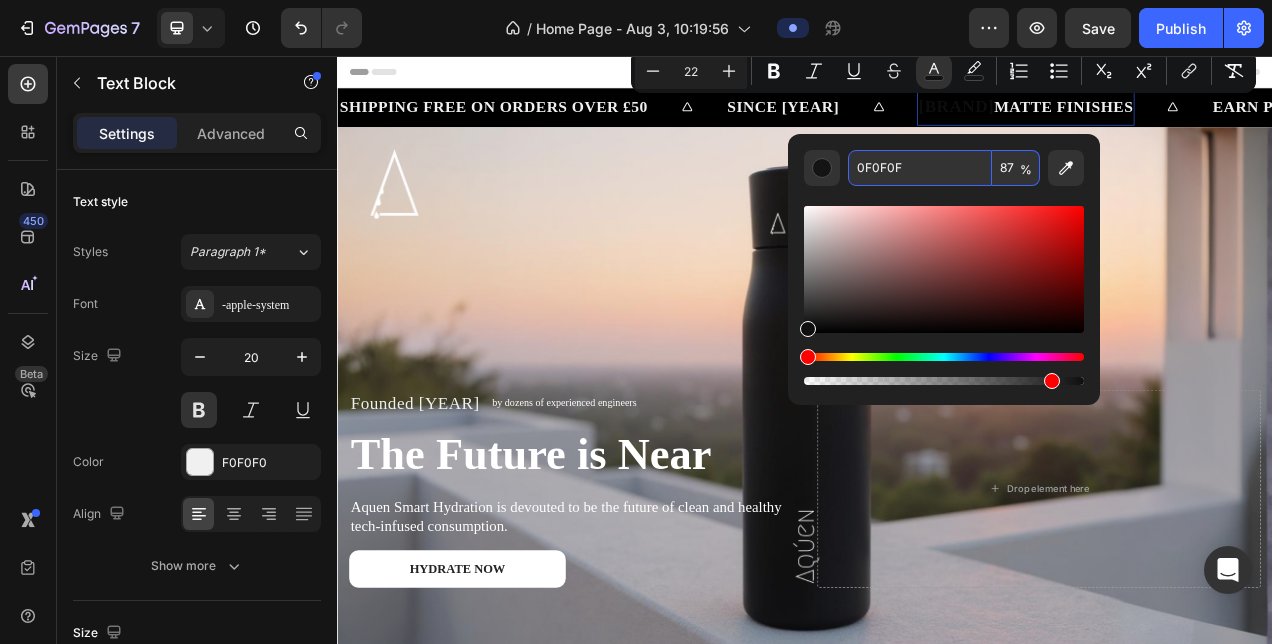 click on "0F0F0F" at bounding box center [920, 168] 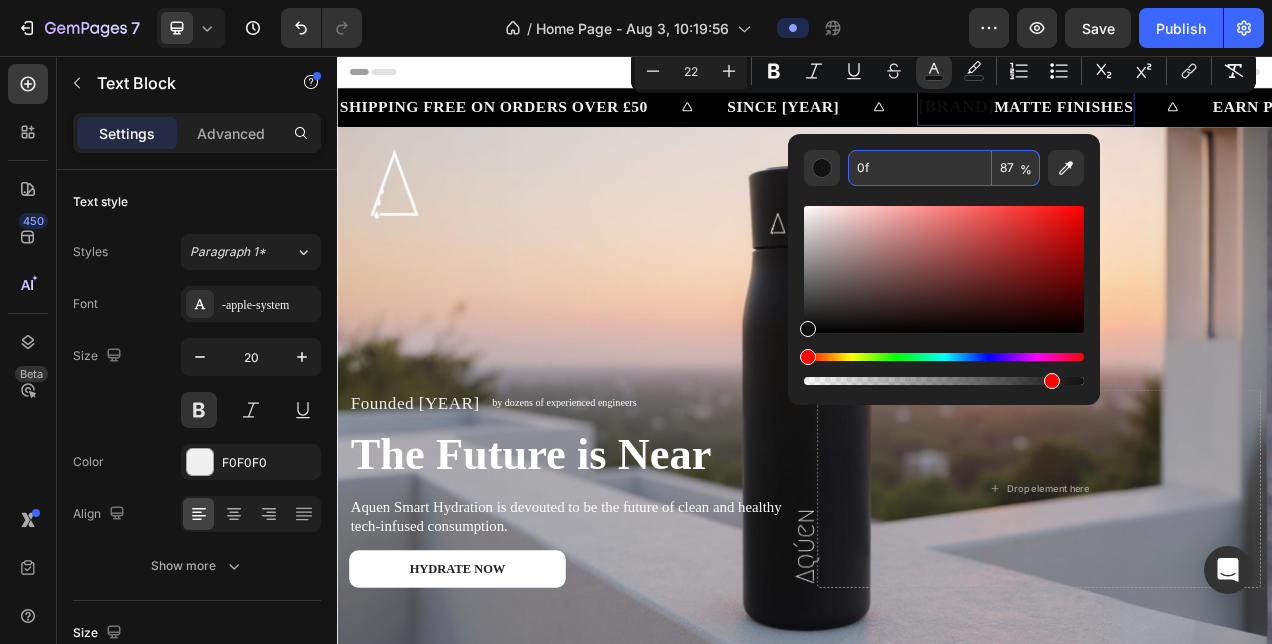 type on "0" 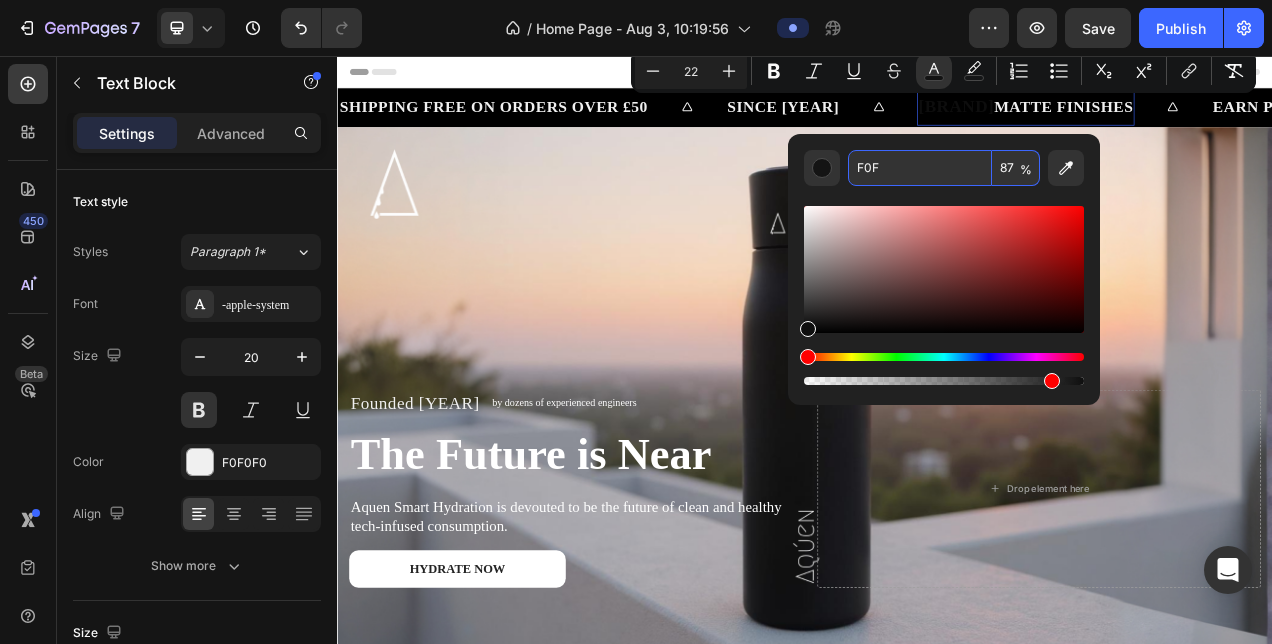 type on "FF00FF" 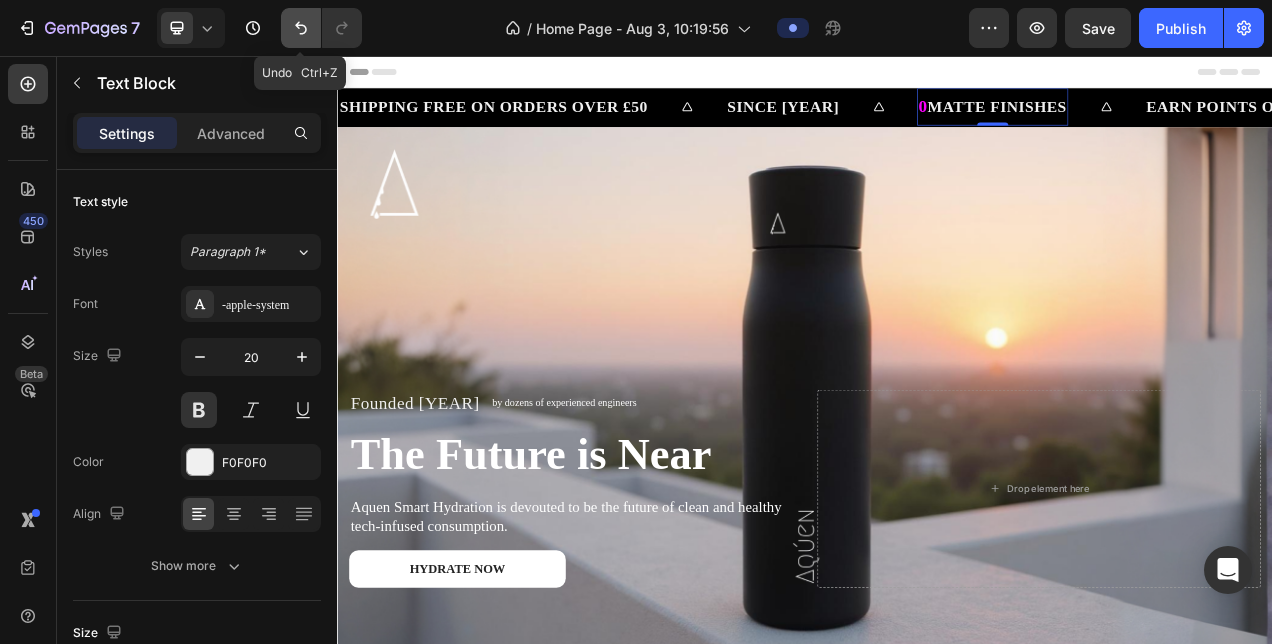 click 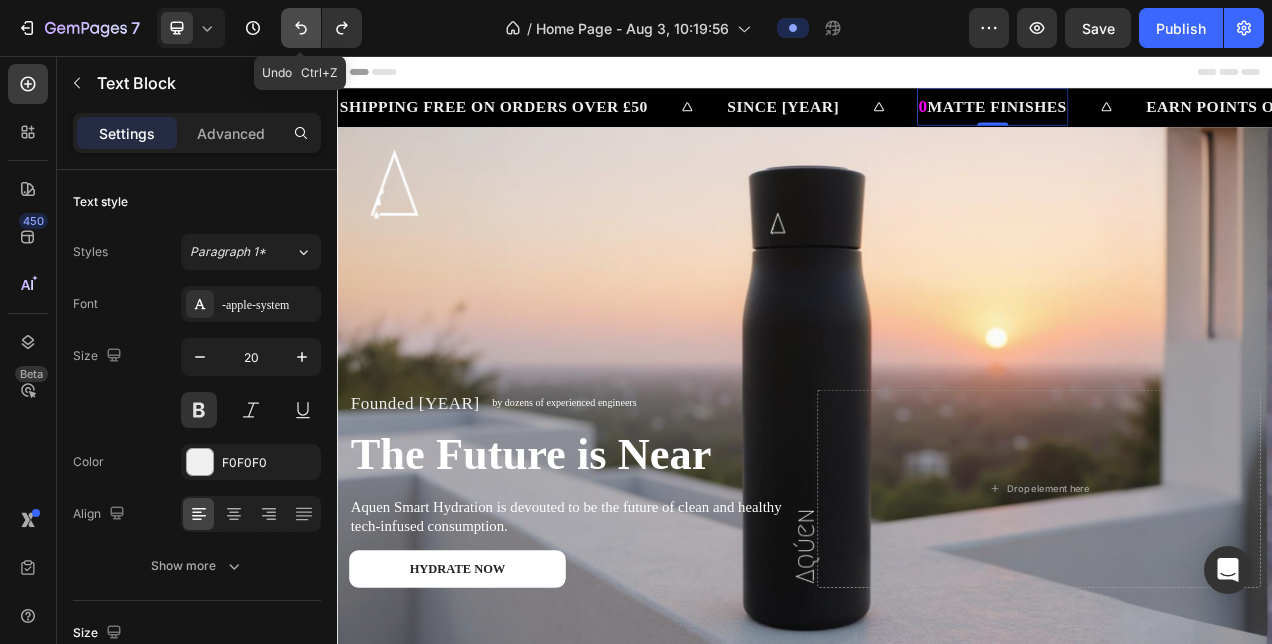 click 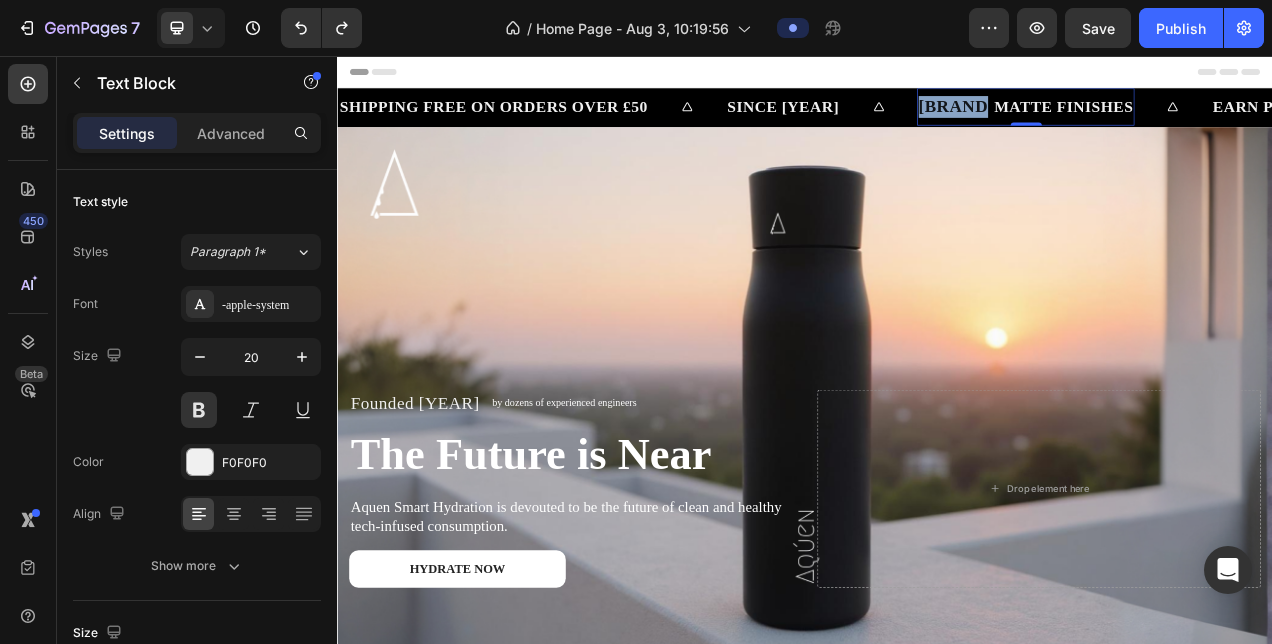 click on "[BRAND]" at bounding box center (1131, 120) 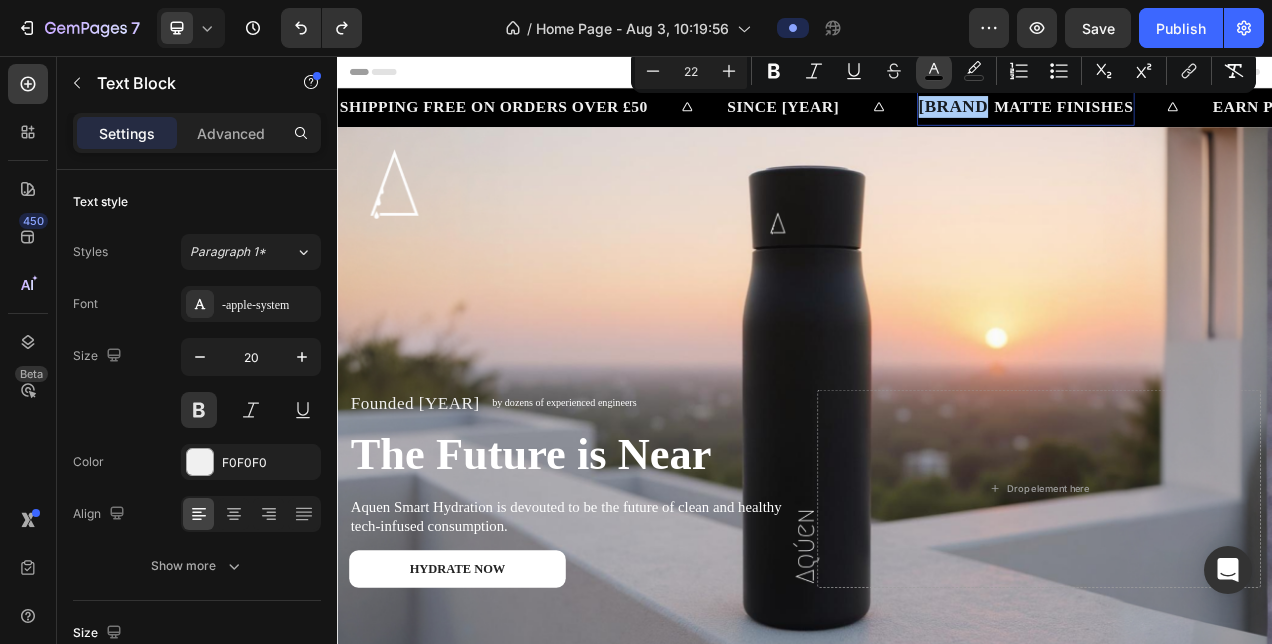 click 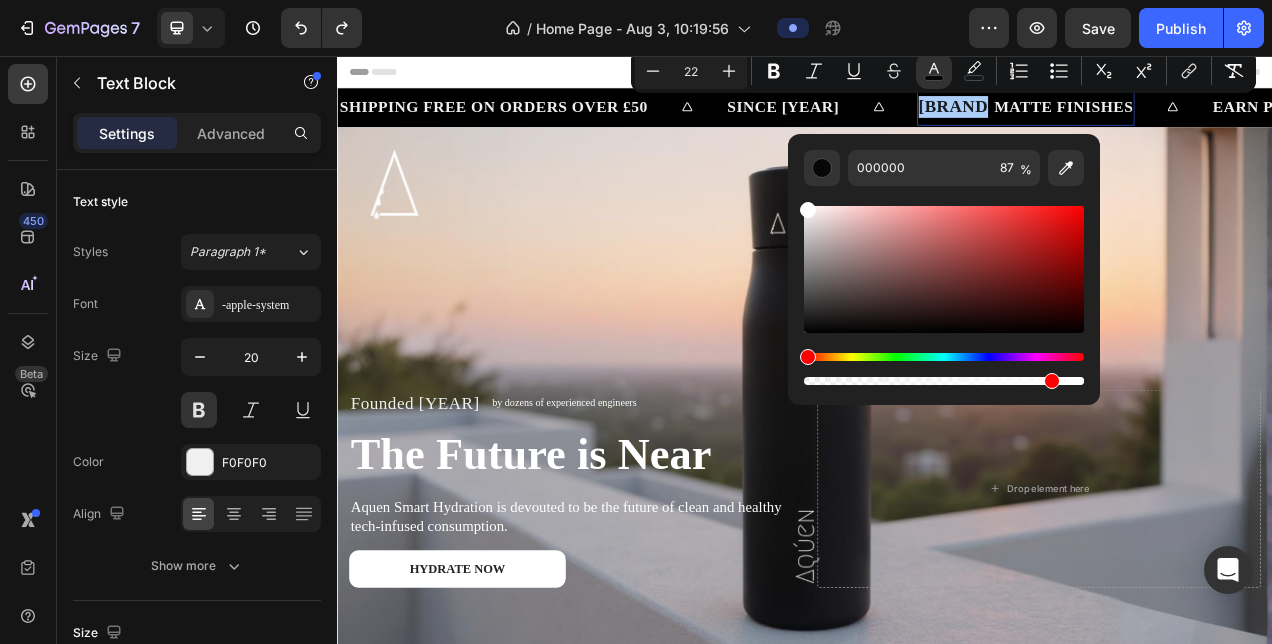 drag, startPoint x: 820, startPoint y: 317, endPoint x: 799, endPoint y: 197, distance: 121.82365 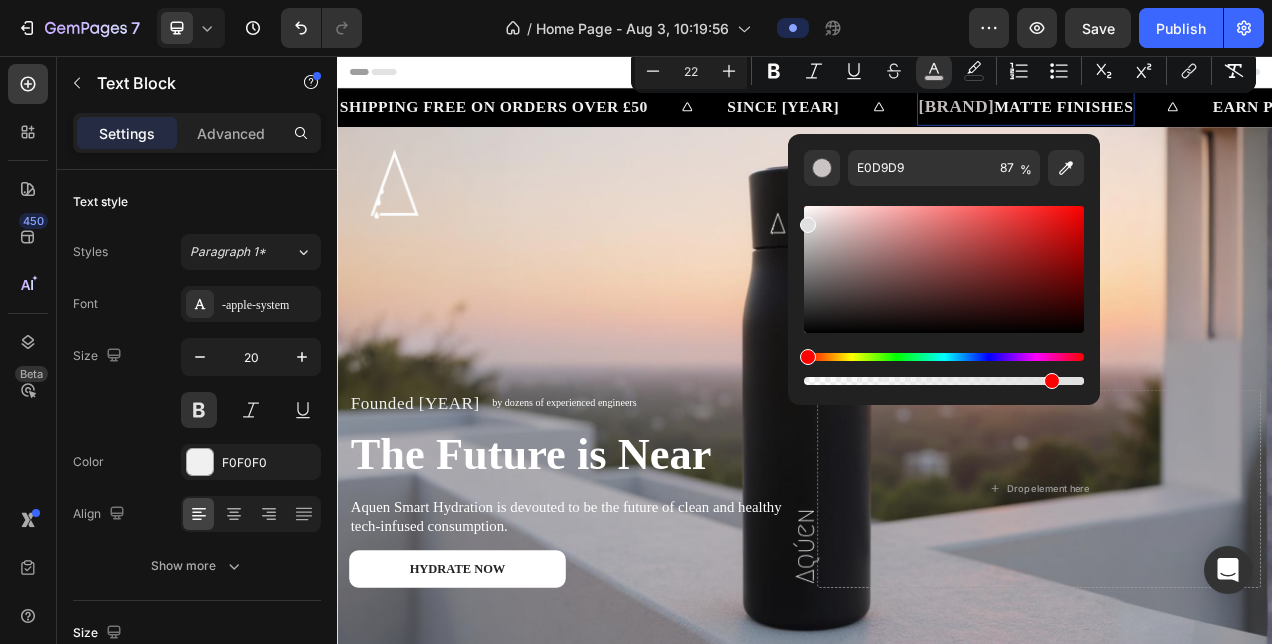 click at bounding box center (944, 269) 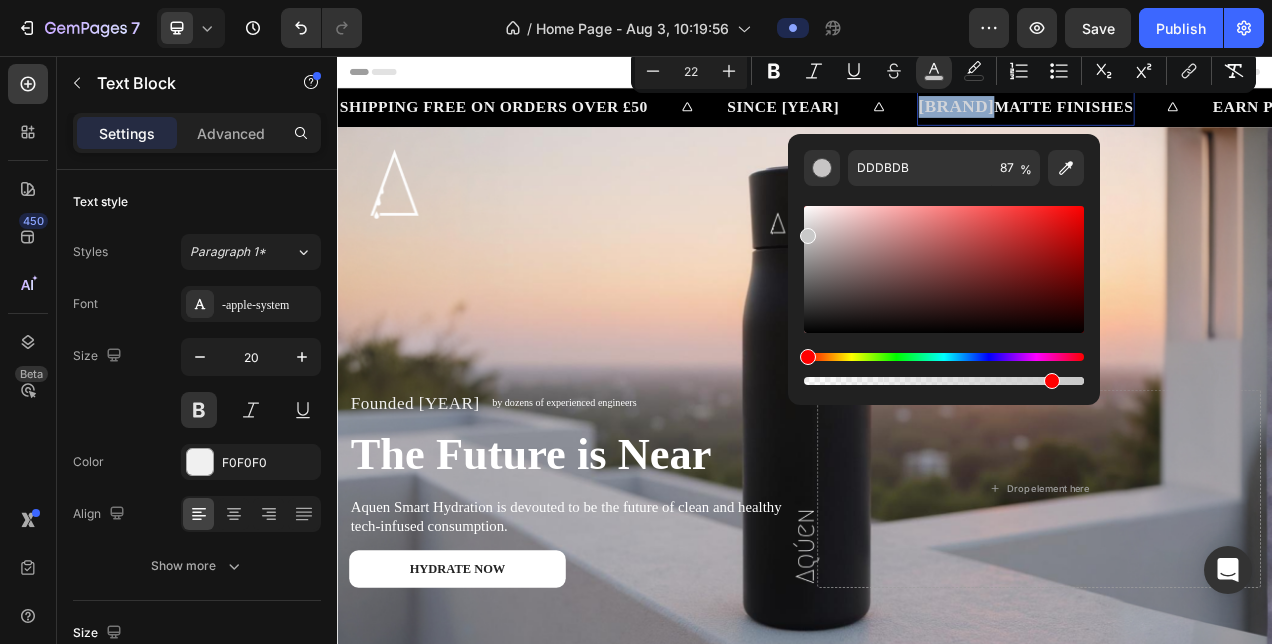 drag, startPoint x: 808, startPoint y: 222, endPoint x: 800, endPoint y: 232, distance: 12.806249 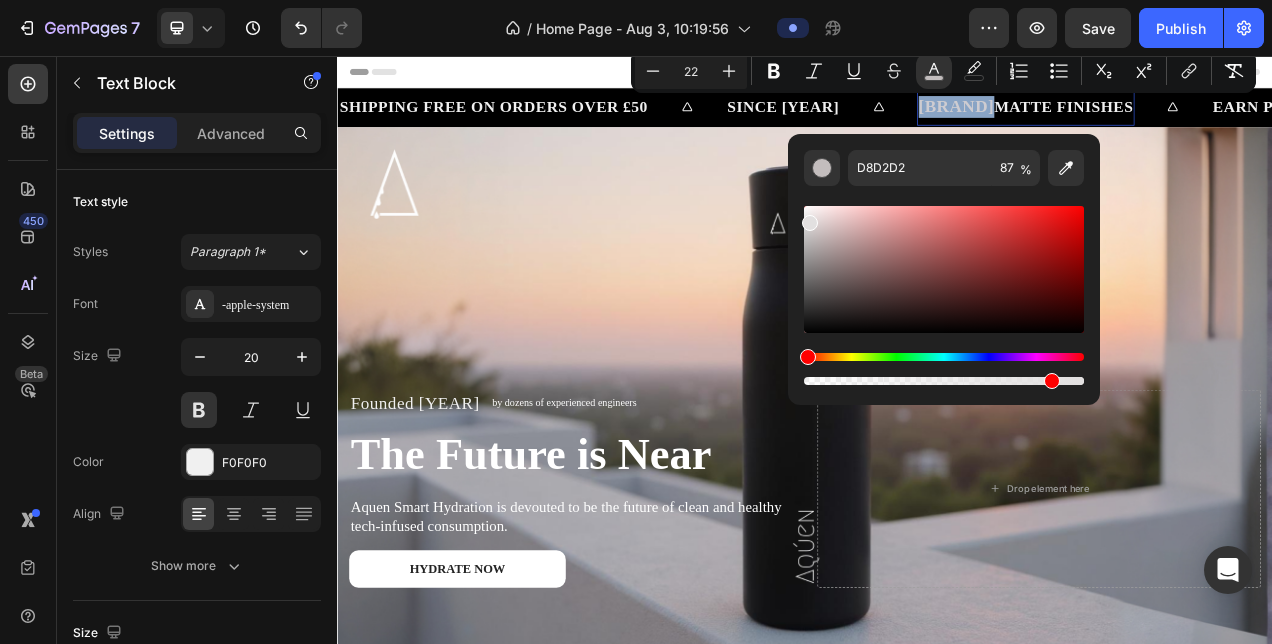 drag, startPoint x: 814, startPoint y: 224, endPoint x: 804, endPoint y: 218, distance: 11.661903 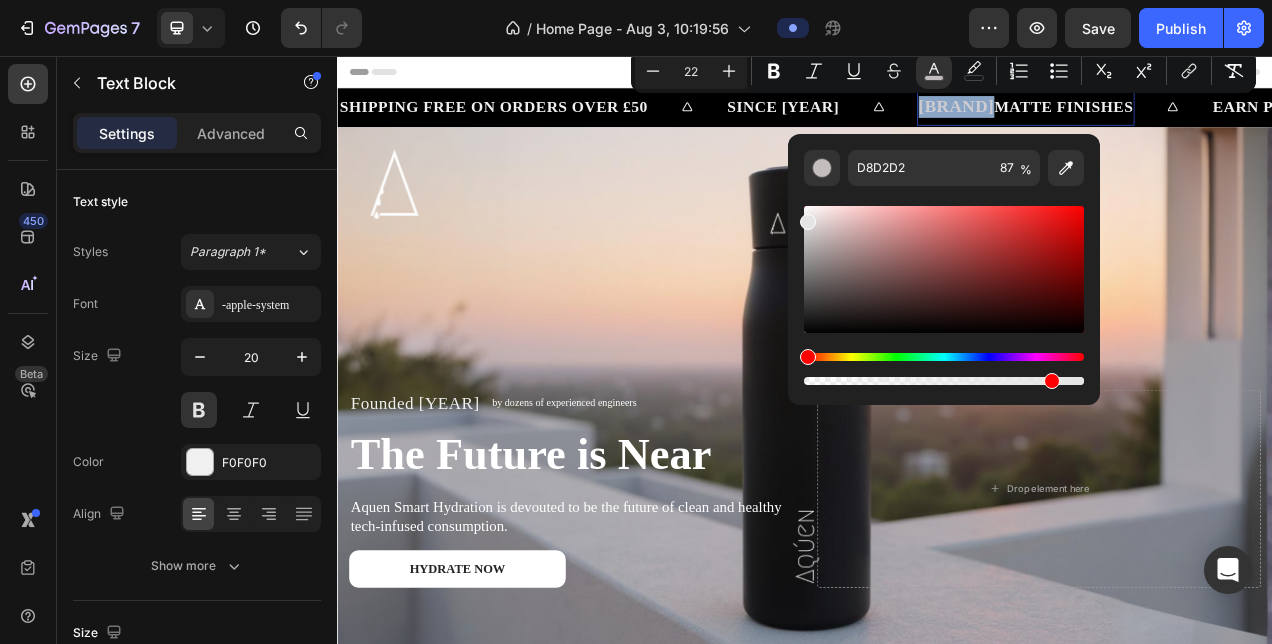 type on "E5E5E5" 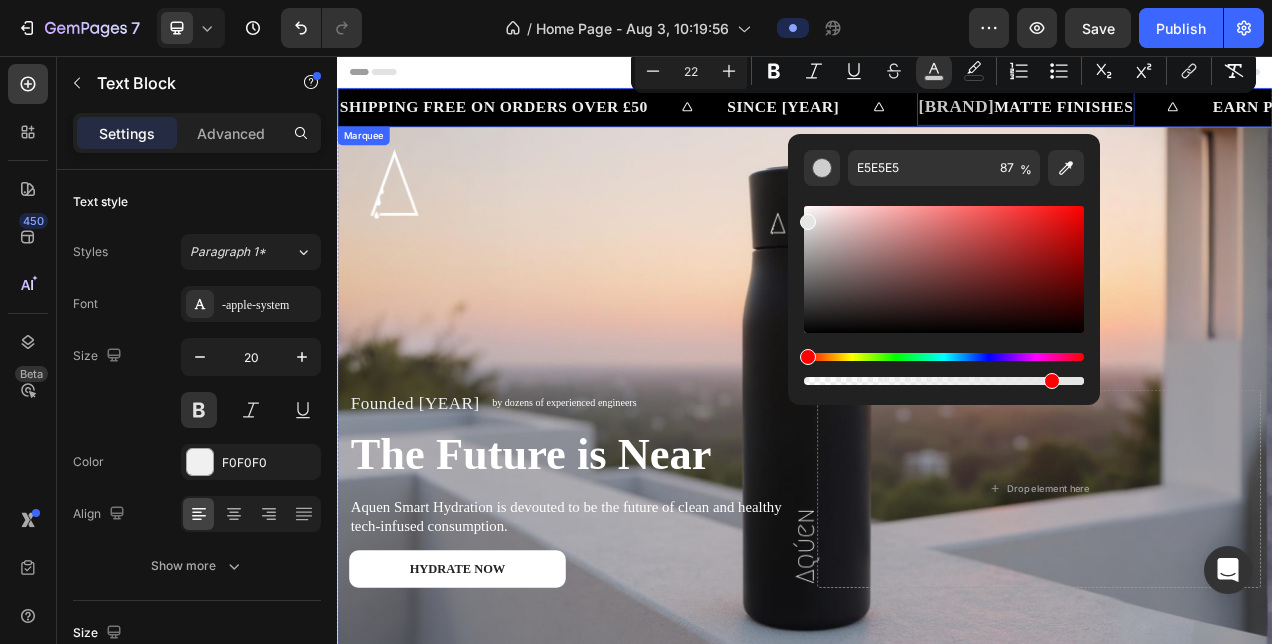 click on "[BRAND]  MATTE FINISHES Text Block   0" at bounding box center (1270, 121) 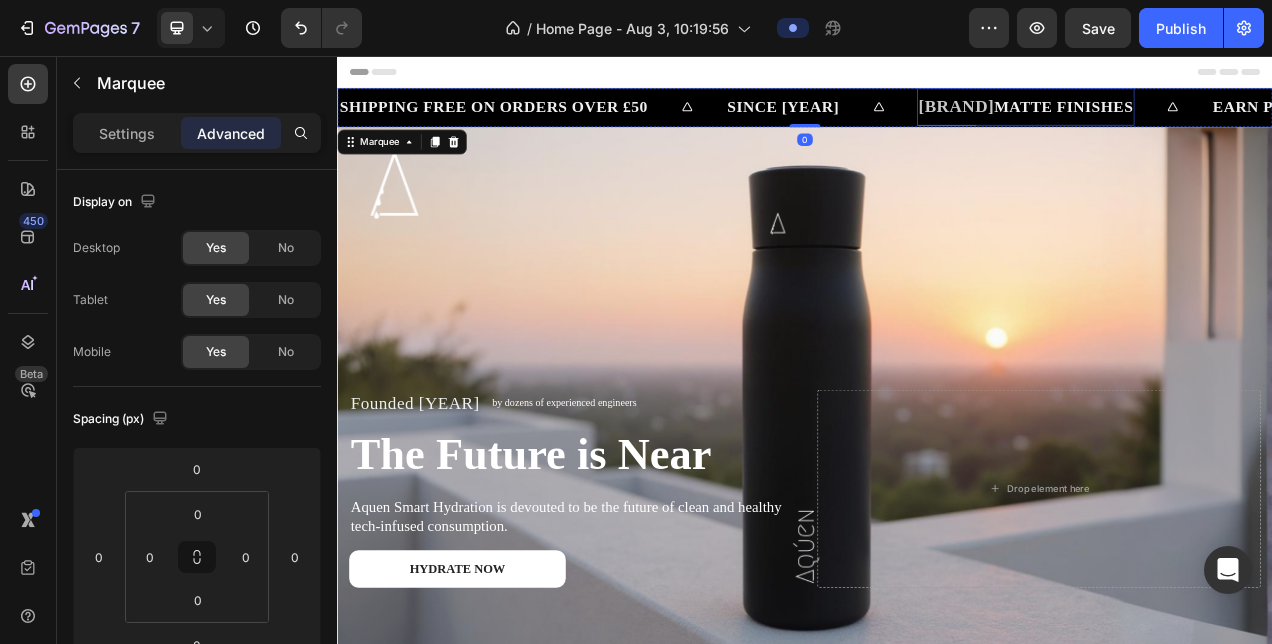 click on "[BRAND]" at bounding box center [1131, 120] 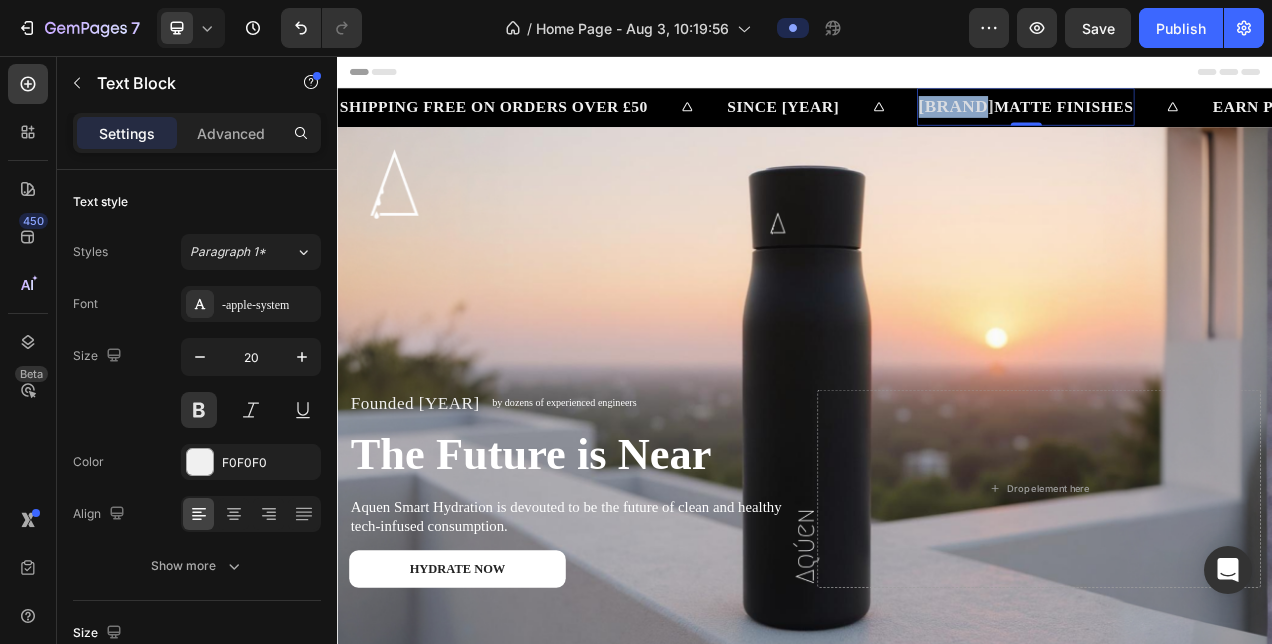 click on "[BRAND]" at bounding box center [1131, 120] 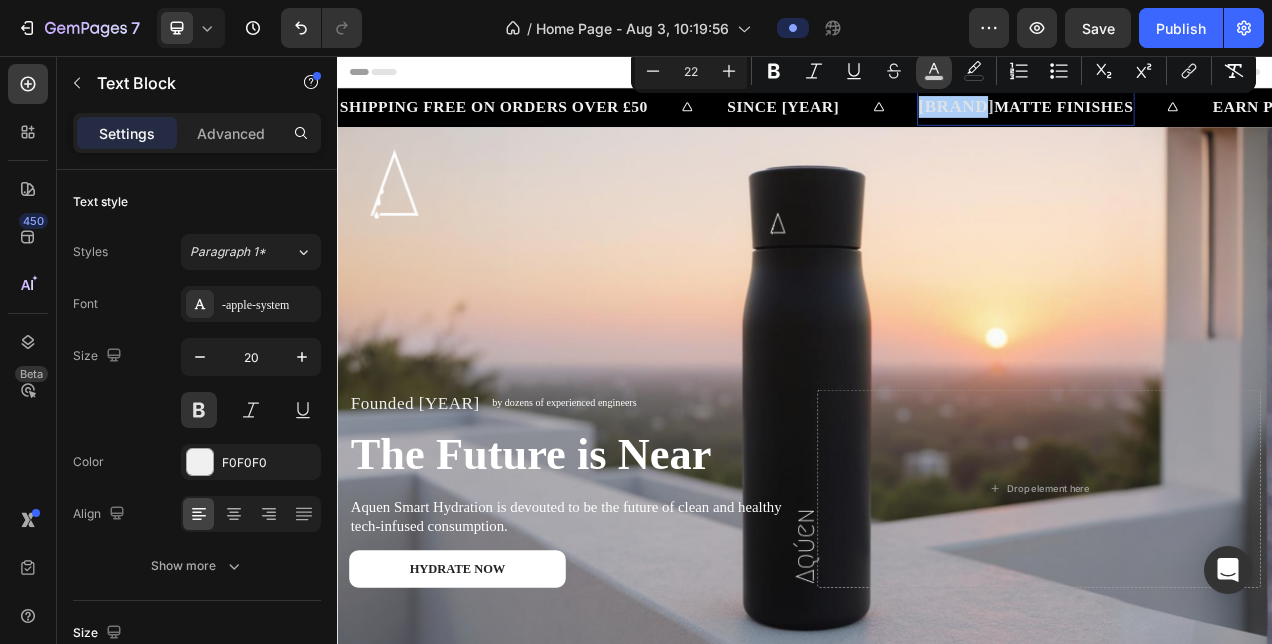 click 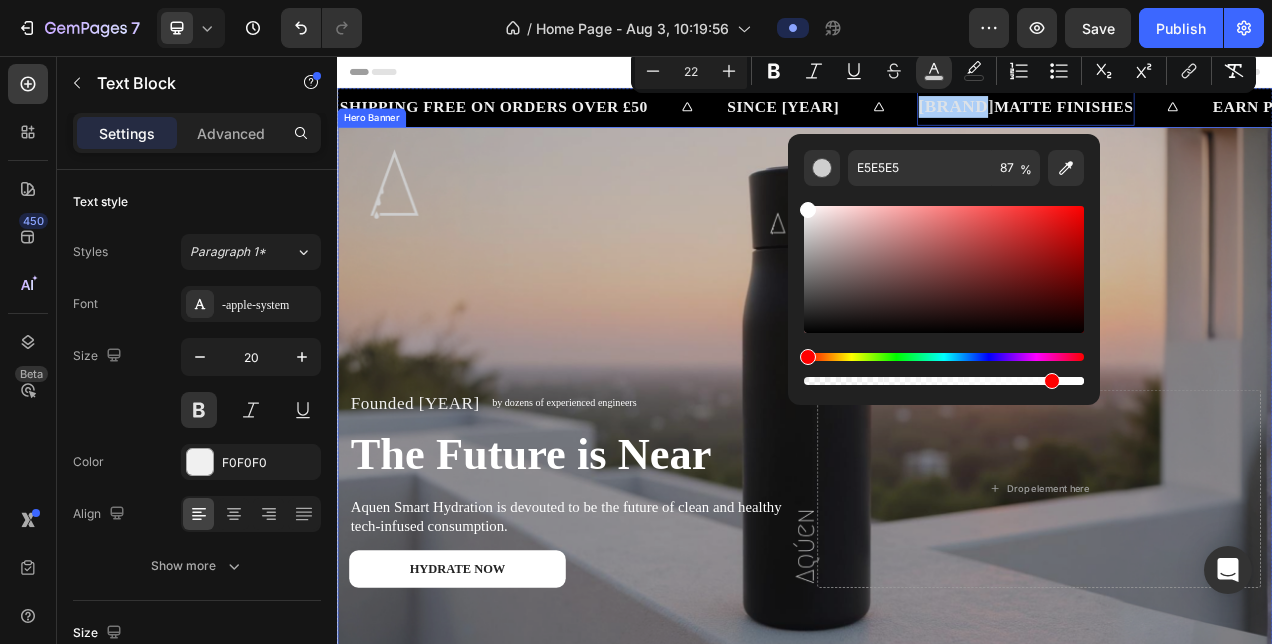 drag, startPoint x: 1153, startPoint y: 279, endPoint x: 908, endPoint y: 232, distance: 249.46744 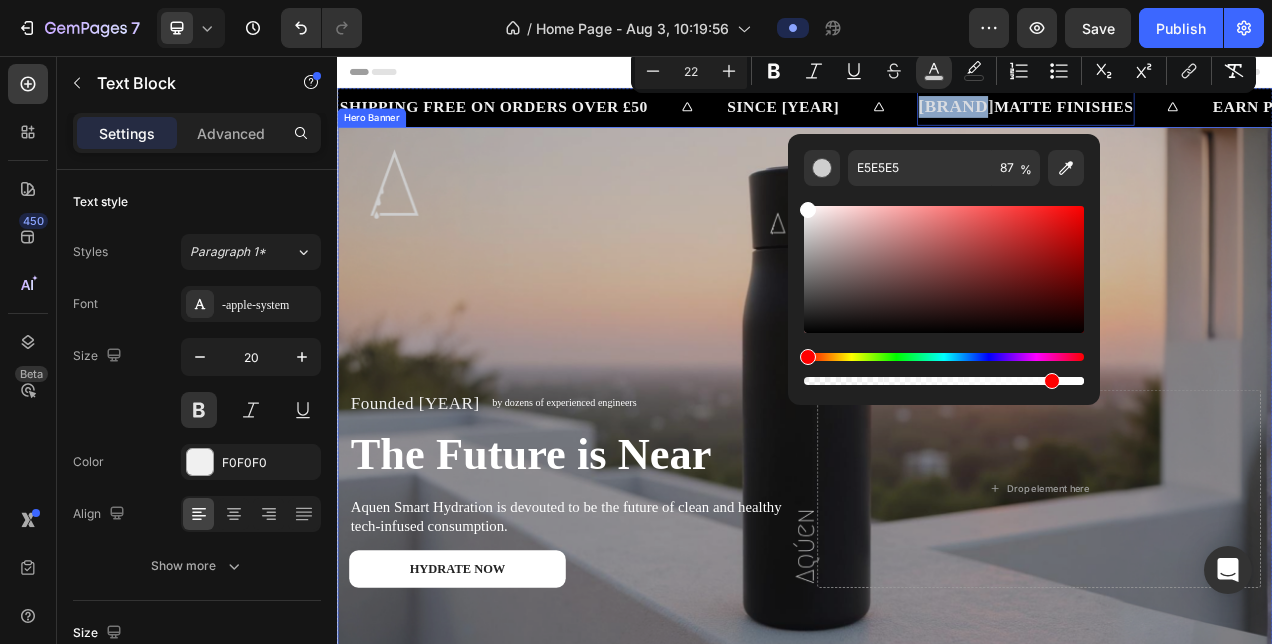 type on "FFFFFF" 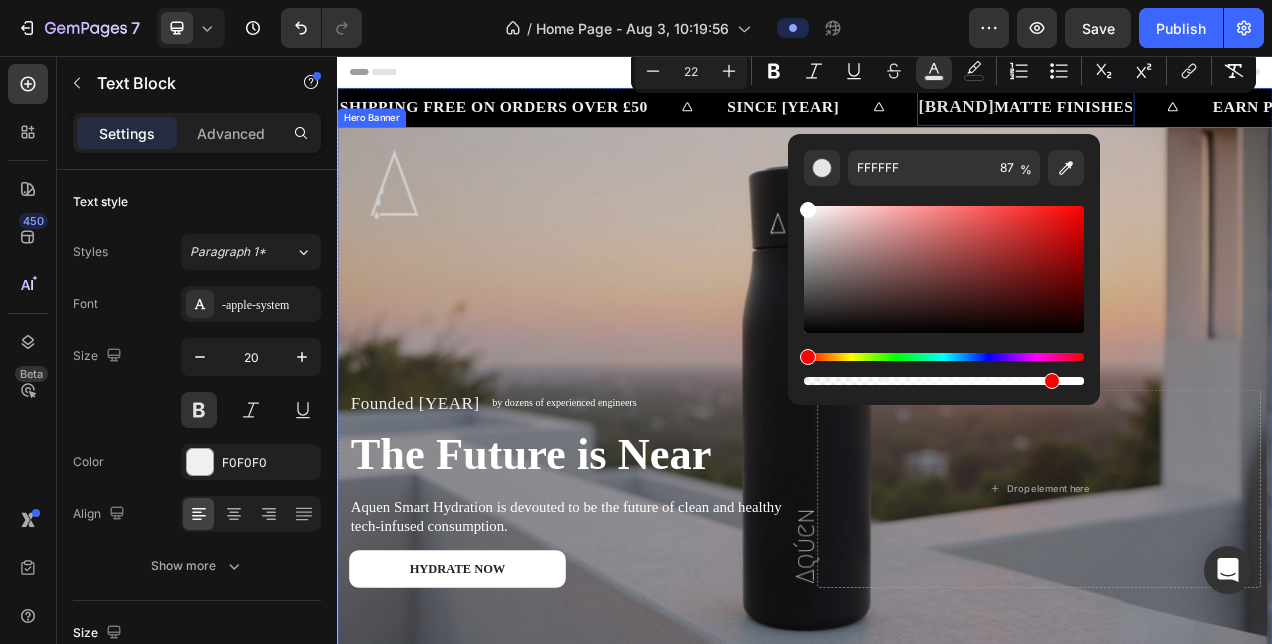 click at bounding box center [937, 484] 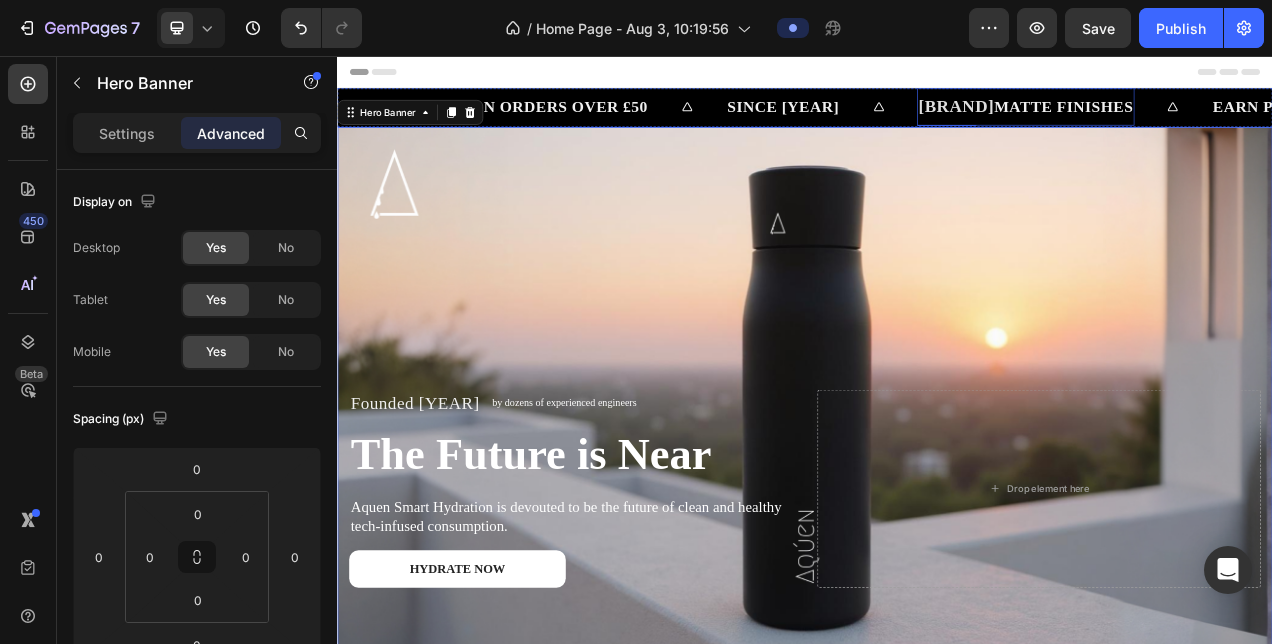click on "[BRAND]" at bounding box center (1131, 120) 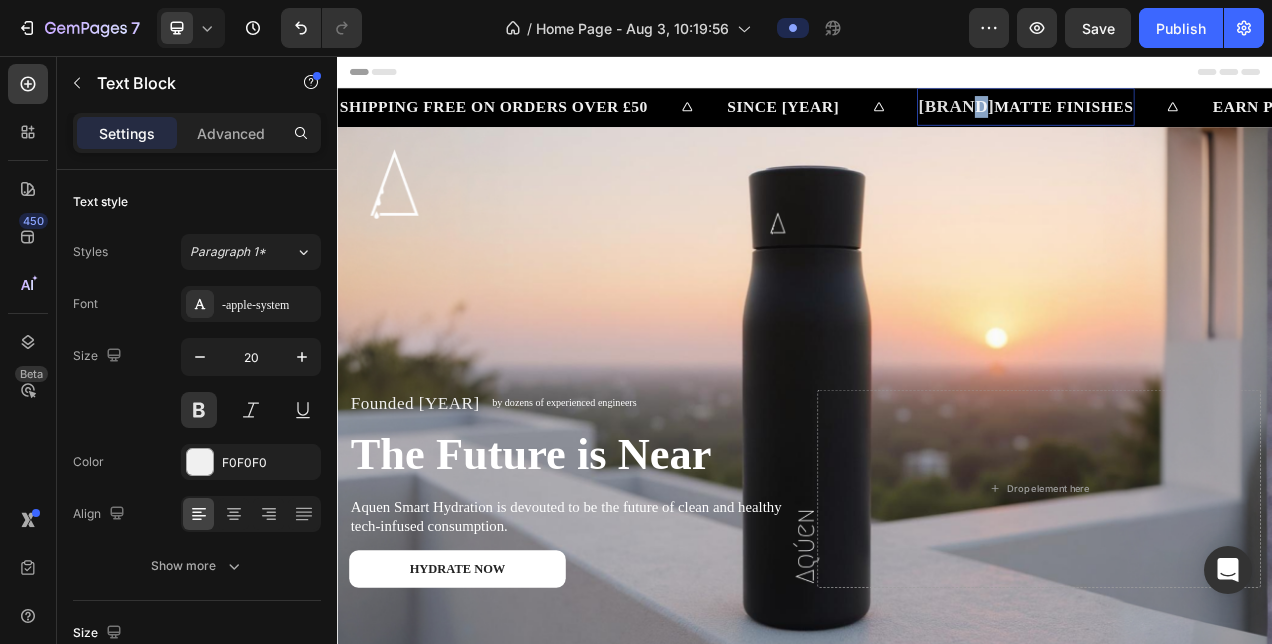 click on "[BRAND]" at bounding box center (1131, 120) 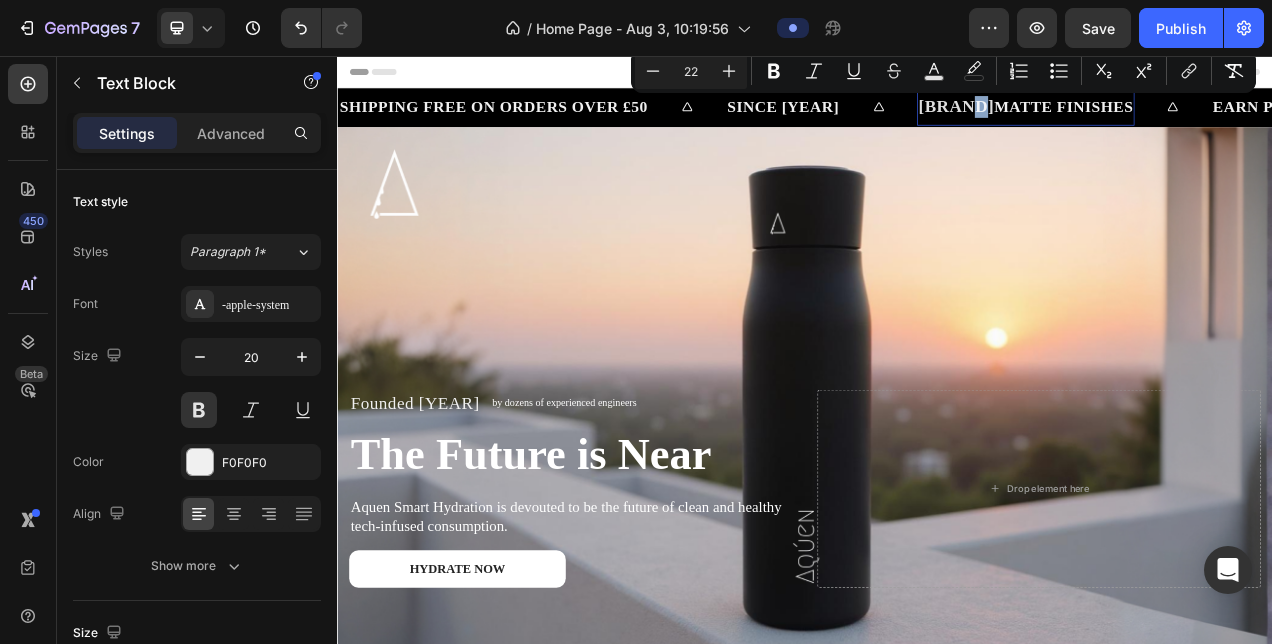 click on "[BRAND]" at bounding box center (1131, 120) 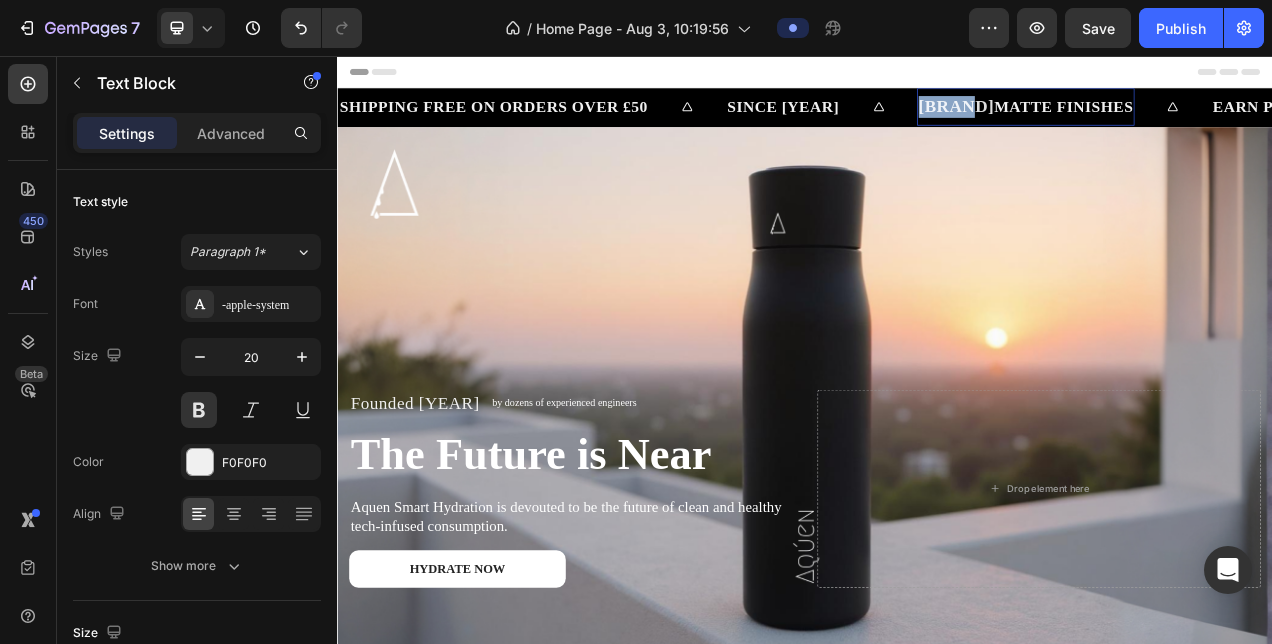 drag, startPoint x: 1143, startPoint y: 121, endPoint x: 1072, endPoint y: 126, distance: 71.17584 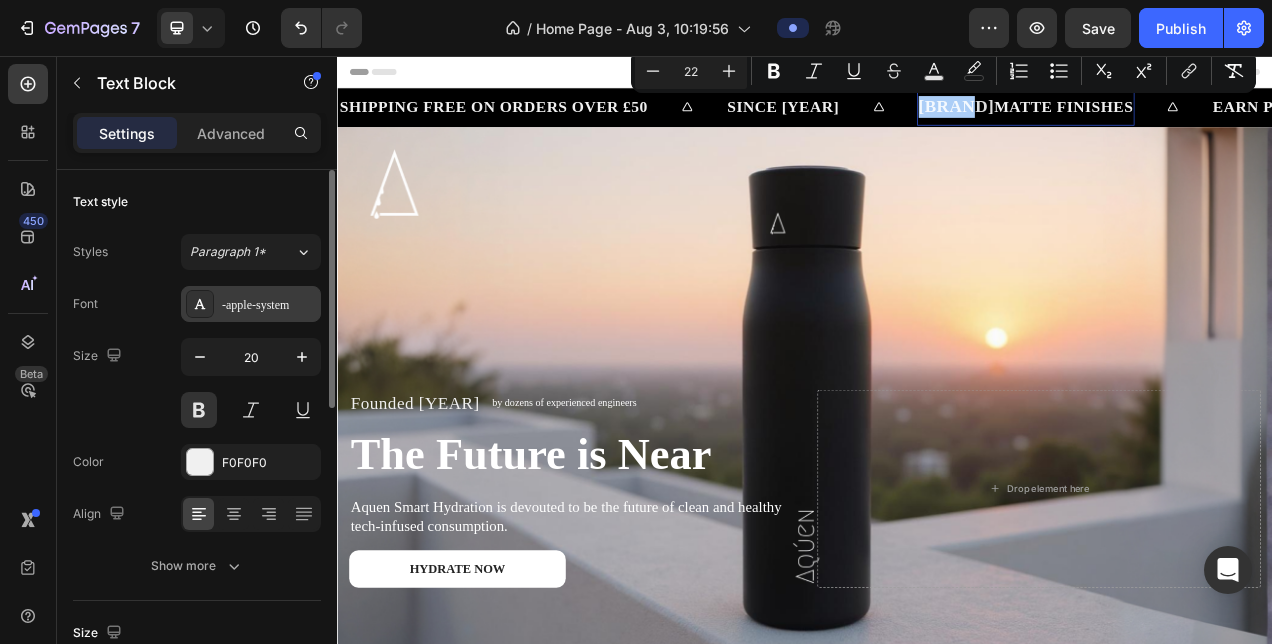 click on "-apple-system" at bounding box center [269, 305] 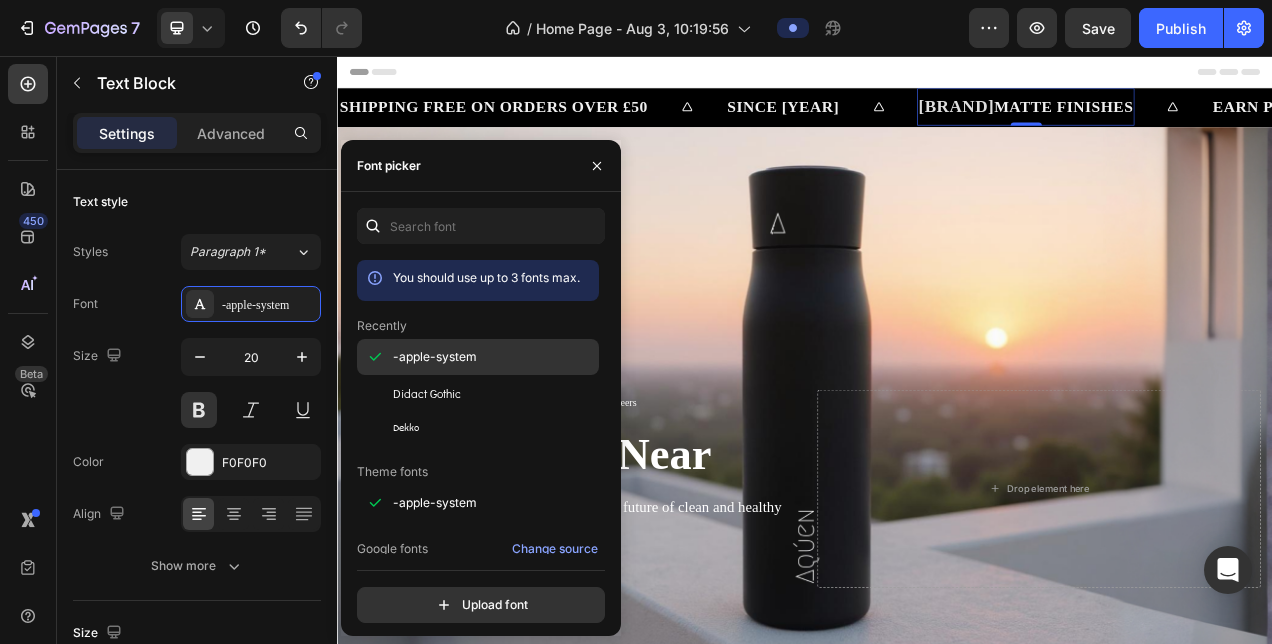 click on "-apple-system" at bounding box center [435, 357] 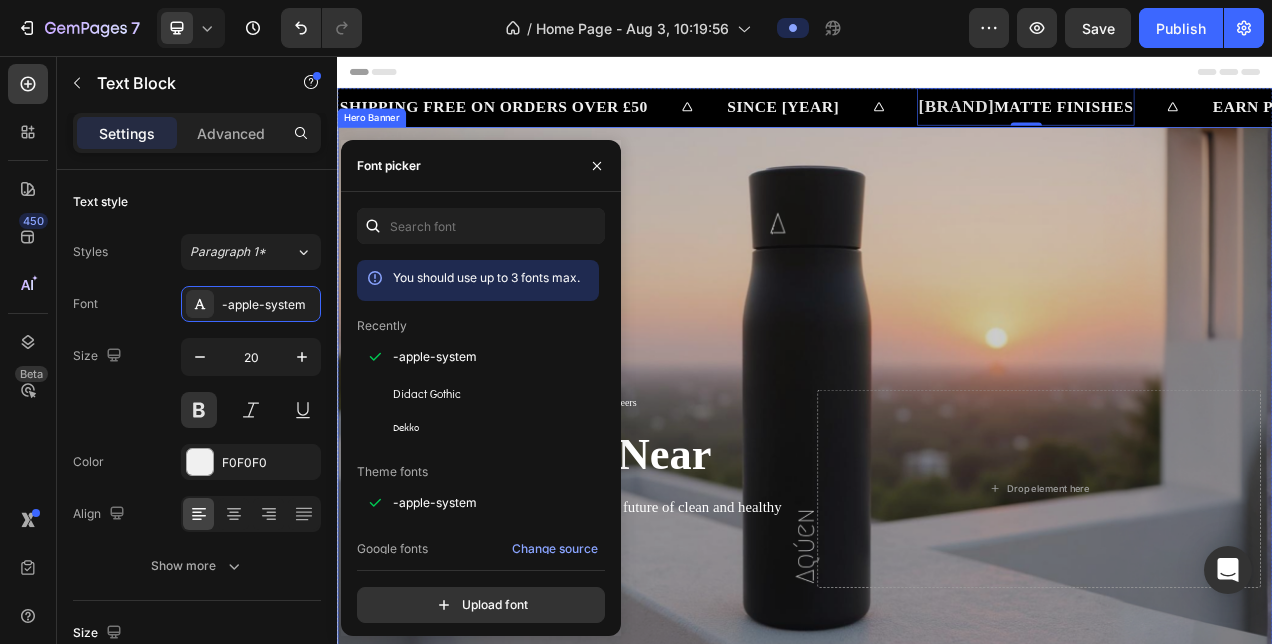 click at bounding box center [937, 484] 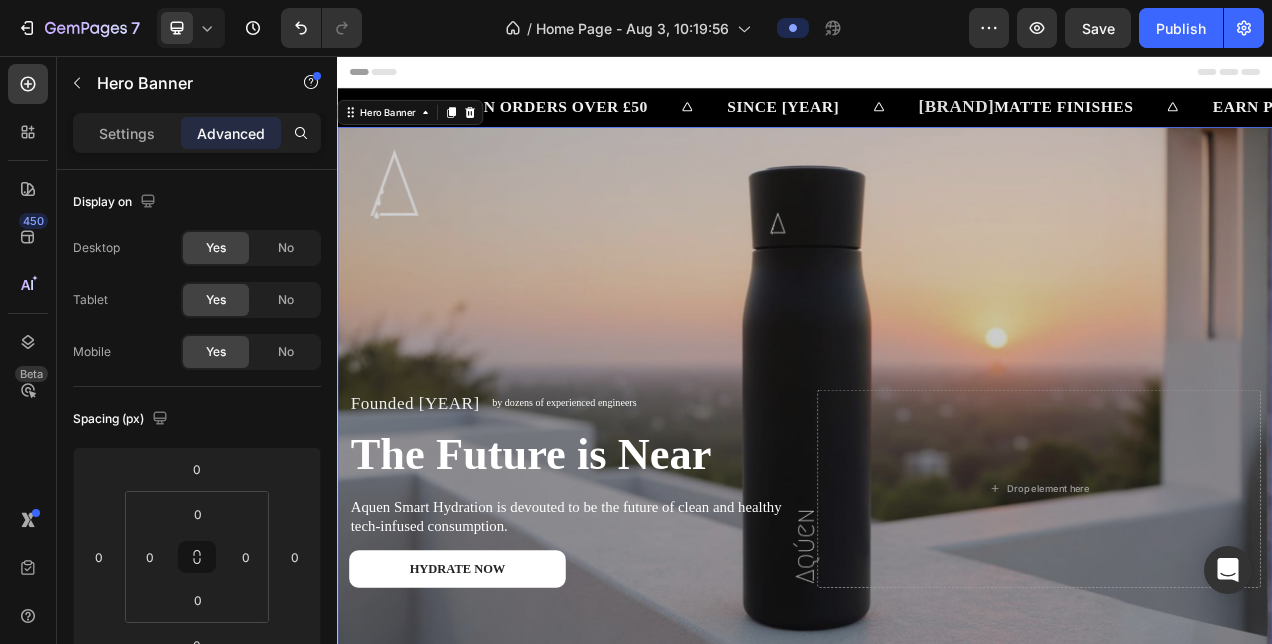 click at bounding box center (937, 484) 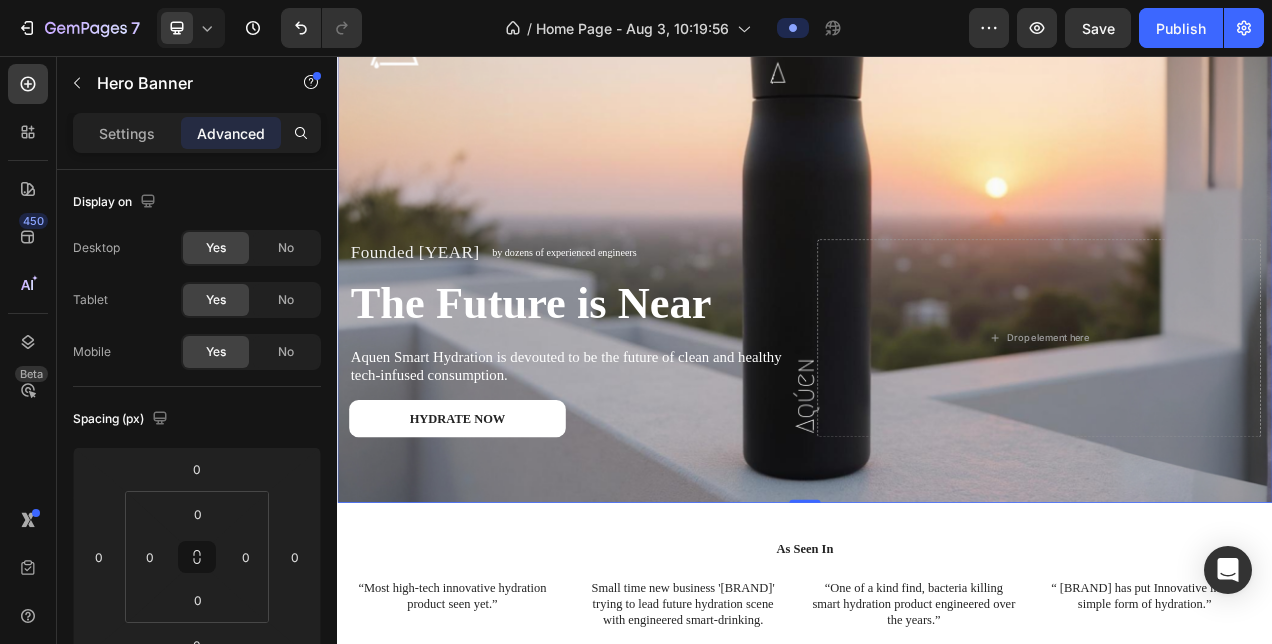 scroll, scrollTop: 194, scrollLeft: 0, axis: vertical 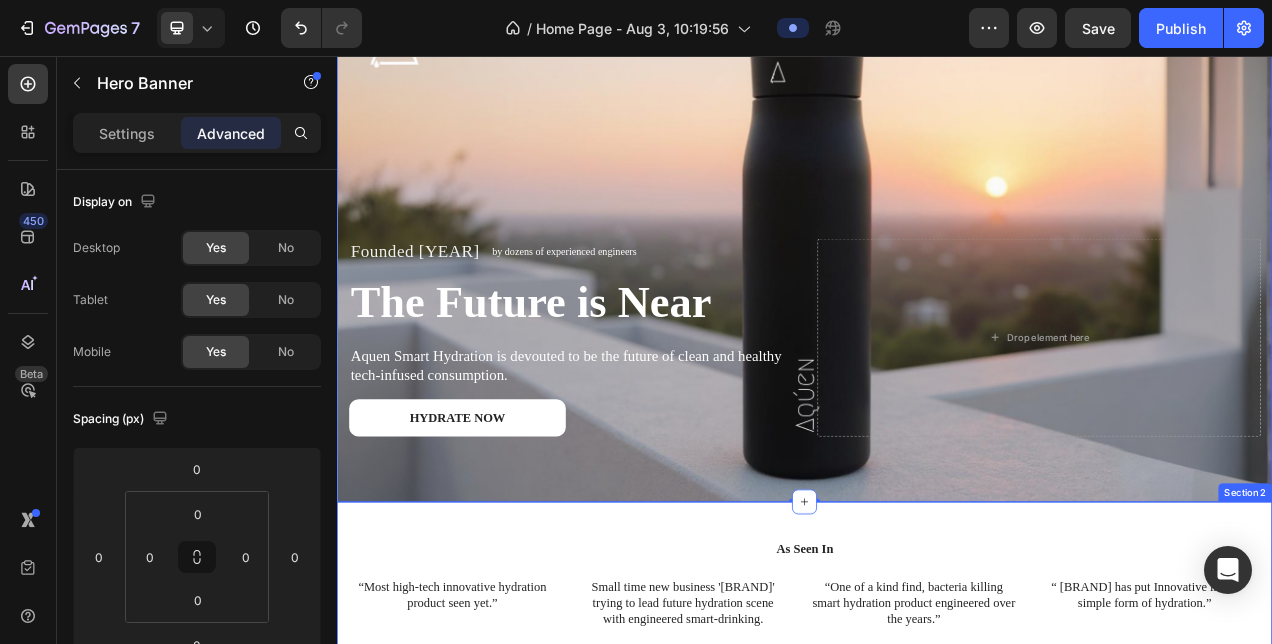 click on "As Seen In Heading “Most high-tech innovative hydration product seen yet.” Text Block Image Hero Banner "Small time new business '[BRAND]' trying to lead future hydration scene with engineered smart-drinking." Text Block Image Hero Banner “One of a kind find, bacteria killing smart hydration product engineered over the years.” Text Block Image Hero Banner “ [BRAND] has put Innovative in the simple form of hydration.” Text Block Image Hero Banner Carousel Row Section 2" at bounding box center (937, 762) 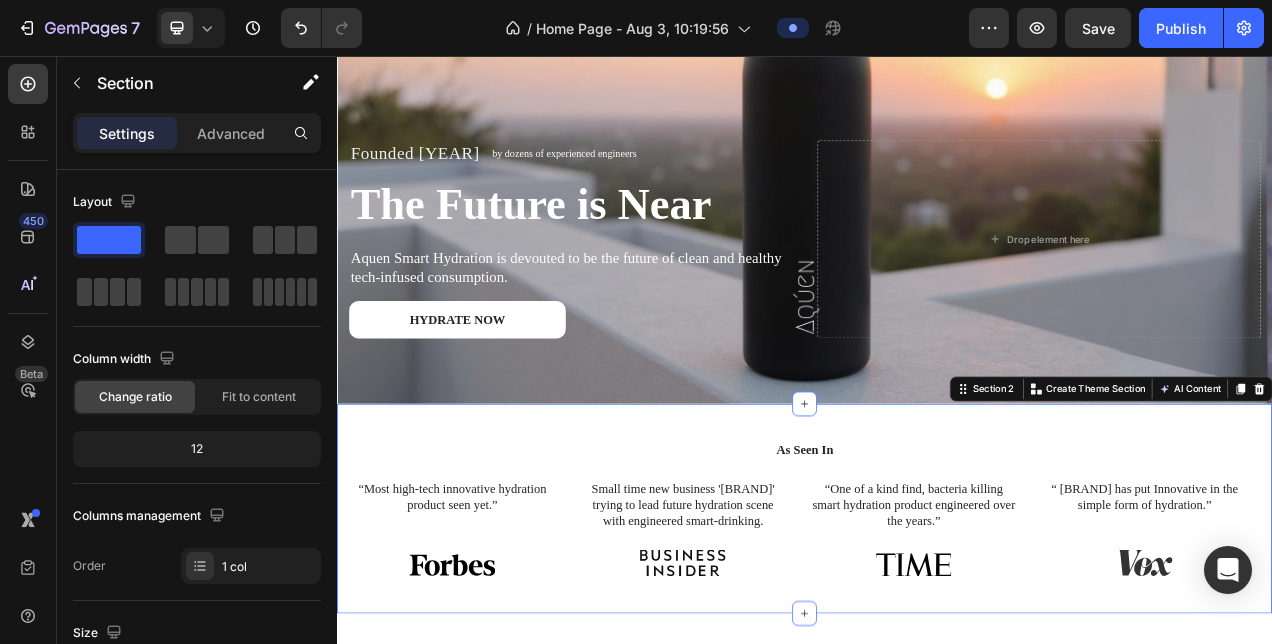 scroll, scrollTop: 322, scrollLeft: 0, axis: vertical 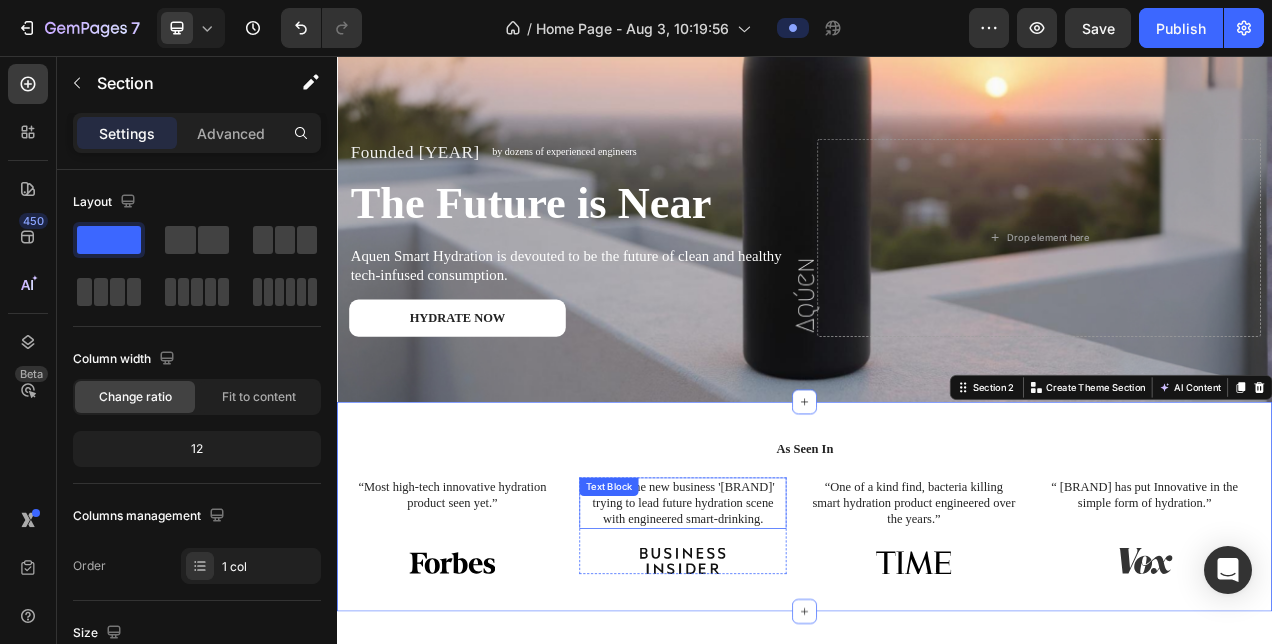 click on "Small time new business '[BRAND]' trying to lead future hydration scene with engineered smart-drinking." at bounding box center [781, 630] 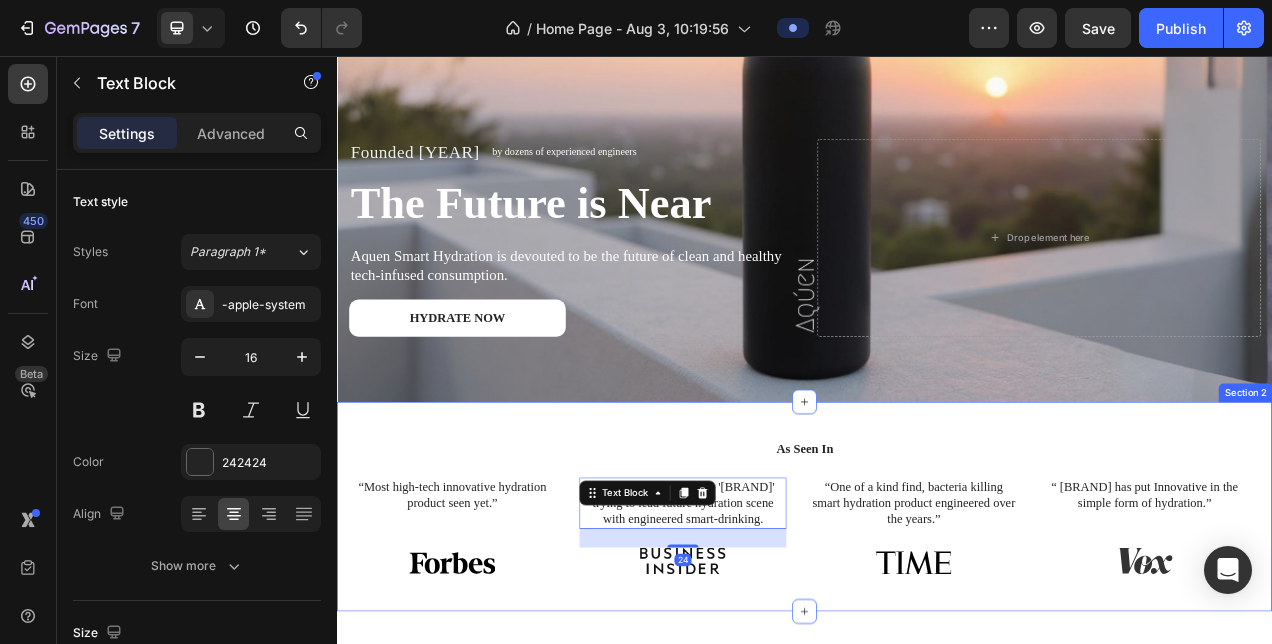 click on "As Seen In Heading “Most high-tech innovative hydration product seen yet.” Text Block Image Hero Banner "Small time new business '[BRAND]' trying to lead future hydration scene with engineered smart-drinking." Text Block   24 Image Hero Banner “One of a kind find, bacteria killing smart hydration product engineered over the years.” Text Block Image Hero Banner “ [BRAND] has put Innovative in the simple form of hydration.” Text Block Image Hero Banner Carousel Row Section 2" at bounding box center [937, 634] 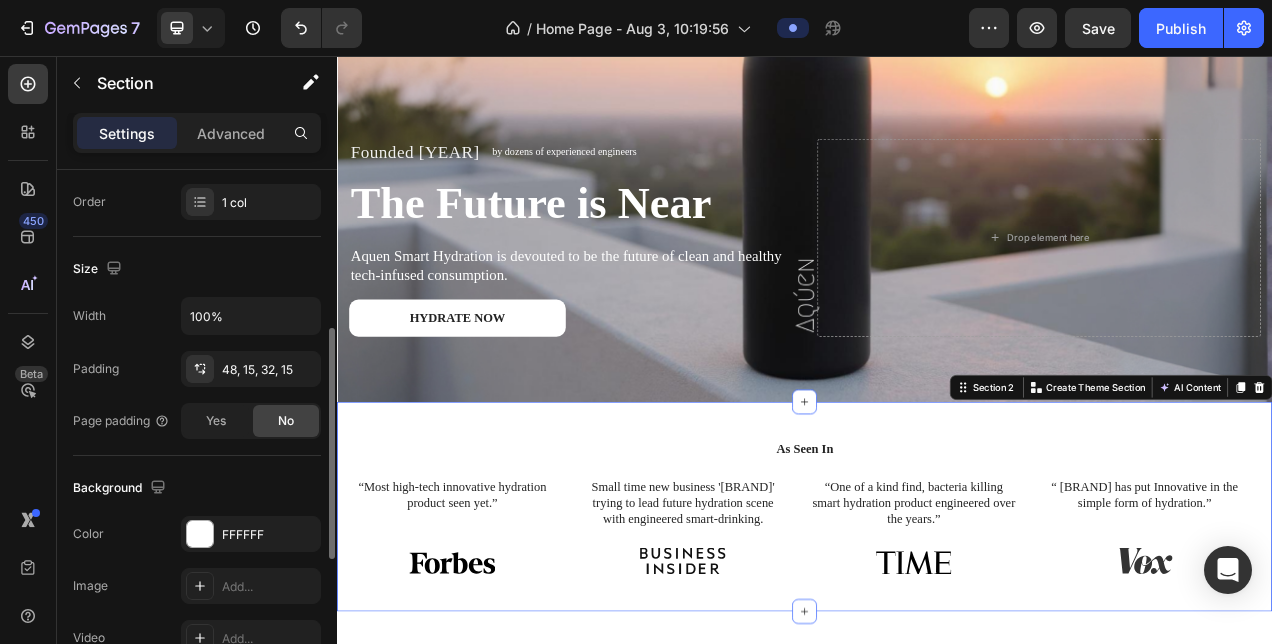 scroll, scrollTop: 365, scrollLeft: 0, axis: vertical 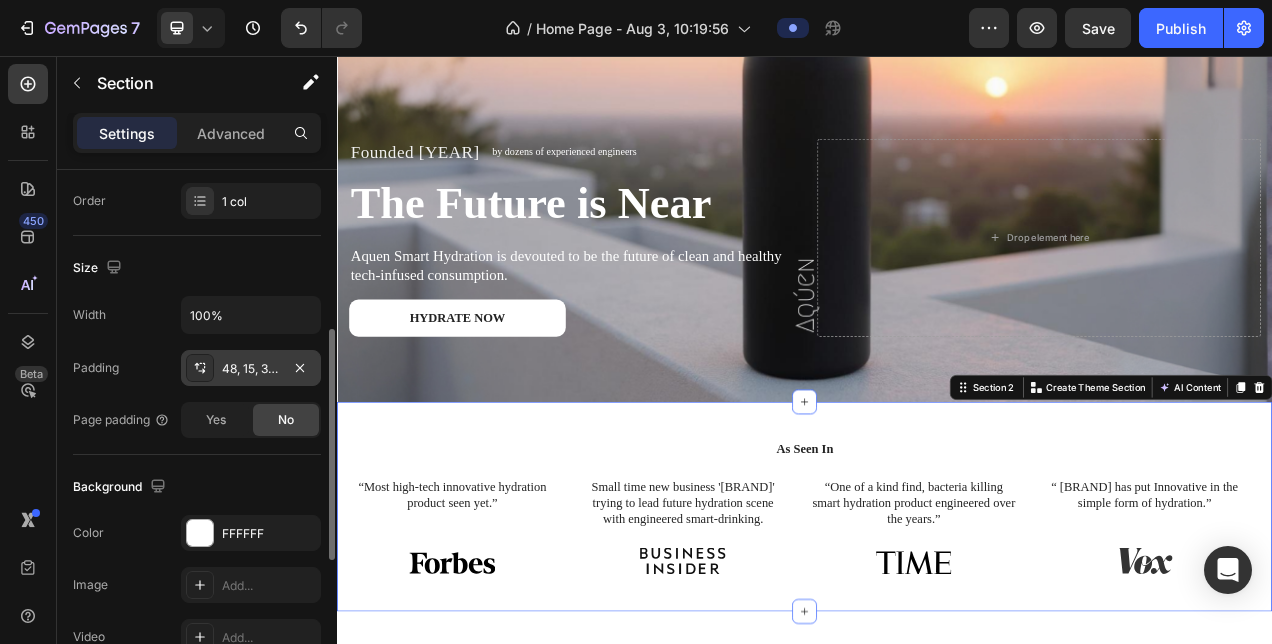 click on "48, 15, 32, 15" at bounding box center (251, 369) 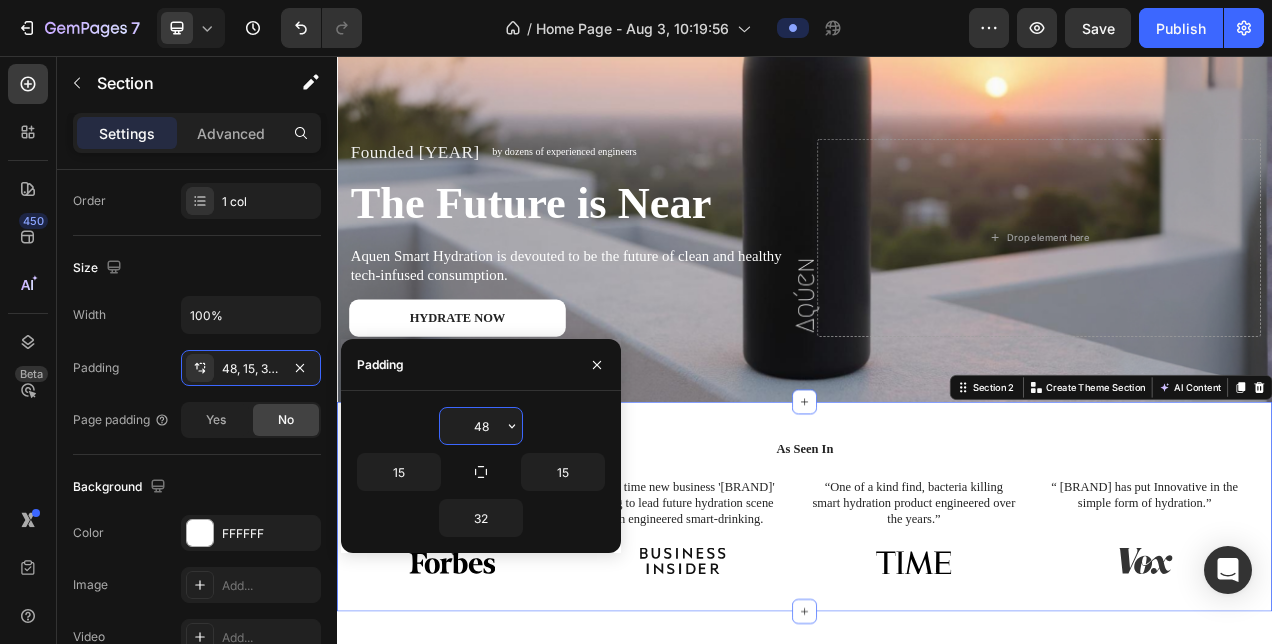 click on "48" at bounding box center [481, 426] 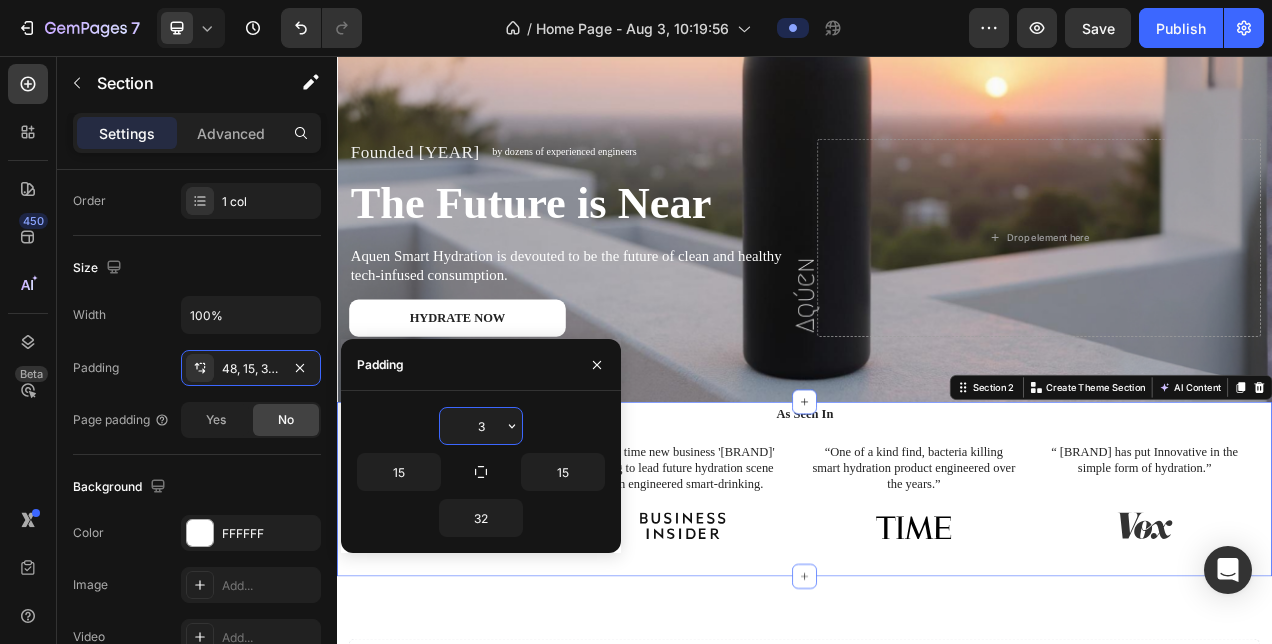 type on "32" 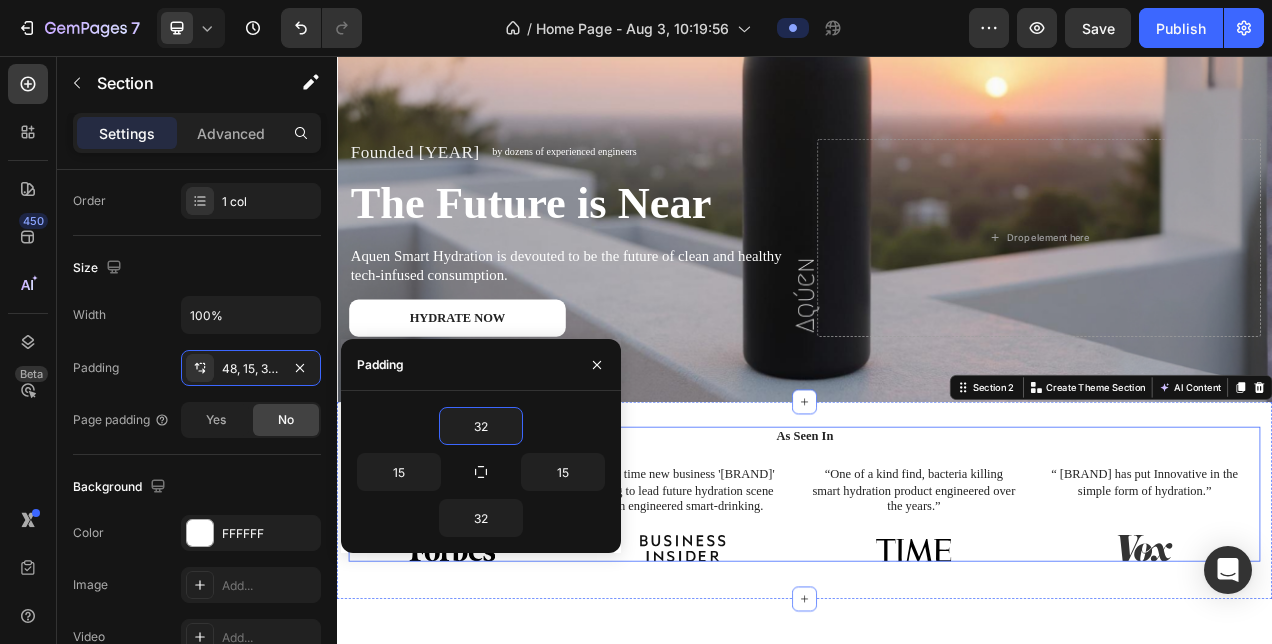 click on "As Seen In Heading “Most high-tech innovative hydration product seen yet.” Text Block Image Hero Banner "Small time new business '[BRAND]' trying to lead future hydration scene with engineered smart-drinking." Text Block Image Hero Banner “One of a kind find, bacteria killing smart hydration product engineered over the years.” Text Block Image Hero Banner “ [BRAND] has put Innovative in the simple form of hydration.” Text Block Image Hero Banner Carousel" at bounding box center [937, 618] 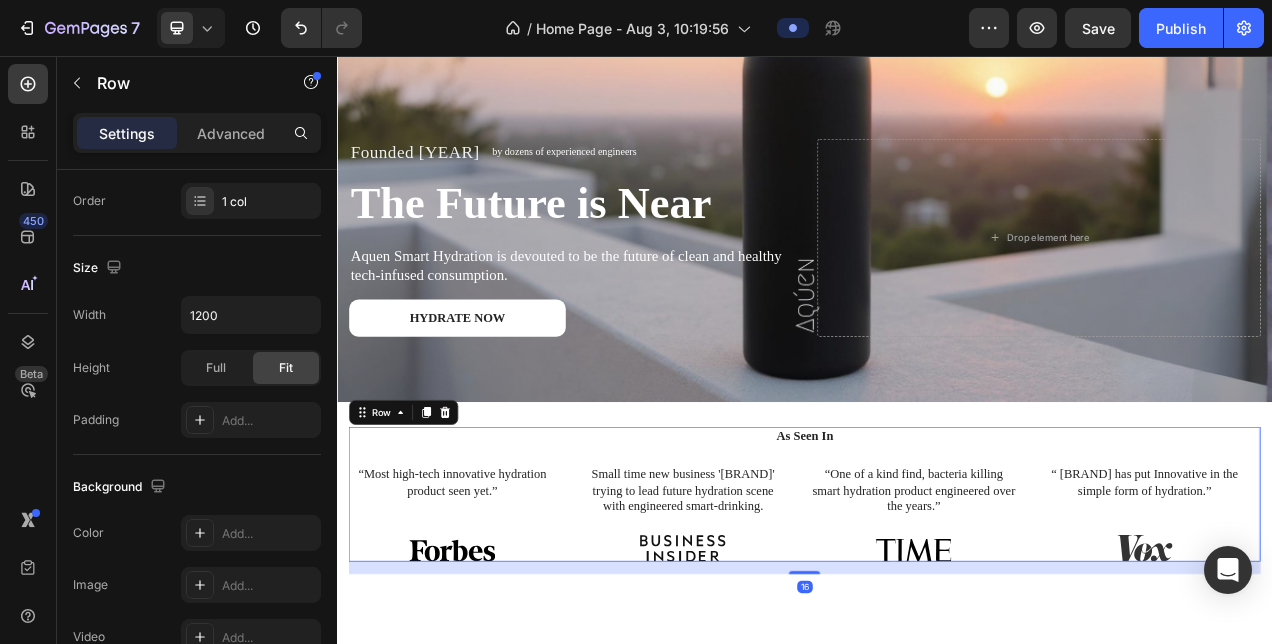 scroll, scrollTop: 0, scrollLeft: 0, axis: both 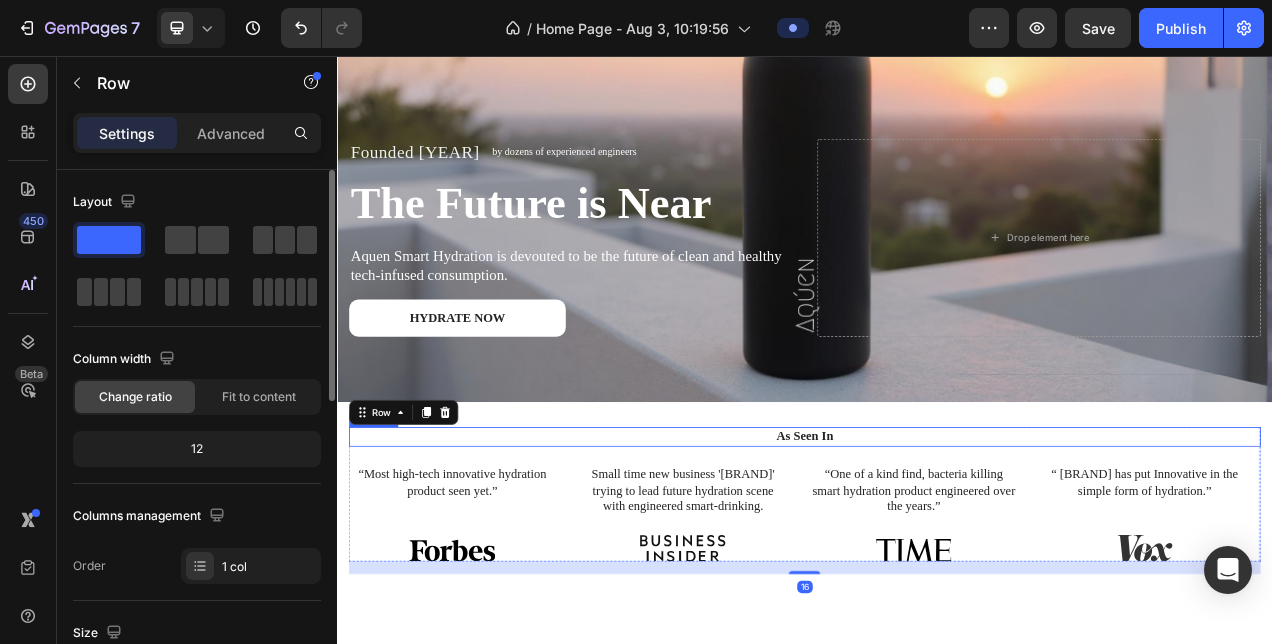 click on "As Seen In Heading “Most high-tech innovative hydration product seen yet.” Text Block Image Hero Banner "Small time new business '[BRAND]' trying to lead future hydration scene with engineered smart-drinking." Text Block Image Hero Banner “One of a kind find, bacteria killing smart hydration product engineered over the years.” Text Block Image Hero Banner “ [BRAND] has put Innovative in the simple form of hydration.” Text Block Image Hero Banner Carousel Row   16 Section 2" at bounding box center (937, 626) 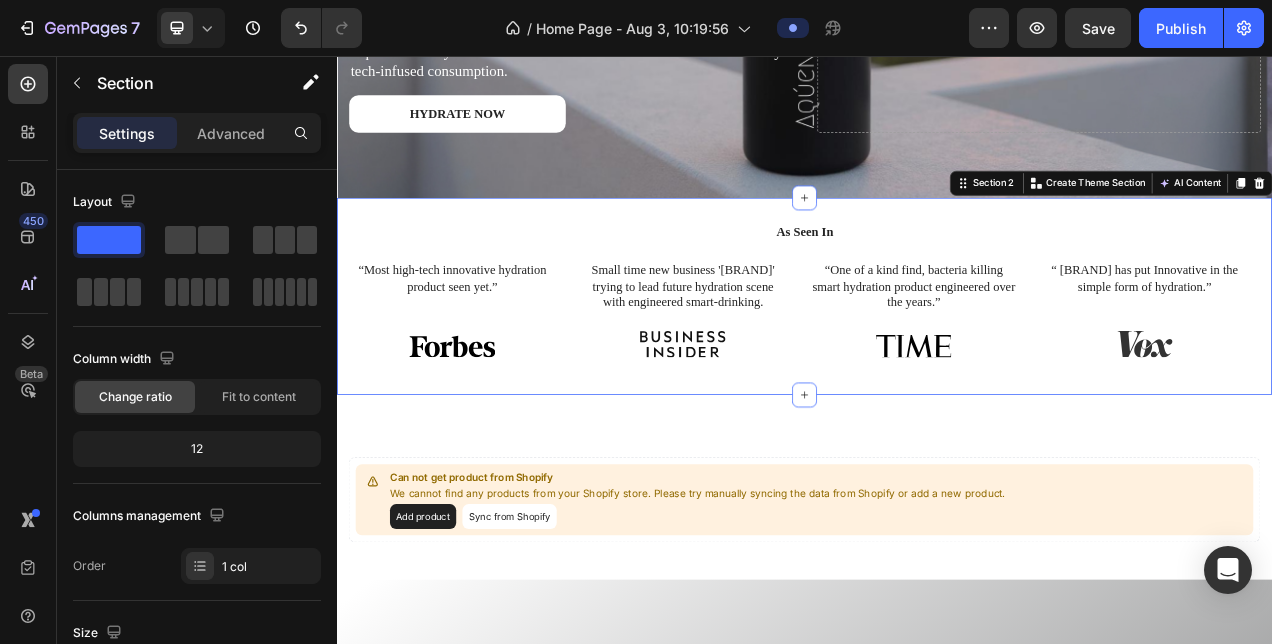 scroll, scrollTop: 586, scrollLeft: 0, axis: vertical 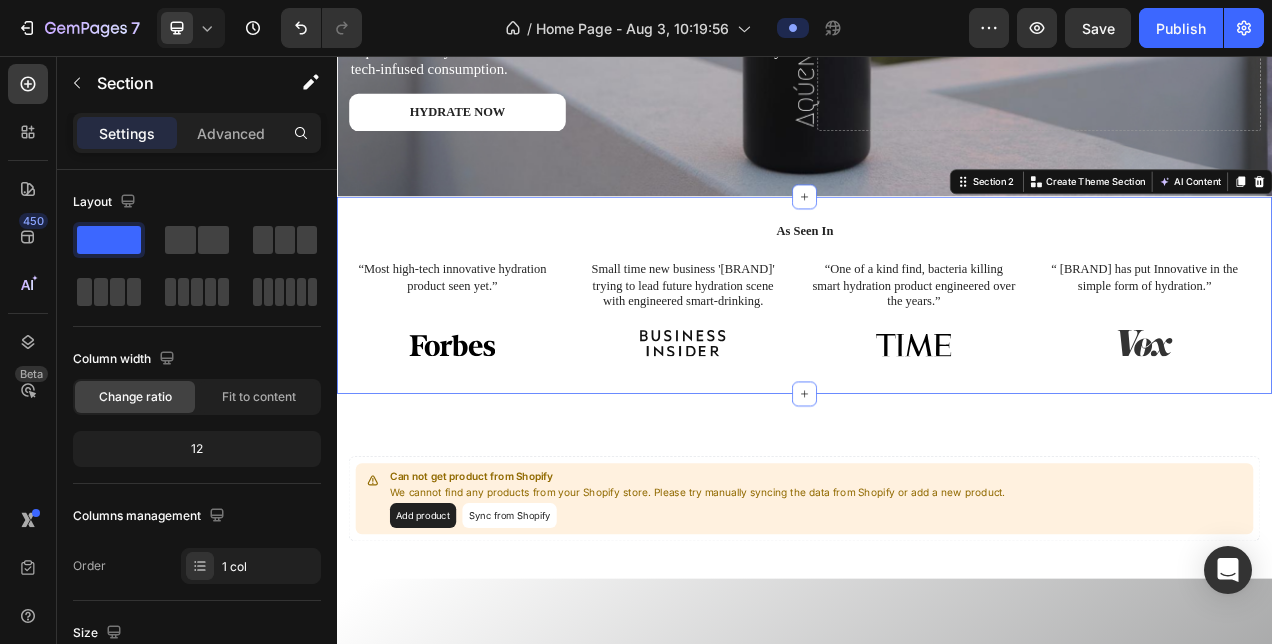 click on "Can not get product from Shopify We cannot find any products from your Shopify store. Please try manually syncing the data from Shopify or add a new product.   Add product Sync from Shopify Product Section 3" at bounding box center (937, 607) 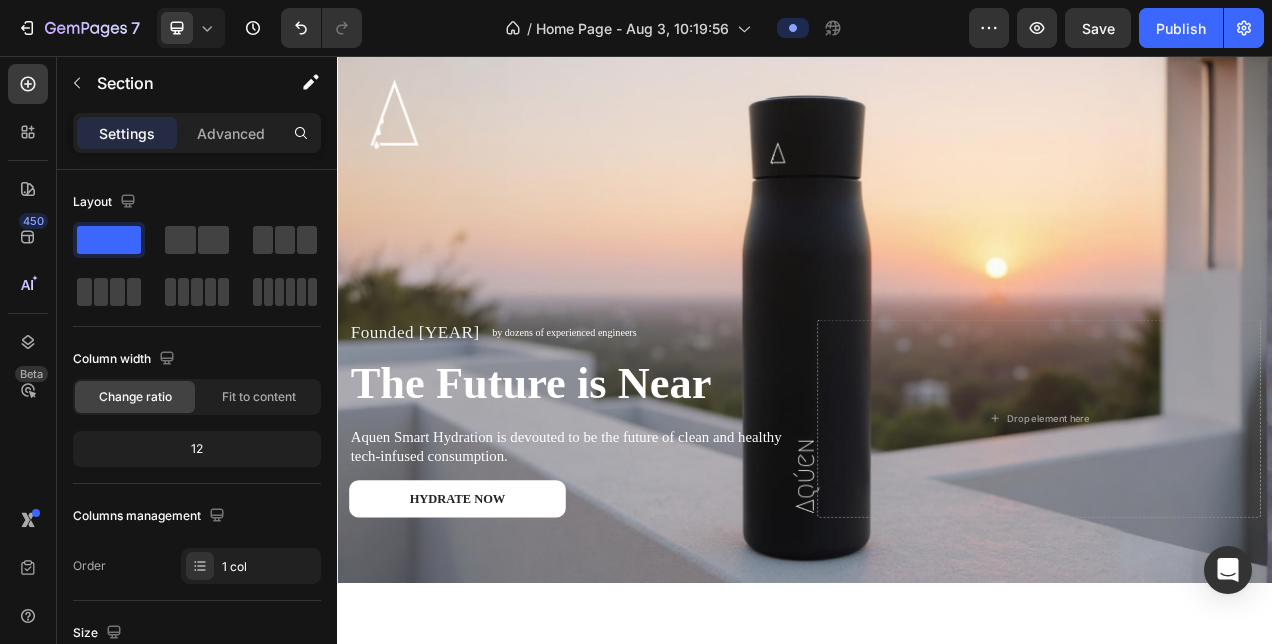 scroll, scrollTop: 0, scrollLeft: 0, axis: both 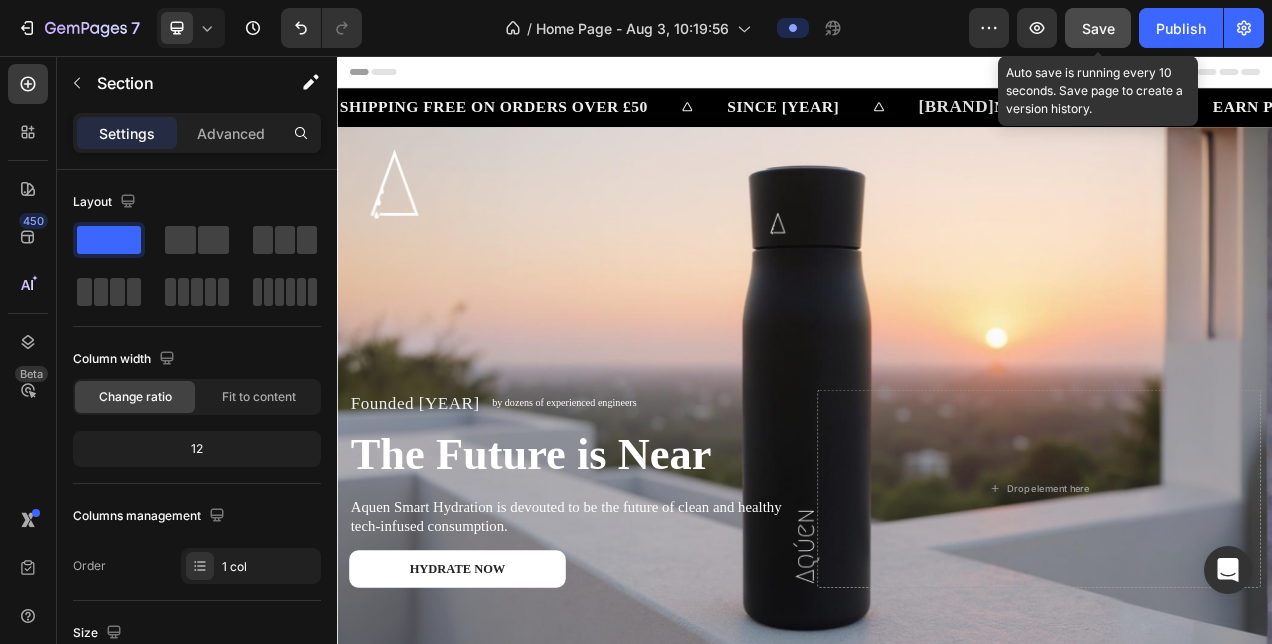 click on "Save" 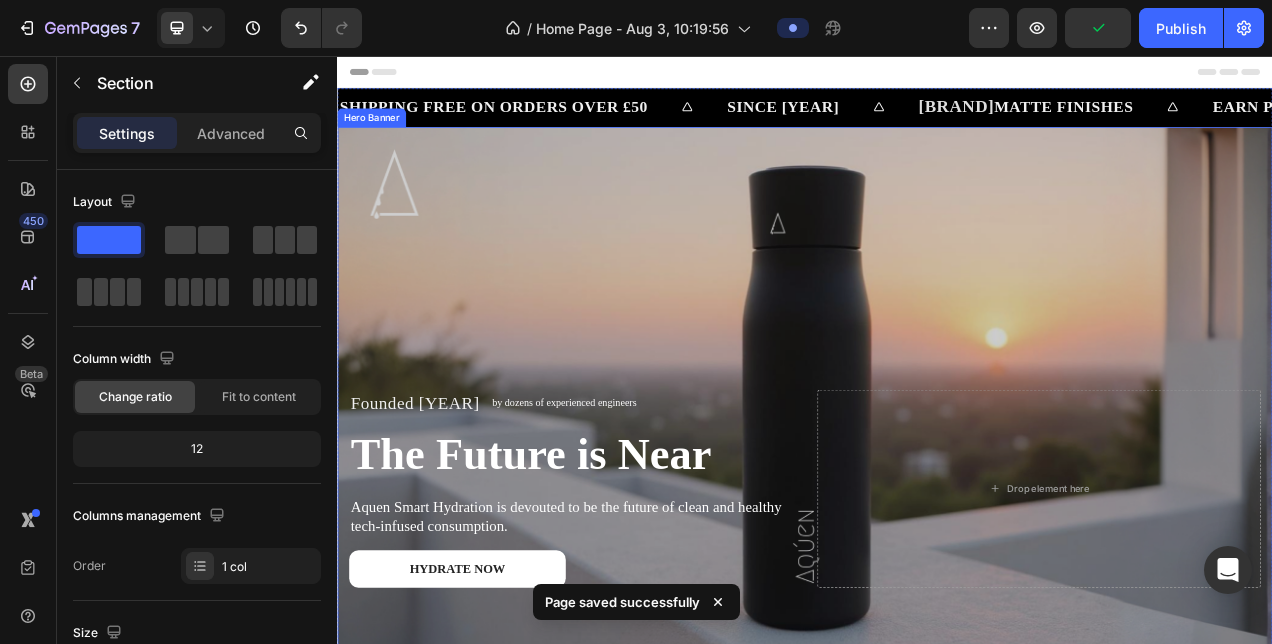 click at bounding box center (937, 484) 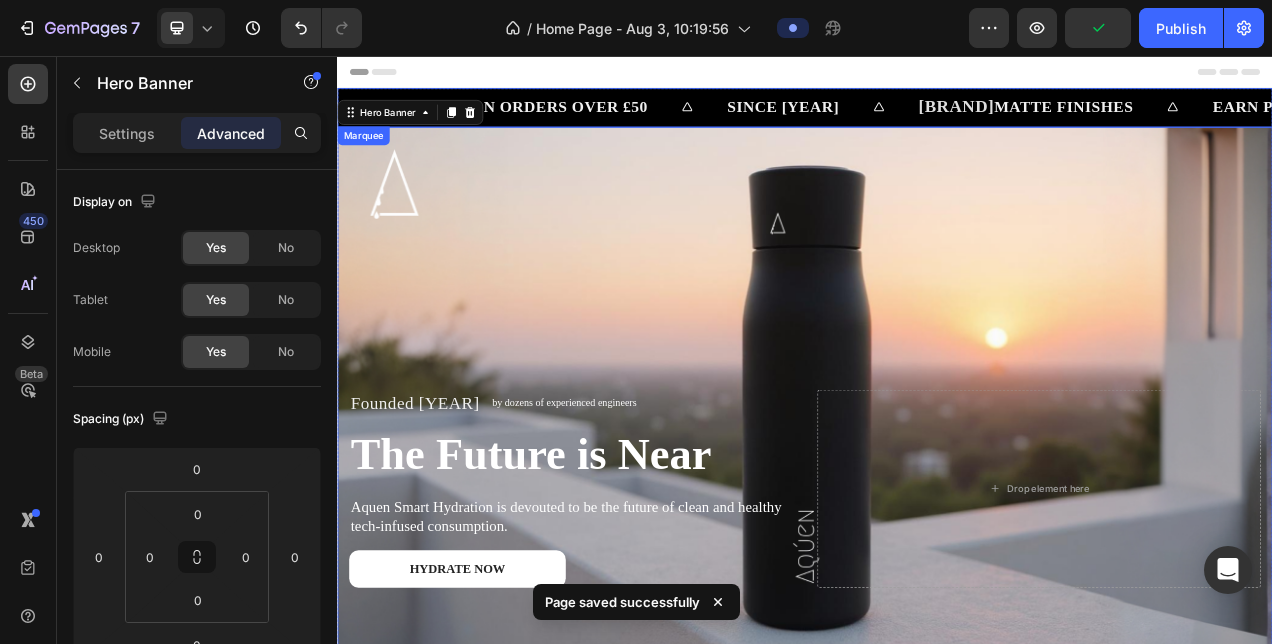 click on "SHIPPING FREE ON ORDERS OVER £50 Text Block" at bounding box center [586, 121] 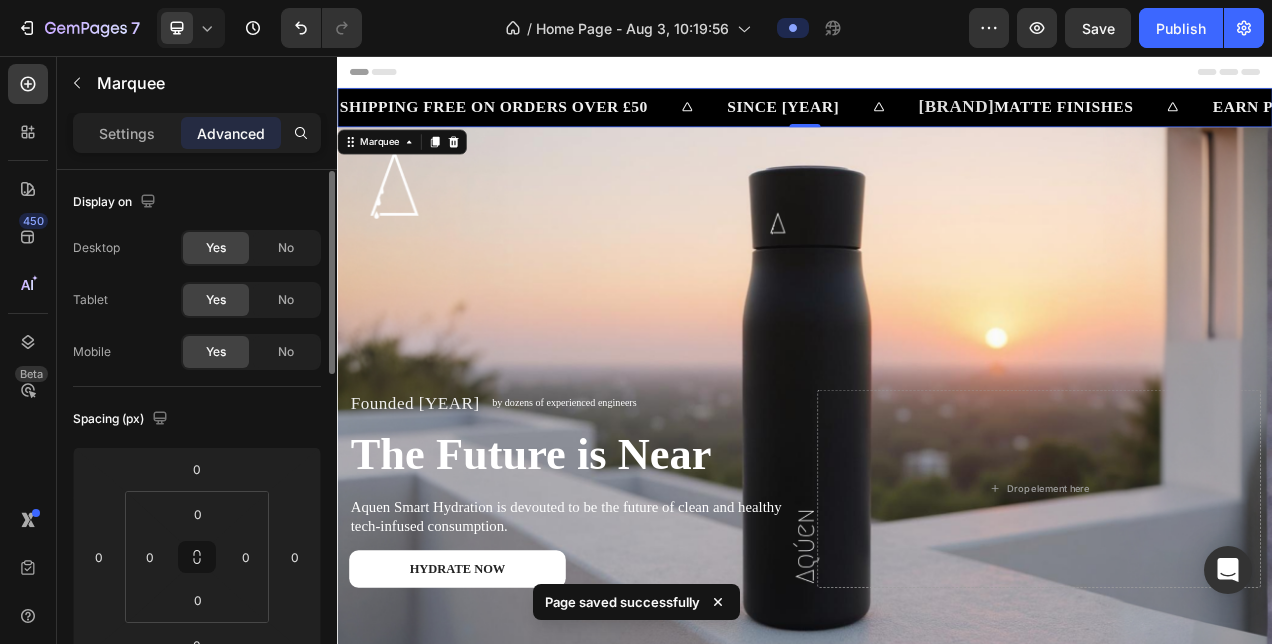 scroll, scrollTop: 4, scrollLeft: 0, axis: vertical 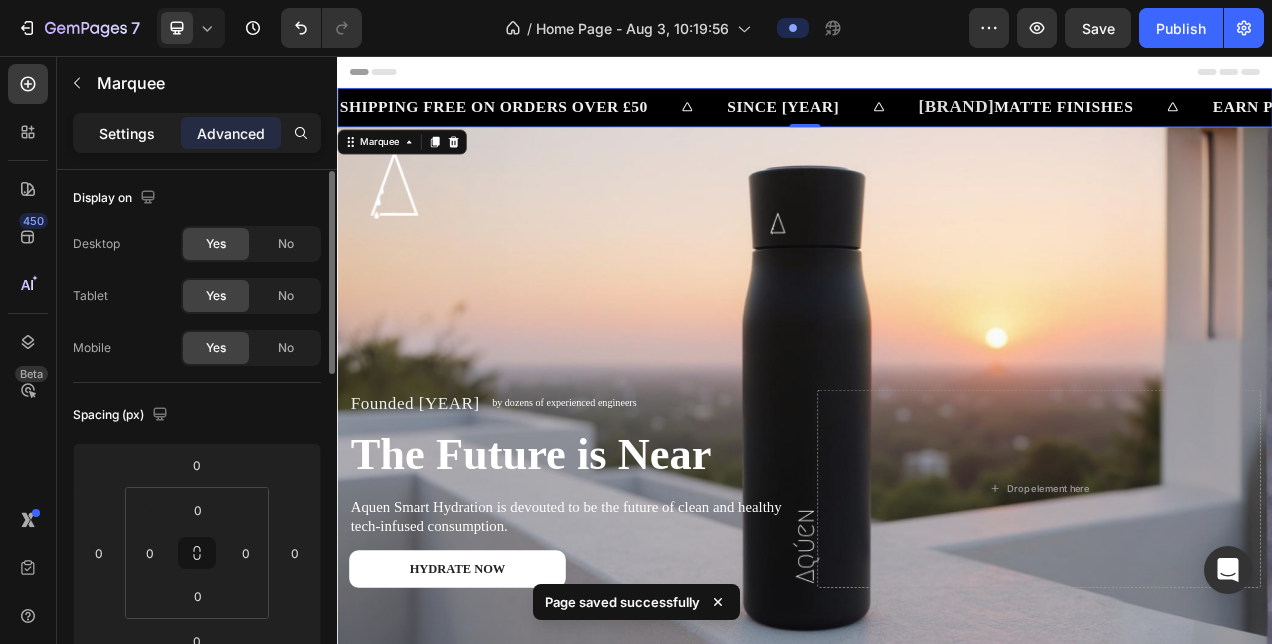 click on "Settings" at bounding box center (127, 133) 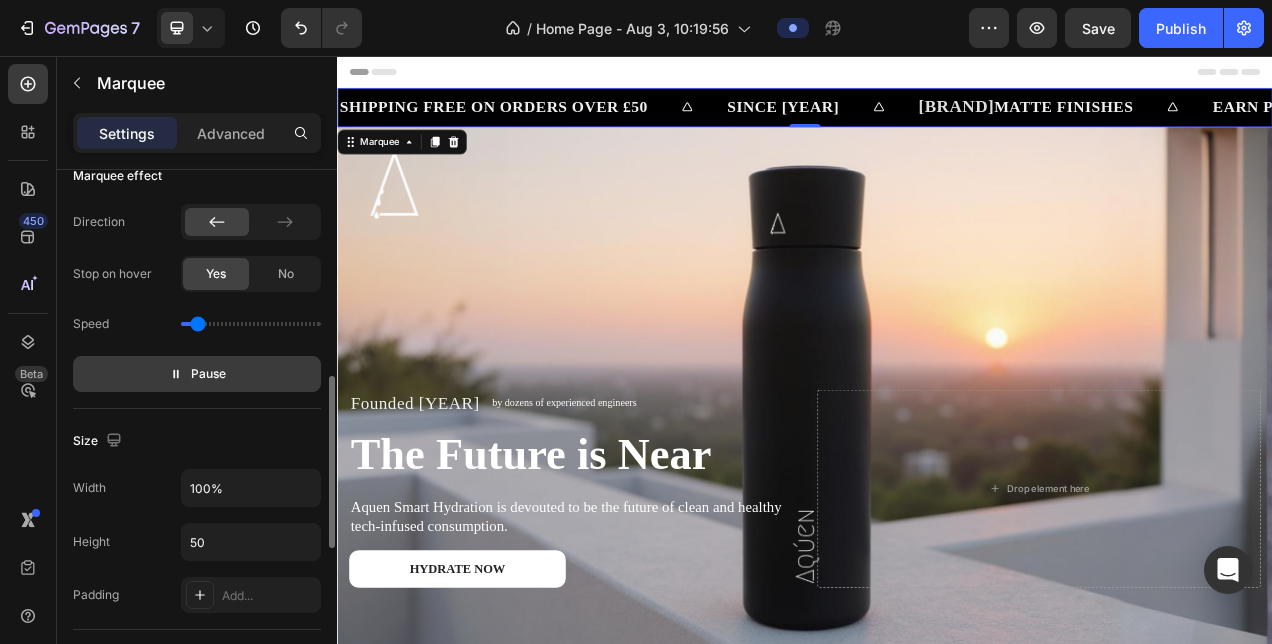 scroll, scrollTop: 643, scrollLeft: 0, axis: vertical 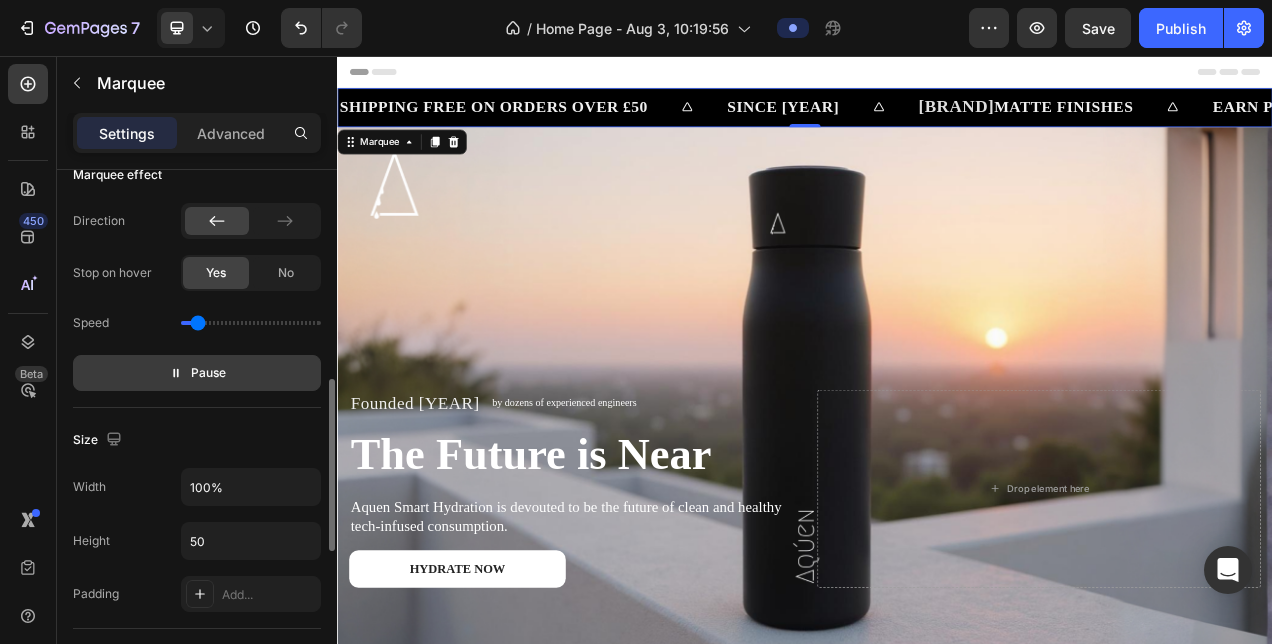 click on "Pause" at bounding box center (208, 373) 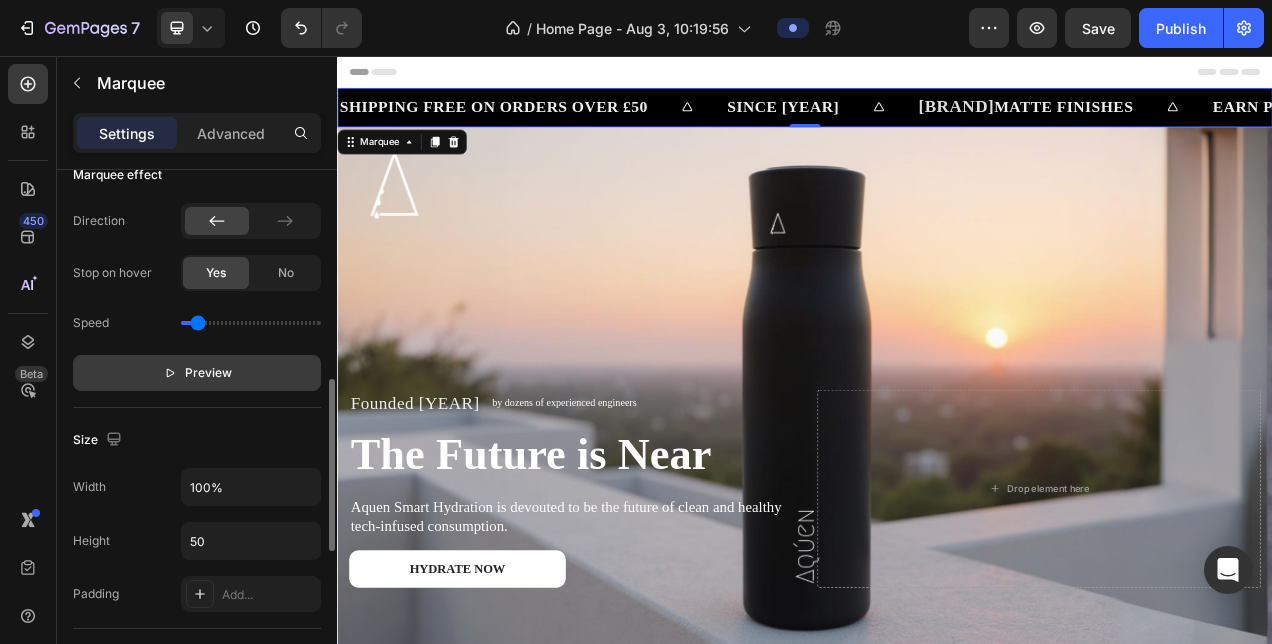 click on "Preview" at bounding box center [208, 373] 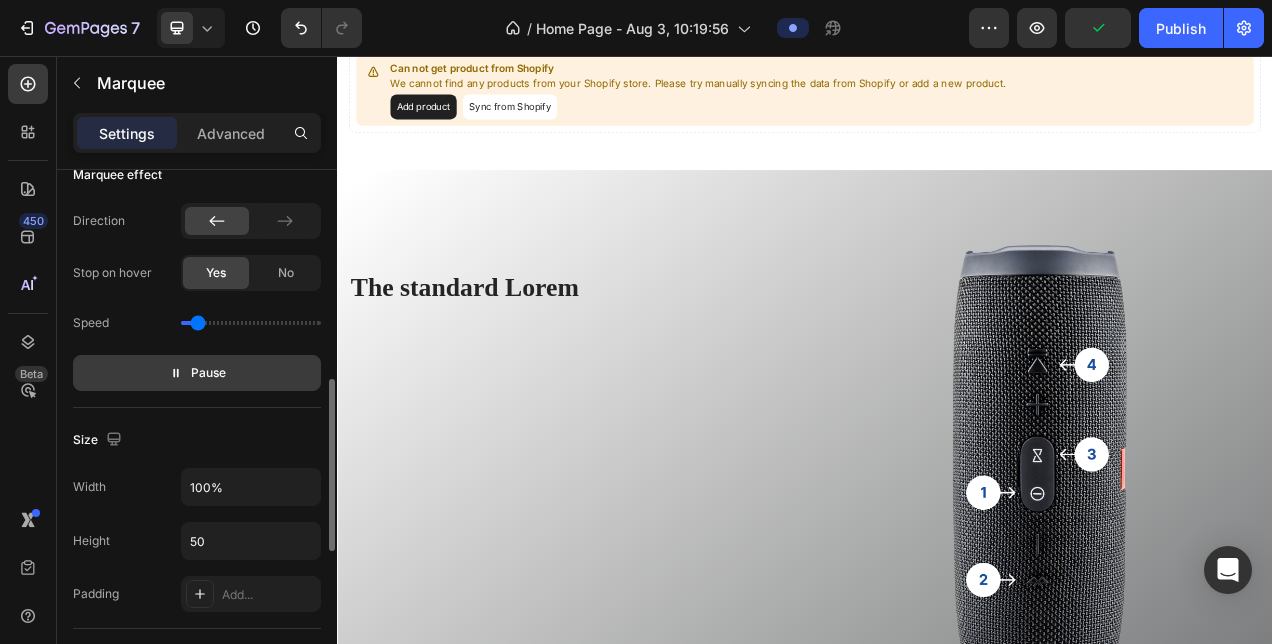 scroll, scrollTop: 1128, scrollLeft: 0, axis: vertical 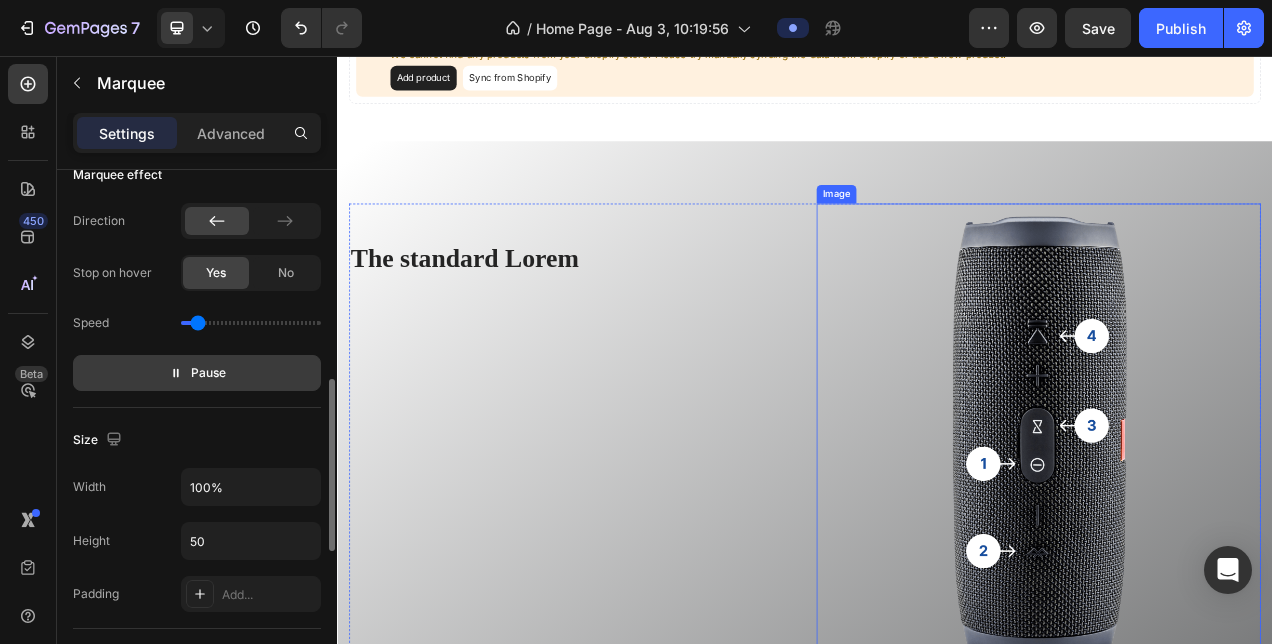 click at bounding box center (1237, 547) 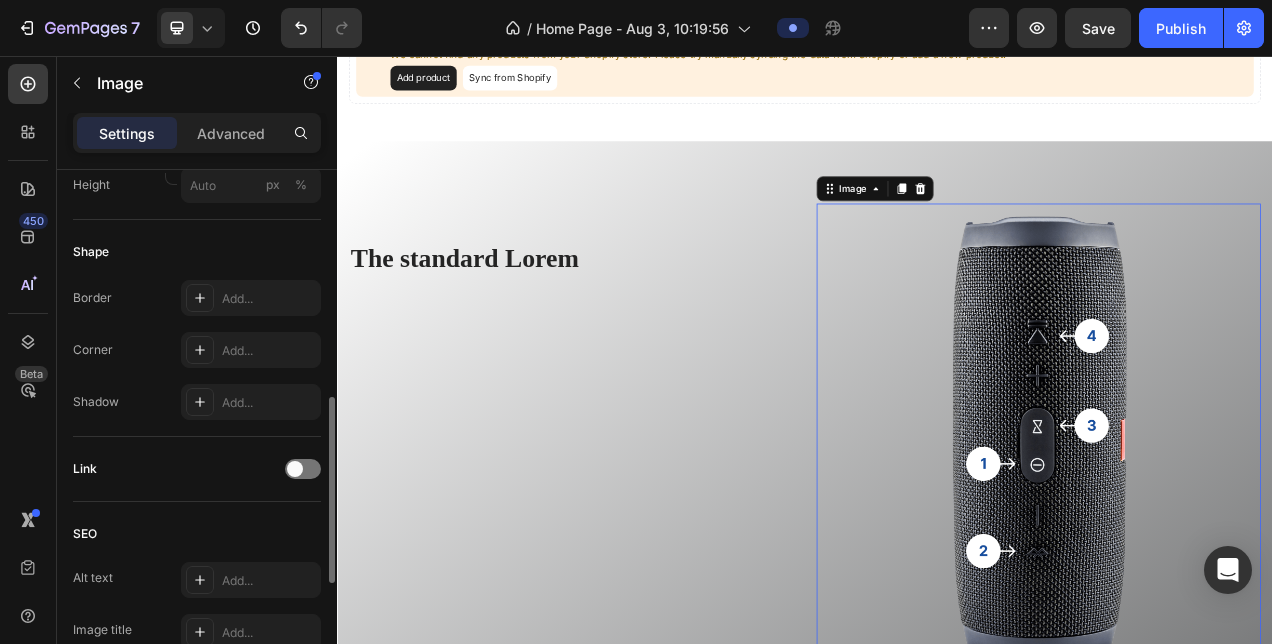 scroll, scrollTop: 0, scrollLeft: 0, axis: both 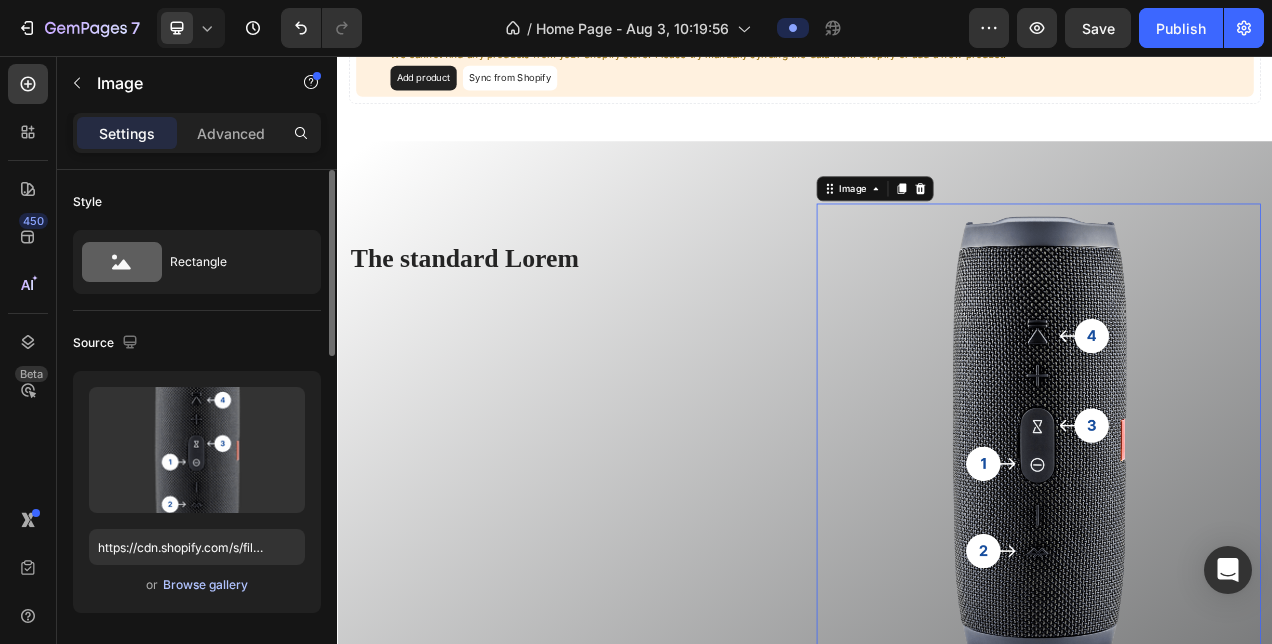 click on "Browse gallery" at bounding box center [205, 585] 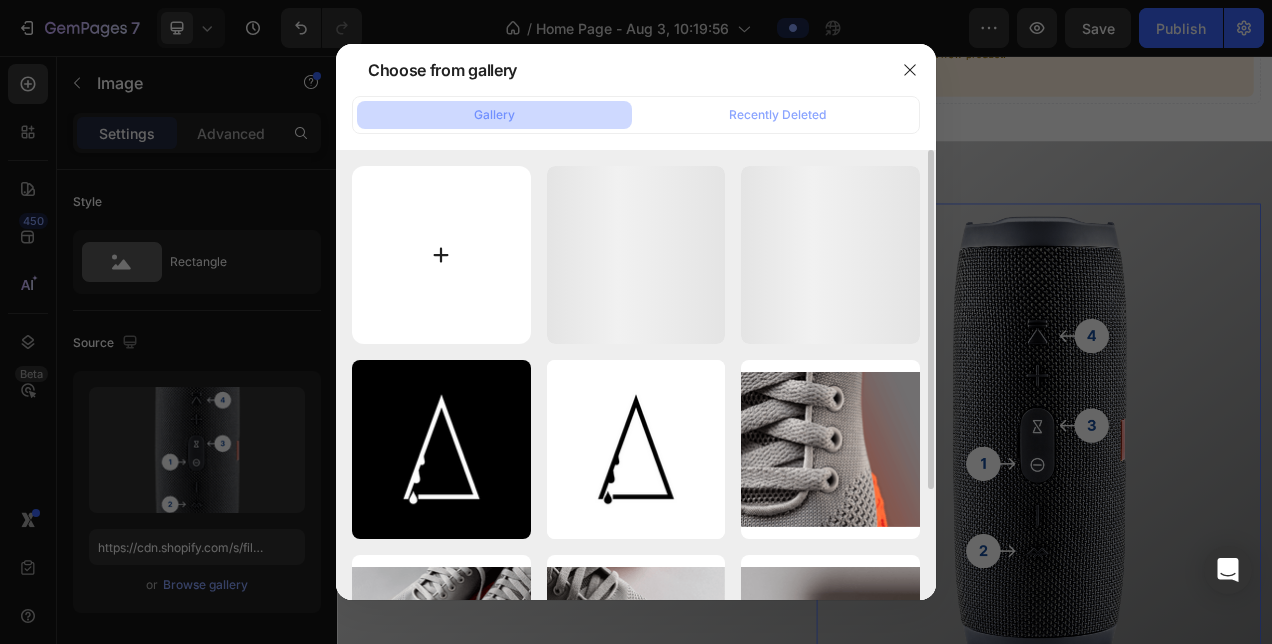 click at bounding box center (441, 255) 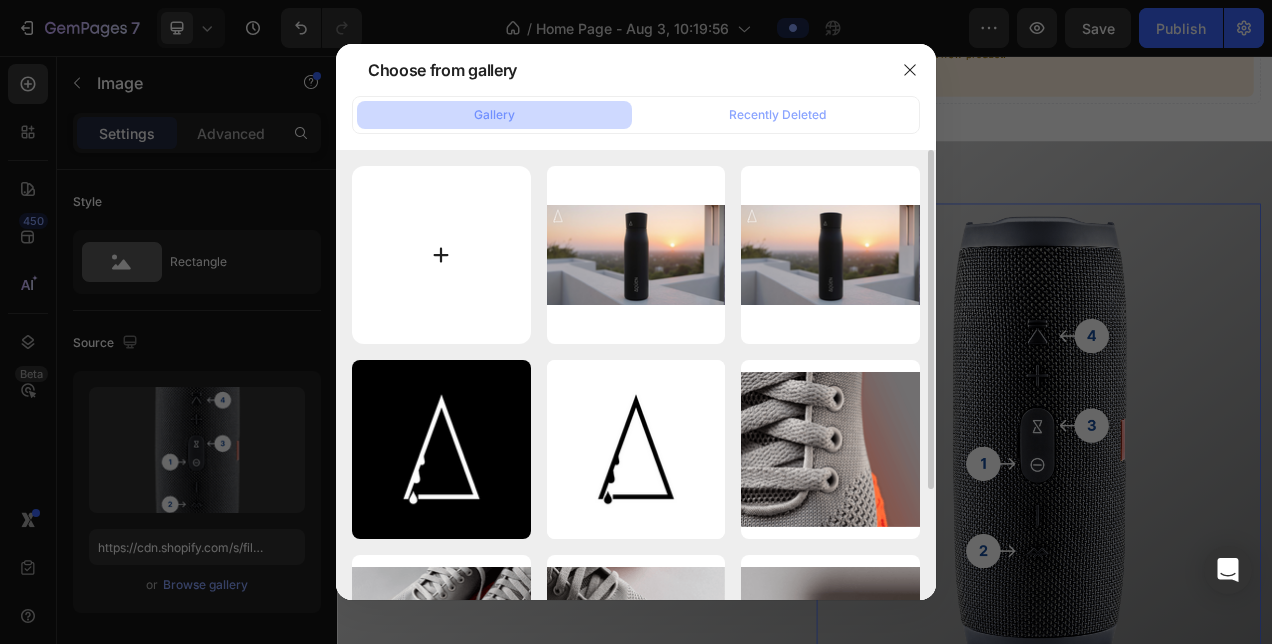 type on "C:\fakepath\Screenshot_2025-08-03_122259-removebg-preview.png" 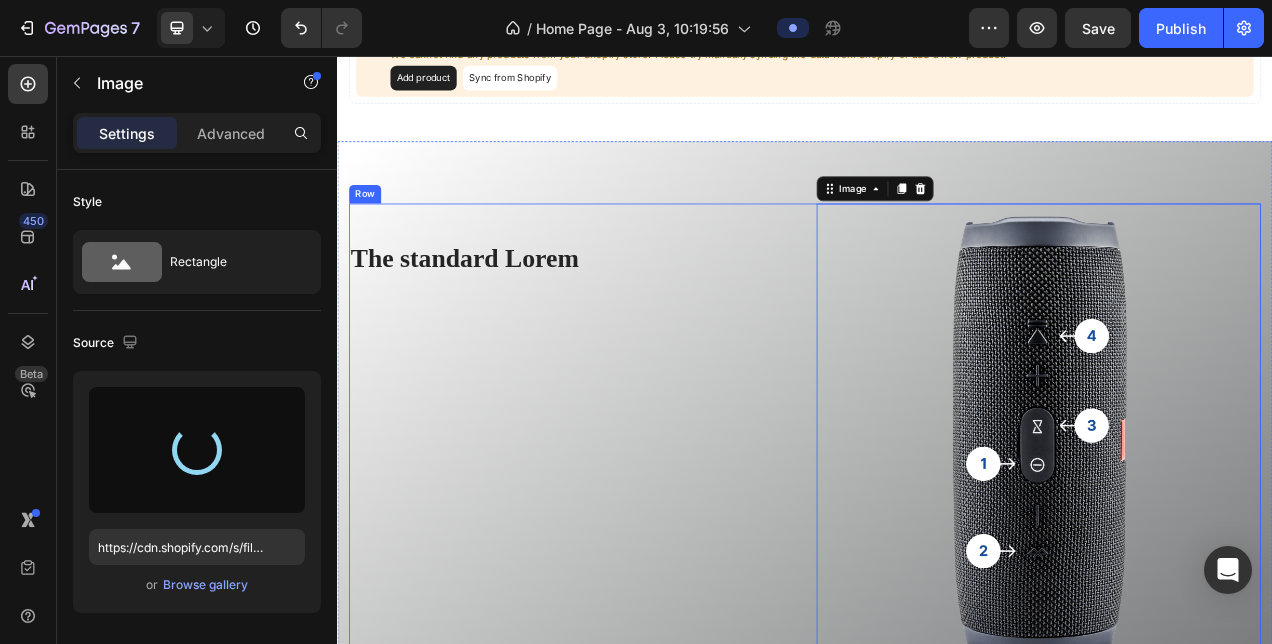 type on "https://cdn.shopify.com/s/files/1/0965/4327/7388/files/gempages_578274024027587088-d26b1b01-daad-475b-90f6-0f157531ef00.png" 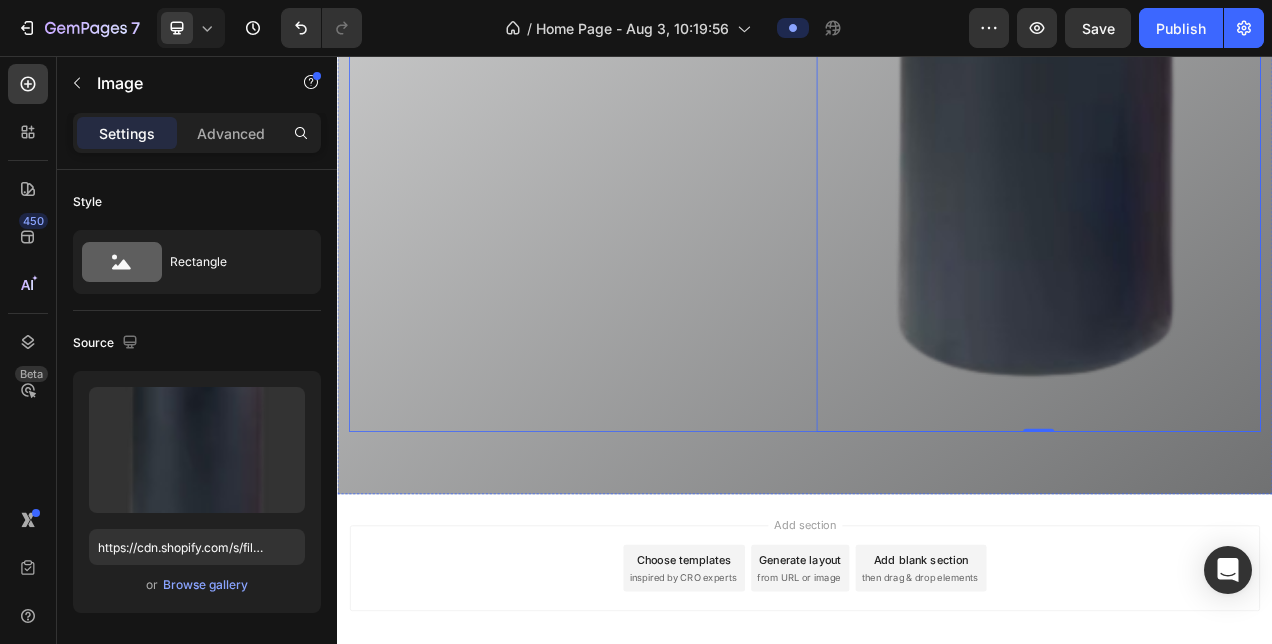 scroll, scrollTop: 2345, scrollLeft: 0, axis: vertical 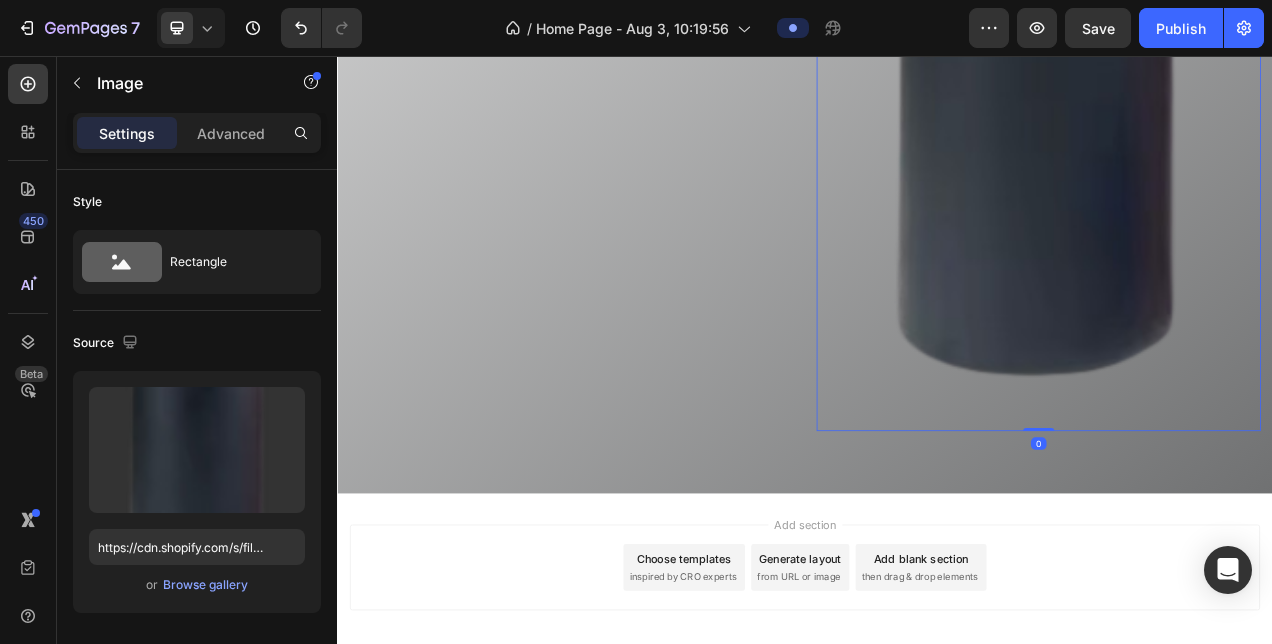 drag, startPoint x: 1222, startPoint y: 514, endPoint x: 1205, endPoint y: 245, distance: 269.53665 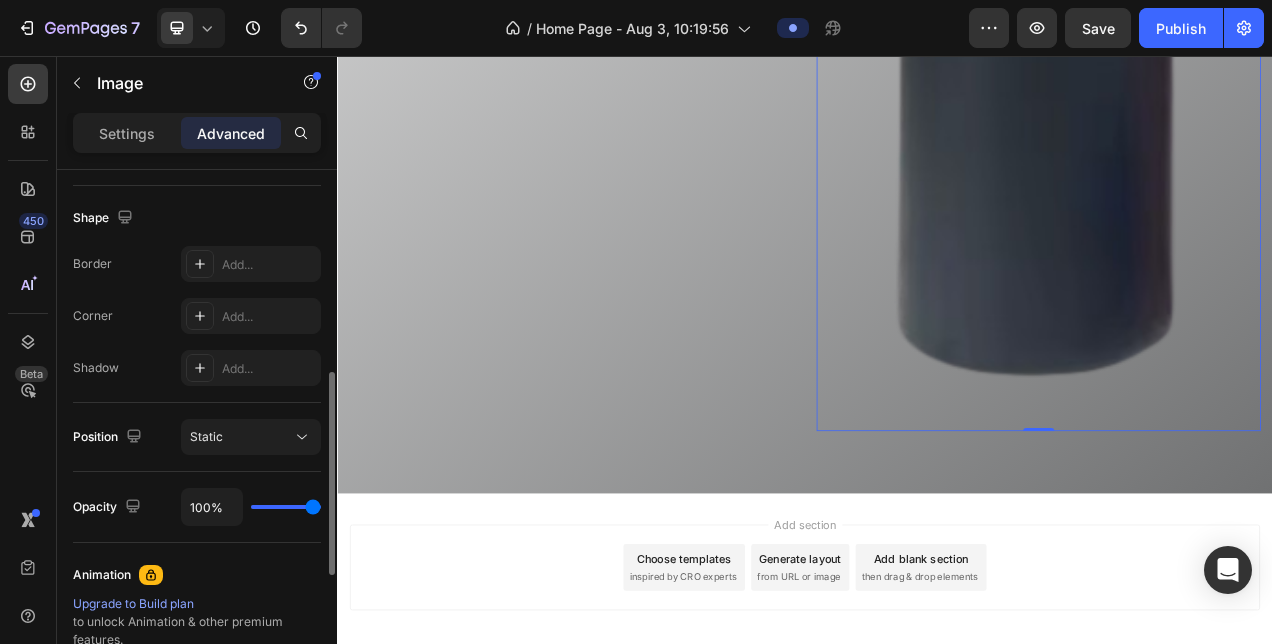scroll, scrollTop: 506, scrollLeft: 0, axis: vertical 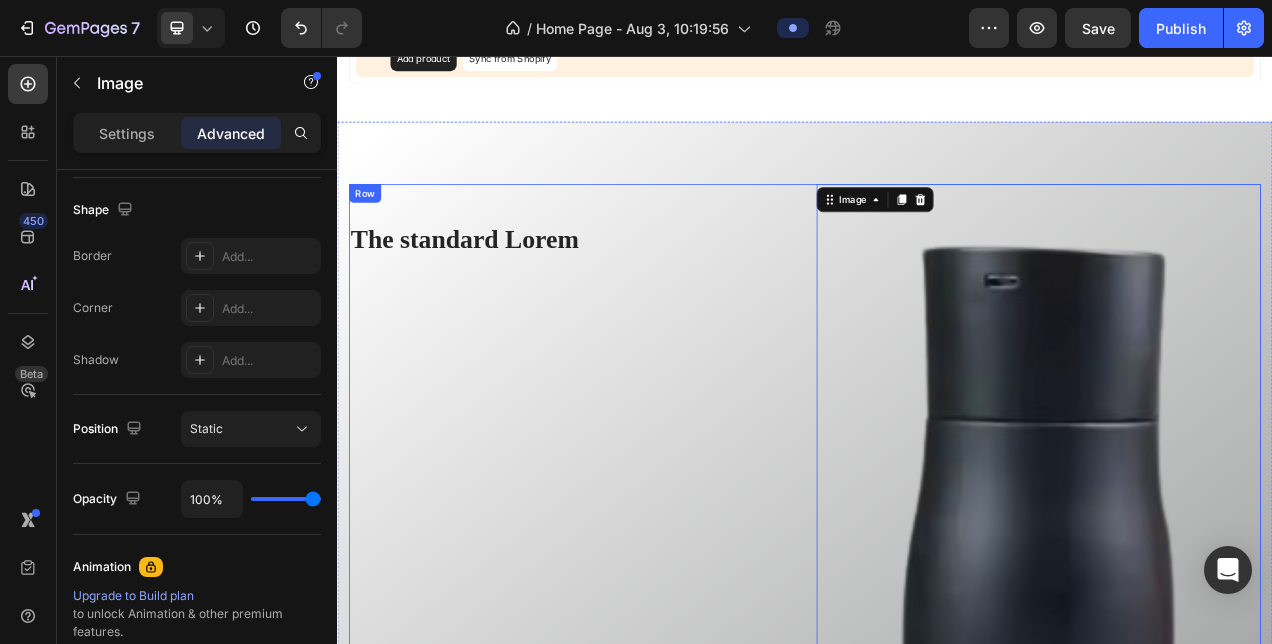 click at bounding box center [1237, 969] 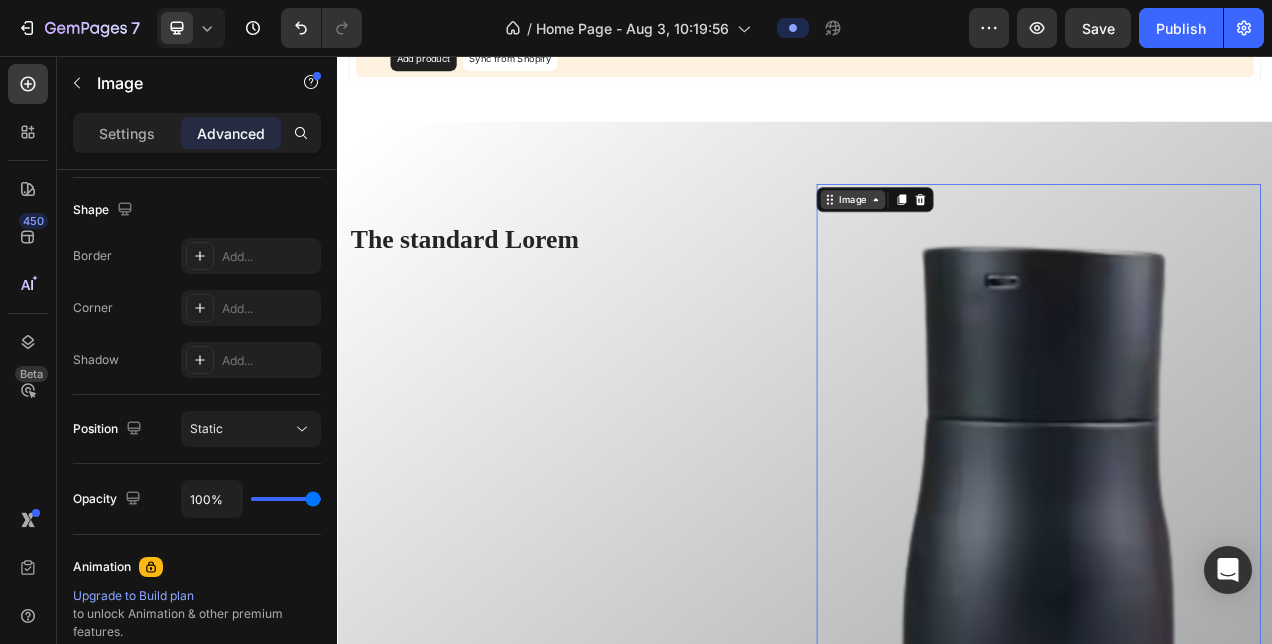 click on "Image" at bounding box center [998, 240] 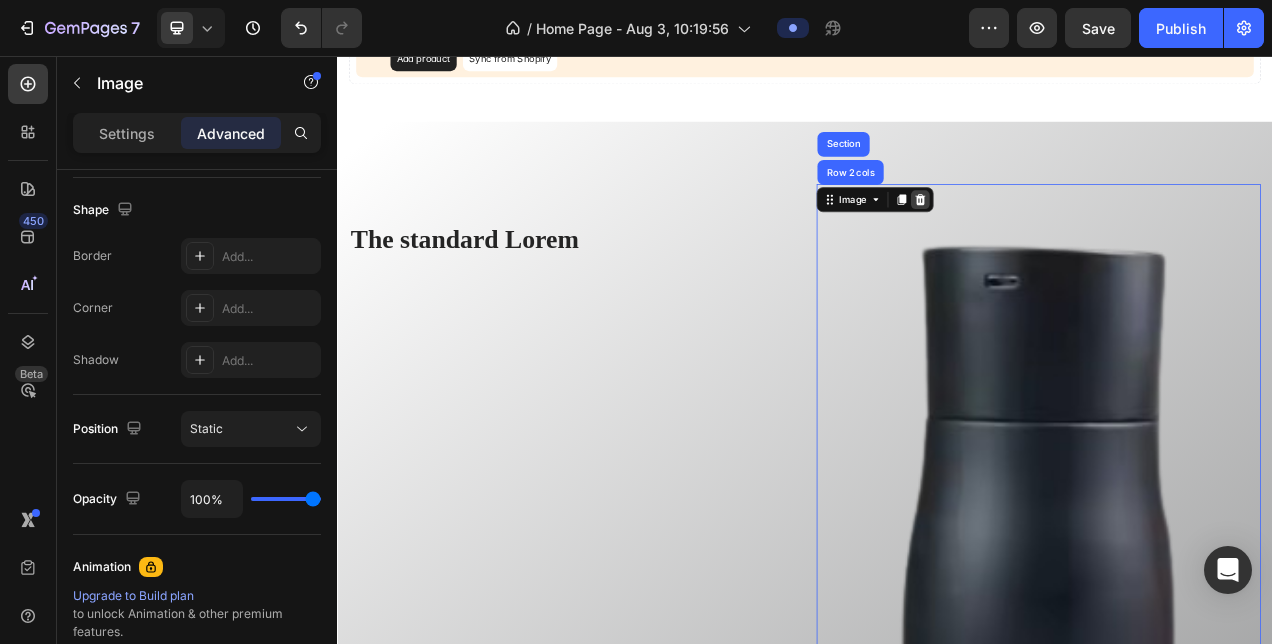 click 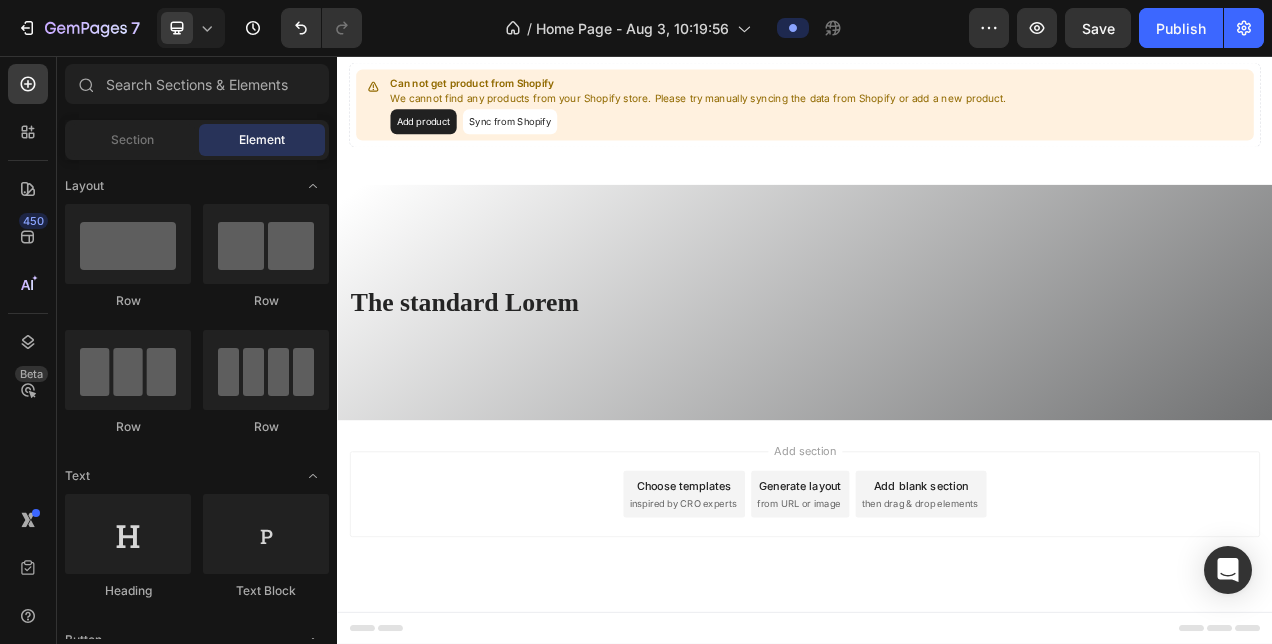 scroll, scrollTop: 1081, scrollLeft: 0, axis: vertical 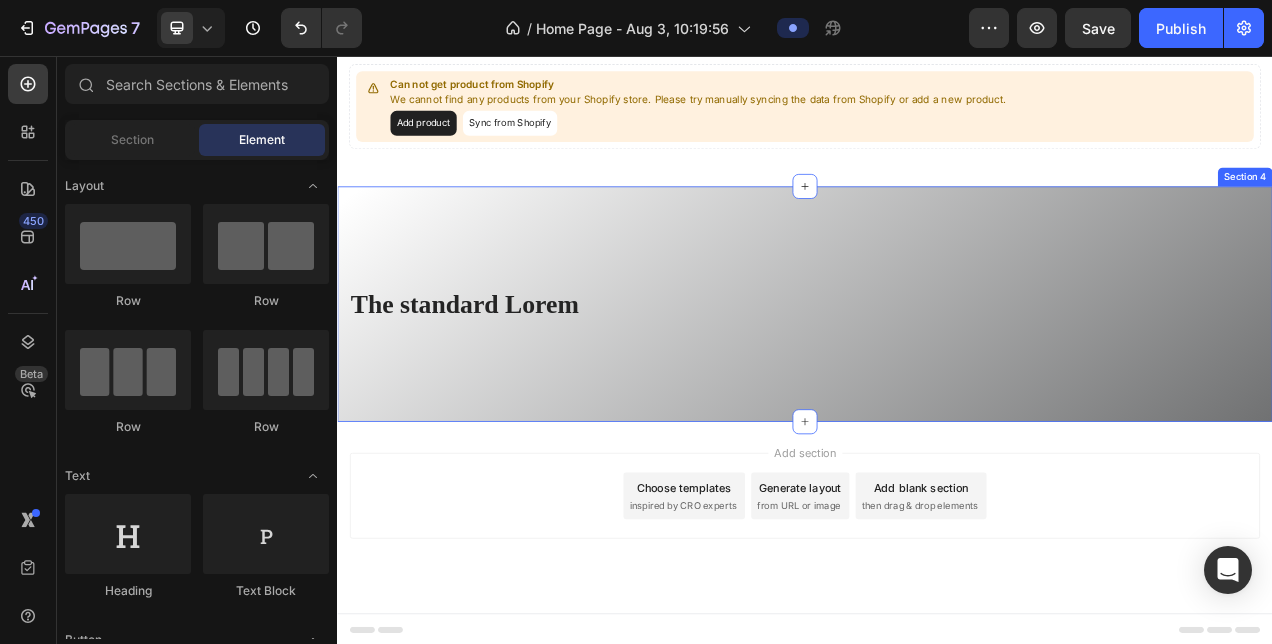 click on "The standard Lorem Heading The standard Lorem Heading Row Section 4" at bounding box center (937, 374) 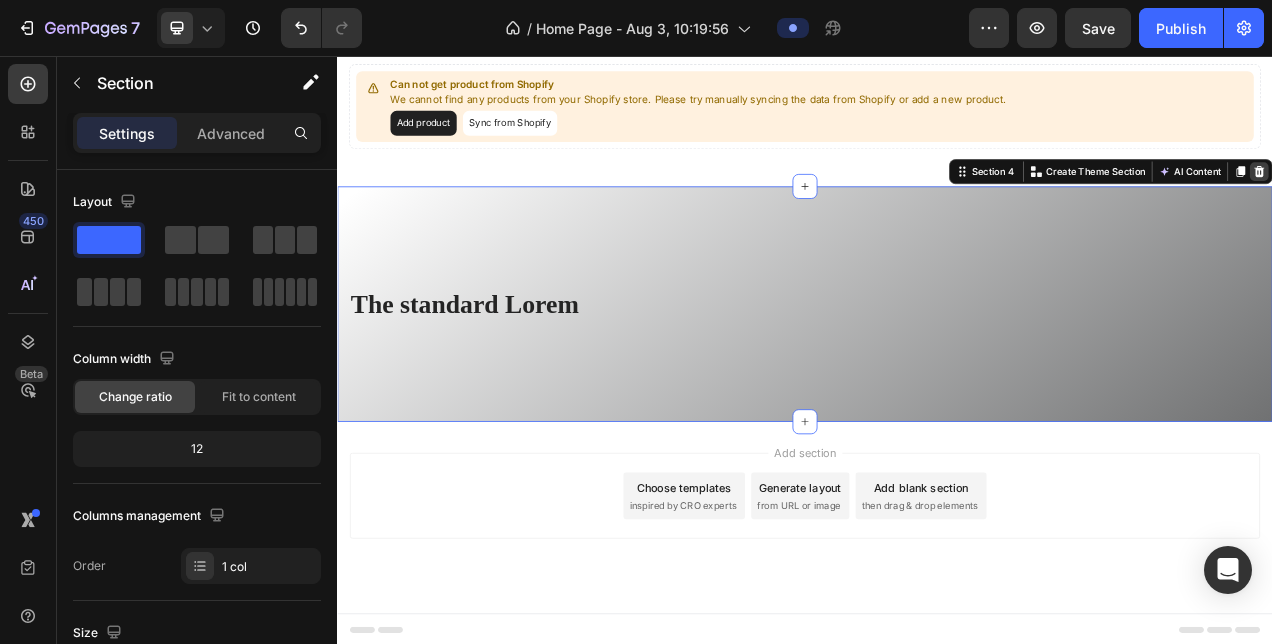 click 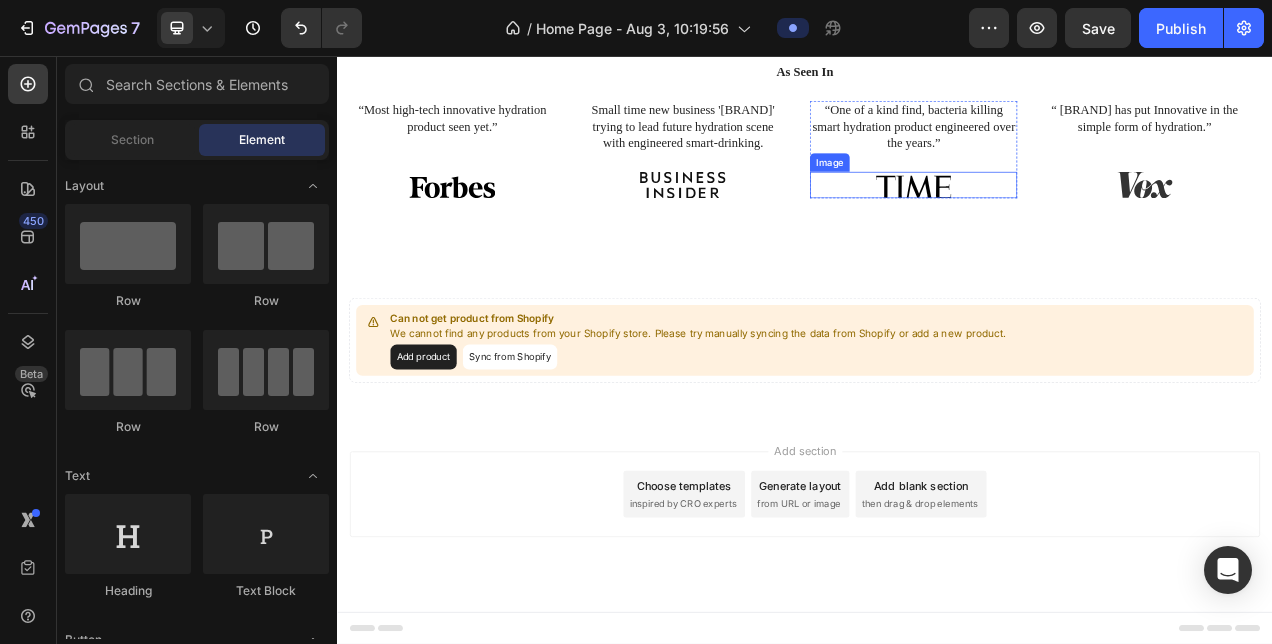 scroll, scrollTop: 778, scrollLeft: 0, axis: vertical 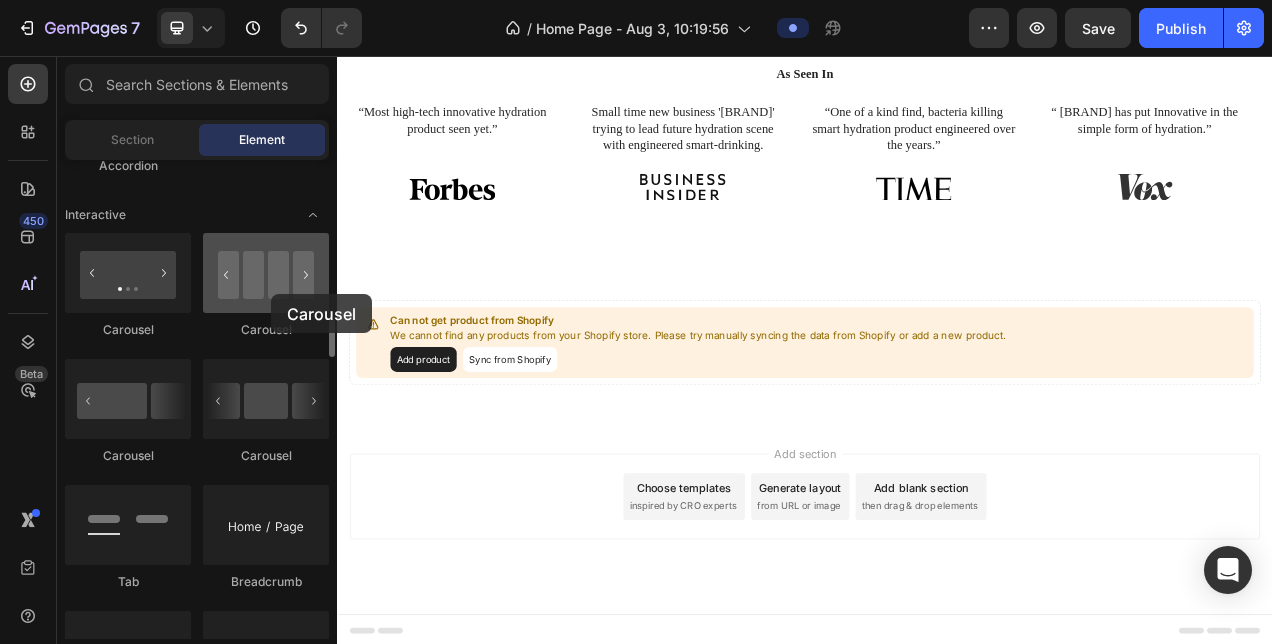 click at bounding box center (266, 273) 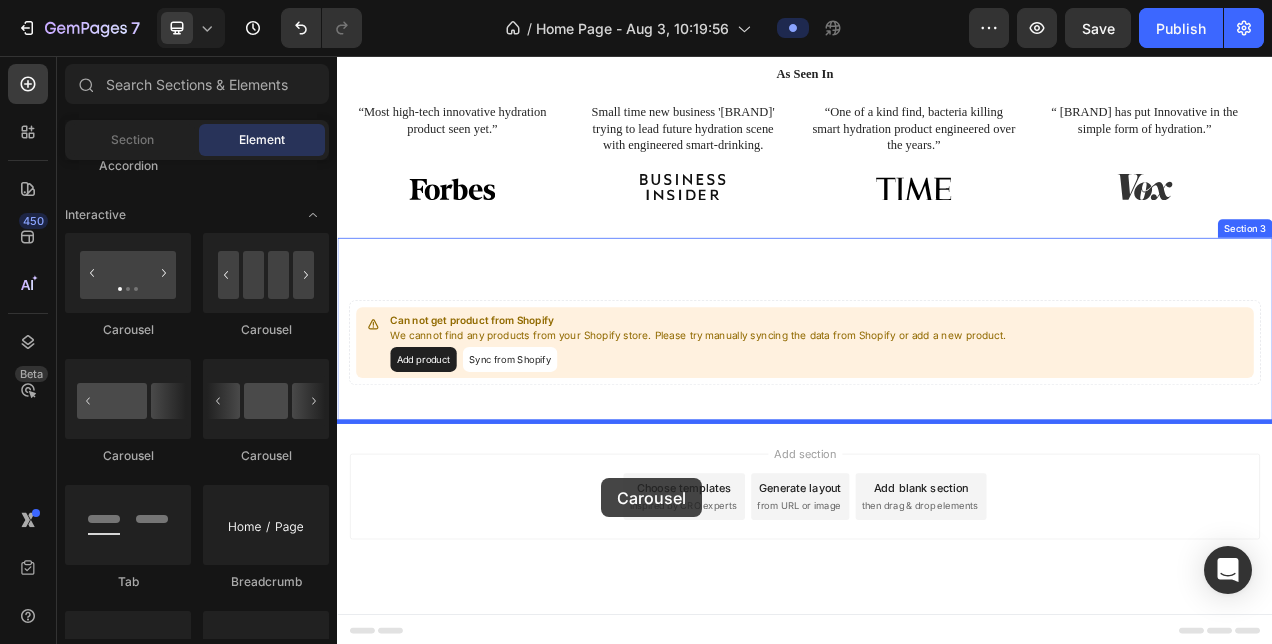 drag, startPoint x: 472, startPoint y: 344, endPoint x: 676, endPoint y: 598, distance: 325.77905 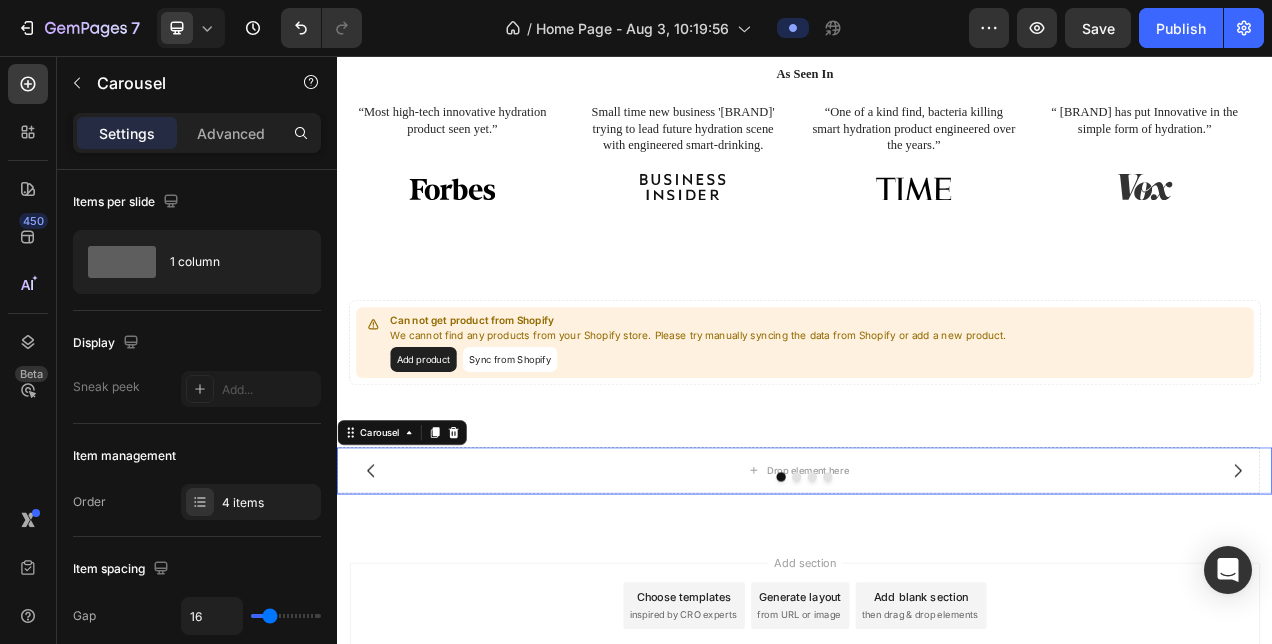 scroll, scrollTop: 918, scrollLeft: 0, axis: vertical 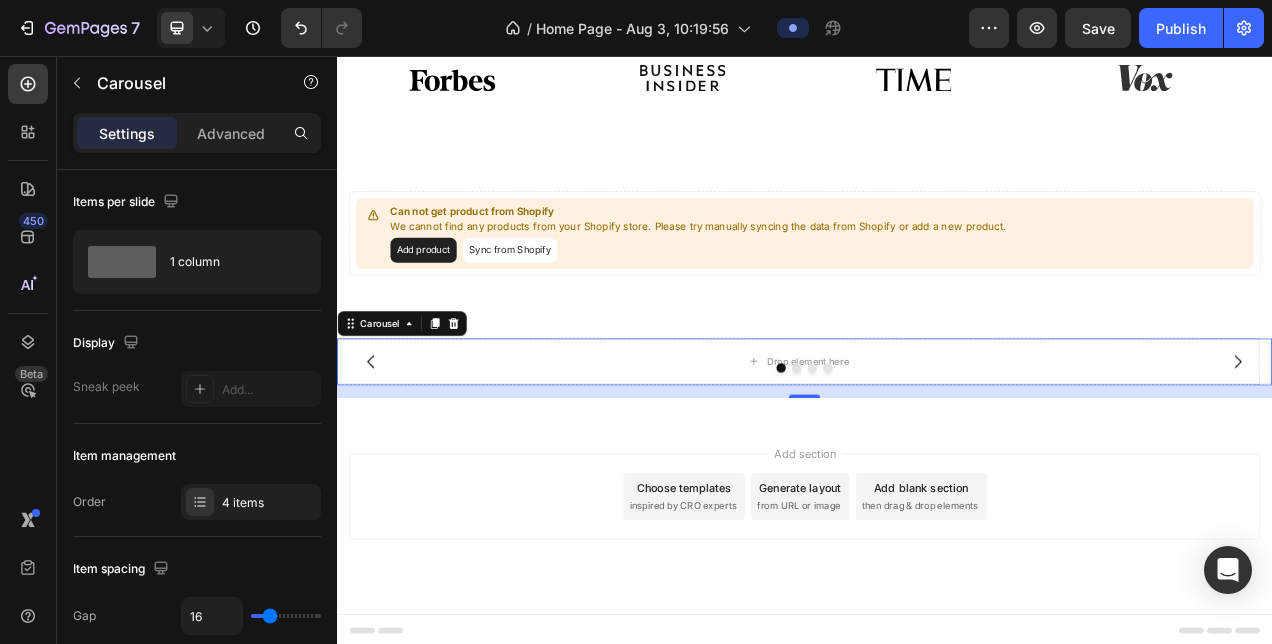 click at bounding box center [937, 456] 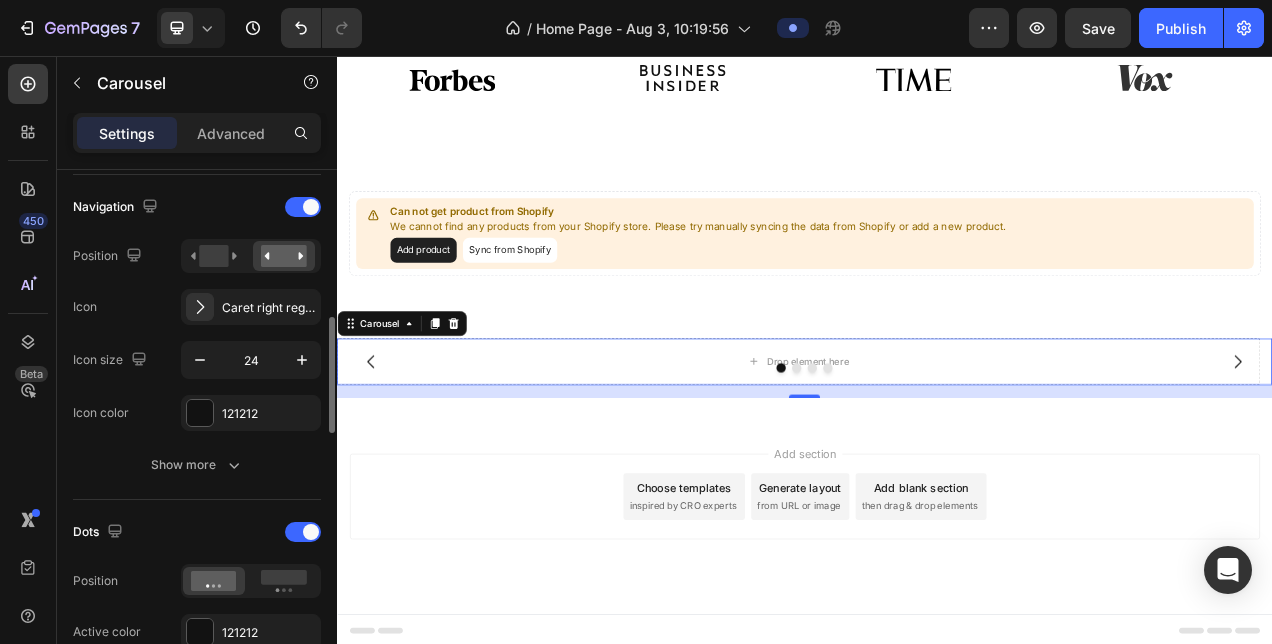 scroll, scrollTop: 706, scrollLeft: 0, axis: vertical 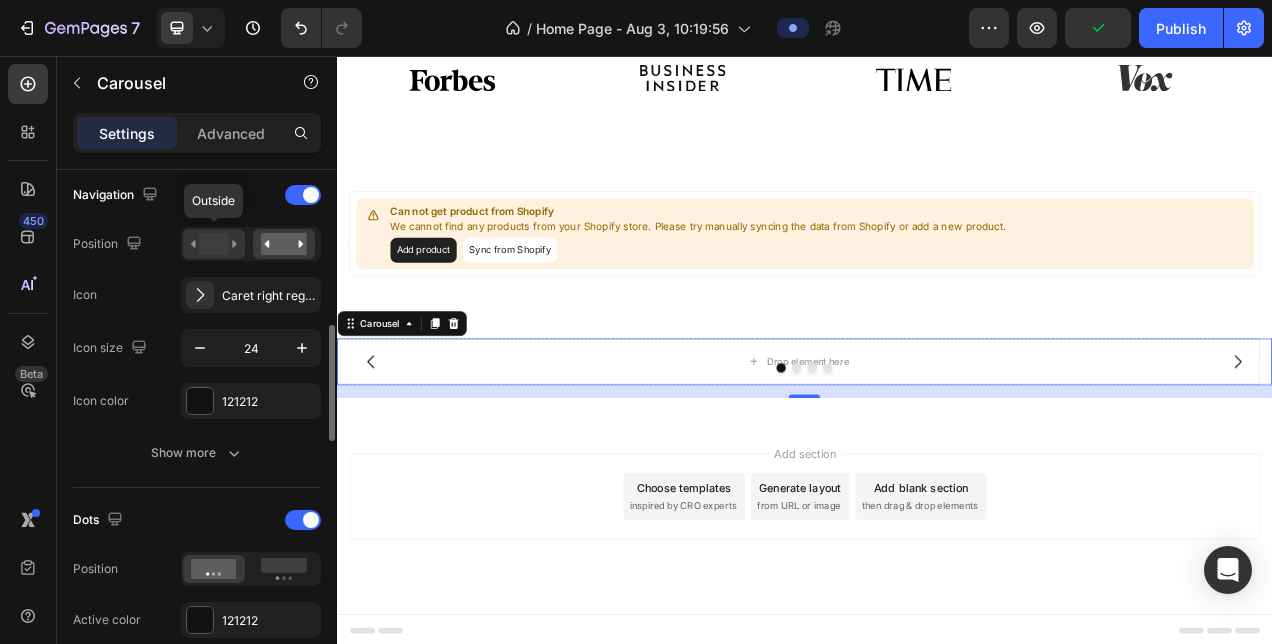 click 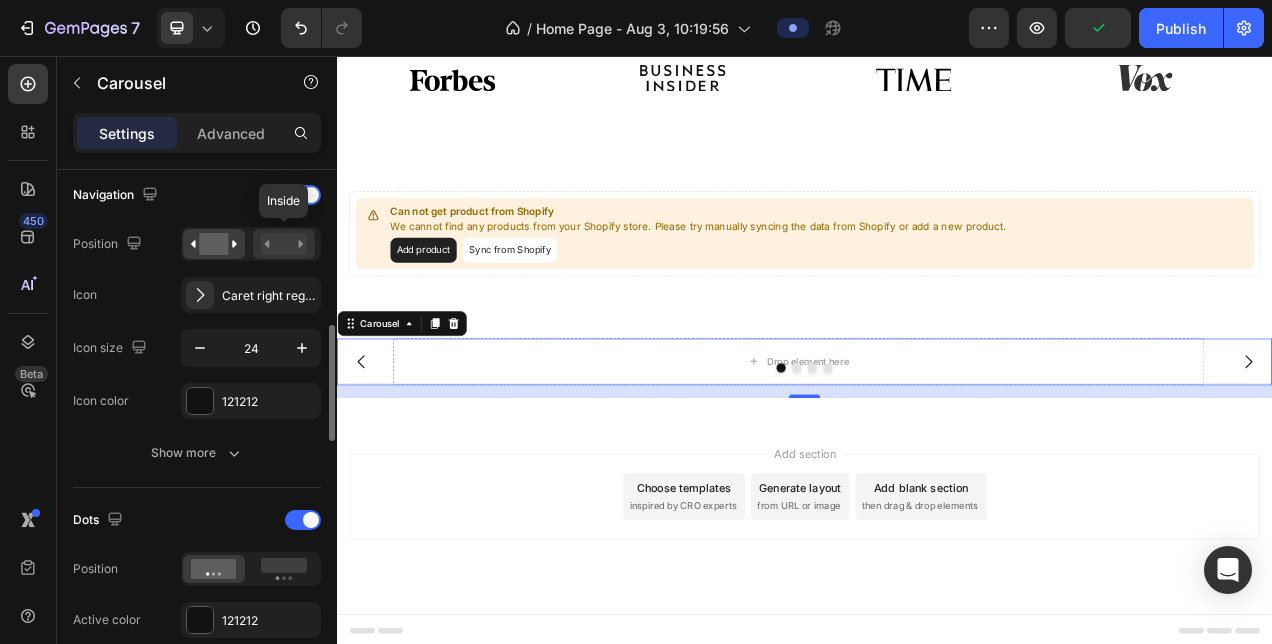 click 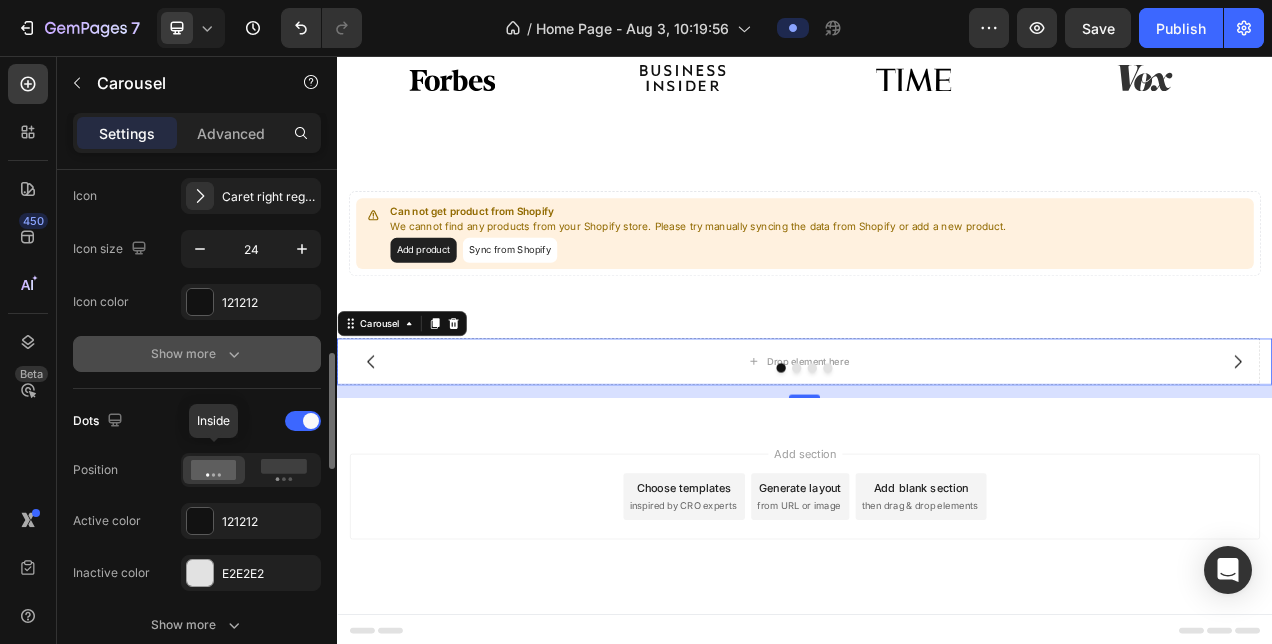 scroll, scrollTop: 813, scrollLeft: 0, axis: vertical 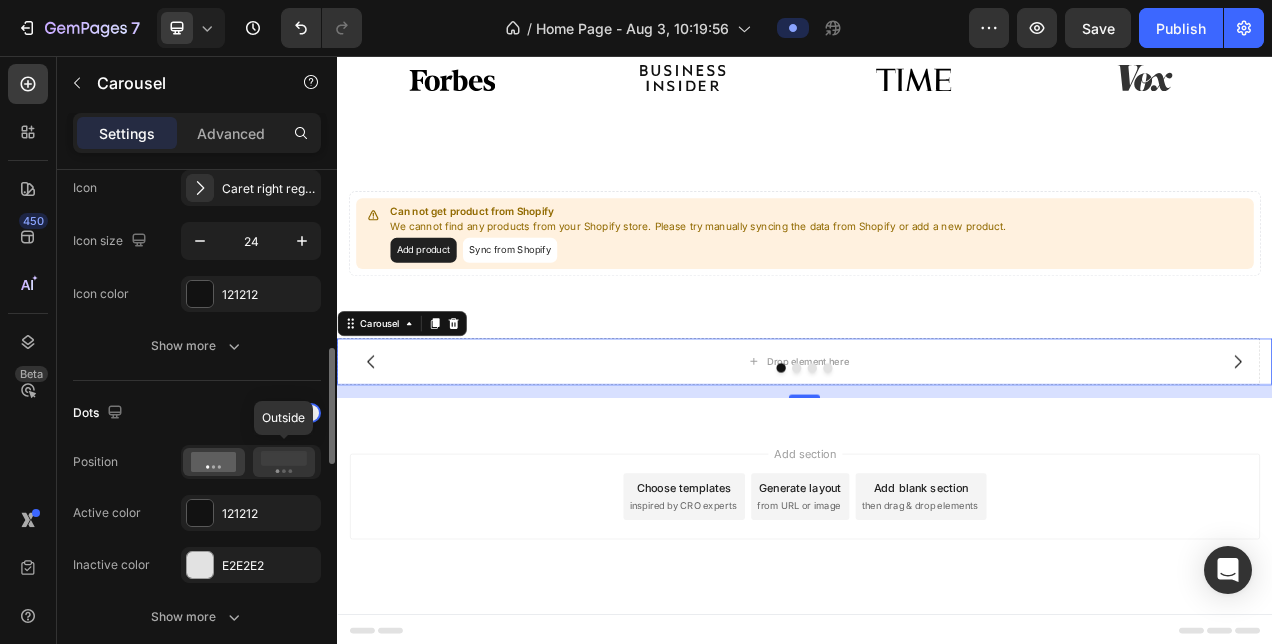 click 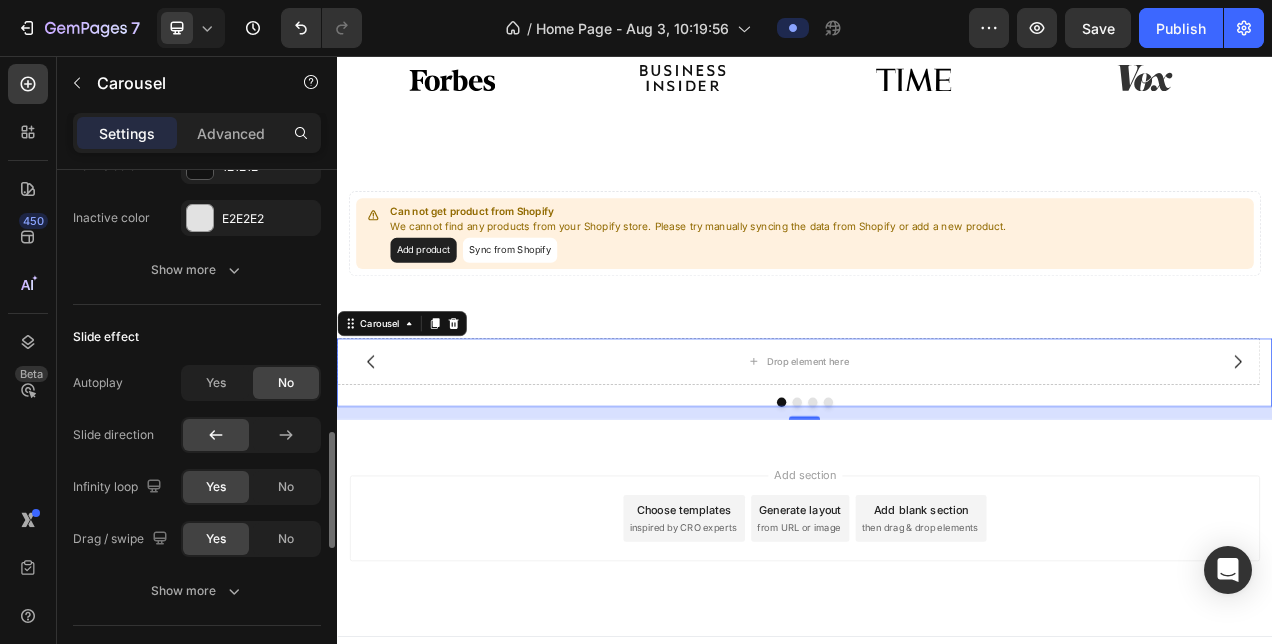 scroll, scrollTop: 1167, scrollLeft: 0, axis: vertical 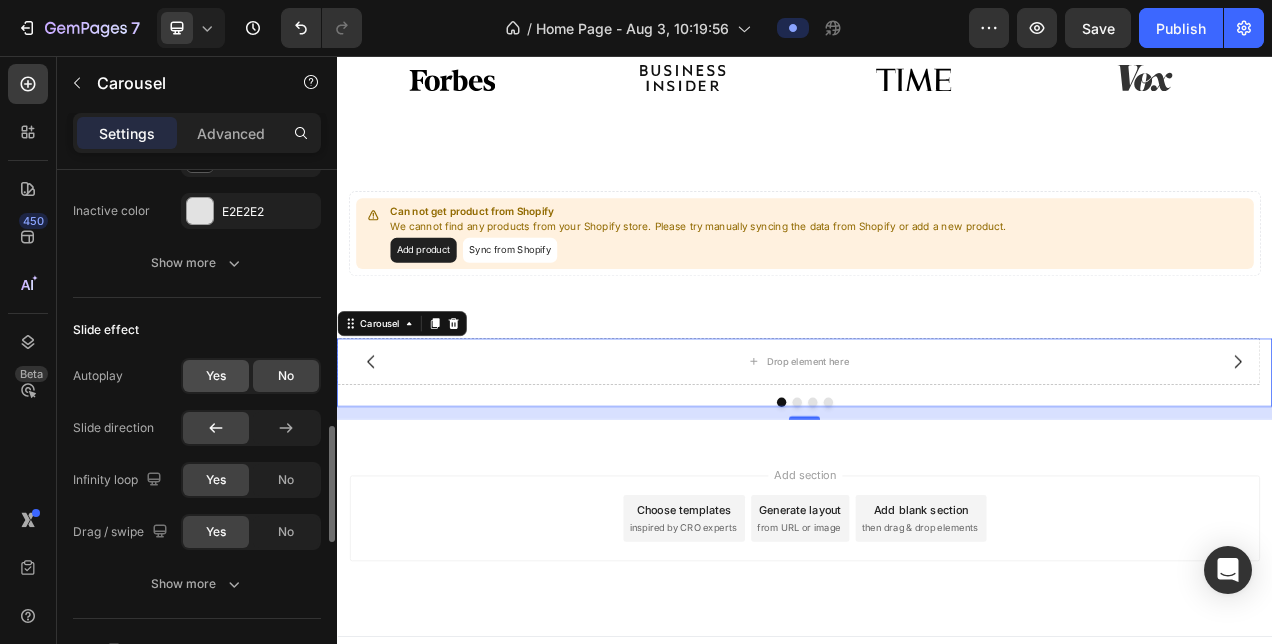 click on "Yes" 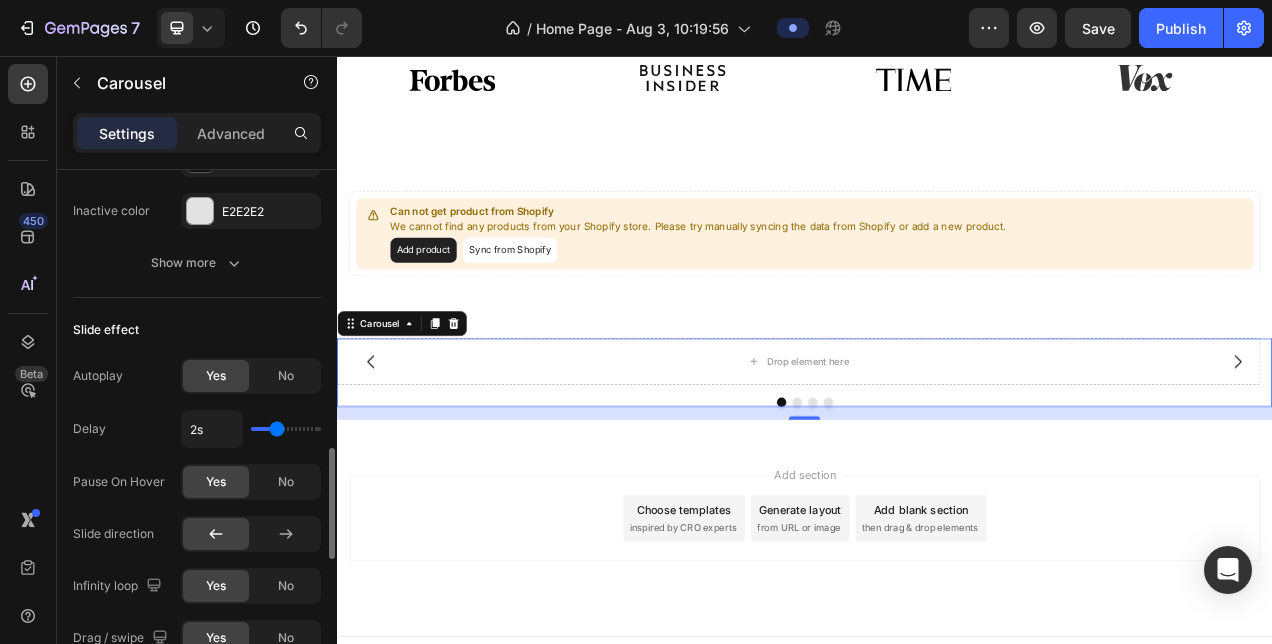 scroll, scrollTop: 1206, scrollLeft: 0, axis: vertical 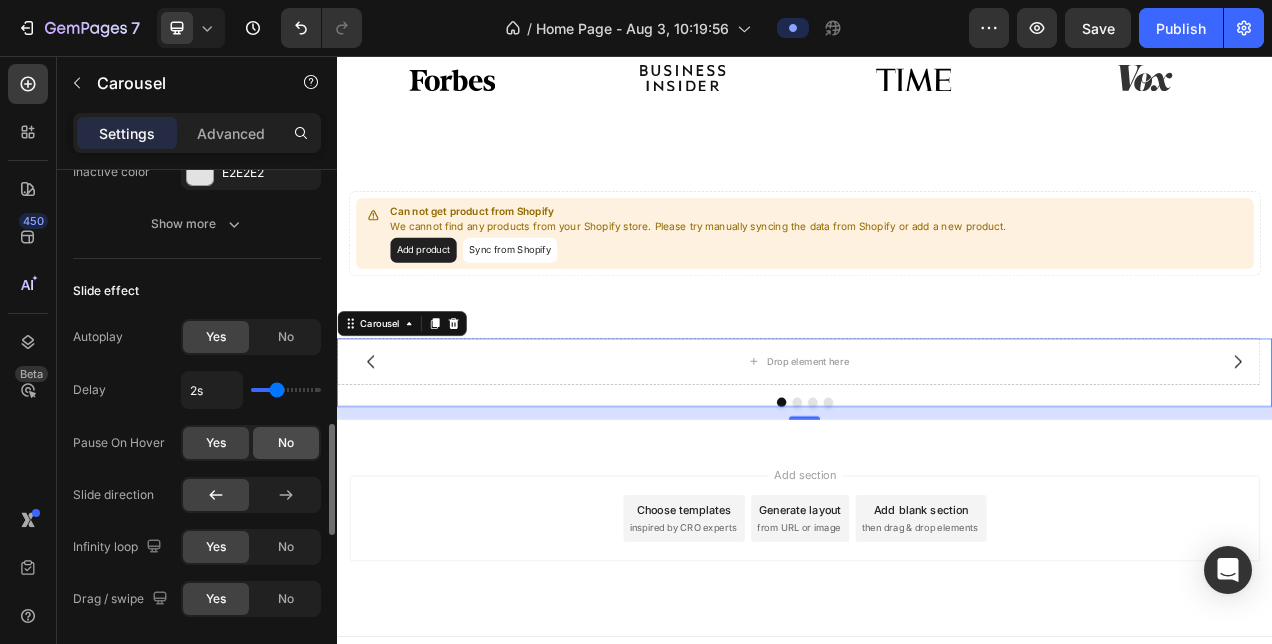 click on "No" 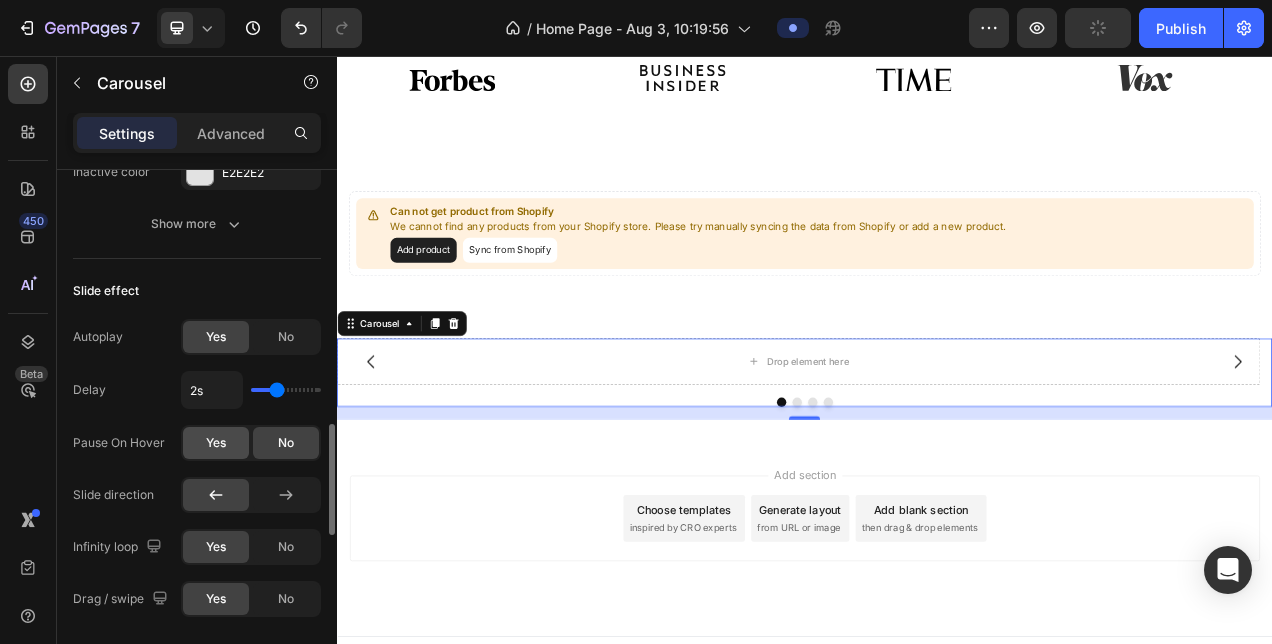 click on "Yes" 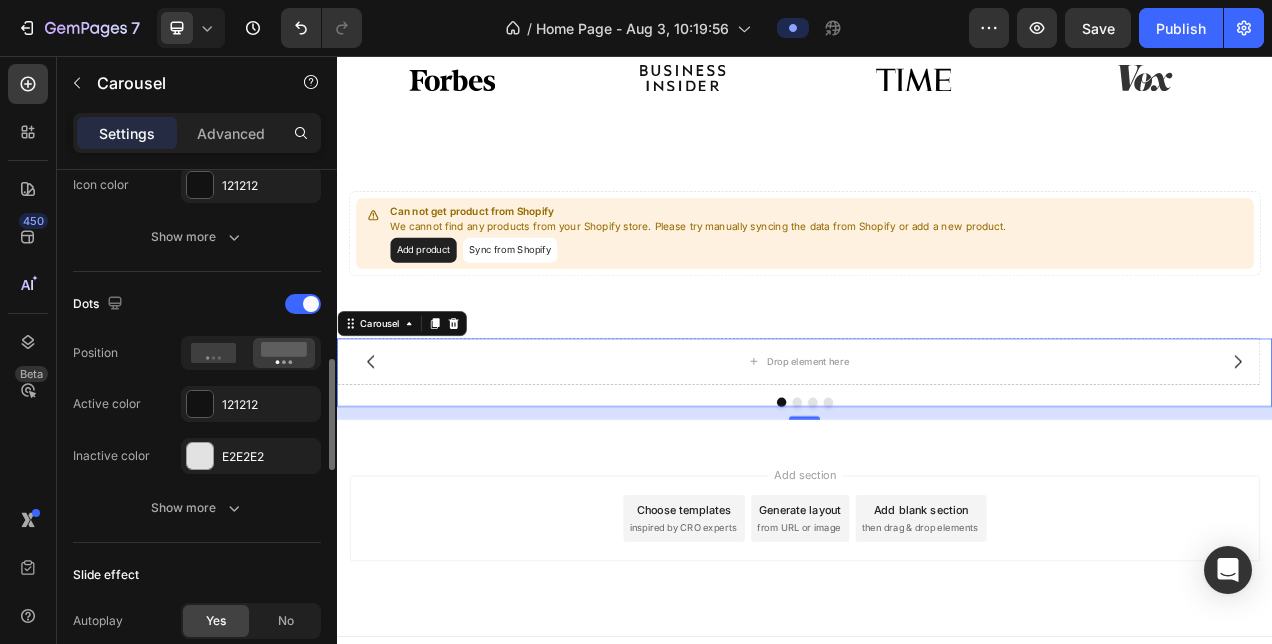 scroll, scrollTop: 918, scrollLeft: 0, axis: vertical 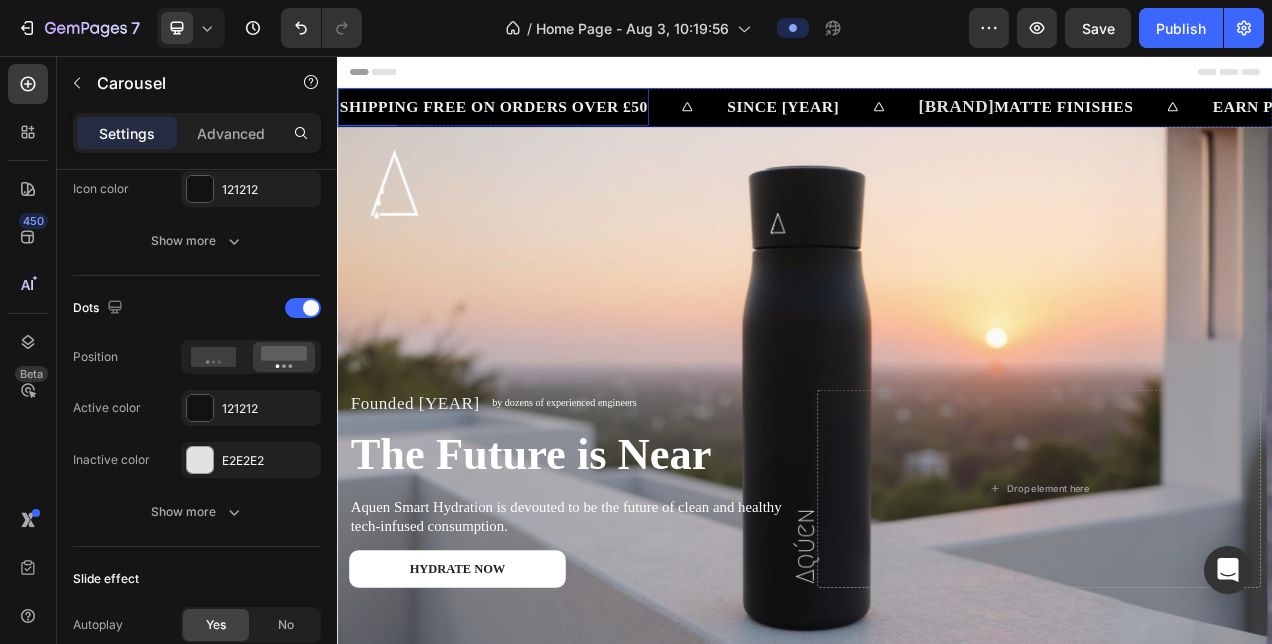 click on "SHIPPING FREE ON ORDERS OVER £50" at bounding box center [537, 121] 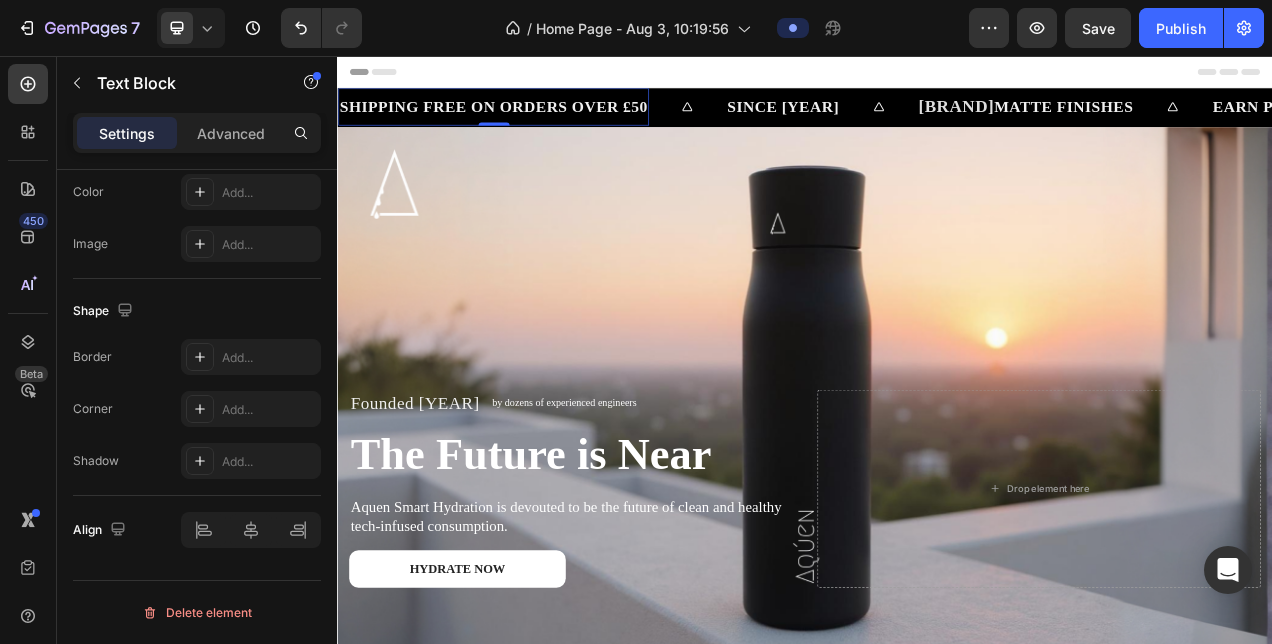 scroll, scrollTop: 0, scrollLeft: 0, axis: both 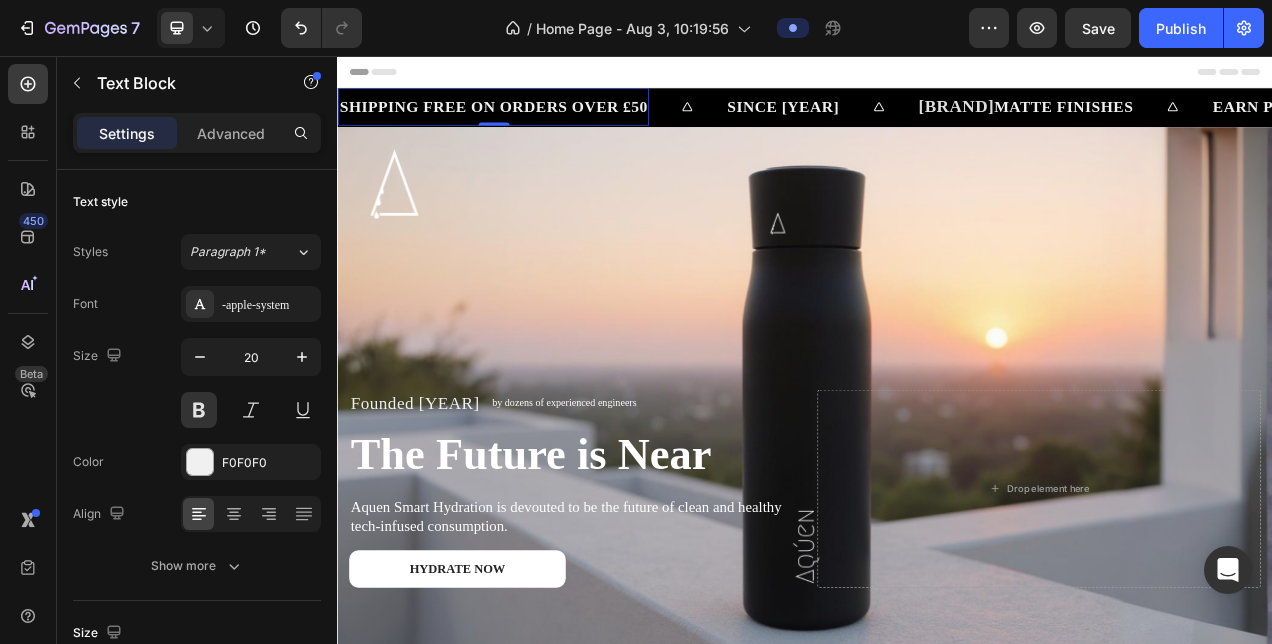 click on "SHIPPING FREE ON ORDERS OVER £50" at bounding box center (537, 121) 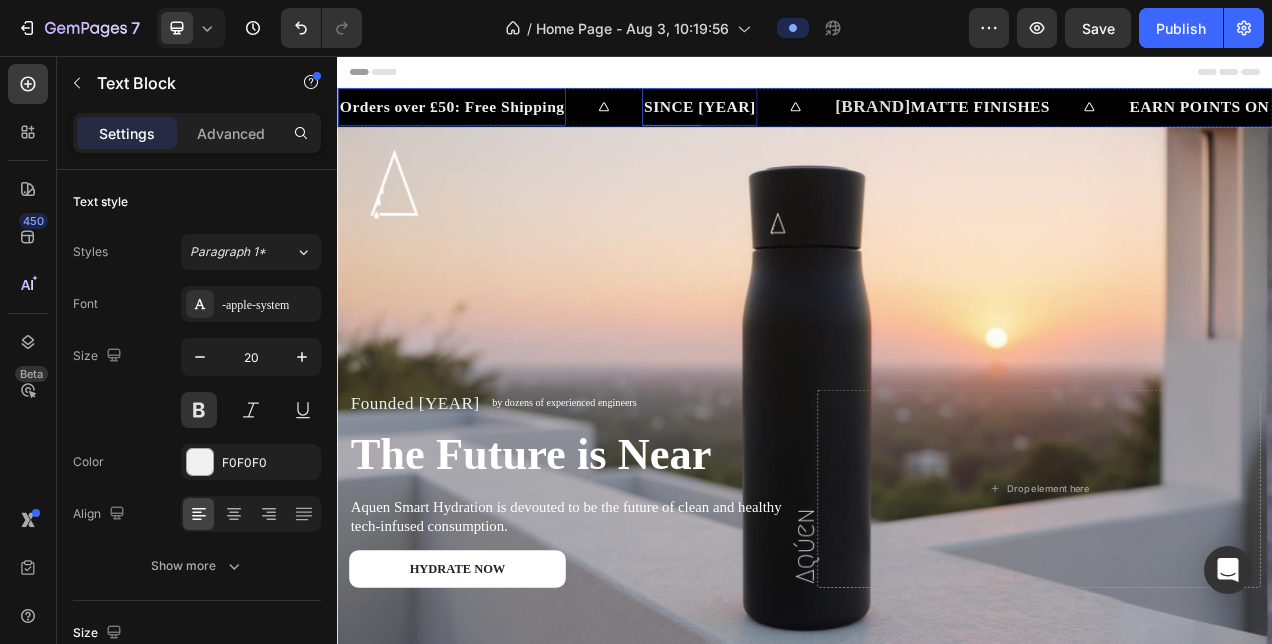 click on "SINCE [YEAR]" at bounding box center [801, 121] 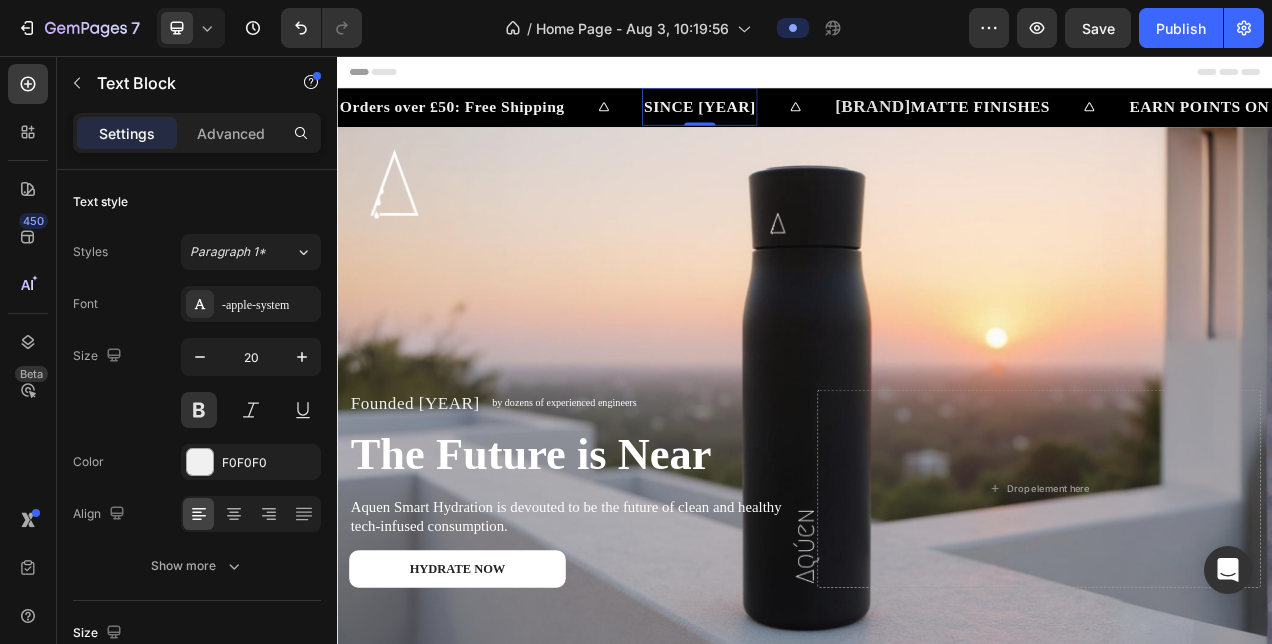 click on "SINCE [YEAR]" at bounding box center (801, 121) 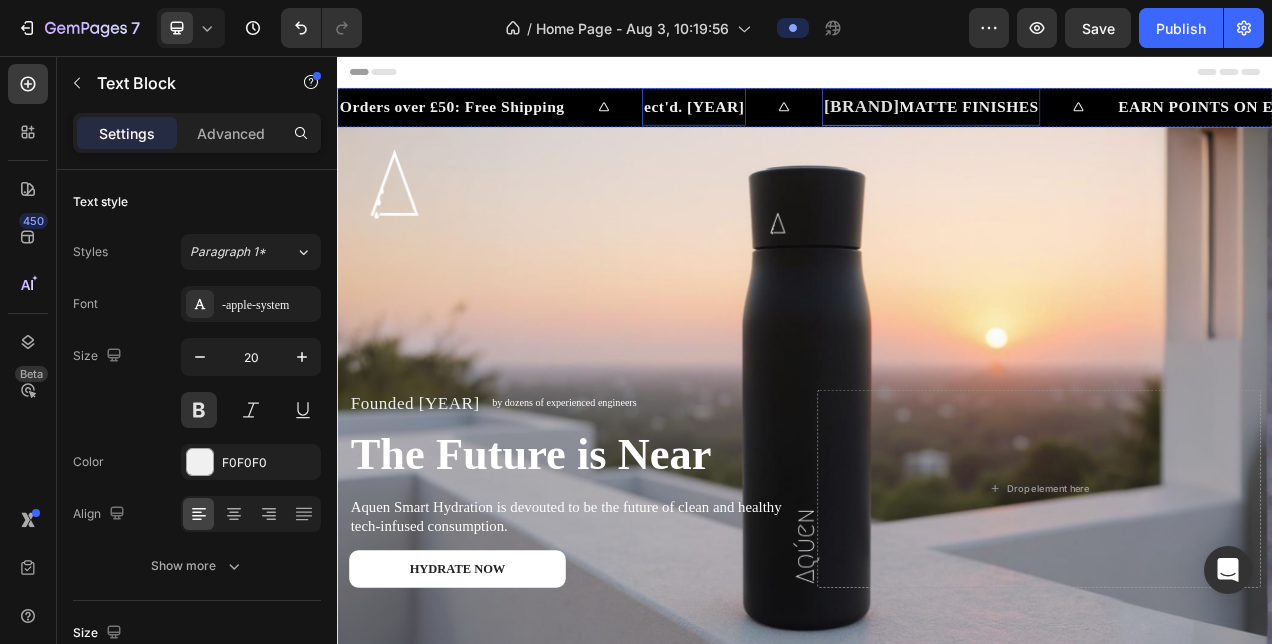 click on "[BRAND]  MATTE FINISHES" at bounding box center (1099, 121) 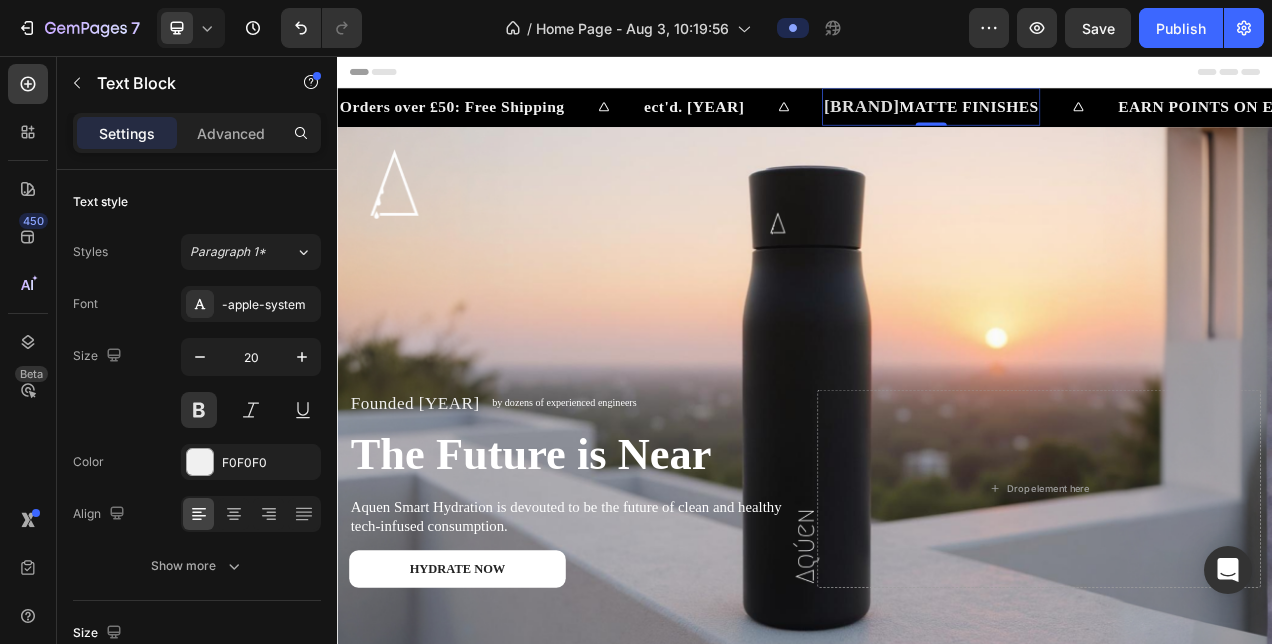 click on "[BRAND]  MATTE FINISHES" at bounding box center (1099, 121) 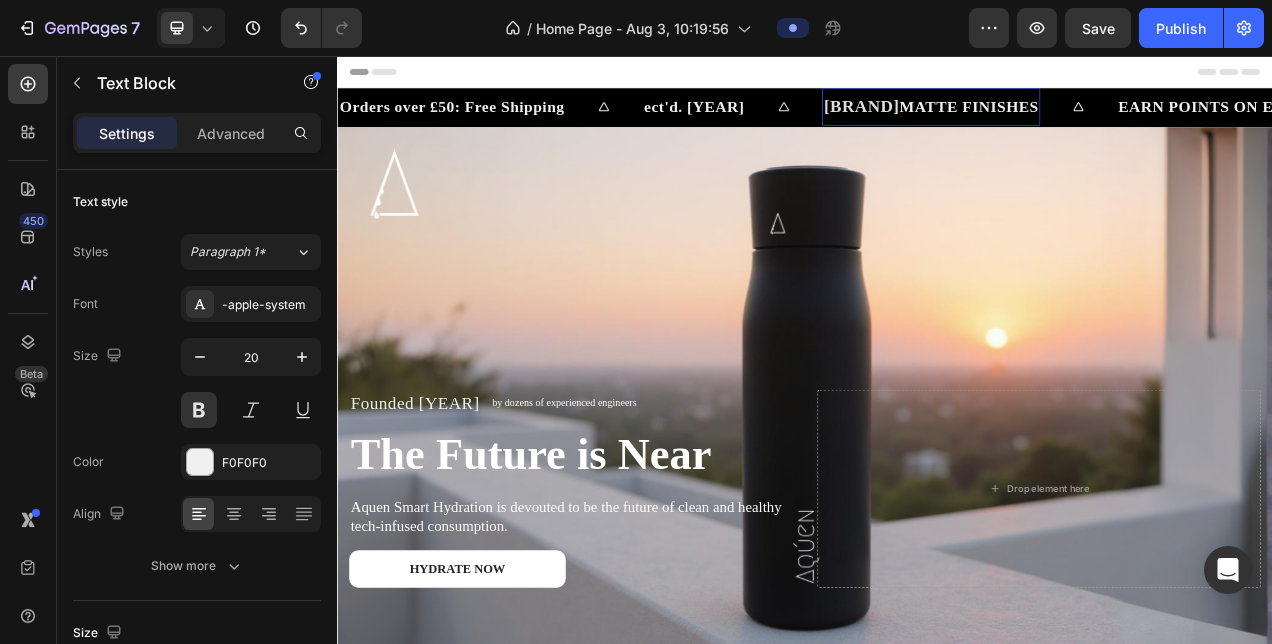 click on "[BRAND]  MATTE FINISHES" at bounding box center (1099, 121) 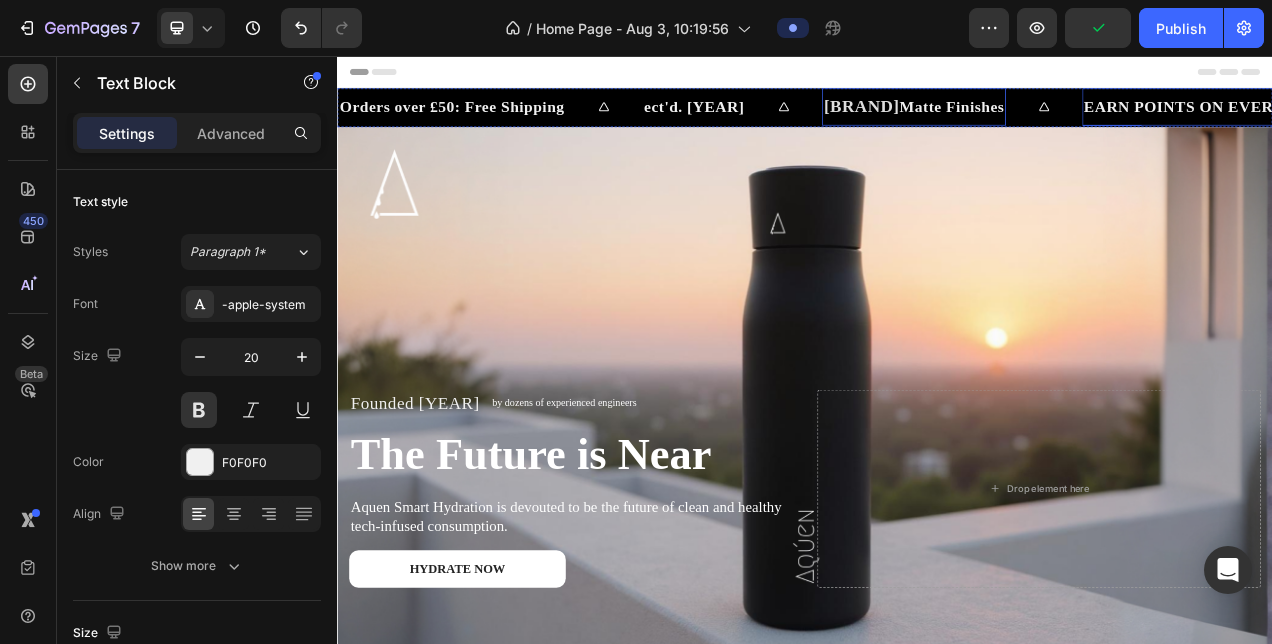 click on "EARN POINTS ON EVERY POUND" at bounding box center (1463, 121) 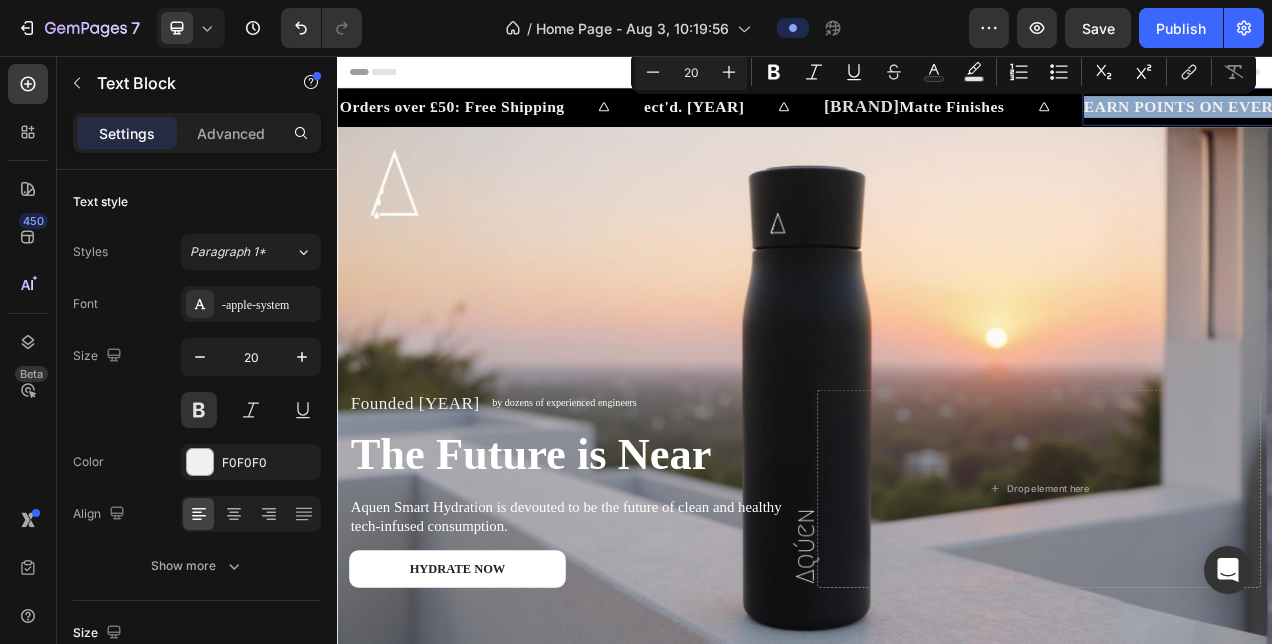 drag, startPoint x: 1262, startPoint y: 118, endPoint x: 1541, endPoint y: 106, distance: 279.25793 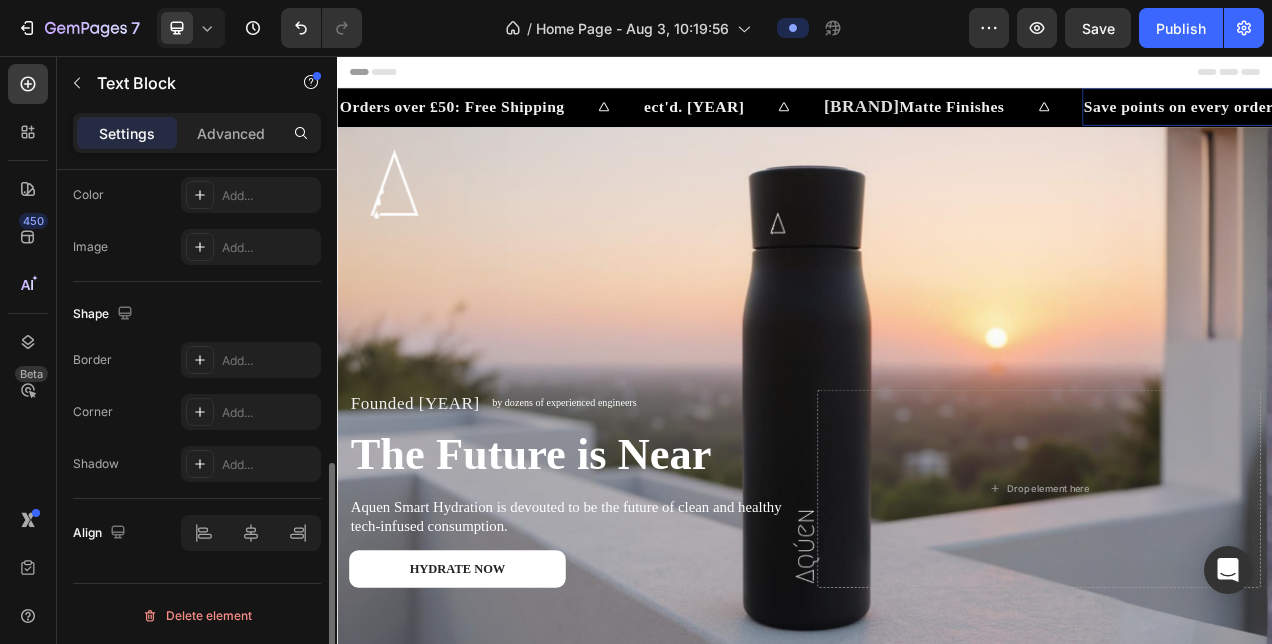 scroll, scrollTop: 0, scrollLeft: 0, axis: both 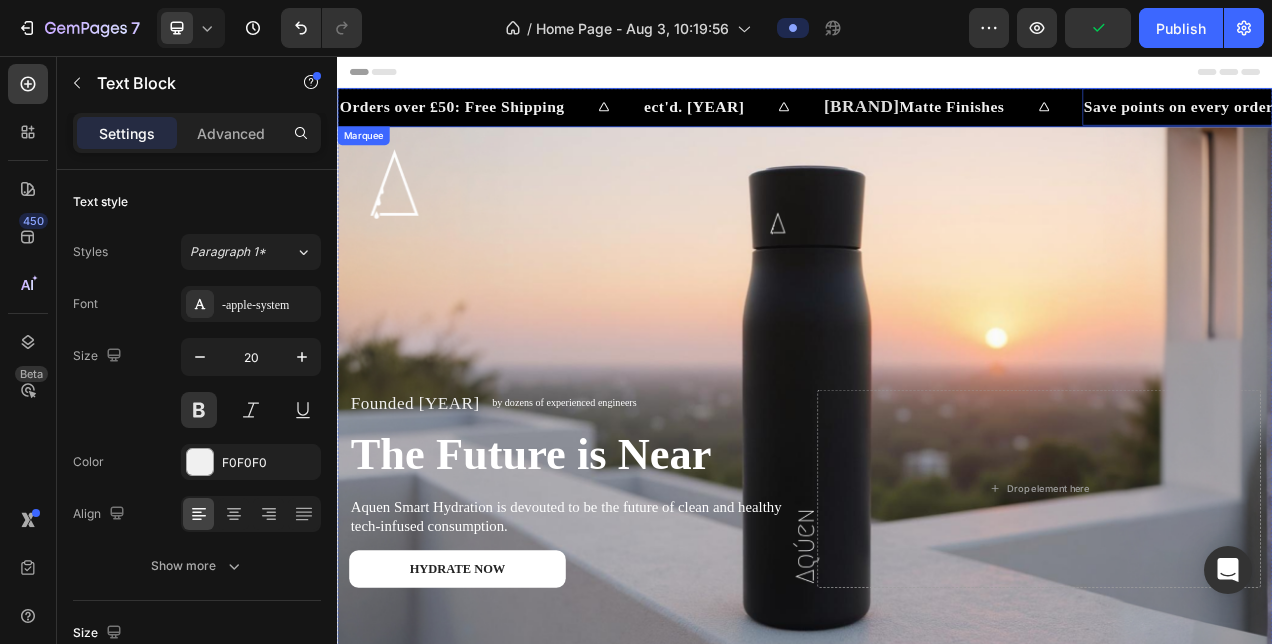 click on "Orders over £50: Free Shipping Text Block" at bounding box center (533, 121) 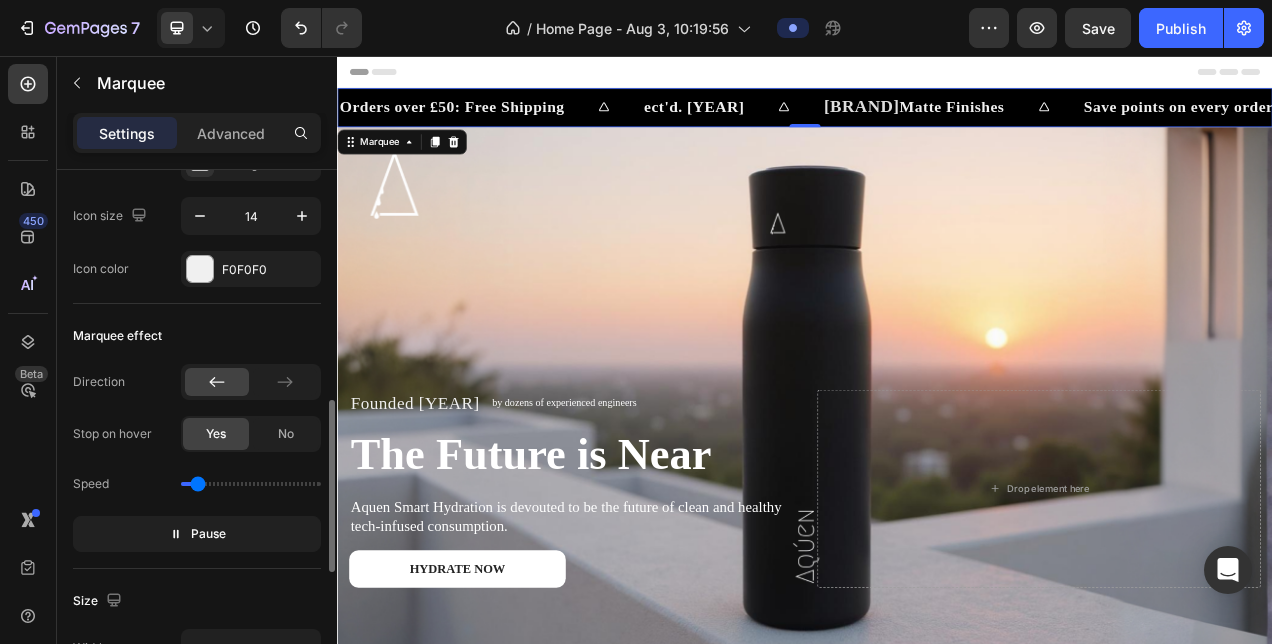 scroll, scrollTop: 542, scrollLeft: 0, axis: vertical 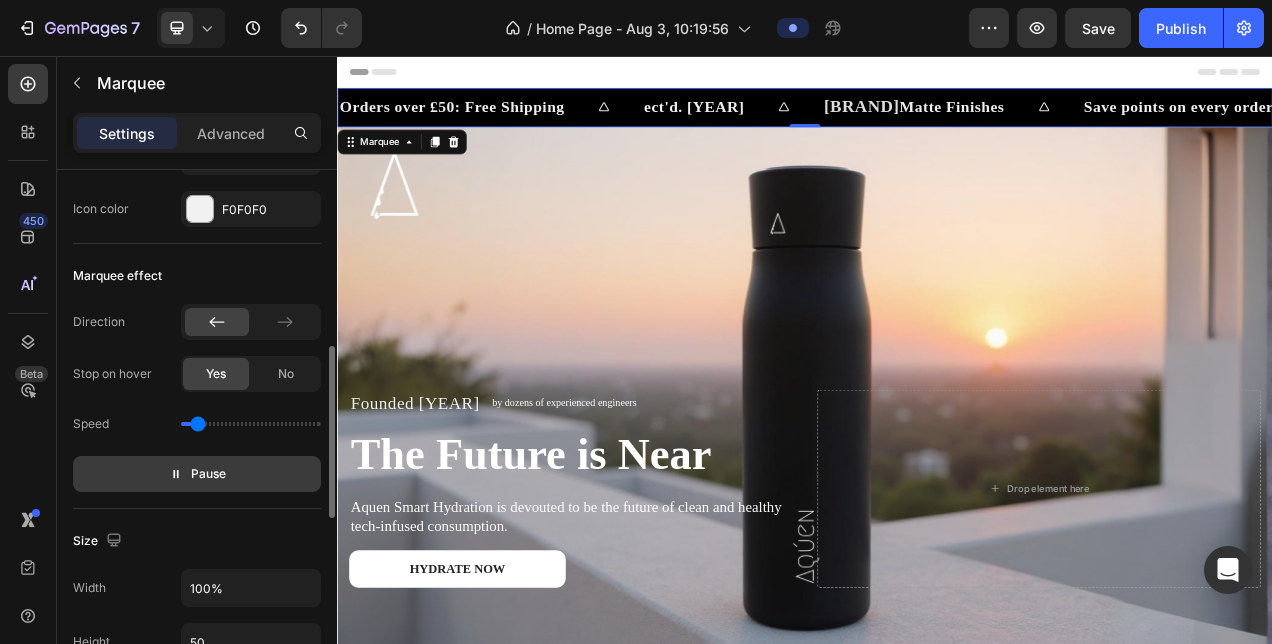 click on "Pause" at bounding box center [197, 474] 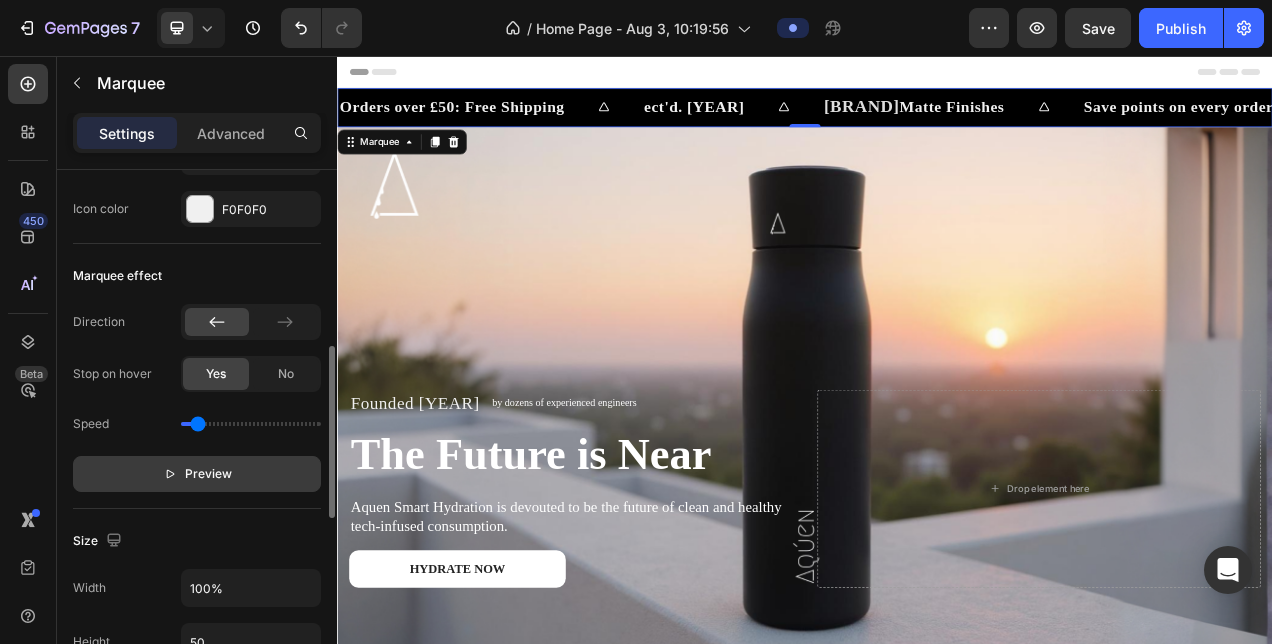 click on "Preview" at bounding box center (197, 474) 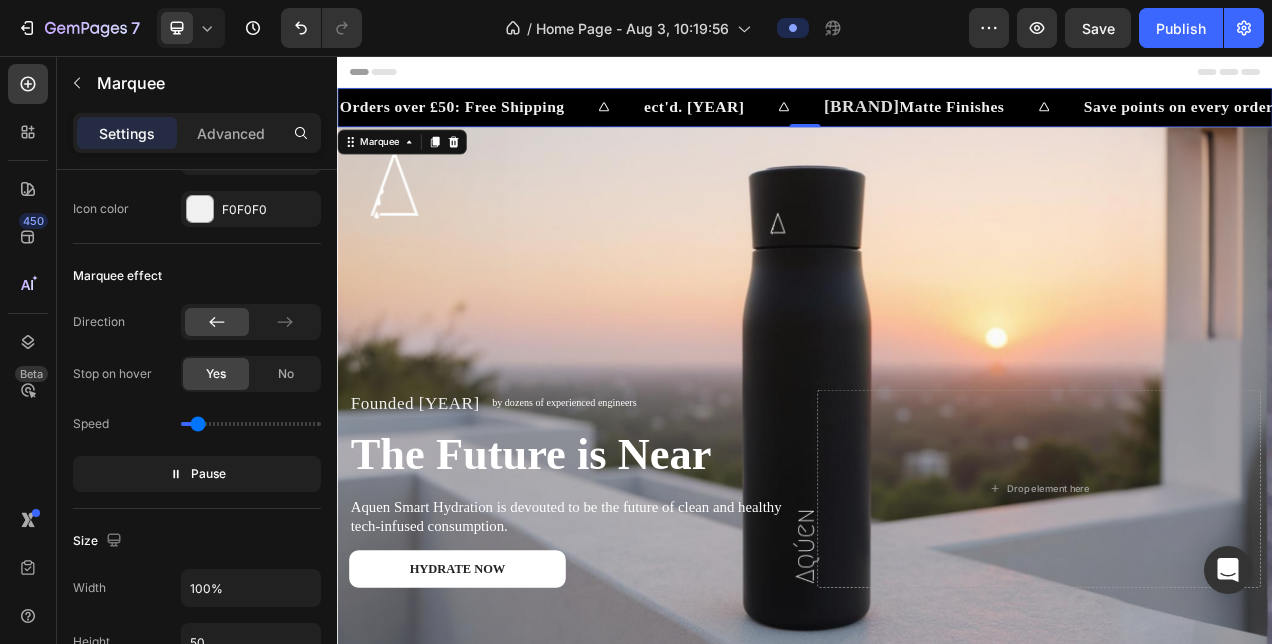 click on "Save points on every order" at bounding box center (1415, 121) 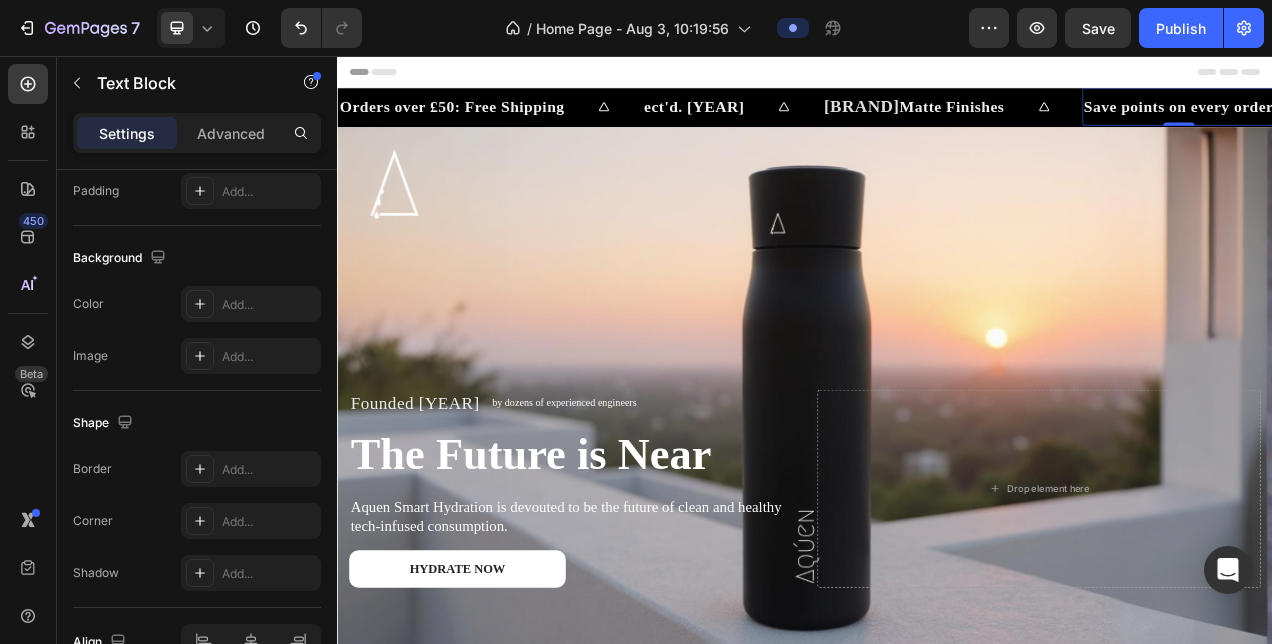 scroll, scrollTop: 0, scrollLeft: 0, axis: both 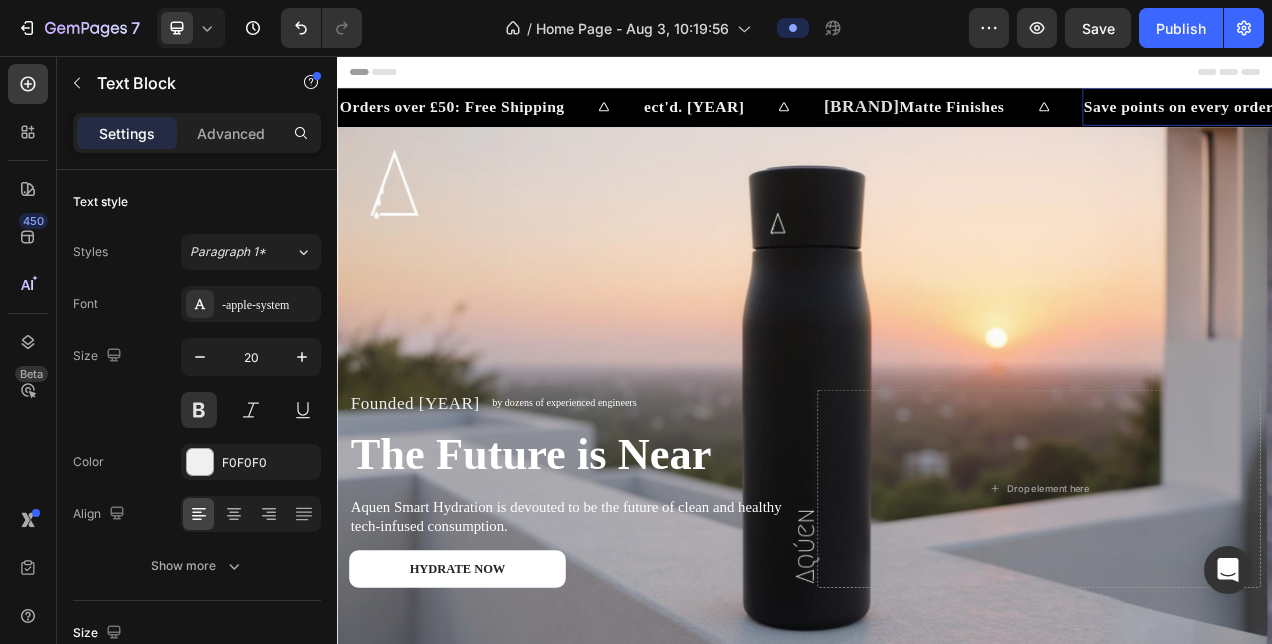 click on "Save points on every order" at bounding box center [1415, 121] 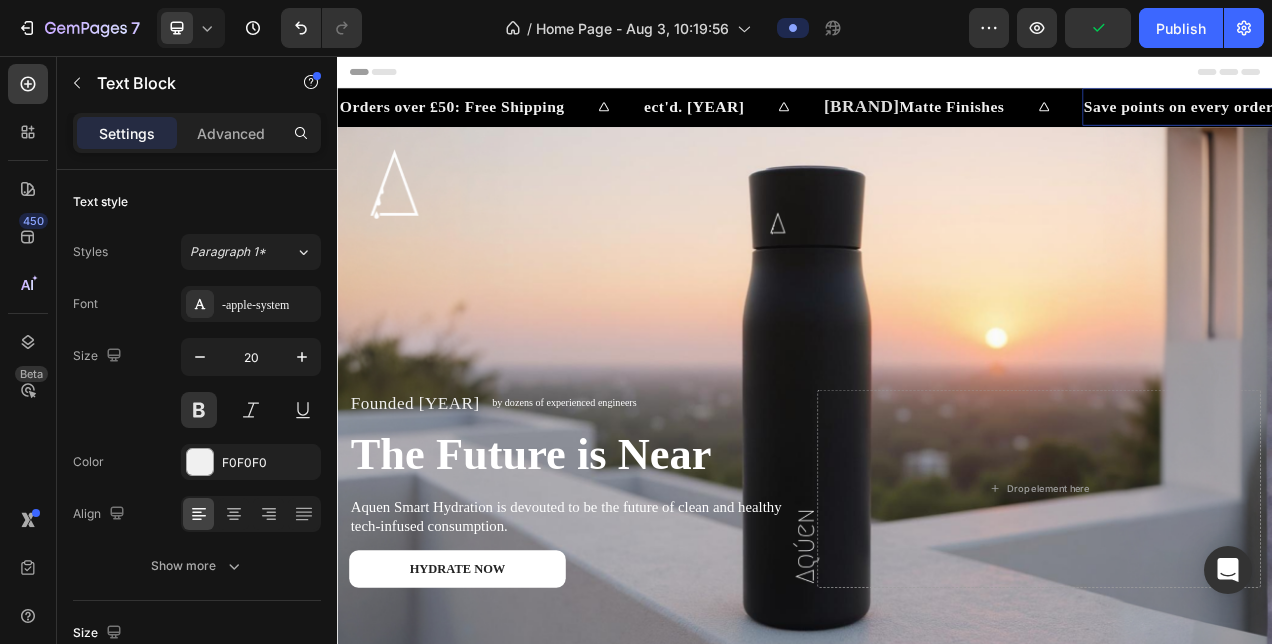 click on "Save points on every order" at bounding box center (1414, 121) 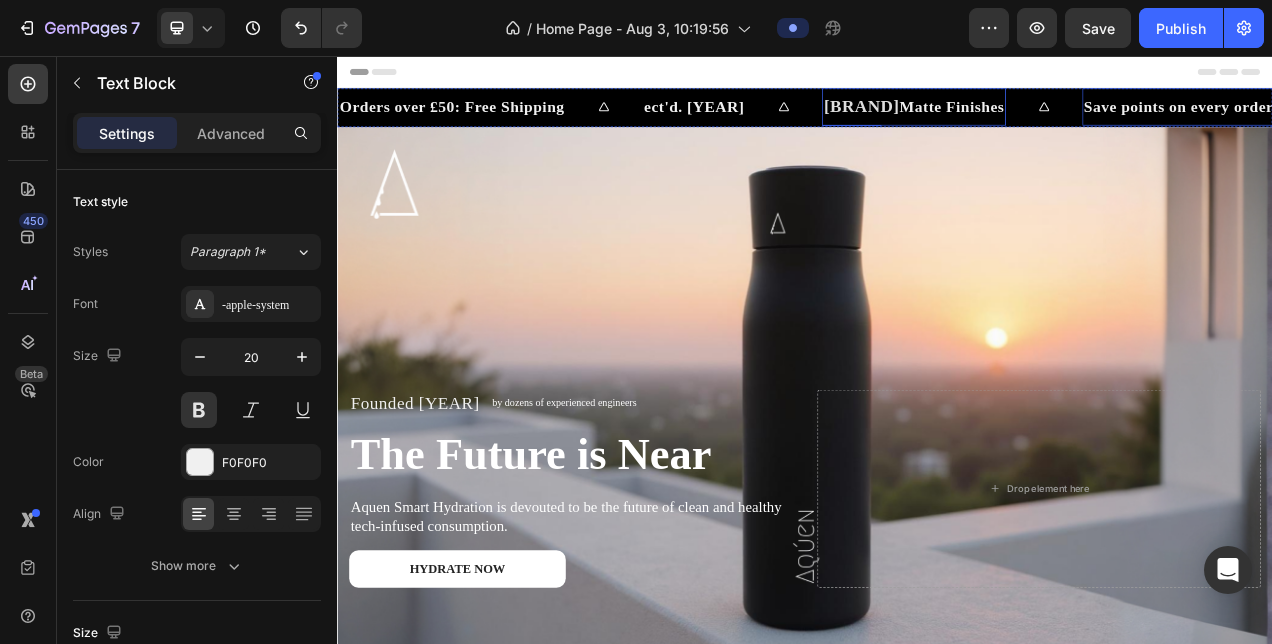 click on "[BRAND]  Matte Finishes" at bounding box center [1077, 121] 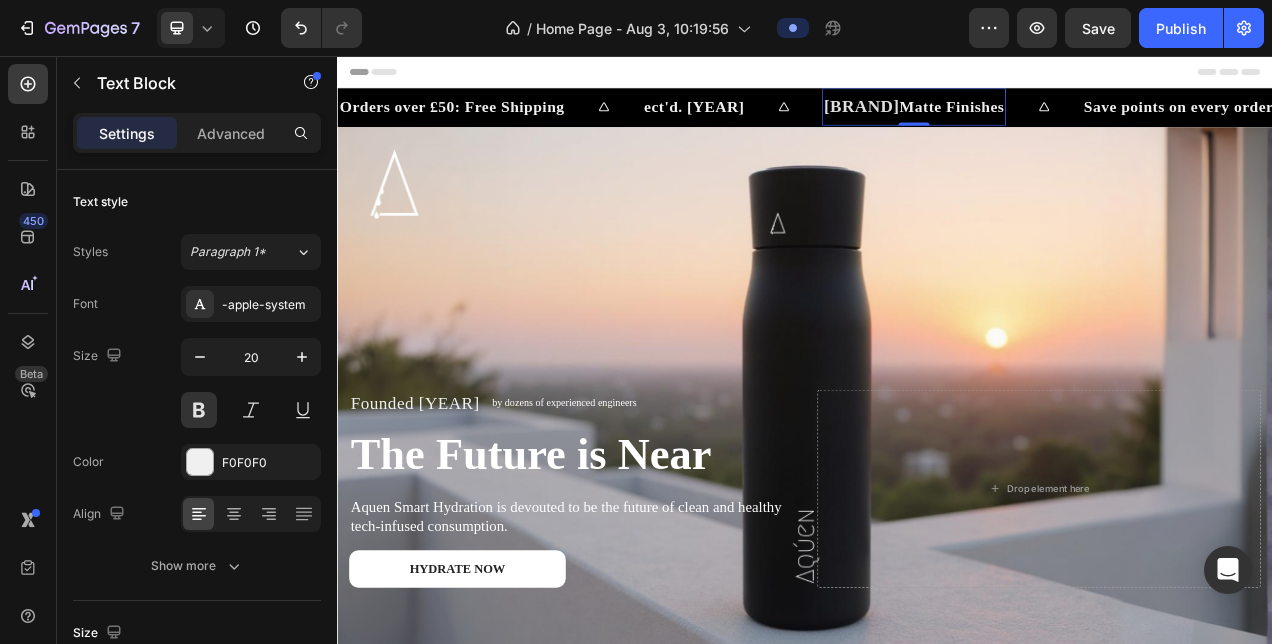 click on "[BRAND]  Matte Finishes" at bounding box center (1075, 121) 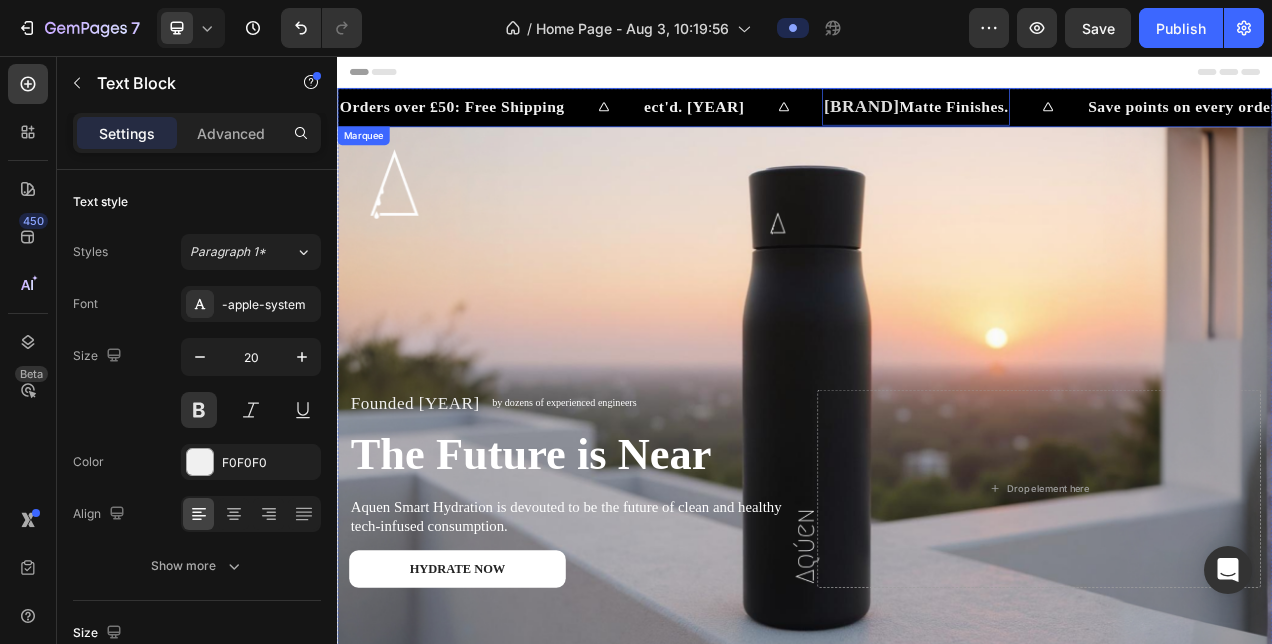 click on "ect'd. [YEAR]" at bounding box center [793, 121] 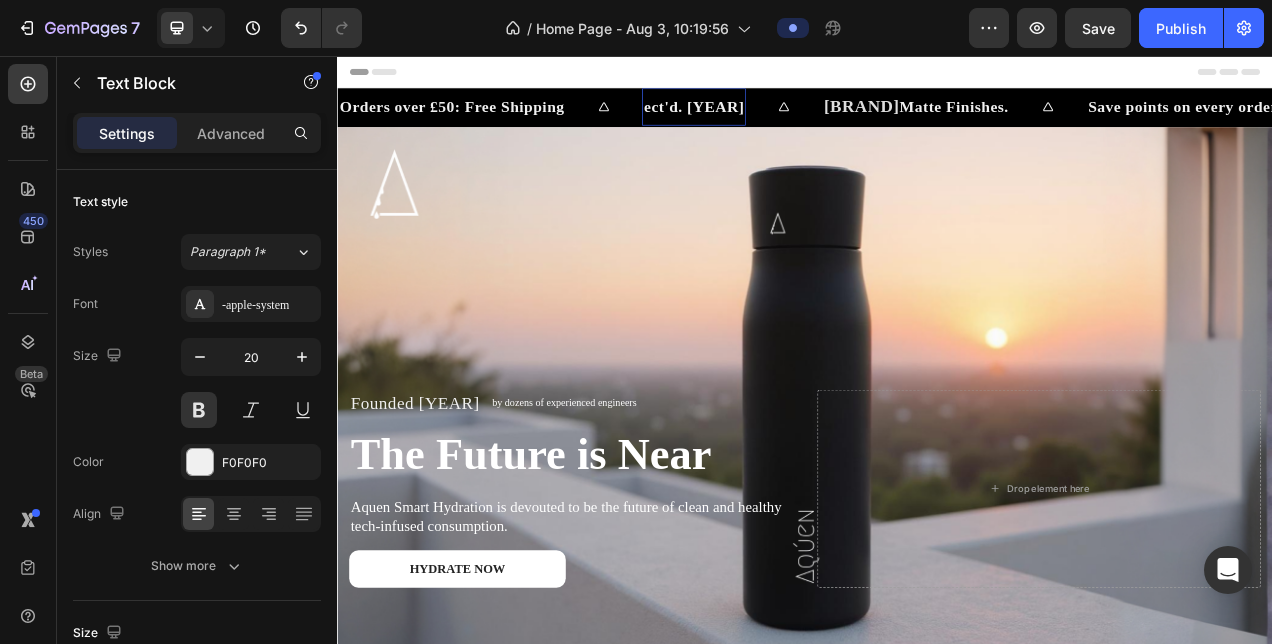 click on "ect'd. [YEAR]" at bounding box center [793, 121] 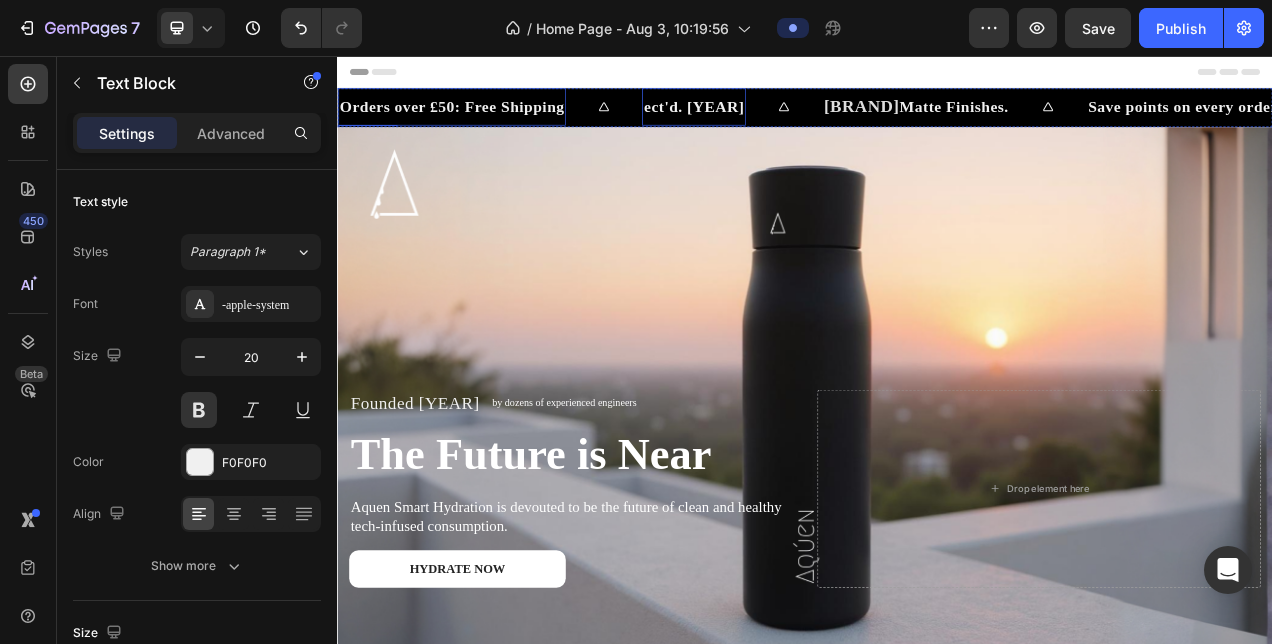 click on "Orders over £50: Free Shipping" at bounding box center [484, 121] 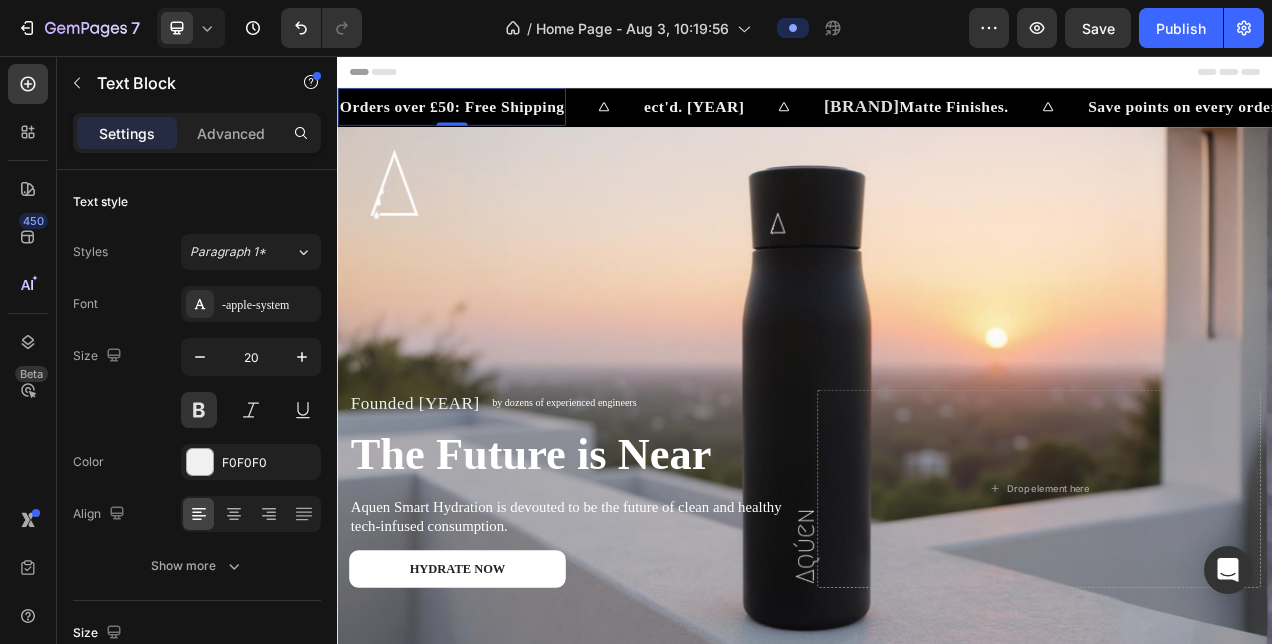 click on "Orders over £50: Free Shipping" at bounding box center [484, 121] 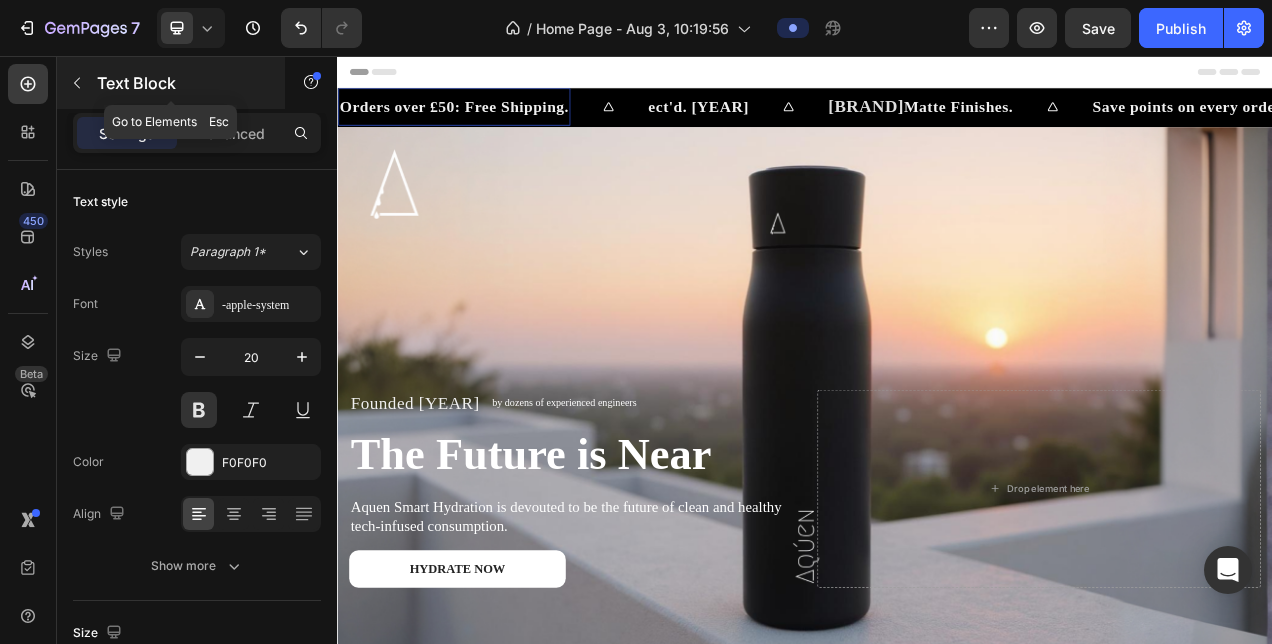 click 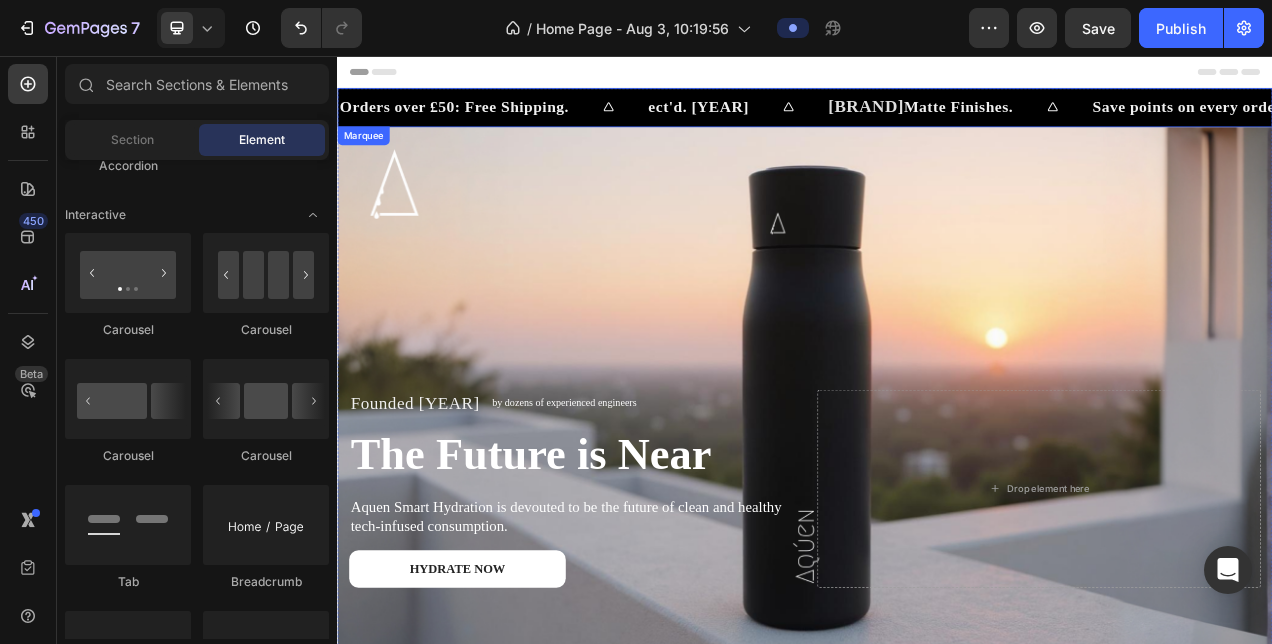 click on "ect'd. [YEAR] Text Block" at bounding box center (848, 121) 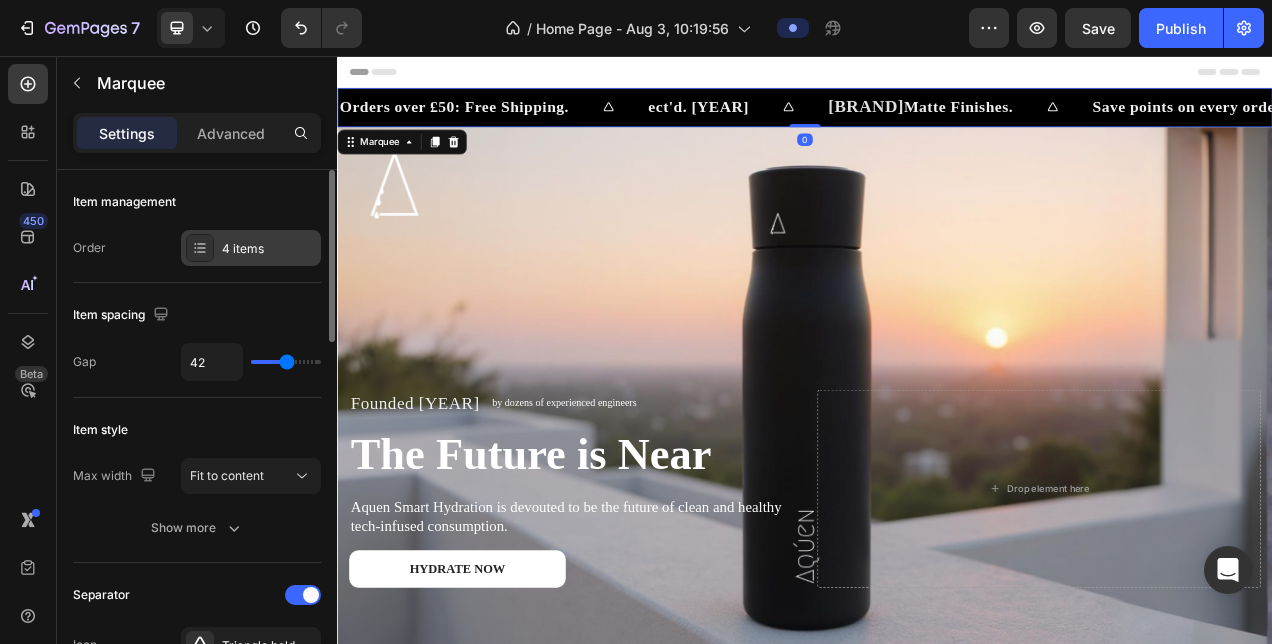click on "4 items" at bounding box center (269, 249) 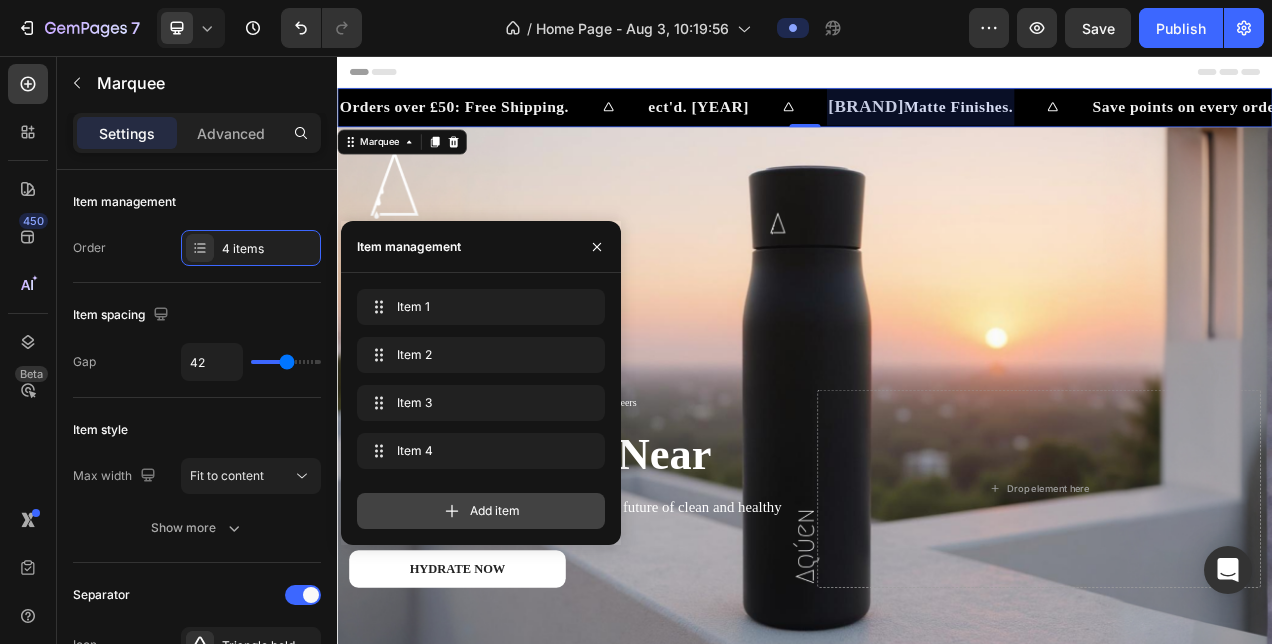 click on "Add item" at bounding box center [481, 511] 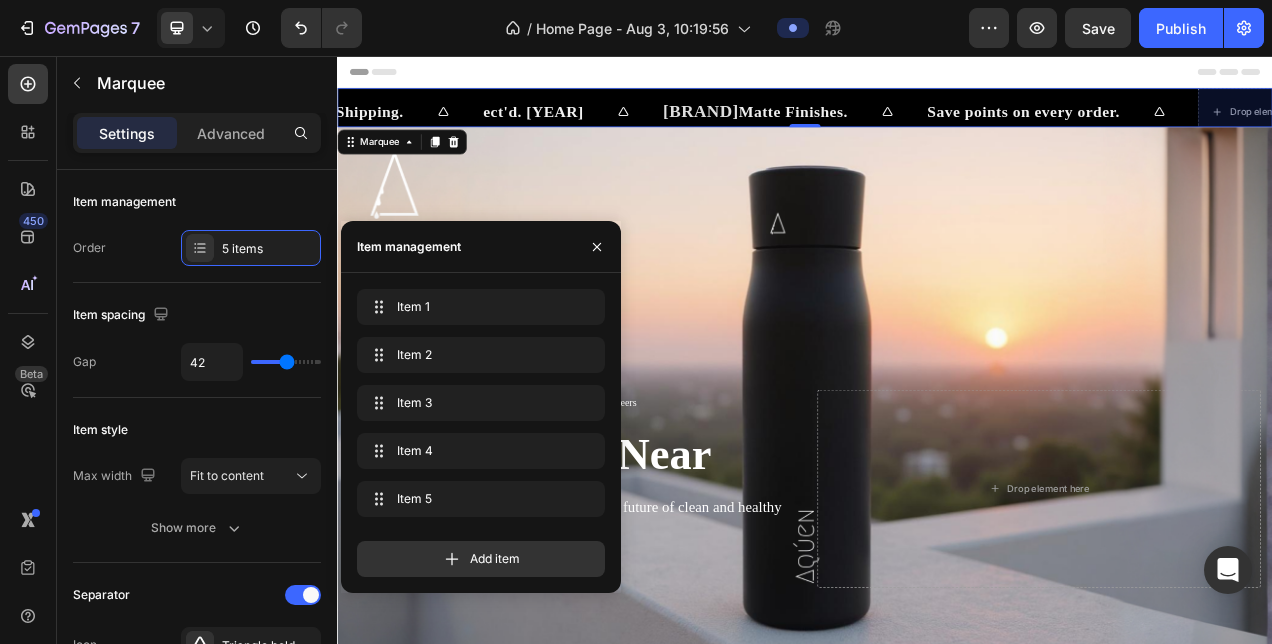 scroll, scrollTop: 0, scrollLeft: 329, axis: horizontal 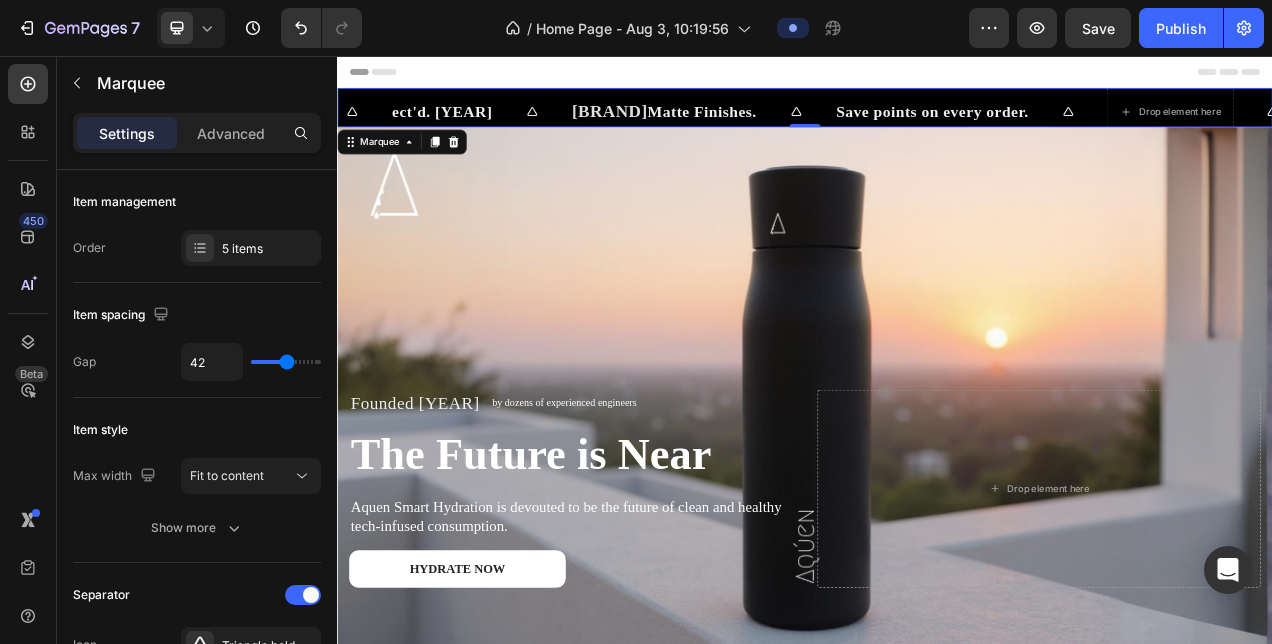 click on "Drop element here" at bounding box center (1415, 127) 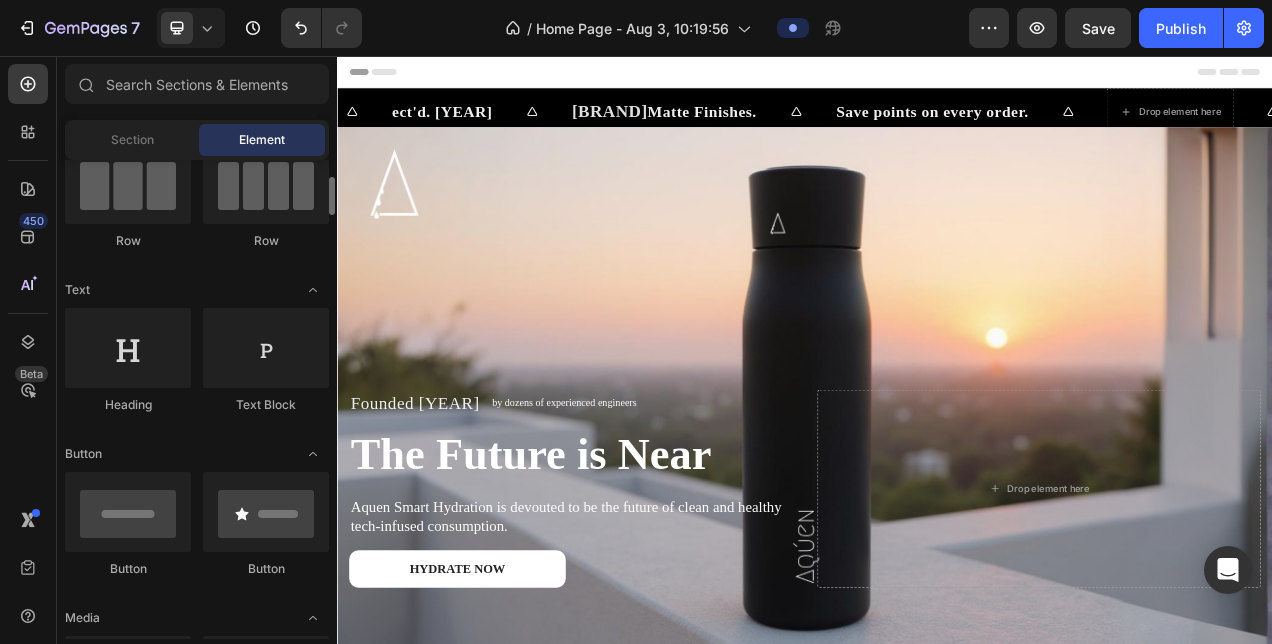 scroll, scrollTop: 188, scrollLeft: 0, axis: vertical 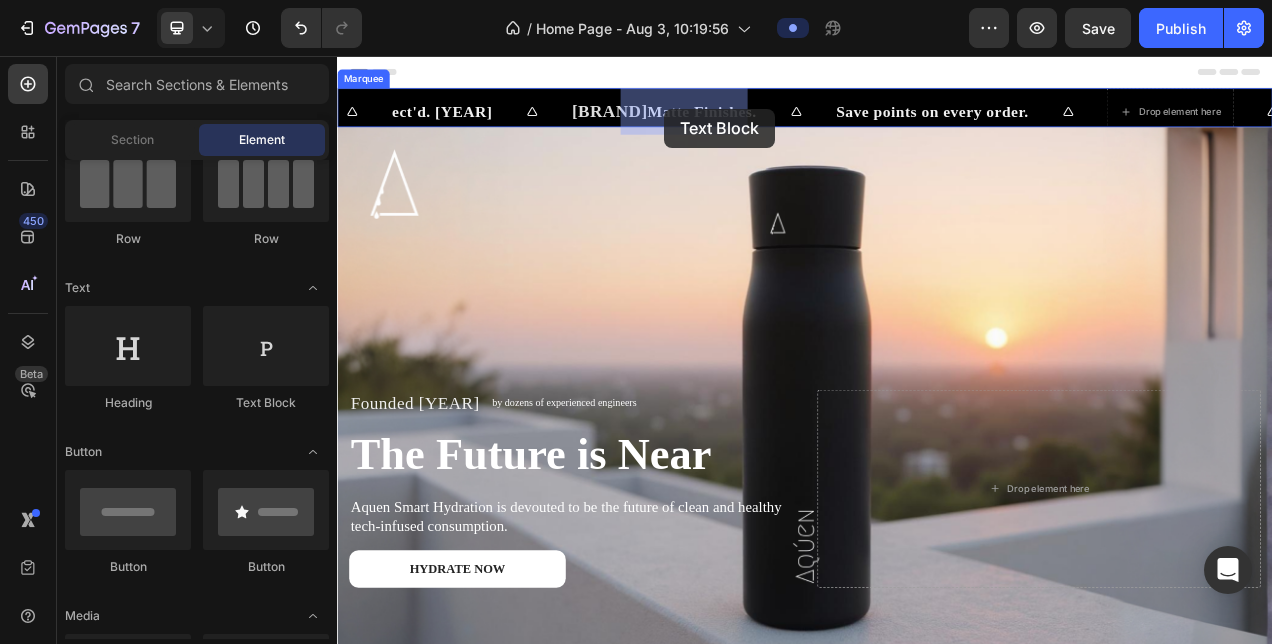 drag, startPoint x: 641, startPoint y: 390, endPoint x: 757, endPoint y: 124, distance: 290.19305 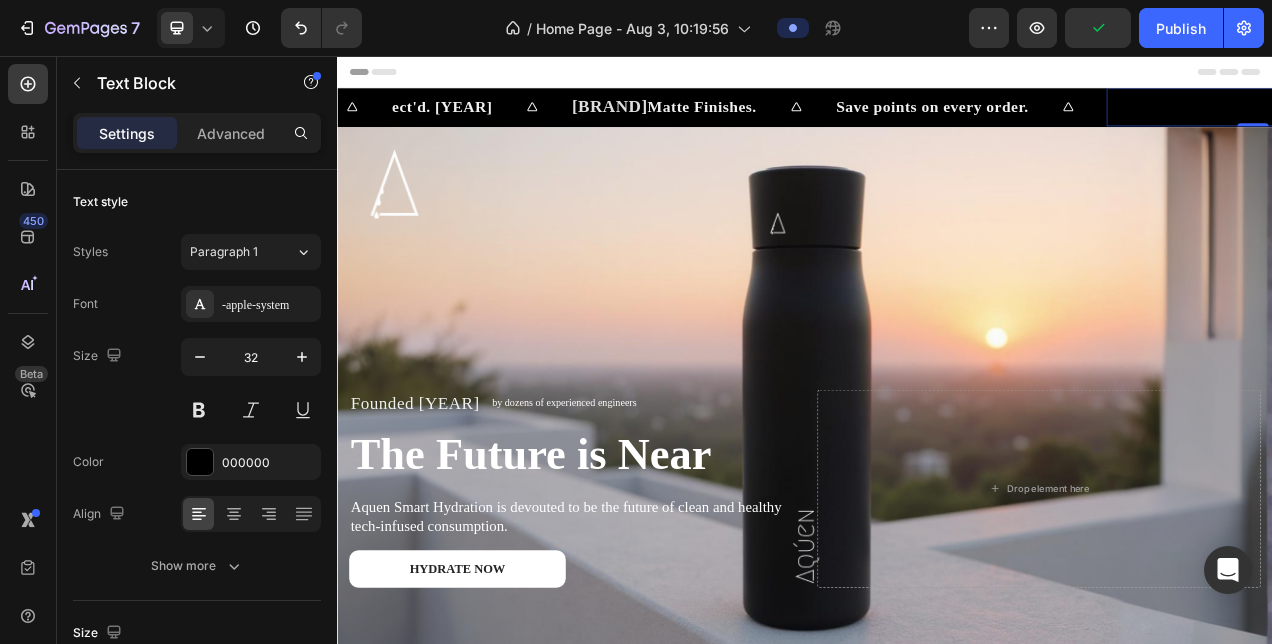 click on "Lorem ipsum dolor sit amet" at bounding box center [1511, 121] 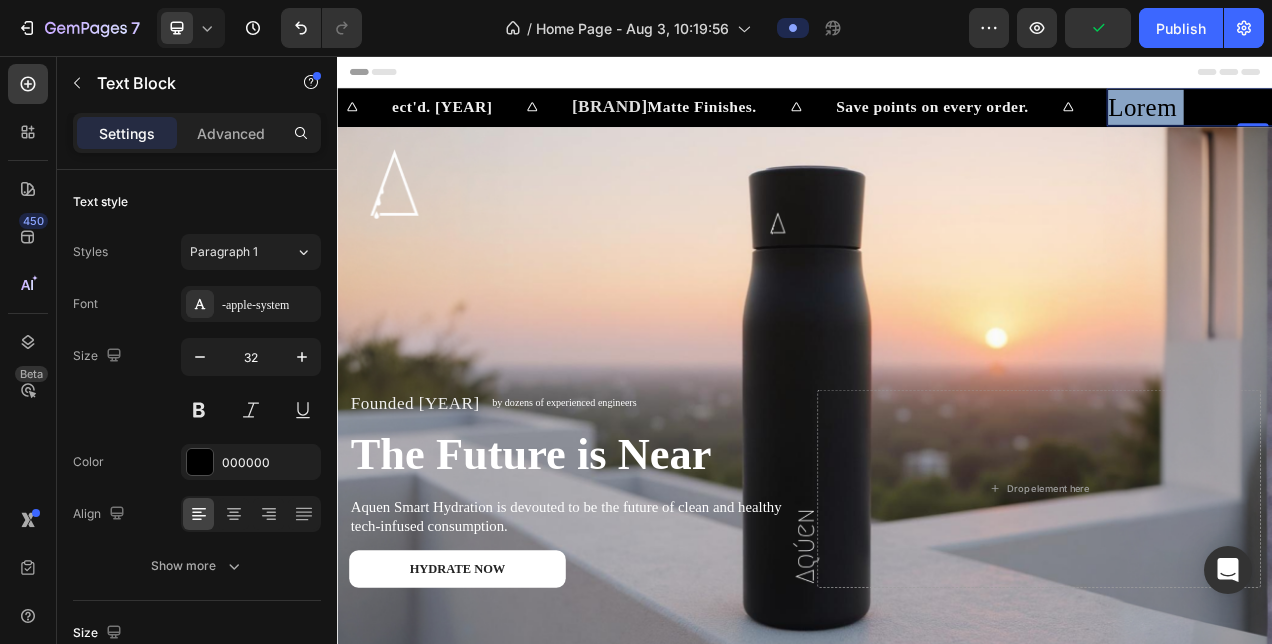 click on "Lorem ipsum dolor sit amet" at bounding box center [1508, 121] 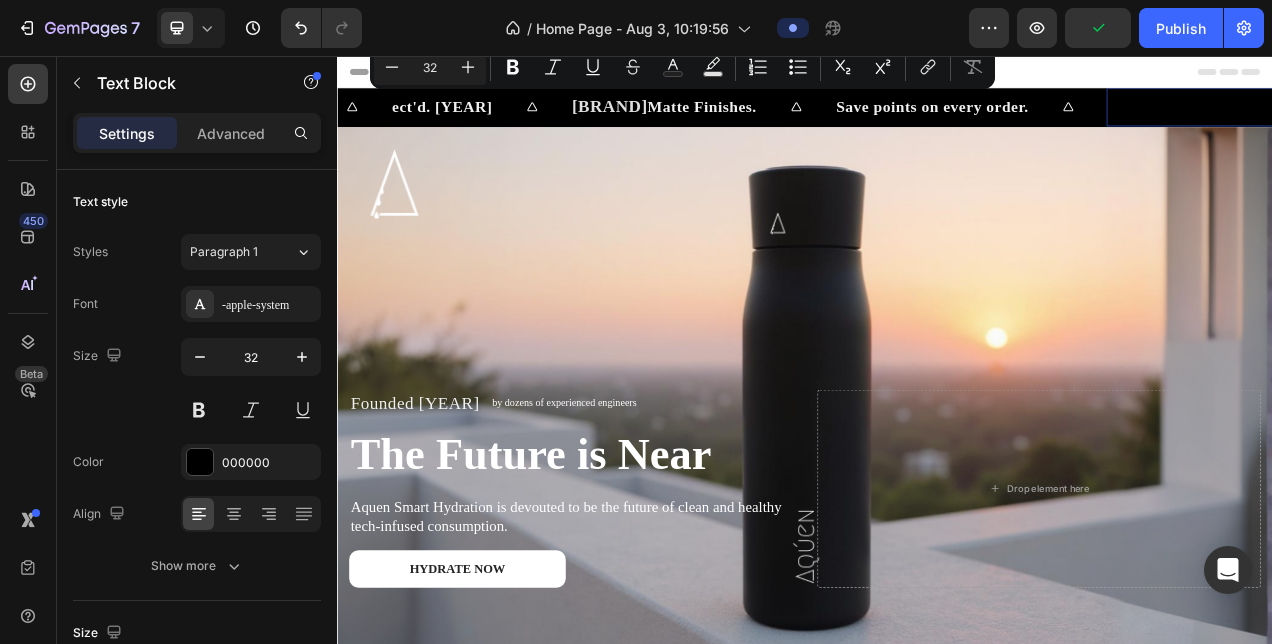click on "Lorem ipsum dolor sit amet" at bounding box center (1510, 121) 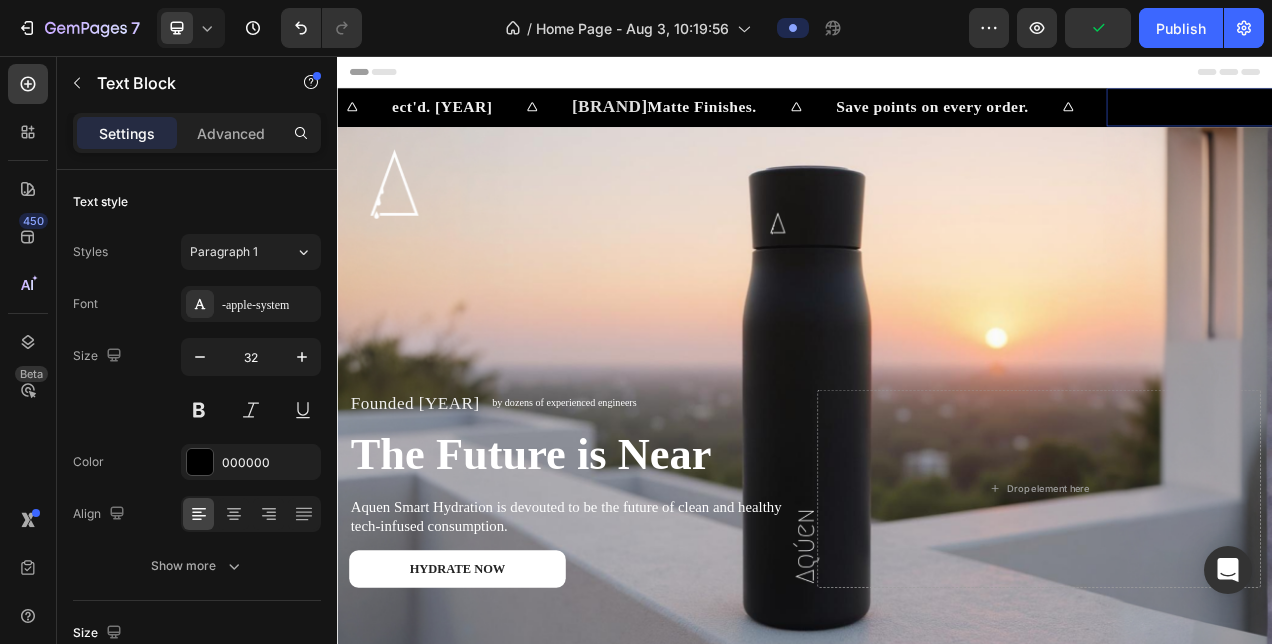 click on "Lorem ipsum dolor sit amet" at bounding box center [1508, 121] 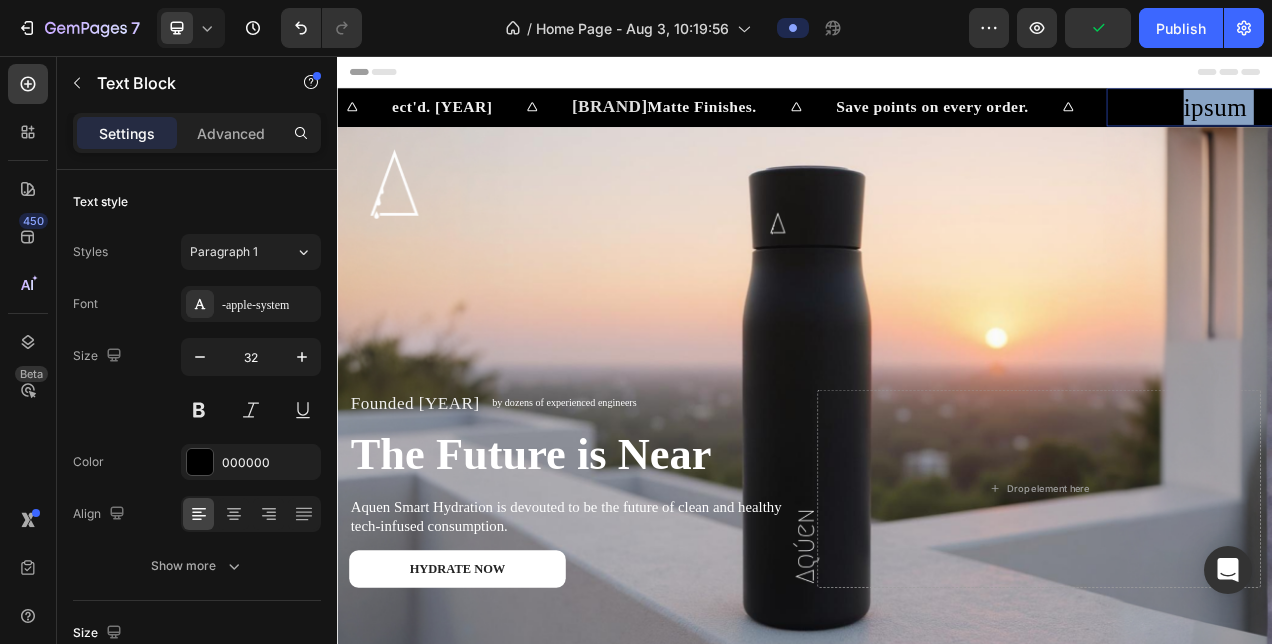 click on "Lorem ipsum dolor sit amet" at bounding box center (1510, 121) 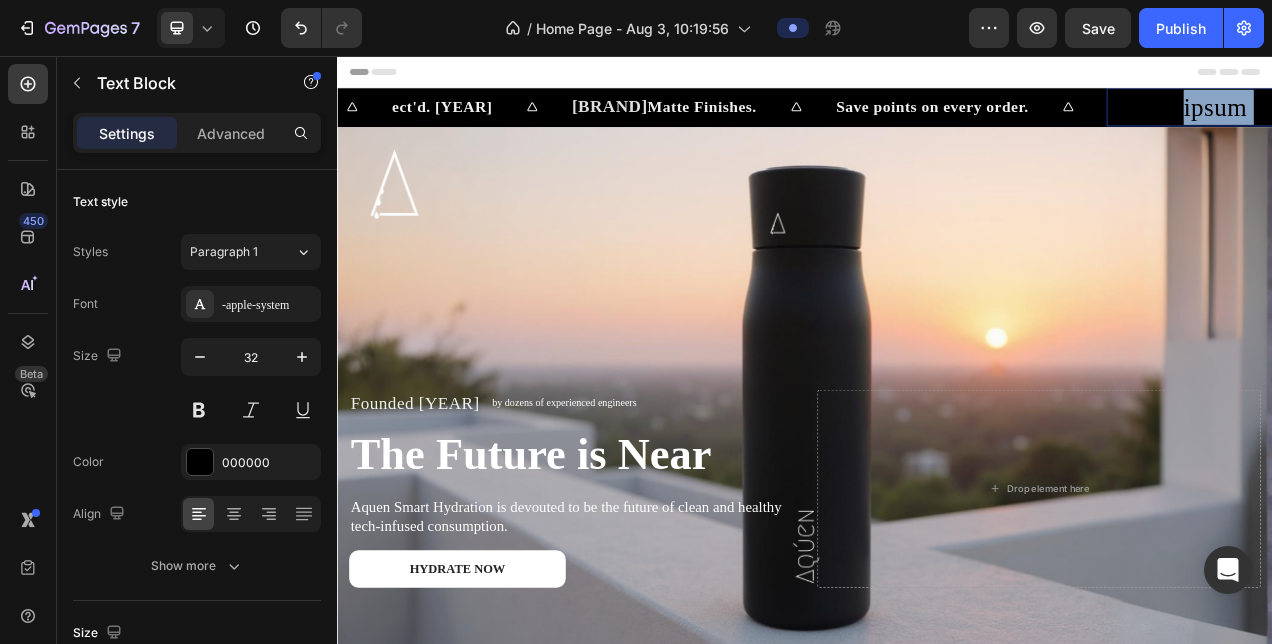 click on "Lorem ipsum dolor sit amet" at bounding box center [1510, 121] 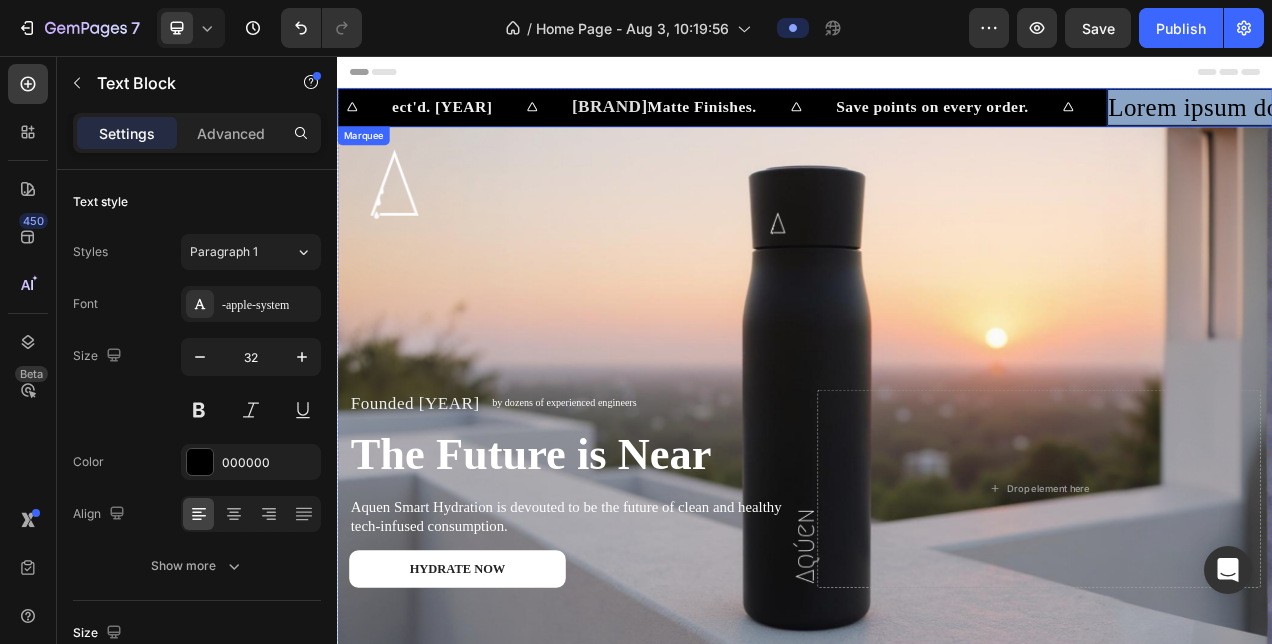 drag, startPoint x: 1003, startPoint y: 120, endPoint x: 598, endPoint y: 119, distance: 405.00122 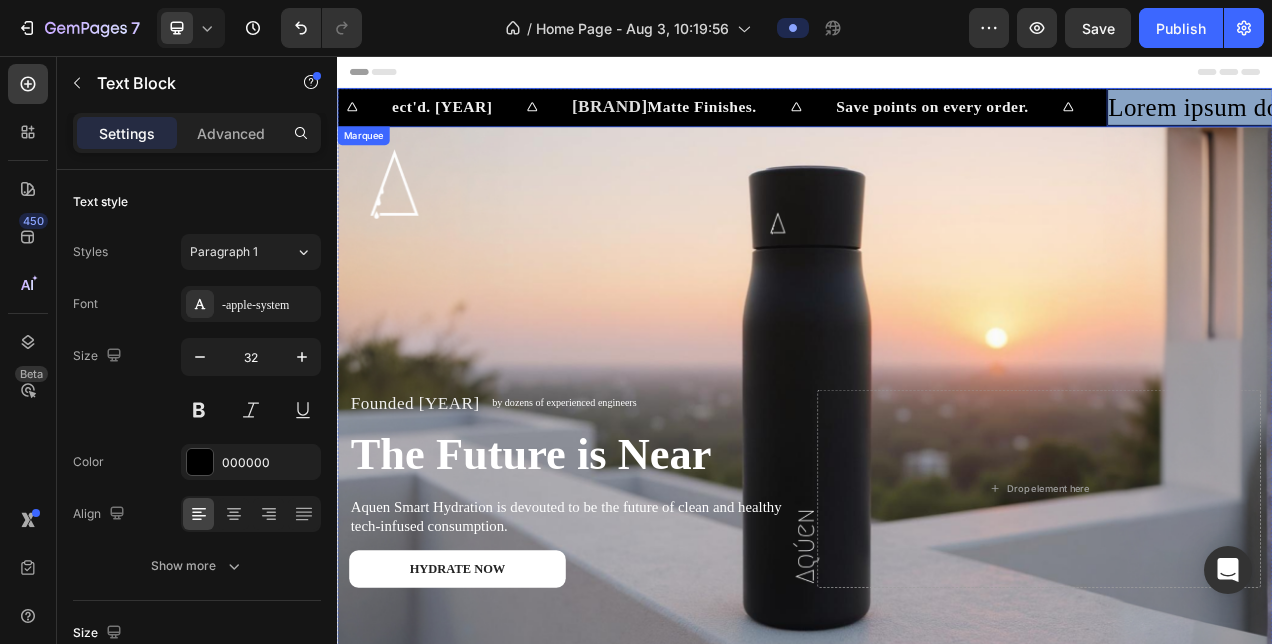 click on "Orders over £50: Free Shipping. Text Block
ect'd. [YEAR] Text Block
[BRAND]  Matte Finishes. Text Block
Save points on every order. Text Block
Lorem ipsum dolor sit amet Text Block   0" at bounding box center (901, 121) 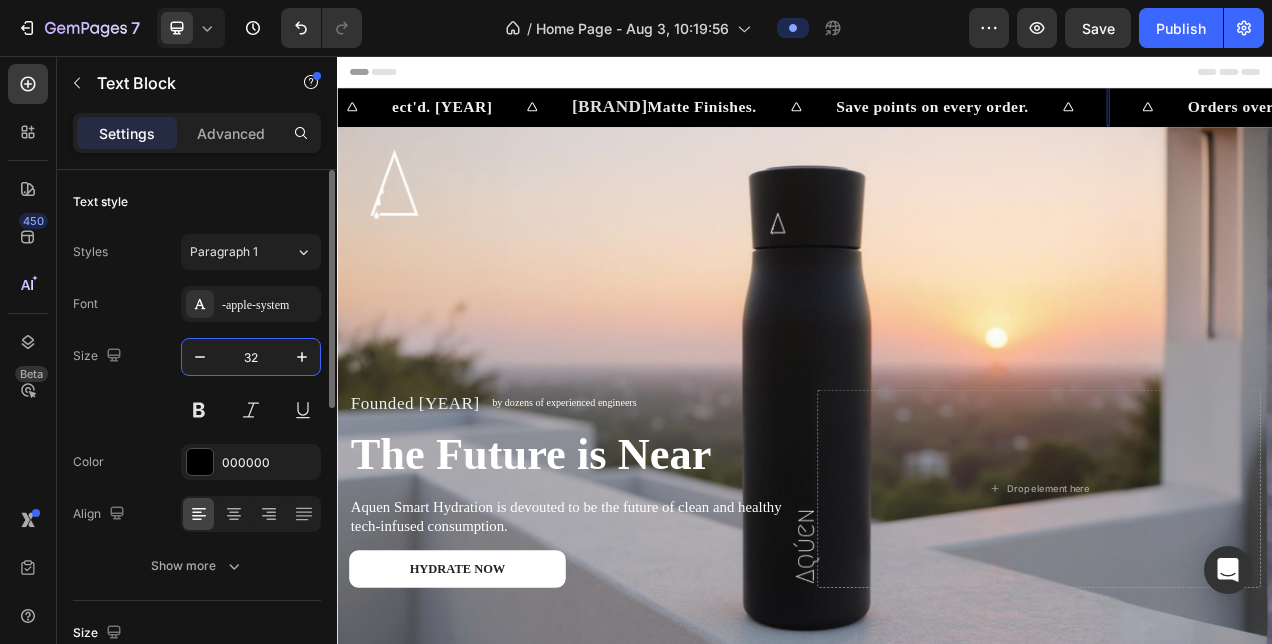click on "32" at bounding box center (251, 357) 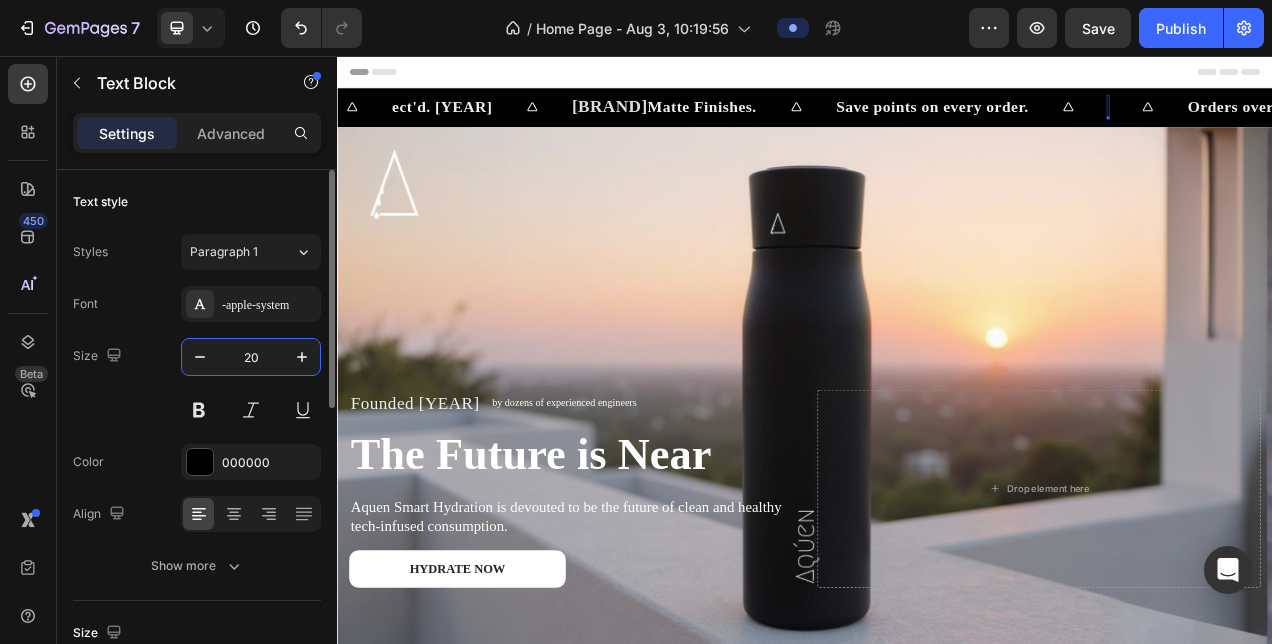 type on "20" 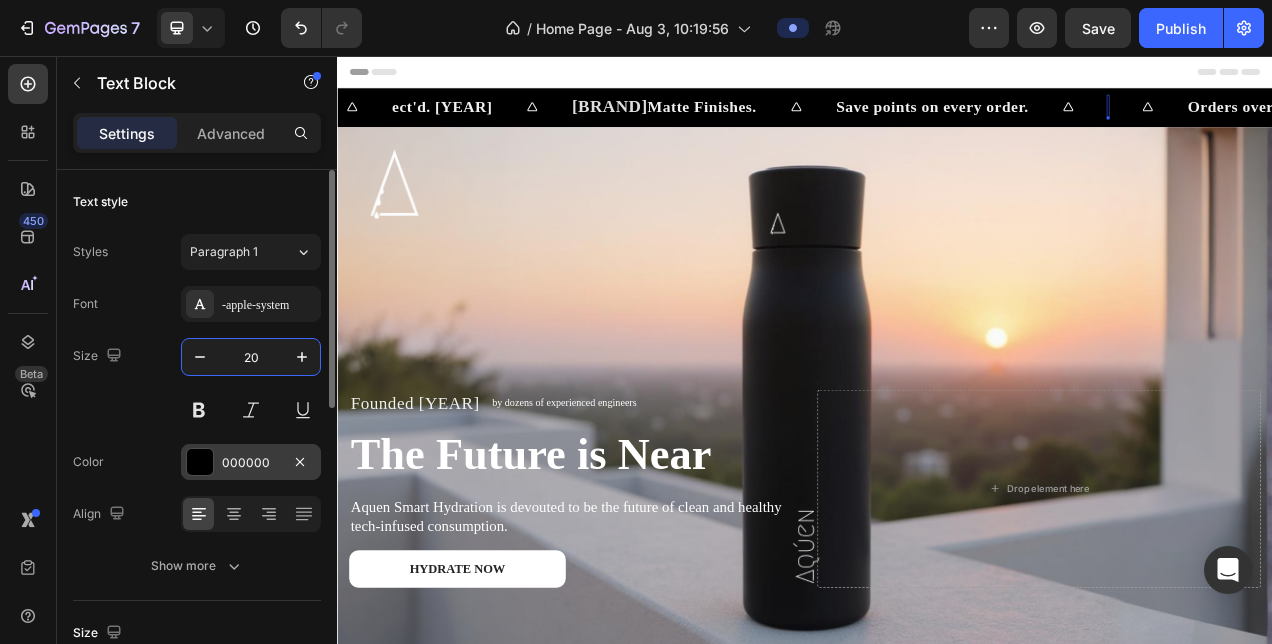 click at bounding box center (200, 462) 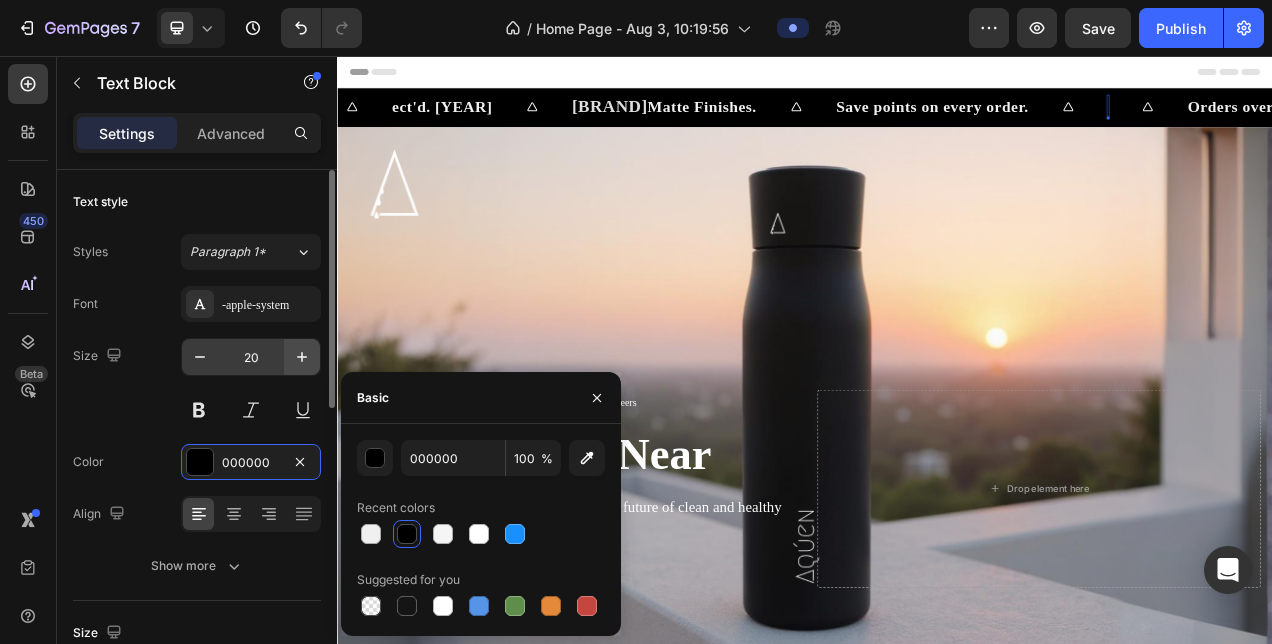 click at bounding box center [371, 534] 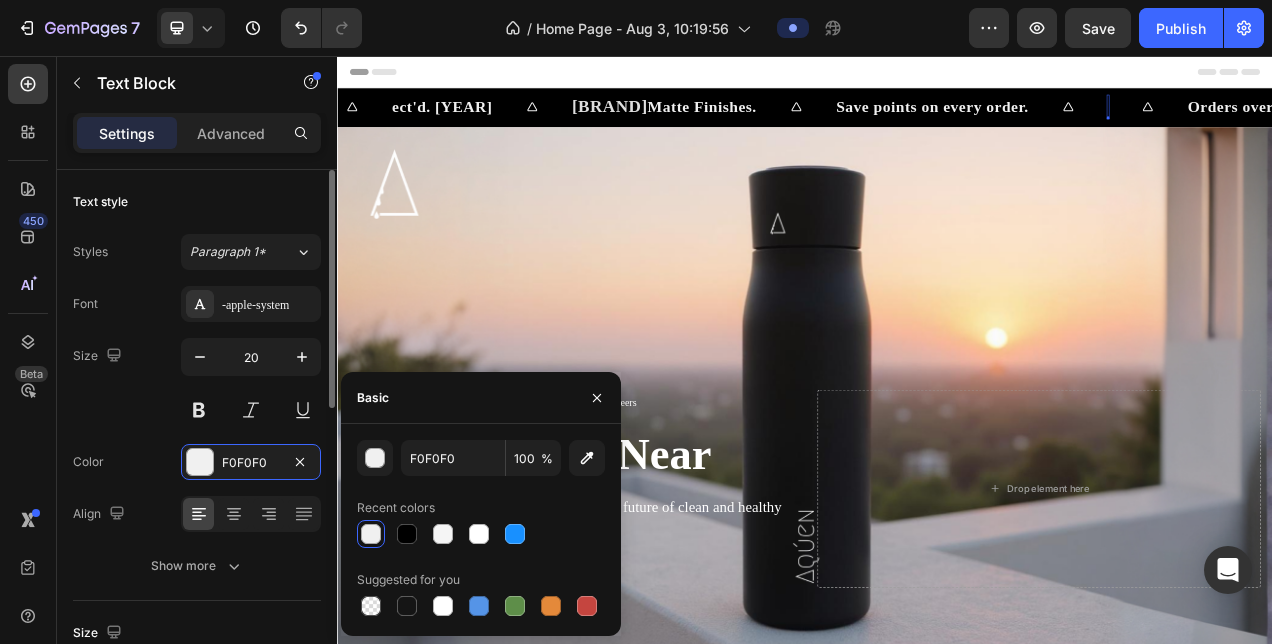 click on "Text style" at bounding box center [197, 202] 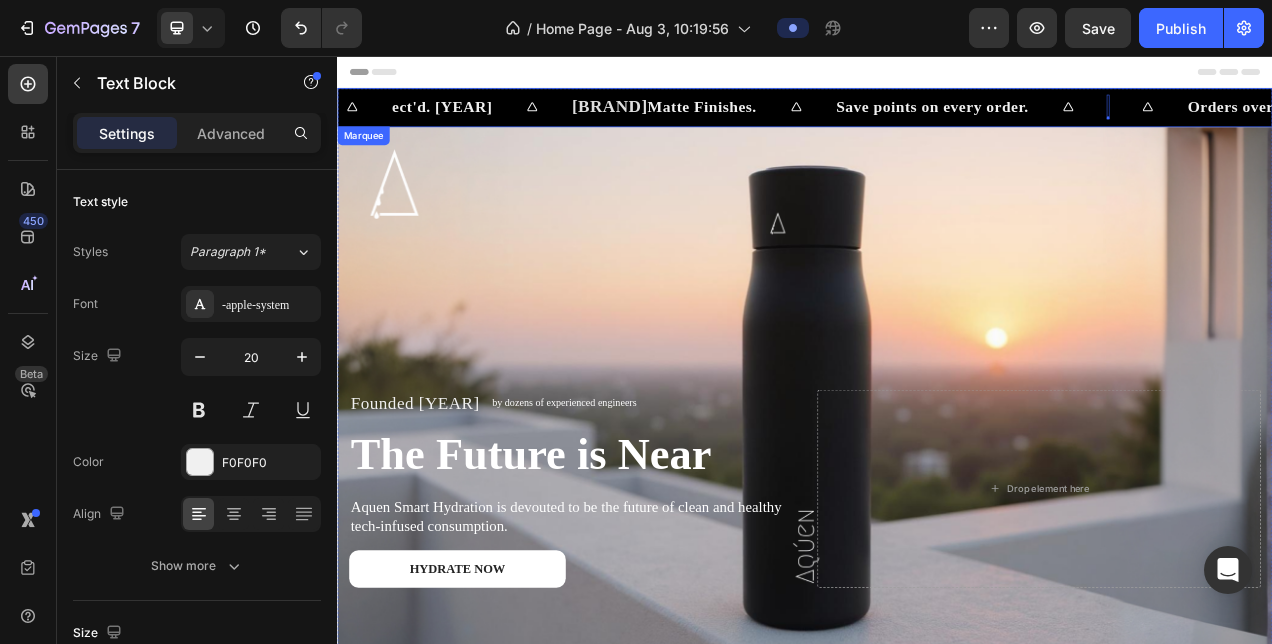 click on "Text Block   0" at bounding box center [1375, 121] 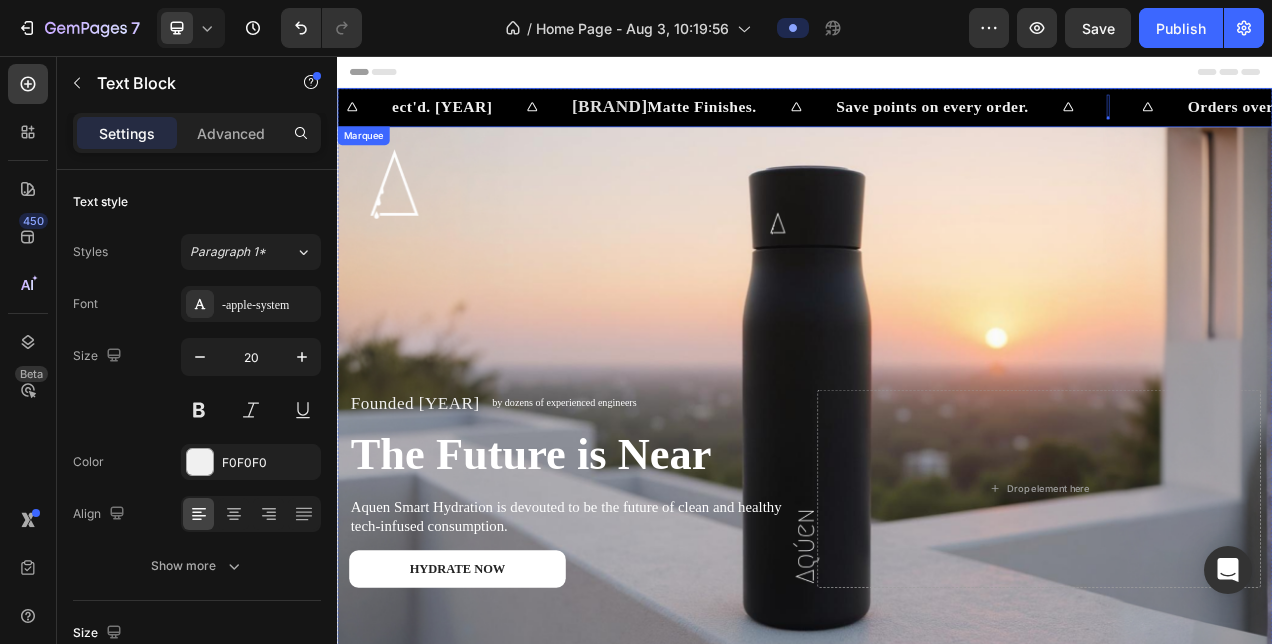 click on "Text Block   0" at bounding box center (1375, 121) 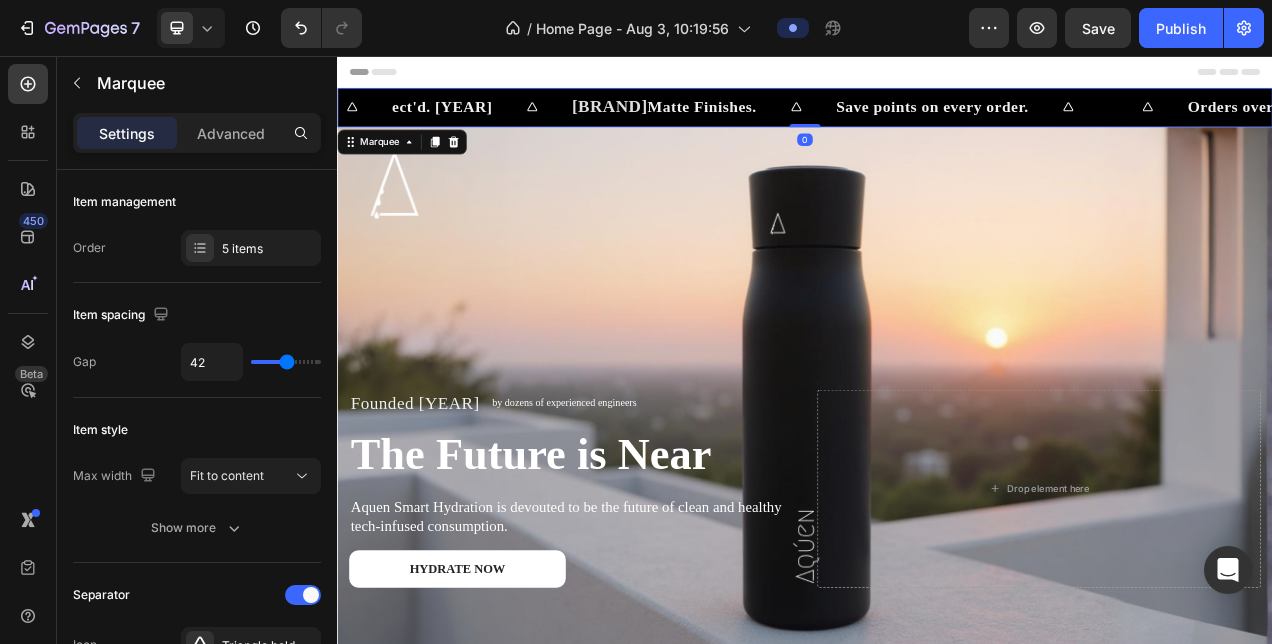 click on "Text Block" at bounding box center (1374, 121) 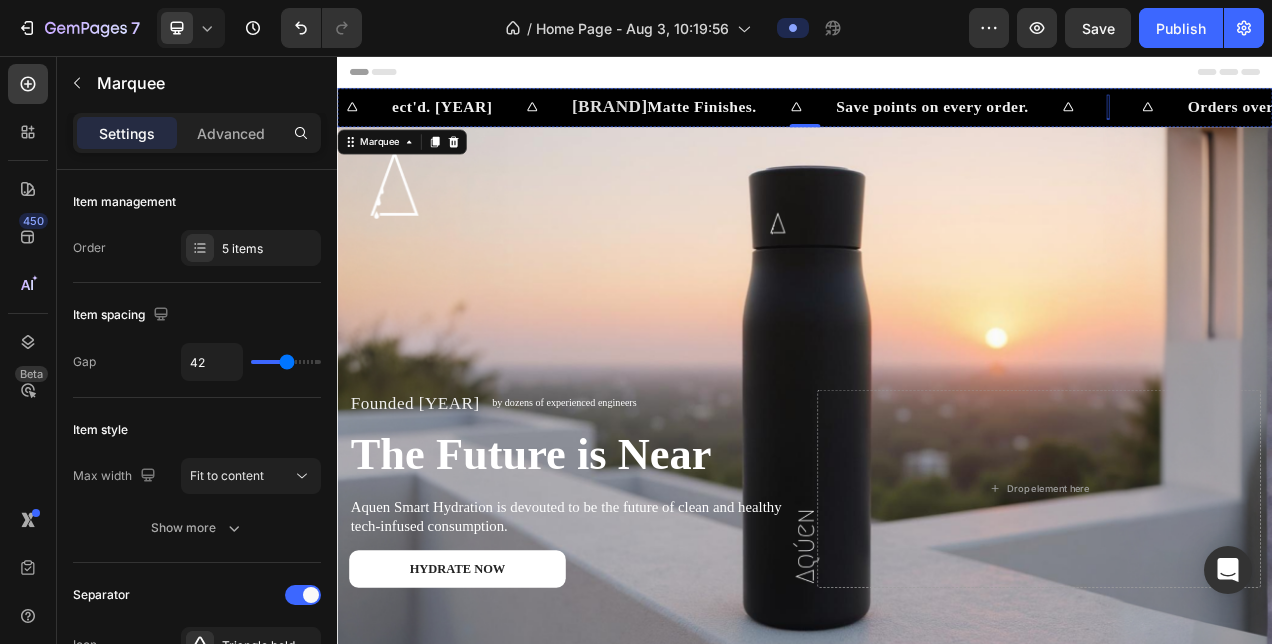 click at bounding box center [1324, 121] 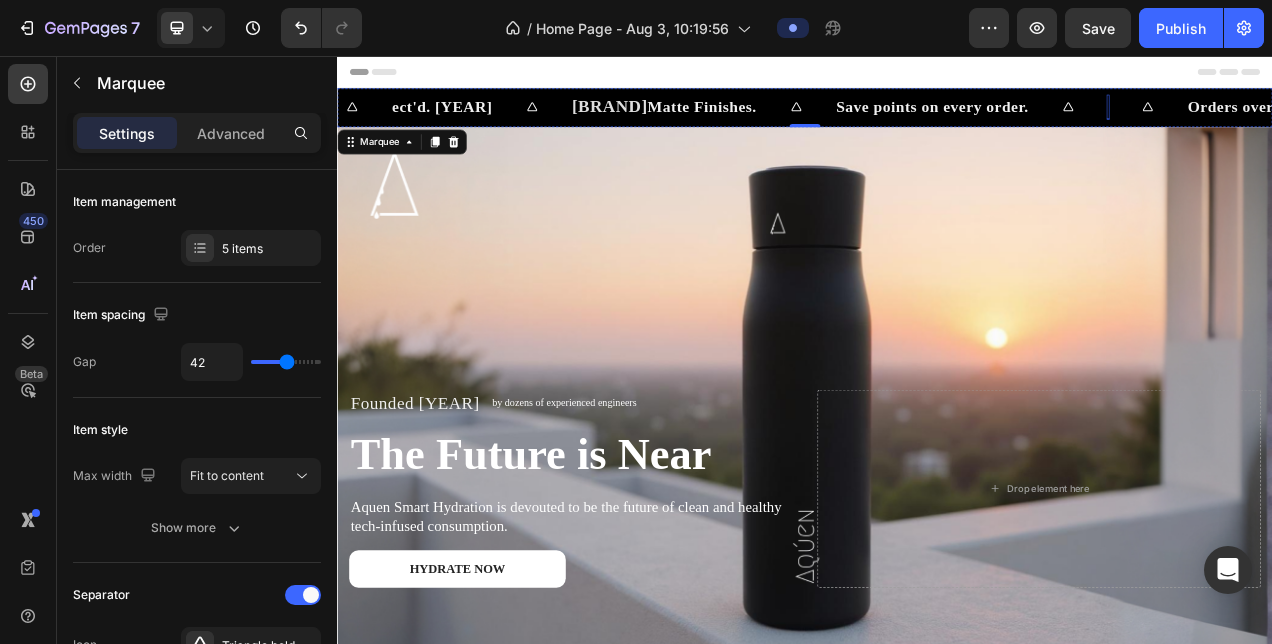click at bounding box center [1324, 121] 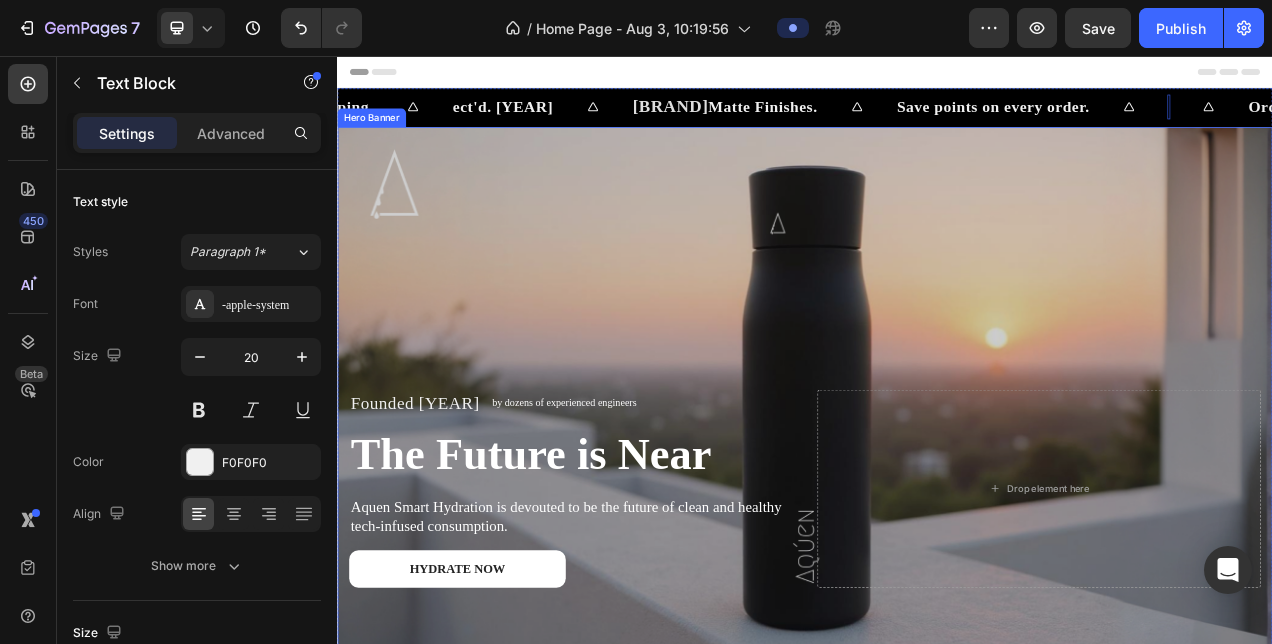 scroll, scrollTop: 0, scrollLeft: 247, axis: horizontal 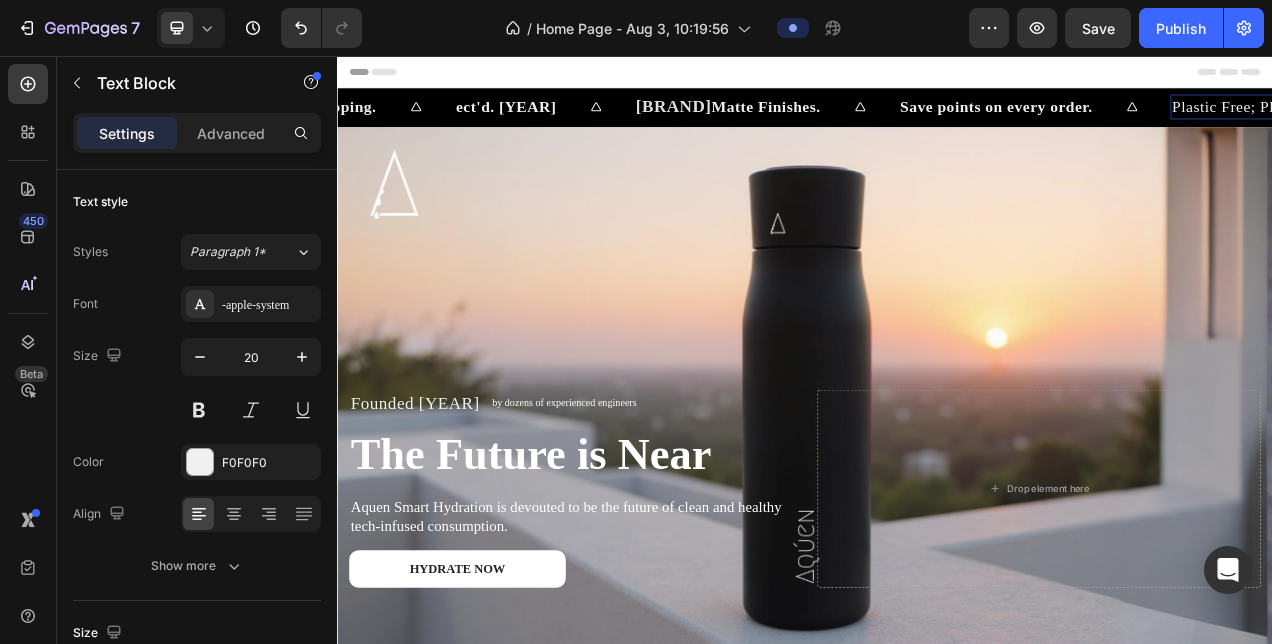 click on "Plastic Free; Planet Friendly" at bounding box center (1528, 121) 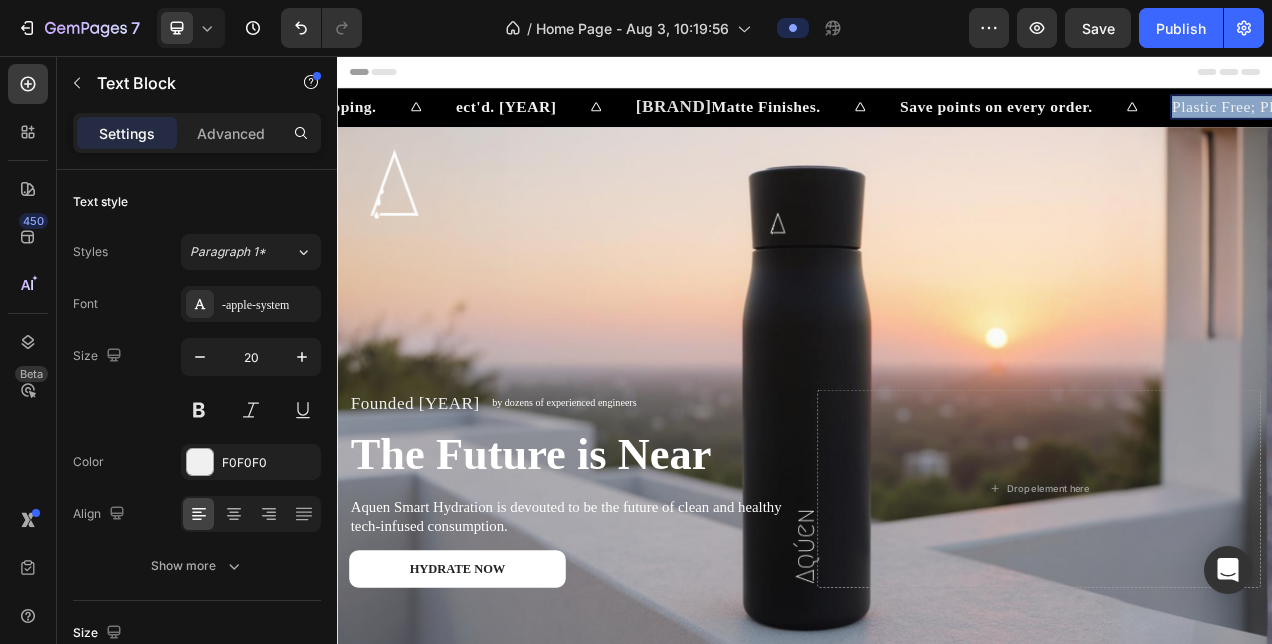 drag, startPoint x: 629, startPoint y: 123, endPoint x: 976, endPoint y: 123, distance: 347 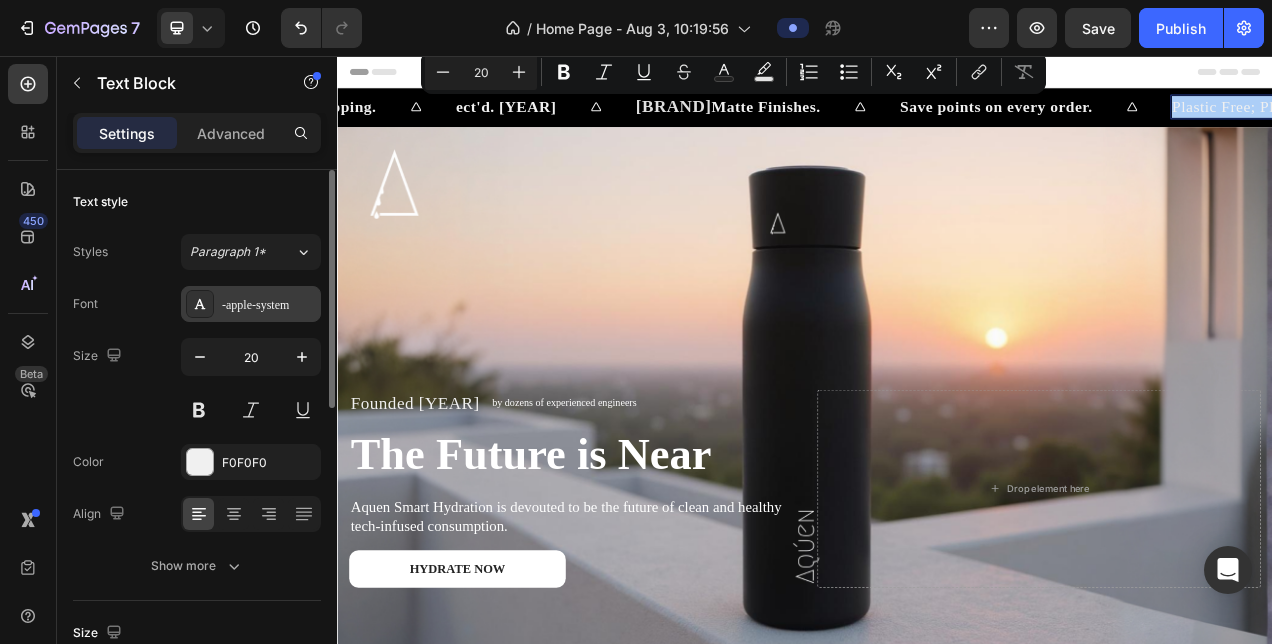 click on "-apple-system" at bounding box center (251, 304) 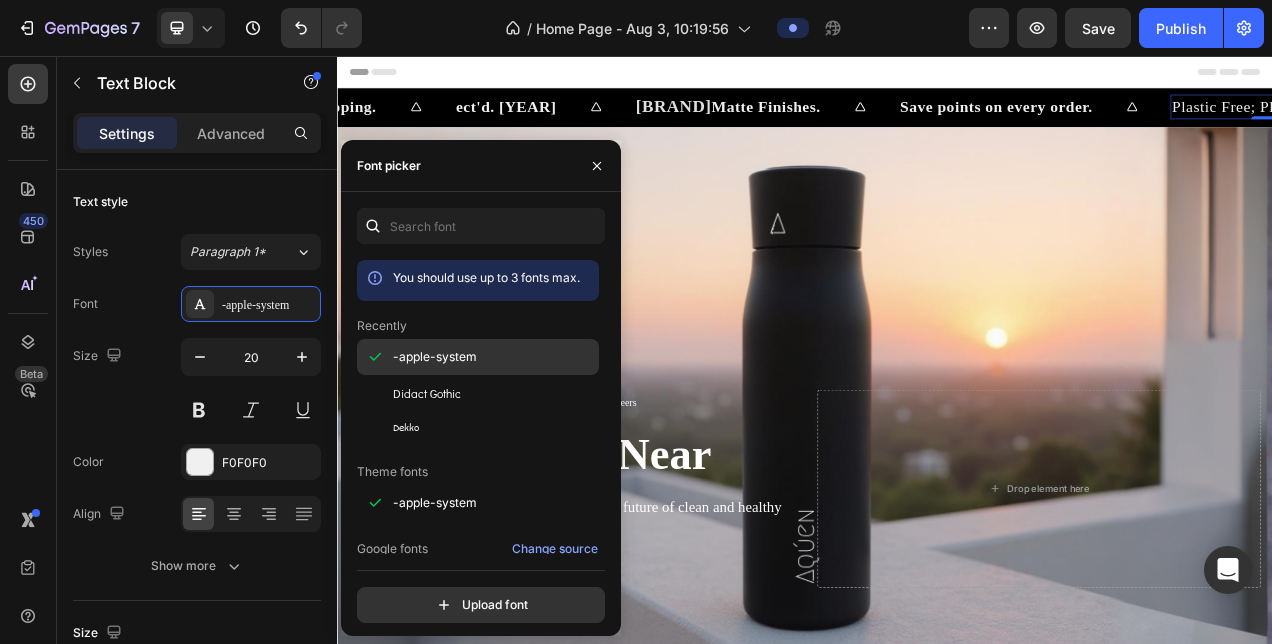click on "-apple-system" at bounding box center (435, 357) 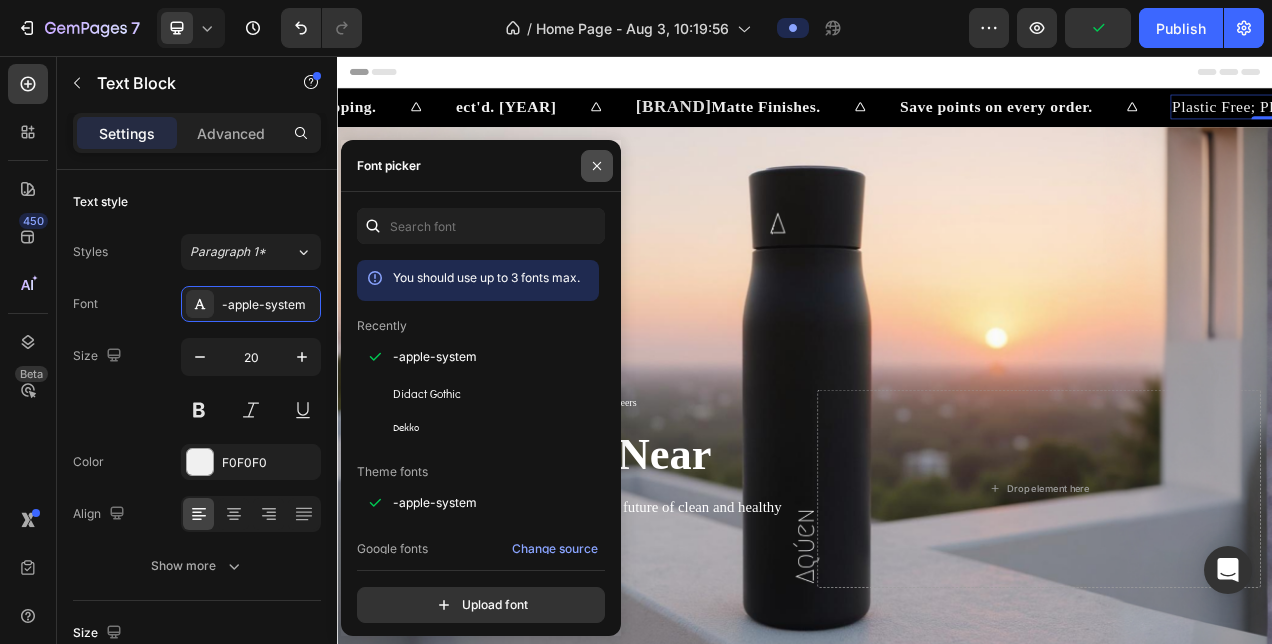 click at bounding box center [597, 166] 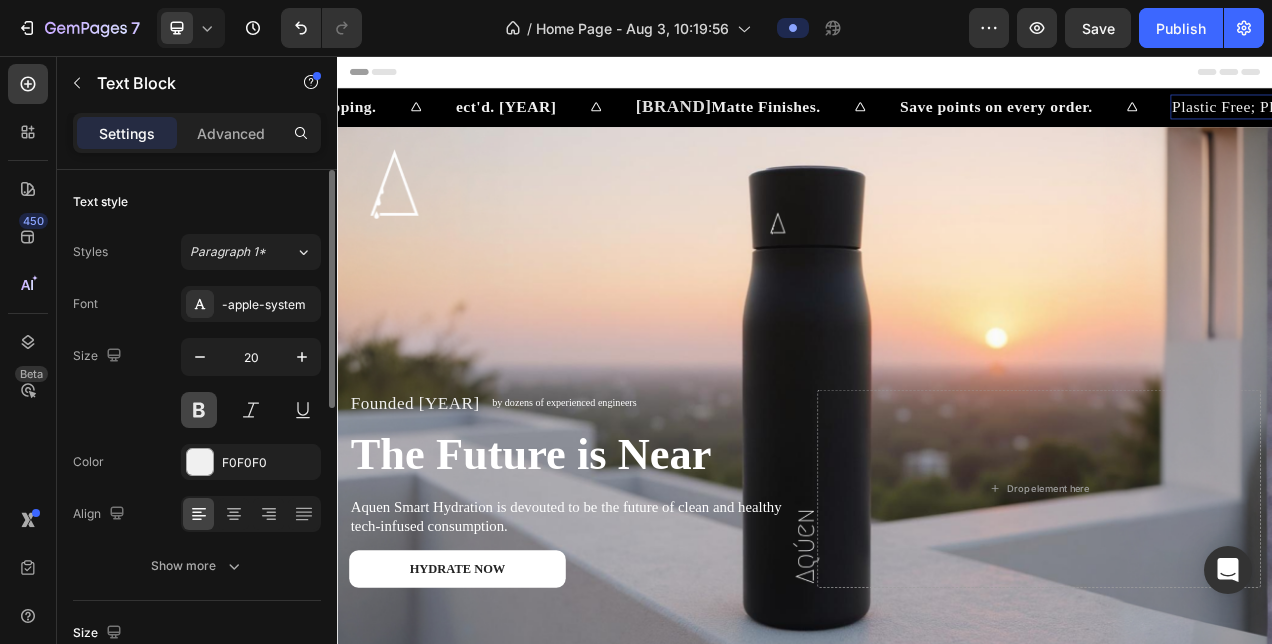 click at bounding box center (199, 410) 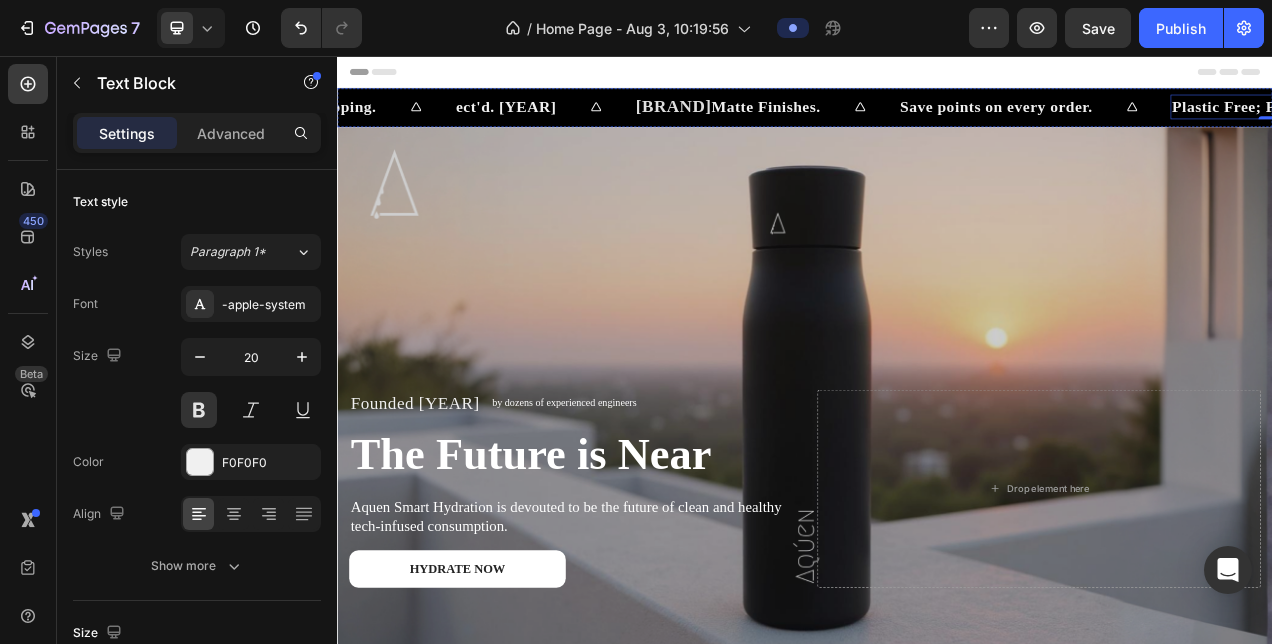 click on "Orders over £50: Free Shipping." at bounding box center [1919, 121] 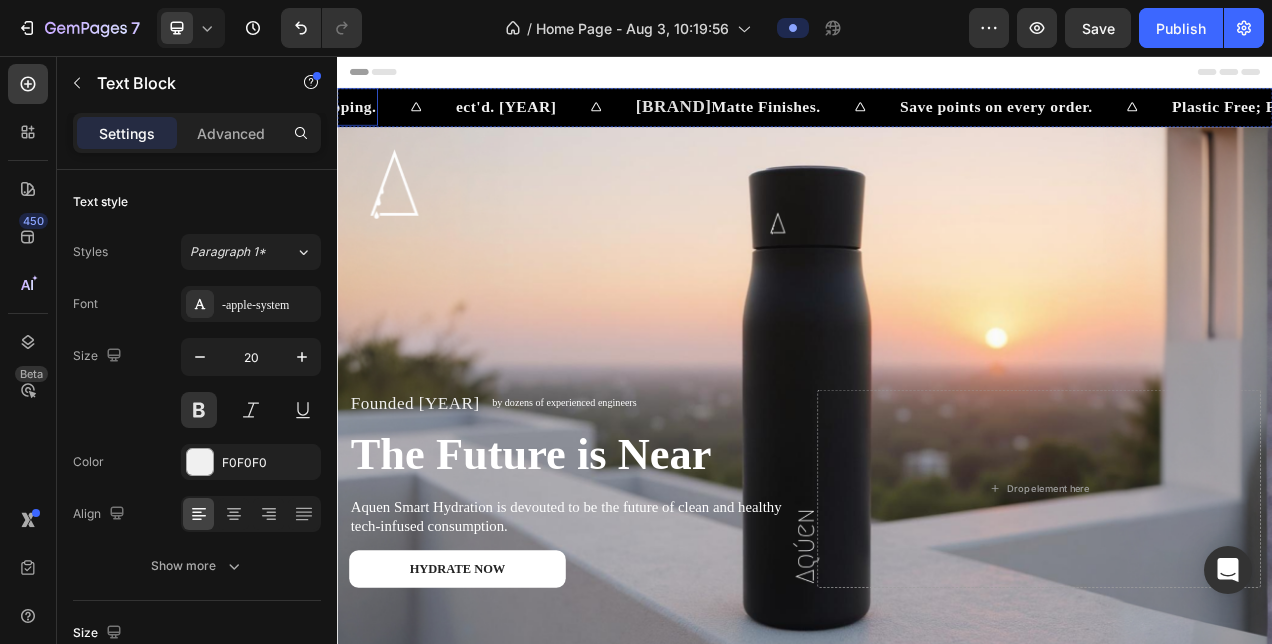 click on "ect'd. [YEAR]" at bounding box center (2232, 121) 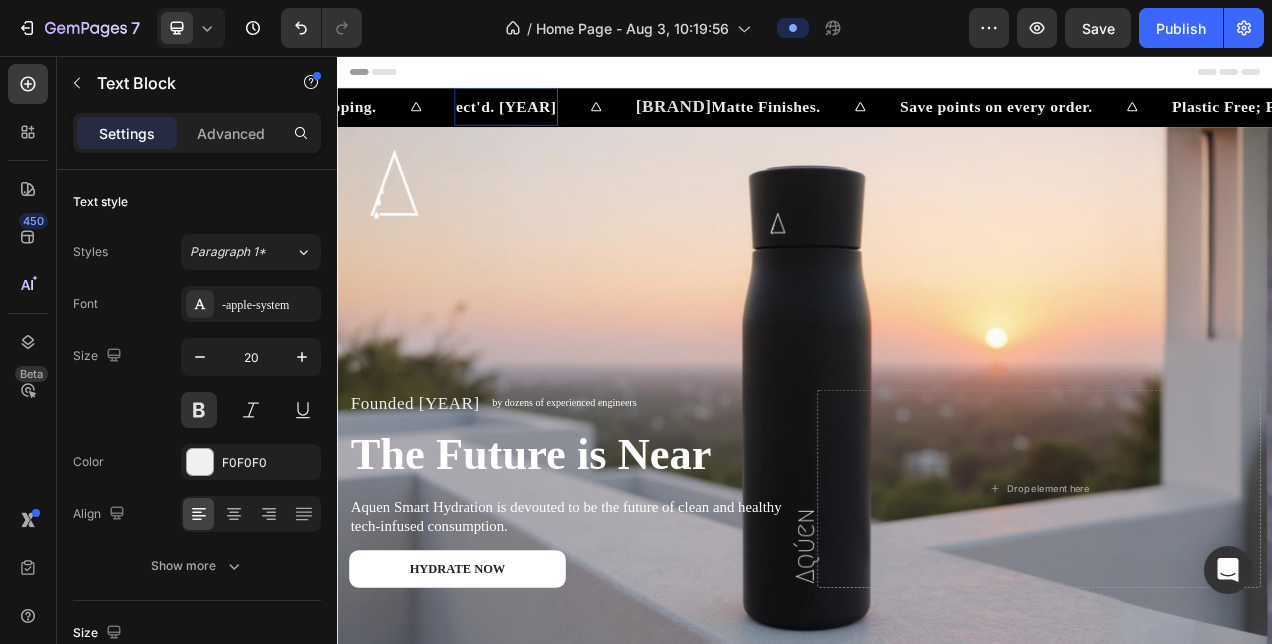 click on "ect'd. [YEAR]" at bounding box center (2231, 121) 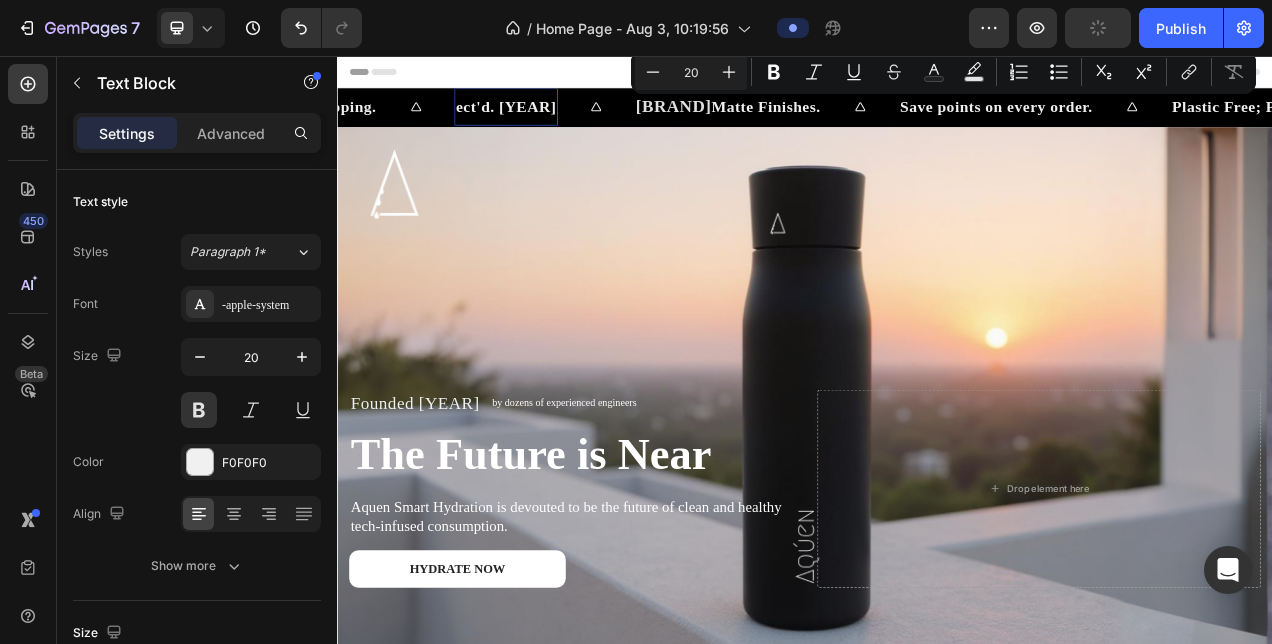 click on "ect'd. [YEAR]" at bounding box center [2231, 121] 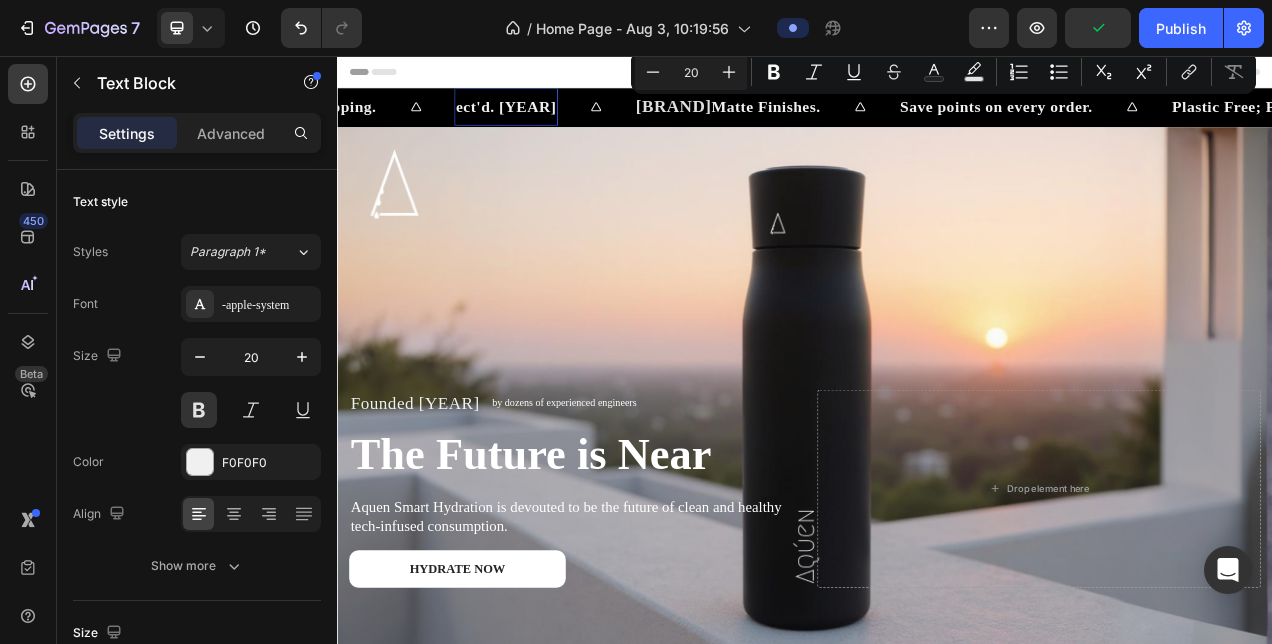 click on "ect'd. [YEAR]" at bounding box center [2231, 121] 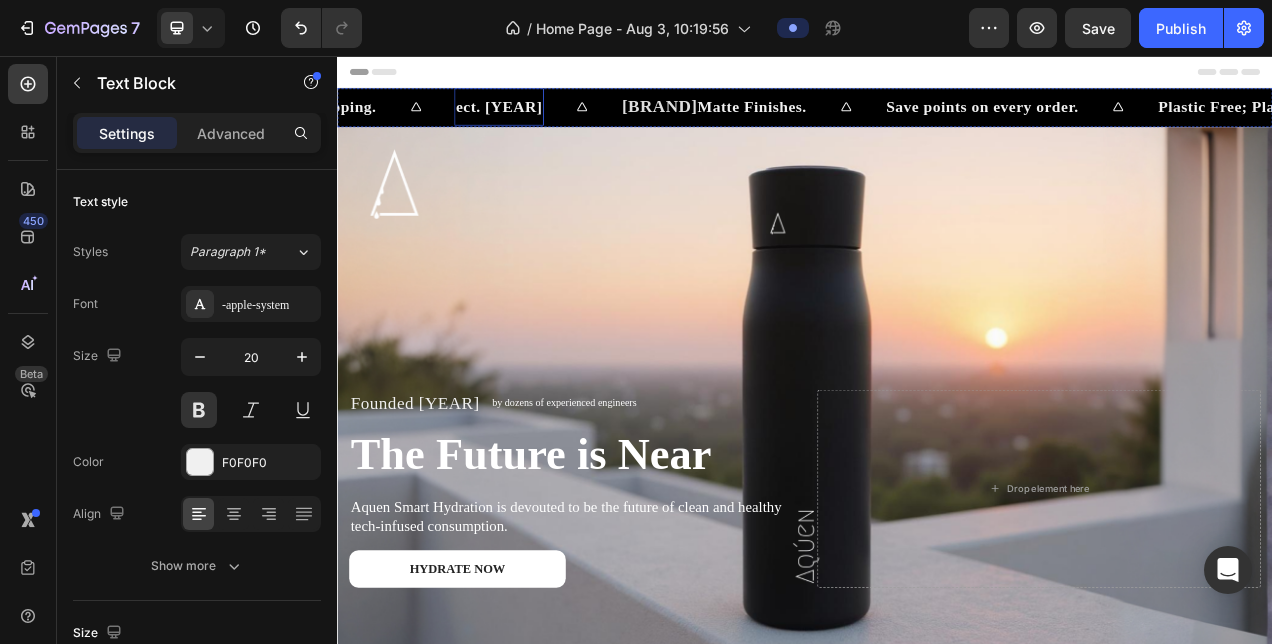 click on "[BRAND]  Matte Finishes." at bounding box center [2480, 121] 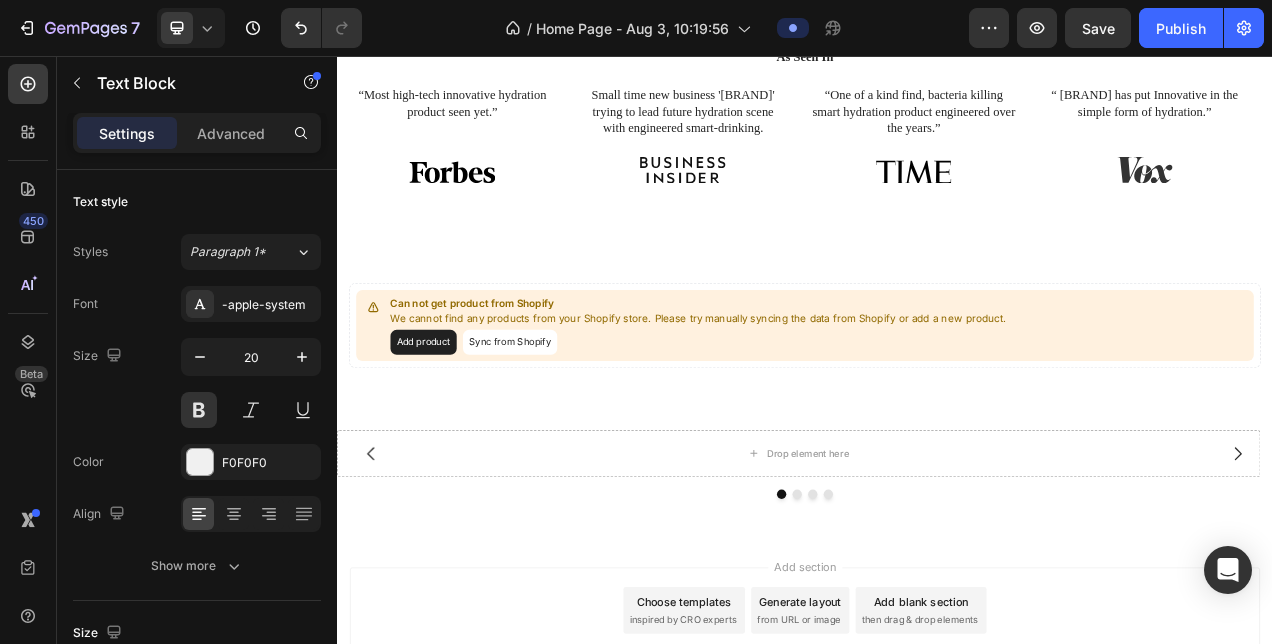 scroll, scrollTop: 946, scrollLeft: 0, axis: vertical 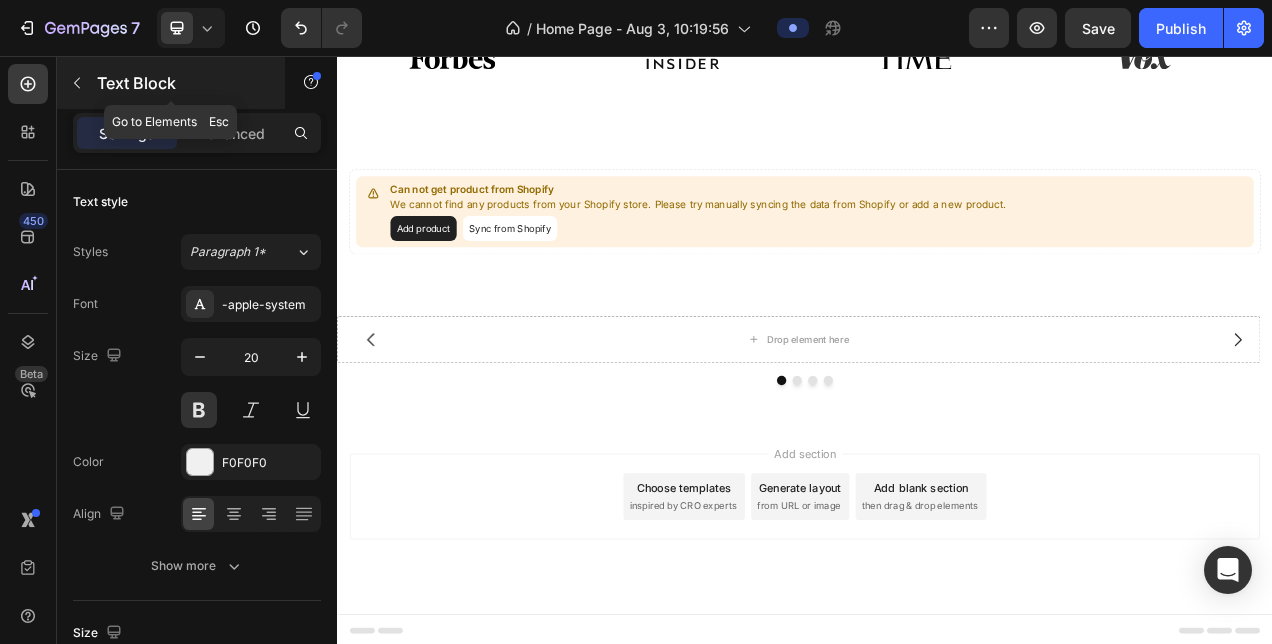 click on "Text Block" at bounding box center [171, 83] 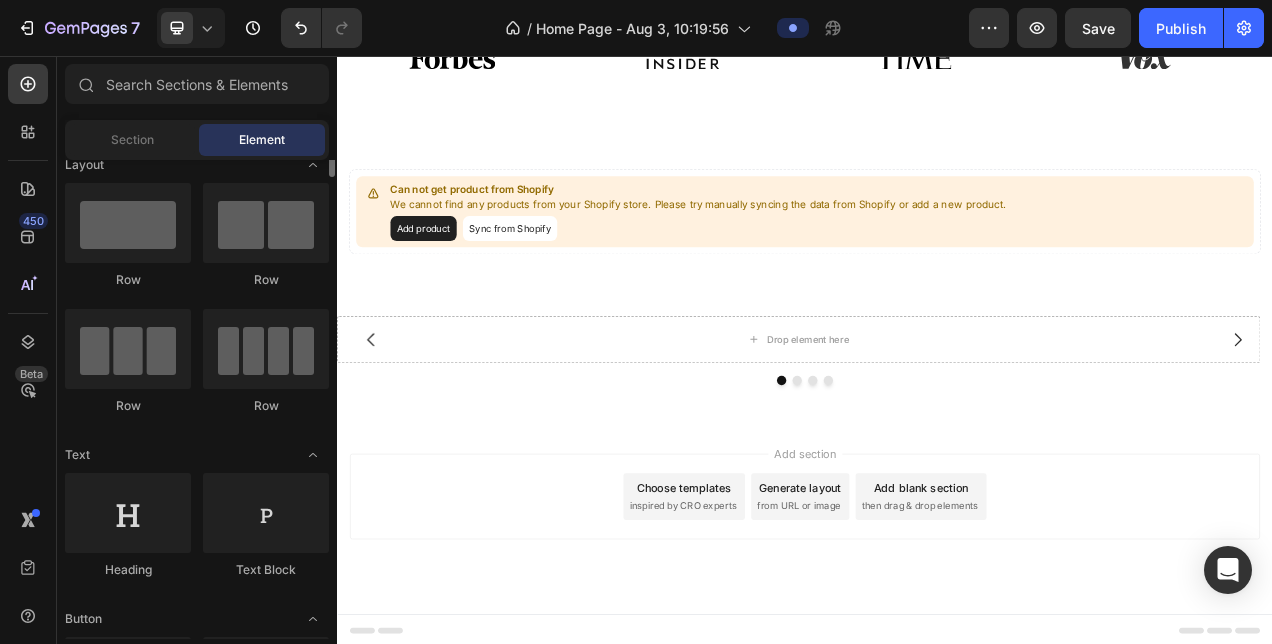 scroll, scrollTop: 0, scrollLeft: 0, axis: both 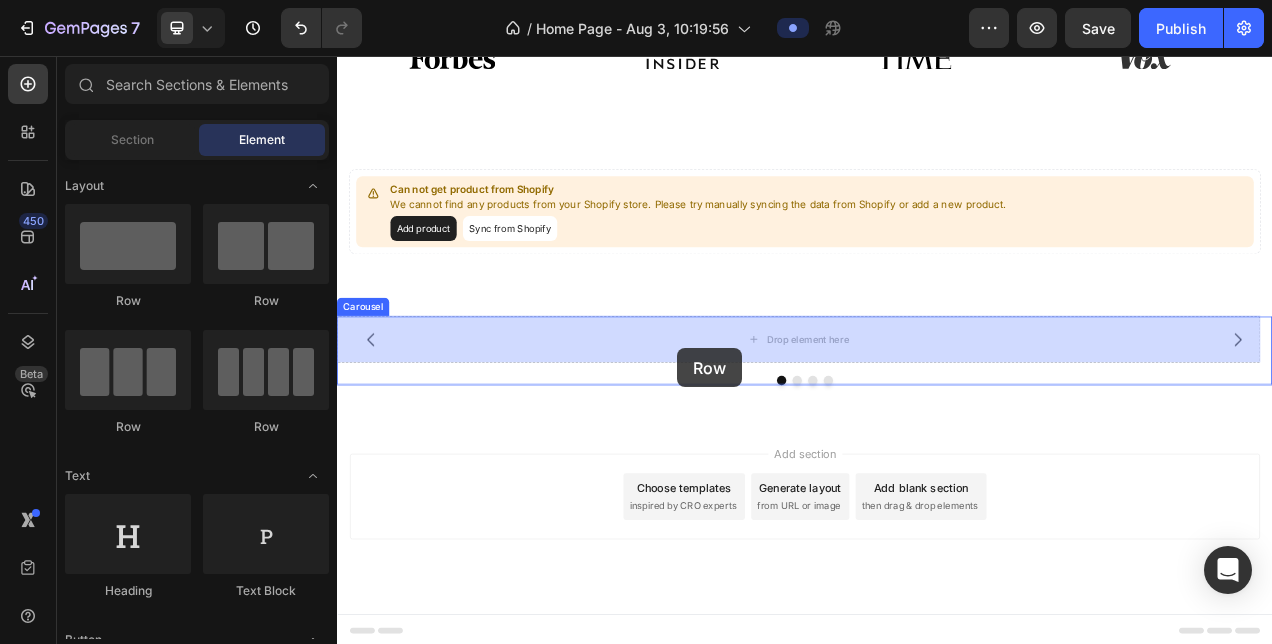 drag, startPoint x: 495, startPoint y: 316, endPoint x: 773, endPoint y: 431, distance: 300.84714 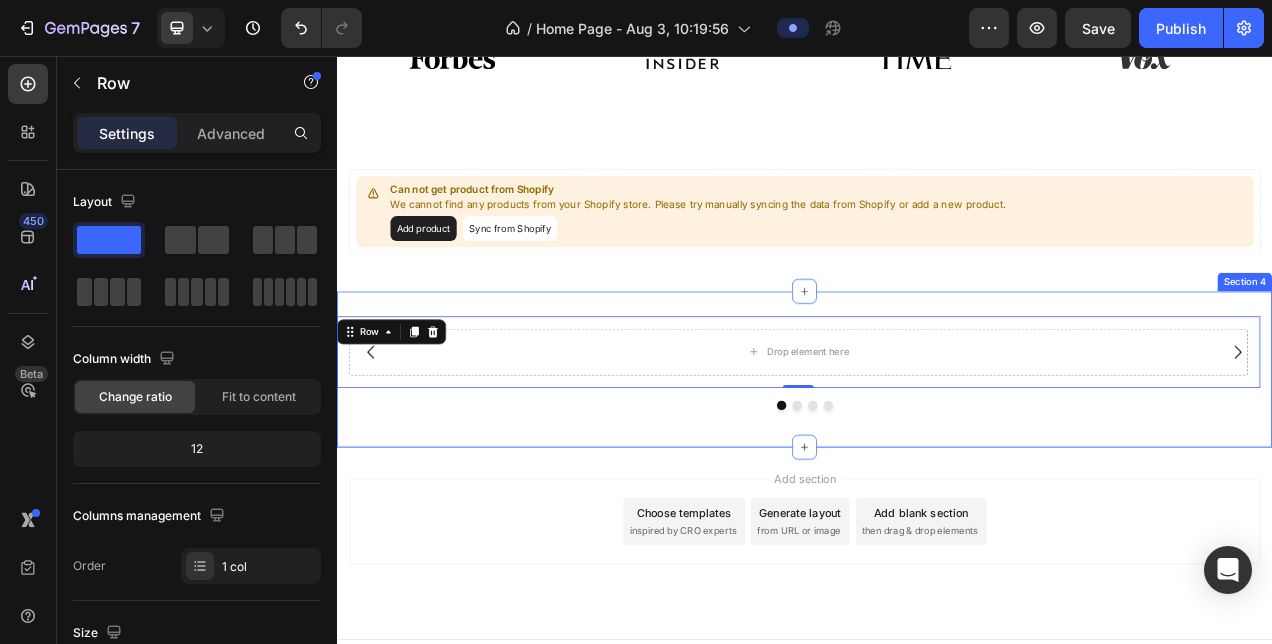 click on "Drop element here Row   0
Drop element here
Drop element here
Drop element here
Carousel Section 4" at bounding box center [937, 458] 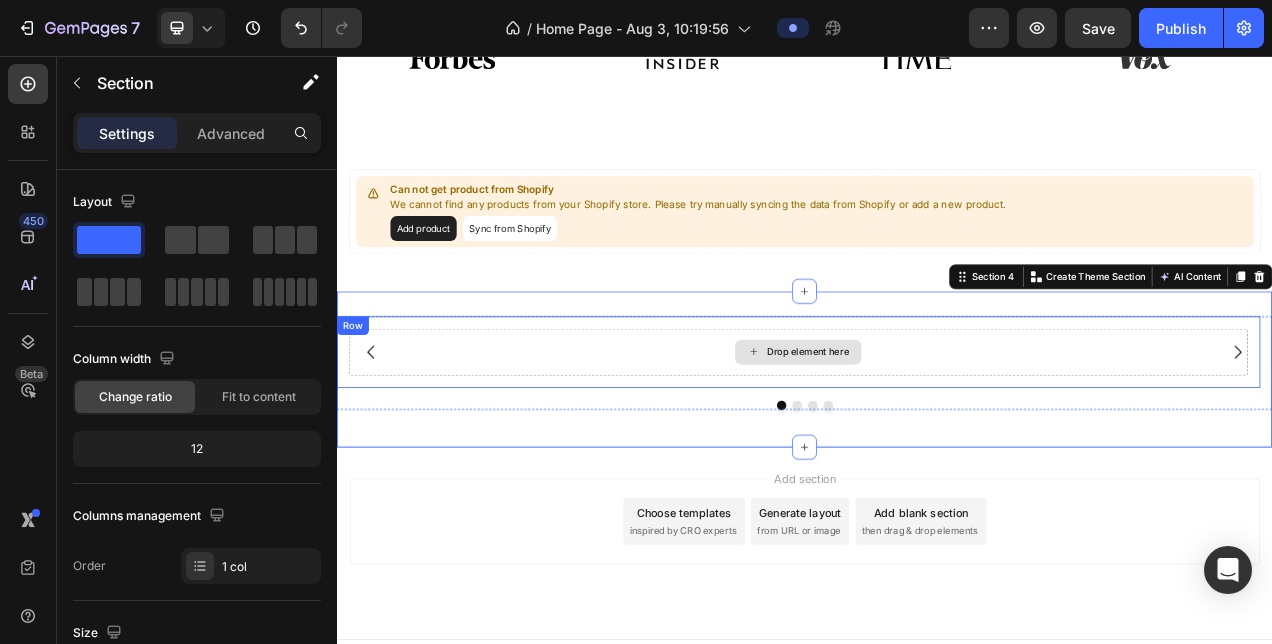 click on "Drop element here" at bounding box center (929, 436) 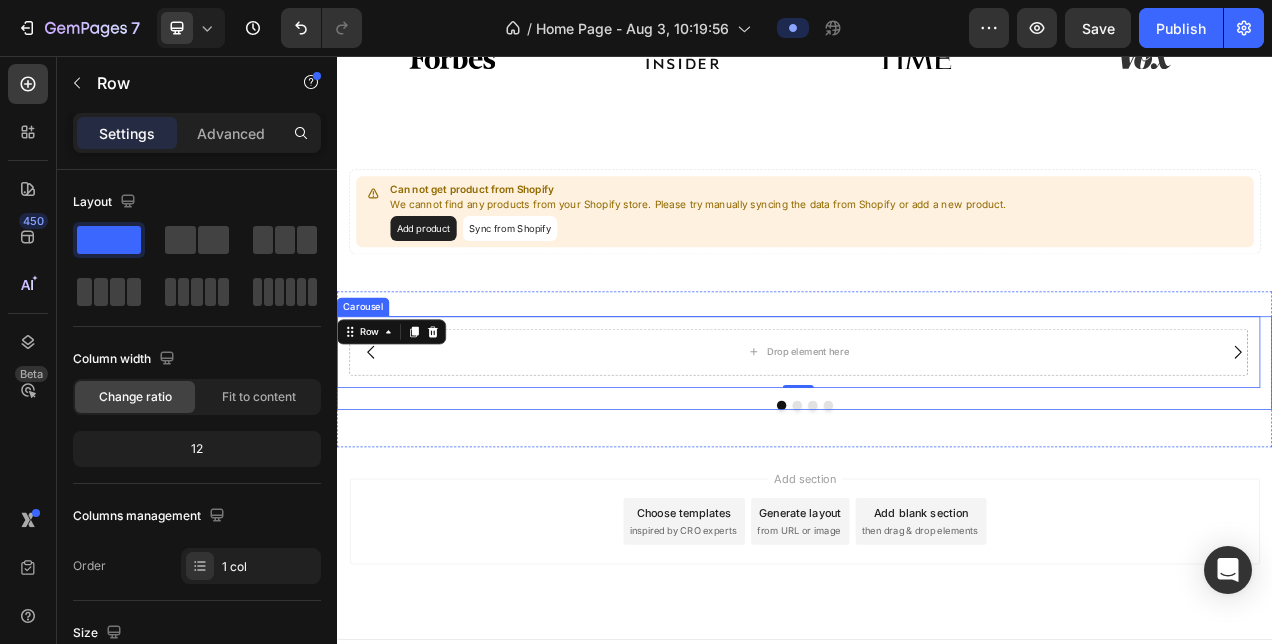 click on "Drop element here Row   0
Drop element here
Drop element here
Drop element here
Carousel" at bounding box center (937, 458) 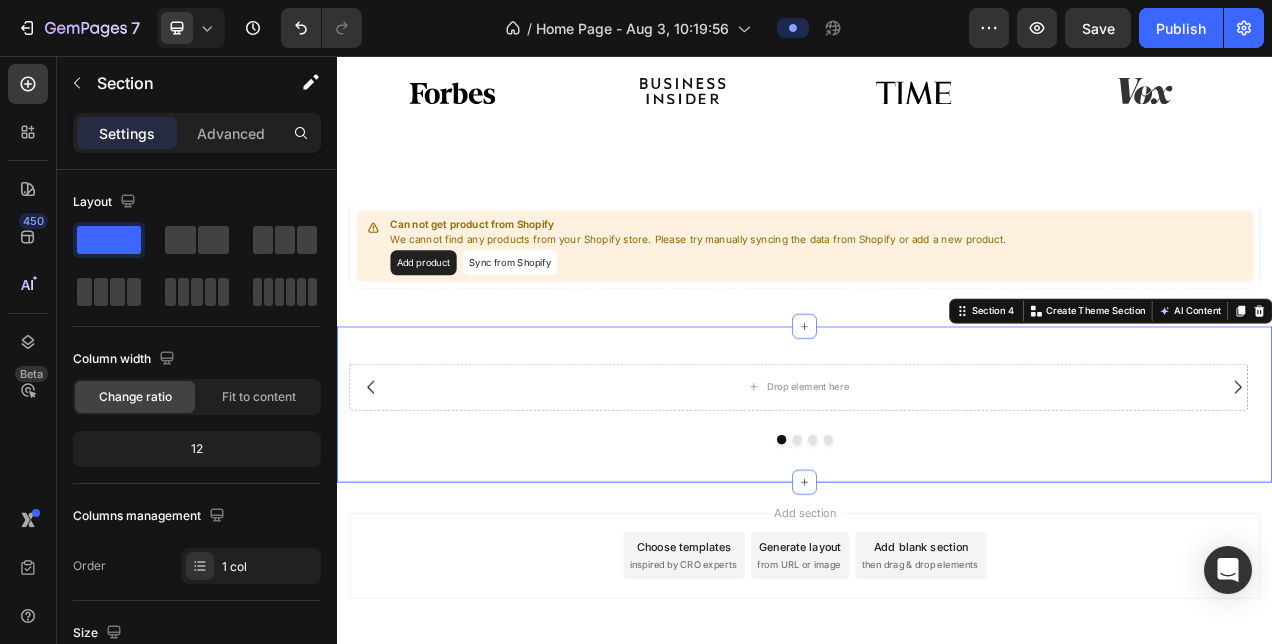 scroll, scrollTop: 906, scrollLeft: 0, axis: vertical 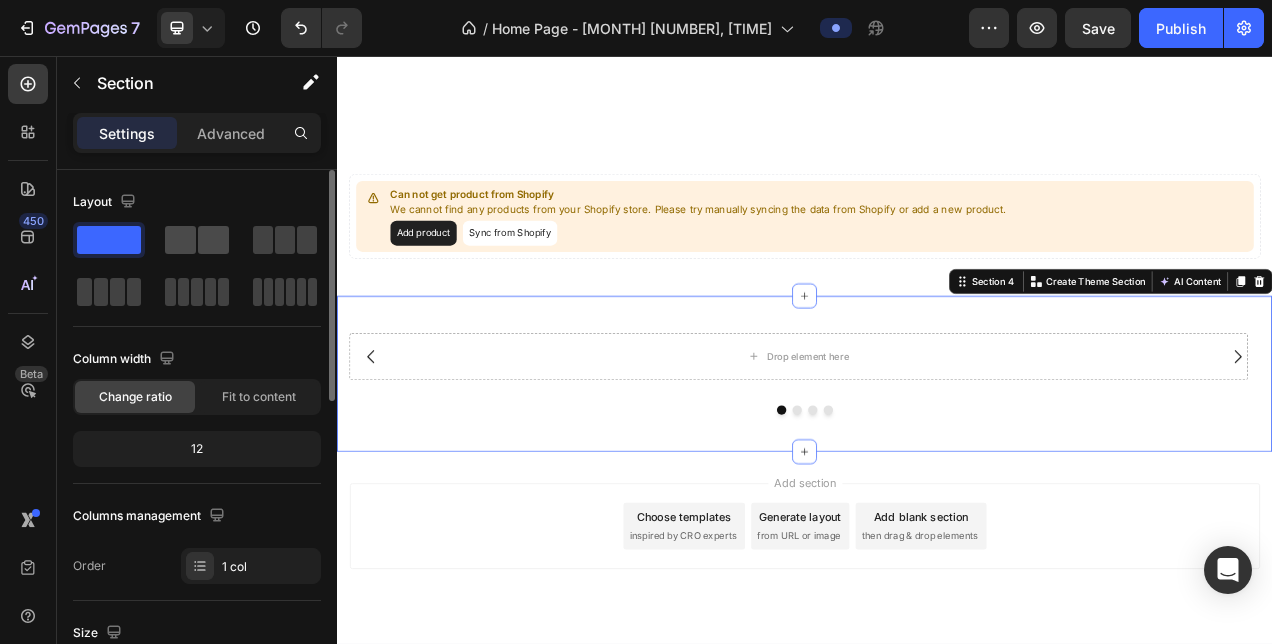 click 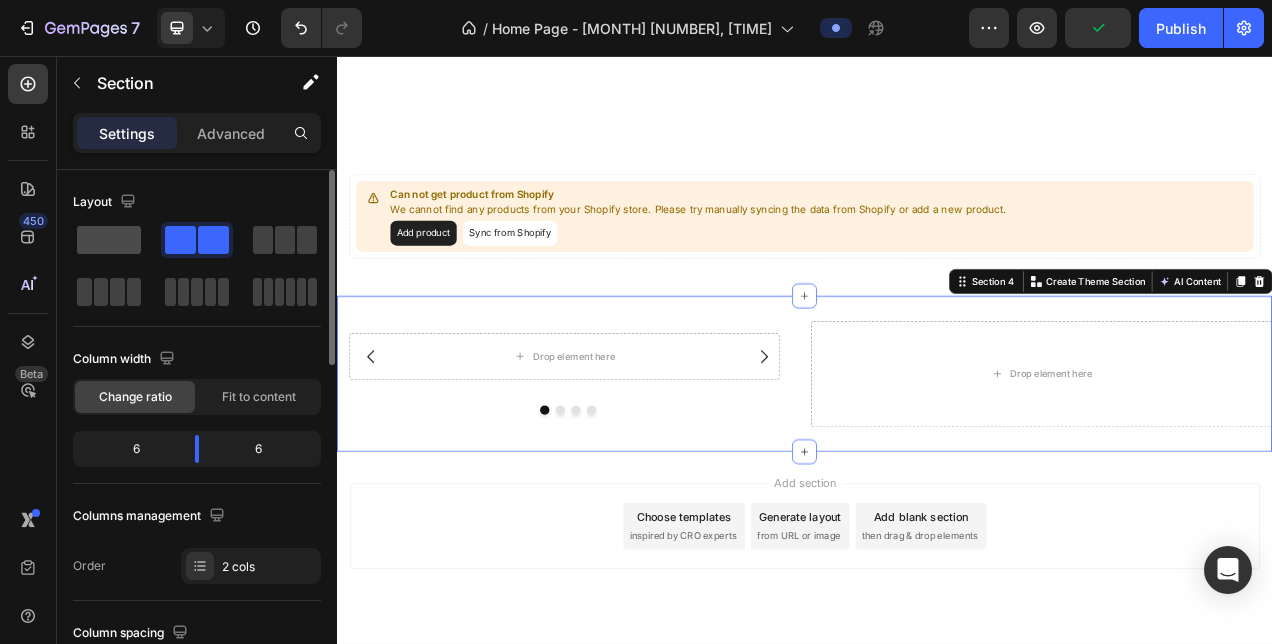 click 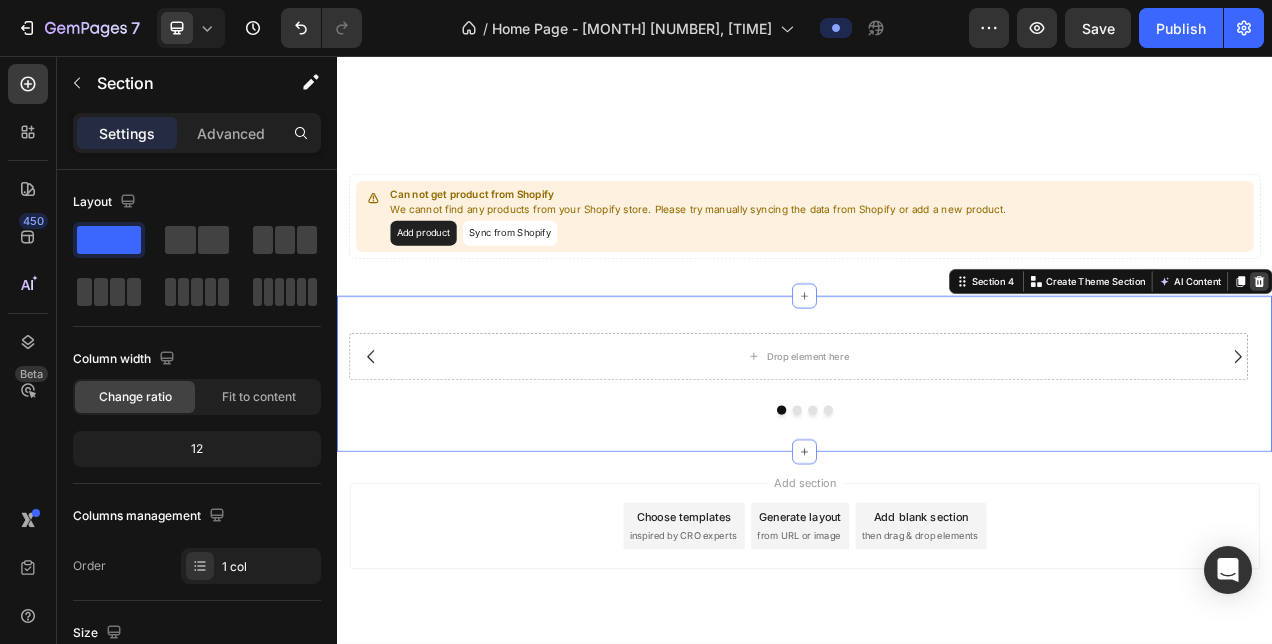 click 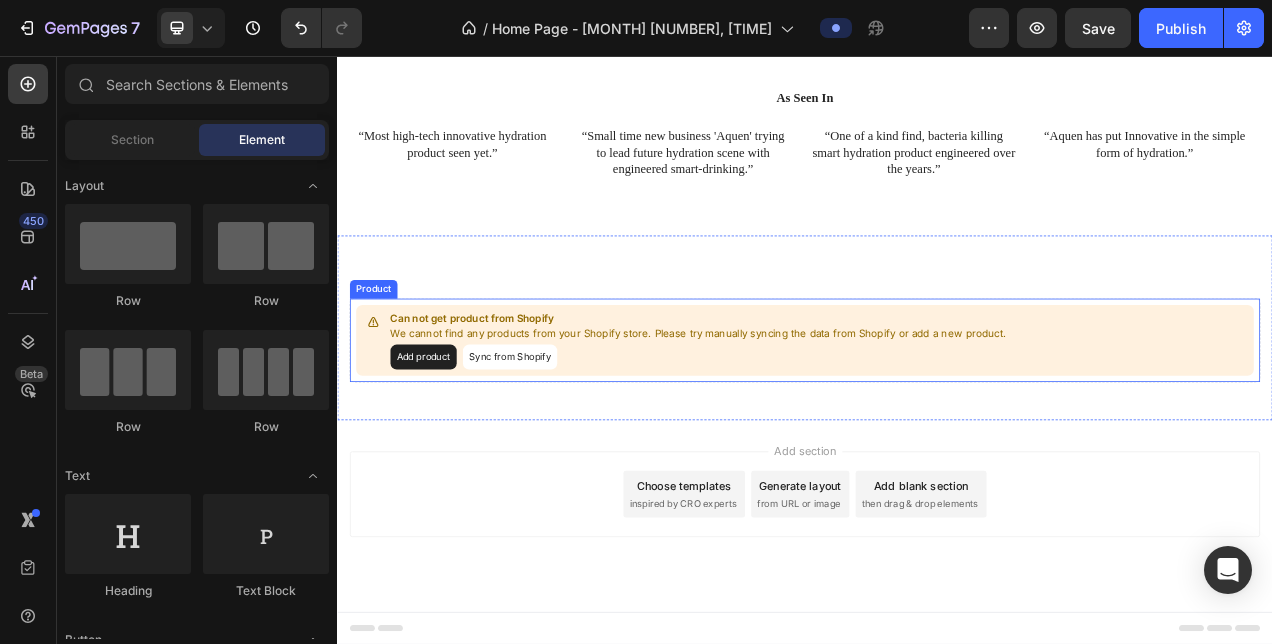 scroll, scrollTop: 778, scrollLeft: 0, axis: vertical 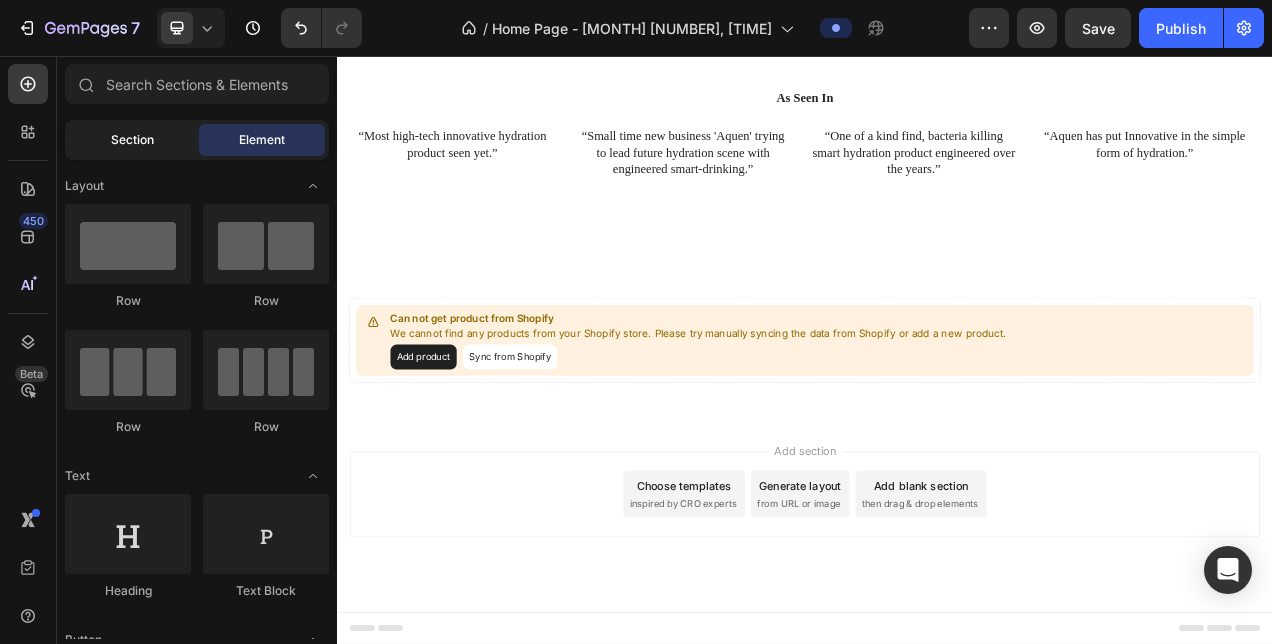 click on "Section" 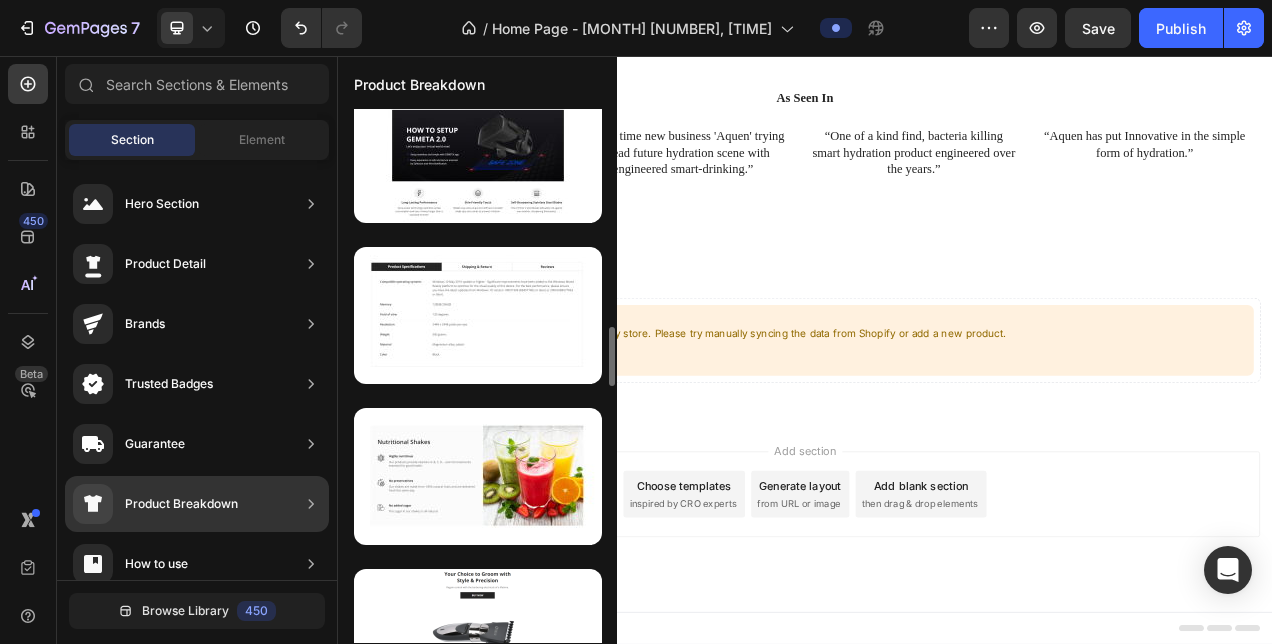 scroll, scrollTop: 1962, scrollLeft: 0, axis: vertical 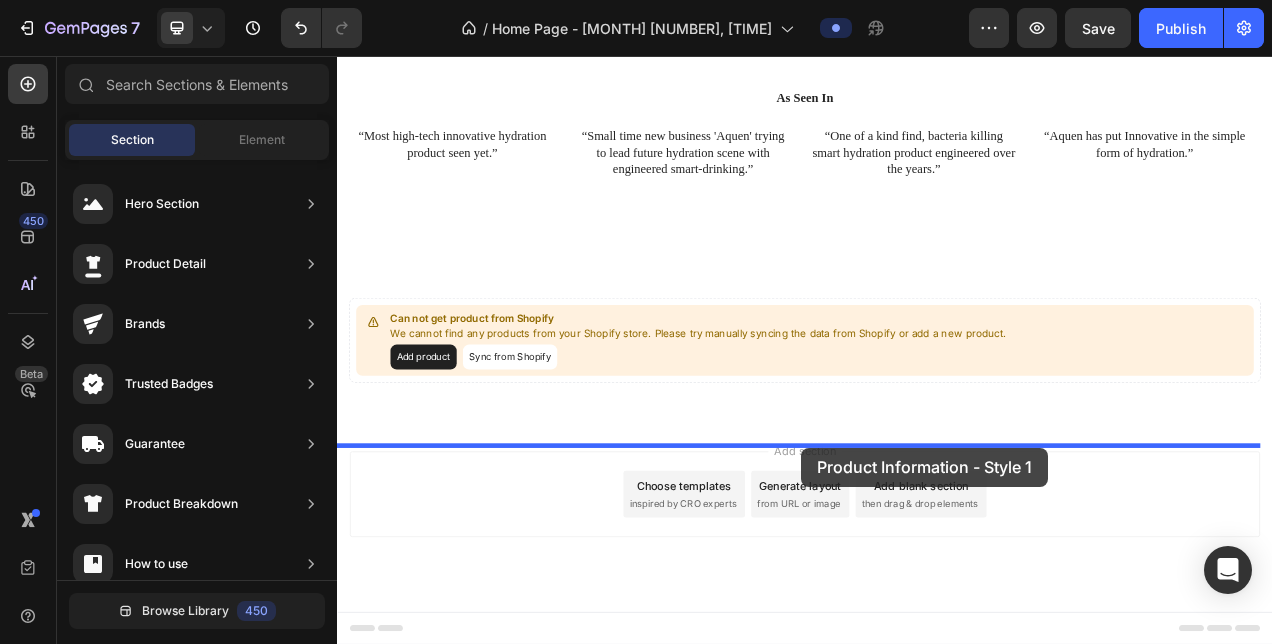 drag, startPoint x: 845, startPoint y: 398, endPoint x: 932, endPoint y: 559, distance: 183.00273 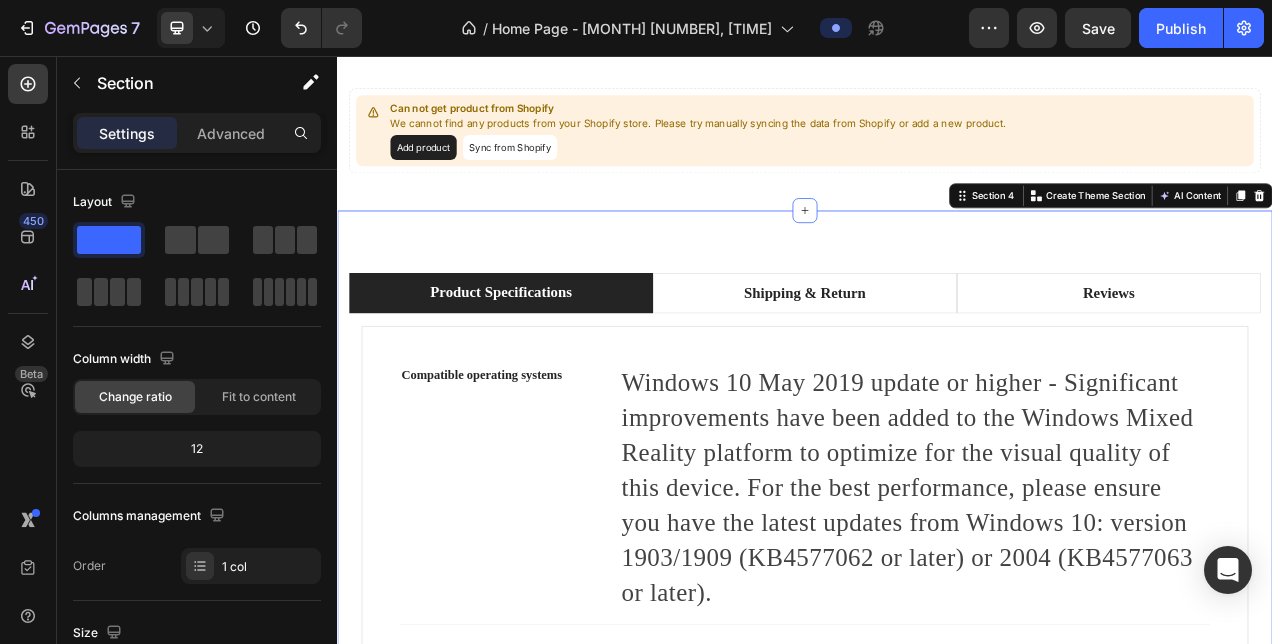scroll, scrollTop: 980, scrollLeft: 0, axis: vertical 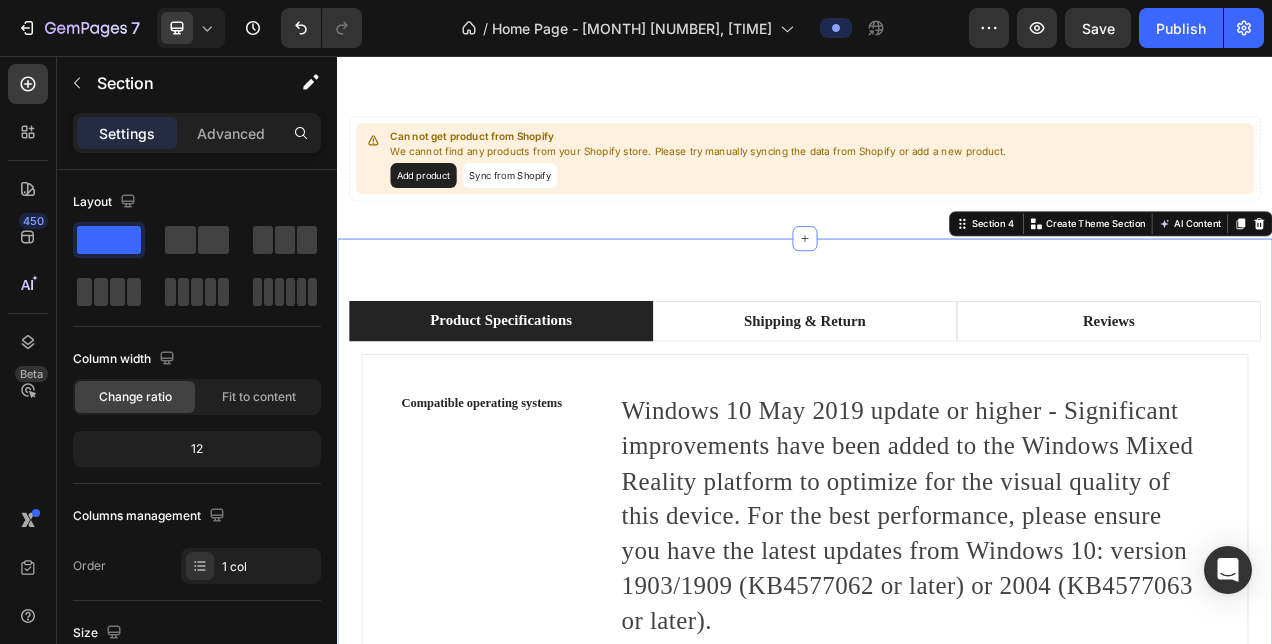 click on "Product Specifications Shipping & Return Reviews Compatible operating systems Text block Windows 10 May 2019 update or higher - Significant improvements have been added to the Windows Mixed Reality platform to optimize for the visual quality of this device. For the best performance, please ensure you have the latest updates from Windows 10: version 1903/1909 (KB4577062 or later) or 2004 (KB4577063 or later). Text block Row                Title Line Memory Text block 128GB/256GB Text block Row                Title Line Field of view Text block 120 degrees Text block Row                Title Line Resolution Text block 2448 x 2448 pixels per eye Text block Row                Title Line Weight Text block 560 grams Text block Row                Title Line Material Text block Magnesium alloy, plastic Text block Row                Title Line Color Text block Black Text block Row Row Shipping Text block Text block Easy Free Returns Text block Text block Row Shipping Text block Text block Easy Free Returns Text block" at bounding box center [937, 865] 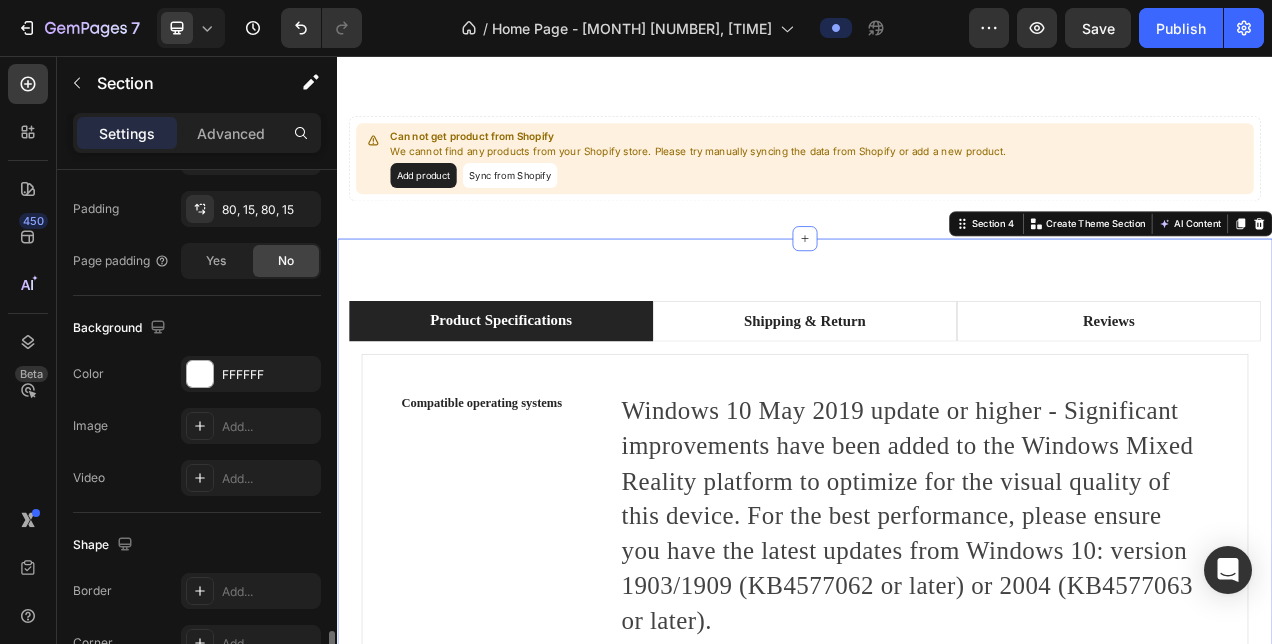 scroll, scrollTop: 686, scrollLeft: 0, axis: vertical 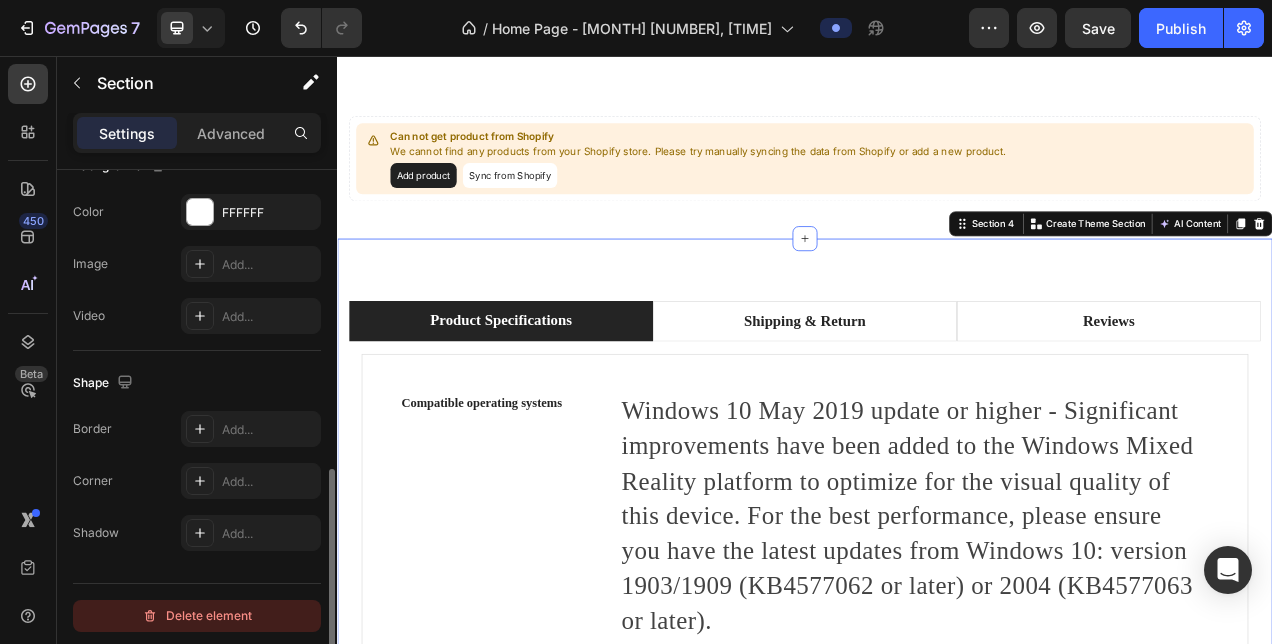 click on "Delete element" at bounding box center (197, 616) 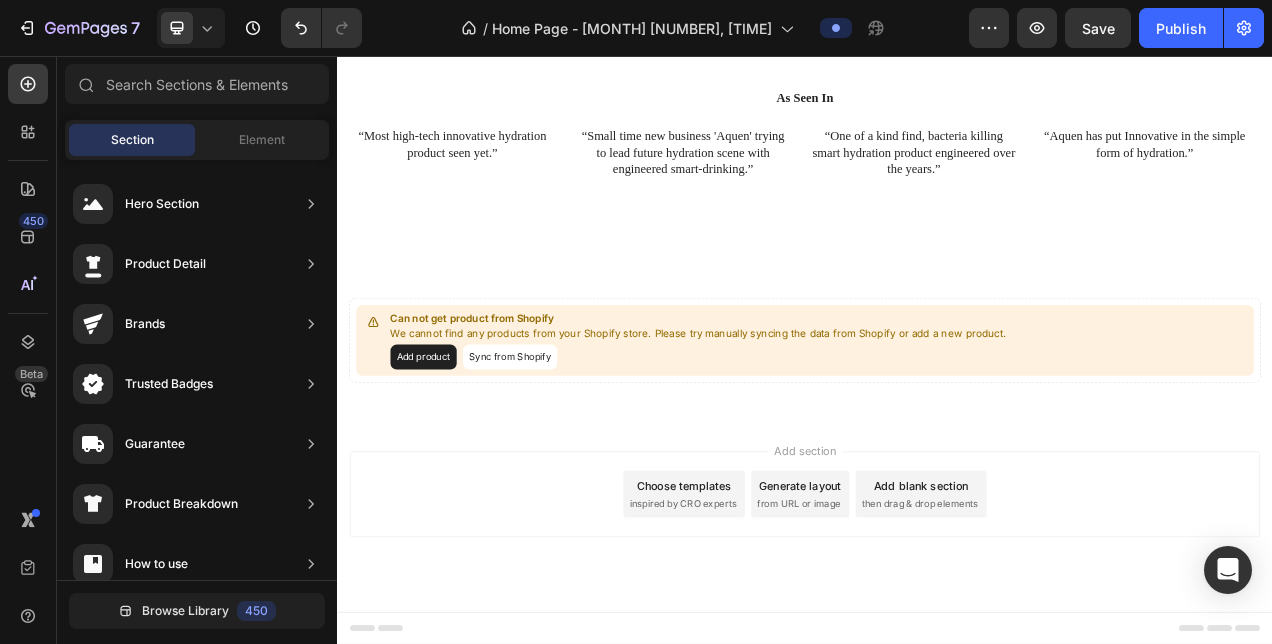 scroll, scrollTop: 778, scrollLeft: 0, axis: vertical 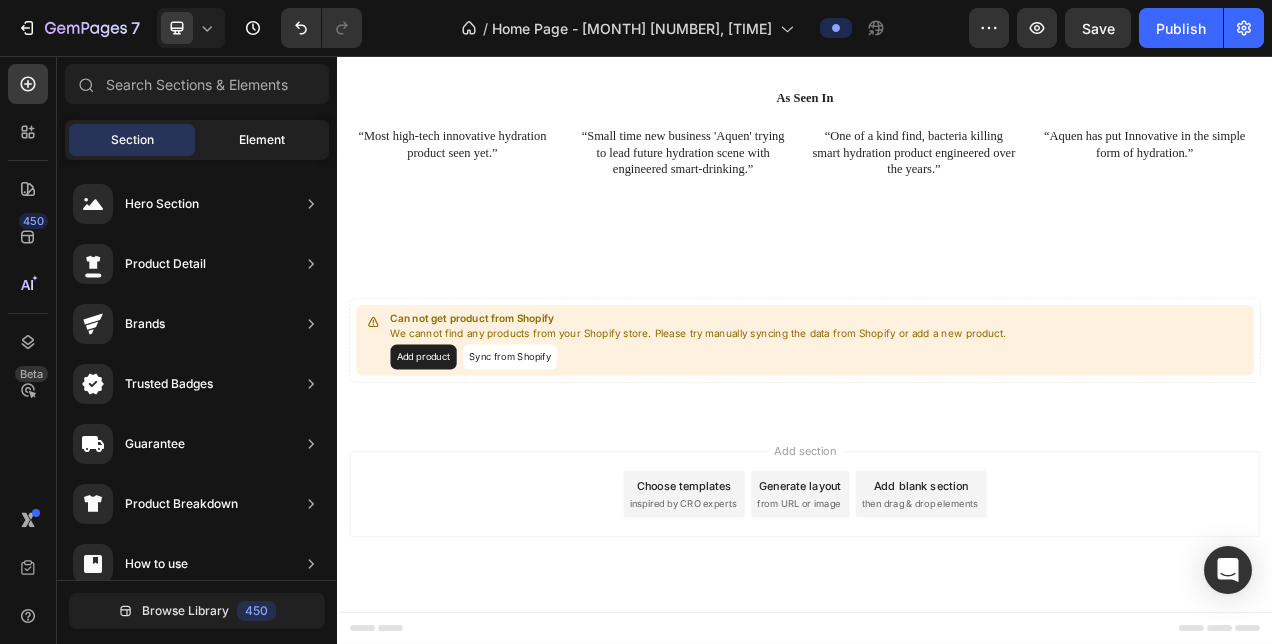 click on "Element" 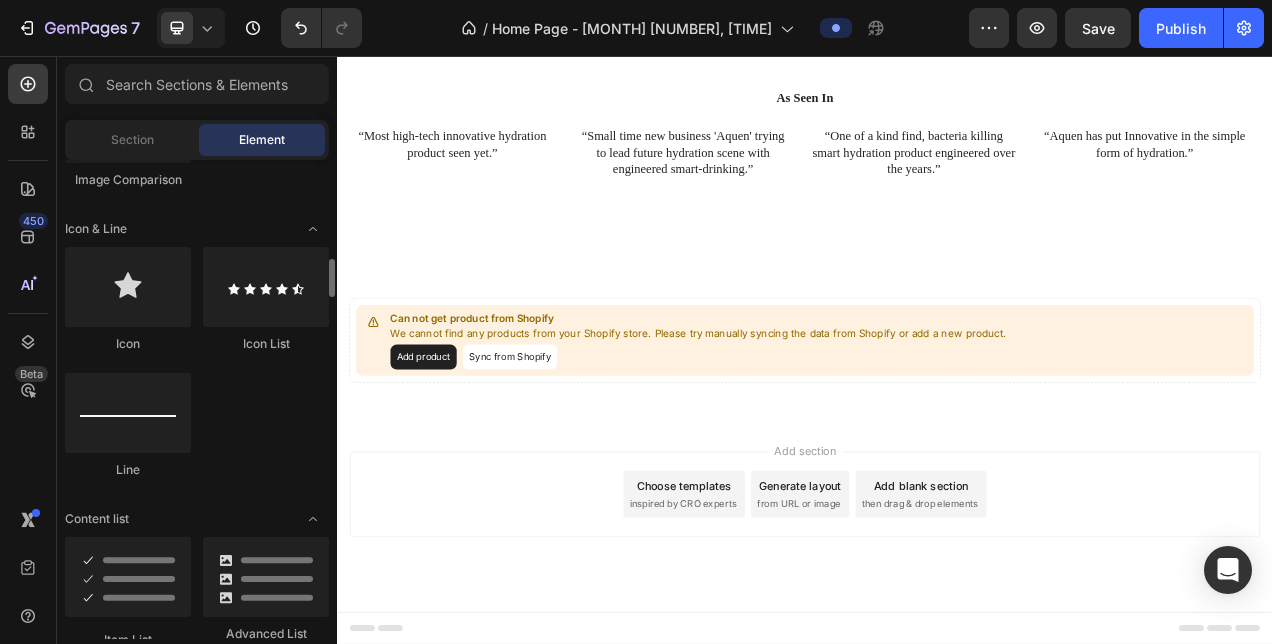 scroll, scrollTop: 1242, scrollLeft: 0, axis: vertical 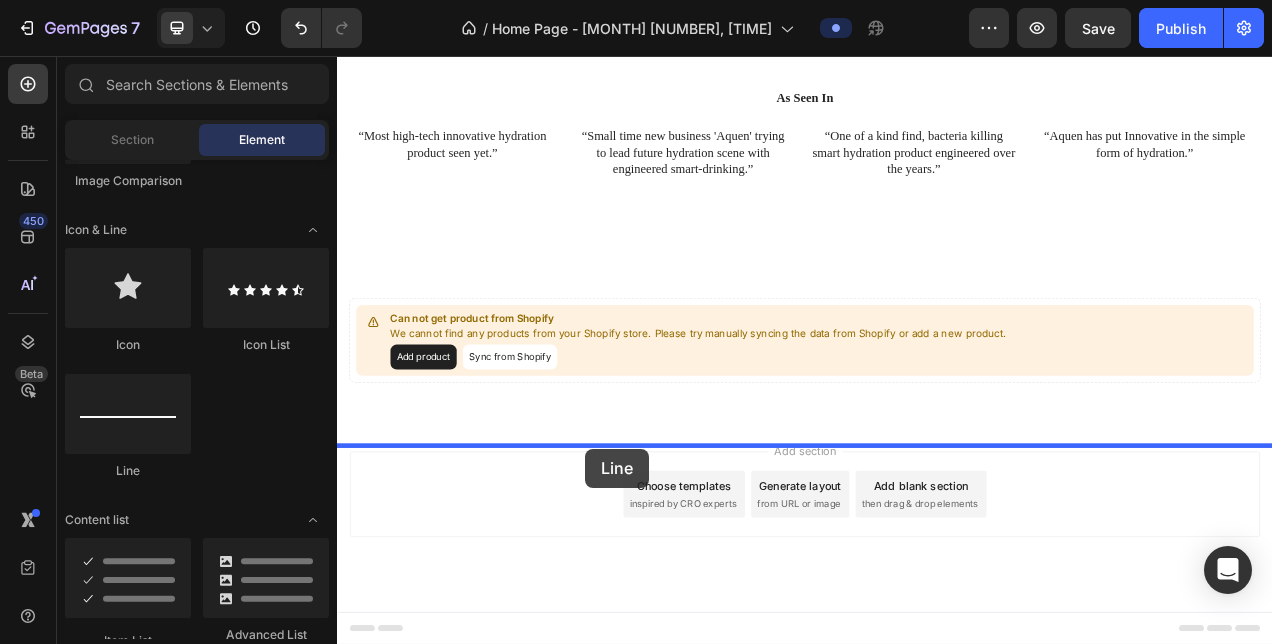 drag, startPoint x: 466, startPoint y: 492, endPoint x: 655, endPoint y: 559, distance: 200.5243 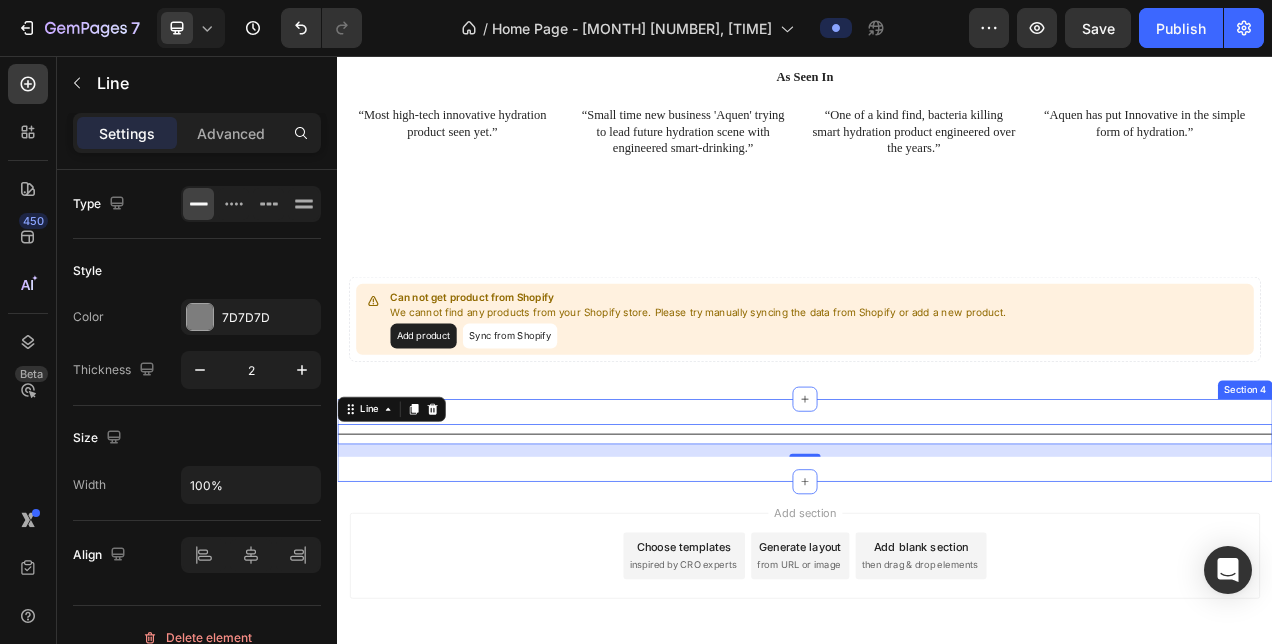 scroll, scrollTop: 786, scrollLeft: 0, axis: vertical 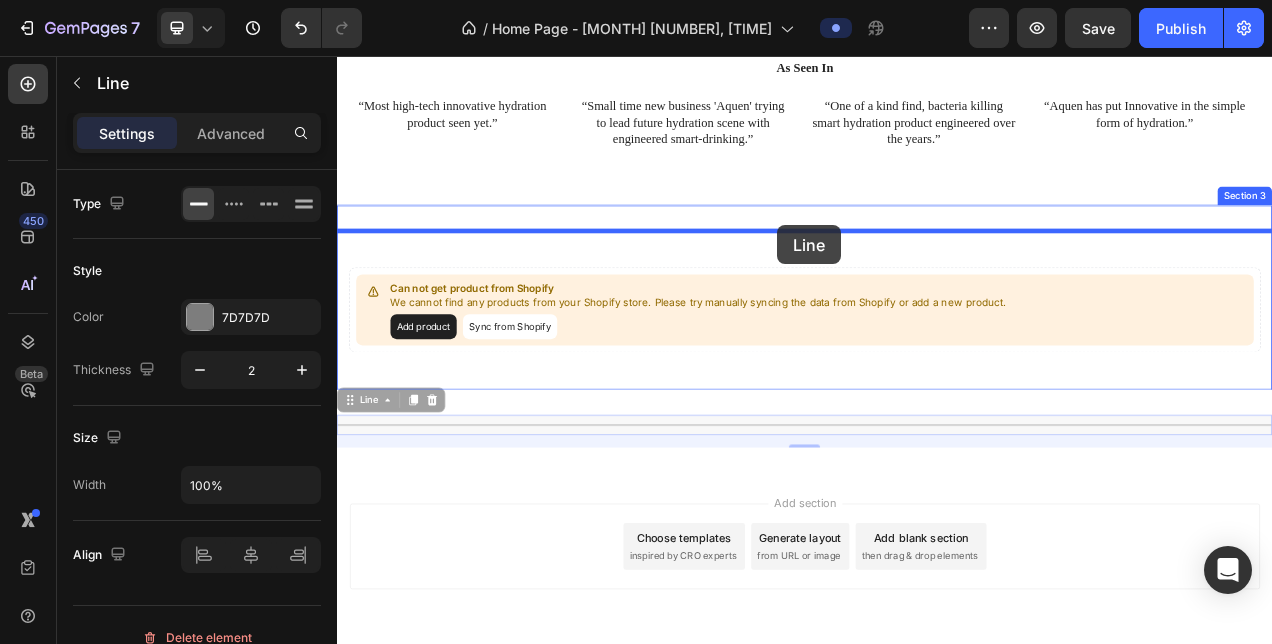 drag, startPoint x: 853, startPoint y: 564, endPoint x: 902, endPoint y: 273, distance: 295.0966 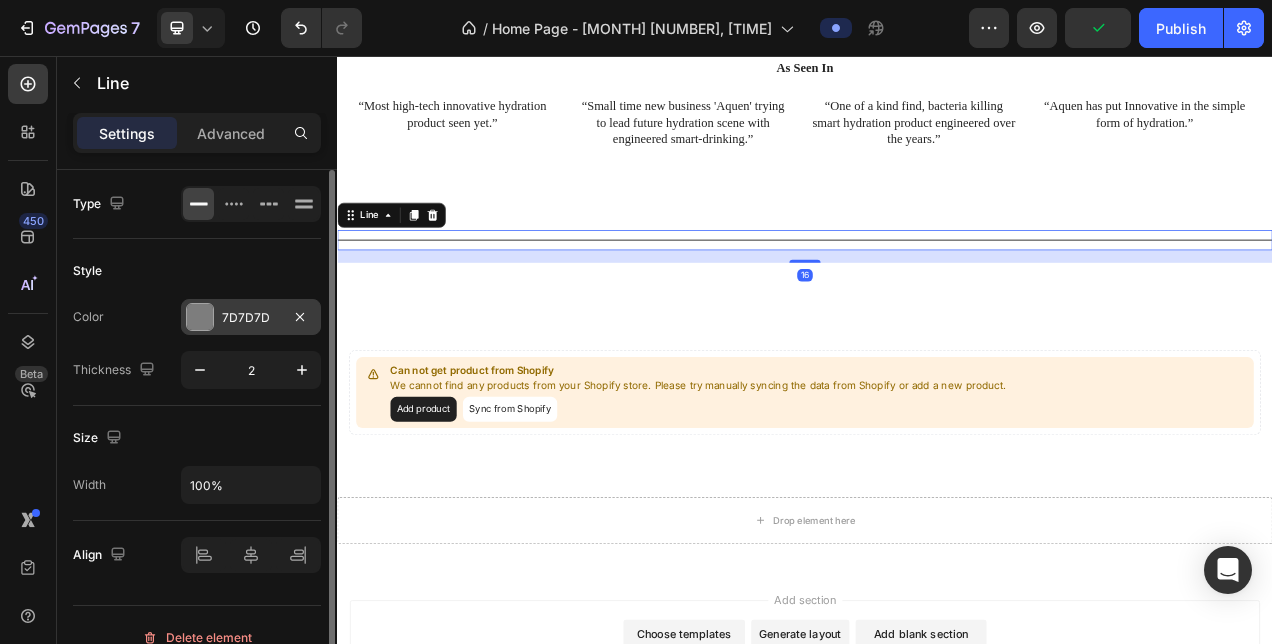 click at bounding box center [200, 317] 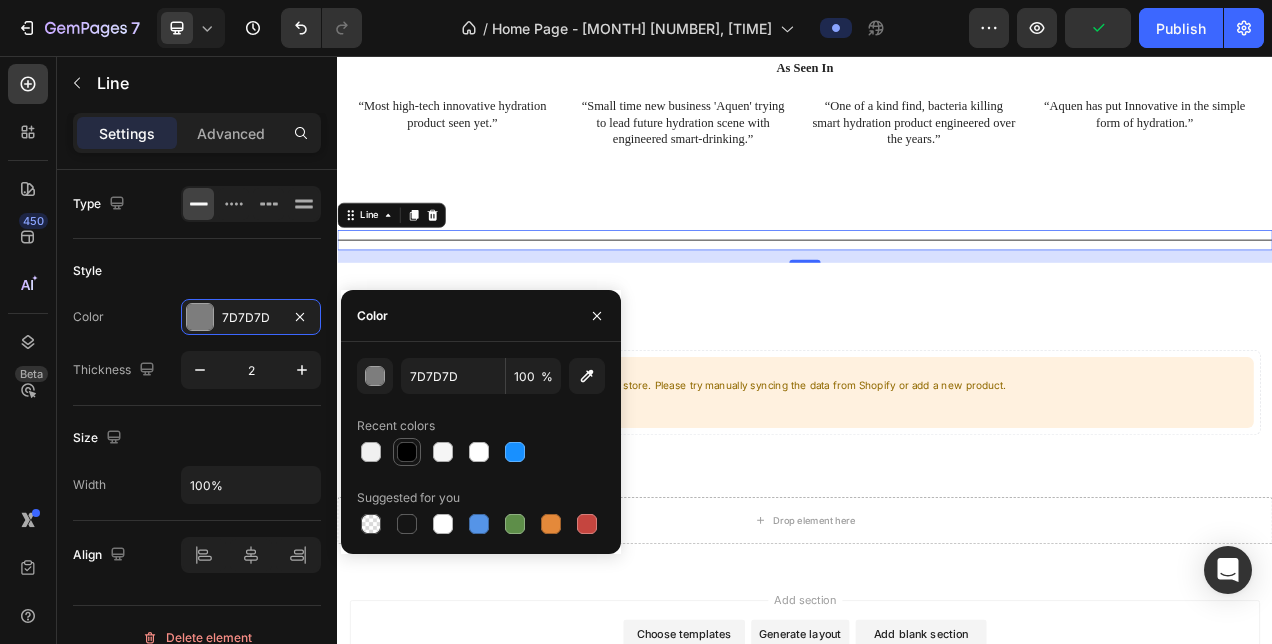 click at bounding box center (407, 452) 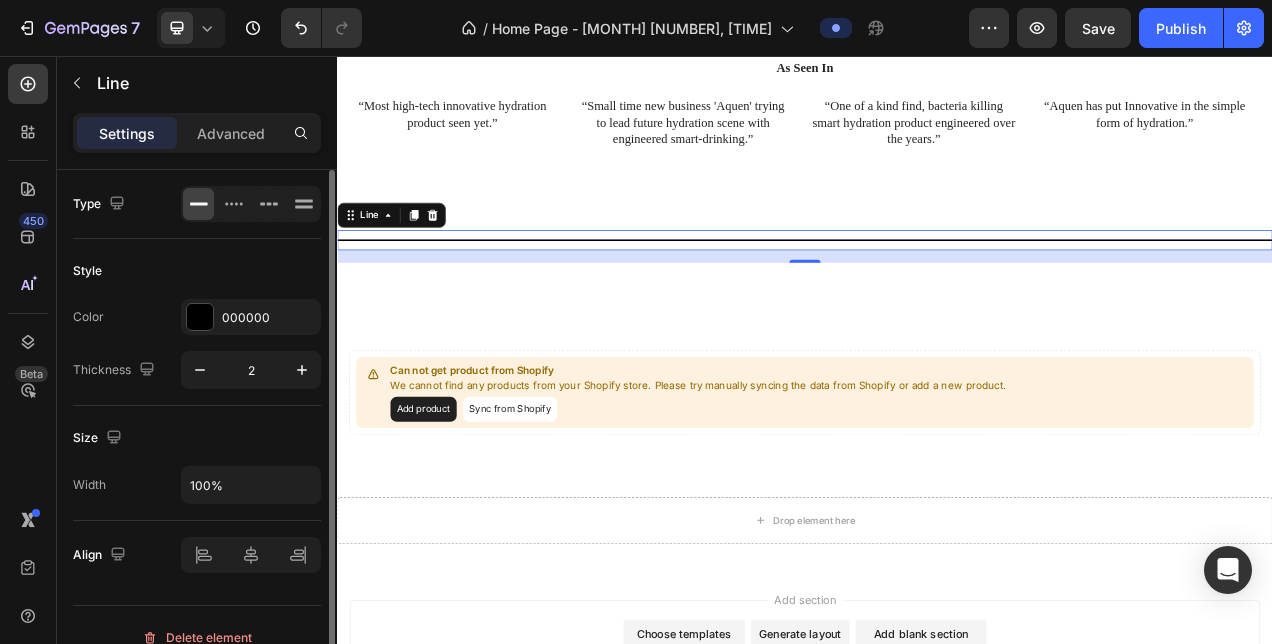click on "Style Color 000000 Thickness 2" 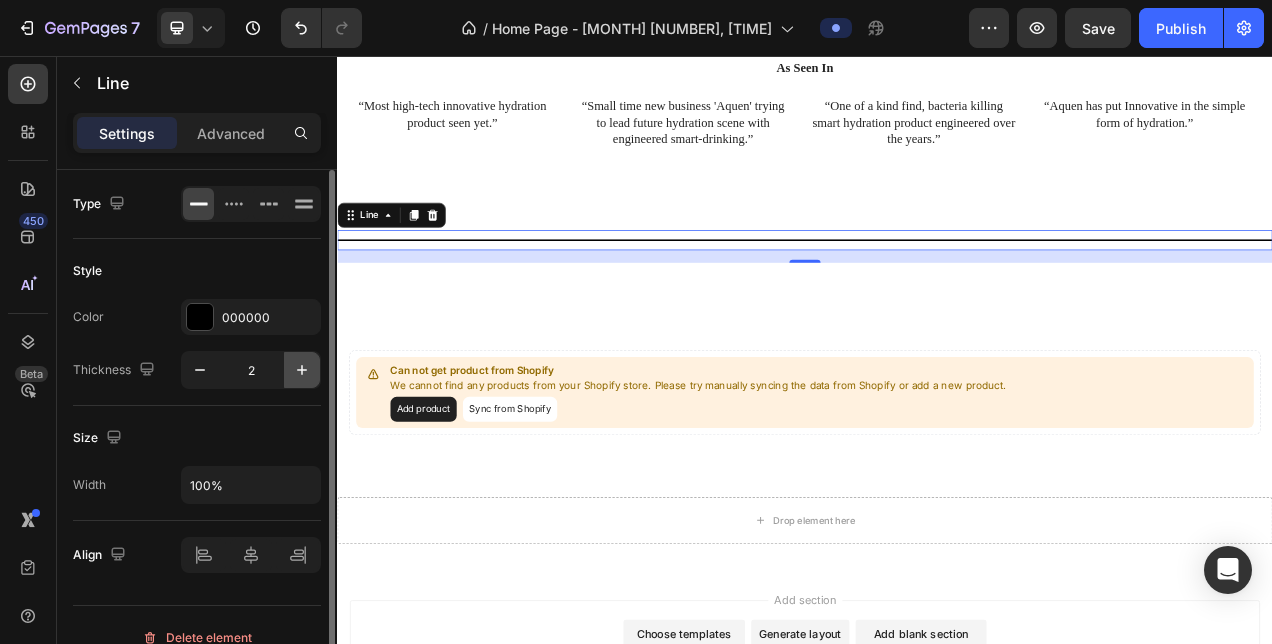 click 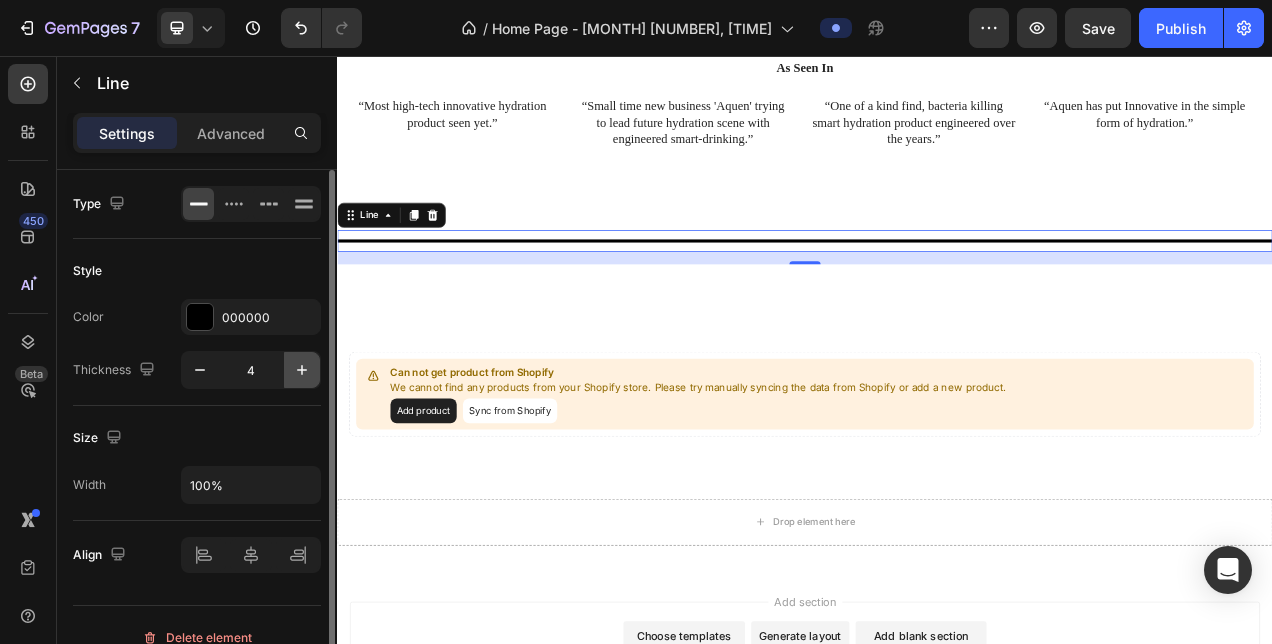 click 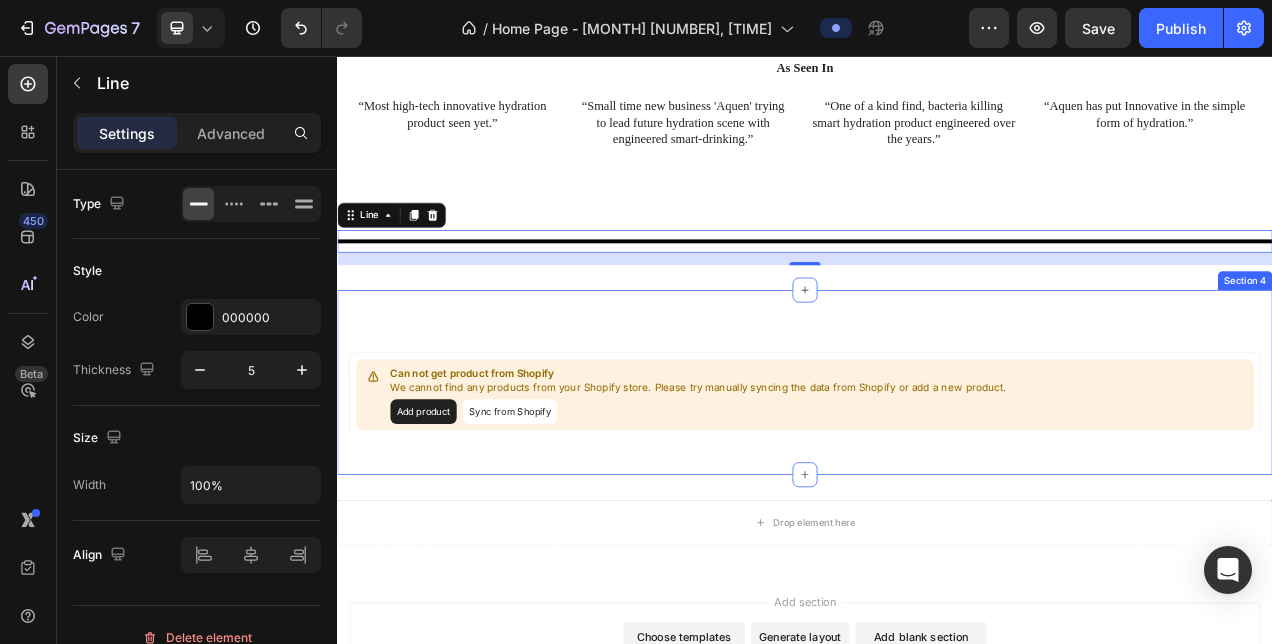 click on "Can not get product from Shopify We cannot find any products from your Shopify store. Please try manually syncing the data from Shopify or add a new product.   Add product Sync from Shopify Product Section 4" at bounding box center (937, 474) 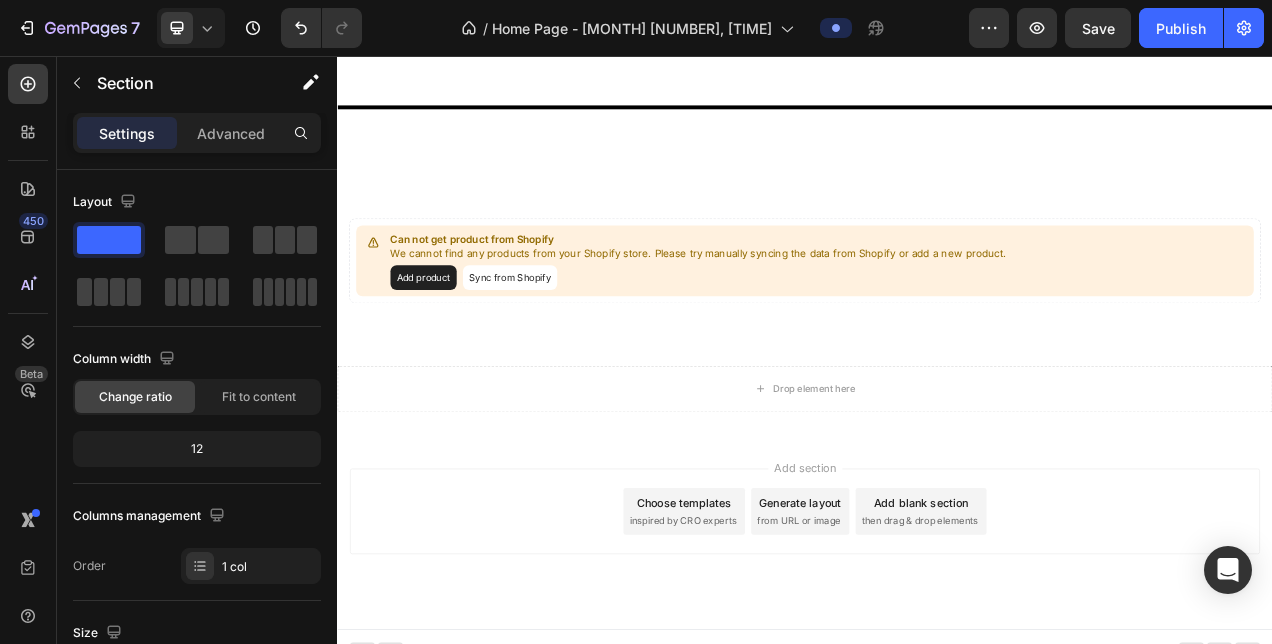 scroll, scrollTop: 958, scrollLeft: 0, axis: vertical 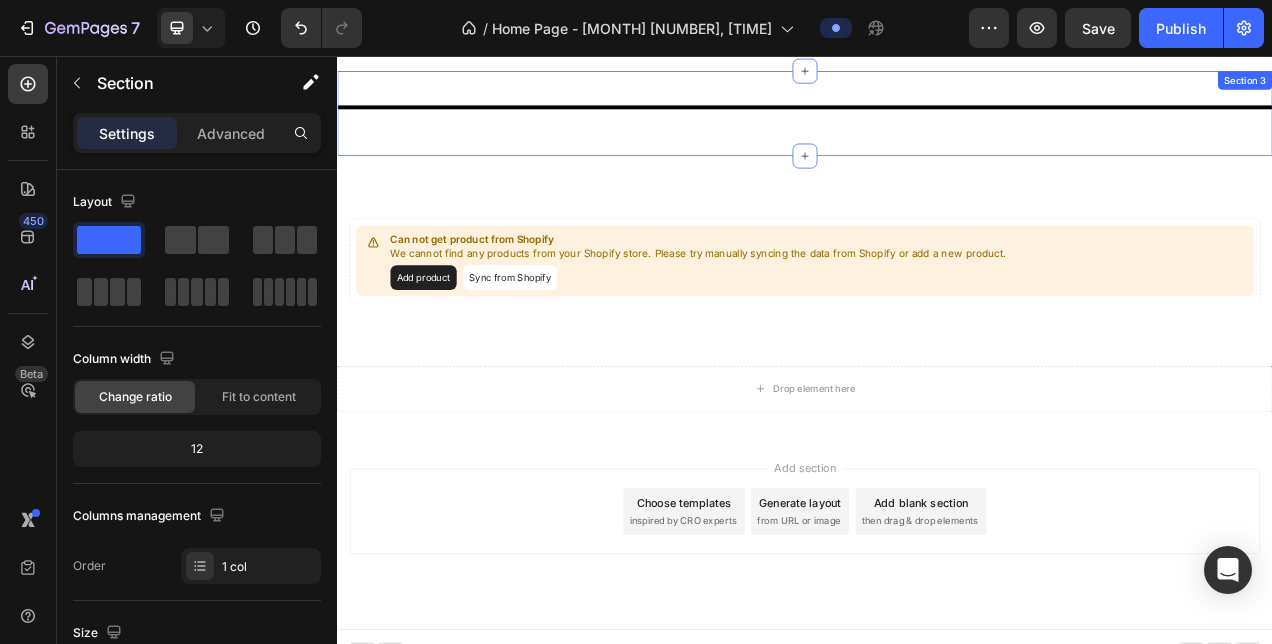 click on "Title Line Section 3" at bounding box center (937, 129) 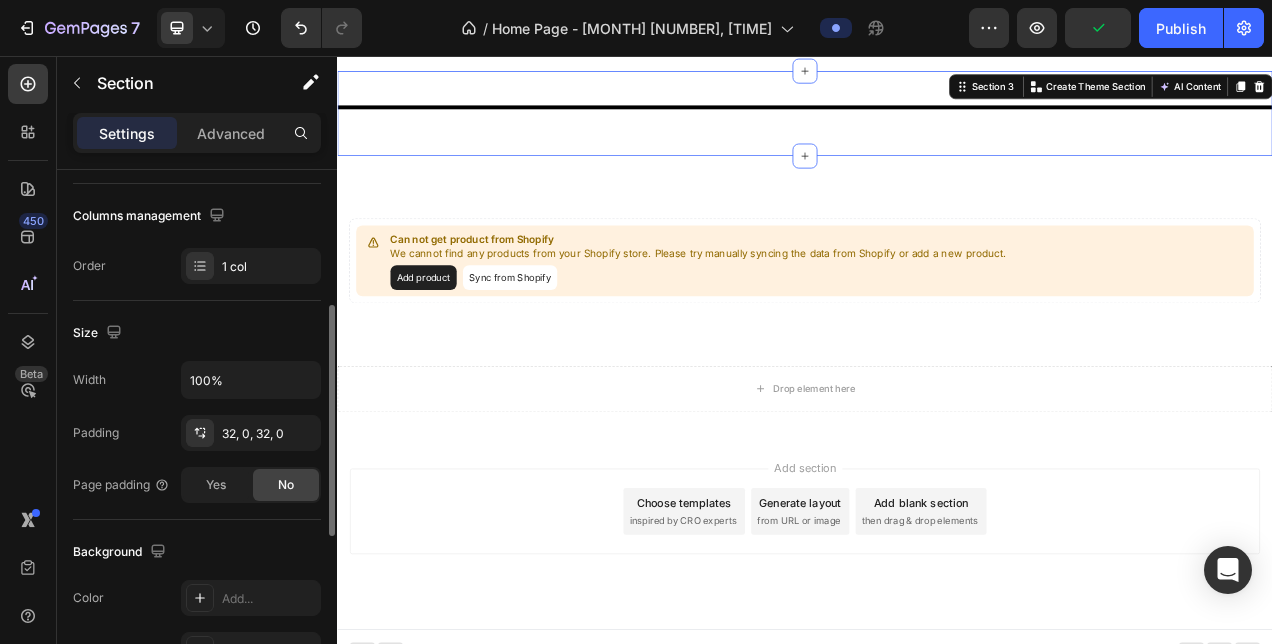 scroll, scrollTop: 298, scrollLeft: 0, axis: vertical 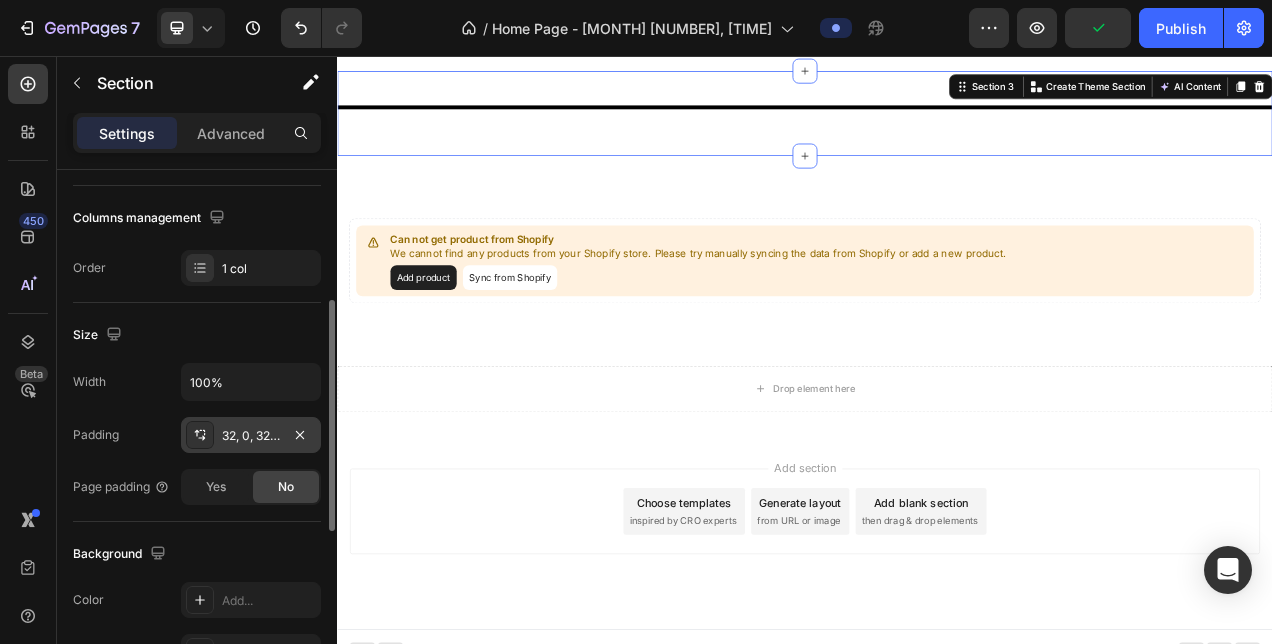 click on "32, 0, 32, 0" at bounding box center (251, 436) 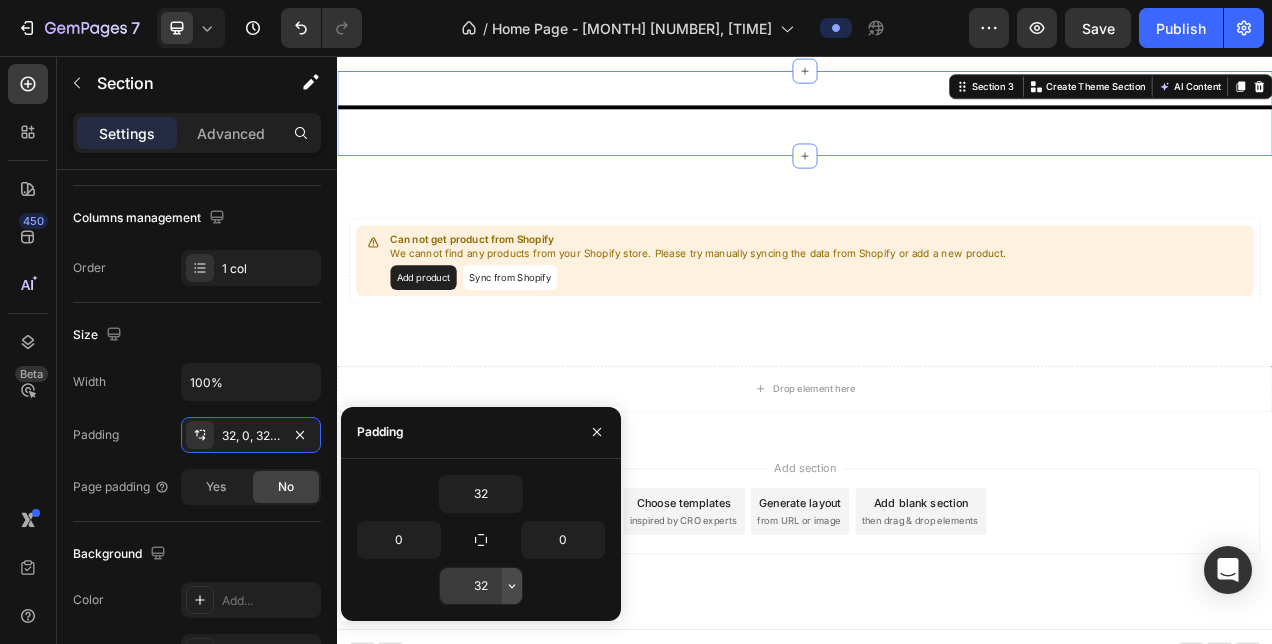 click 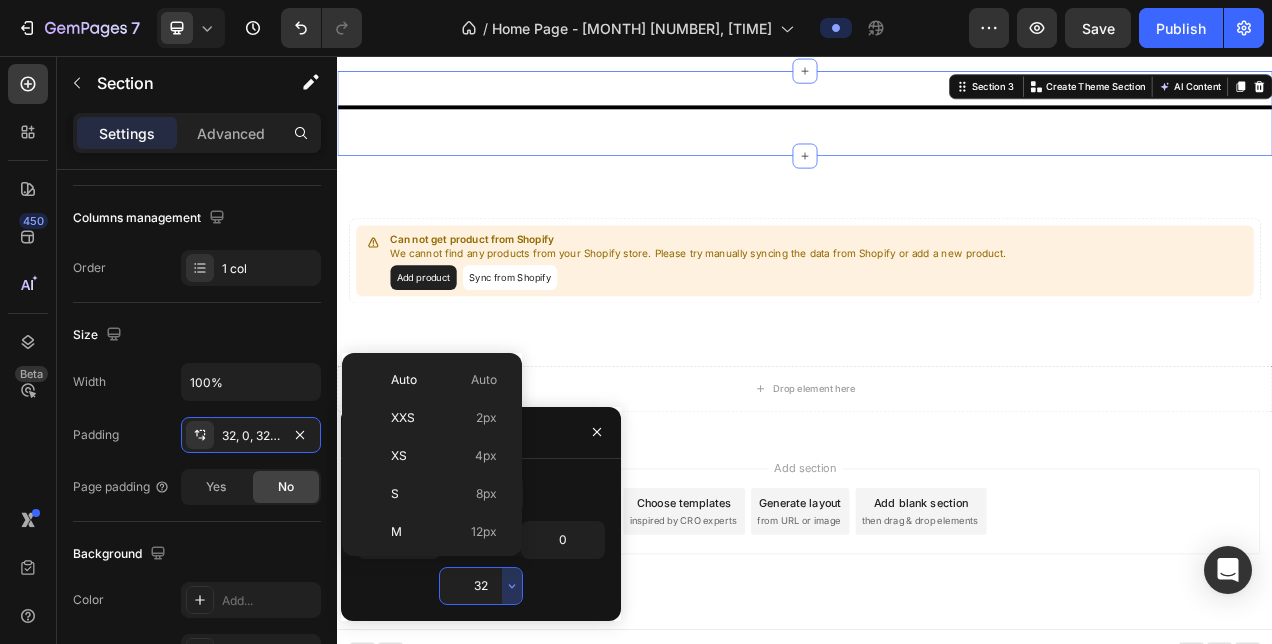 scroll, scrollTop: 144, scrollLeft: 0, axis: vertical 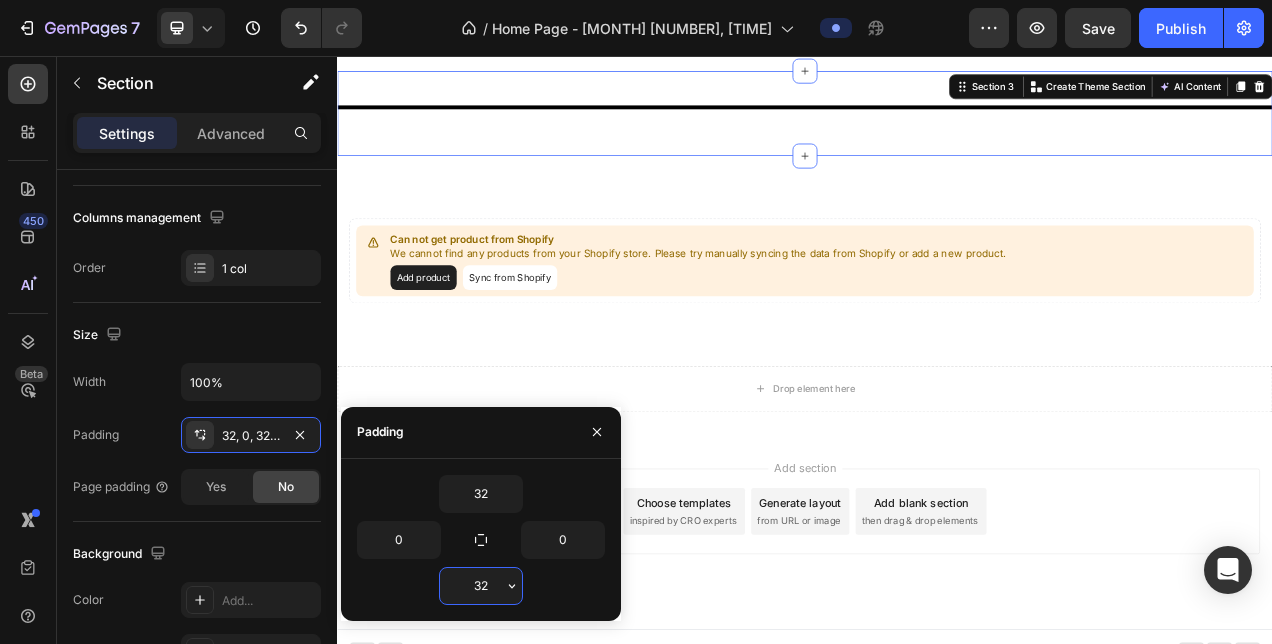 click on "32" at bounding box center [481, 586] 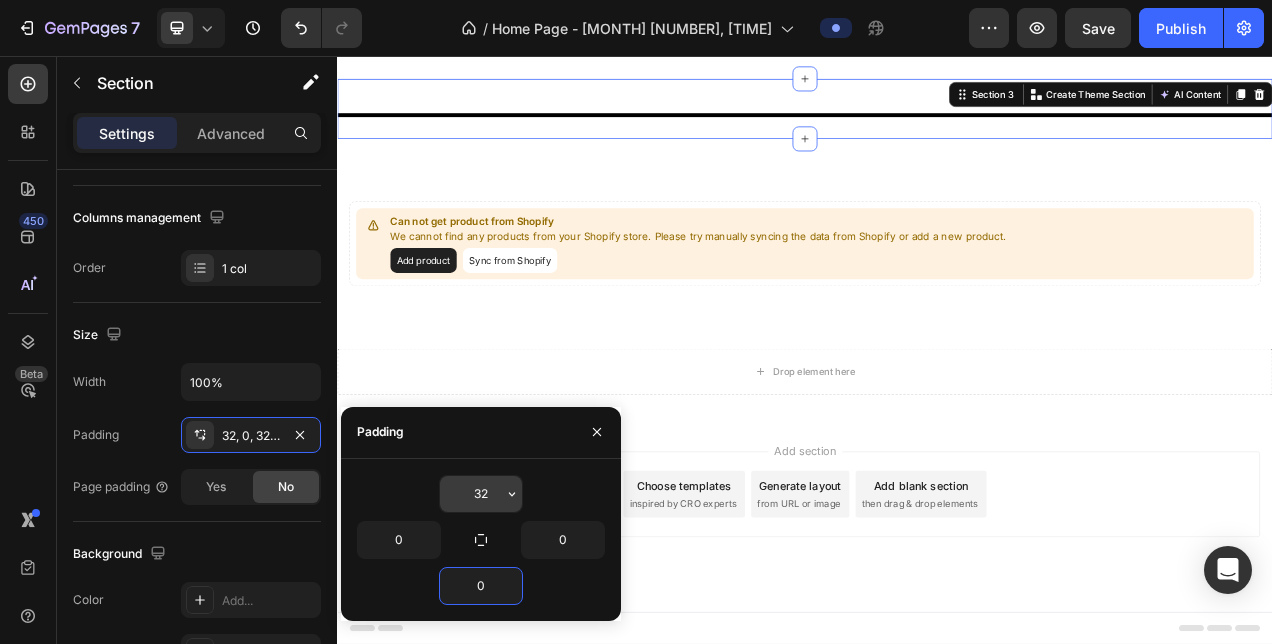 type on "0" 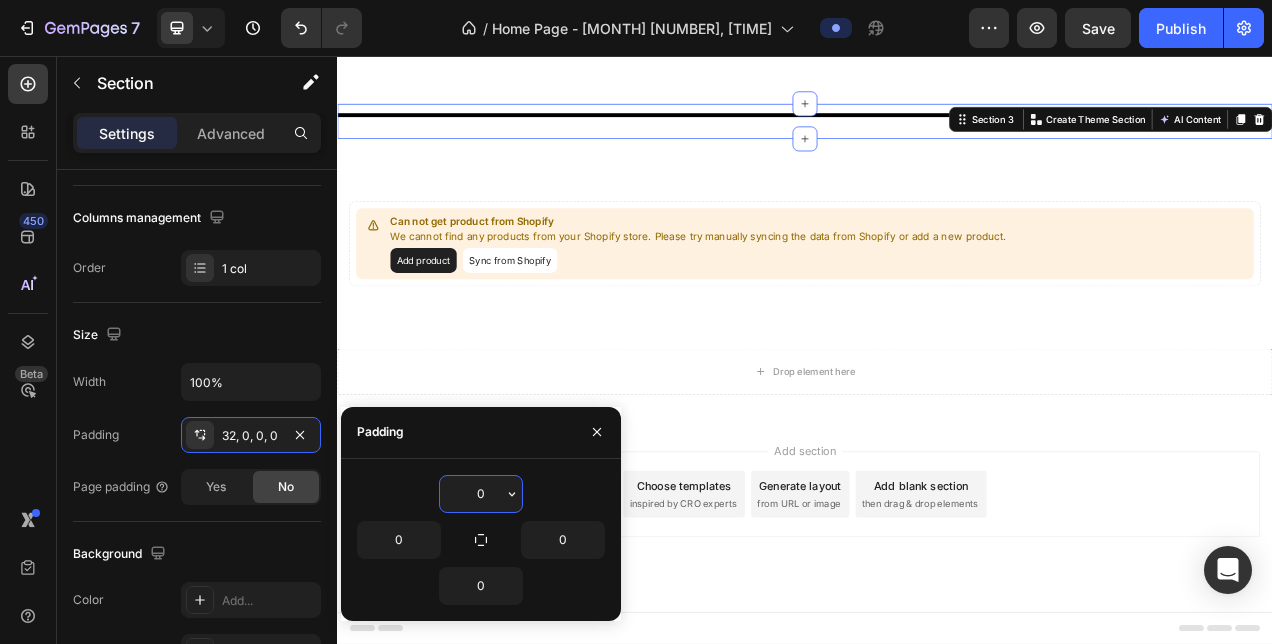 scroll, scrollTop: 947, scrollLeft: 0, axis: vertical 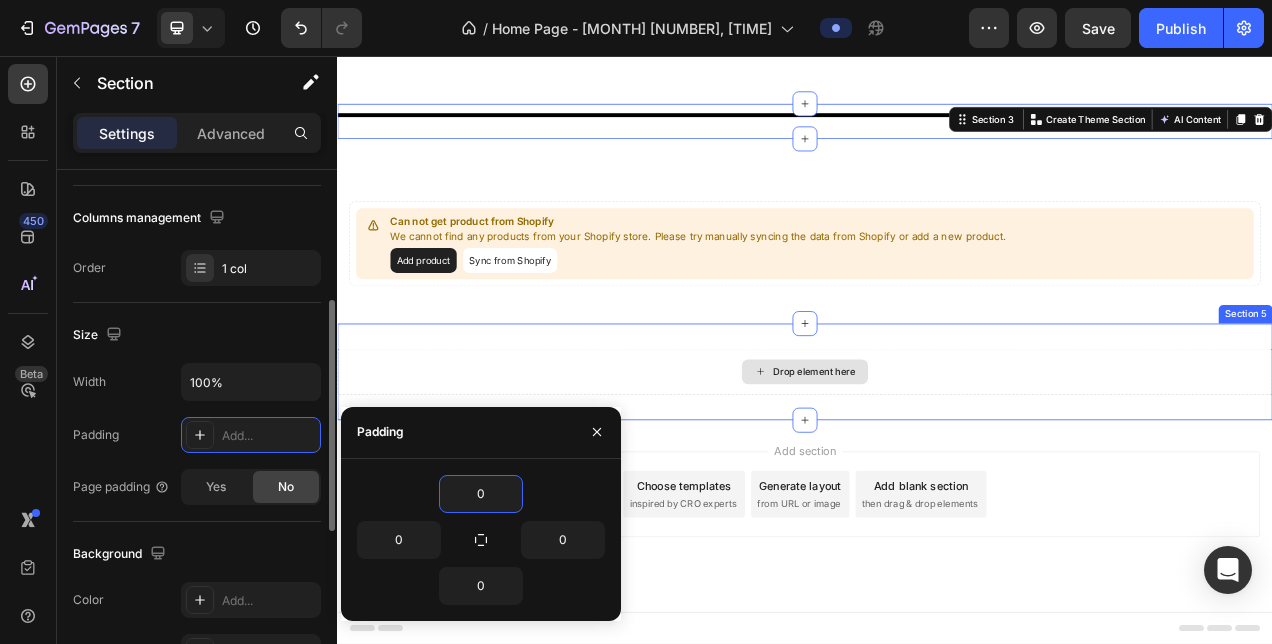 click on "Size Width 100% Padding Add... Page padding Yes No" 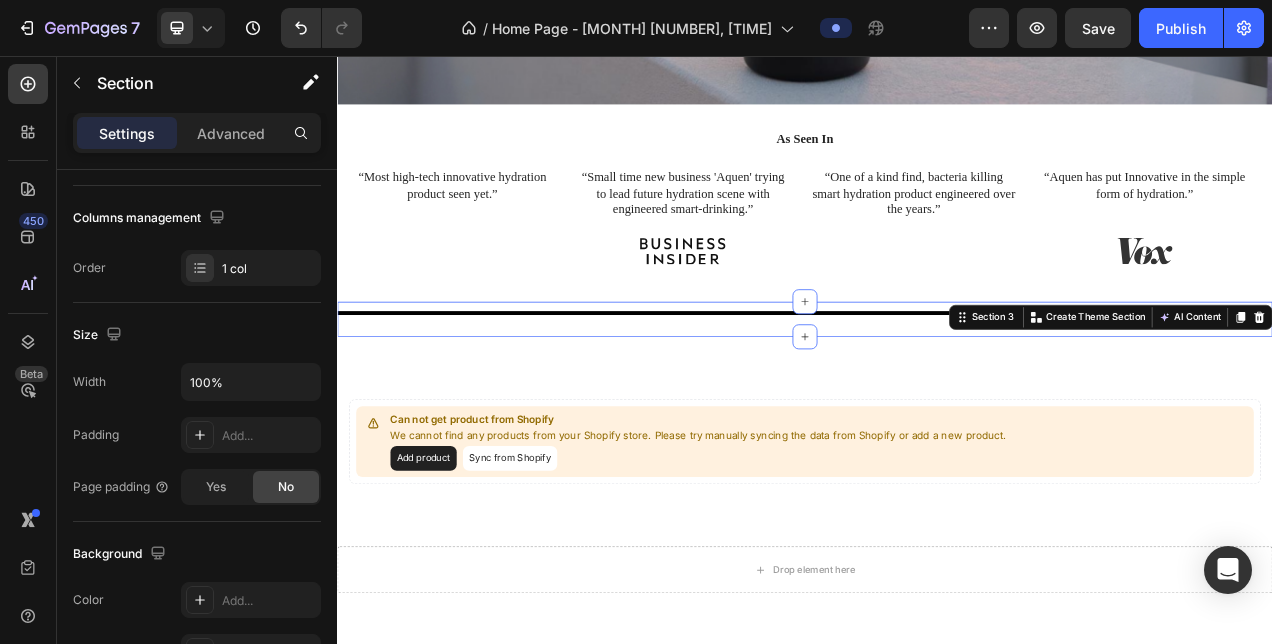 scroll, scrollTop: 708, scrollLeft: 0, axis: vertical 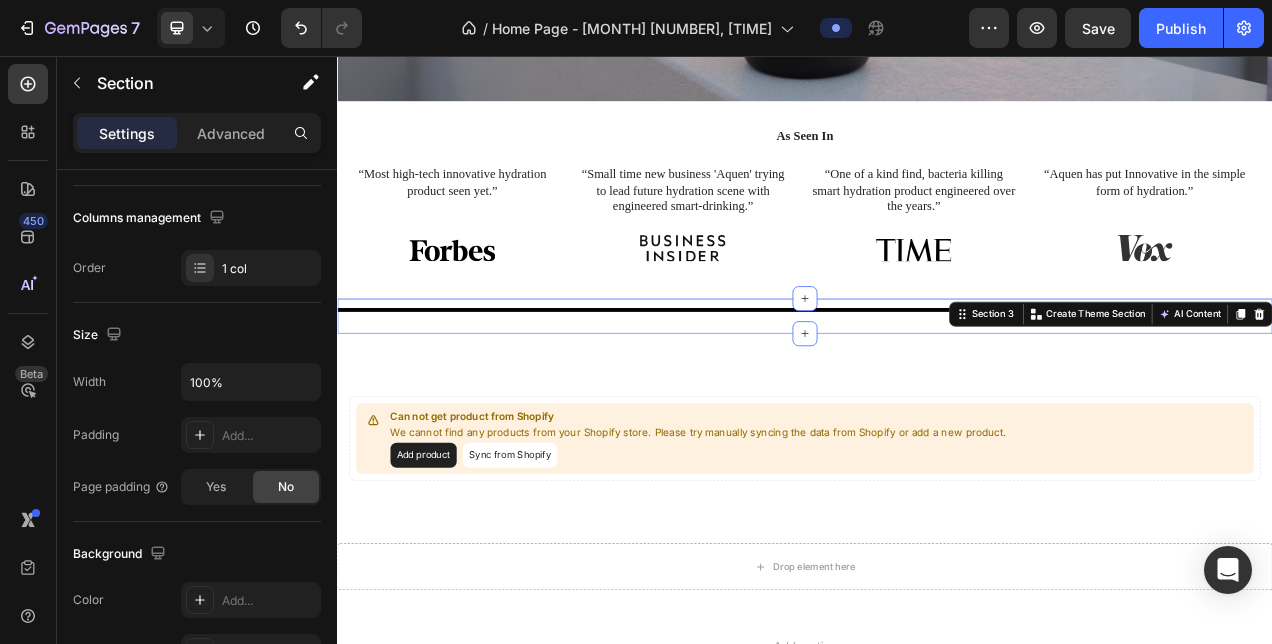 click on "Can not get product from Shopify We cannot find any products from your Shopify store. Please try manually syncing the data from Shopify or add a new product.   Add product Sync from Shopify Product Section 4" at bounding box center [937, 530] 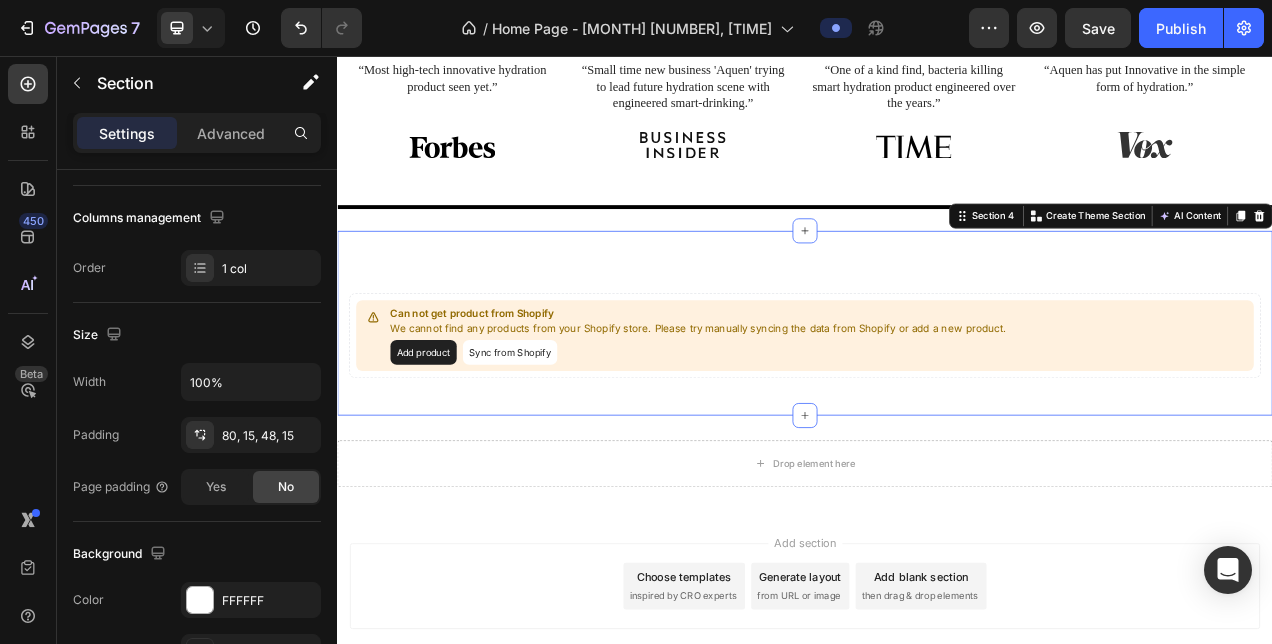 scroll, scrollTop: 947, scrollLeft: 0, axis: vertical 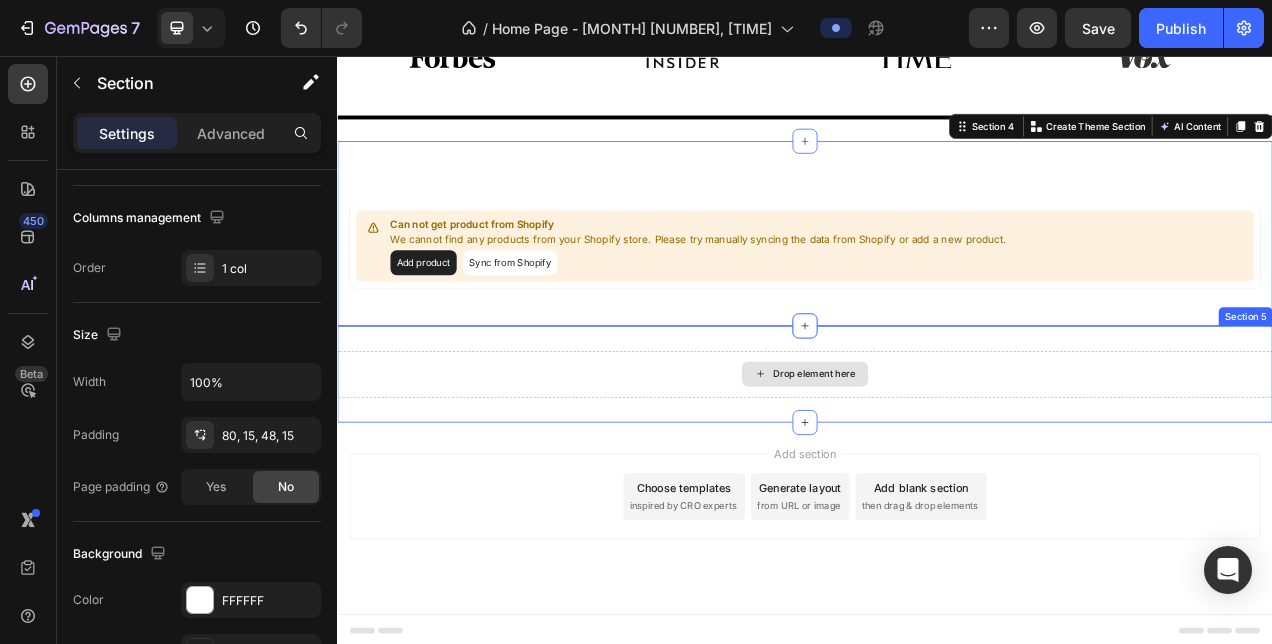 click on "Drop element here" at bounding box center [937, 464] 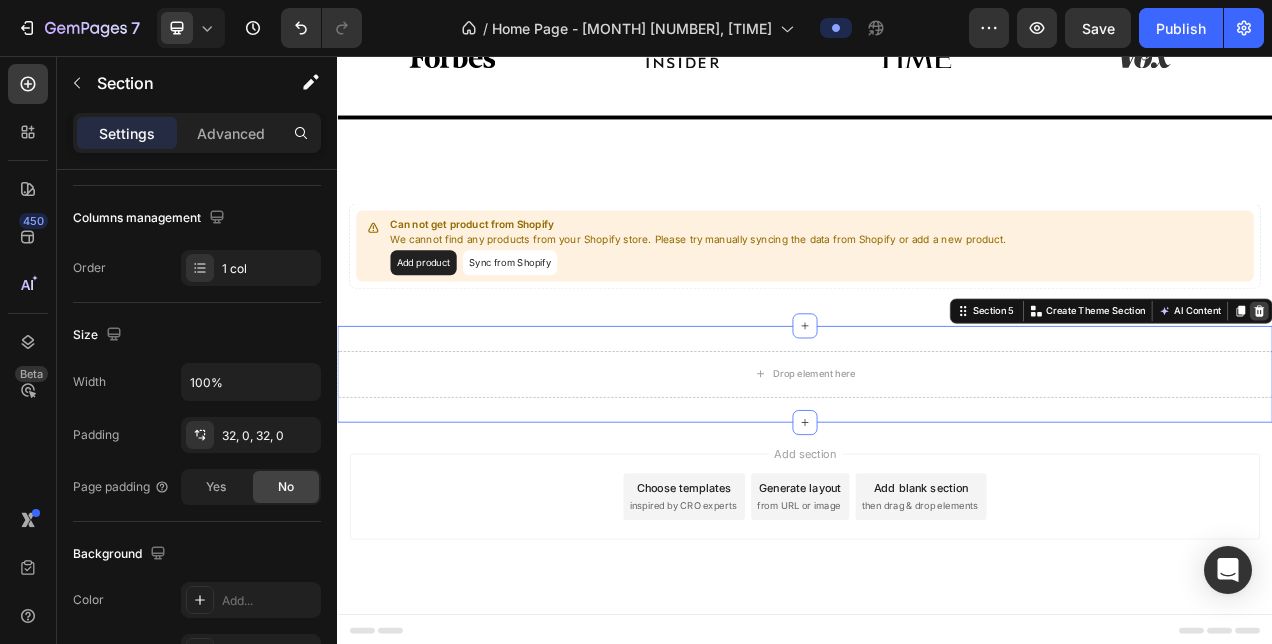 click 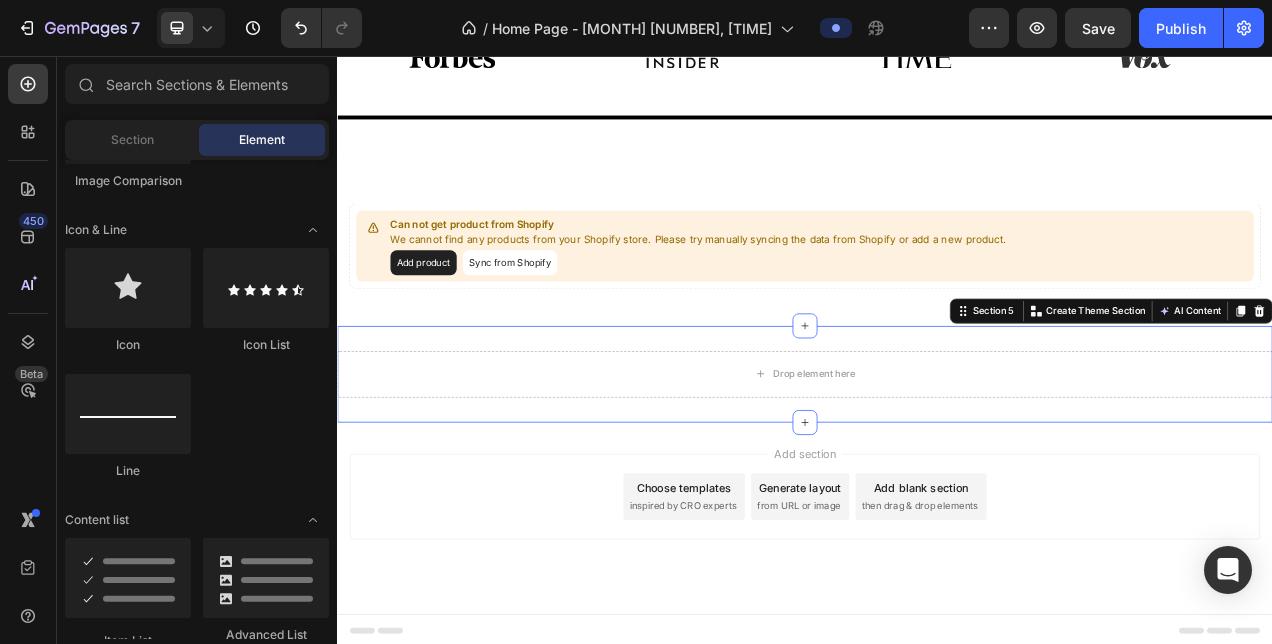 scroll, scrollTop: 823, scrollLeft: 0, axis: vertical 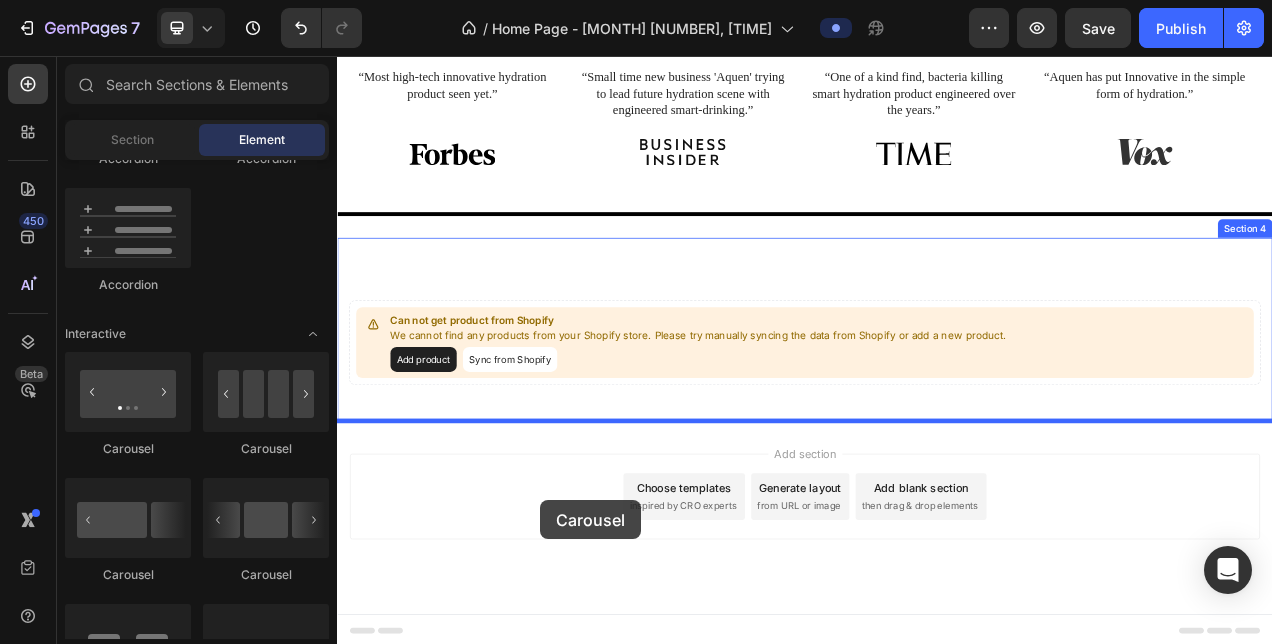 drag, startPoint x: 625, startPoint y: 455, endPoint x: 737, endPoint y: 583, distance: 170.08234 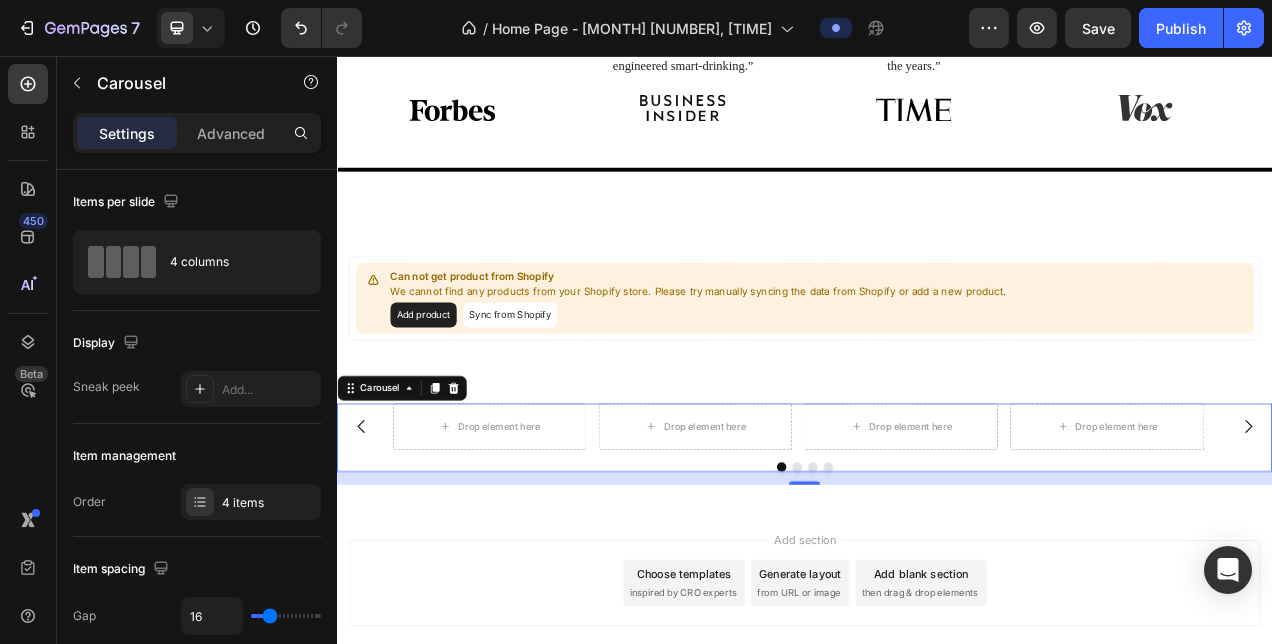 scroll, scrollTop: 879, scrollLeft: 0, axis: vertical 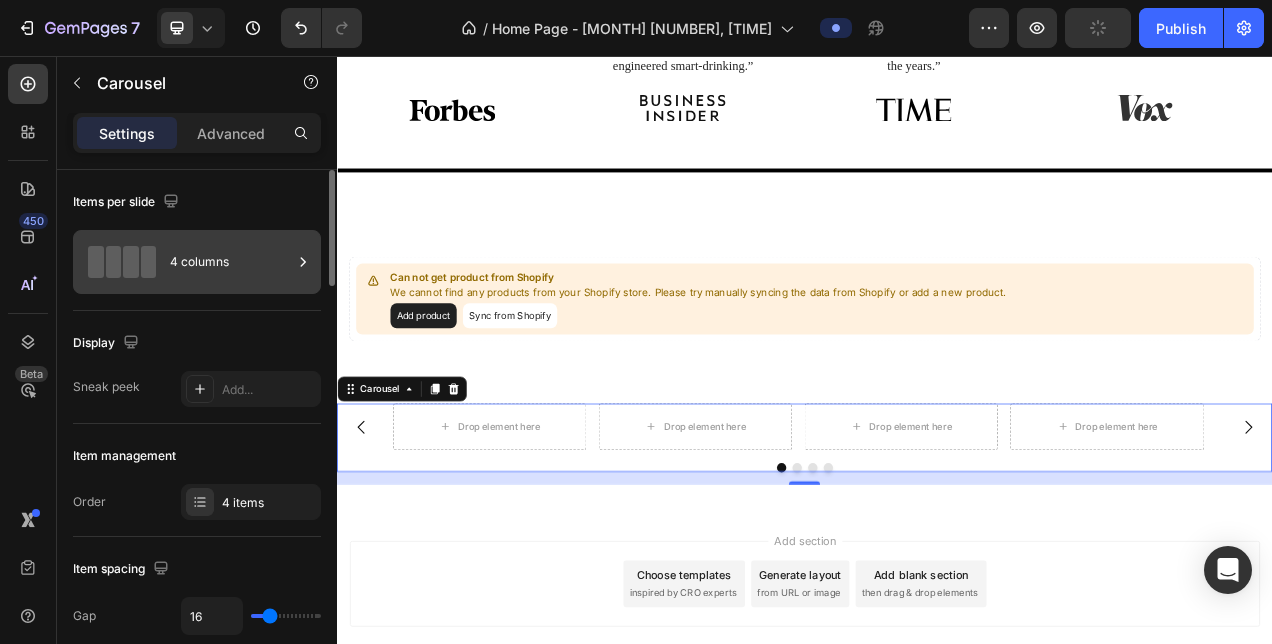 click on "4 columns" at bounding box center [231, 262] 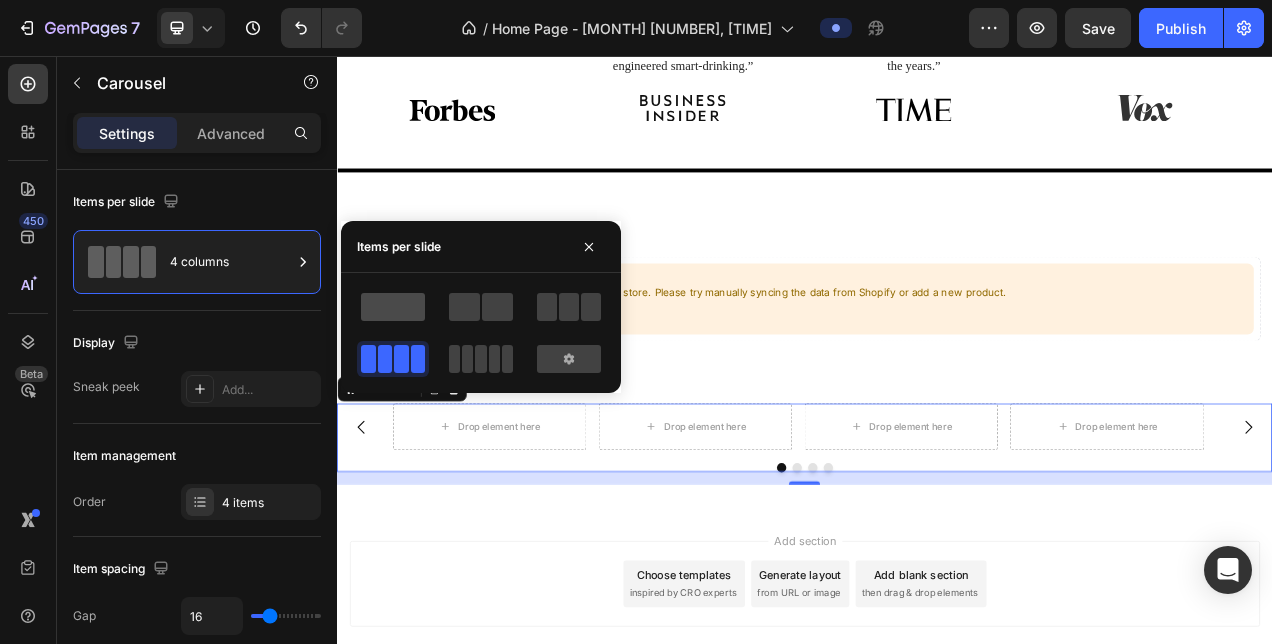 click 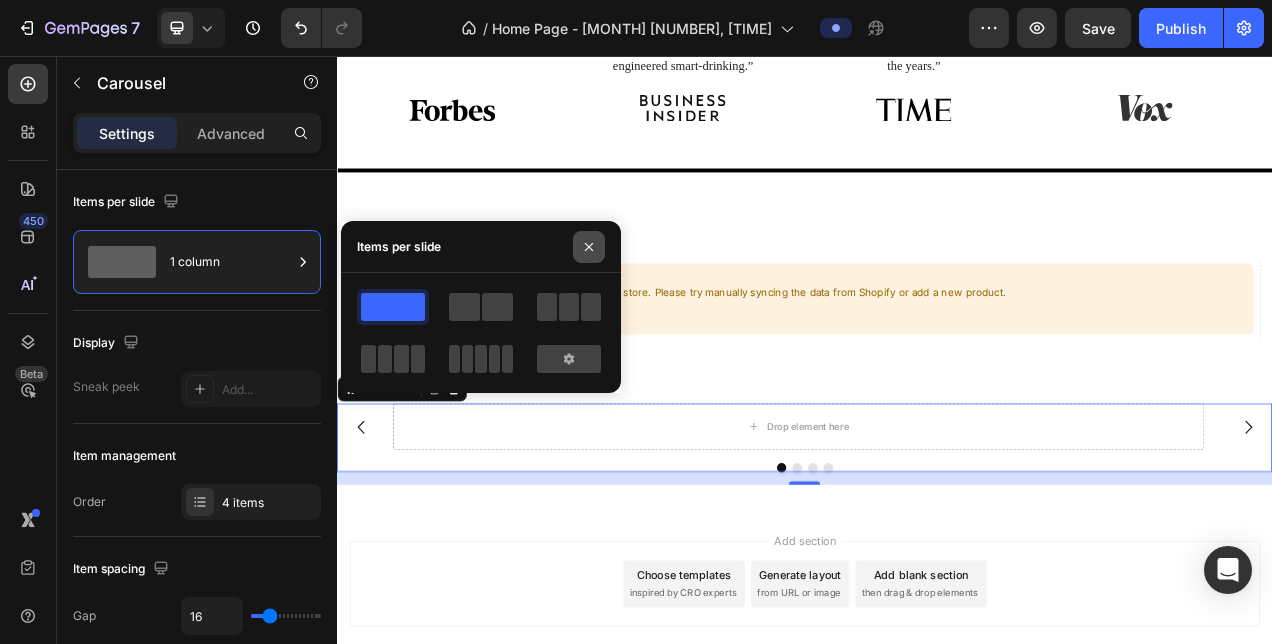 click at bounding box center [589, 247] 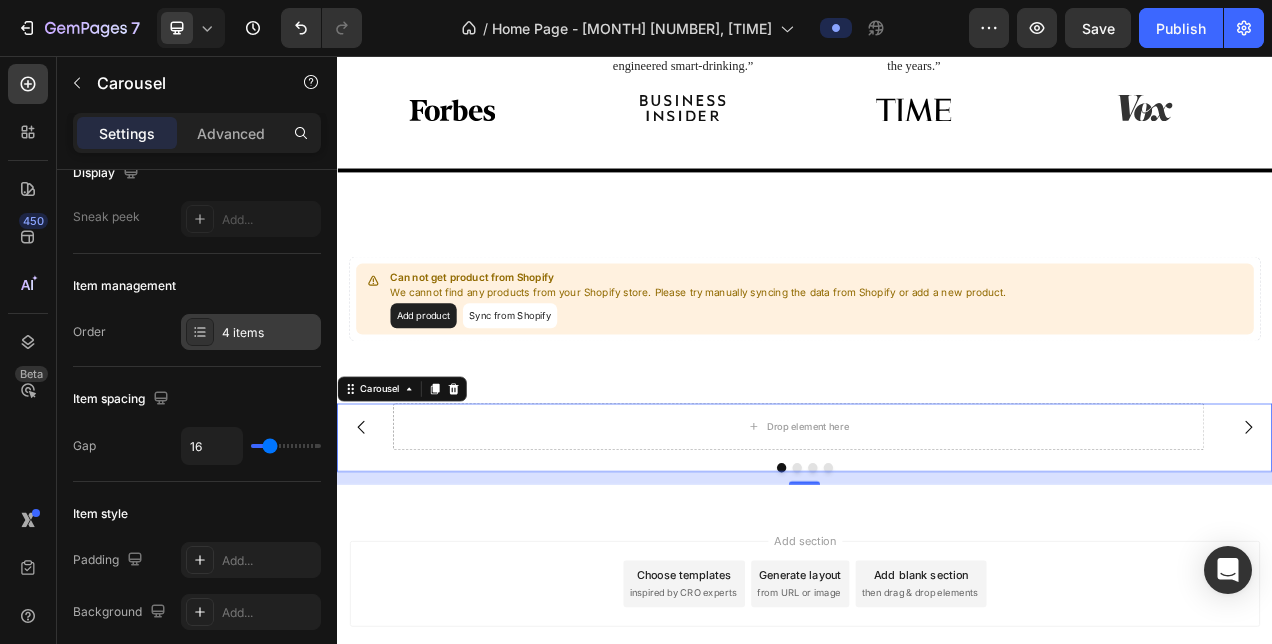 scroll, scrollTop: 0, scrollLeft: 0, axis: both 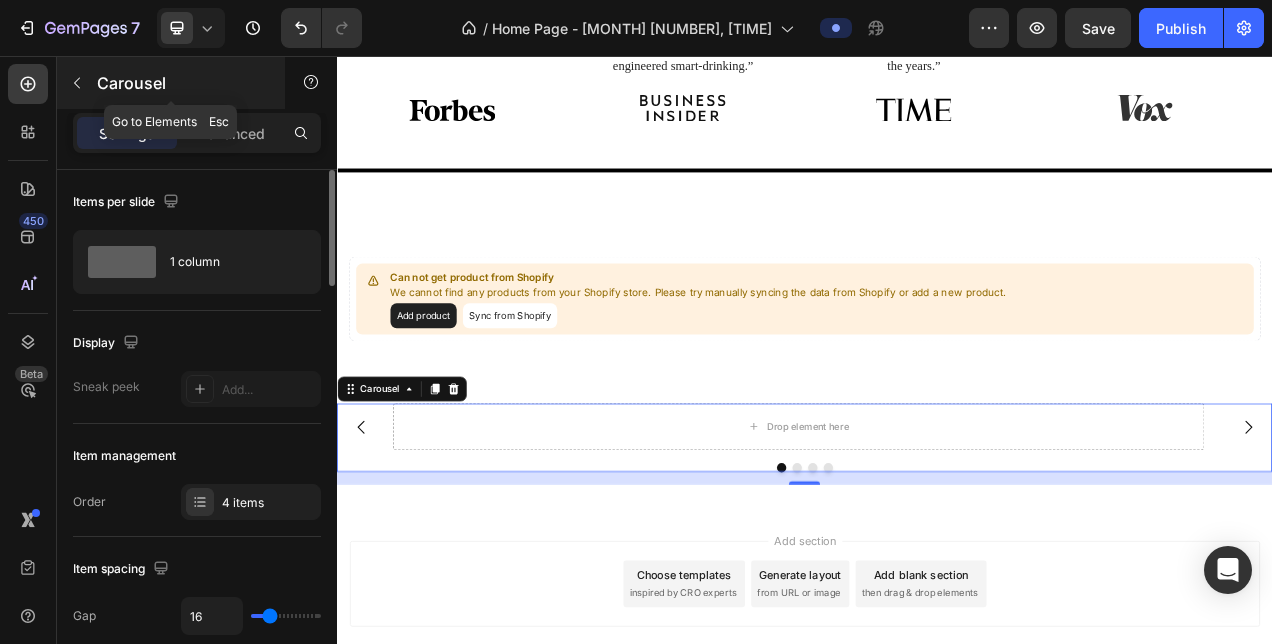 click 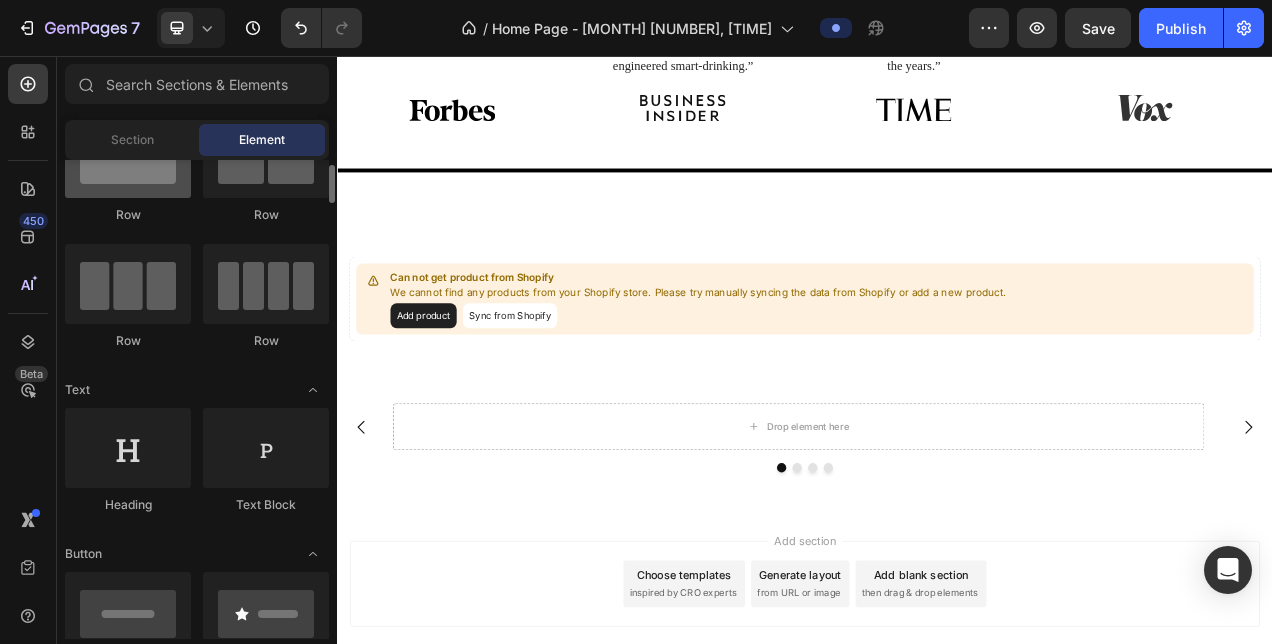 scroll, scrollTop: 0, scrollLeft: 0, axis: both 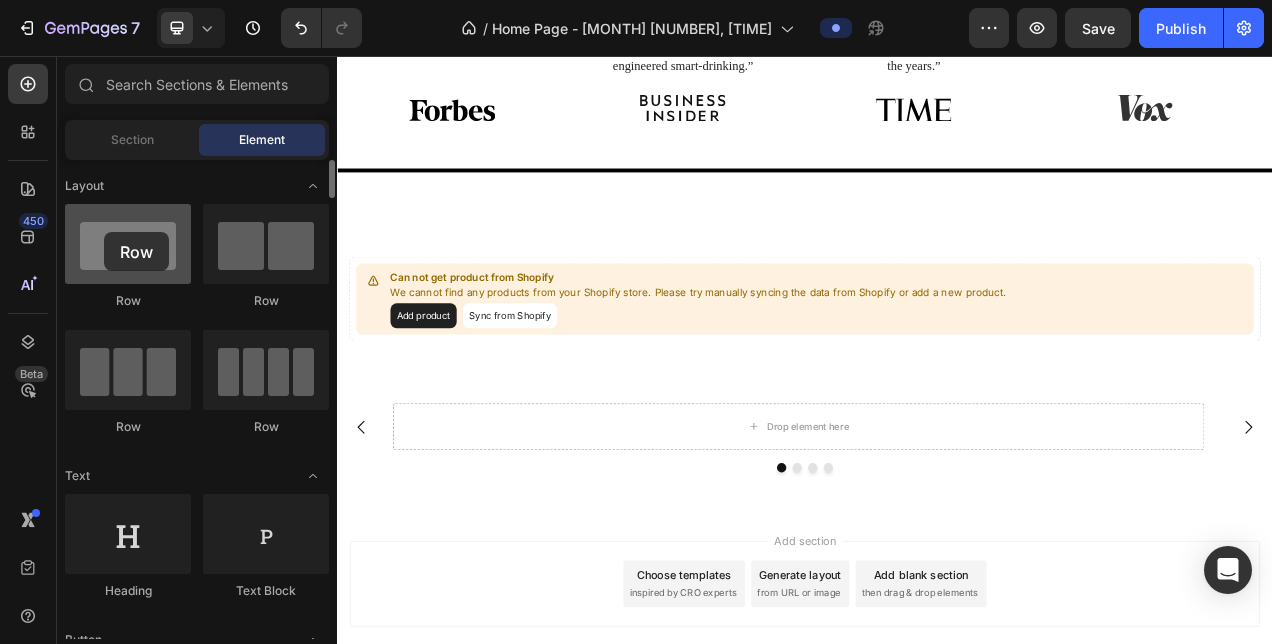 drag, startPoint x: 150, startPoint y: 263, endPoint x: 104, endPoint y: 232, distance: 55.470715 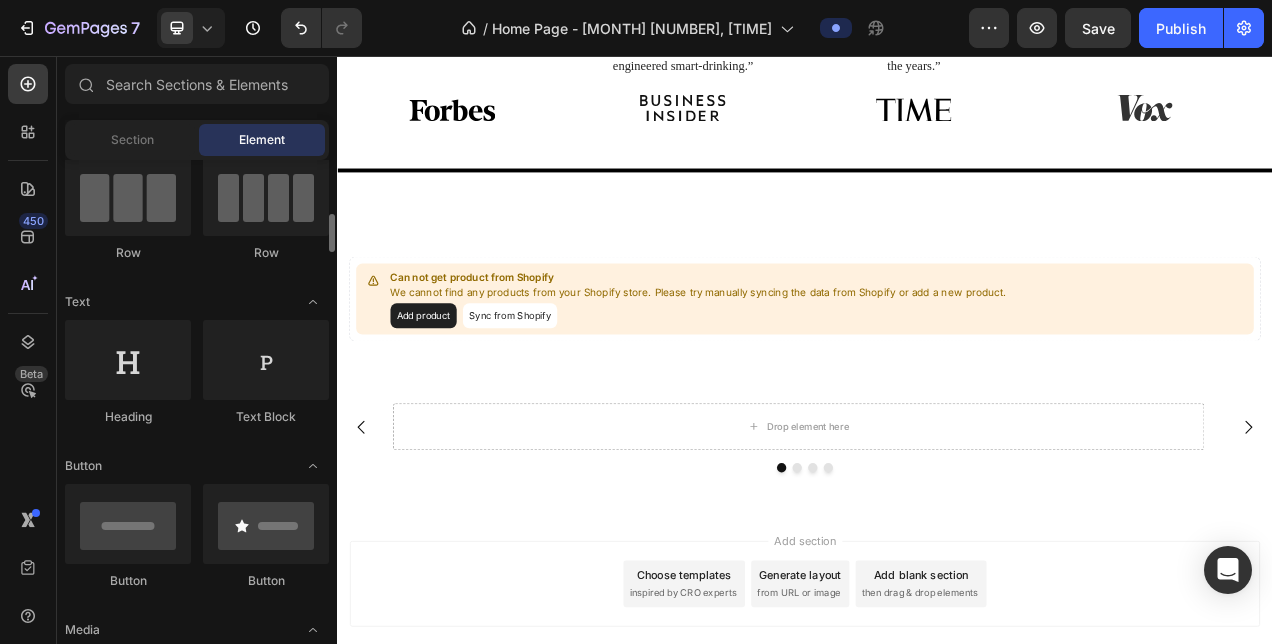 scroll, scrollTop: 214, scrollLeft: 0, axis: vertical 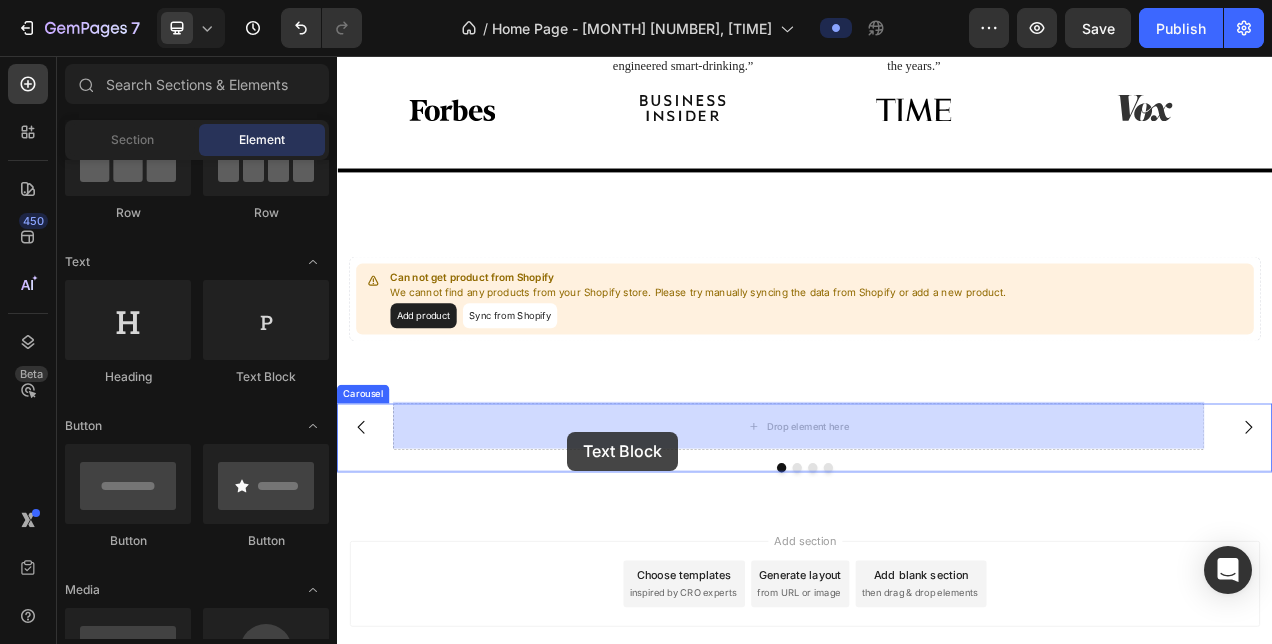 drag, startPoint x: 651, startPoint y: 428, endPoint x: 632, endPoint y: 538, distance: 111.62885 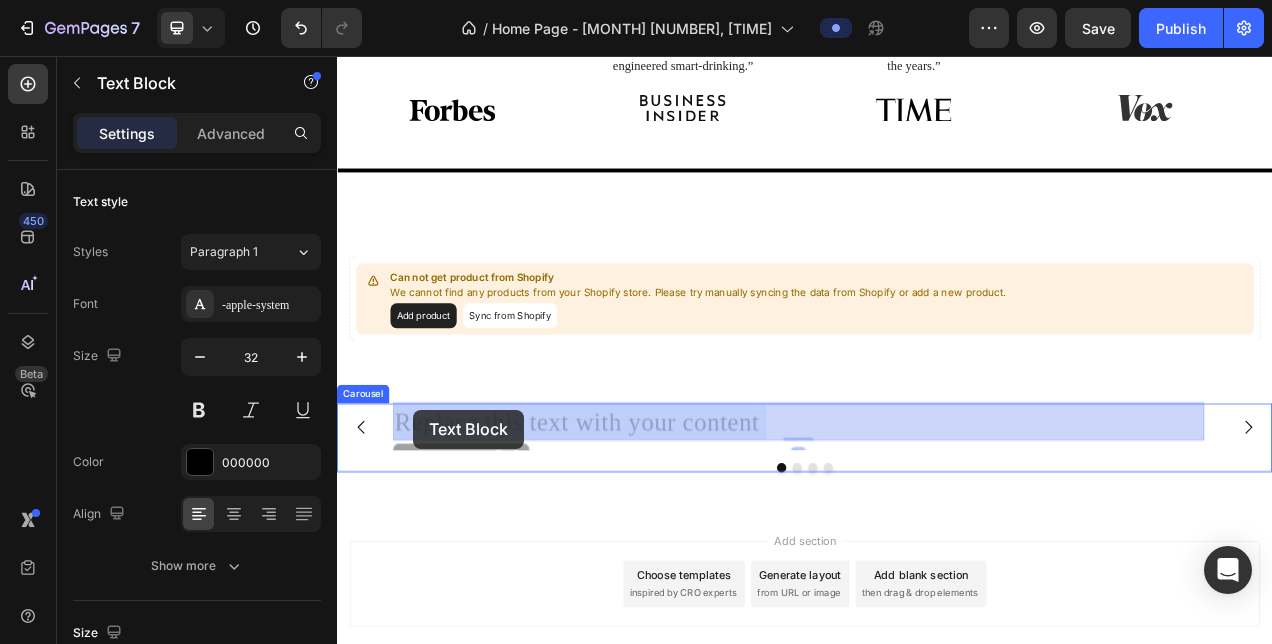 drag, startPoint x: 900, startPoint y: 519, endPoint x: 434, endPoint y: 510, distance: 466.0869 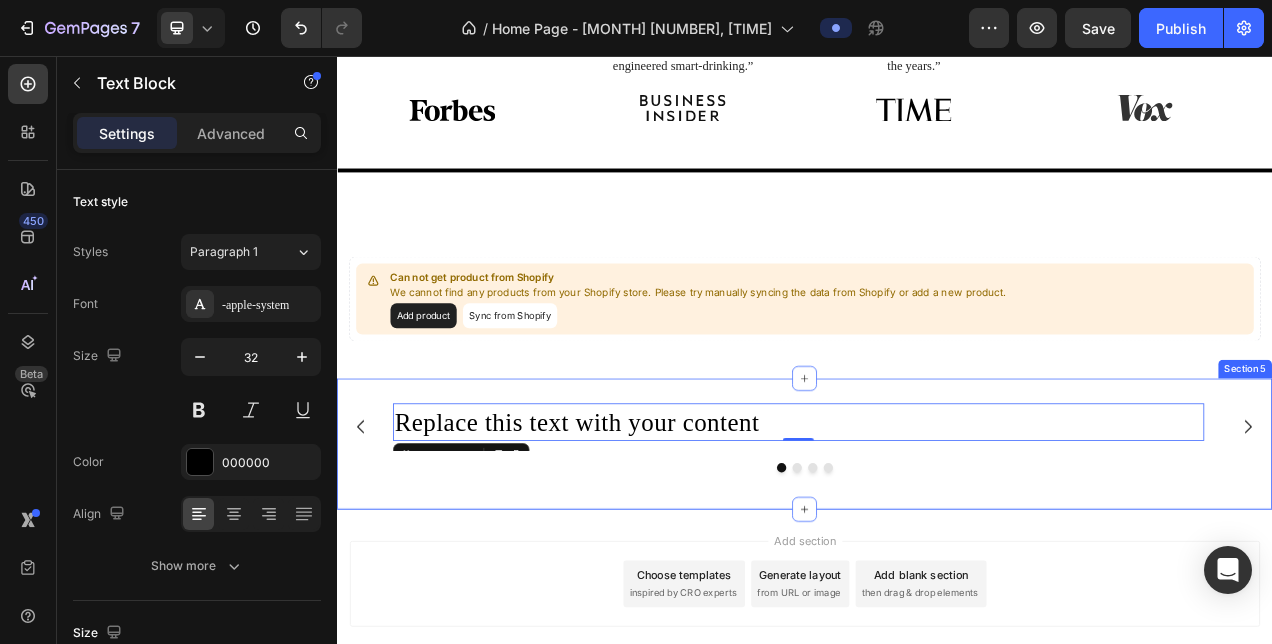 click on "Replace this text with your content Text Block   0
Drop element here
Drop element here
Drop element here
Carousel Section 5" at bounding box center [937, 554] 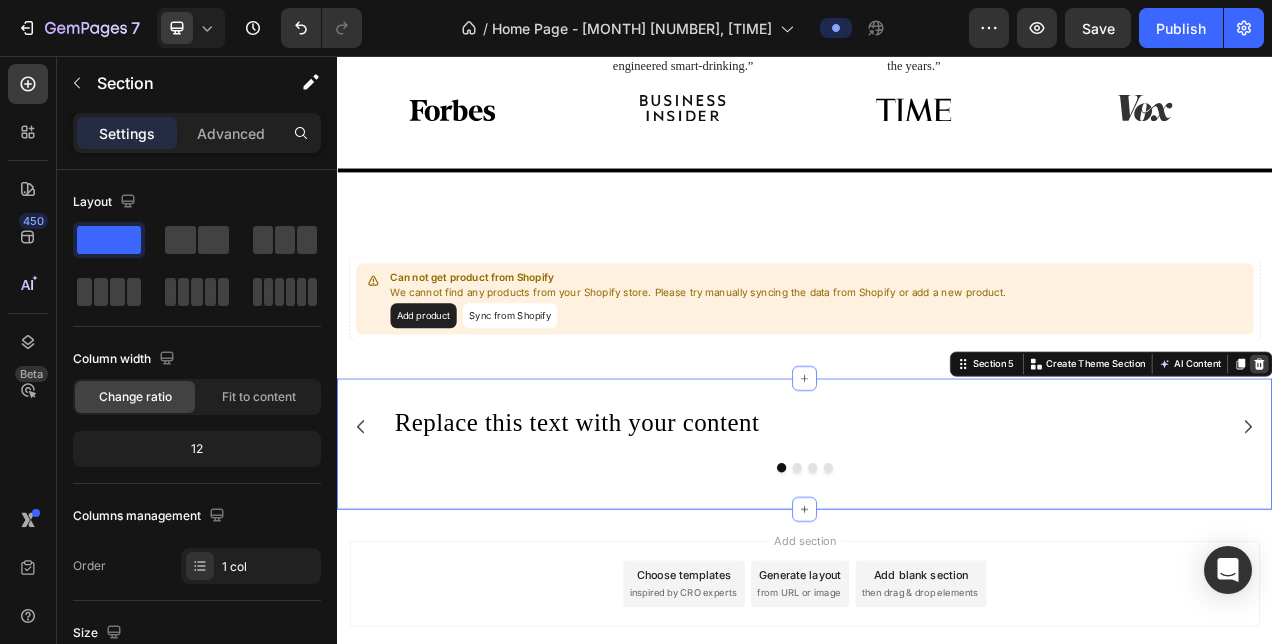 click 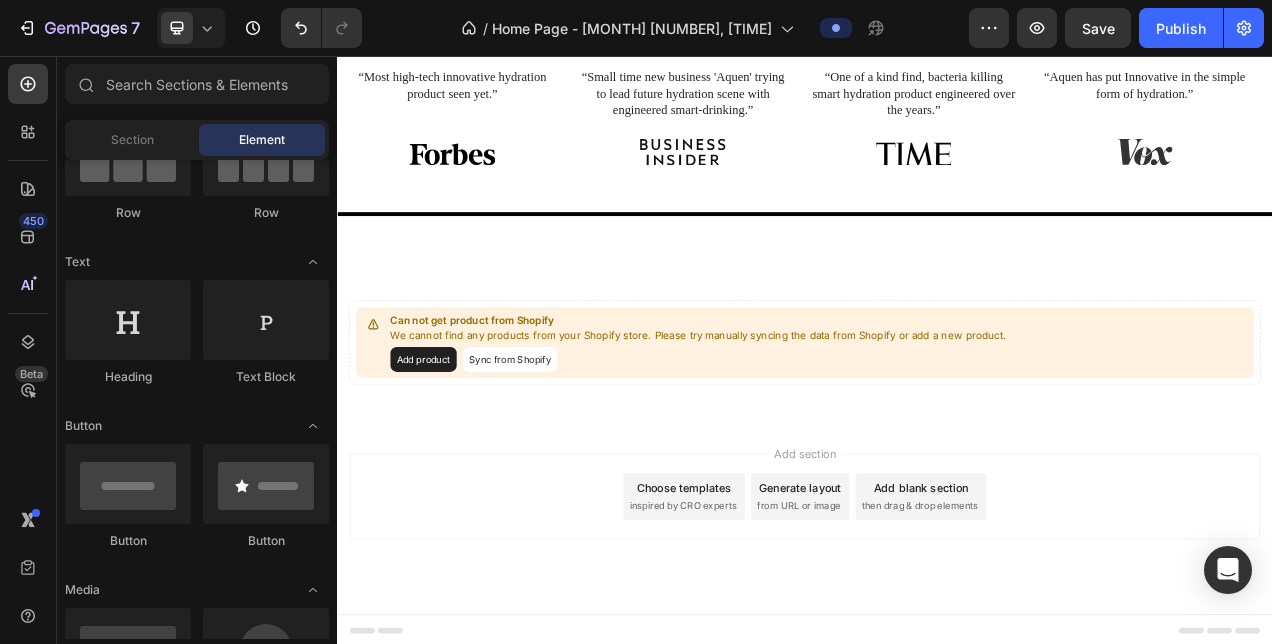 scroll, scrollTop: 0, scrollLeft: 0, axis: both 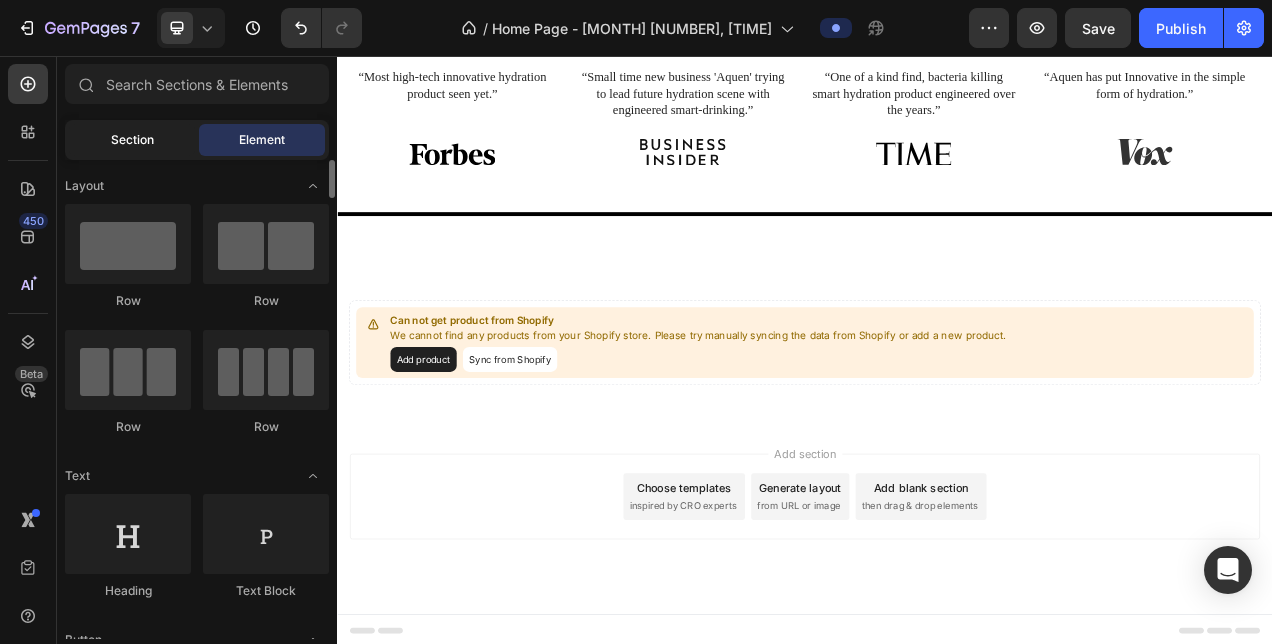 click on "Section" 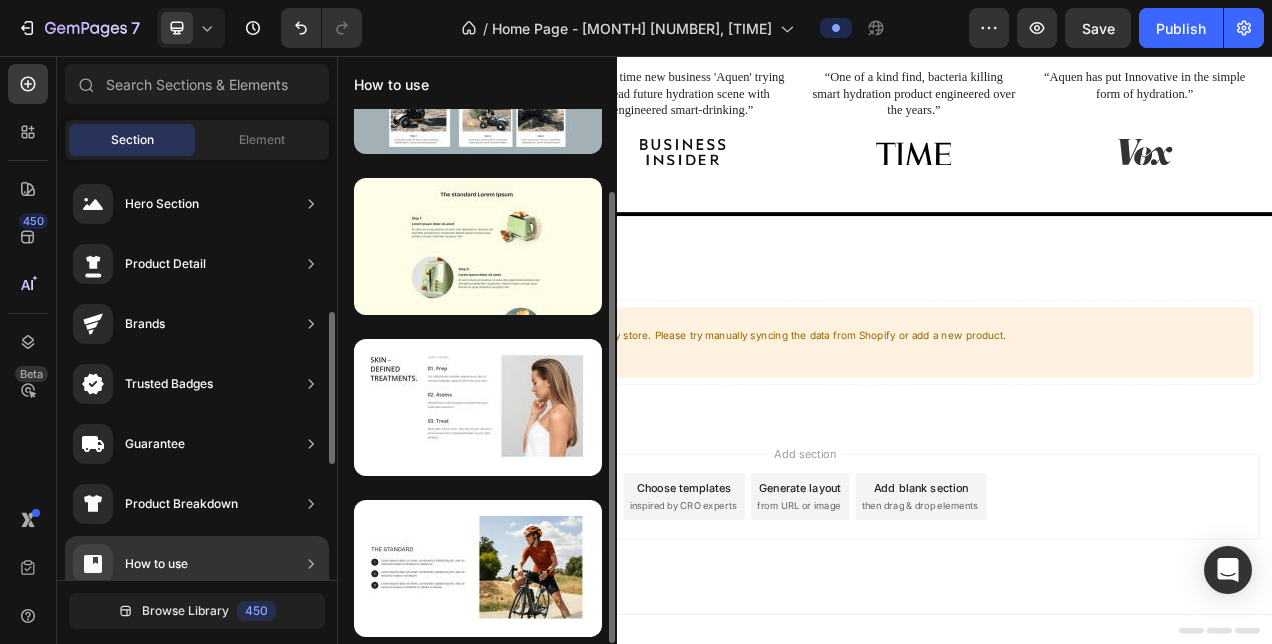scroll, scrollTop: 98, scrollLeft: 0, axis: vertical 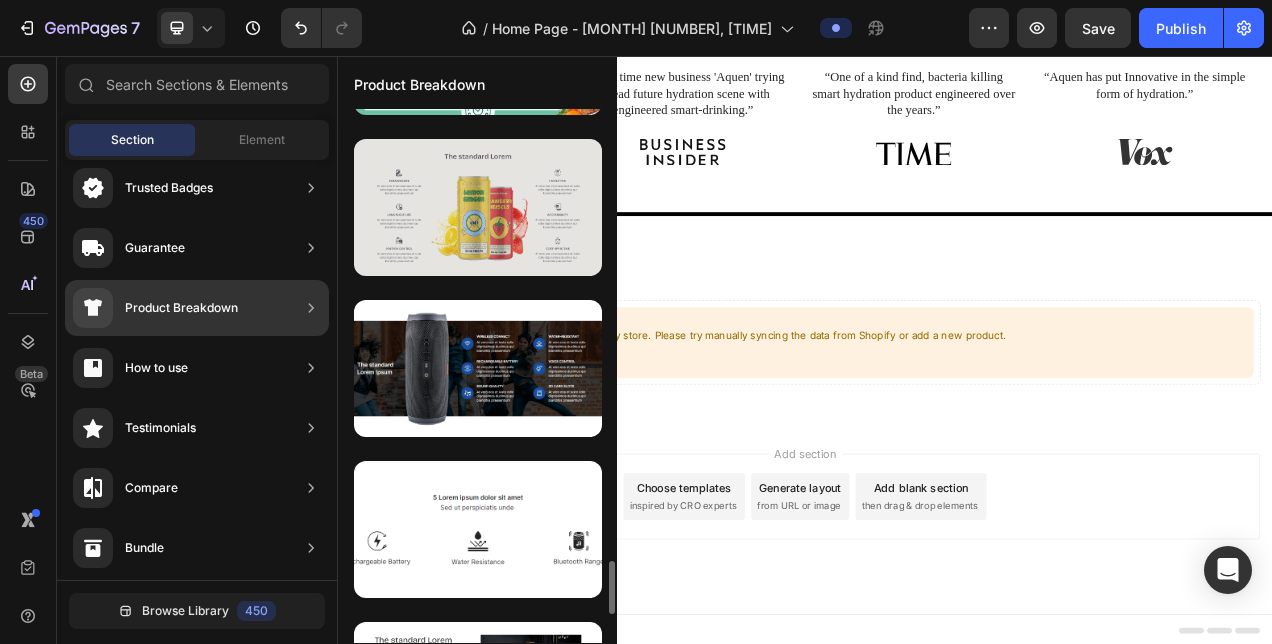click at bounding box center [478, 207] 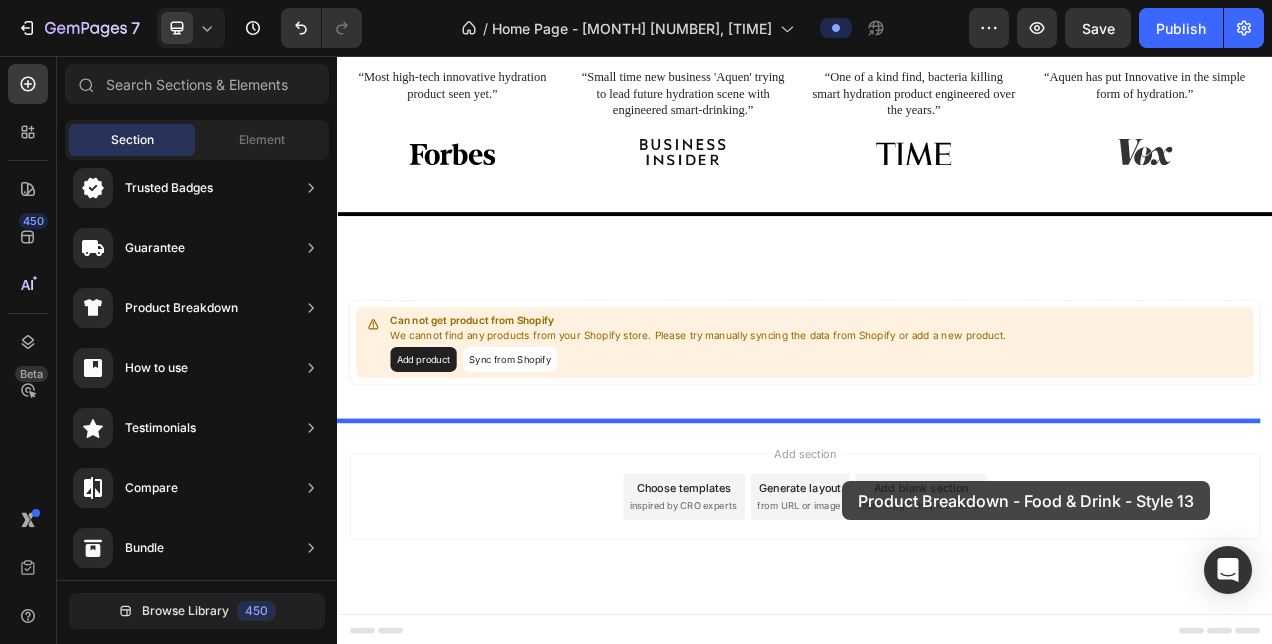 drag, startPoint x: 905, startPoint y: 305, endPoint x: 985, endPoint y: 601, distance: 306.6203 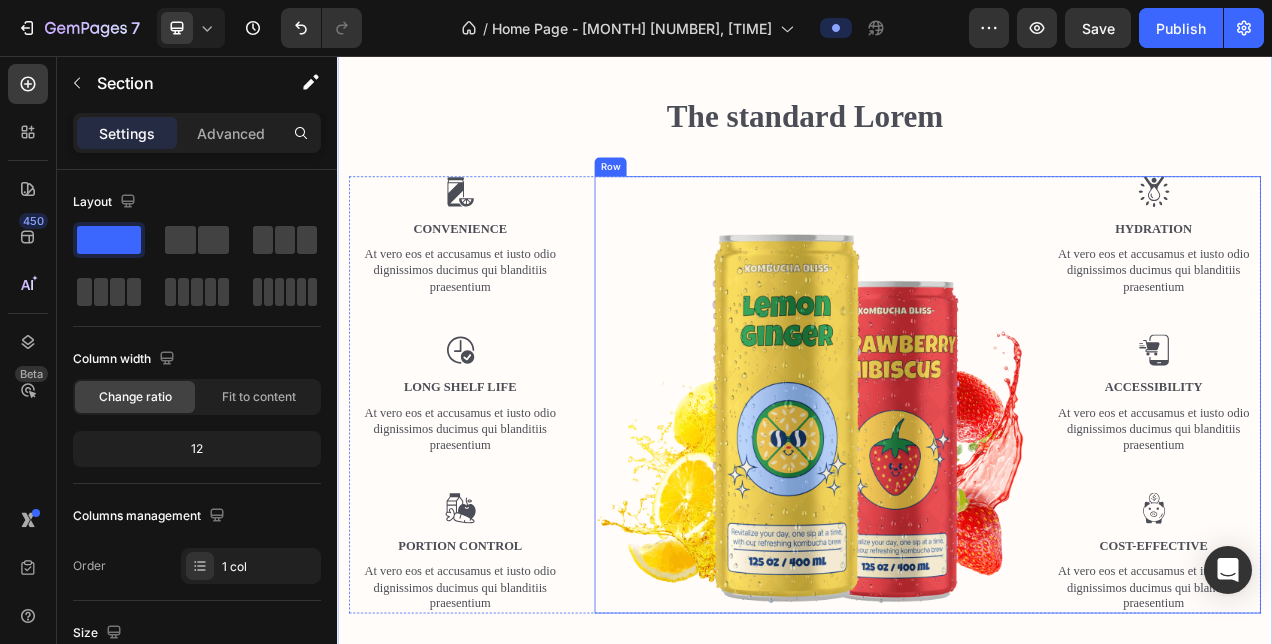 scroll, scrollTop: 1318, scrollLeft: 0, axis: vertical 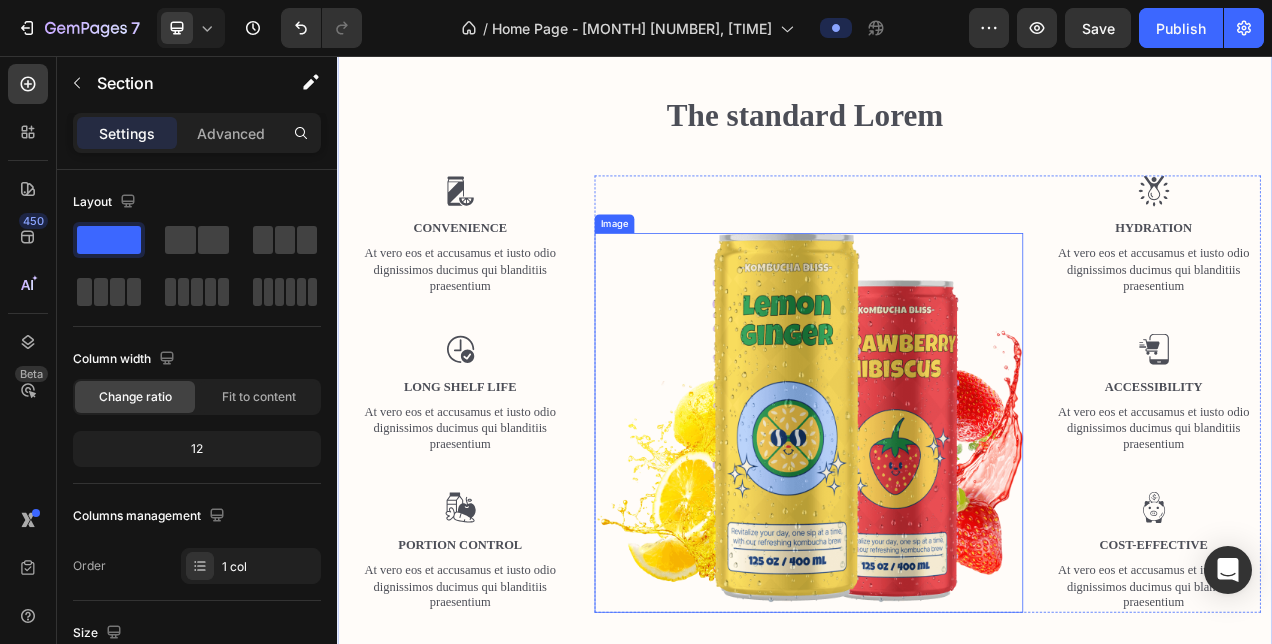 click at bounding box center [942, 526] 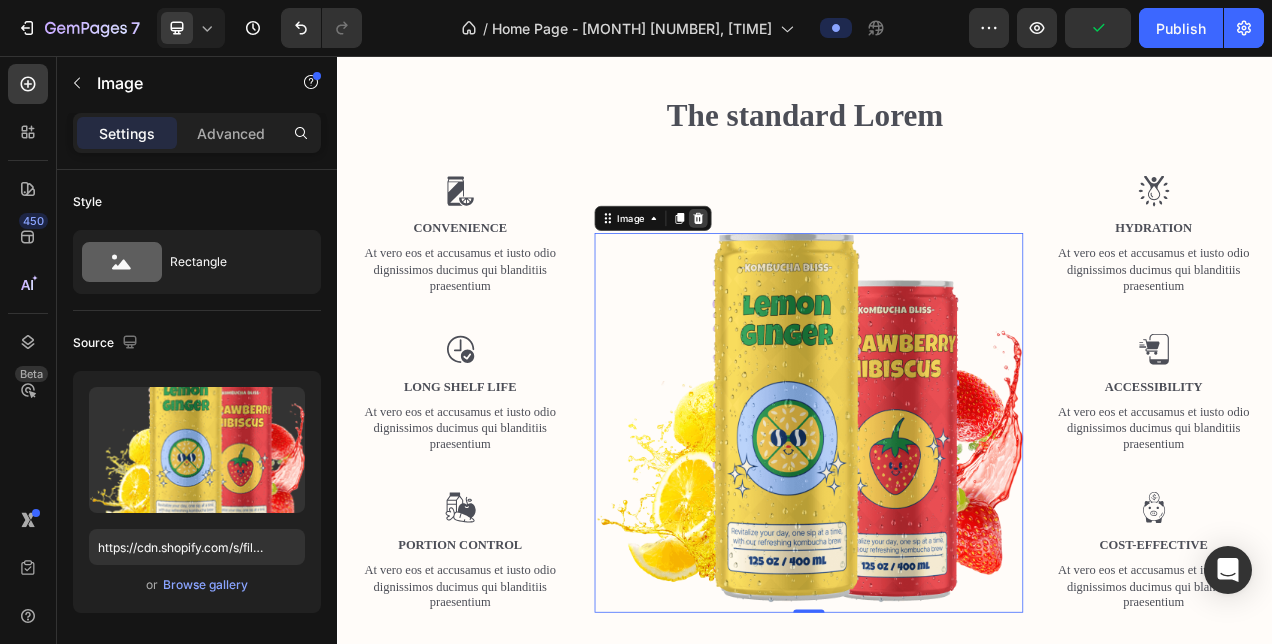 click 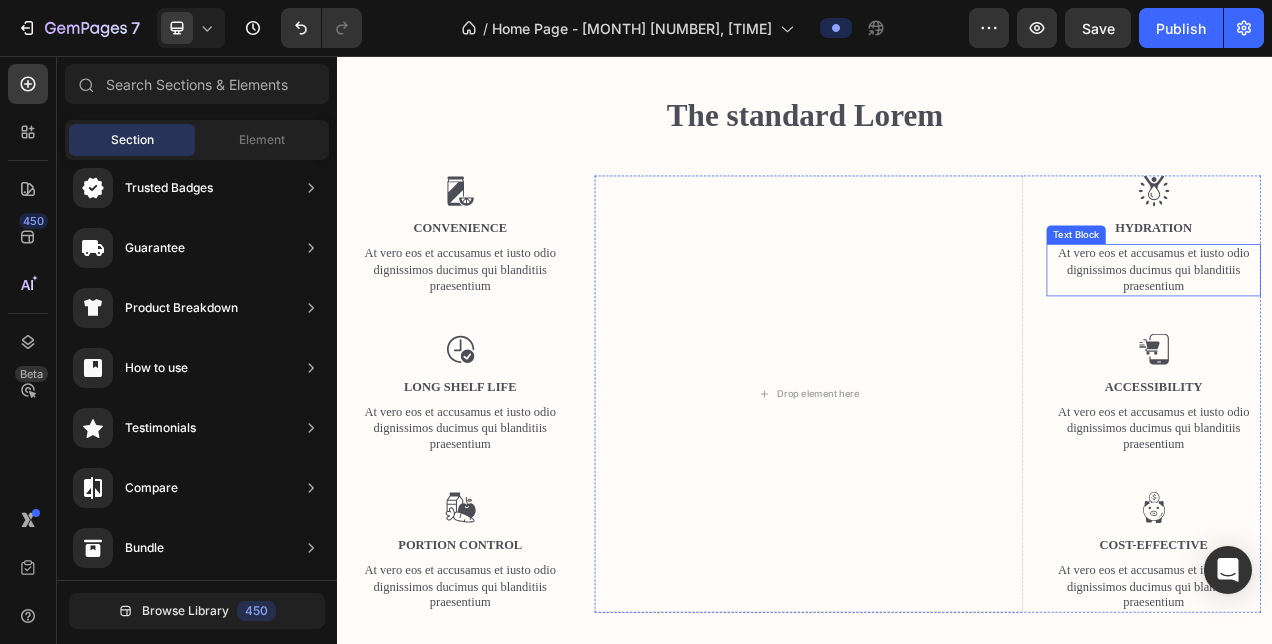 click on "At vero eos et accusamus et iusto odio dignissimos ducimus qui blanditiis praesentium" at bounding box center [1384, 330] 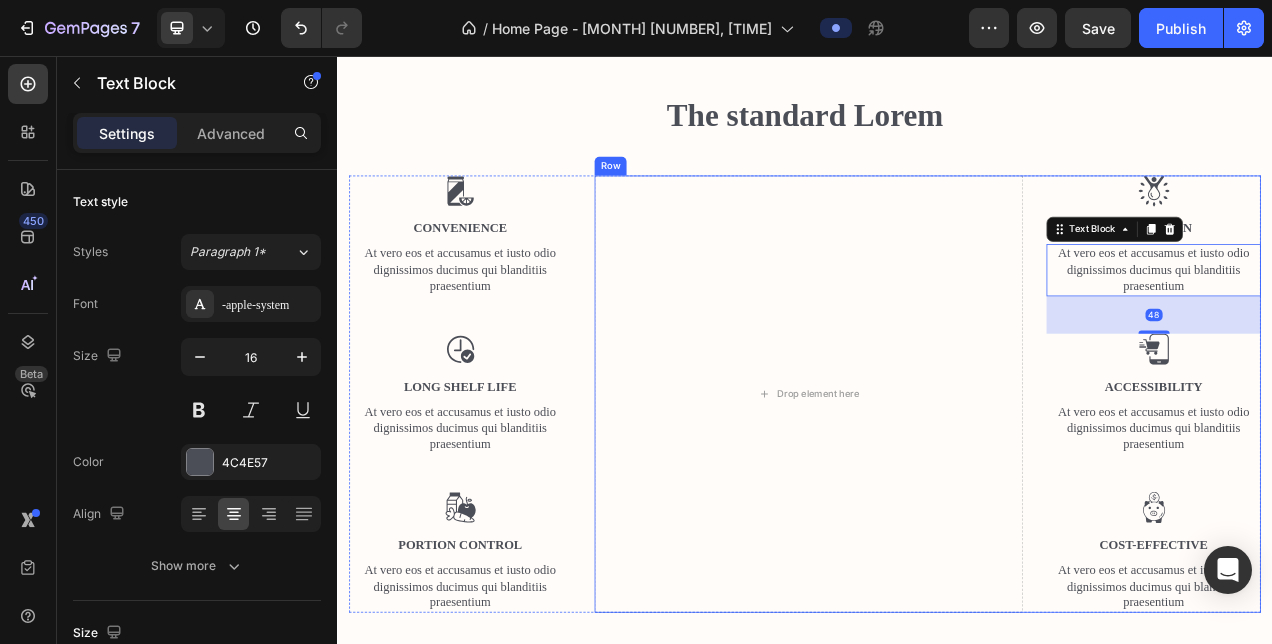 click at bounding box center [1384, 229] 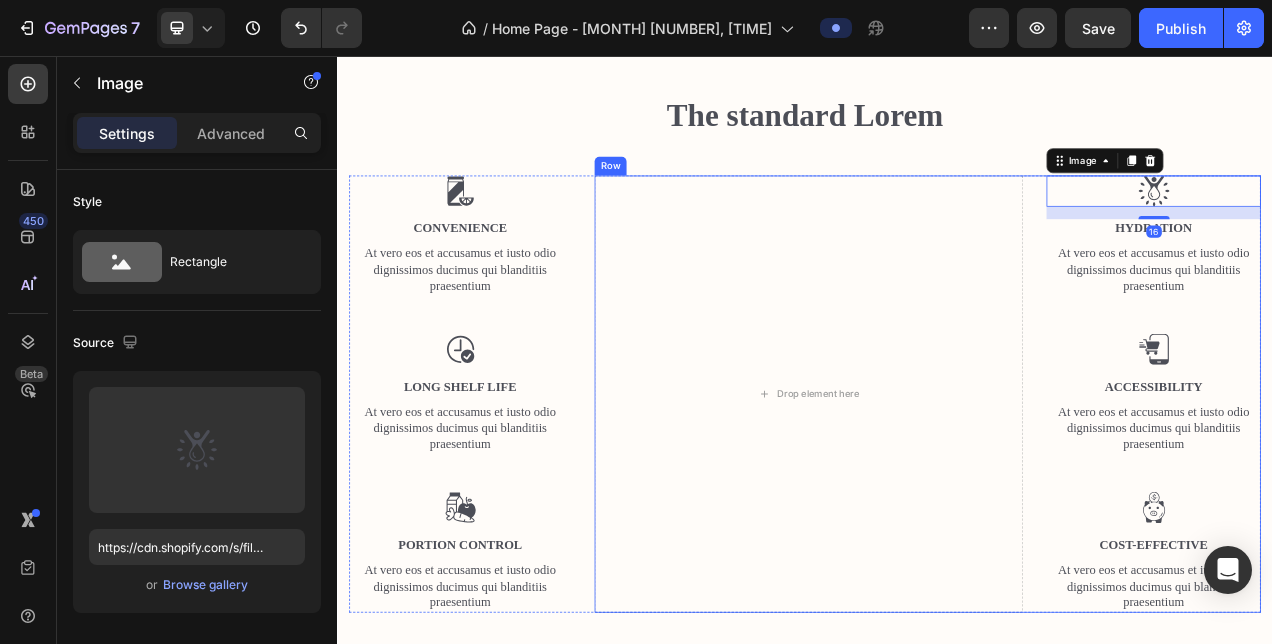 click on "Drop element here Image   16 Hydration Text Block At vero eos et accusamus et iusto odio dignissimos ducimus qui blanditiis praesentium Text Block Image Accessibility Text Block At vero eos et accusamus et iusto odio dignissimos ducimus qui blanditiis praesentium Text Block Image Cost-Effective Text Block At vero eos et accusamus et iusto odio dignissimos ducimus qui blanditiis praesentium Text Block Row" at bounding box center (1094, 490) 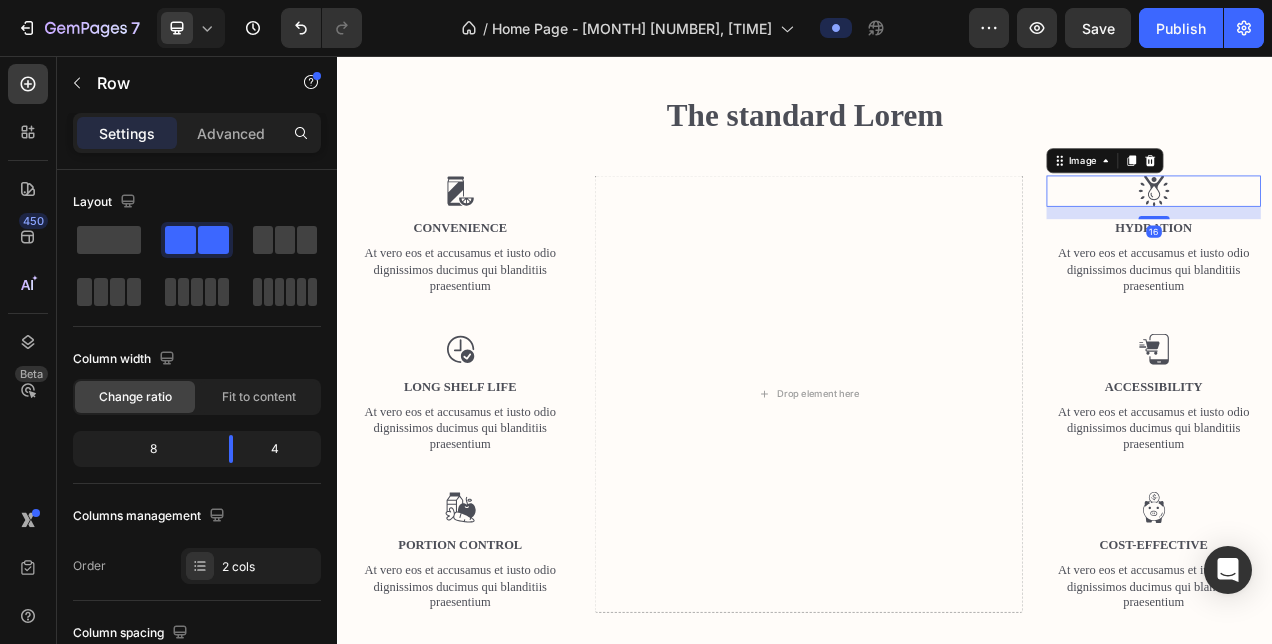 click at bounding box center (1384, 229) 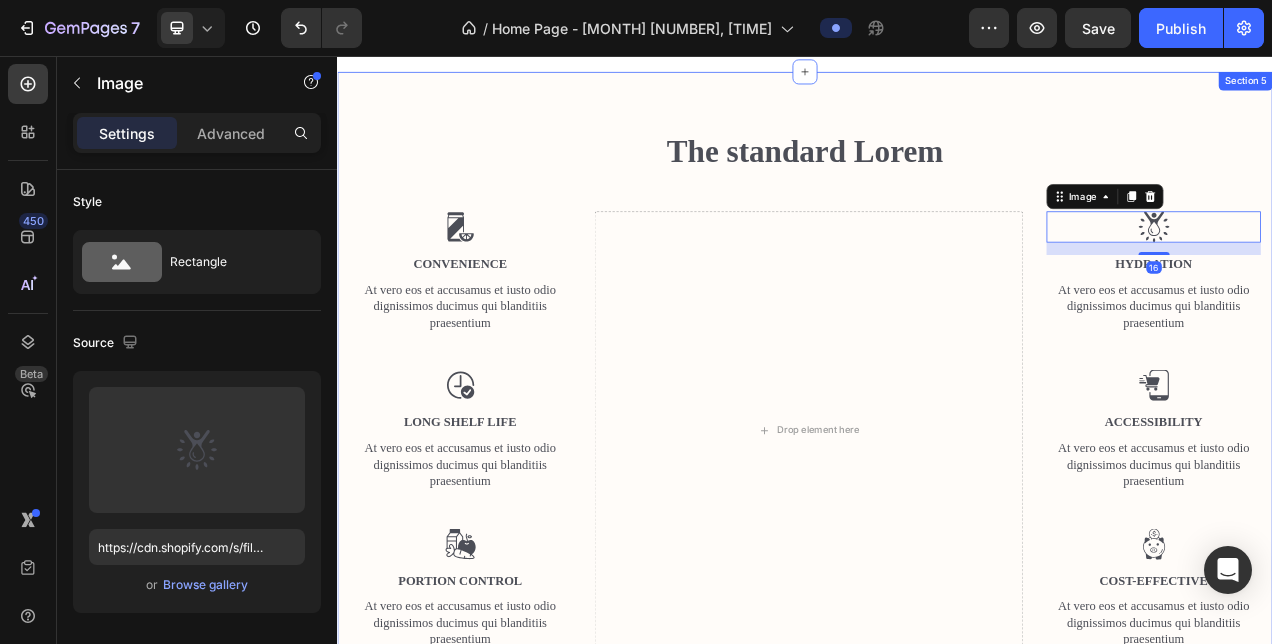 scroll, scrollTop: 1299, scrollLeft: 0, axis: vertical 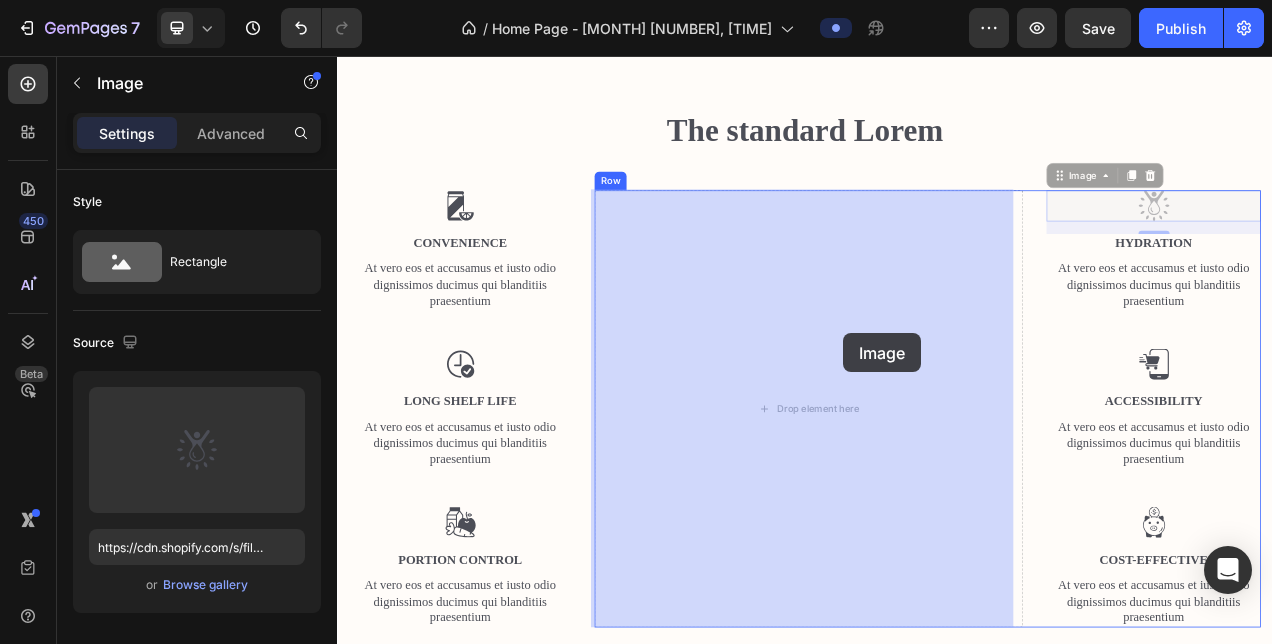 drag, startPoint x: 1285, startPoint y: 257, endPoint x: 986, endPoint y: 412, distance: 336.78778 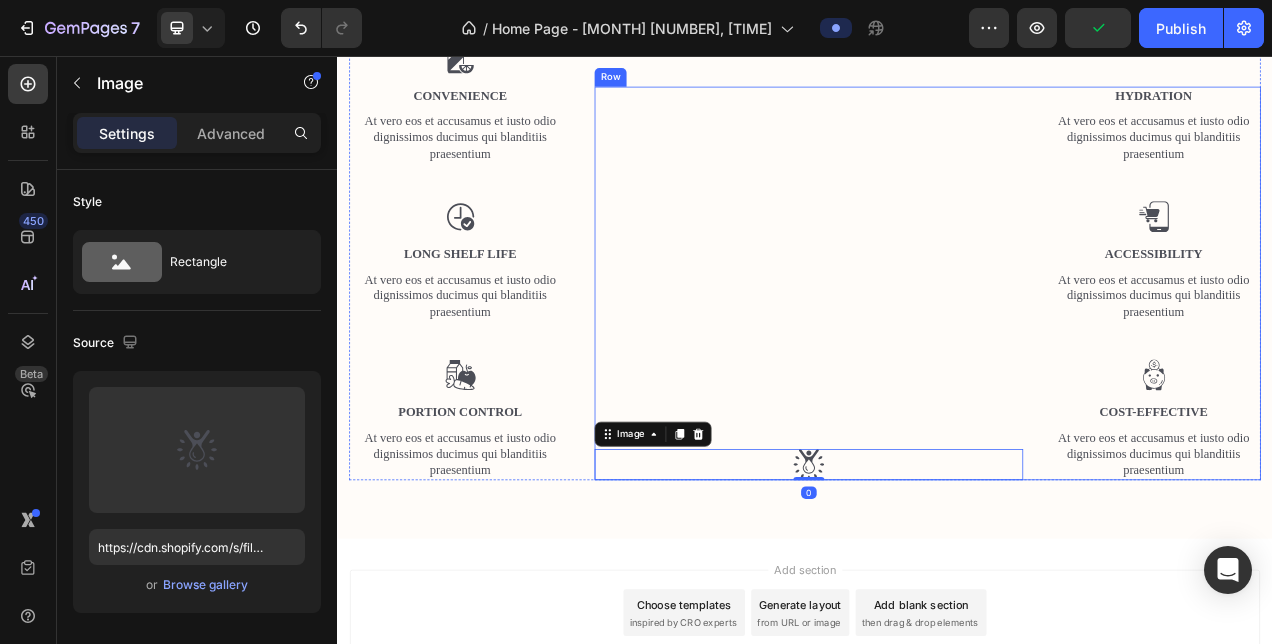 scroll, scrollTop: 1489, scrollLeft: 0, axis: vertical 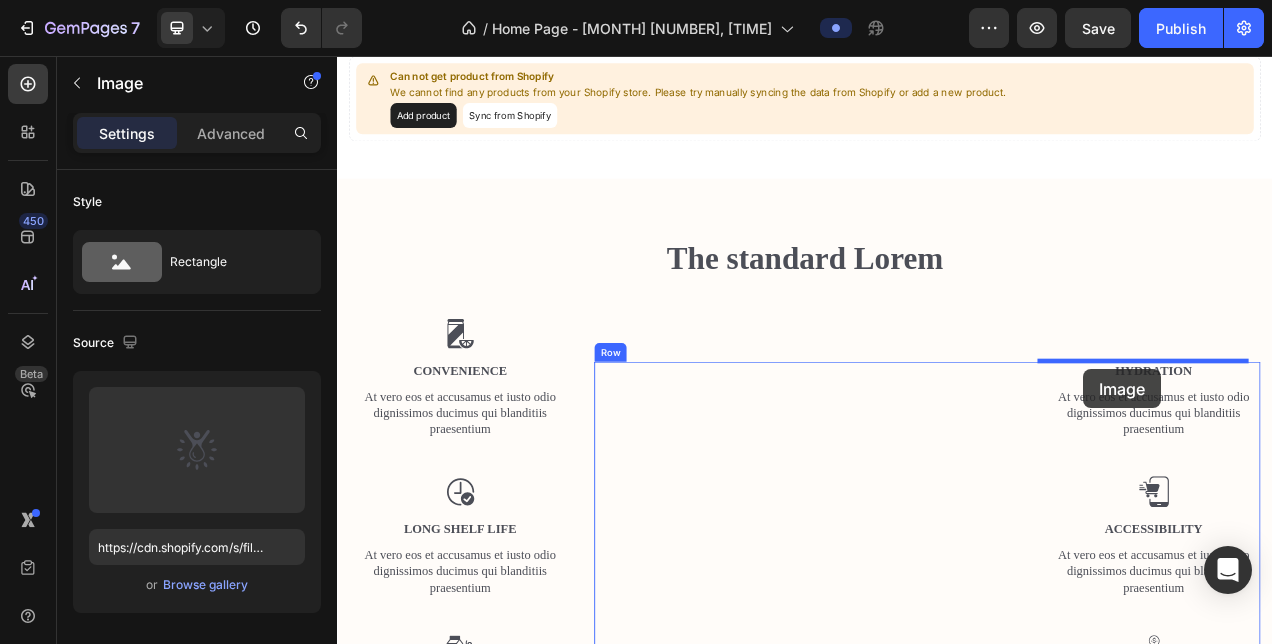 drag, startPoint x: 950, startPoint y: 569, endPoint x: 1295, endPoint y: 458, distance: 362.4169 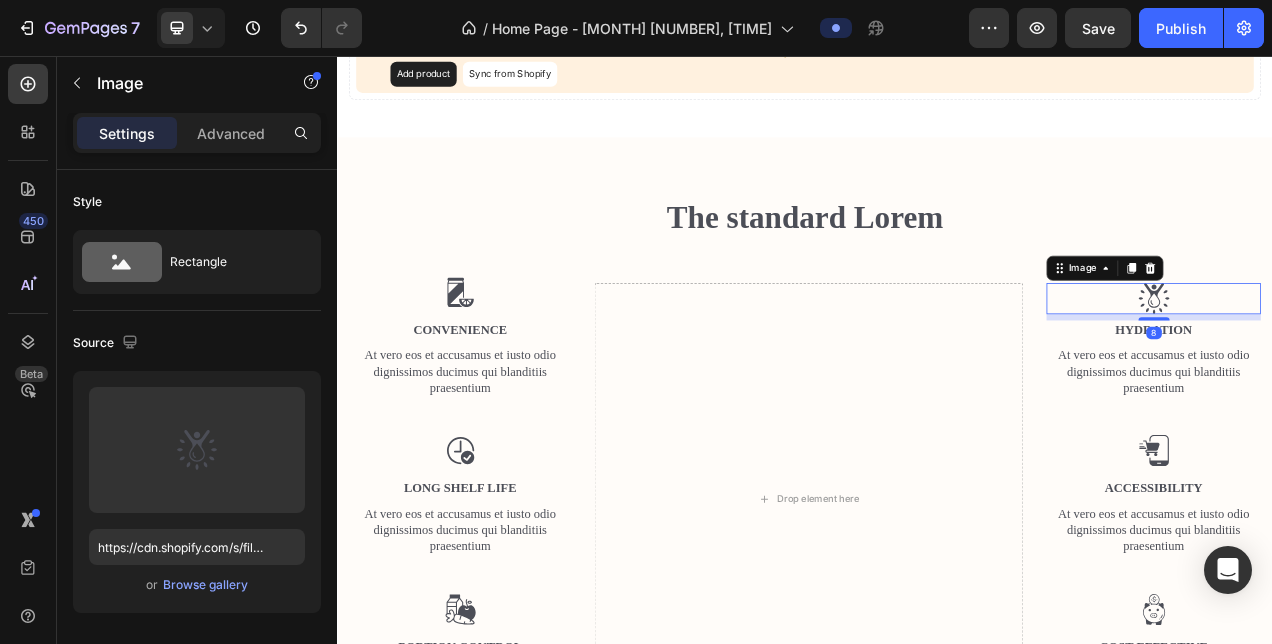 scroll, scrollTop: 1219, scrollLeft: 0, axis: vertical 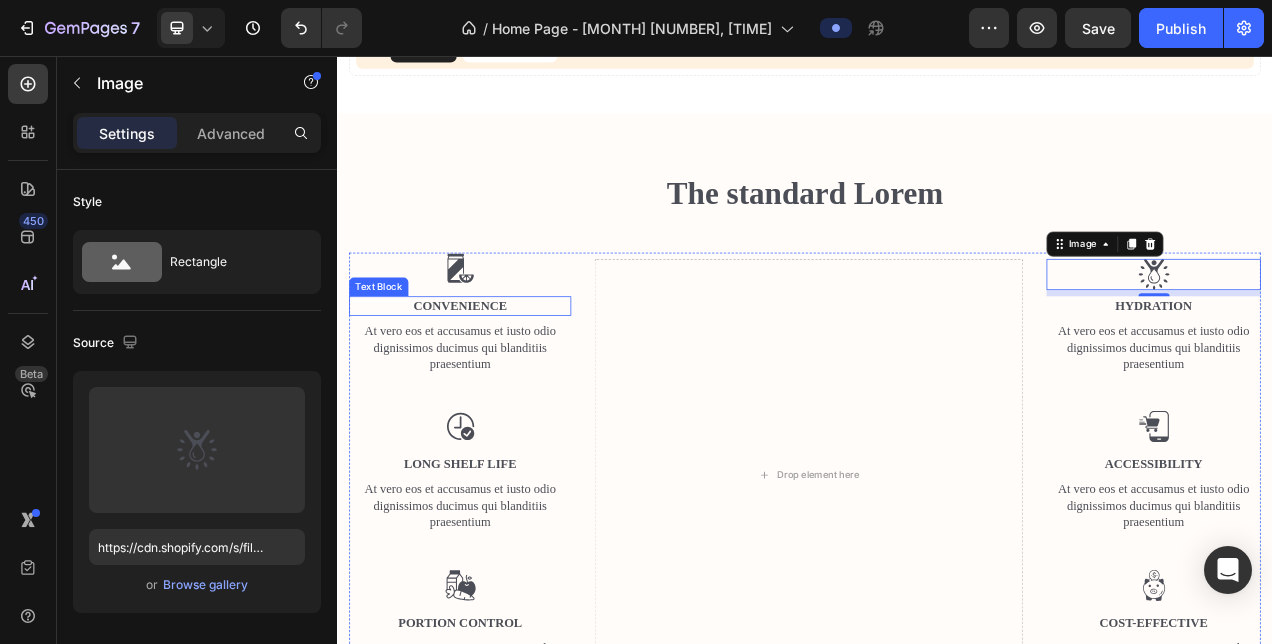 click on "Convenience" at bounding box center (494, 376) 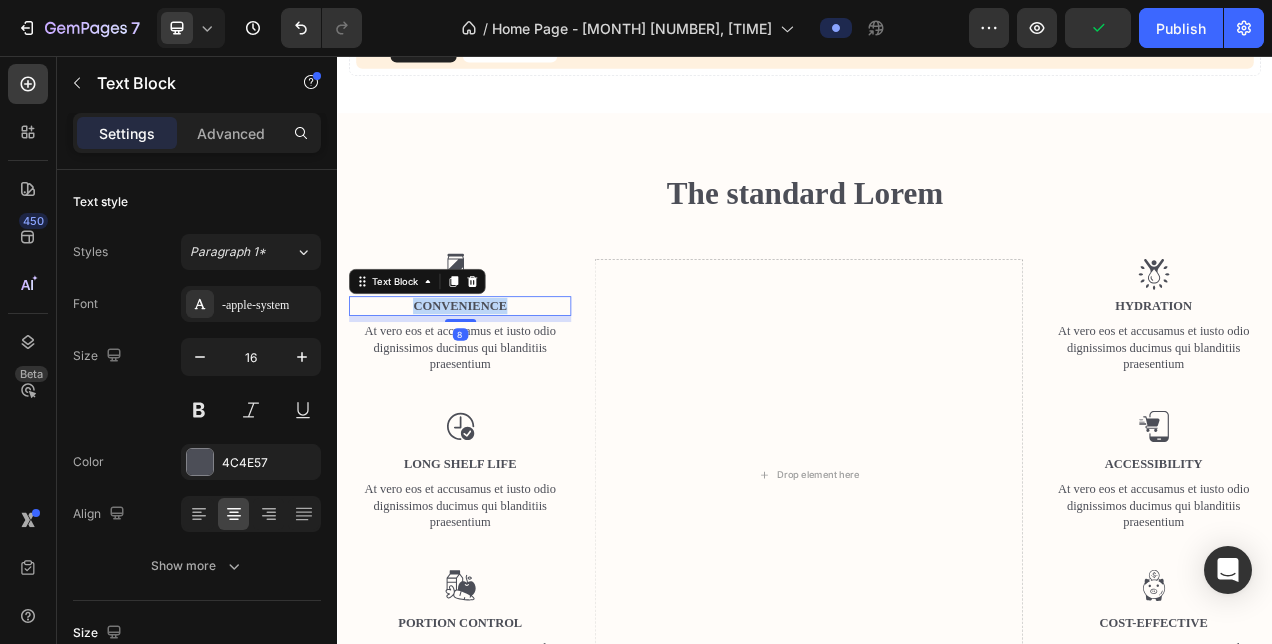 drag, startPoint x: 575, startPoint y: 368, endPoint x: 412, endPoint y: 367, distance: 163.00307 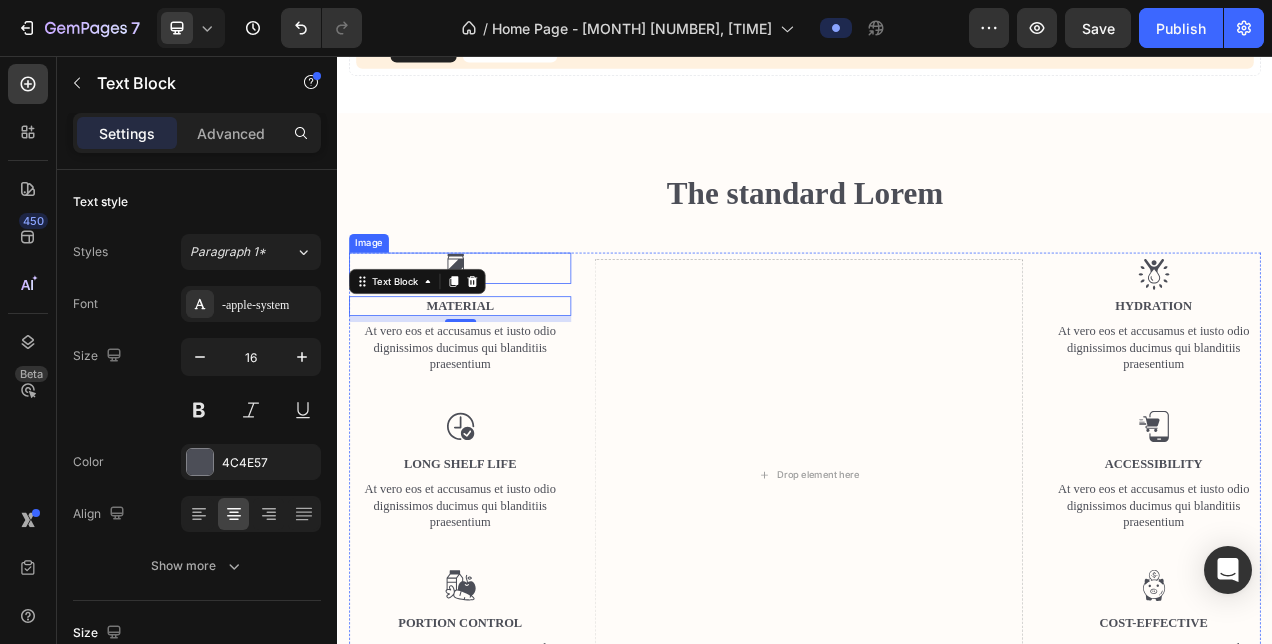 click at bounding box center (495, 328) 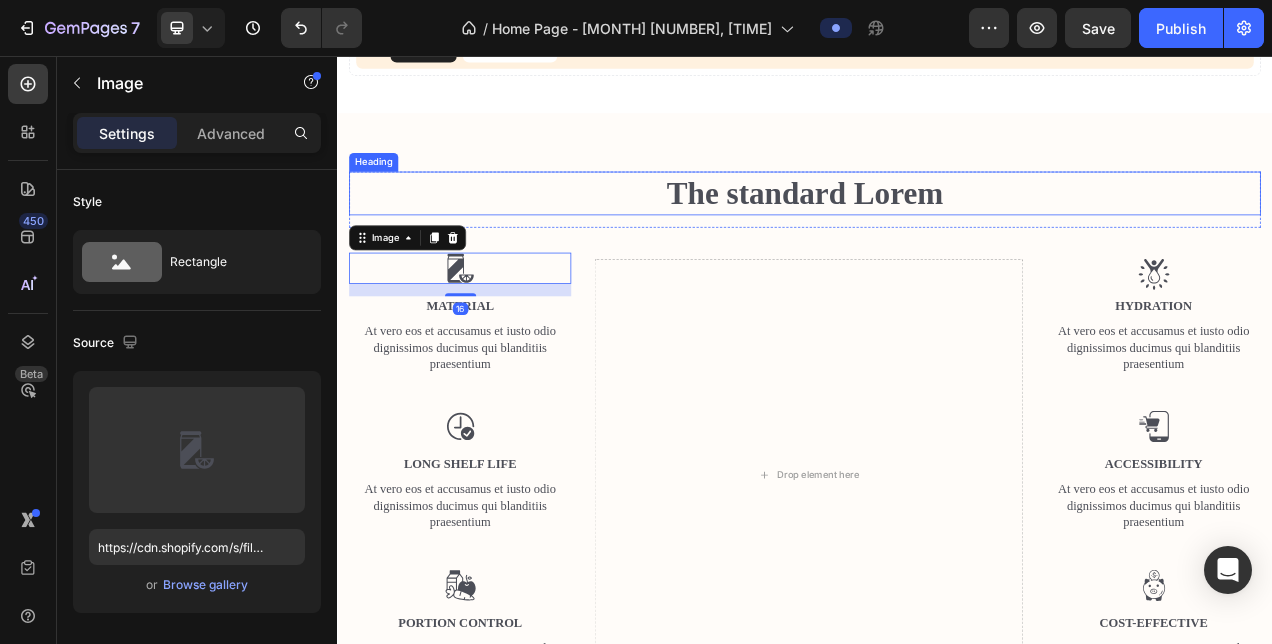 click on "The standard Lorem" at bounding box center (937, 232) 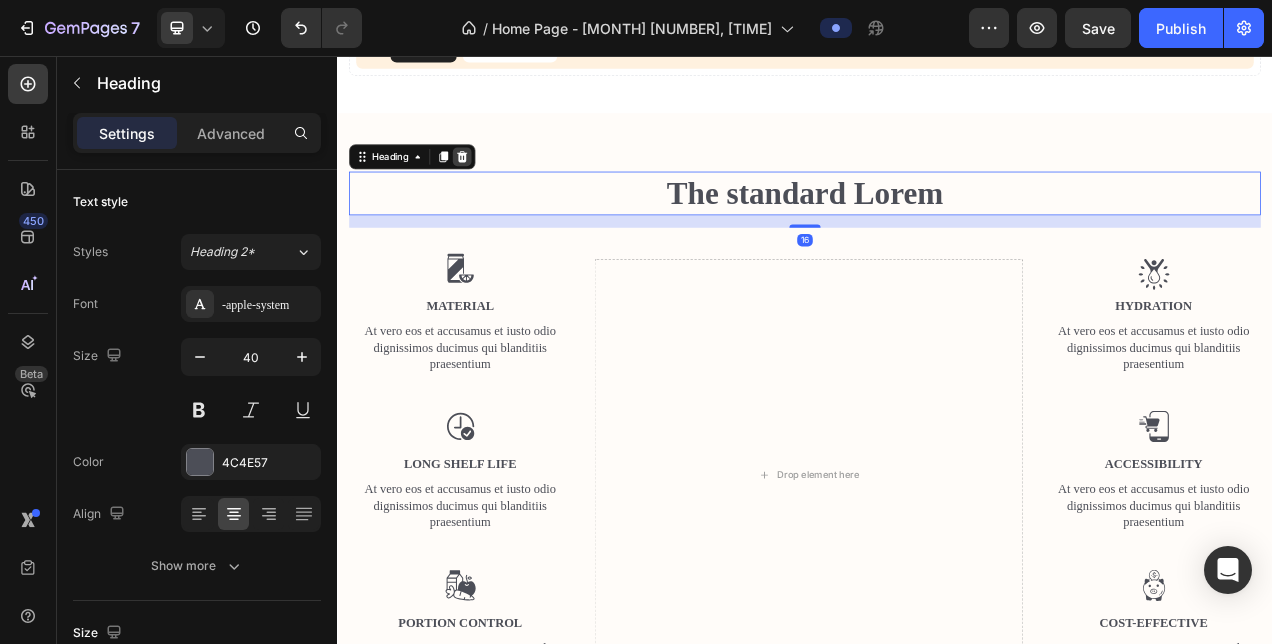 click 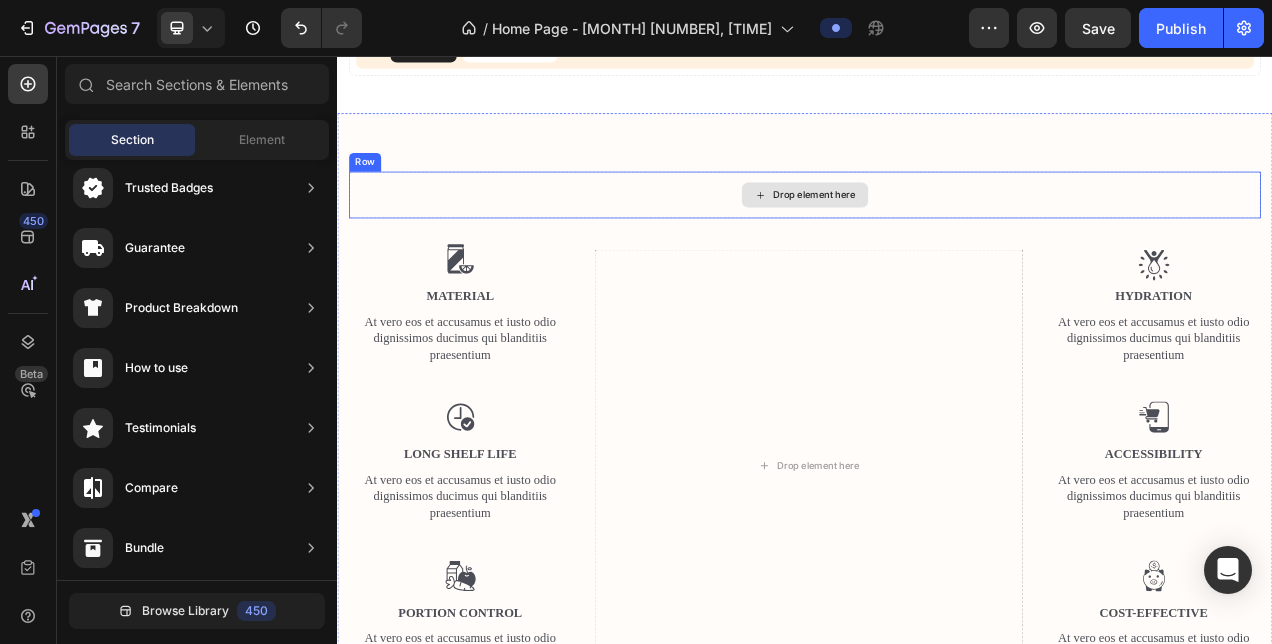 click on "Drop element here" at bounding box center (937, 234) 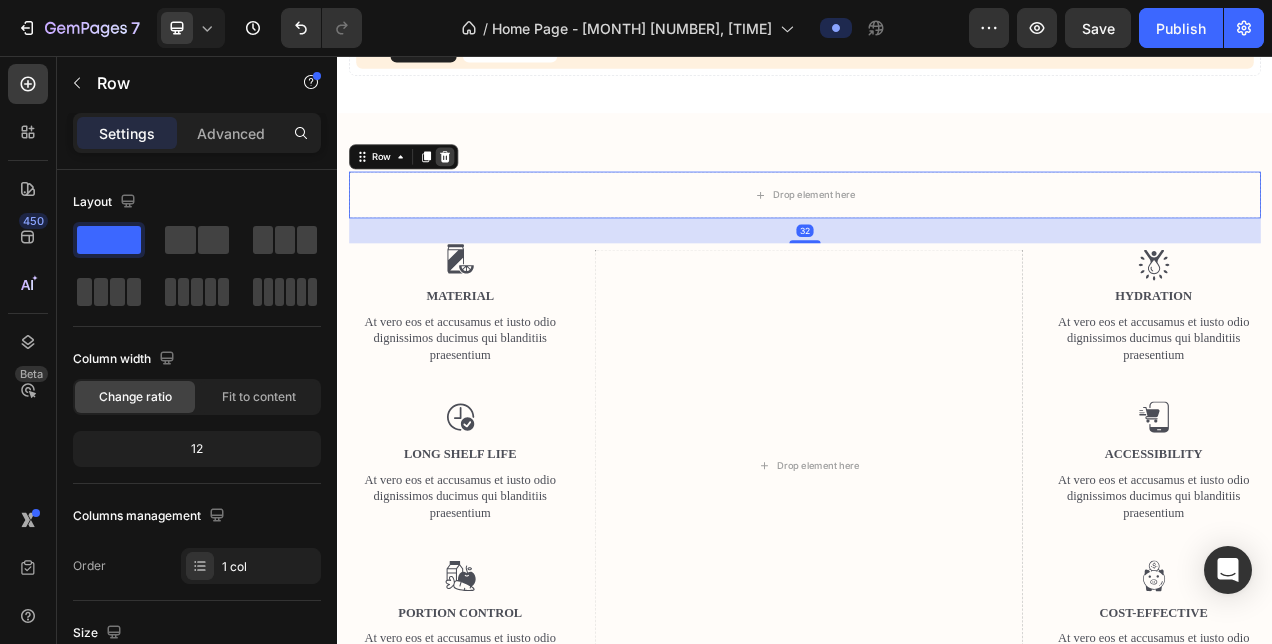 click at bounding box center [475, 185] 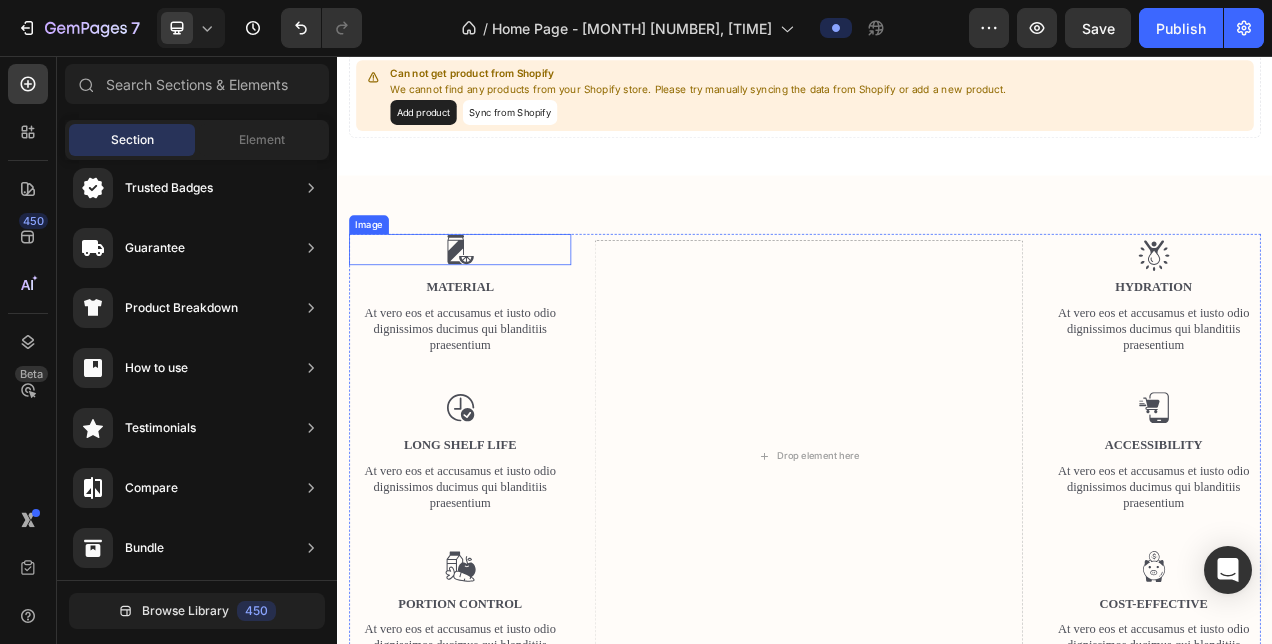 scroll, scrollTop: 1175, scrollLeft: 0, axis: vertical 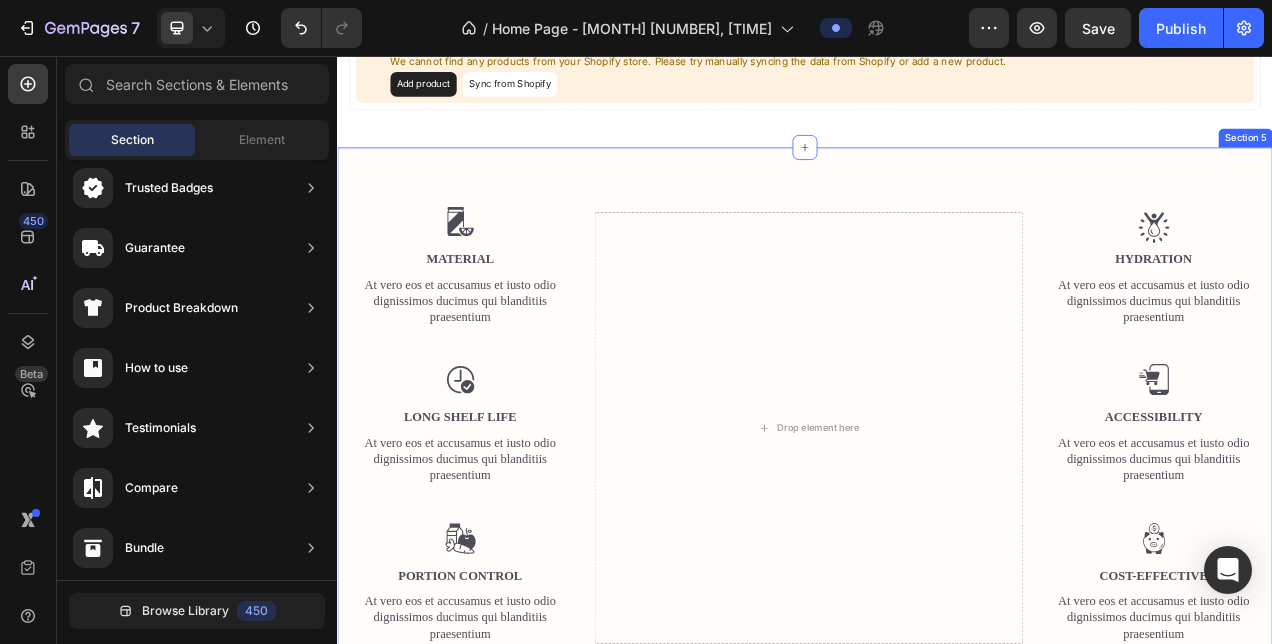 click on "Image MATERIAL Text Block At vero eos et accusamus et iusto odio dignissimos ducimus qui blanditiis praesentium Text Block Image Long Shelf Life Text Block At vero eos et accusamus et iusto odio dignissimos ducimus qui blanditiis praesentium Text Block Image Portion Control Text Block At vero eos et accusamus et iusto odio dignissimos ducimus qui blanditiis praesentium Text Block
Drop element here Image Hydration Text Block At vero eos et accusamus et iusto odio dignissimos ducimus qui blanditiis praesentium Text Block Image Accessibility Text Block At vero eos et accusamus et iusto odio dignissimos ducimus qui blanditiis praesentium Text Block Image Cost-Effective Text Block At vero eos et accusamus et iusto odio dignissimos ducimus qui blanditiis praesentium Text Block Row Row Image Section 5" at bounding box center (937, 529) 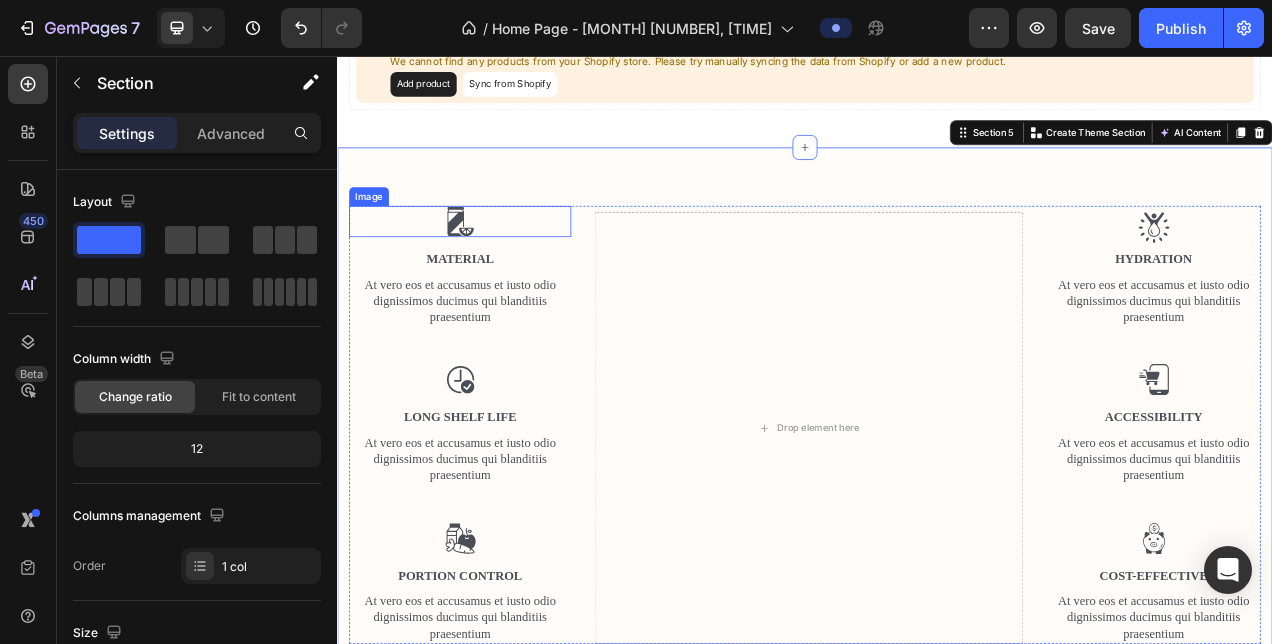 click at bounding box center (495, 268) 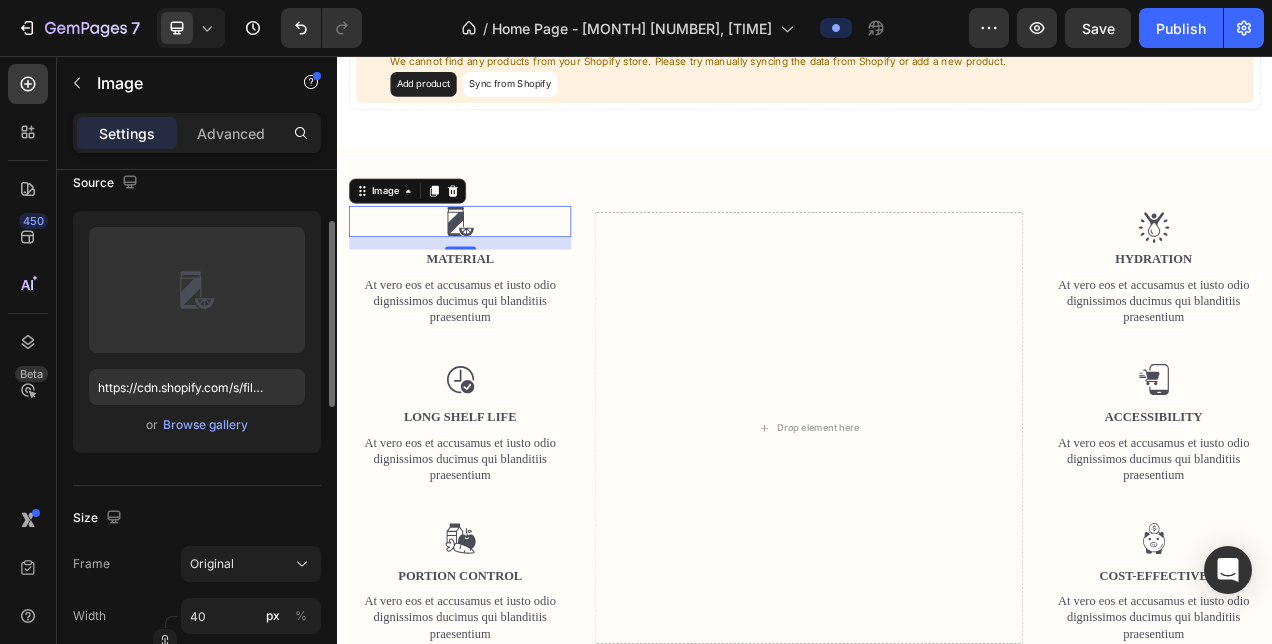 scroll, scrollTop: 155, scrollLeft: 0, axis: vertical 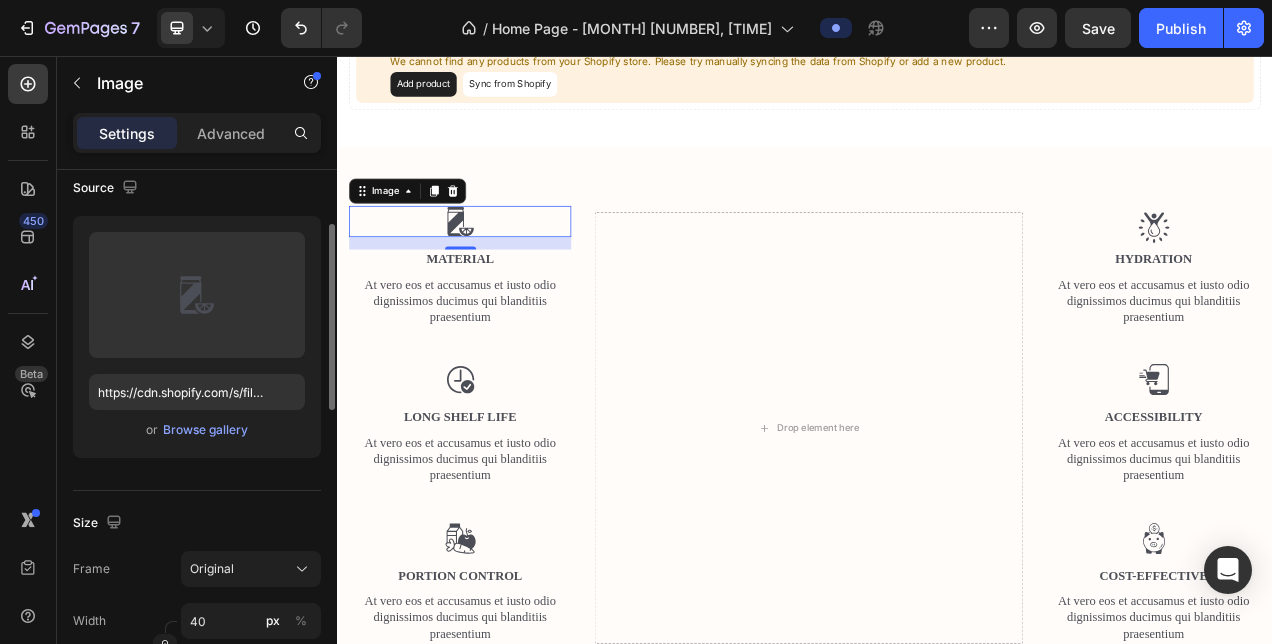 click on "or  Browse gallery" at bounding box center [197, 430] 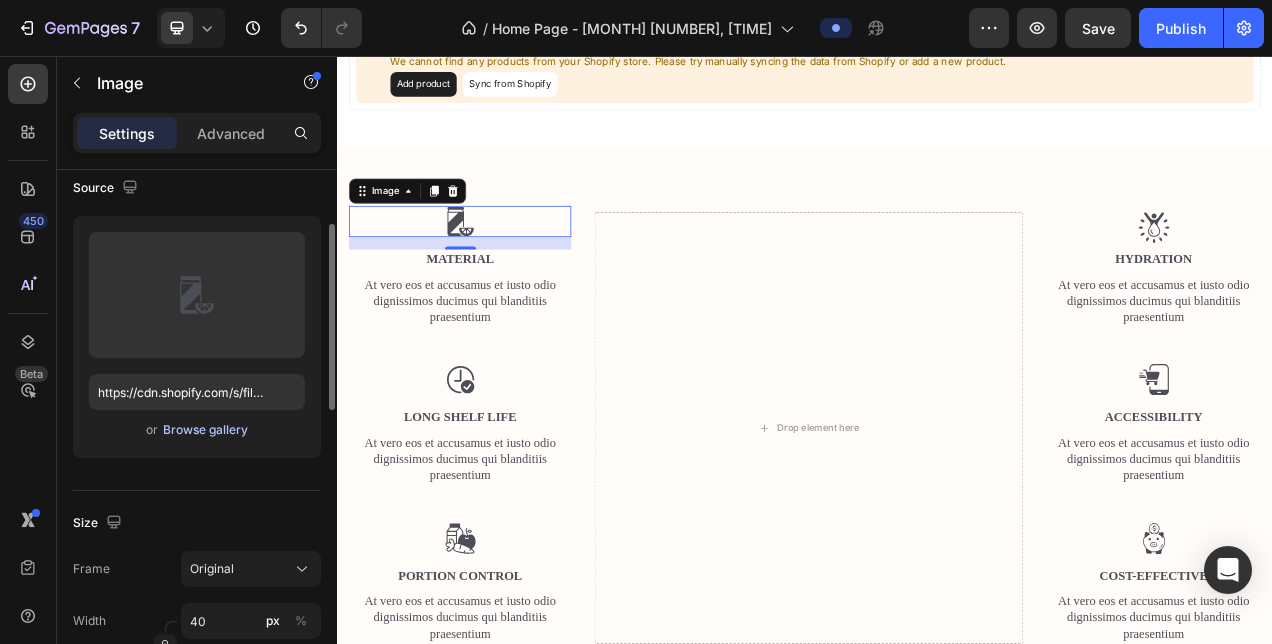 click on "Browse gallery" at bounding box center (205, 430) 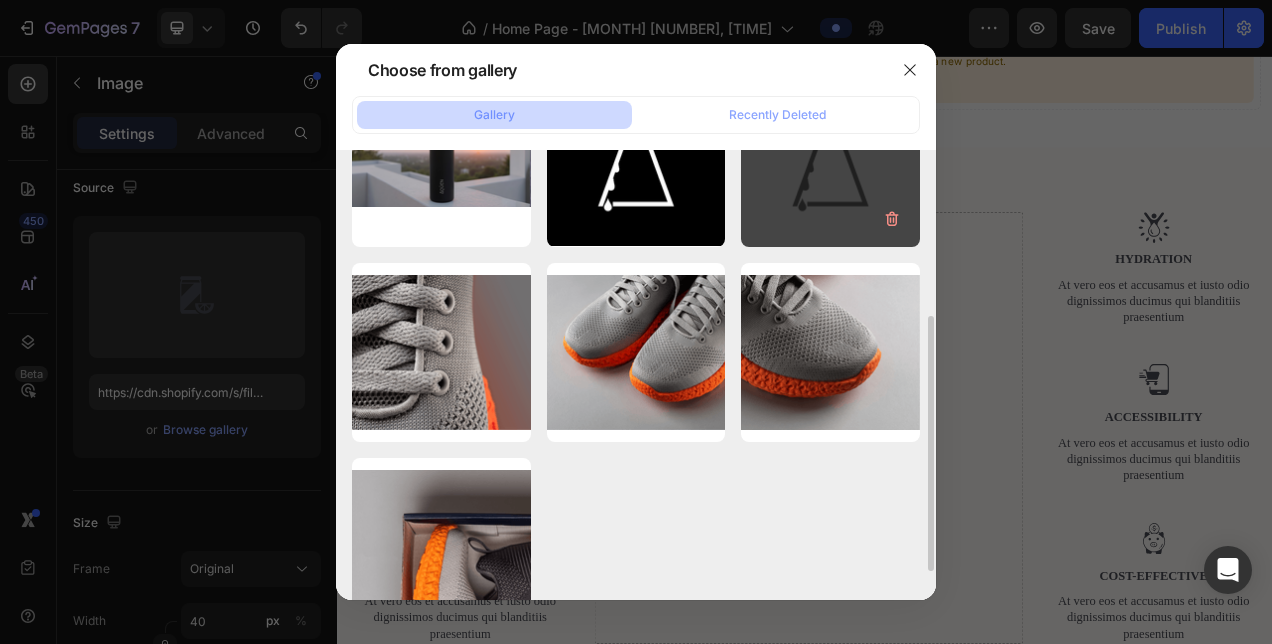 scroll, scrollTop: 293, scrollLeft: 0, axis: vertical 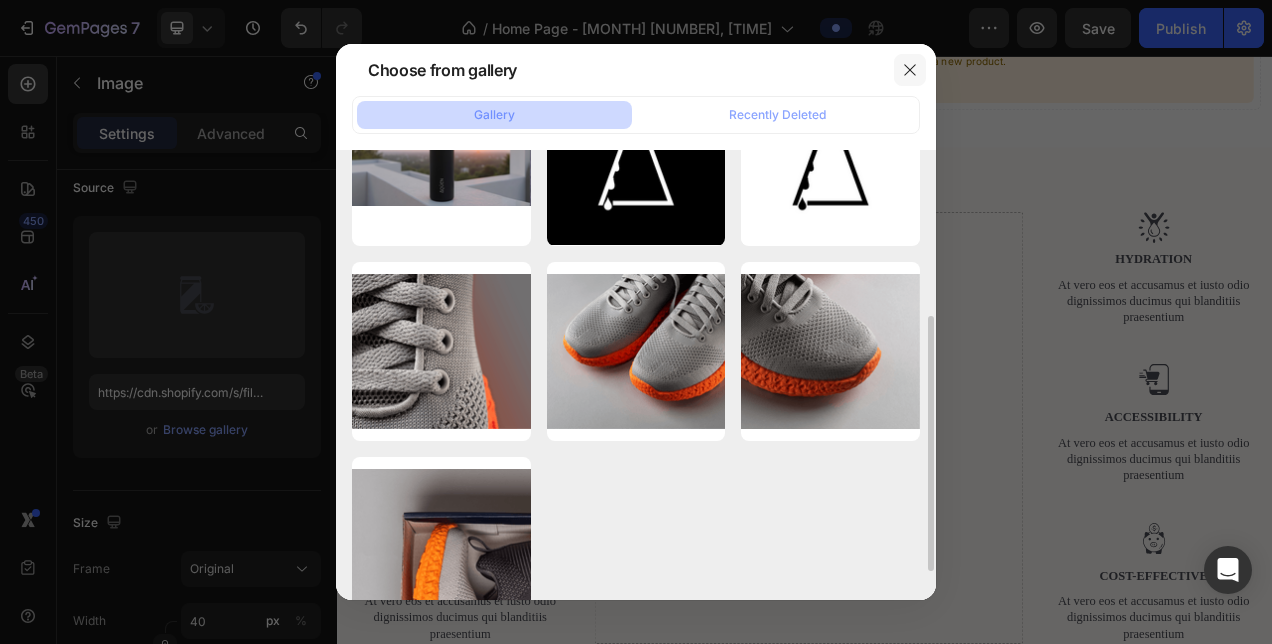 click 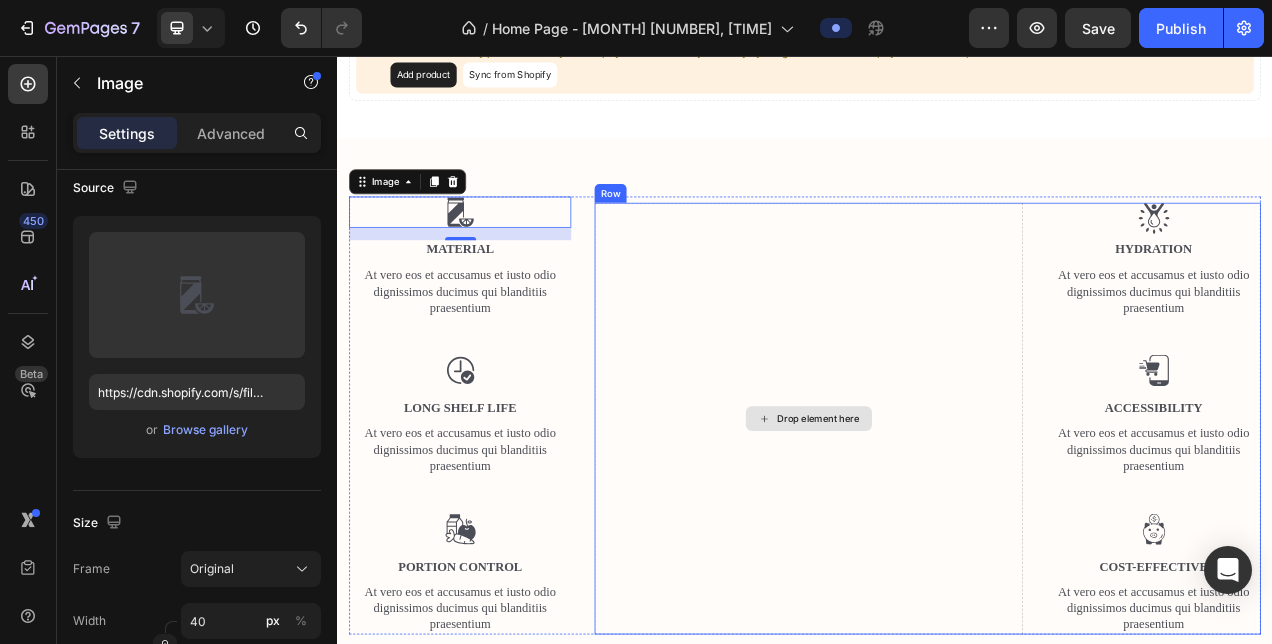 scroll, scrollTop: 1169, scrollLeft: 0, axis: vertical 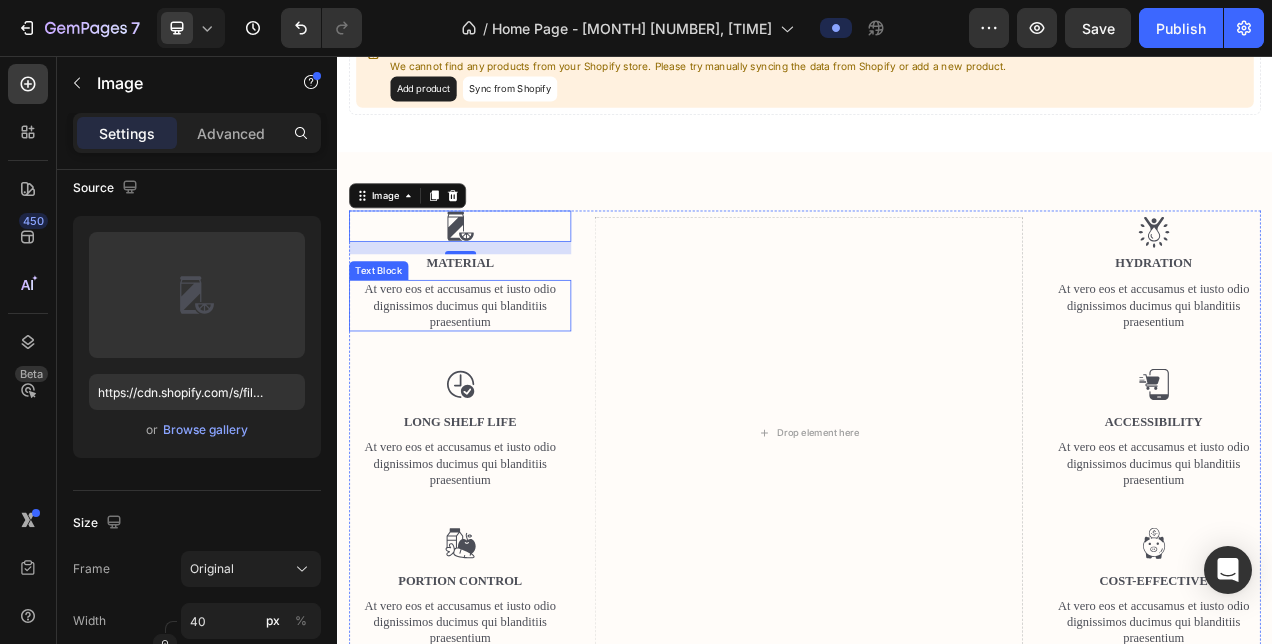 click on "At vero eos et accusamus et iusto odio dignissimos ducimus qui blanditiis praesentium" at bounding box center (494, 376) 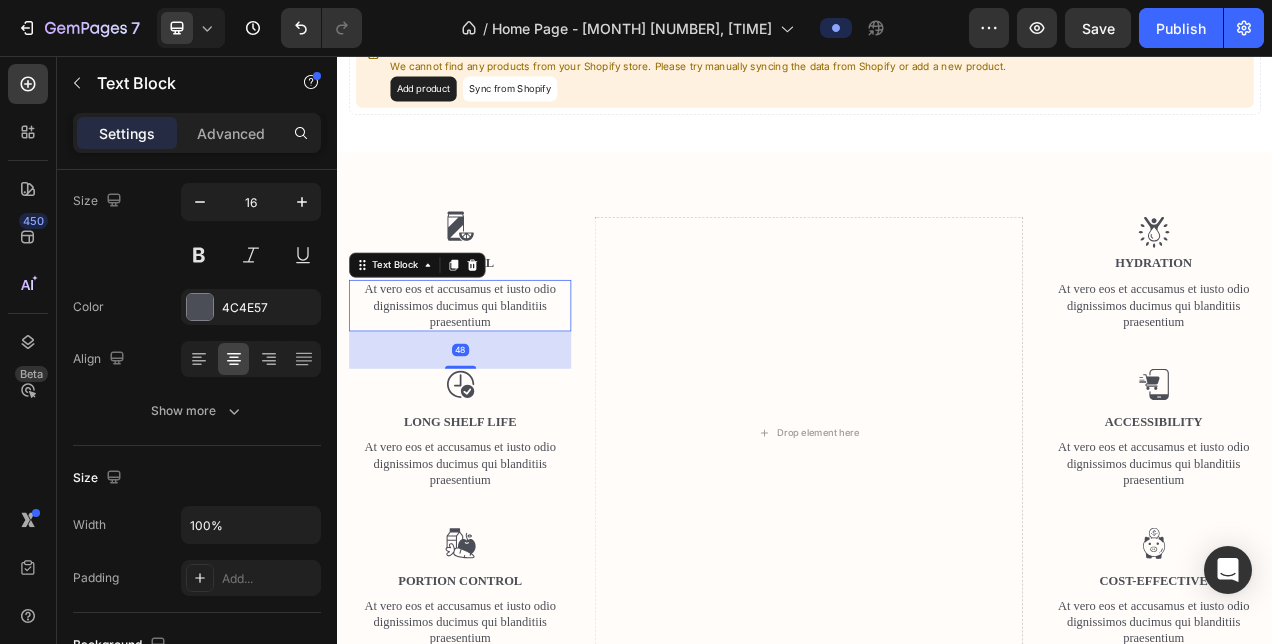scroll, scrollTop: 0, scrollLeft: 0, axis: both 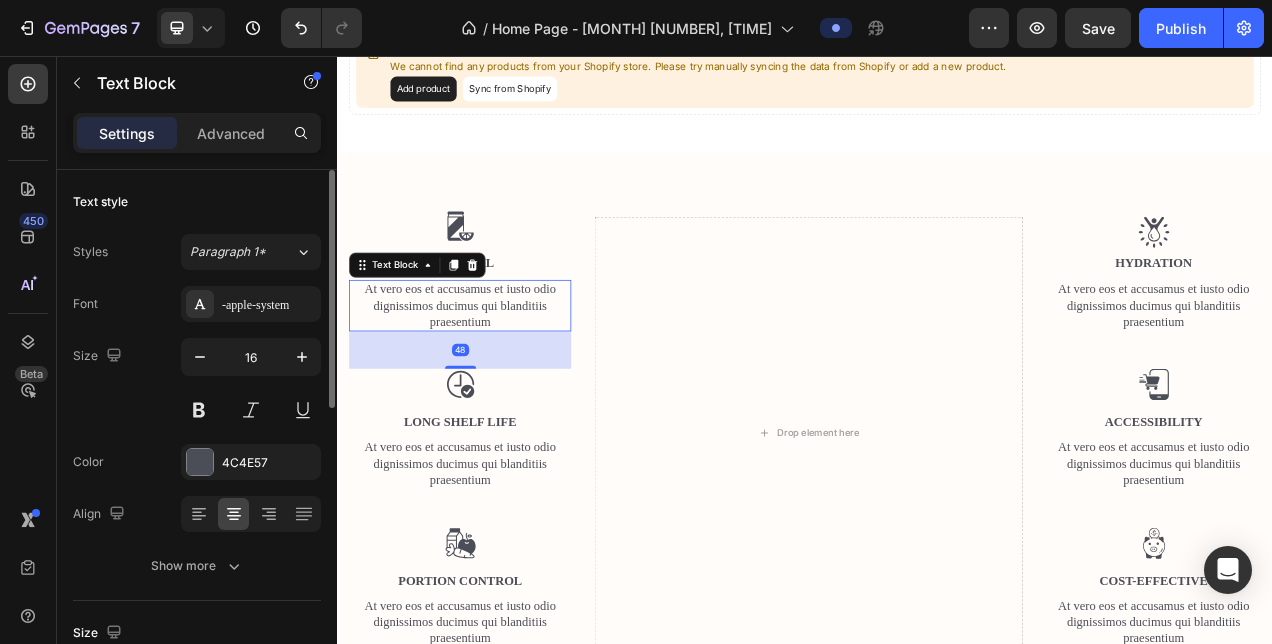 click on "At vero eos et accusamus et iusto odio dignissimos ducimus qui blanditiis praesentium" at bounding box center [494, 376] 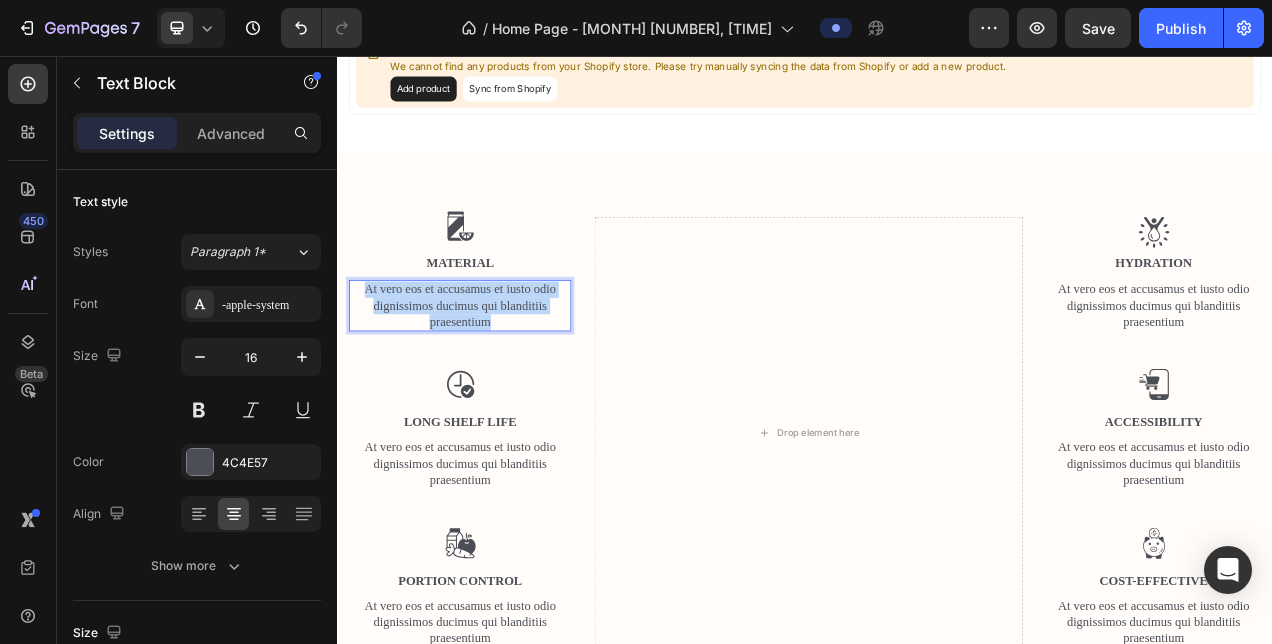 drag, startPoint x: 552, startPoint y: 389, endPoint x: 367, endPoint y: 344, distance: 190.39433 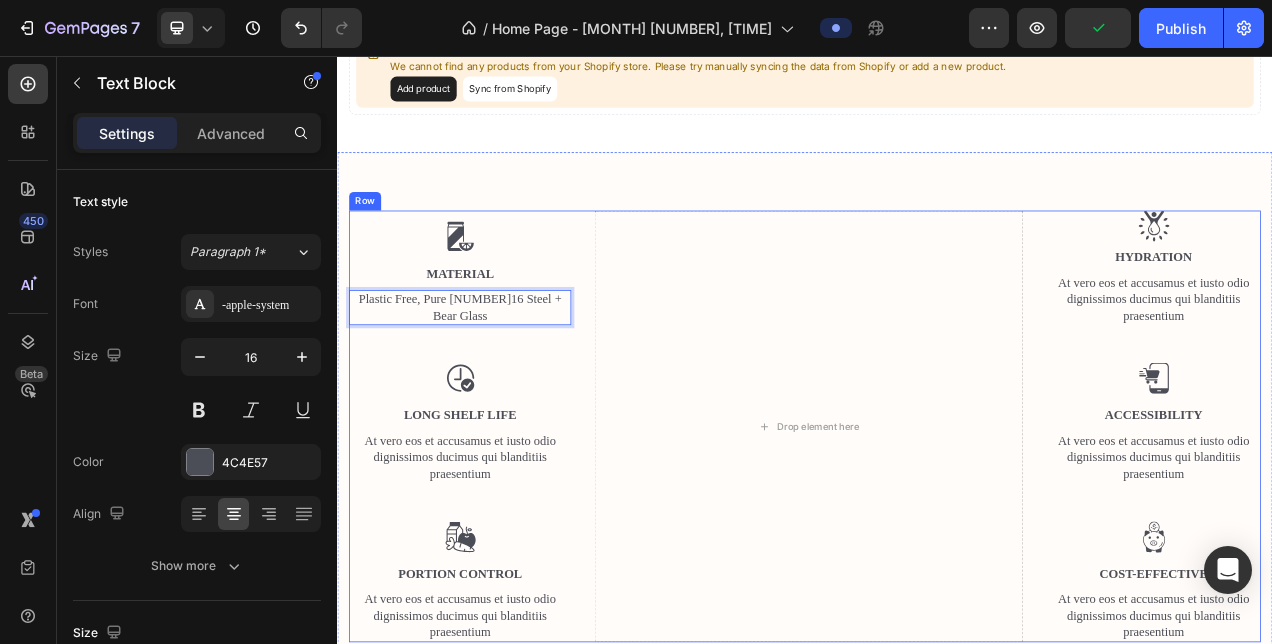 scroll, scrollTop: 1148, scrollLeft: 0, axis: vertical 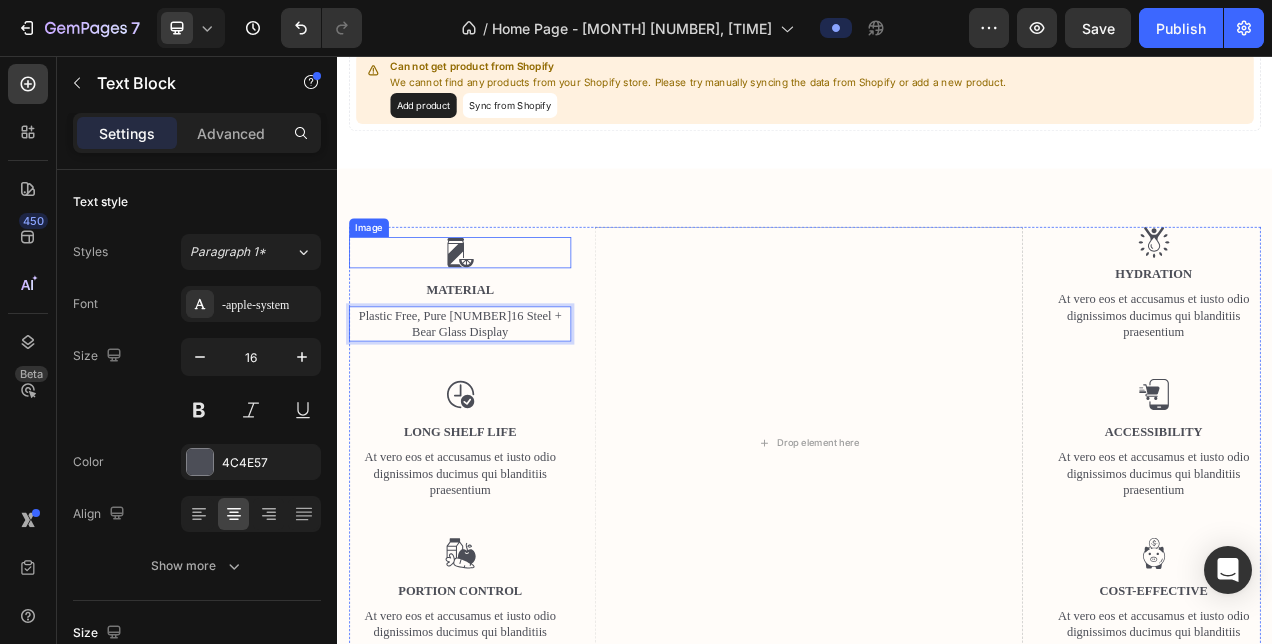 click at bounding box center [495, 308] 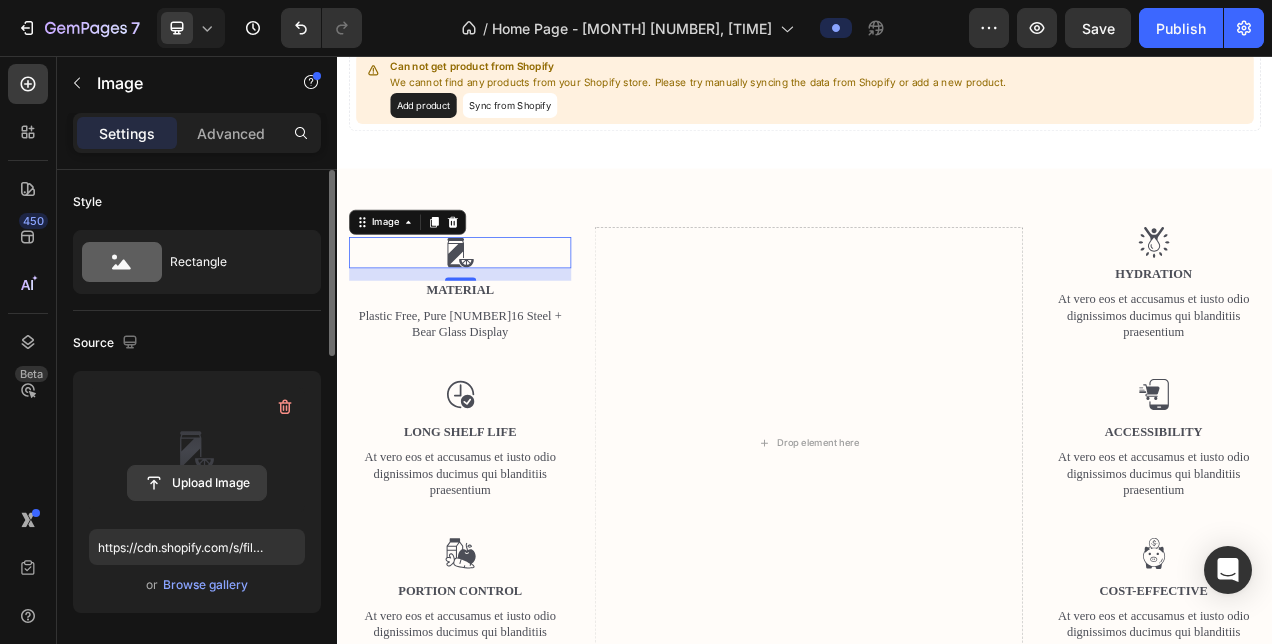 click 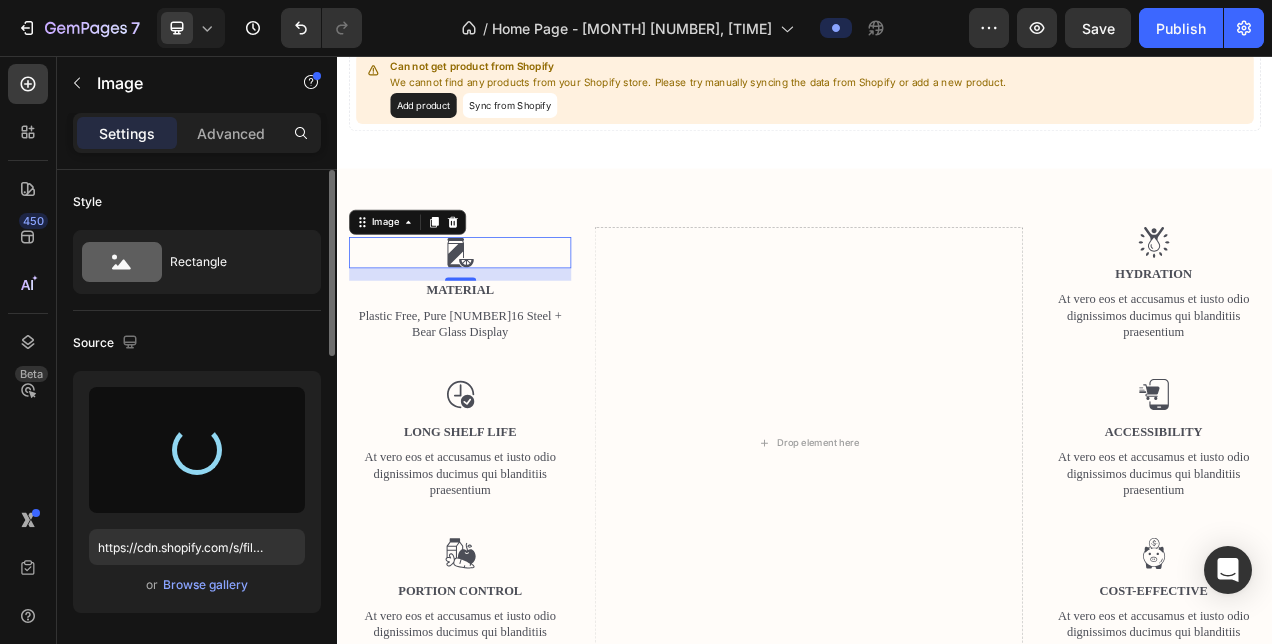 type on "https://cdn.shopify.com/s/files/1/0965/4327/7388/files/gempages_578274024027587088-9dcd180a-9a8f-4d0e-ac61-03da6c596503.png" 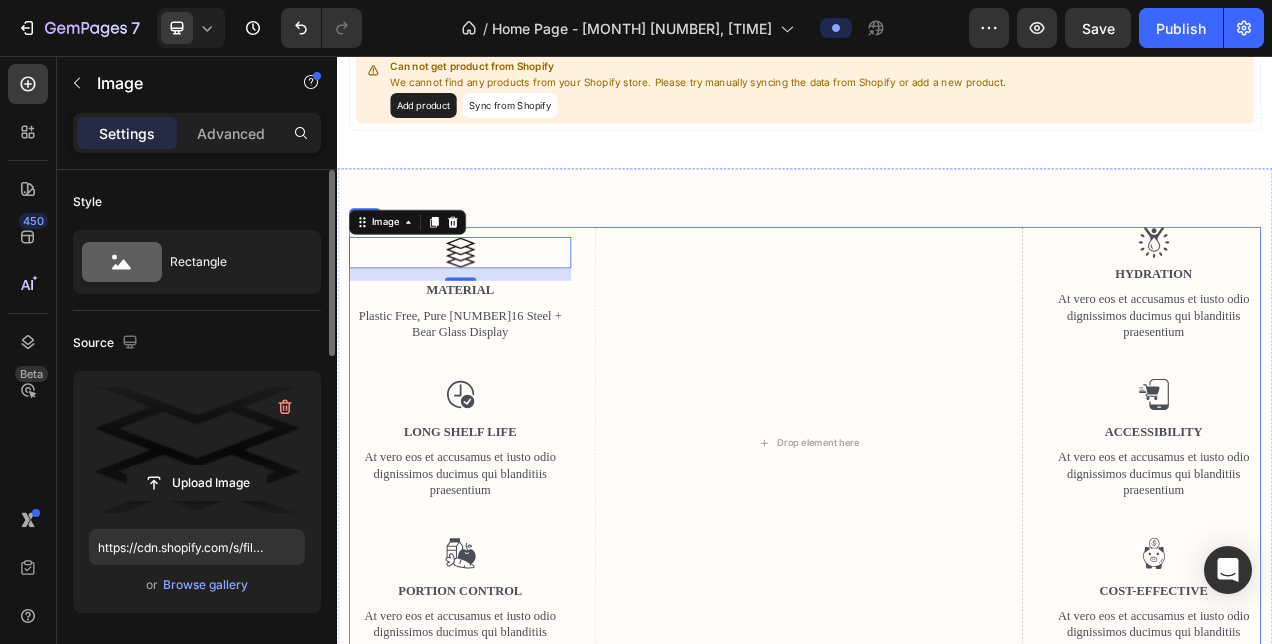 click on "Image   16 MATERIAL Text Block Plastic Free, Pure 316 Steel + Bear Glass Display Text Block Image Long Shelf Life Text Block At vero eos et accusamus et iusto odio dignissimos ducimus qui blanditiis praesentium Text Block Image Portion Control Text Block At vero eos et accusamus et iusto odio dignissimos ducimus qui blanditiis praesentium Text Block" at bounding box center (494, 552) 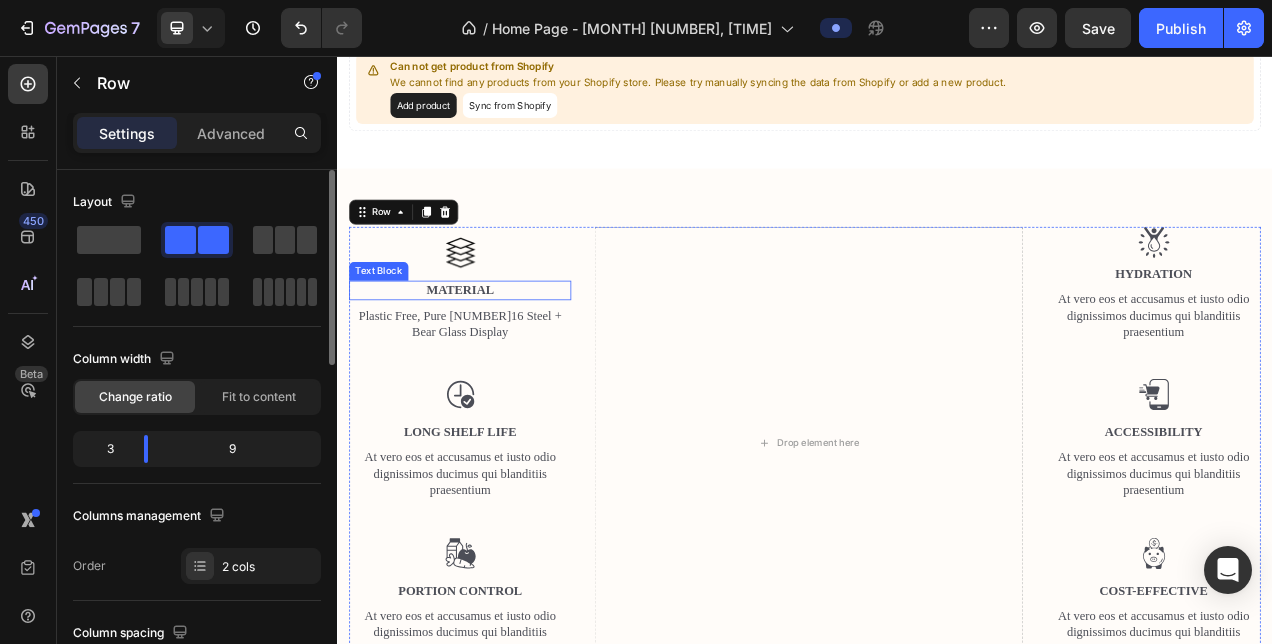 click on "MATERIAL" at bounding box center [494, 356] 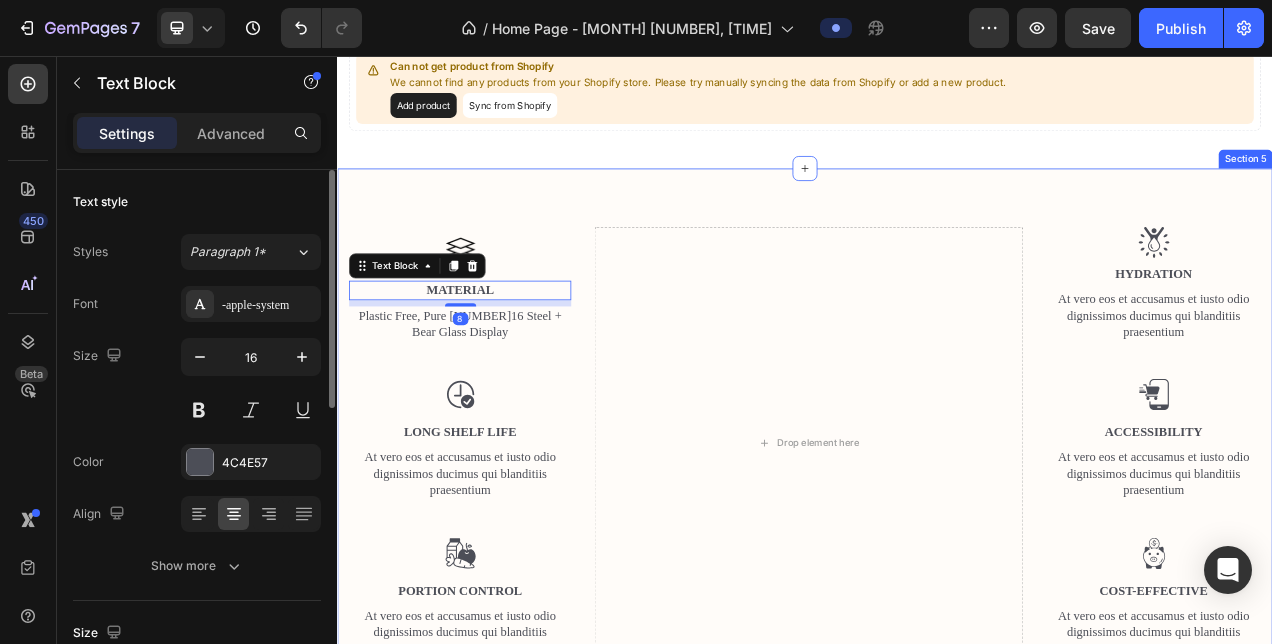 click on "Image MATERIAL Text Block   8 Plastic Free, Pure 316 Steel + Bear Glass Display Text Block Image Long Shelf Life Text Block At vero eos et accusamus et iusto odio dignissimos ducimus qui blanditiis praesentium Text Block Image Portion Control Text Block At vero eos et accusamus et iusto odio dignissimos ducimus qui blanditiis praesentium Text Block
Drop element here Image Hydration Text Block At vero eos et accusamus et iusto odio dignissimos ducimus qui blanditiis praesentium Text Block Image Accessibility Text Block At vero eos et accusamus et iusto odio dignissimos ducimus qui blanditiis praesentium Text Block Image Cost-Effective Text Block At vero eos et accusamus et iusto odio dignissimos ducimus qui blanditiis praesentium Text Block Row Row Image Section 5" at bounding box center [937, 552] 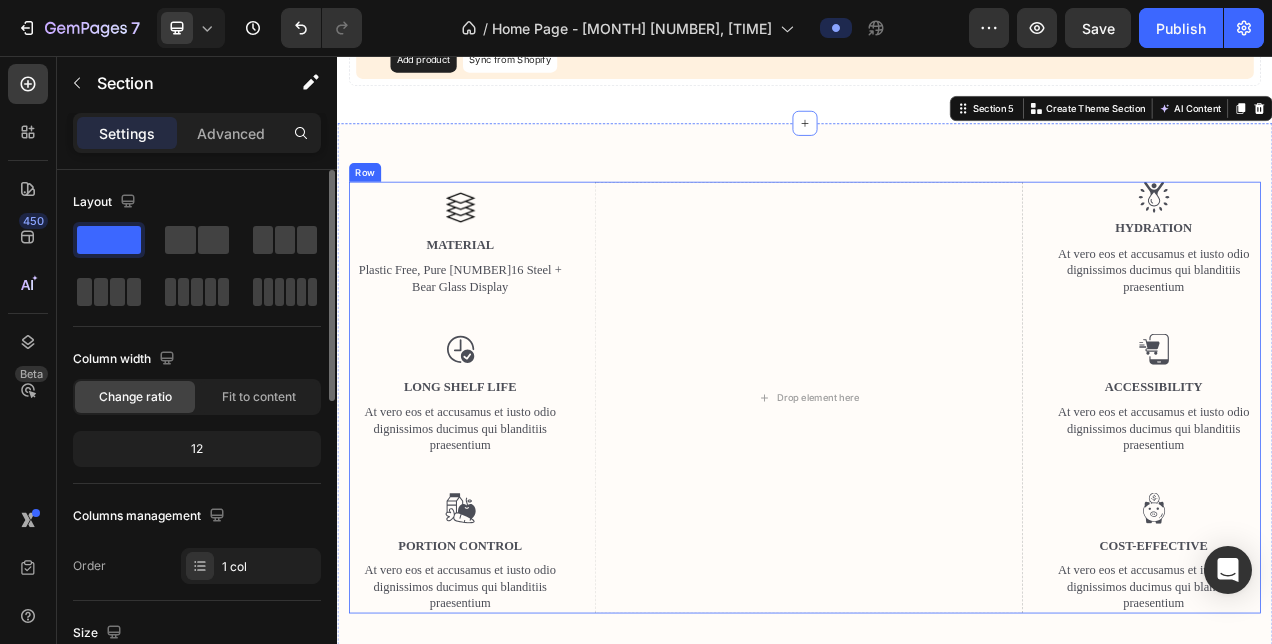 scroll, scrollTop: 1206, scrollLeft: 0, axis: vertical 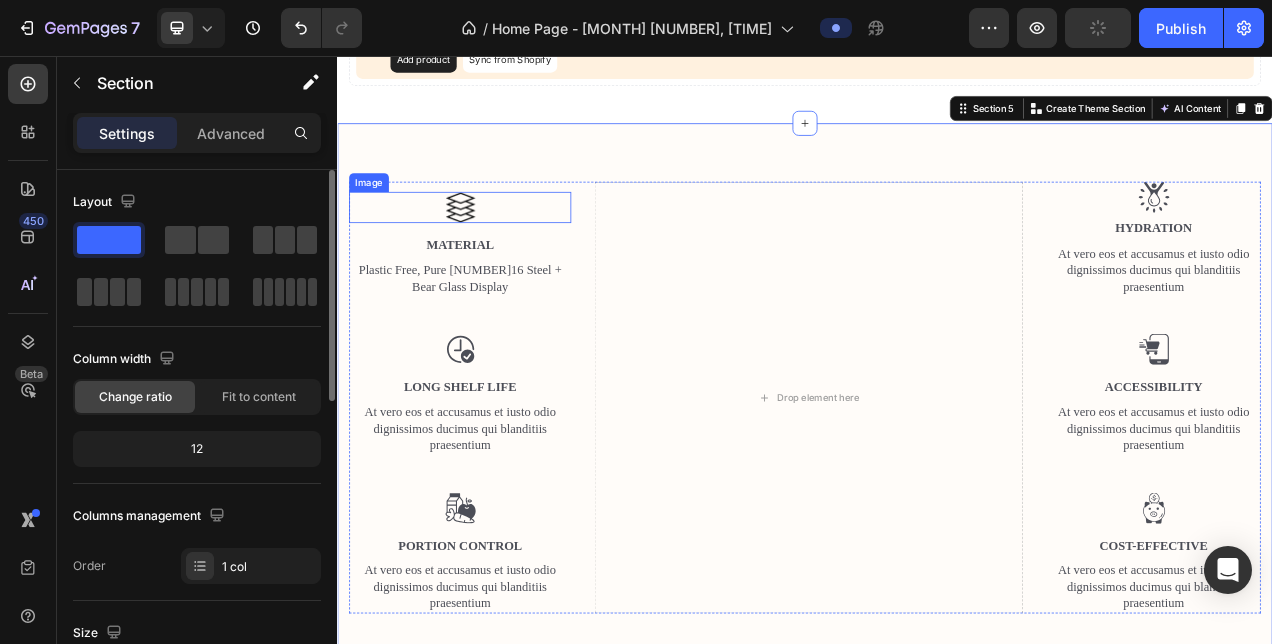 click at bounding box center [494, 250] 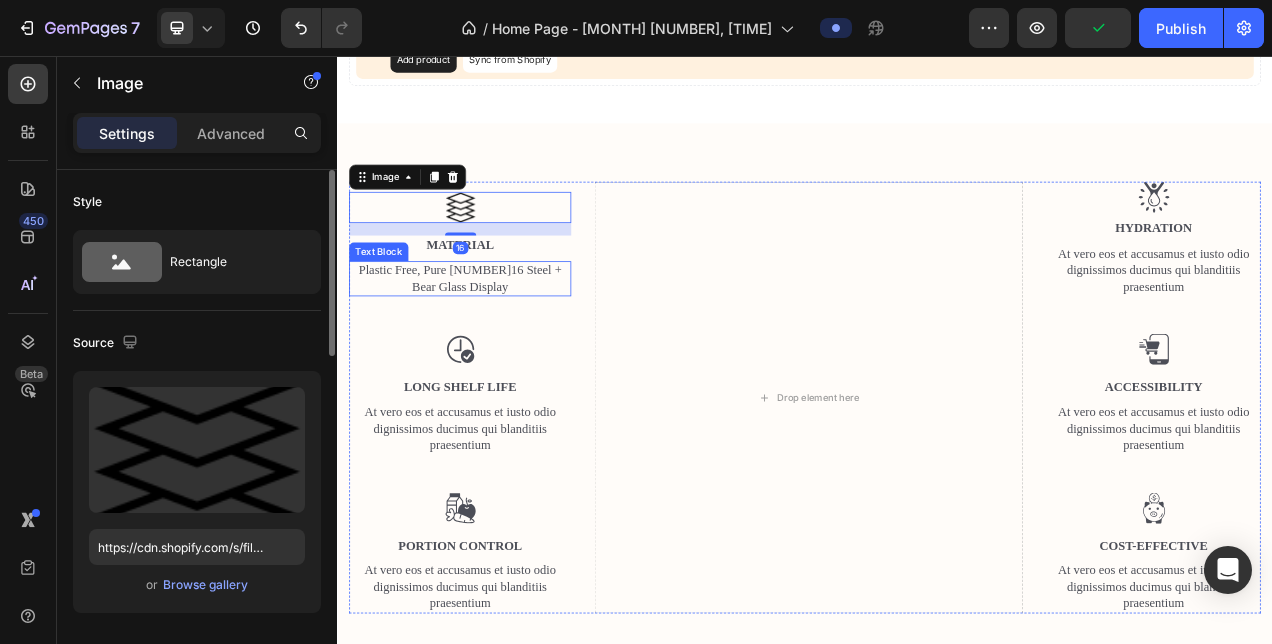 click on "Image   16 MATERIAL Text Block Plastic Free, Pure 316 Steel + Bear Glass Display Text Block Image Long Shelf Life Text Block At vero eos et accusamus et iusto odio dignissimos ducimus qui blanditiis praesentium Text Block Image Portion Control Text Block At vero eos et accusamus et iusto odio dignissimos ducimus qui blanditiis praesentium Text Block" at bounding box center (494, 494) 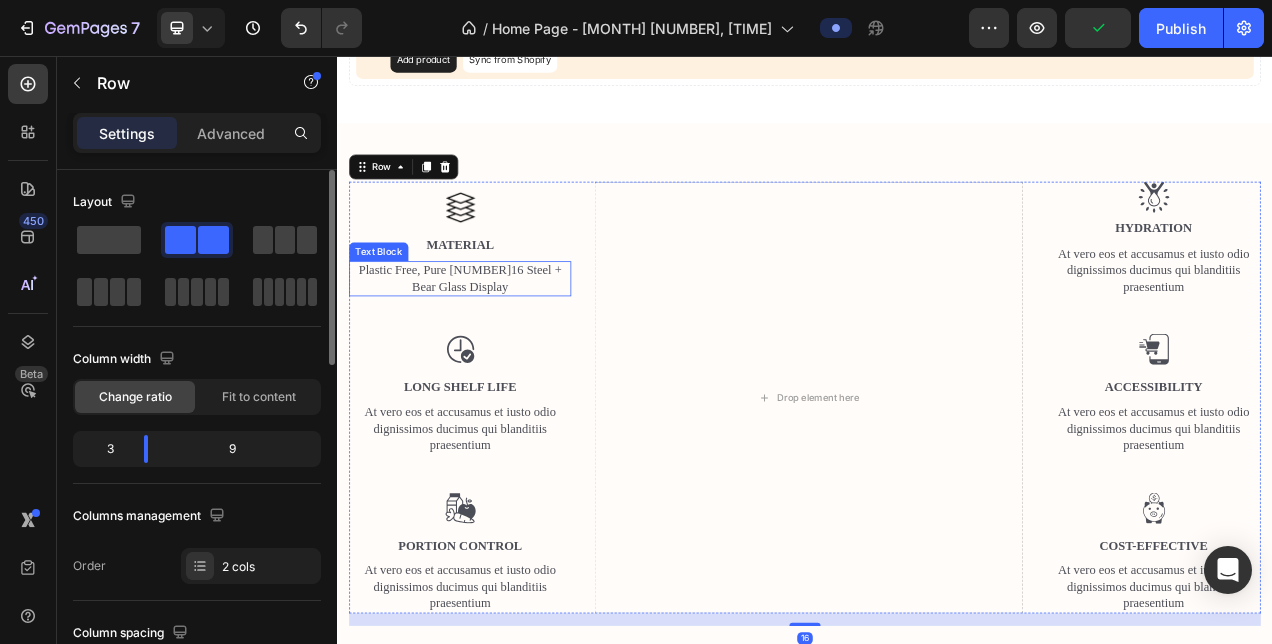 click on "Plastic Free, Pure 316 Steel + Bear Glass Display" at bounding box center (494, 342) 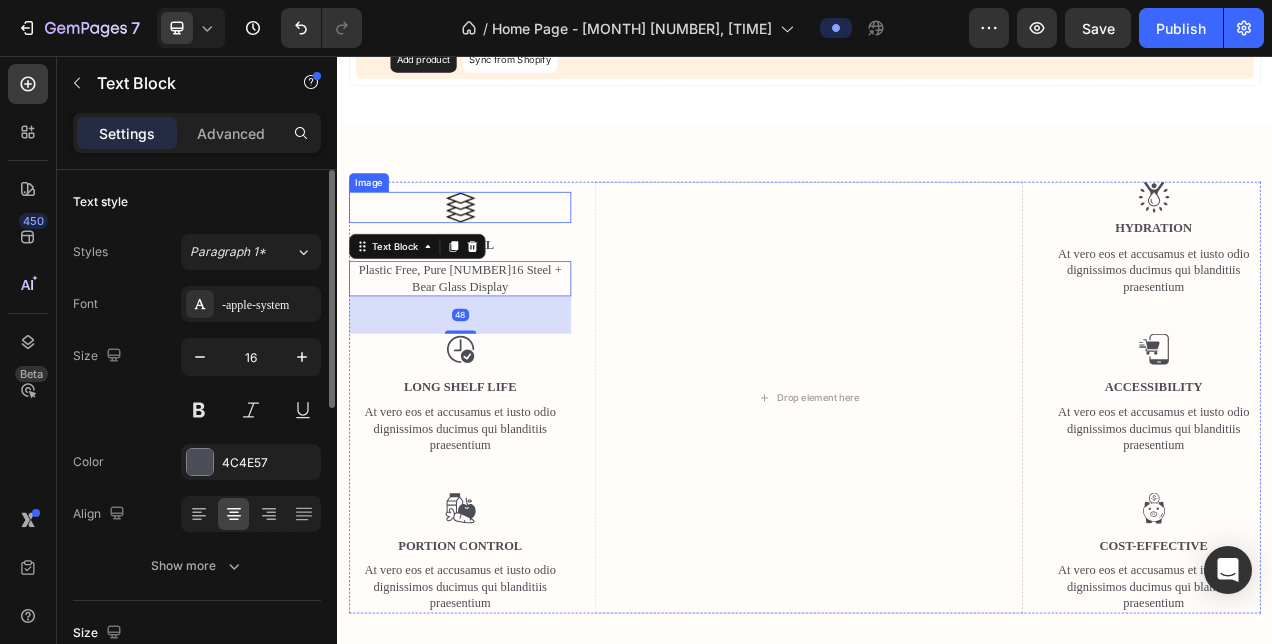 click at bounding box center [494, 250] 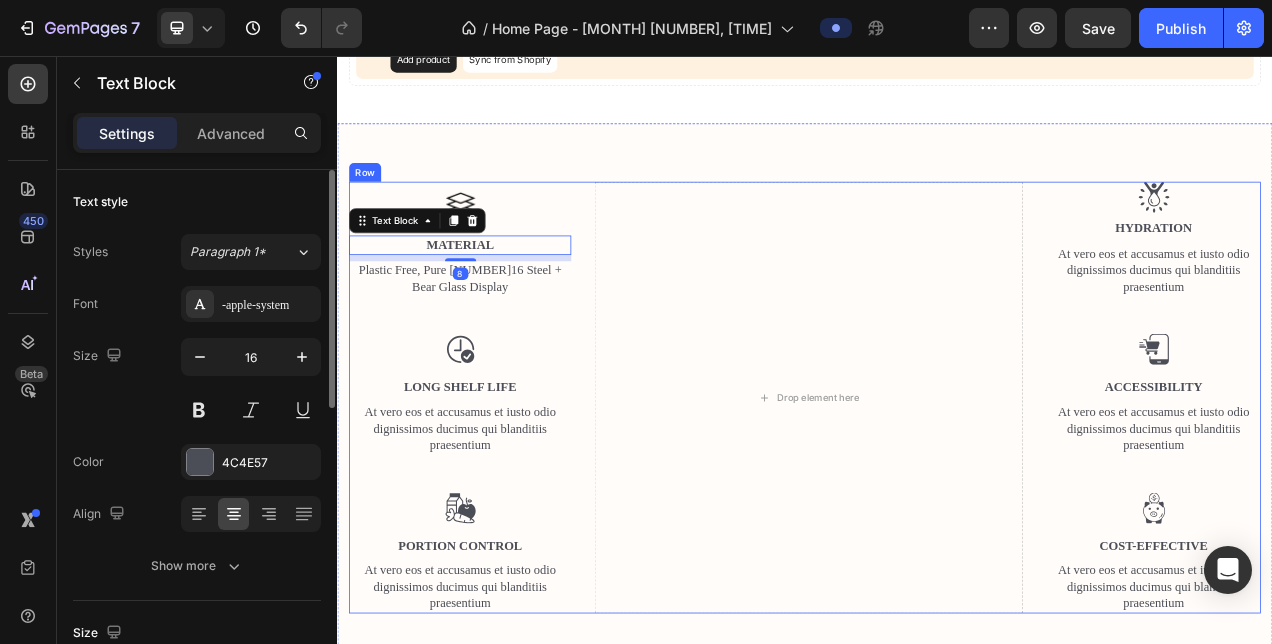 click on "Image MATERIAL Text Block   8 Plastic Free, Pure 316 Steel + Bear Glass Display Text Block Image Long Shelf Life Text Block At vero eos et accusamus et iusto odio dignissimos ducimus qui blanditiis praesentium Text Block Image Portion Control Text Block At vero eos et accusamus et iusto odio dignissimos ducimus qui blanditiis praesentium Text Block" at bounding box center (494, 494) 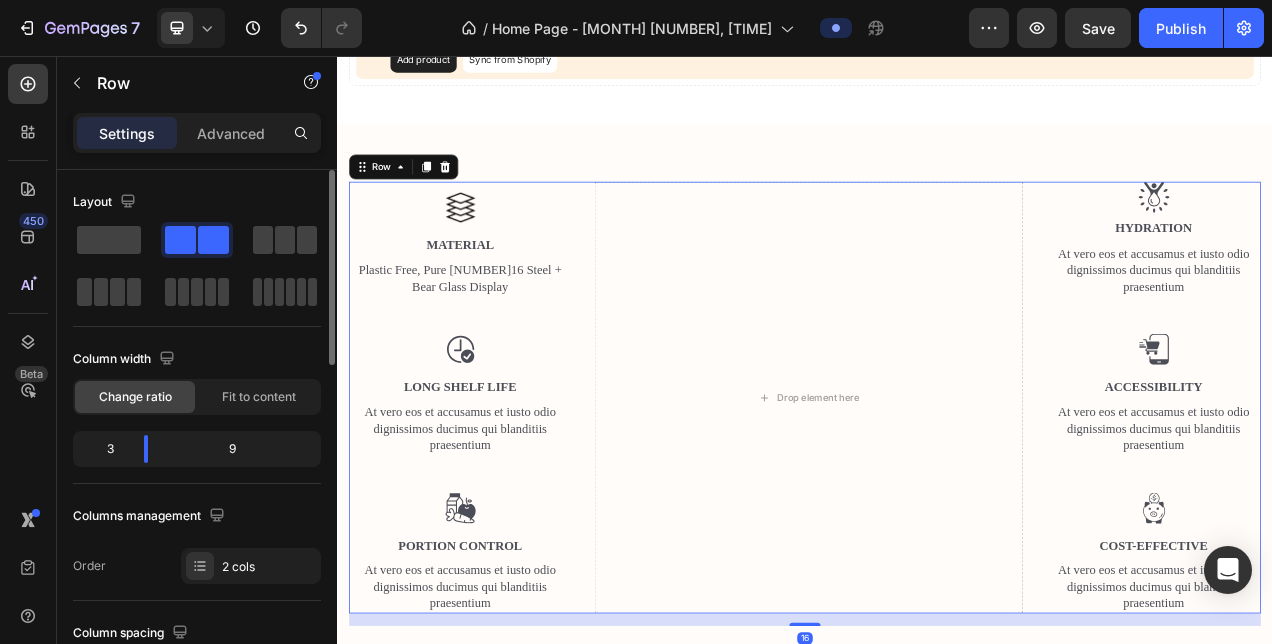 click at bounding box center [494, 250] 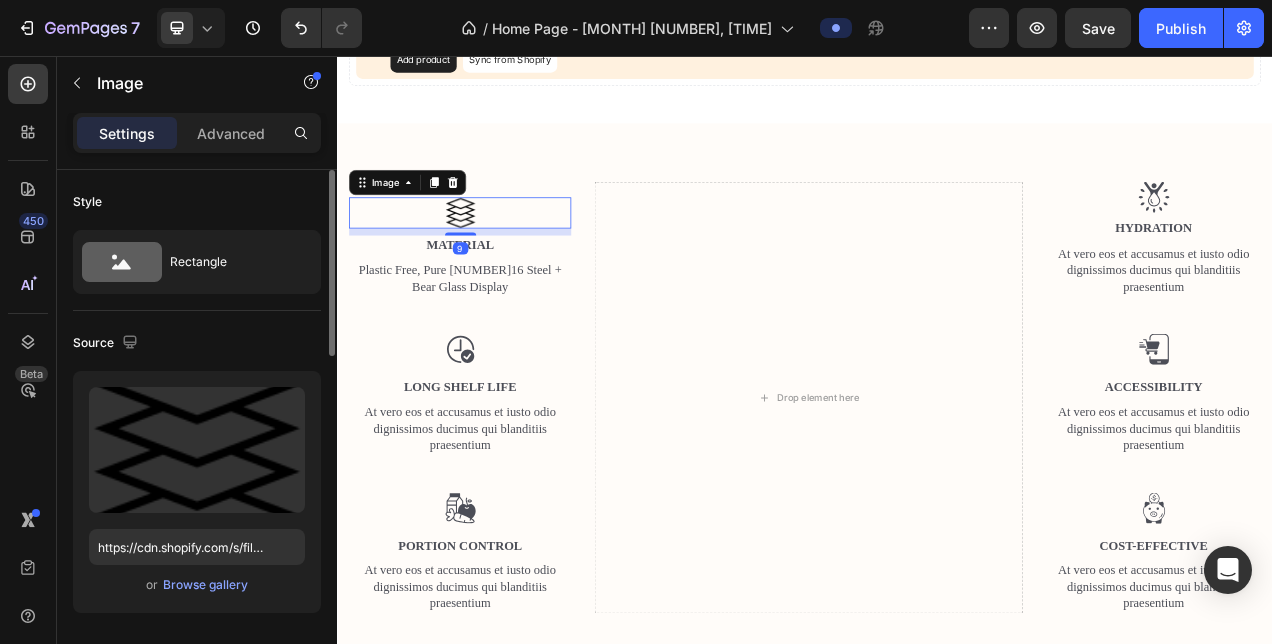 click on "Image   9" at bounding box center (494, 257) 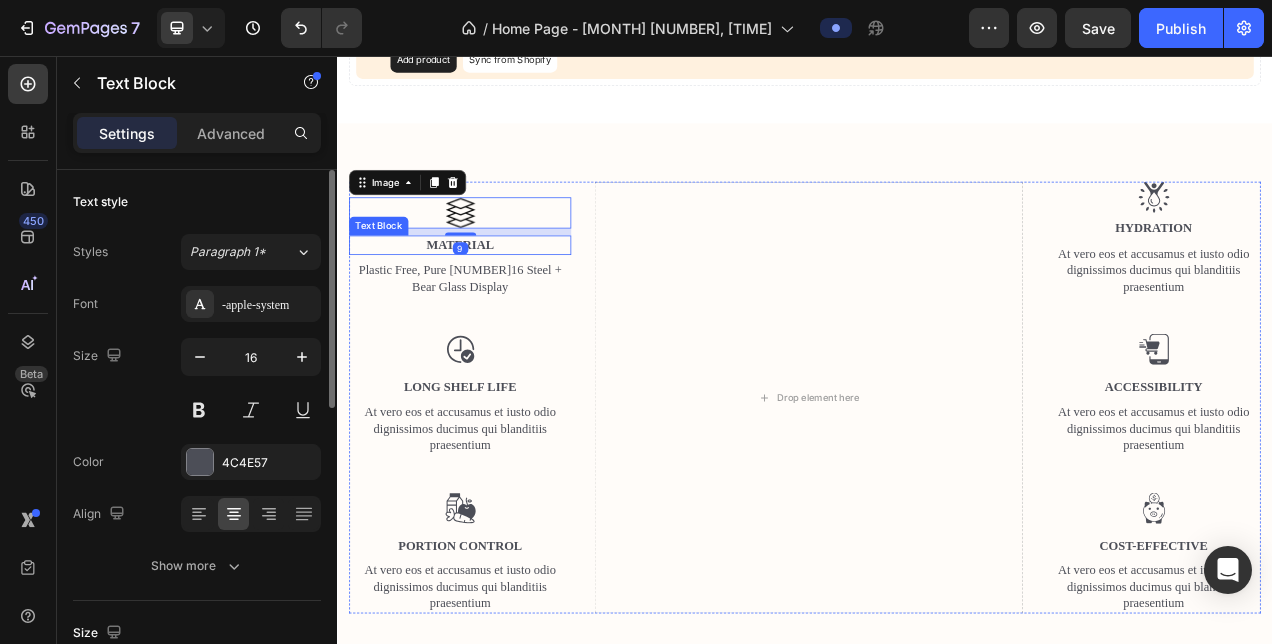 click on "MATERIAL" at bounding box center (494, 298) 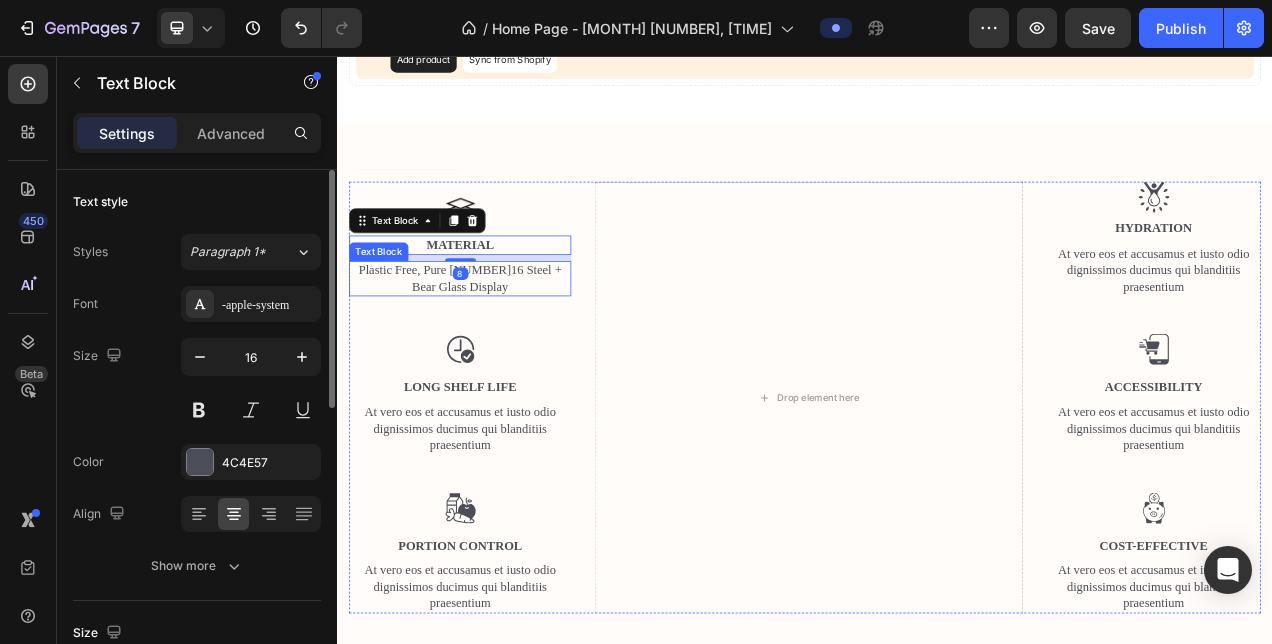 click on "Plastic Free, Pure 316 Steel + Bear Glass Display" at bounding box center (494, 342) 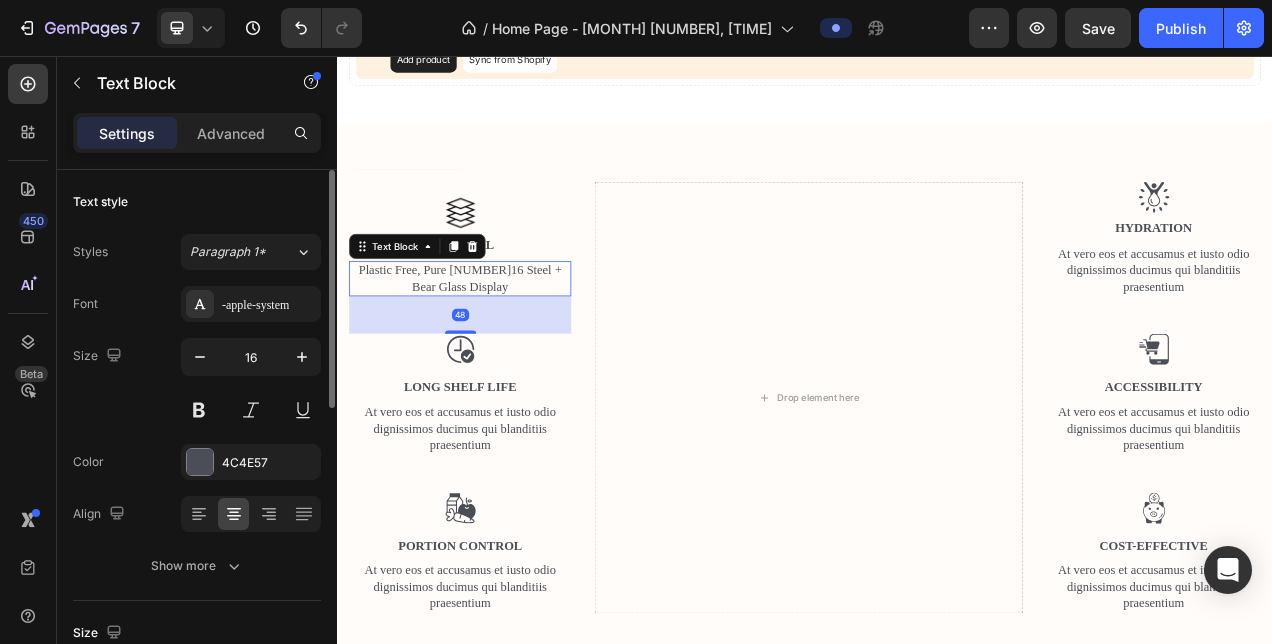 click at bounding box center (494, 432) 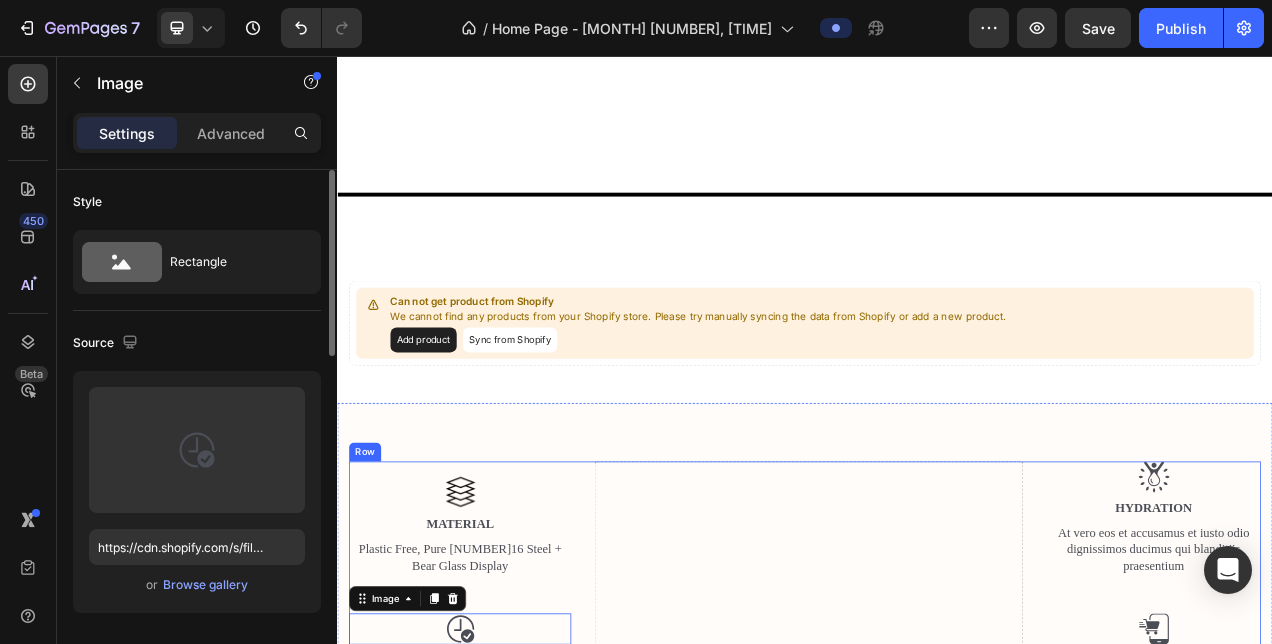 scroll, scrollTop: 1090, scrollLeft: 0, axis: vertical 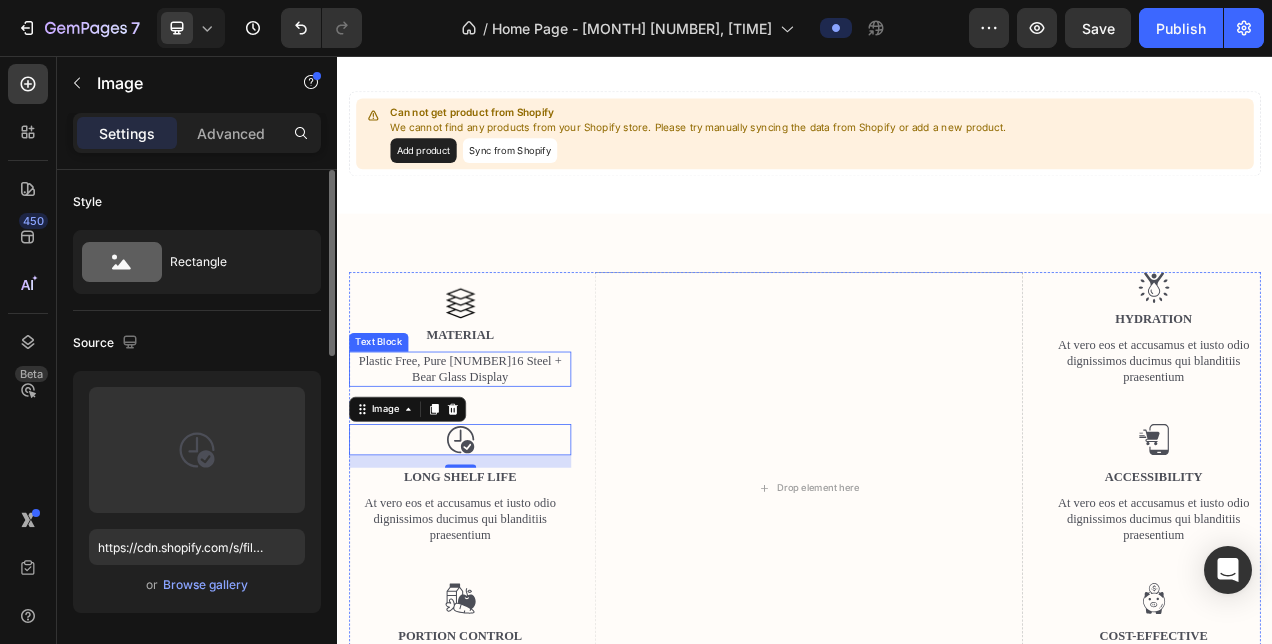 click on "Plastic Free, Pure 316 Steel + Bear Glass Display" at bounding box center [494, 458] 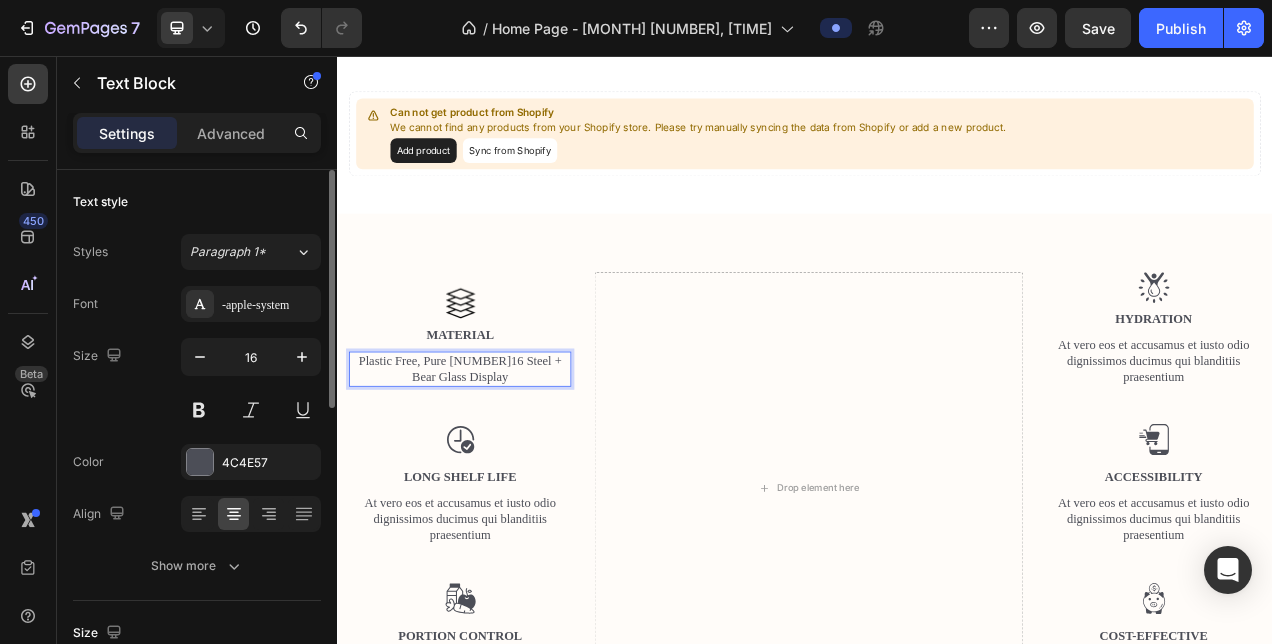 drag, startPoint x: 439, startPoint y: 447, endPoint x: 359, endPoint y: 446, distance: 80.00625 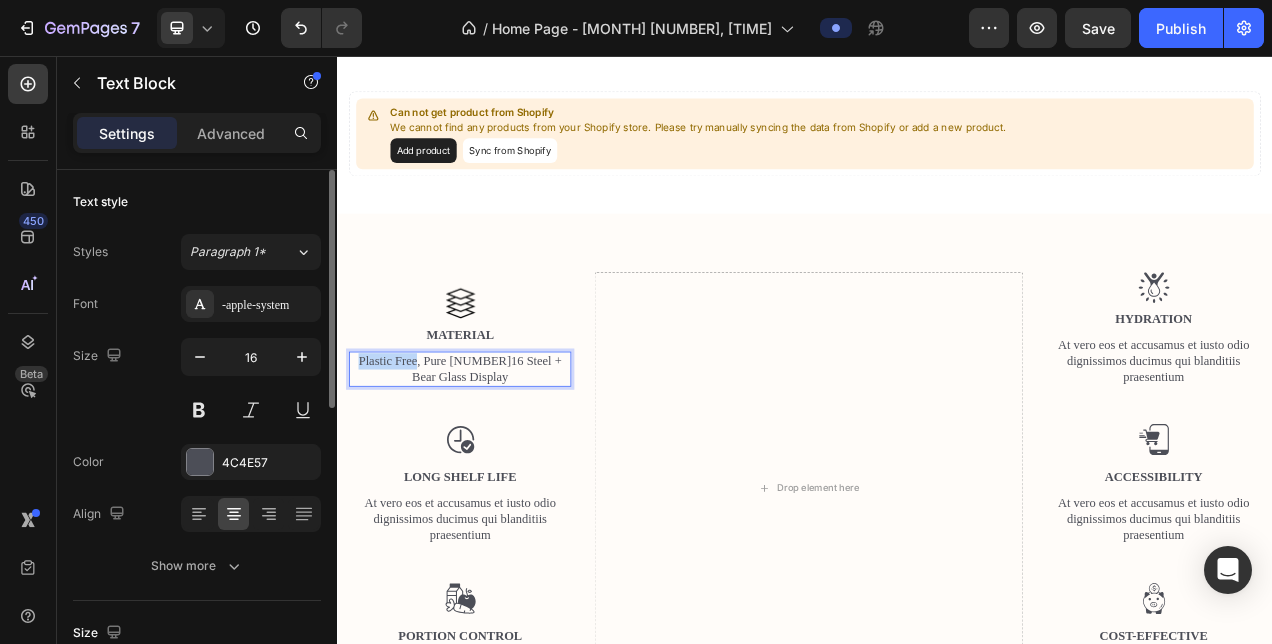drag, startPoint x: 363, startPoint y: 446, endPoint x: 434, endPoint y: 446, distance: 71 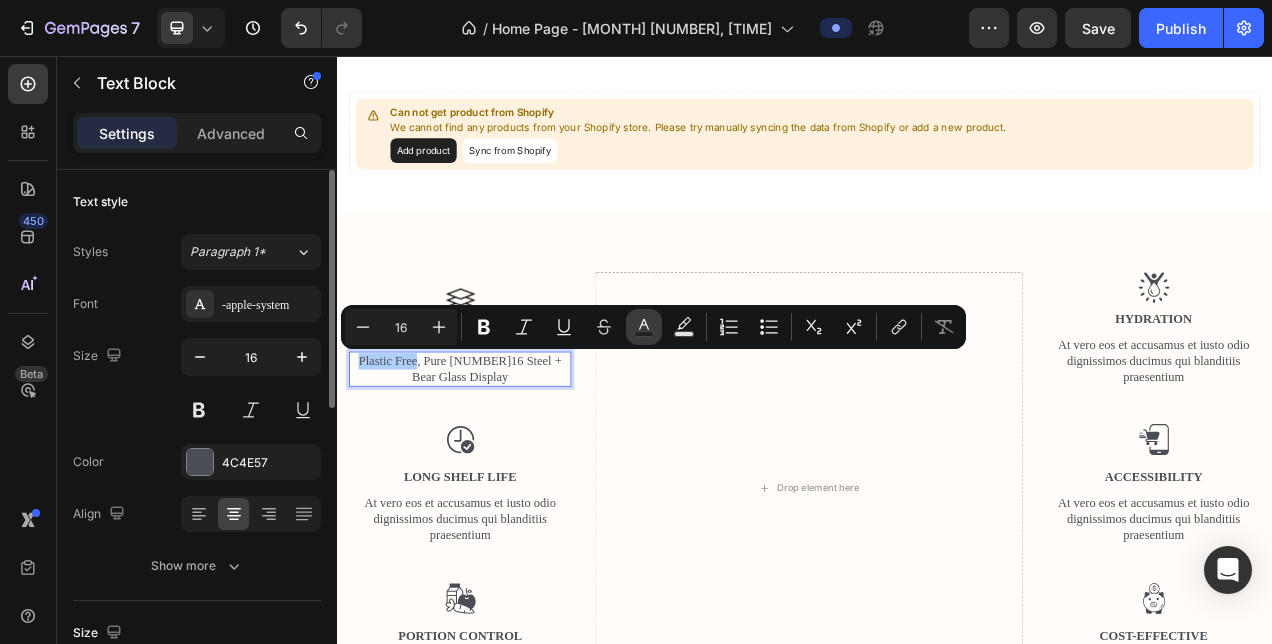 click on "Text Color" at bounding box center [644, 327] 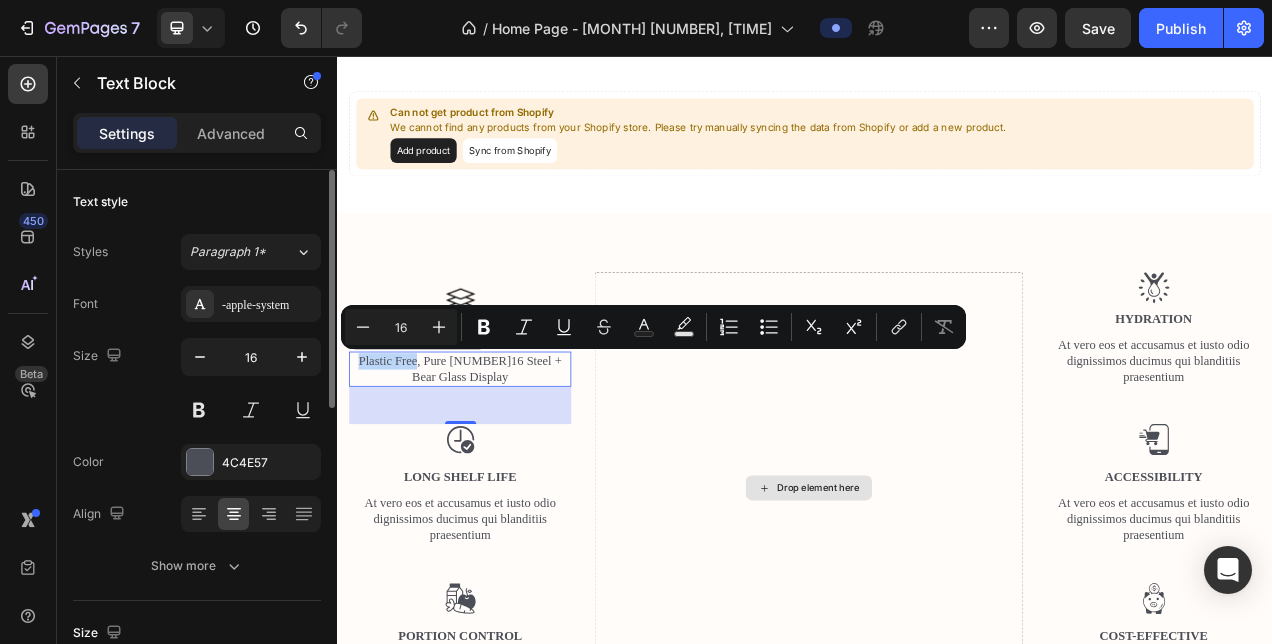 drag, startPoint x: 927, startPoint y: 654, endPoint x: 430, endPoint y: 439, distance: 541.51086 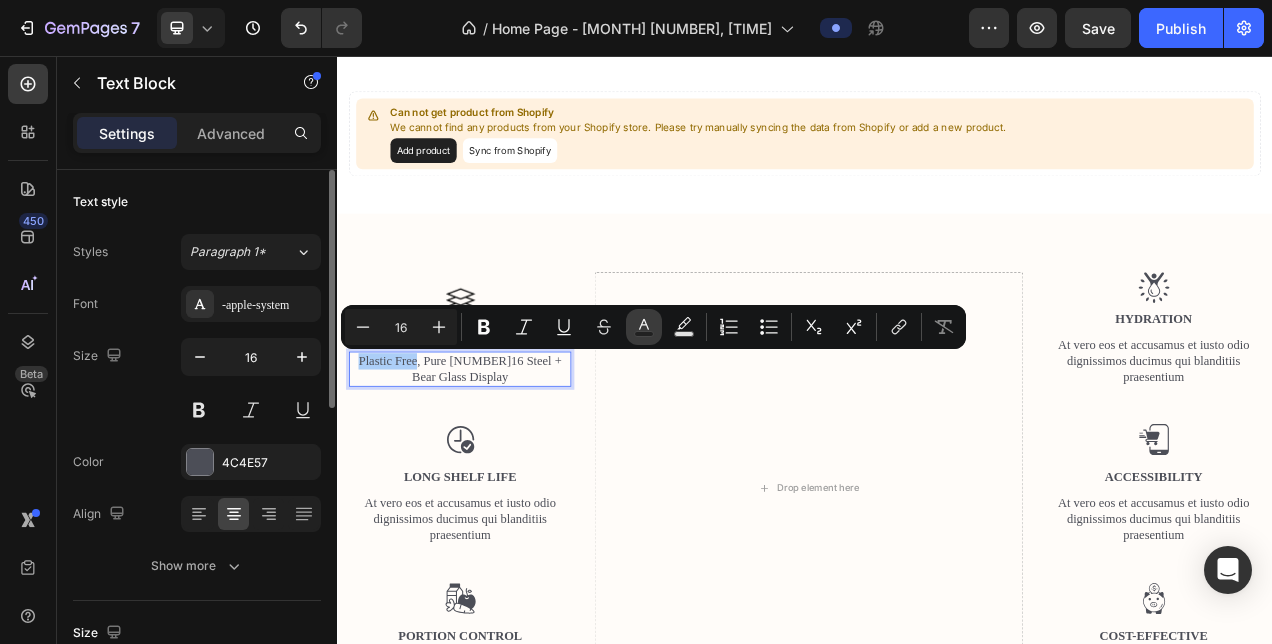 click on "Text Color" at bounding box center (644, 327) 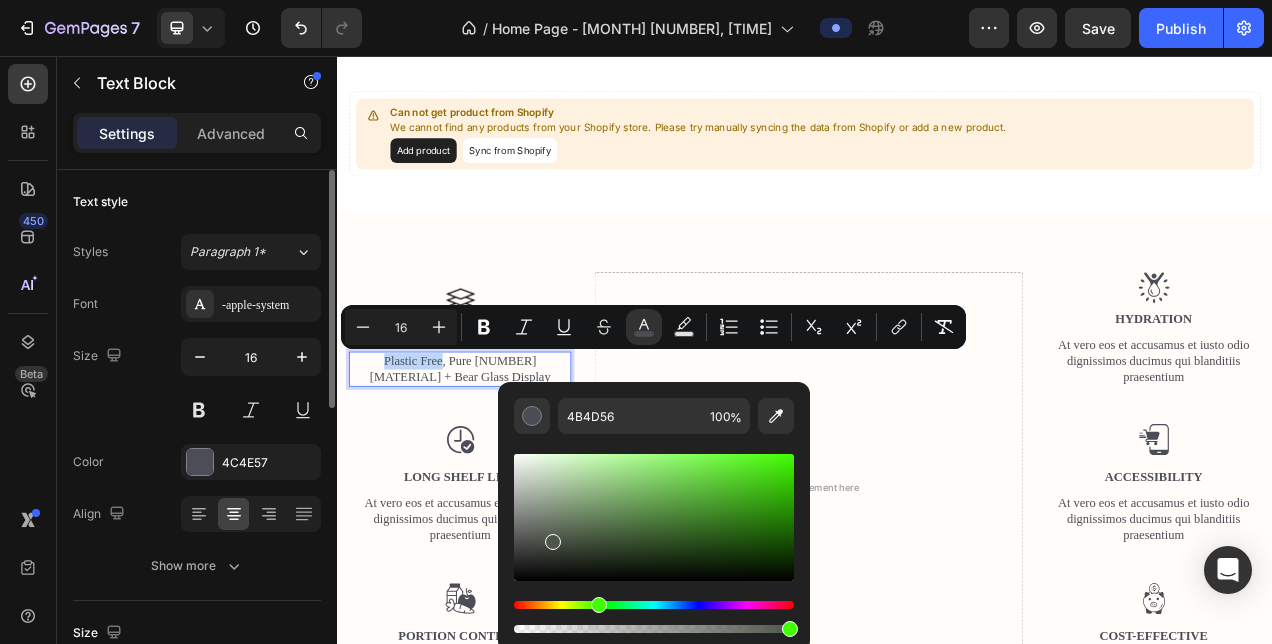 drag, startPoint x: 696, startPoint y: 603, endPoint x: 595, endPoint y: 613, distance: 101.49384 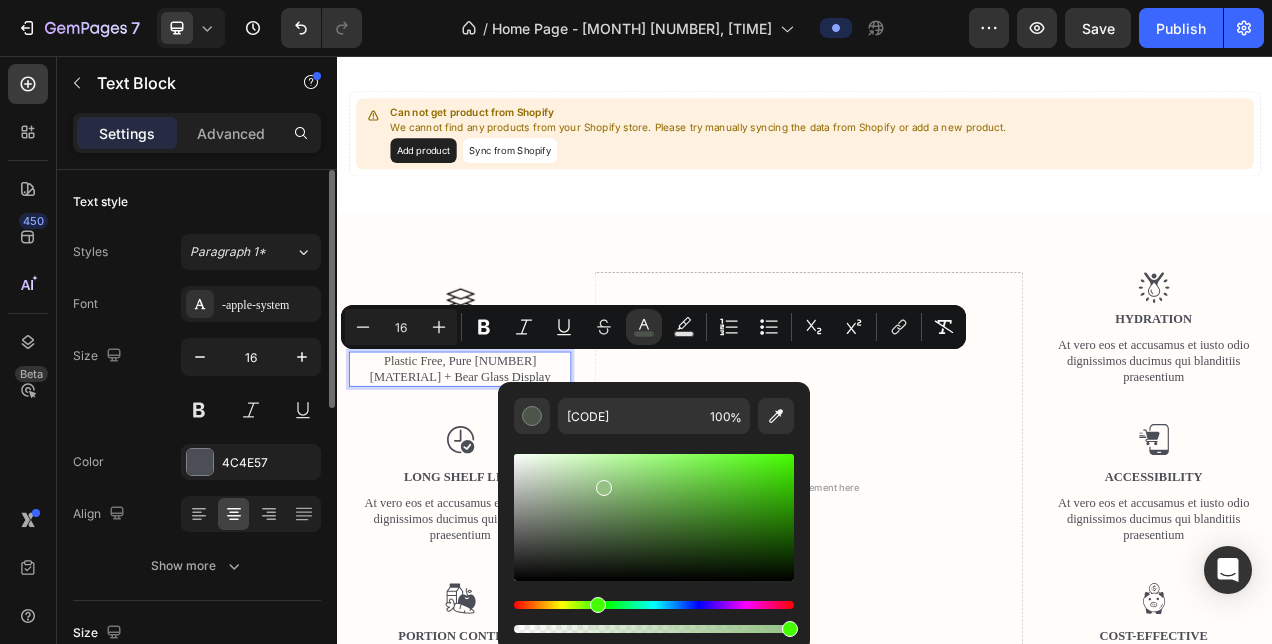 click at bounding box center (654, 517) 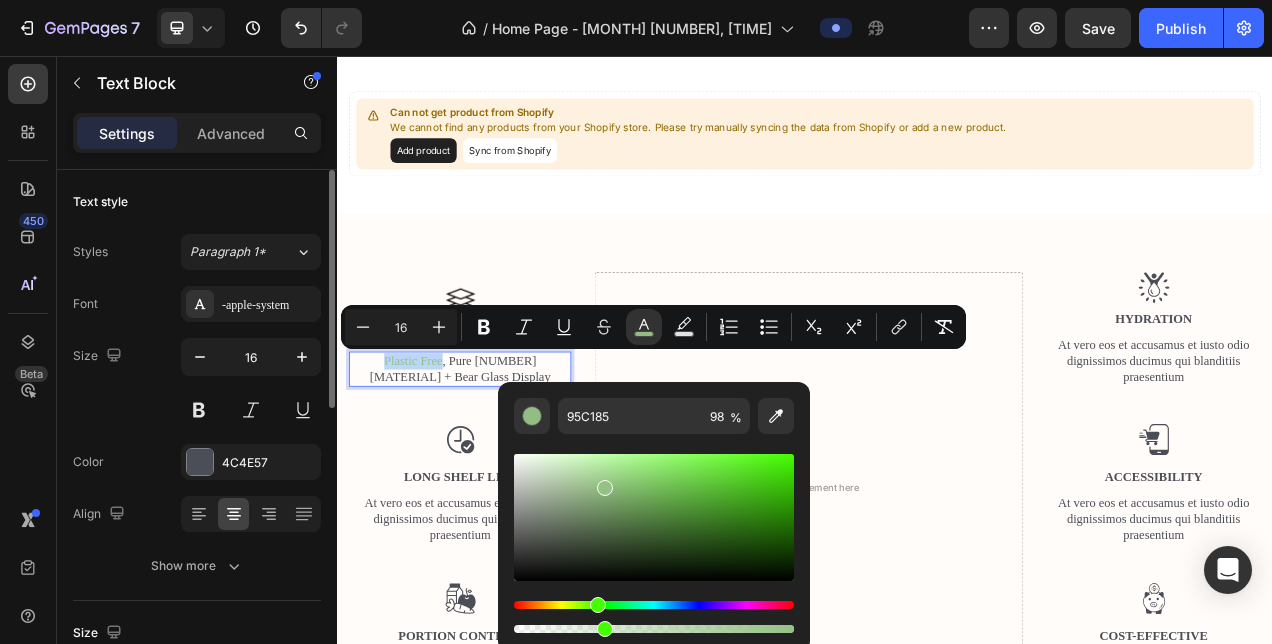 drag, startPoint x: 789, startPoint y: 629, endPoint x: 600, endPoint y: 626, distance: 189.0238 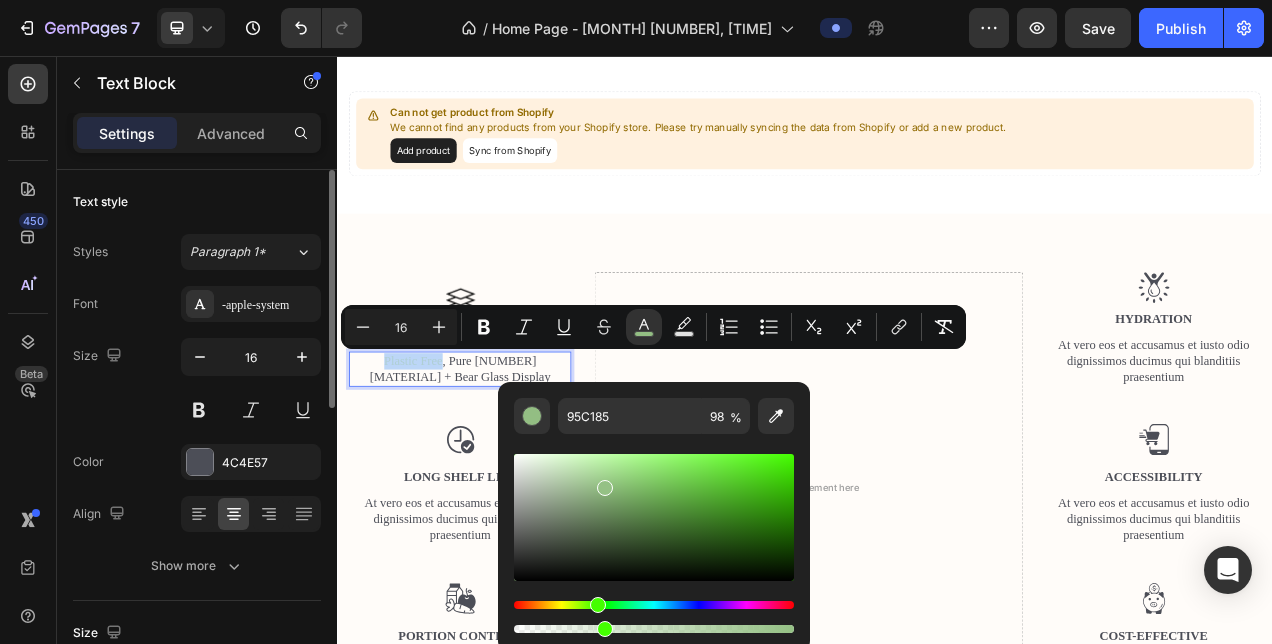 type on "31" 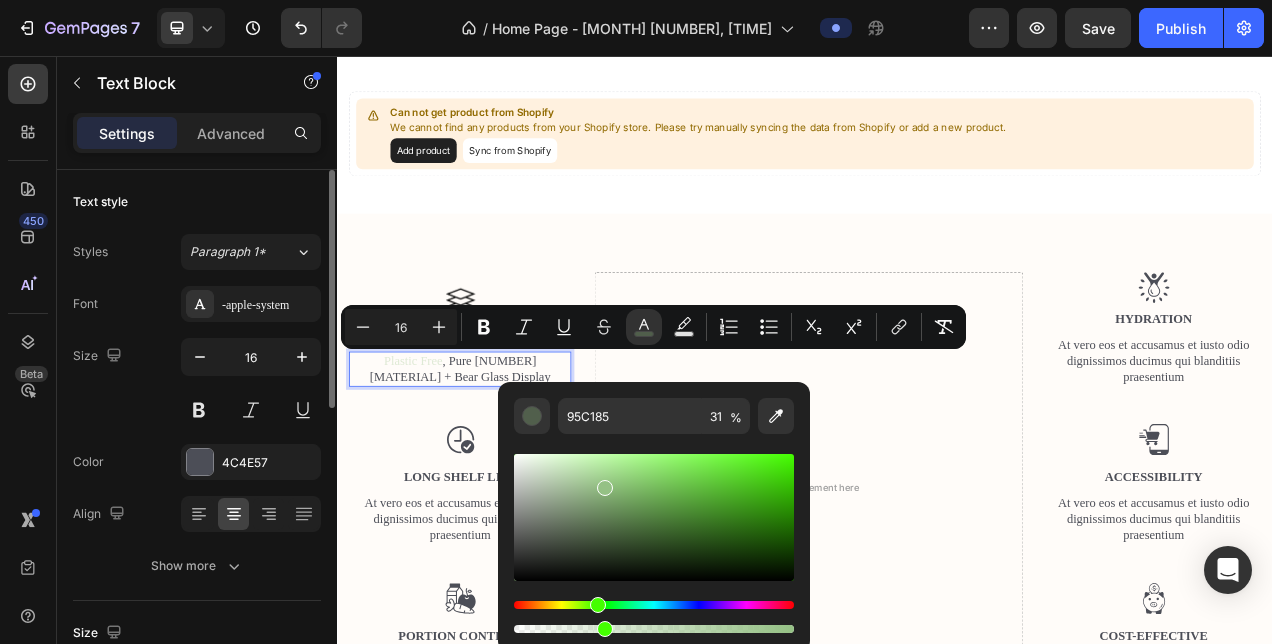 click at bounding box center [654, 517] 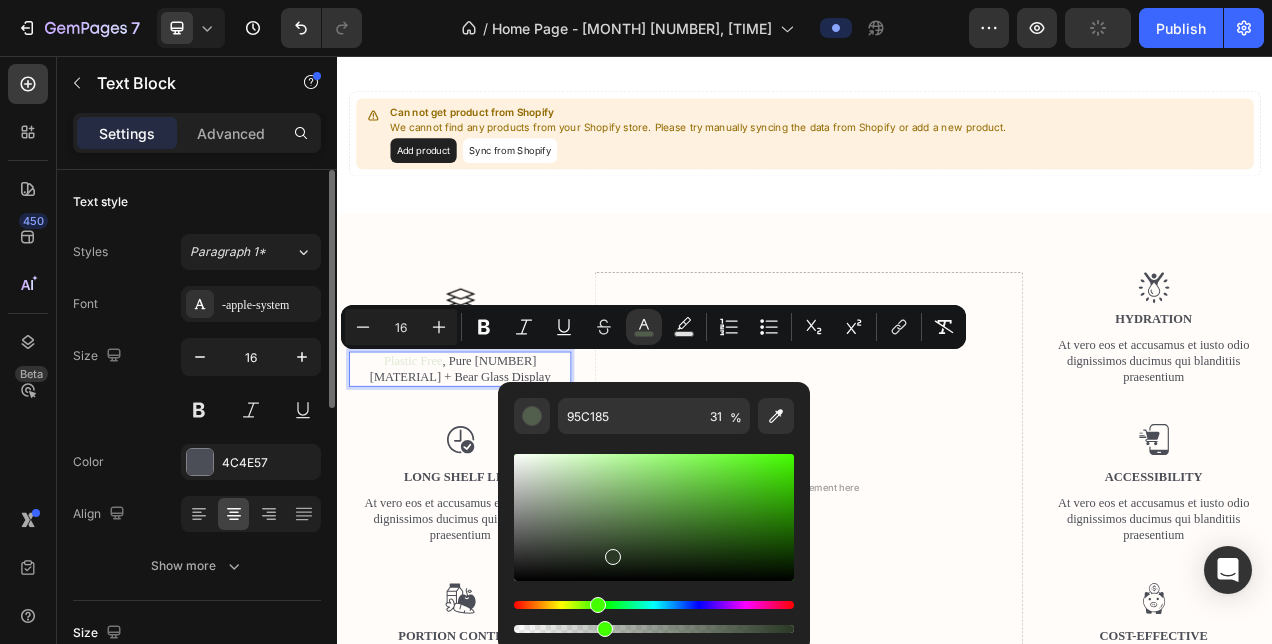 type on "2A3825" 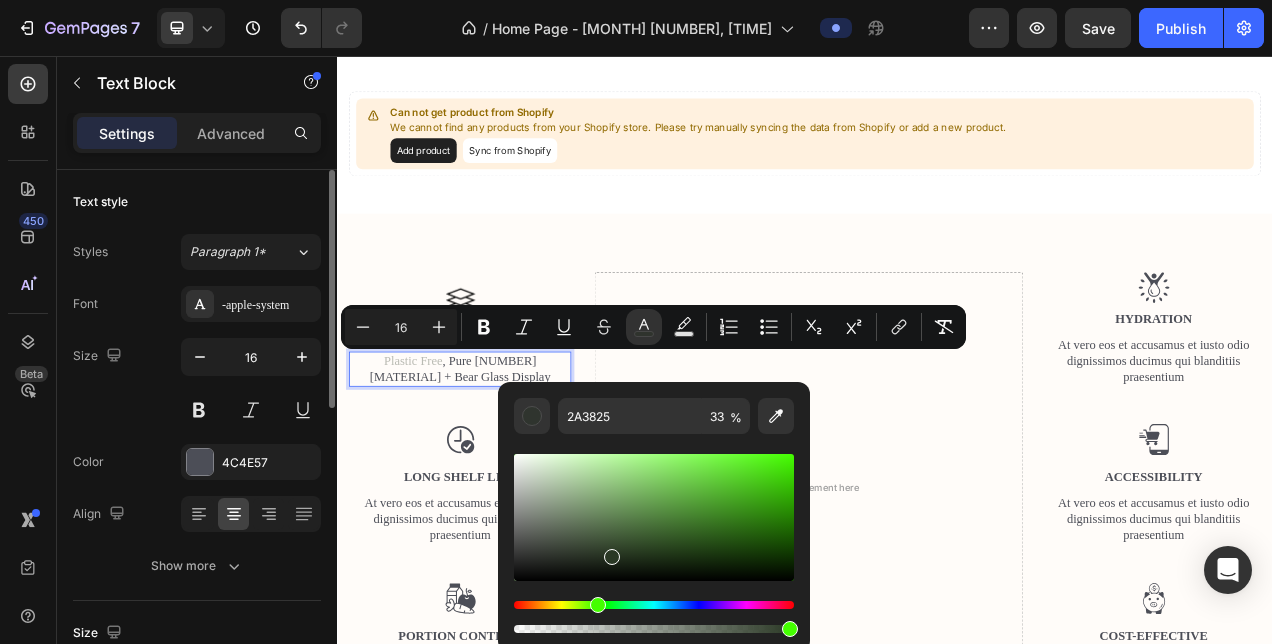 drag, startPoint x: 605, startPoint y: 632, endPoint x: 809, endPoint y: 636, distance: 204.03922 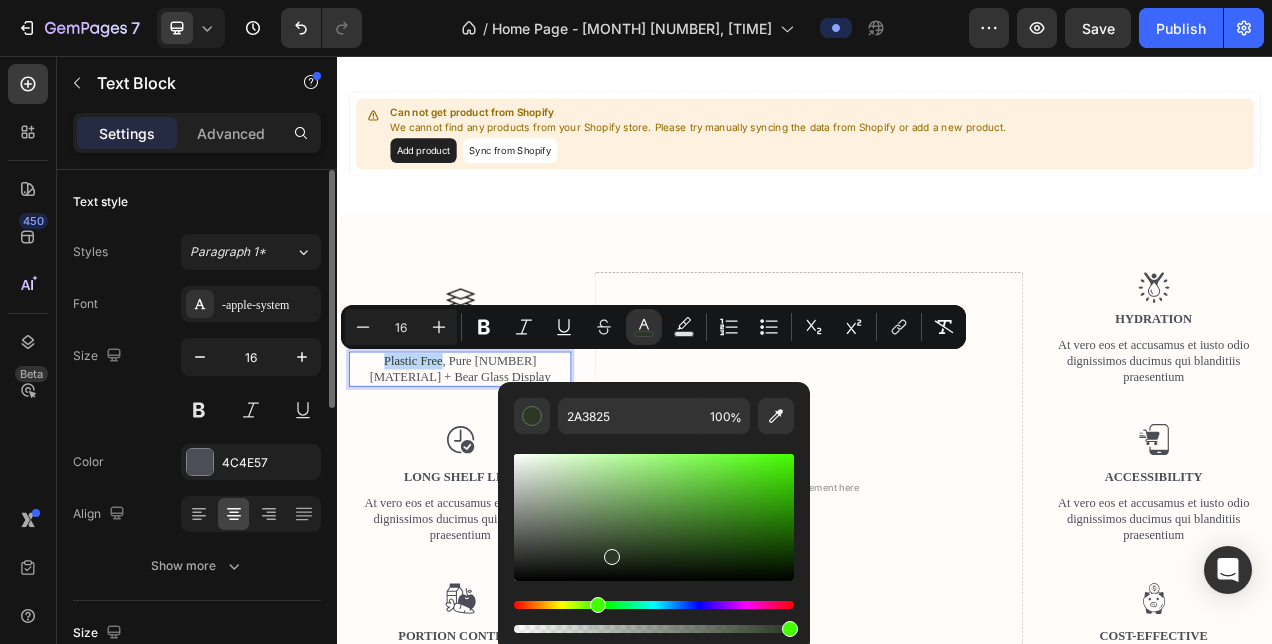 click at bounding box center (654, 517) 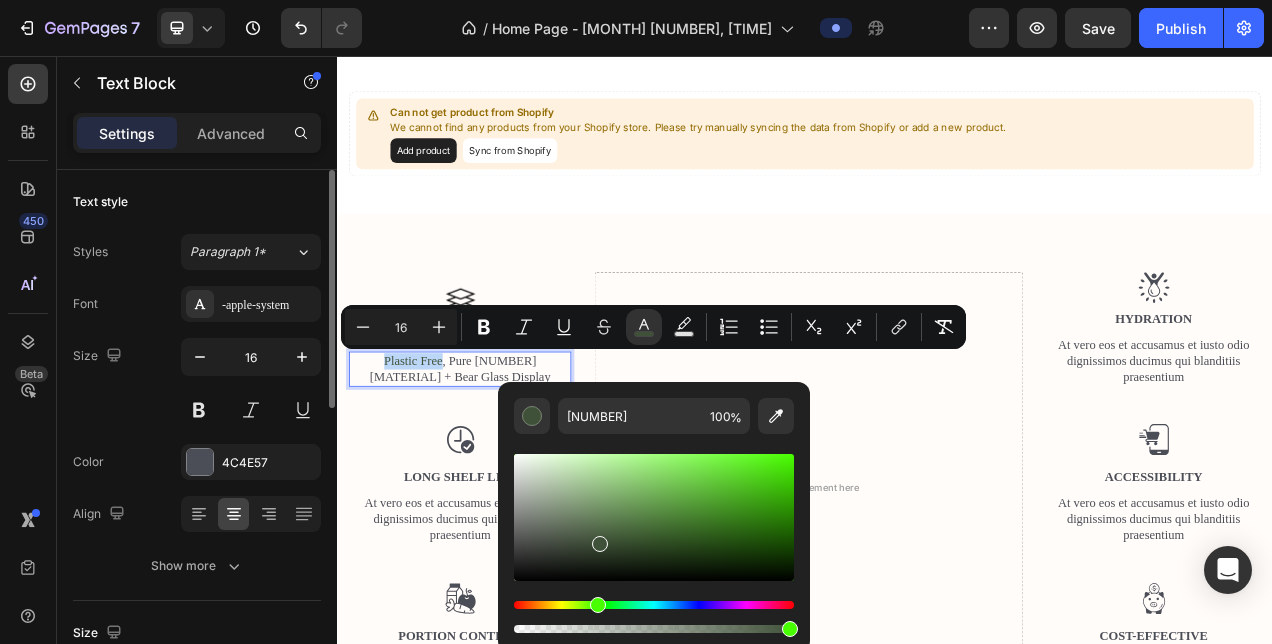 click at bounding box center [654, 517] 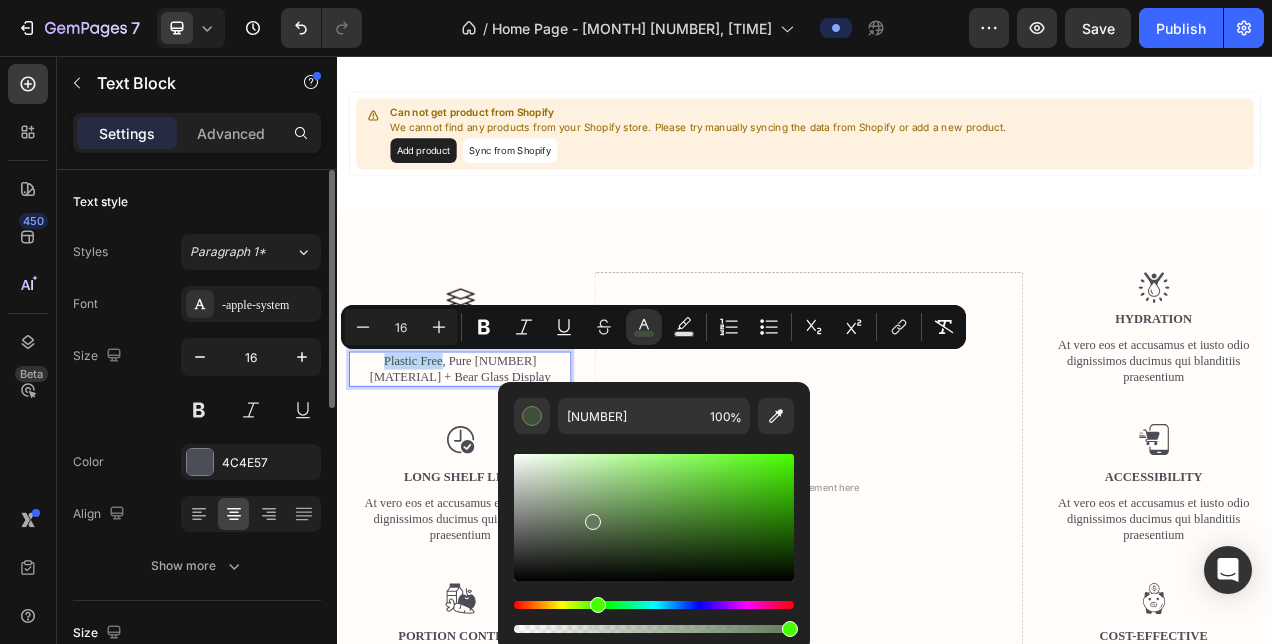 type on "647C5B" 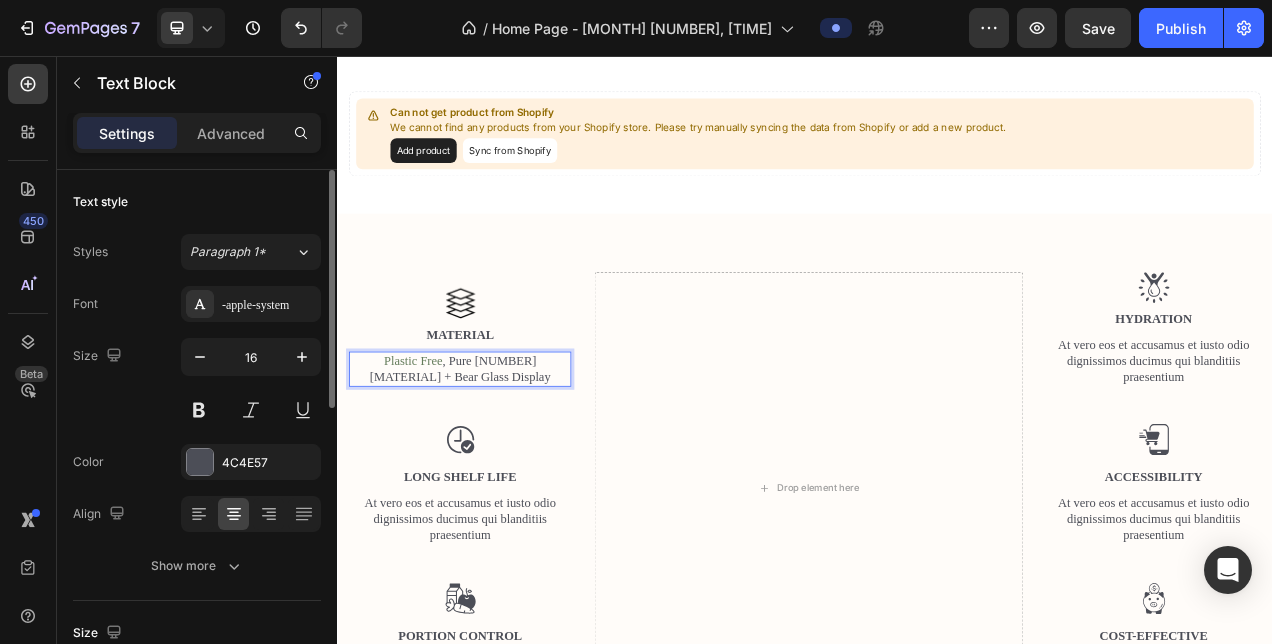 click on "Plastic Free , Pure 316 Steel + Bear Glass Display" at bounding box center (494, 458) 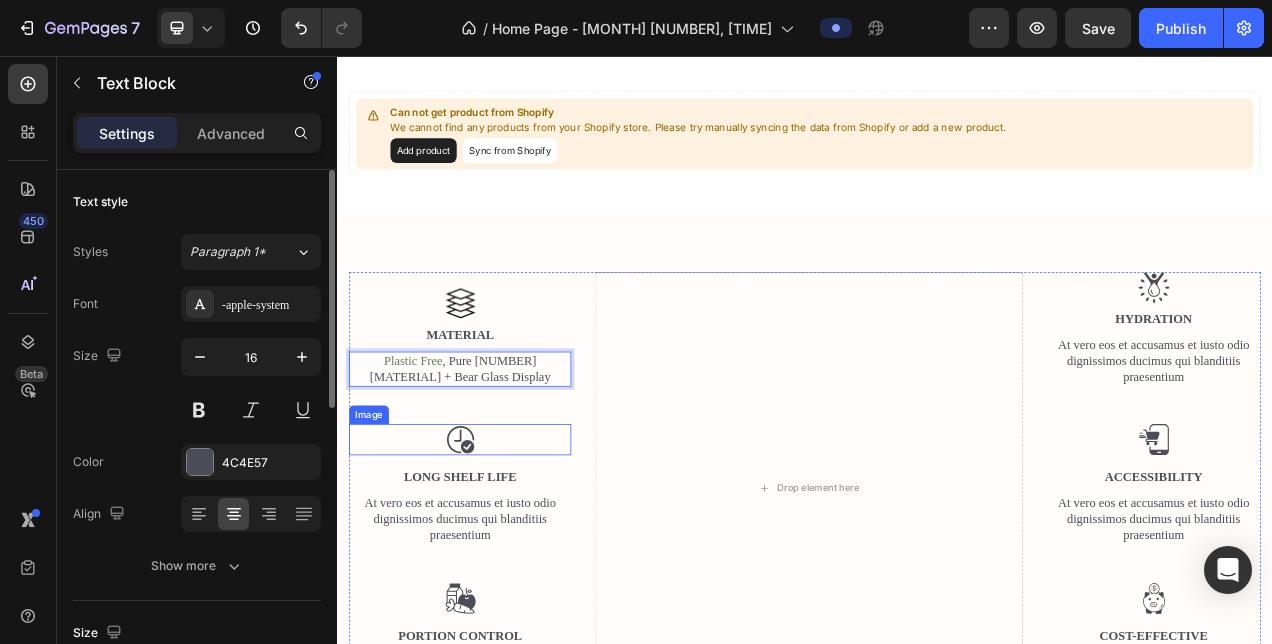 click at bounding box center (495, 548) 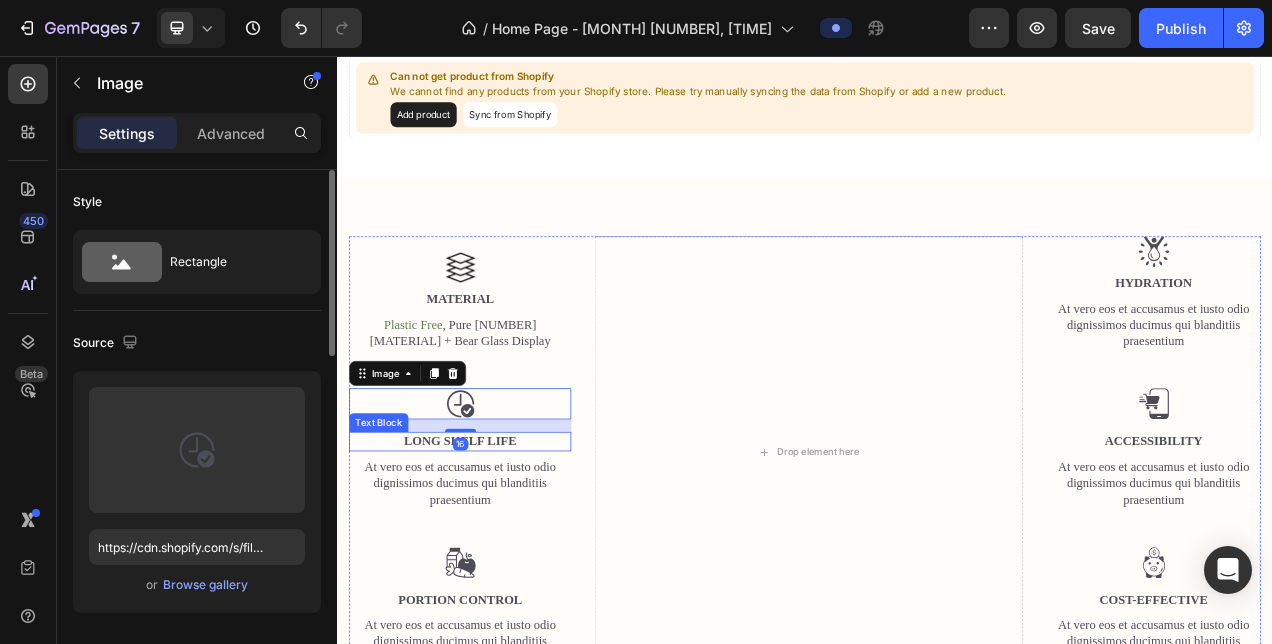 scroll, scrollTop: 1138, scrollLeft: 0, axis: vertical 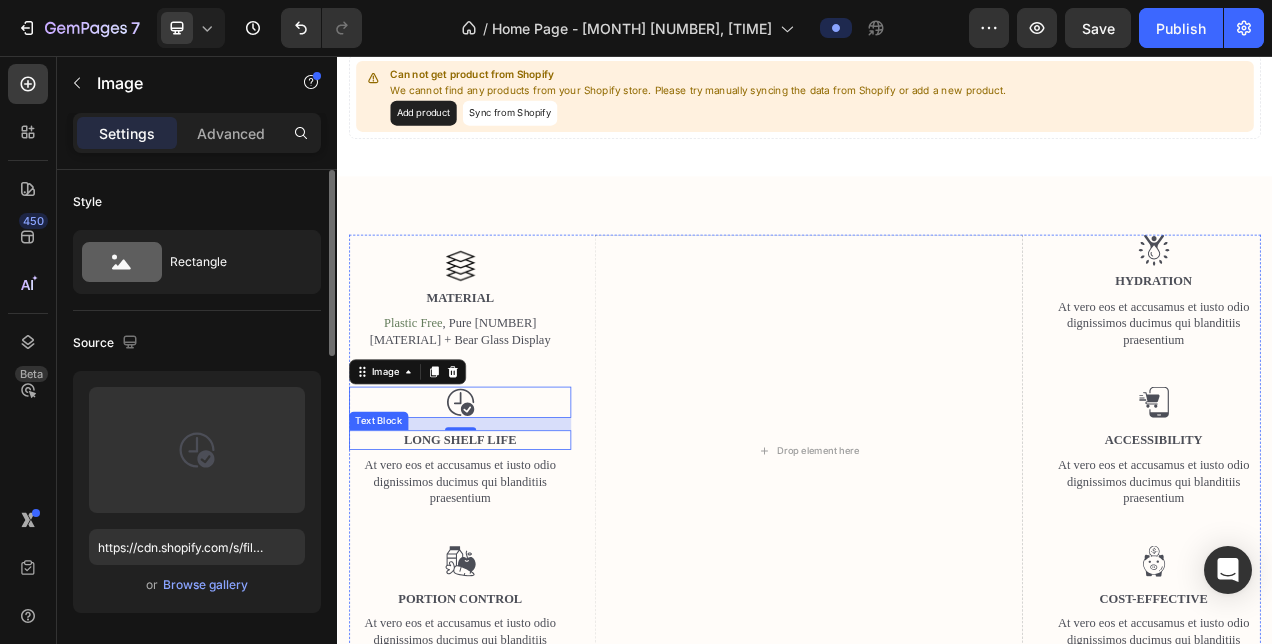 click on "Long Shelf Life" at bounding box center (494, 548) 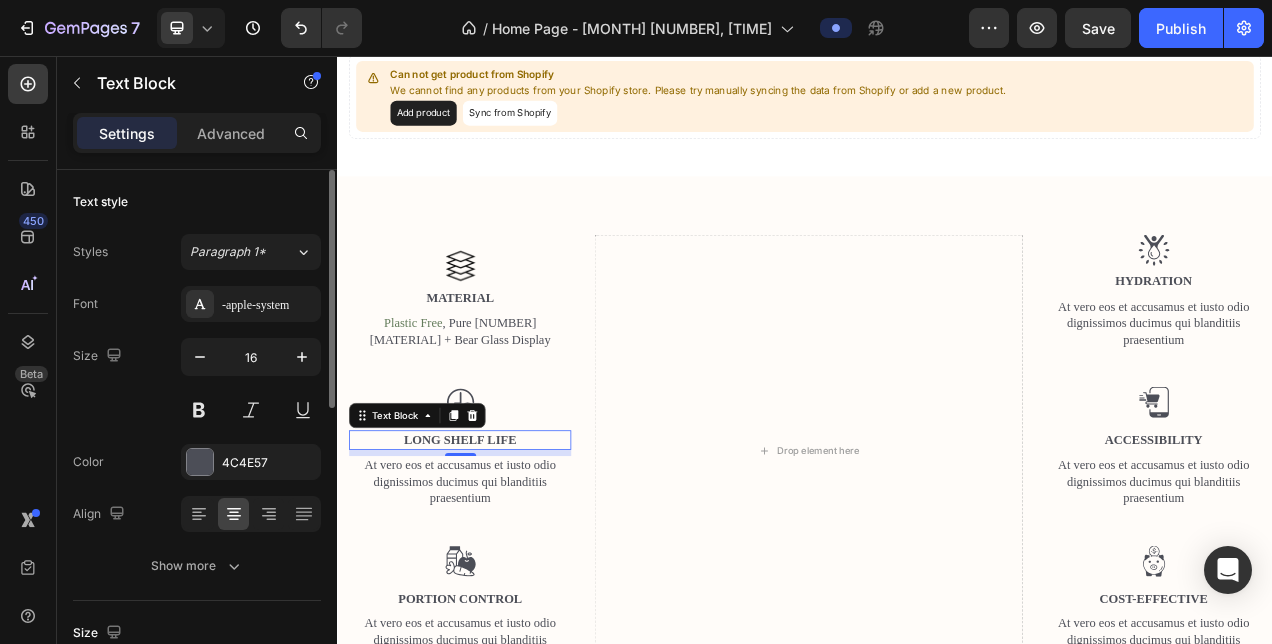 click on "Long Shelf Life" at bounding box center (494, 548) 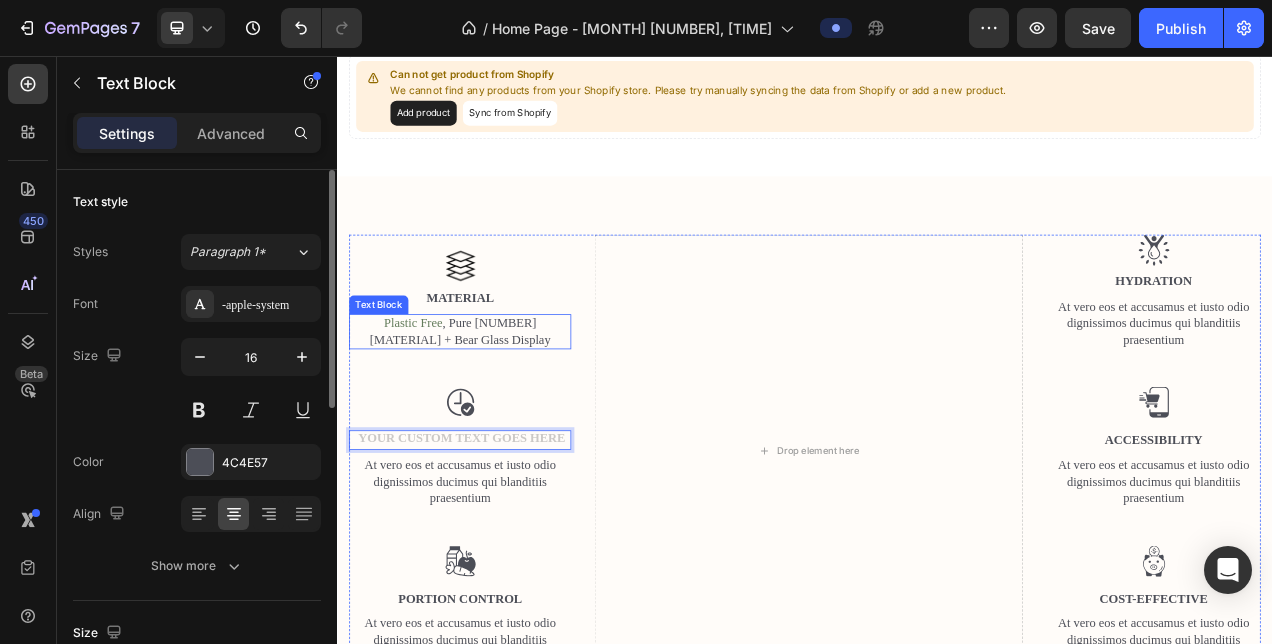 click on "Plastic Free , Pure 316 Steel + Bear Glass Display" at bounding box center (494, 410) 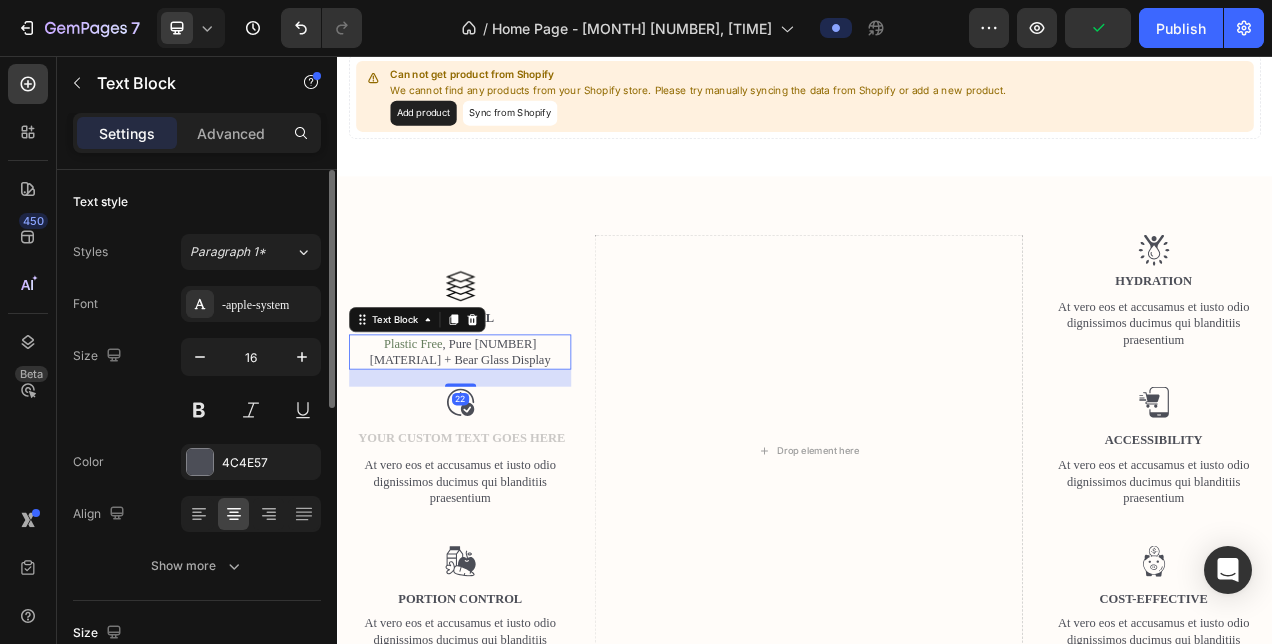 drag, startPoint x: 502, startPoint y: 476, endPoint x: 553, endPoint y: 489, distance: 52.63079 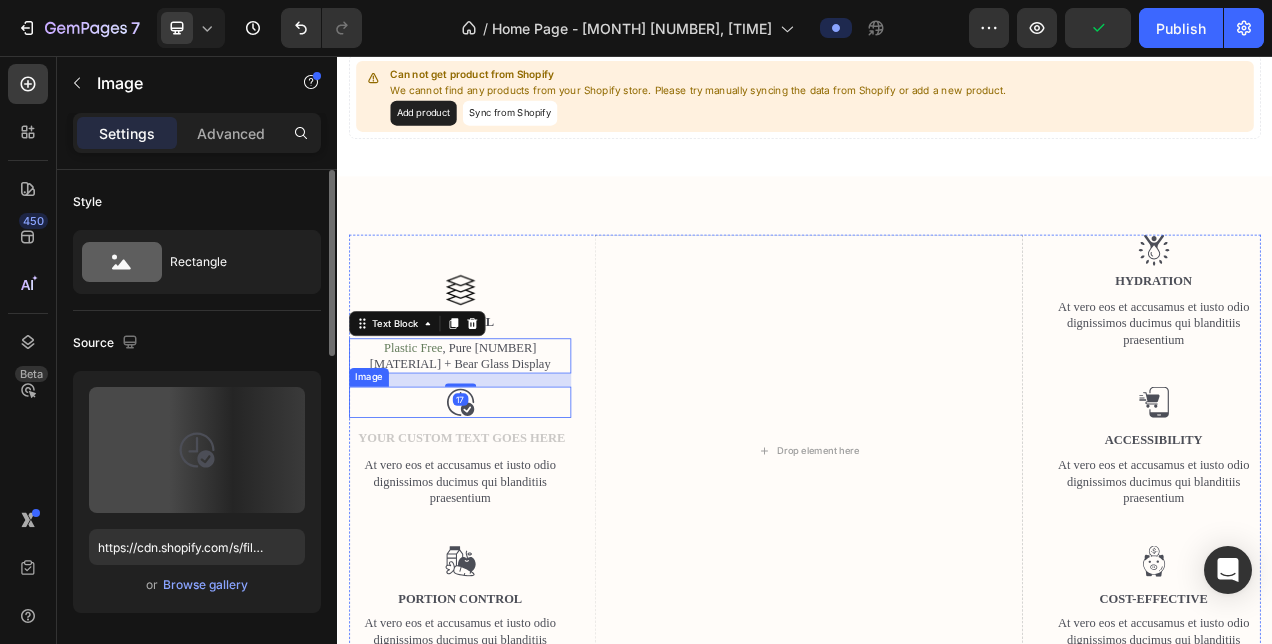 click at bounding box center (494, 500) 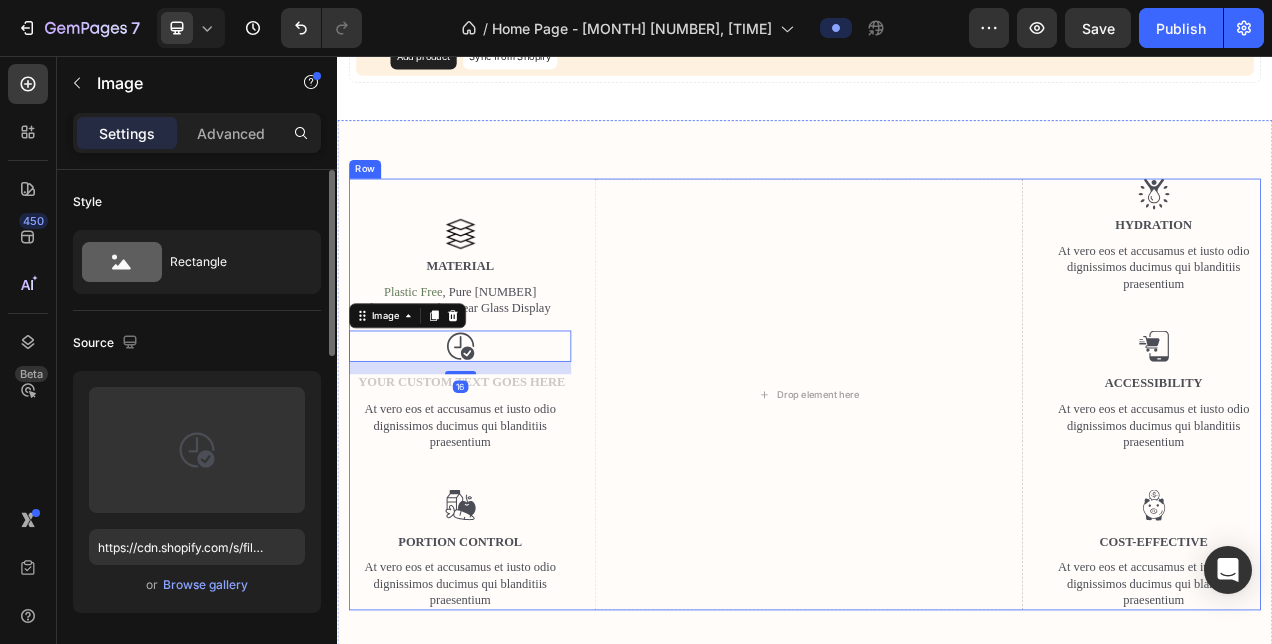 scroll, scrollTop: 1208, scrollLeft: 0, axis: vertical 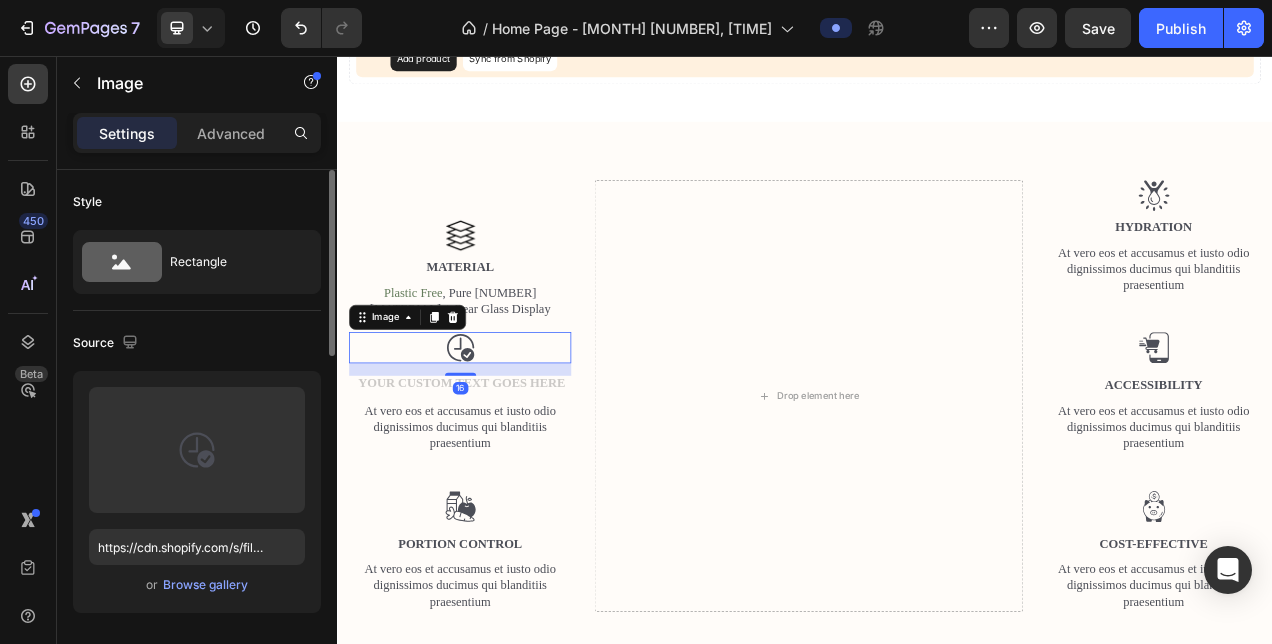 click on "Image MATERIAL Text Block Plastic Free , Pure 316 Steel + Bear Glass Display Text Block Image   16 Text Block At vero eos et accusamus et iusto odio dignissimos ducimus qui blanditiis praesentium Text Block Image Portion Control Text Block At vero eos et accusamus et iusto odio dignissimos ducimus qui blanditiis praesentium Text Block" at bounding box center [494, 492] 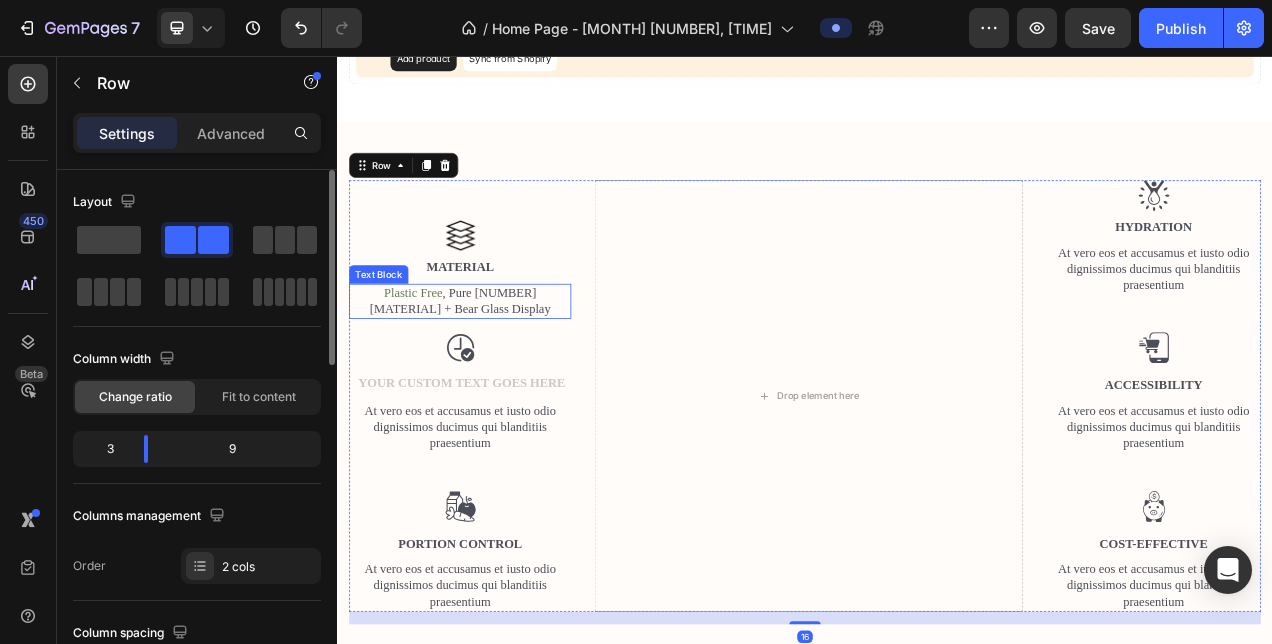 click on "Plastic Free , Pure 316 Steel + Bear Glass Display" at bounding box center (494, 371) 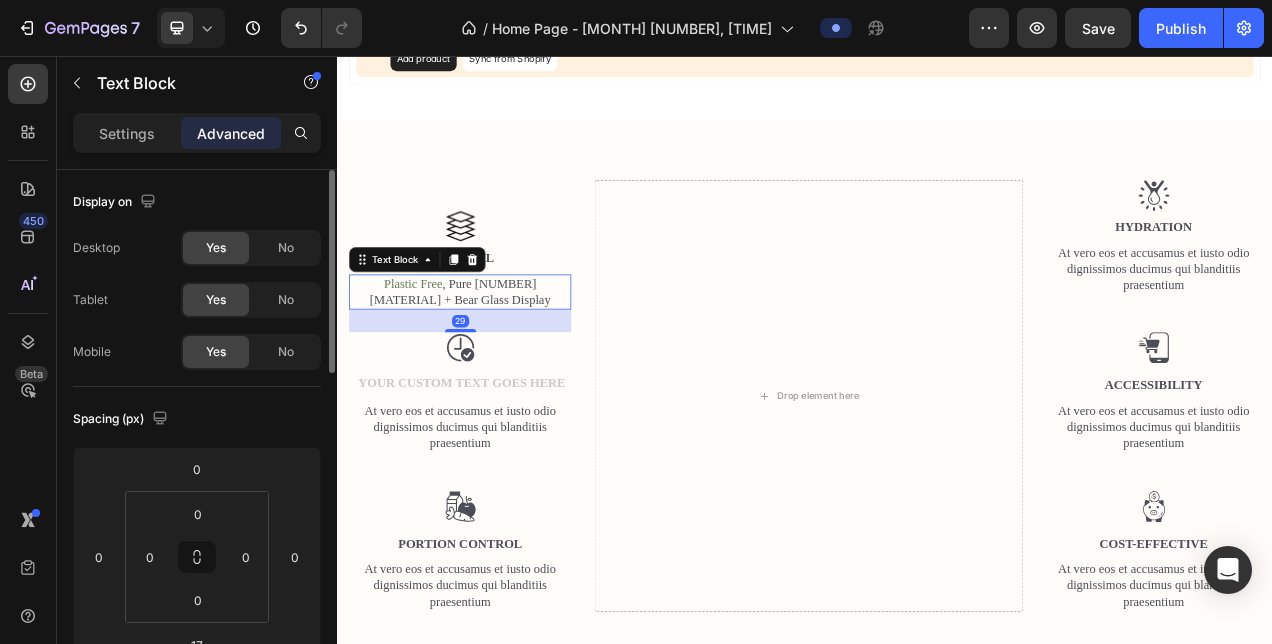 drag, startPoint x: 499, startPoint y: 405, endPoint x: 503, endPoint y: 417, distance: 12.649111 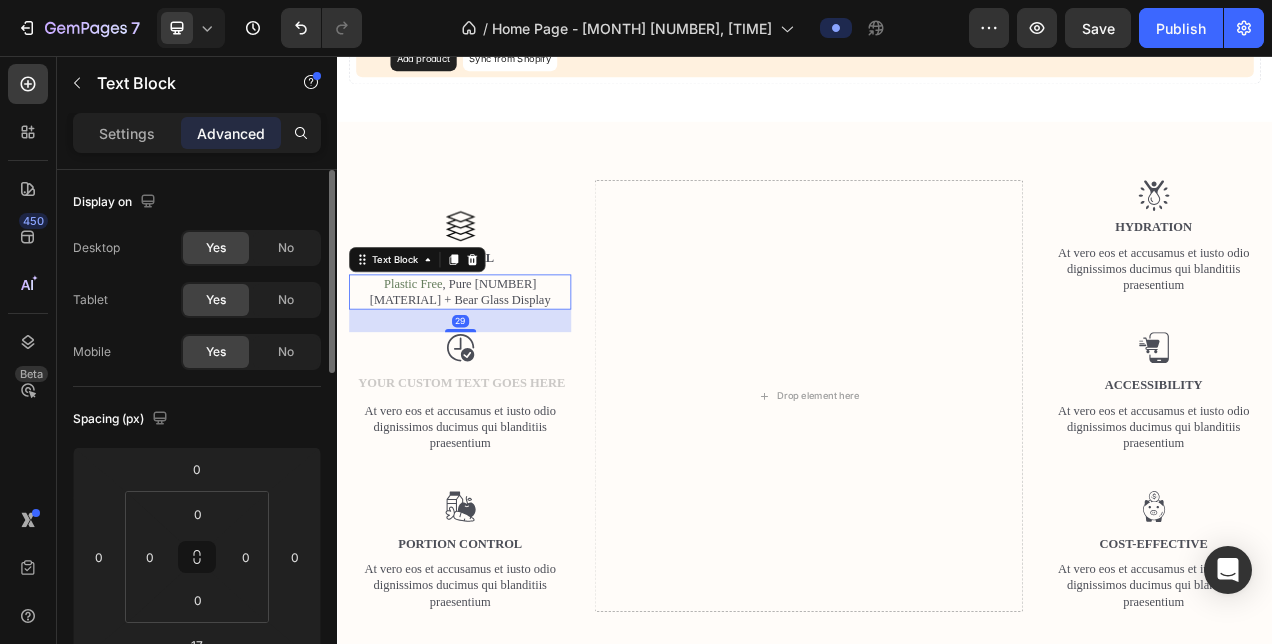 click on "Image MATERIAL Text Block Plastic Free , Pure 316 Steel + Bear Glass Display Text Block   29 Image Text Block At vero eos et accusamus et iusto odio dignissimos ducimus qui blanditiis praesentium Text Block Image Portion Control Text Block At vero eos et accusamus et iusto odio dignissimos ducimus qui blanditiis praesentium Text Block" at bounding box center (494, 492) 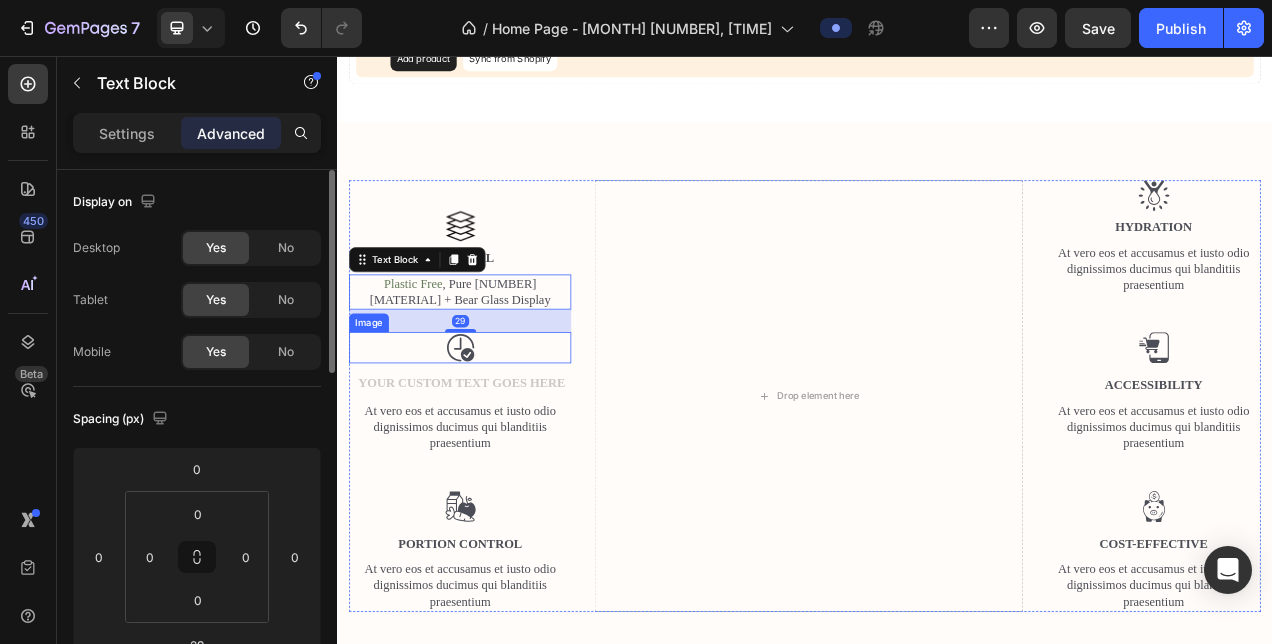click at bounding box center (494, 430) 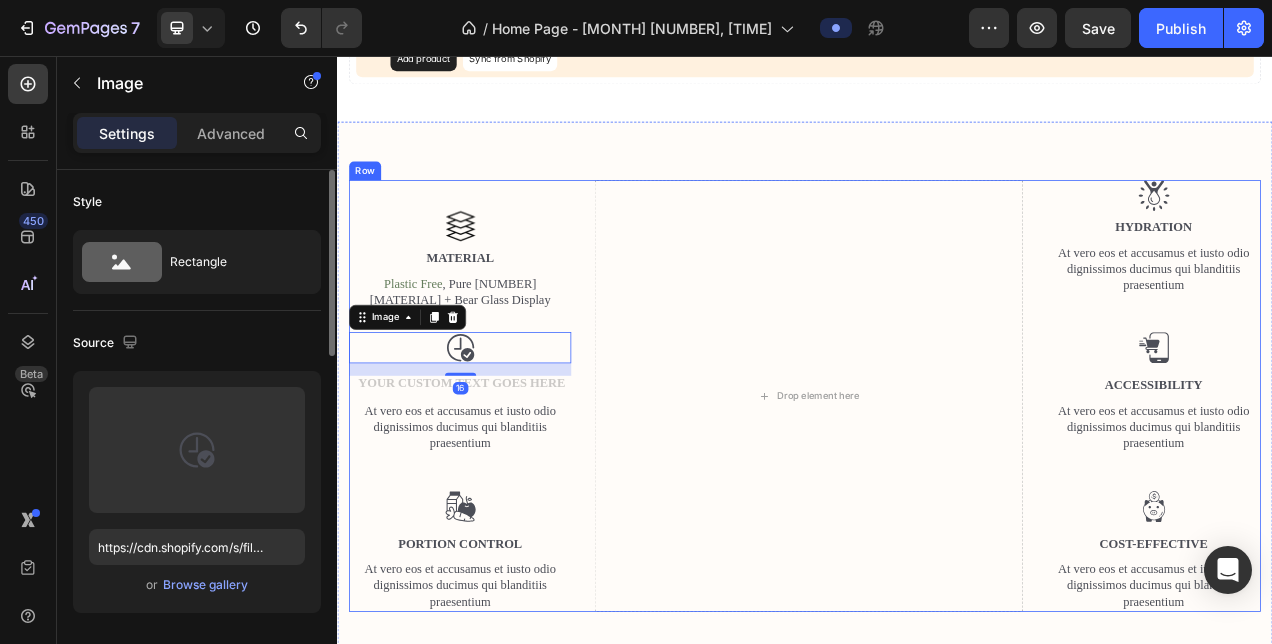 click on "Image MATERIAL Text Block Plastic Free , Pure 316 Steel + Bear Glass Display Text Block Image   16 Text Block At vero eos et accusamus et iusto odio dignissimos ducimus qui blanditiis praesentium Text Block Image Portion Control Text Block At vero eos et accusamus et iusto odio dignissimos ducimus qui blanditiis praesentium Text Block" at bounding box center [494, 492] 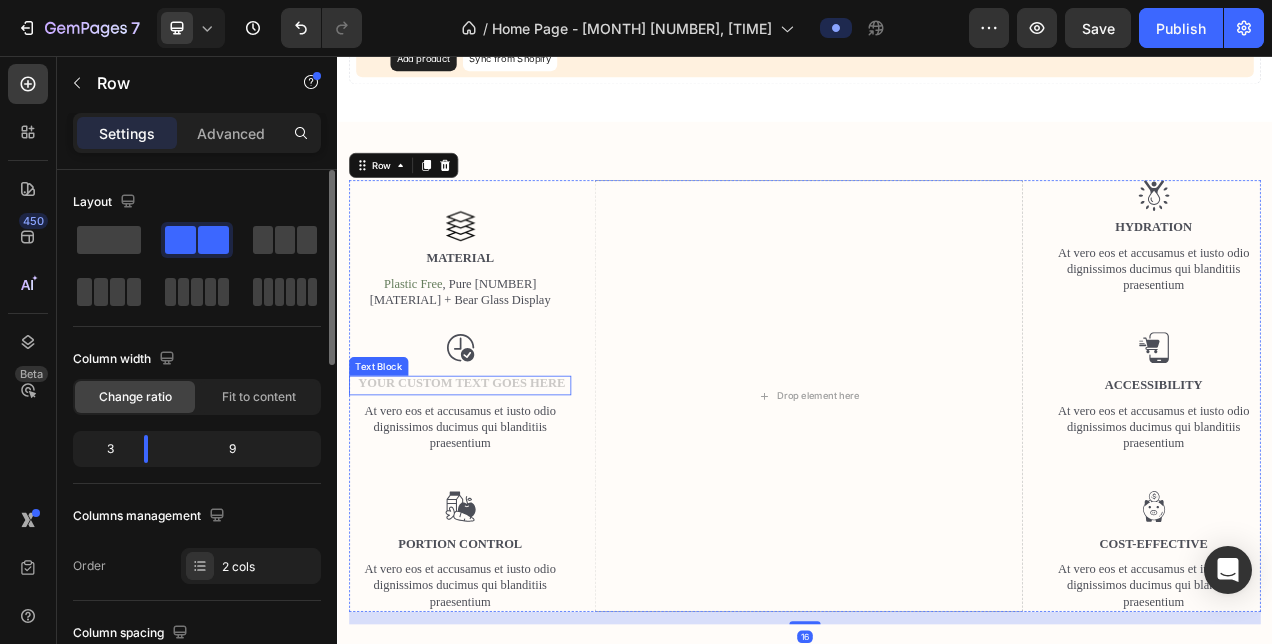 click at bounding box center [494, 478] 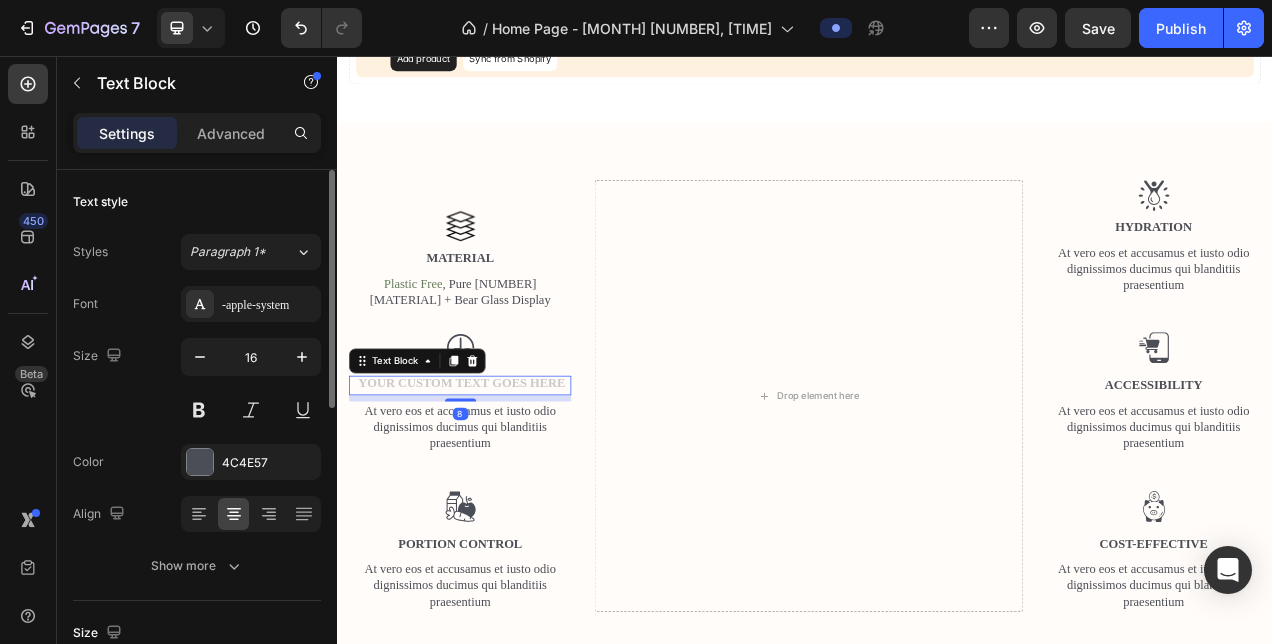 click at bounding box center [494, 478] 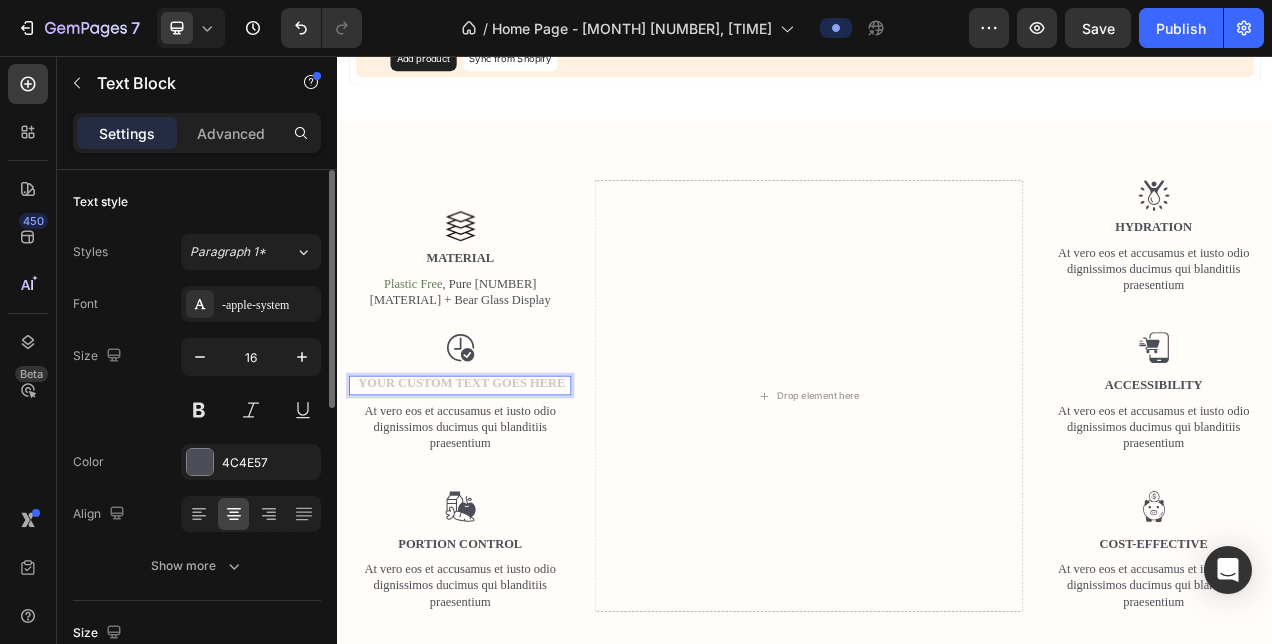 click at bounding box center (494, 478) 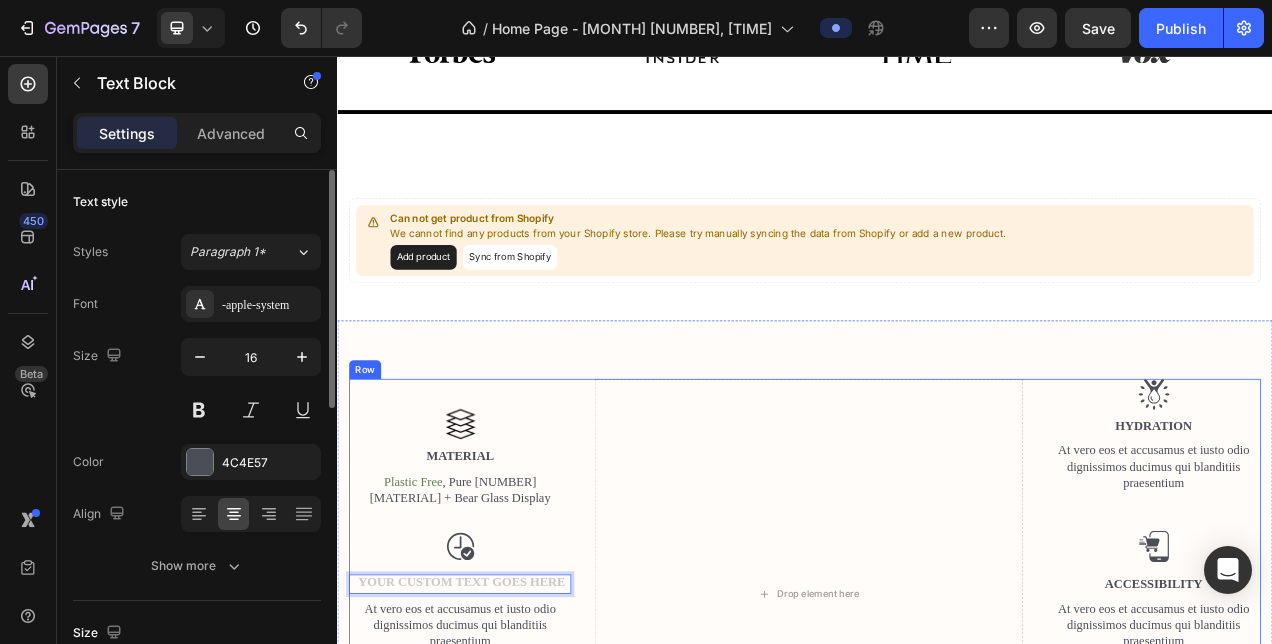 scroll, scrollTop: 960, scrollLeft: 0, axis: vertical 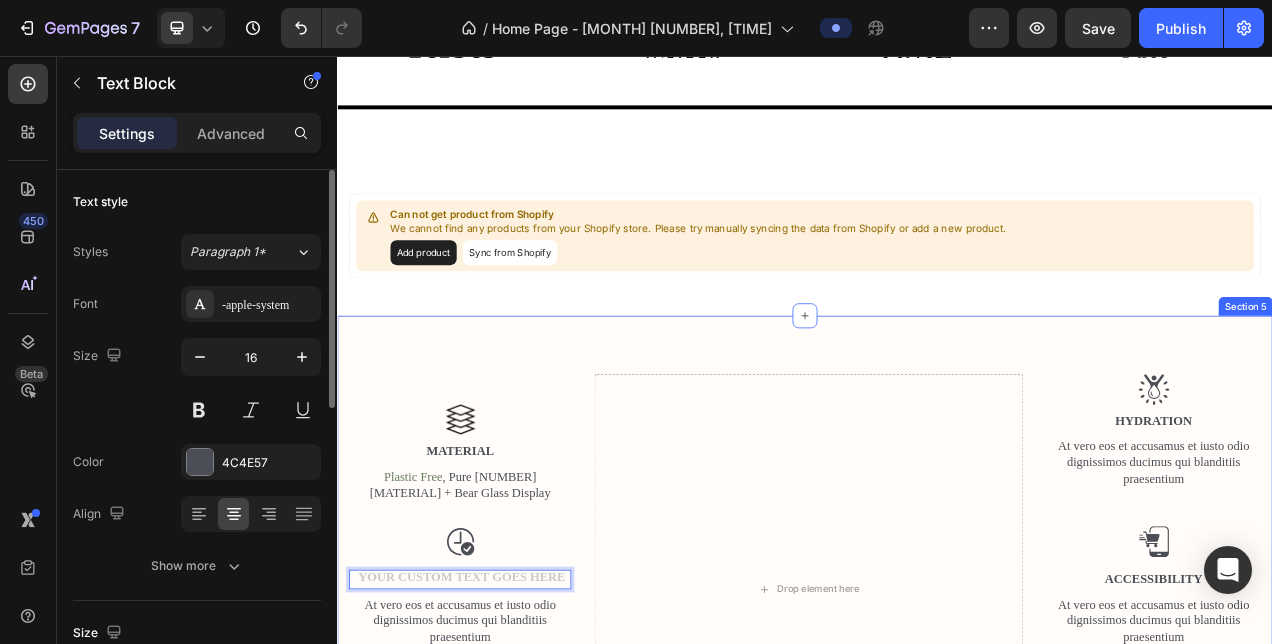 click on "Image MATERIAL Text Block Plastic Free , Pure 316 Steel + Bear Glass Display Text Block Image Text Block   8 At vero eos et accusamus et iusto odio dignissimos ducimus qui blanditiis praesentium Text Block Image Portion Control Text Block At vero eos et accusamus et iusto odio dignissimos ducimus qui blanditiis praesentium Text Block
Drop element here Image Hydration Text Block At vero eos et accusamus et iusto odio dignissimos ducimus qui blanditiis praesentium Text Block Image Accessibility Text Block At vero eos et accusamus et iusto odio dignissimos ducimus qui blanditiis praesentium Text Block Image Cost-Effective Text Block At vero eos et accusamus et iusto odio dignissimos ducimus qui blanditiis praesentium Text Block Row Row Image Section 5" at bounding box center (937, 741) 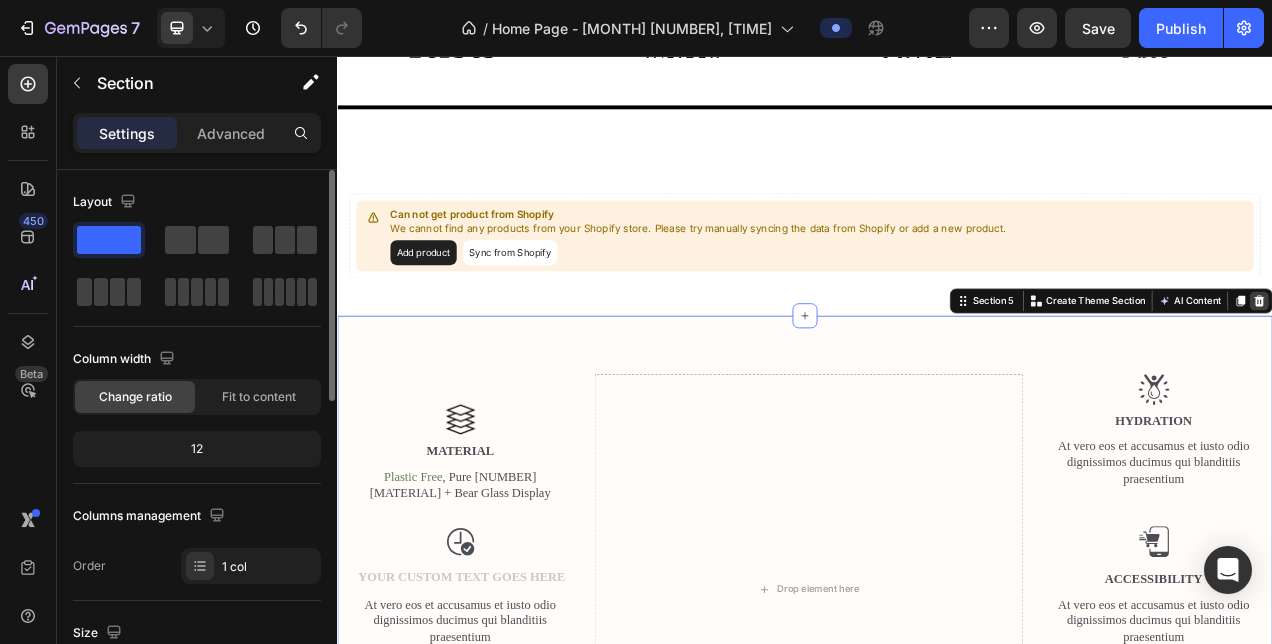 click 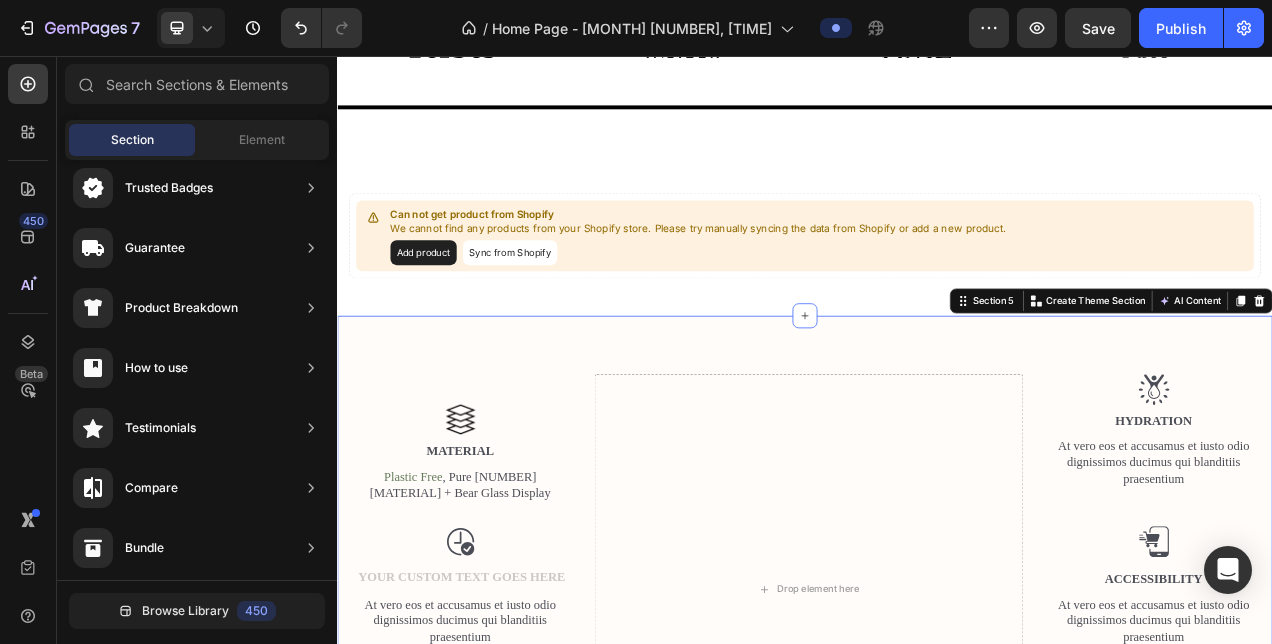scroll, scrollTop: 823, scrollLeft: 0, axis: vertical 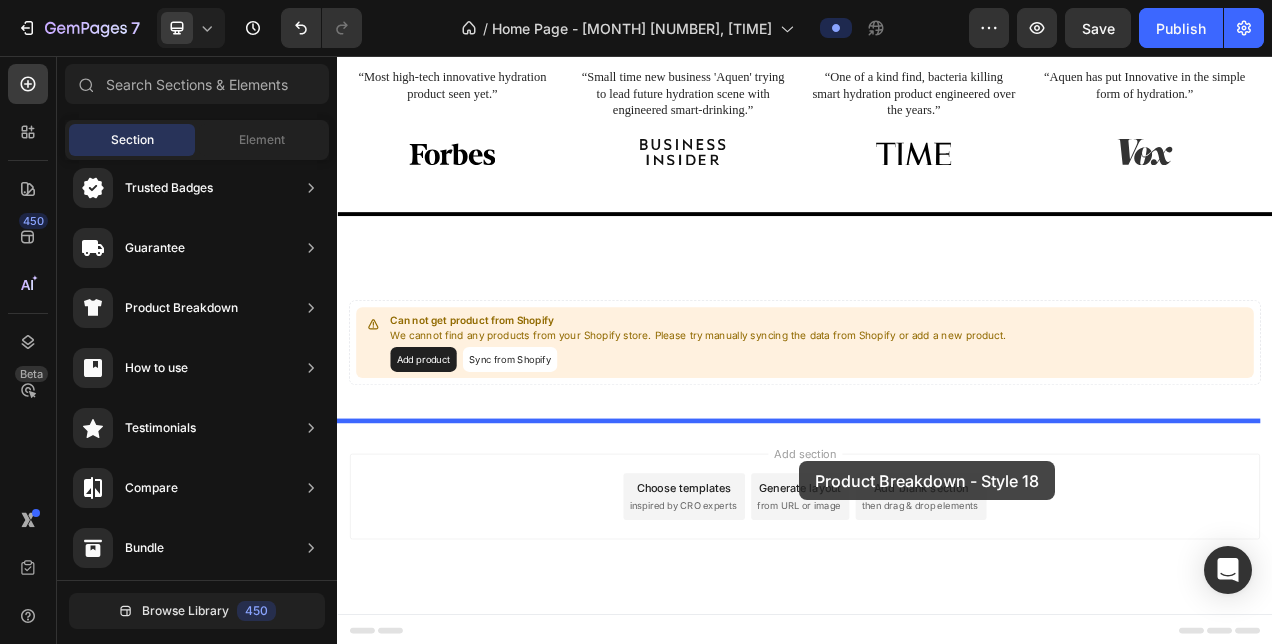 drag, startPoint x: 830, startPoint y: 532, endPoint x: 930, endPoint y: 576, distance: 109.252 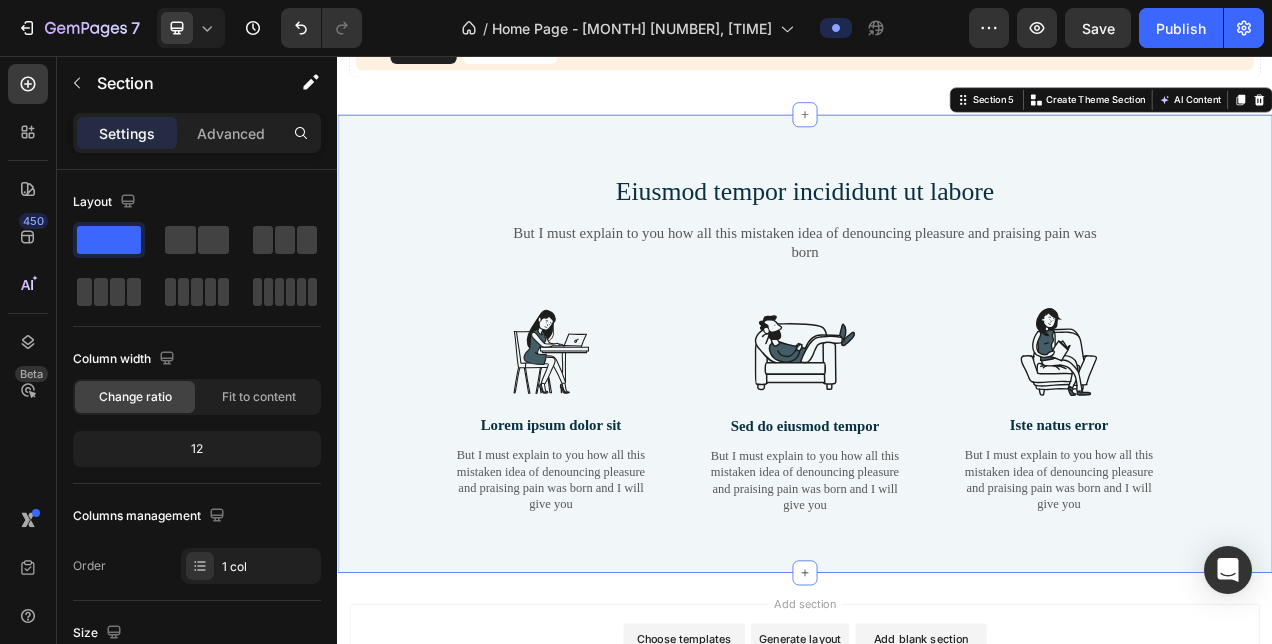 scroll, scrollTop: 1225, scrollLeft: 0, axis: vertical 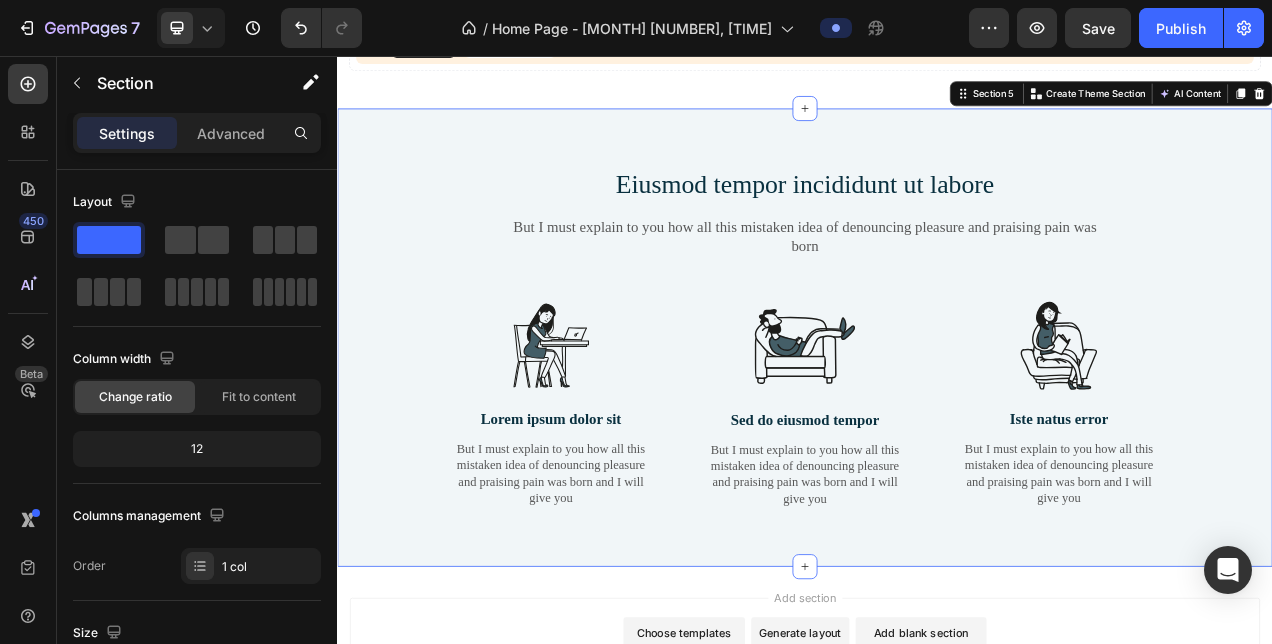 click on "Section 5   You can create reusable sections Create Theme Section AI Content Write with GemAI What would you like to describe here? Tone and Voice Persuasive Product Show more Generate" at bounding box center [1330, 104] 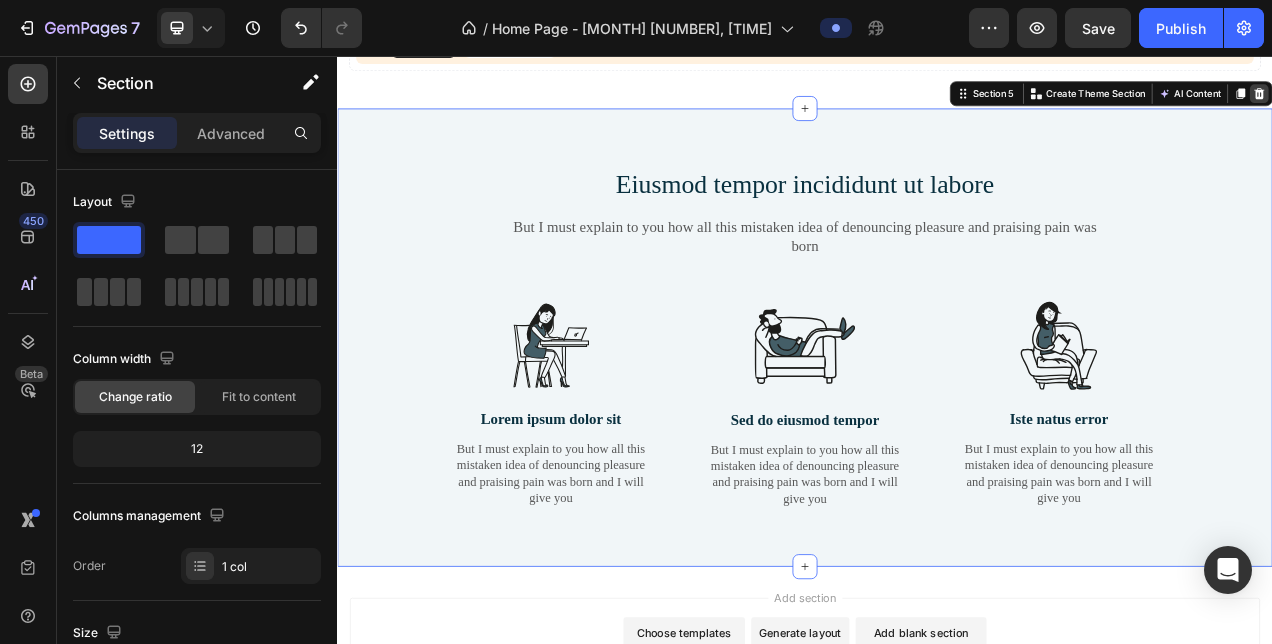 click 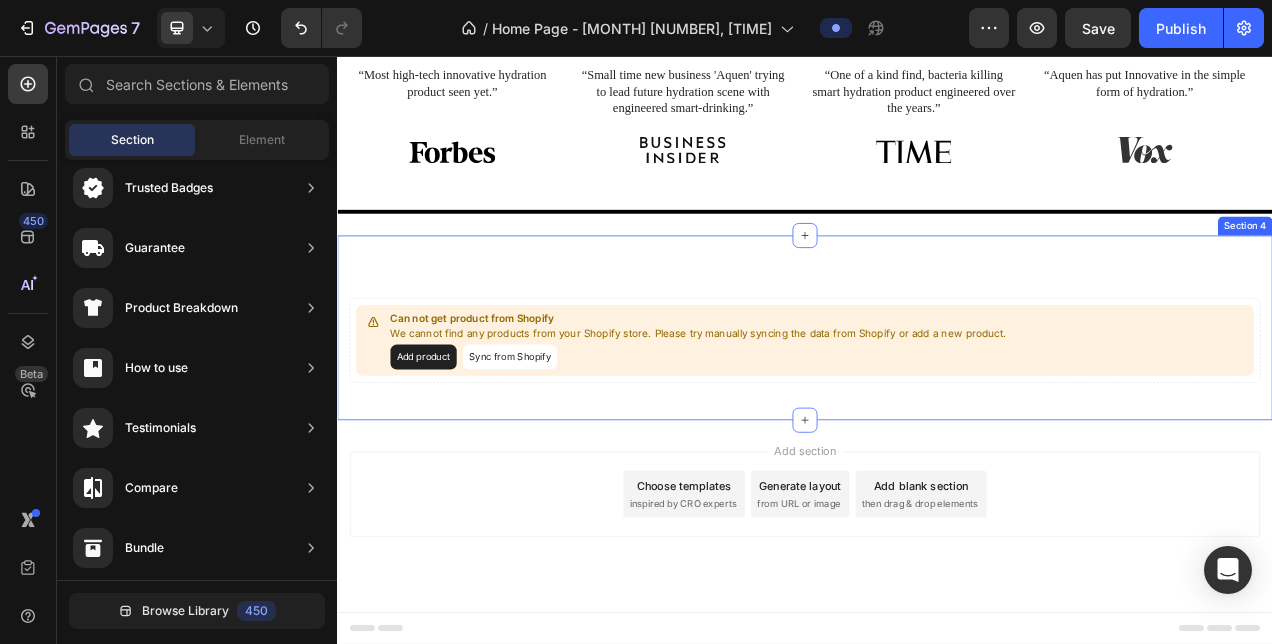 scroll, scrollTop: 823, scrollLeft: 0, axis: vertical 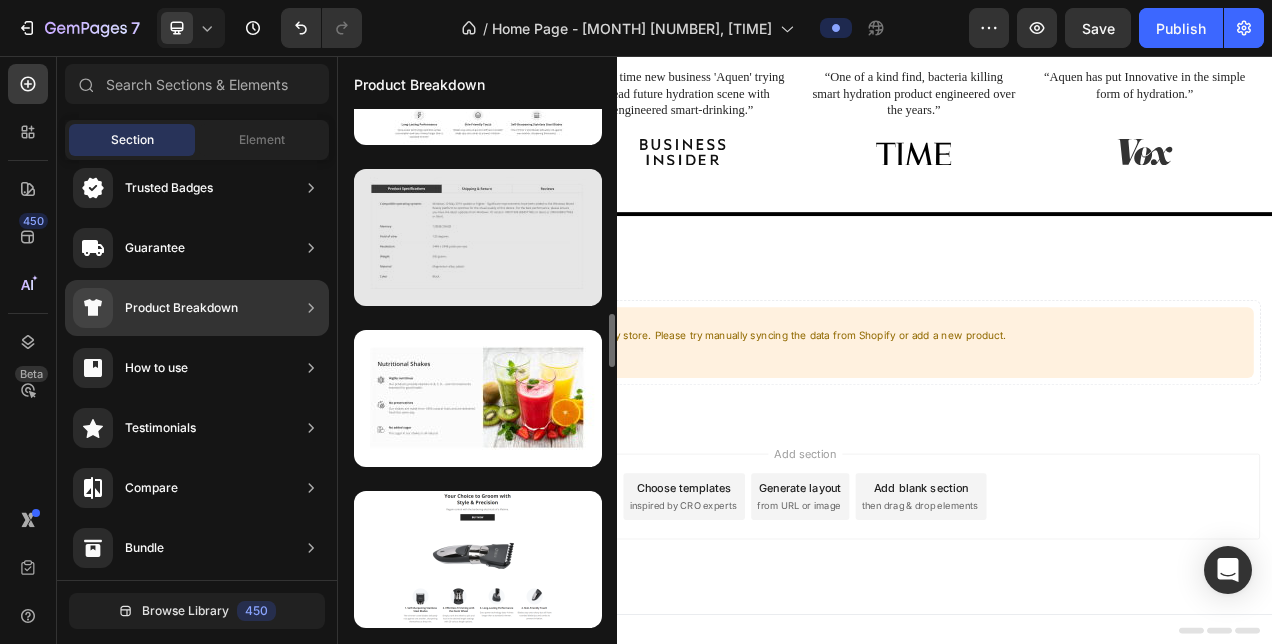 click at bounding box center (478, 237) 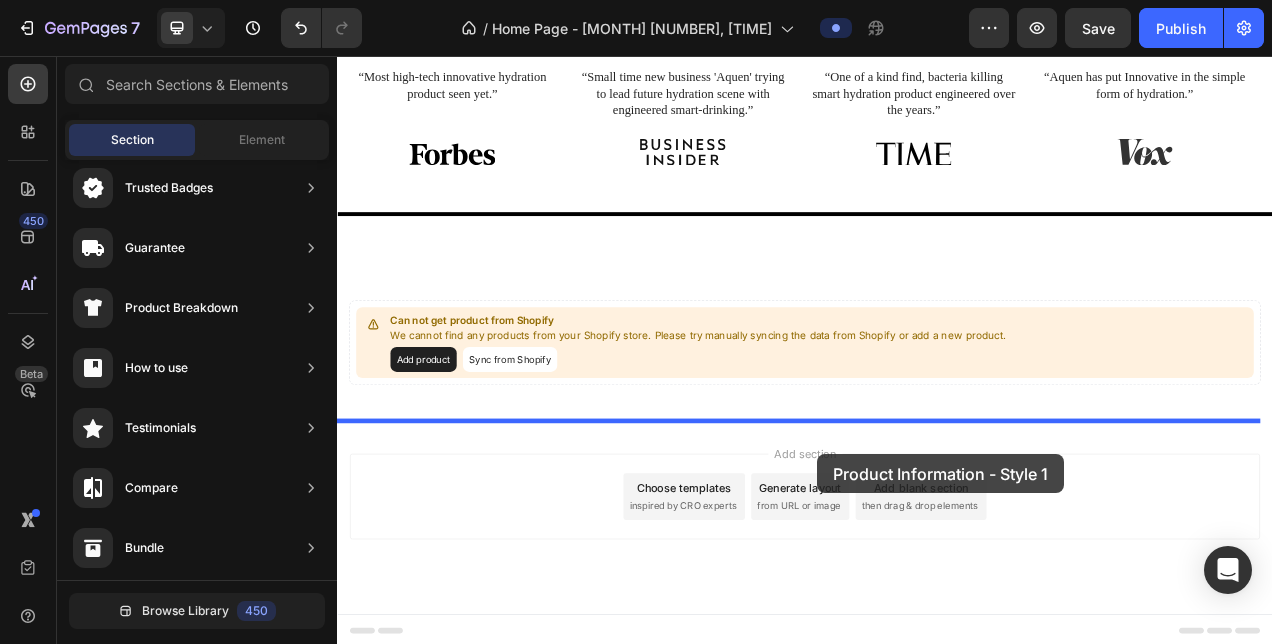 drag, startPoint x: 845, startPoint y: 311, endPoint x: 953, endPoint y: 567, distance: 277.84888 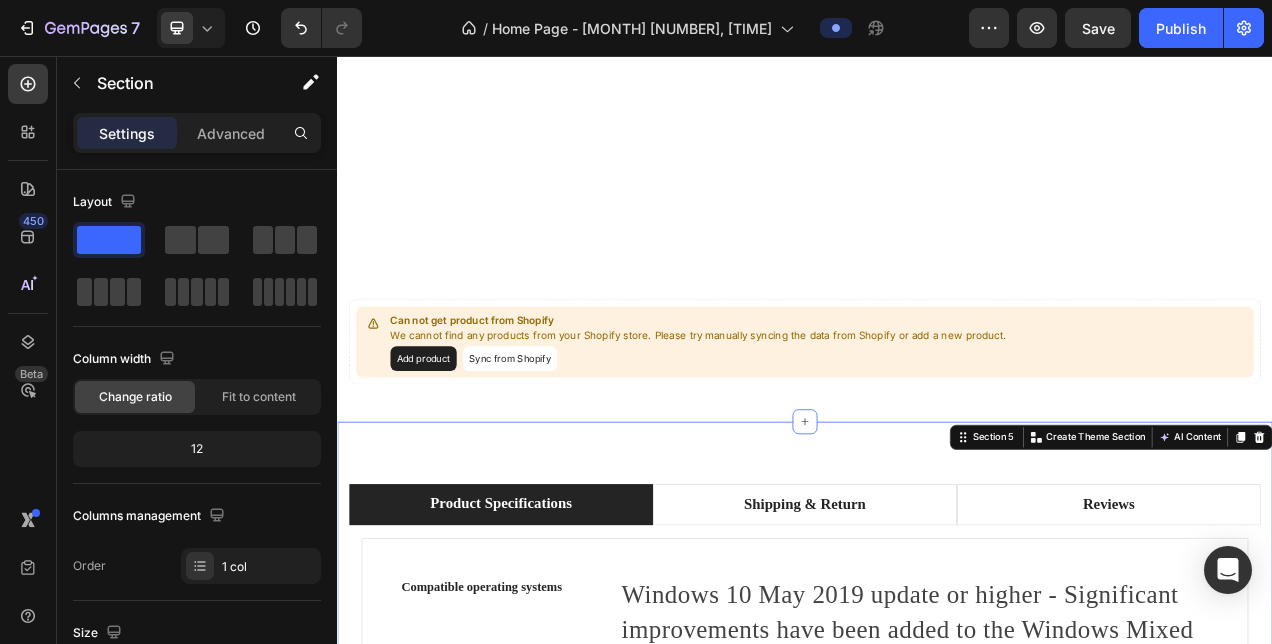 scroll, scrollTop: 1221, scrollLeft: 0, axis: vertical 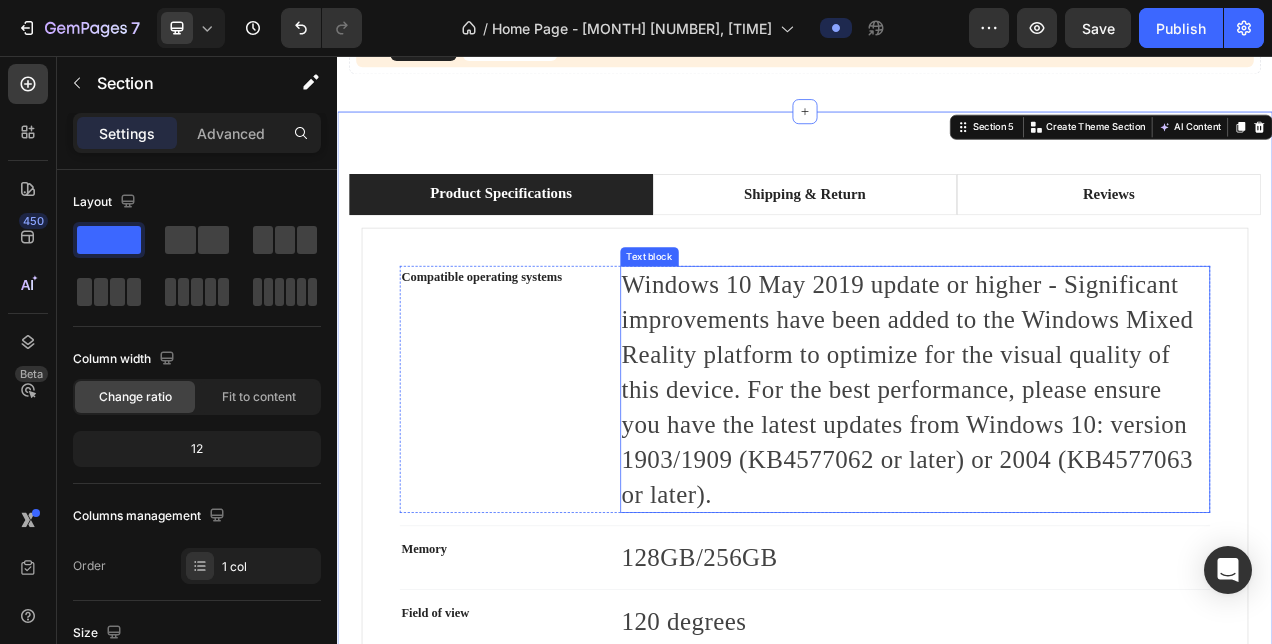click on "Windows 10 May 2019 update or higher - Significant improvements have been added to the Windows Mixed Reality platform to optimize for the visual quality of this device. For the best performance, please ensure you have the latest updates from Windows 10: version 1903/1909 (KB4577062 or later) or 2004 (KB4577063 or later)." at bounding box center (1079, 484) 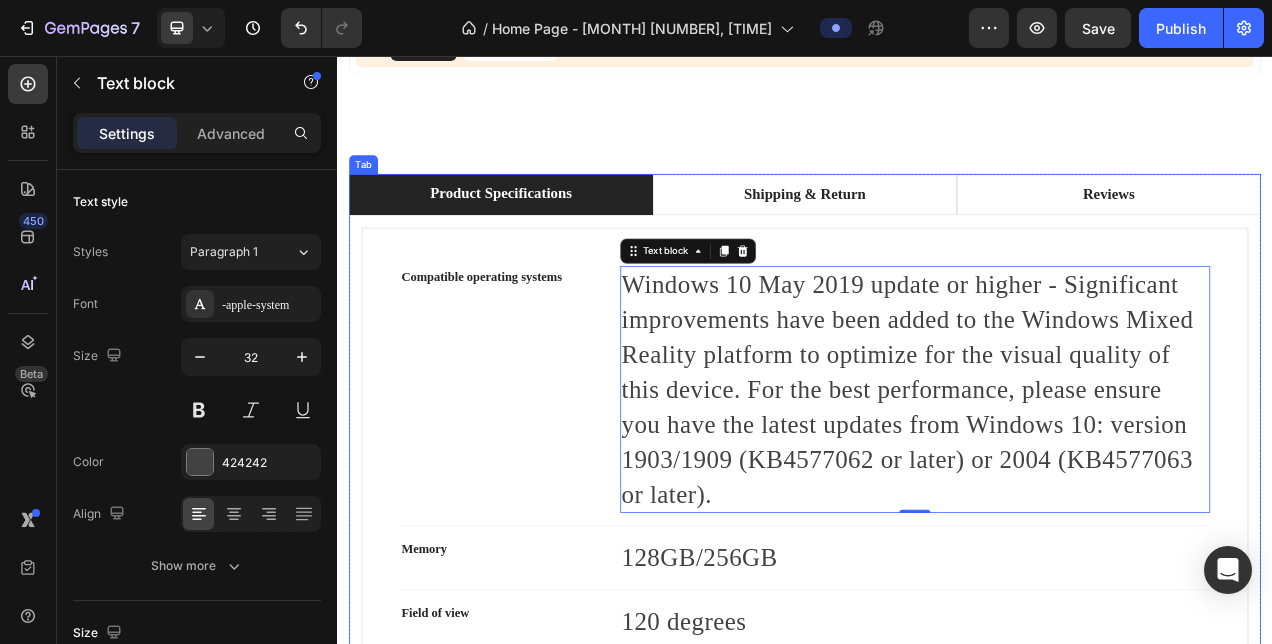 click on "Compatible operating systems Text block Windows 10 May 2019 update or higher - Significant improvements have been added to the Windows Mixed Reality platform to optimize for the visual quality of this device. For the best performance, please ensure you have the latest updates from Windows 10: version 1903/1909 (KB4577062 or later) or 2004 (KB4577063 or later). Text block   0 Row                Title Line Memory Text block 128GB/256GB Text block Row                Title Line Field of view Text block 120 degrees Text block Row                Title Line Resolution Text block 2448 x 2448 pixels per eye Text block Row                Title Line Weight Text block 560 grams Text block Row                Title Line Material Text block Magnesium alloy, plastic Text block Row                Title Line Color Text block Black Text block Row Row Shipping Text block Text block Easy Free Returns Text block Text block Row Shipping Text block Text block Easy Free Returns Text block Text block Row" at bounding box center [937, 729] 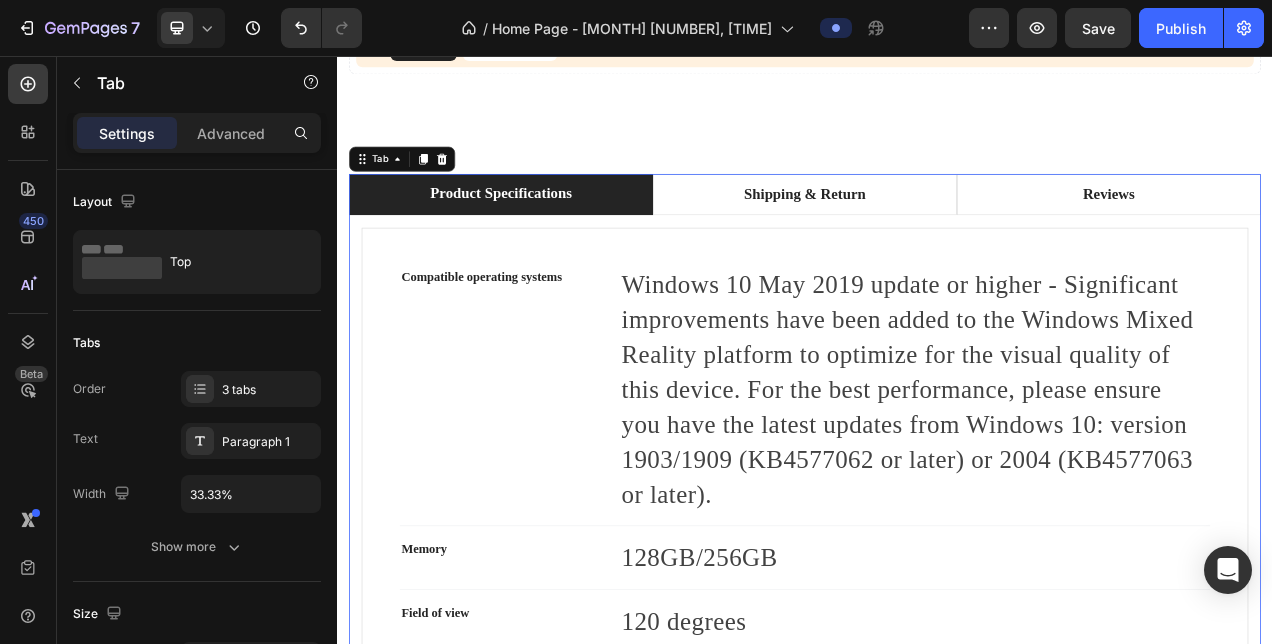 click on "Product Specifications" at bounding box center [547, 233] 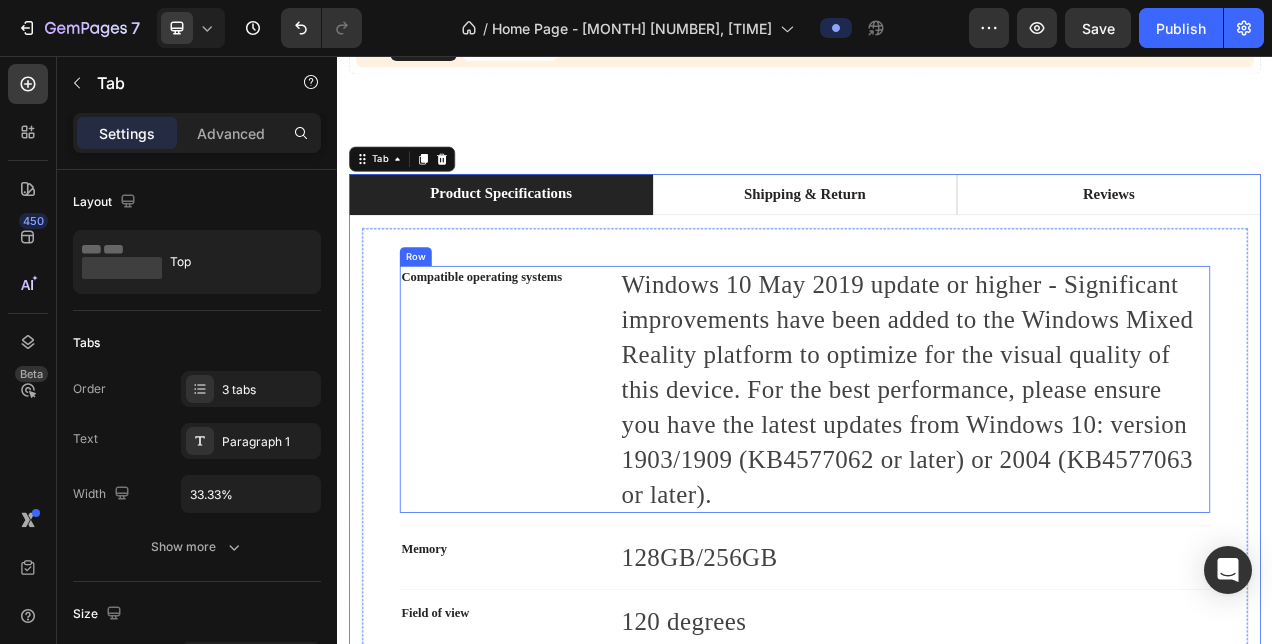 click on "Compatible operating systems Text block Windows 10 May 2019 update or higher - Significant improvements have been added to the Windows Mixed Reality platform to optimize for the visual quality of this device. For the best performance, please ensure you have the latest updates from Windows 10: version 1903/1909 (KB4577062 or later) or 2004 (KB4577063 or later). Text block Row" at bounding box center [937, 484] 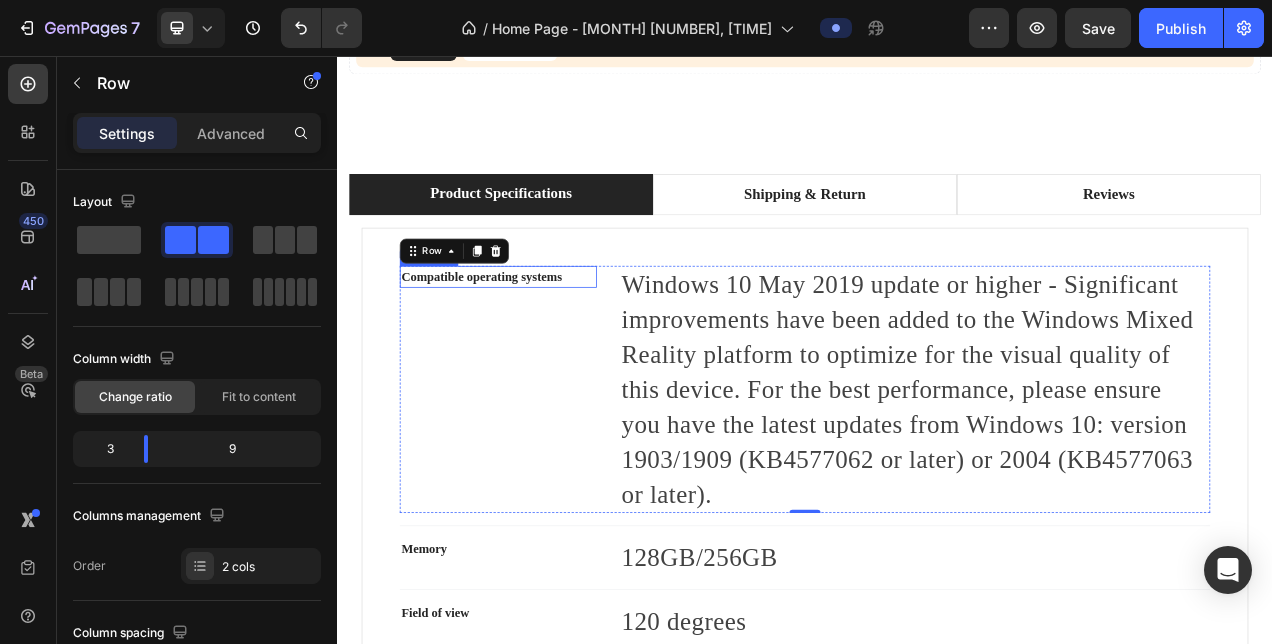 click on "Compatible operating systems" at bounding box center [543, 339] 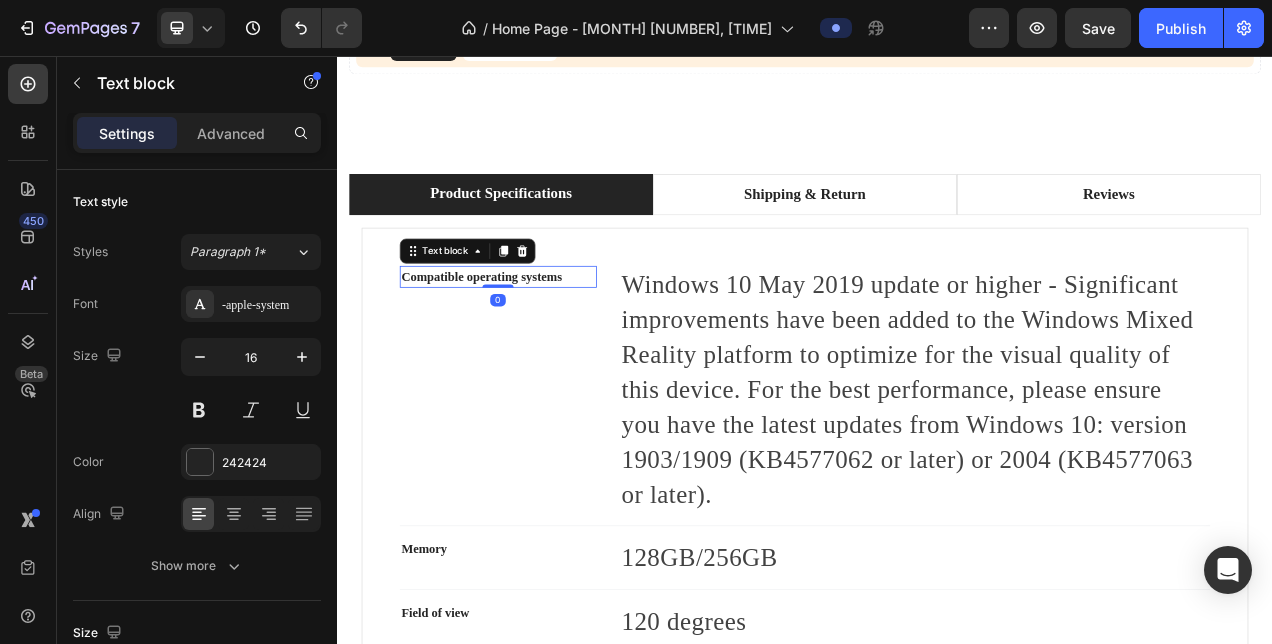 click on "Compatible operating systems" at bounding box center (543, 339) 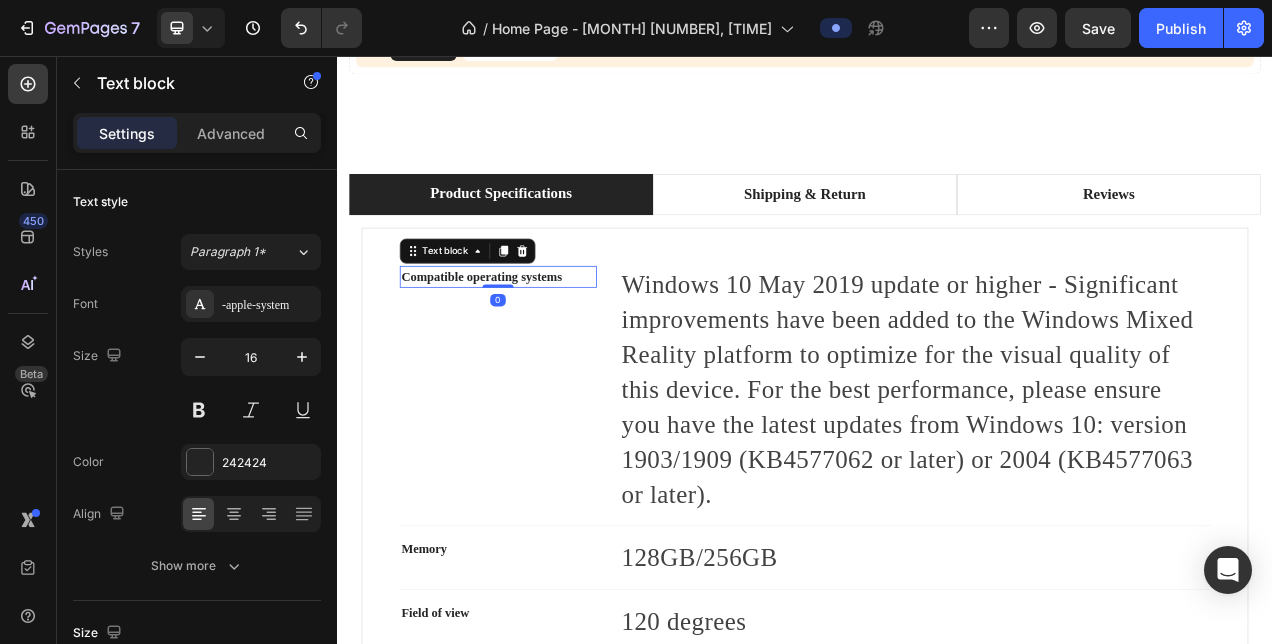 click on "Compatible operating systems" at bounding box center (543, 339) 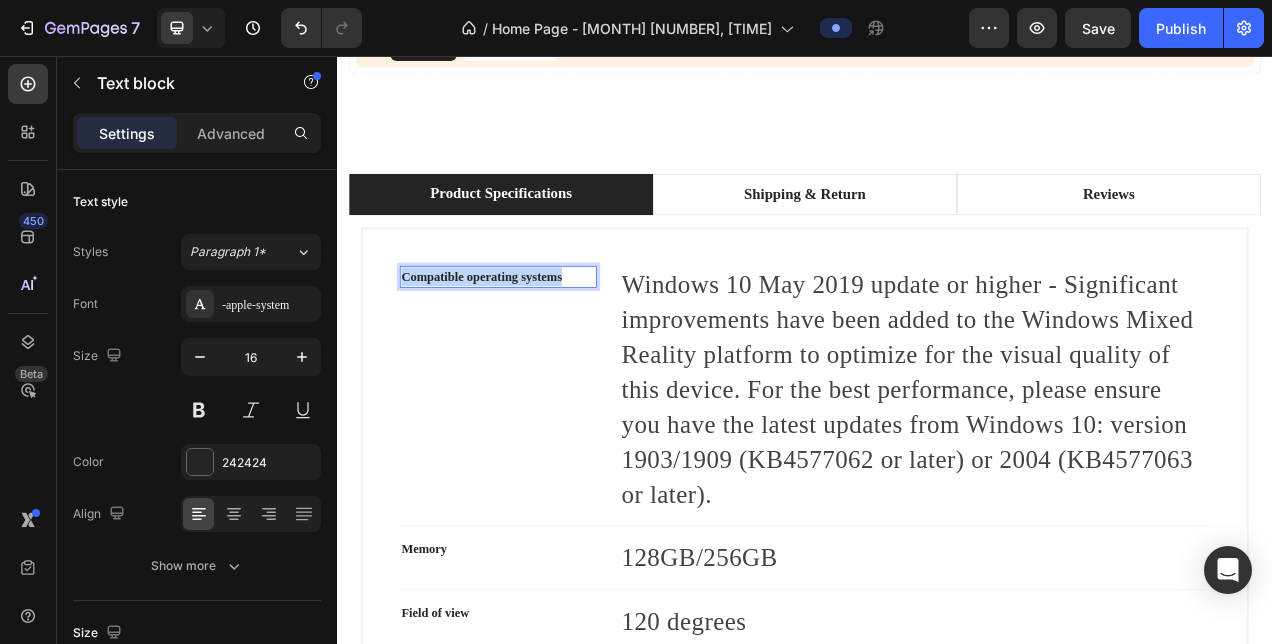 drag, startPoint x: 629, startPoint y: 335, endPoint x: 415, endPoint y: 322, distance: 214.3945 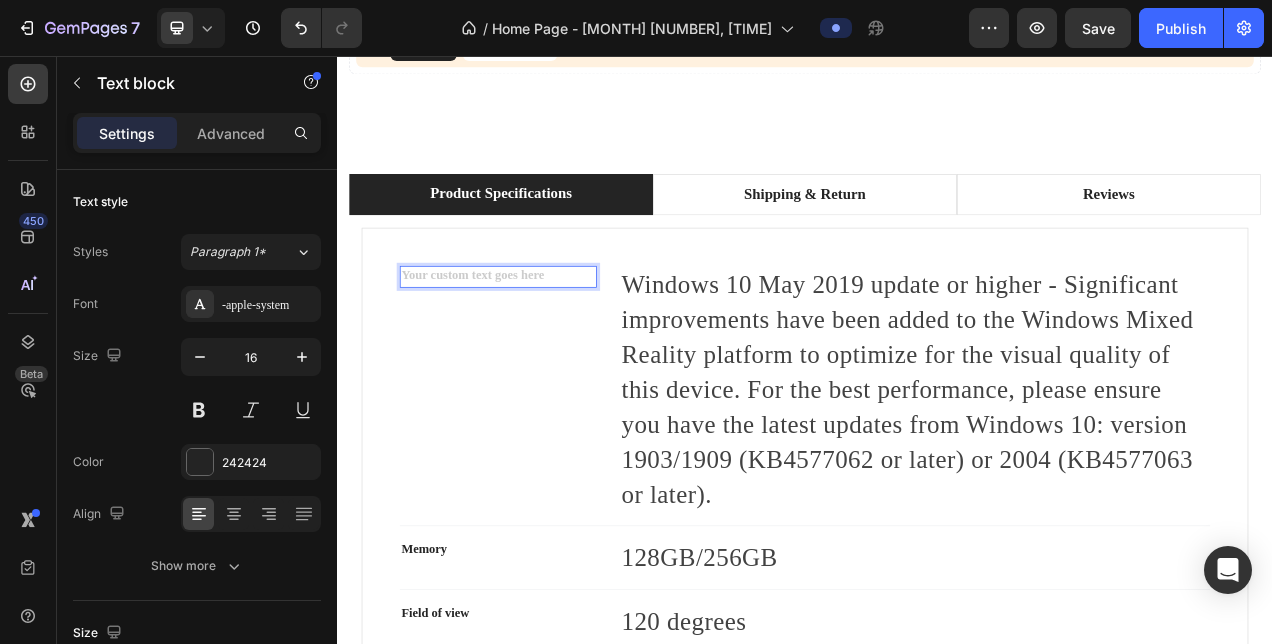 click at bounding box center [543, 339] 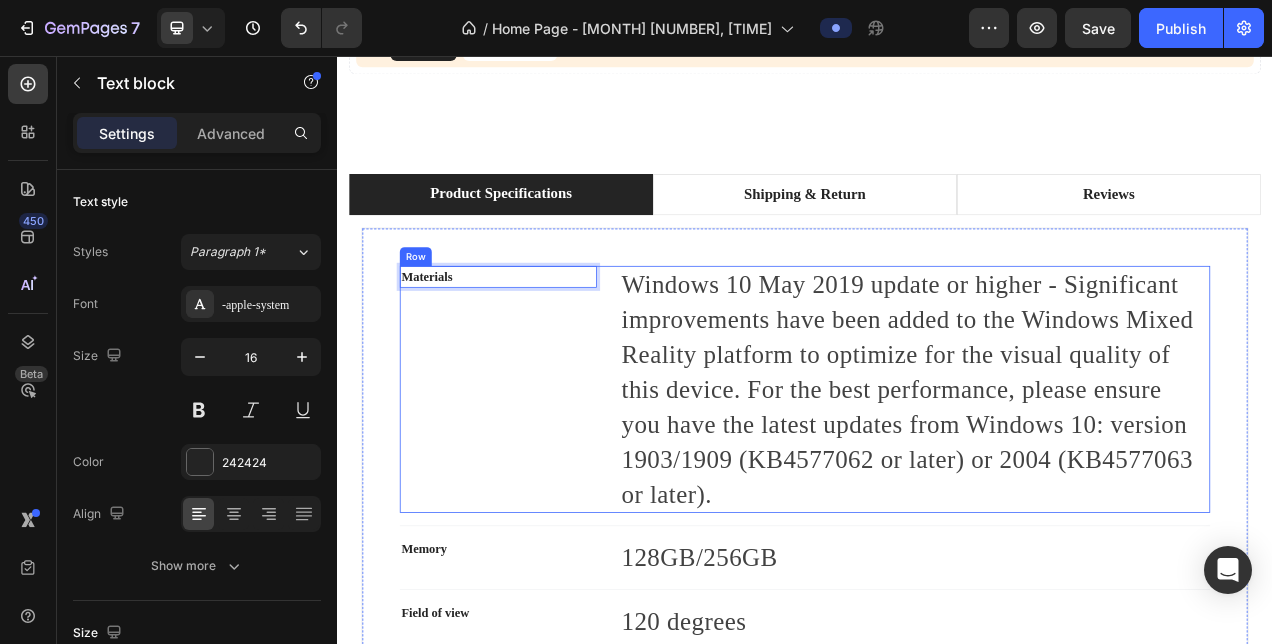 click on "Materials Text block   0 Windows 10 May 2019 update or higher - Significant improvements have been added to the Windows Mixed Reality platform to optimize for the visual quality of this device. For the best performance, please ensure you have the latest updates from Windows 10: version 1903/1909 (KB4577062 or later) or 2004 (KB4577063 or later). Text block Row" at bounding box center [937, 484] 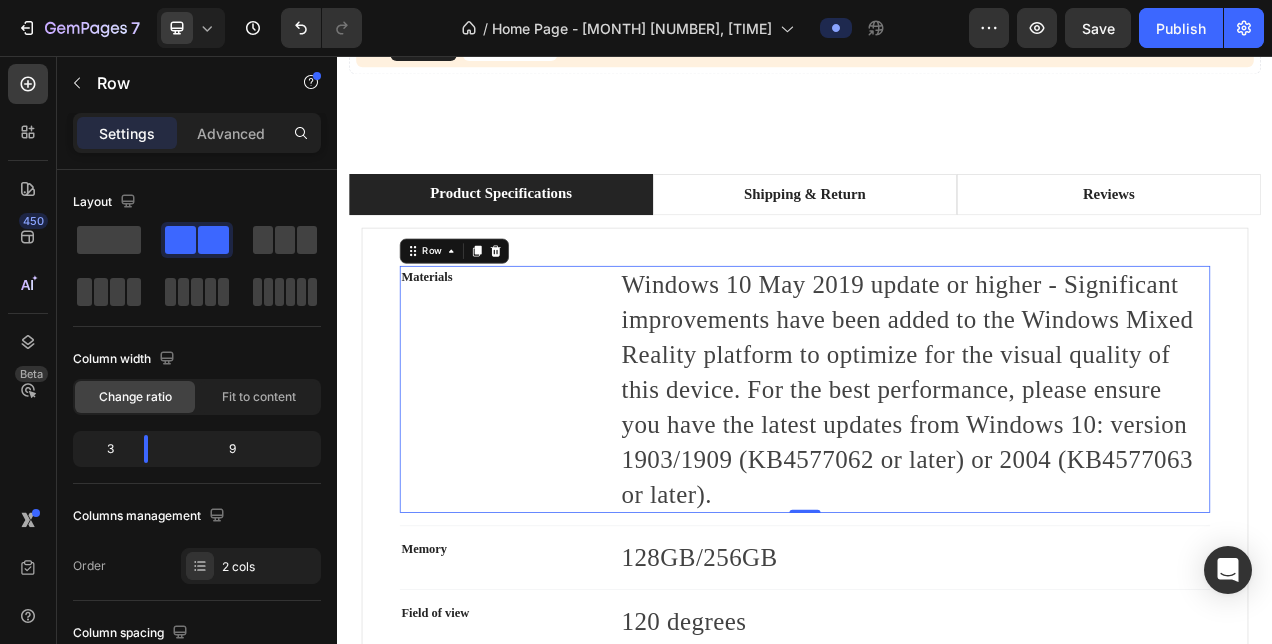 click on "Materials Text block" at bounding box center [543, 484] 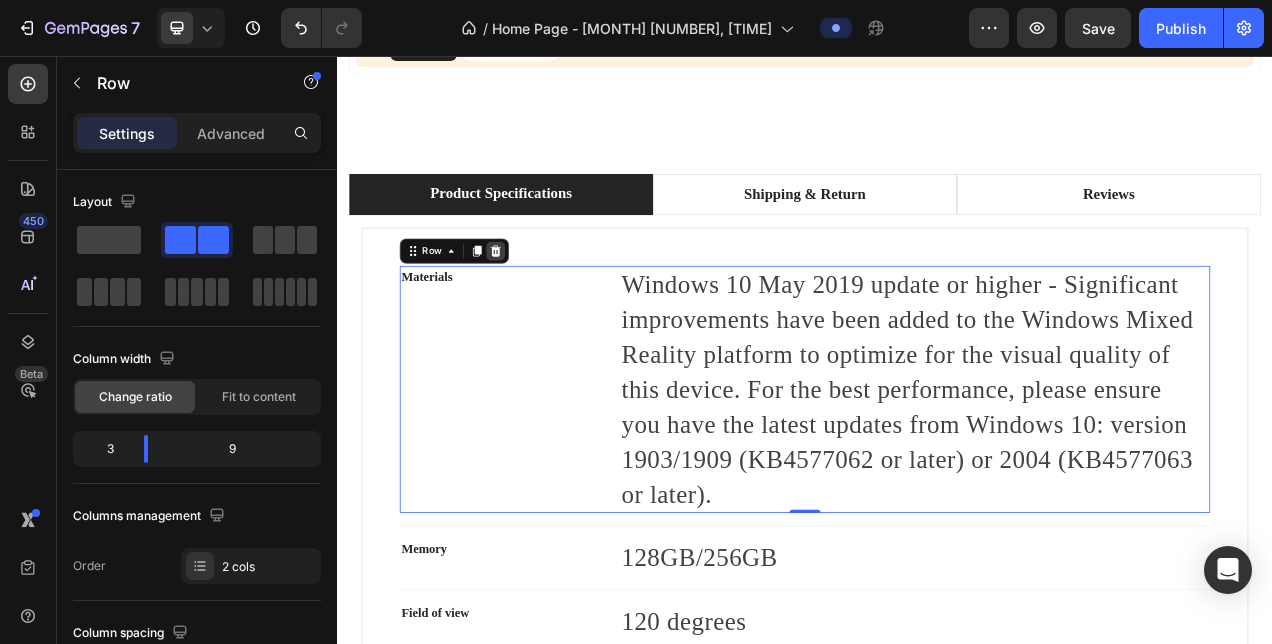 click 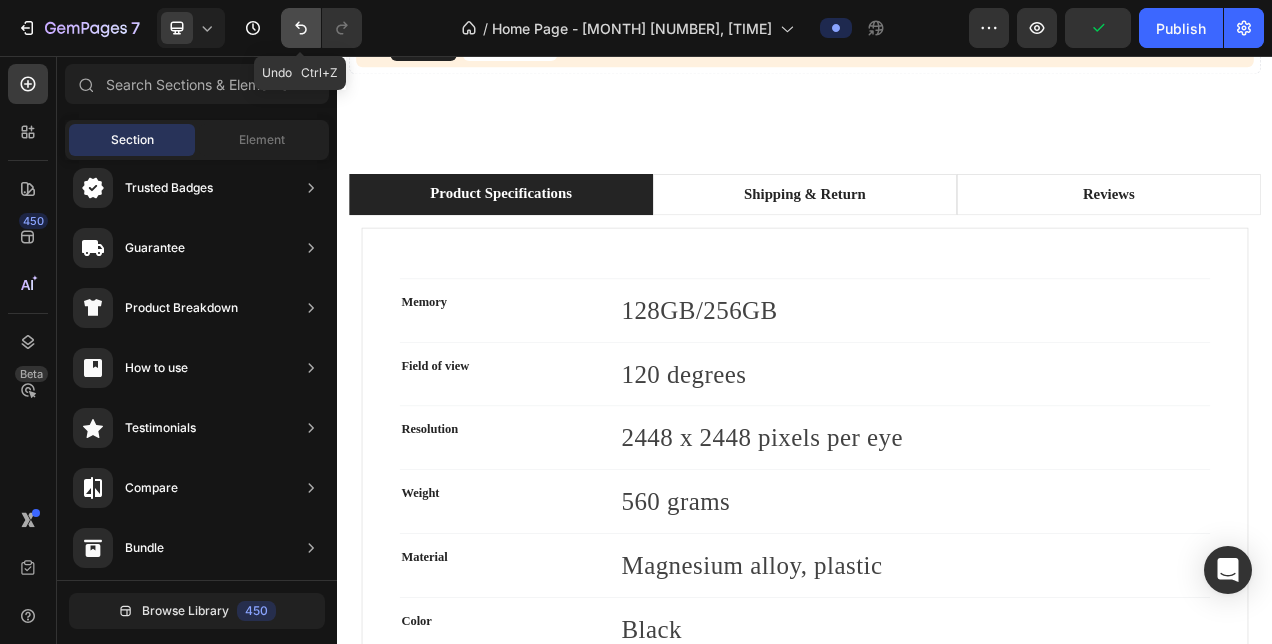 click 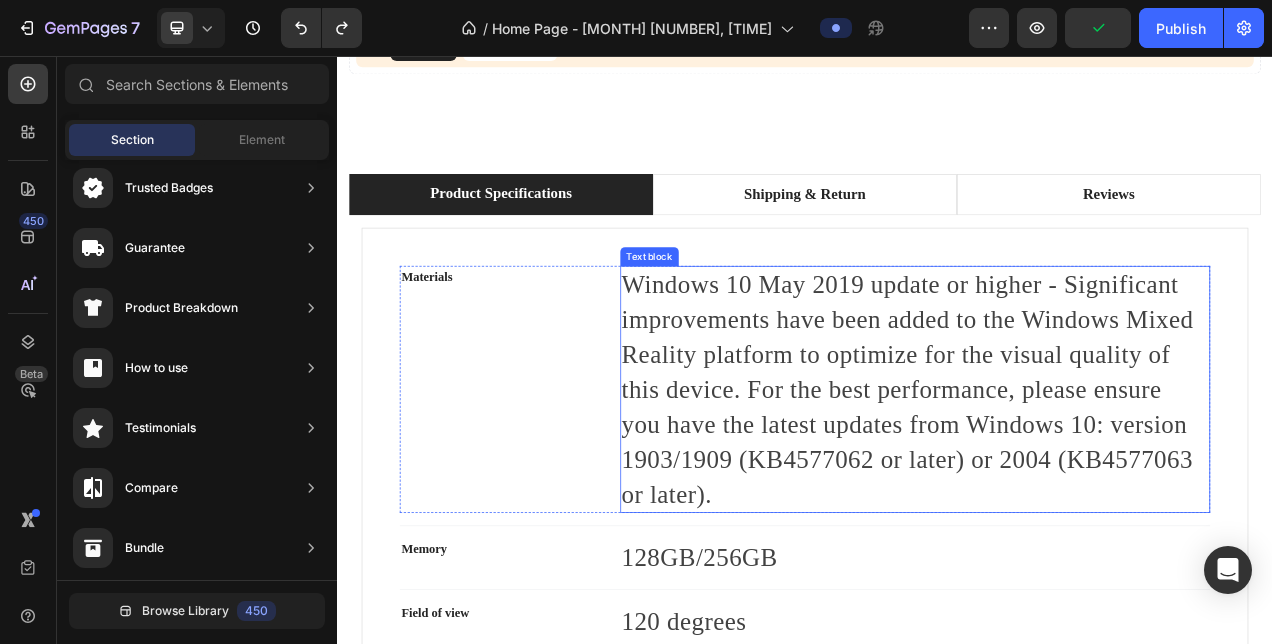 click on "Windows 10 May 2019 update or higher - Significant improvements have been added to the Windows Mixed Reality platform to optimize for the visual quality of this device. For the best performance, please ensure you have the latest updates from Windows 10: version 1903/1909 (KB4577062 or later) or 2004 (KB4577063 or later)." at bounding box center [1079, 484] 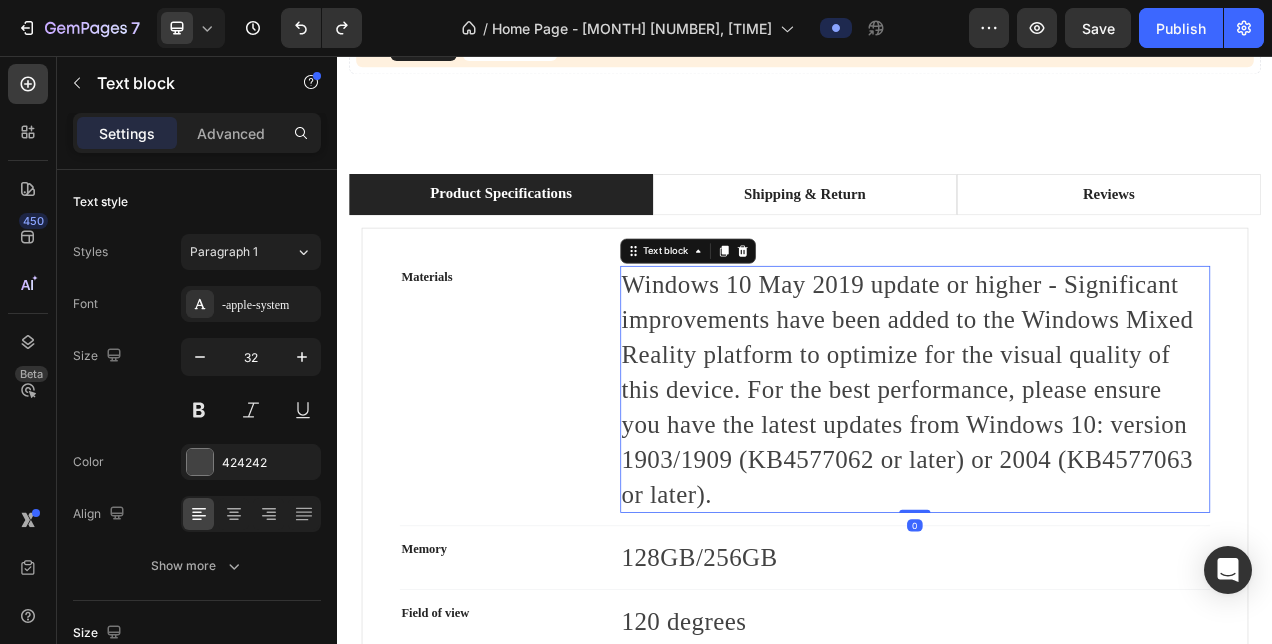 drag, startPoint x: 1072, startPoint y: 636, endPoint x: 877, endPoint y: 421, distance: 290.2585 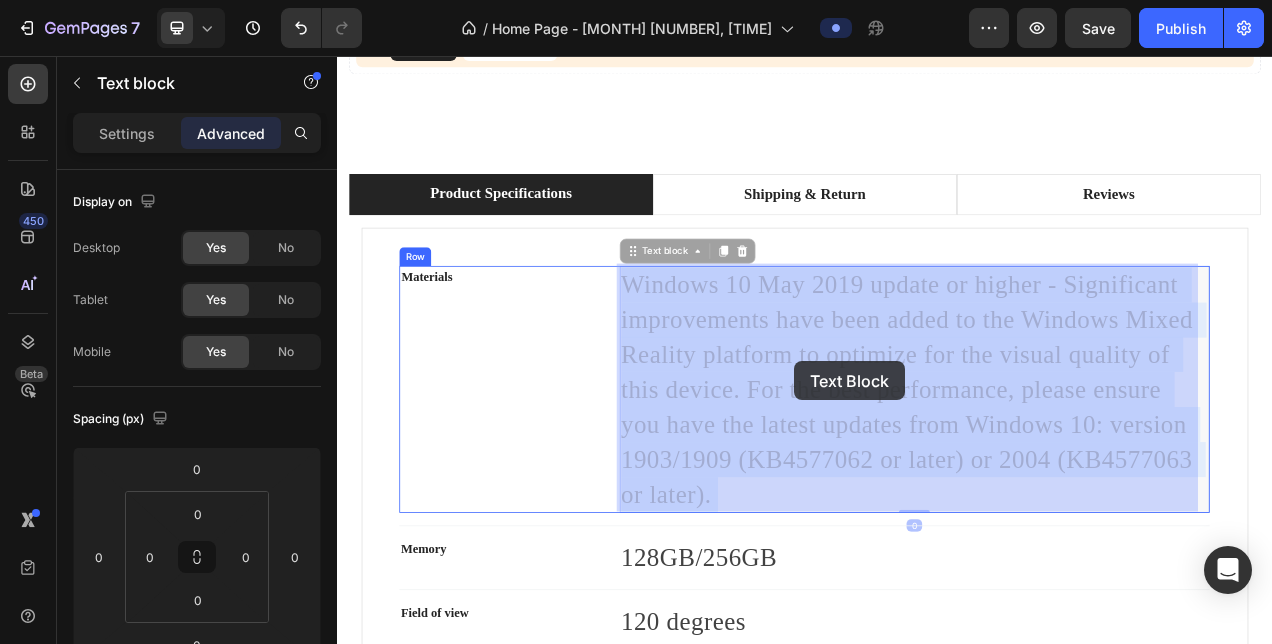 drag, startPoint x: 1148, startPoint y: 607, endPoint x: 925, endPoint y: 448, distance: 273.87955 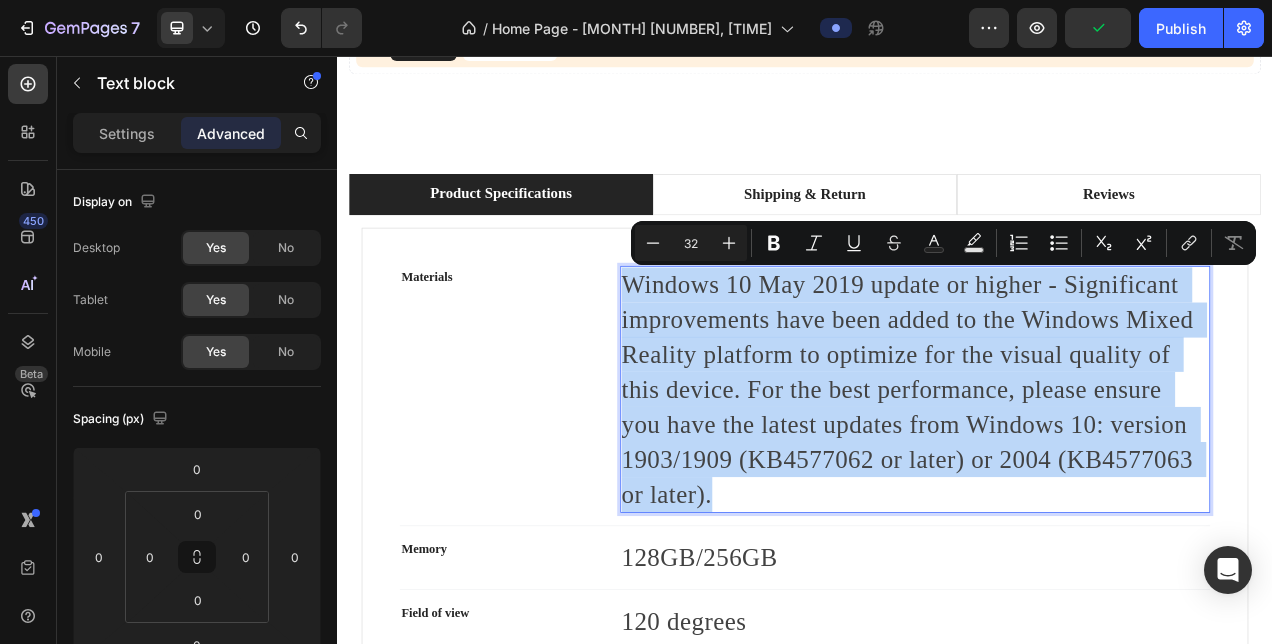 drag, startPoint x: 1118, startPoint y: 615, endPoint x: 710, endPoint y: 334, distance: 495.40387 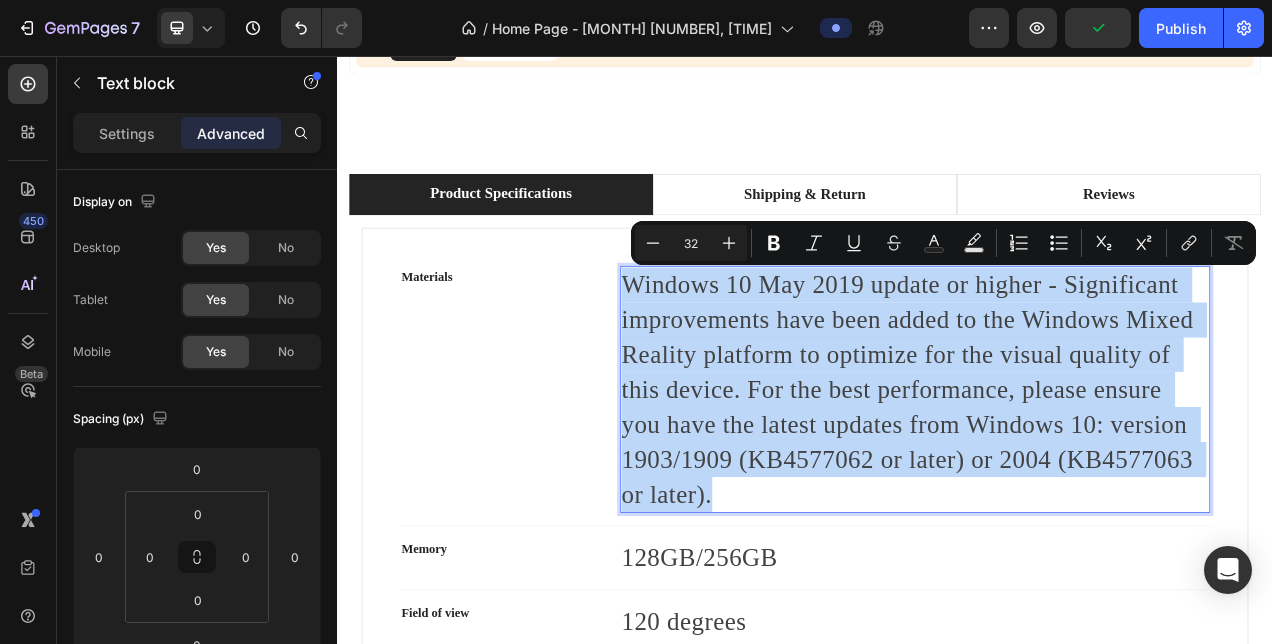 click on "Windows 10 May 2019 update or higher - Significant improvements have been added to the Windows Mixed Reality platform to optimize for the visual quality of this device. For the best performance, please ensure you have the latest updates from Windows 10: version 1903/1909 (KB4577062 or later) or 2004 (KB4577063 or later)." at bounding box center [1079, 484] 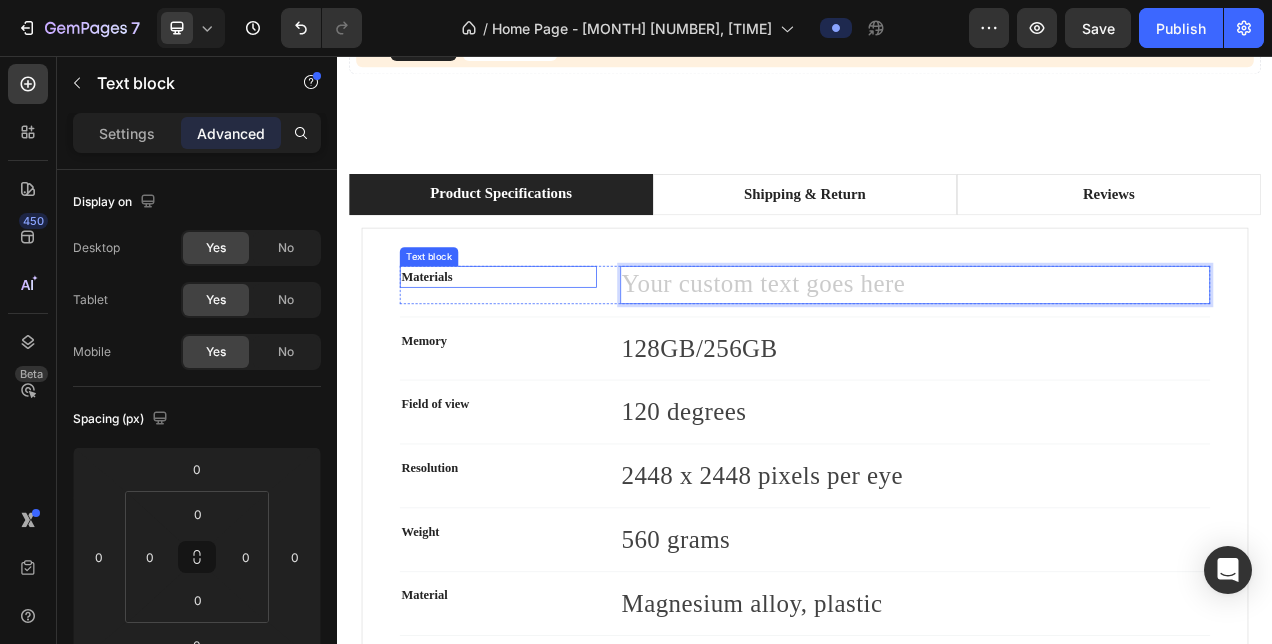 click on "Materials" at bounding box center [543, 339] 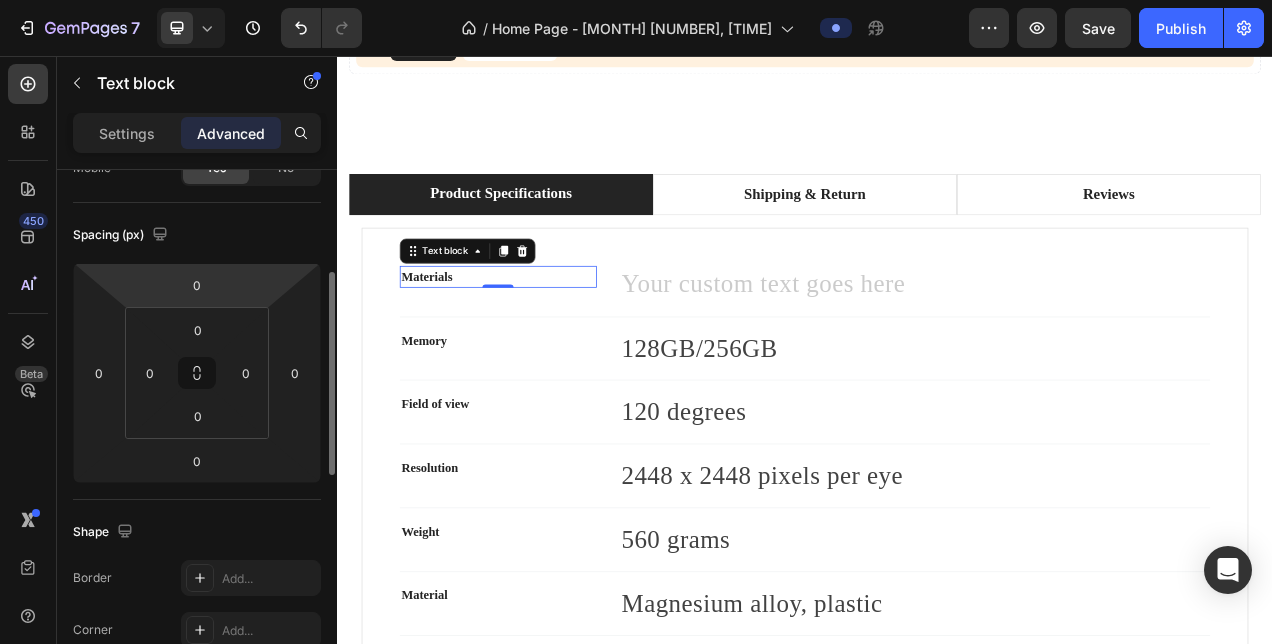 scroll, scrollTop: 175, scrollLeft: 0, axis: vertical 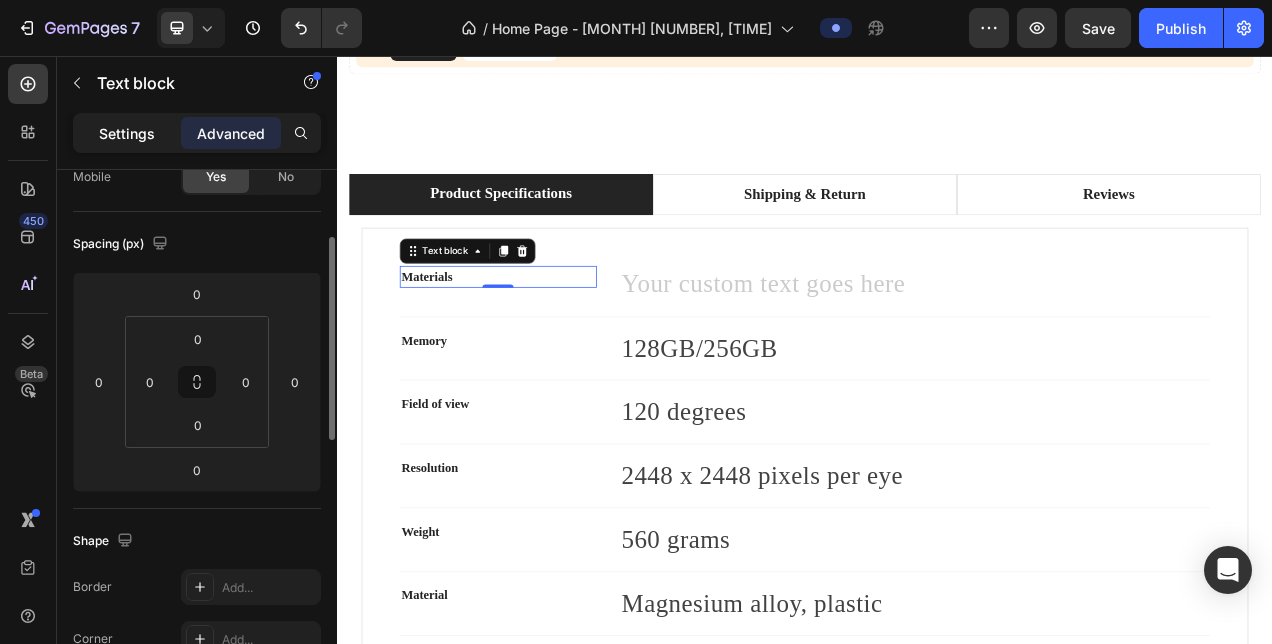 click on "Settings" at bounding box center (127, 133) 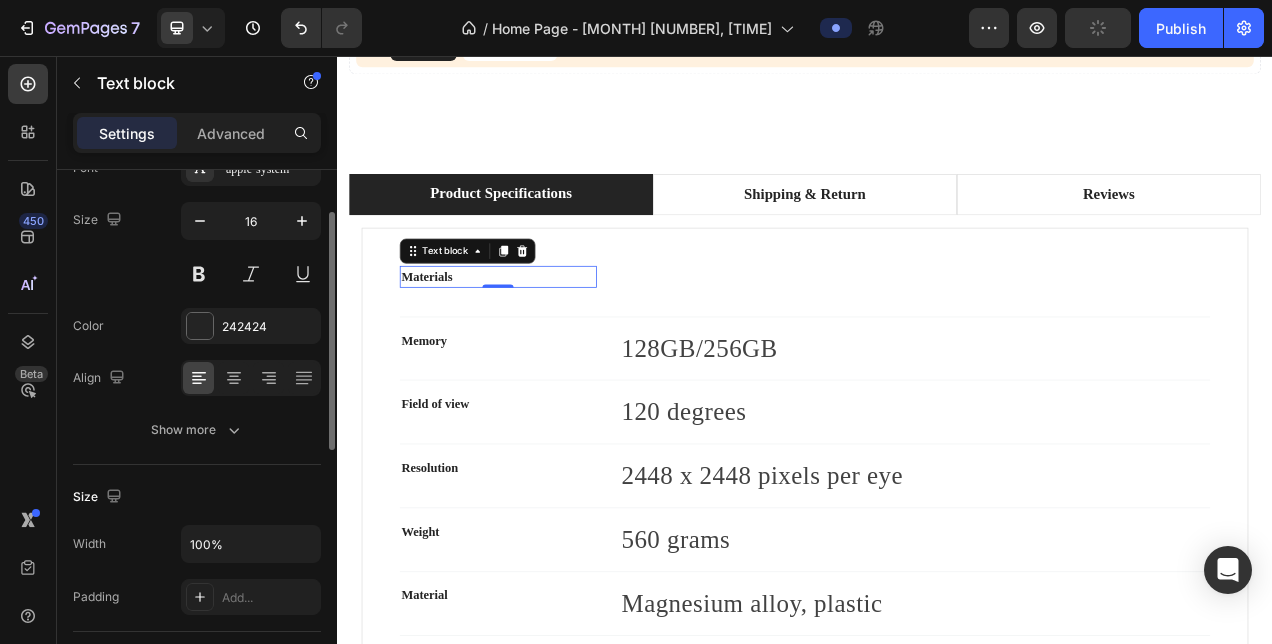 scroll, scrollTop: 123, scrollLeft: 0, axis: vertical 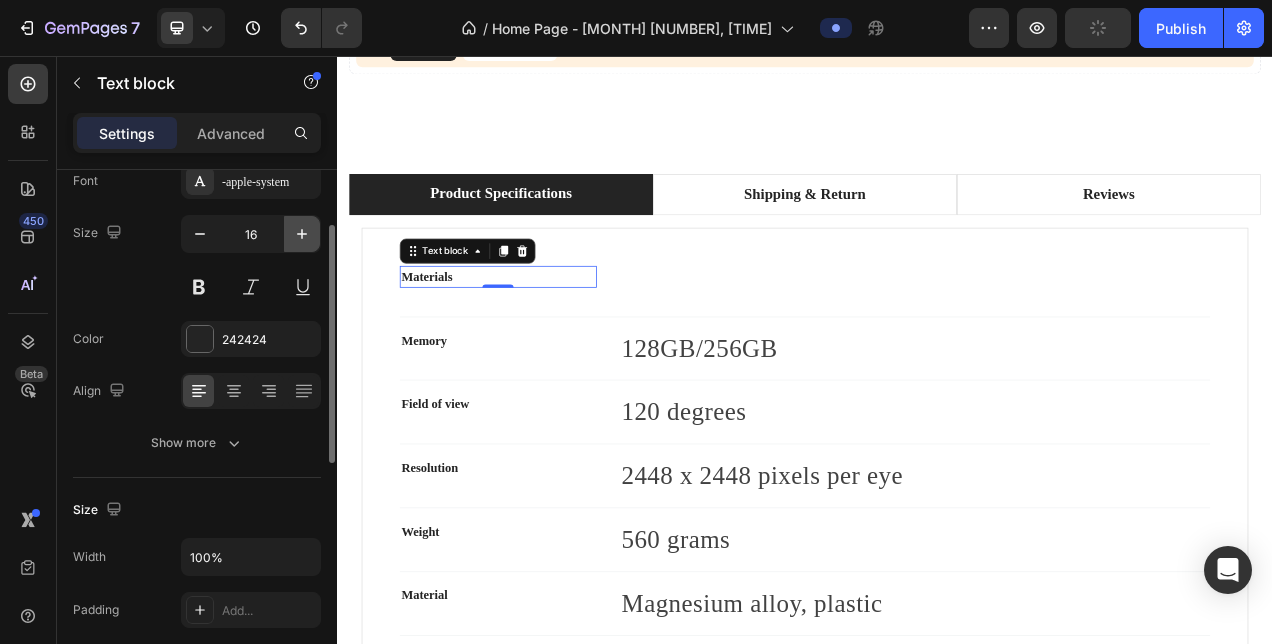 click 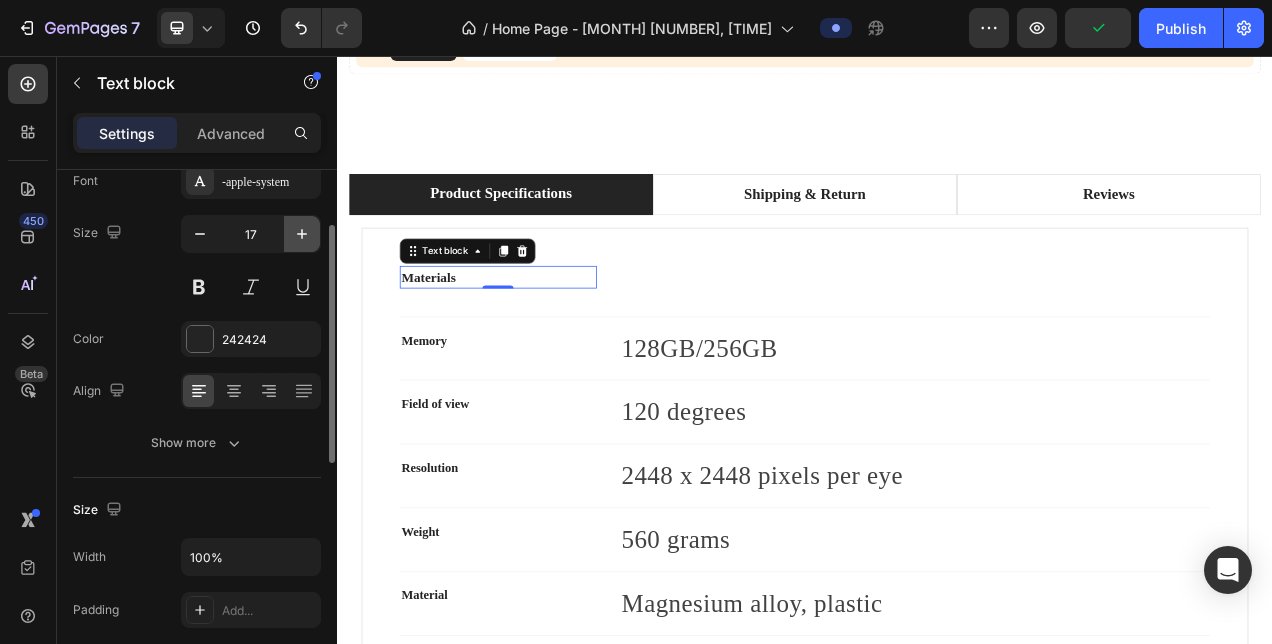 click 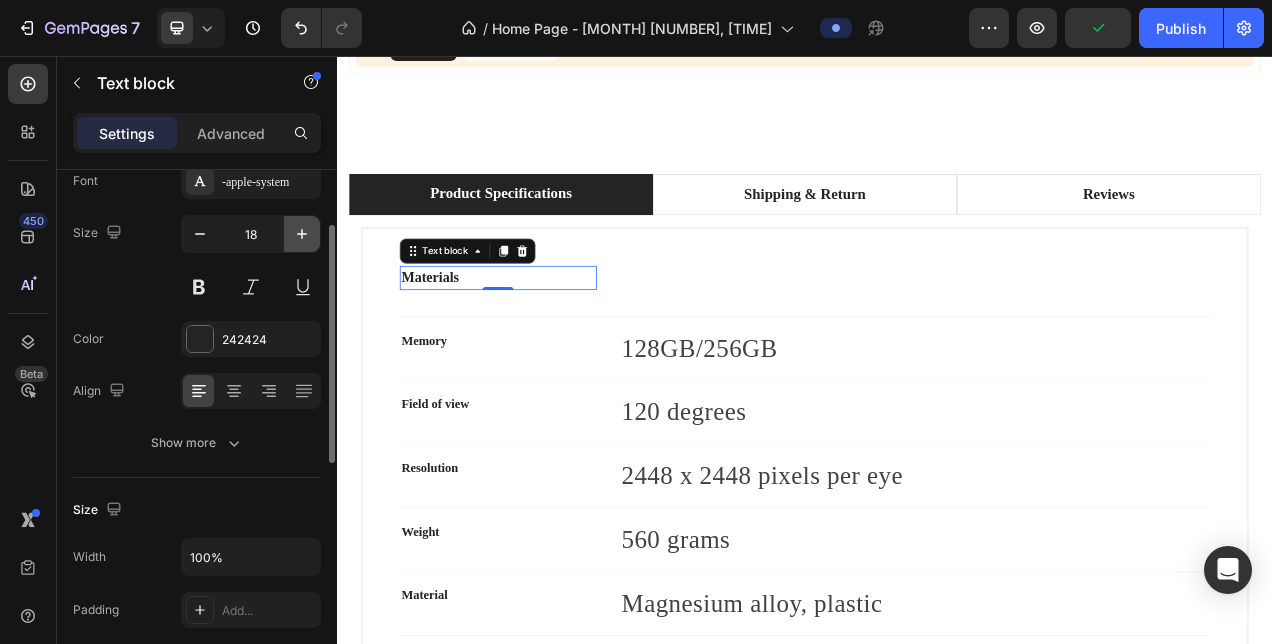 click 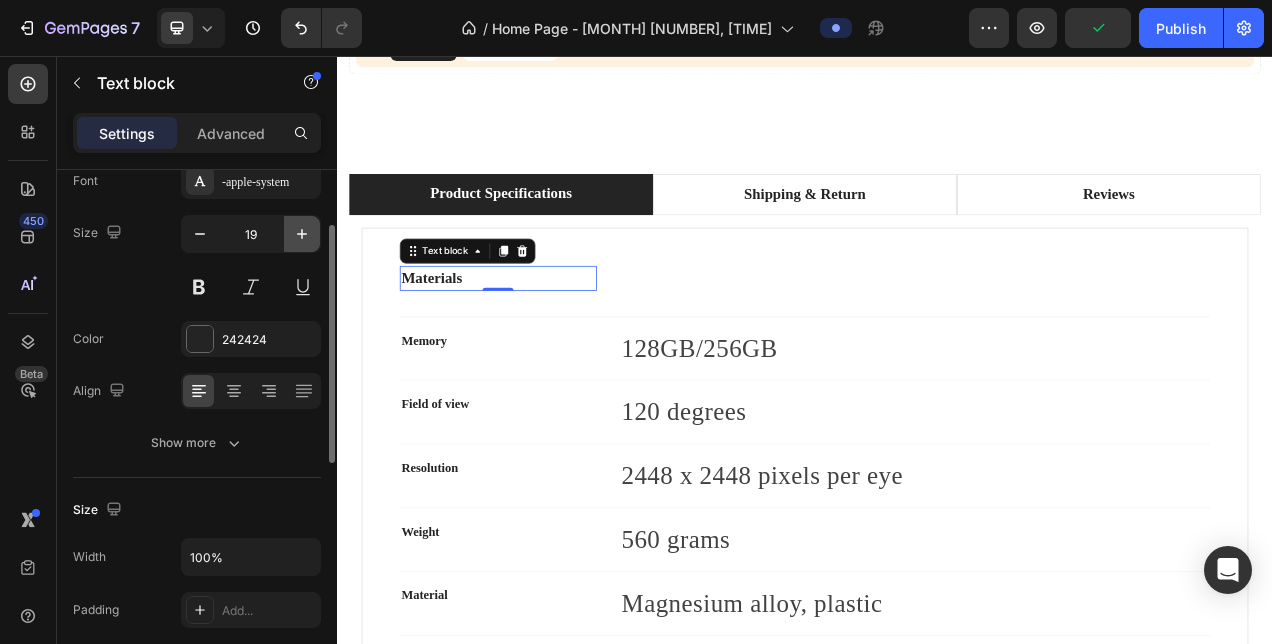 click 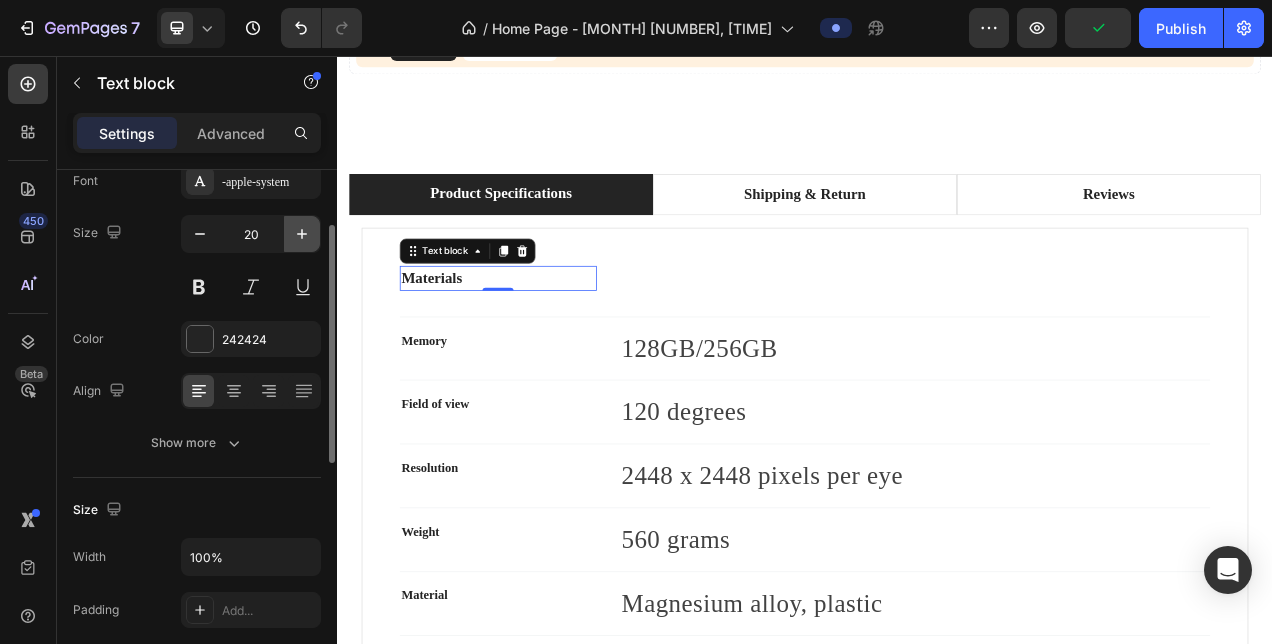 click 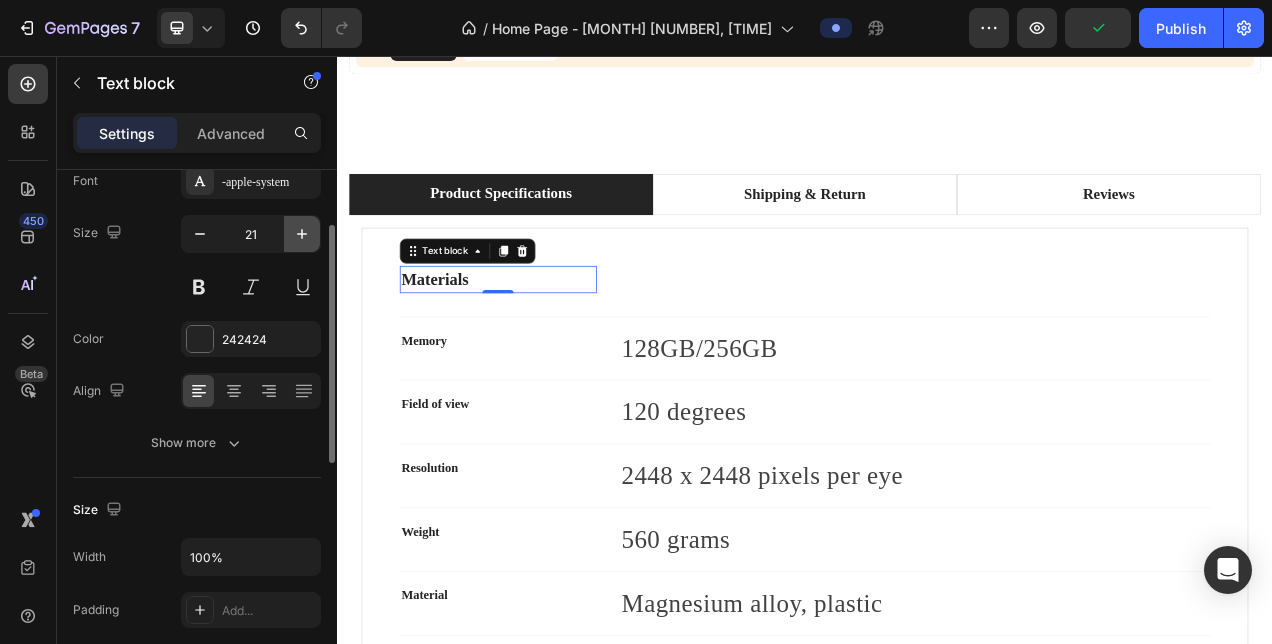 click 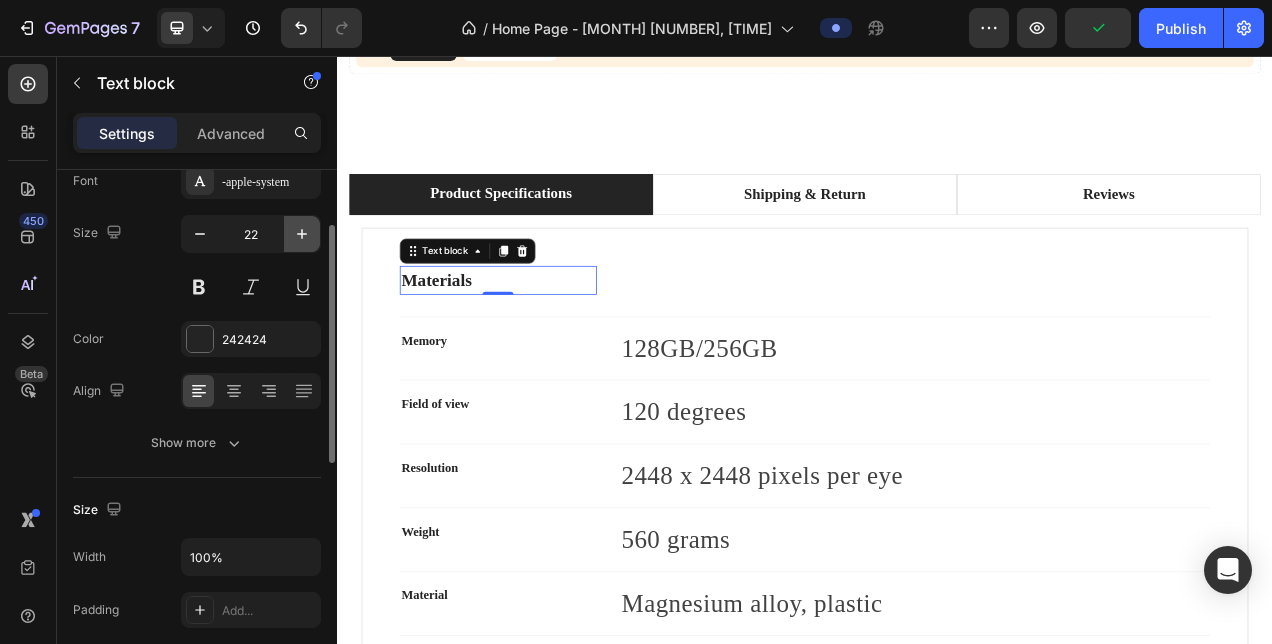 click 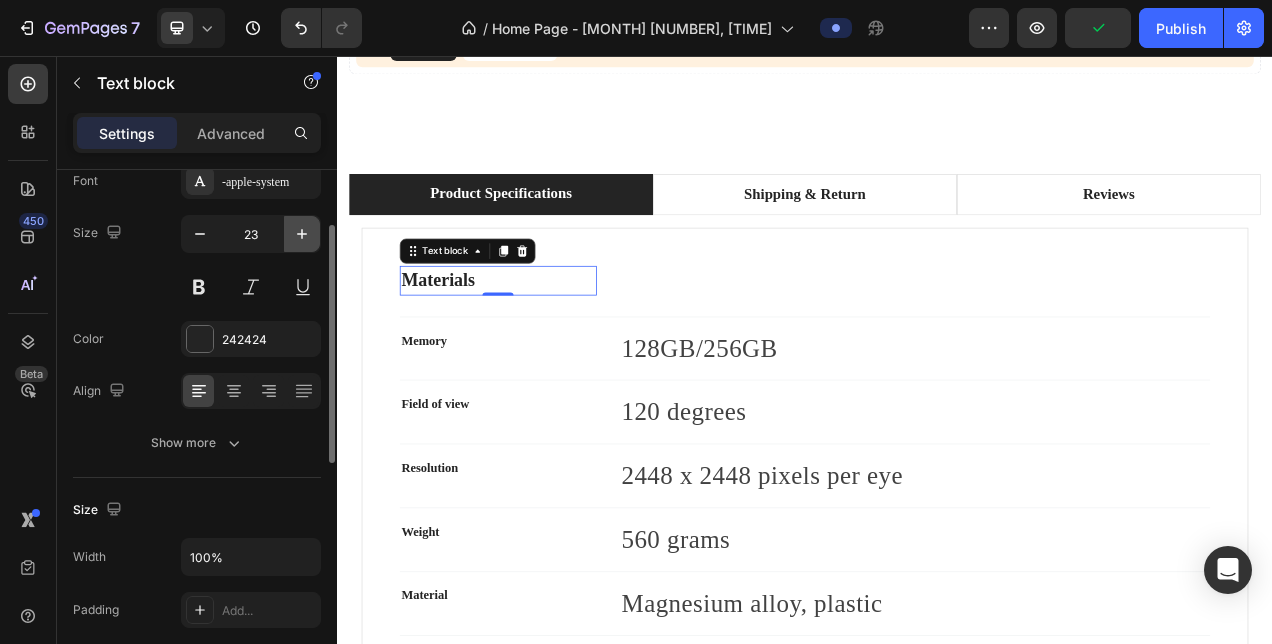 click 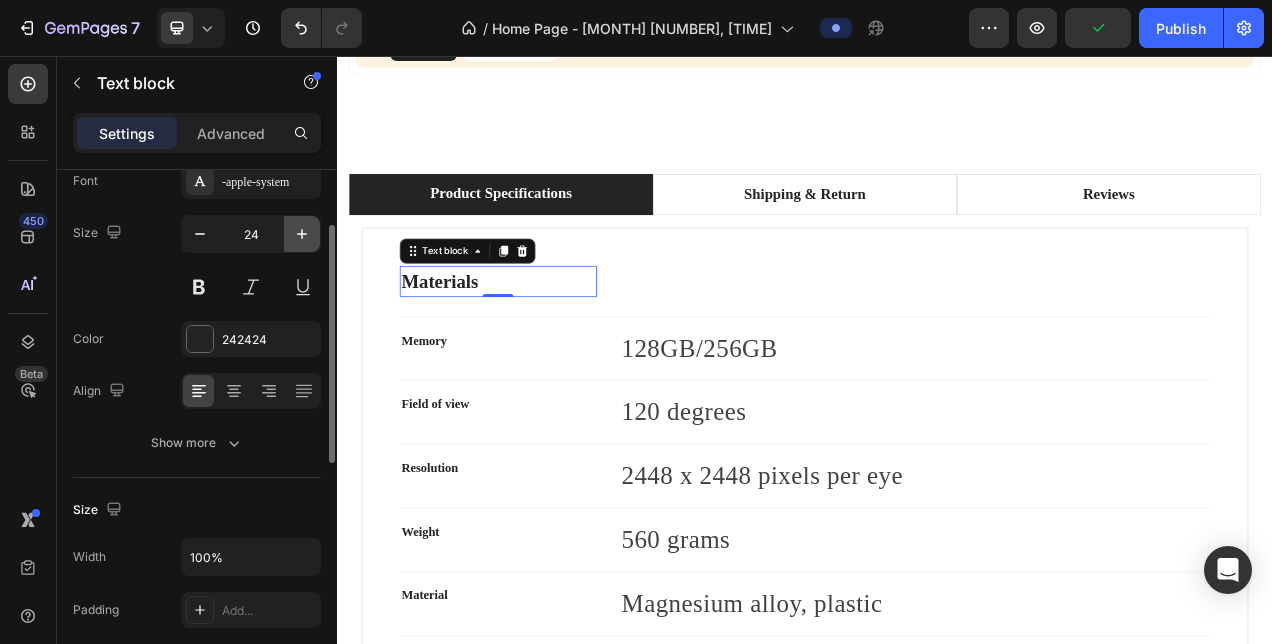 click 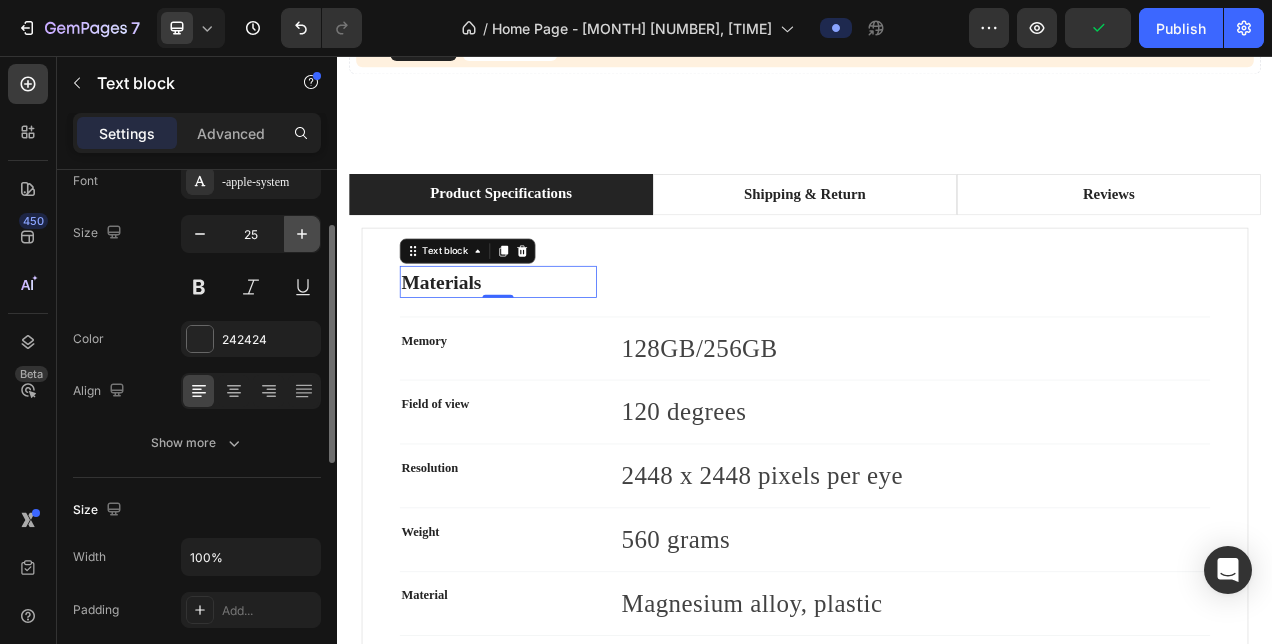 click 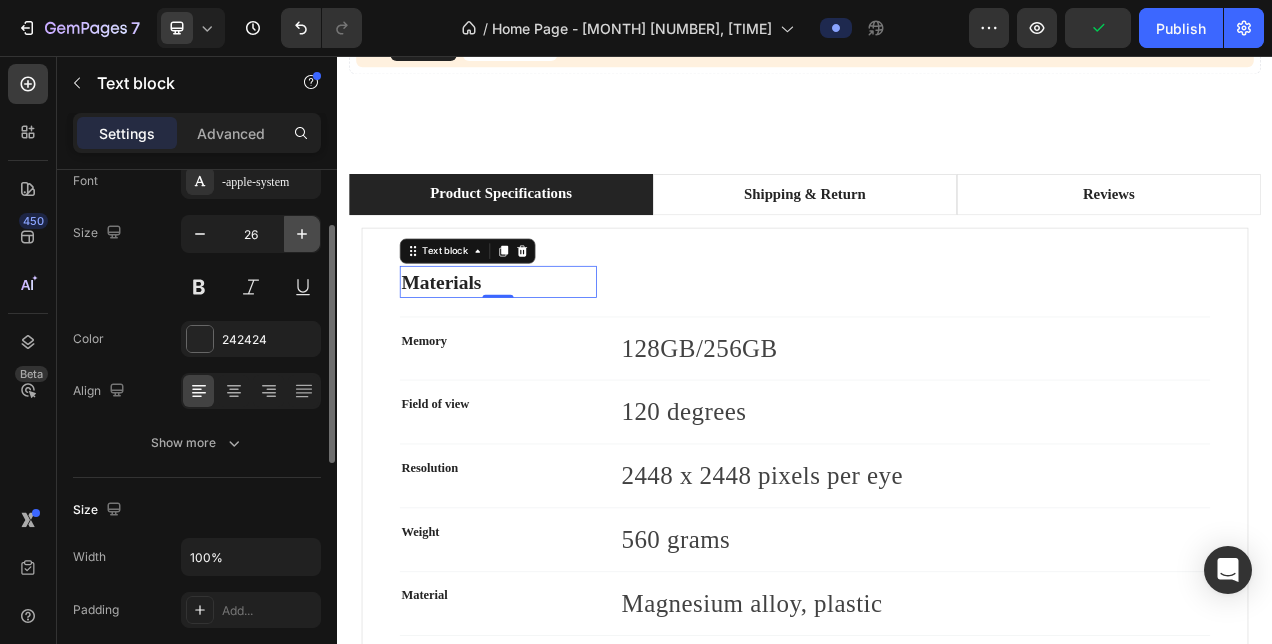 type on "27" 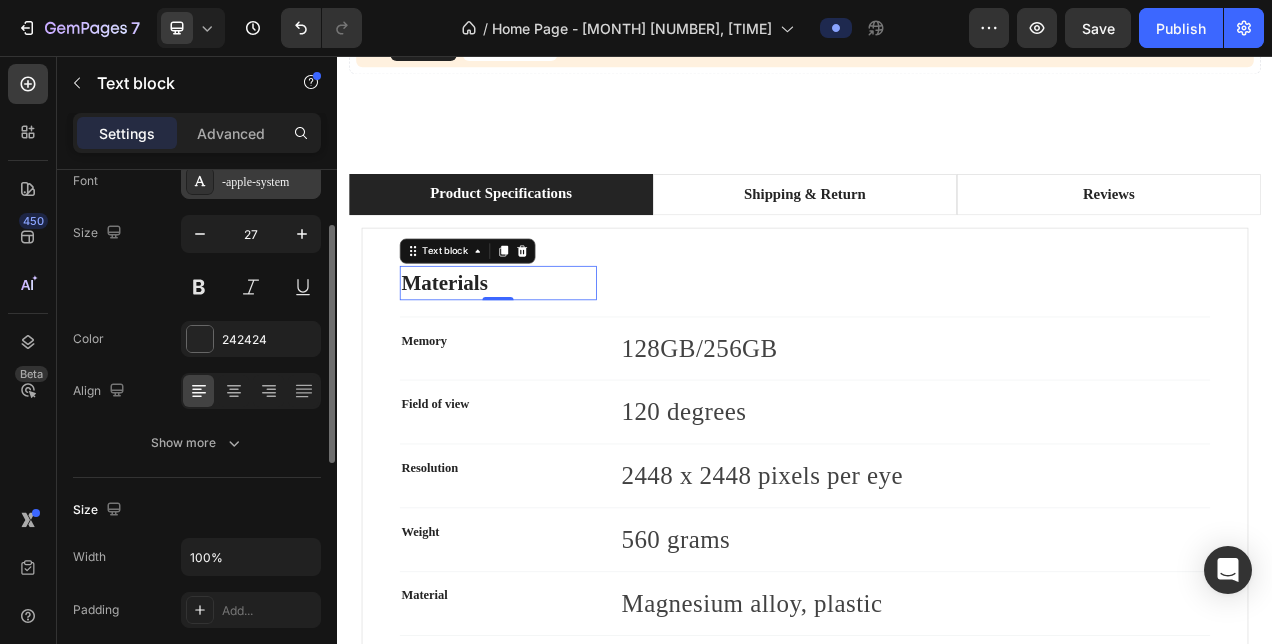 click on "-apple-system" at bounding box center (251, 181) 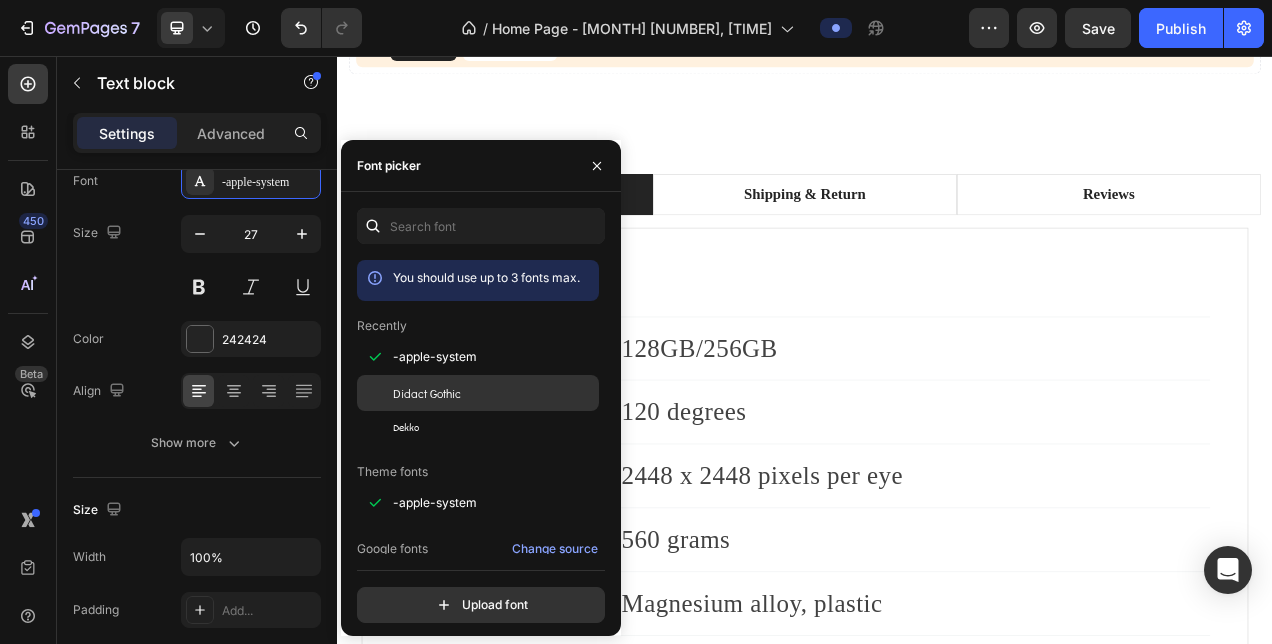 click on "Didact Gothic" 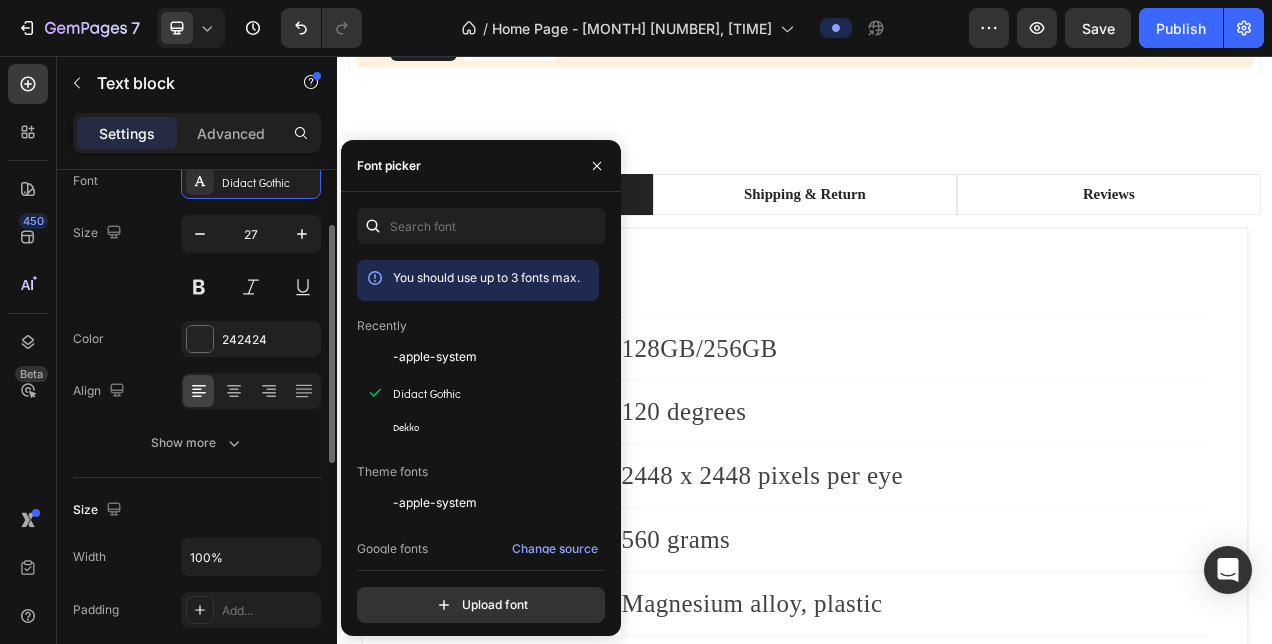 click on "Font Didact Gothic Size 27 Color 242424 Align Show more" at bounding box center (197, 312) 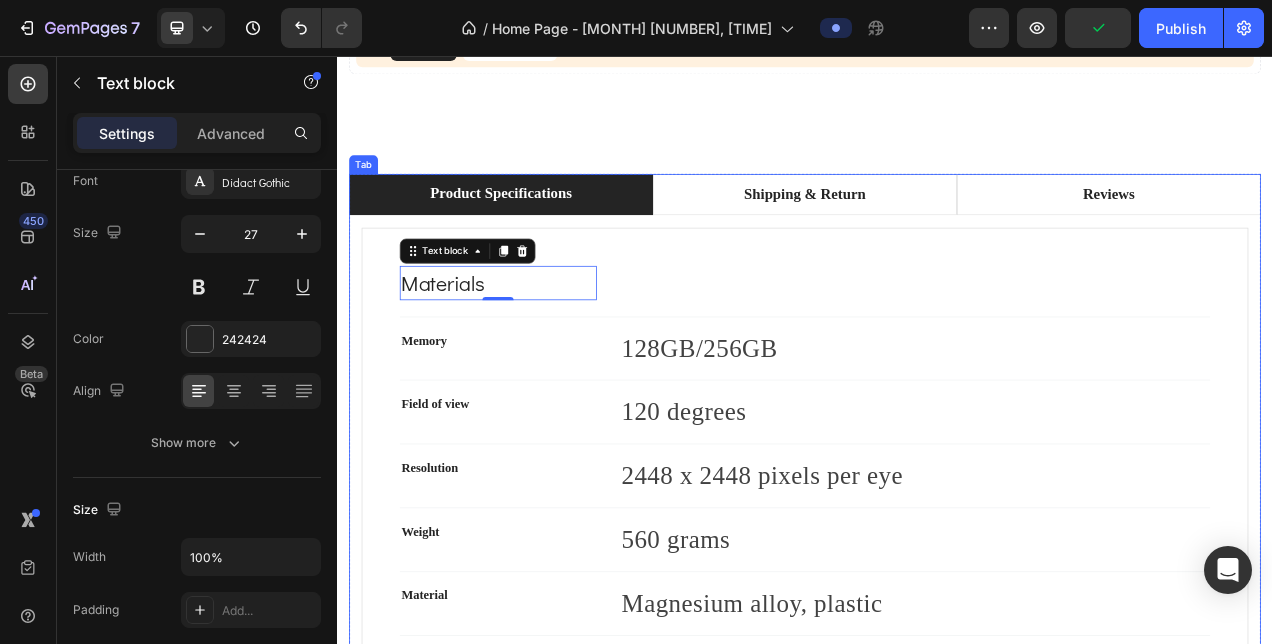 click on "Product Specifications" at bounding box center (547, 233) 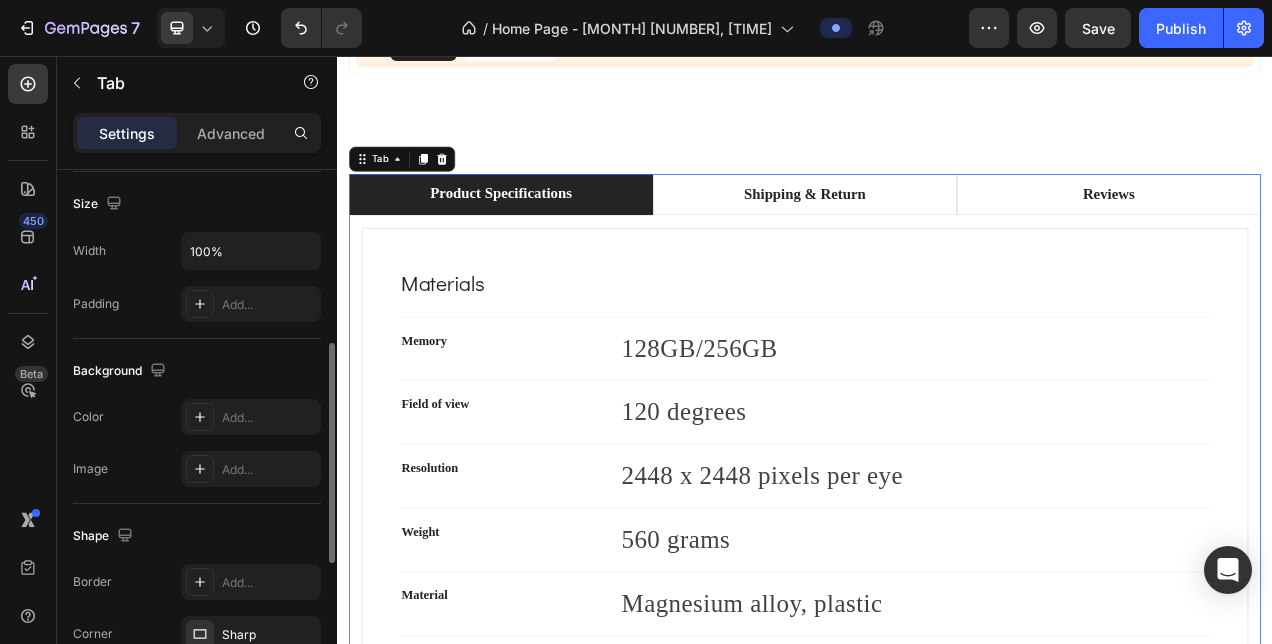 scroll, scrollTop: 412, scrollLeft: 0, axis: vertical 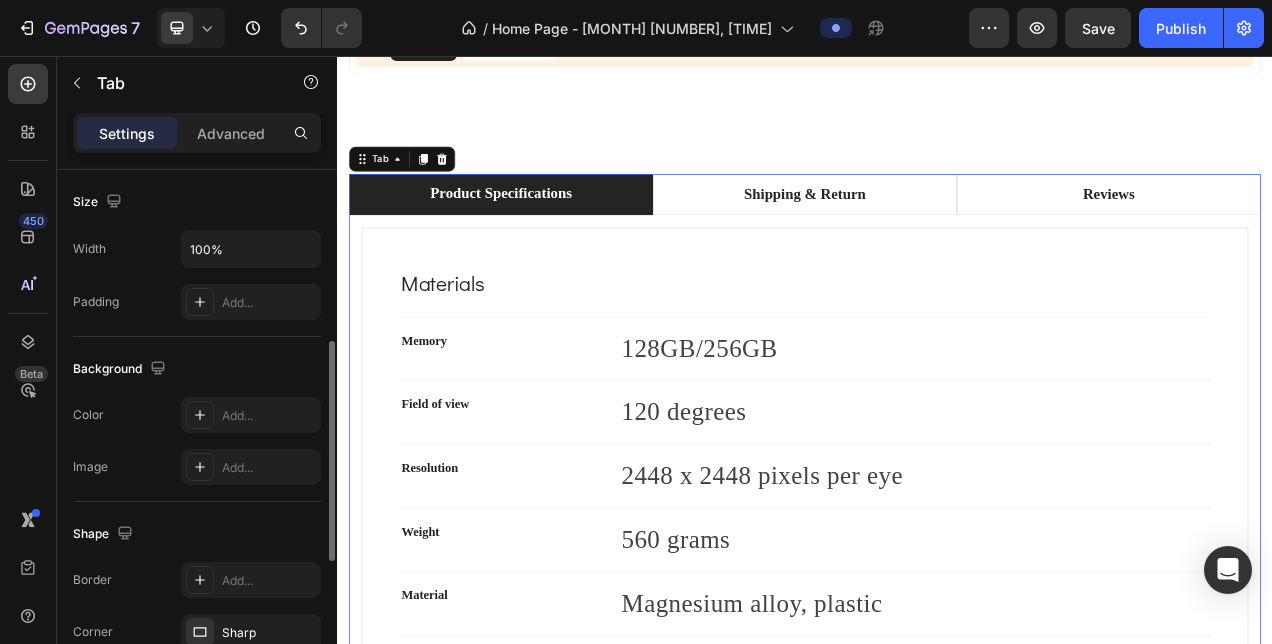 click on "Product Specifications" at bounding box center [547, 232] 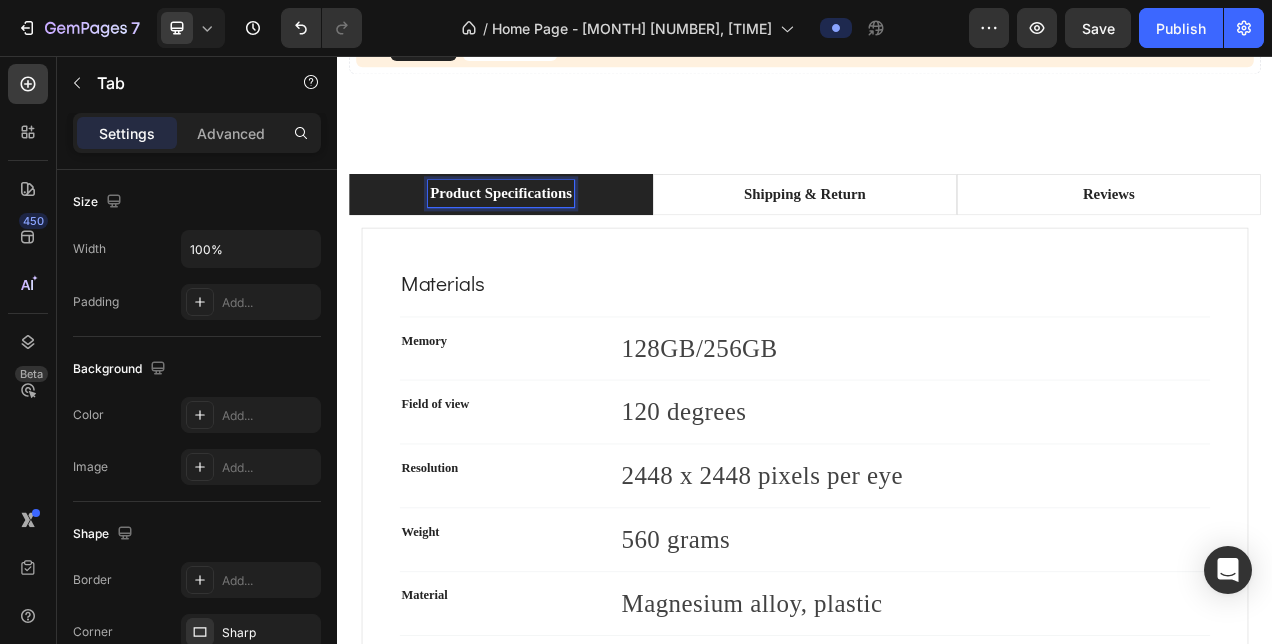 click on "Product Specifications" at bounding box center [547, 232] 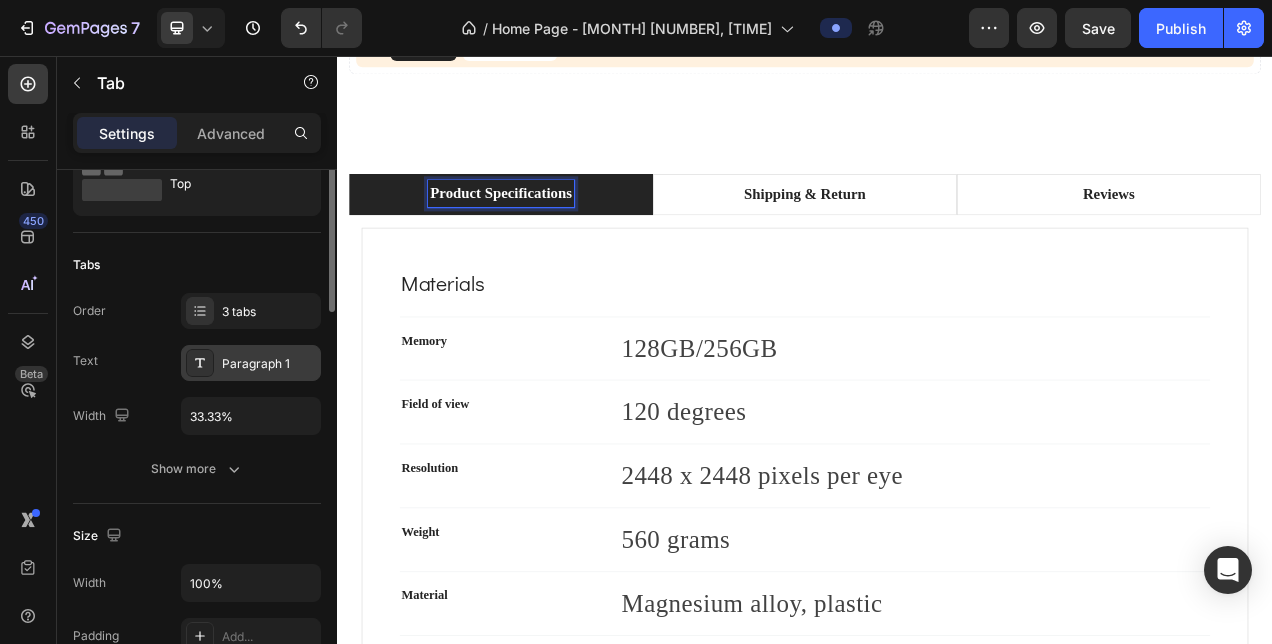 scroll, scrollTop: 0, scrollLeft: 0, axis: both 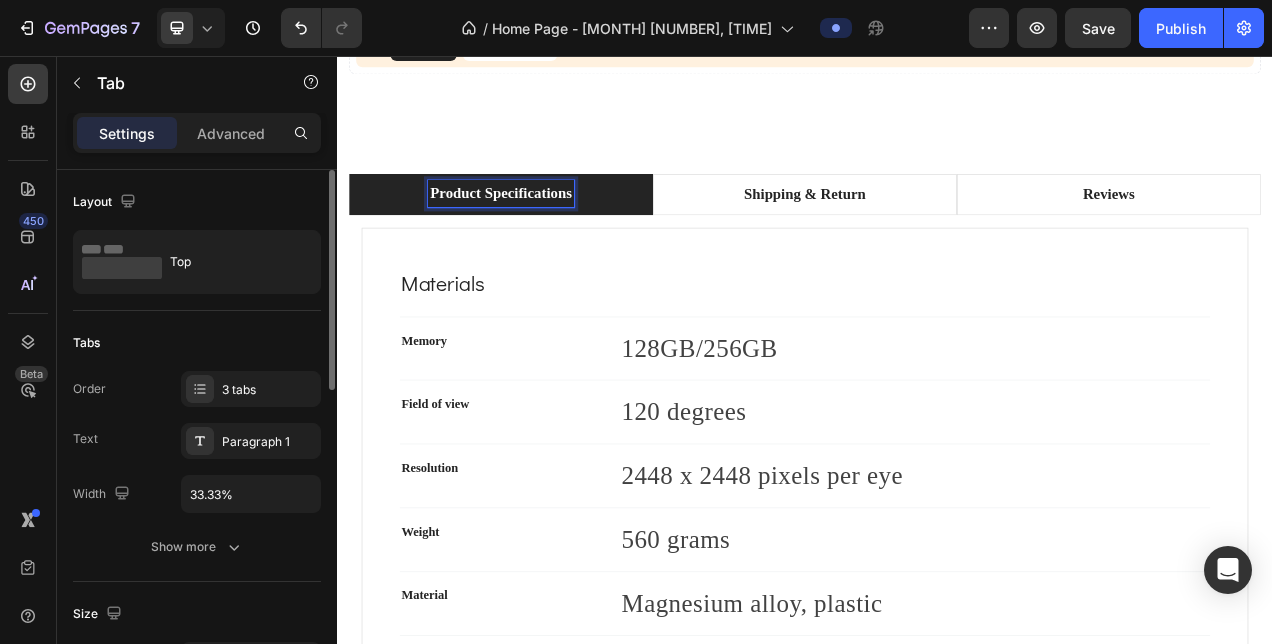 click on "Product Specifications" at bounding box center [547, 233] 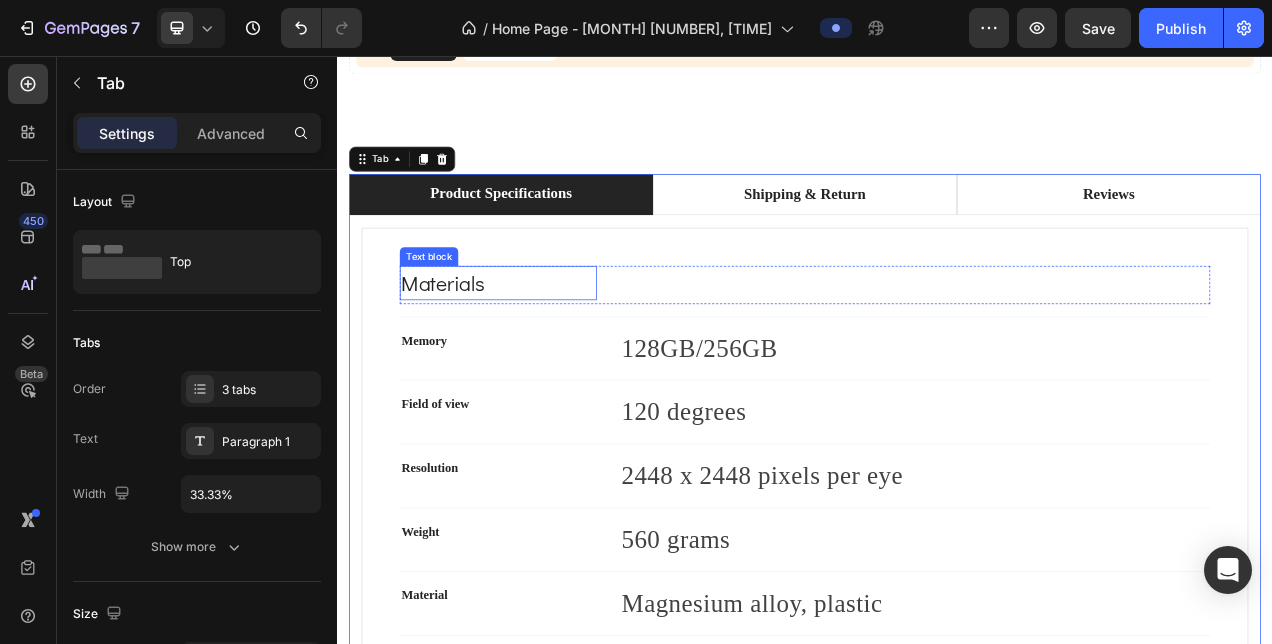 click on "Materials" at bounding box center [543, 347] 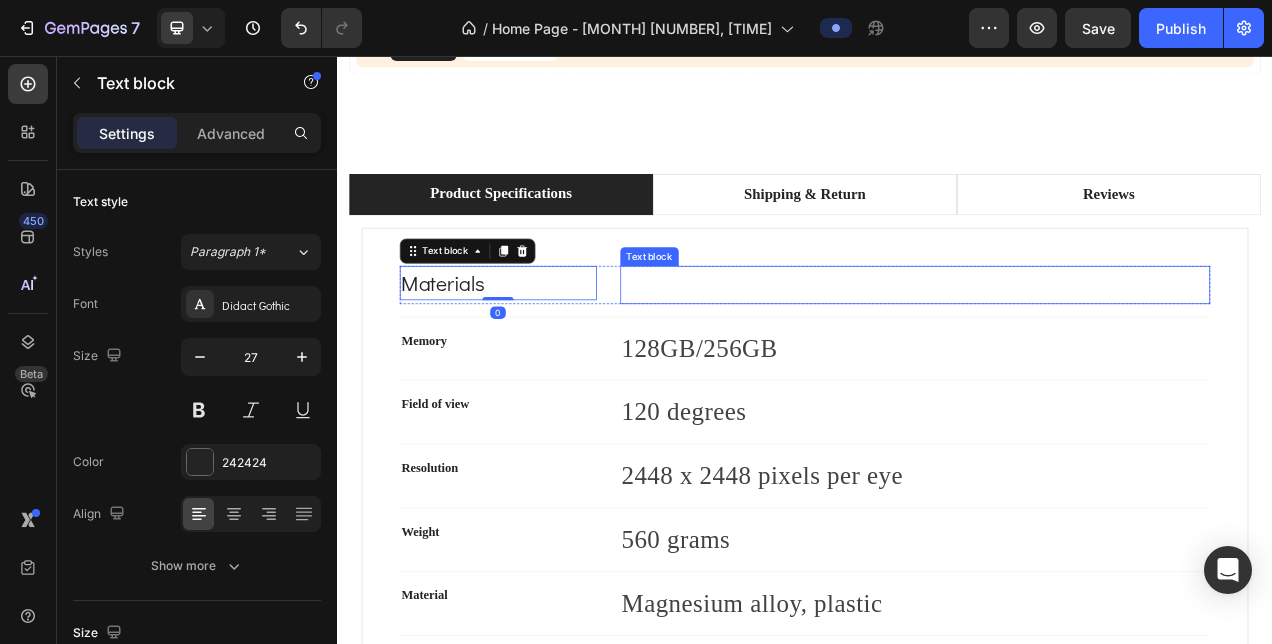 click at bounding box center [1079, 349] 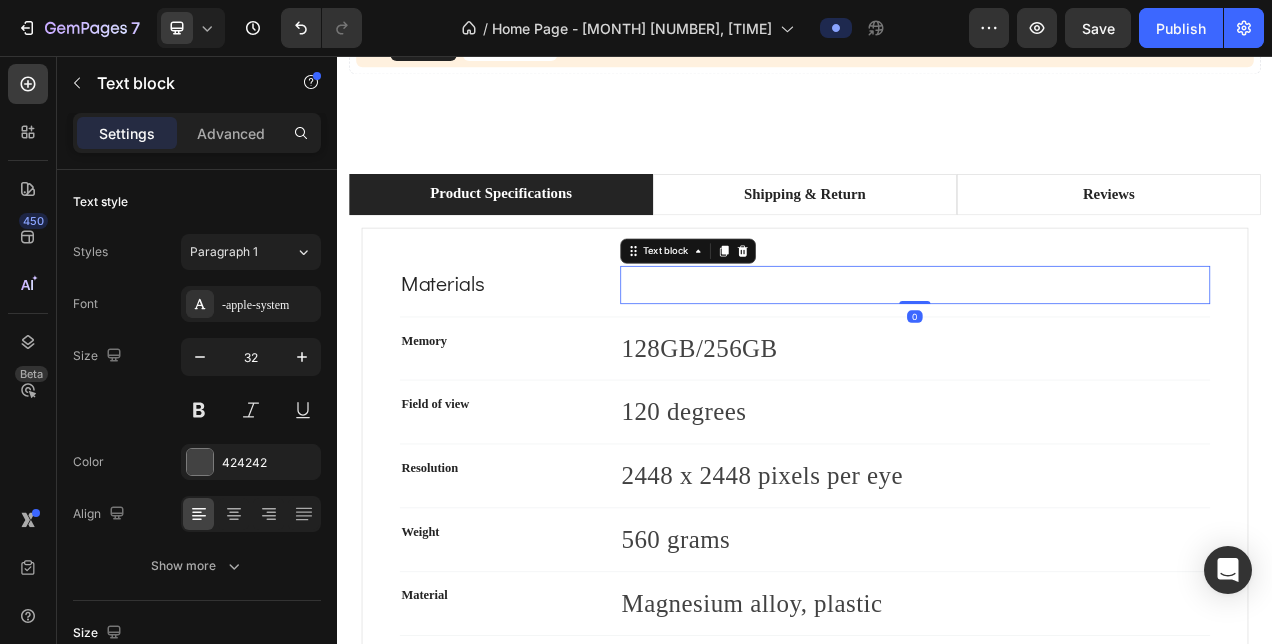 click at bounding box center [1079, 349] 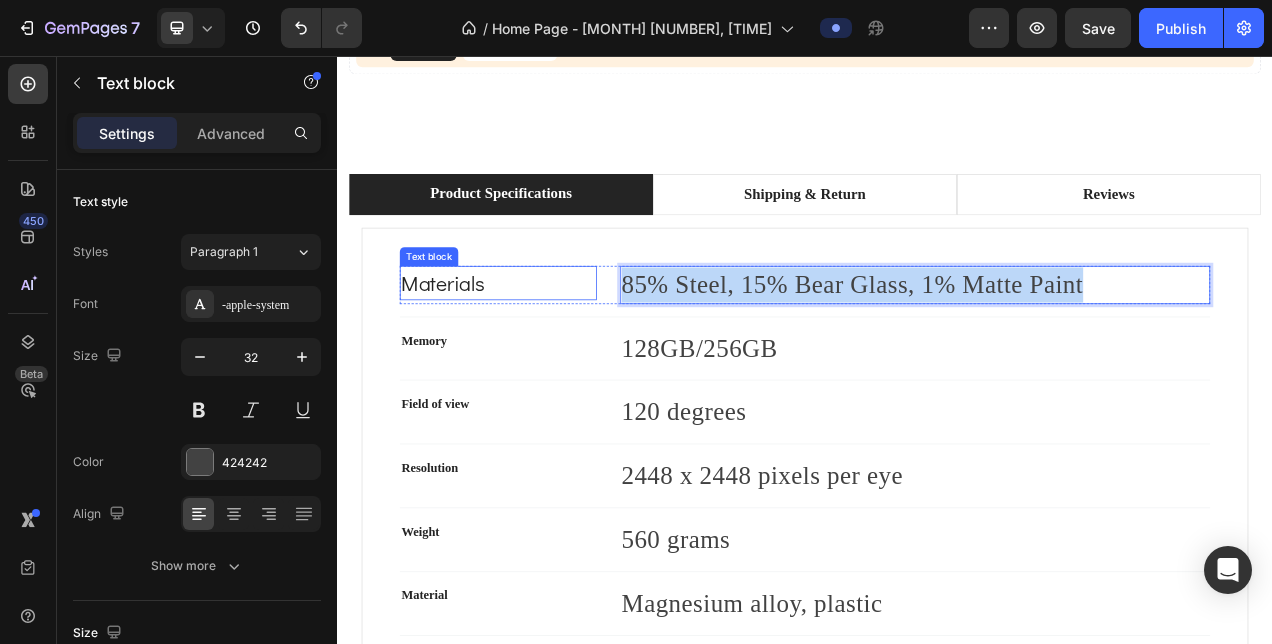drag, startPoint x: 1300, startPoint y: 339, endPoint x: 649, endPoint y: 358, distance: 651.2772 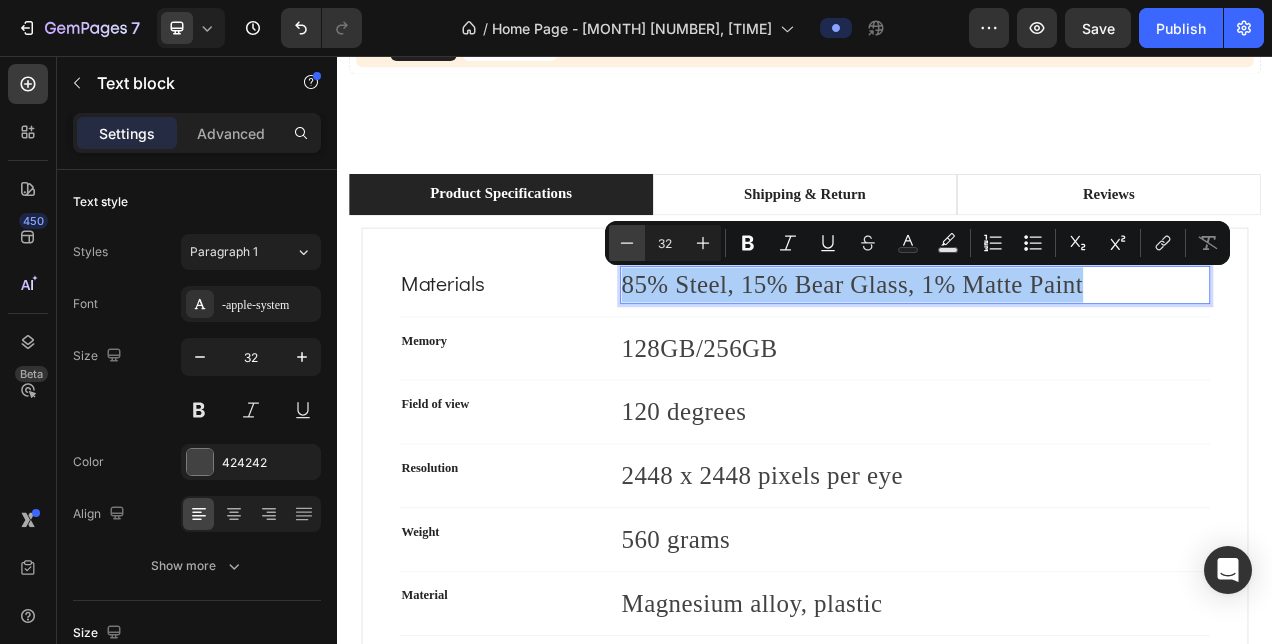 click 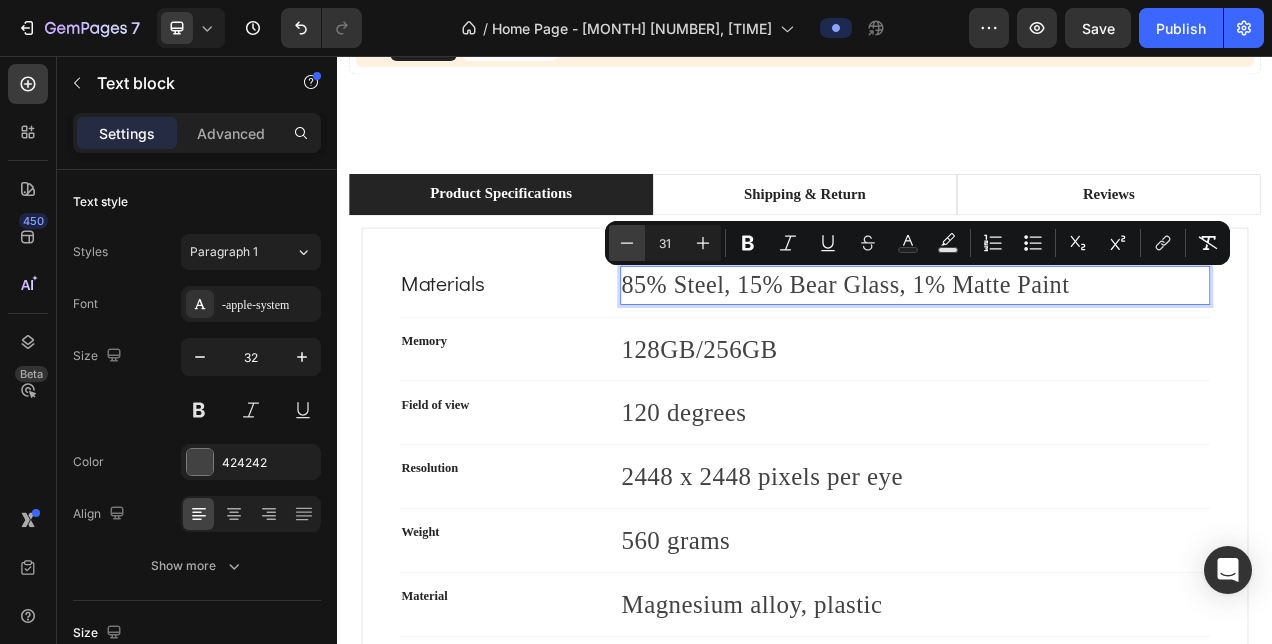 click 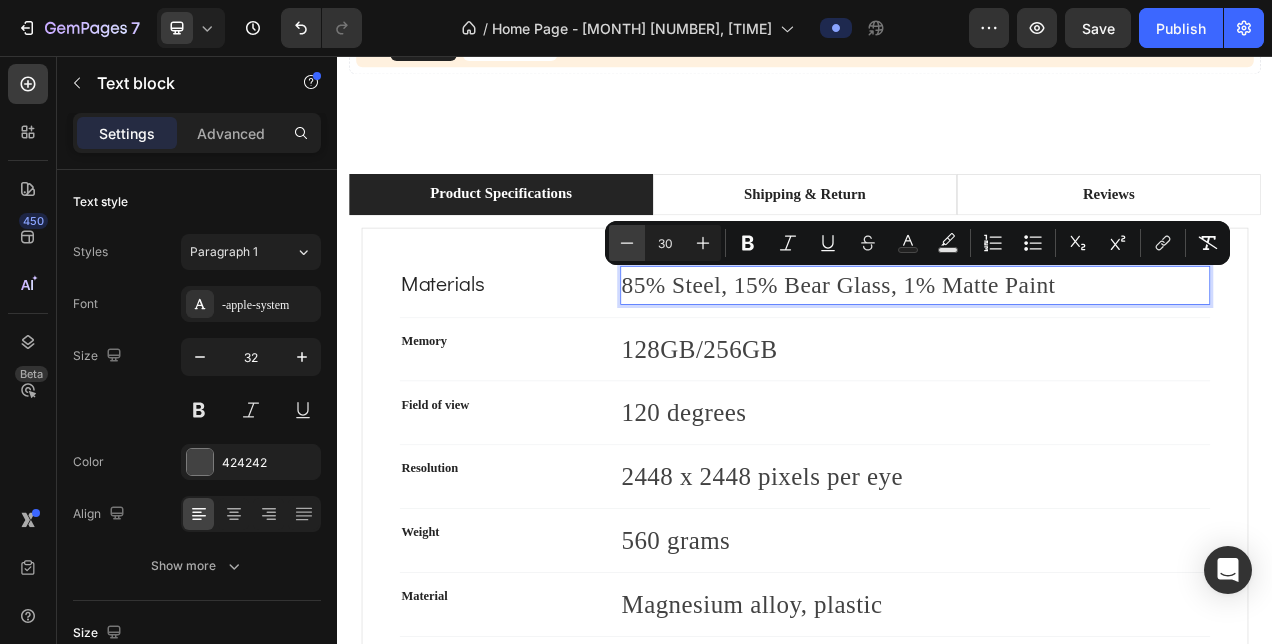 click 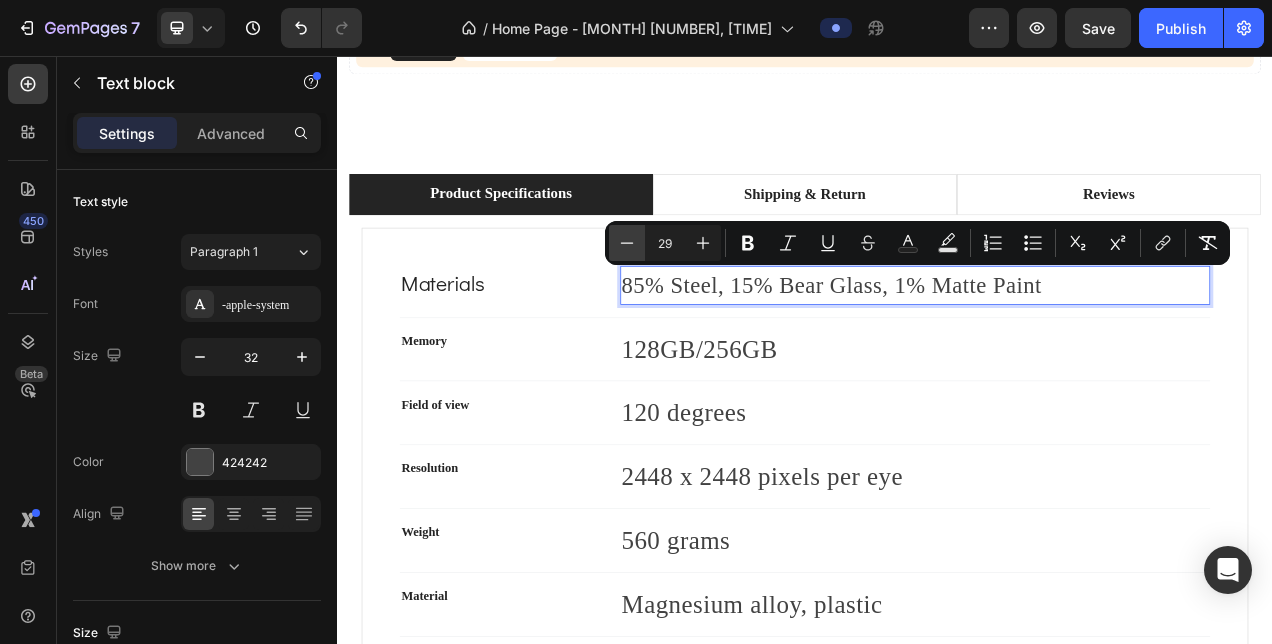 click 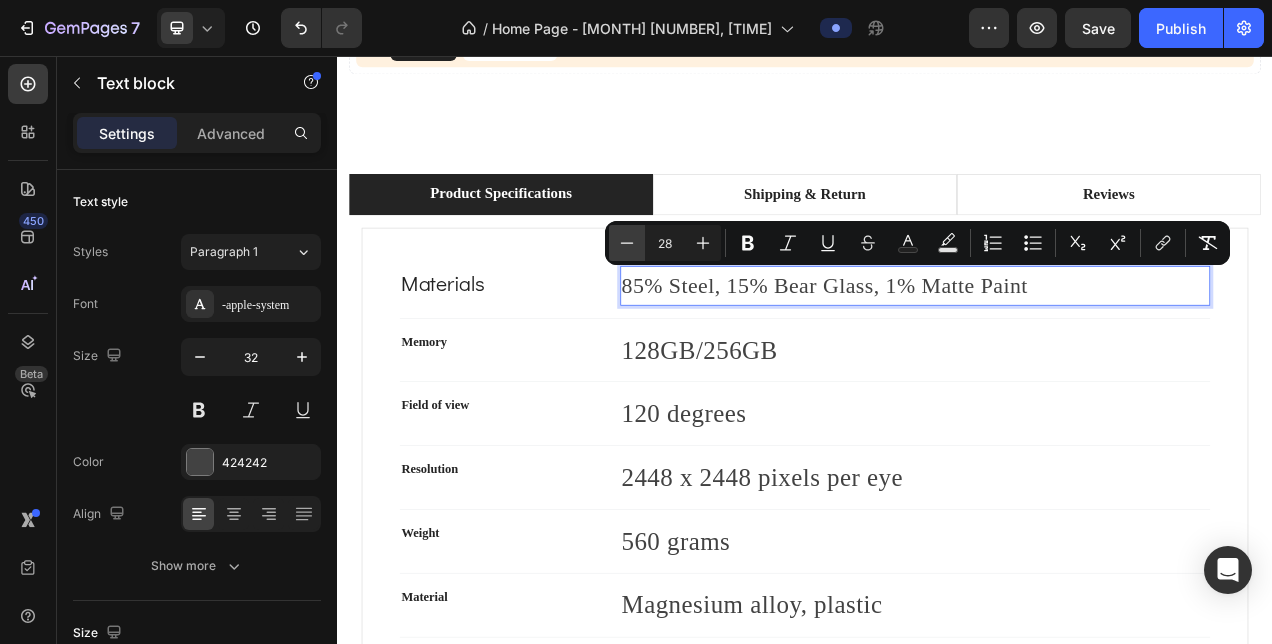 click 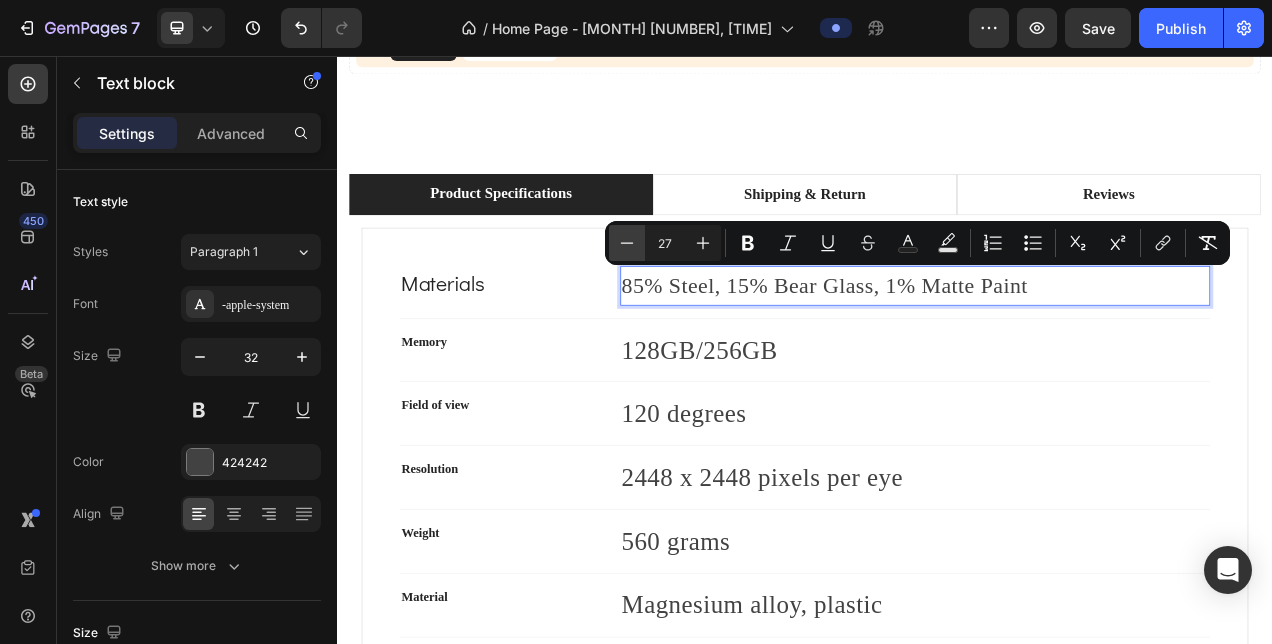 click 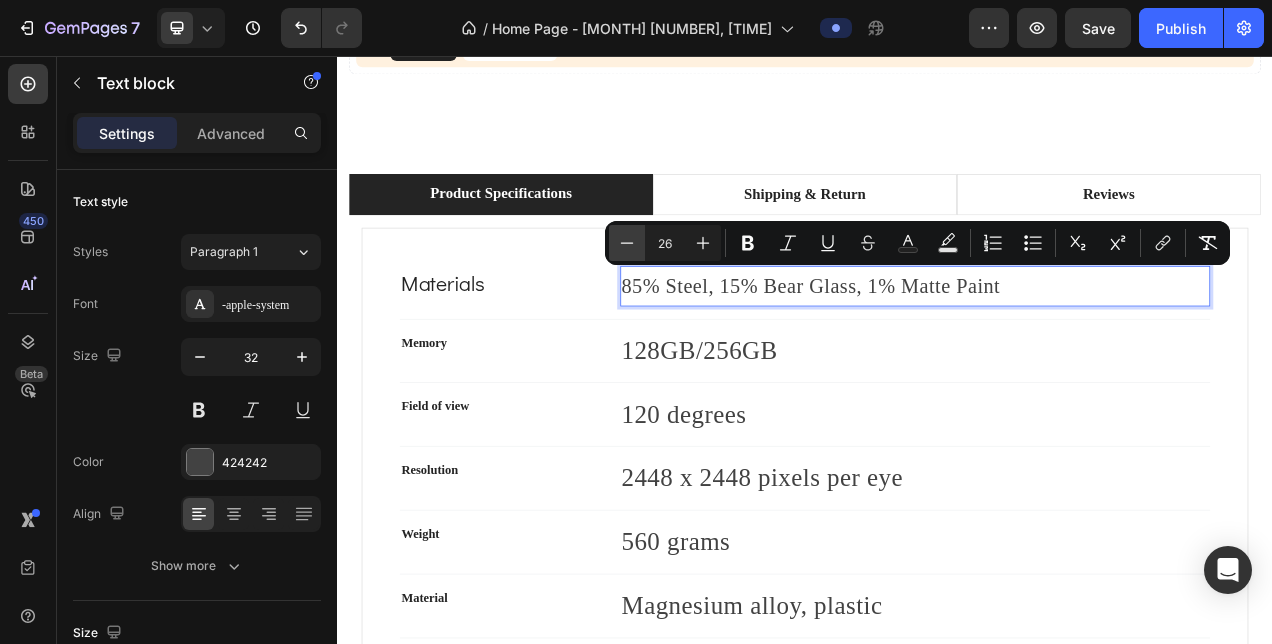 click 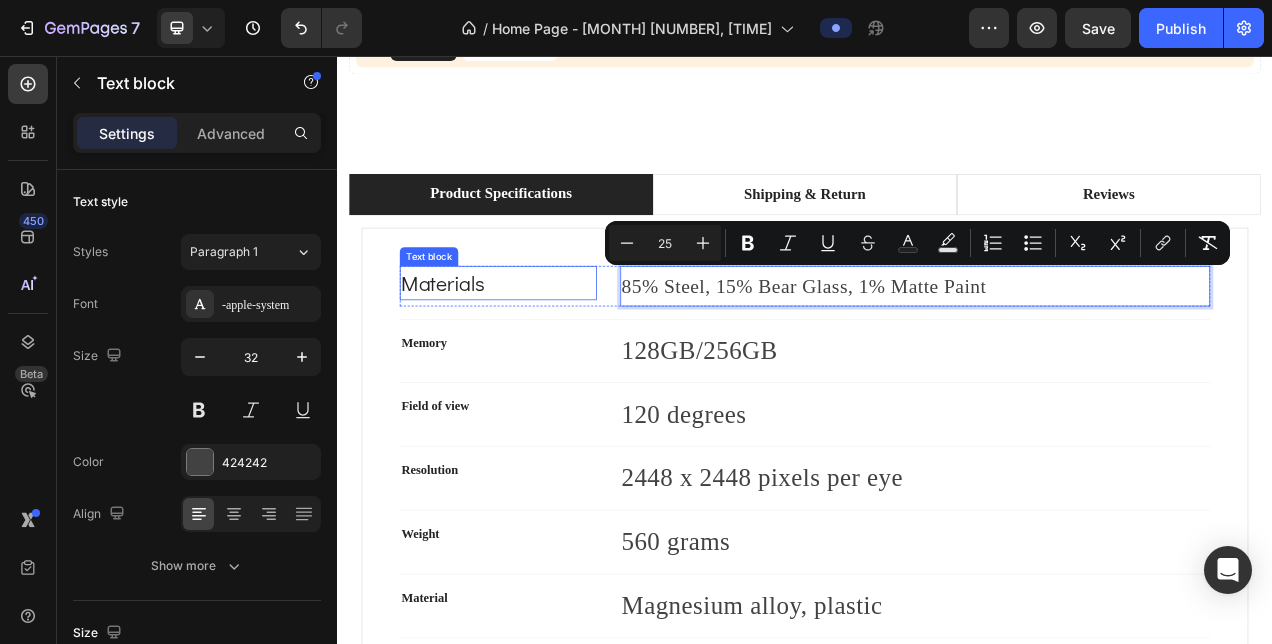 click on "Materials" at bounding box center (543, 347) 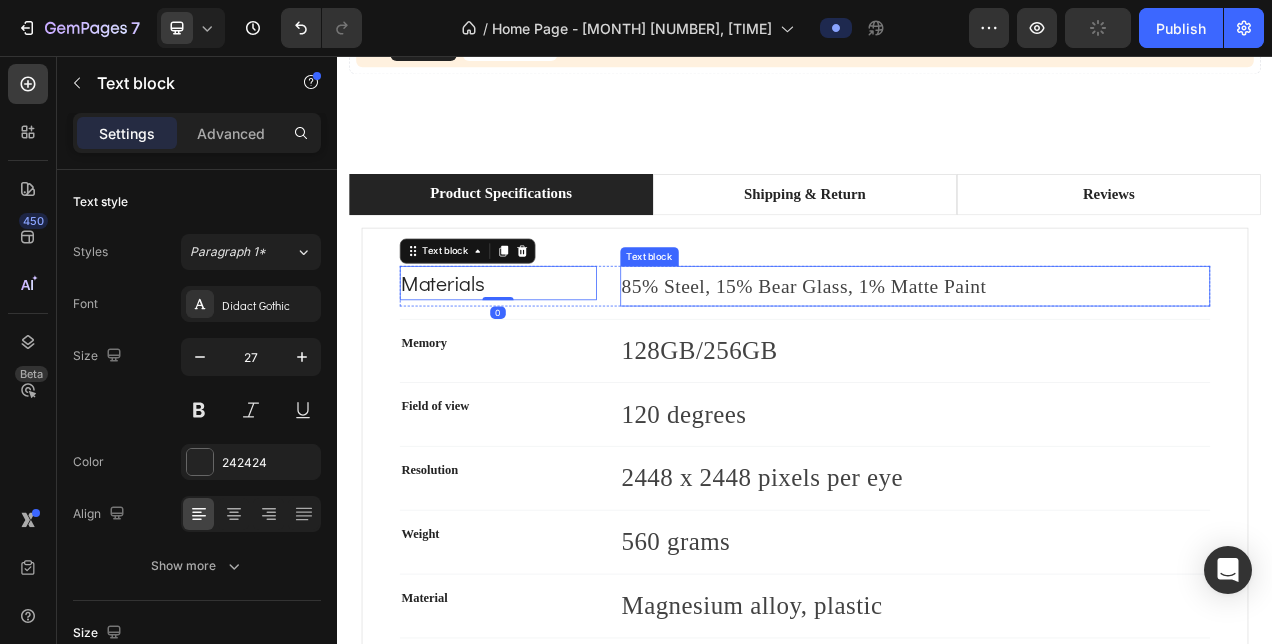 click on "85% Steel, 15% Bear Glass, 1% Matte Paint" at bounding box center (936, 351) 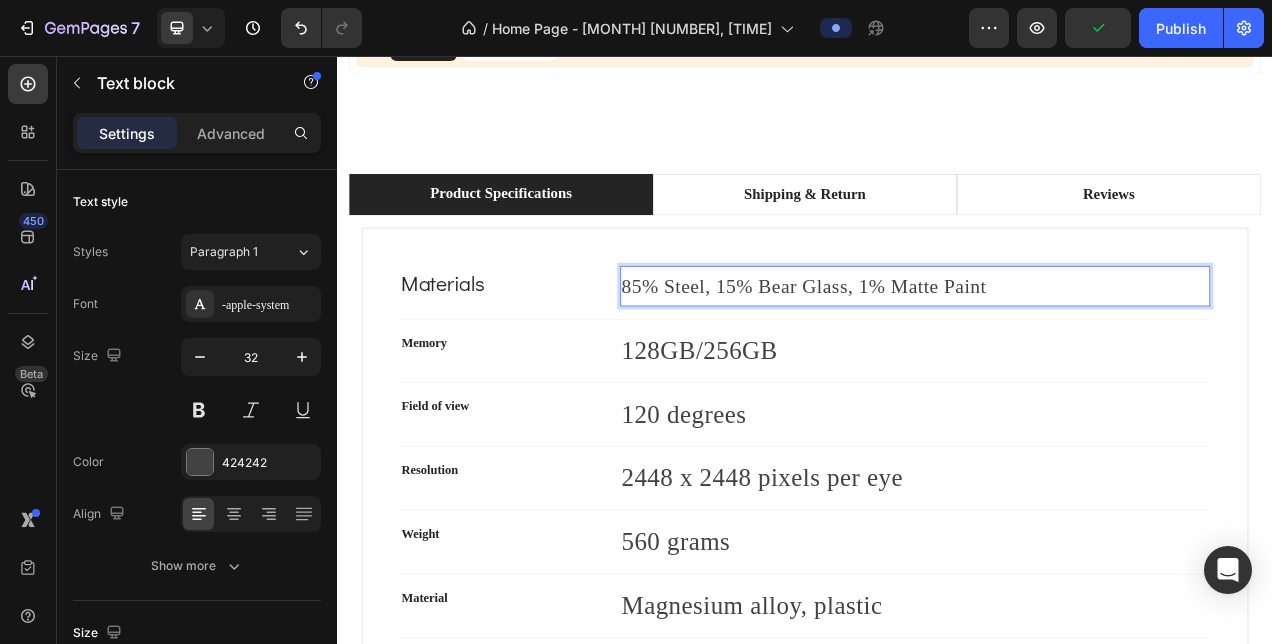 click on "85% Steel, 15% Bear Glass, 1% Matte Paint" at bounding box center (936, 351) 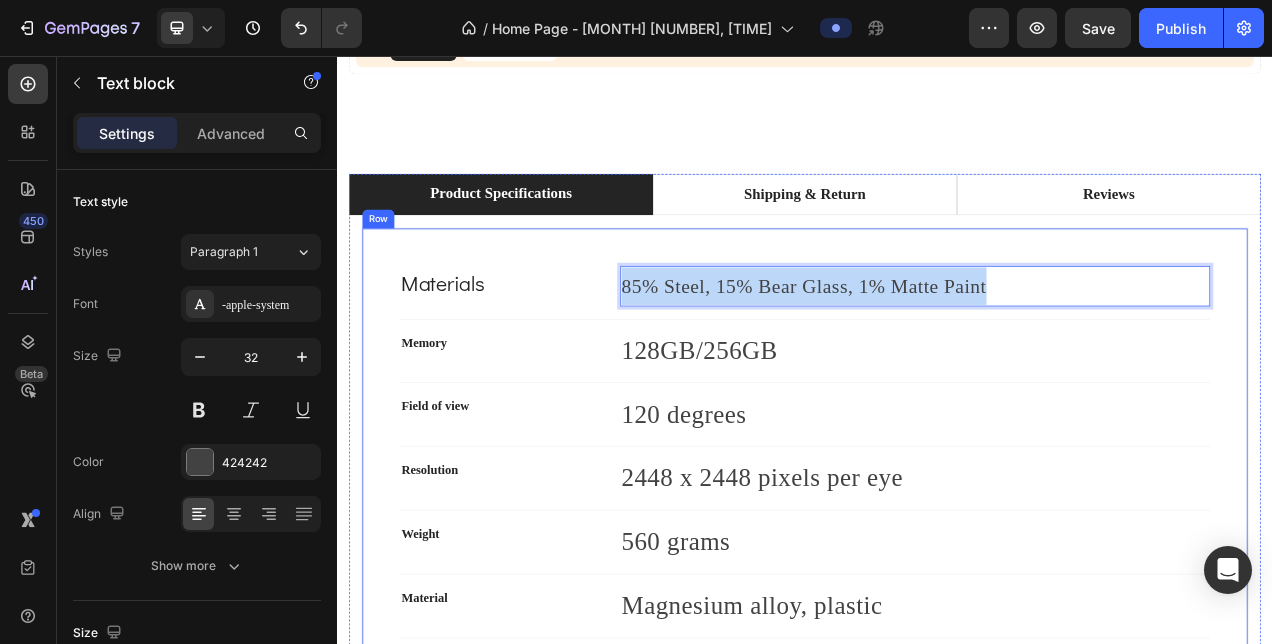 drag, startPoint x: 701, startPoint y: 339, endPoint x: 1200, endPoint y: 318, distance: 499.44168 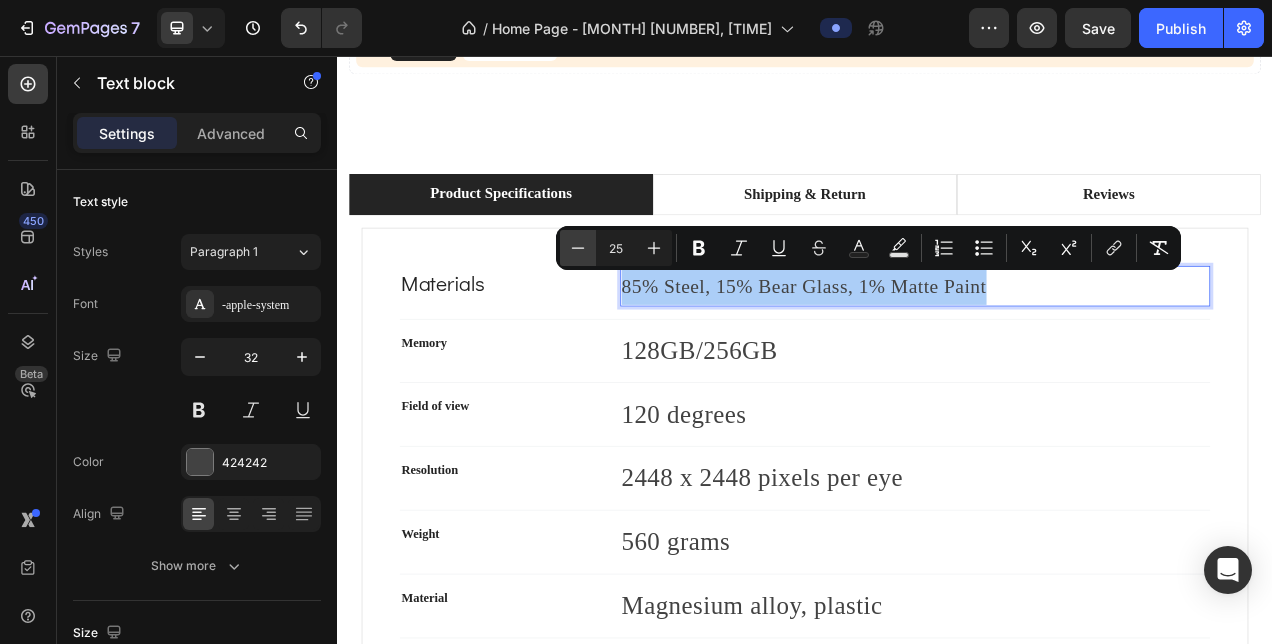 click 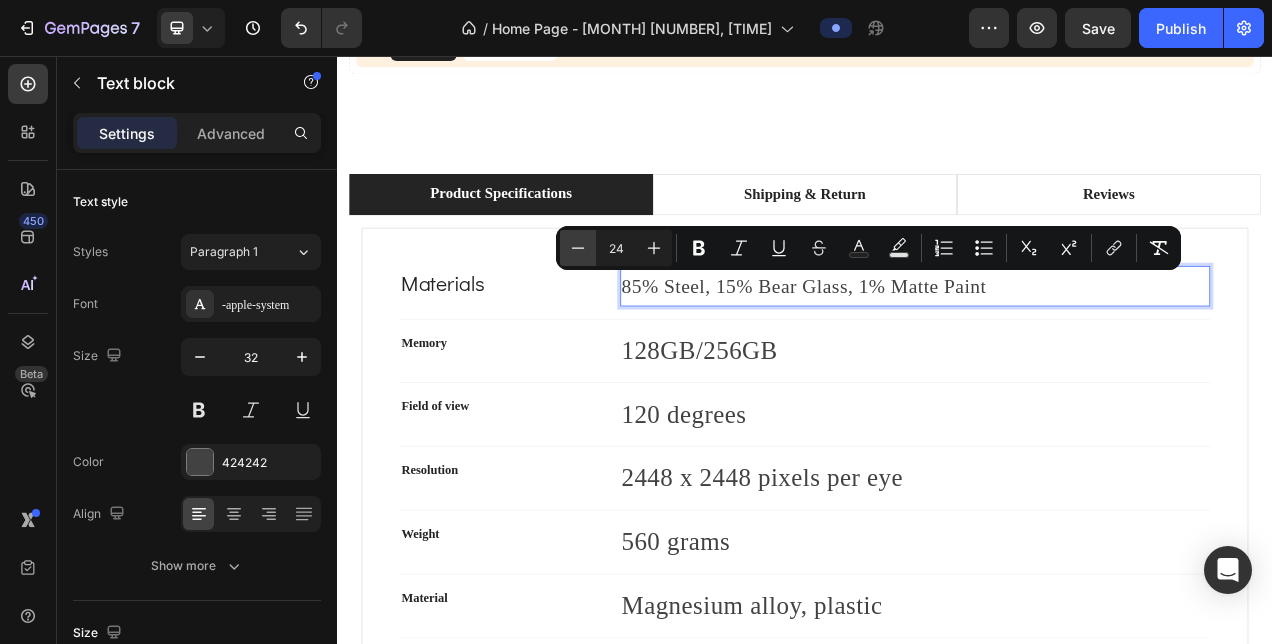 click 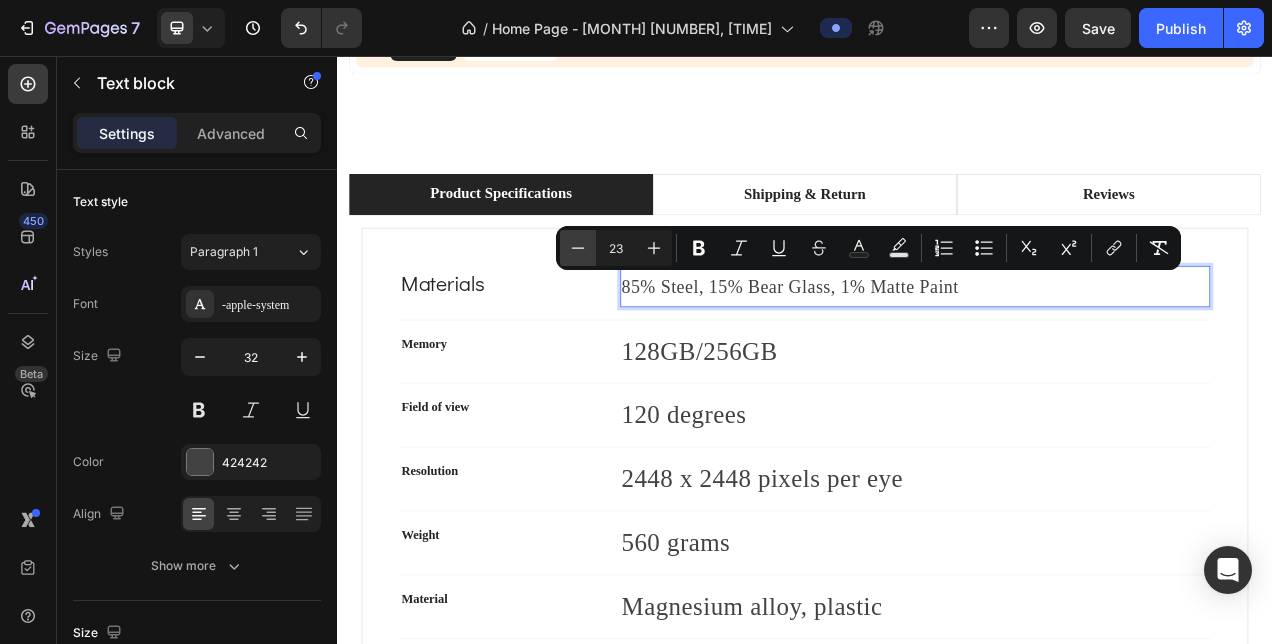 click 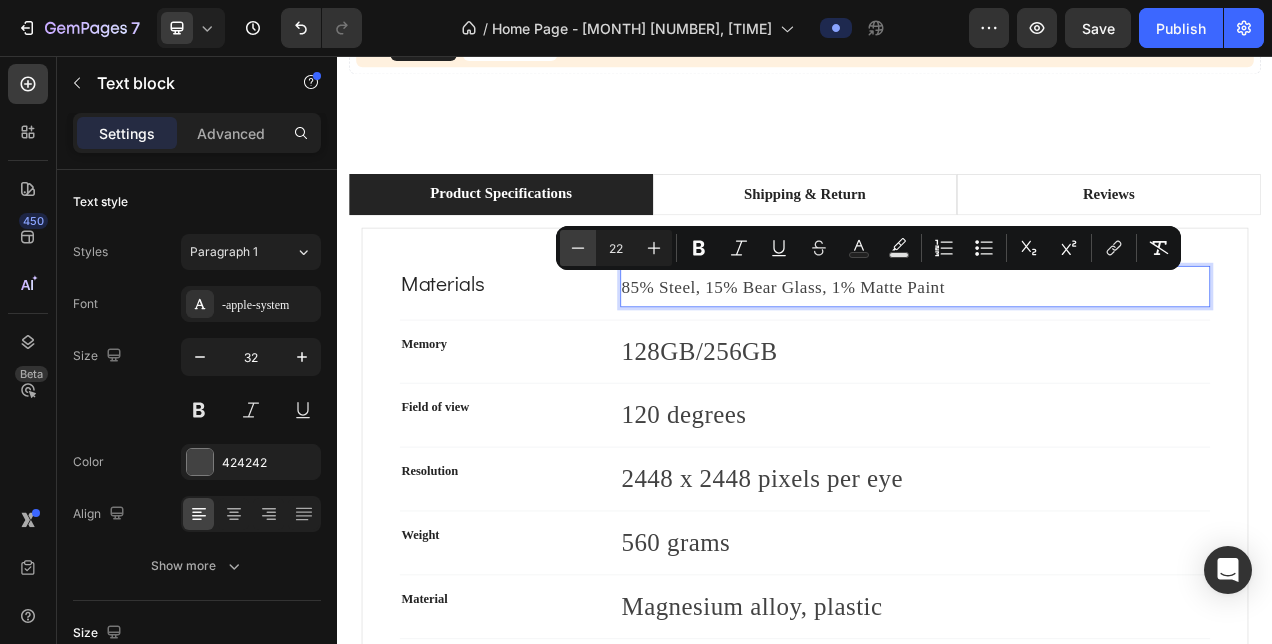 click 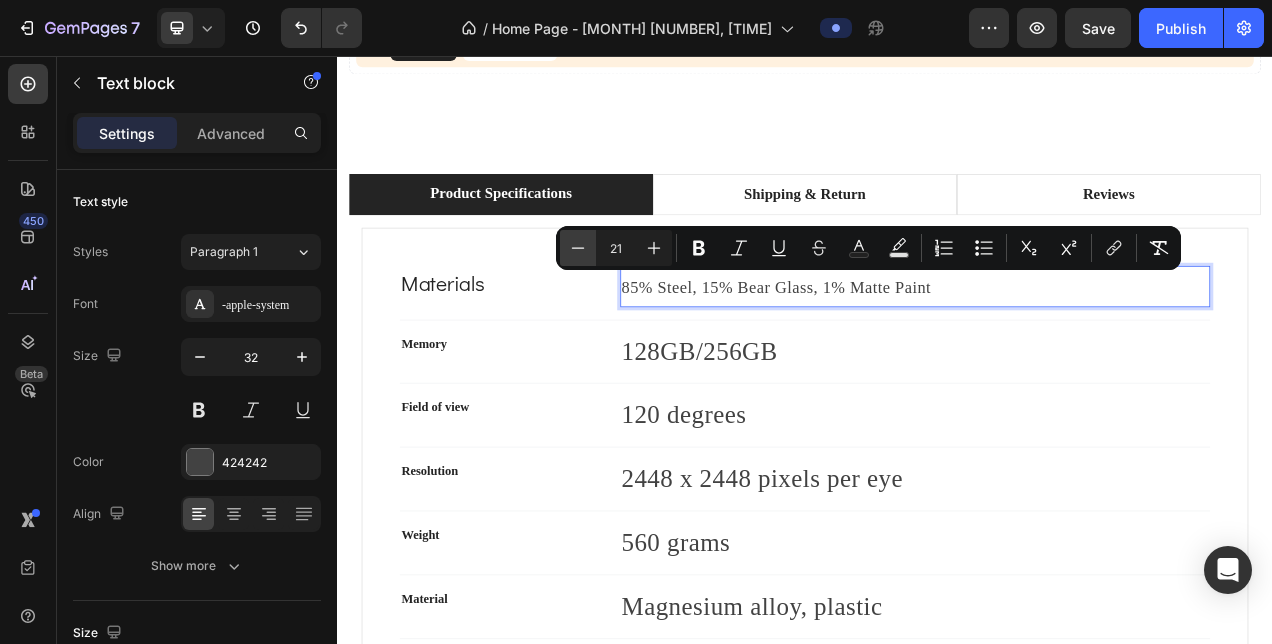 click 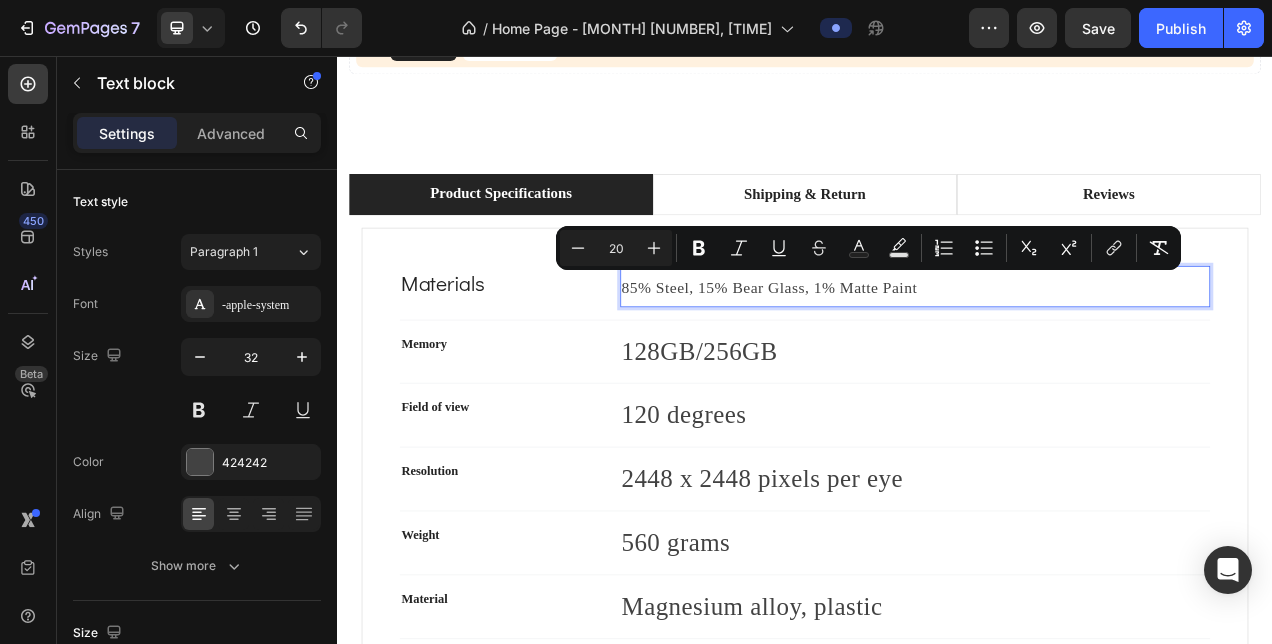 click on "85% Steel, 15% Bear Glass, 1% Matte Paint" at bounding box center [1079, 351] 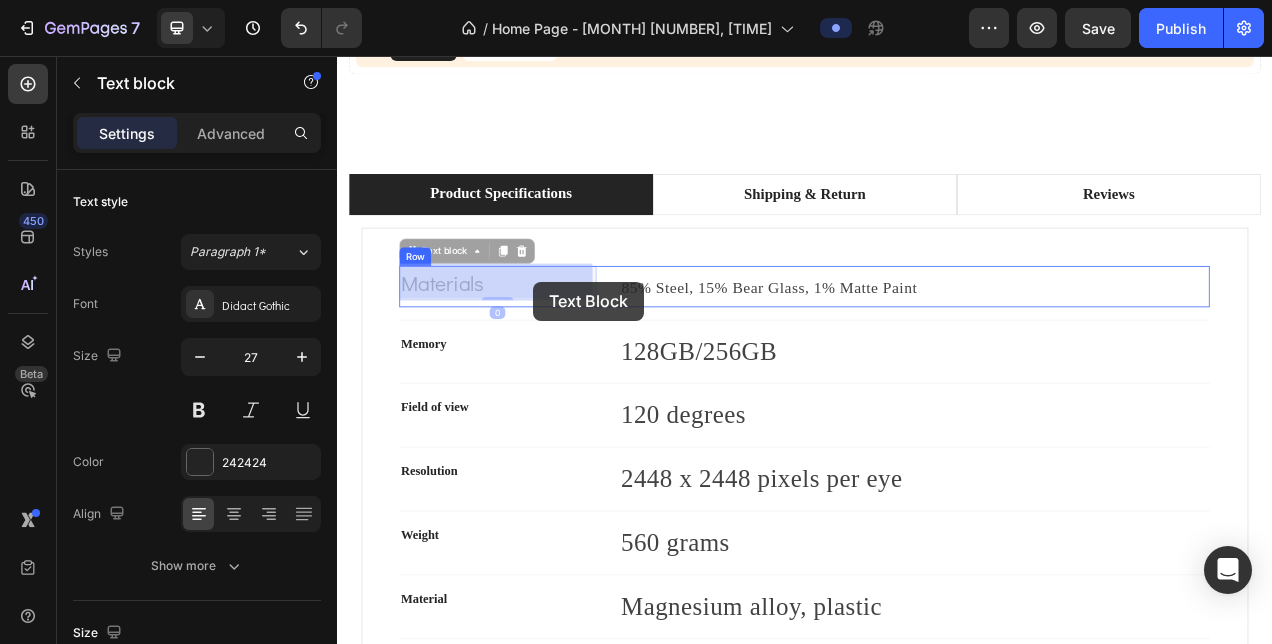drag, startPoint x: 588, startPoint y: 334, endPoint x: 588, endPoint y: 346, distance: 12 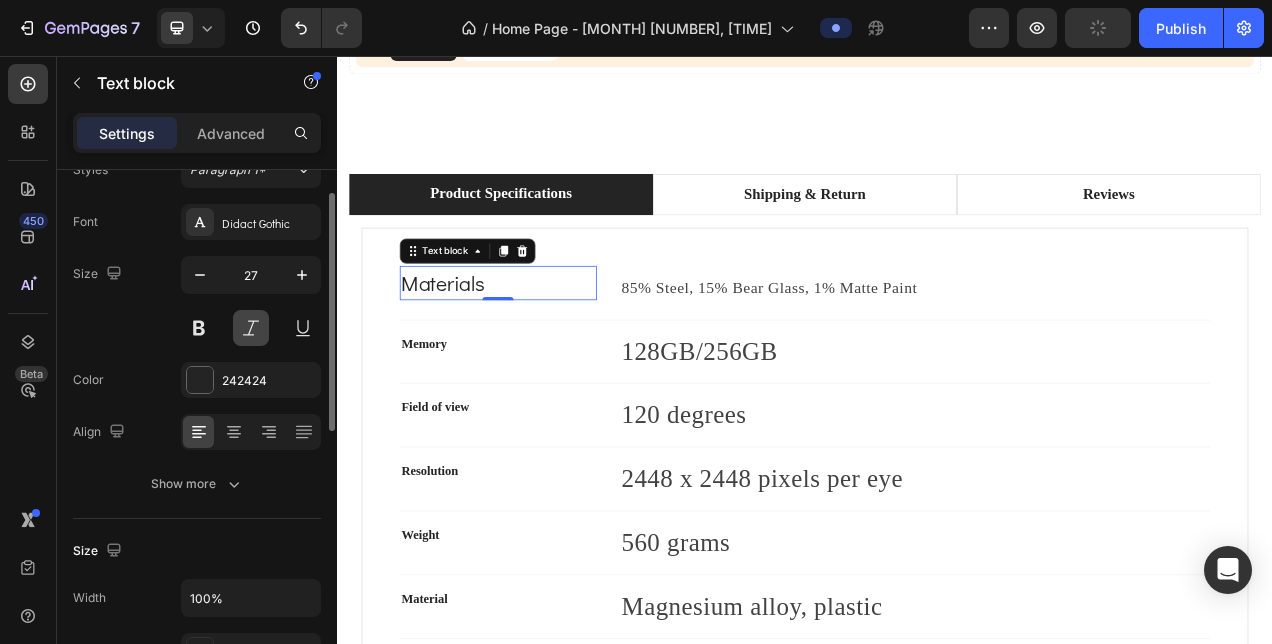 scroll, scrollTop: 92, scrollLeft: 0, axis: vertical 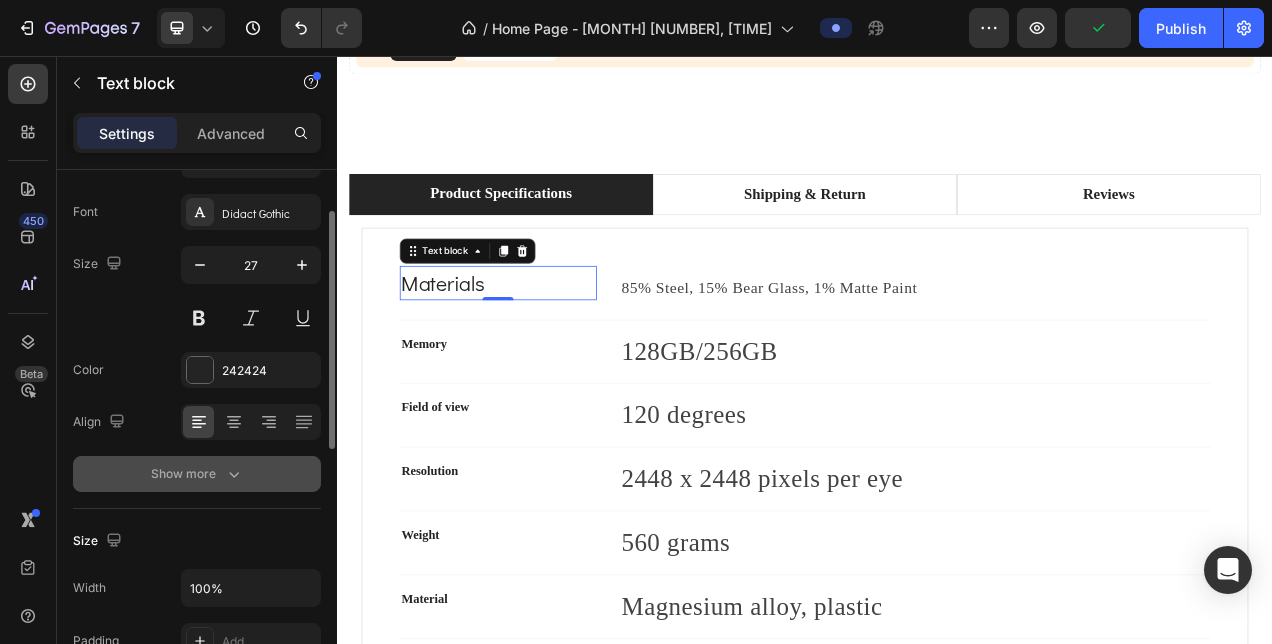 click on "Show more" at bounding box center (197, 474) 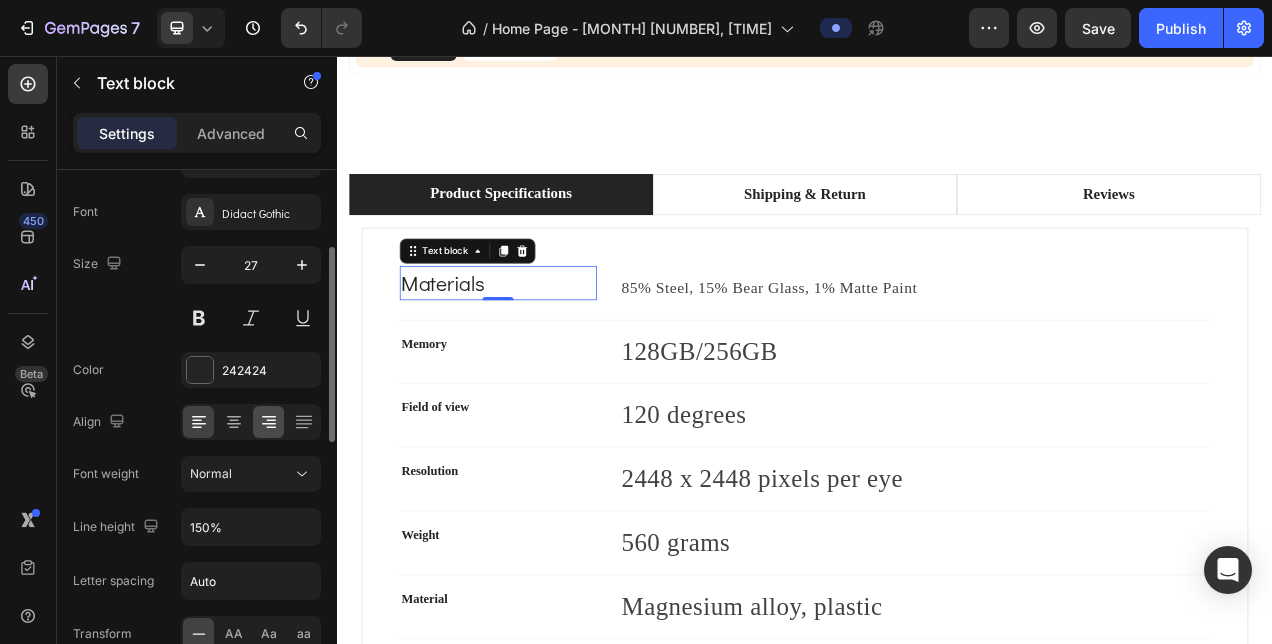 scroll, scrollTop: 162, scrollLeft: 0, axis: vertical 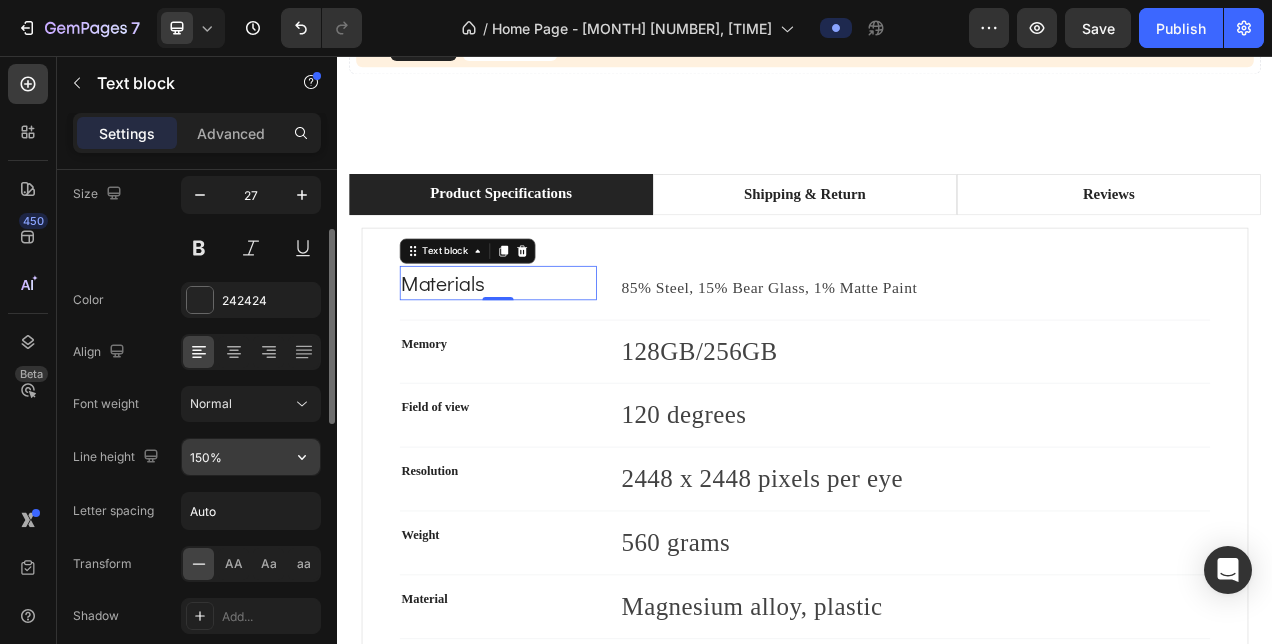 click on "150%" at bounding box center [251, 457] 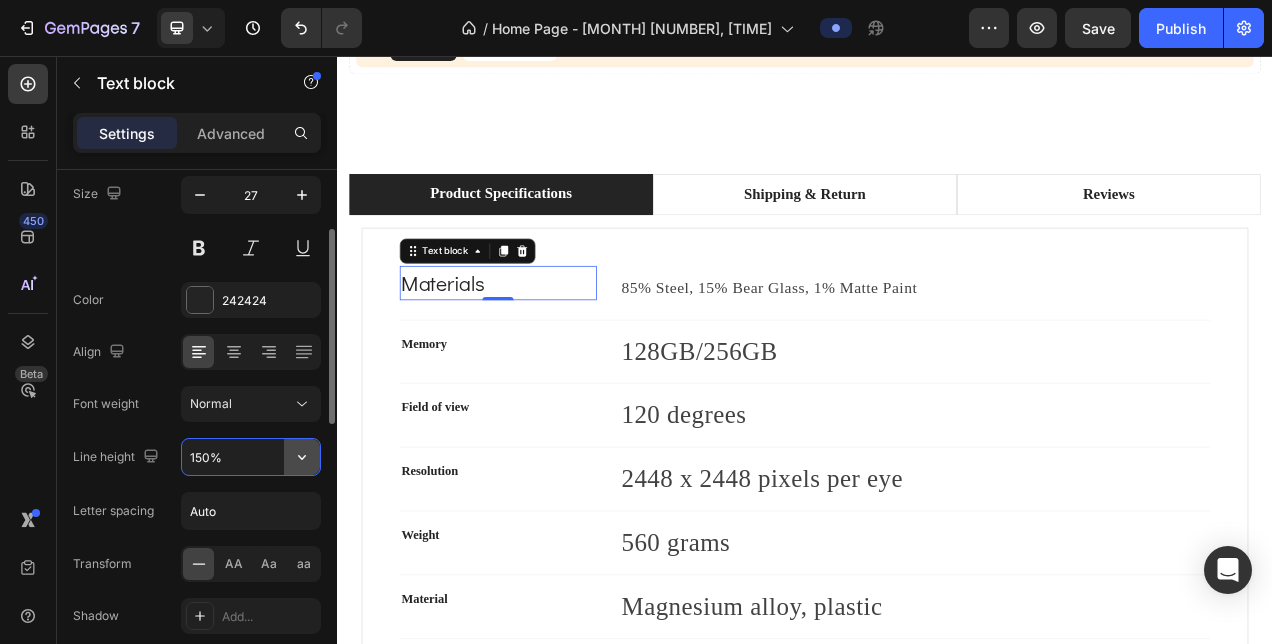 click 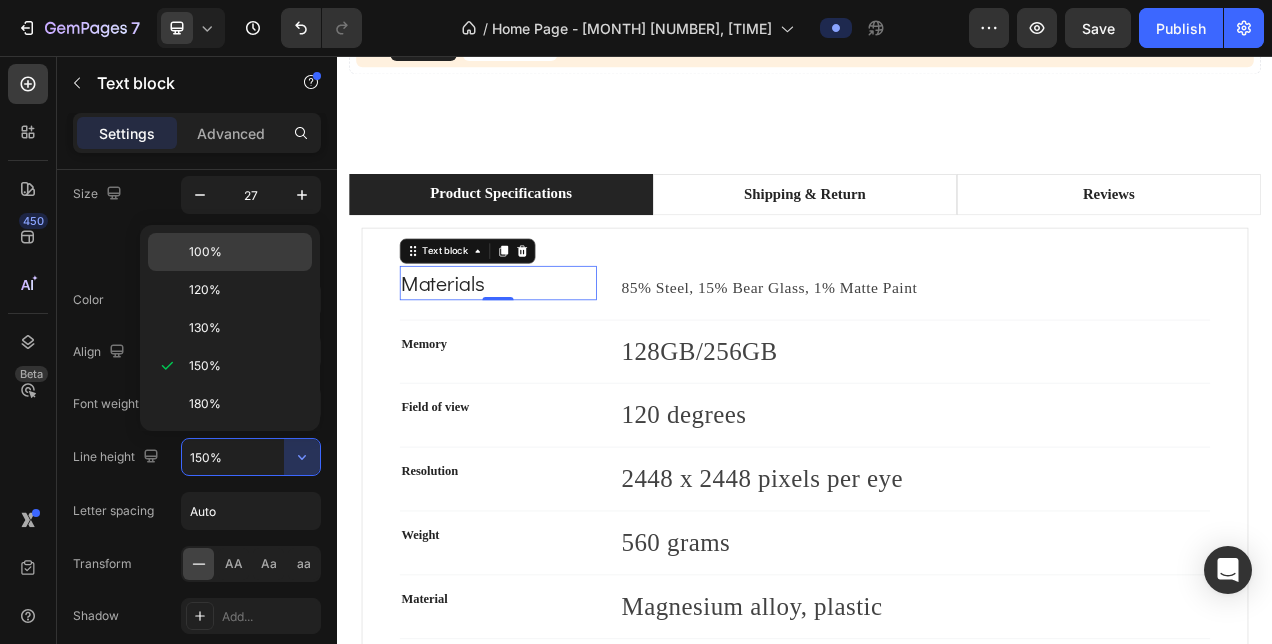 click on "100%" 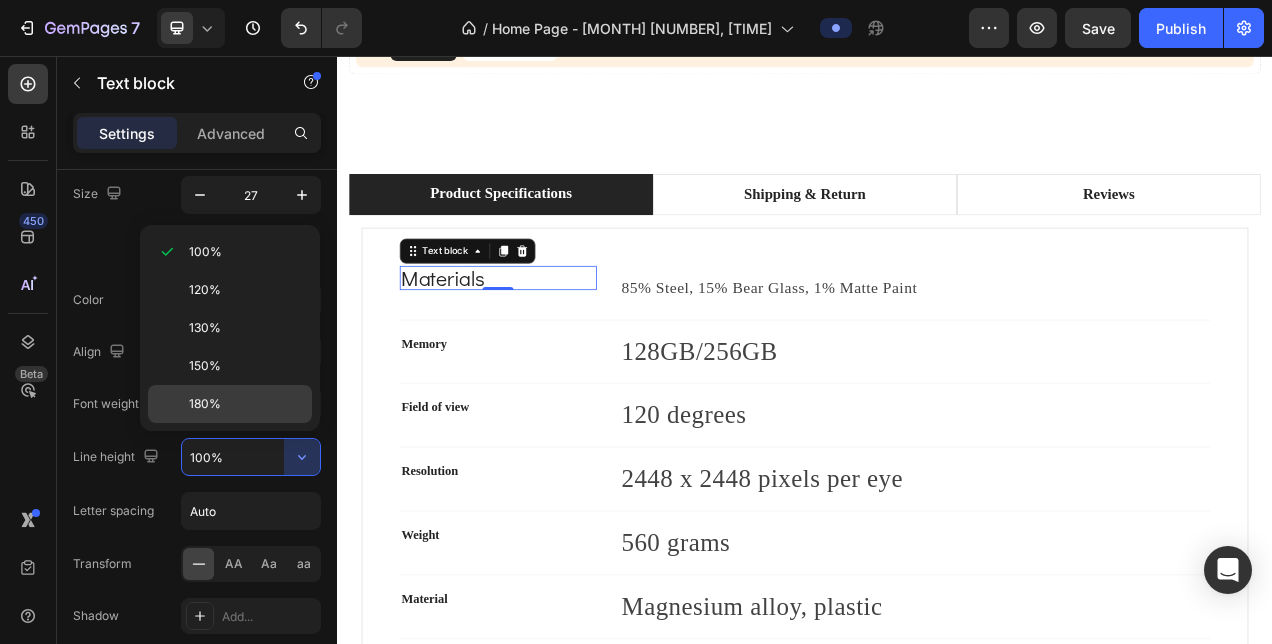 click on "180%" 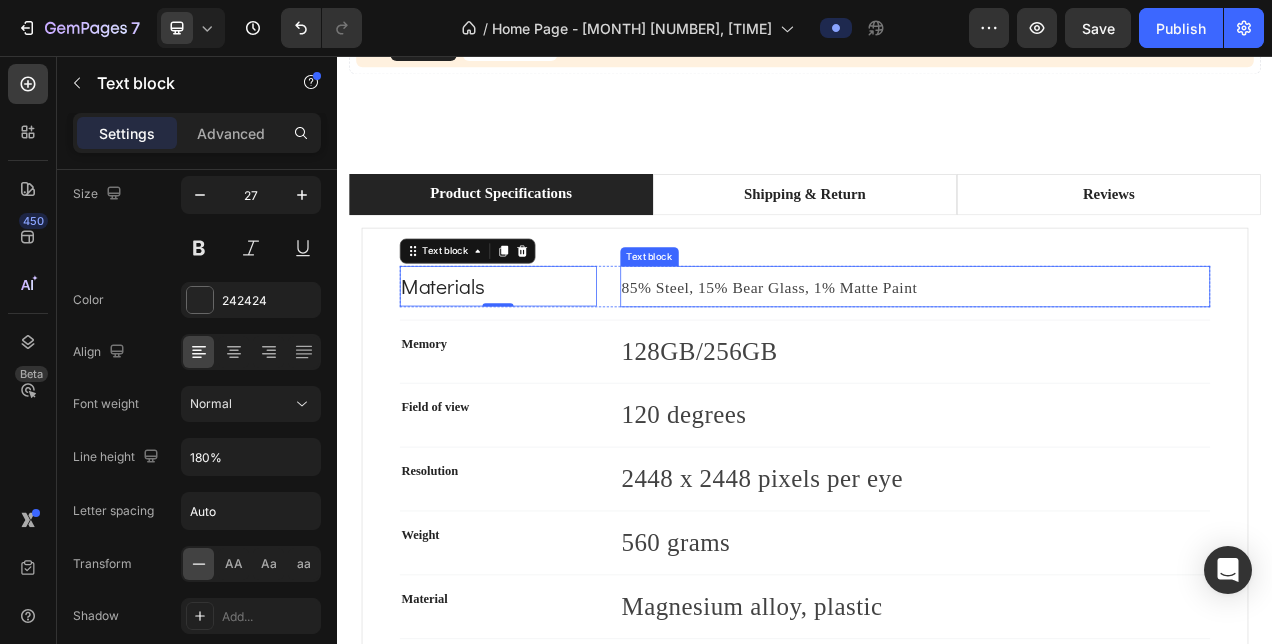 click on "85% Steel, 15% Bear Glass, 1% Matte Paint" at bounding box center [1079, 351] 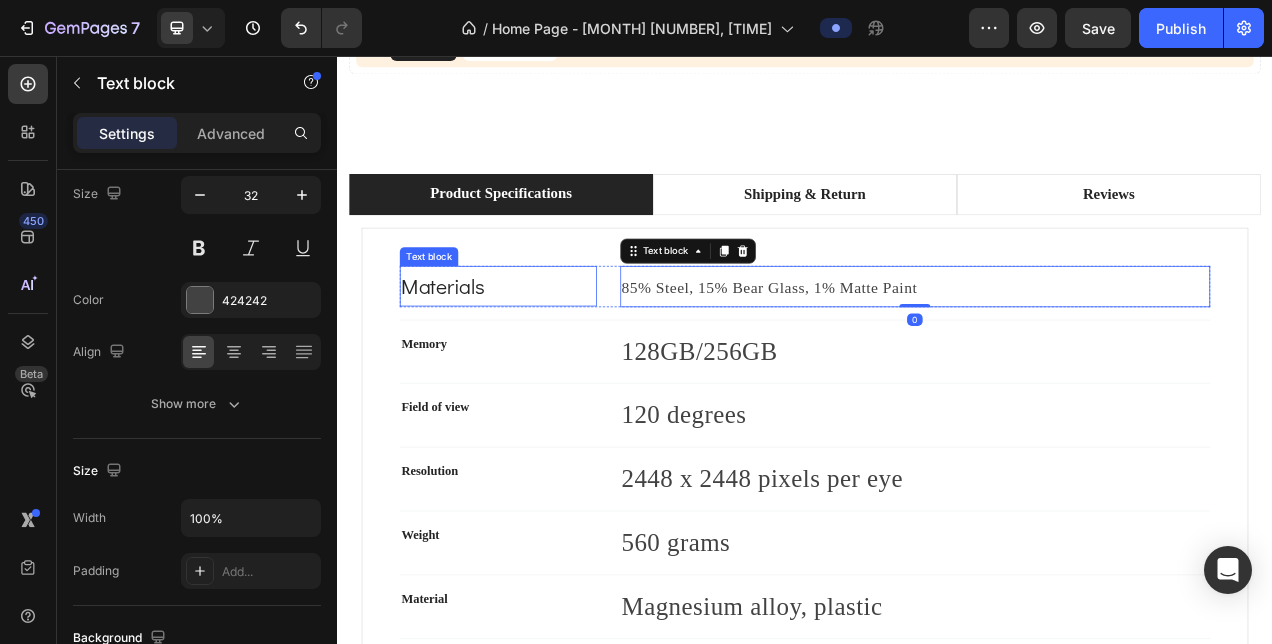 click on "Materials" at bounding box center [543, 351] 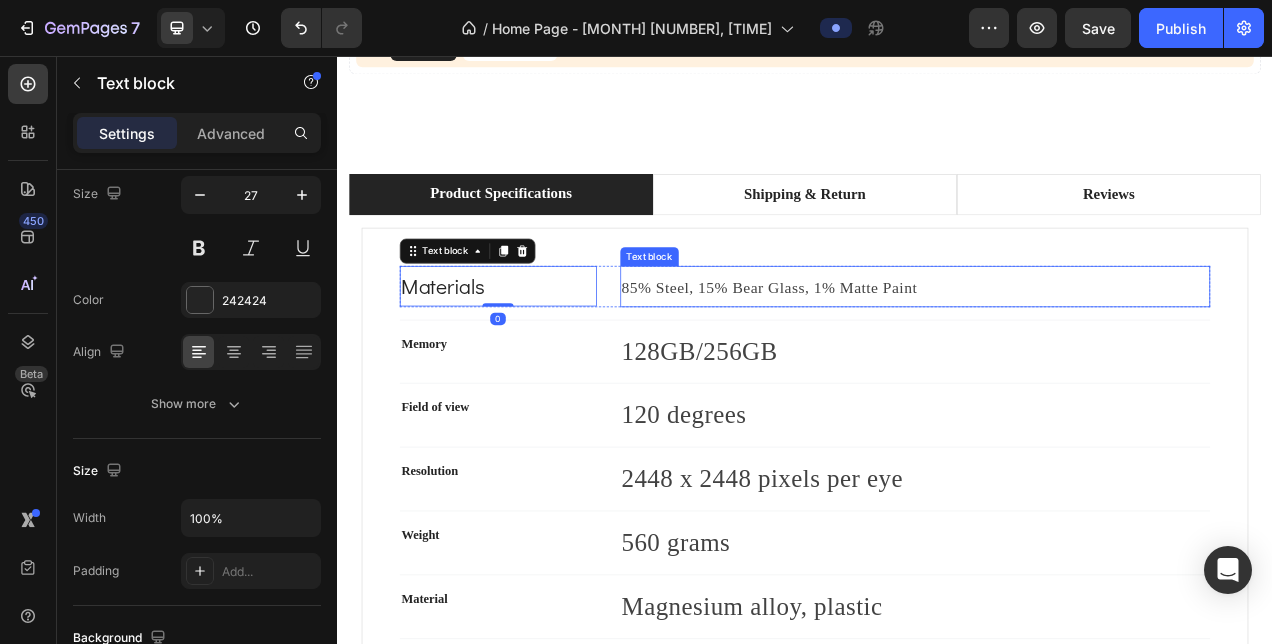 click on "Materials Text block   0 85% Steel, 15% Bear Glass, 1% Matte Paint Text block Row                Title Line Memory Text block 128GB/256GB Text block Row                Title Line Field of view Text block 120 degrees Text block Row                Title Line Resolution Text block 2448 x 2448 pixels per eye Text block Row                Title Line Weight Text block 560 grams Text block Row                Title Line Material Text block Magnesium alloy, plastic Text block Row                Title Line Color Text block Black Text block Row Row" at bounding box center (937, 597) 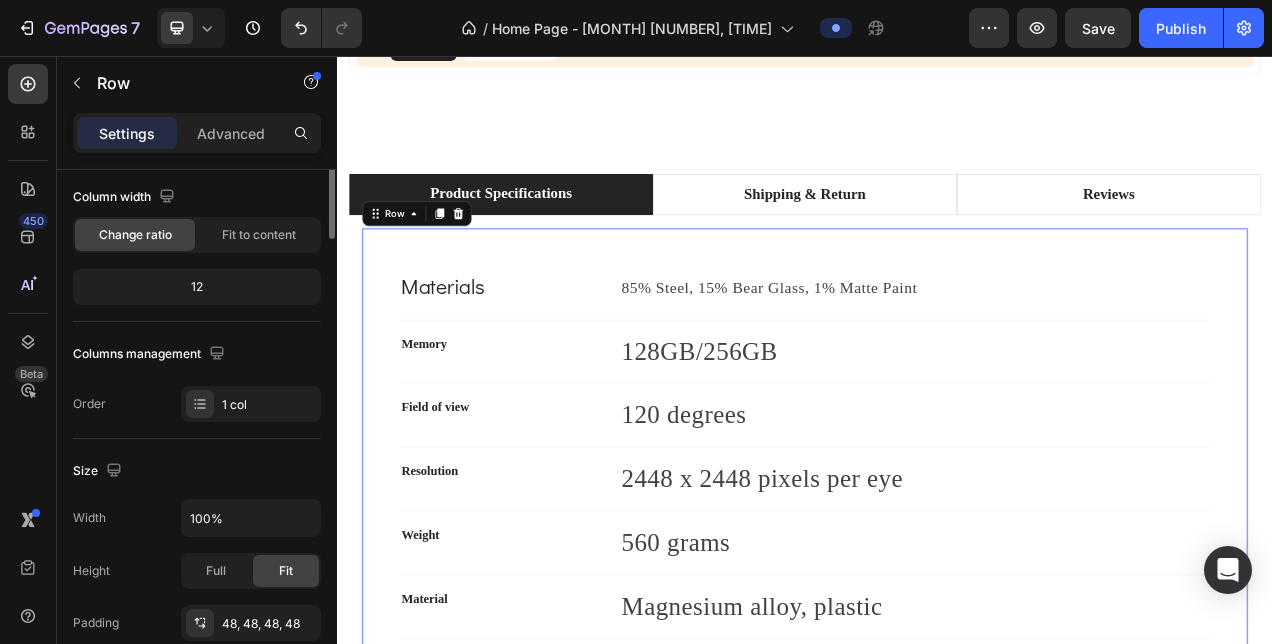 scroll, scrollTop: 0, scrollLeft: 0, axis: both 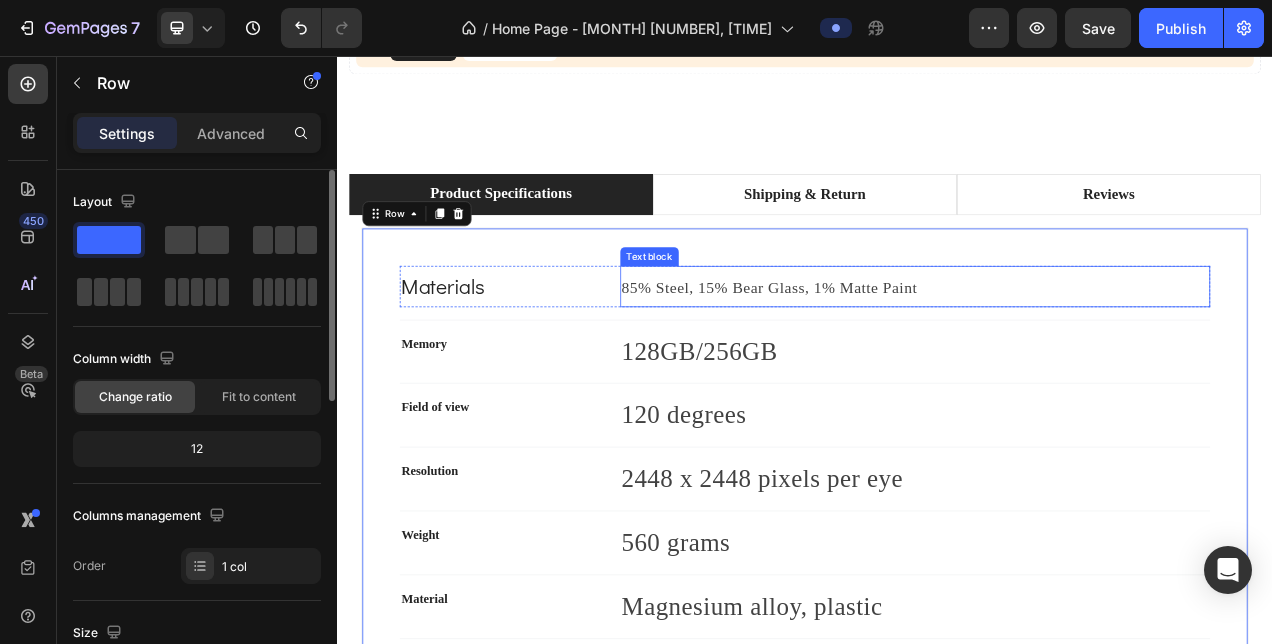 click on "85% Steel, 15% Bear Glass, 1% Matte Paint" at bounding box center (892, 353) 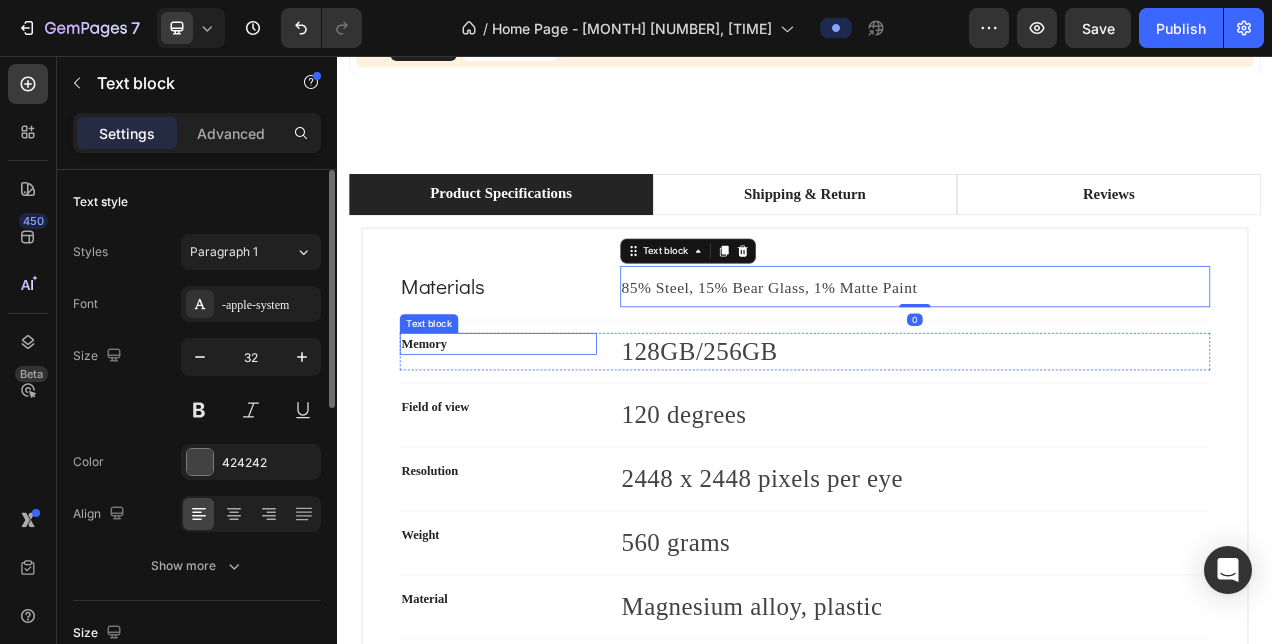 click on "Memory" at bounding box center (543, 425) 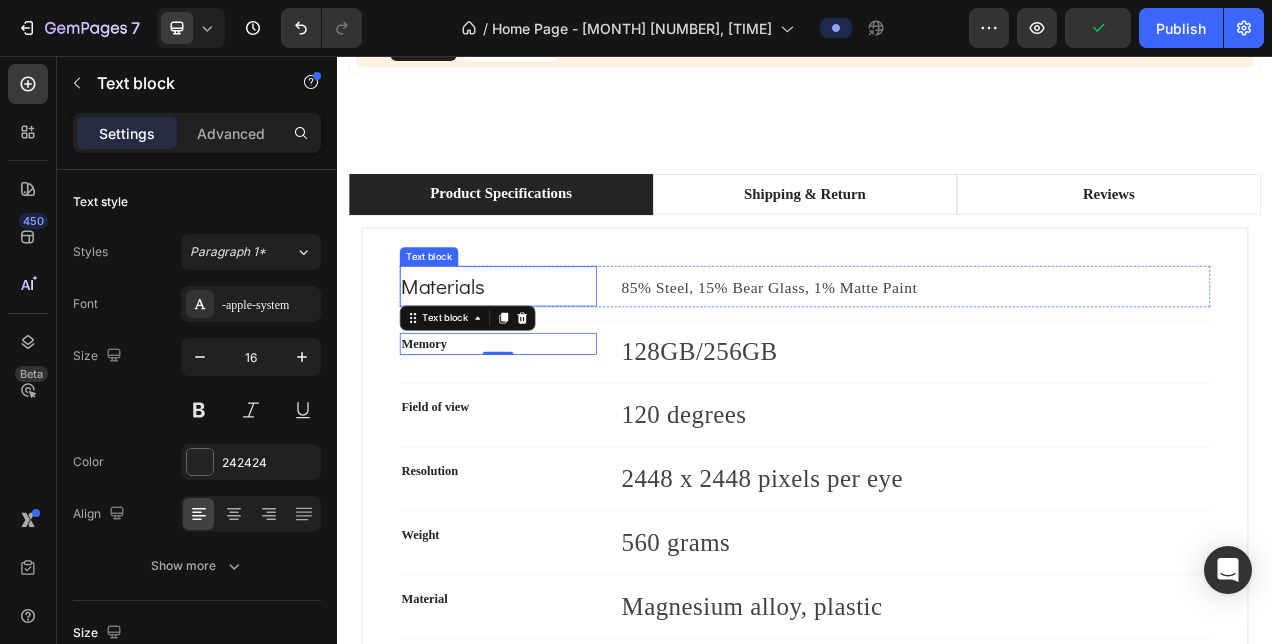 click on "Materials" at bounding box center [543, 351] 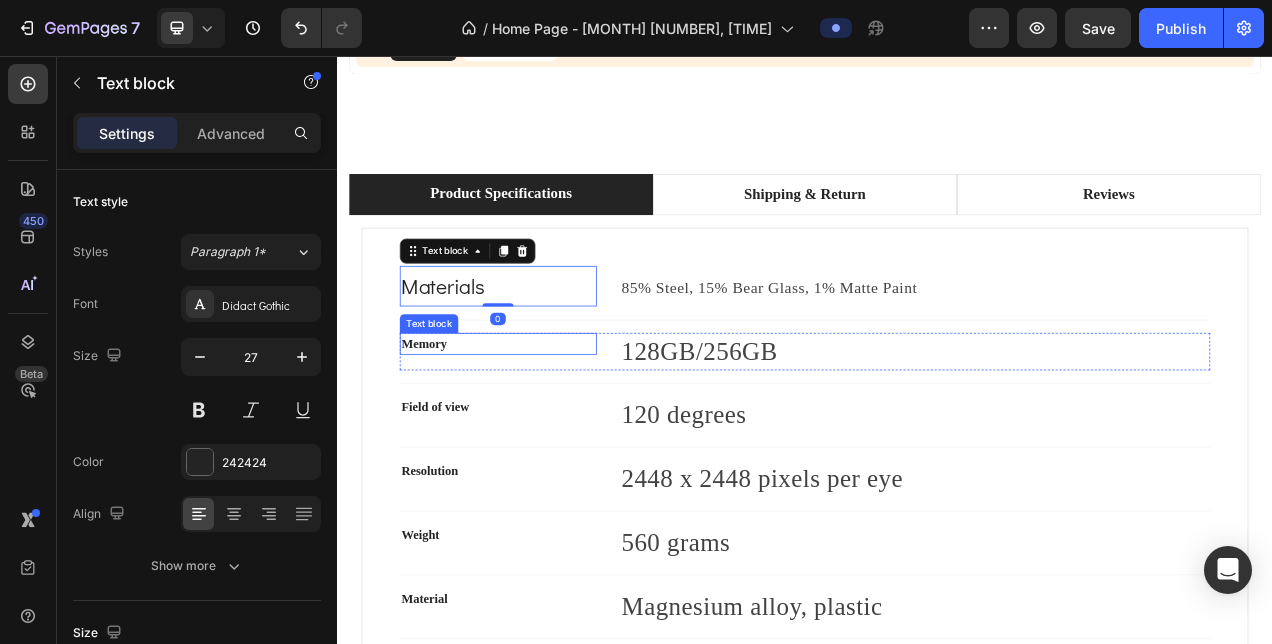 click on "Memory" at bounding box center (543, 425) 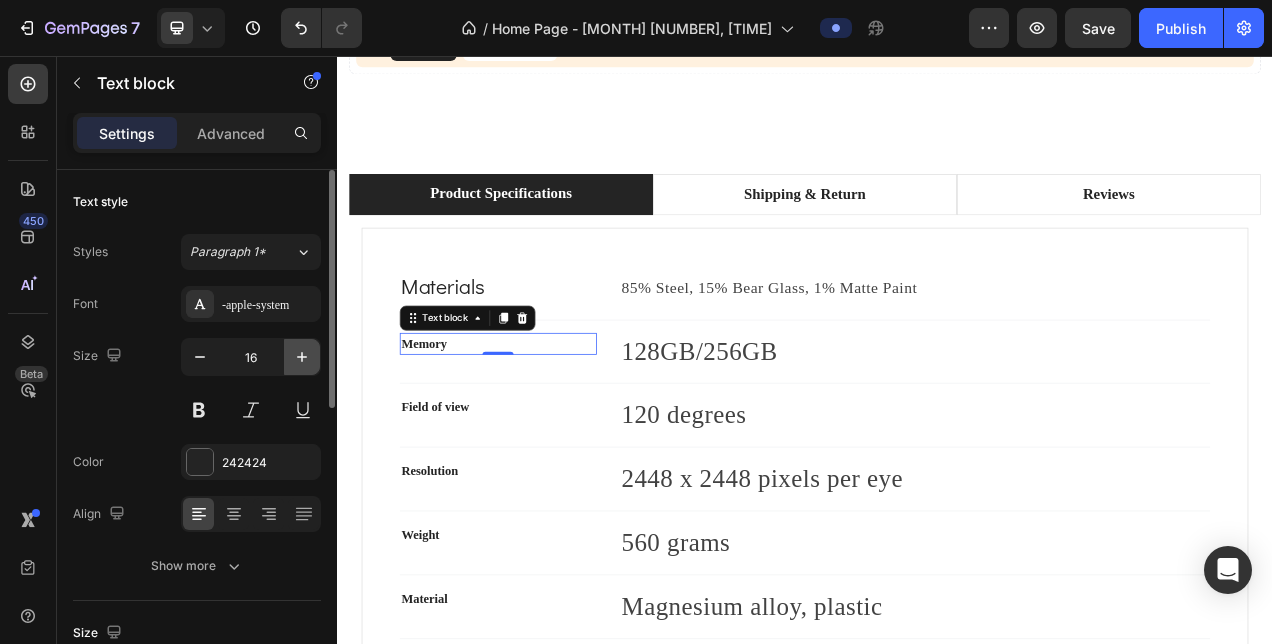 click at bounding box center [302, 357] 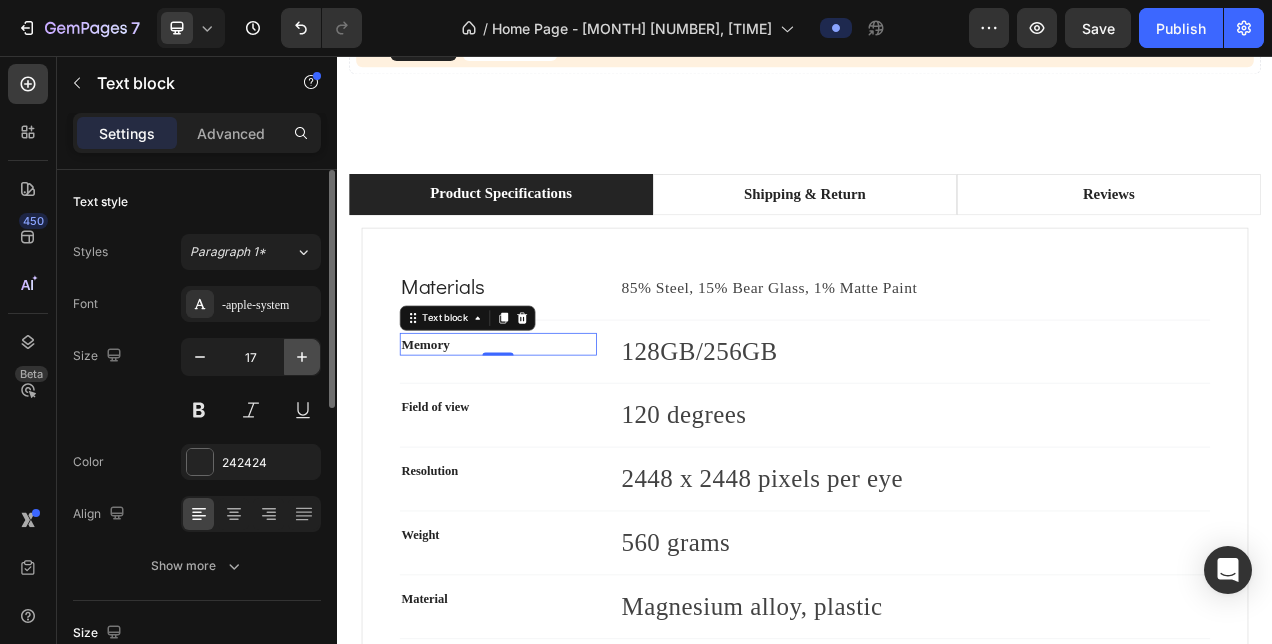 click at bounding box center [302, 357] 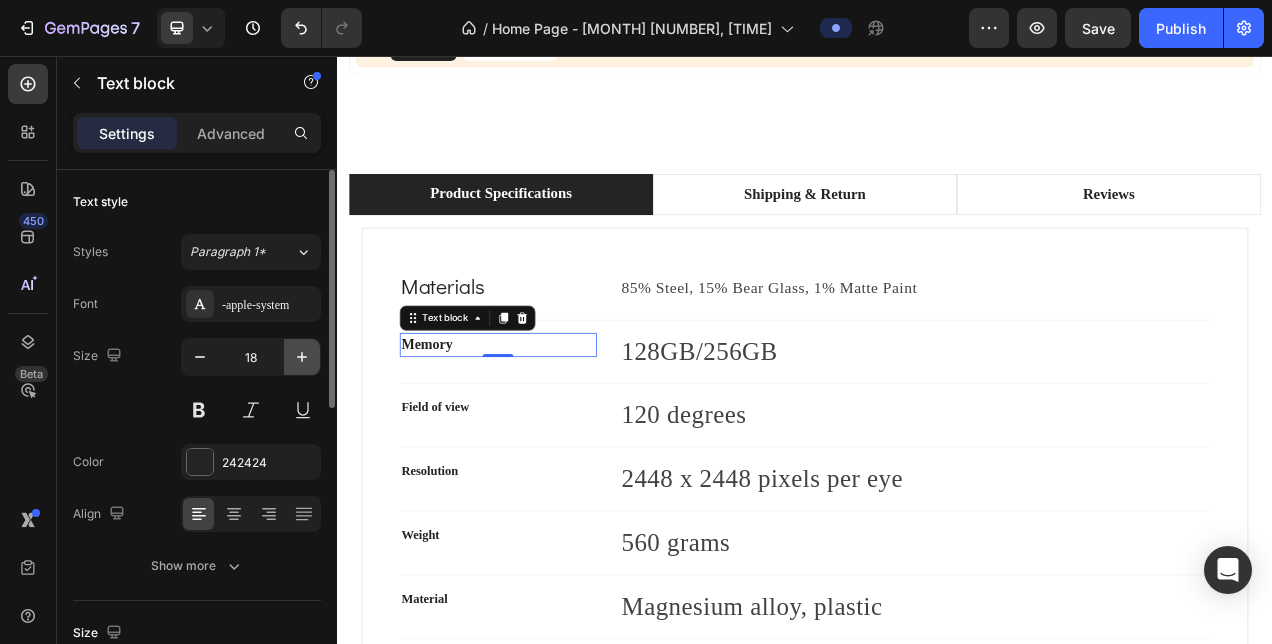 click at bounding box center [302, 357] 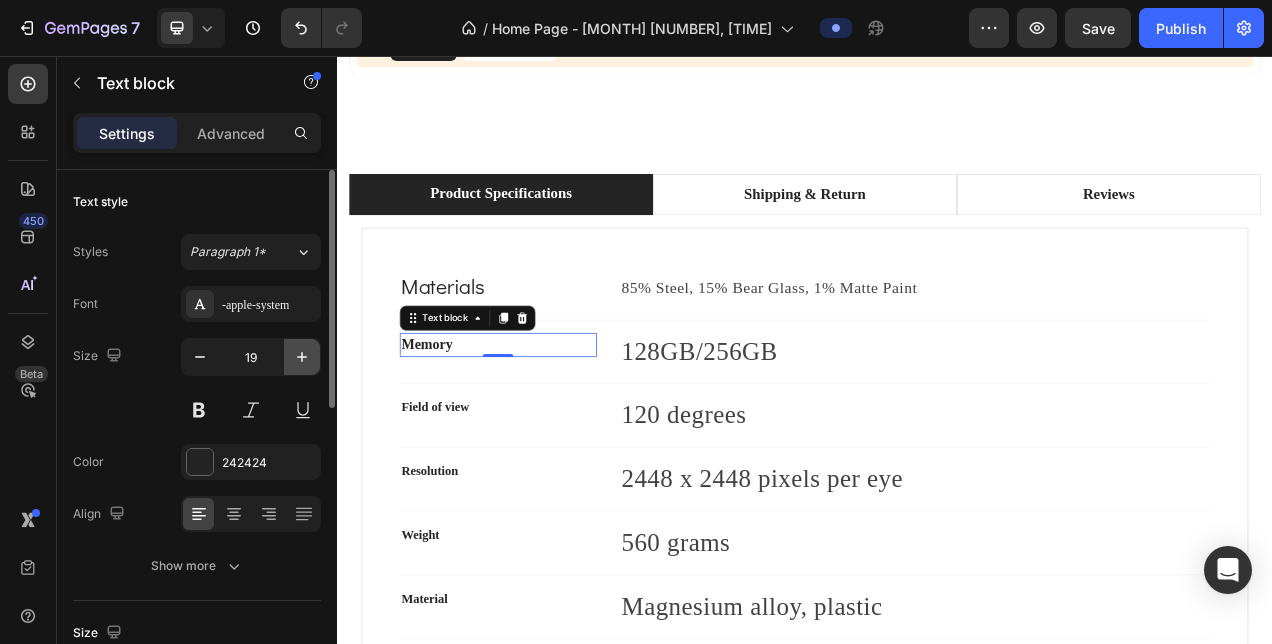 click at bounding box center [302, 357] 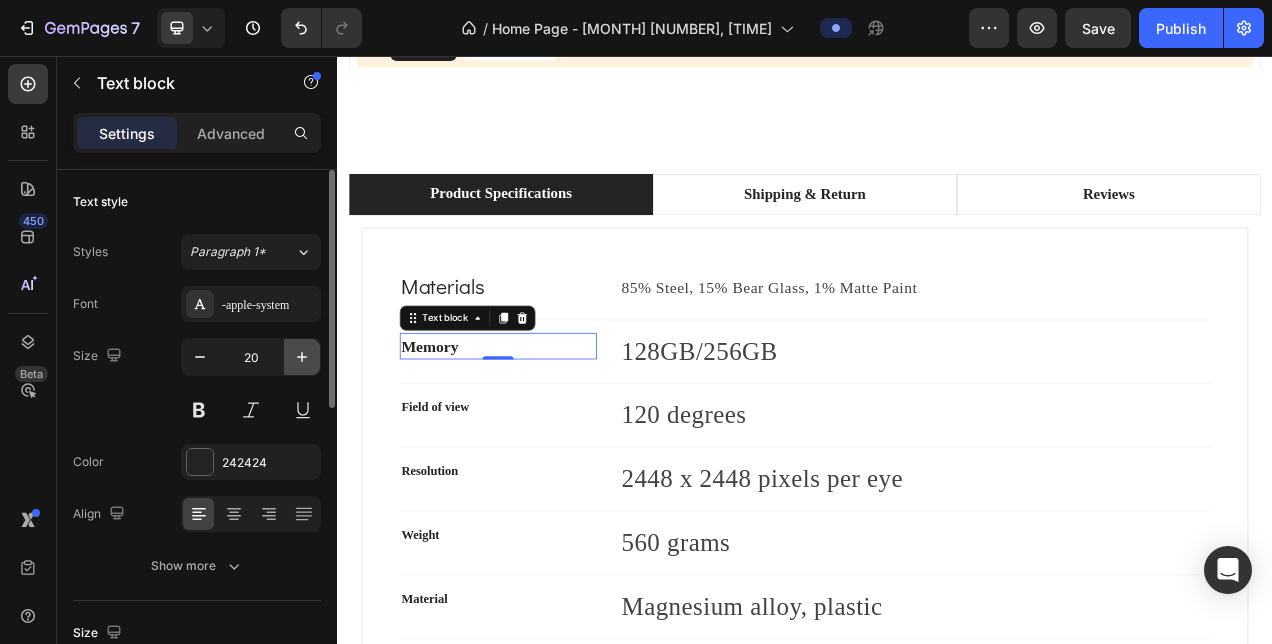 click at bounding box center [302, 357] 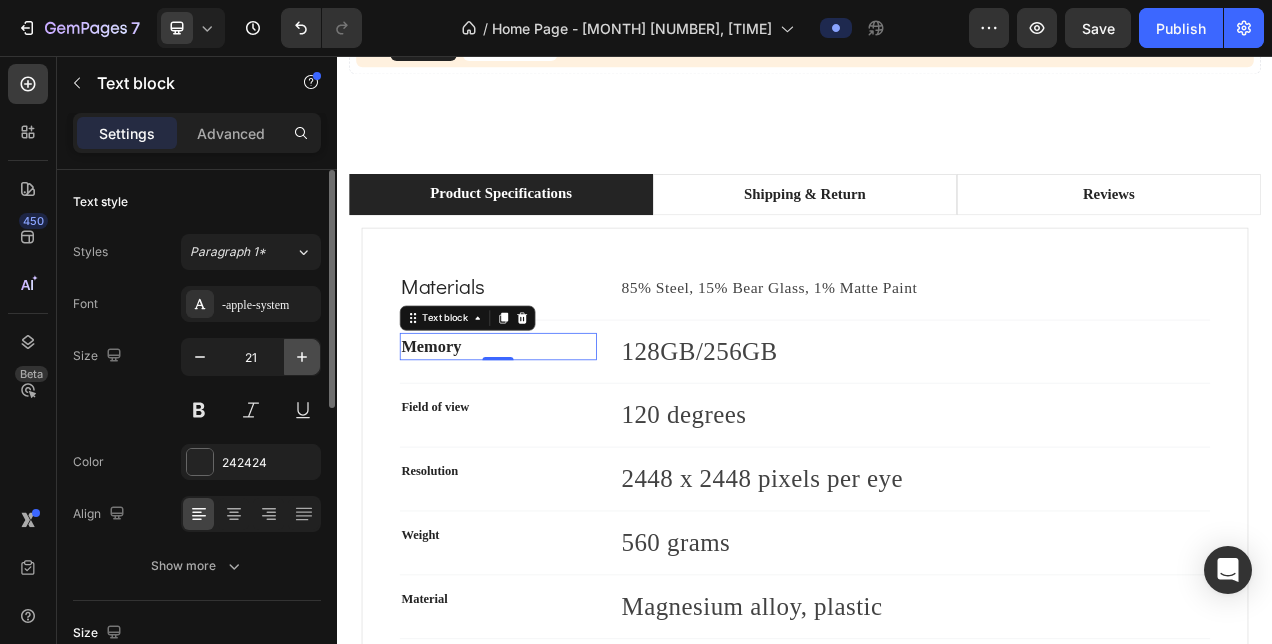 click at bounding box center (302, 357) 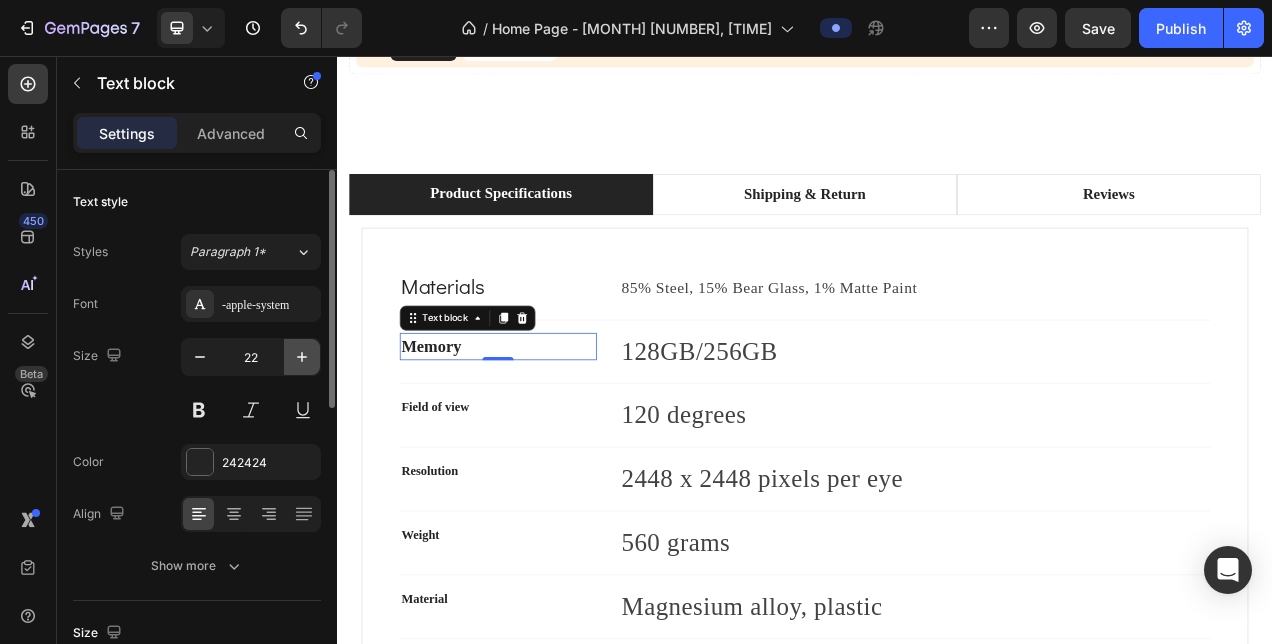 click at bounding box center [302, 357] 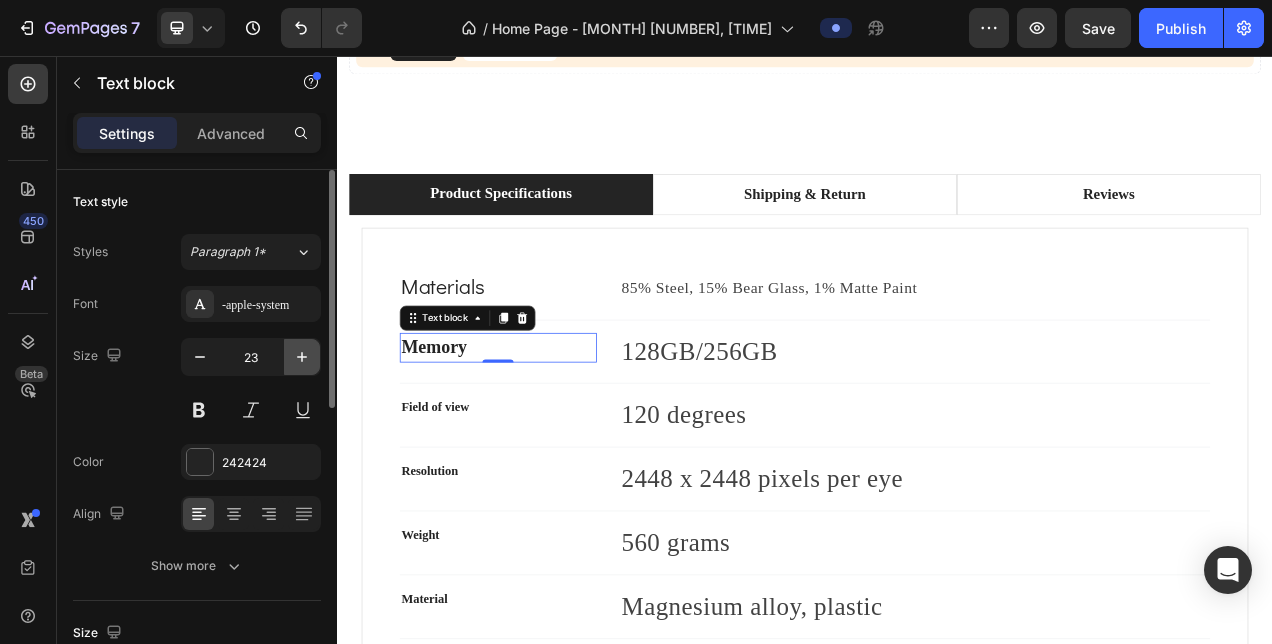 click at bounding box center [302, 357] 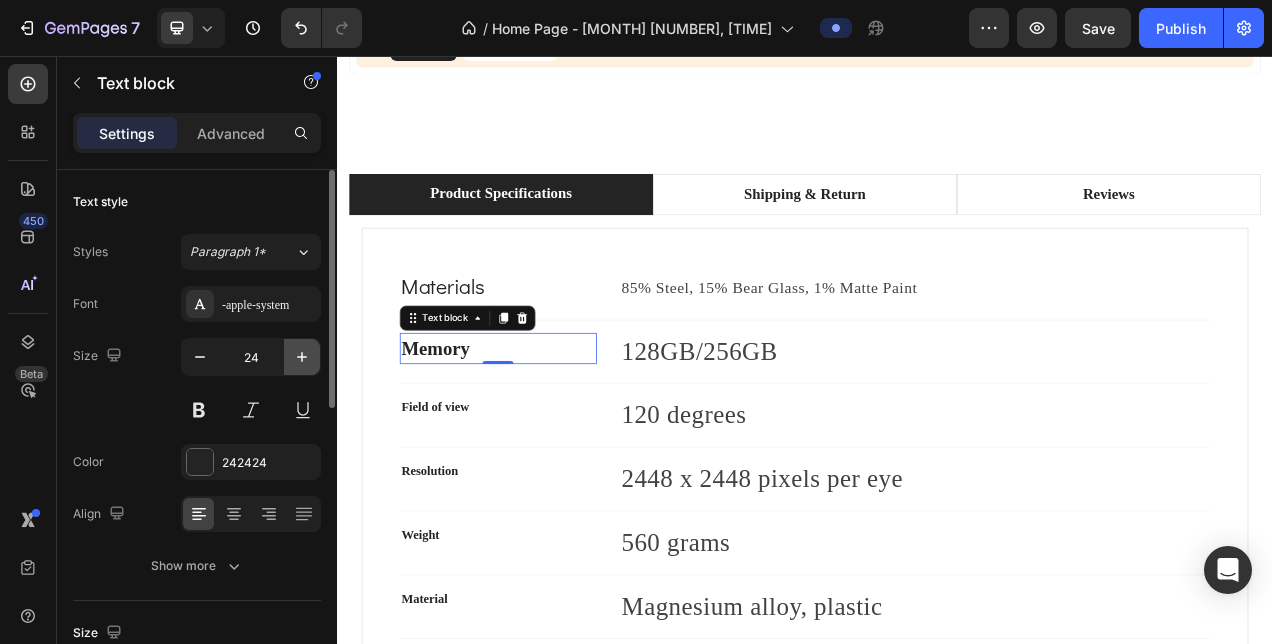 click at bounding box center [302, 357] 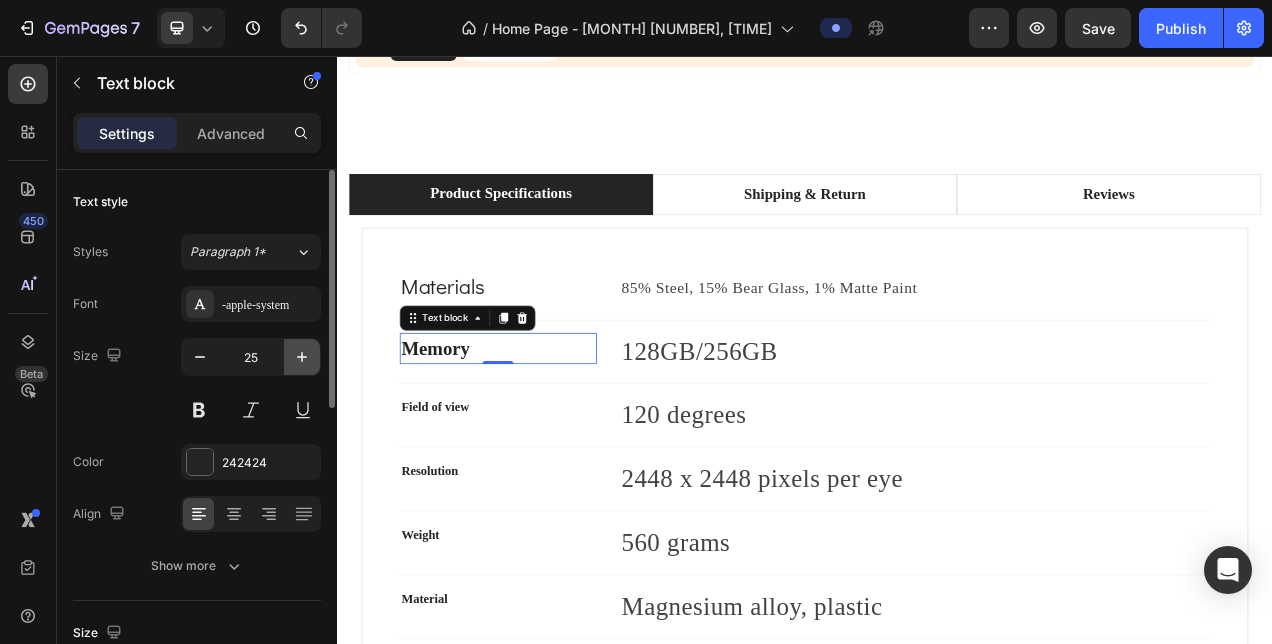 click at bounding box center (302, 357) 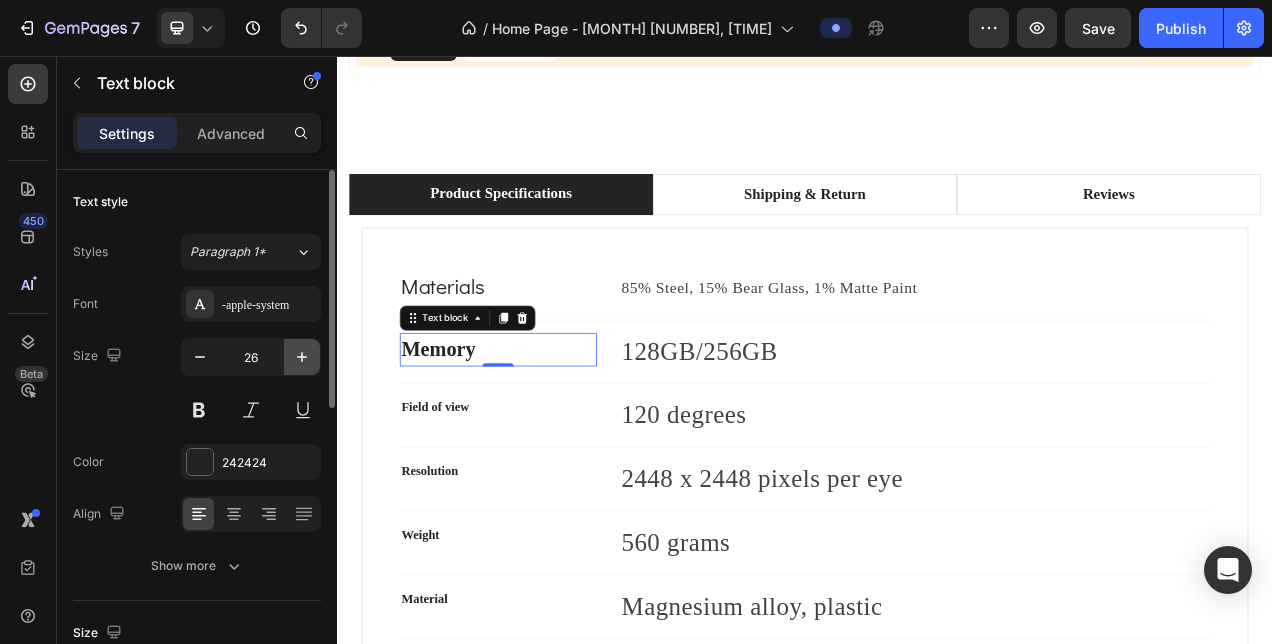 type on "27" 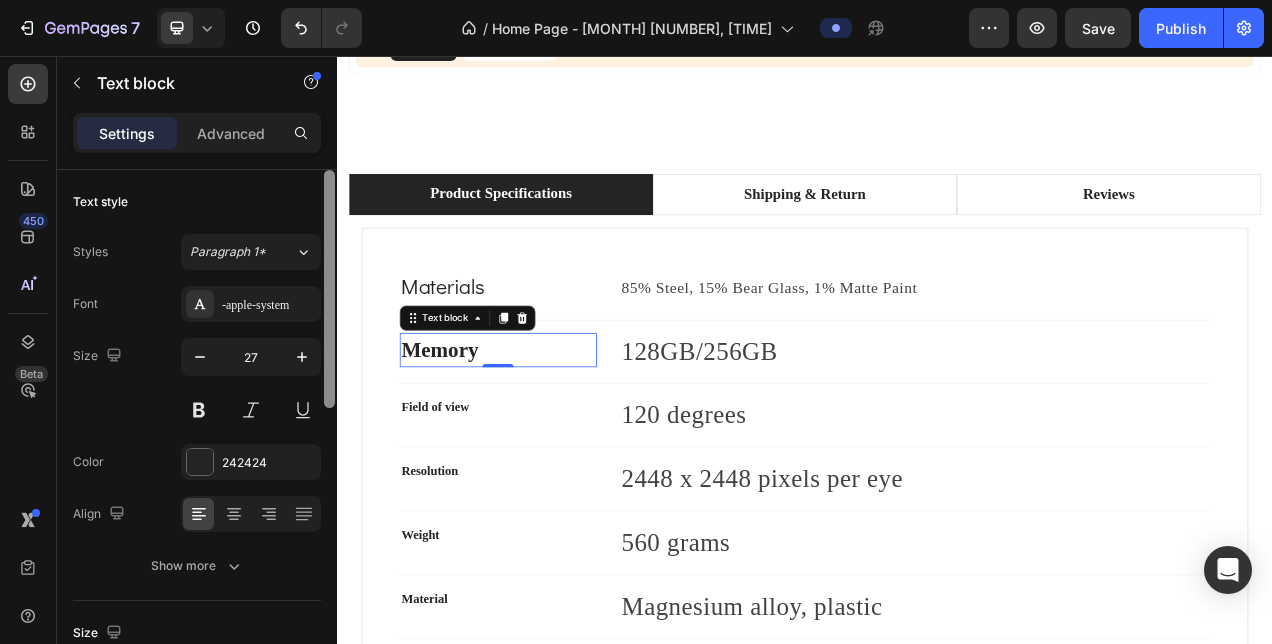 type 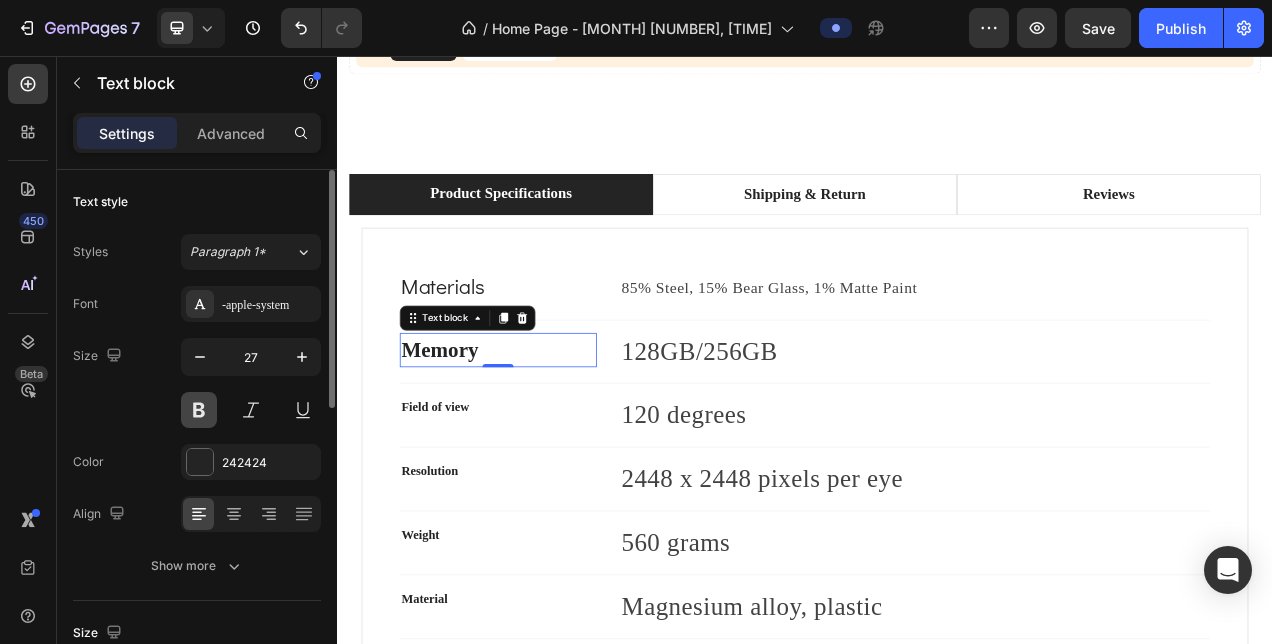 click at bounding box center (199, 410) 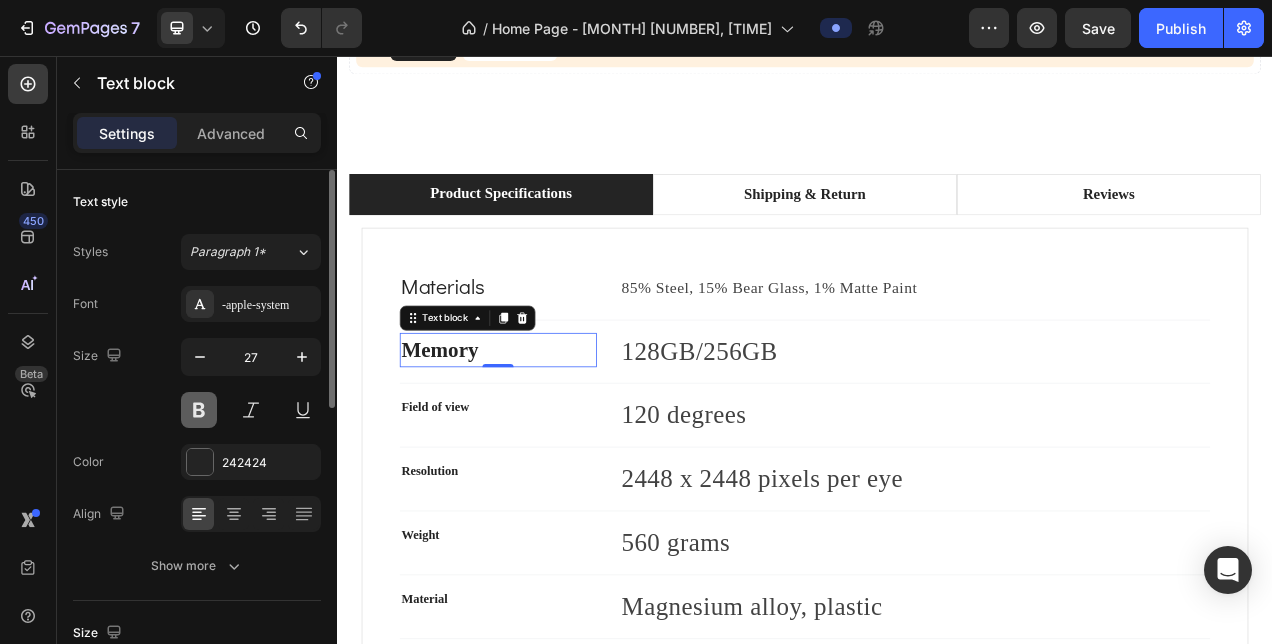 click at bounding box center (199, 410) 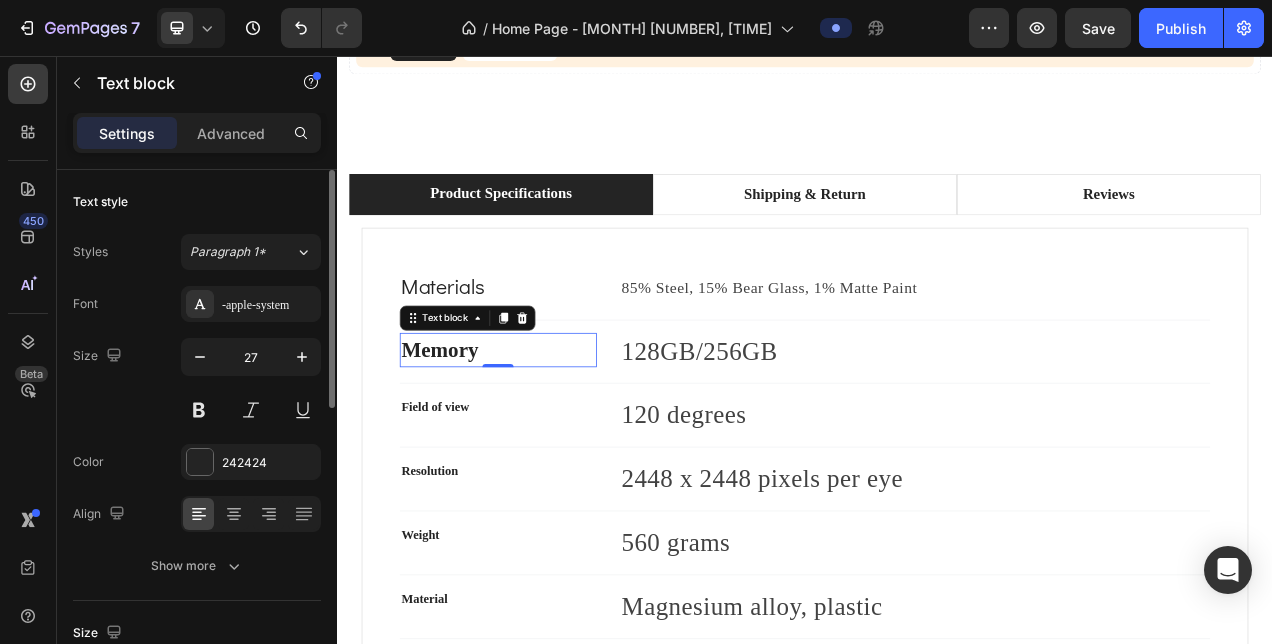 click on "Styles Paragraph 1* Font -apple-system Size 27 Color 242424 Align Show more" at bounding box center (197, 409) 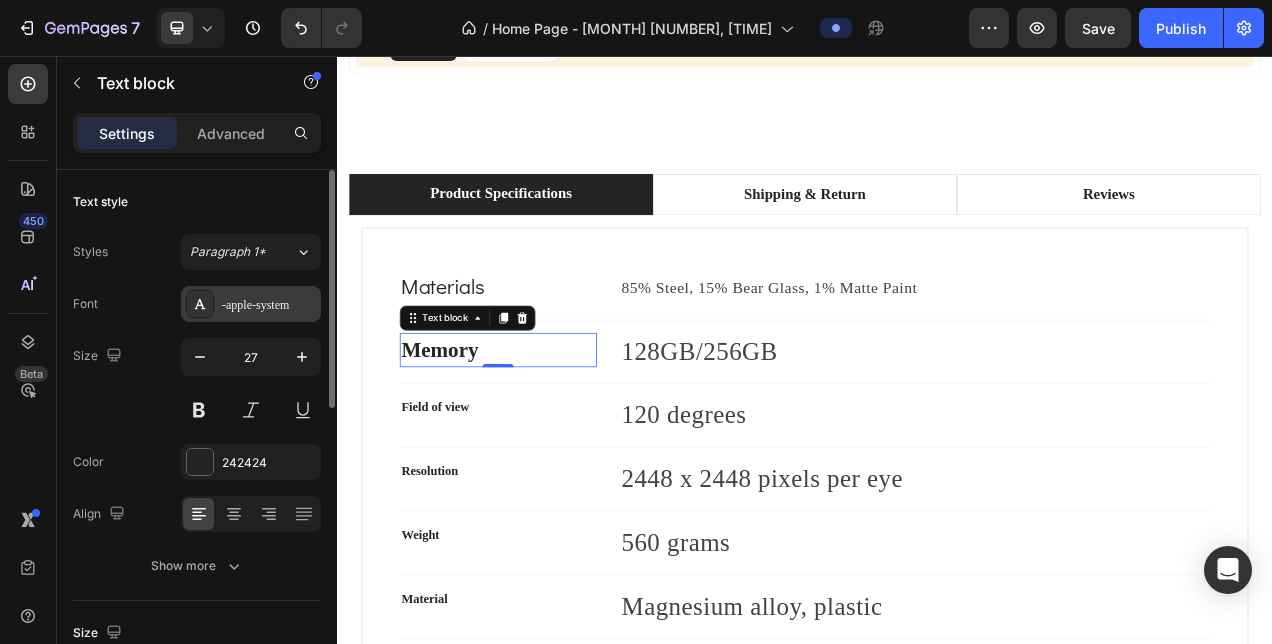 click on "-apple-system" at bounding box center [269, 305] 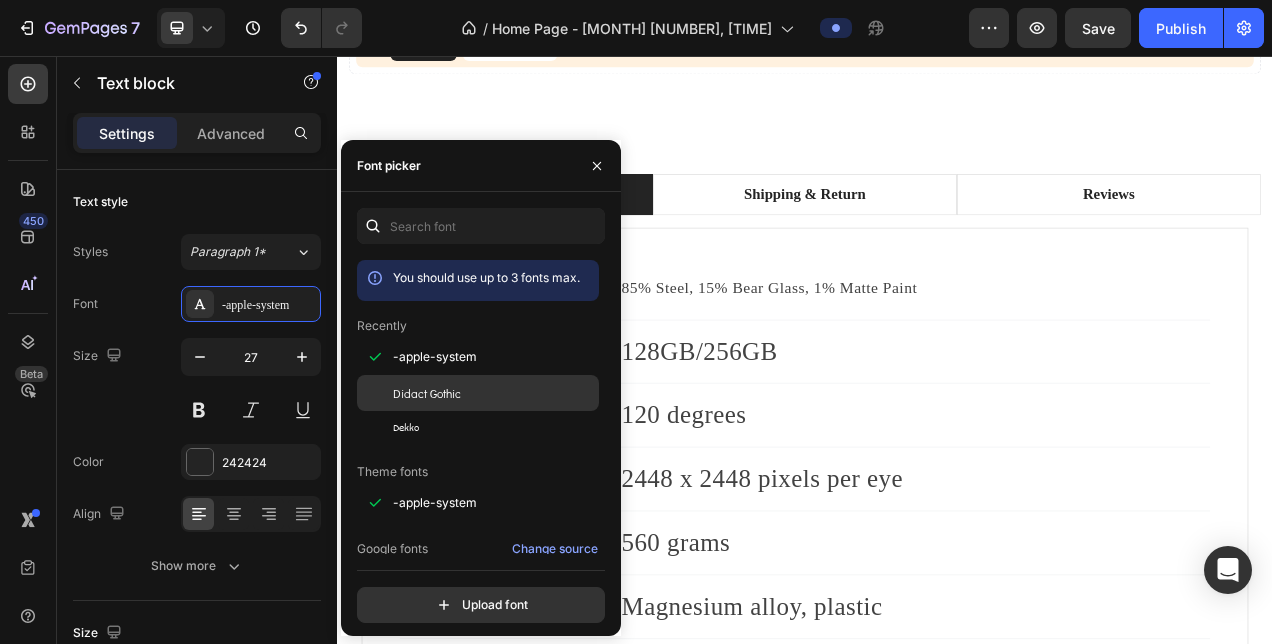 click on "Didact Gothic" at bounding box center (427, 393) 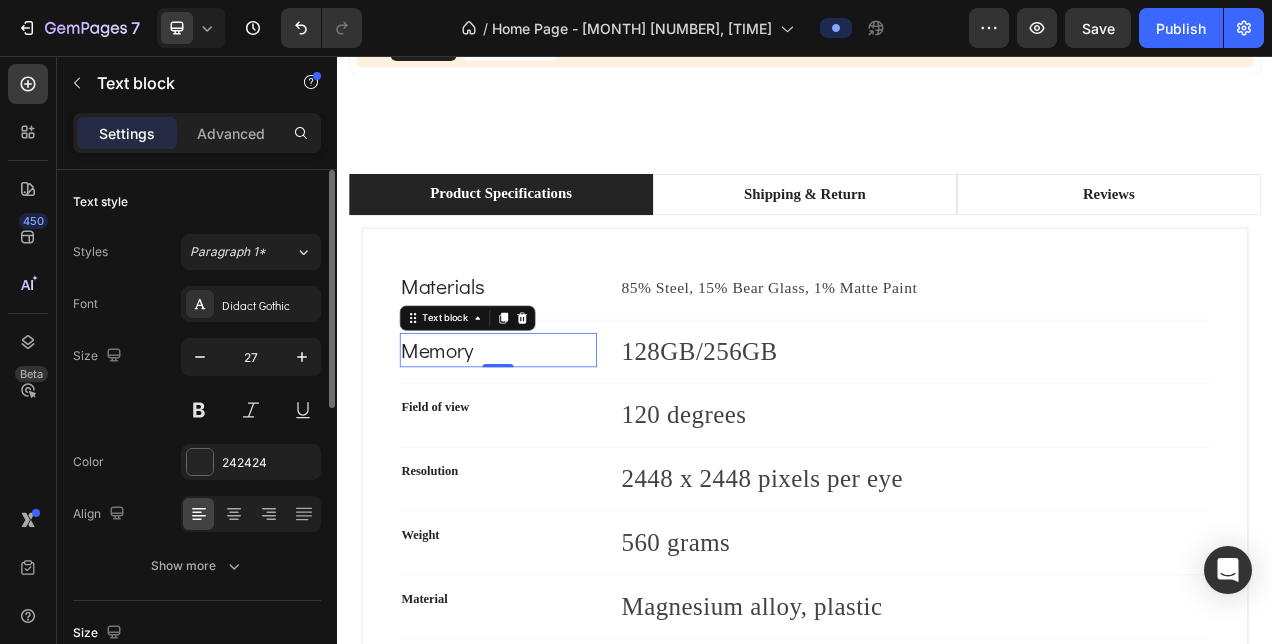 click on "Size 27" at bounding box center (197, 383) 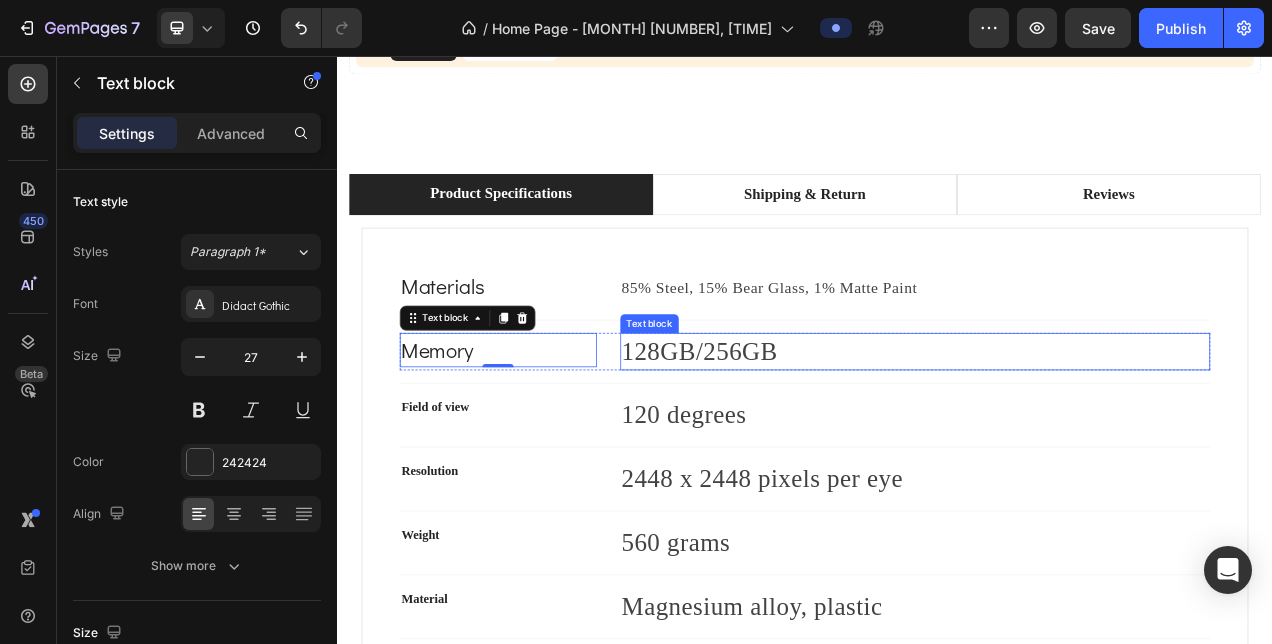 click on "128GB/256GB" at bounding box center (1079, 435) 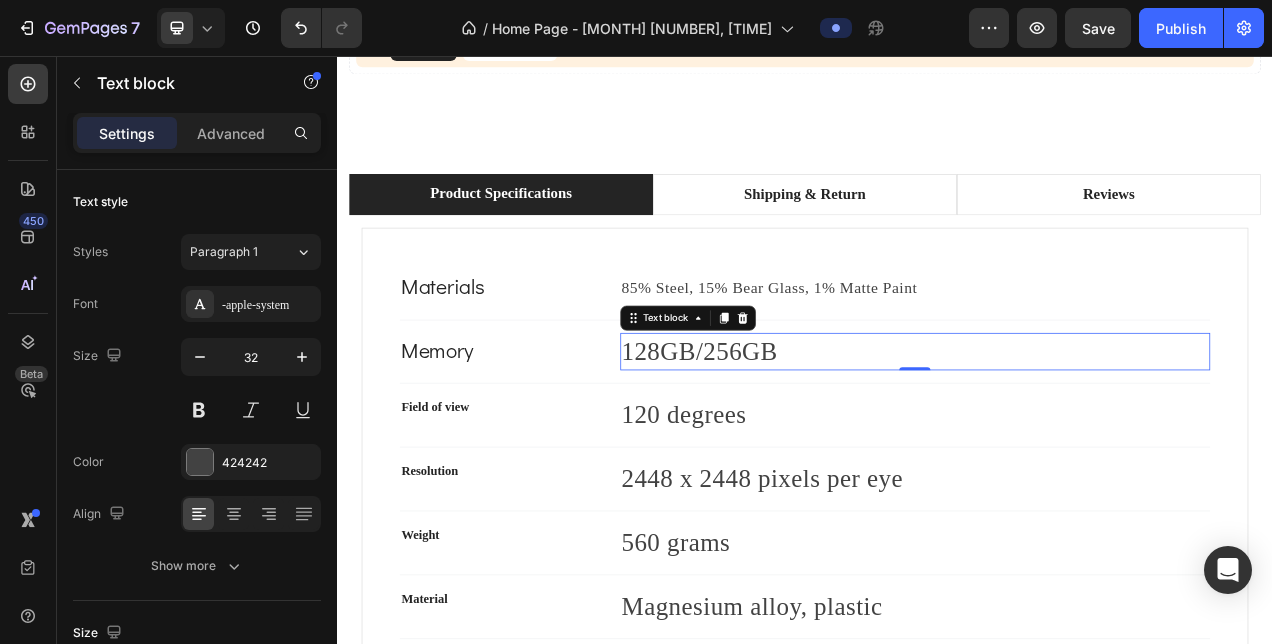 click on "128GB/256GB" at bounding box center (1079, 435) 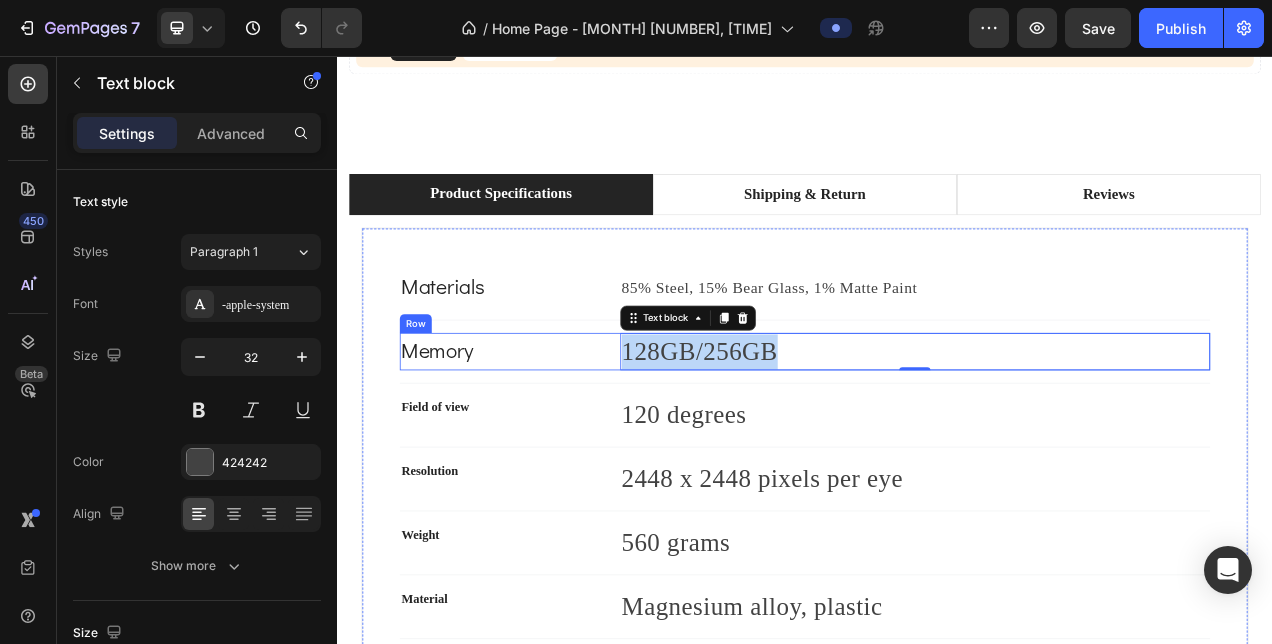 drag, startPoint x: 915, startPoint y: 435, endPoint x: 681, endPoint y: 435, distance: 234 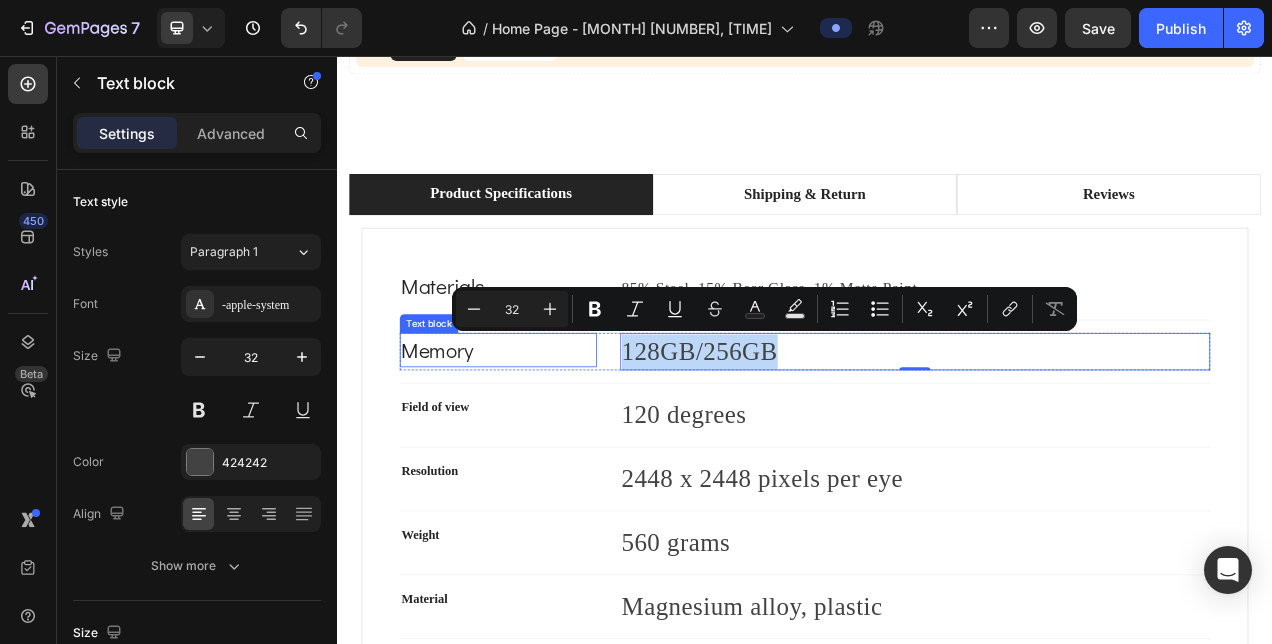 click on "Memory" at bounding box center (543, 433) 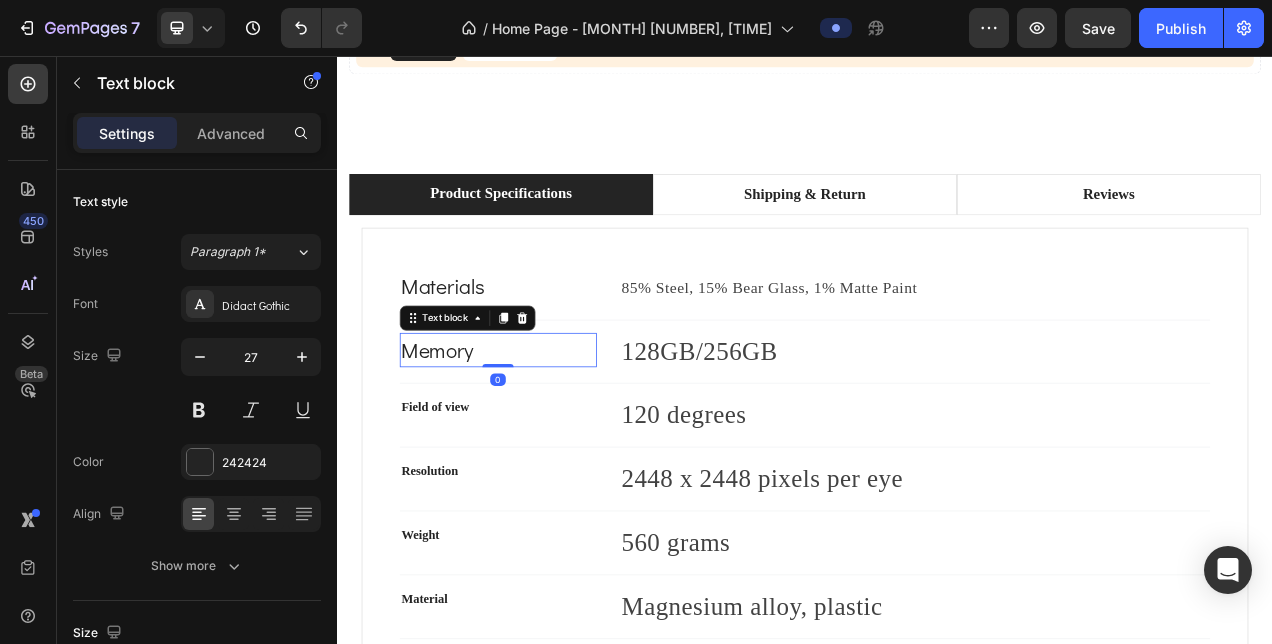 click on "Memory" at bounding box center [543, 433] 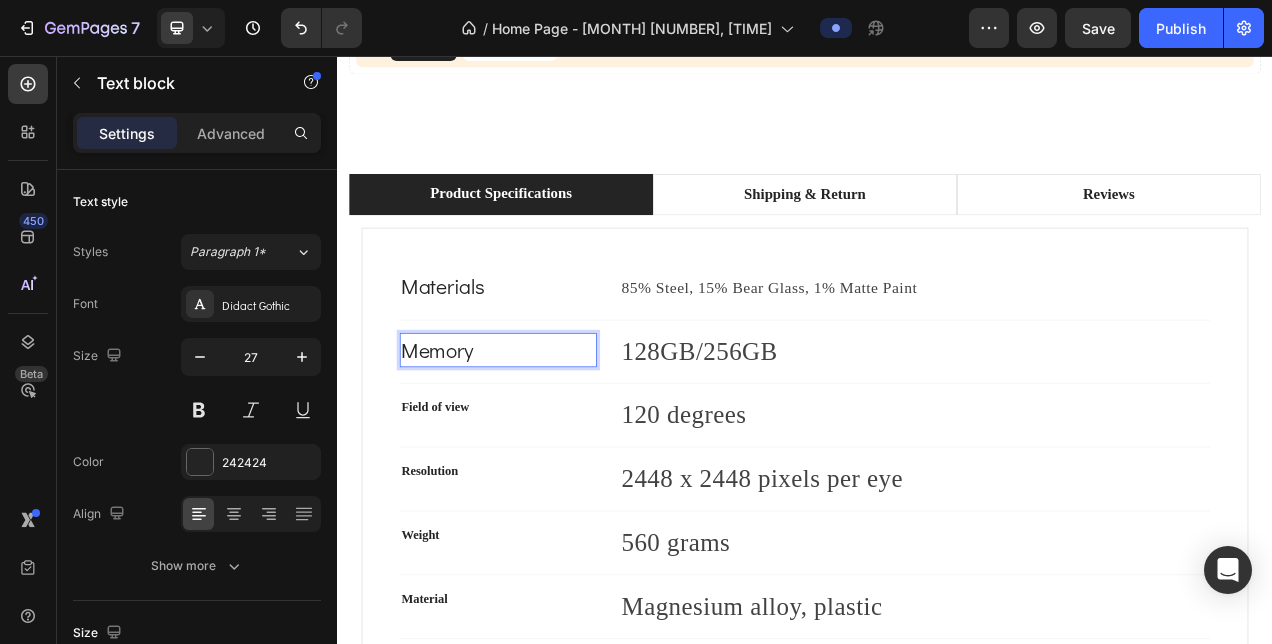 click on "Memory" at bounding box center [543, 433] 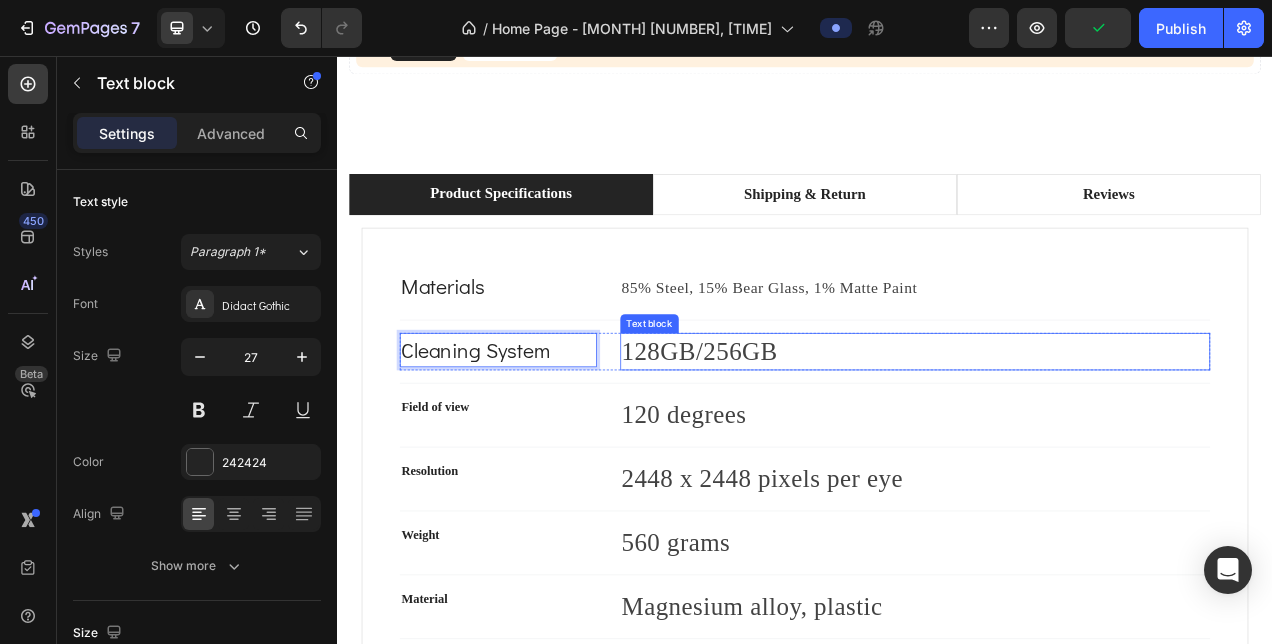click on "128GB/256GB" at bounding box center [1079, 435] 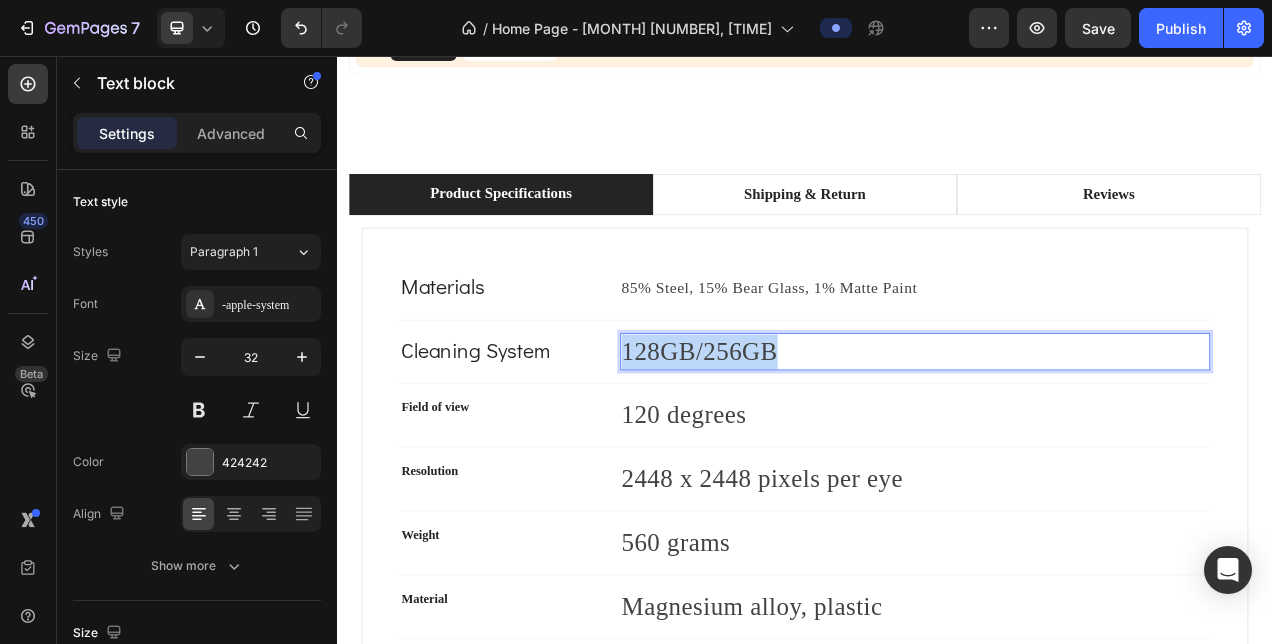 drag, startPoint x: 908, startPoint y: 441, endPoint x: 695, endPoint y: 441, distance: 213 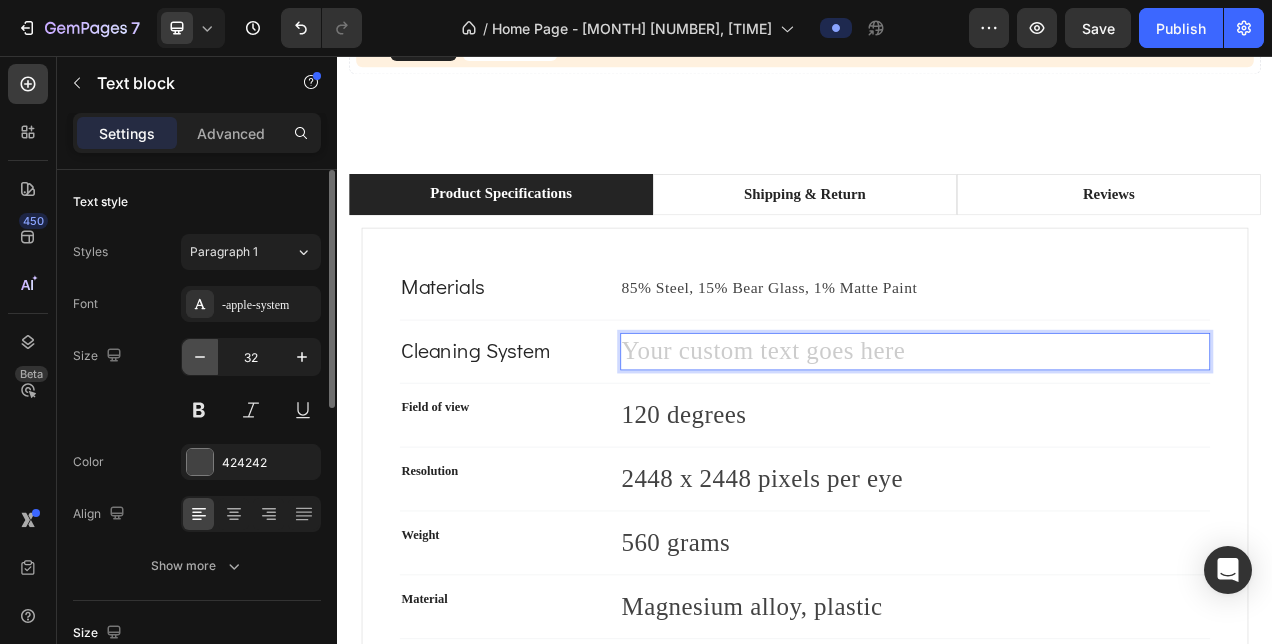 click 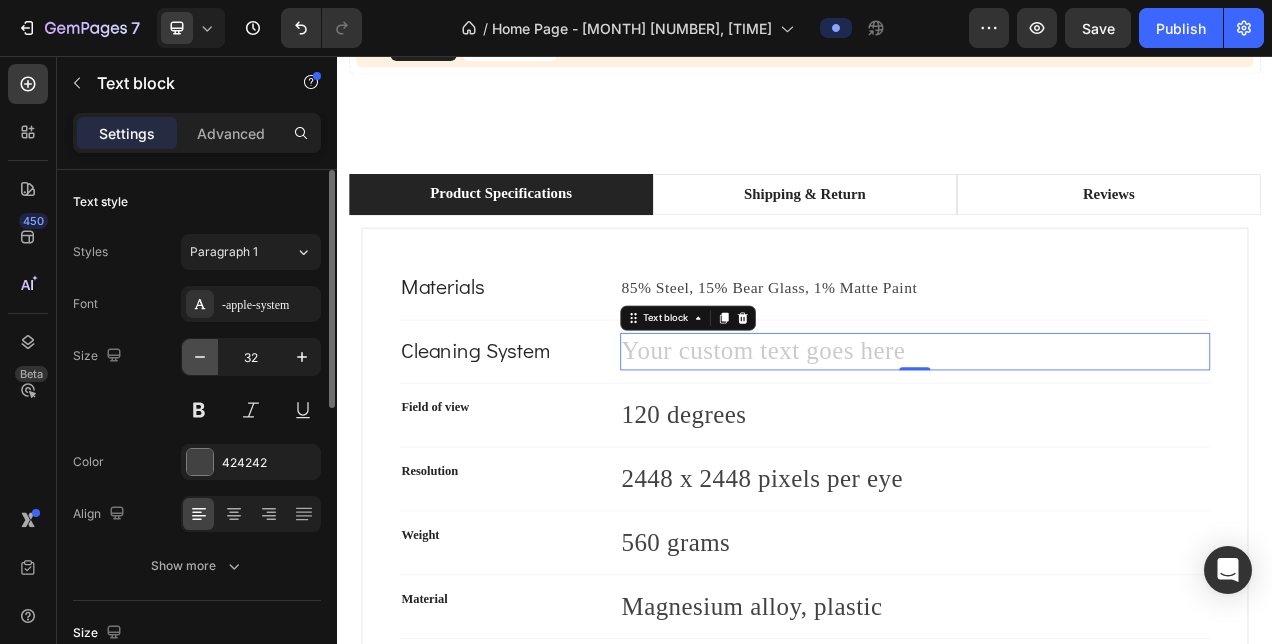 click 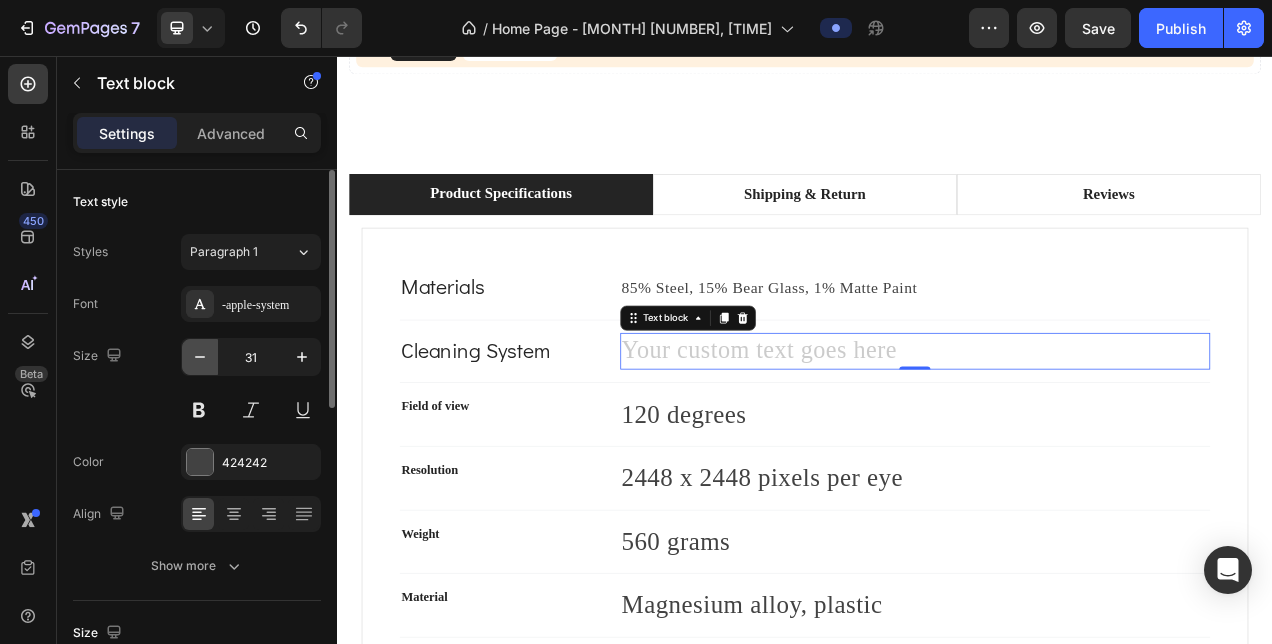 click 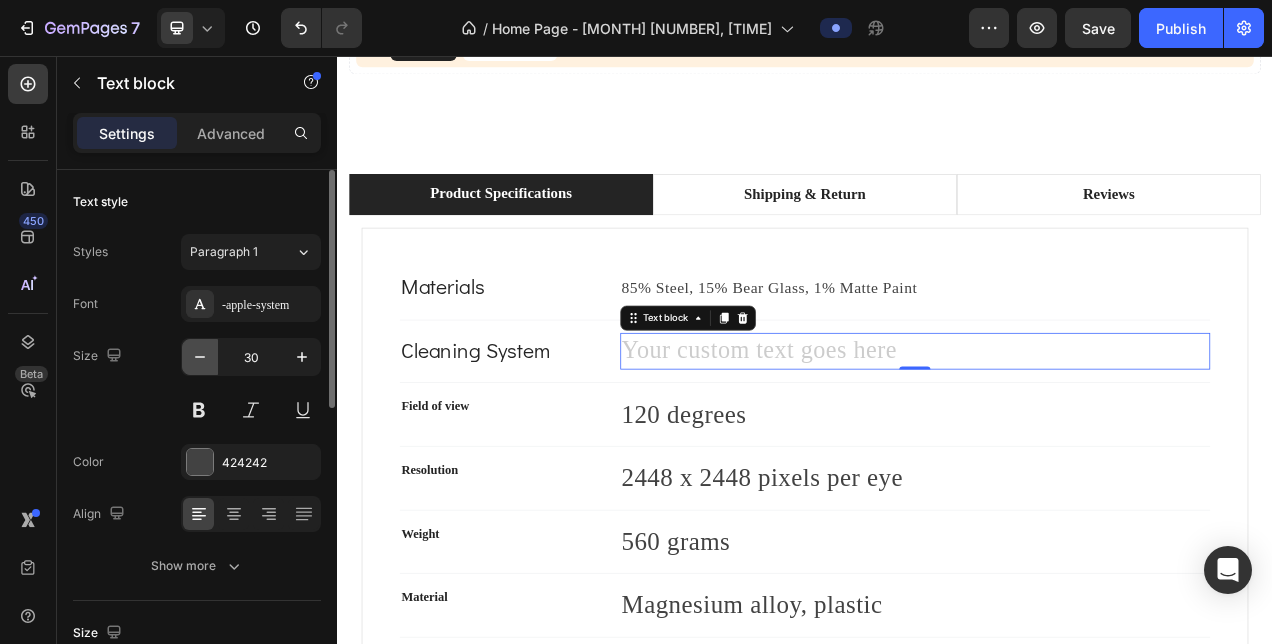 click 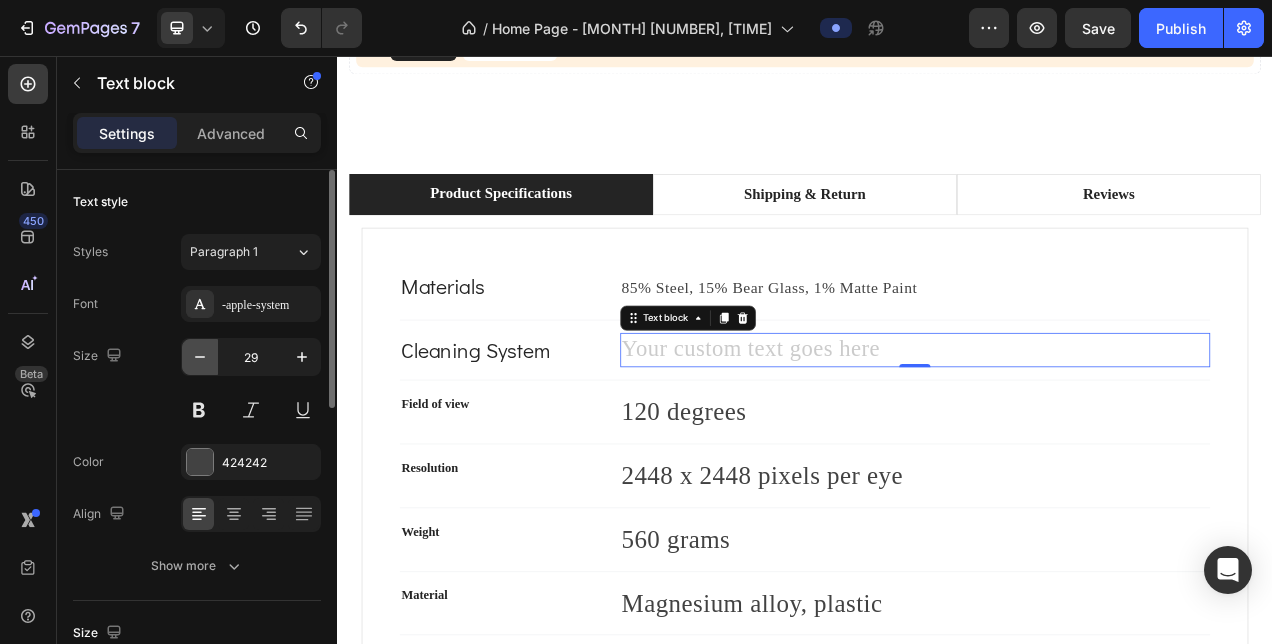 click 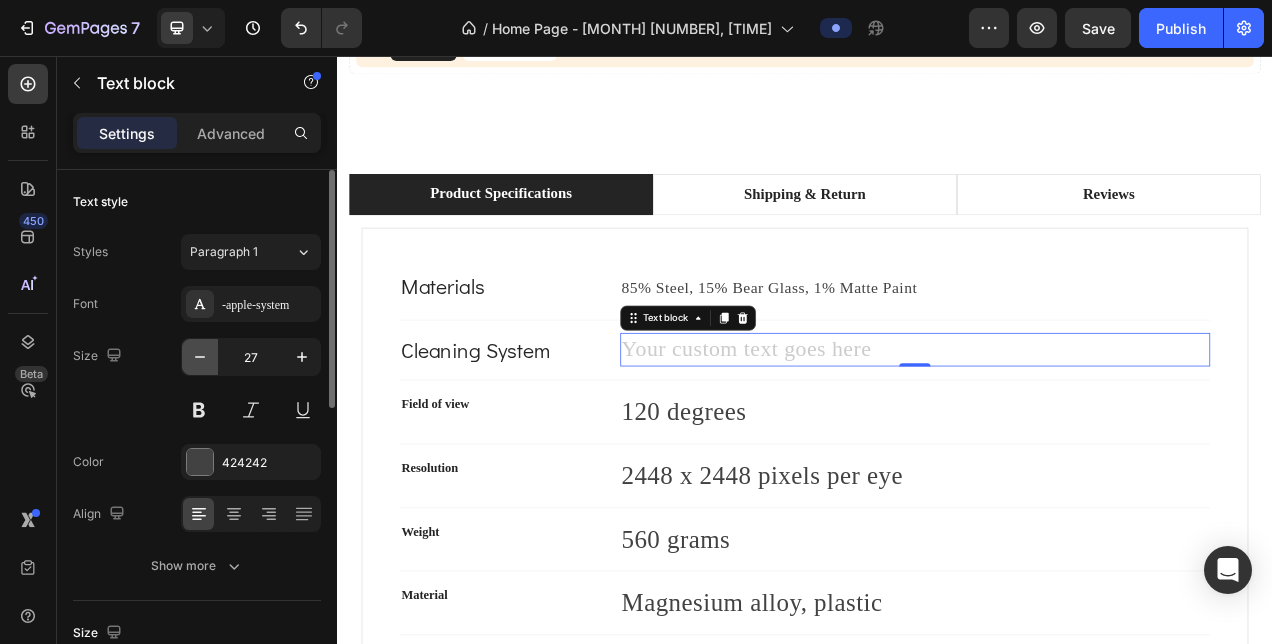 click 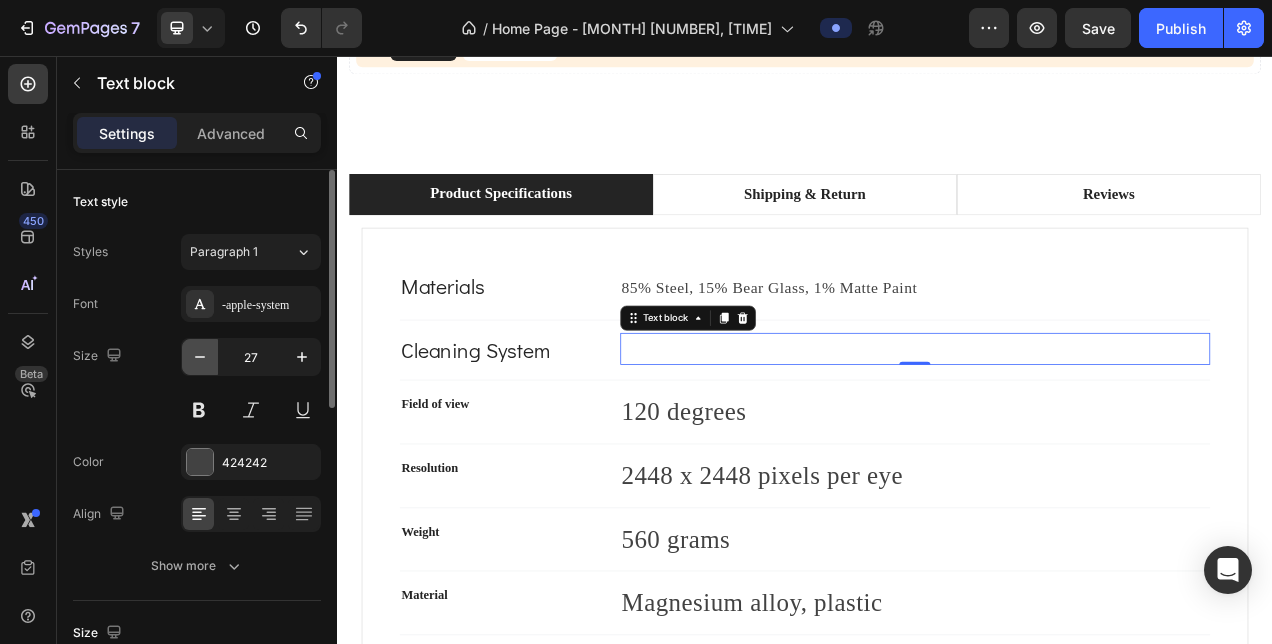click 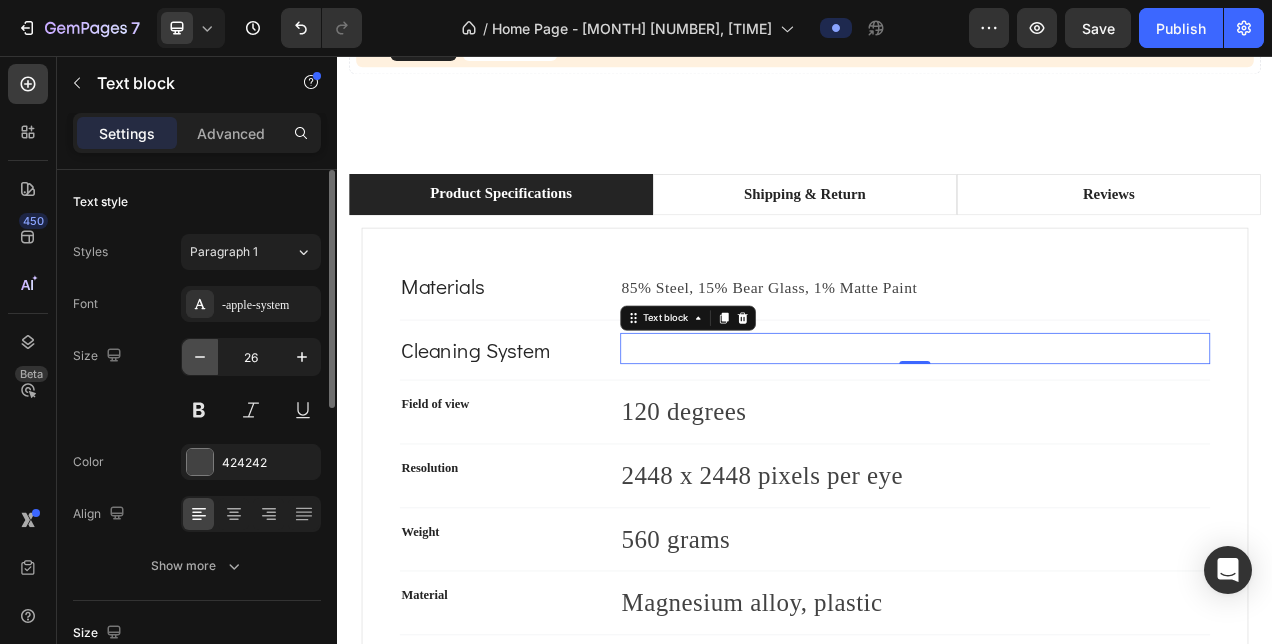 click 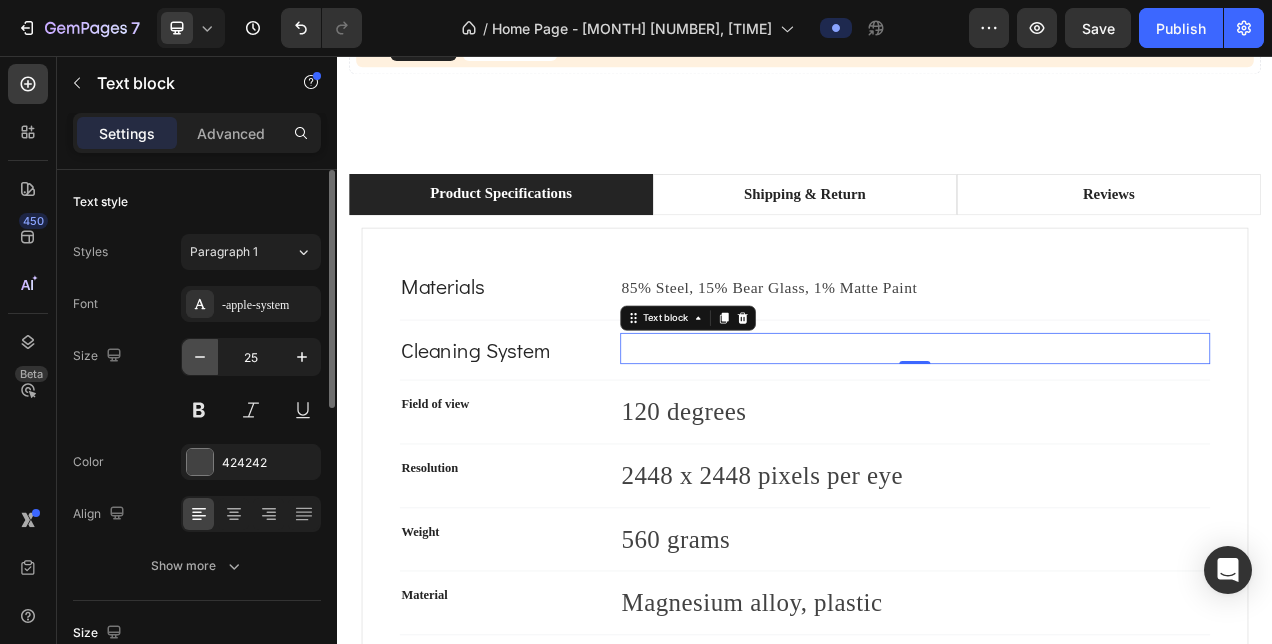 click 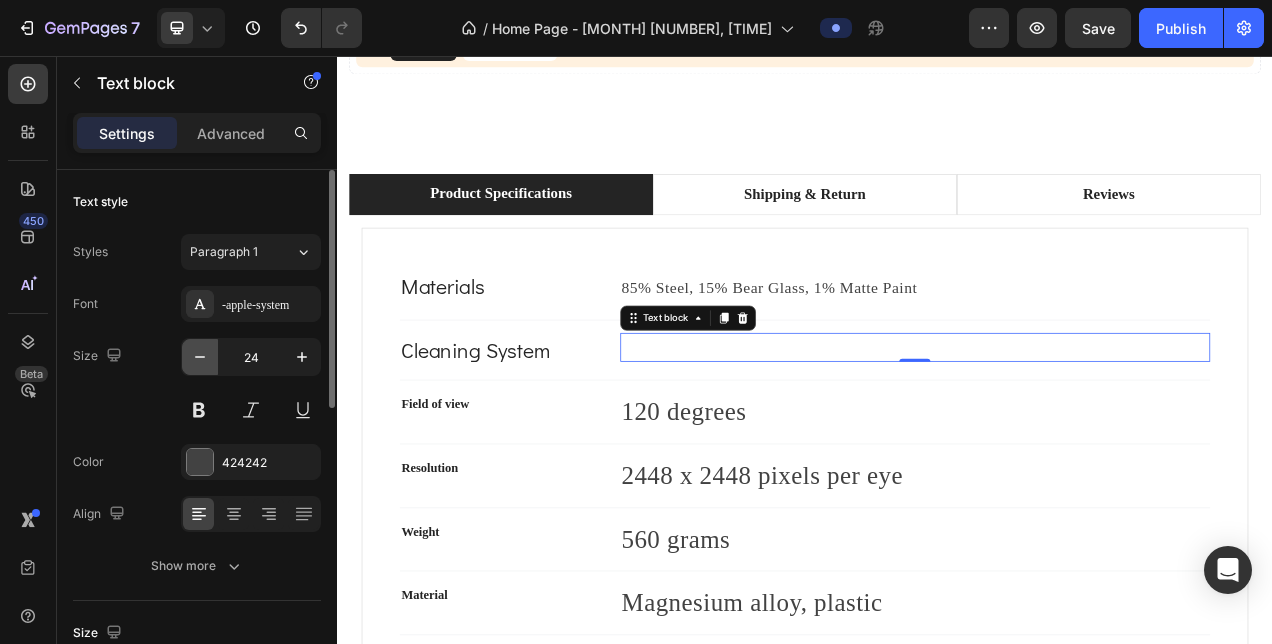 click 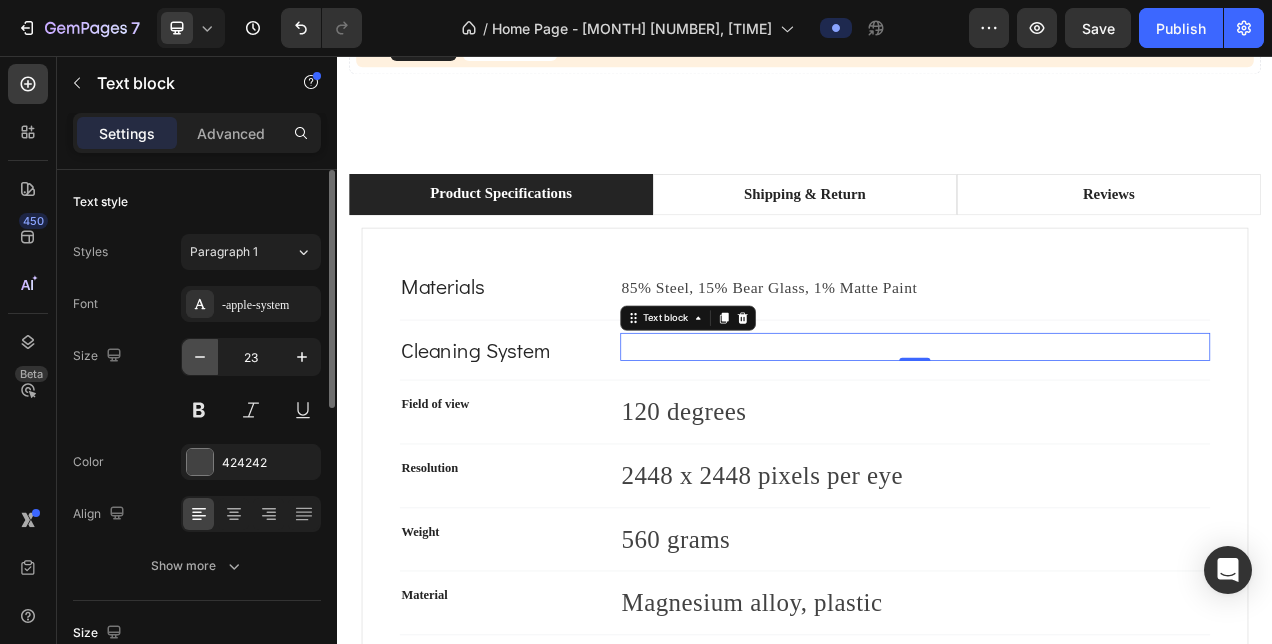 click 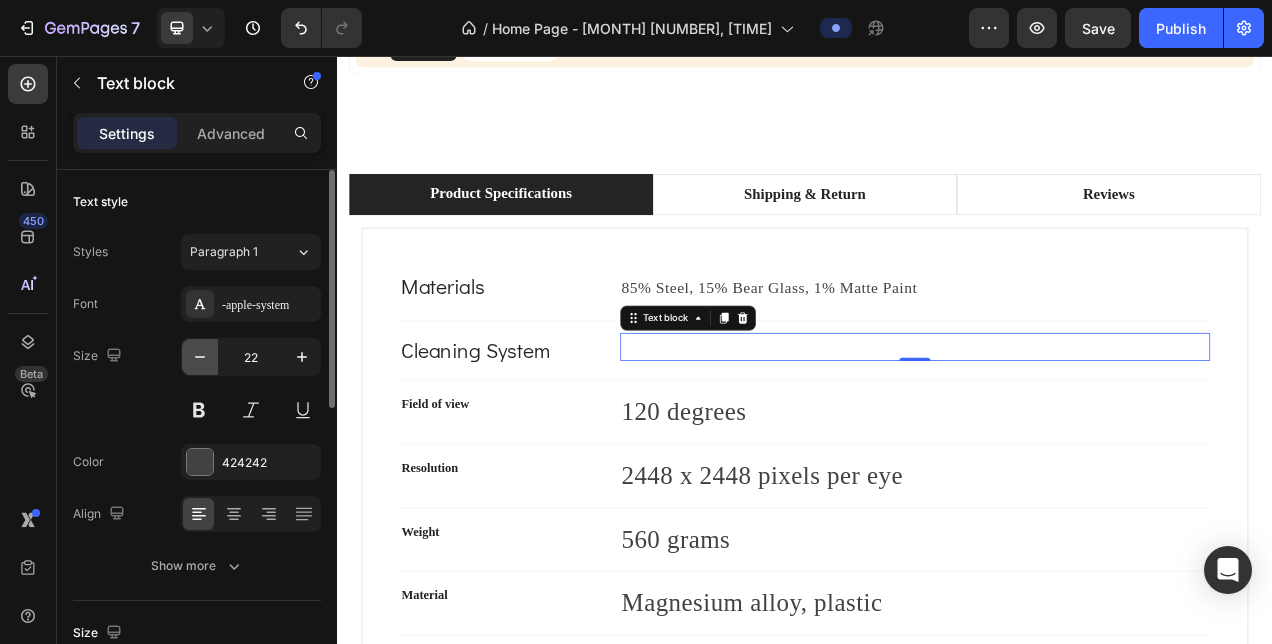 click 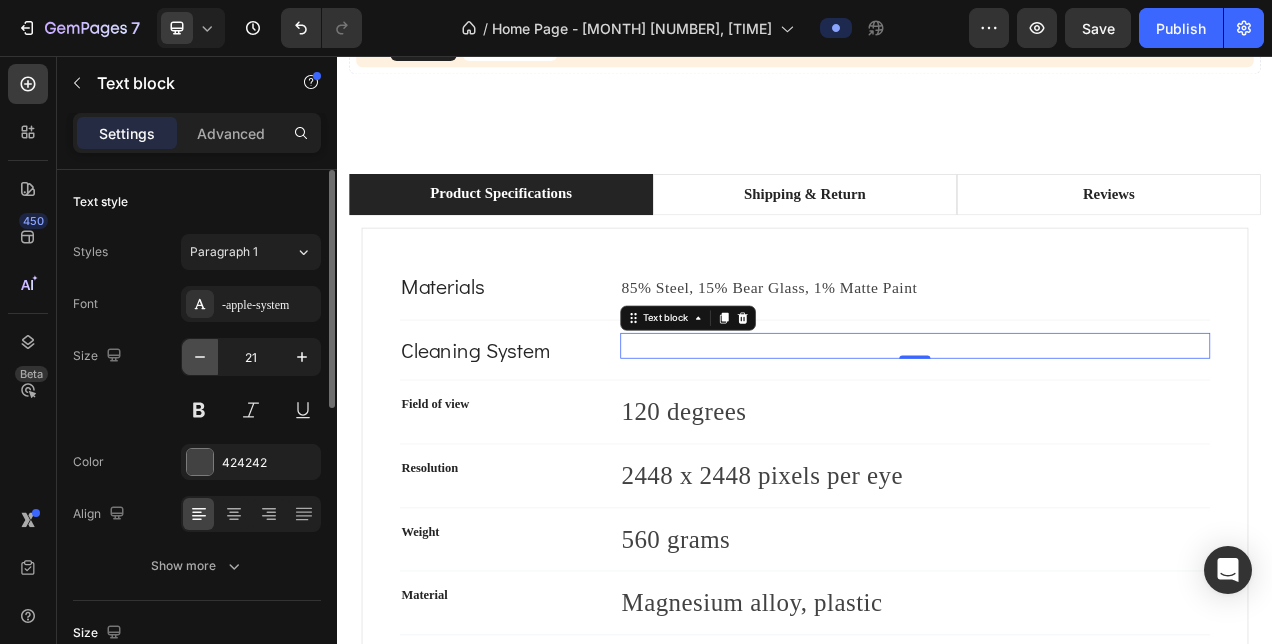 type on "20" 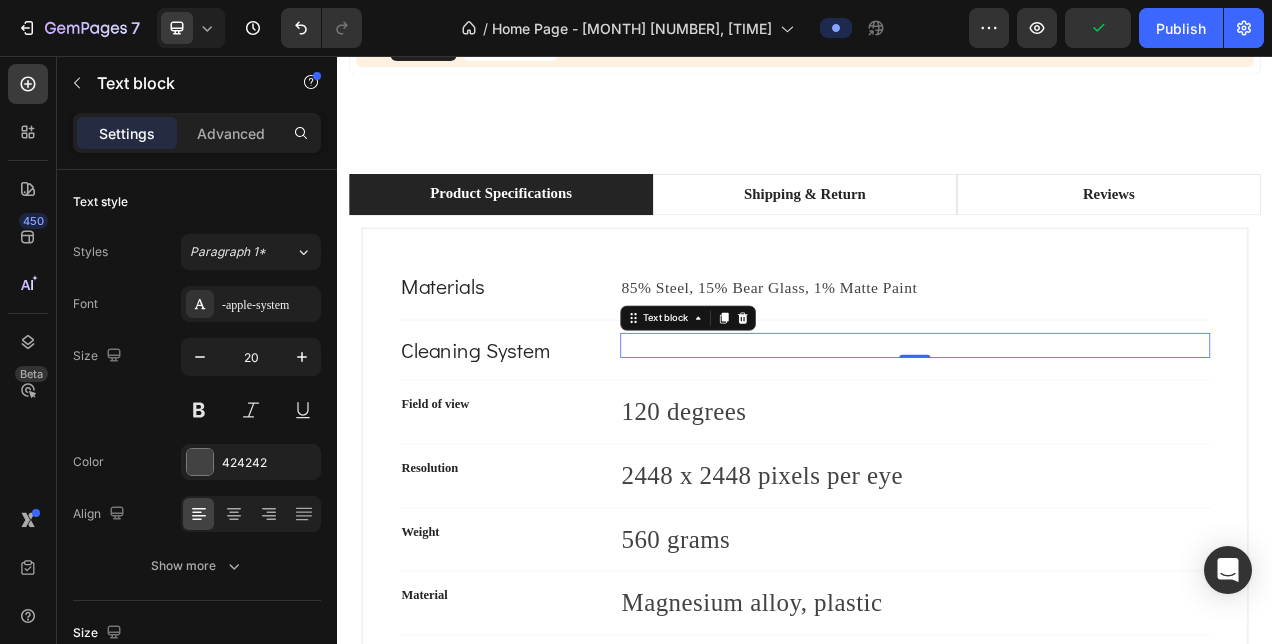 click on "Text block   0" at bounding box center [1079, 433] 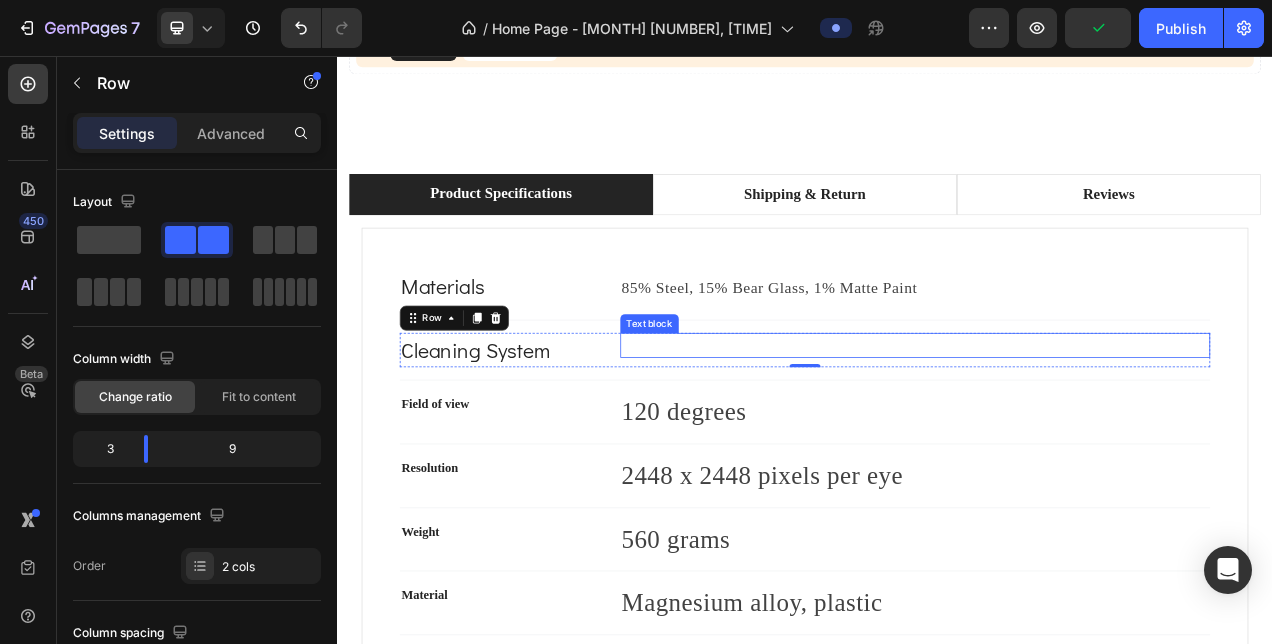 click at bounding box center [1079, 427] 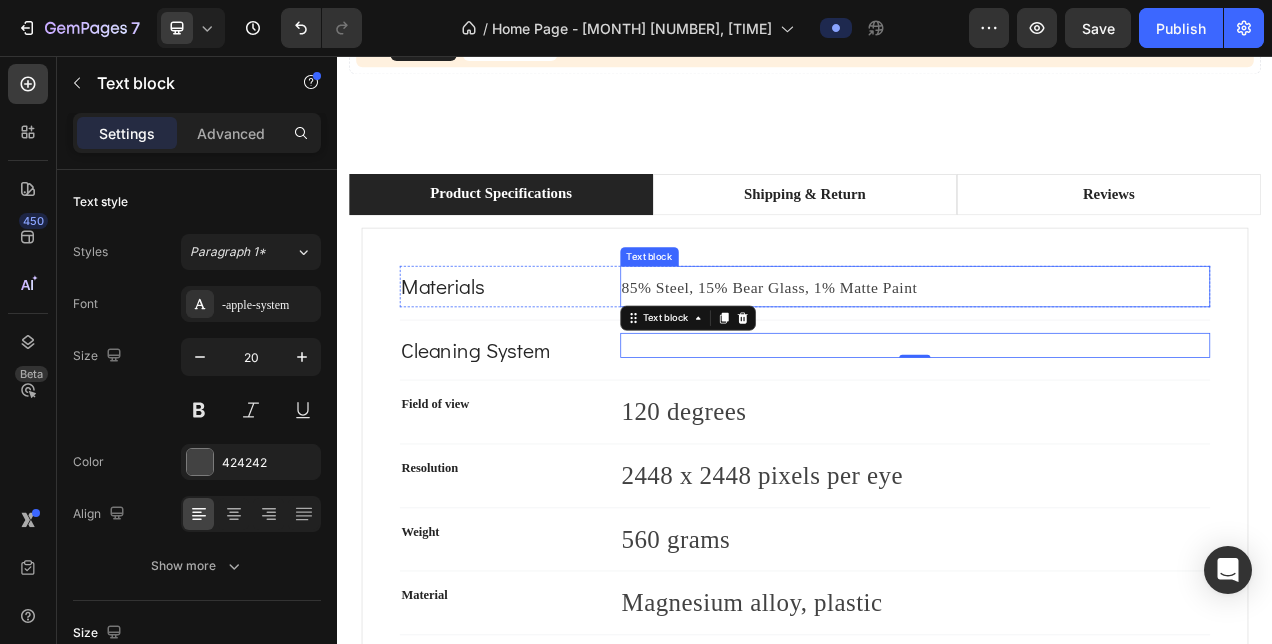 click on "85% Steel, 15% Bear Glass, 1% Matte Paint" at bounding box center (892, 353) 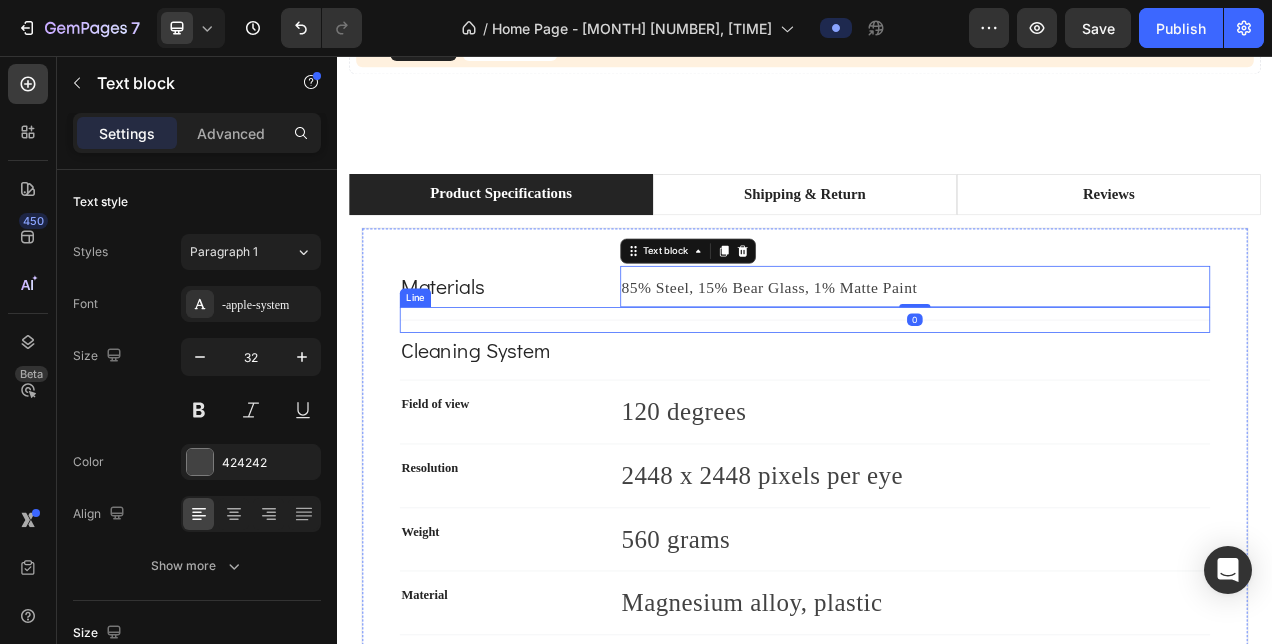 click at bounding box center [1079, 427] 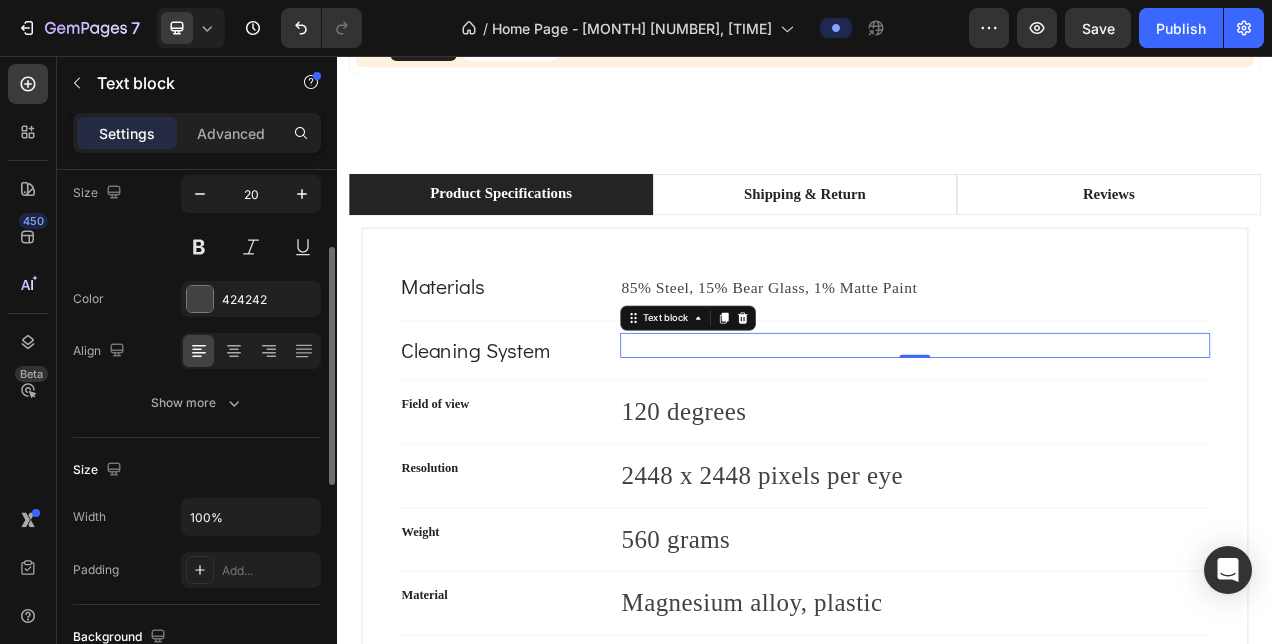 scroll, scrollTop: 166, scrollLeft: 0, axis: vertical 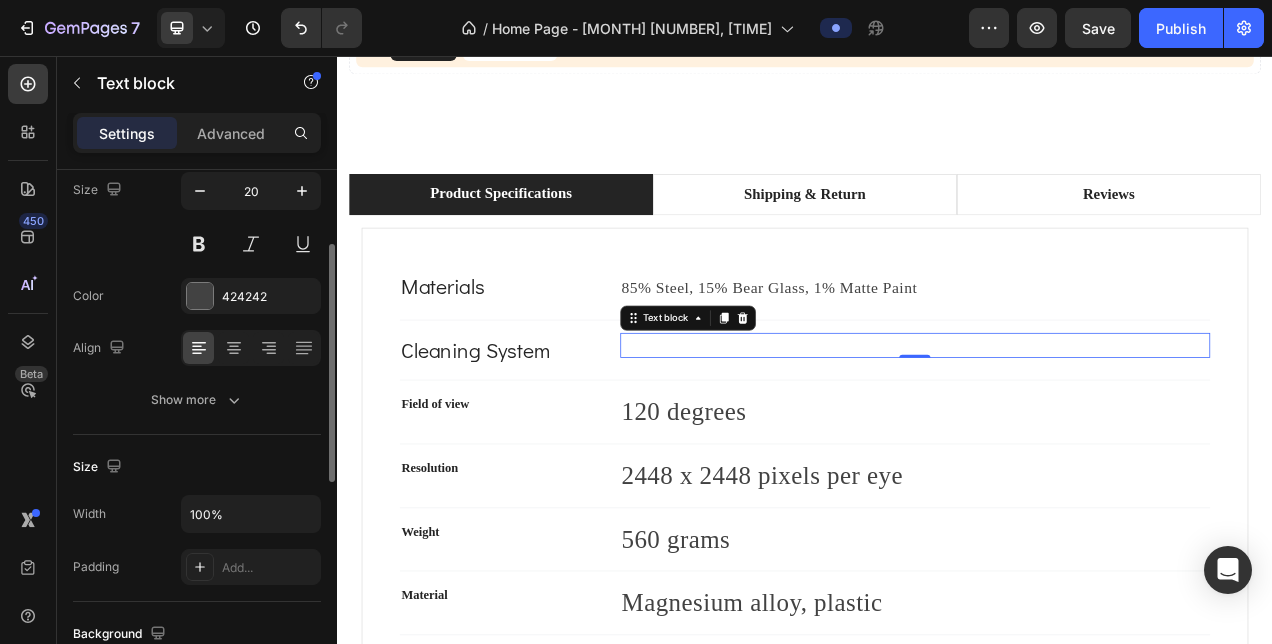 click on "Text style Styles Paragraph 1* Font -apple-system Size 20 Color 424242 Align Show more" 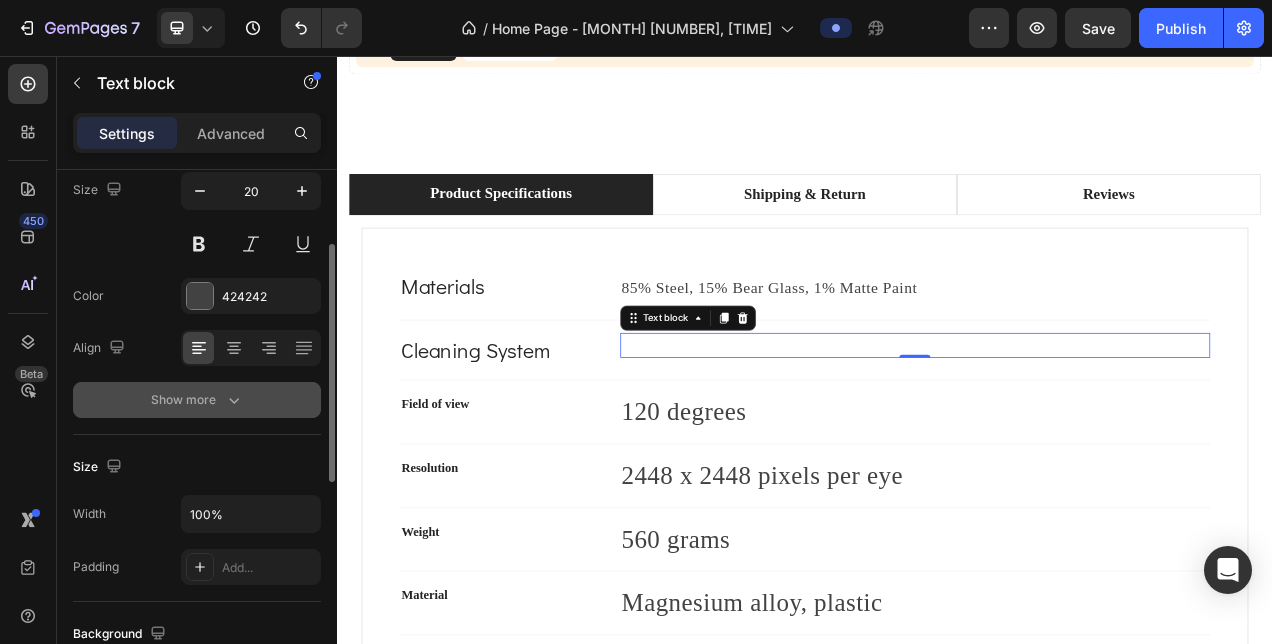 click 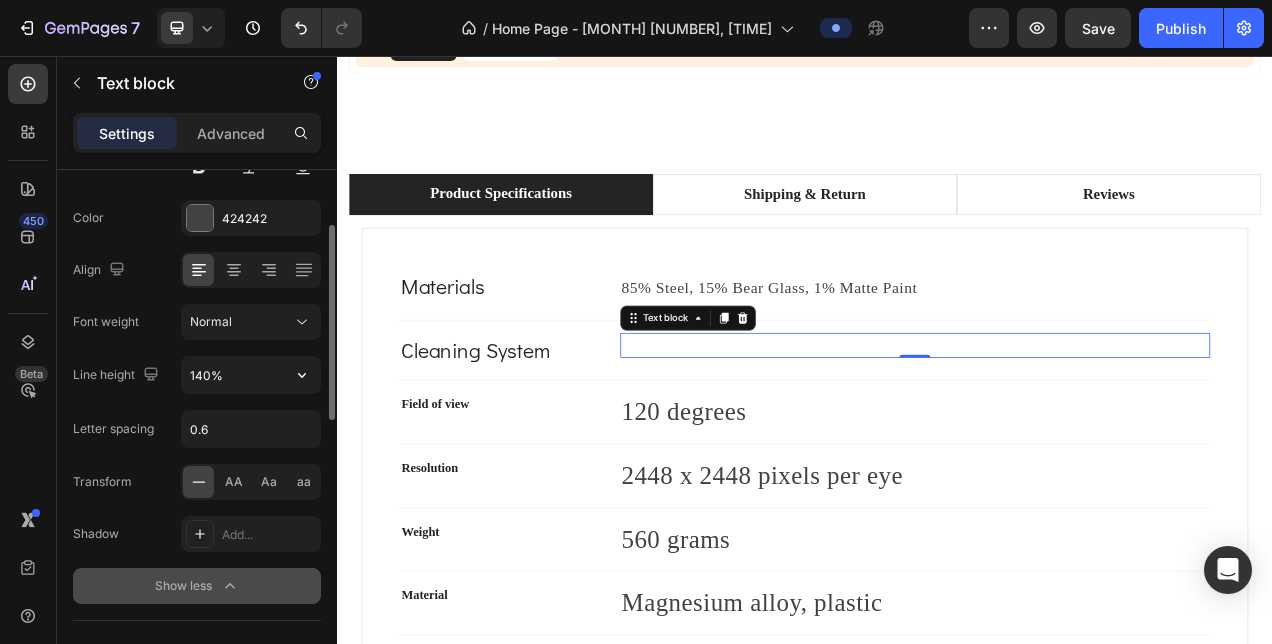 scroll, scrollTop: 247, scrollLeft: 0, axis: vertical 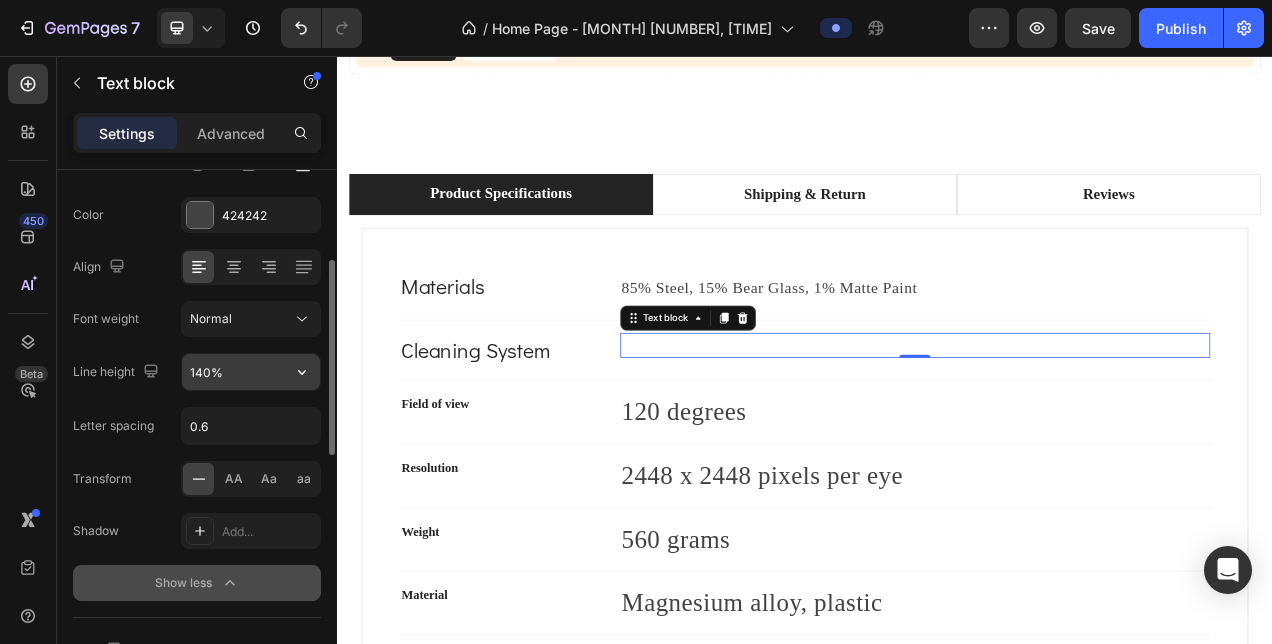 click on "140%" at bounding box center [251, 372] 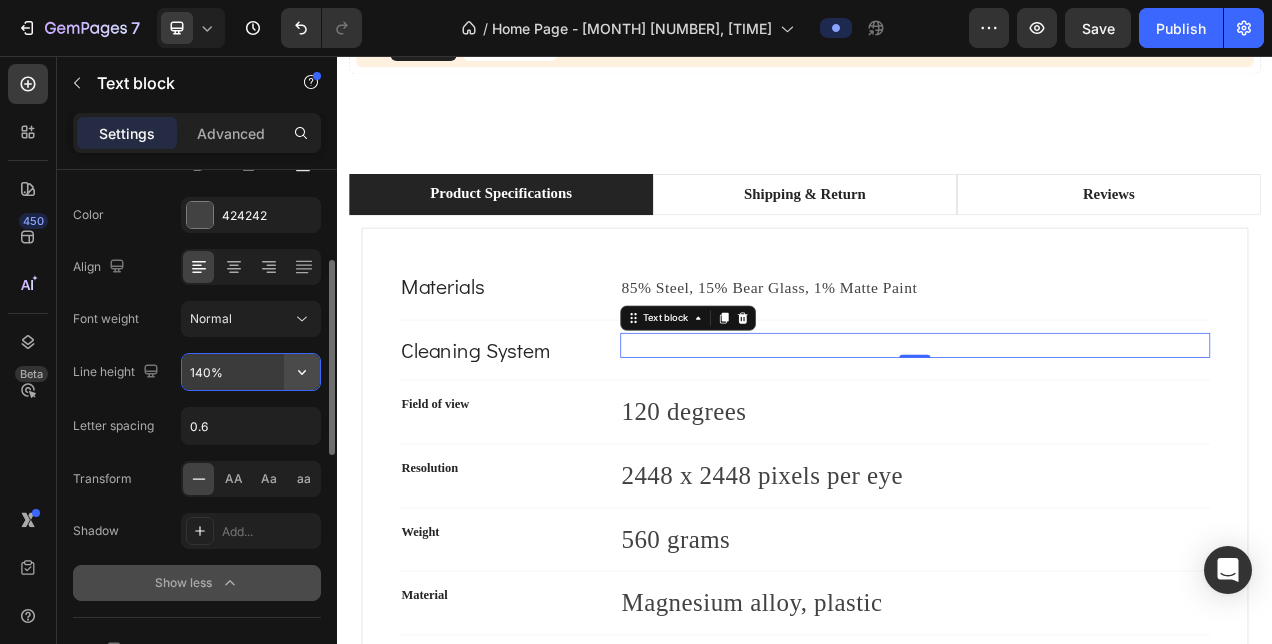 click 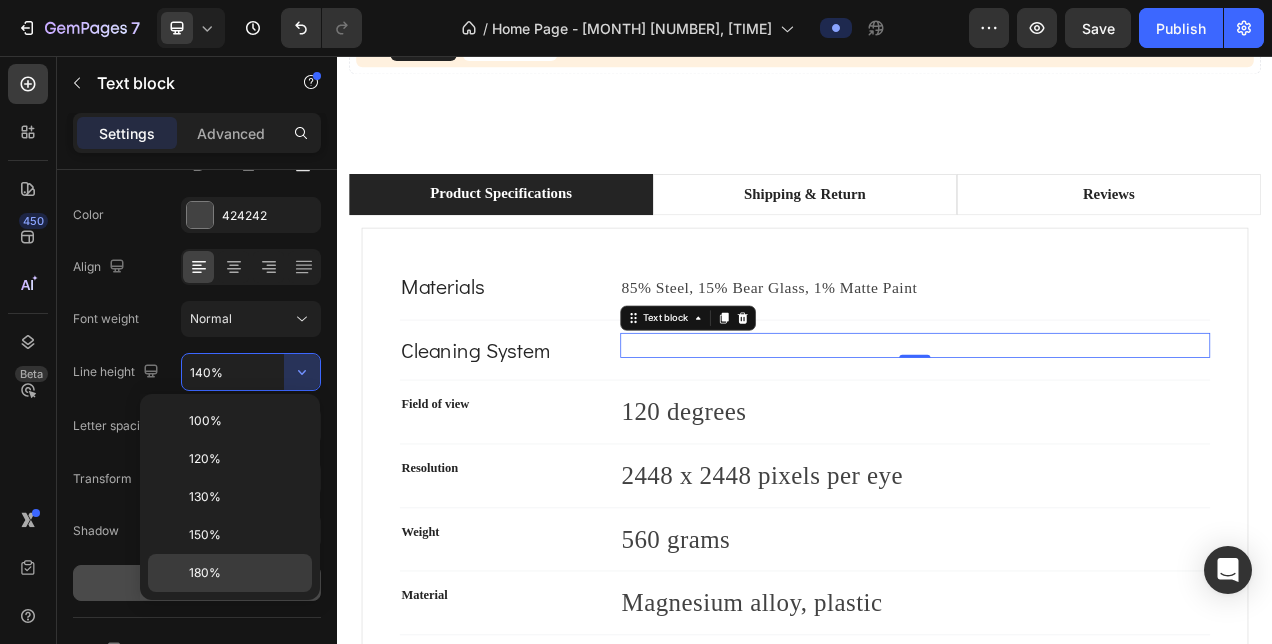 click on "180%" at bounding box center (205, 573) 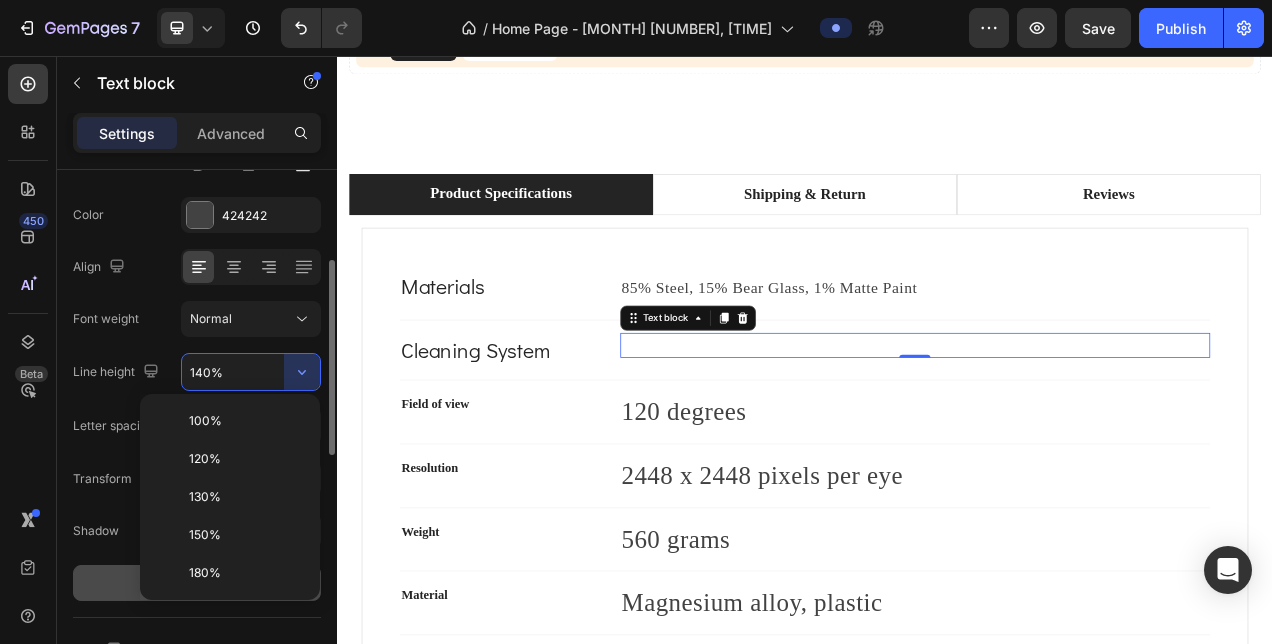 type on "180%" 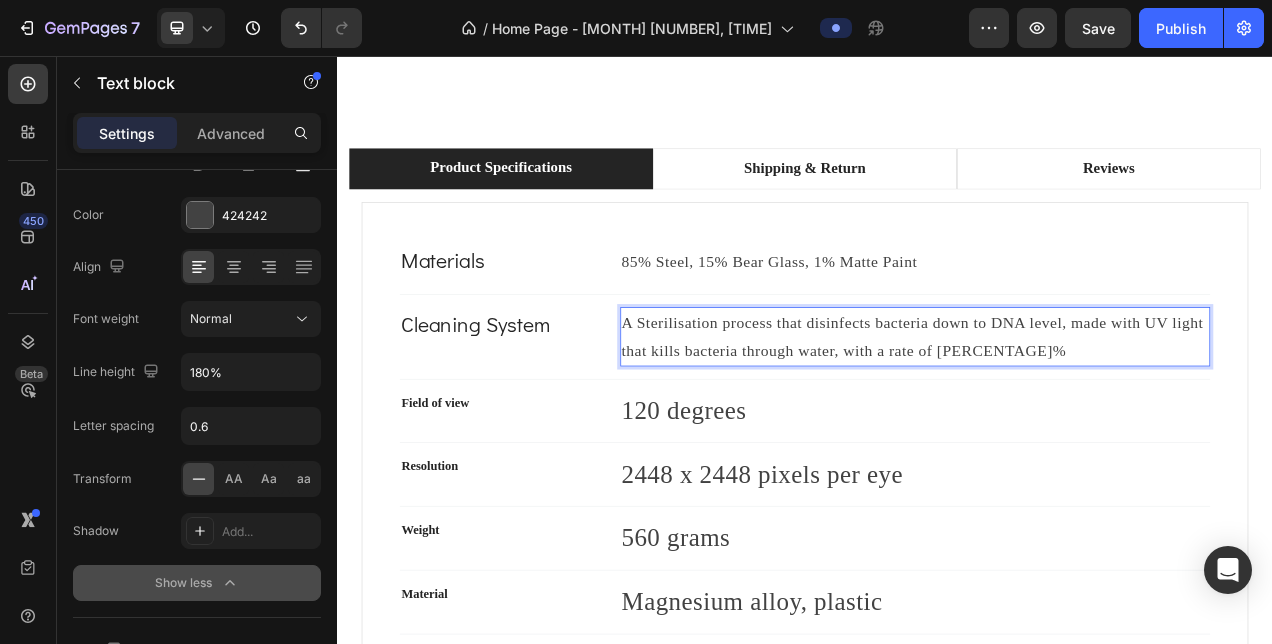 scroll, scrollTop: 1255, scrollLeft: 0, axis: vertical 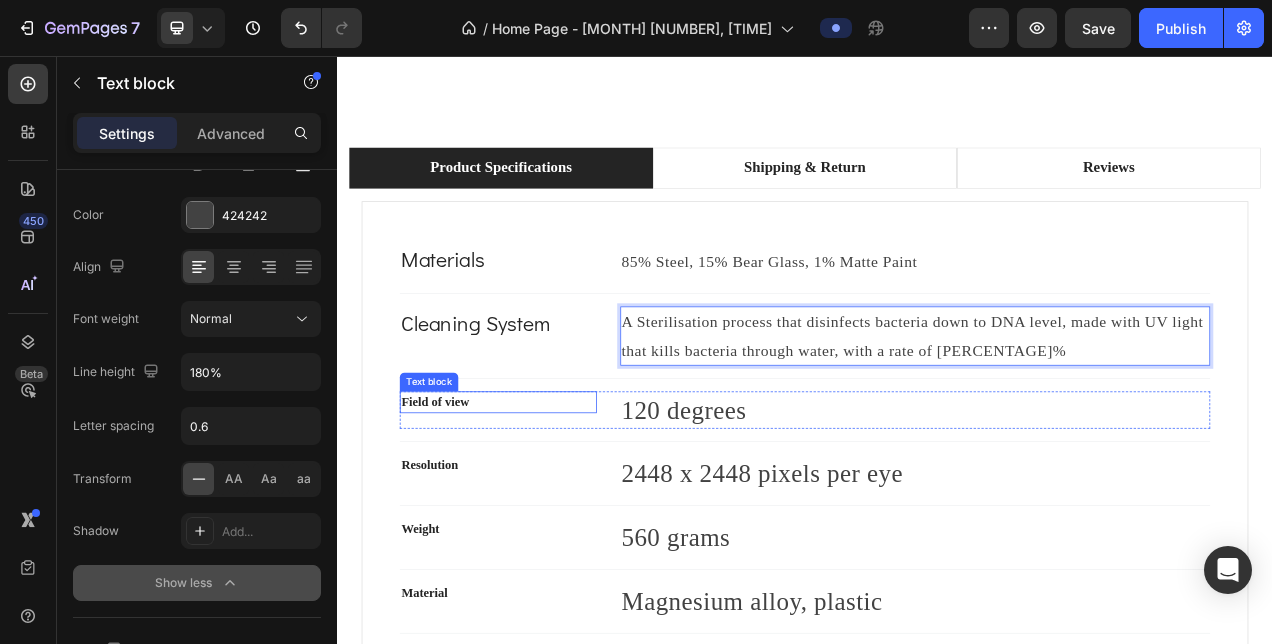 click on "Field of view" at bounding box center (543, 500) 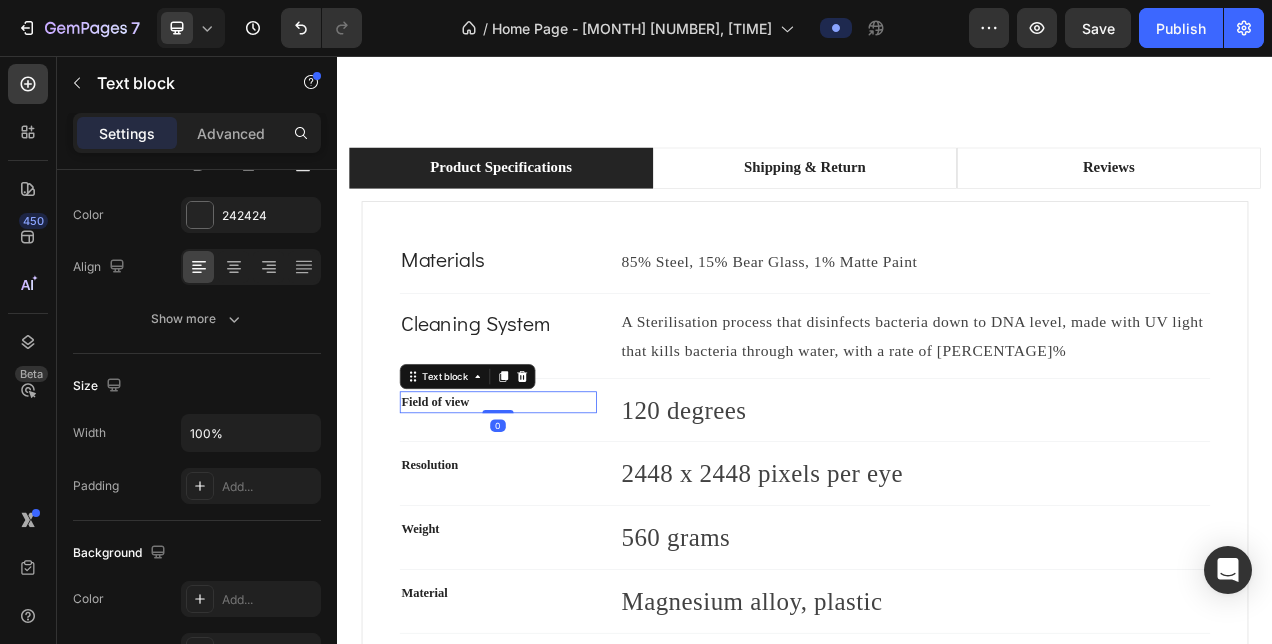 click on "Field of view" at bounding box center [543, 500] 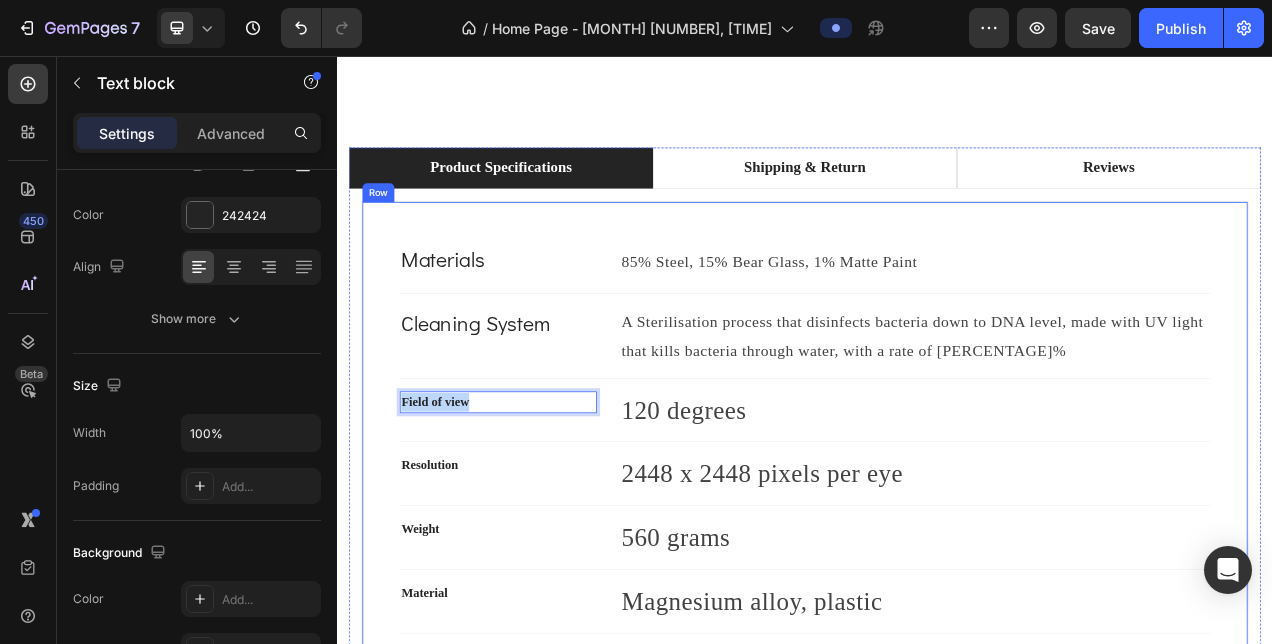 drag, startPoint x: 513, startPoint y: 489, endPoint x: 396, endPoint y: 489, distance: 117 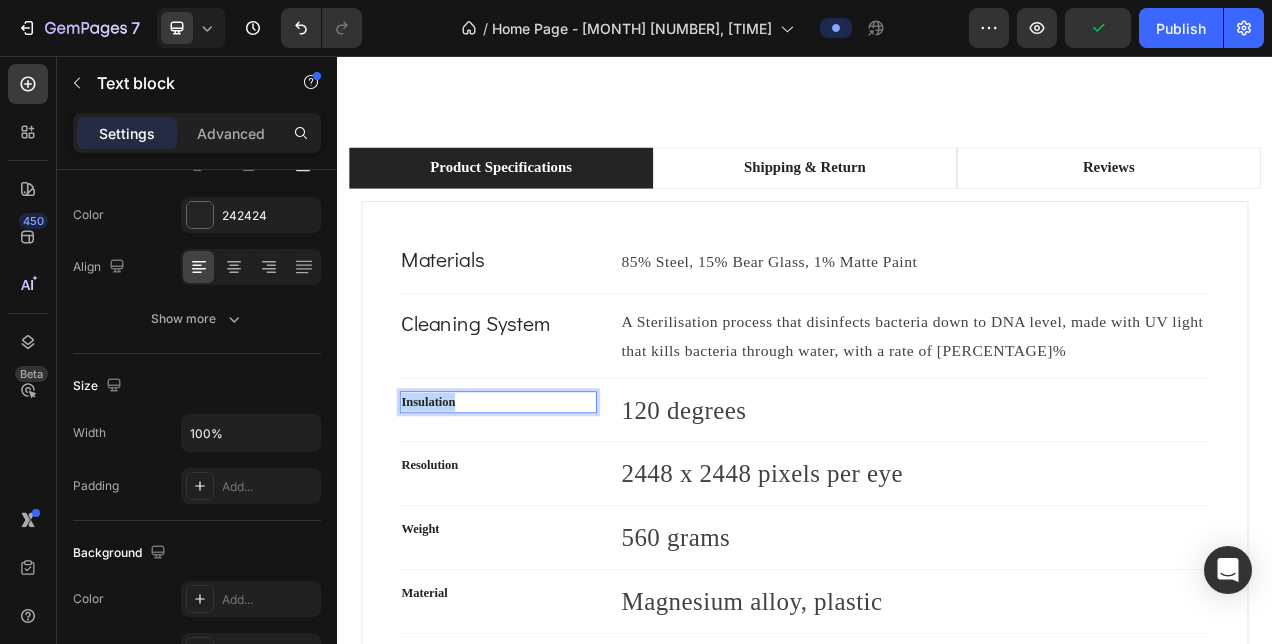drag, startPoint x: 554, startPoint y: 487, endPoint x: 309, endPoint y: 497, distance: 245.204 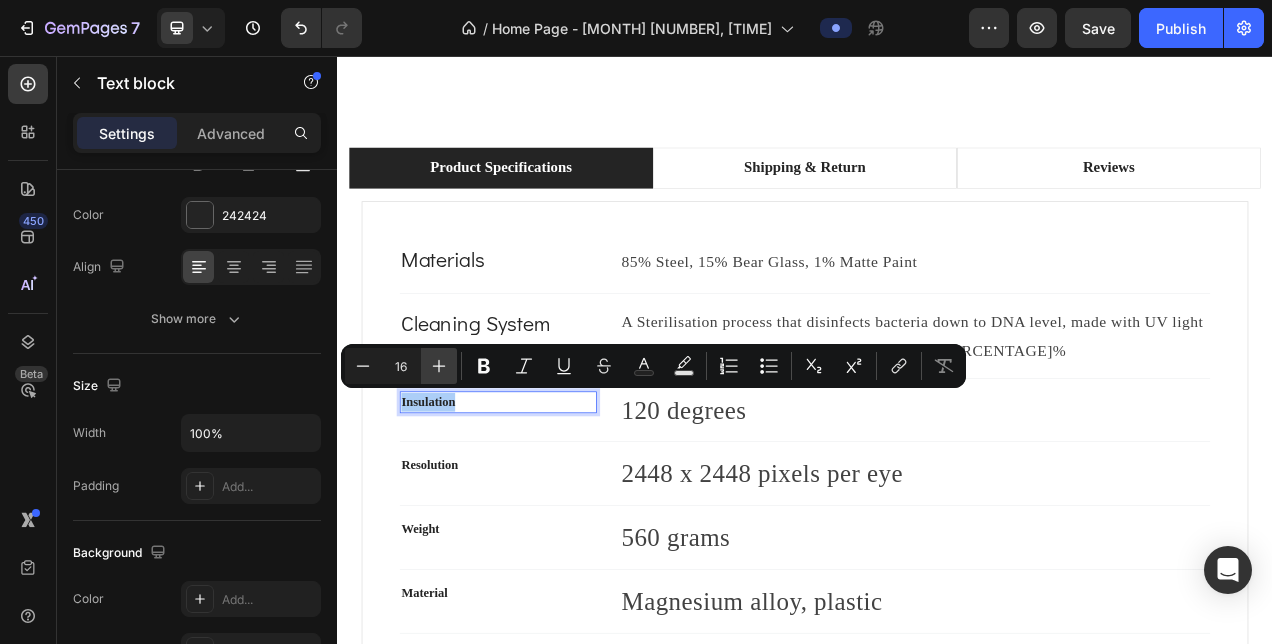 click 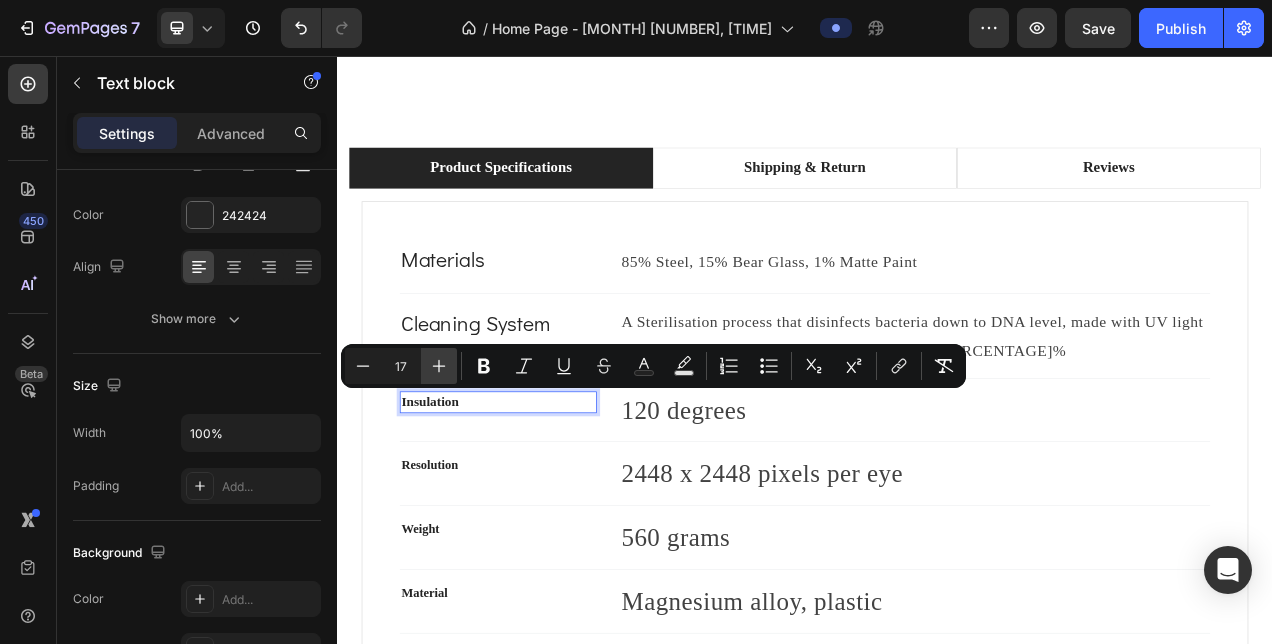 click 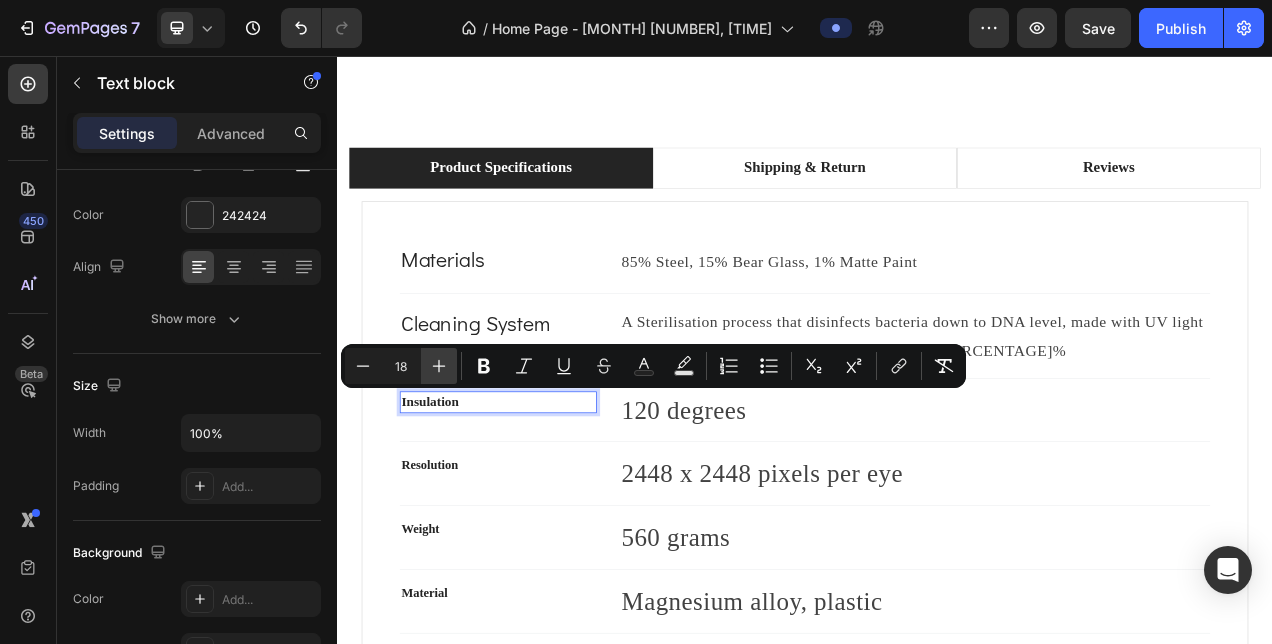 click 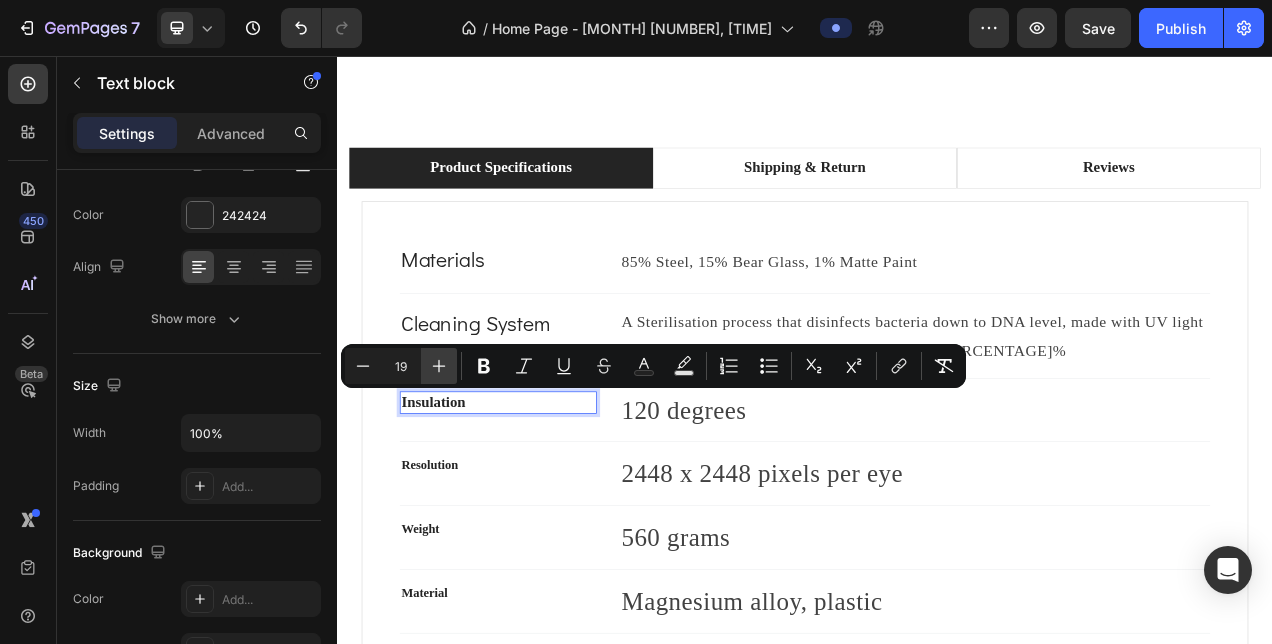 click 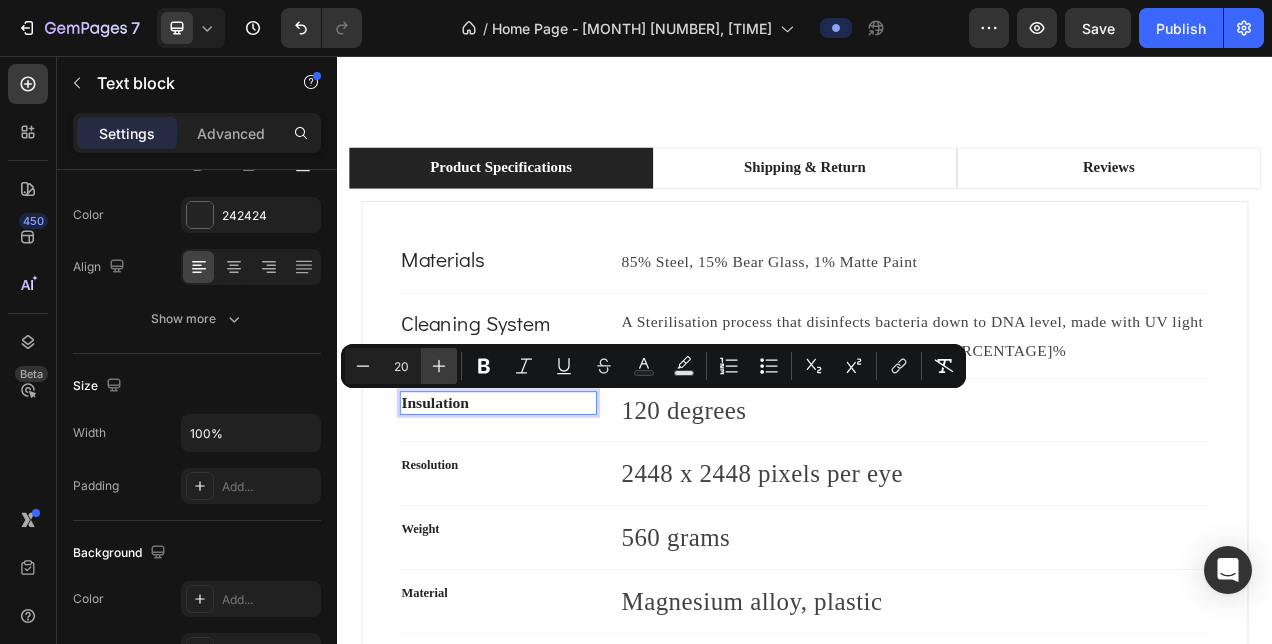 click 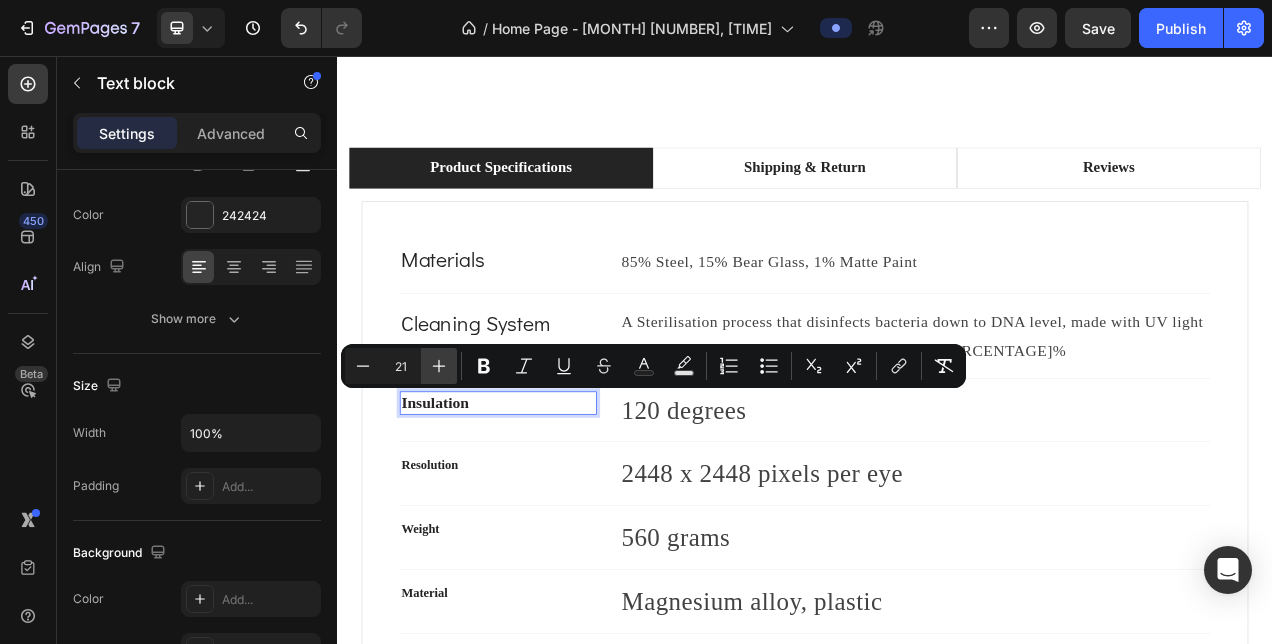 click 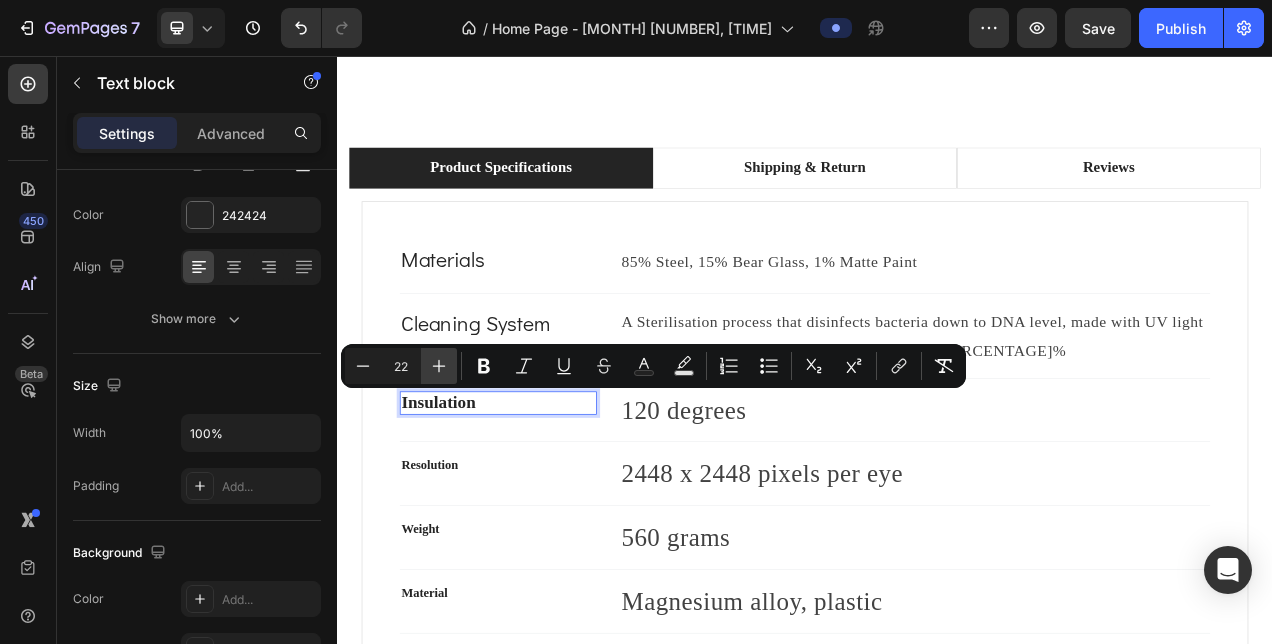 click 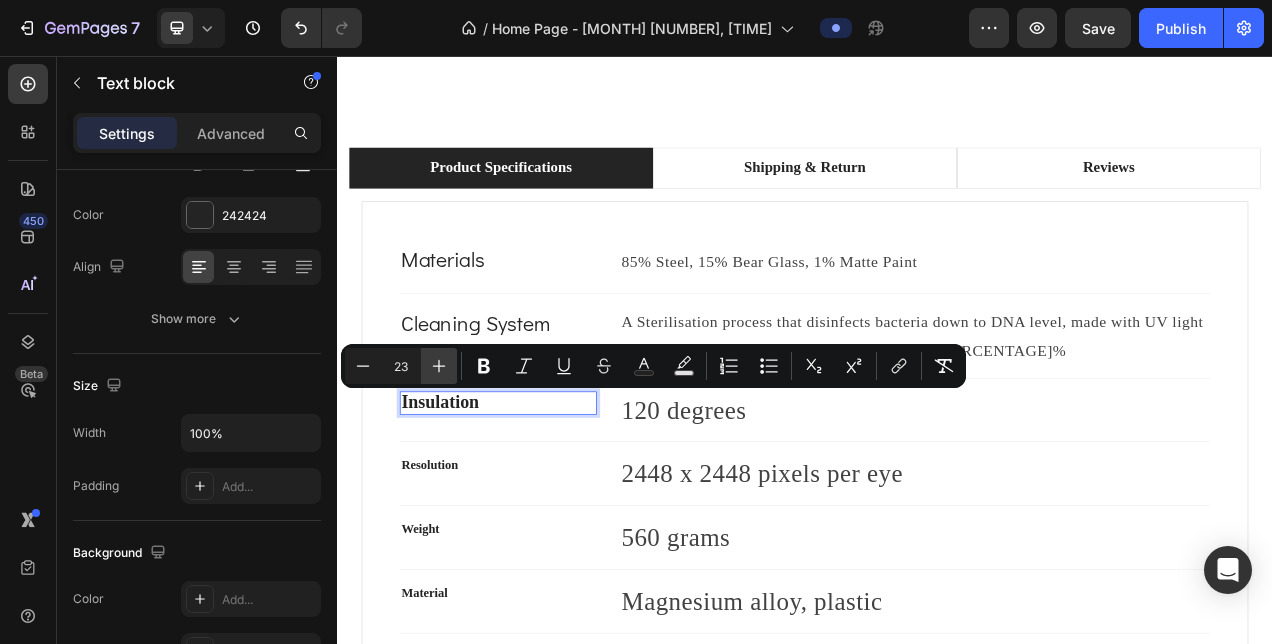 click 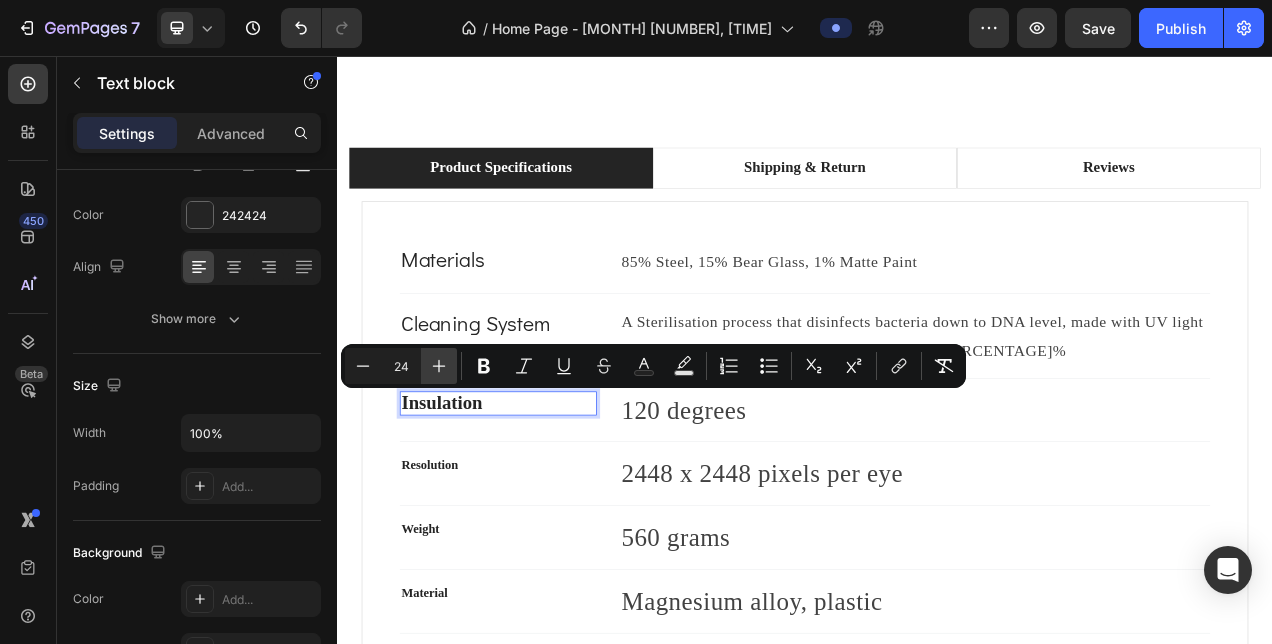 click 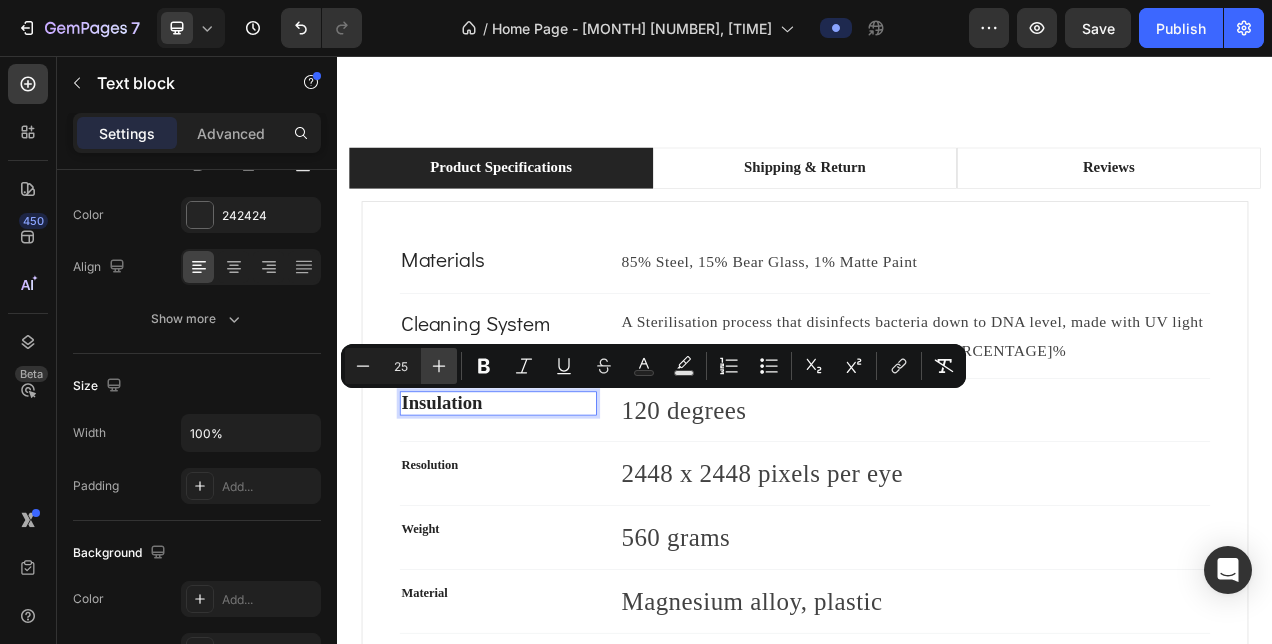 click 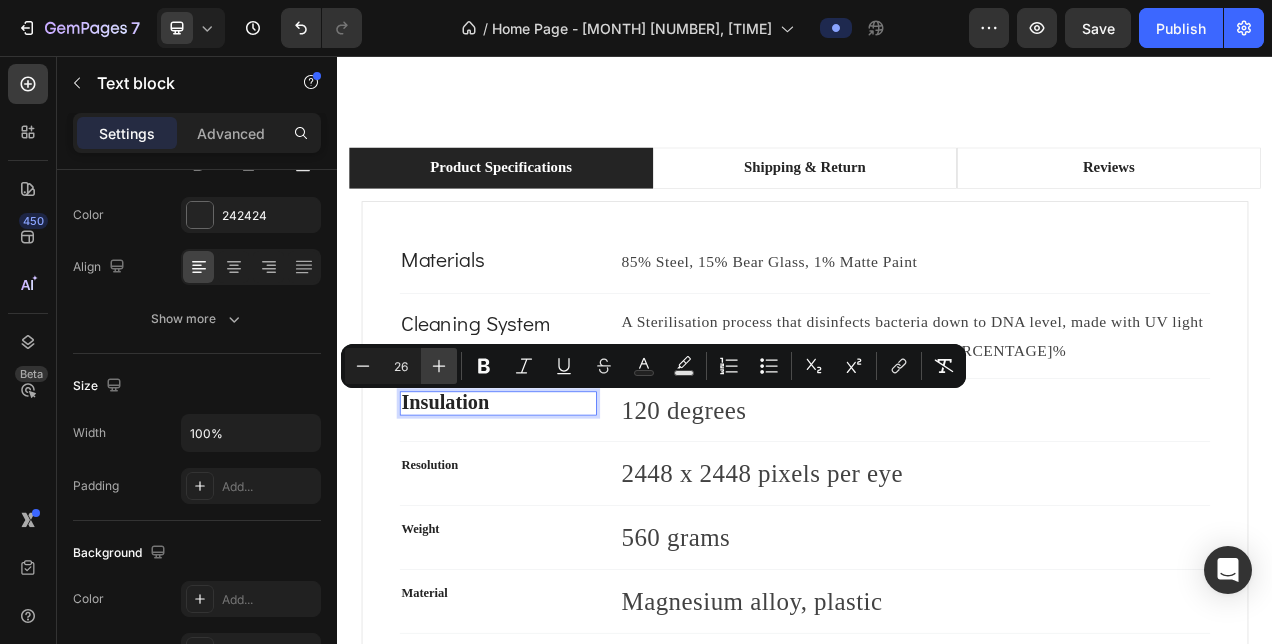 click 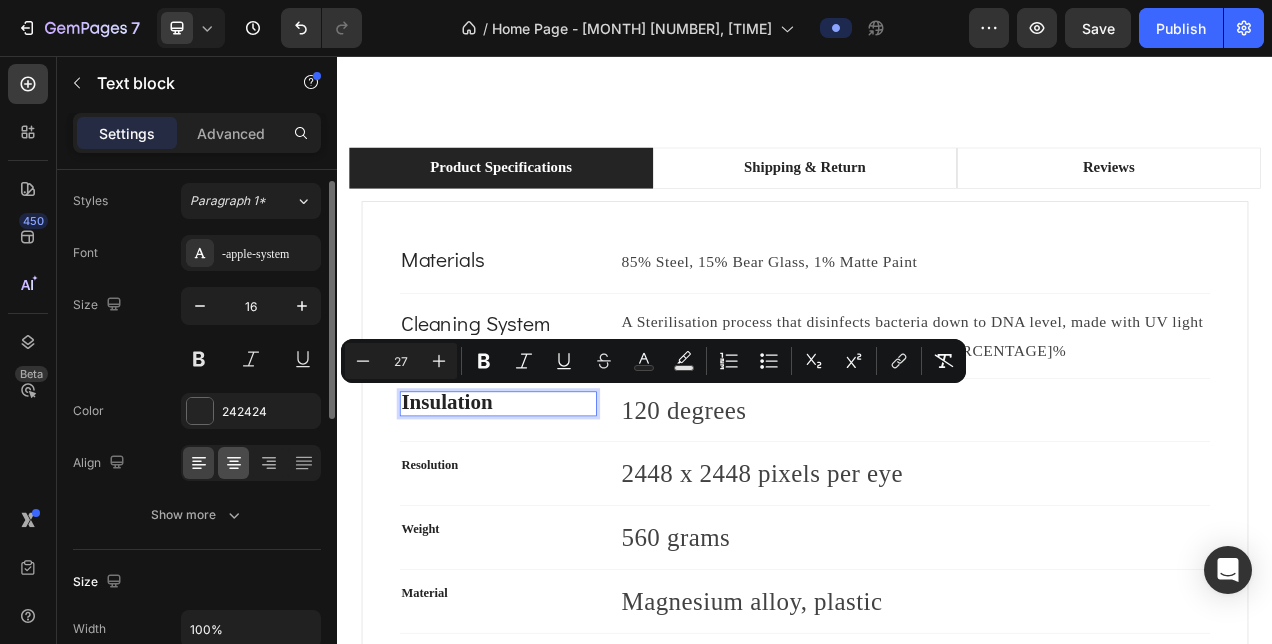 scroll, scrollTop: 41, scrollLeft: 0, axis: vertical 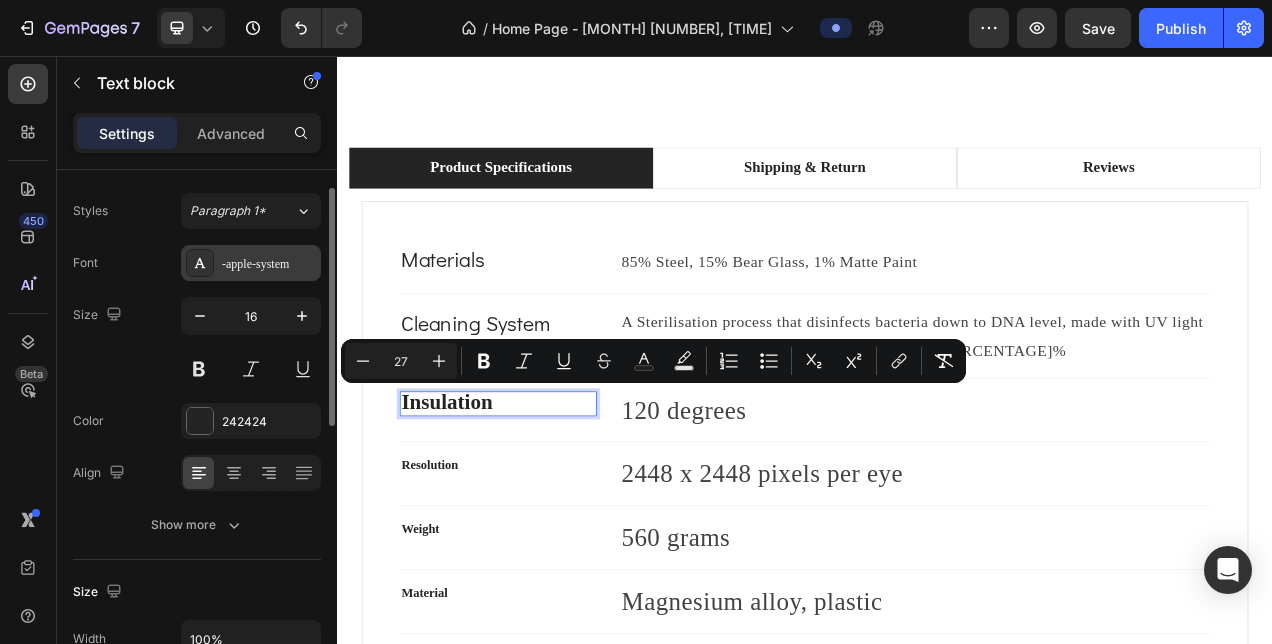 click on "-apple-system" at bounding box center (269, 264) 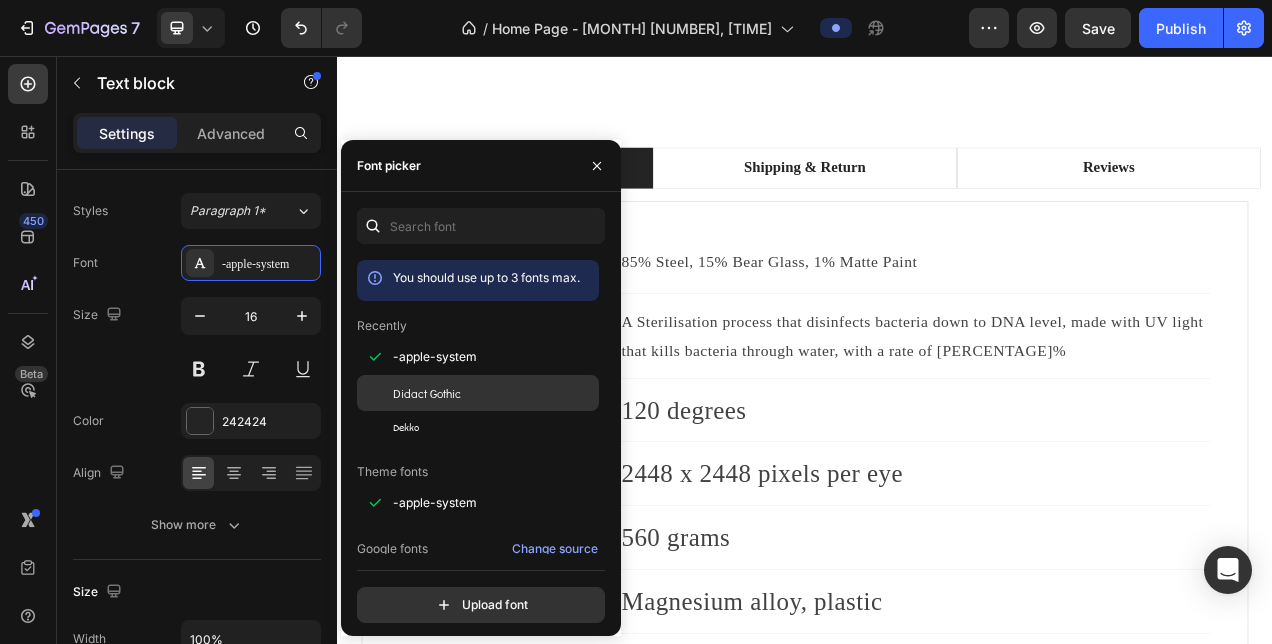 click on "Didact Gothic" at bounding box center (427, 393) 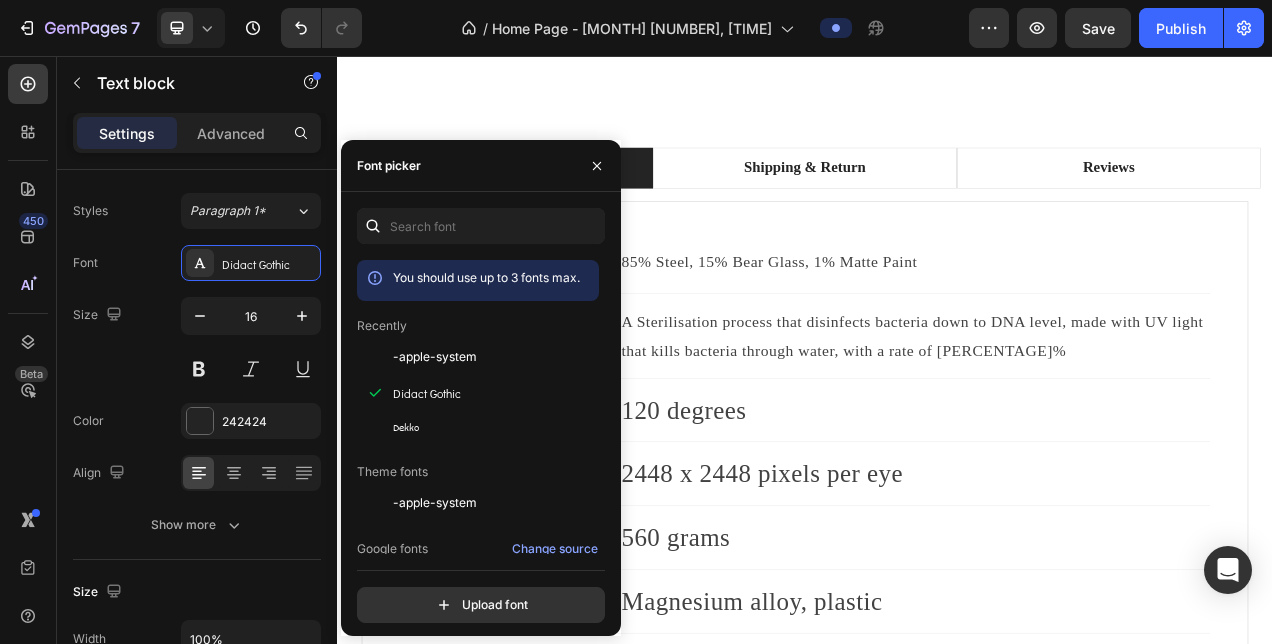 click on "120 degrees" at bounding box center (1079, 510) 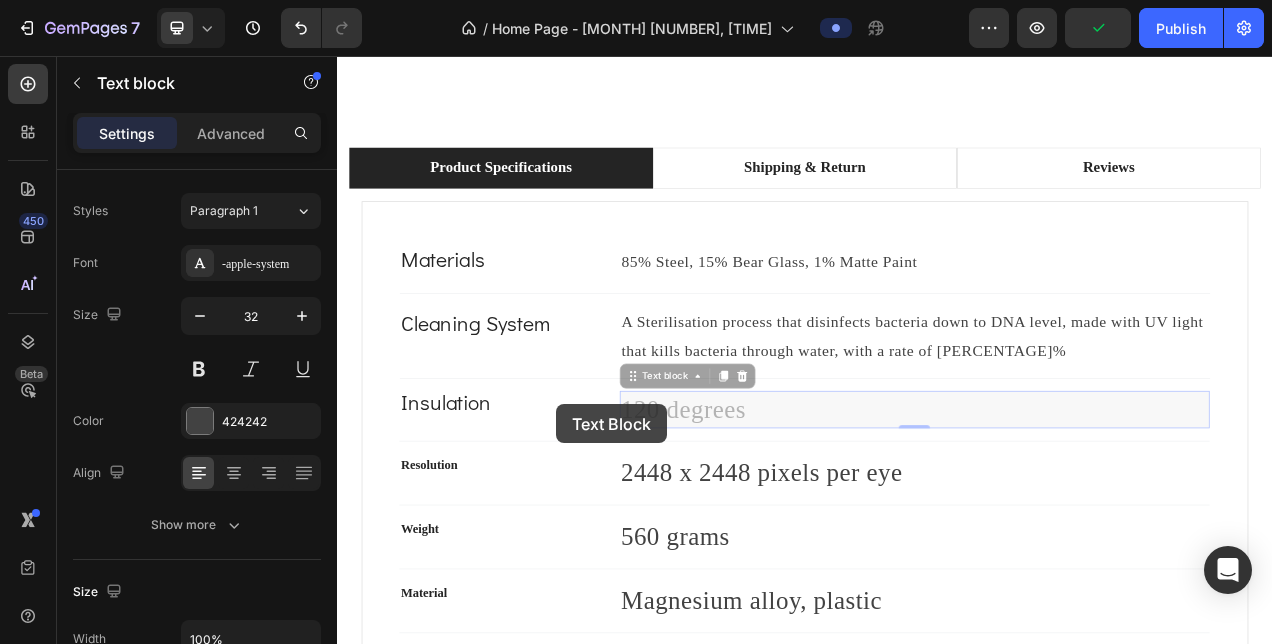 drag, startPoint x: 902, startPoint y: 515, endPoint x: 668, endPoint y: 496, distance: 234.7701 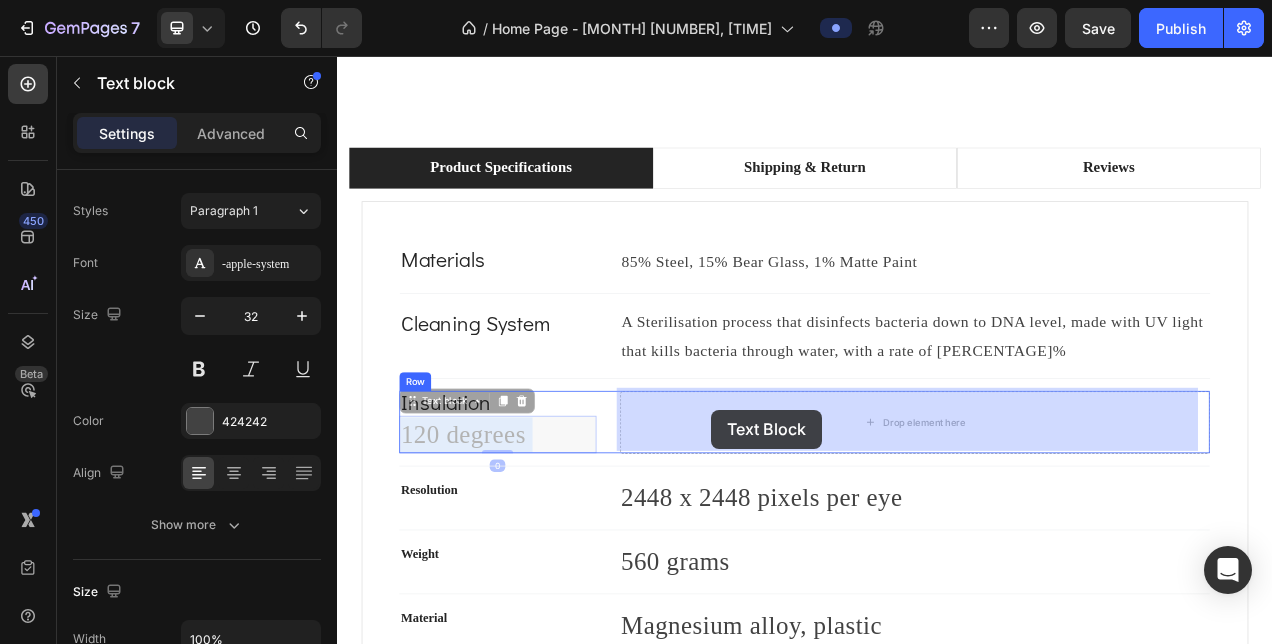 drag, startPoint x: 577, startPoint y: 525, endPoint x: 804, endPoint y: 513, distance: 227.31696 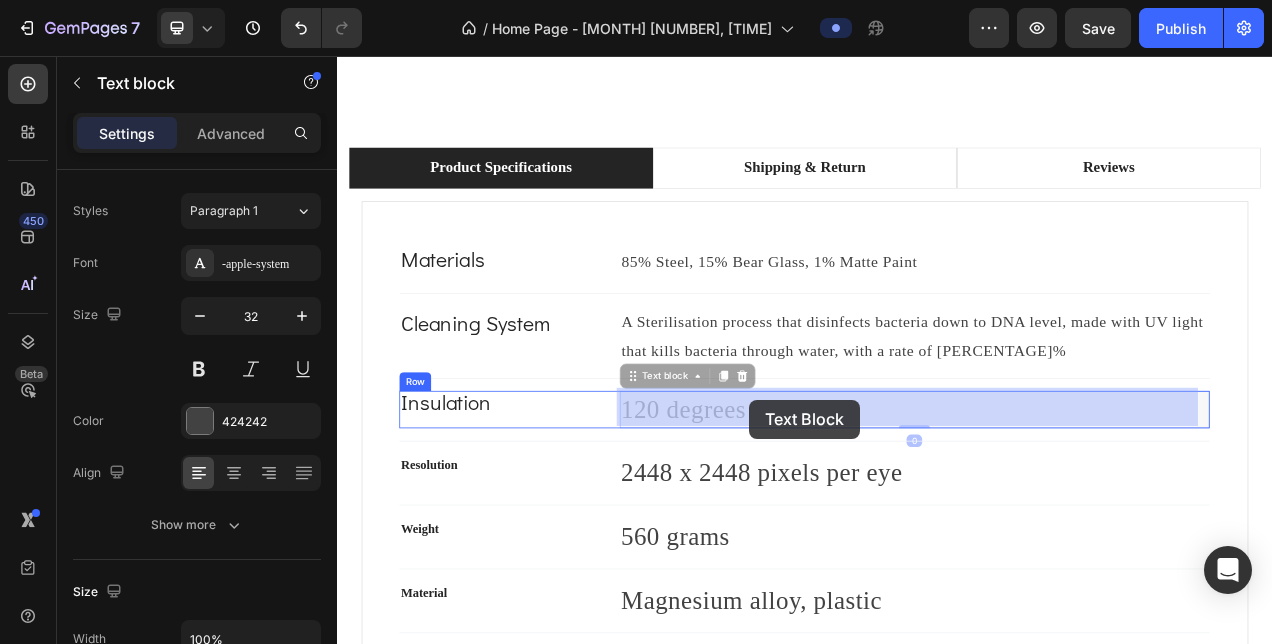 drag, startPoint x: 862, startPoint y: 511, endPoint x: 867, endPoint y: 497, distance: 14.866069 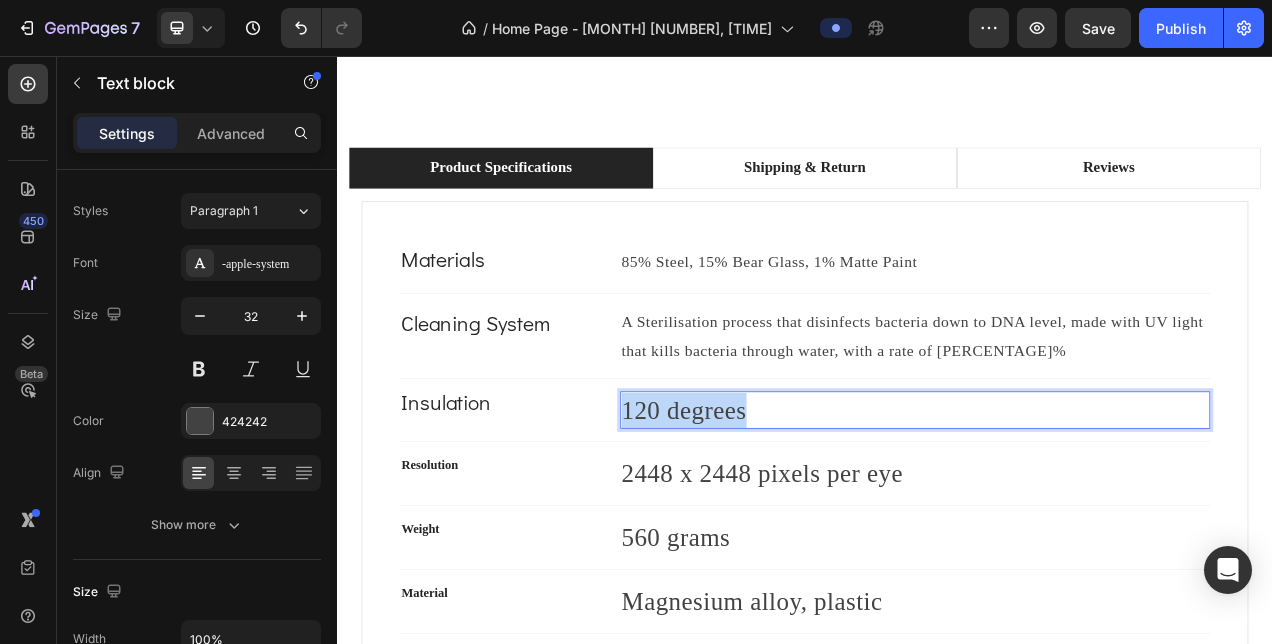 drag, startPoint x: 703, startPoint y: 505, endPoint x: 918, endPoint y: 508, distance: 215.02094 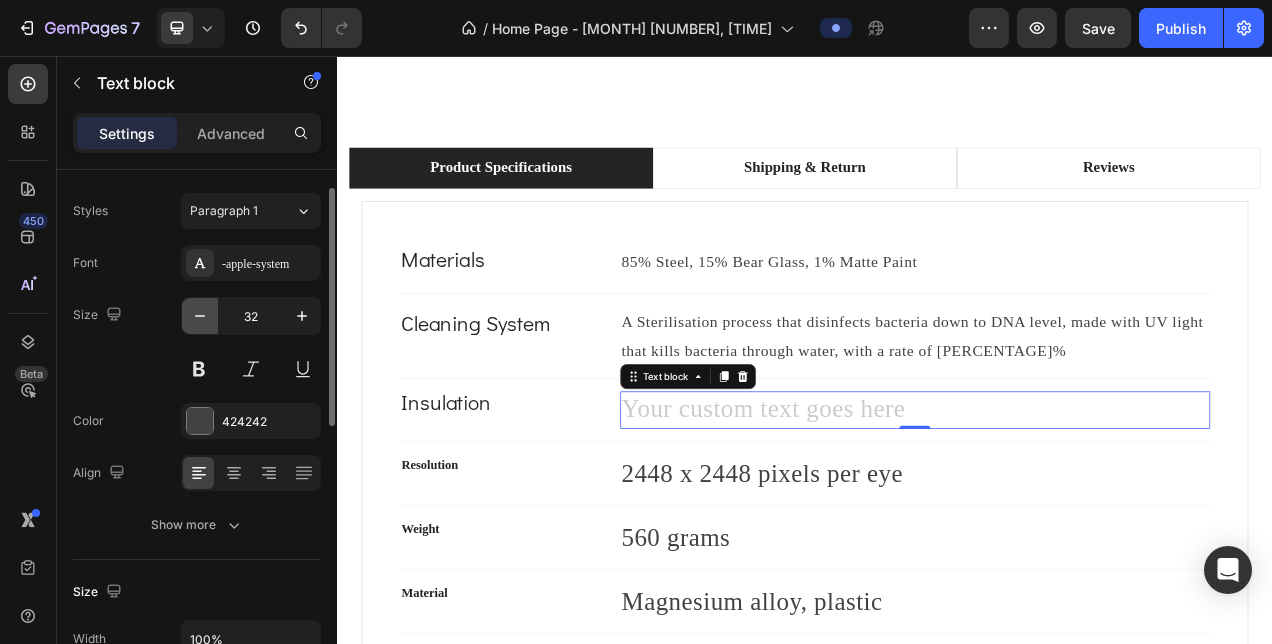click 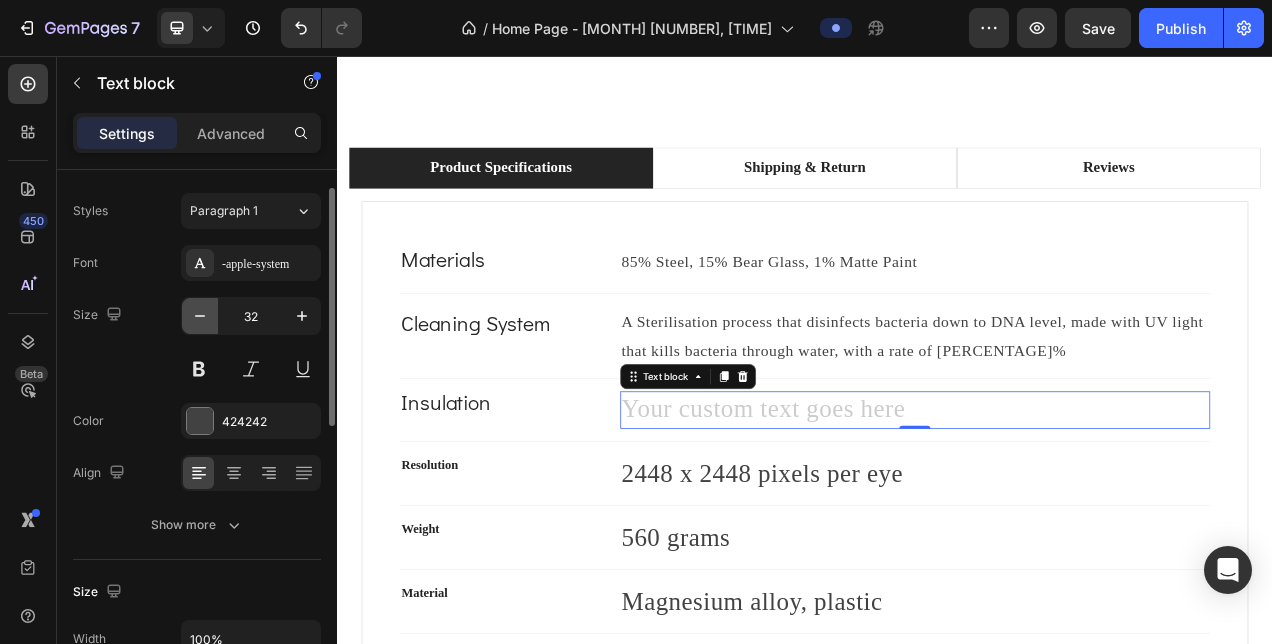 click 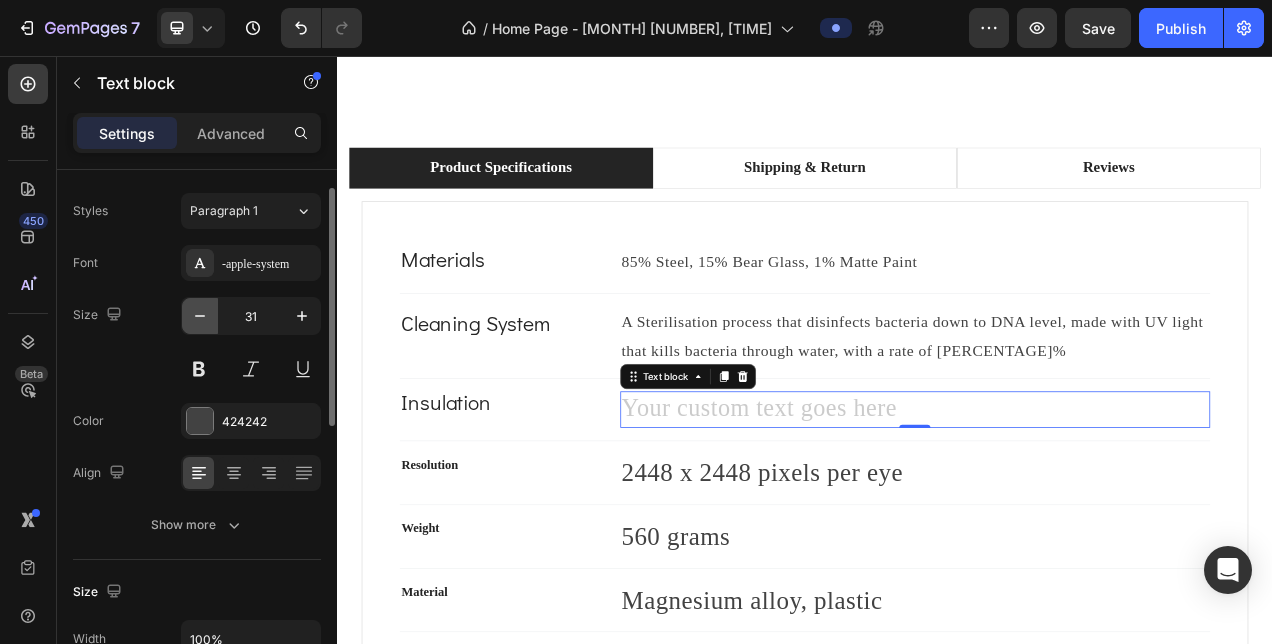 click 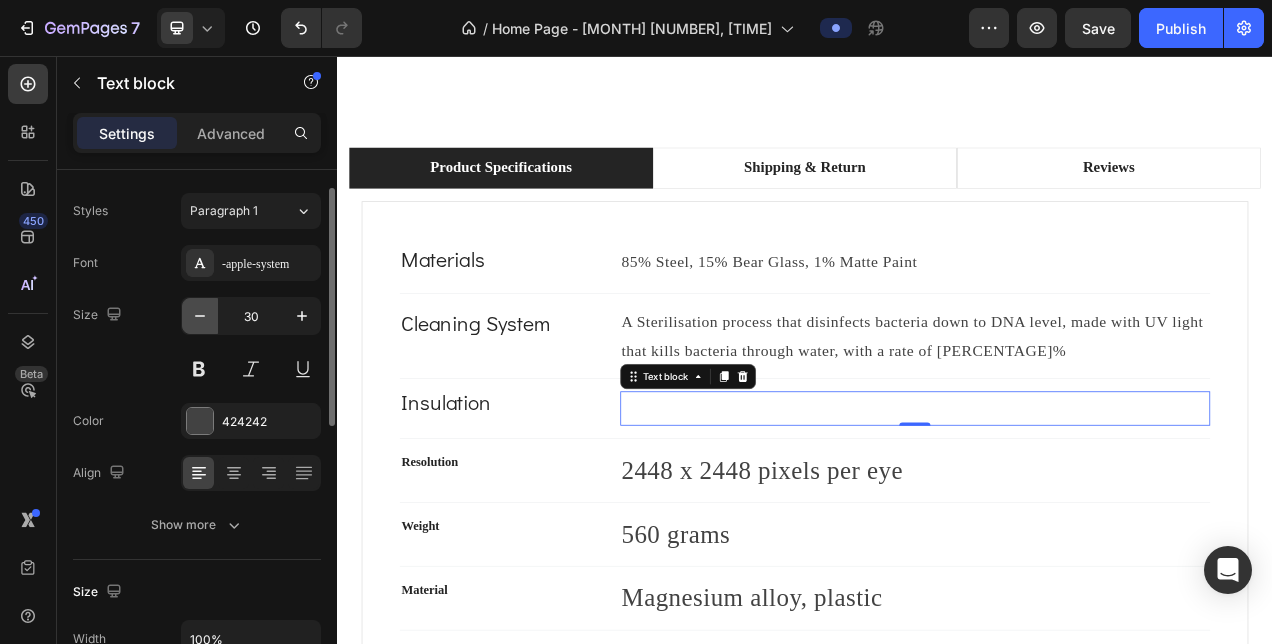 click 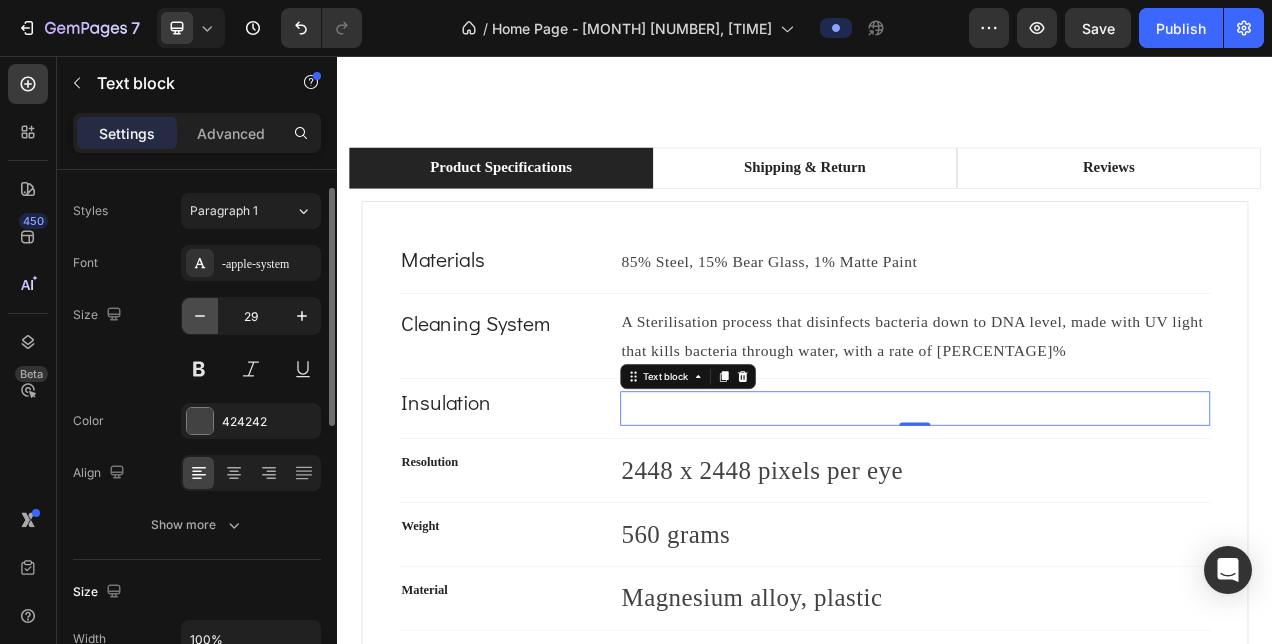 click 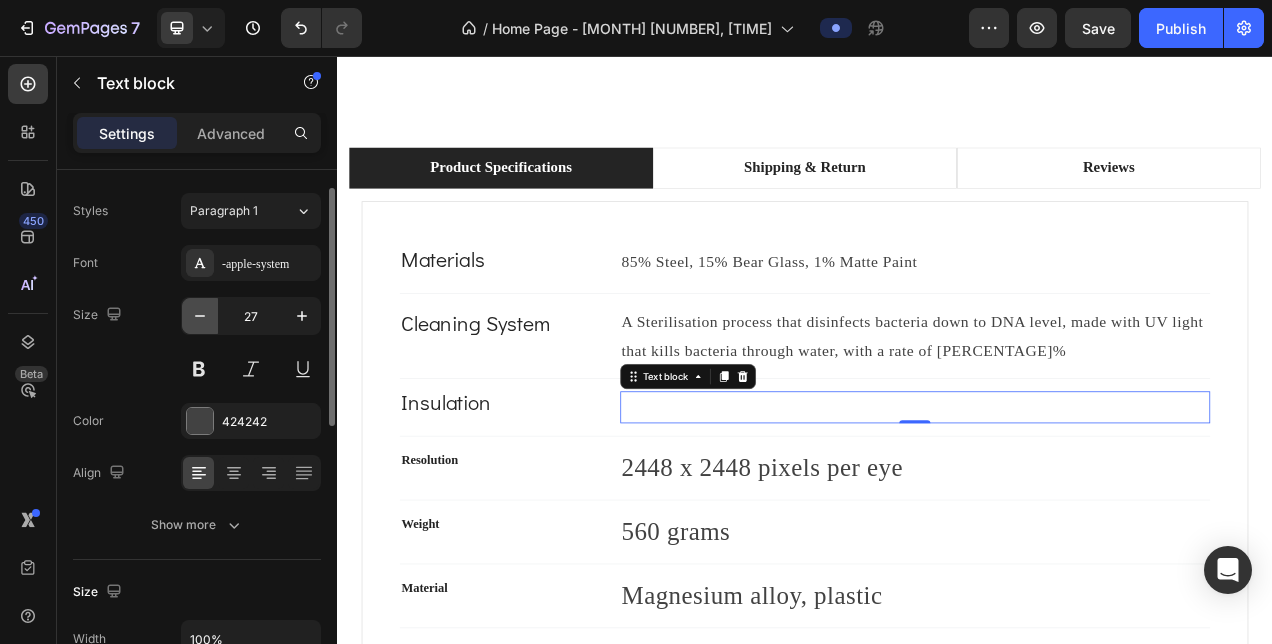 click 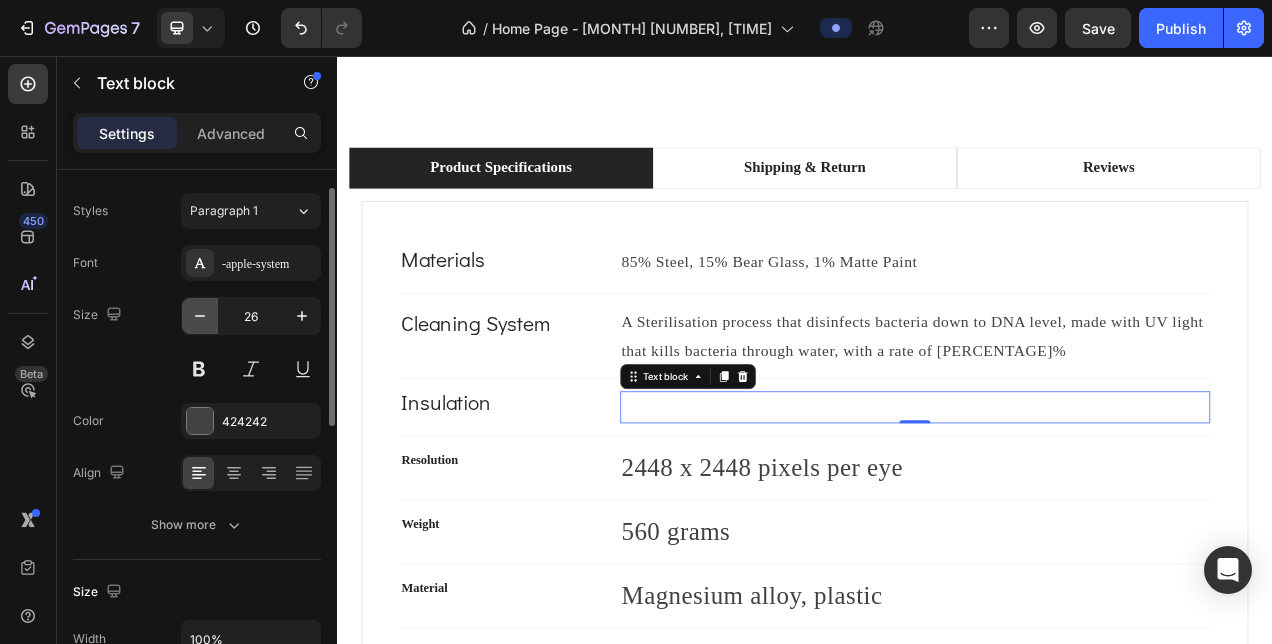 click 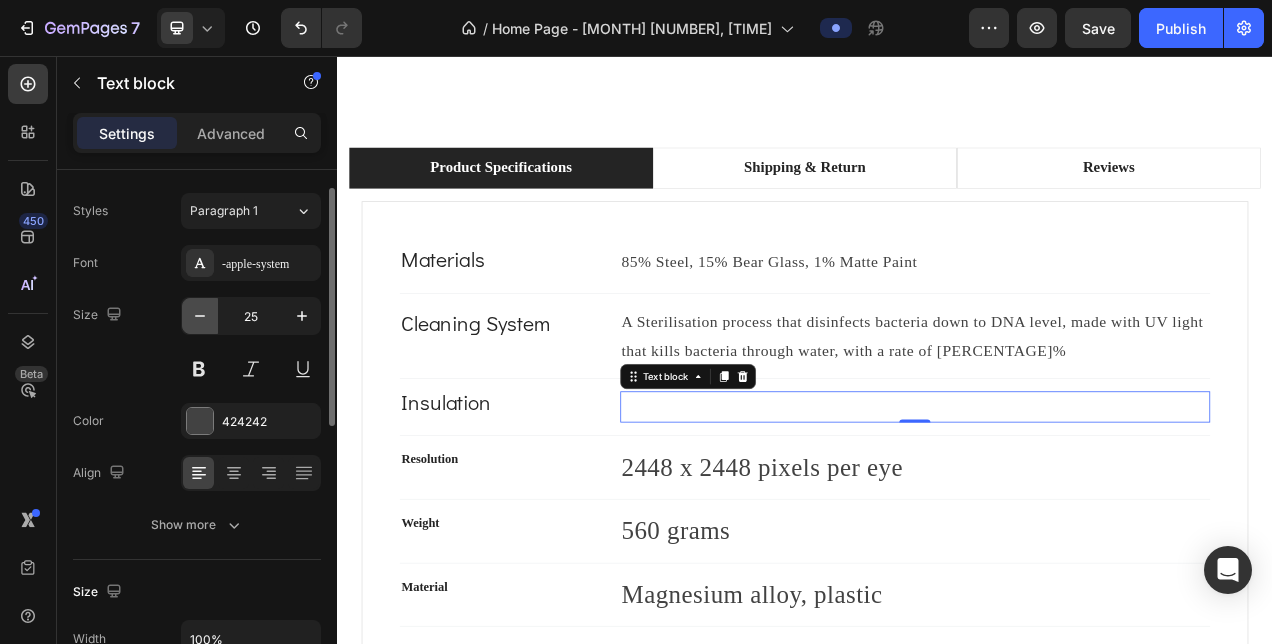 click 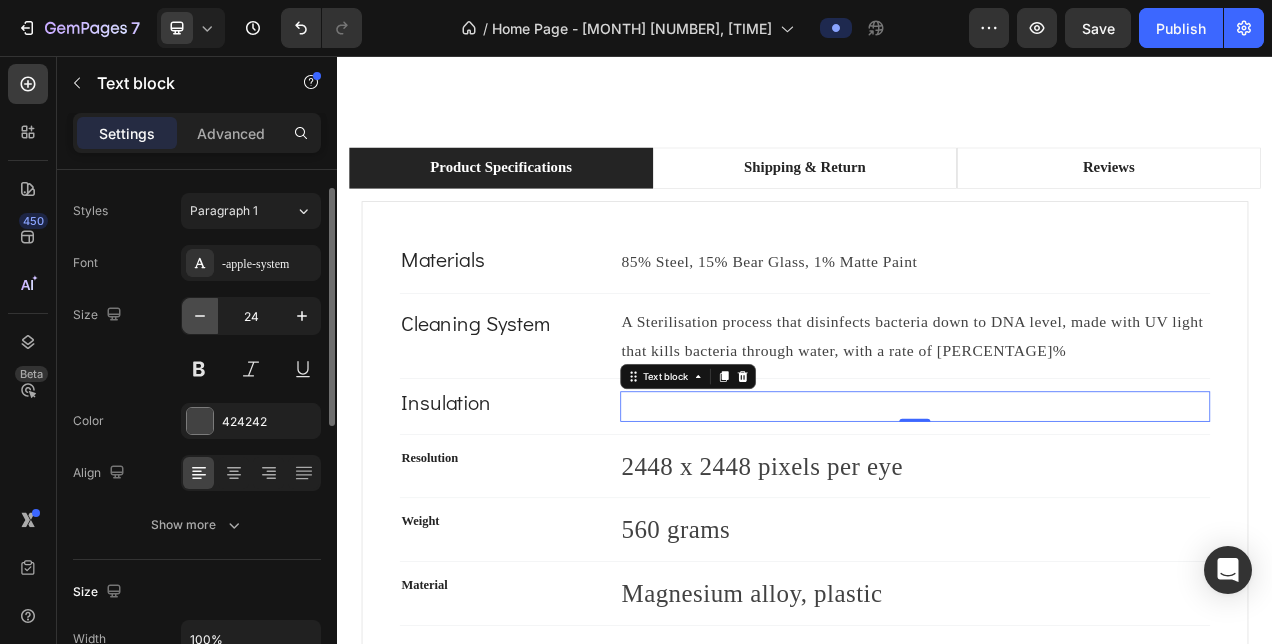 click 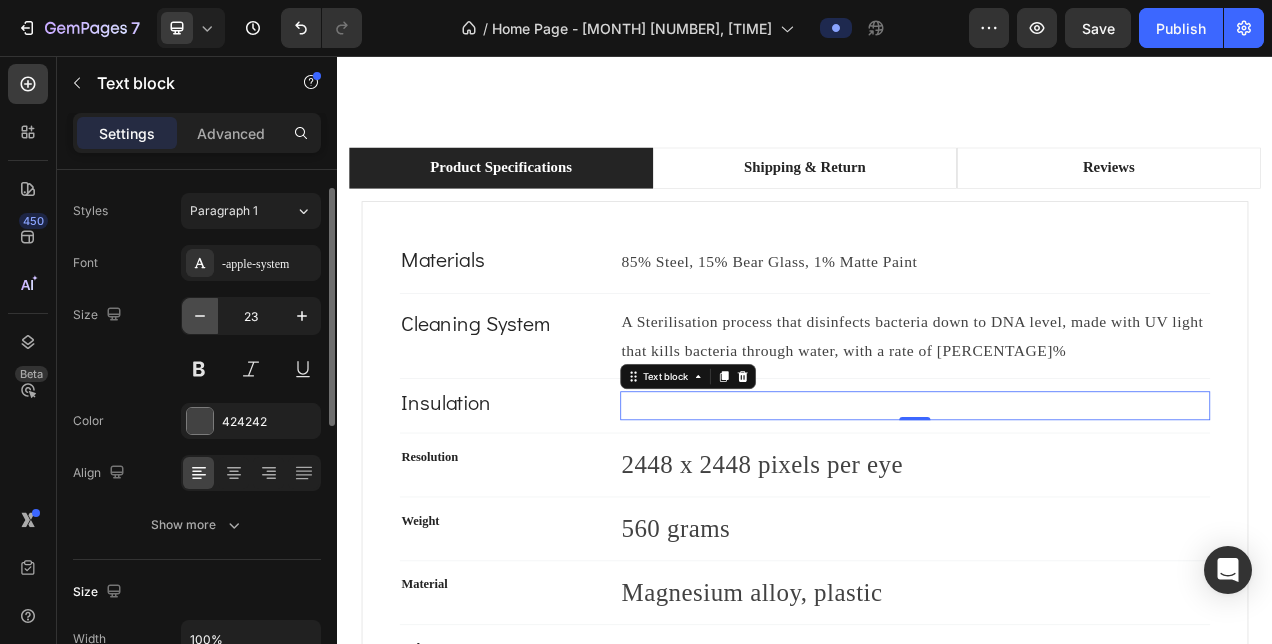 click 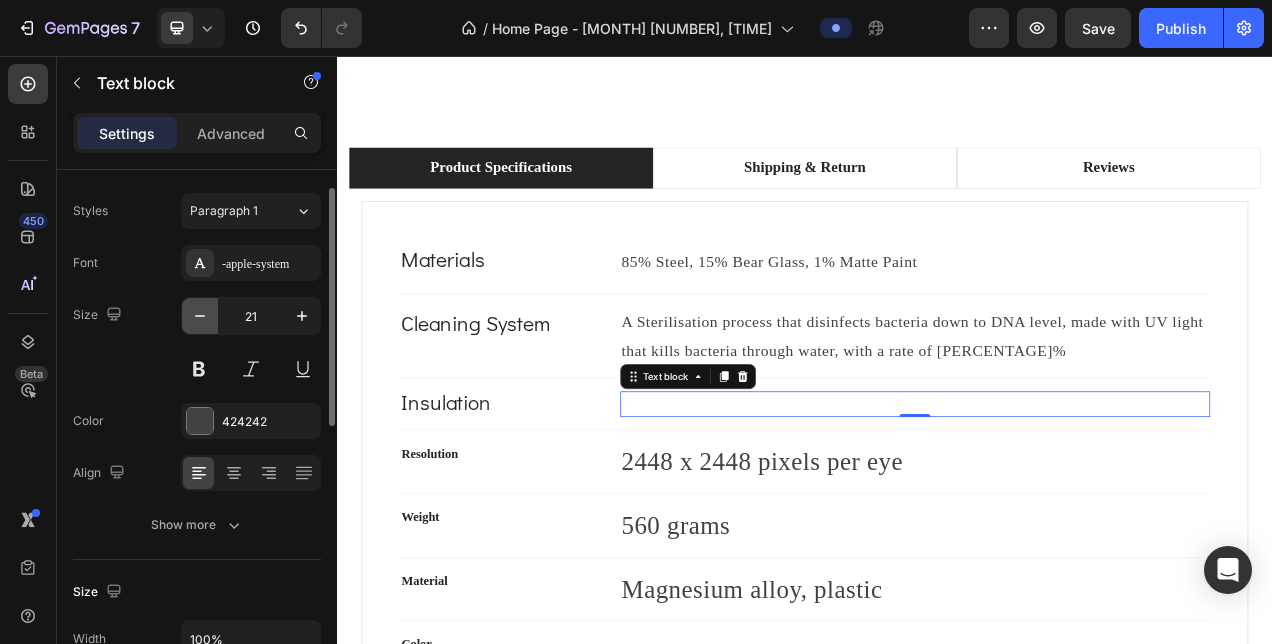 click 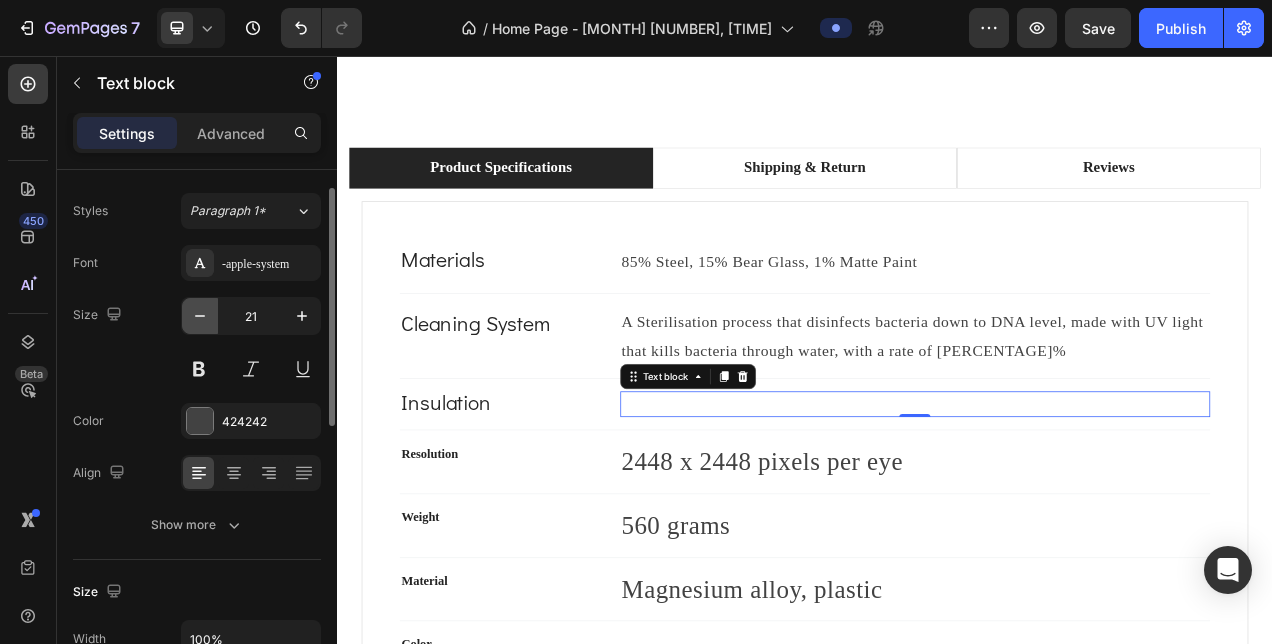 type on "20" 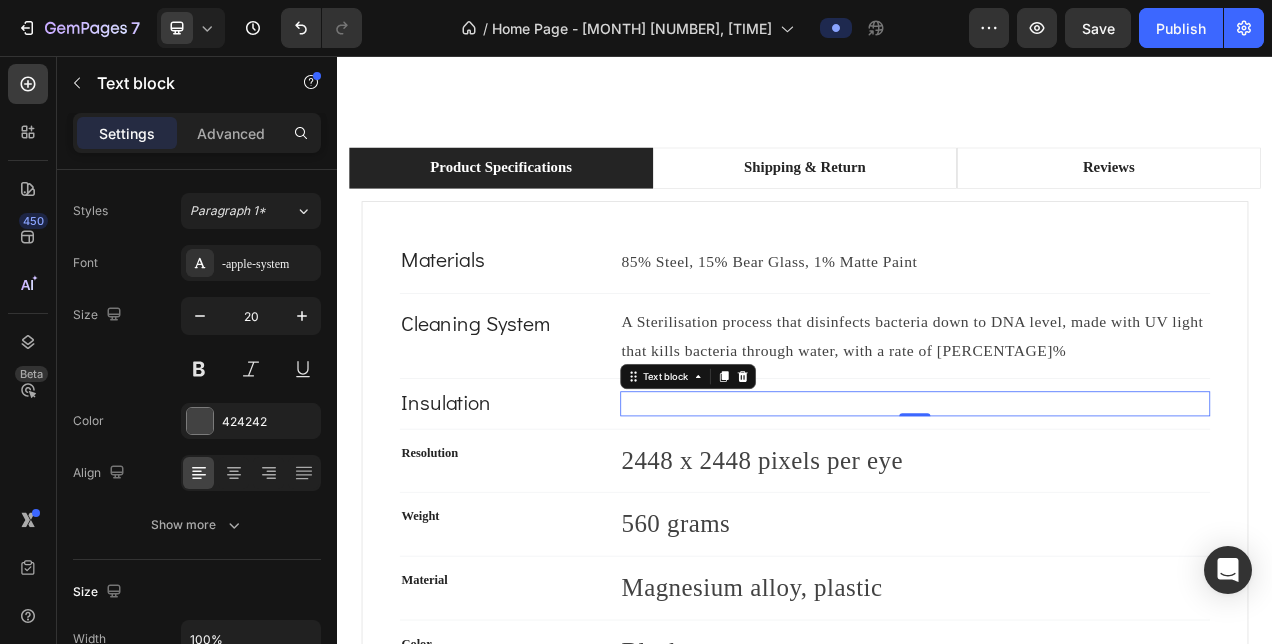 type 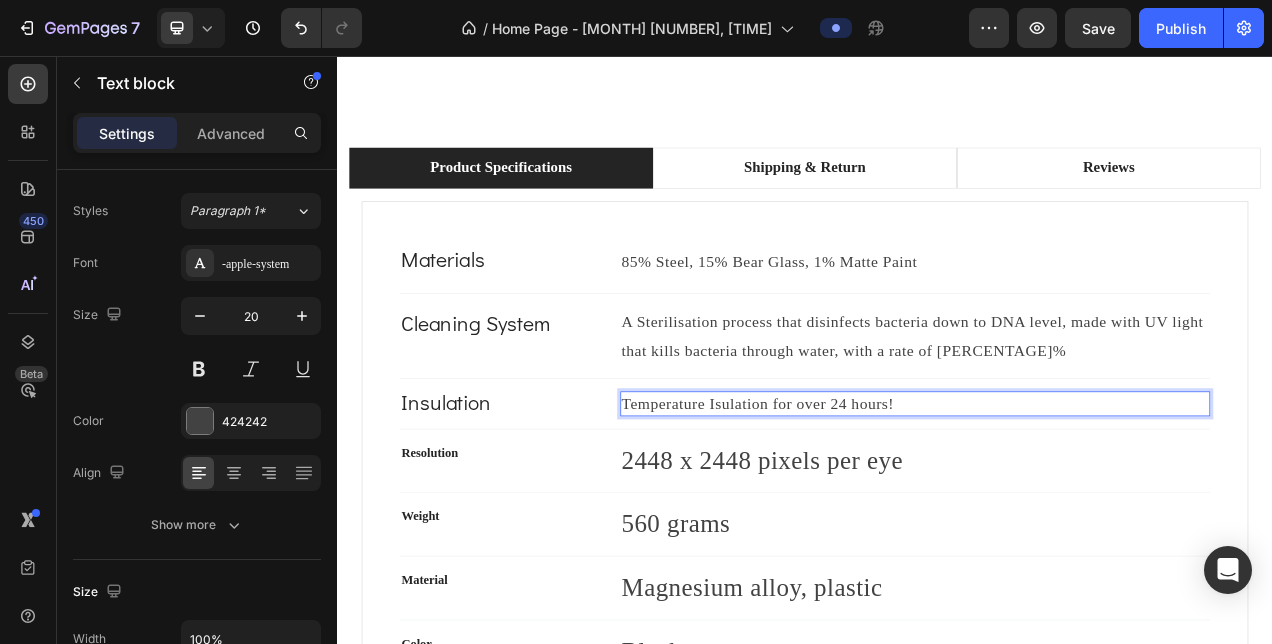 click on "Temperature Isulation for over 24 hours!" at bounding box center [1079, 502] 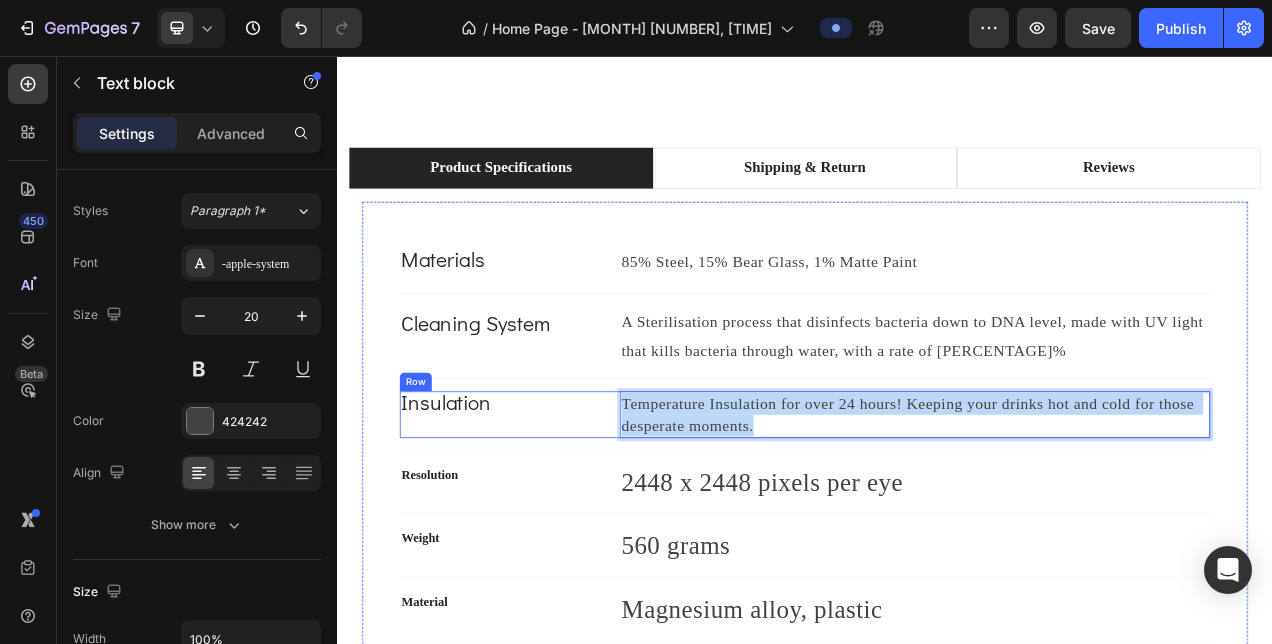 drag, startPoint x: 899, startPoint y: 529, endPoint x: 656, endPoint y: 480, distance: 247.8911 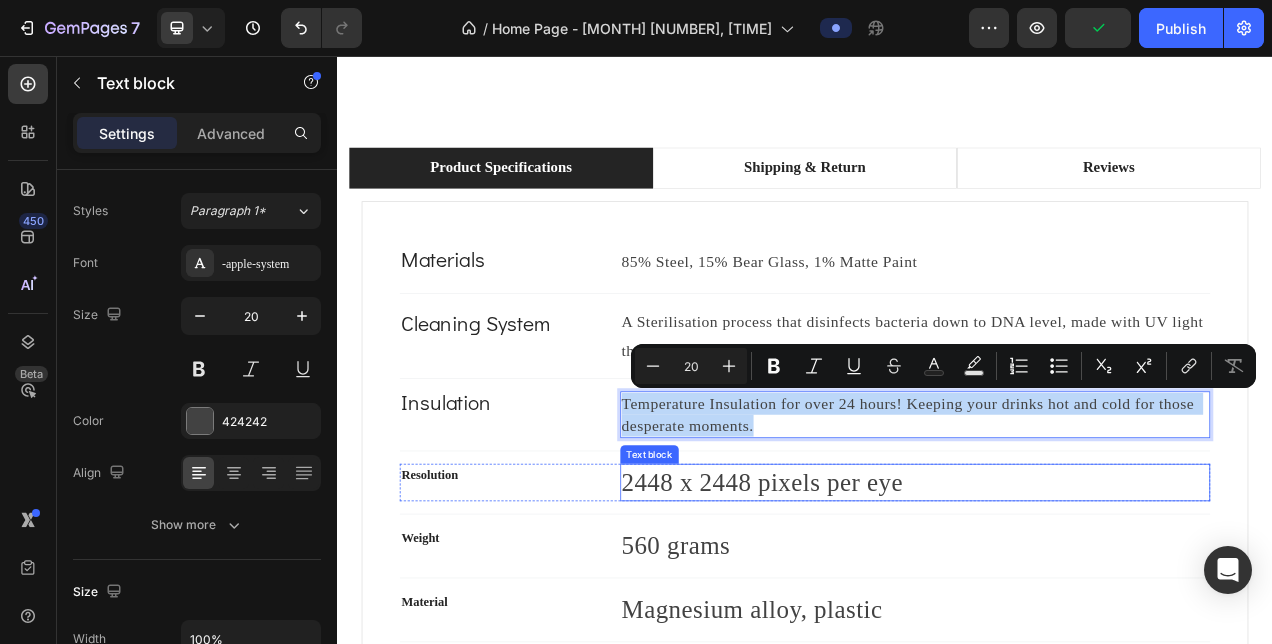 click on "2448 x 2448 pixels per eye" at bounding box center [1079, 603] 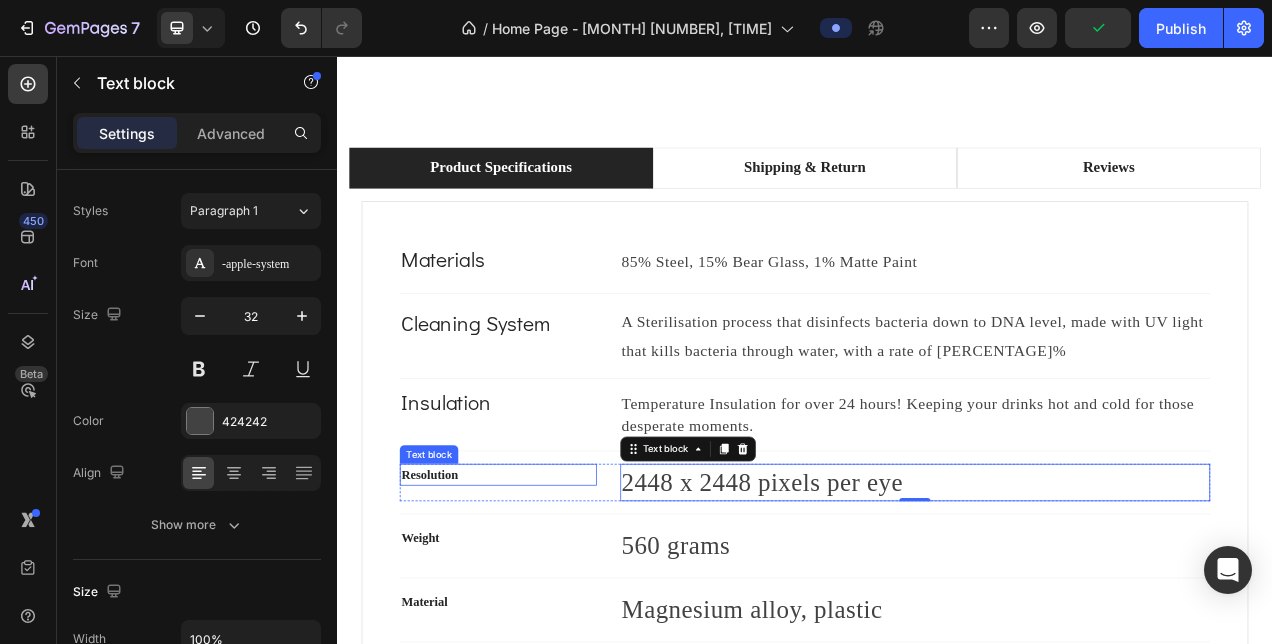 click on "Resolution" at bounding box center (543, 593) 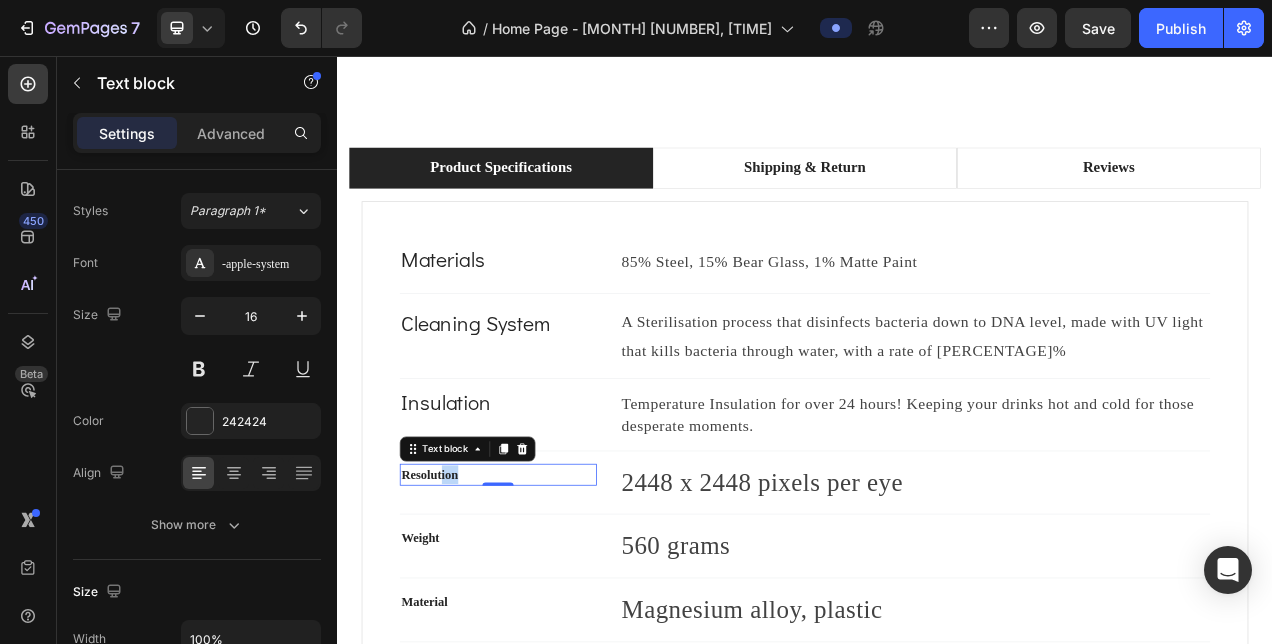 drag, startPoint x: 523, startPoint y: 583, endPoint x: 333, endPoint y: 583, distance: 190 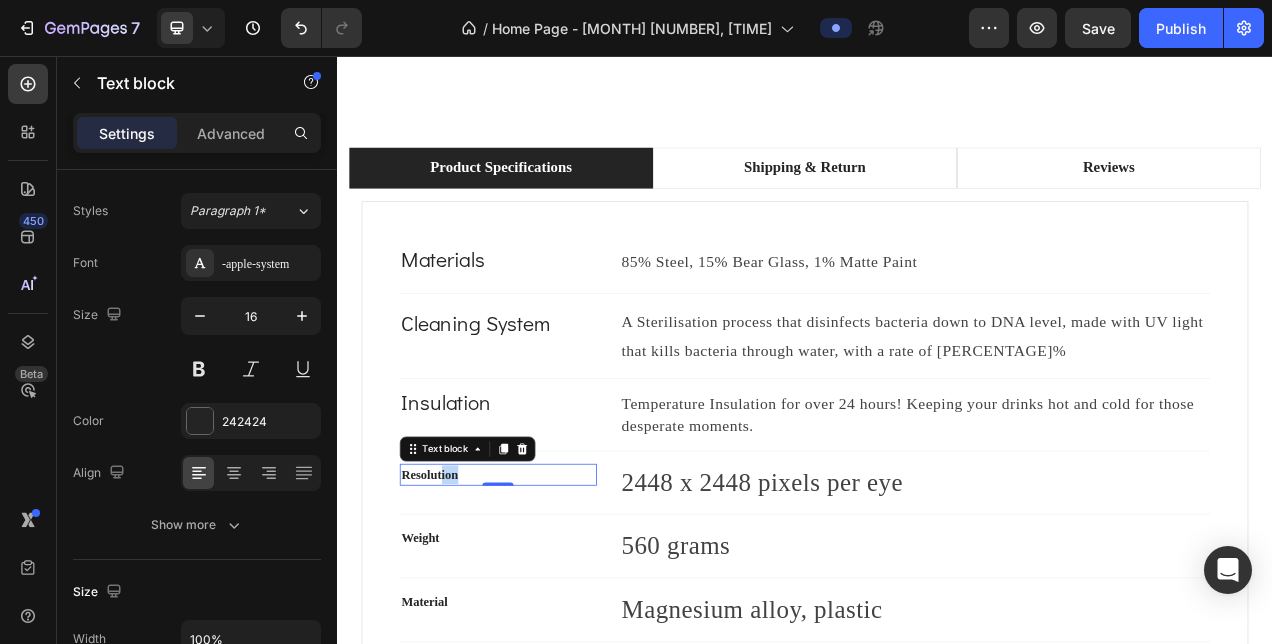 click on "Header Can not get product from Shopify We cannot find any products from your Shopify store. Please try manually syncing the data from Shopify or add a new product.   Add product Sync from Shopify Product Section 4 Product Specifications Shipping & Return Reviews Materials Text block 85% Steel, 15% Bear Glass, 1% Matte Paint Text block Row                Title Line Cleaning System Text block A Sterilisation process that disinfects bacteria down to DNA level, made with UV light that kills bacteria through water, with a rate of 99.99% Text block Row                Title Line Insulation Text block Temperature Insulation for over 24 hours! Keeping your drinks hot and cold for those desperate moments. Text block Row                Title Line Resolution Text block   0 2448 x 2448 pixels per eye Text block Row                Title Line Weight Text block 560 grams Text block Row                Title Line Material Text block Magnesium alloy, plastic Text block Row                Title Line Color Text block Black Row" at bounding box center [937, 53] 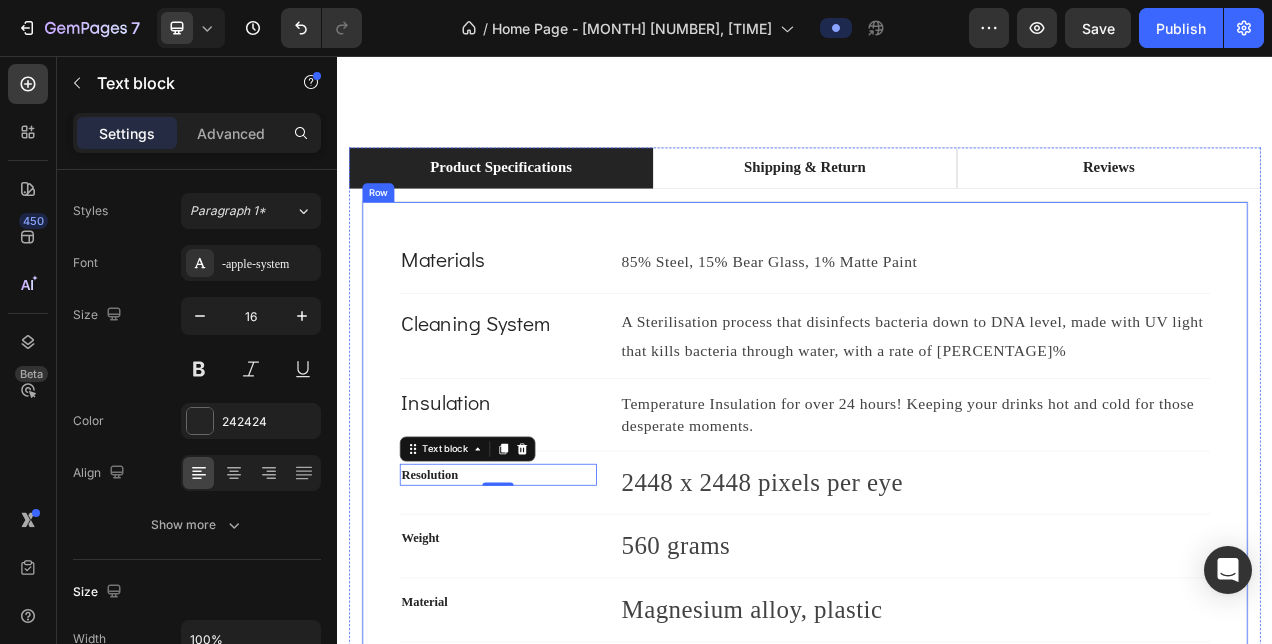 drag, startPoint x: 517, startPoint y: 590, endPoint x: 380, endPoint y: 585, distance: 137.09122 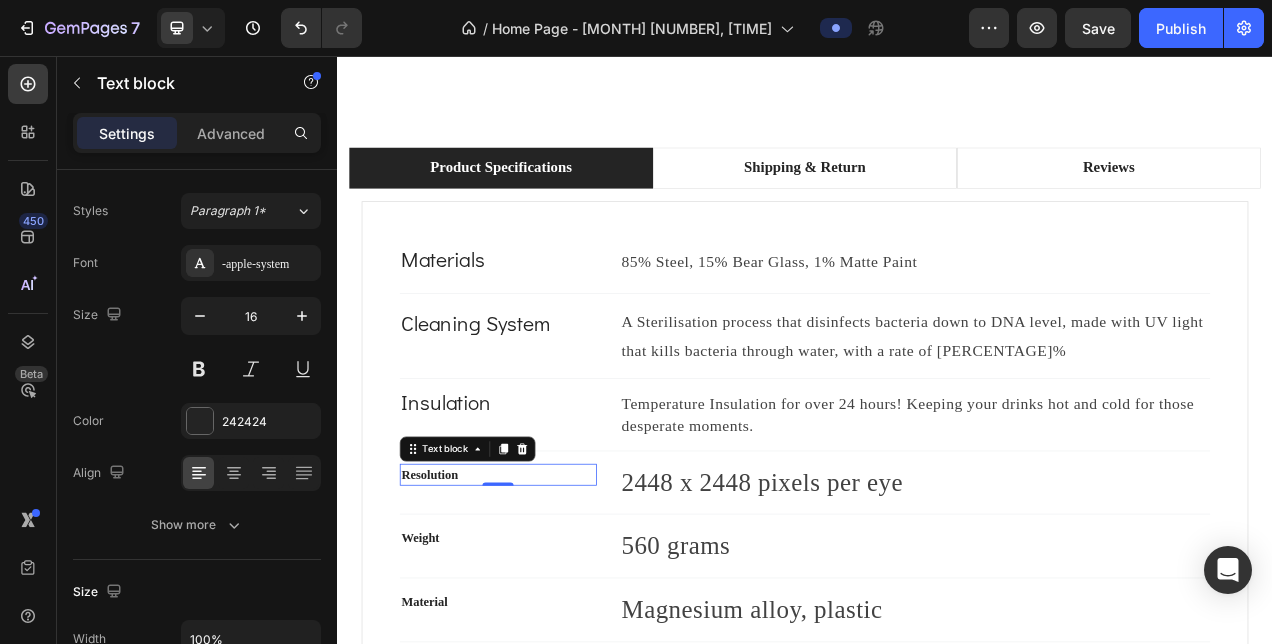 drag, startPoint x: 505, startPoint y: 588, endPoint x: 419, endPoint y: 583, distance: 86.145226 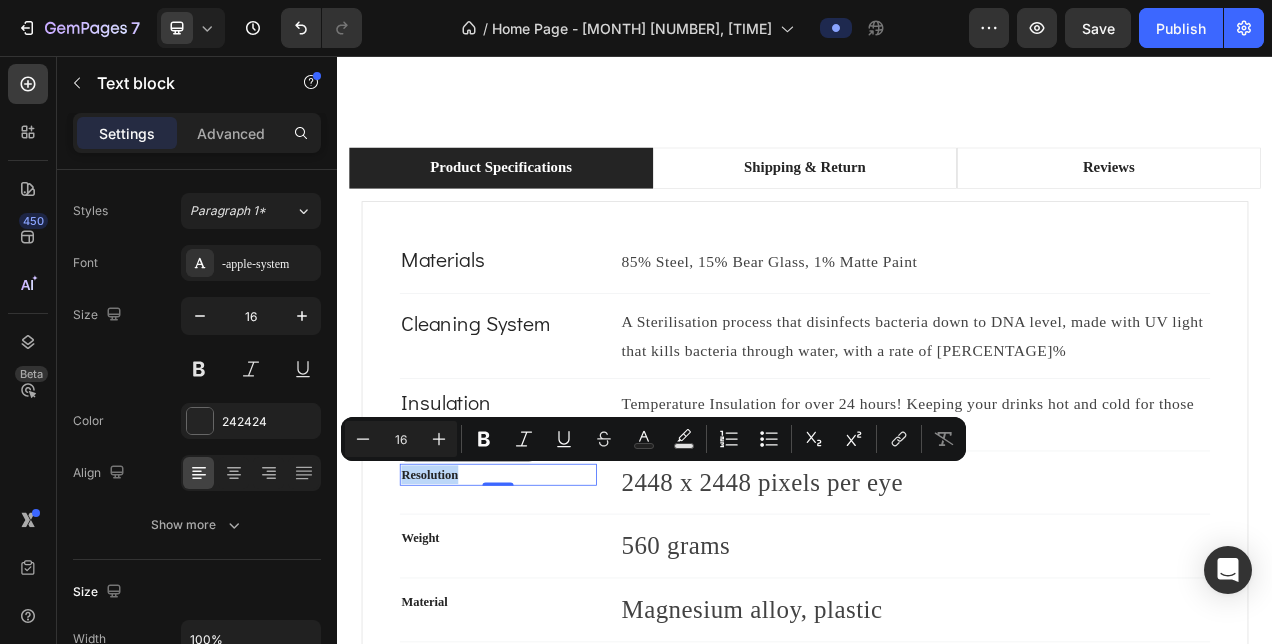 drag, startPoint x: 419, startPoint y: 583, endPoint x: 500, endPoint y: 582, distance: 81.00617 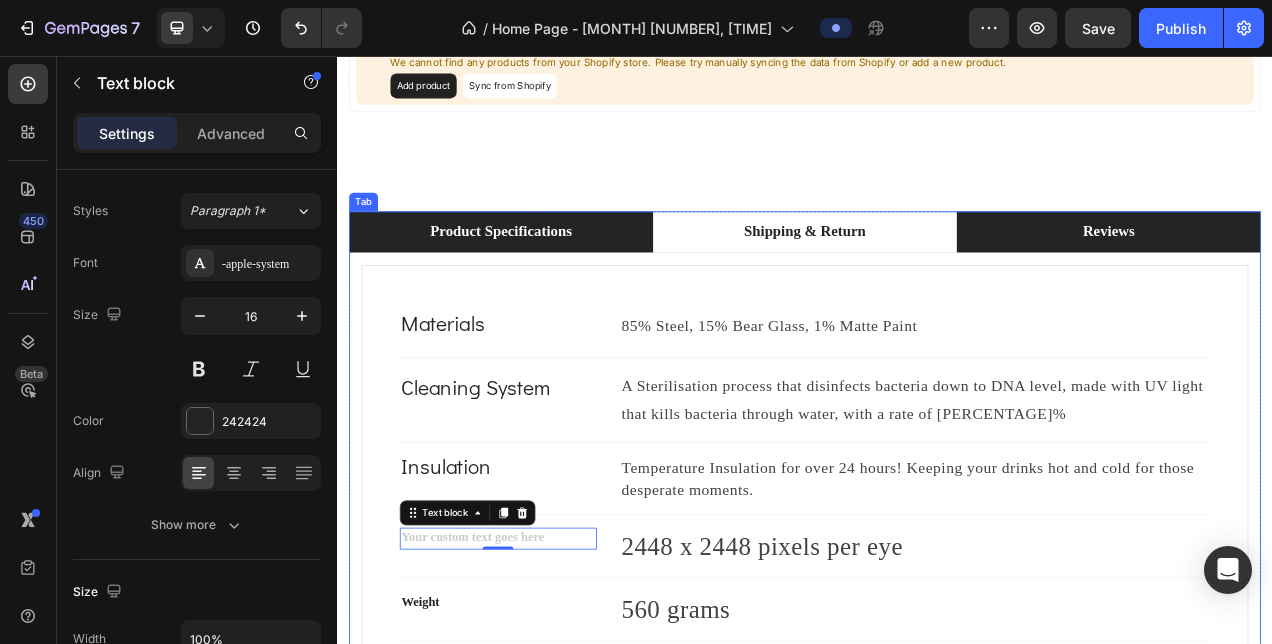 scroll, scrollTop: 1172, scrollLeft: 0, axis: vertical 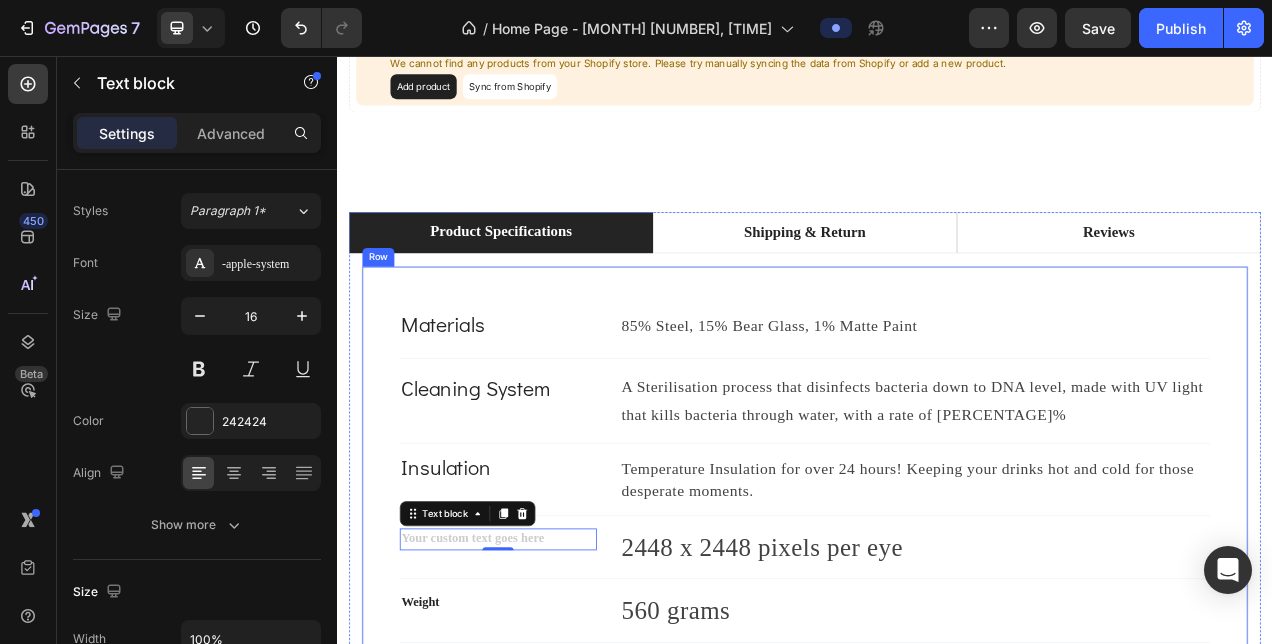 click on "Materials Text block 85% Steel, 15% Bear Glass, 1% Matte Paint Text block Row                Title Line Cleaning System Text block A Sterilisation process that disinfects bacteria down to DNA level, made with UV light that kills bacteria through water, with a rate of 99.99% Text block Row                Title Line Insulation Text block Temperature Insulation for over 24 hours! Keeping your drinks hot and cold for those desperate moments. Text block Row                Title Line Text block   0 2448 x 2448 pixels per eye Text block Row                Title Line Weight Text block 560 grams Text block Row                Title Line Material Text block Magnesium alloy, plastic Text block Row                Title Line Color Text block Black Text block Row Row" at bounding box center (937, 665) 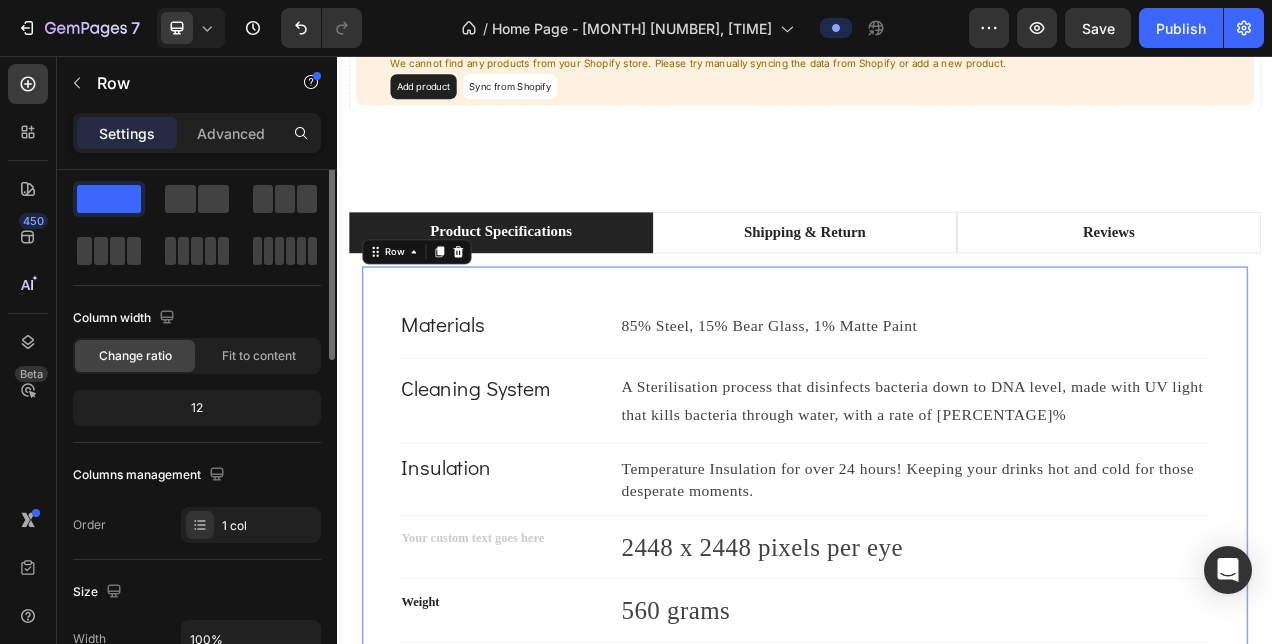 scroll, scrollTop: 0, scrollLeft: 0, axis: both 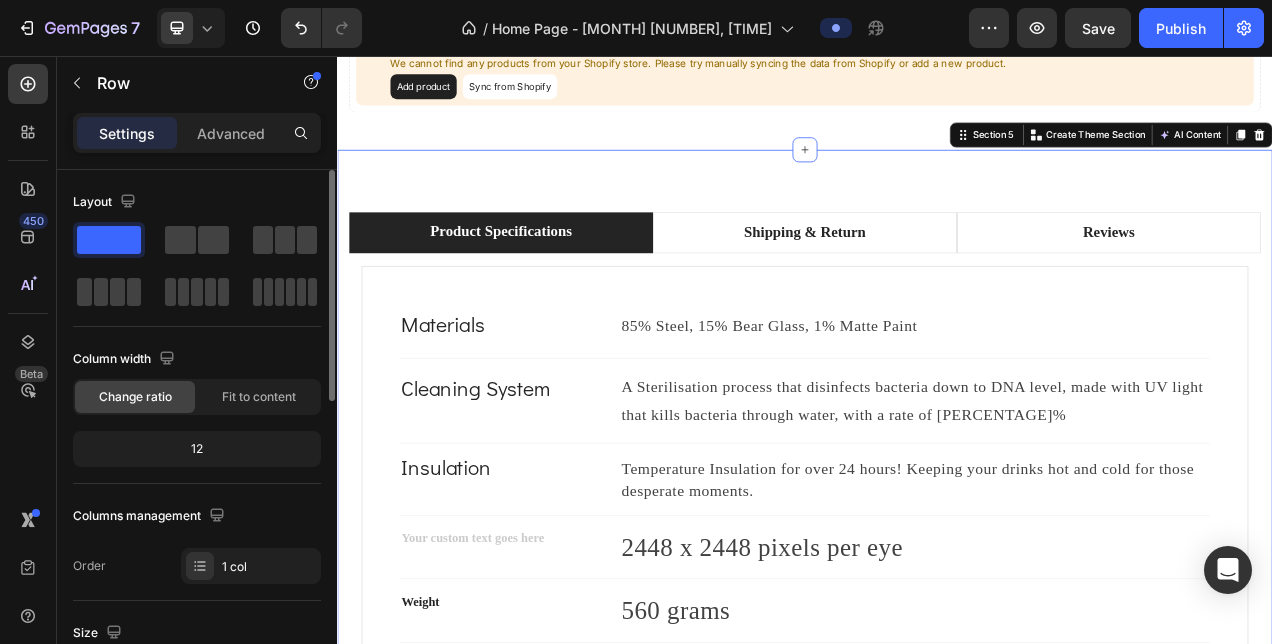 click on "Product Specifications Shipping & Return Reviews Materials Text block 85% Steel, 15% Bear Glass, 1% Matte Paint Text block Row                Title Line Cleaning System Text block A Sterilisation process that disinfects bacteria down to DNA level, made with UV light that kills bacteria through water, with a rate of 99.99% Text block Row                Title Line Insulation Text block Temperature Insulation for over 24 hours! Keeping your drinks hot and cold for those desperate moments. Text block Row                Title Line Text block 2448 x 2448 pixels per eye Text block Row                Title Line Weight Text block 560 grams Text block Row                Title Line Material Text block Magnesium alloy, plastic Text block Row                Title Line Color Text block Black Text block Row Row Shipping Text block Text block Easy Free Returns Text block Text block Row Shipping Text block Text block Easy Free Returns Text block Text block Row Tab Row Section 5   You can create reusable sections AI Content" at bounding box center [937, 638] 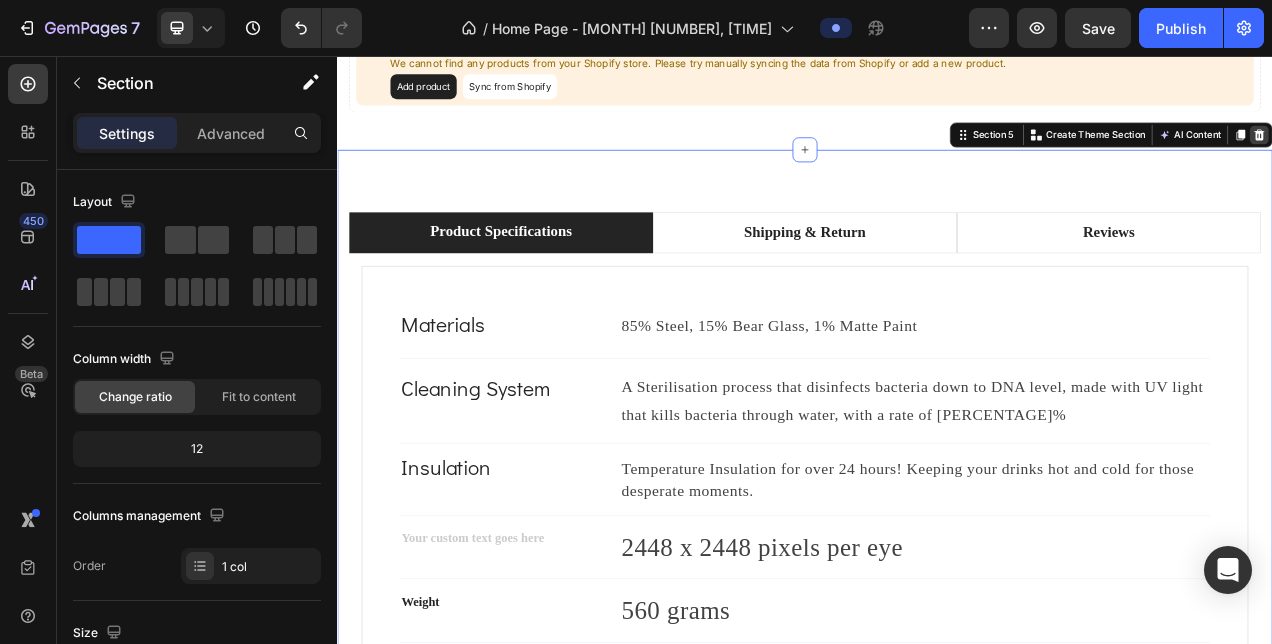 click 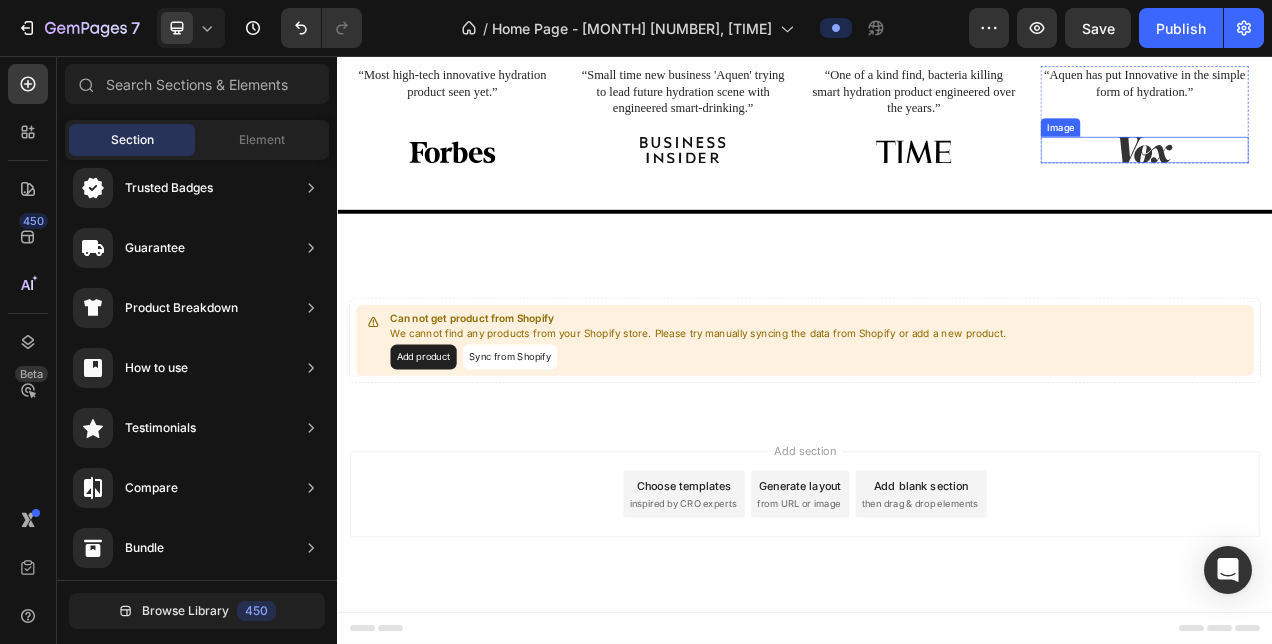 scroll, scrollTop: 823, scrollLeft: 0, axis: vertical 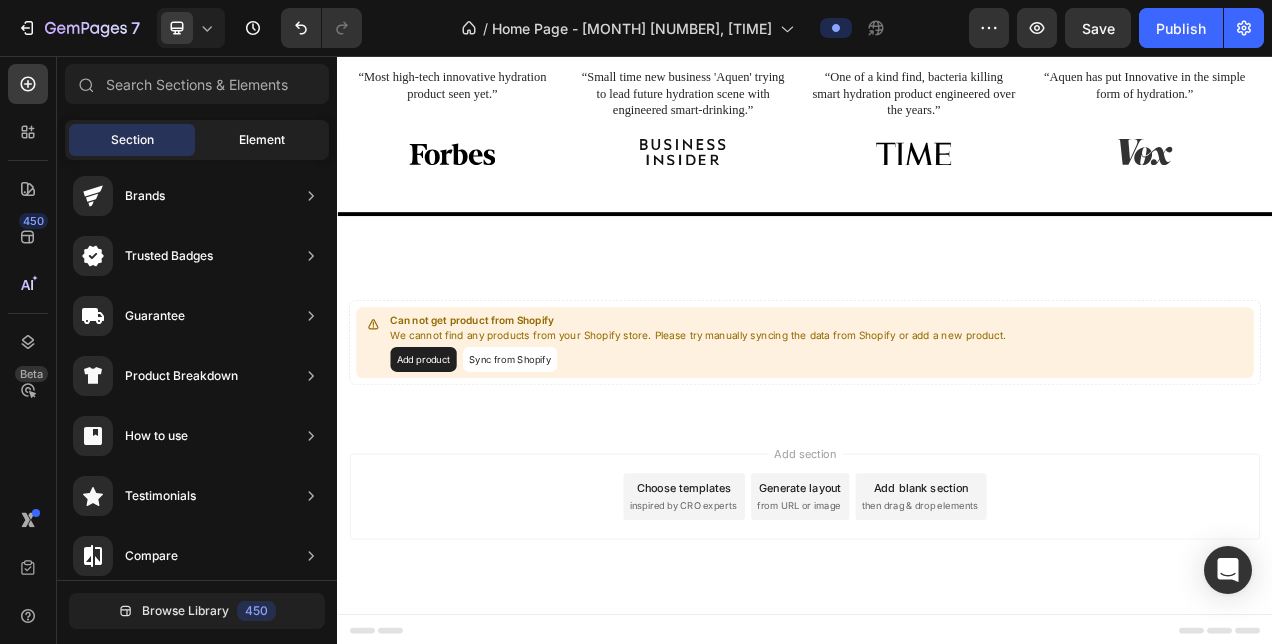 click on "Element" at bounding box center (262, 140) 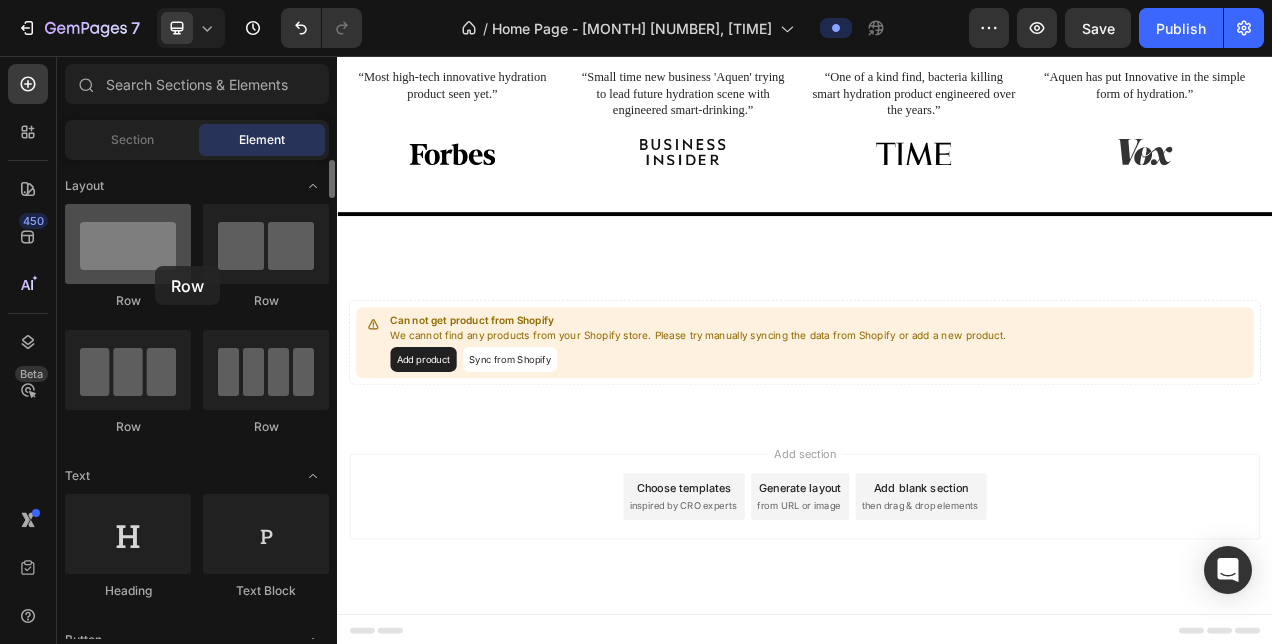 drag, startPoint x: 140, startPoint y: 265, endPoint x: 154, endPoint y: 266, distance: 14.035668 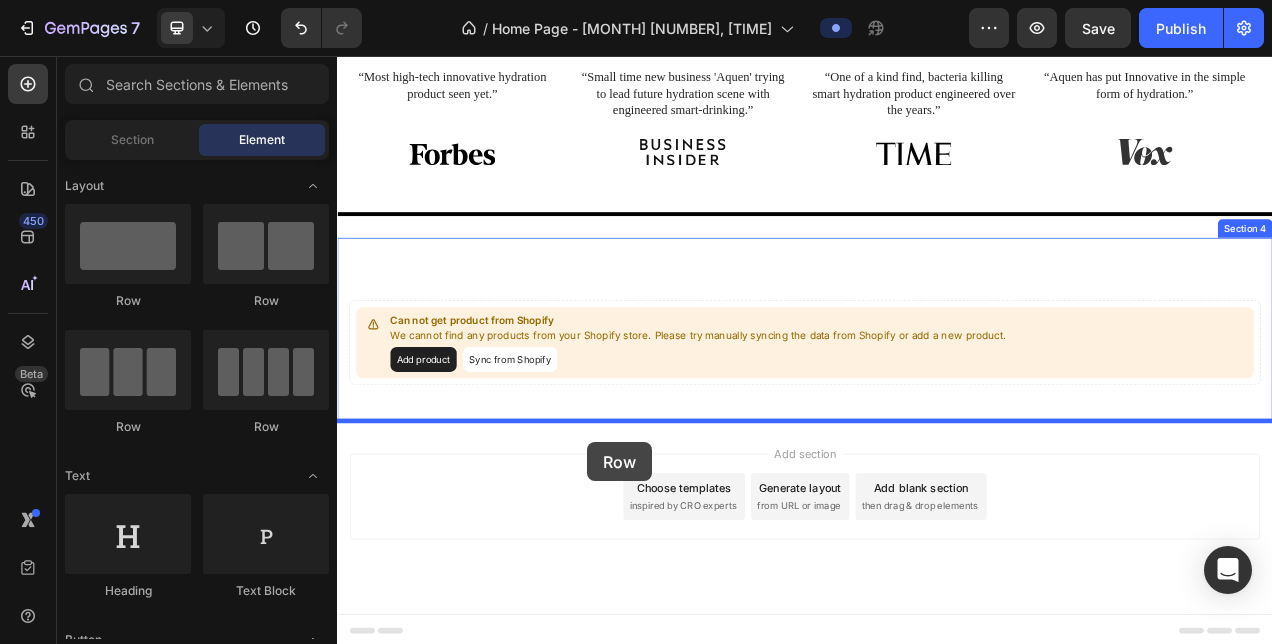 drag, startPoint x: 611, startPoint y: 312, endPoint x: 658, endPoint y: 553, distance: 245.54022 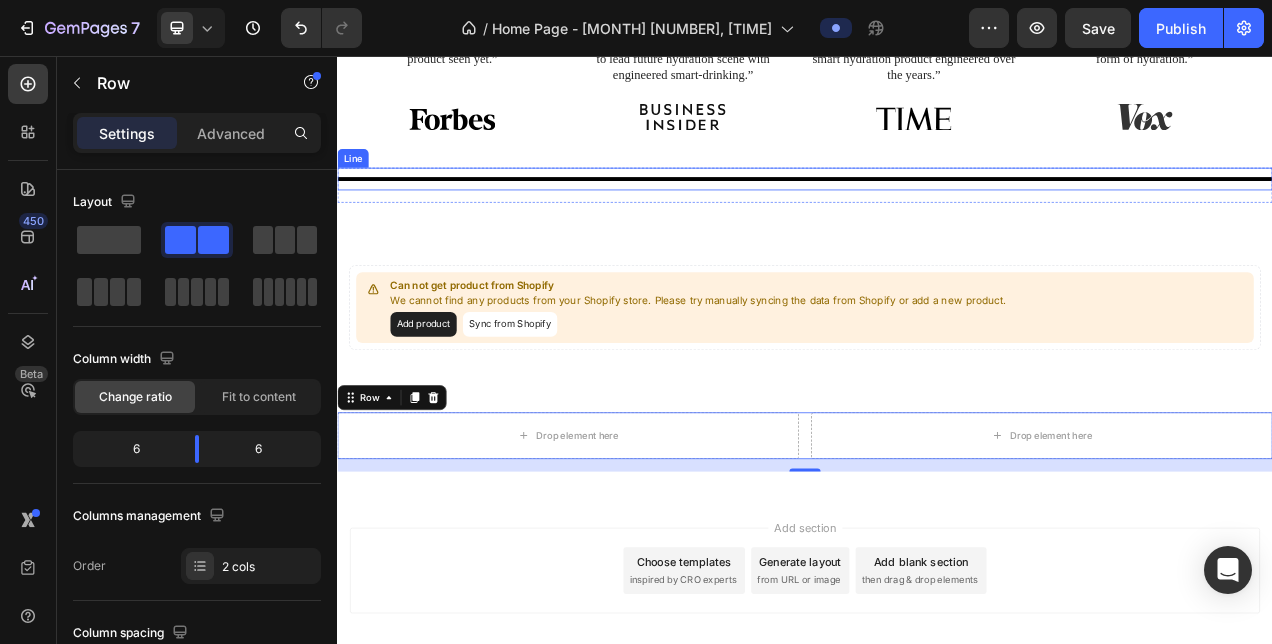 scroll, scrollTop: 869, scrollLeft: 0, axis: vertical 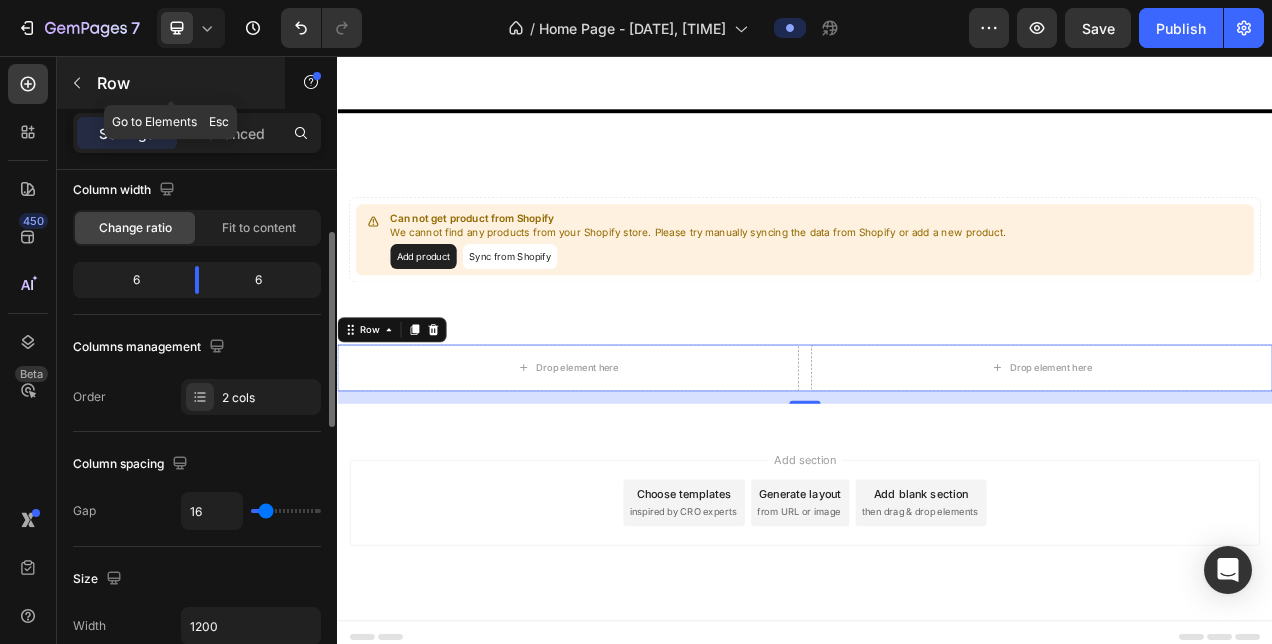 click at bounding box center [77, 83] 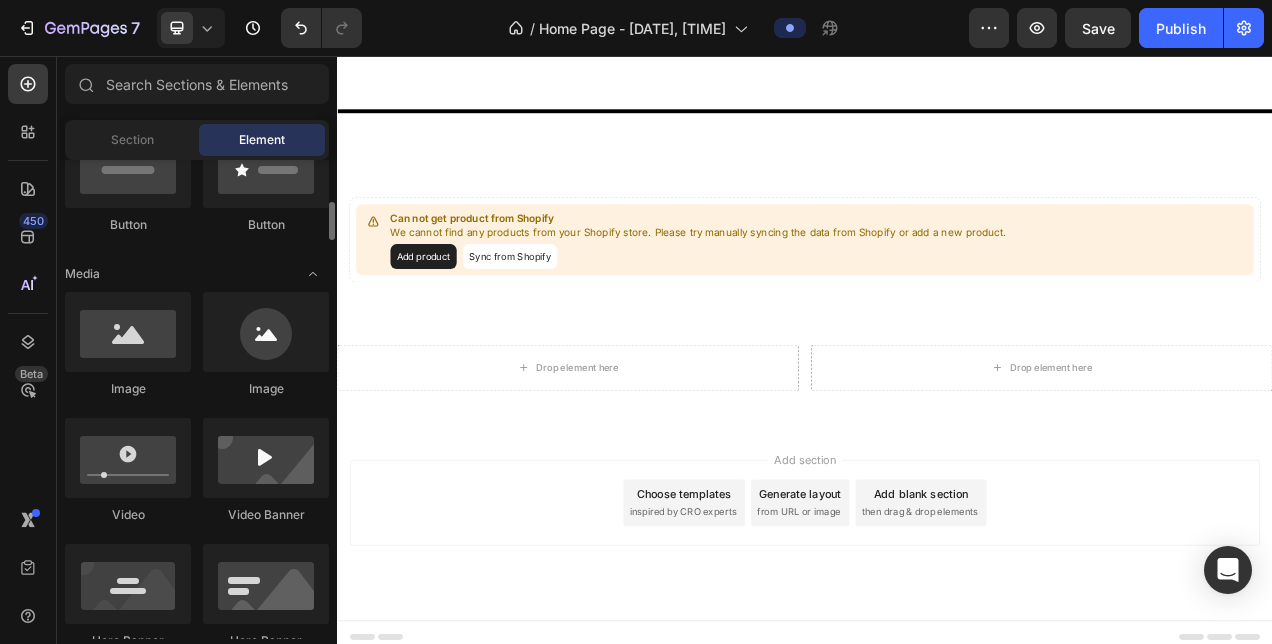 scroll, scrollTop: 530, scrollLeft: 0, axis: vertical 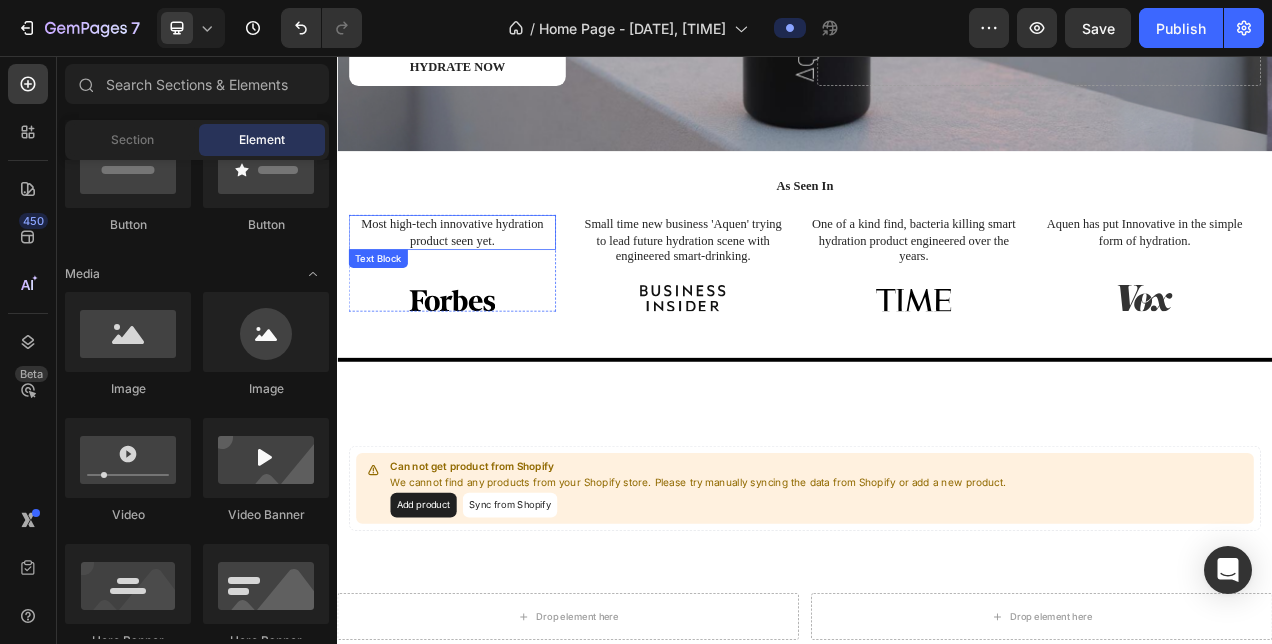 click on "“Most high-tech innovative hydration product seen yet.”" at bounding box center (485, 282) 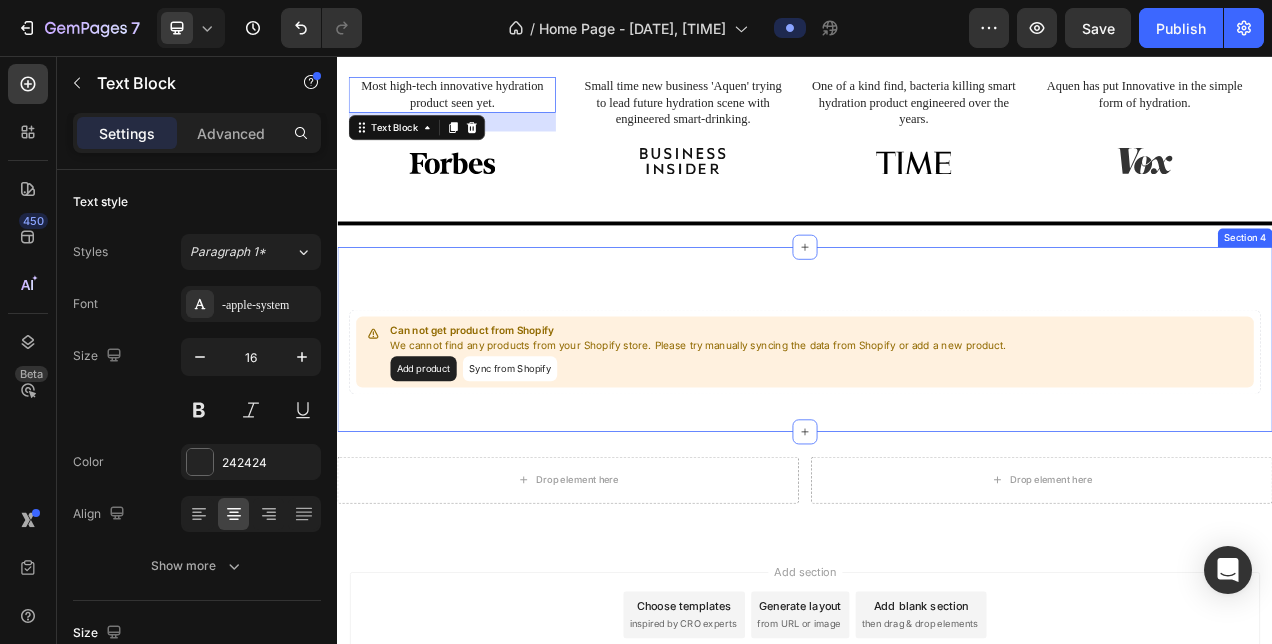 scroll, scrollTop: 852, scrollLeft: 0, axis: vertical 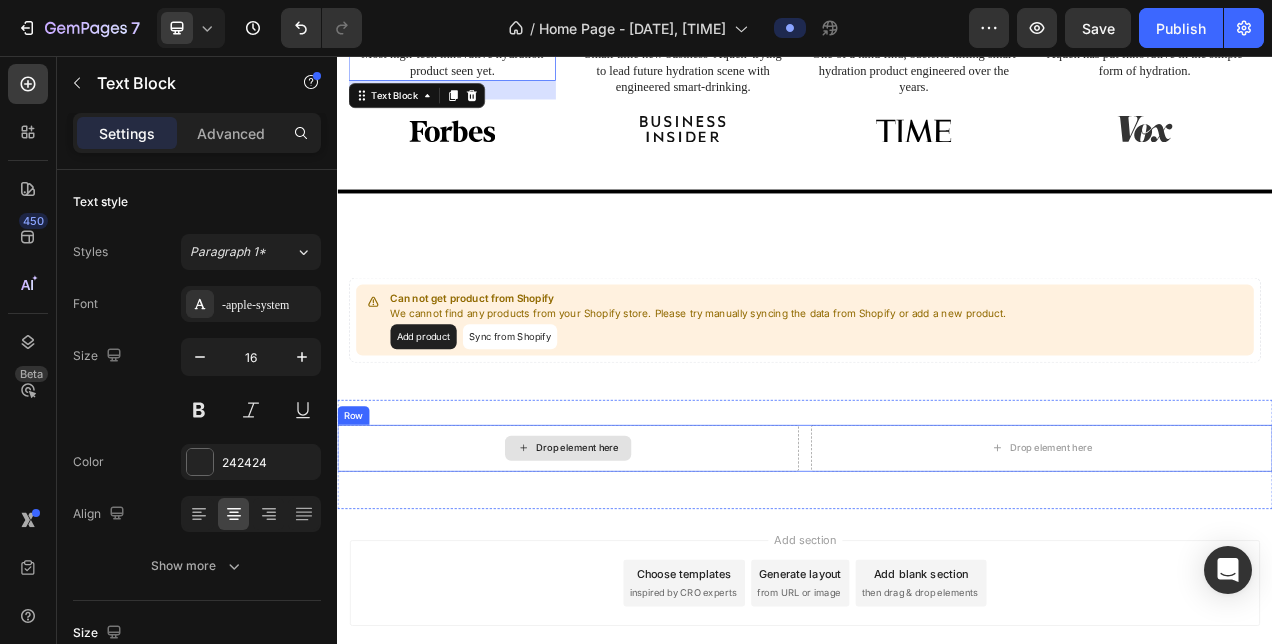 click on "Drop element here" at bounding box center (633, 559) 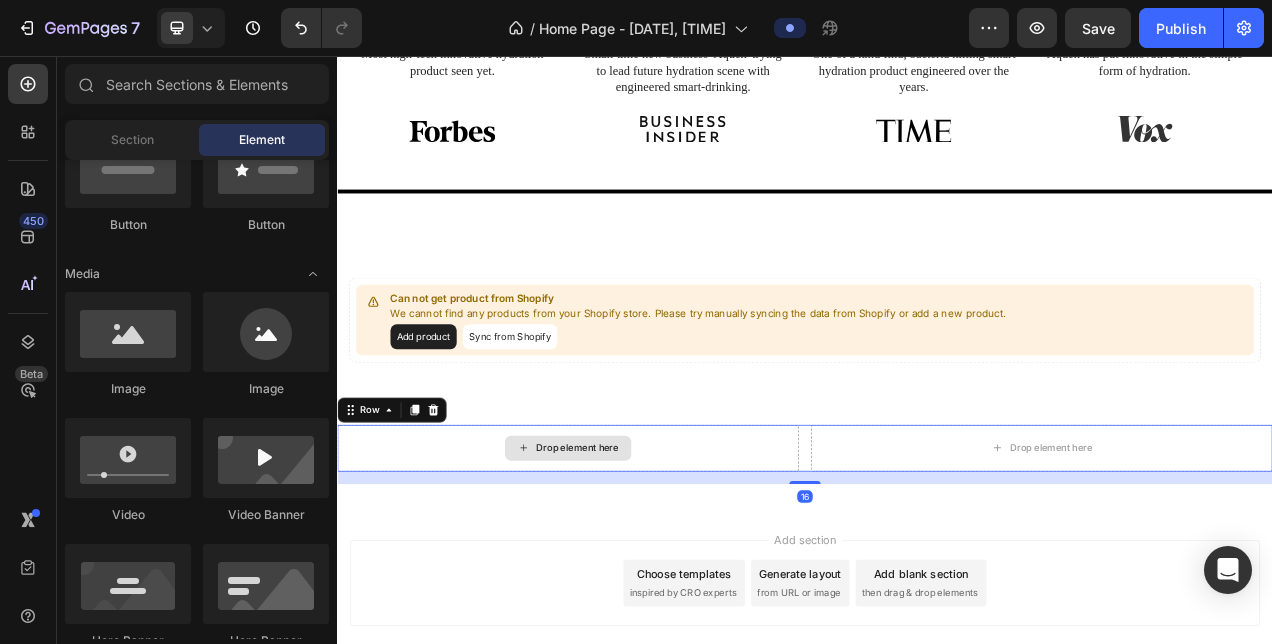 click on "Drop element here" at bounding box center (645, 559) 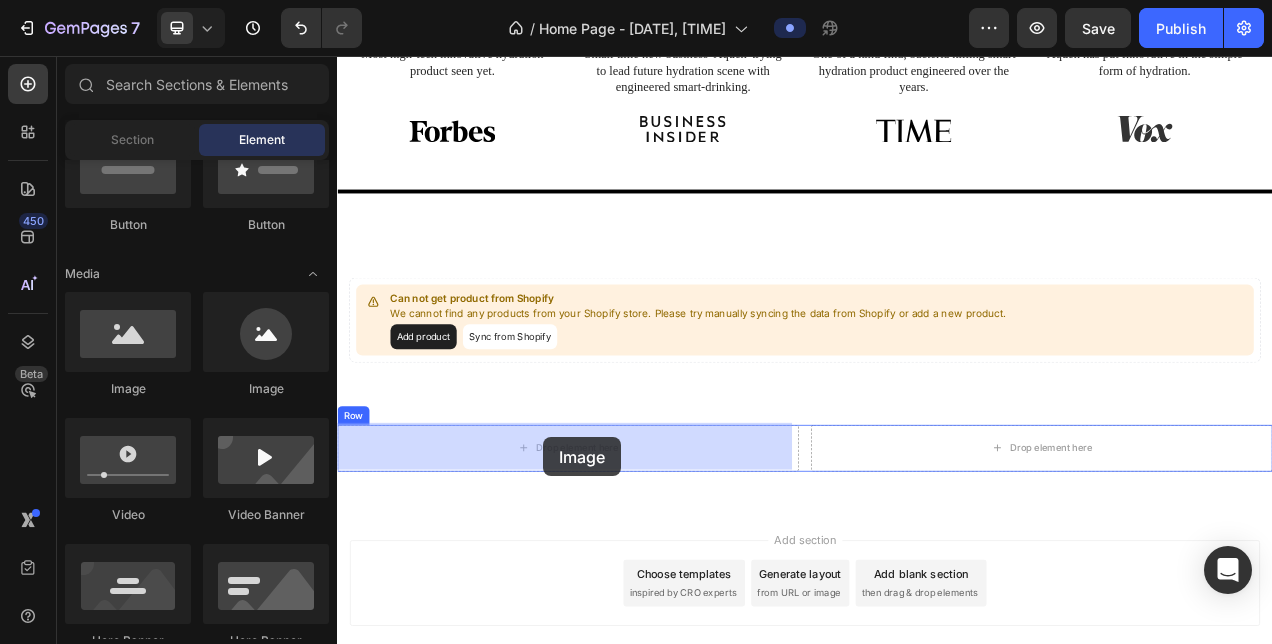 drag, startPoint x: 454, startPoint y: 410, endPoint x: 601, endPoint y: 545, distance: 199.58456 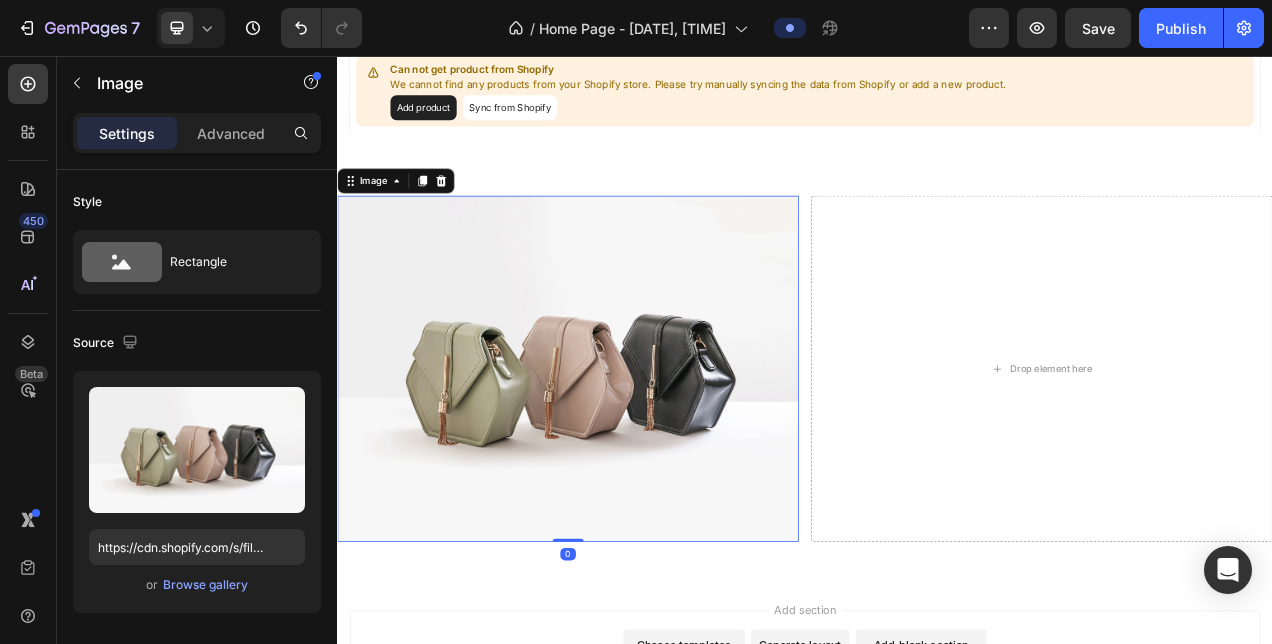 scroll, scrollTop: 1184, scrollLeft: 0, axis: vertical 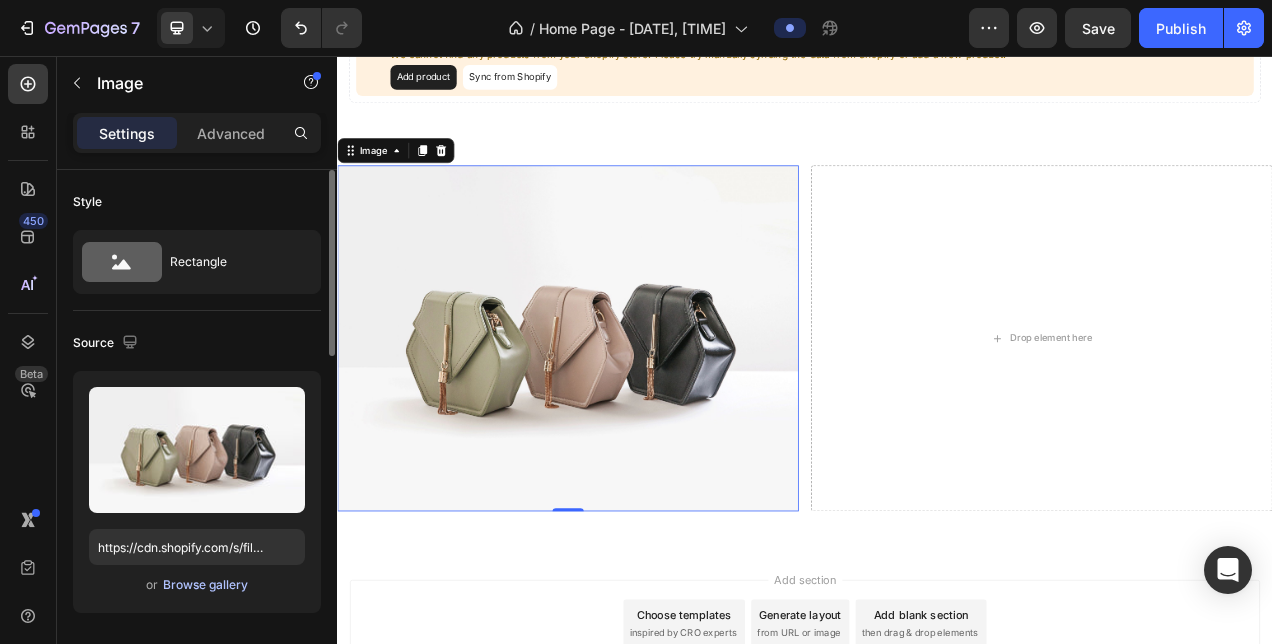 click on "Browse gallery" at bounding box center (205, 585) 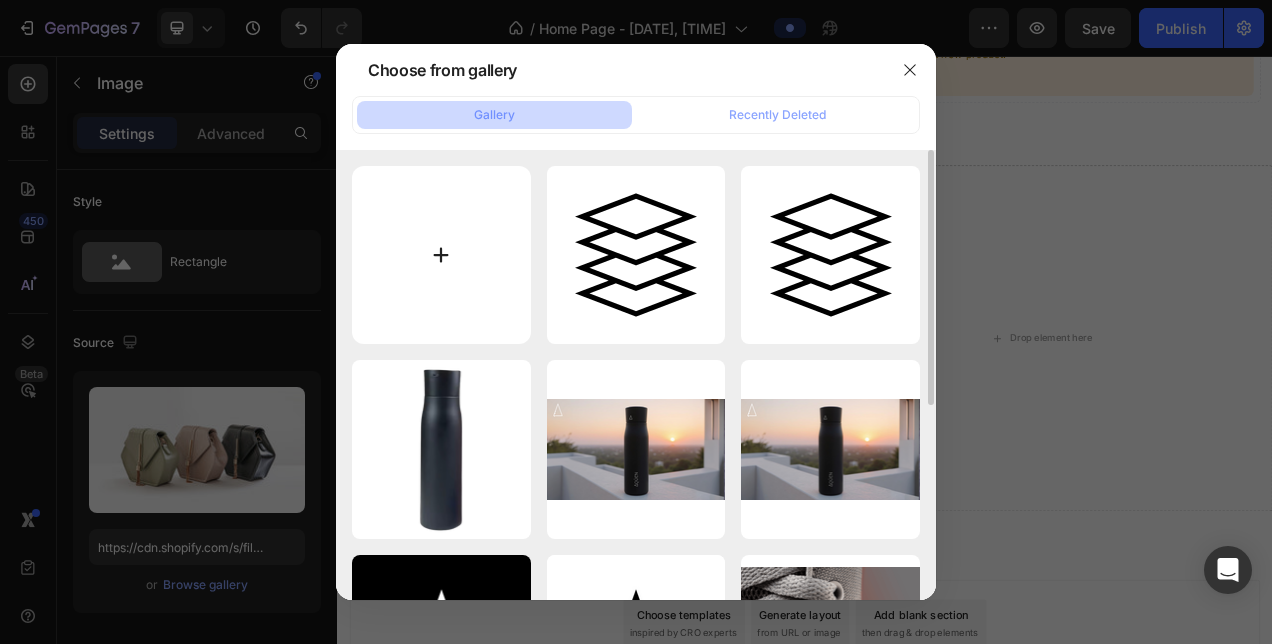 click at bounding box center [441, 255] 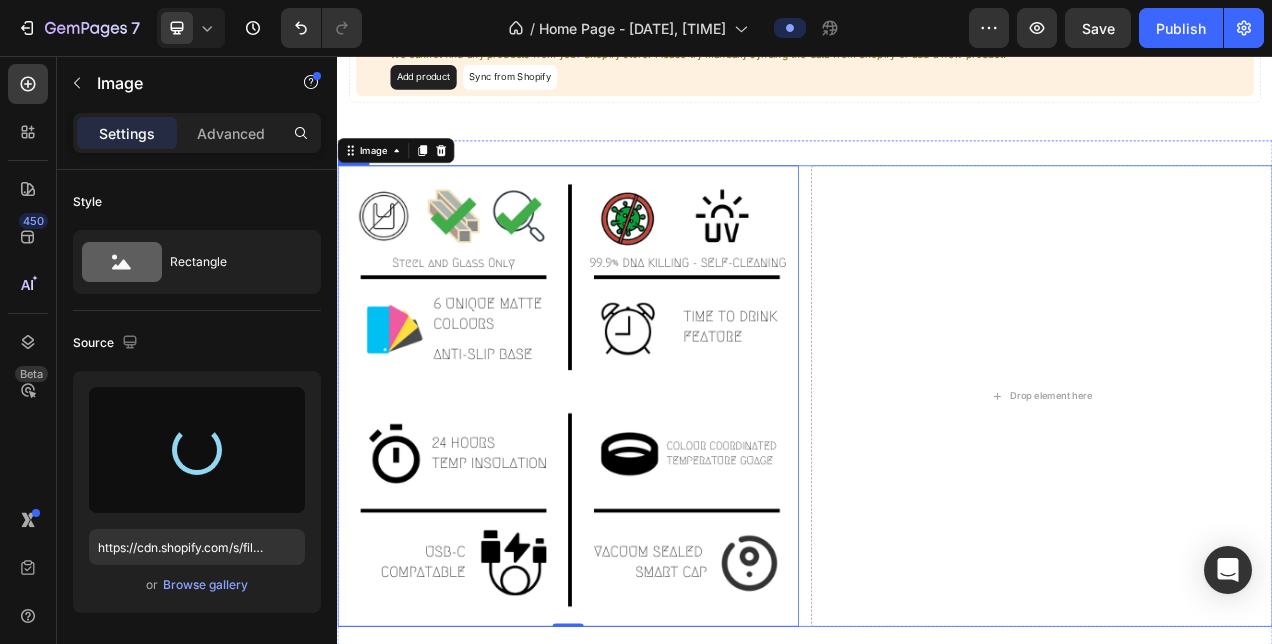 type on "https://cdn.shopify.com/s/files/1/0965/4327/7388/files/gempages_578274024027587088-6ca57407-20ce-4025-9707-c7f57a44c5b0.png" 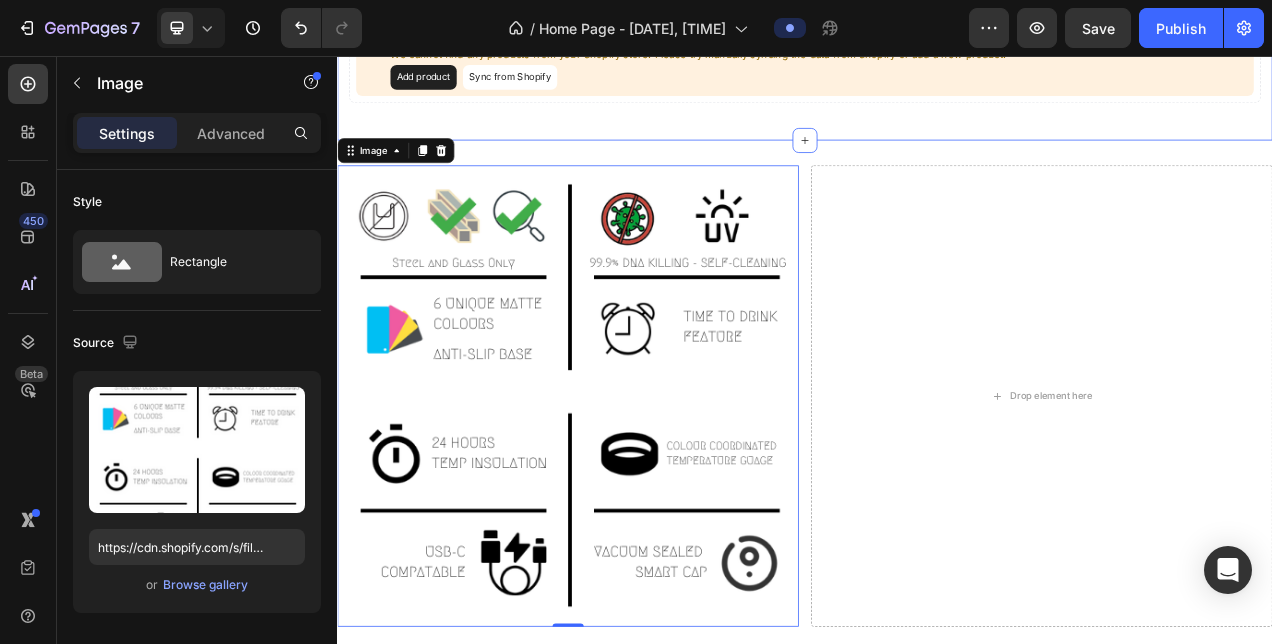click on "Can not get product from Shopify We cannot find any products from your Shopify store. Please try manually syncing the data from Shopify or add a new product.   Add product Sync from Shopify Product Section 4" at bounding box center (937, 45) 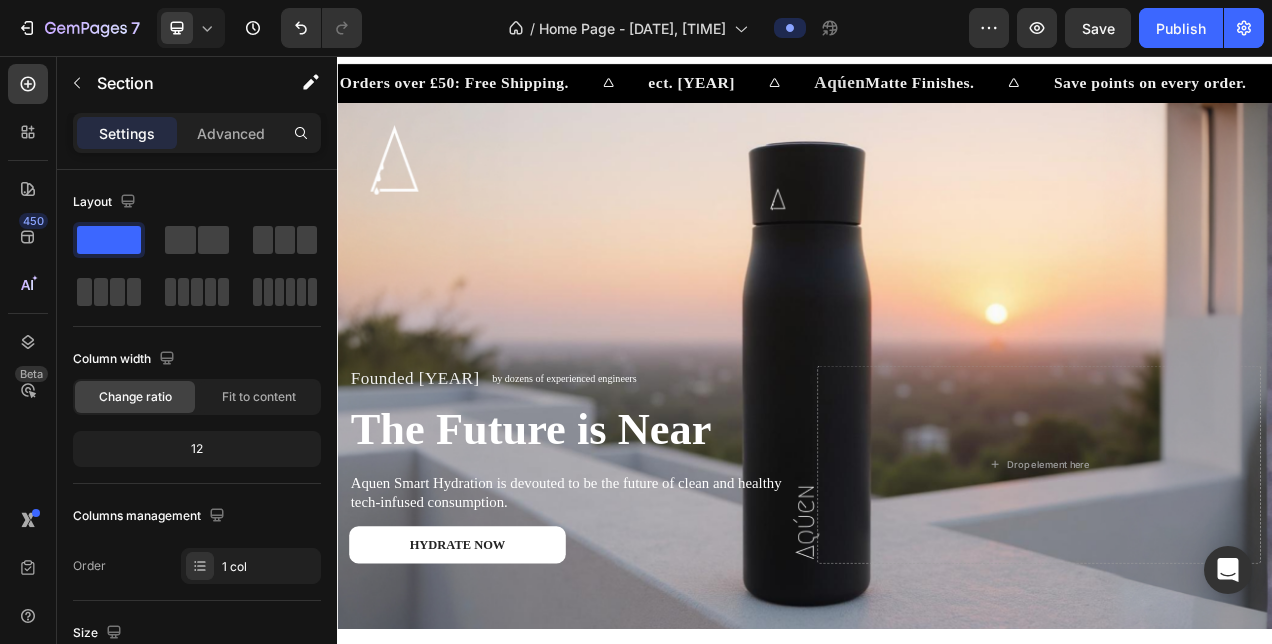 scroll, scrollTop: 15, scrollLeft: 0, axis: vertical 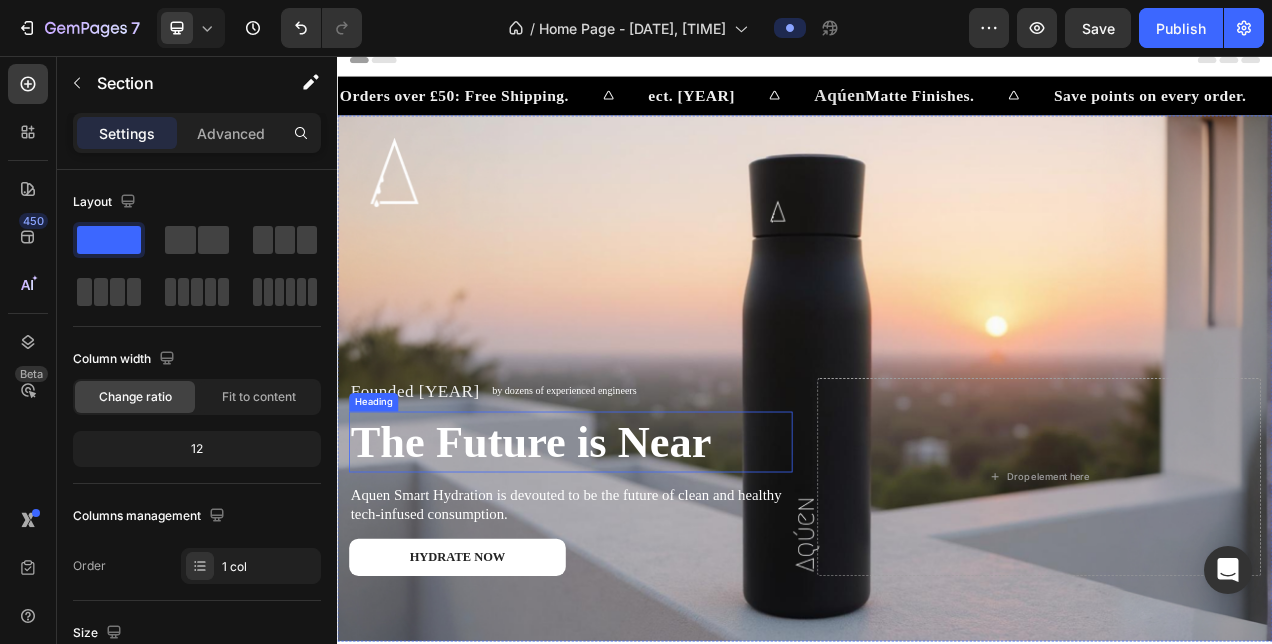 click on "The Future is Near" at bounding box center (636, 551) 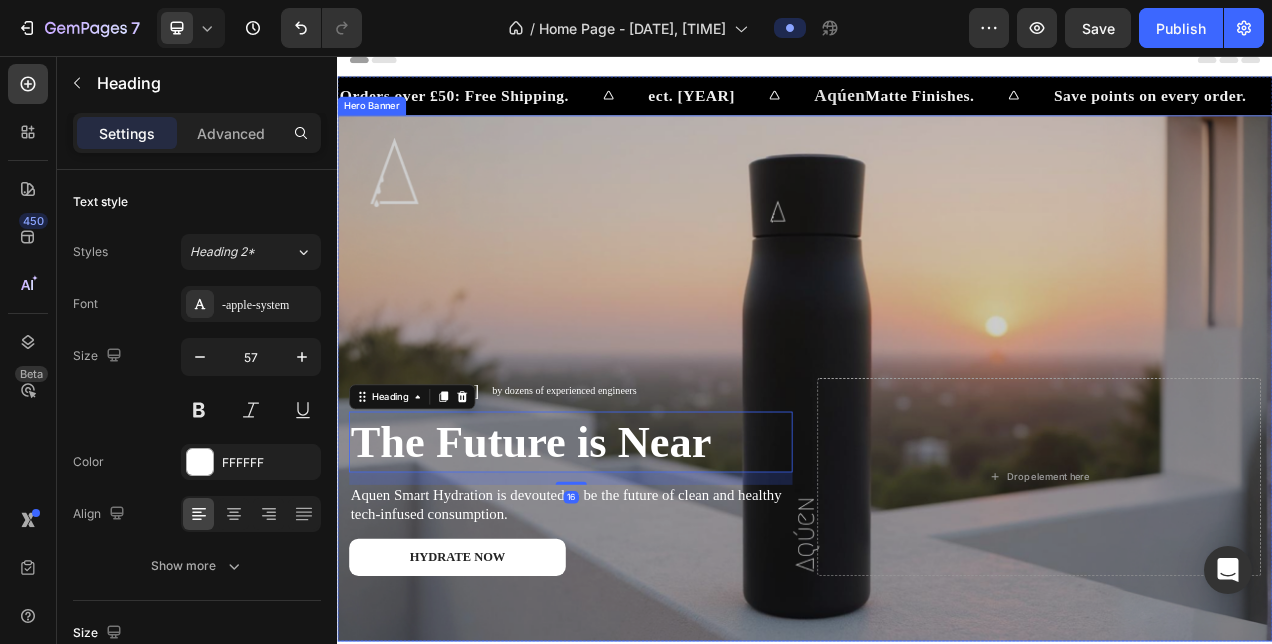 click at bounding box center (937, 469) 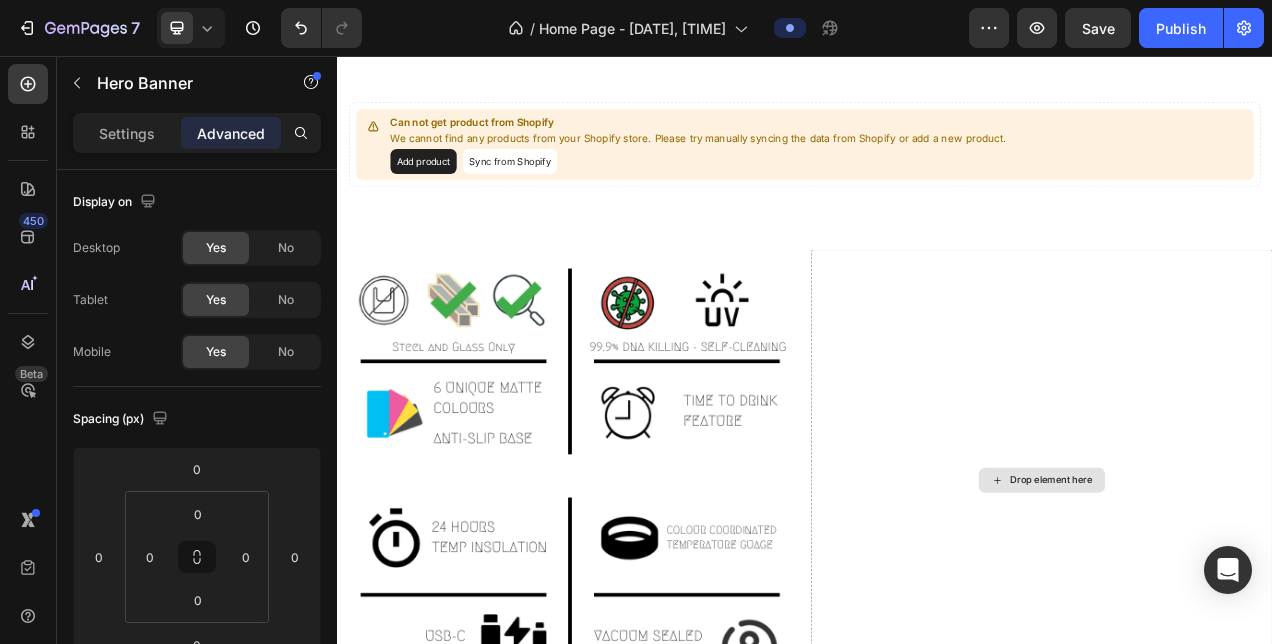 scroll, scrollTop: 1091, scrollLeft: 0, axis: vertical 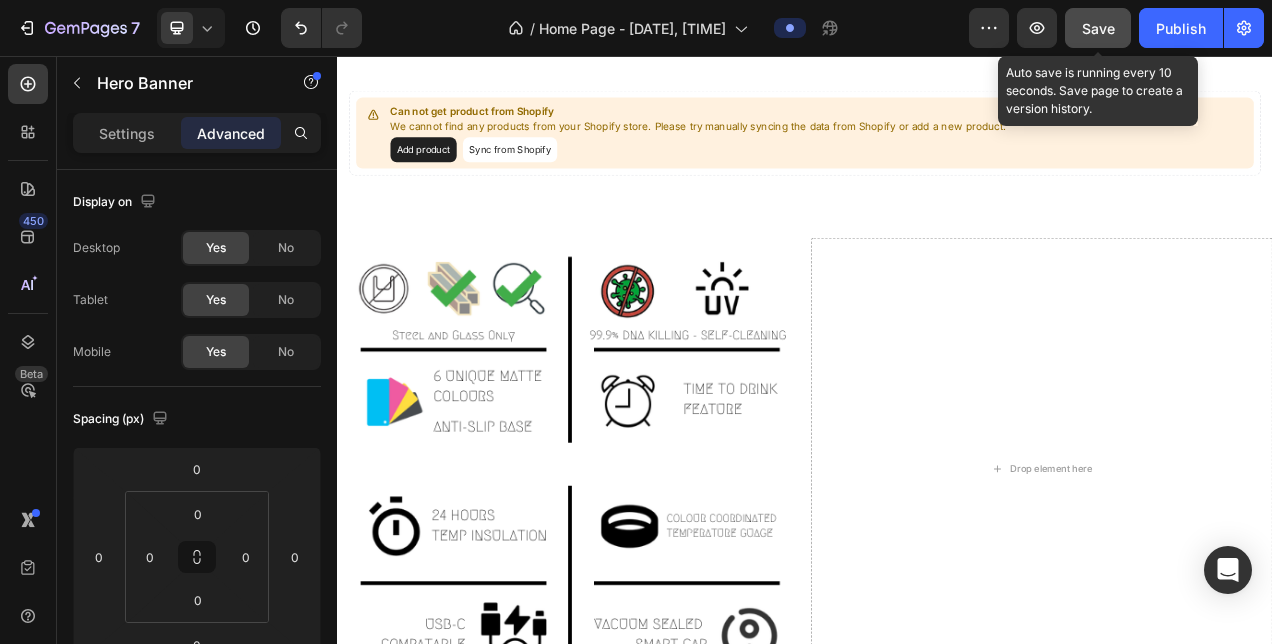 click on "Save" at bounding box center [1098, 28] 